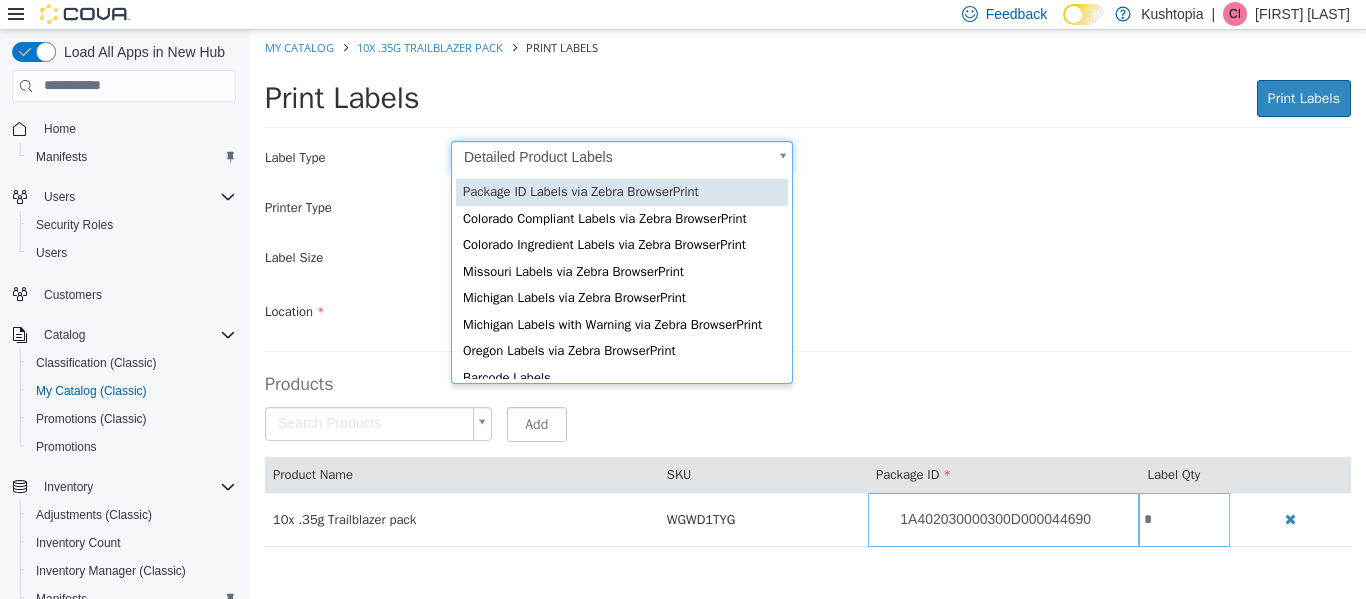 scroll, scrollTop: 0, scrollLeft: 0, axis: both 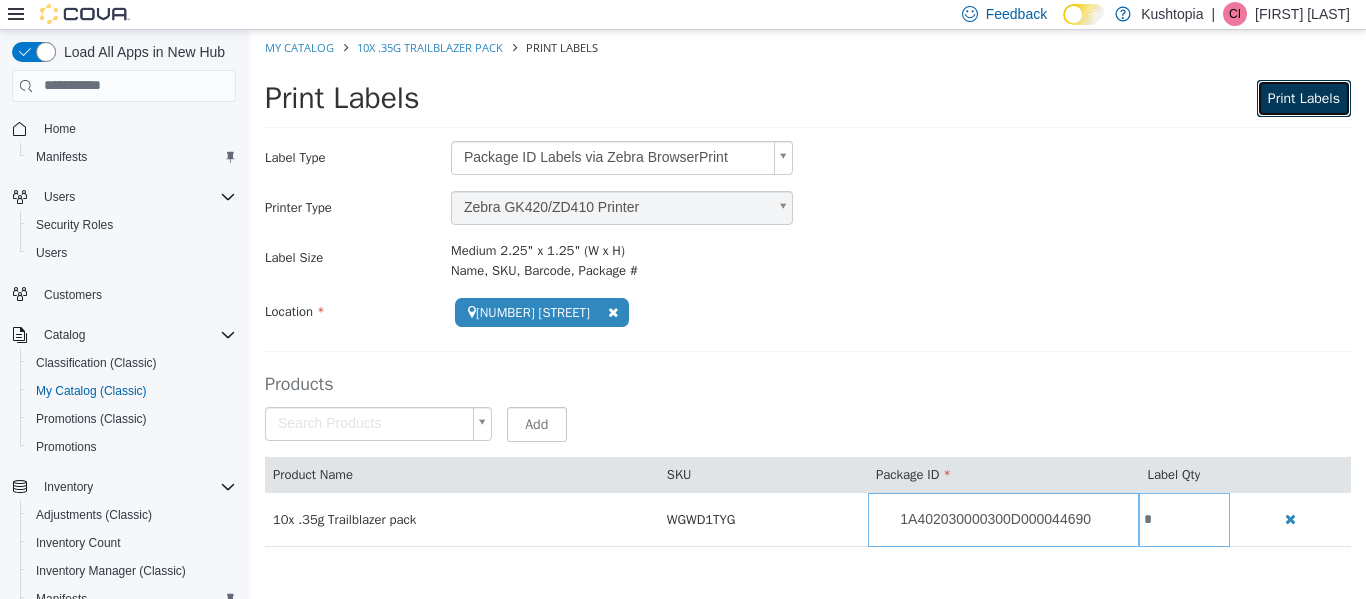 click on "Print Labels" at bounding box center [1304, 97] 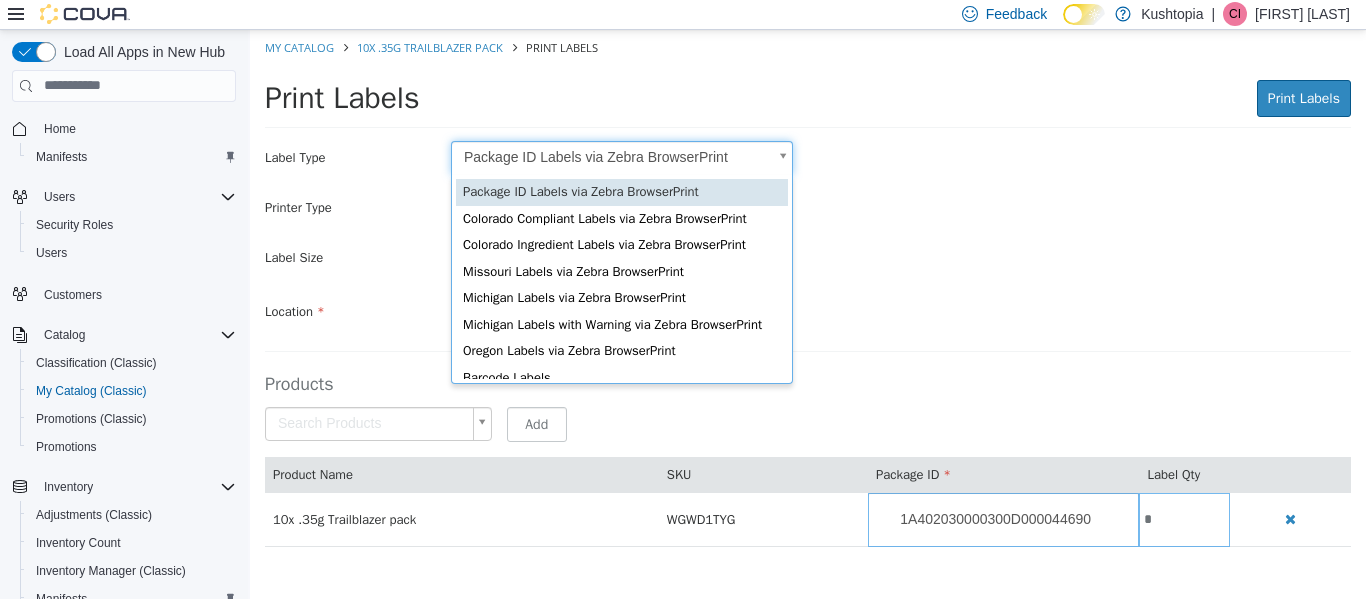 click on "**********" at bounding box center (808, 298) 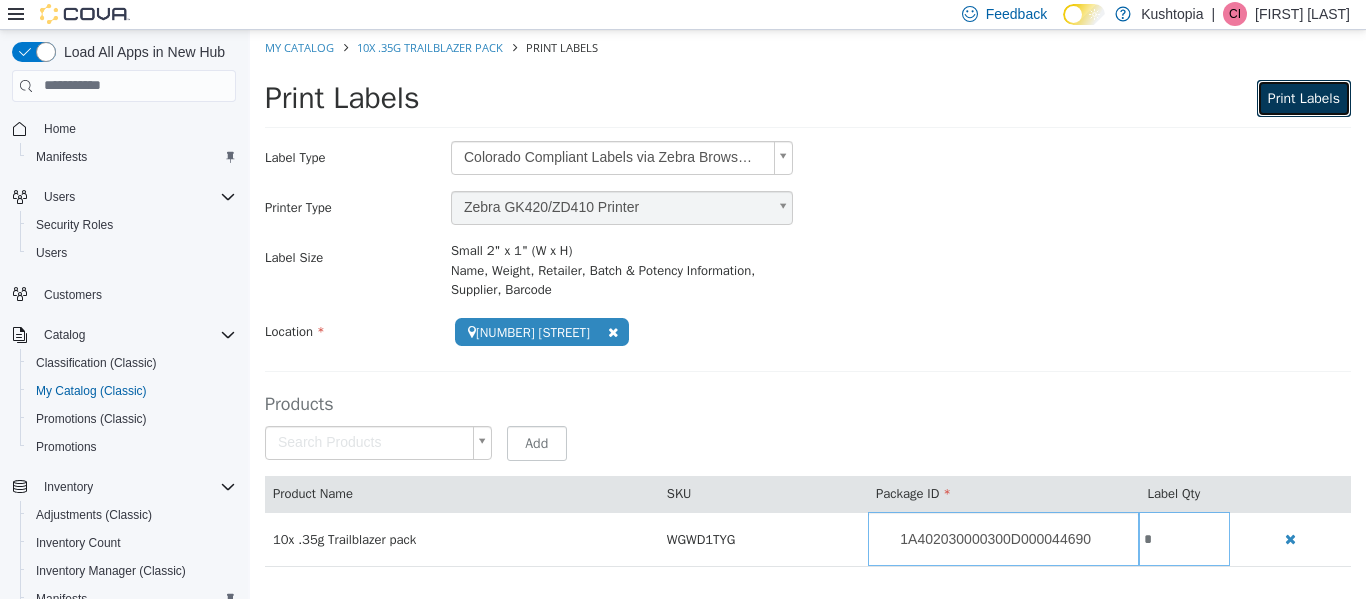 click on "Print Labels" at bounding box center [1304, 97] 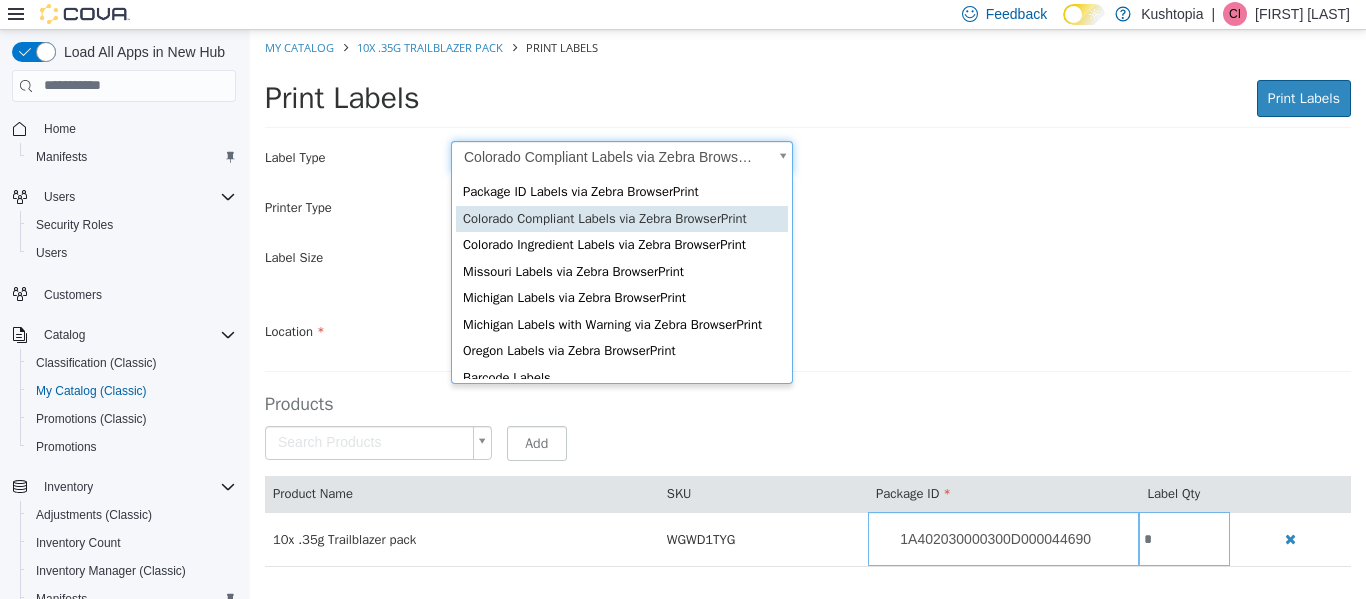 click on "**********" at bounding box center [808, 308] 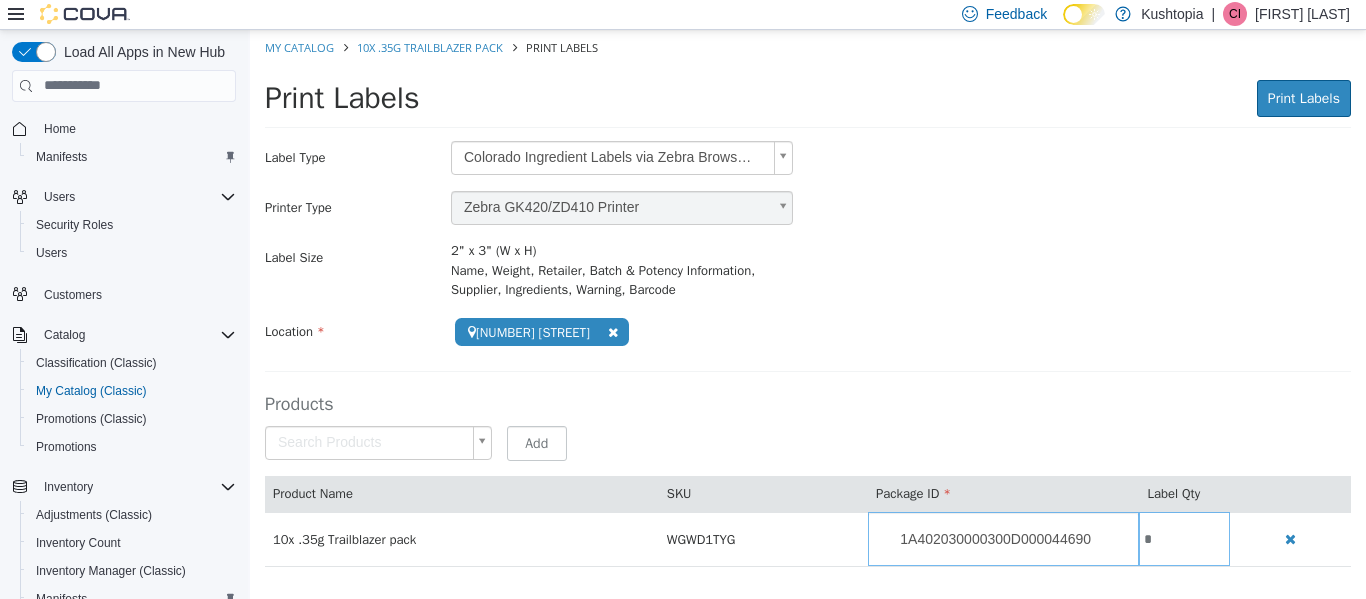 click on "**********" at bounding box center [808, 308] 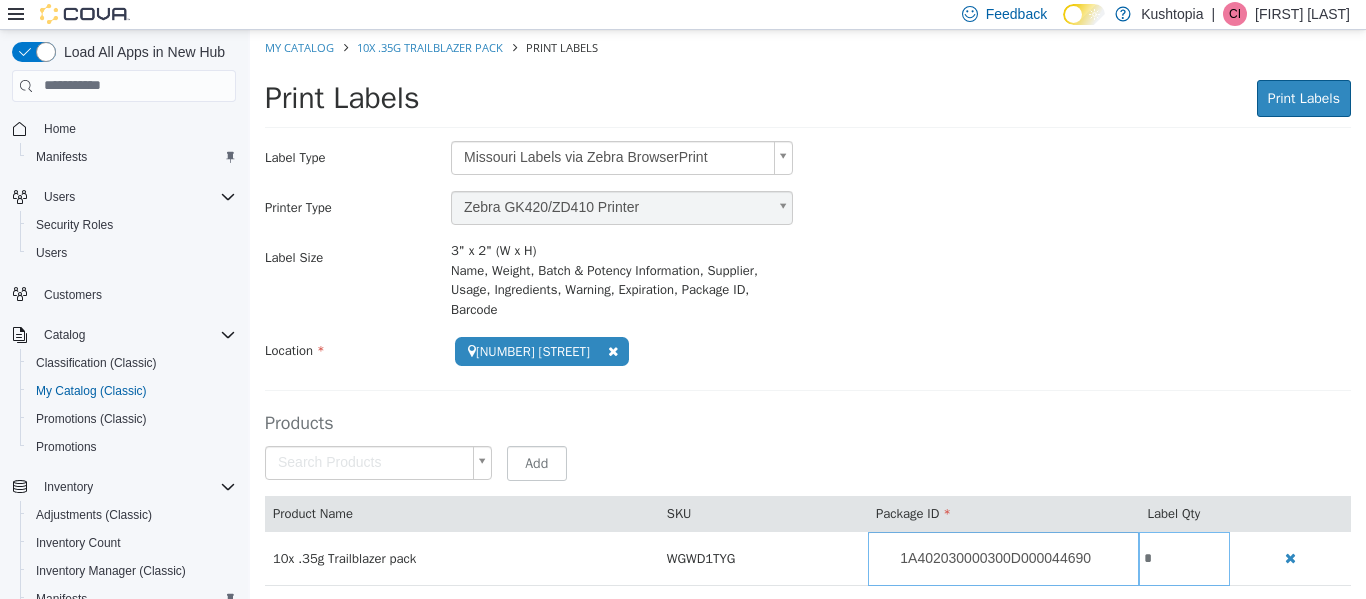 click on "**********" at bounding box center [808, 317] 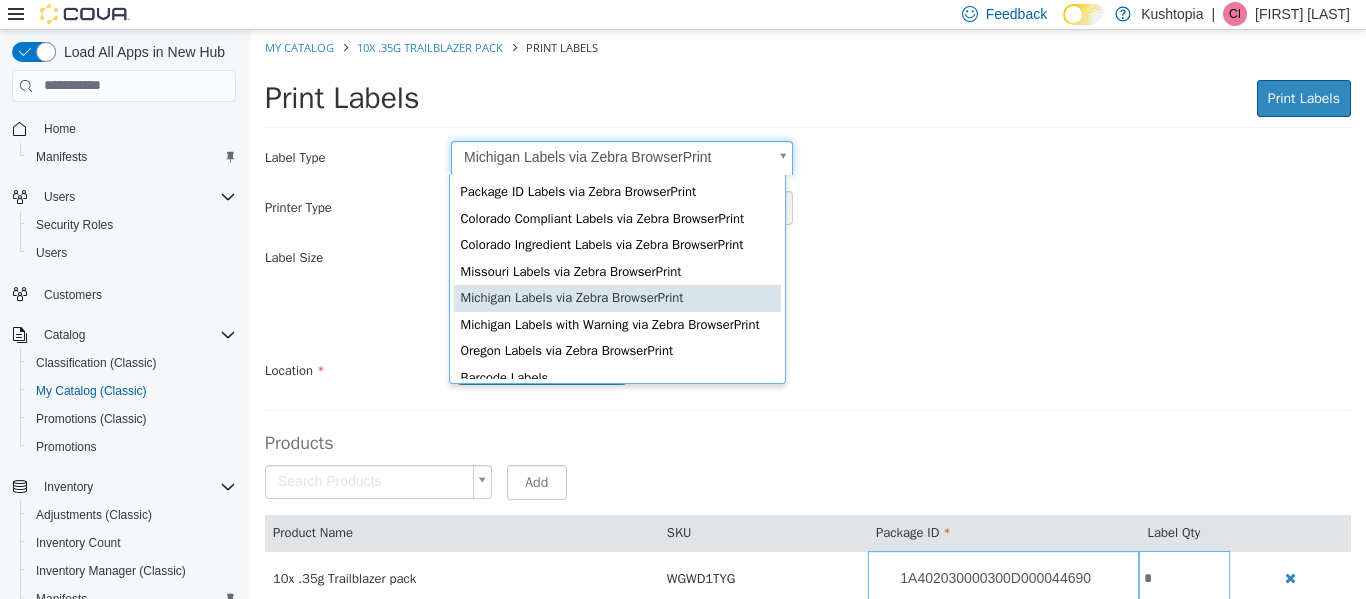 click on "**********" at bounding box center (808, 327) 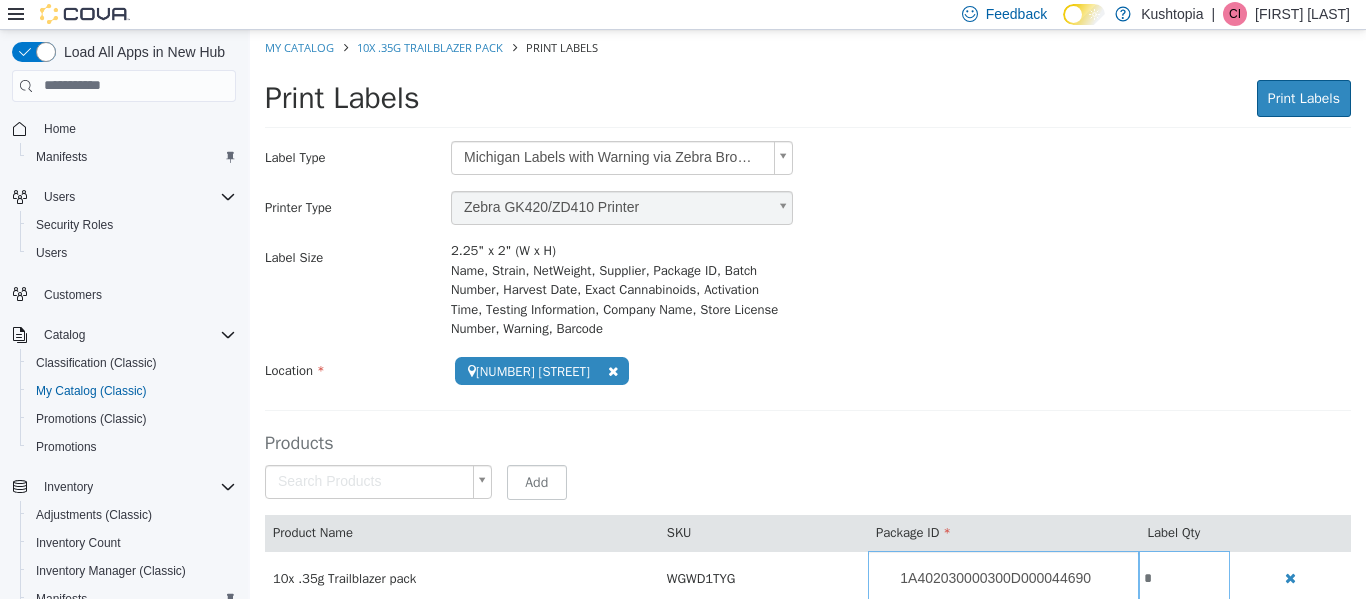 click on "**********" at bounding box center [808, 327] 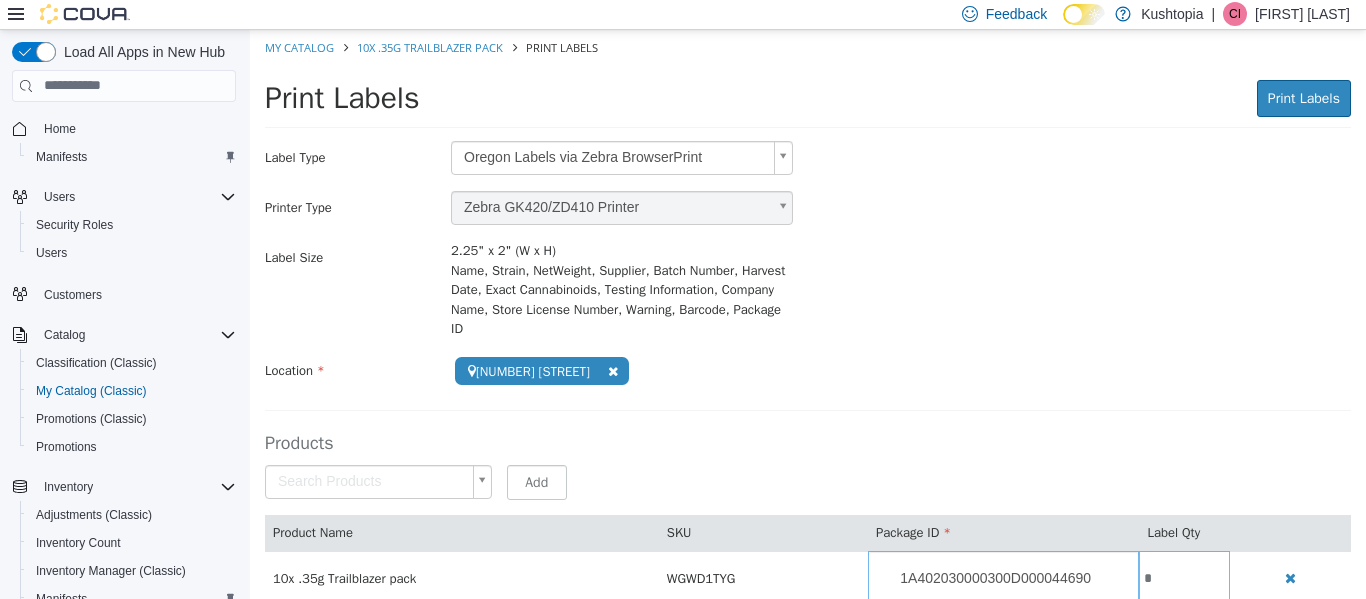 click on "**********" at bounding box center (808, 327) 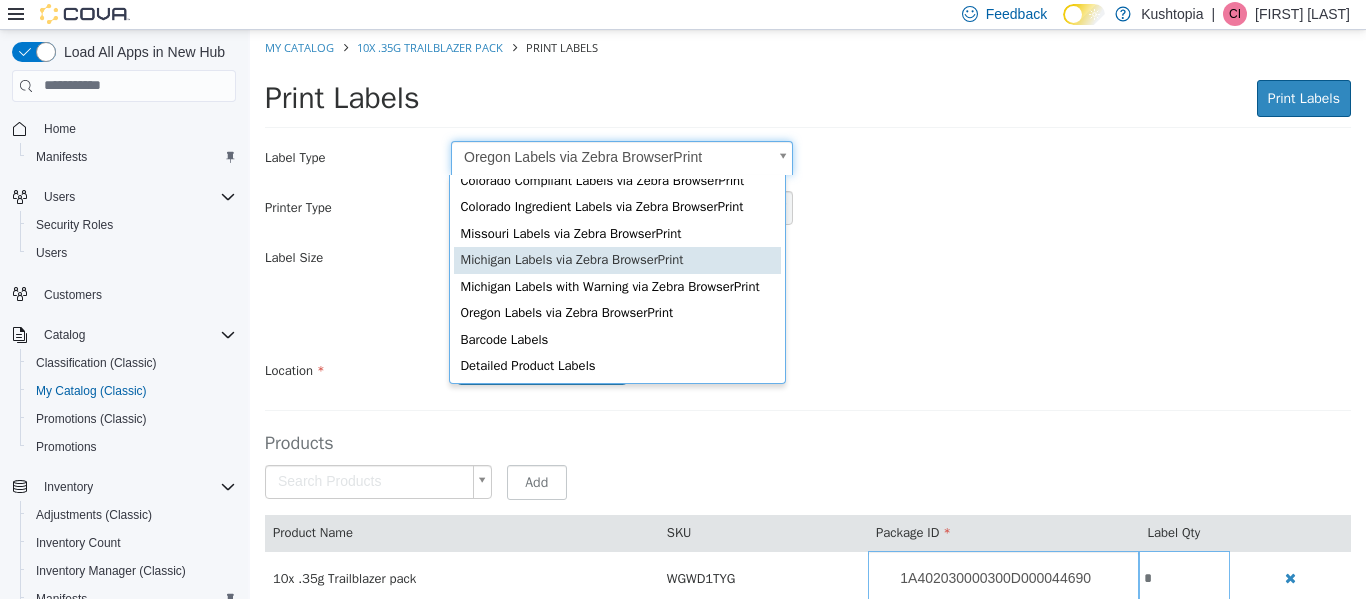 scroll, scrollTop: 58, scrollLeft: 0, axis: vertical 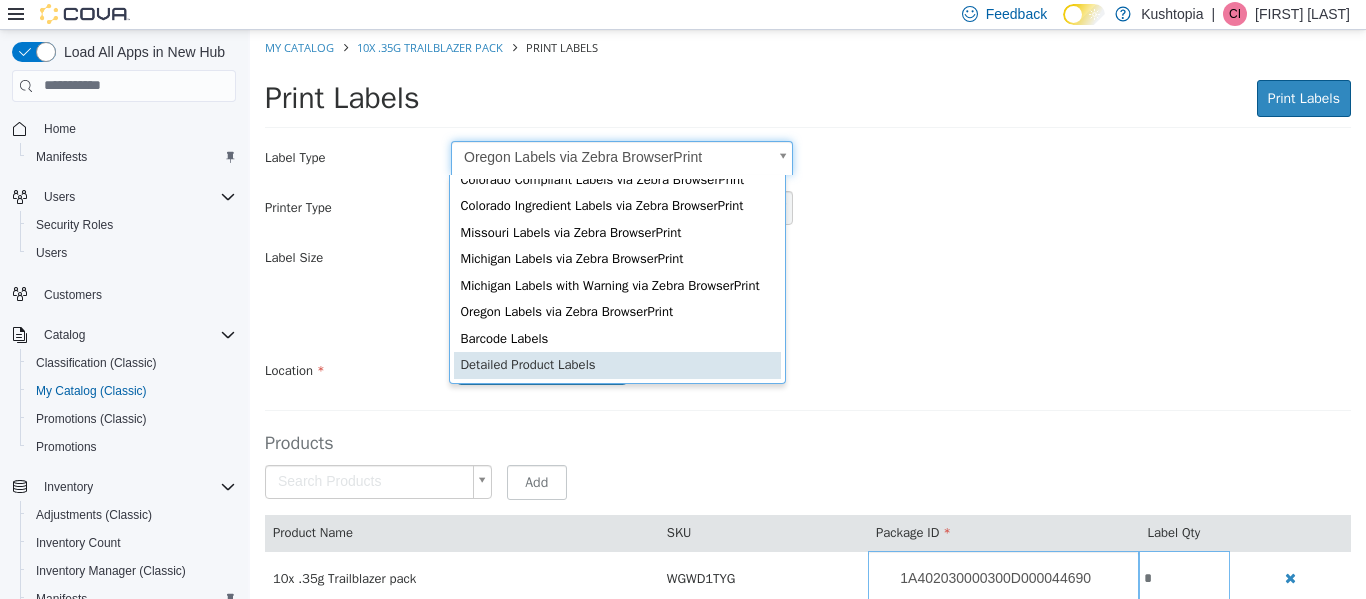 type on "*" 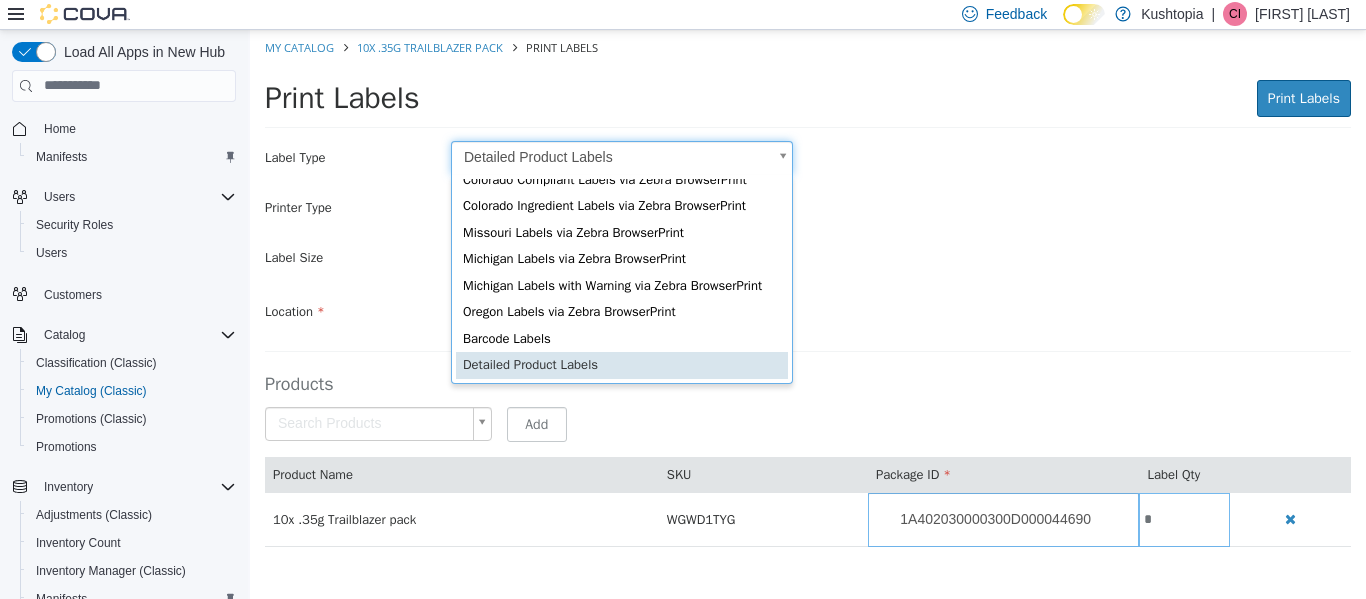 scroll, scrollTop: 51, scrollLeft: 0, axis: vertical 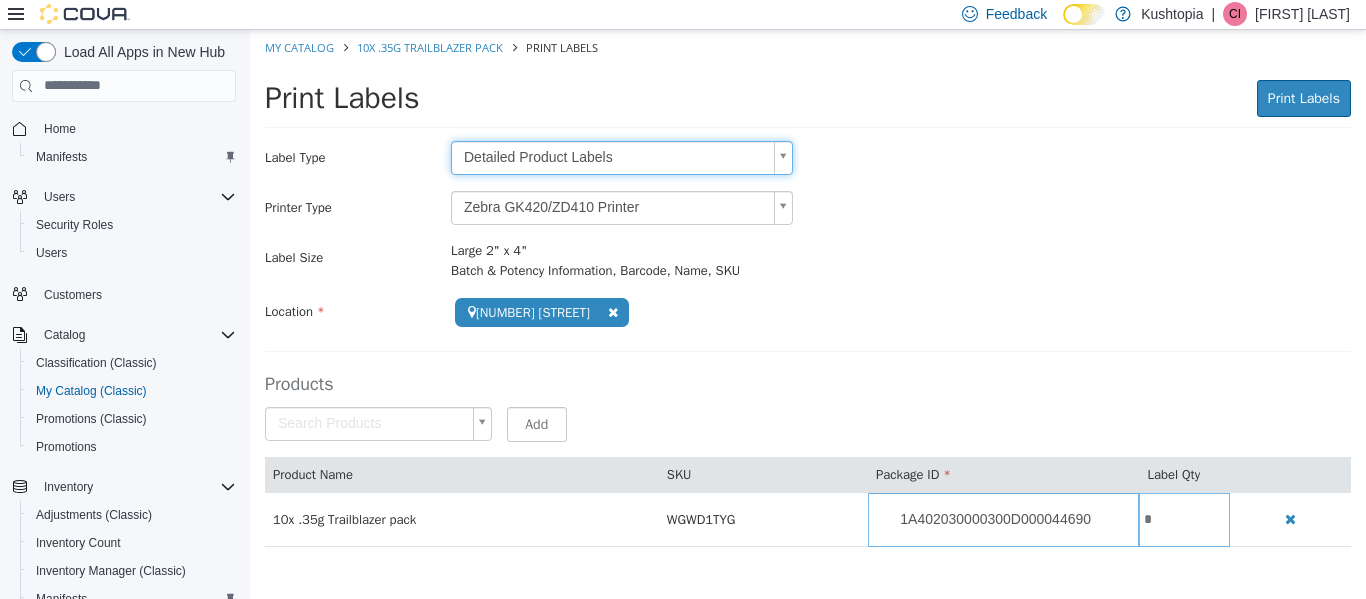click on "**********" at bounding box center (808, 298) 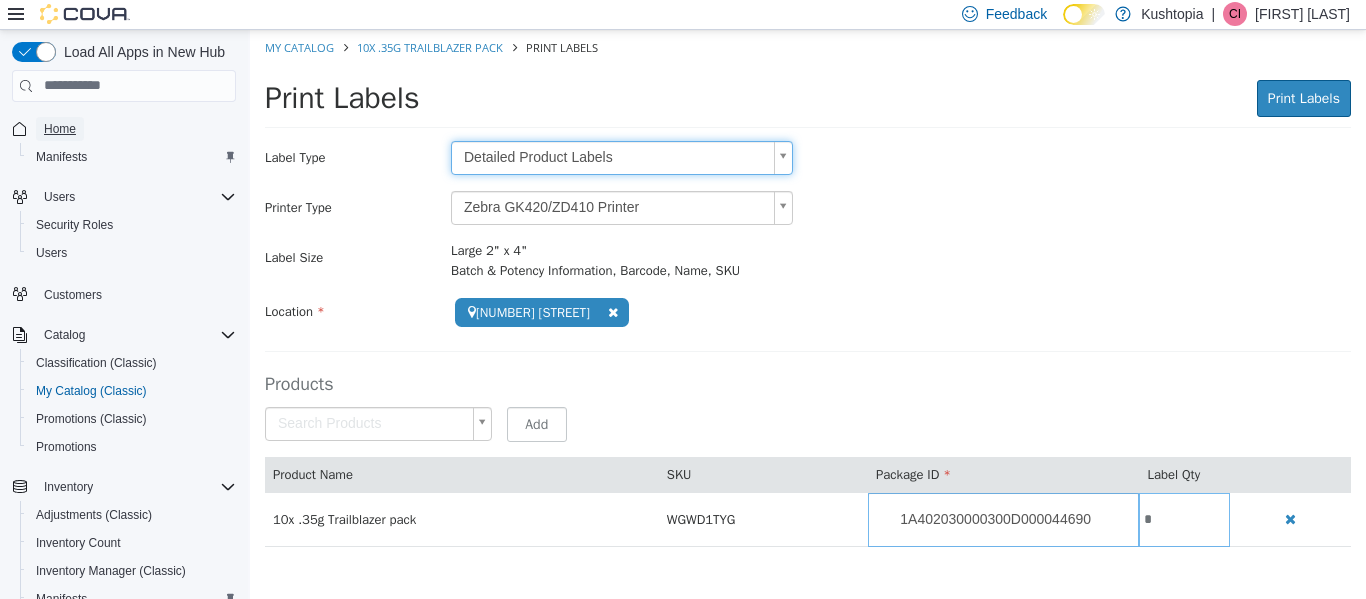 click on "Home" at bounding box center [60, 129] 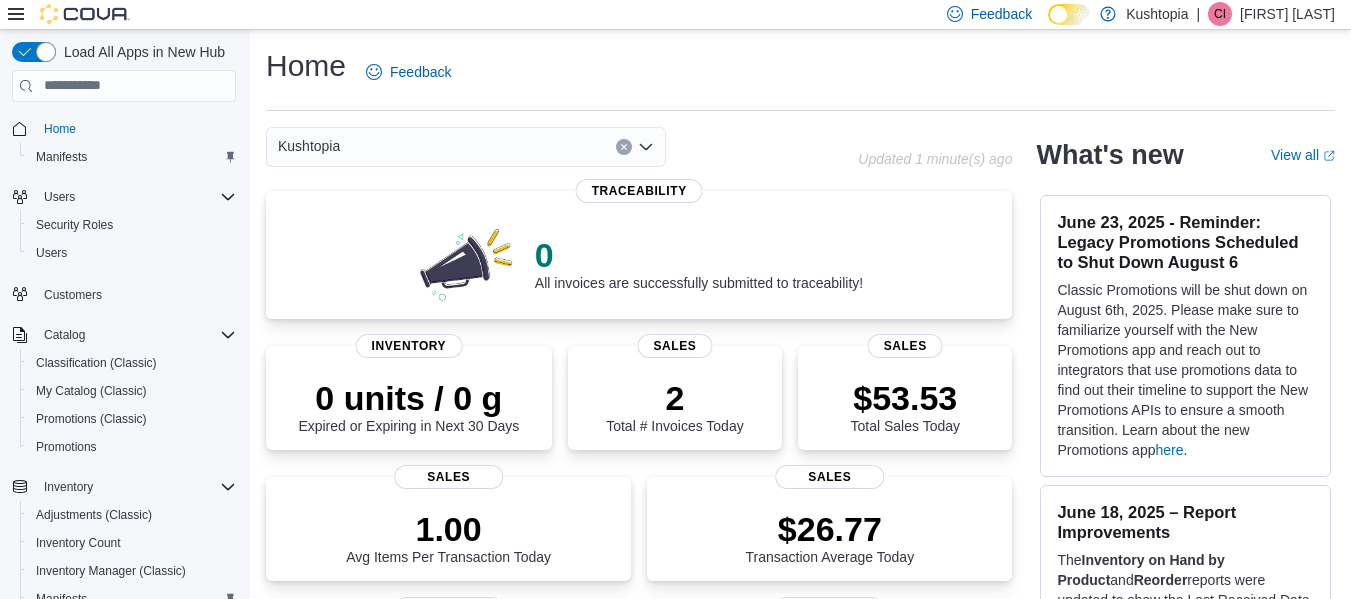 click 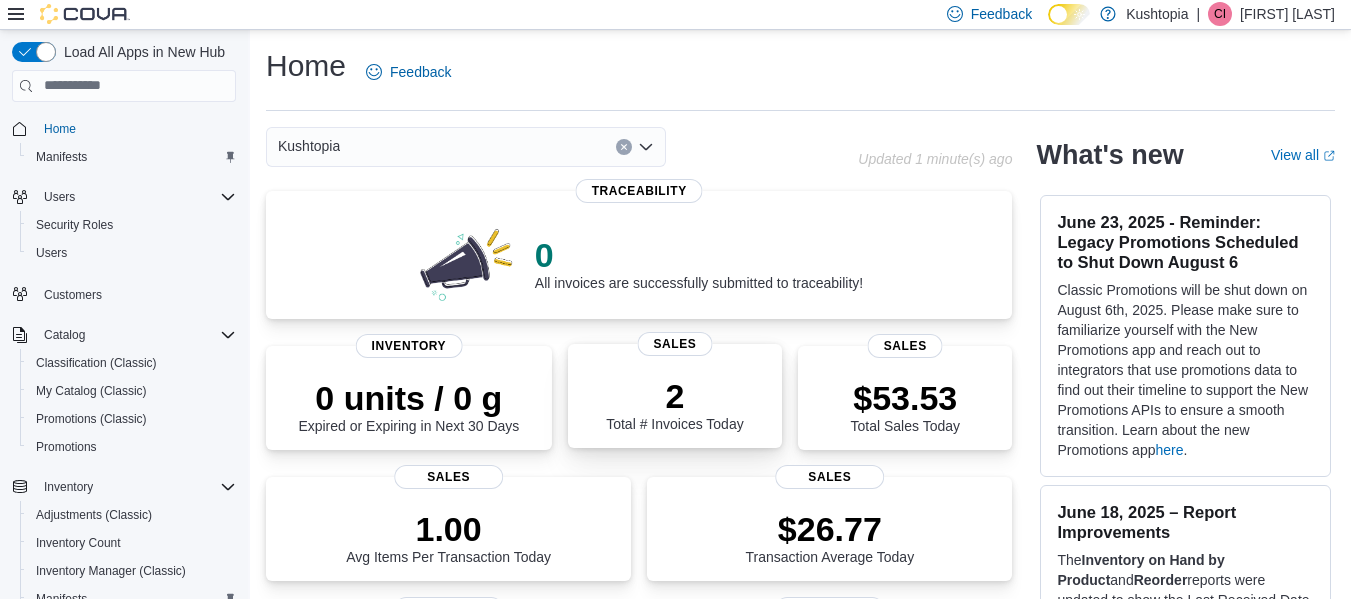 click on "2" at bounding box center (675, 396) 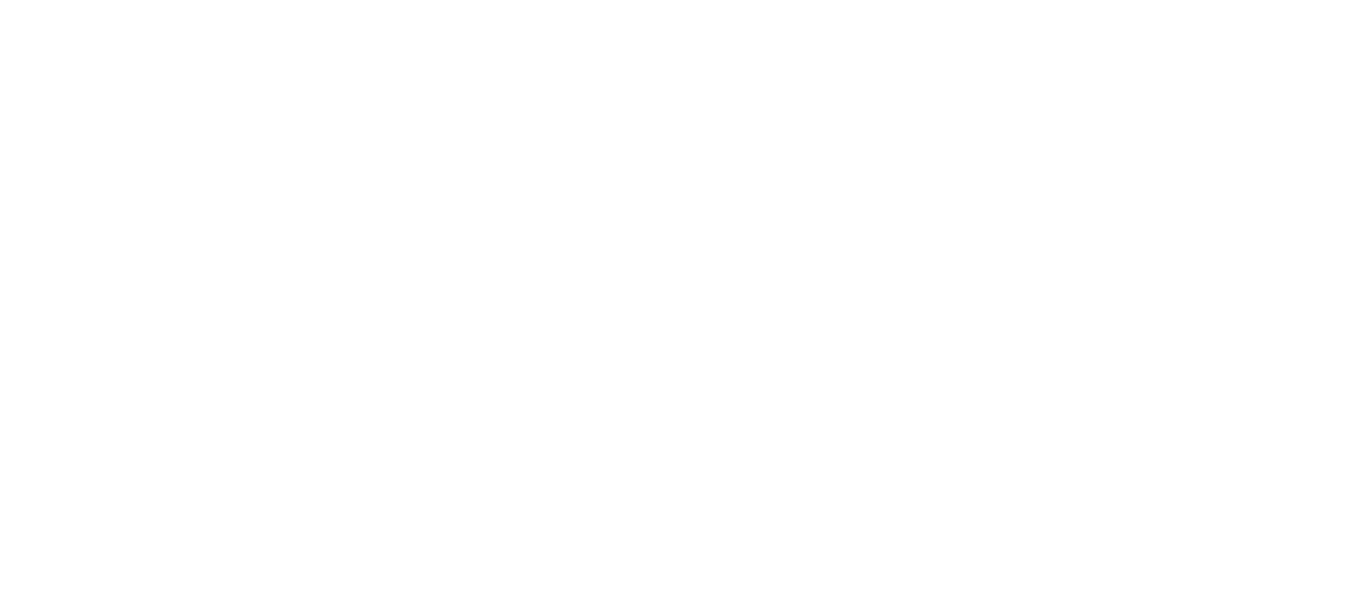 scroll, scrollTop: 0, scrollLeft: 0, axis: both 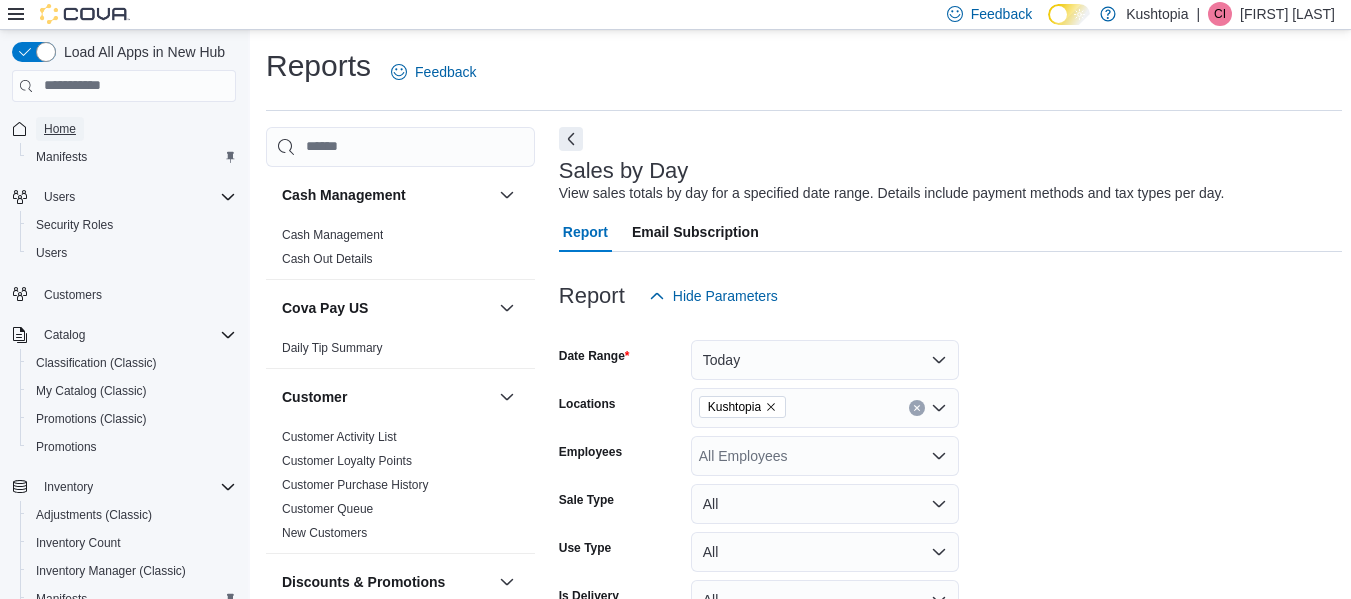 click on "Home" at bounding box center (60, 129) 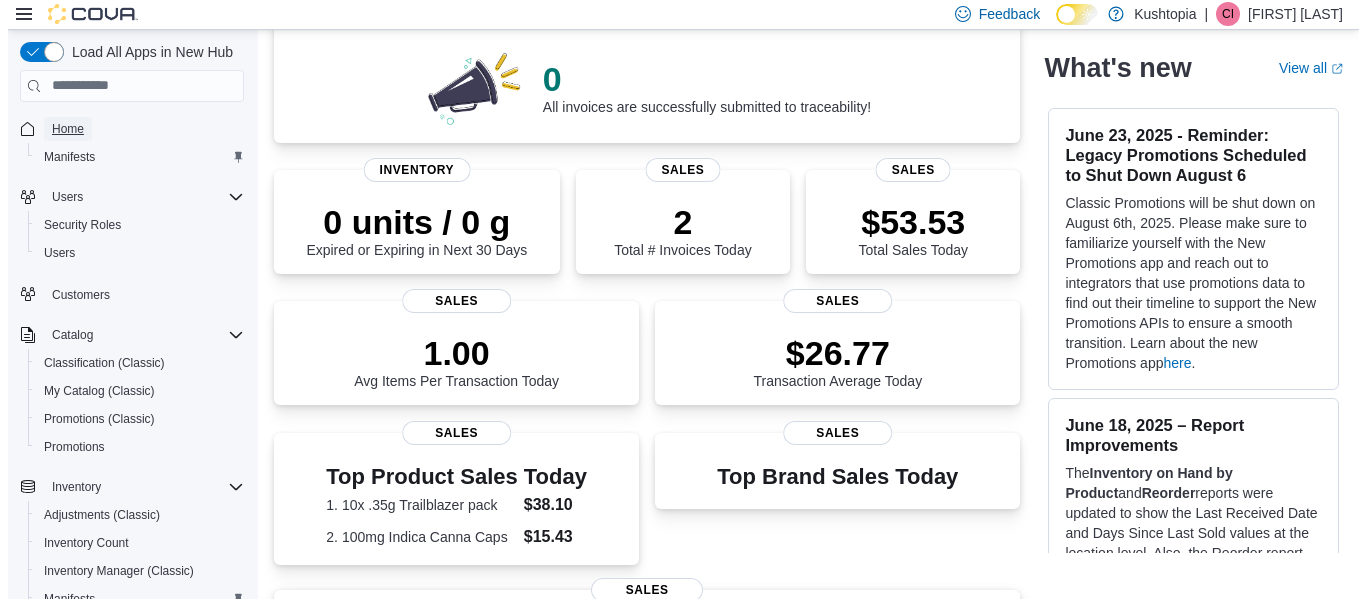 scroll, scrollTop: 0, scrollLeft: 0, axis: both 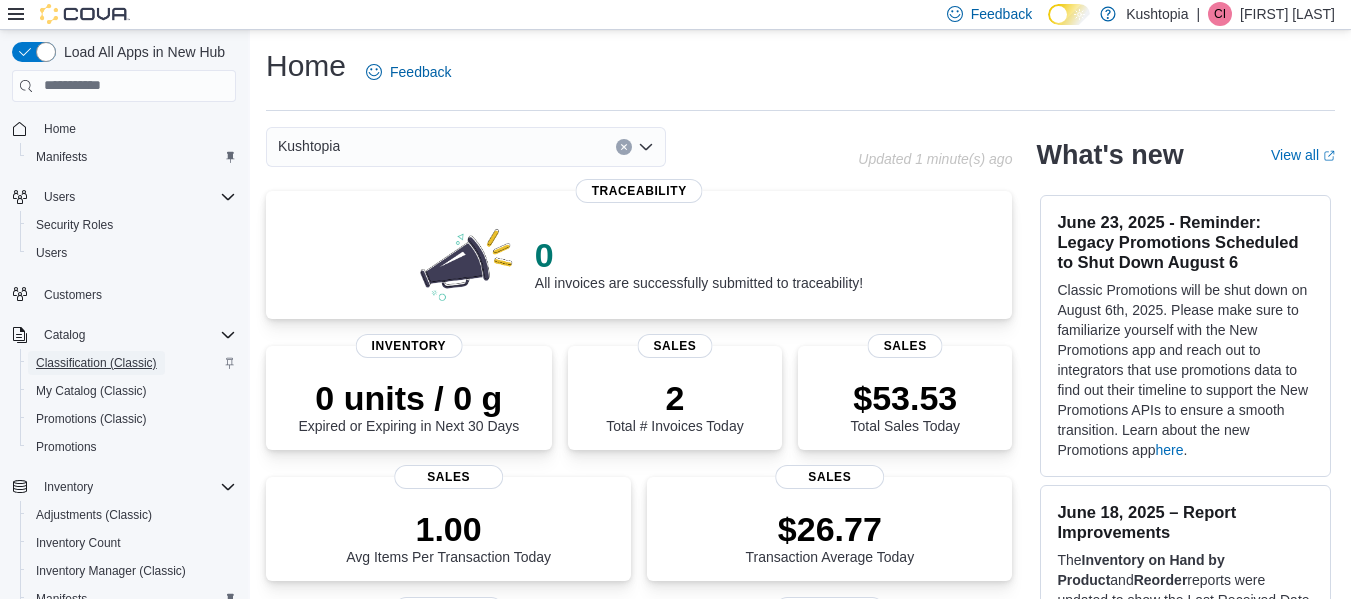 click on "Classification (Classic)" at bounding box center (96, 363) 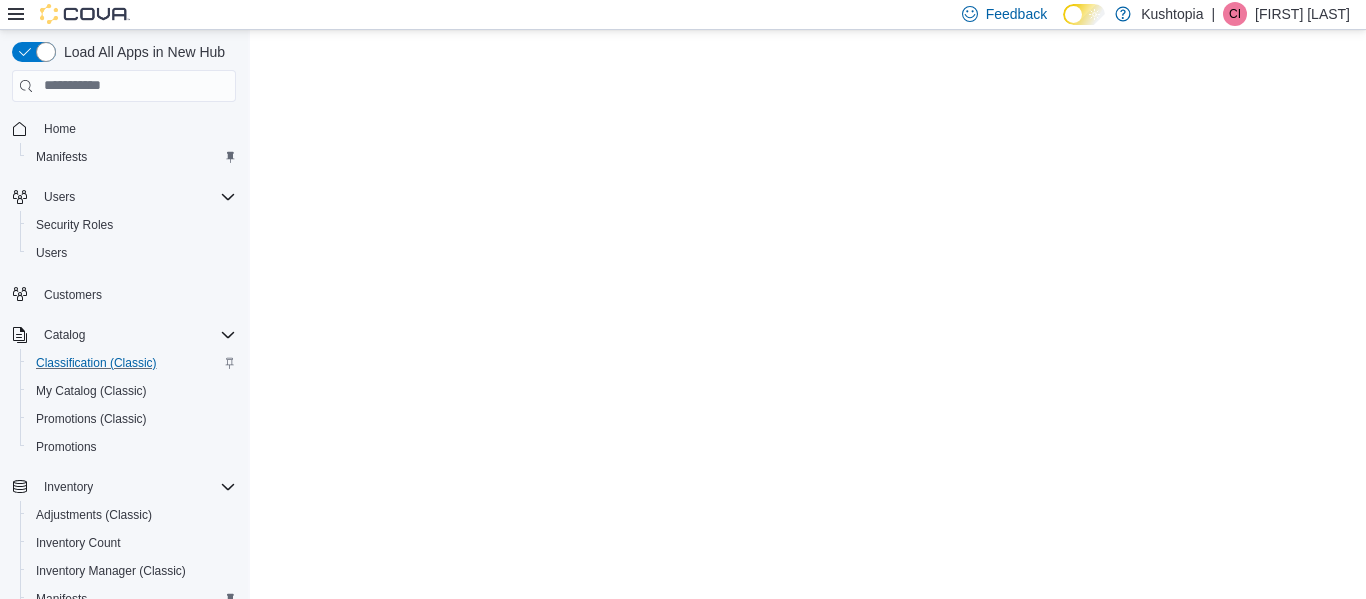 scroll, scrollTop: 0, scrollLeft: 0, axis: both 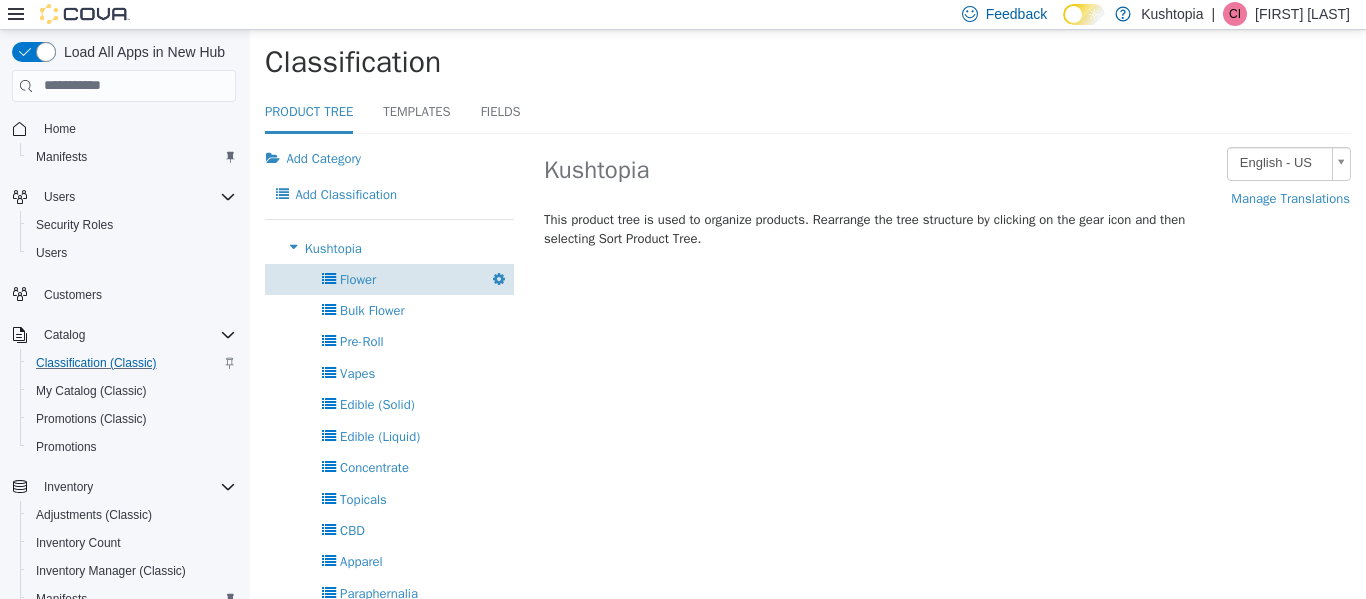 click on "Flower
Delete" at bounding box center [389, 278] 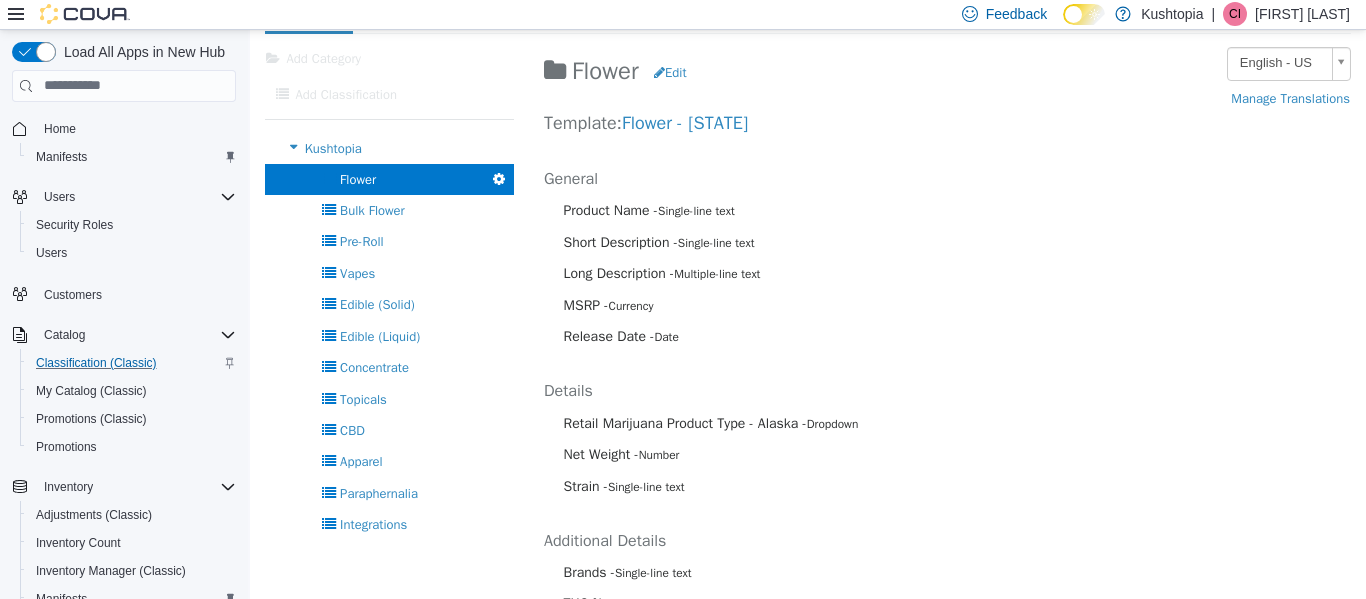 scroll, scrollTop: 0, scrollLeft: 0, axis: both 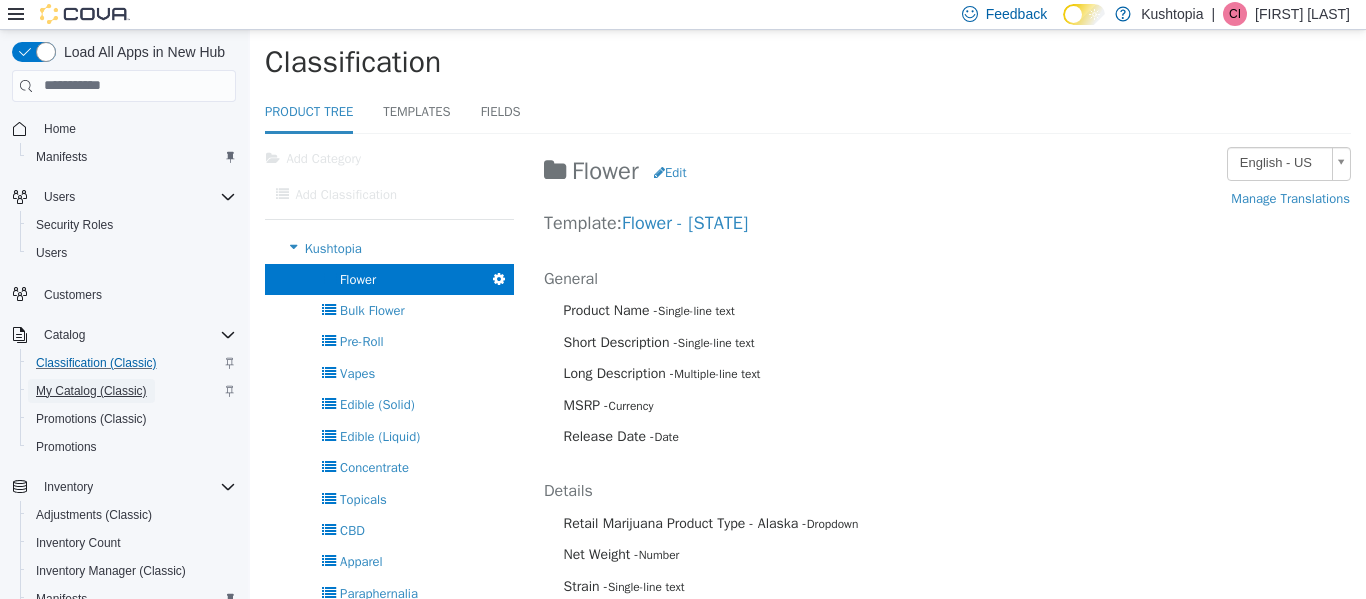 click on "My Catalog (Classic)" at bounding box center [91, 391] 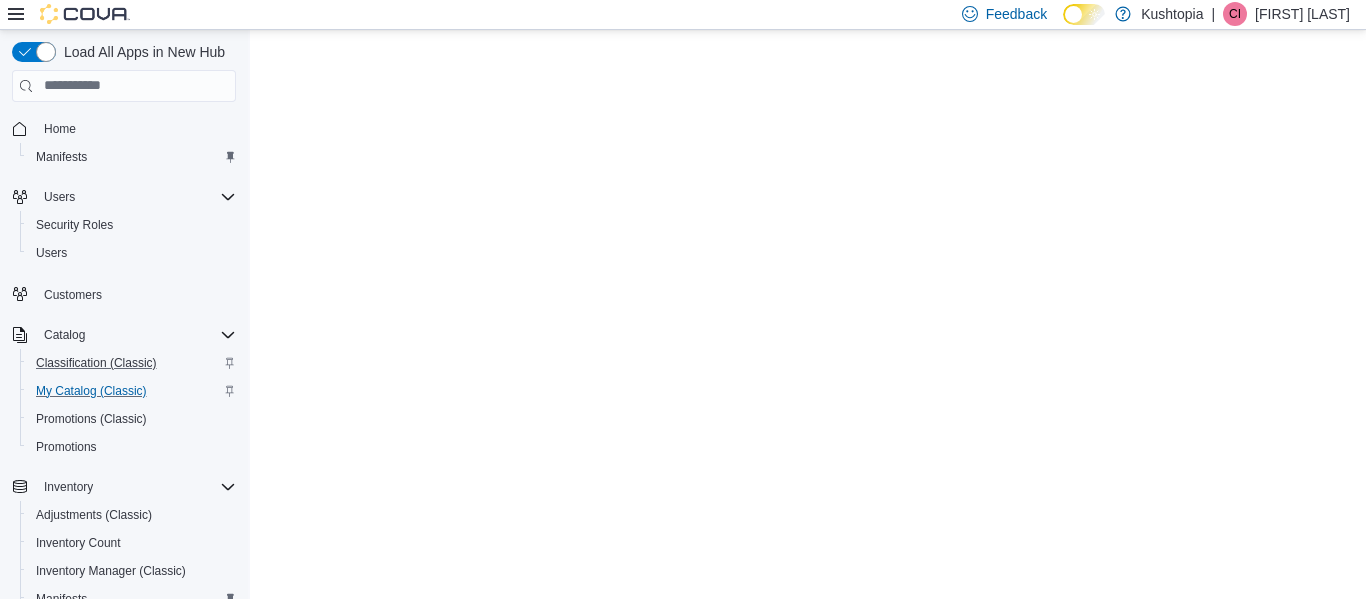 scroll, scrollTop: 0, scrollLeft: 0, axis: both 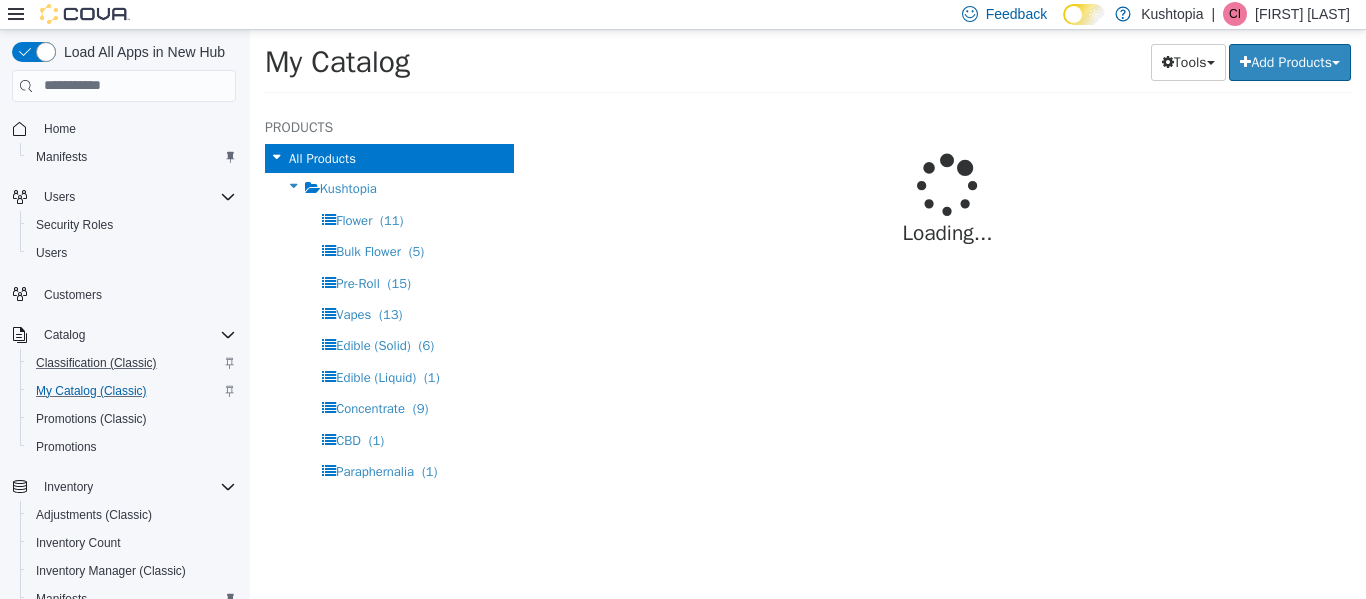 select on "**********" 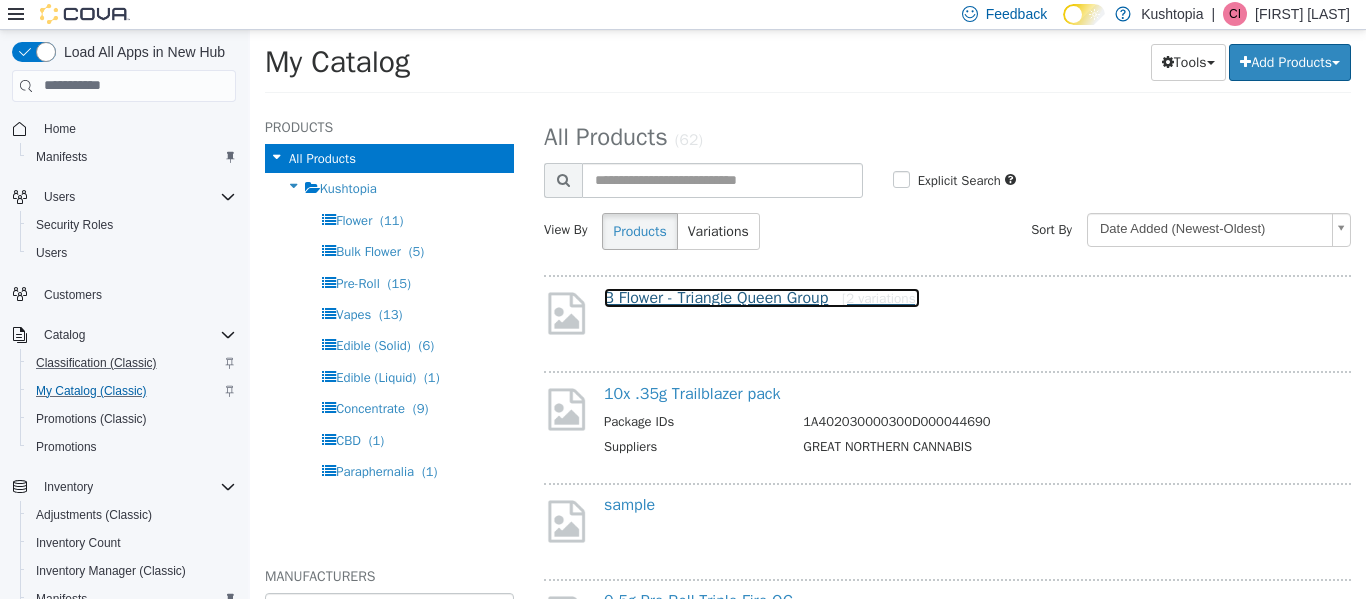 click on "B Flower - Triangle Queen Group
[2 variations]" at bounding box center [762, 297] 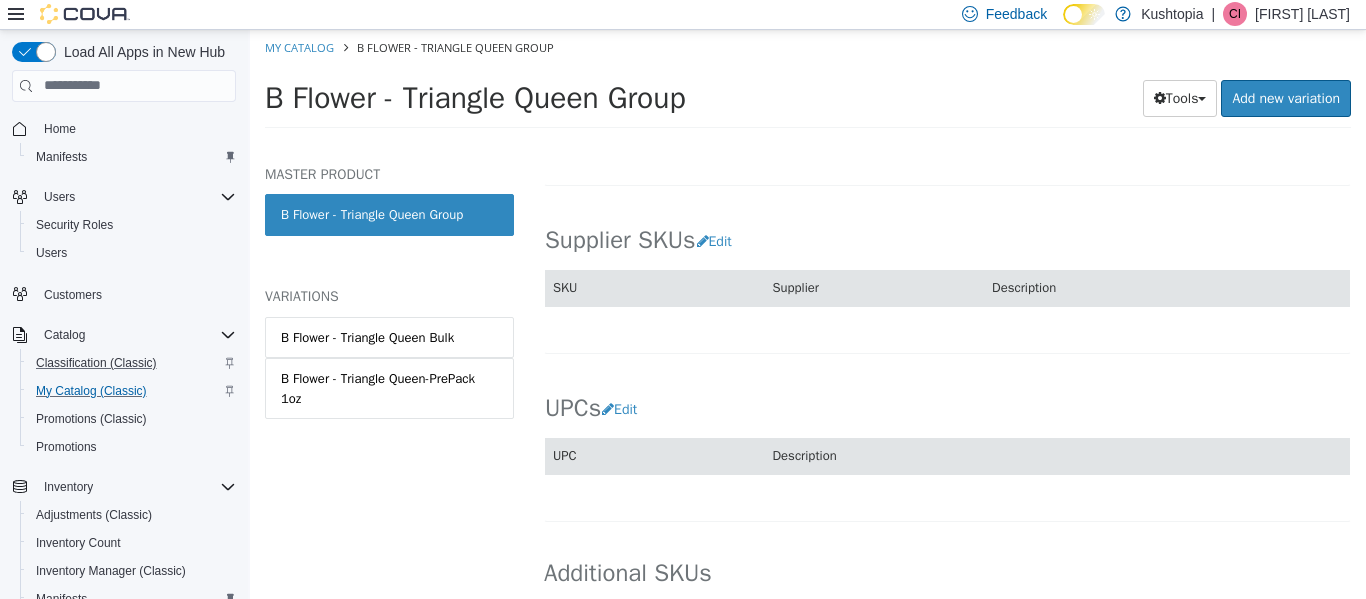 scroll, scrollTop: 1179, scrollLeft: 0, axis: vertical 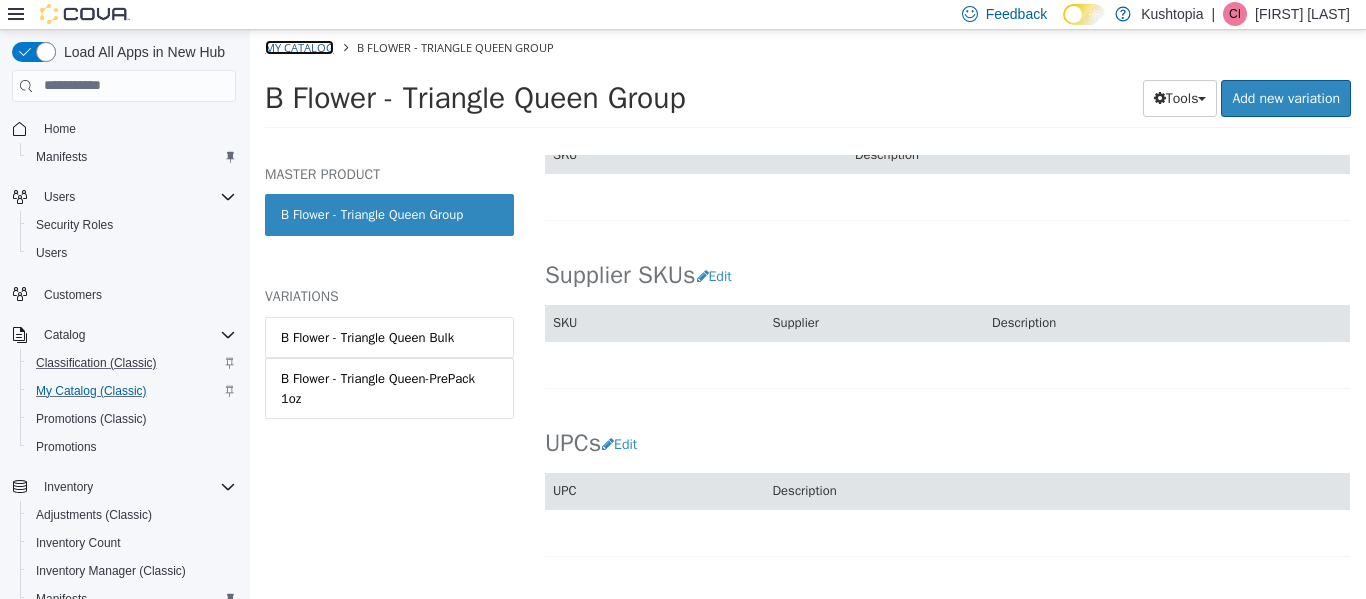 click on "My Catalog" at bounding box center [299, 46] 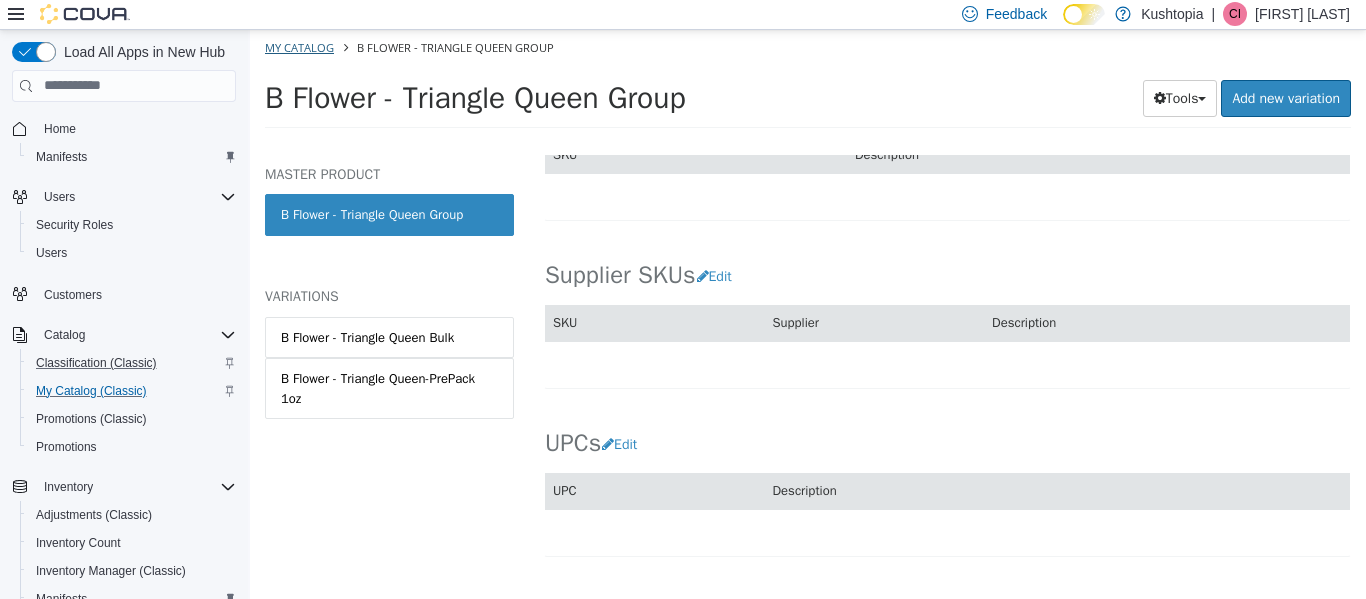 select on "**********" 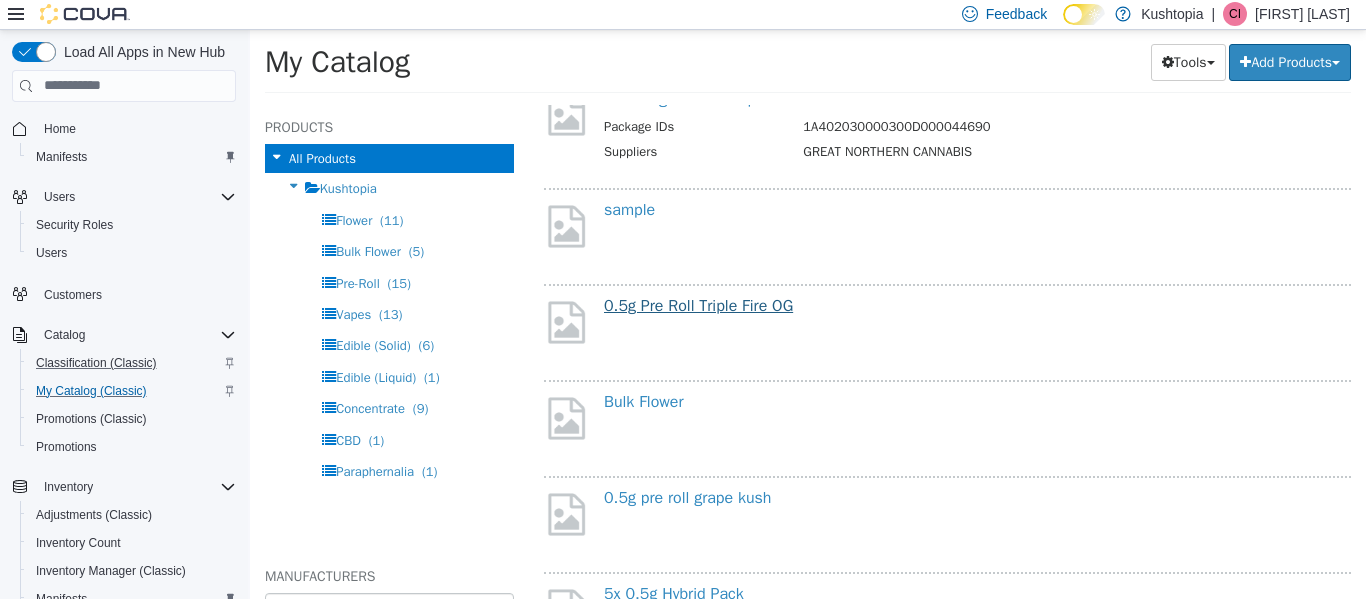 scroll, scrollTop: 300, scrollLeft: 0, axis: vertical 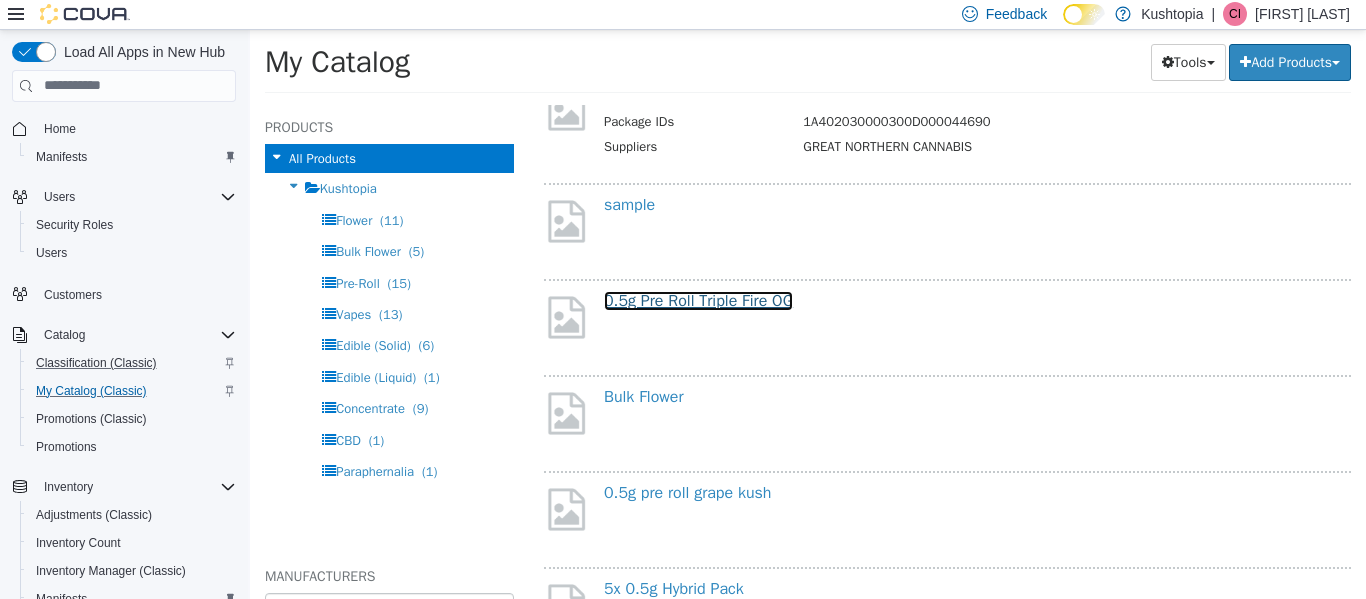 click on "0.5g Pre Roll Triple Fire OG" at bounding box center [698, 300] 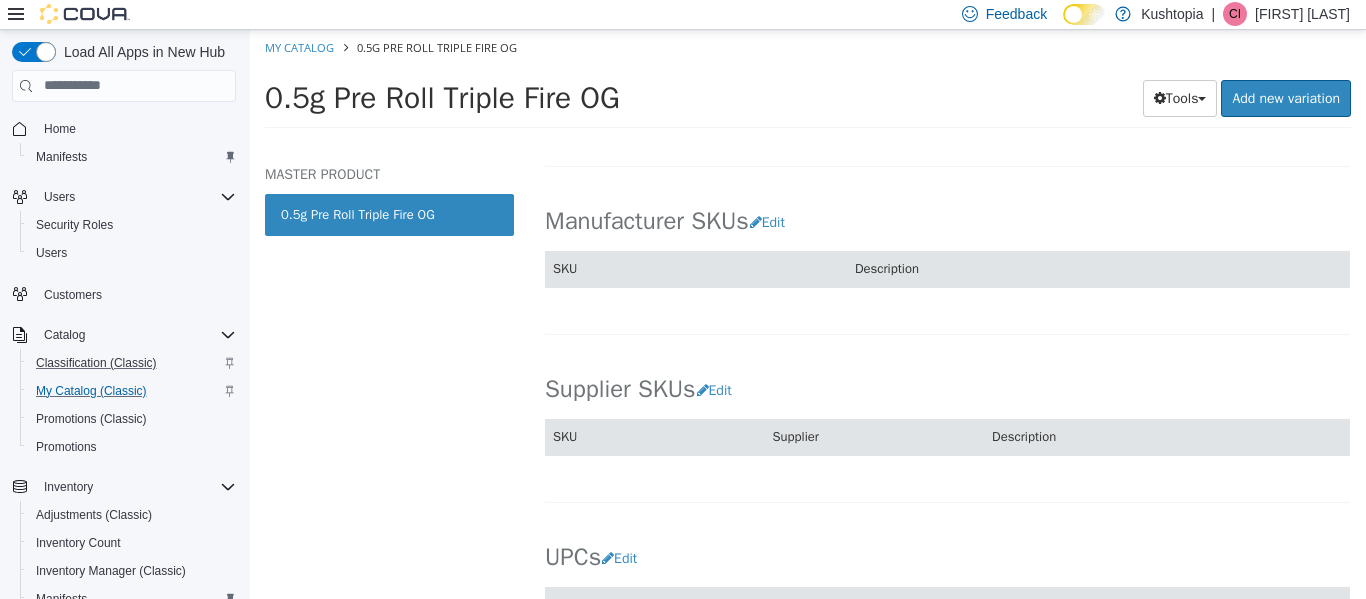 scroll, scrollTop: 1100, scrollLeft: 0, axis: vertical 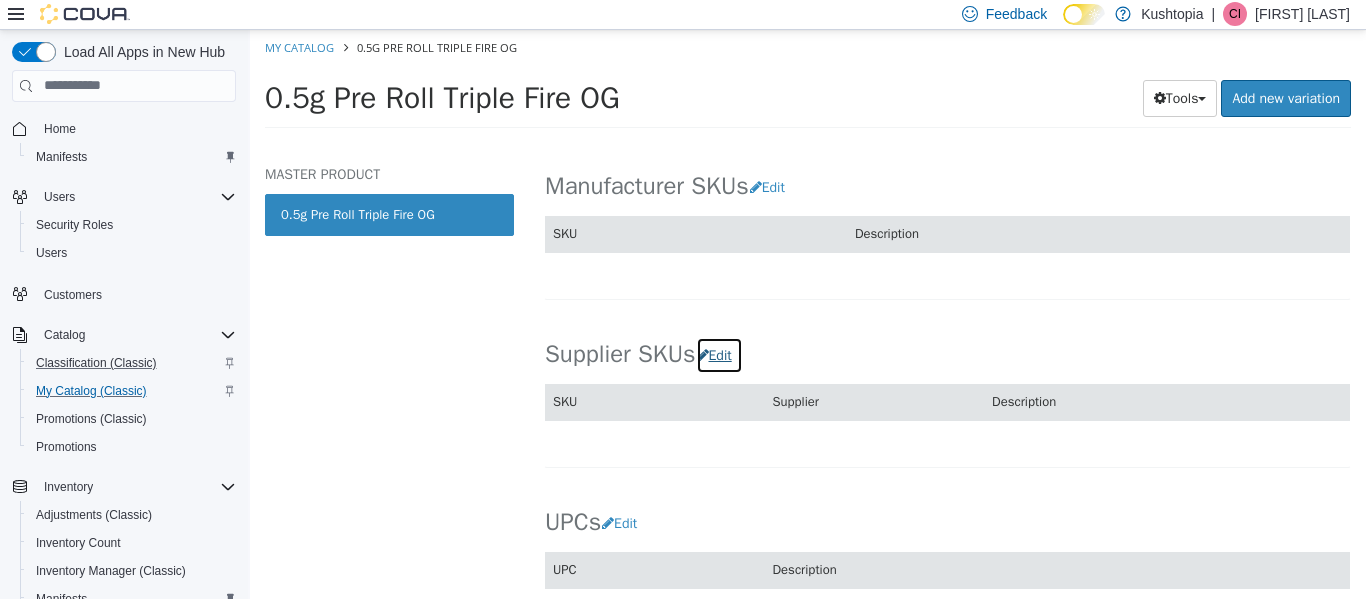 click on "Edit" at bounding box center (719, 354) 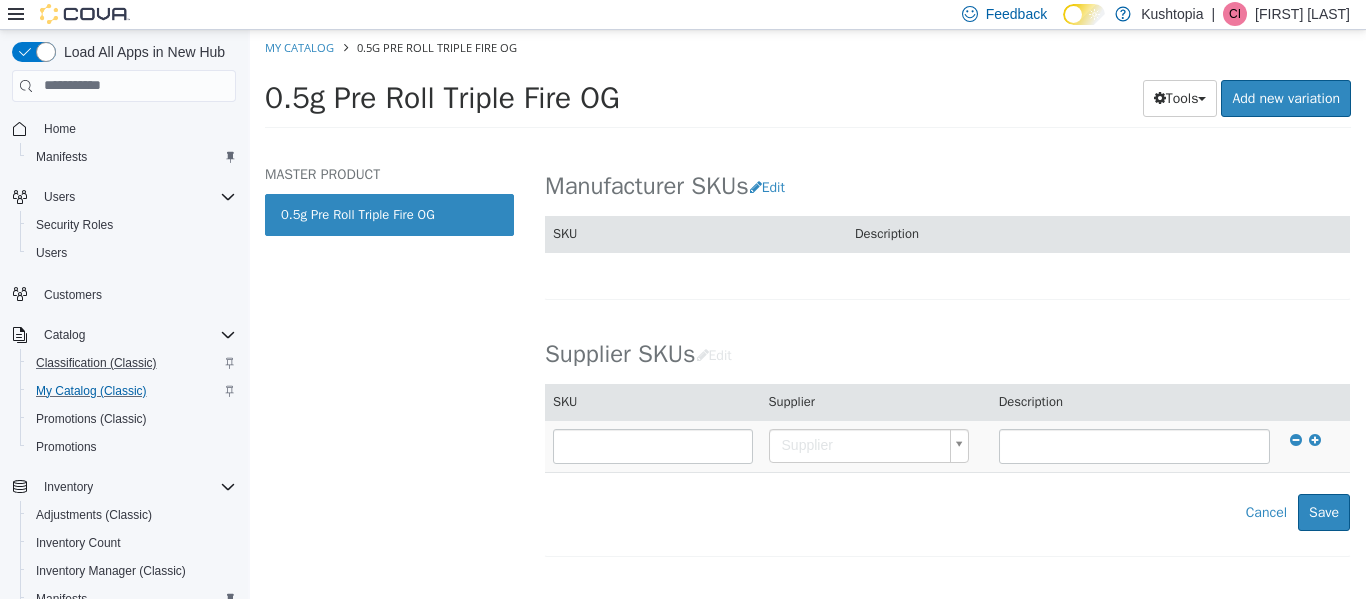 click on "Saving Bulk Changes...
×
My Catalog
0.5g Pre Roll Triple Fire OG
0.5g Pre Roll Triple Fire OG
Tools
Clone Print Labels   Add new variation
MASTER PRODUCT
0.5g Pre Roll Triple Fire OG
Pre-Roll
0.5g Pre Roll Triple Fire OG
[Master Product] Active   CATALOG SKU - 3VN43HY6     English - US                             Last Updated:  [DATE]
General Specifications Assets Product Behaviors Availability Pricing
Marketing Classification  Edit Industry
Kushtopia
Classification
Pre-Roll
Cancel Save Changes General Information  Edit Product Name
0.5g Pre Roll Triple Fire OG
Short Description
< empty >
Long Description
< empty >
MSRP
< empty >
Release Date
< empty >
Cancel Save Changes Manufacturer  Edit Manufacturer
< empty >
Cancel Save Manufacturer SKUs  Edit SKU Description Cancel Save Supplier SKUs  Edit SKU Supplier Description     Supplier" at bounding box center (808, 84) 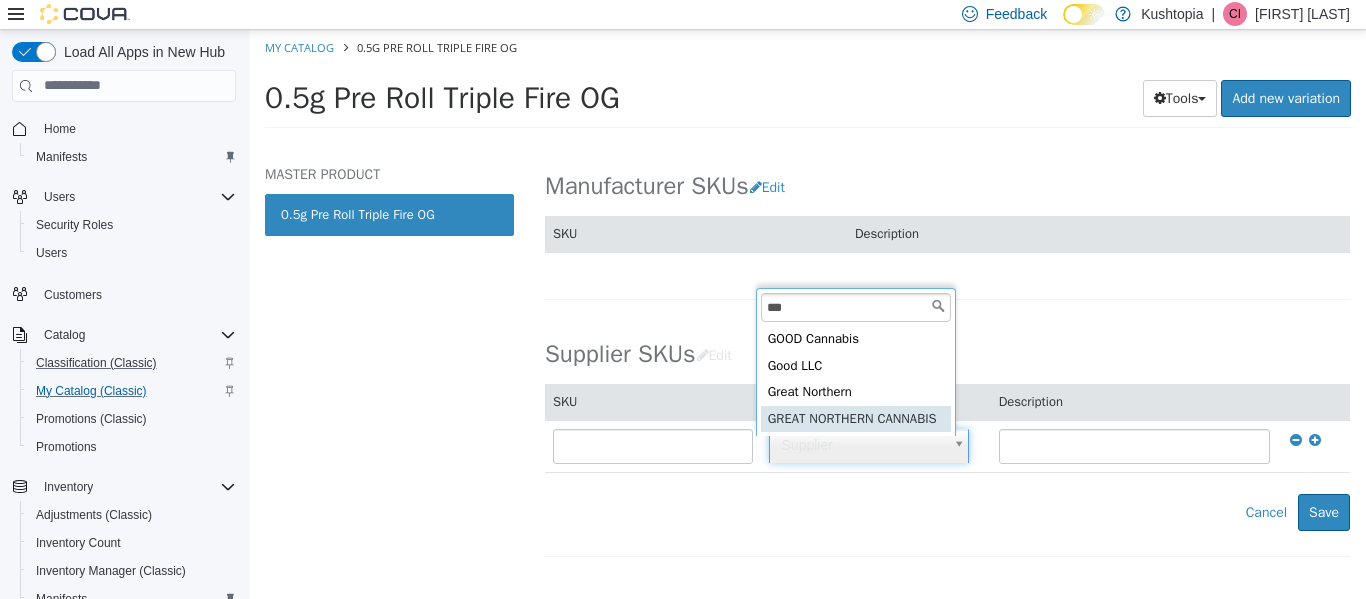 type on "***" 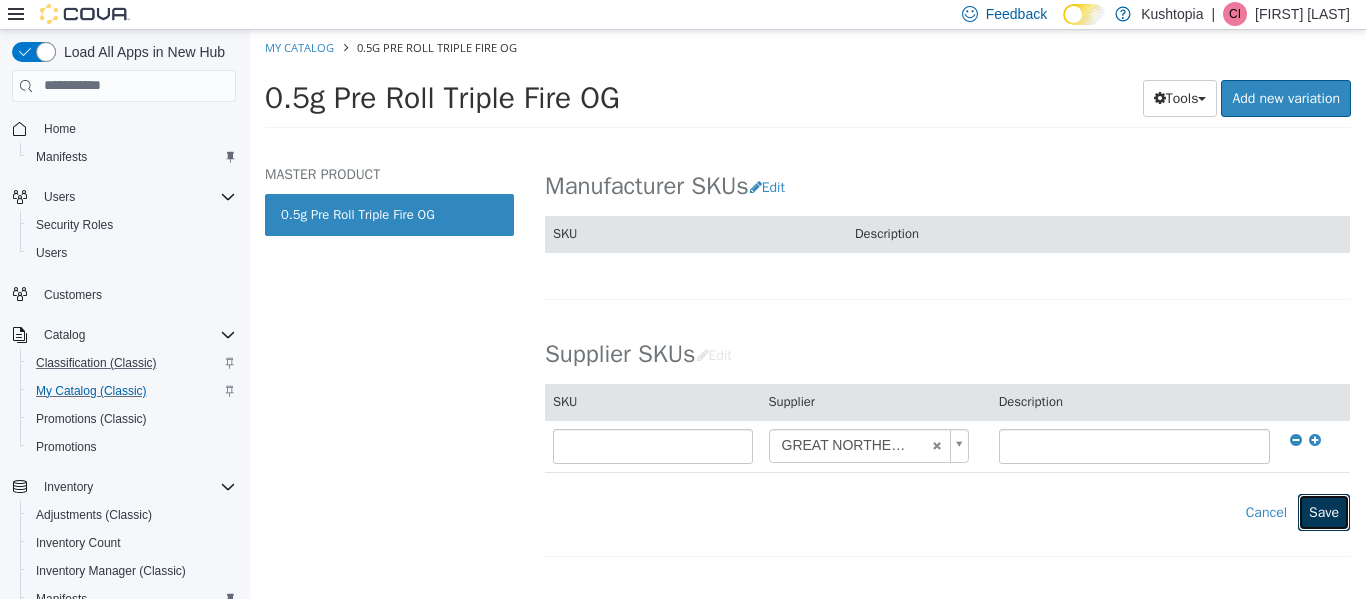 click on "Save" at bounding box center [1324, 511] 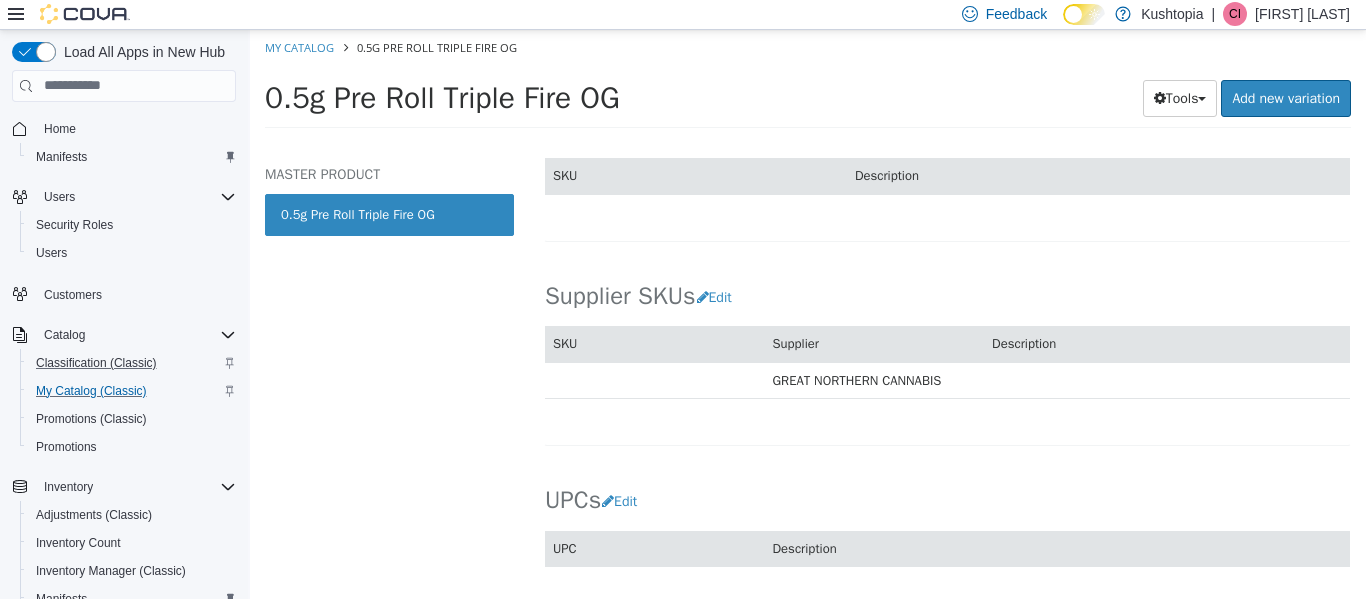 scroll, scrollTop: 1115, scrollLeft: 0, axis: vertical 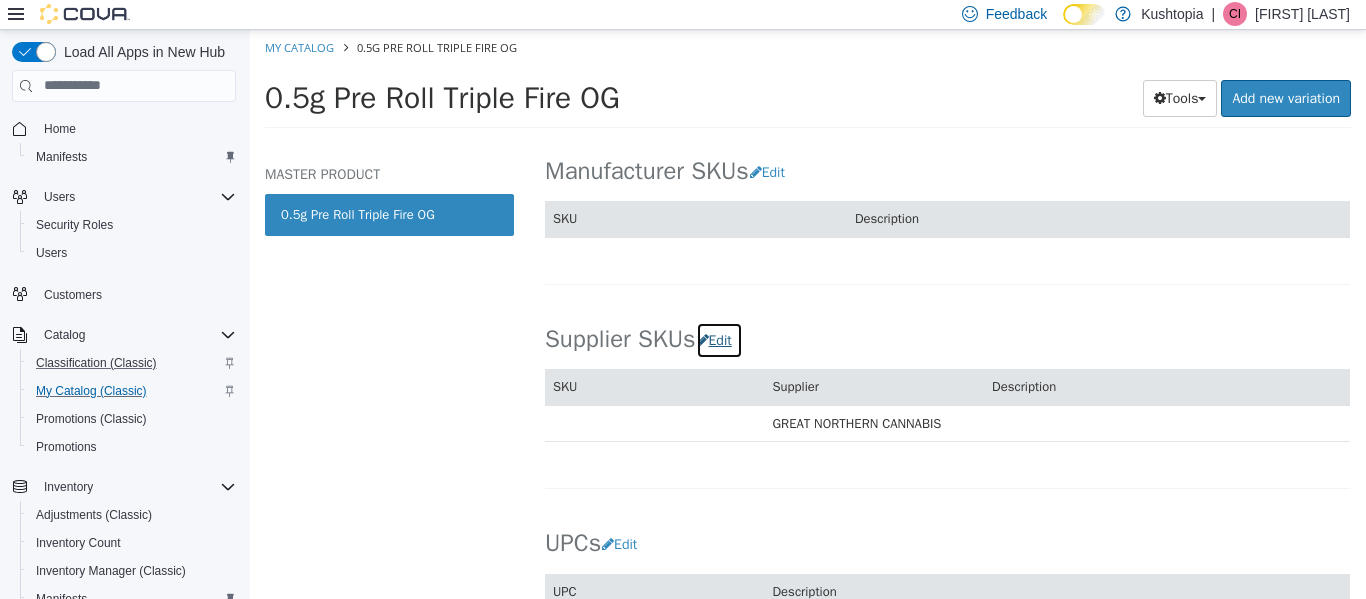 click on "Edit" at bounding box center [719, 339] 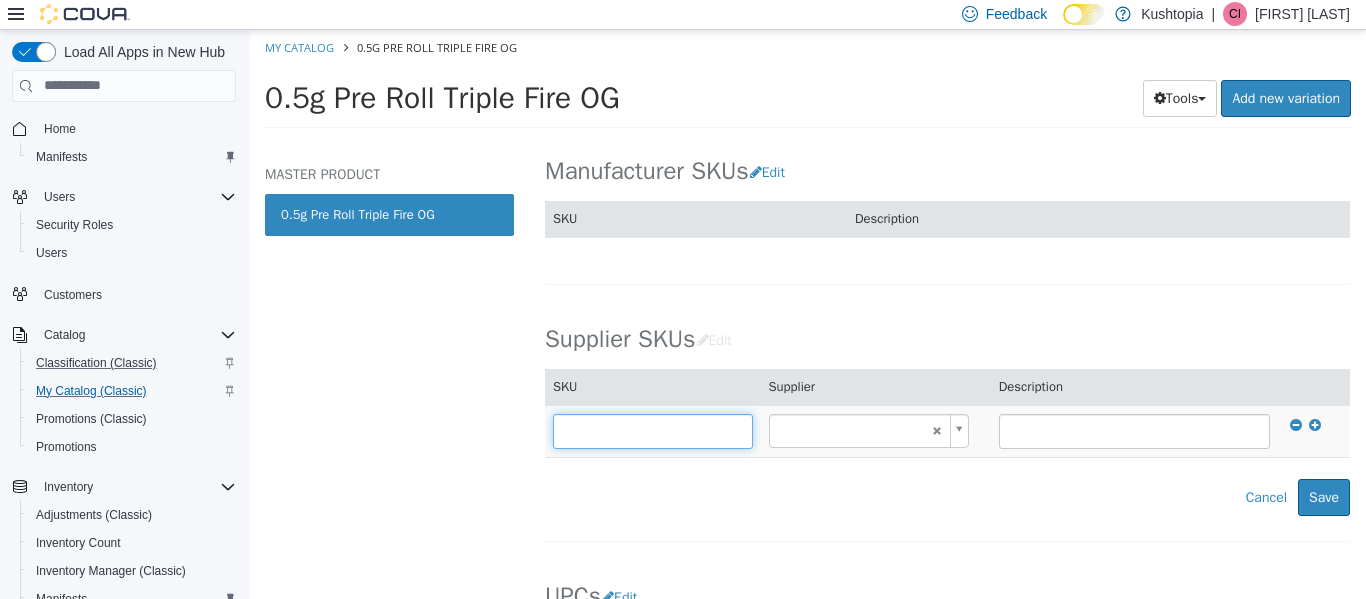 click at bounding box center [653, 430] 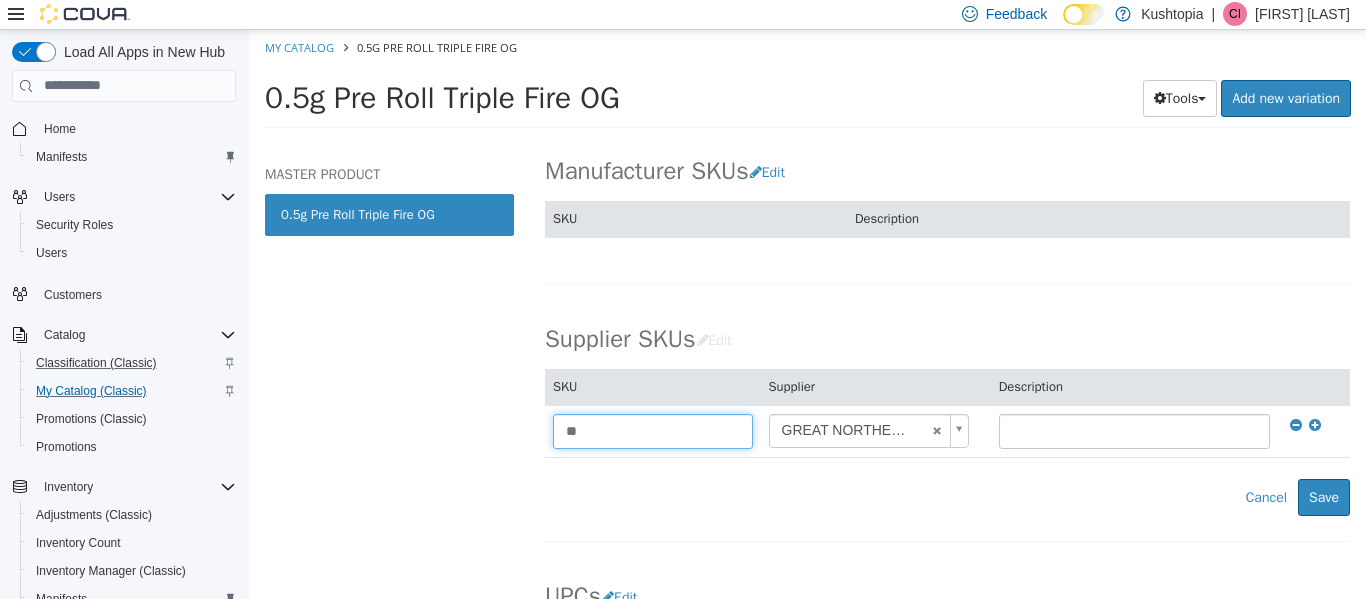 type on "*" 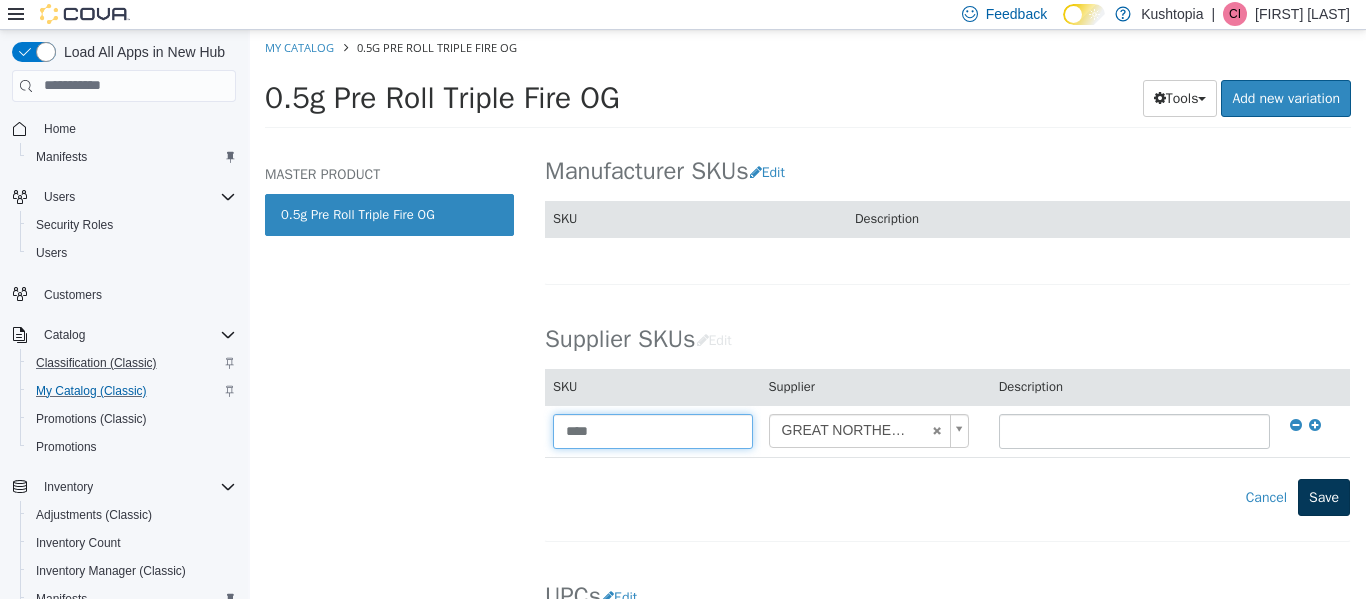 type on "****" 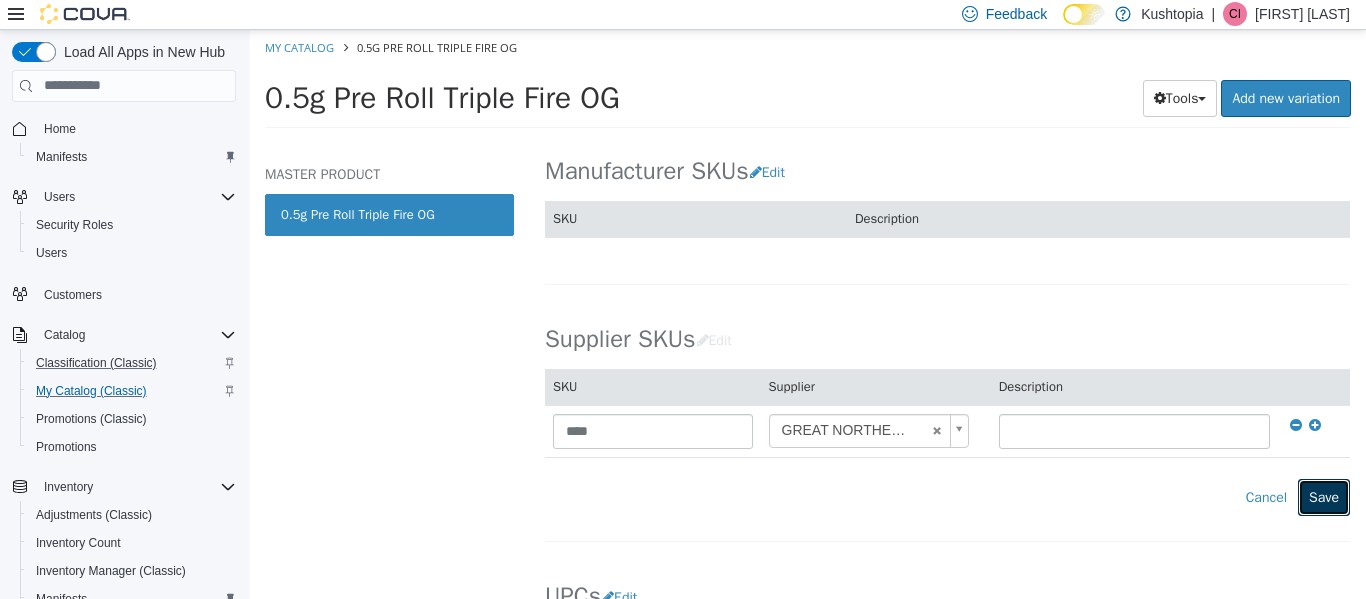 click on "Save" at bounding box center [1324, 496] 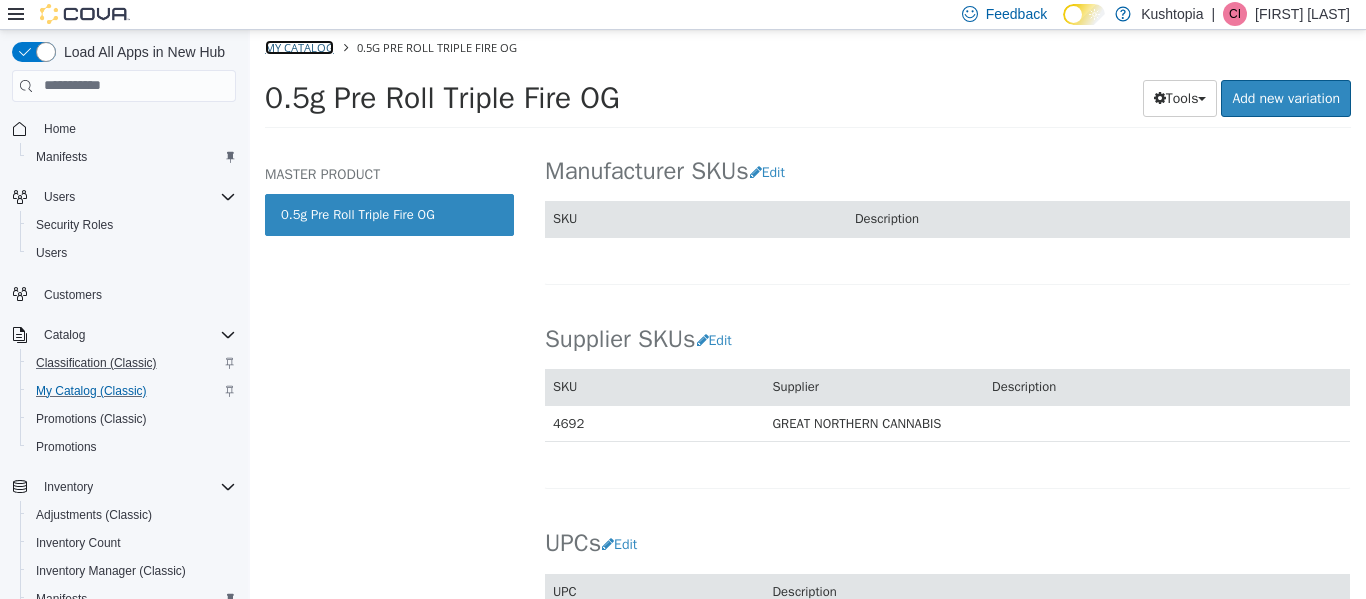 click on "My Catalog" at bounding box center (299, 46) 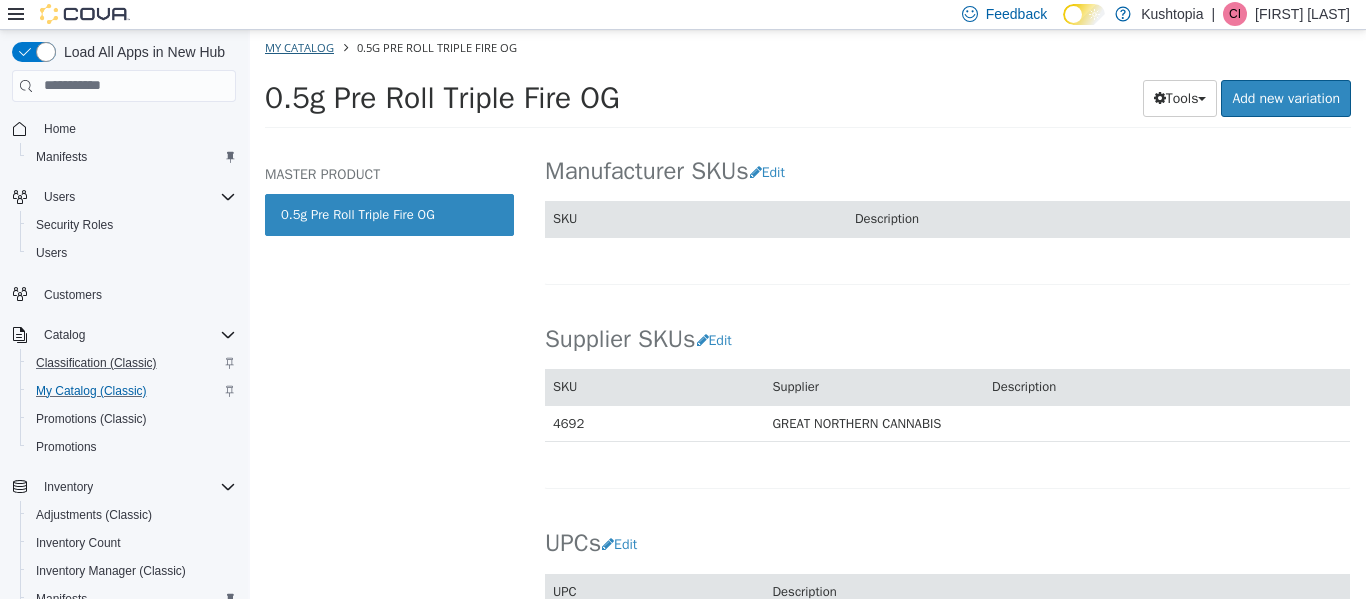 select on "**********" 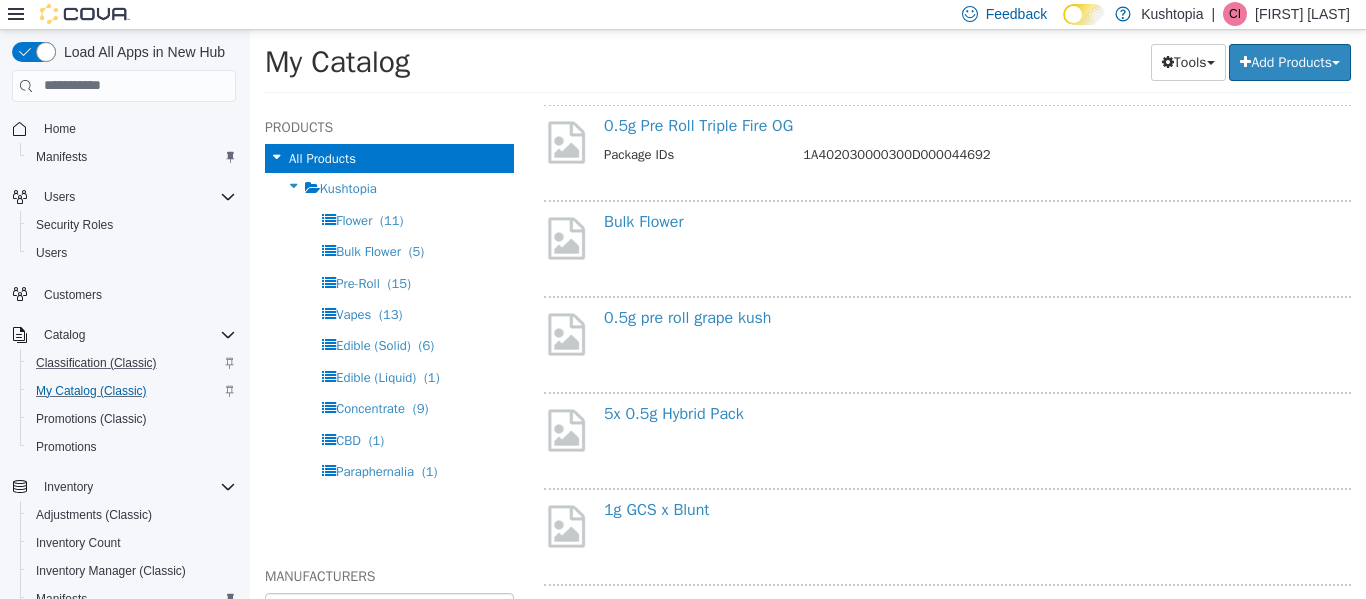 scroll, scrollTop: 500, scrollLeft: 0, axis: vertical 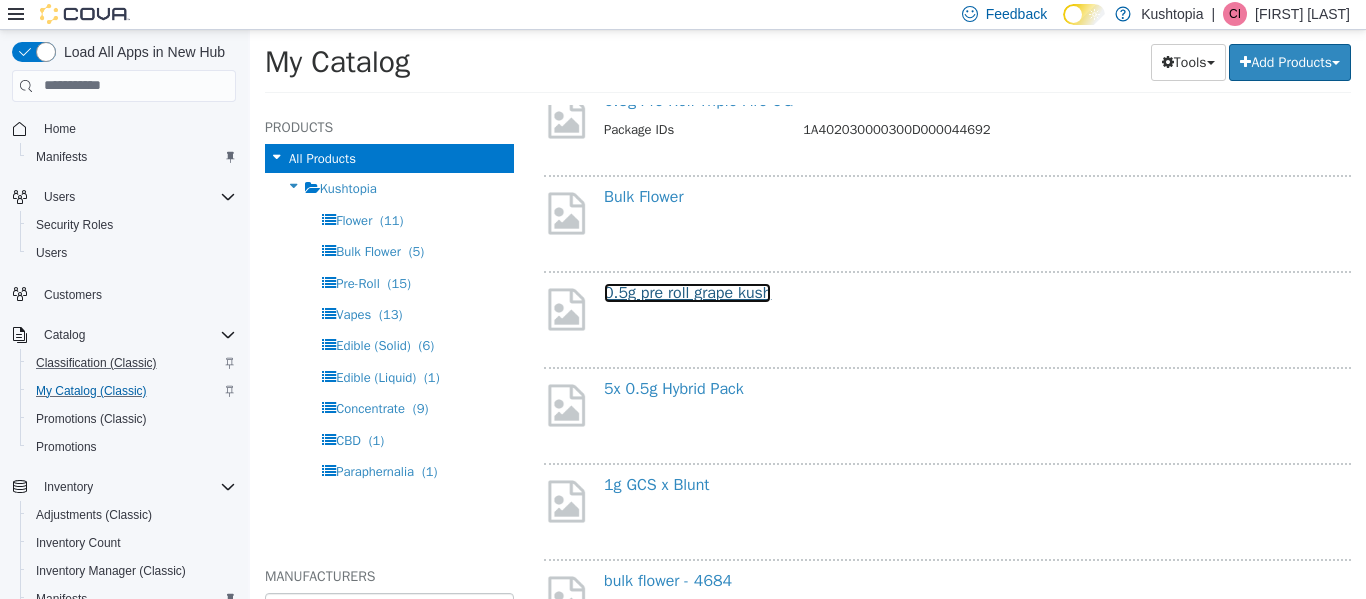 click on "0.5g pre roll grape kush" at bounding box center [687, 292] 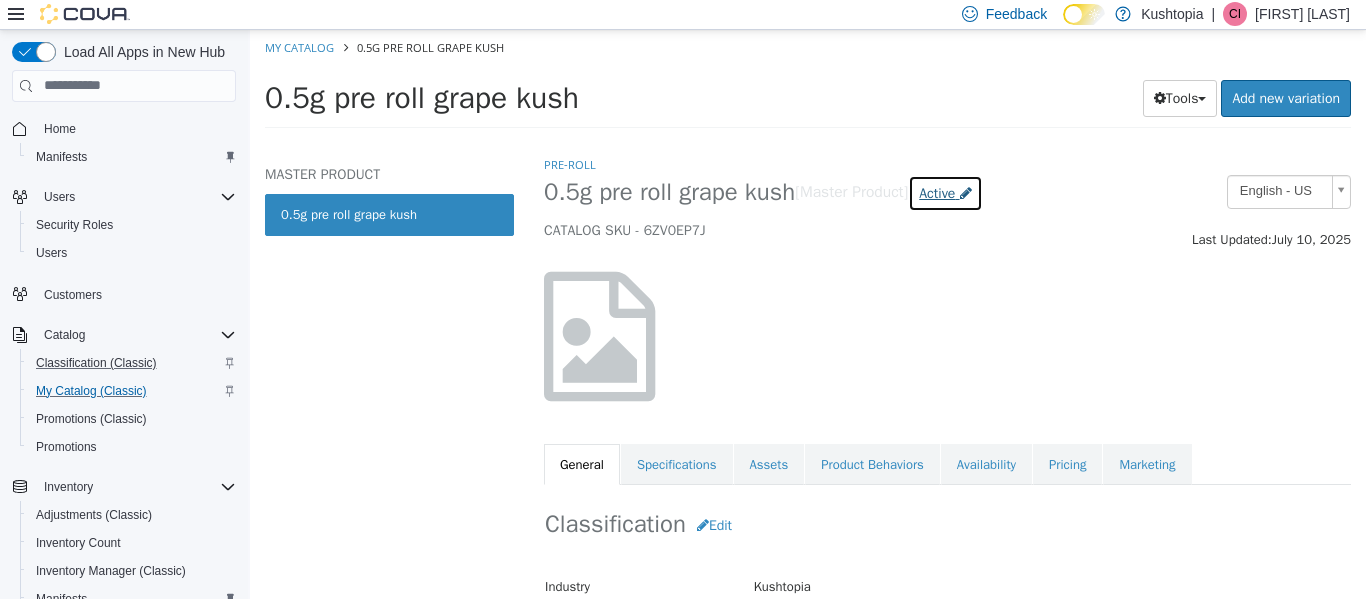 drag, startPoint x: 969, startPoint y: 188, endPoint x: 961, endPoint y: 197, distance: 12.0415945 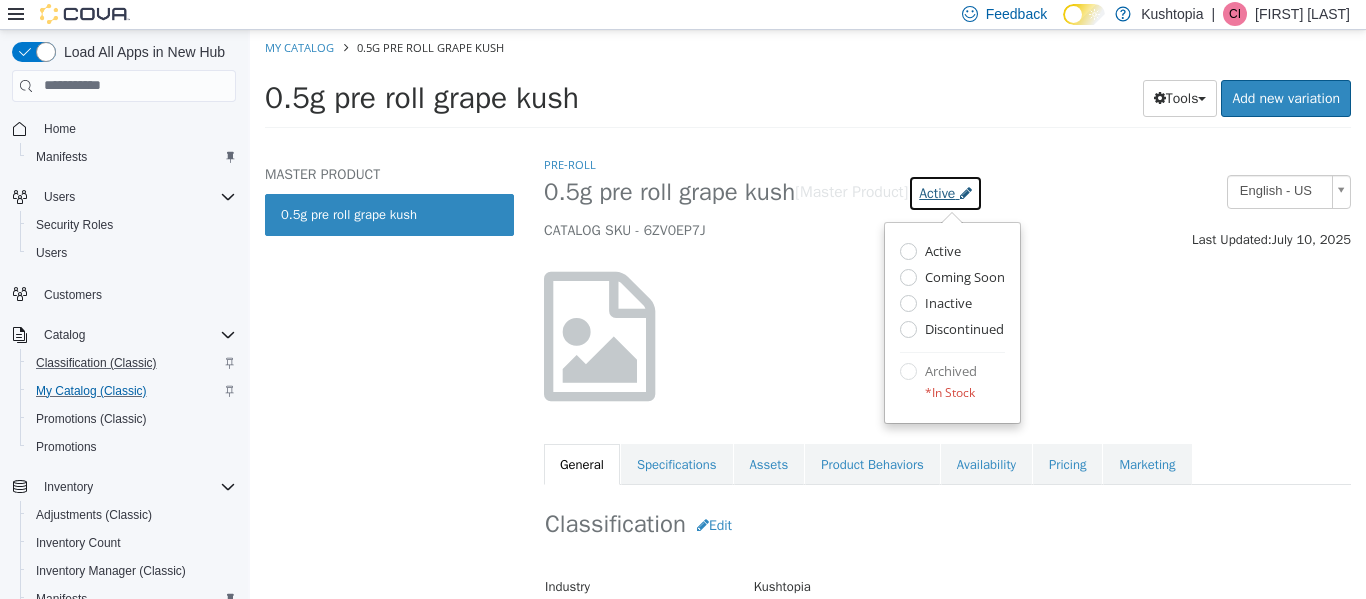 click on "Active" at bounding box center (937, 192) 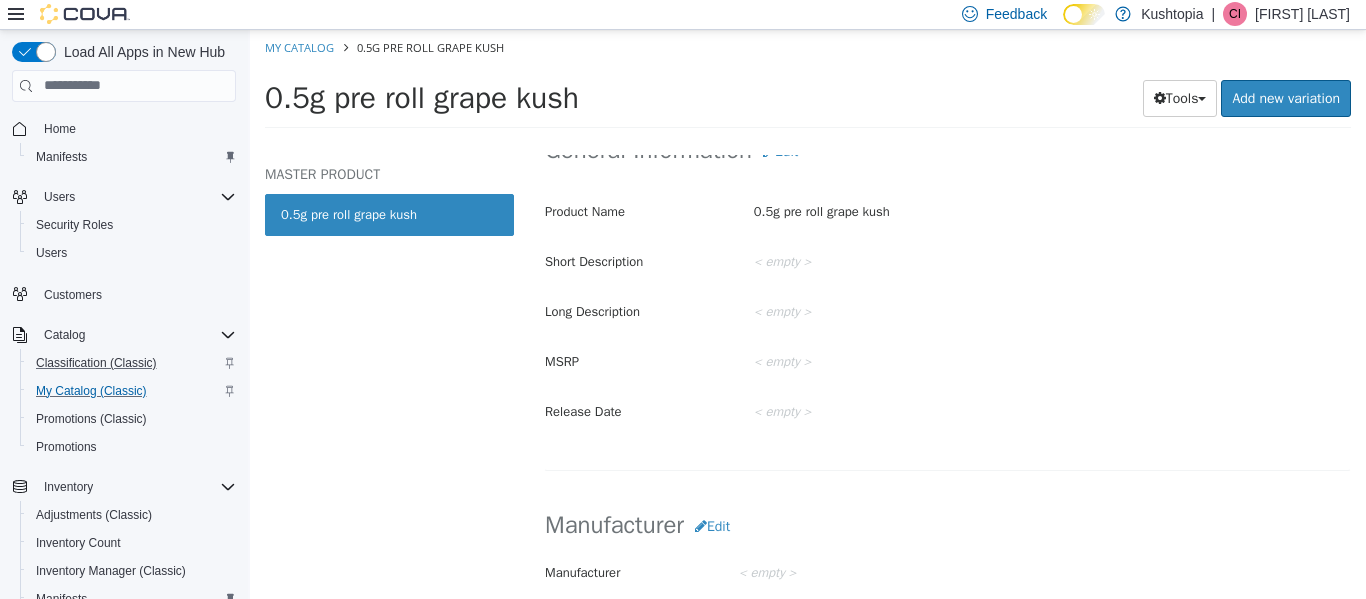 scroll, scrollTop: 500, scrollLeft: 0, axis: vertical 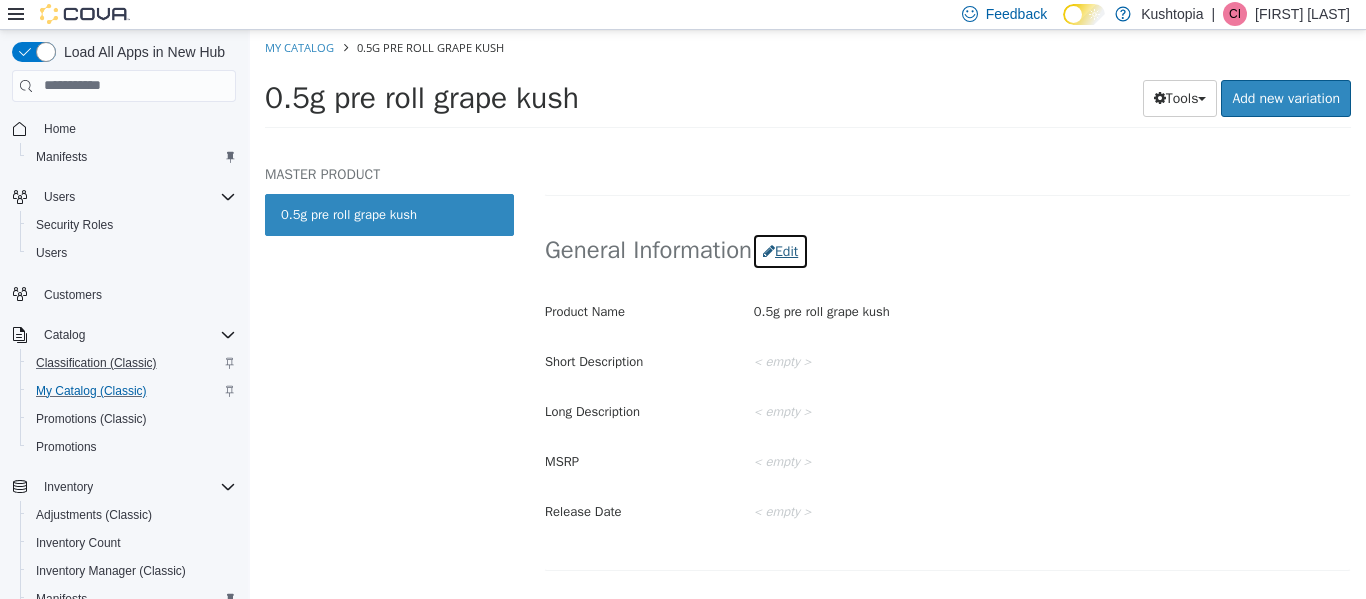 click on "Edit" at bounding box center (780, 250) 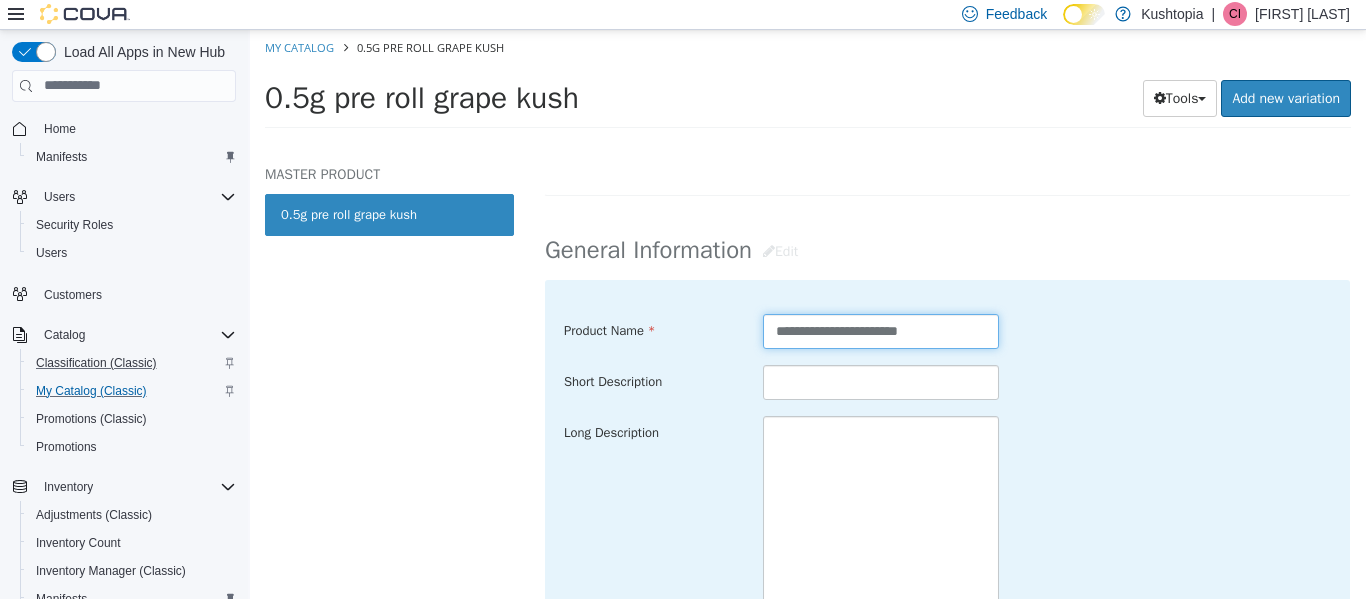 drag, startPoint x: 808, startPoint y: 332, endPoint x: 809, endPoint y: 345, distance: 13.038404 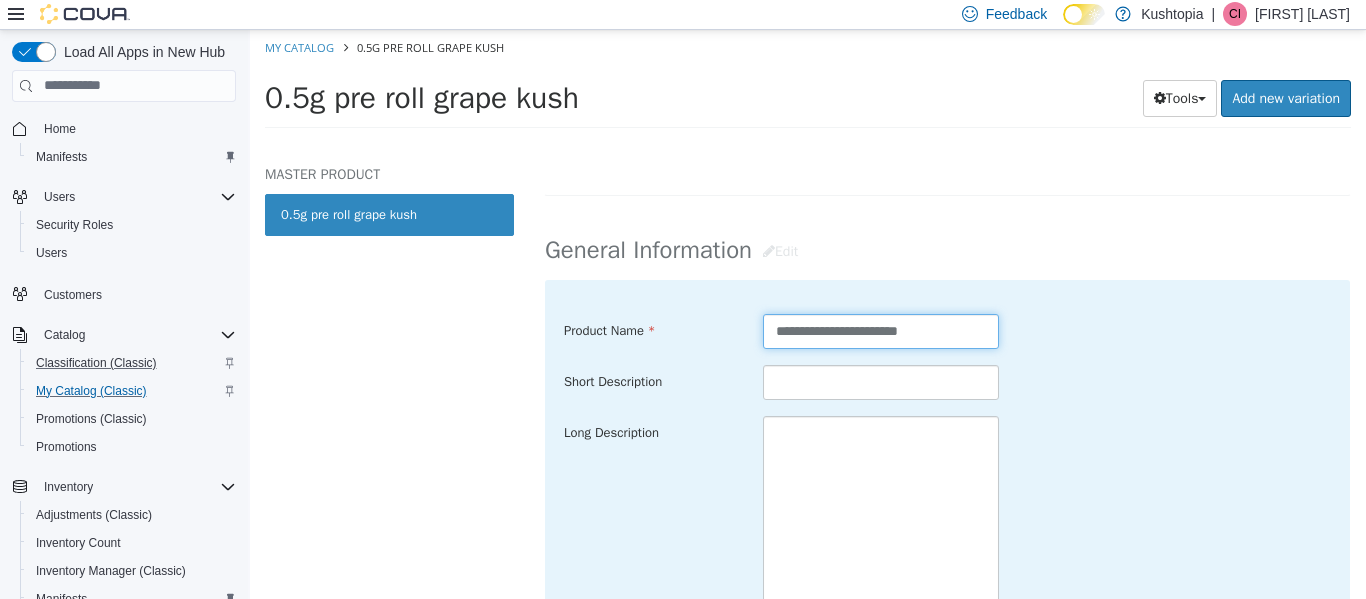 click on "**********" at bounding box center [881, 330] 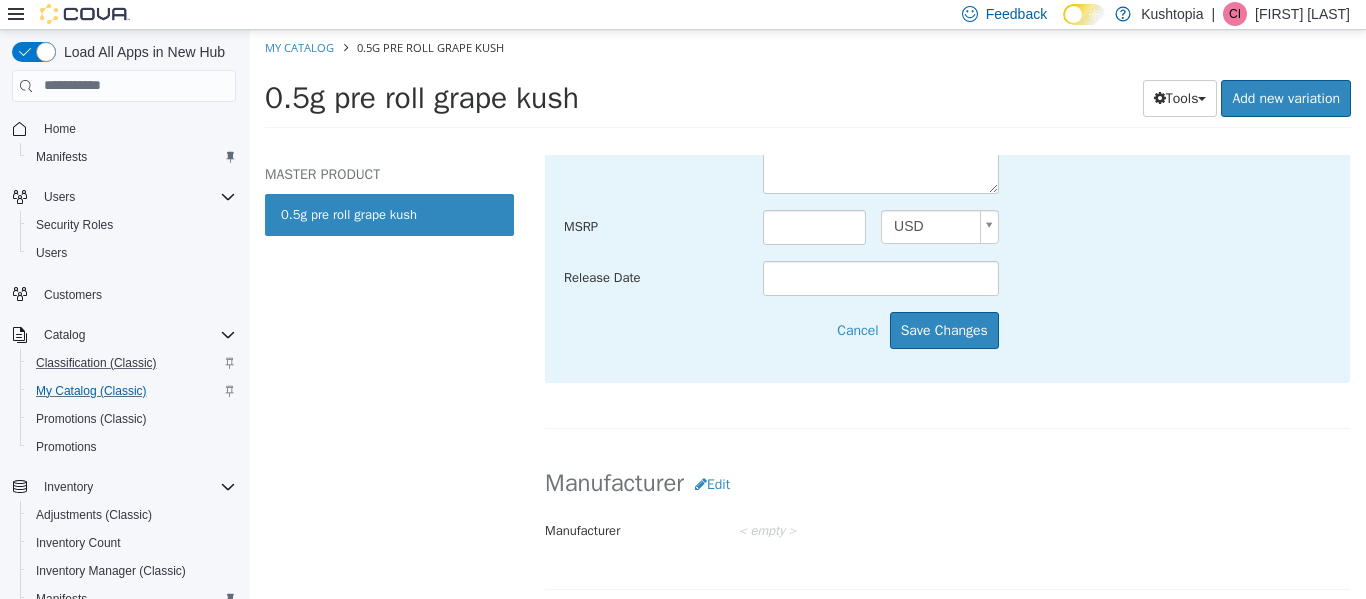 scroll, scrollTop: 1000, scrollLeft: 0, axis: vertical 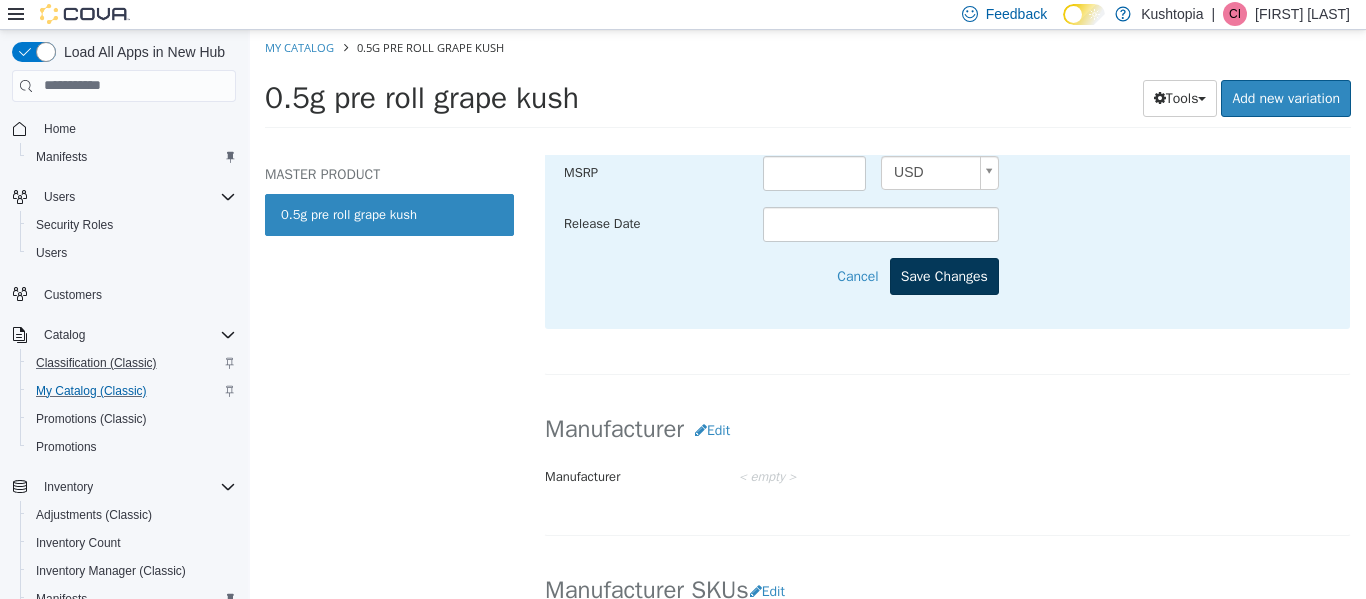 type on "**********" 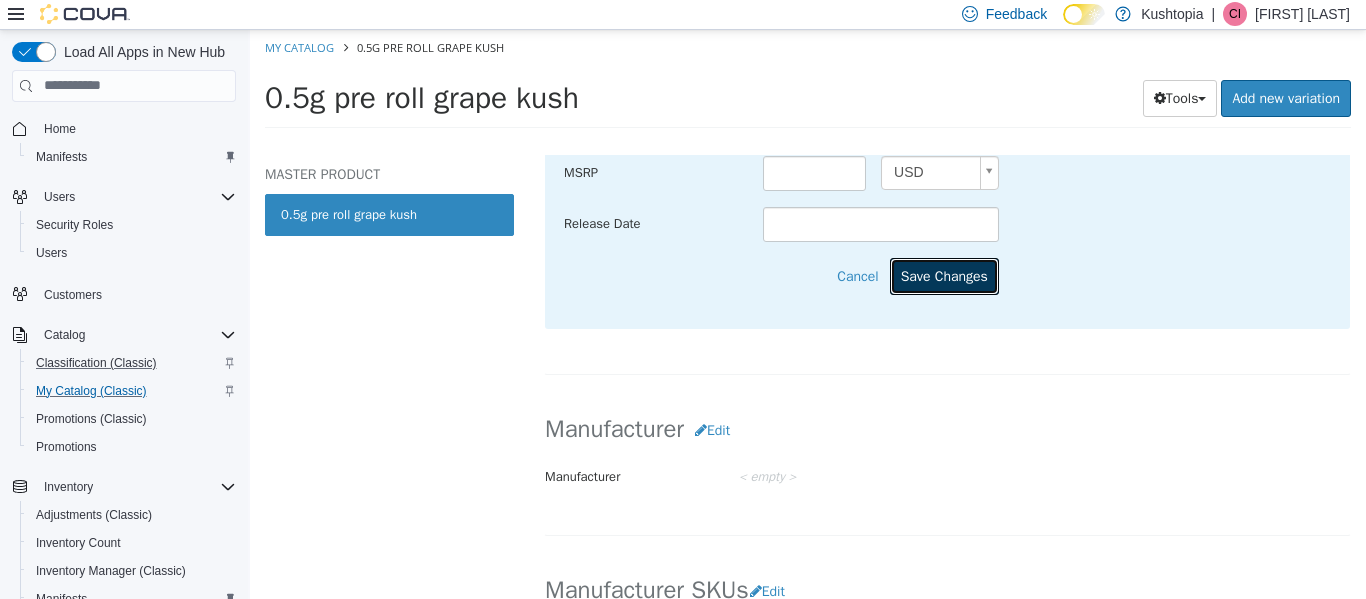drag, startPoint x: 944, startPoint y: 284, endPoint x: 913, endPoint y: 328, distance: 53.823788 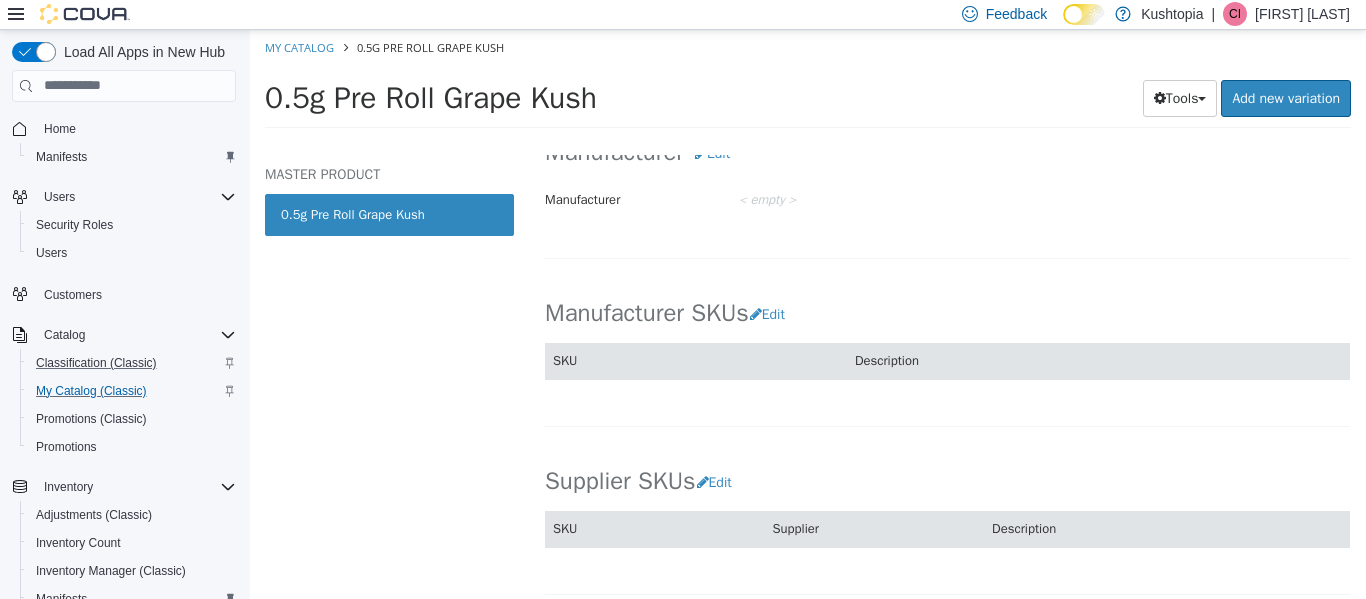 scroll, scrollTop: 879, scrollLeft: 0, axis: vertical 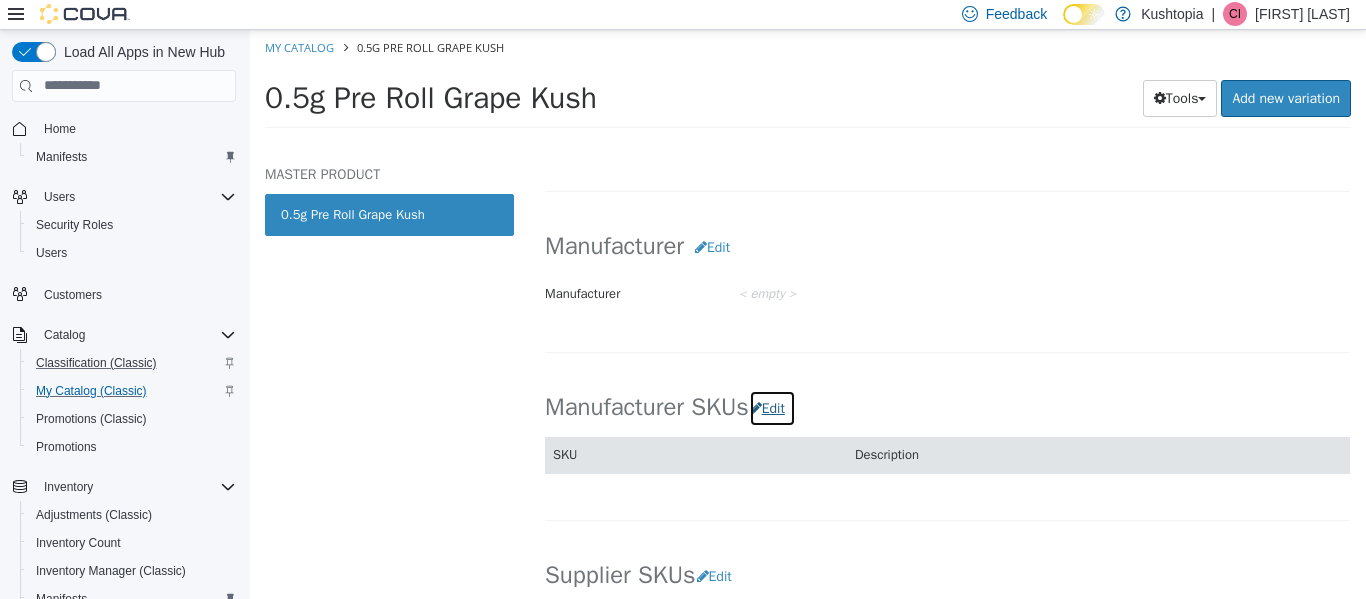 click on "Edit" at bounding box center [772, 407] 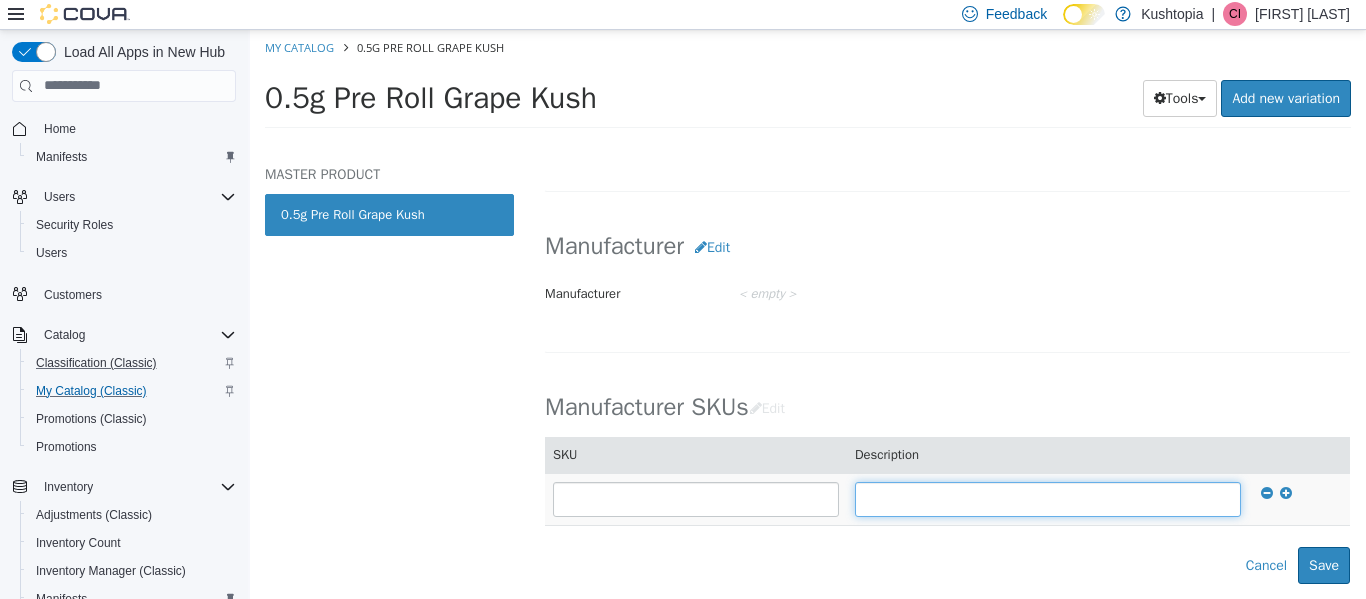 click at bounding box center (1048, 498) 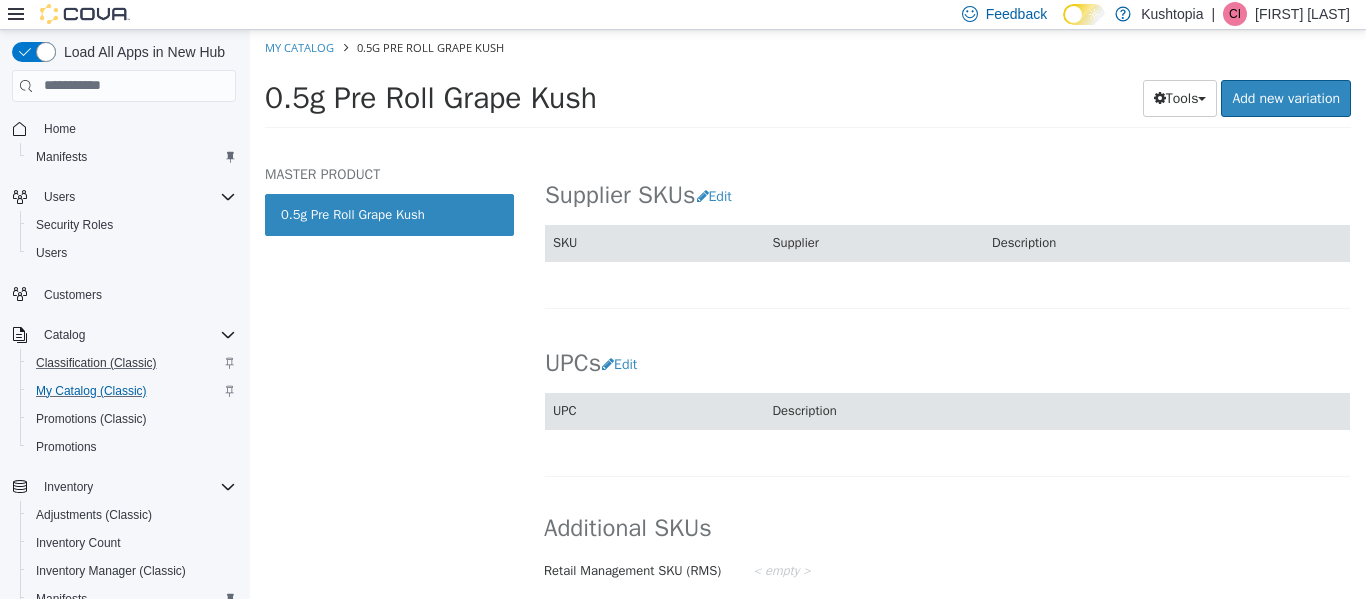 scroll, scrollTop: 1368, scrollLeft: 0, axis: vertical 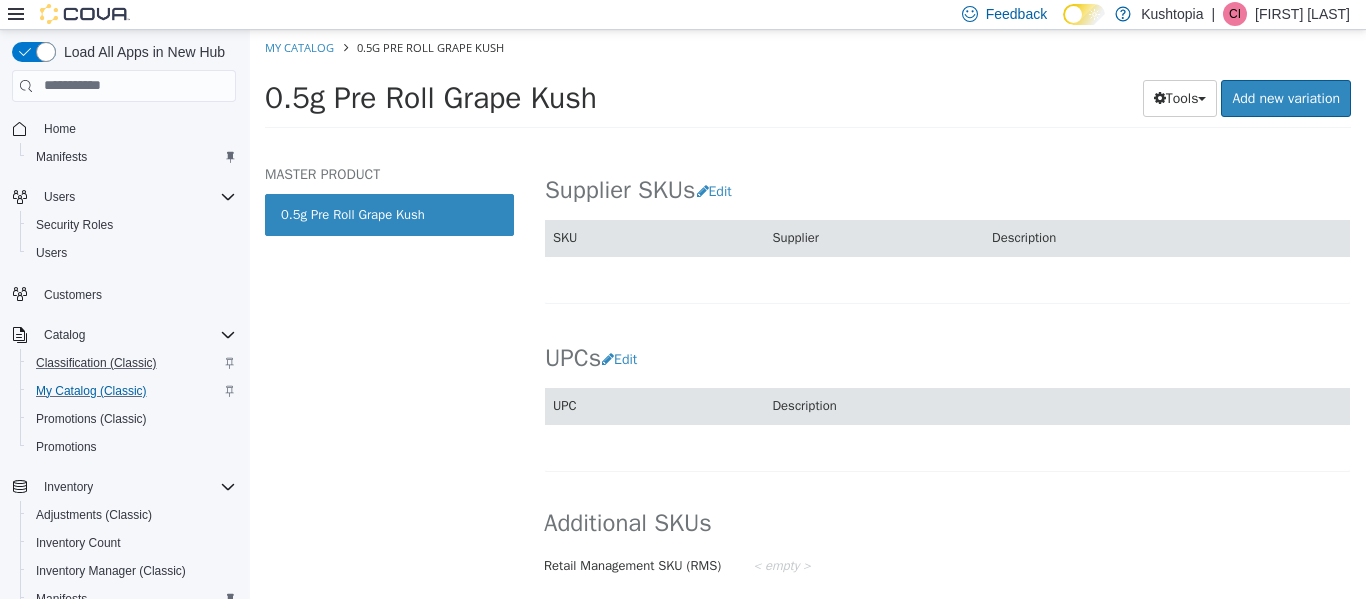 type on "*****" 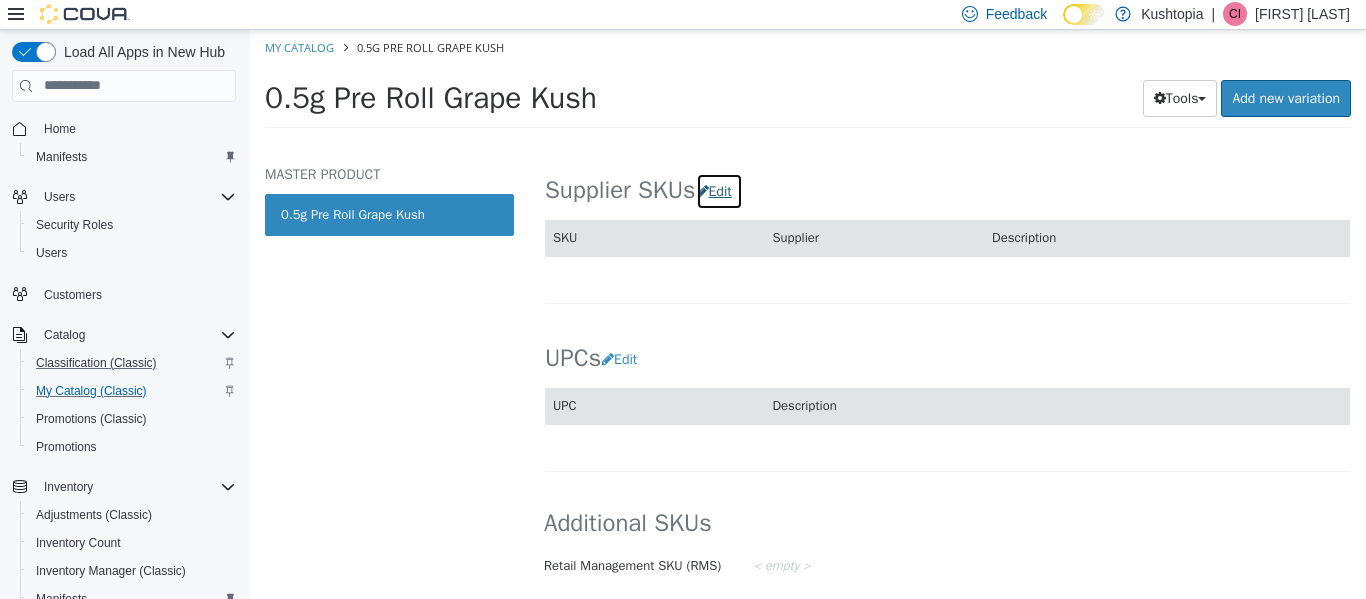 click on "Edit" at bounding box center (719, 190) 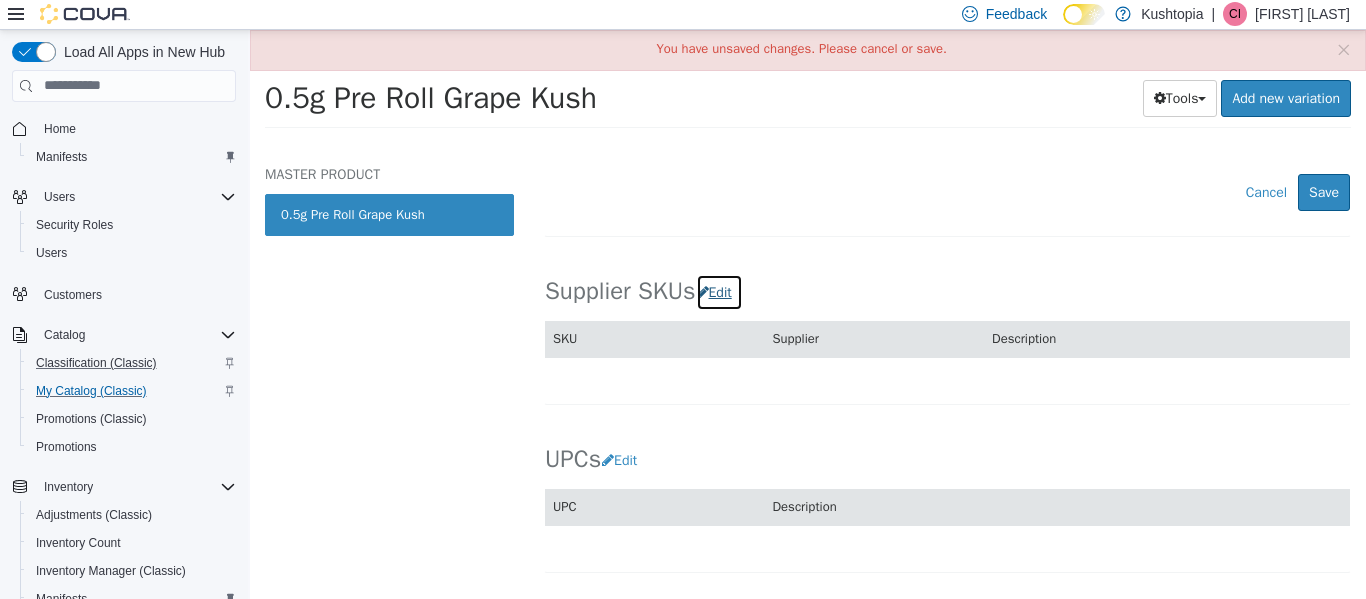 scroll, scrollTop: 1068, scrollLeft: 0, axis: vertical 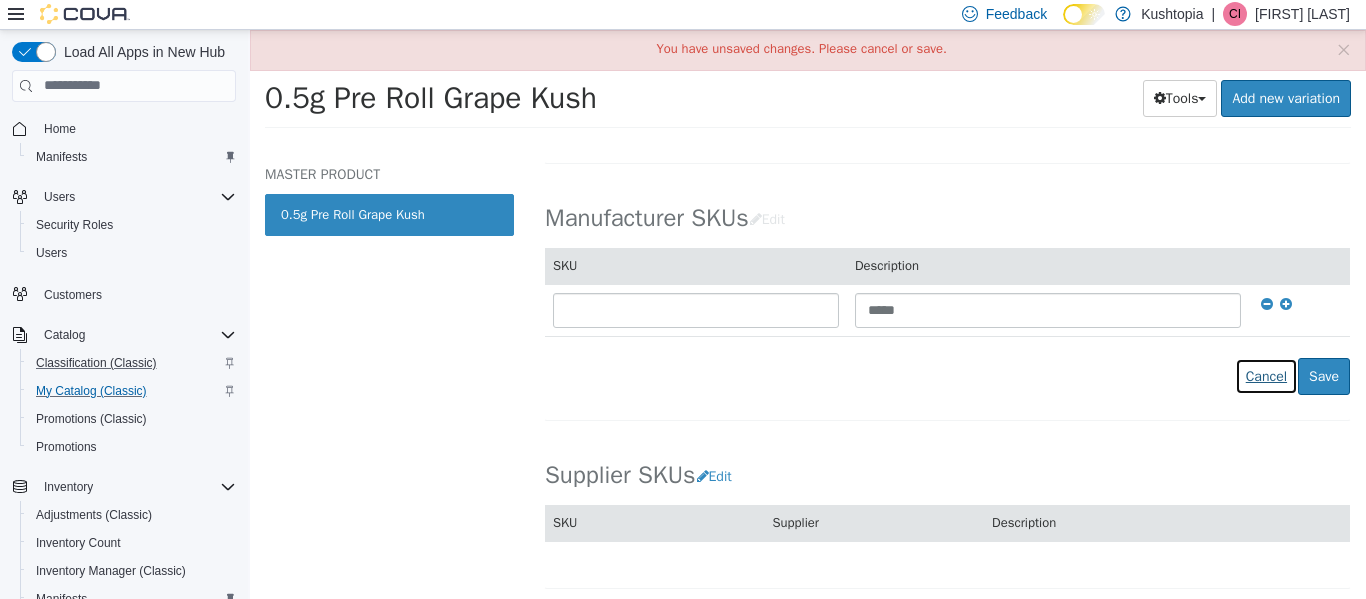 click on "Cancel" at bounding box center [1266, 375] 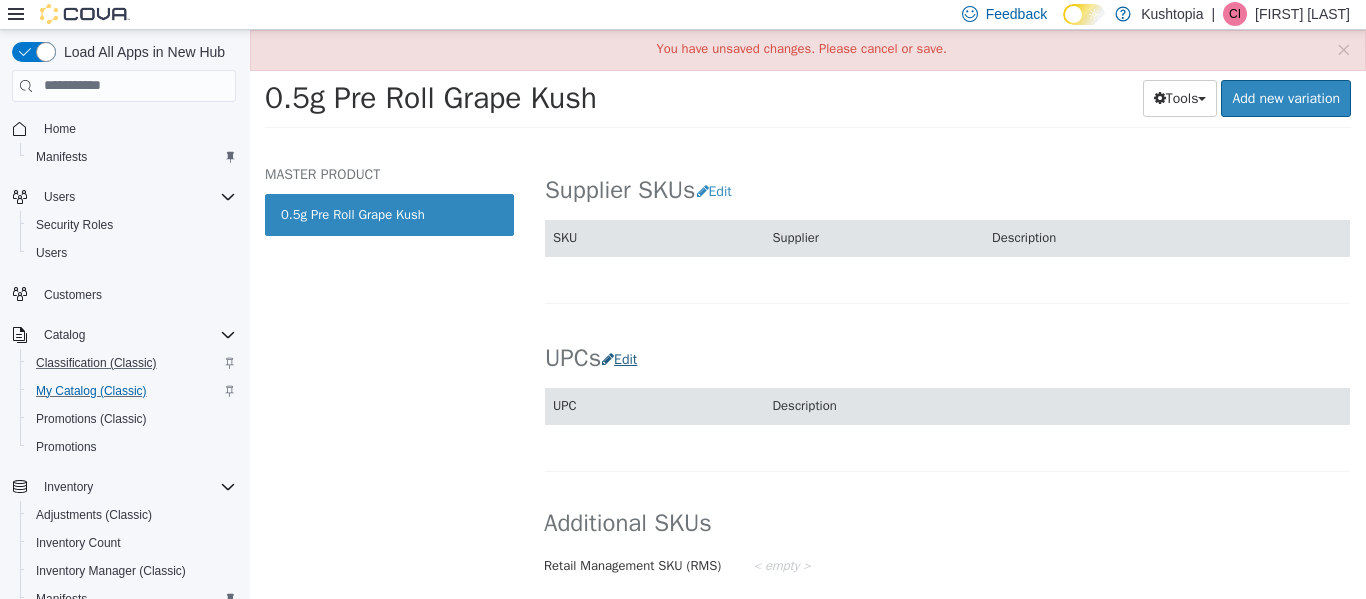 scroll, scrollTop: 1268, scrollLeft: 0, axis: vertical 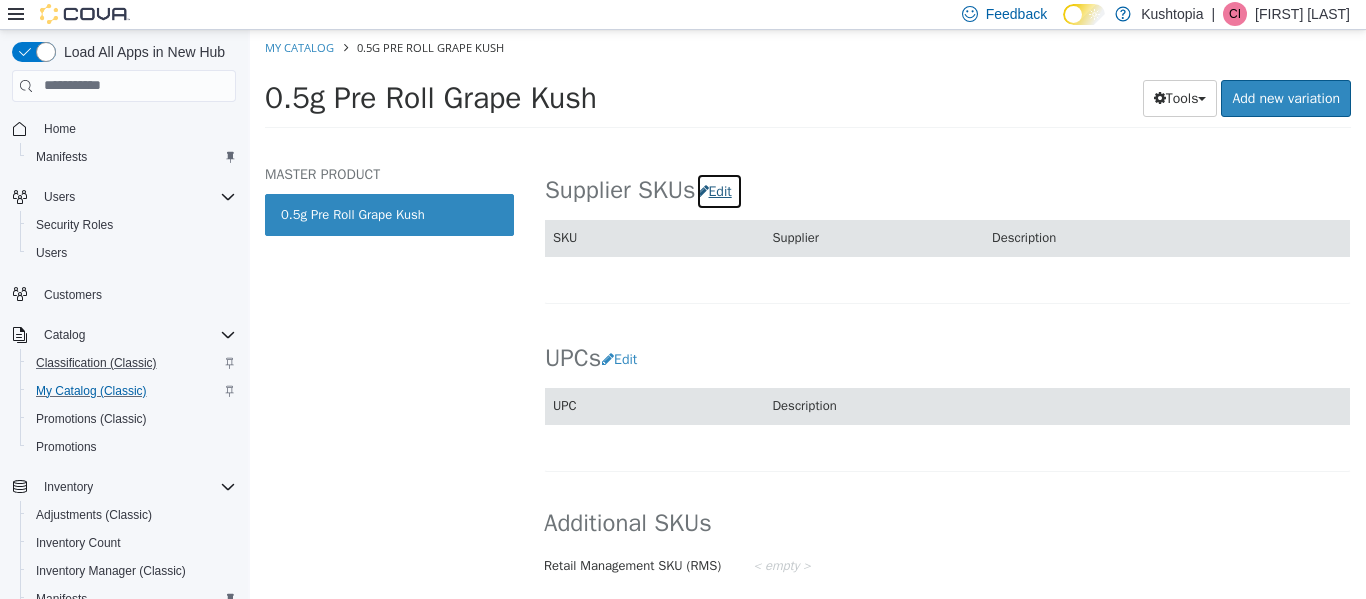 drag, startPoint x: 724, startPoint y: 188, endPoint x: 764, endPoint y: 242, distance: 67.20119 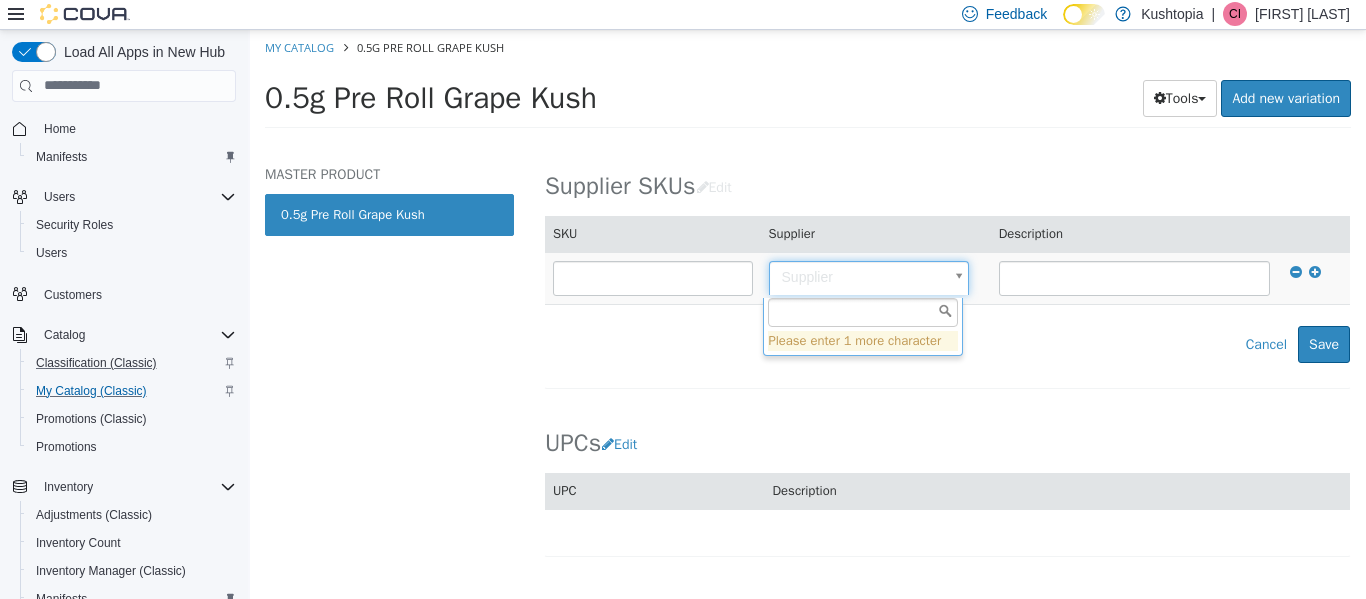 click on "Saving Bulk Changes...
×
You have unsaved changes. Please cancel or save.
My Catalog
0.5g Pre Roll Grape Kush
0.5g Pre Roll Grape Kush
Tools
Clone Print Labels   Add new variation
MASTER PRODUCT 0.5g Pre Roll Grape Kush
Pre-Roll
0.5g Pre Roll Grape Kush  [Master Product] Active  CATALOG SKU - 6ZV0EP7J     English - US                             Last Updated:  July 10, 2025
General Specifications Assets Product Behaviors Availability Pricing
Marketing Classification  Edit Industry
Kushtopia
Classification
Pre-Roll
Cancel Save Changes General Information  Edit Product Name
0.5g Pre Roll Grape Kush
Short Description
< empty >
Long Description
< empty >
MSRP
< empty >
Release Date
< empty >
Cancel Save Changes Manufacturer  Edit Manufacturer
< empty >
Cancel Save Manufacturer SKUs  Edit SKU Description Cancel Save Supplier SKUs  Edit SKU Supplier Description" at bounding box center (808, 84) 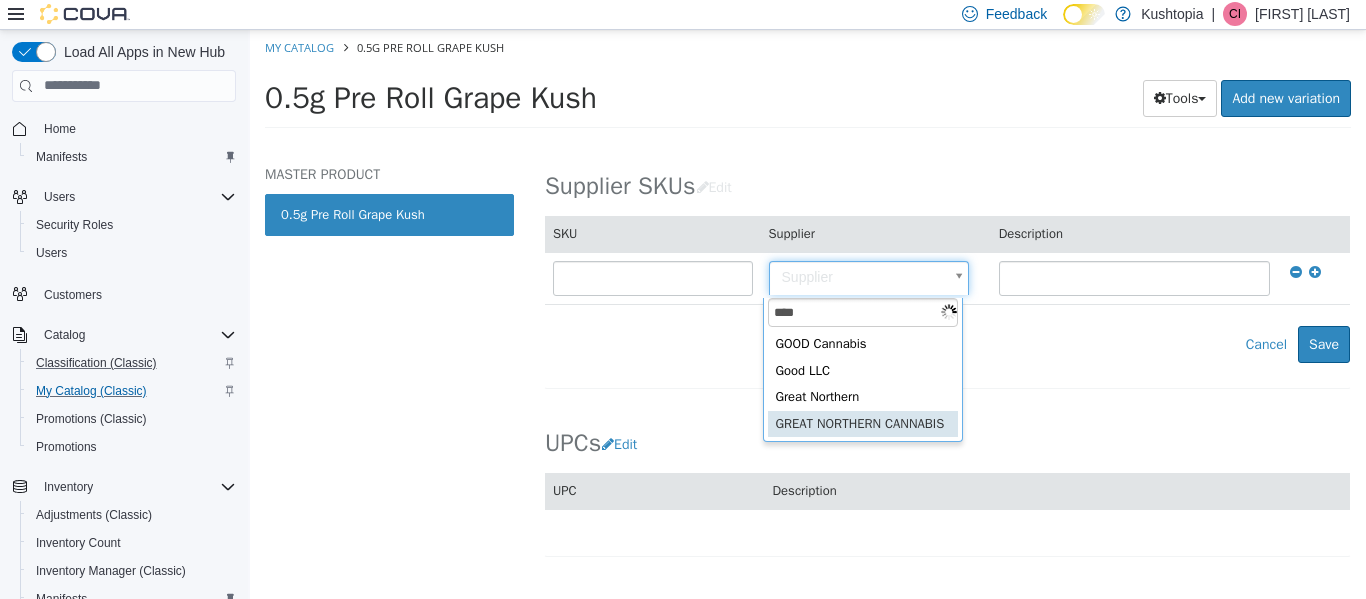 type on "****" 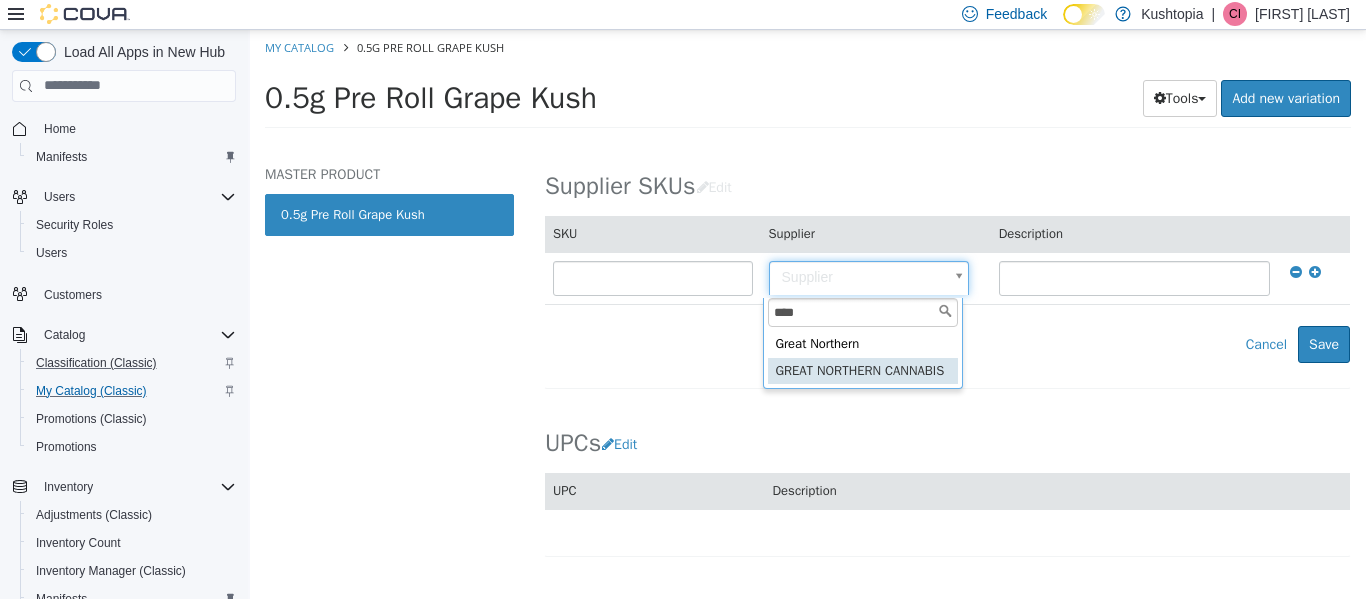 type on "**********" 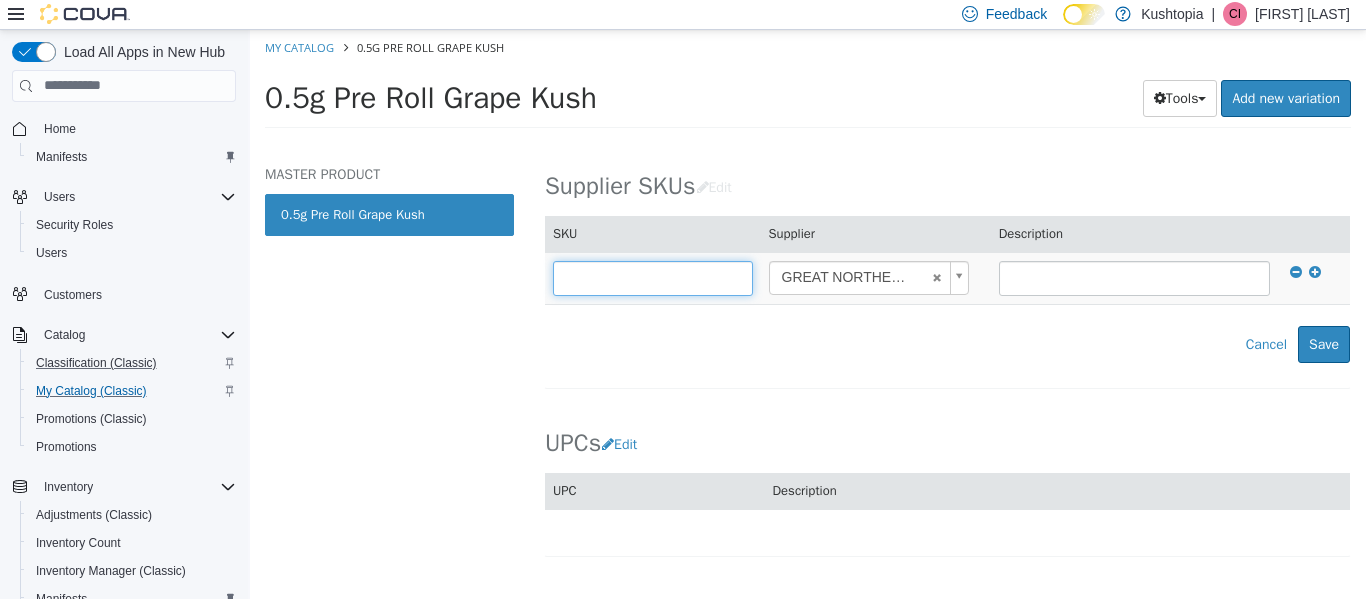 click at bounding box center (653, 277) 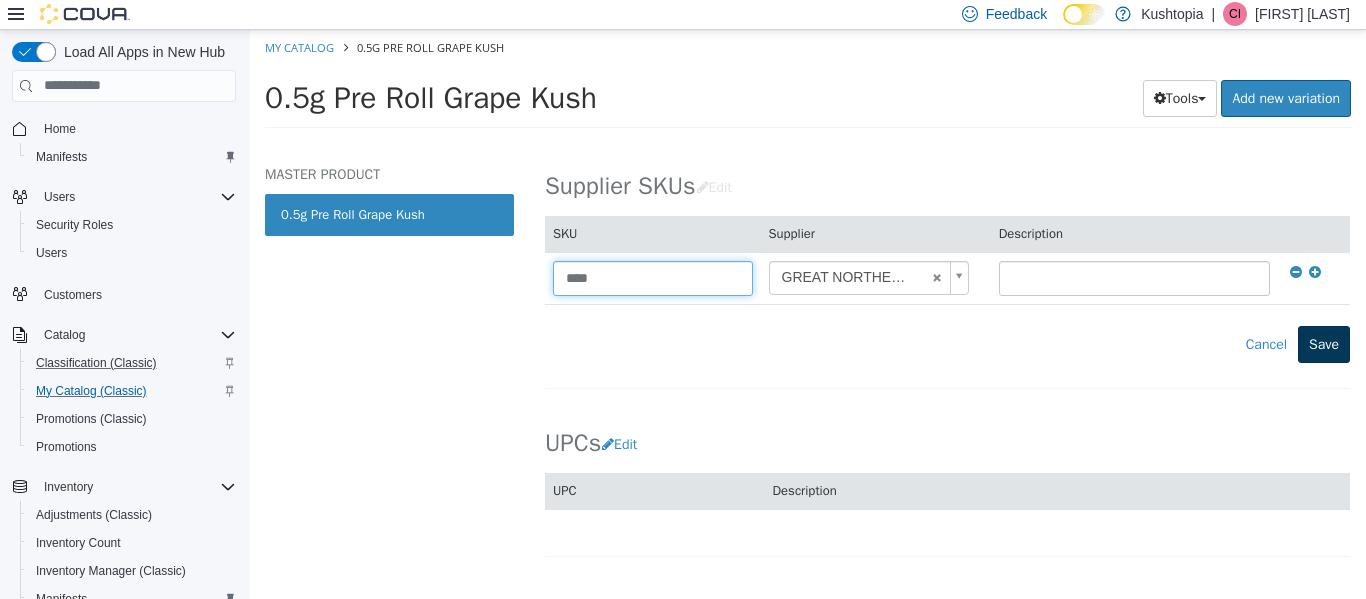 type on "****" 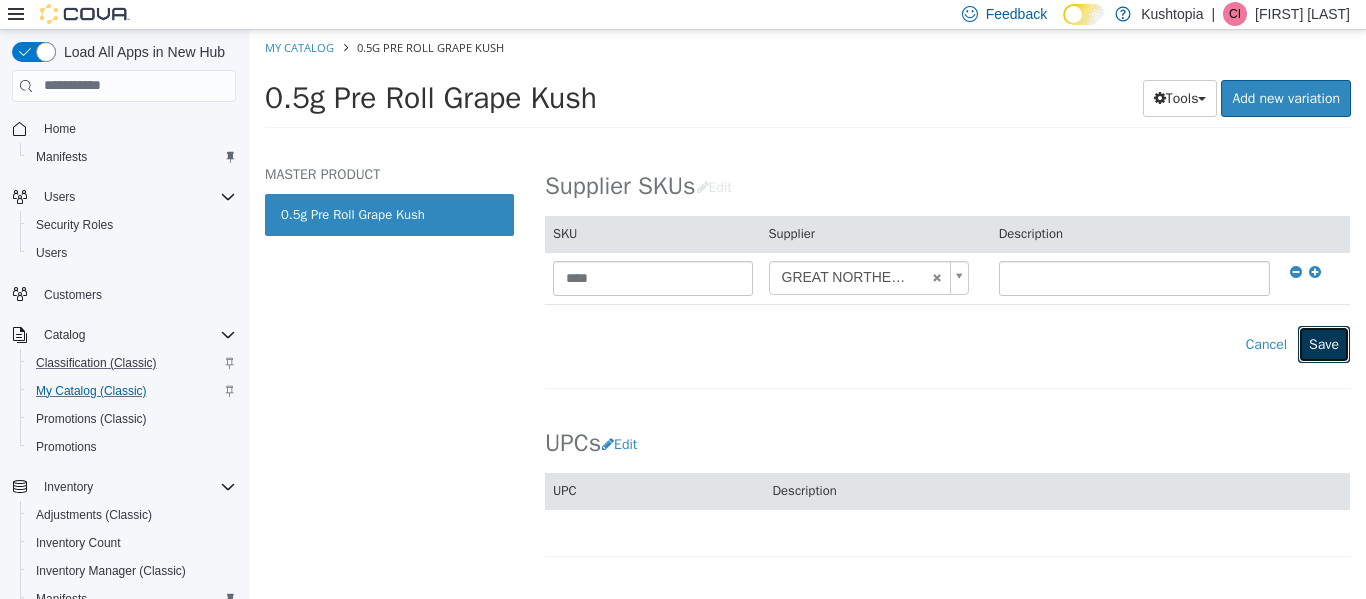 drag, startPoint x: 1316, startPoint y: 341, endPoint x: 501, endPoint y: 430, distance: 819.8451 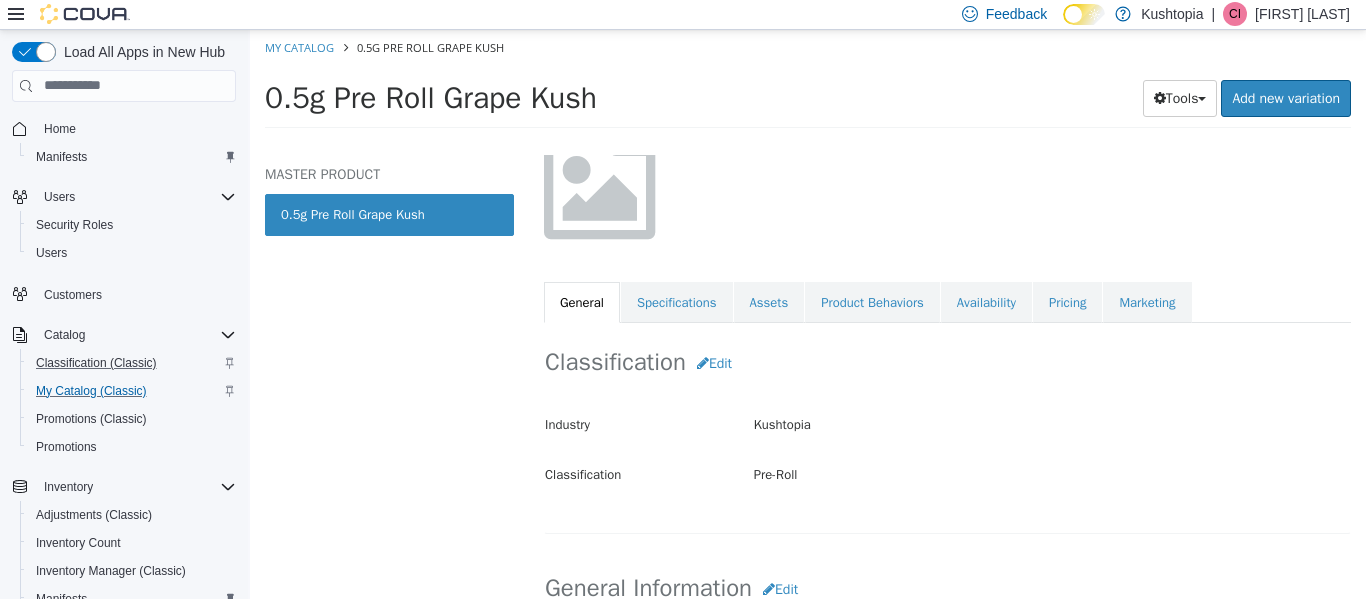 scroll, scrollTop: 0, scrollLeft: 0, axis: both 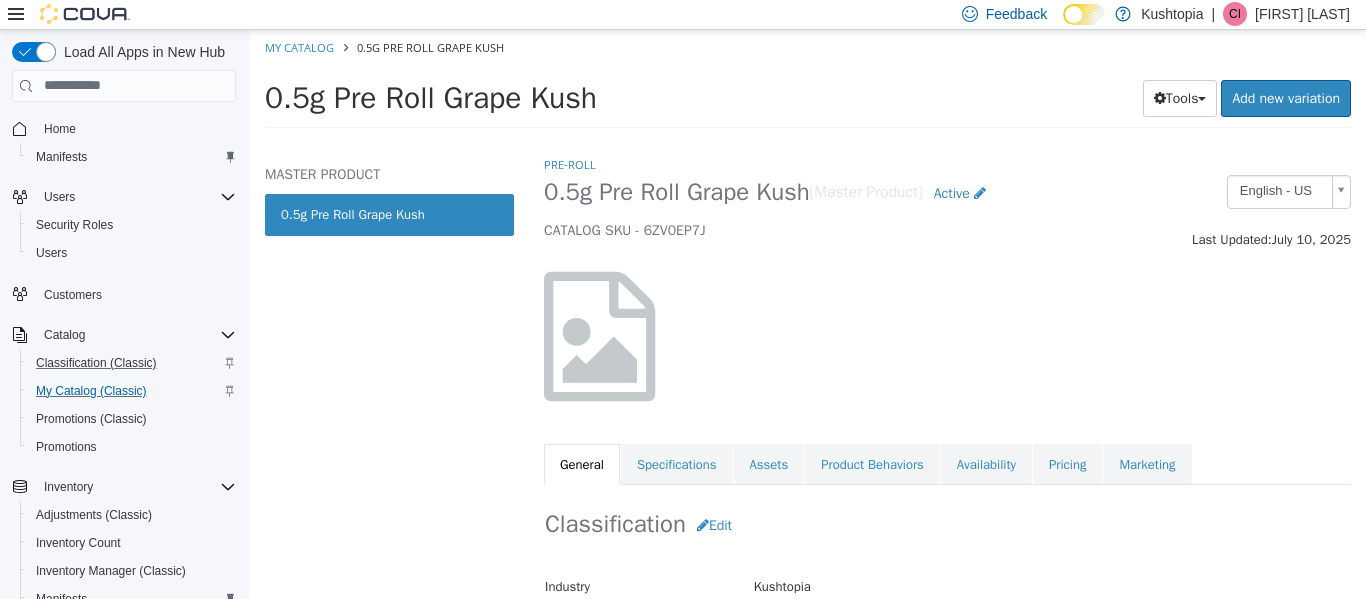 click at bounding box center [947, 335] 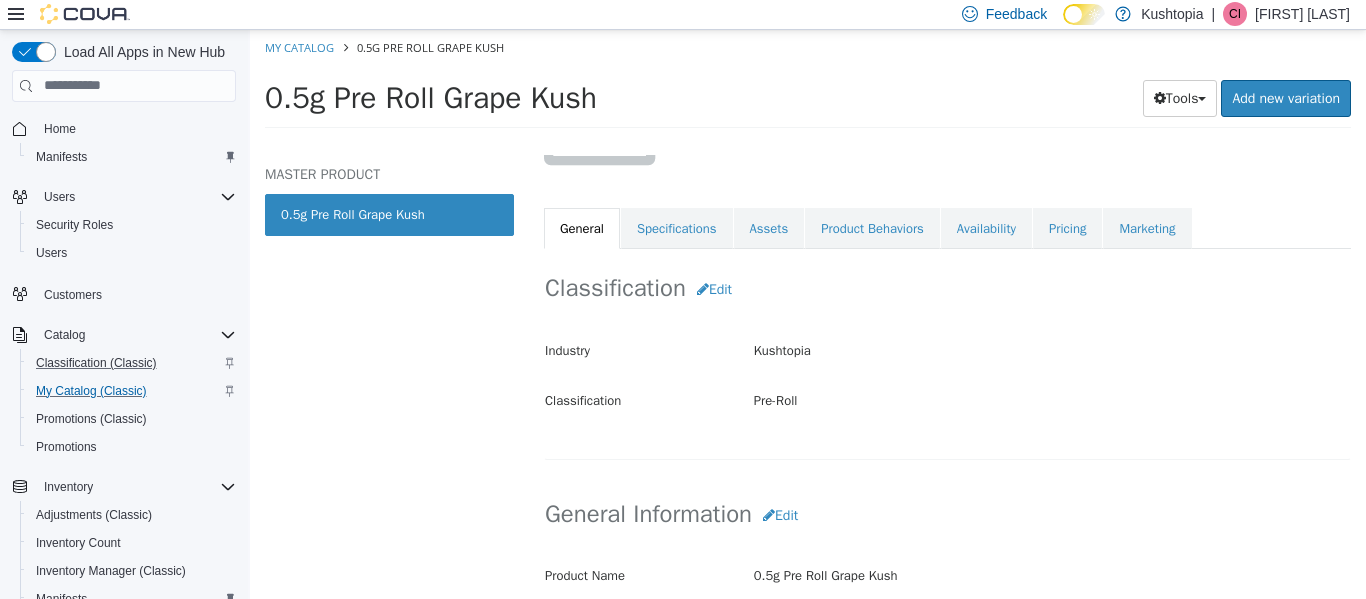 scroll, scrollTop: 0, scrollLeft: 0, axis: both 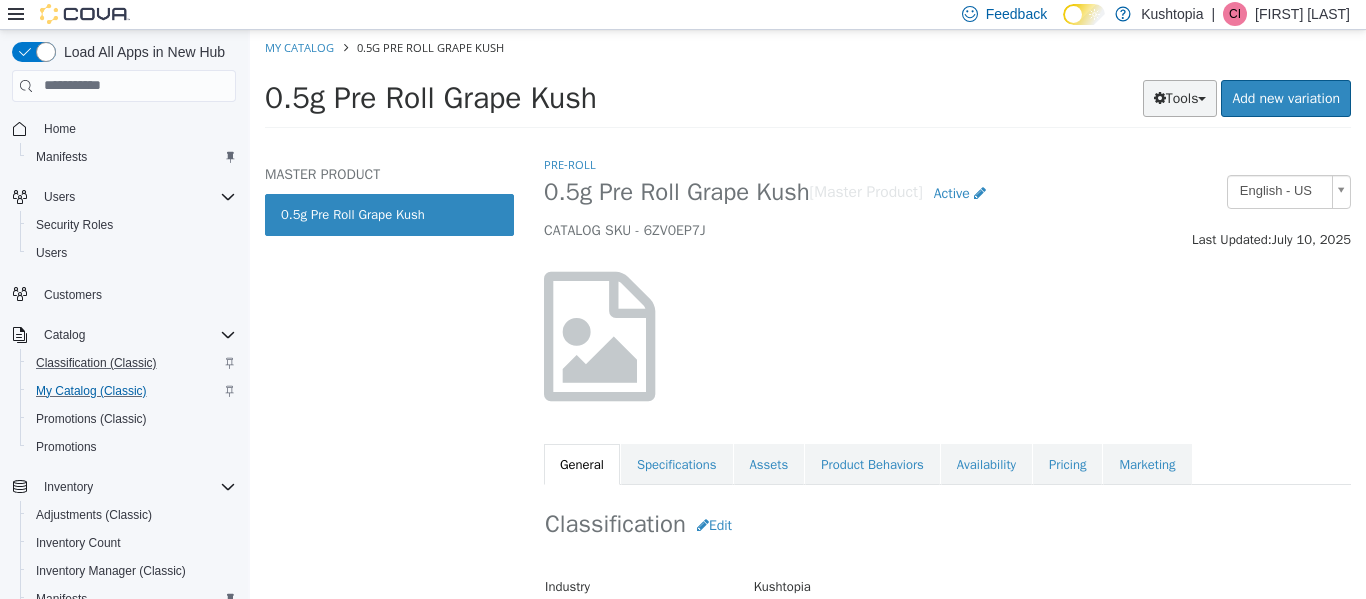 click on "Tools" at bounding box center [1180, 97] 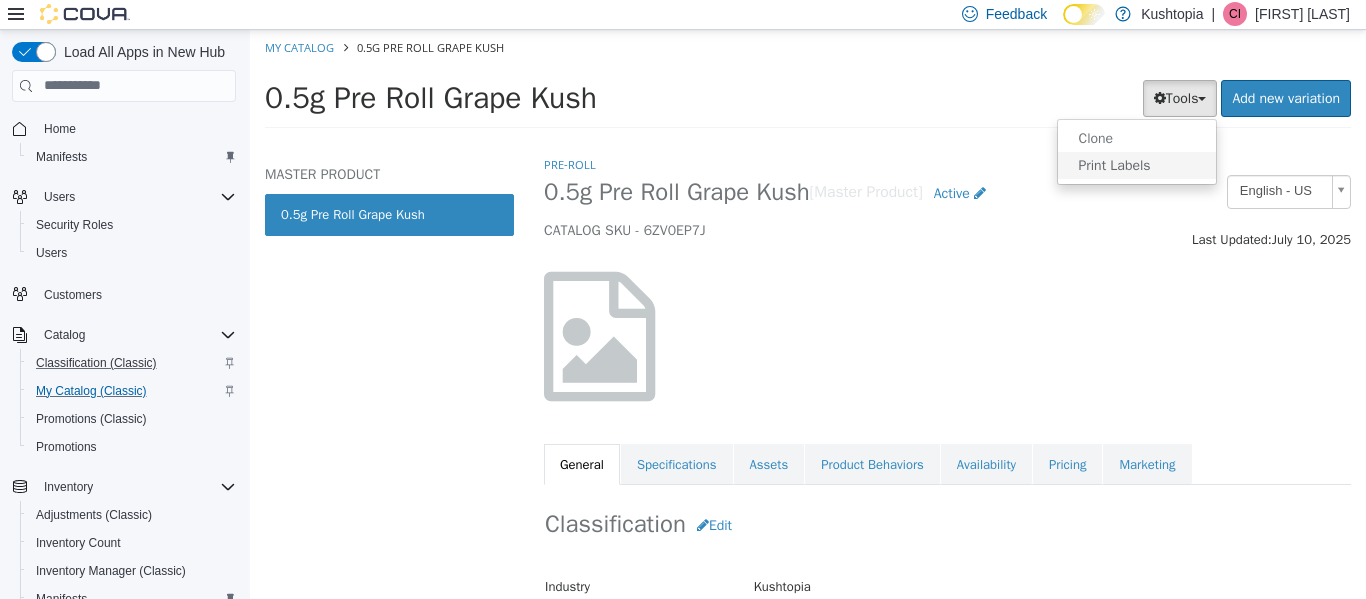 click on "Print Labels" at bounding box center (1137, 164) 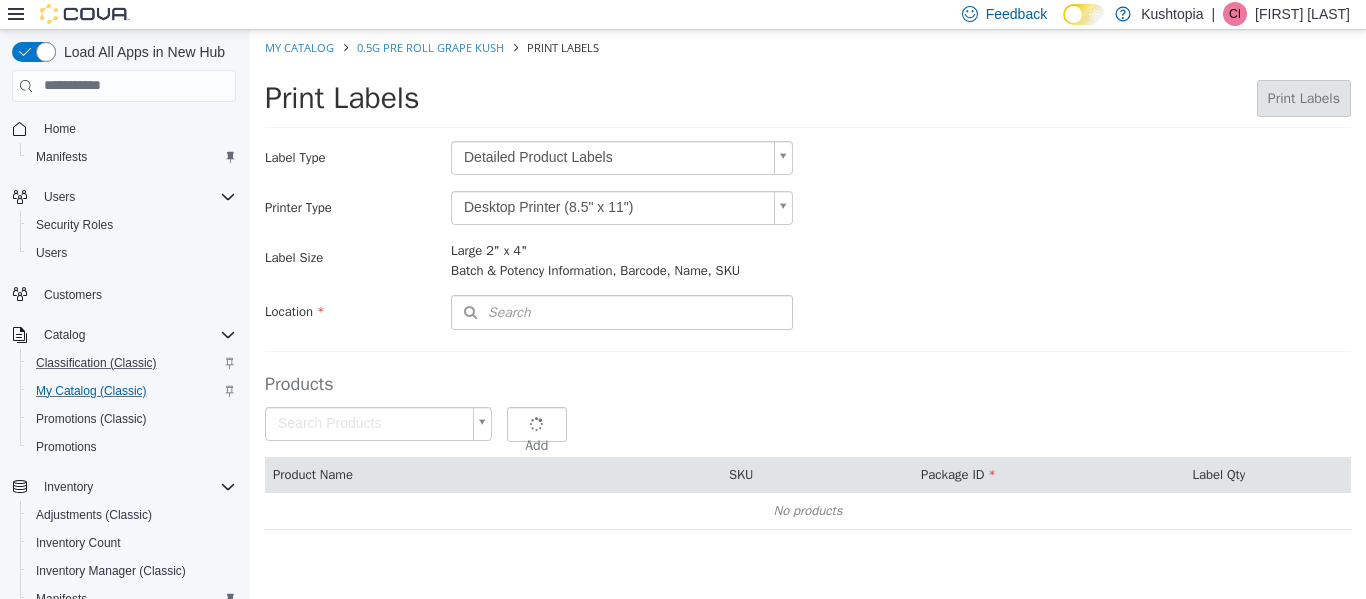 type 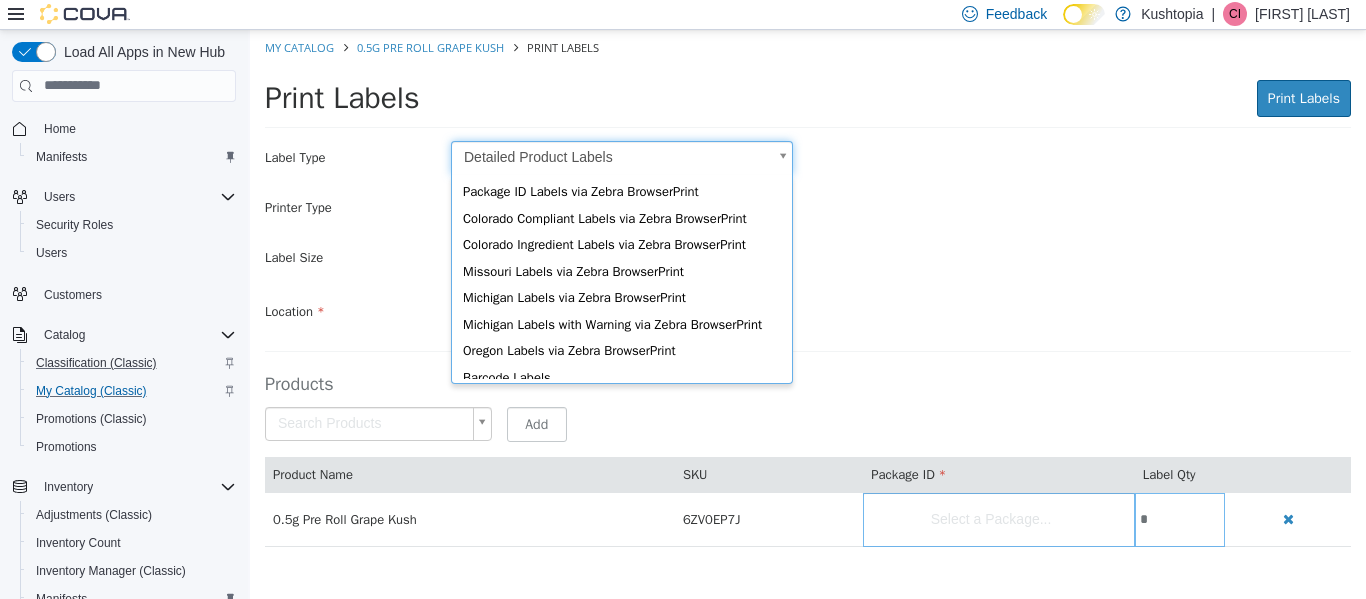 scroll, scrollTop: 51, scrollLeft: 0, axis: vertical 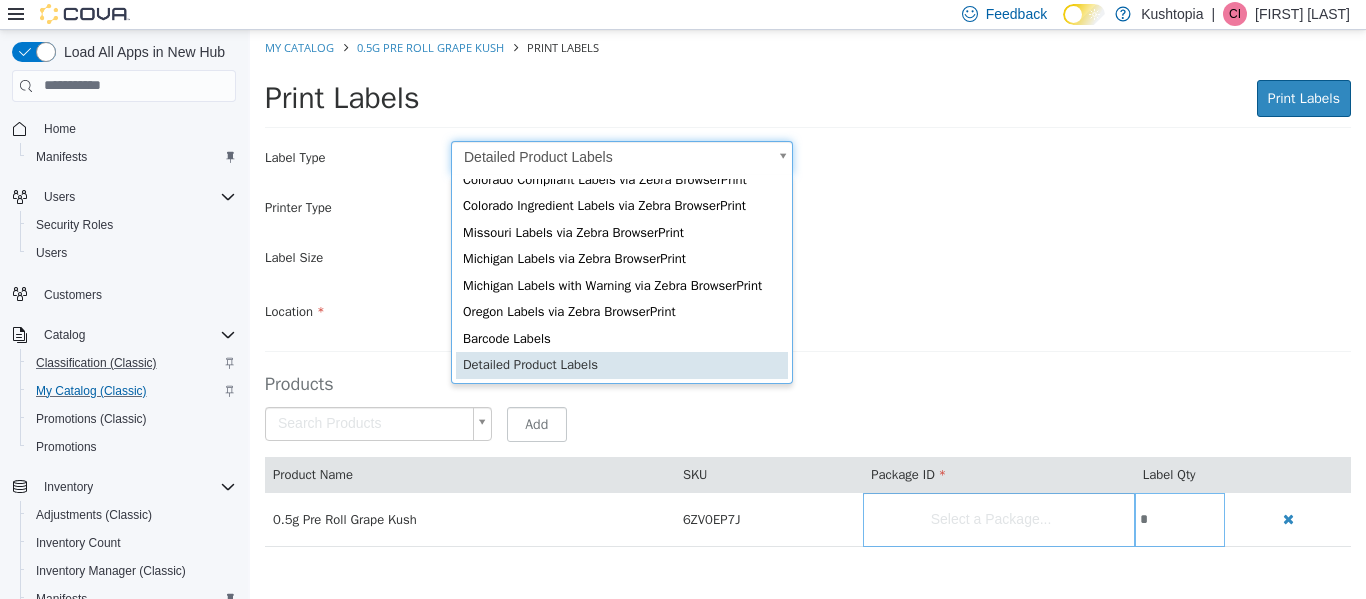 click on "Saving Bulk Changes...
×
Saved changes
My Catalog
0.5g Pre Roll Grape Kush
Print Labels
Print Labels
Print Labels  Preparing Labels
Label Type     Detailed Product Labels     * Printer Type     Desktop Printer (8.5" x 11")                             * Label Size Large 2" x 4" Batch & Potency Information, Barcode, Name, SKU Include Price Location Search Type 3 or more characters or browse       [COMPANY]     (1)         [ADDRESS]         Products     Search Products                                 Select a Package...                             Add Product Name SKU Package ID Label Qty 0.5g Pre Roll Grape Kush 6ZV0EP7J     Select a Package...                             *
Package ID Labels via Zebra BrowserPrint Colorado Compliant Labels via Zebra BrowserPrint Colorado Ingredient Labels via Zebra BrowserPrint Barcode Labels" at bounding box center (808, 298) 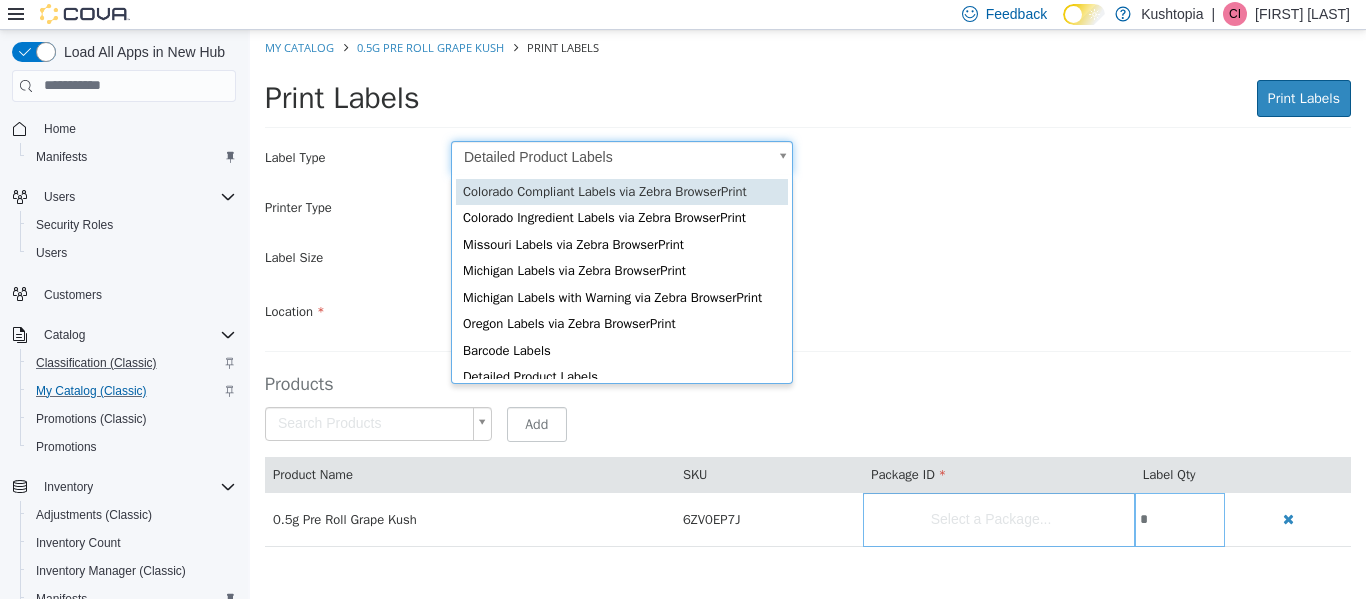 scroll, scrollTop: 0, scrollLeft: 6, axis: horizontal 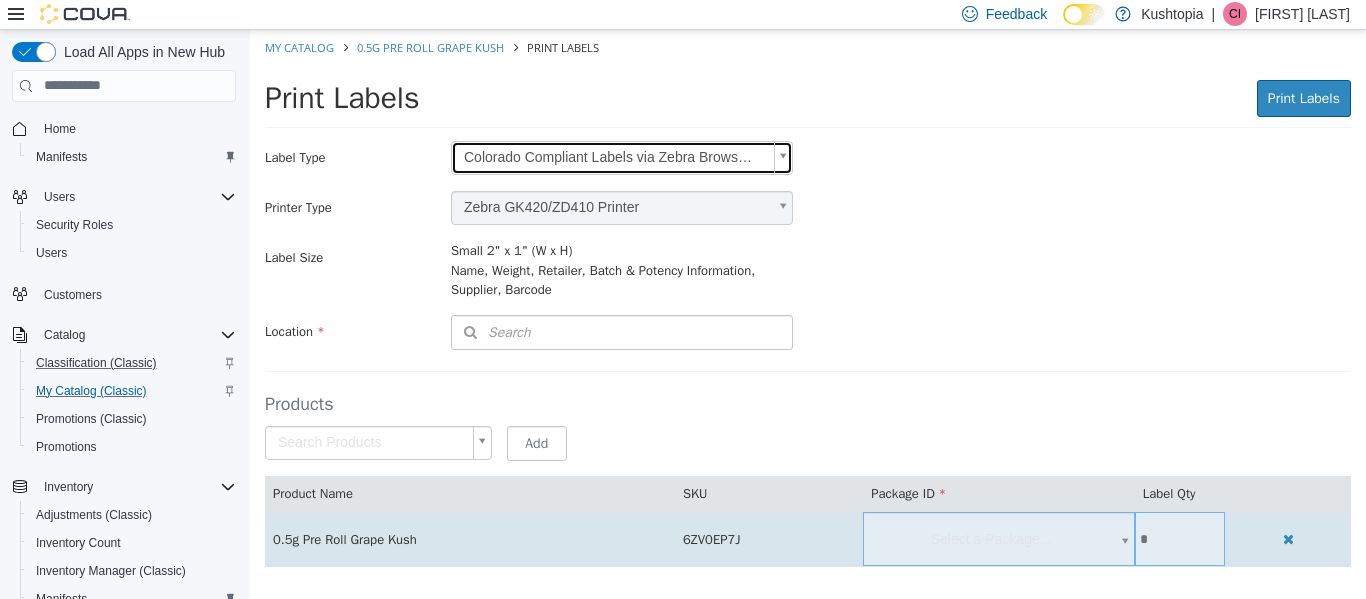 click on "Select a Package..." at bounding box center [999, 538] 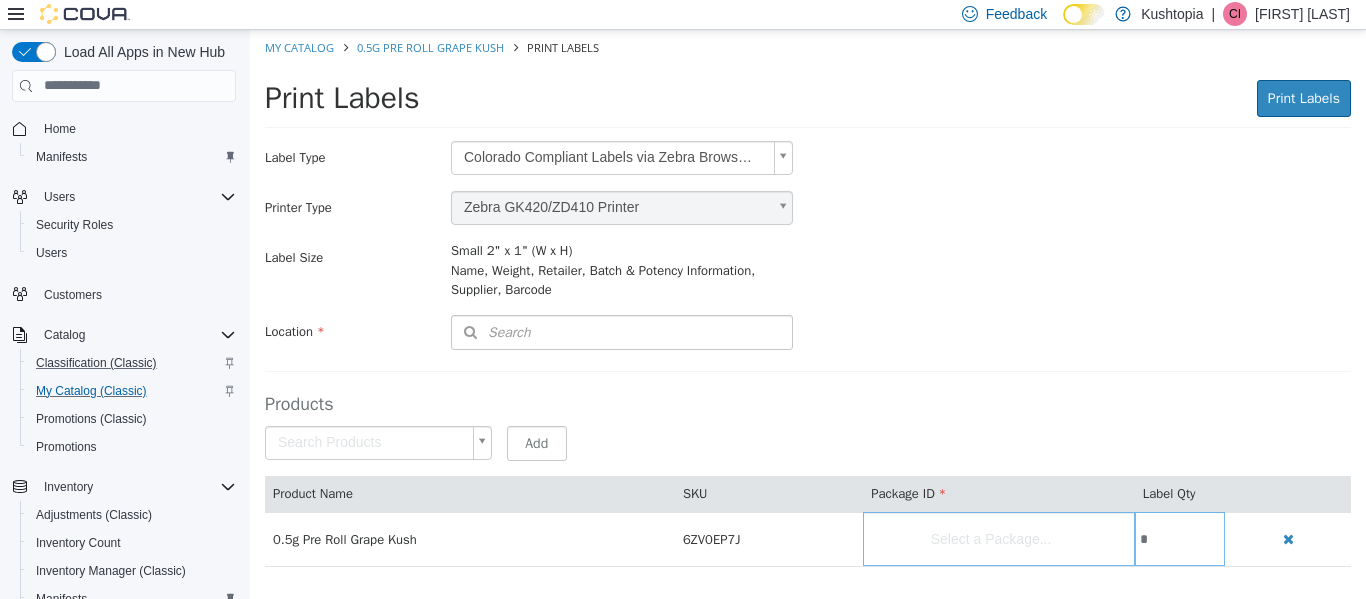 click on "Label Type     Colorado Compliant Labels via Zebra BrowserPrint     * Printer Type     Zebra GK420/ZD410 Printer                             * Label Size Small 2" x 1" (W x H) Name, Weight, Retailer, Batch & Potency Information, Supplier, Barcode Include Price Location Search Type 3 or more characters or browse       Kushtopia     (1)         [ADDRESS]         Products     Search Products                                 Select a Package...                             Add Product Name SKU Package ID Label Qty 0.5g Pre Roll Grape Kush 6ZV0EP7J     Select a Package...                             *" at bounding box center (808, 353) 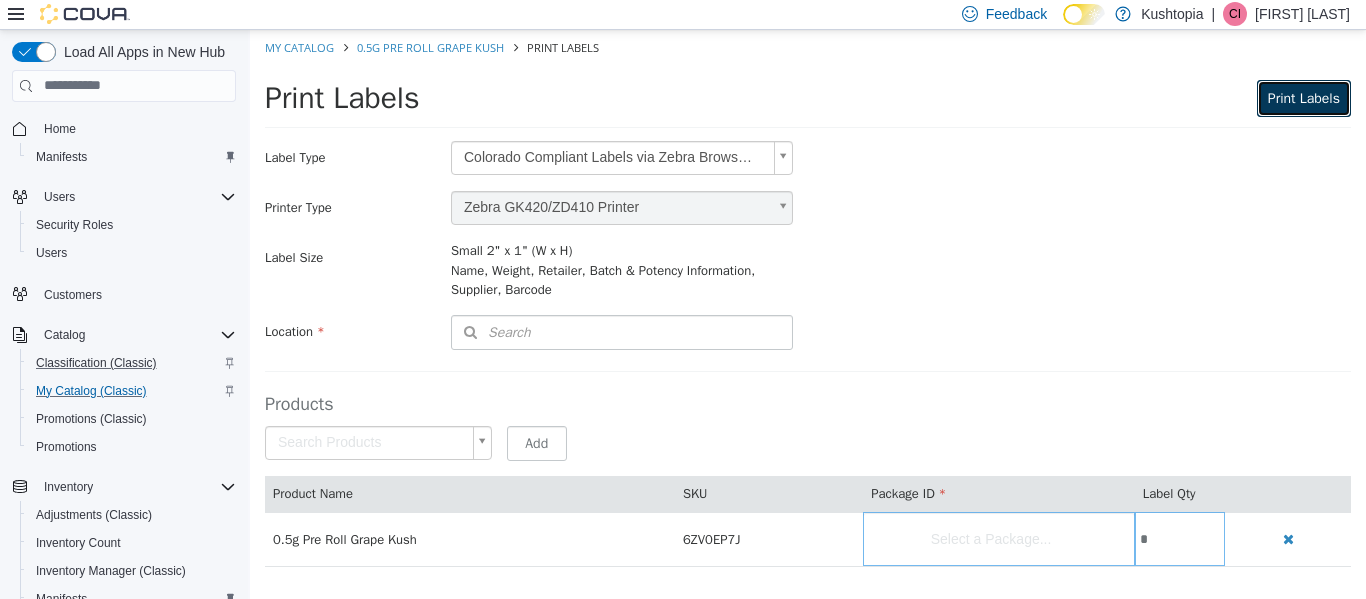 click on "Print Labels" at bounding box center [1304, 97] 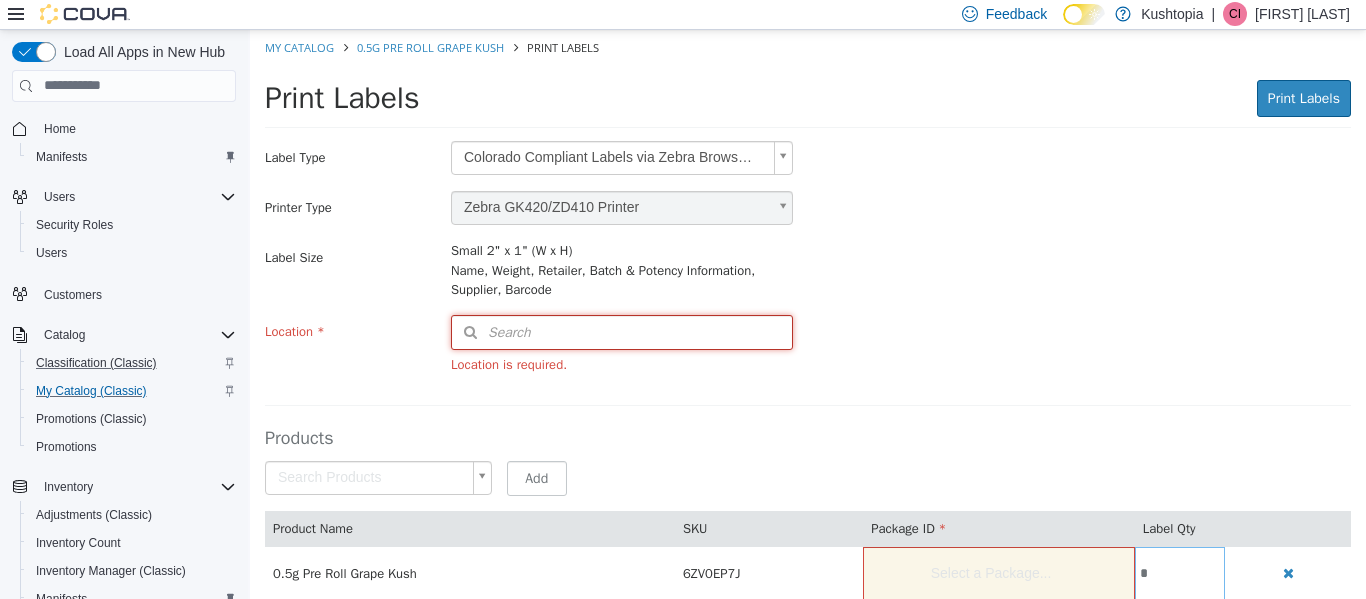 click on "Search" at bounding box center (622, 331) 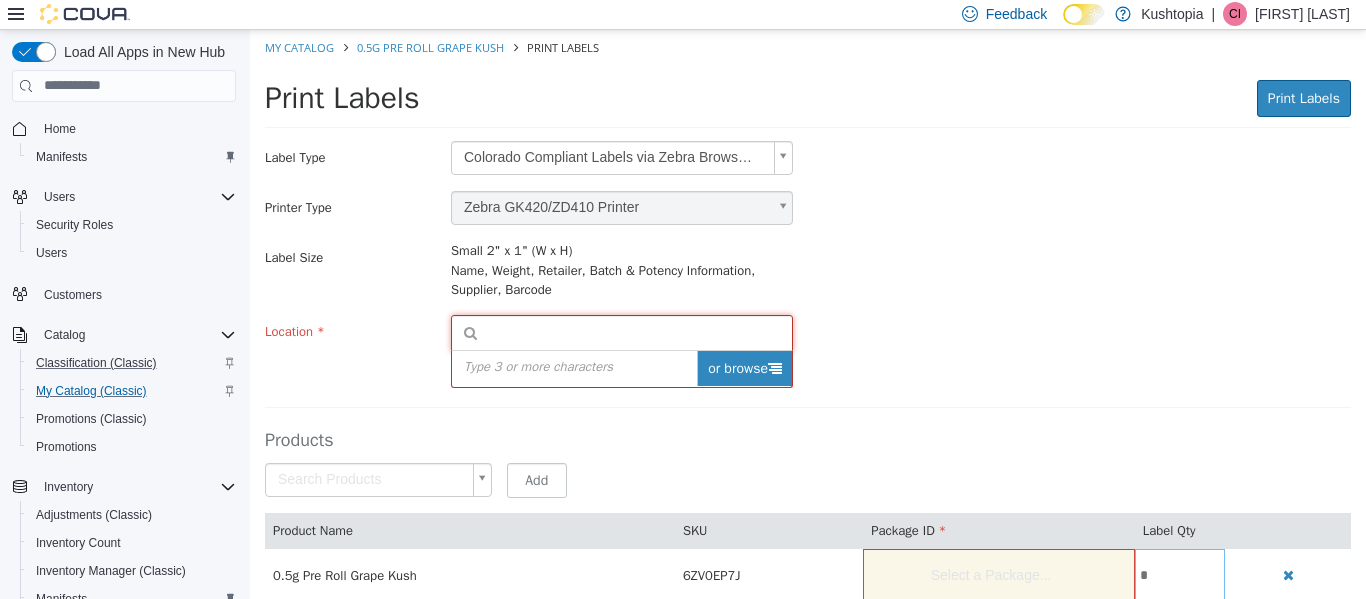 click on "or browse" at bounding box center [744, 367] 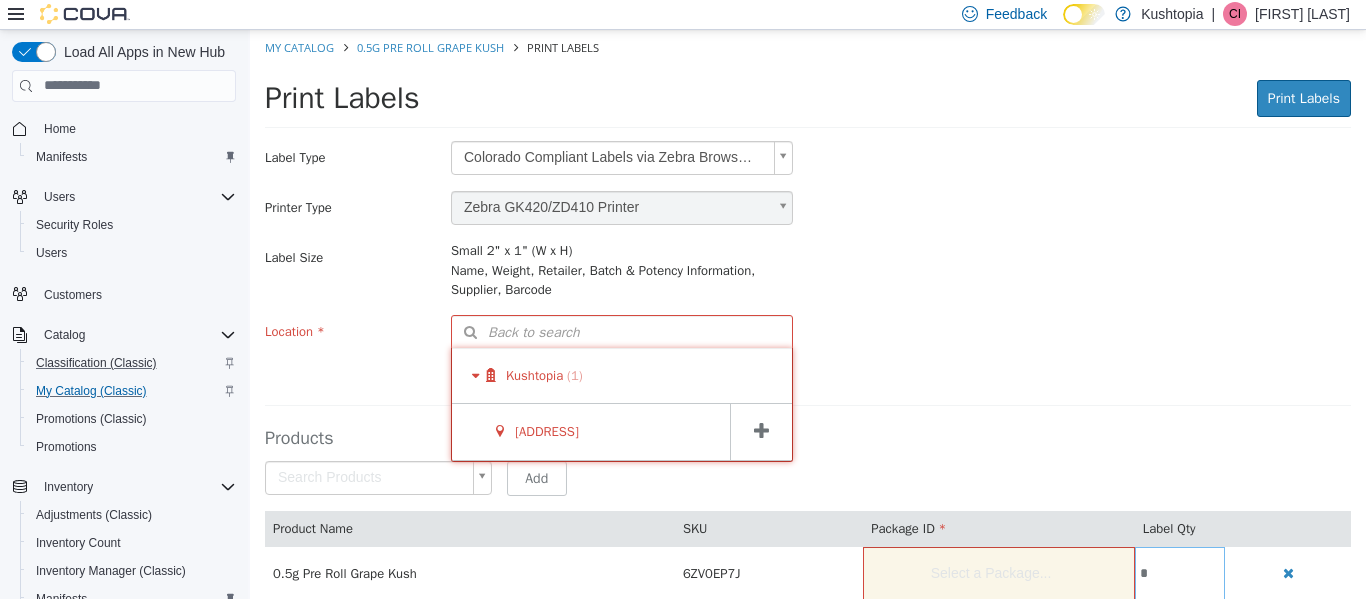 click at bounding box center [761, 430] 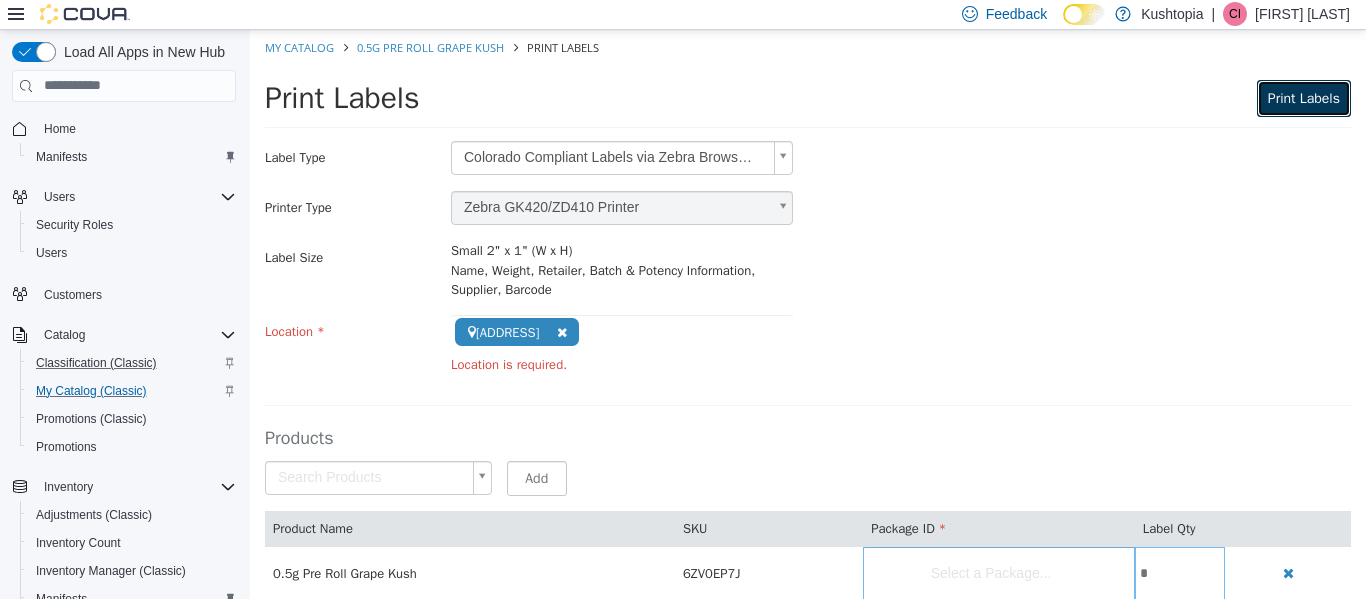 drag, startPoint x: 1277, startPoint y: 103, endPoint x: 1253, endPoint y: 124, distance: 31.890438 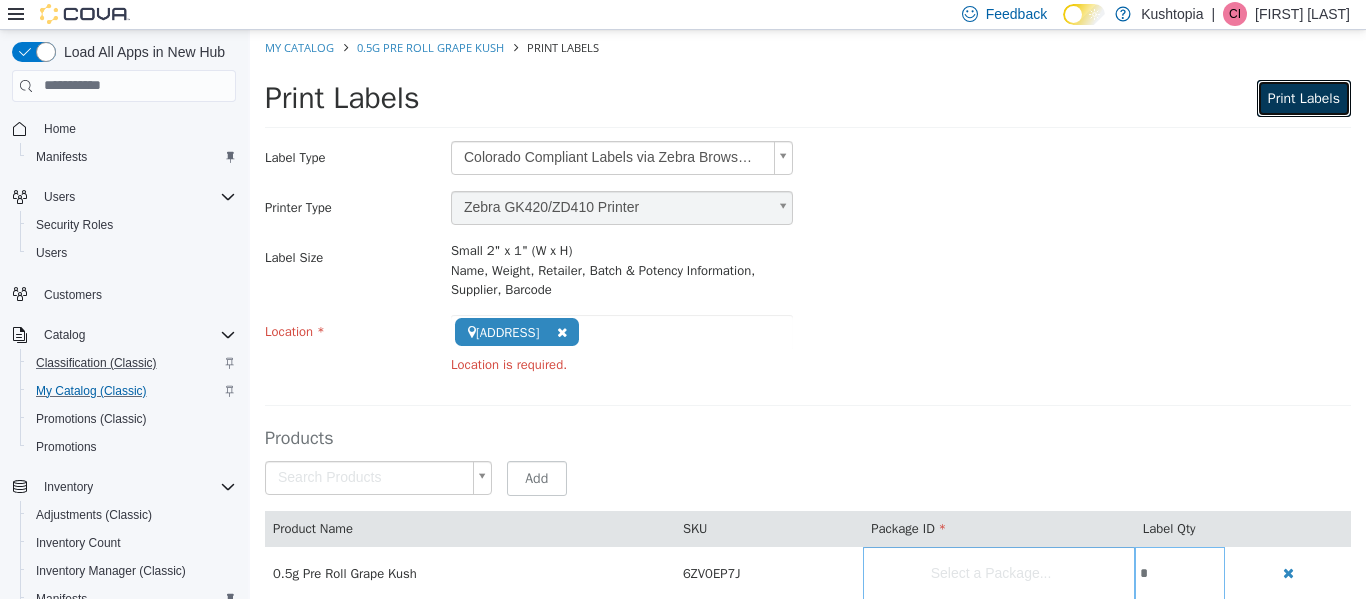 click on "Print Labels" at bounding box center [1304, 97] 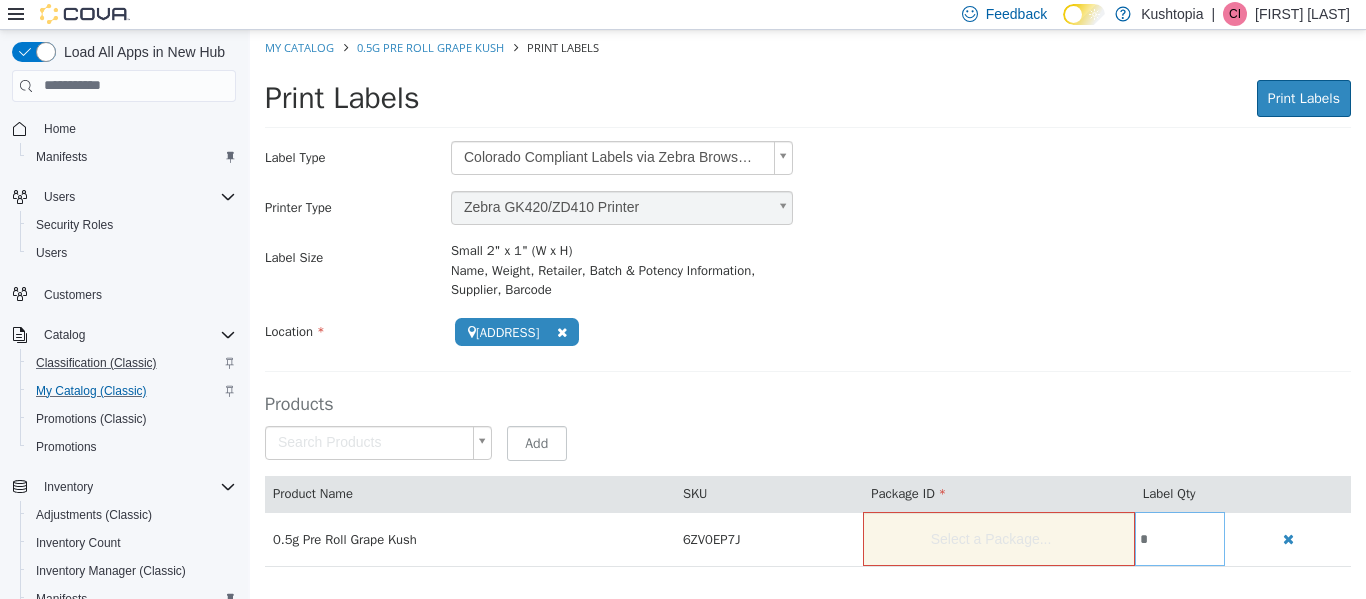 click on "**********" at bounding box center (808, 308) 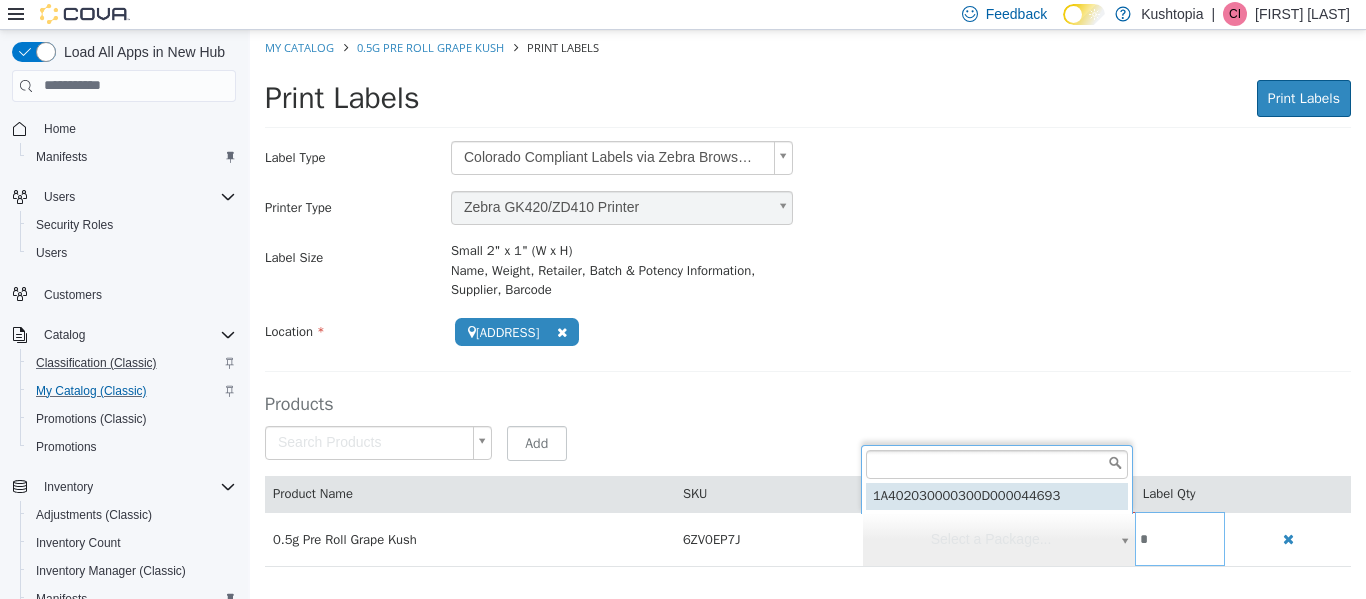 drag, startPoint x: 969, startPoint y: 496, endPoint x: 981, endPoint y: 487, distance: 15 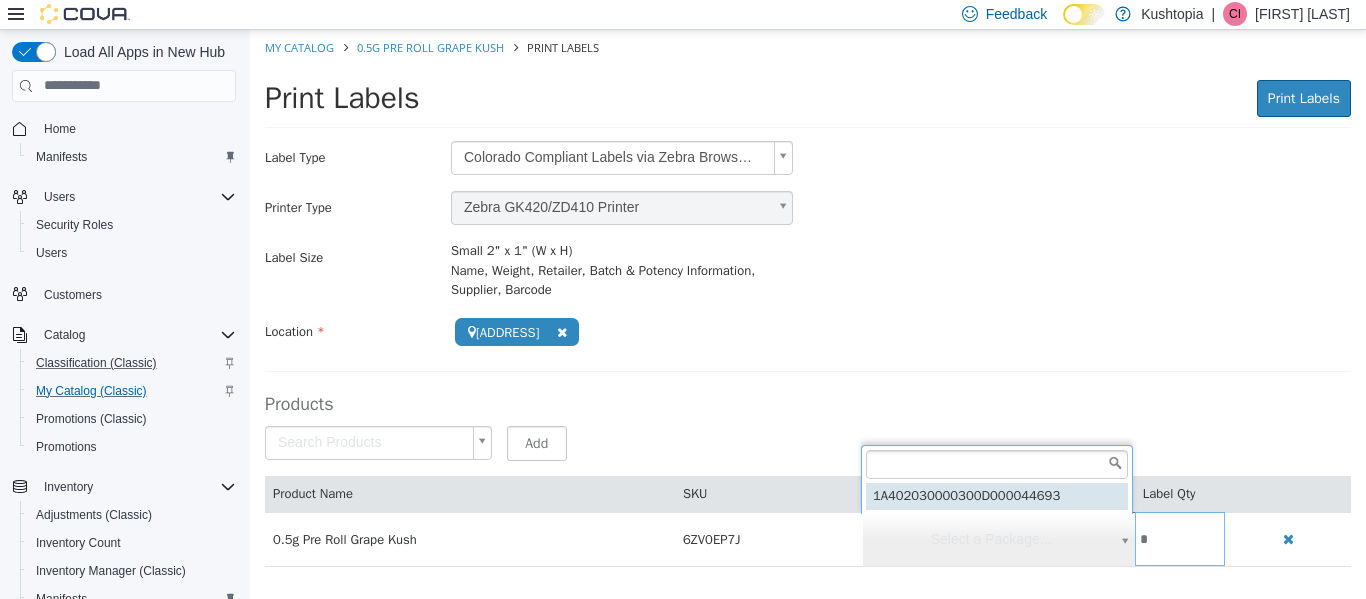 scroll, scrollTop: 0, scrollLeft: 0, axis: both 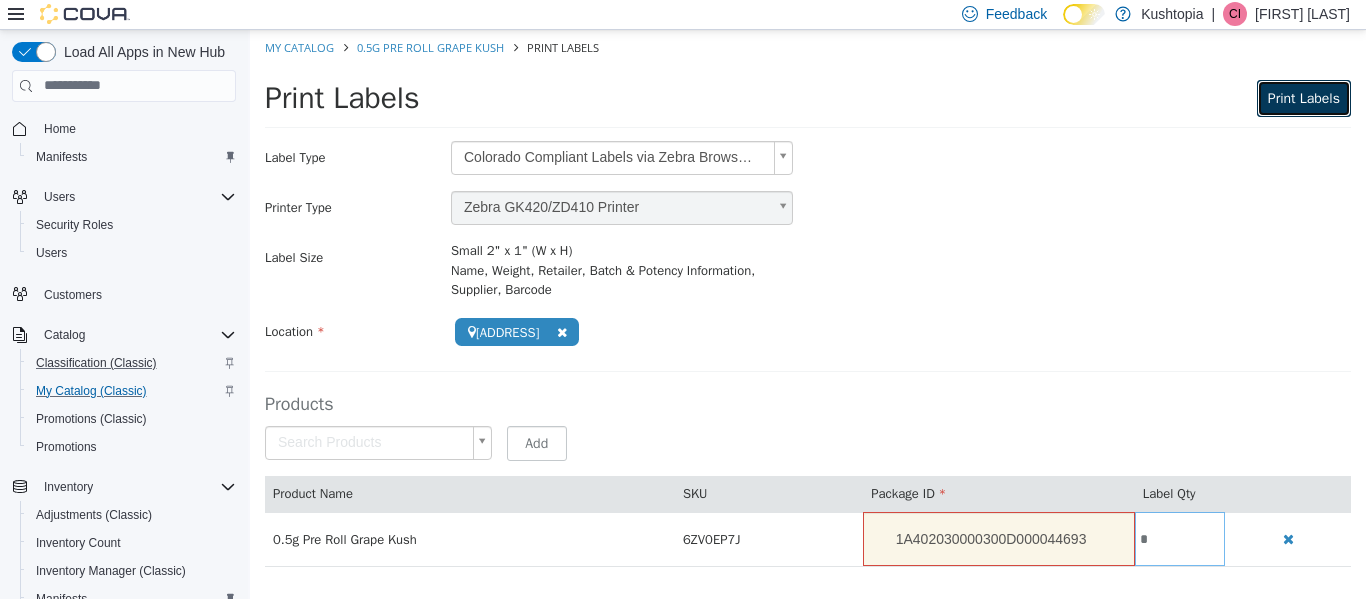 click on "Print Labels" at bounding box center [1304, 97] 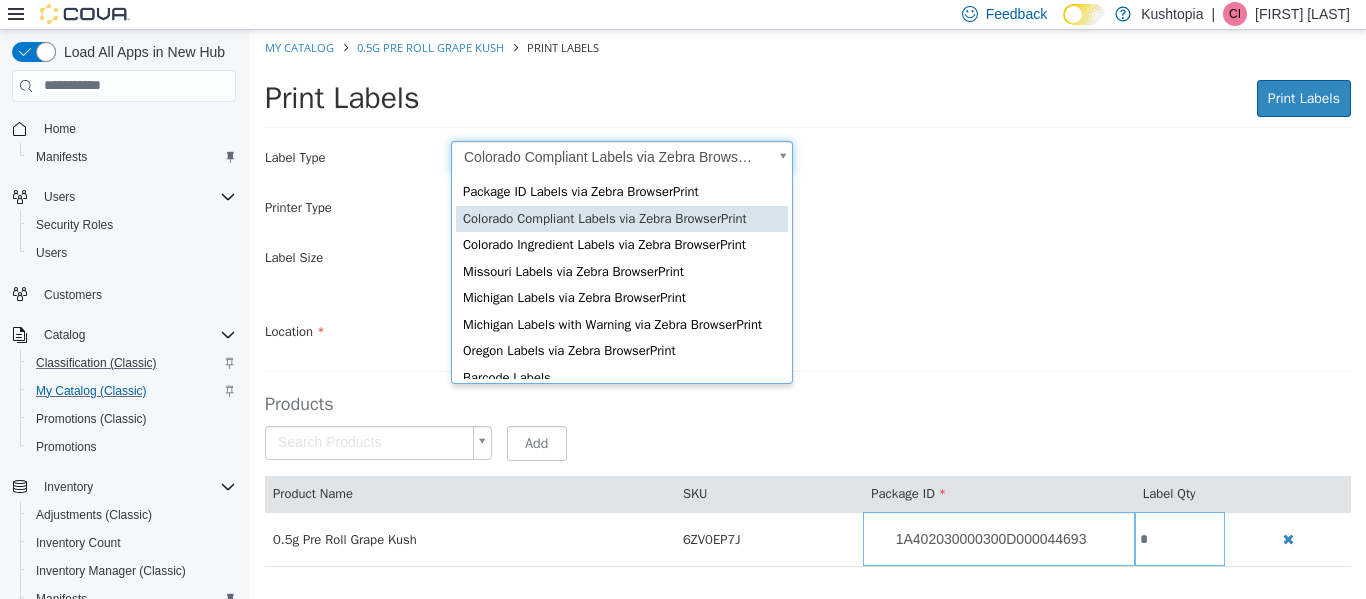 click on "**********" at bounding box center [808, 308] 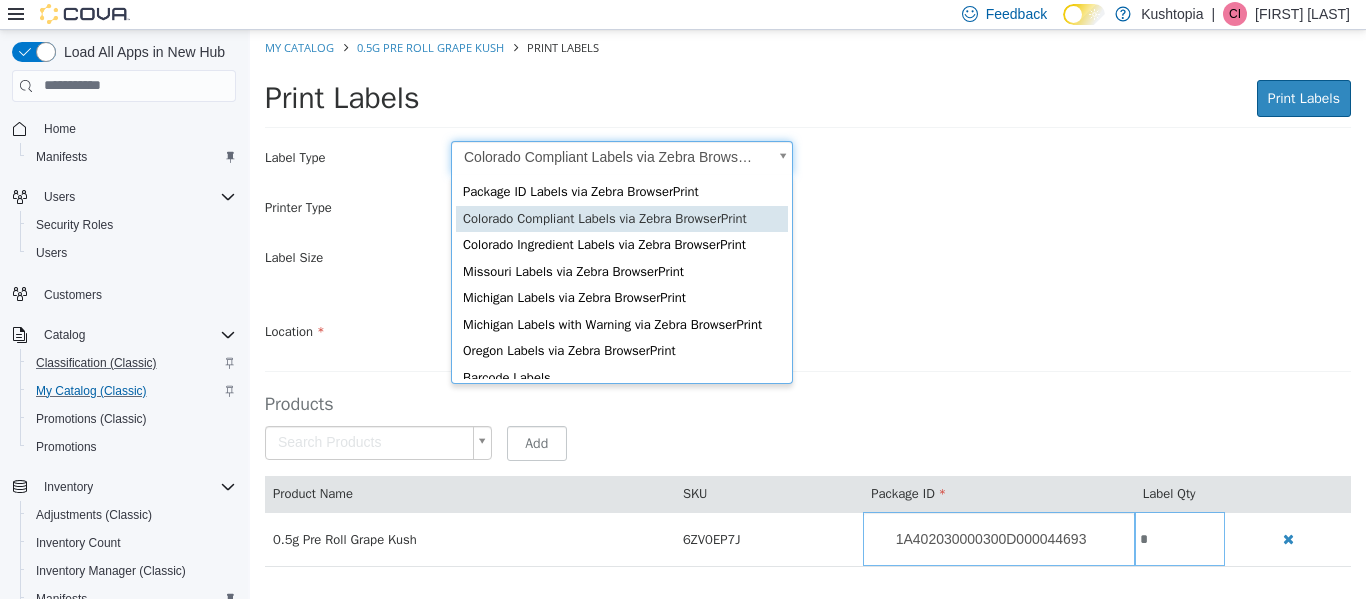 scroll, scrollTop: 0, scrollLeft: 6, axis: horizontal 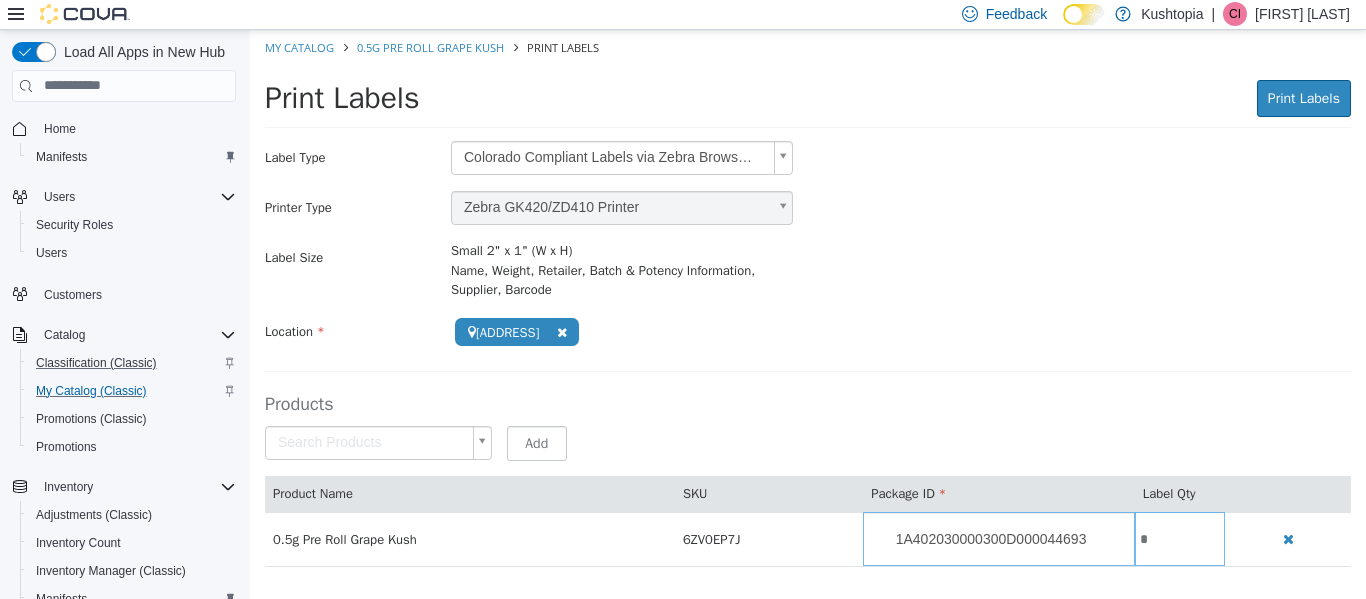 click on "Print Labels
Print Labels  Preparing Labels" at bounding box center (808, 103) 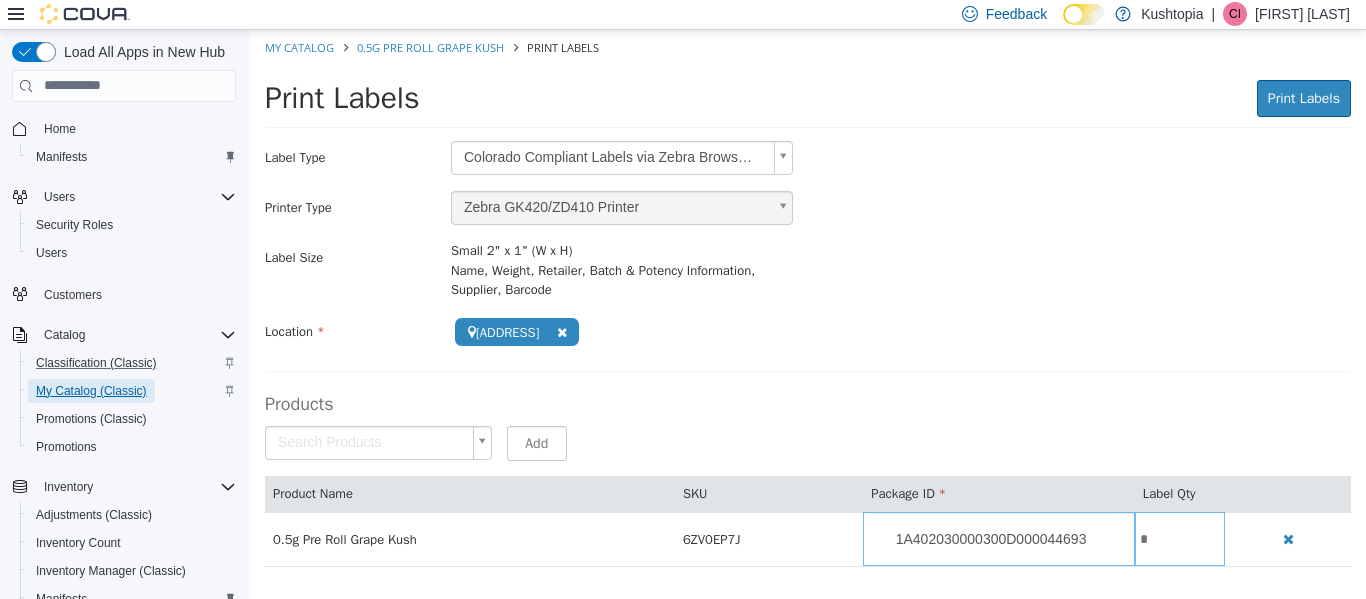 click on "My Catalog (Classic)" at bounding box center (91, 391) 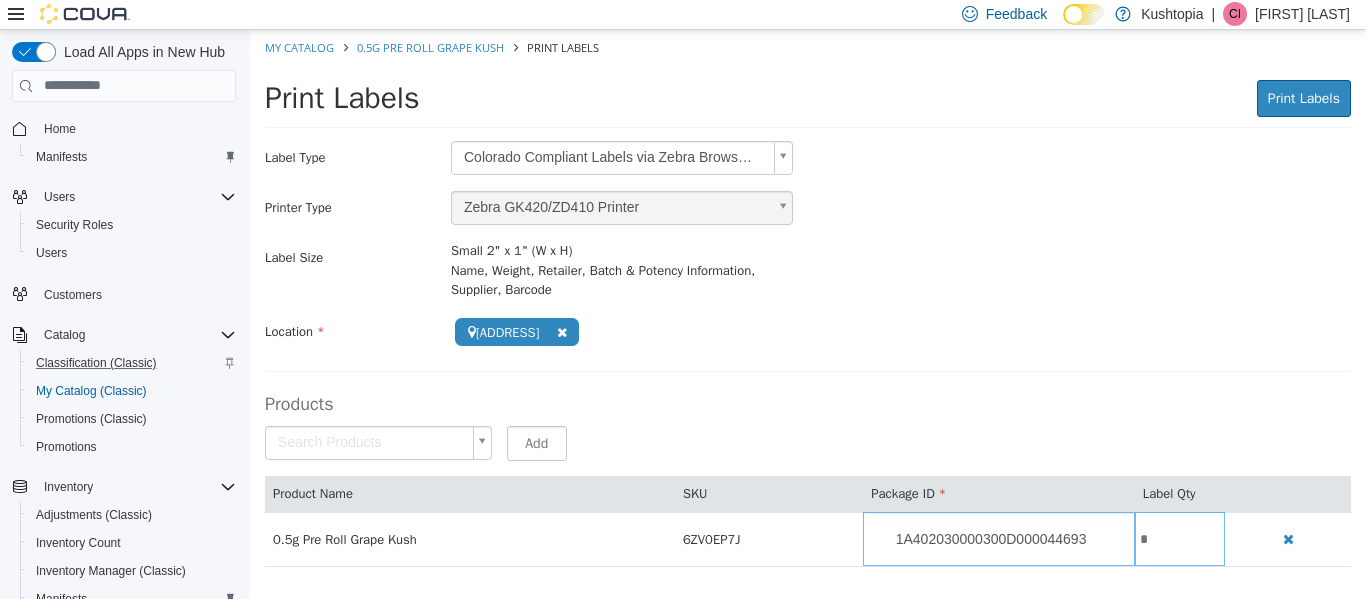 click on "**********" at bounding box center [808, 308] 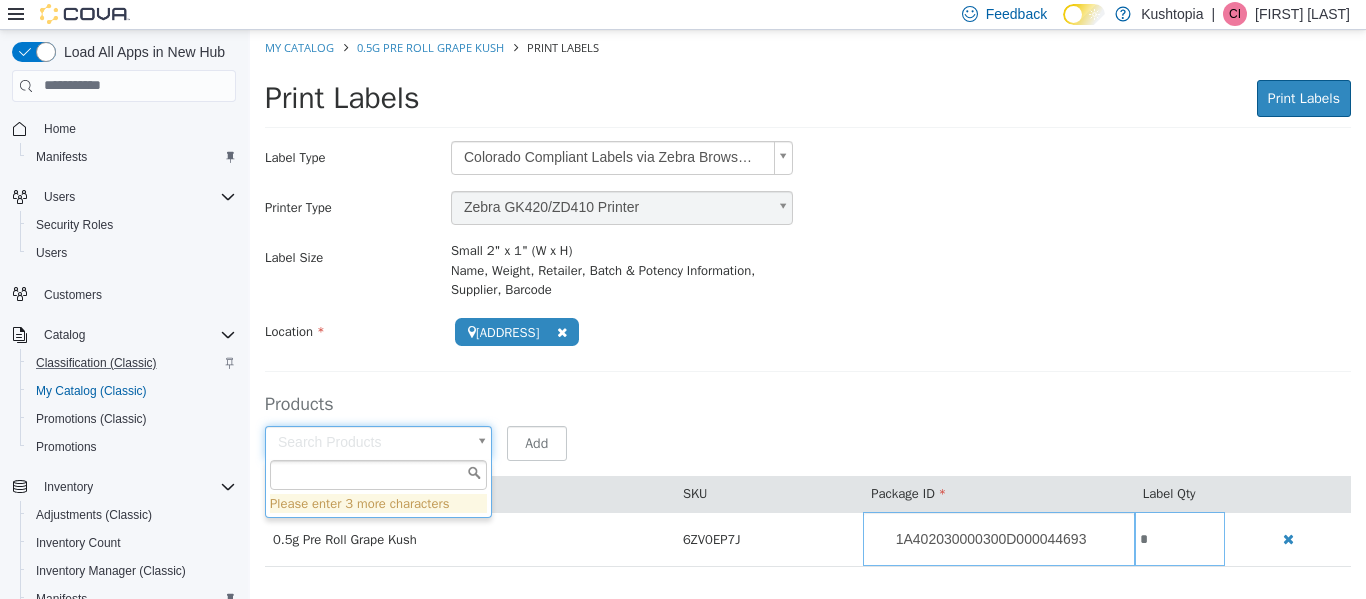 click at bounding box center [378, 474] 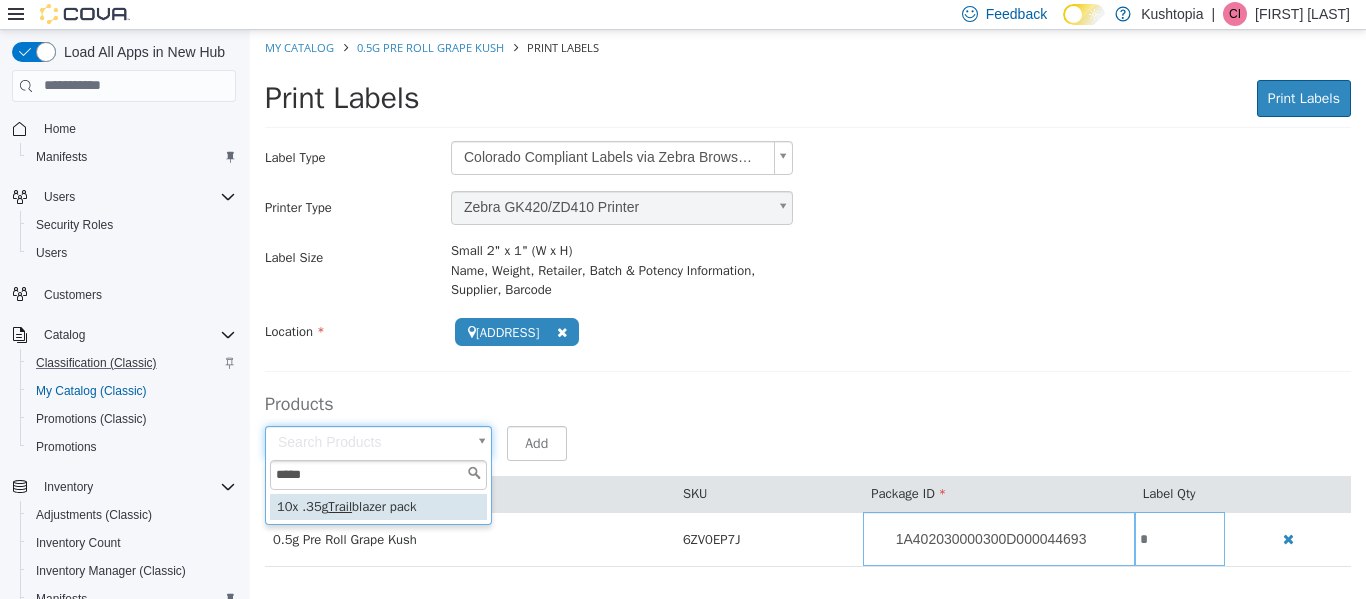 type on "*****" 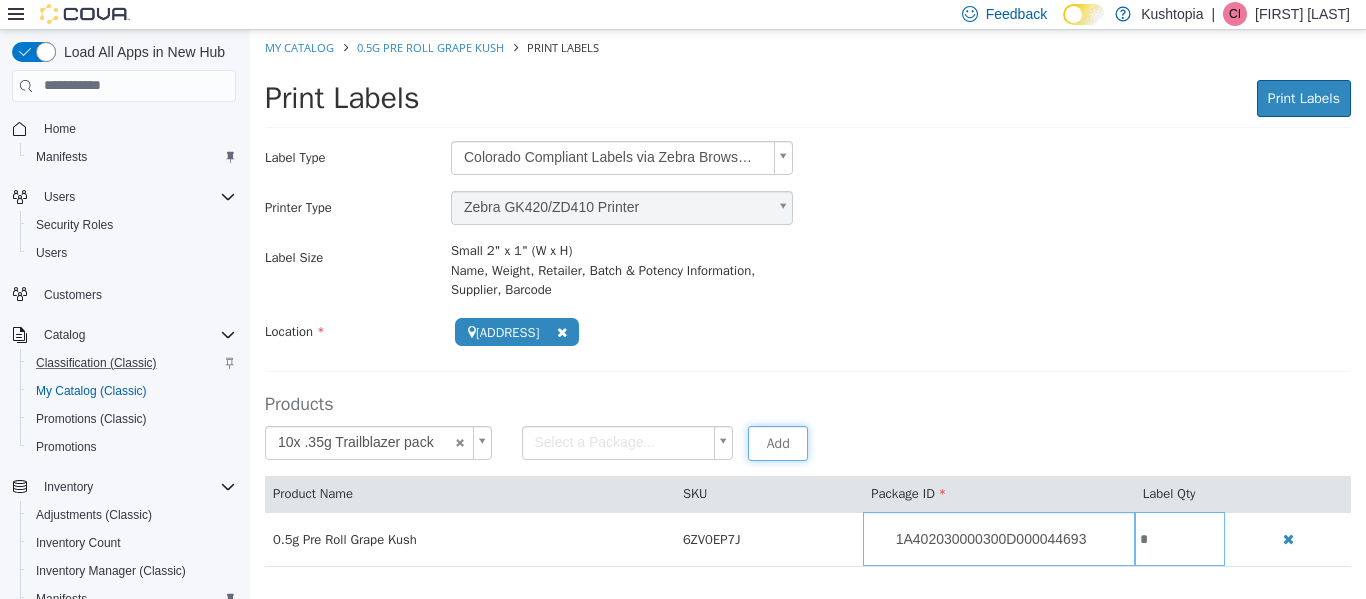 click on "Add" at bounding box center (778, 442) 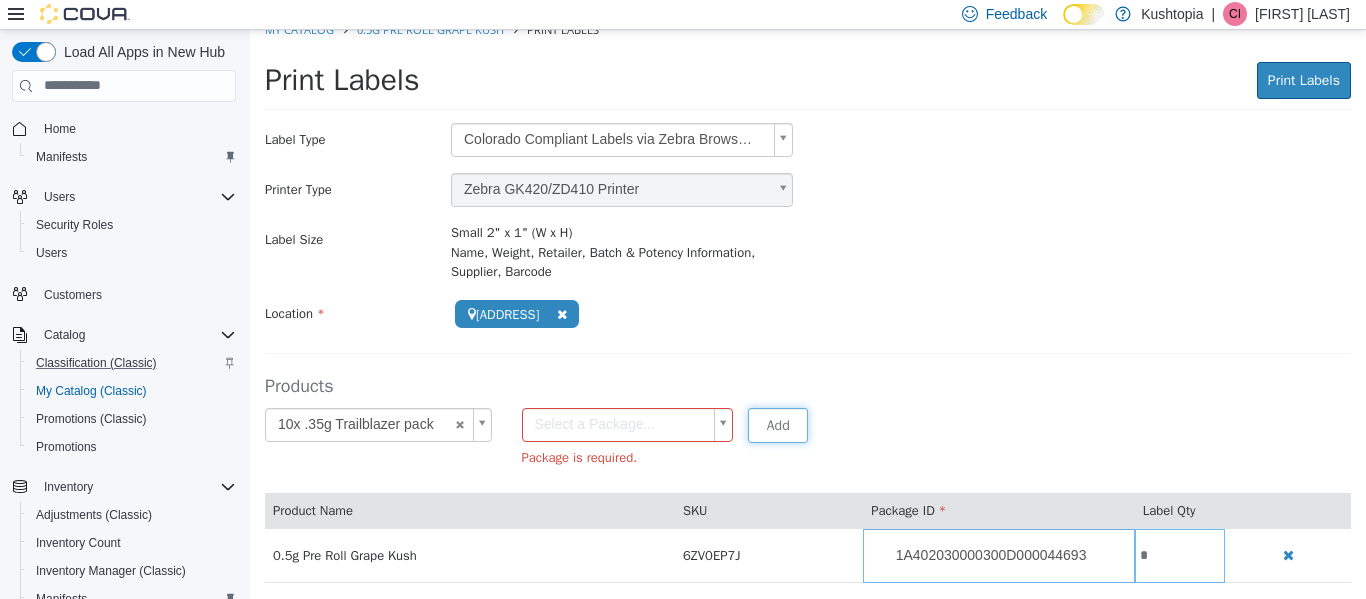 scroll, scrollTop: 23, scrollLeft: 0, axis: vertical 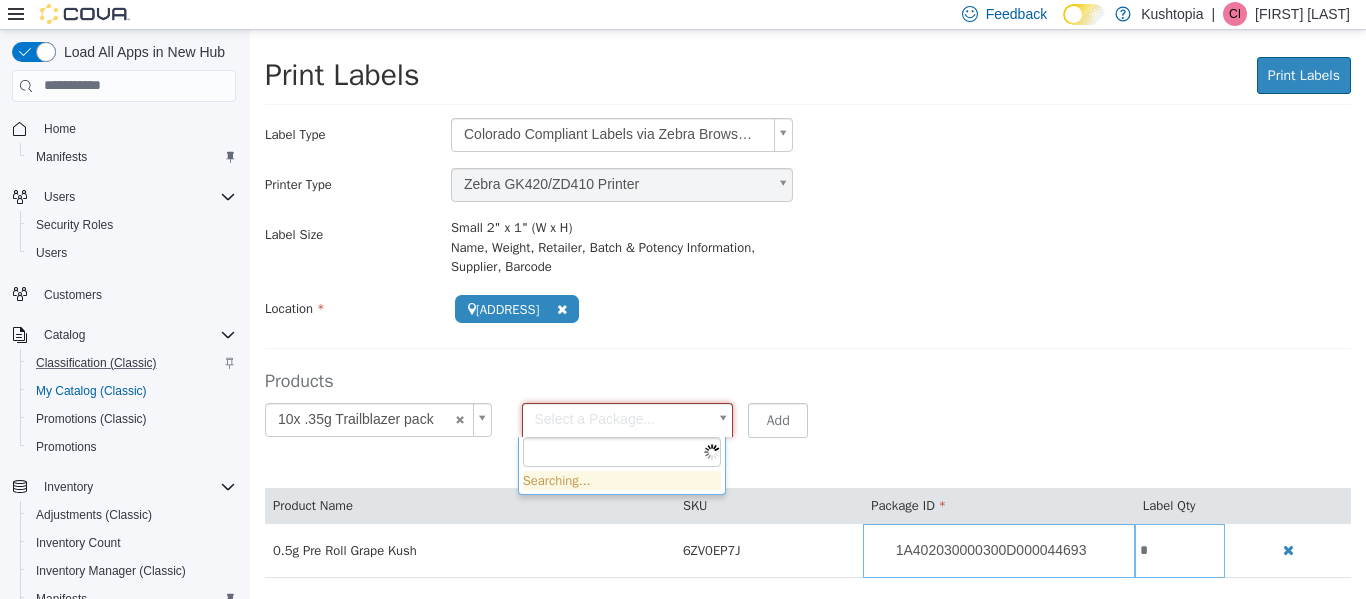 click on "**********" at bounding box center [808, 302] 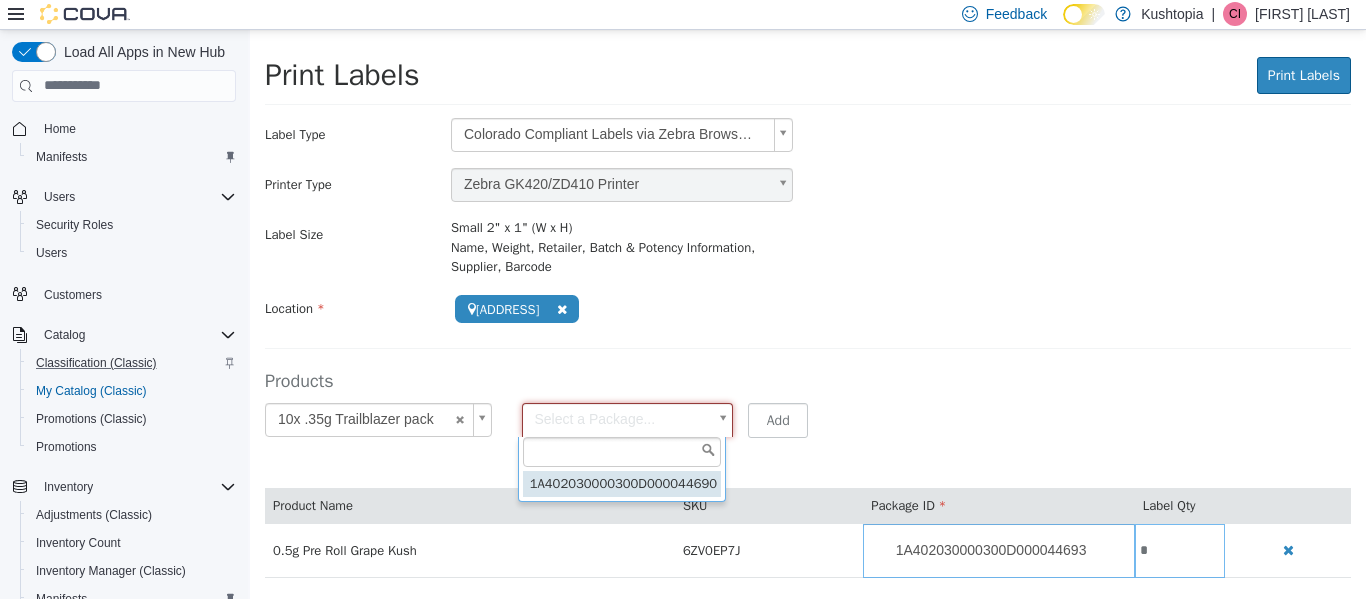 type on "**********" 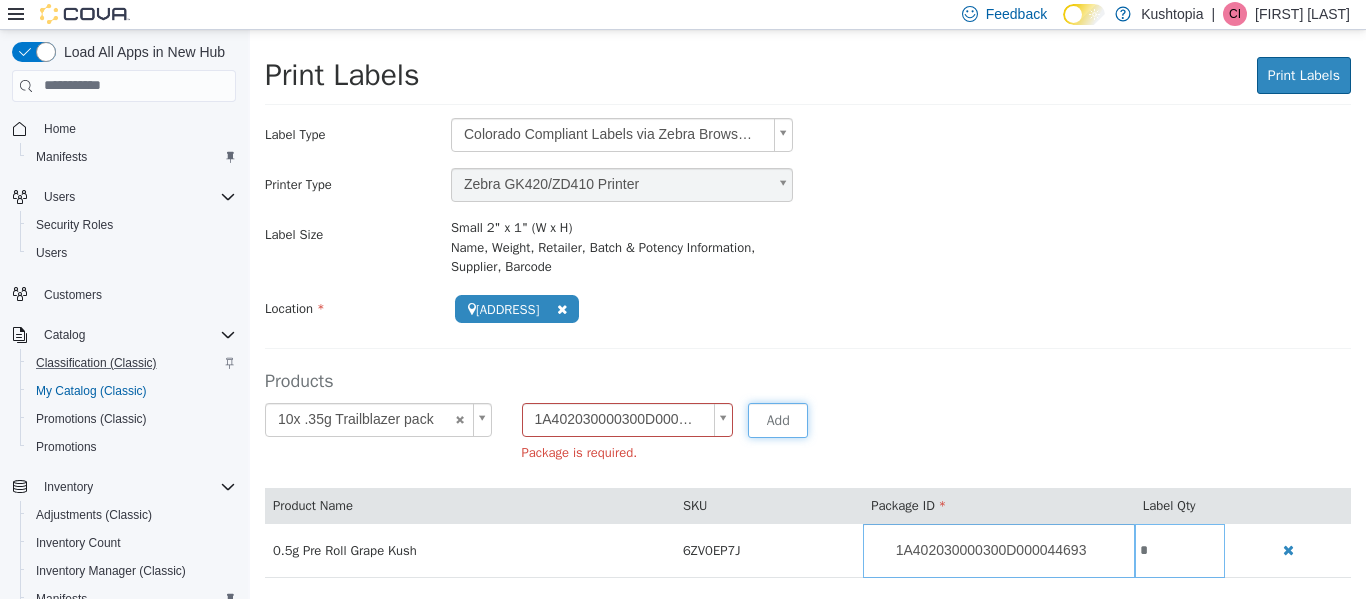 click on "Add" at bounding box center [778, 419] 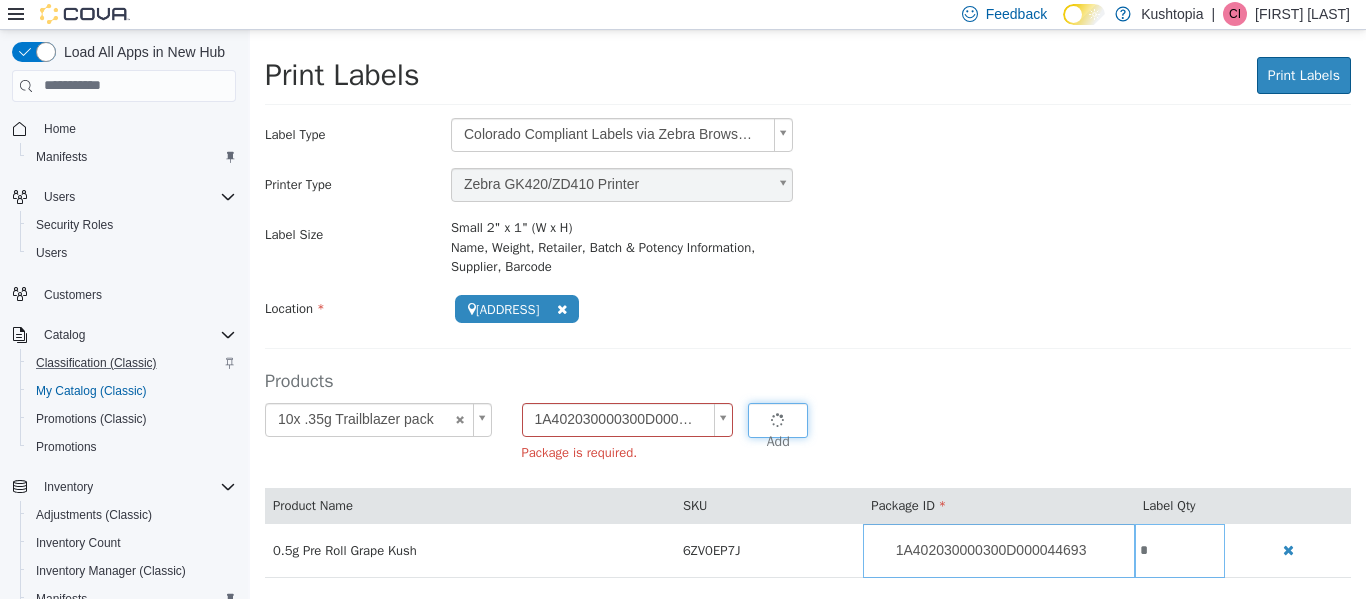 type 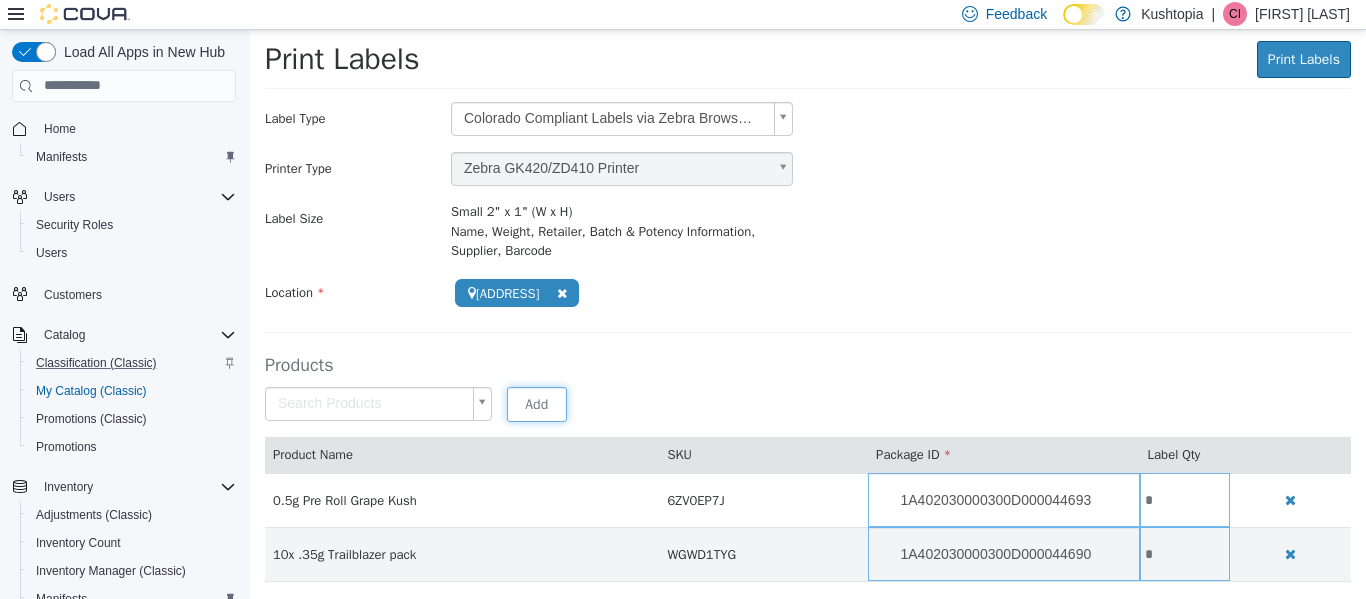 scroll, scrollTop: 43, scrollLeft: 0, axis: vertical 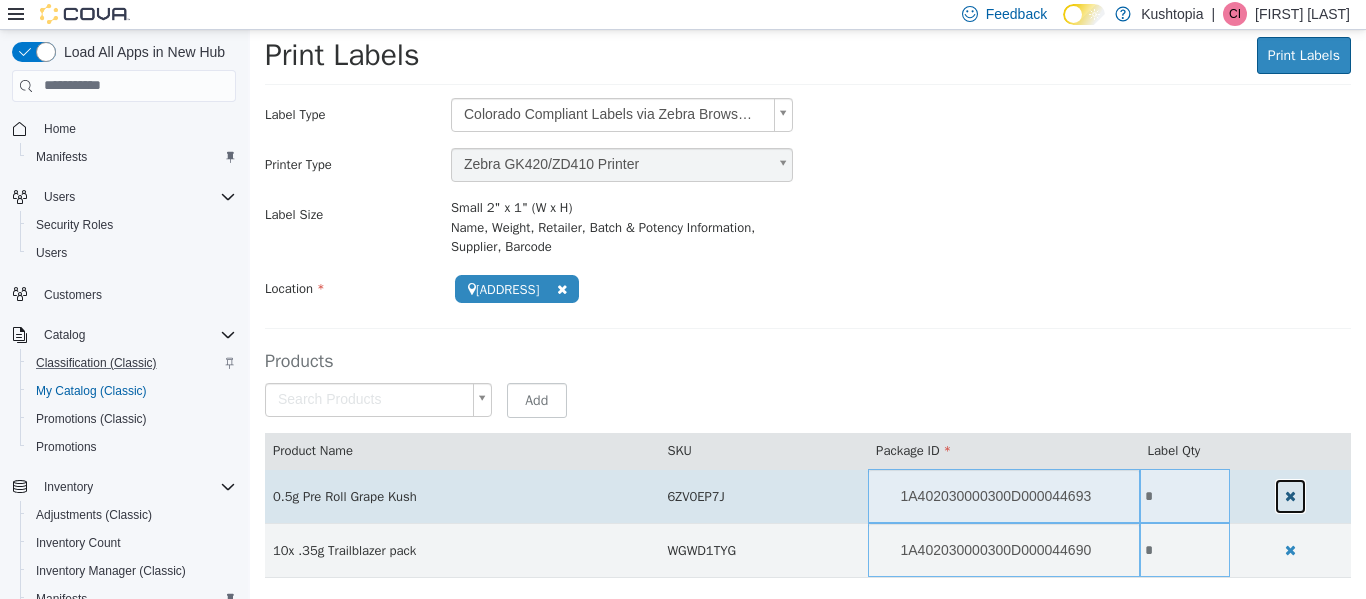 click at bounding box center [1290, 495] 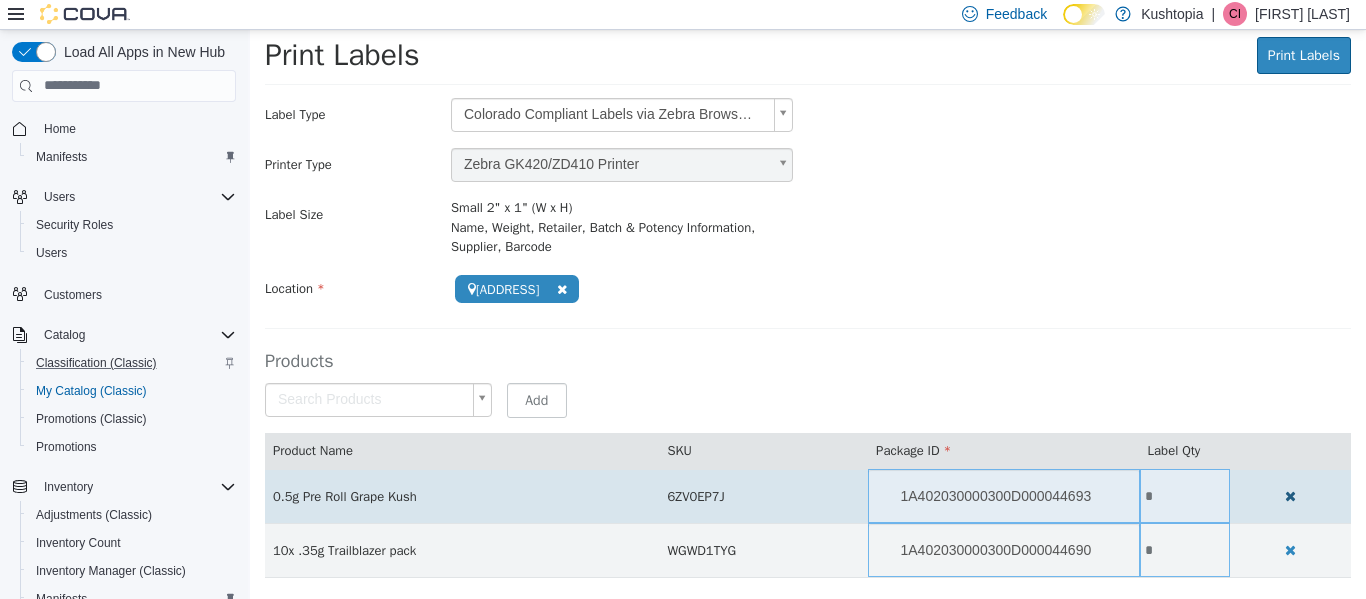 scroll, scrollTop: 0, scrollLeft: 0, axis: both 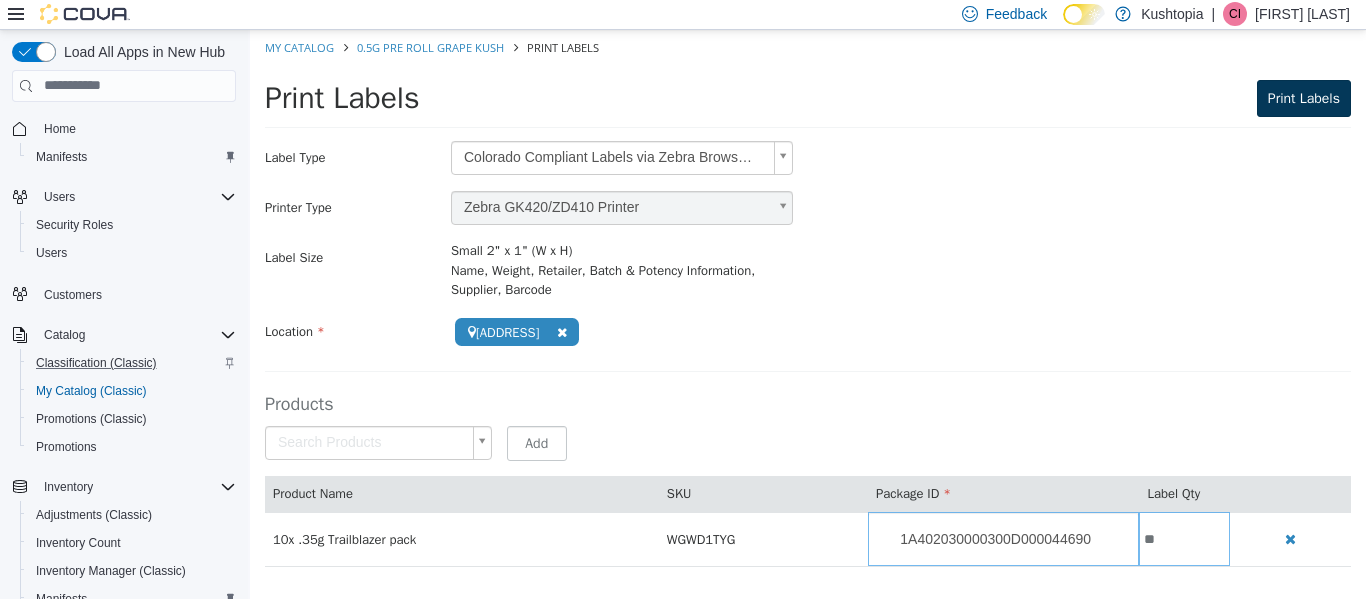 type on "**" 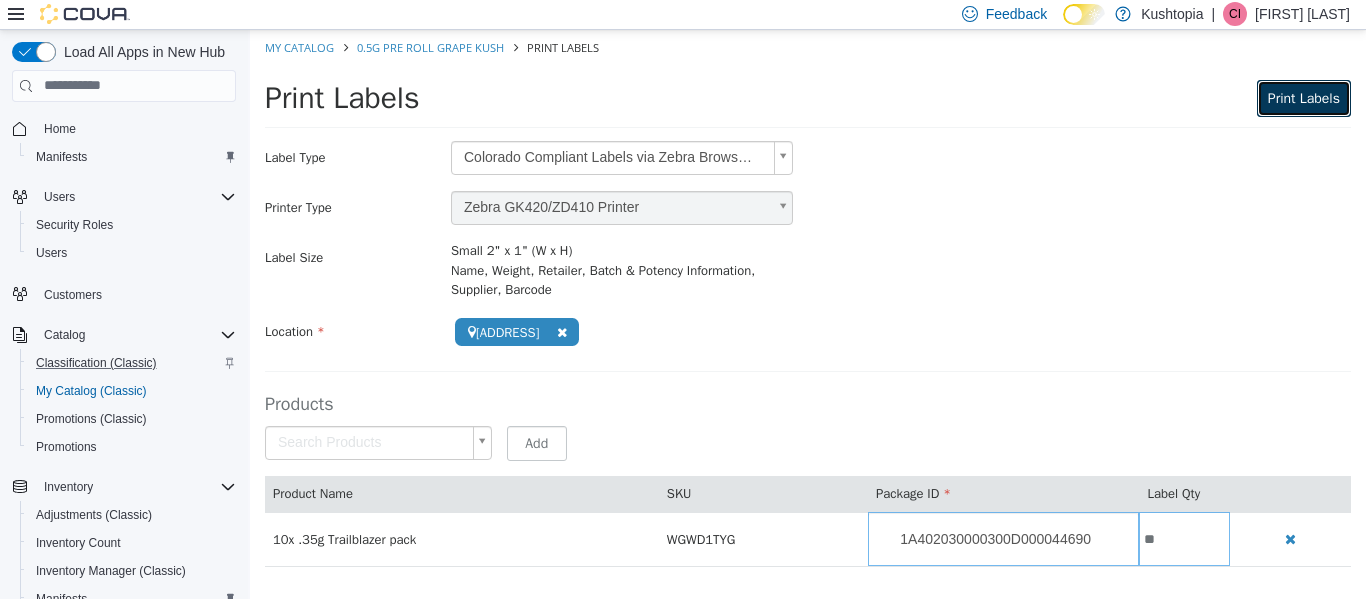 click on "Print Labels" at bounding box center (1304, 97) 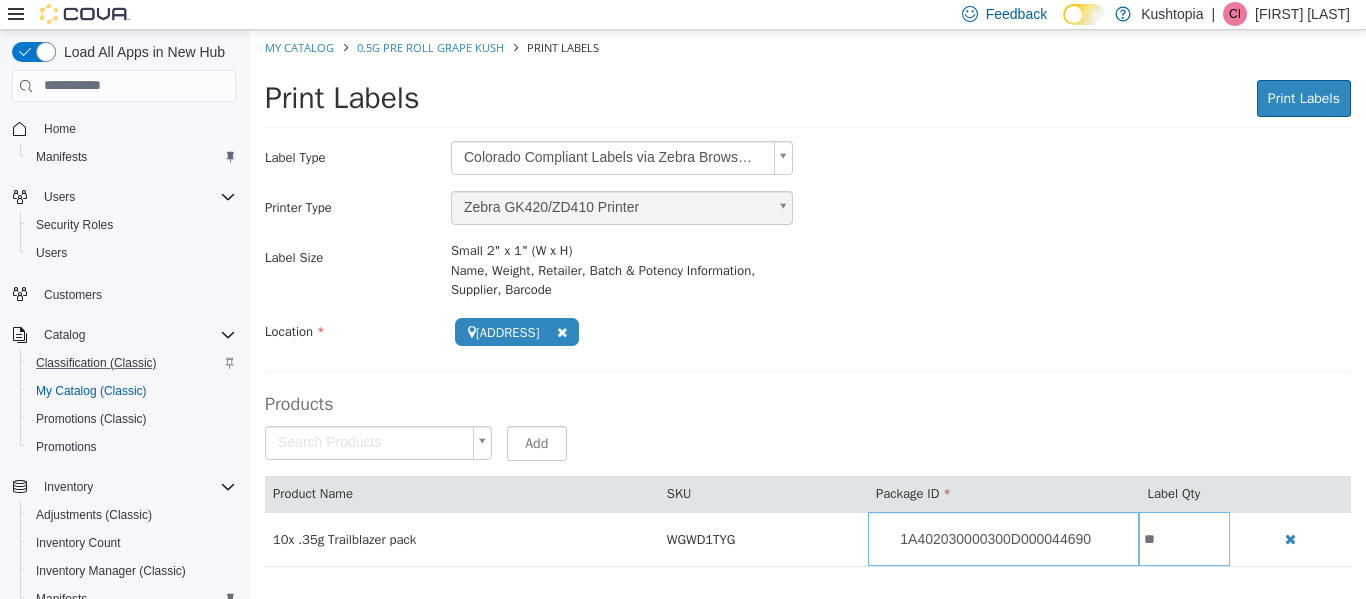 click on "**********" at bounding box center [808, 308] 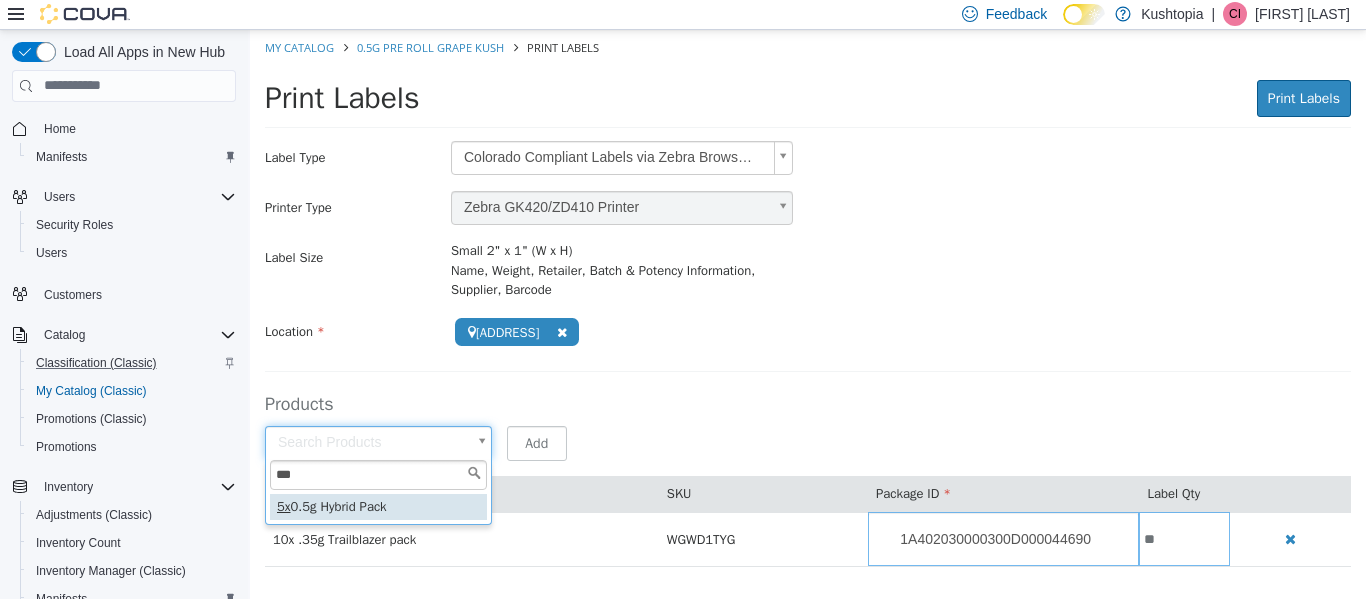type on "**" 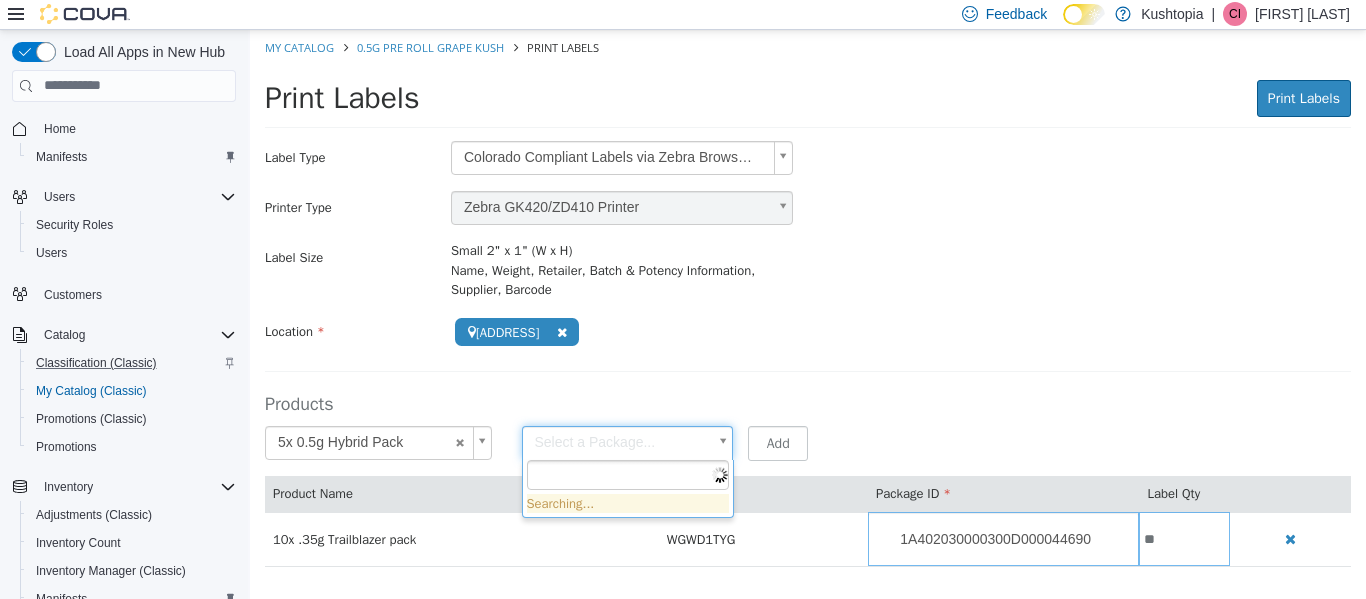 click on "**********" at bounding box center [808, 308] 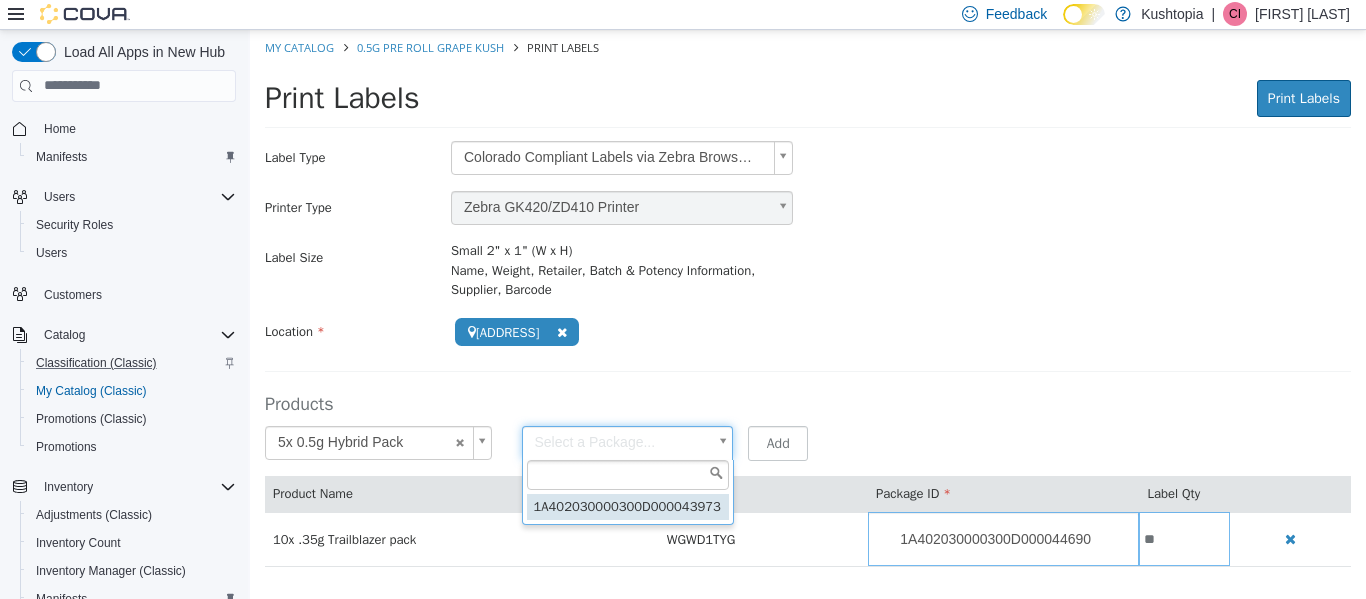type on "**********" 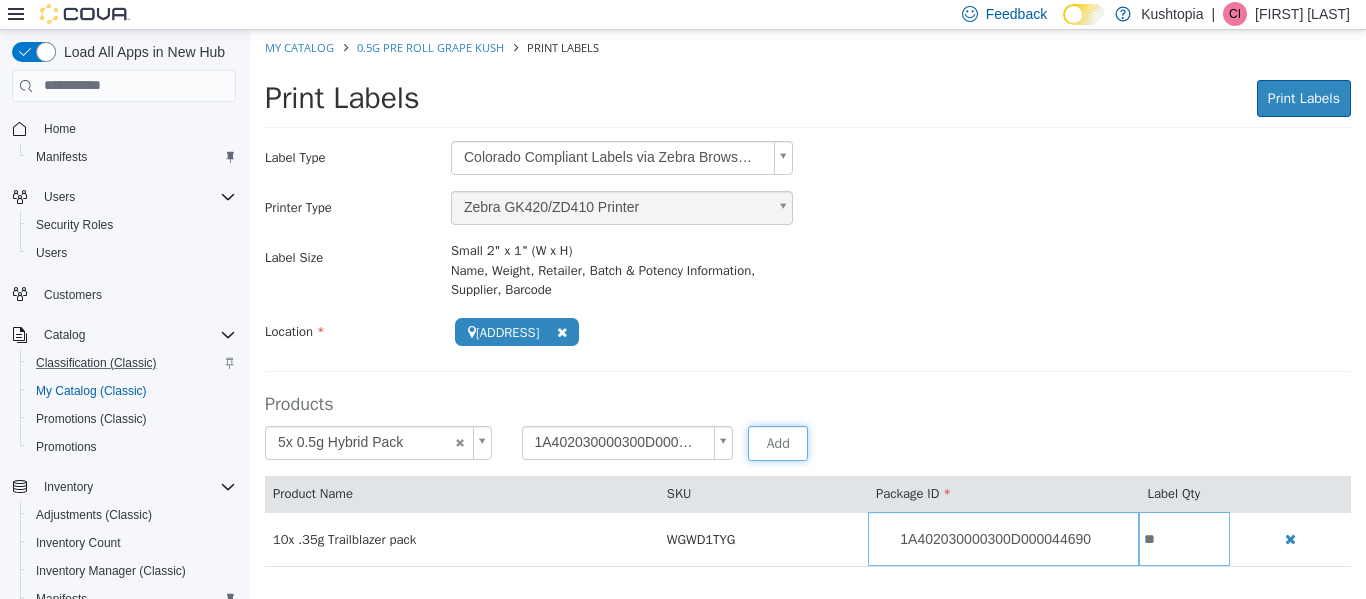 click on "Add" at bounding box center [778, 442] 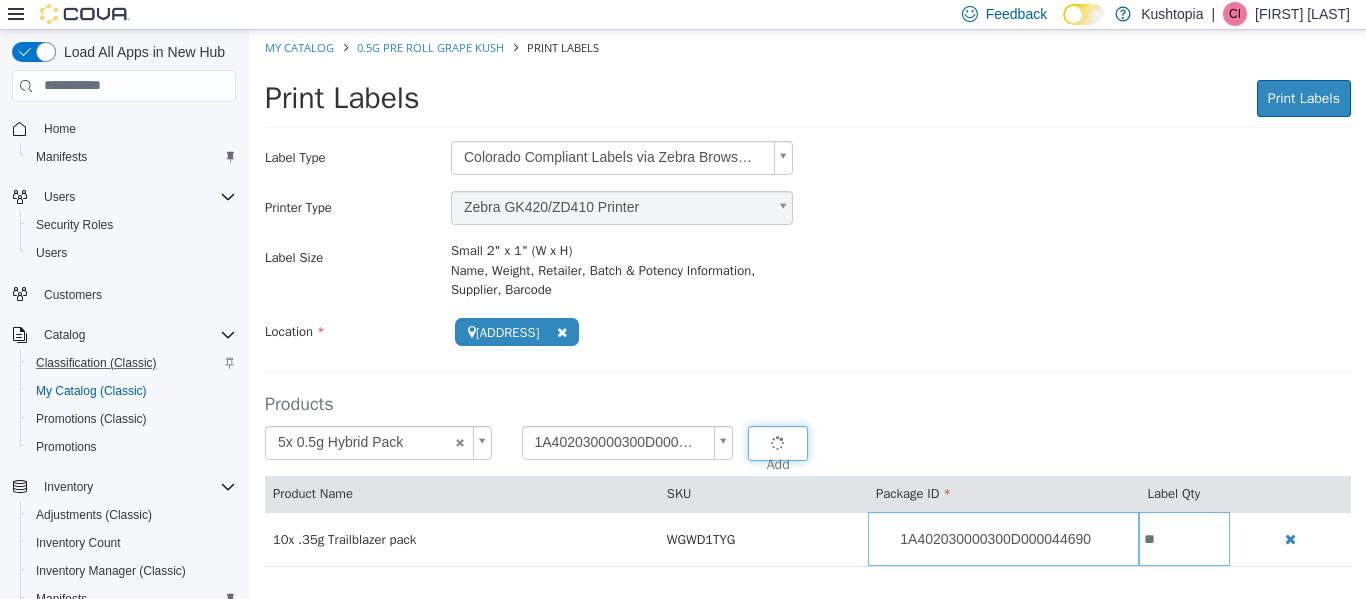 type 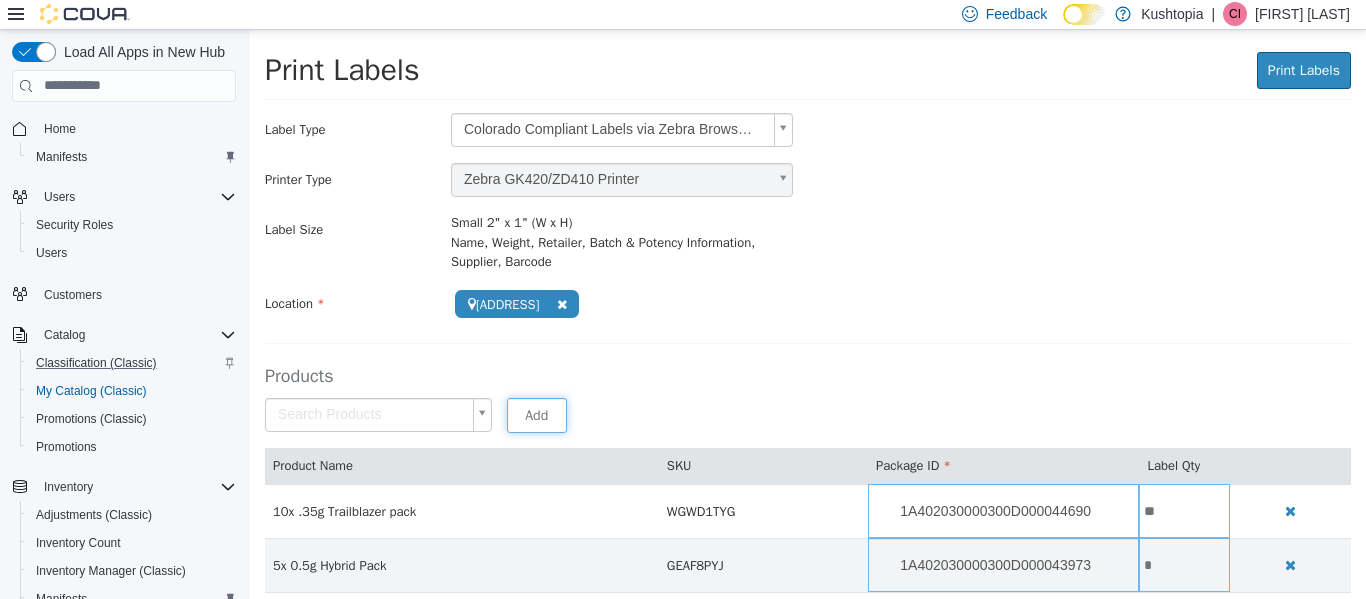 scroll, scrollTop: 43, scrollLeft: 0, axis: vertical 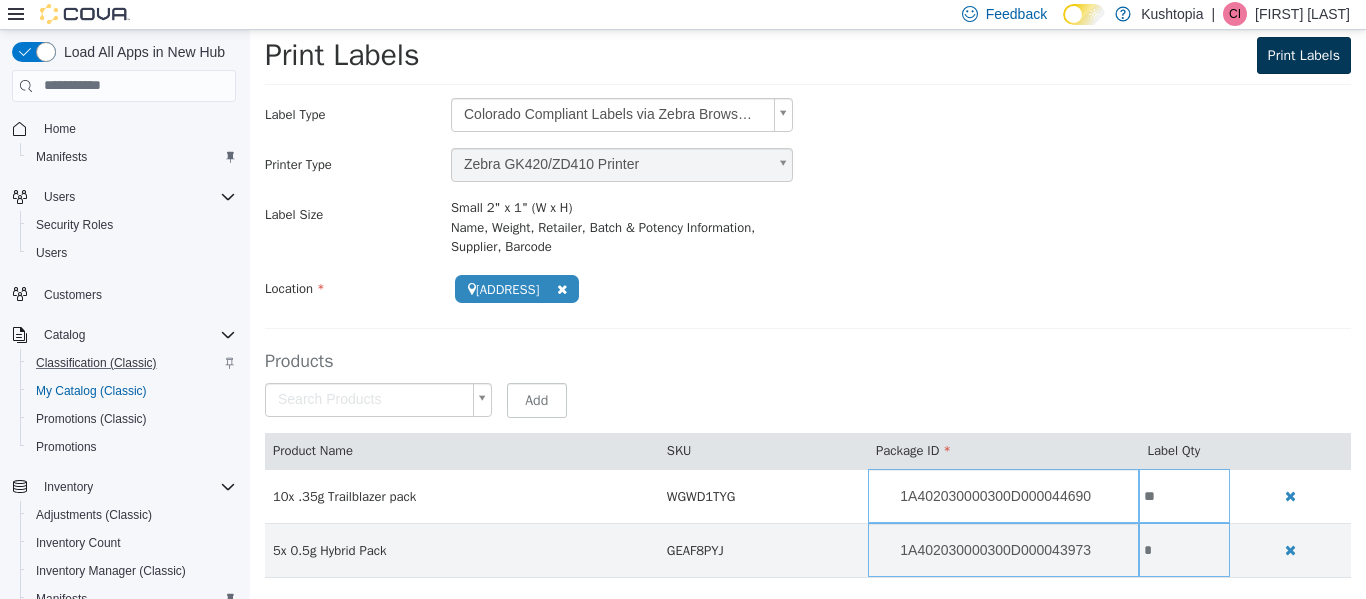 type on "*" 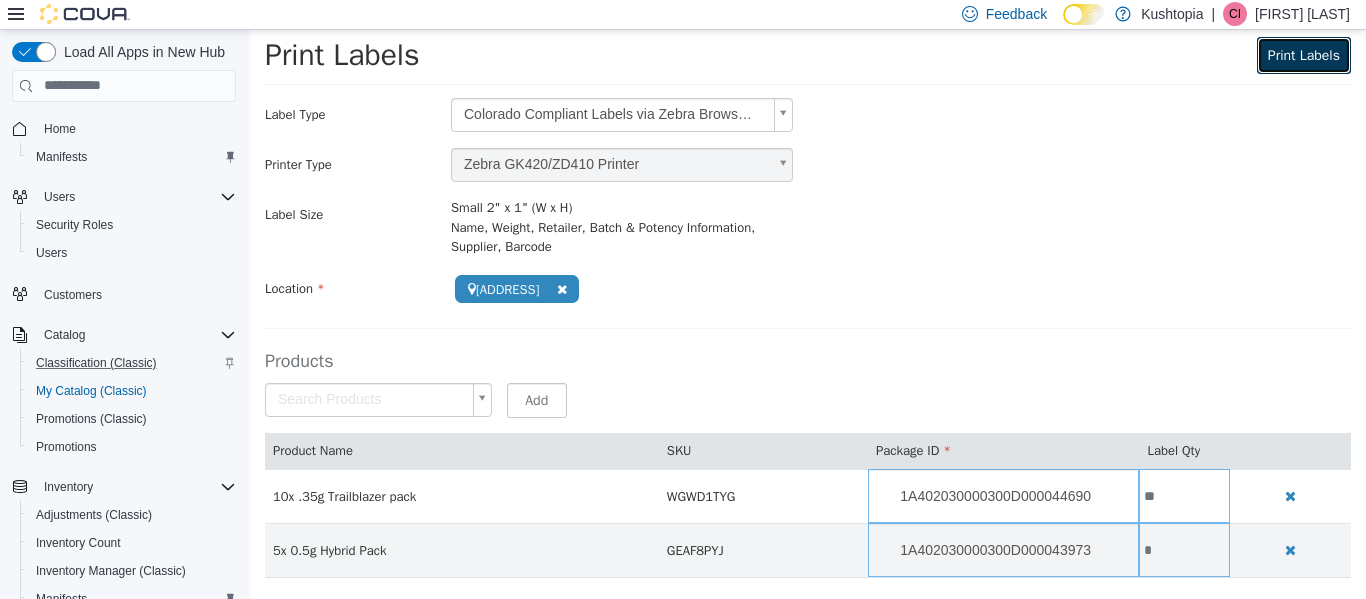 click on "Print Labels" at bounding box center (1304, 54) 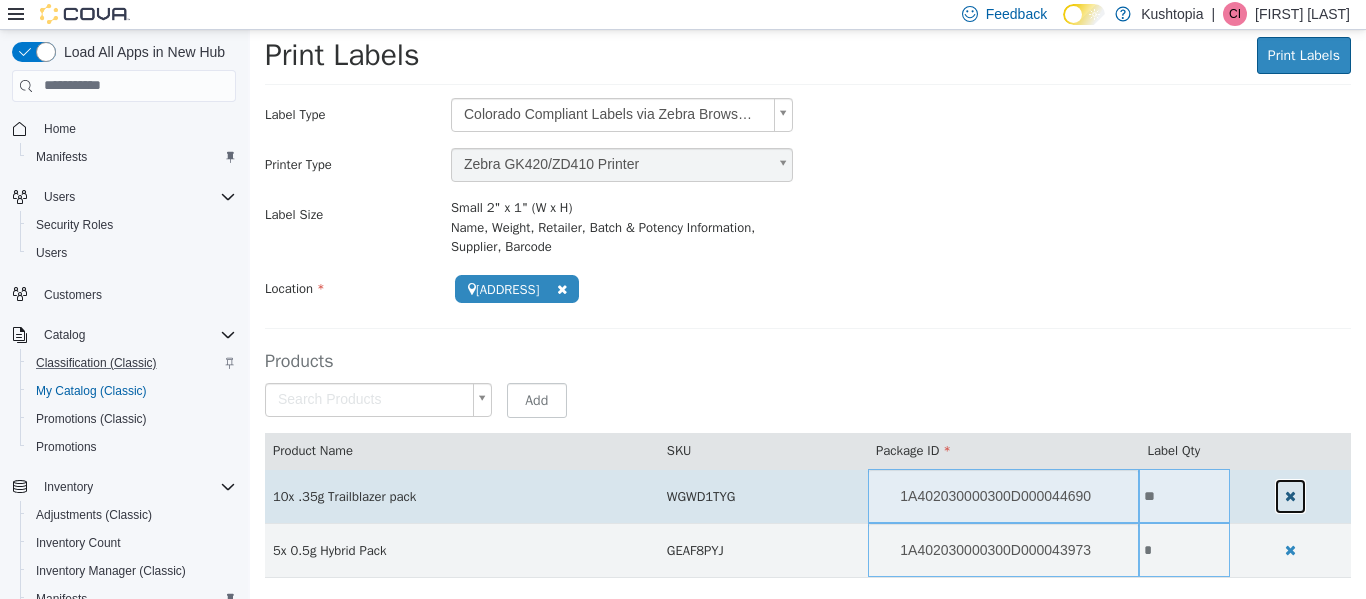 click at bounding box center [1290, 495] 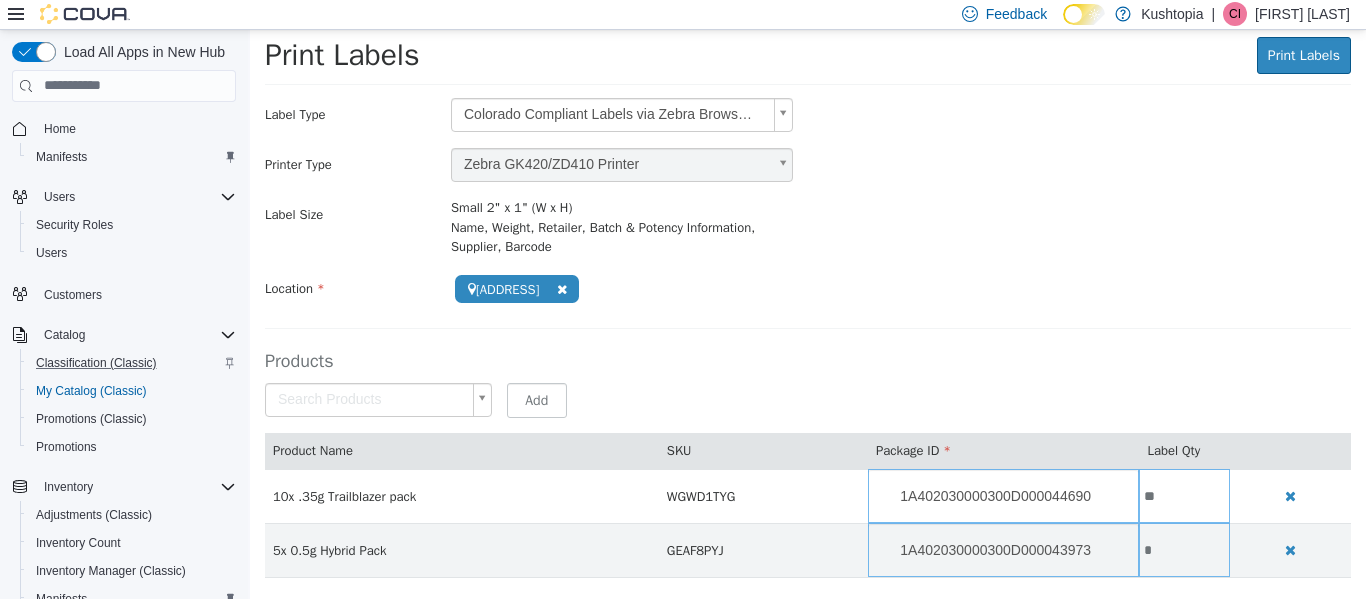 scroll, scrollTop: 0, scrollLeft: 0, axis: both 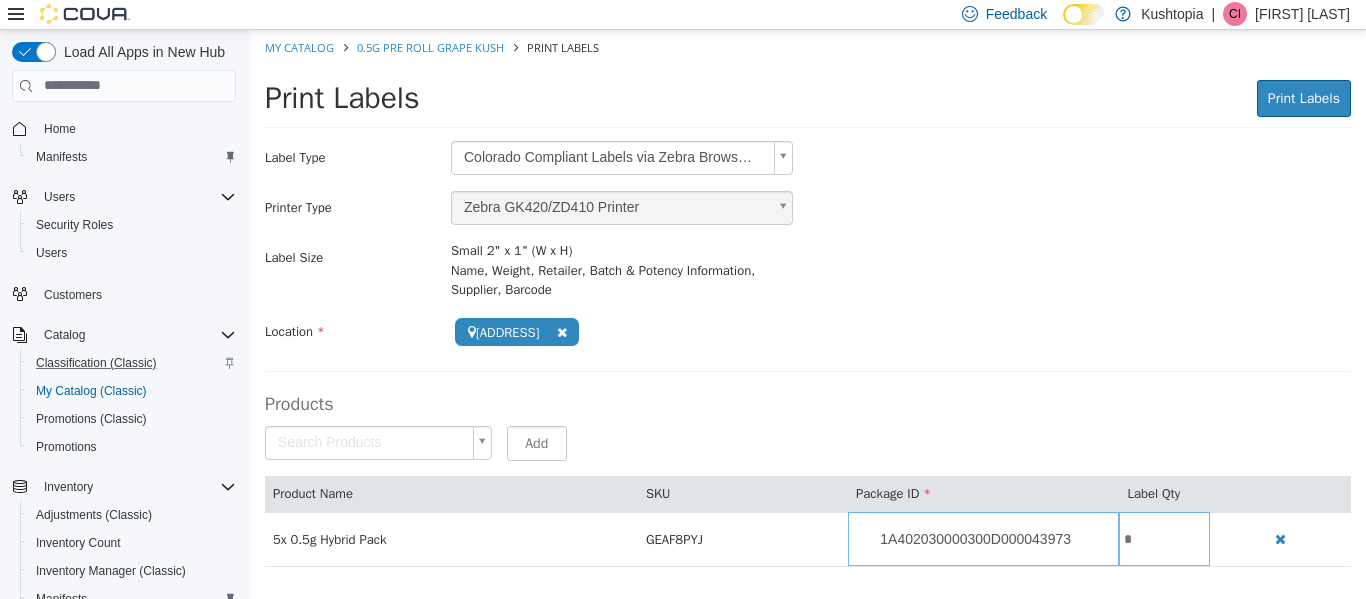 click on "**********" at bounding box center [808, 308] 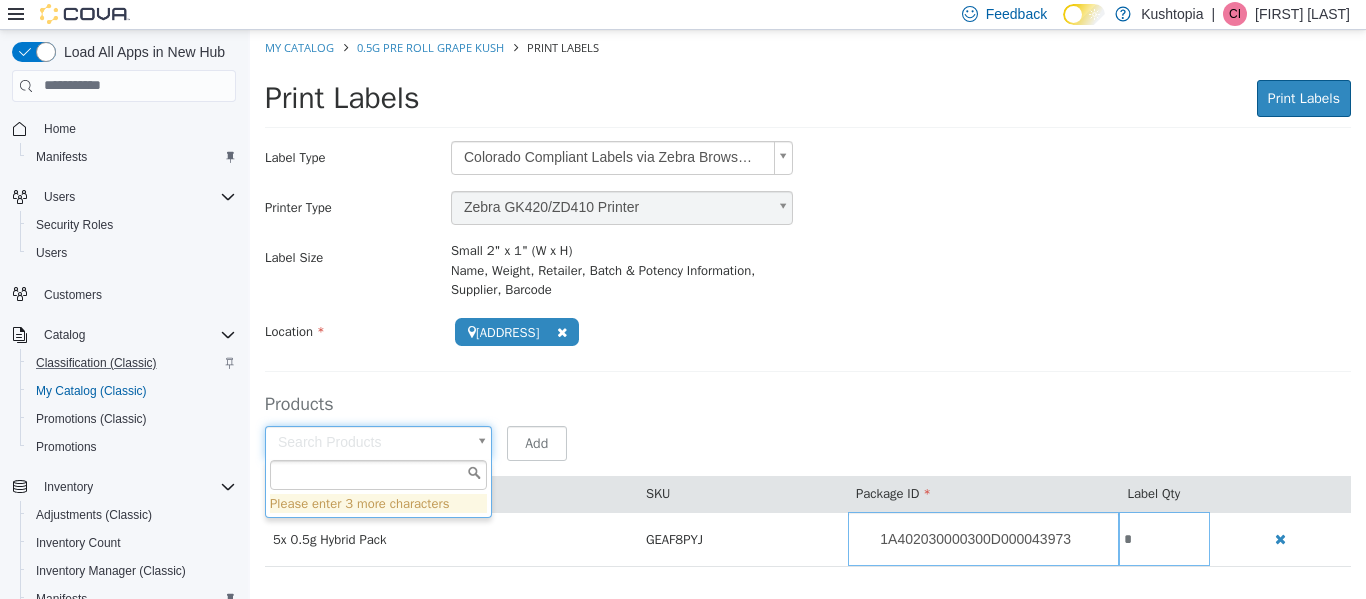 click at bounding box center (378, 474) 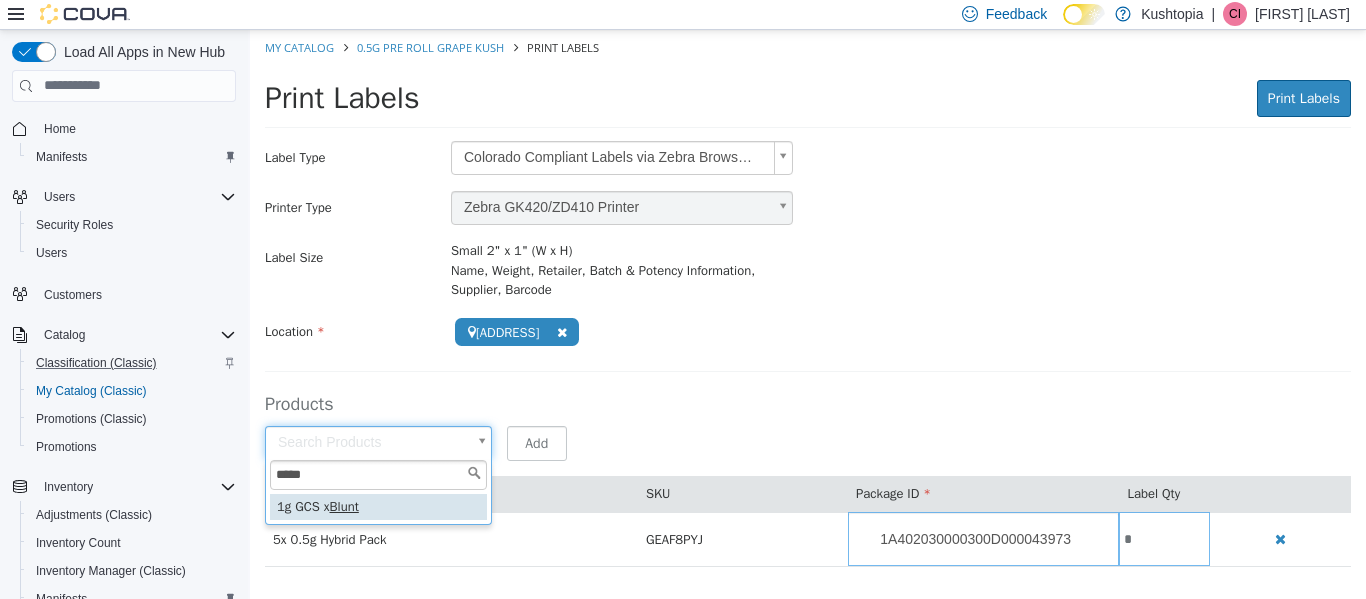 type on "*****" 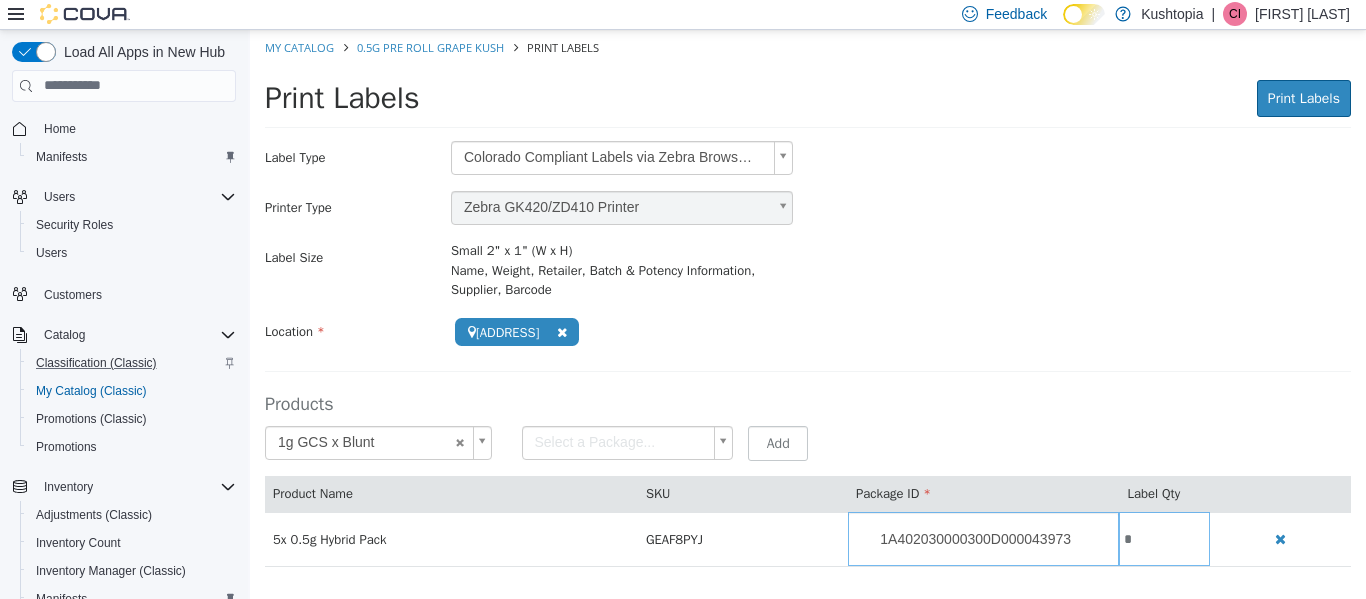 click on "**********" at bounding box center (808, 308) 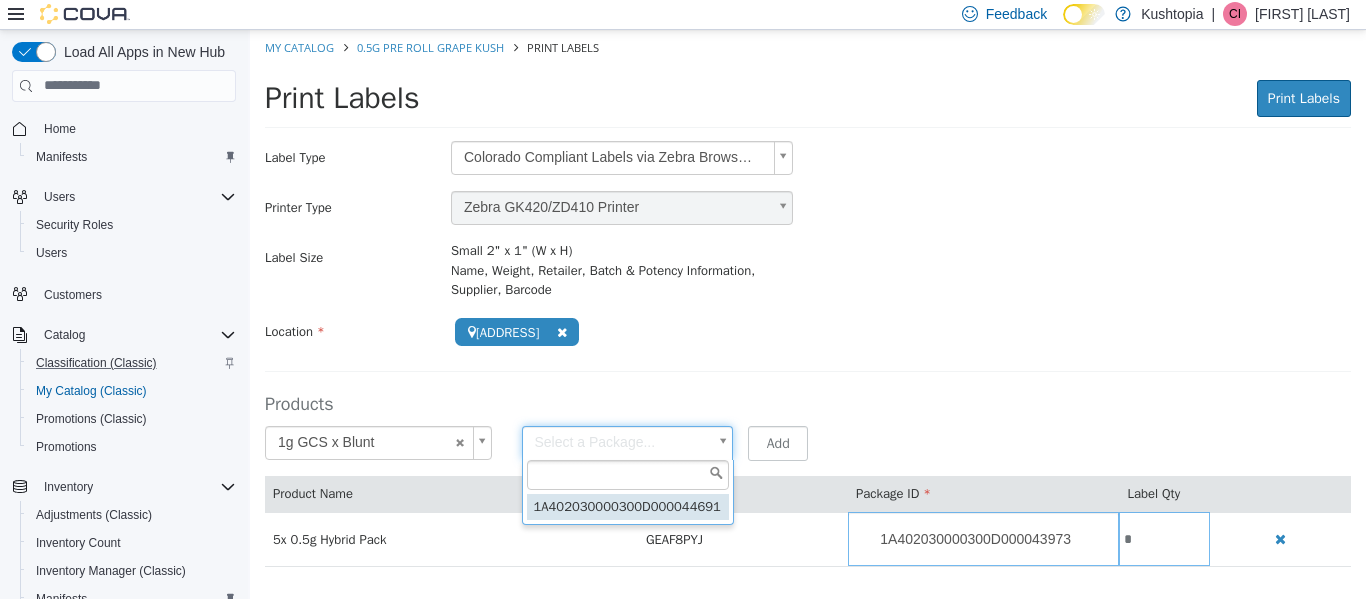 type on "**********" 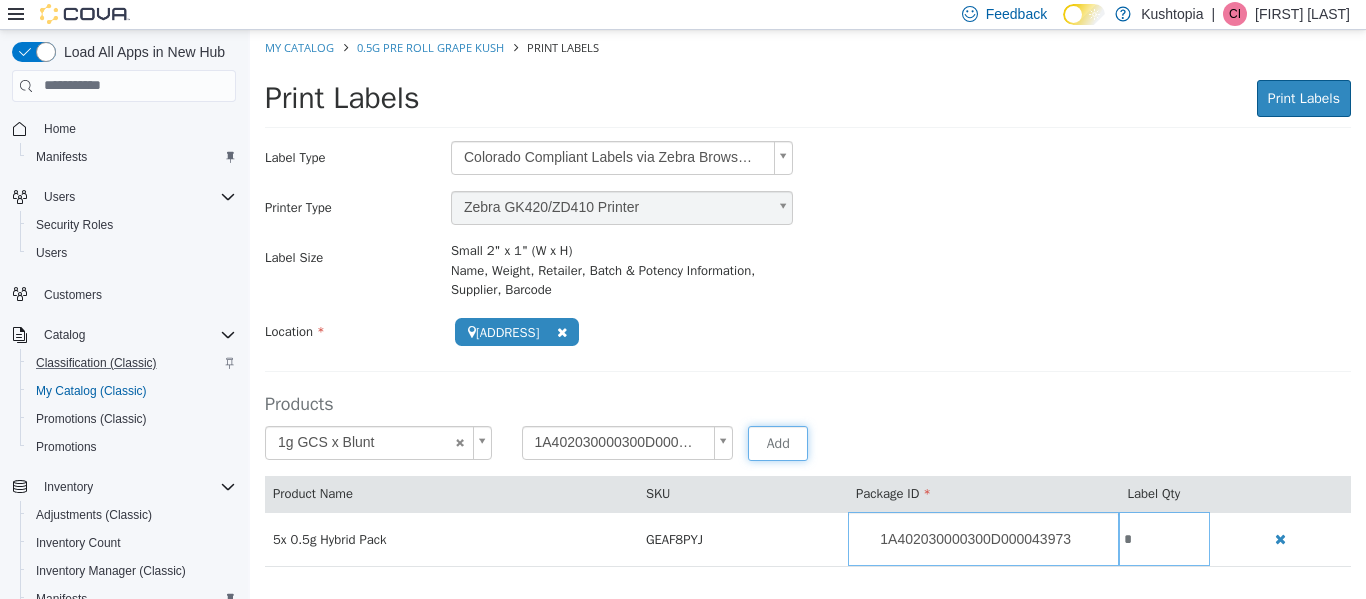 click on "Add" at bounding box center [778, 442] 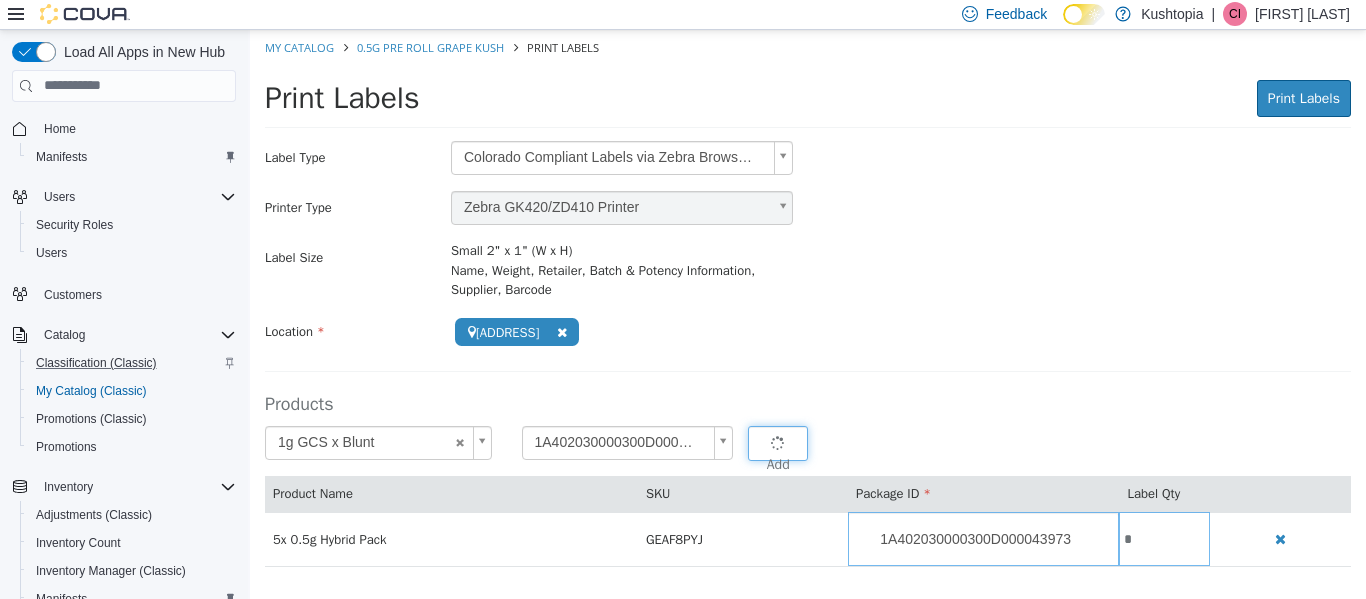 type 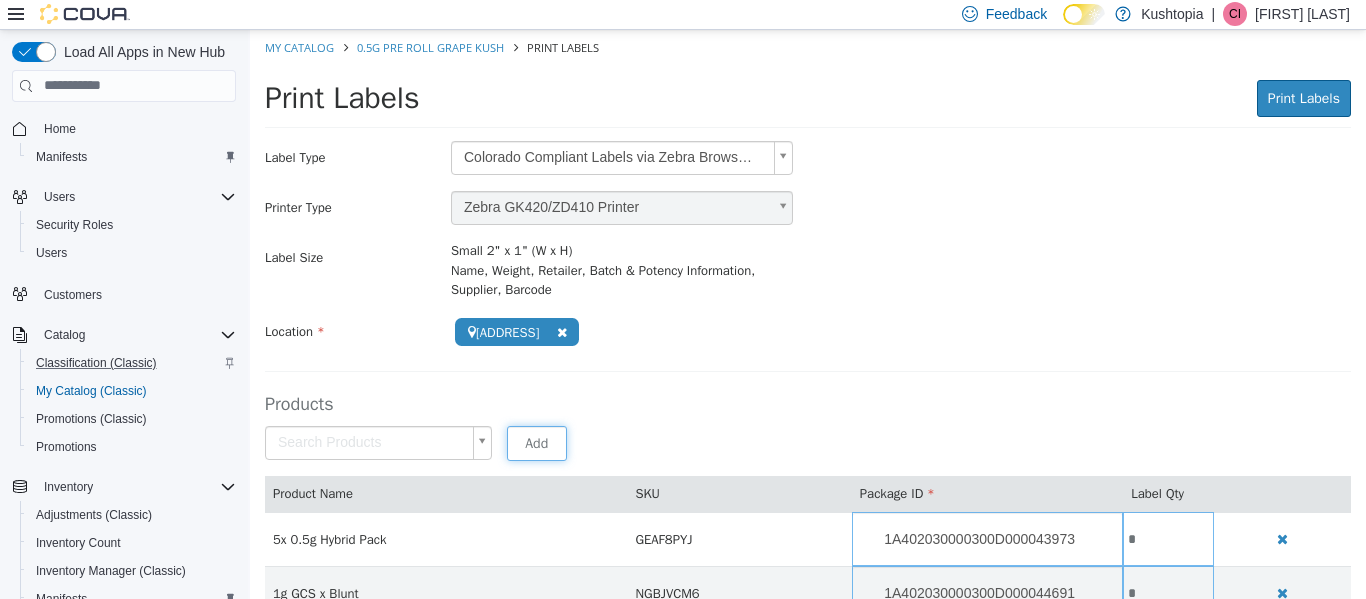 scroll, scrollTop: 43, scrollLeft: 0, axis: vertical 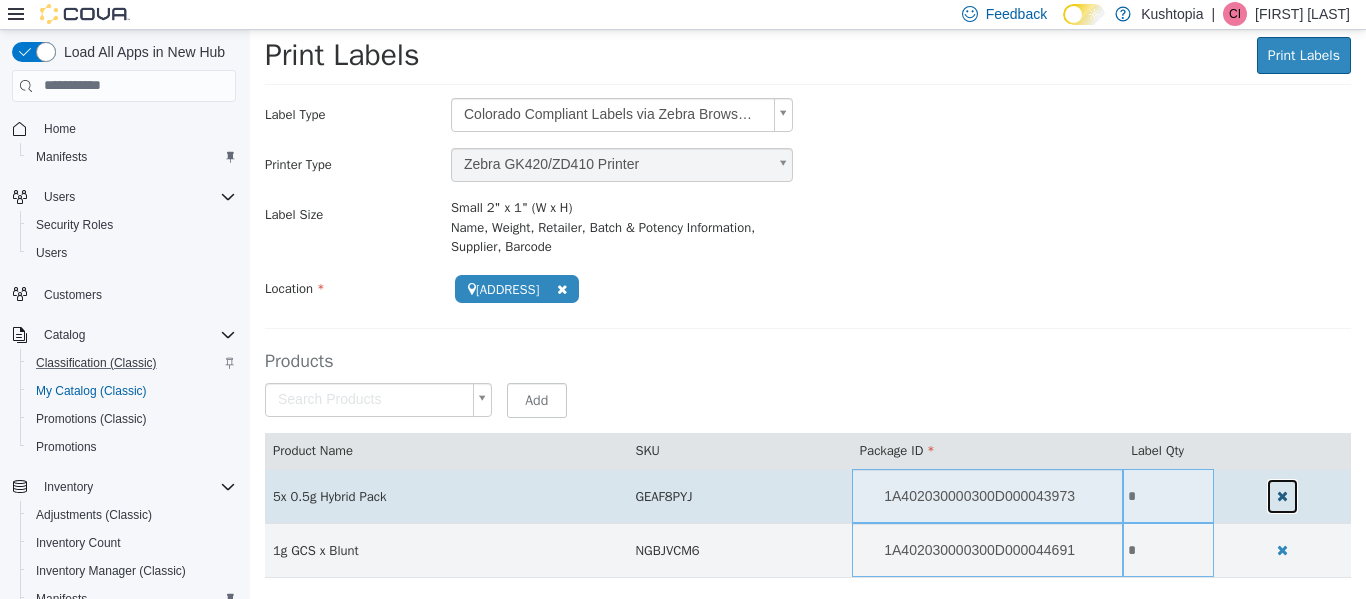 click at bounding box center (1282, 495) 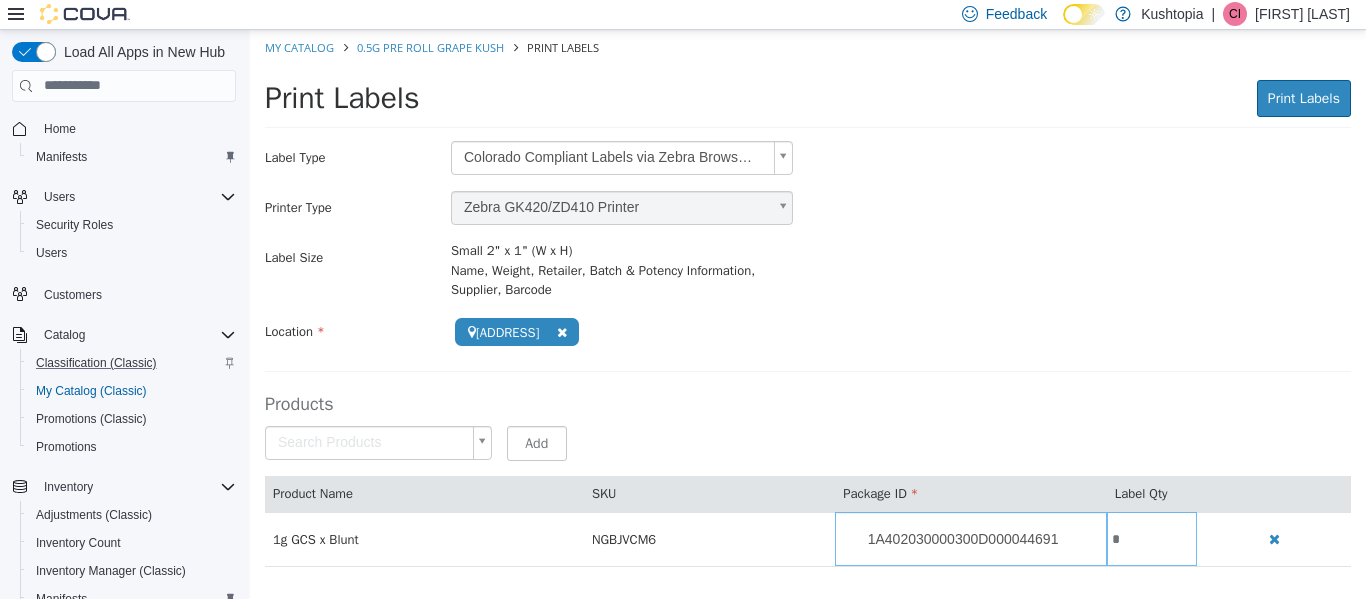 scroll, scrollTop: 0, scrollLeft: 0, axis: both 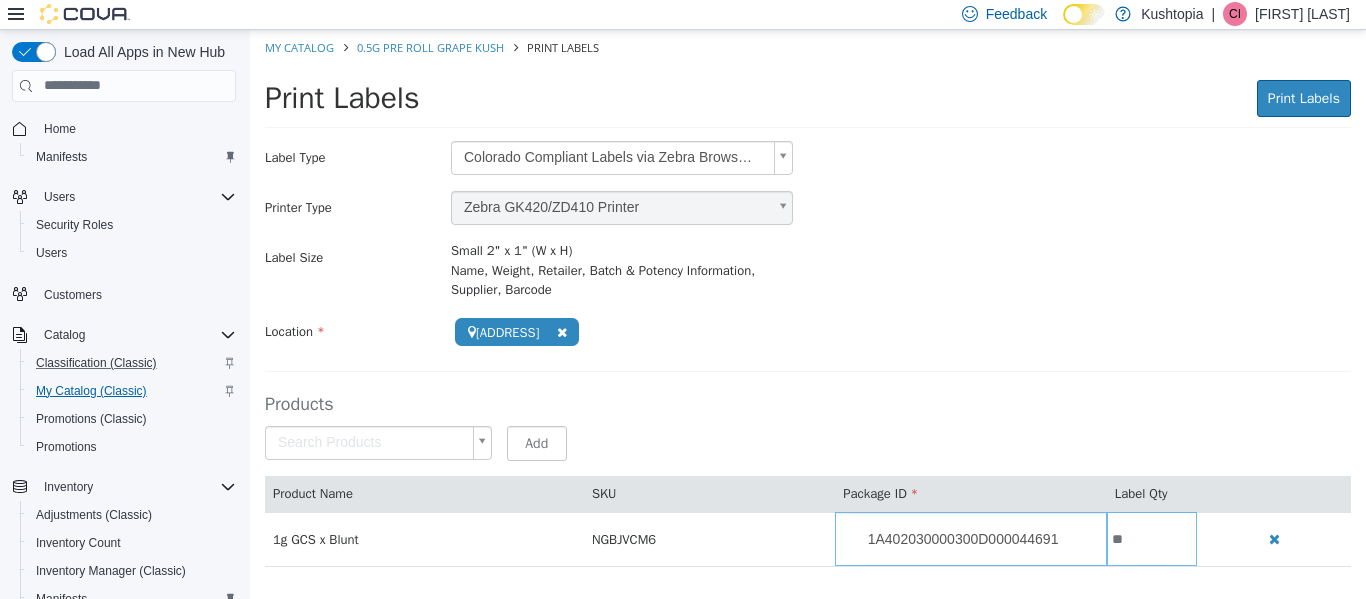 type on "**" 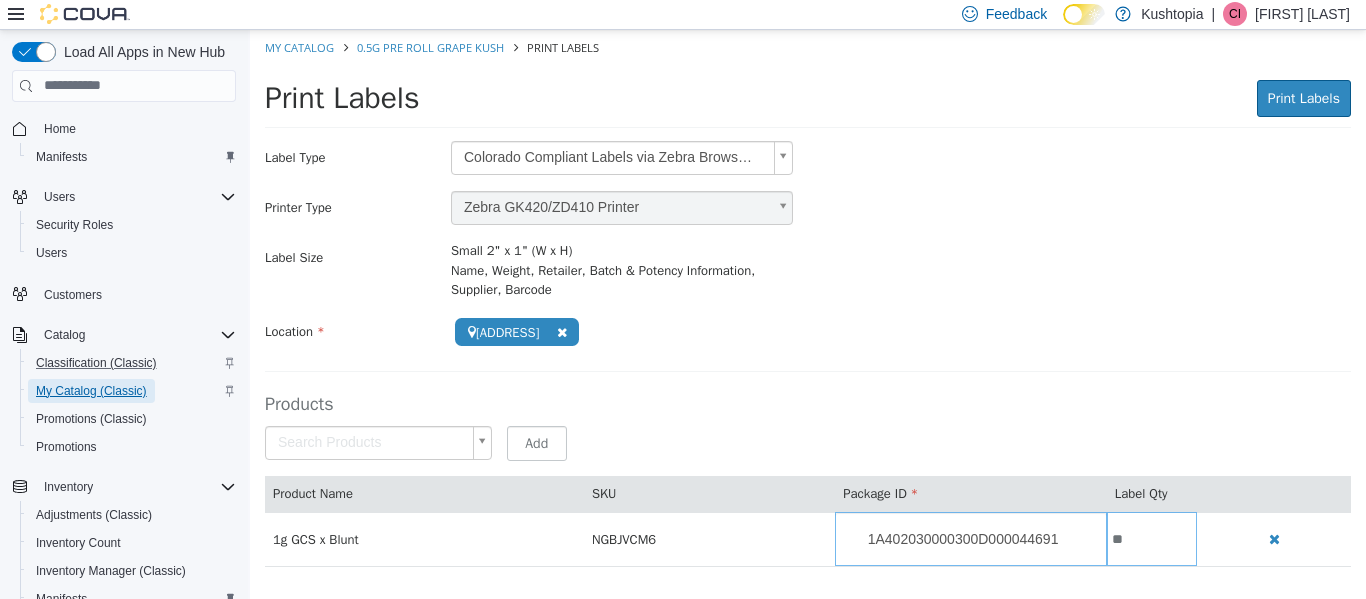 click on "My Catalog (Classic)" at bounding box center [91, 391] 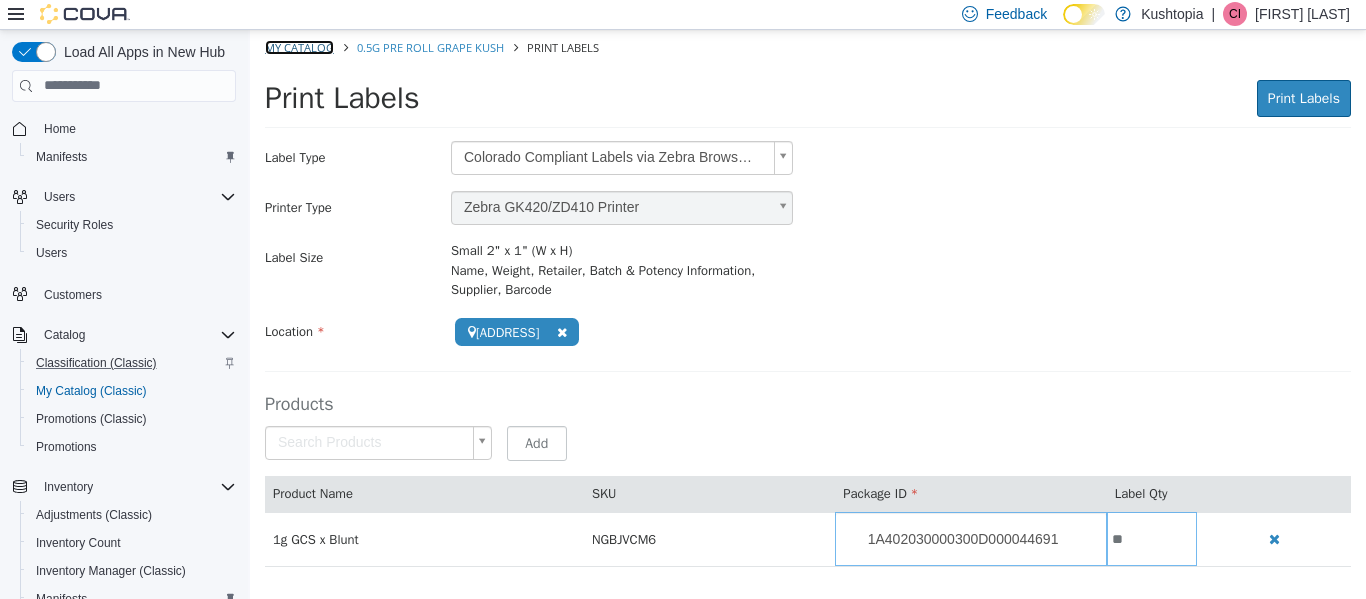 click on "My Catalog" at bounding box center (299, 46) 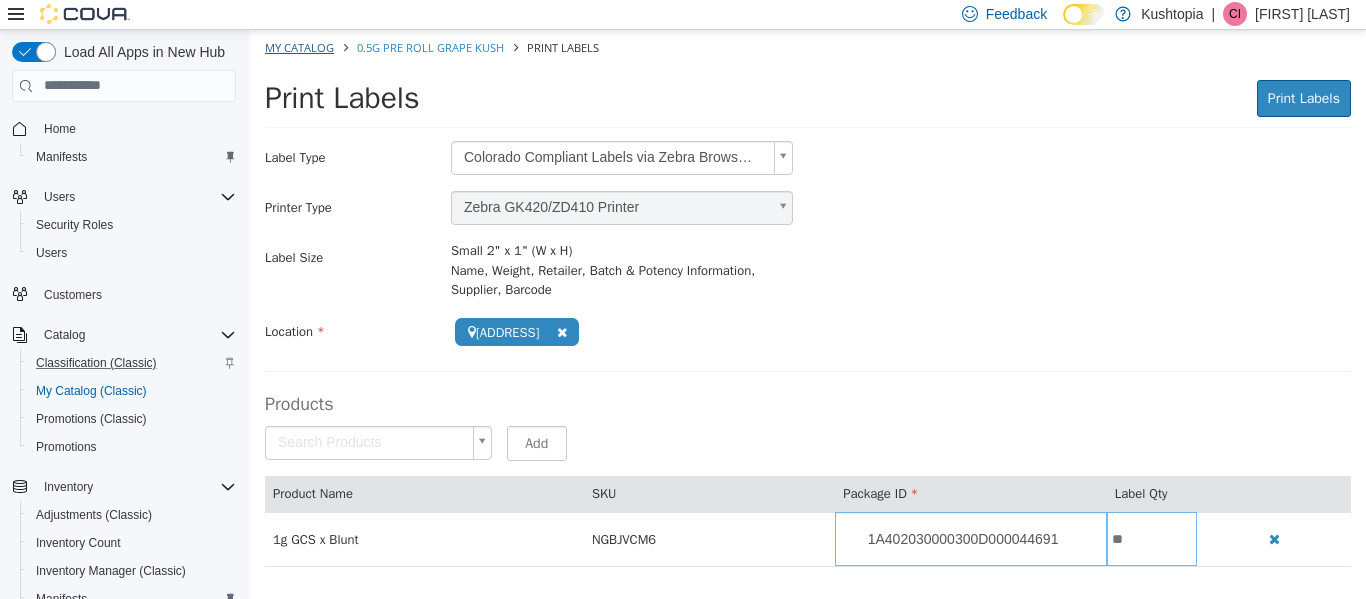 select on "**********" 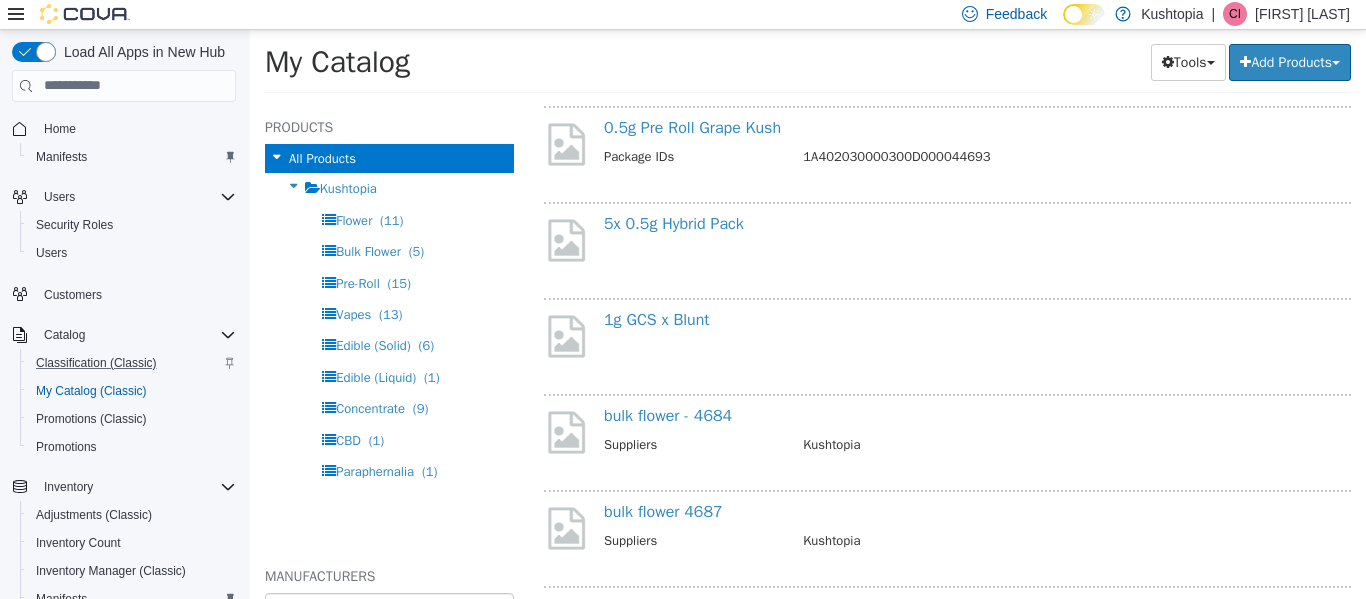 scroll, scrollTop: 700, scrollLeft: 0, axis: vertical 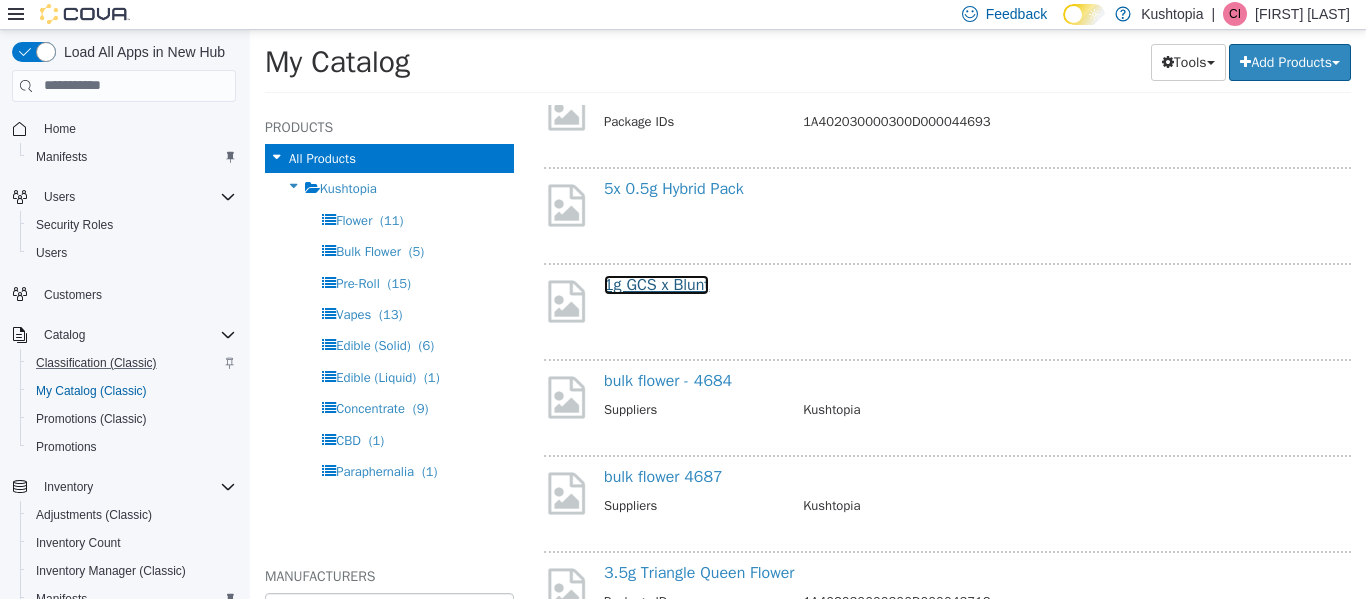 click on "1g GCS x Blunt" at bounding box center [656, 284] 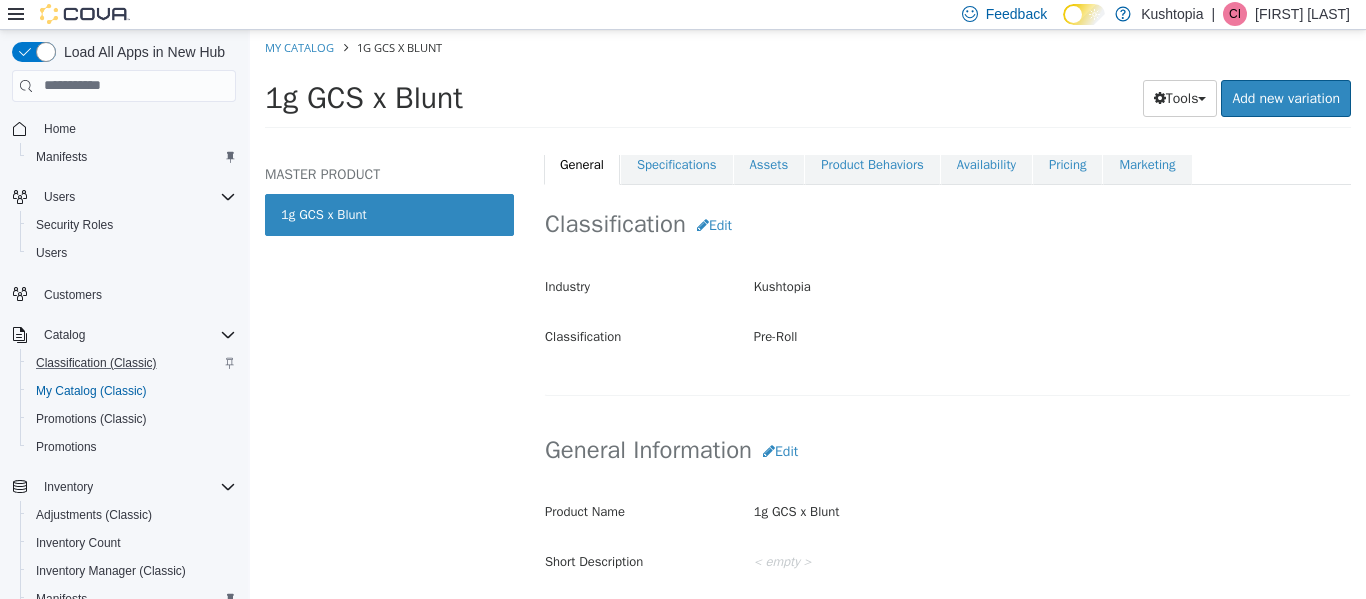 scroll, scrollTop: 400, scrollLeft: 0, axis: vertical 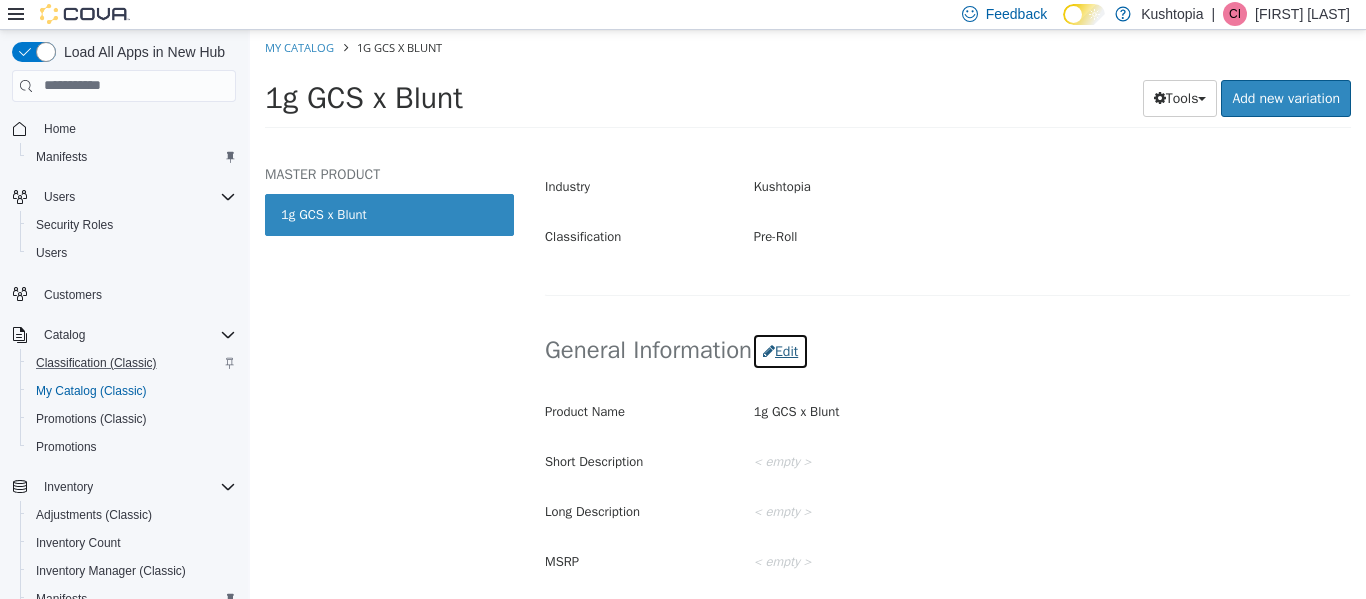 click on "Edit" at bounding box center [780, 350] 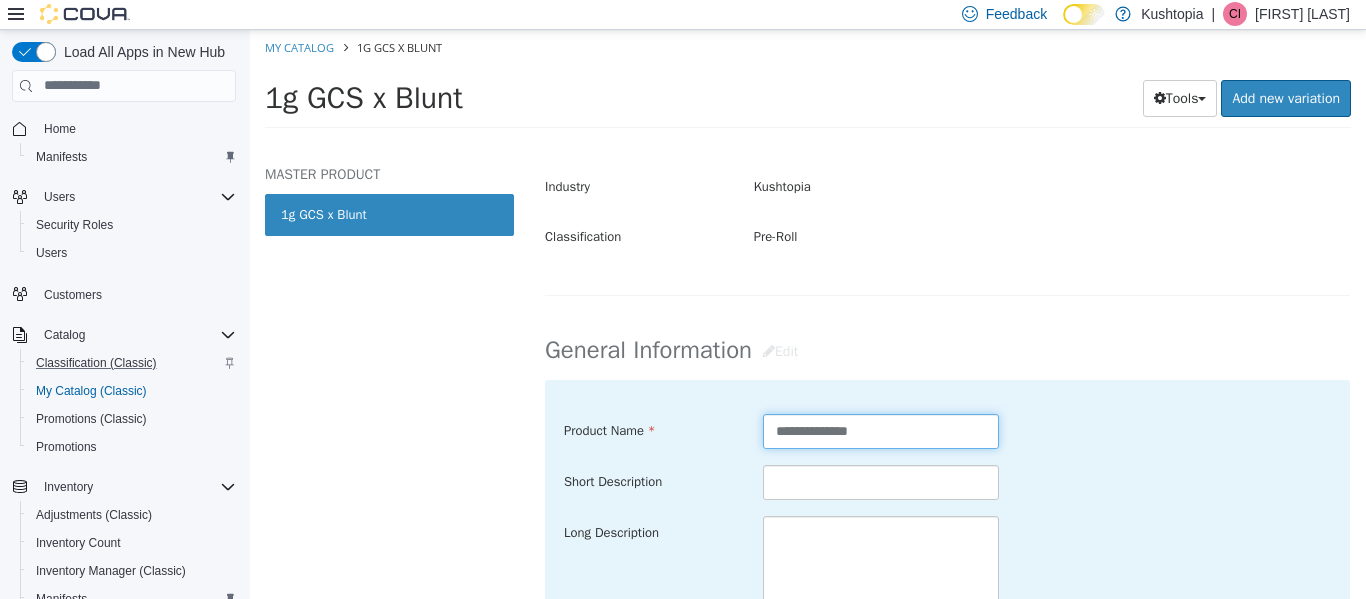 click on "**********" at bounding box center (881, 430) 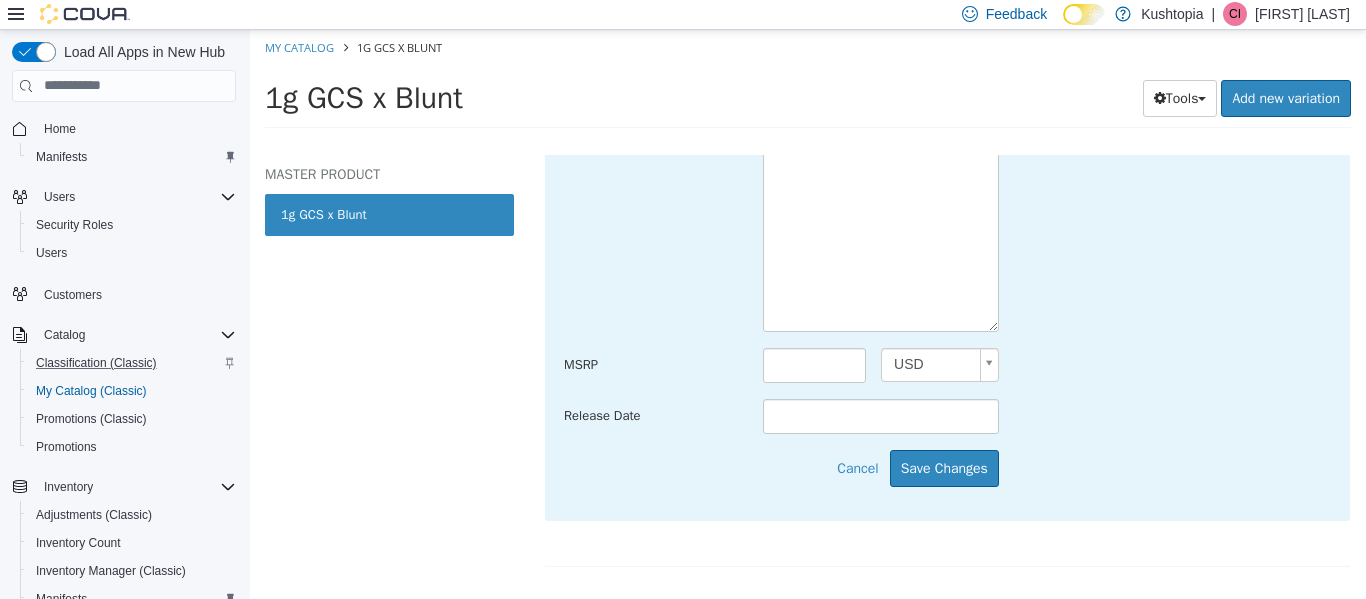 scroll, scrollTop: 900, scrollLeft: 0, axis: vertical 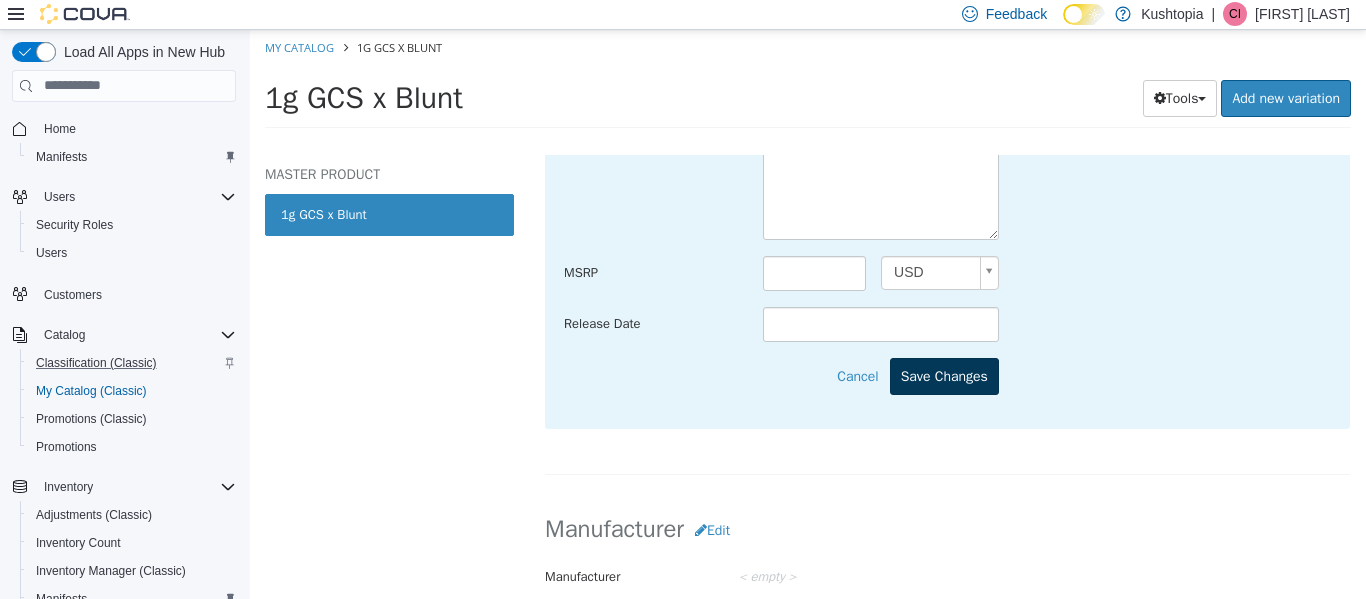 type on "**********" 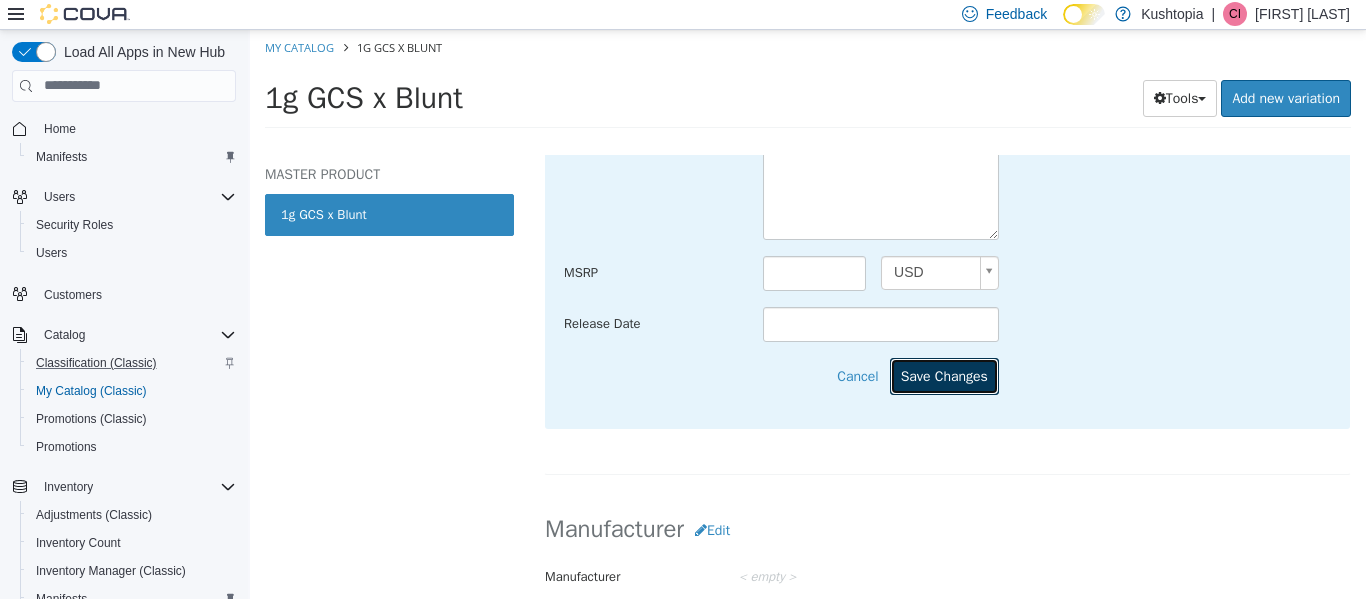 click on "Save Changes" at bounding box center [944, 375] 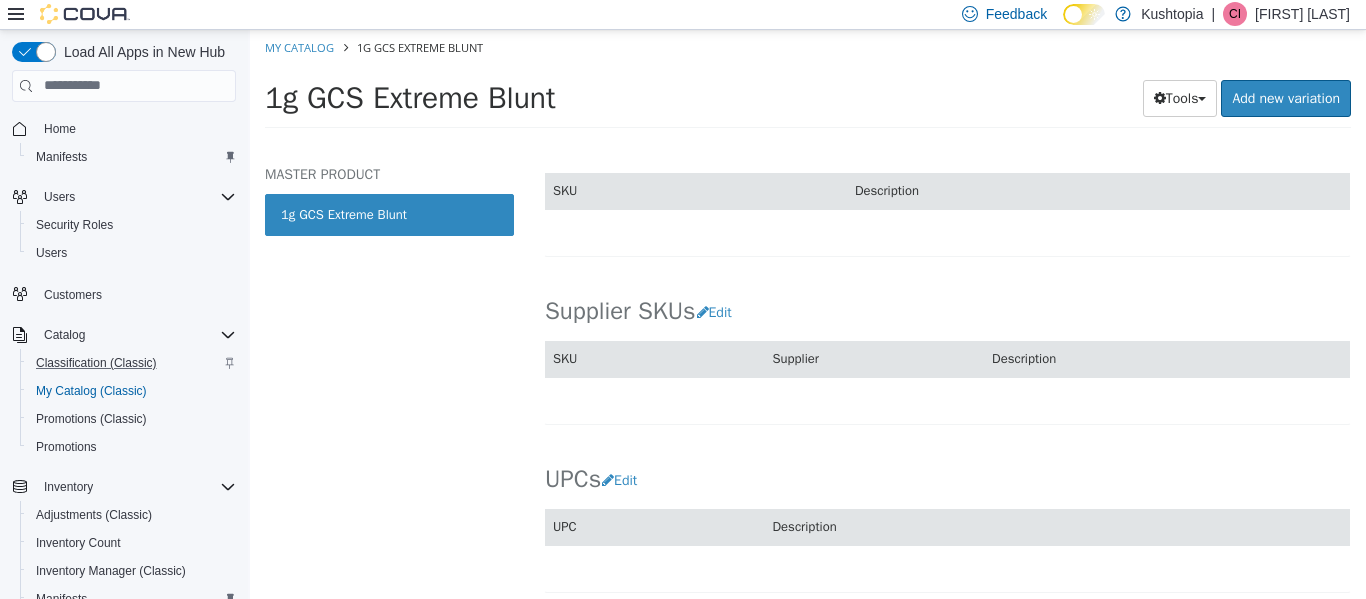 scroll, scrollTop: 1079, scrollLeft: 0, axis: vertical 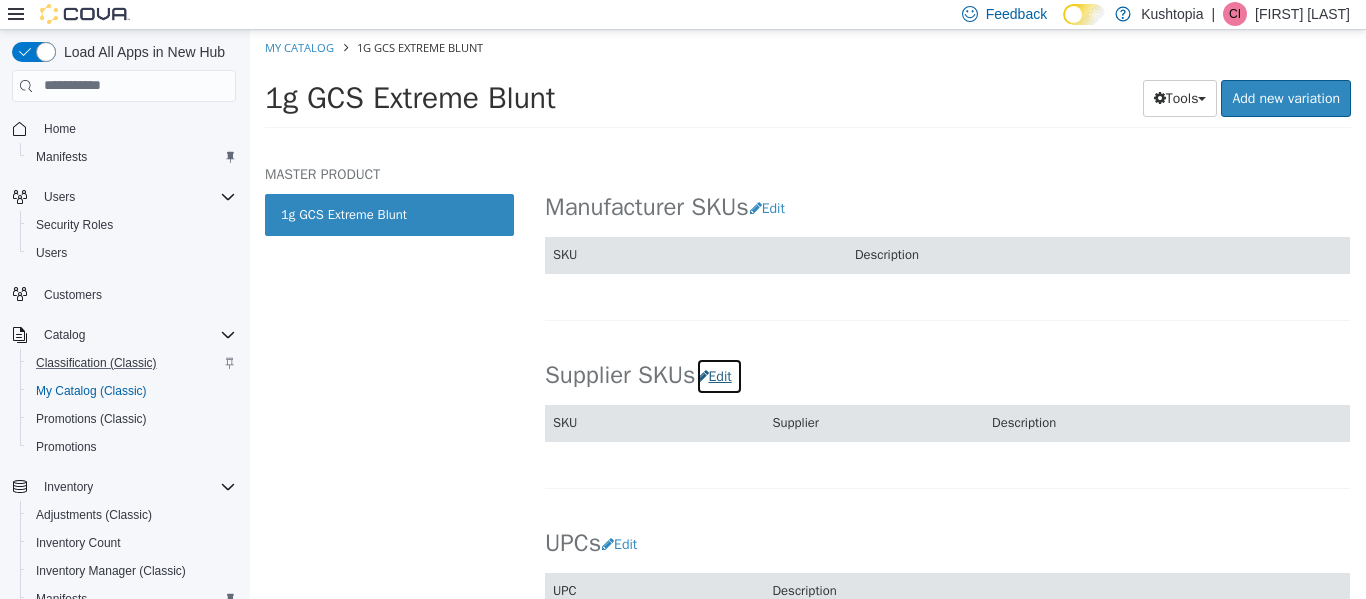 drag, startPoint x: 720, startPoint y: 378, endPoint x: 740, endPoint y: 411, distance: 38.587563 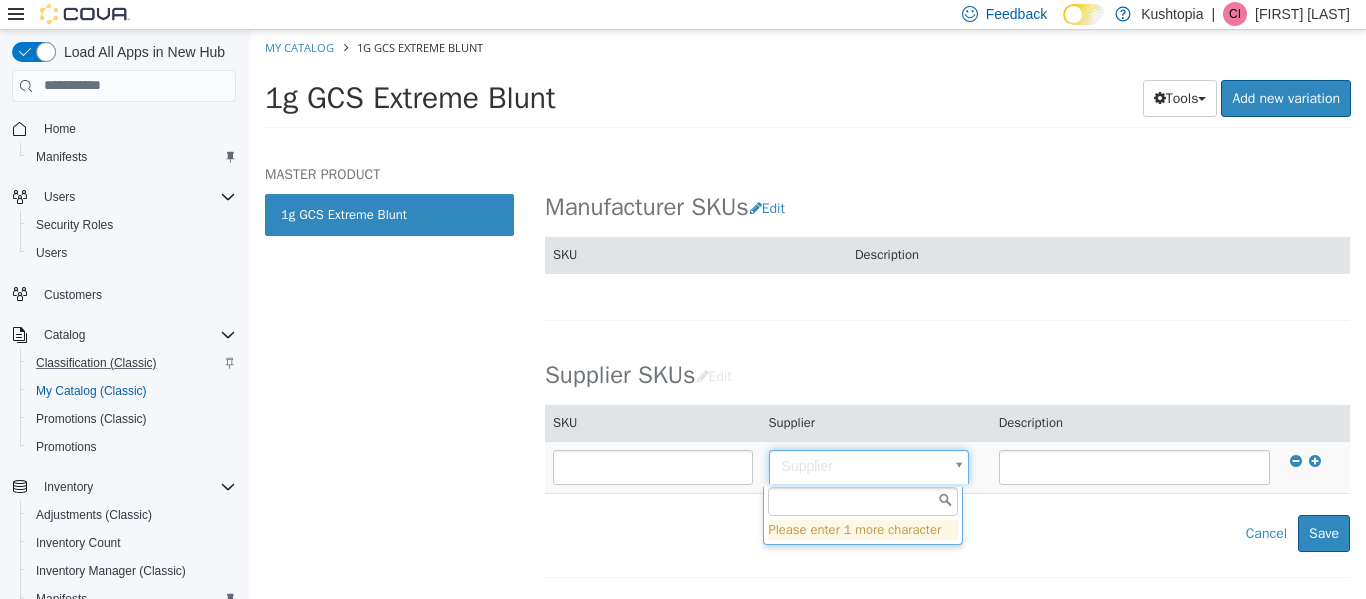 click on "Saving Bulk Changes...
×
Saved changes
My Catalog
1g GCS Extreme Blunt
Print Labels
1g GCS Extreme Blunt
Tools
Clone Print Labels   Add new variation
MASTER PRODUCT 1g GCS Extreme Blunt
Pre-Roll
1g GCS Extreme Blunt  [Master Product] Active  CATALOG SKU - NGBJVCM6     English - US                             Last Updated:  [DATE]
General Specifications Assets Product Behaviors Availability Pricing
Marketing Classification  Edit Industry
Kushtopia
Classification
Pre-Roll
Cancel Save Changes General Information  Edit Product Name
1g GCS Extreme Blunt
Short Description
< empty >
Long Description
< empty >
MSRP
< empty >
Release Date
< empty >
Cancel Save Changes Manufacturer  Edit Manufacturer
< empty >
Cancel Save Manufacturer SKUs  Edit SKU Description Cancel Save Supplier SKUs  Edit SKU Supplier Description     Supplier
Cancel Save UPCs  Edit UPC Cancel" at bounding box center [808, 84] 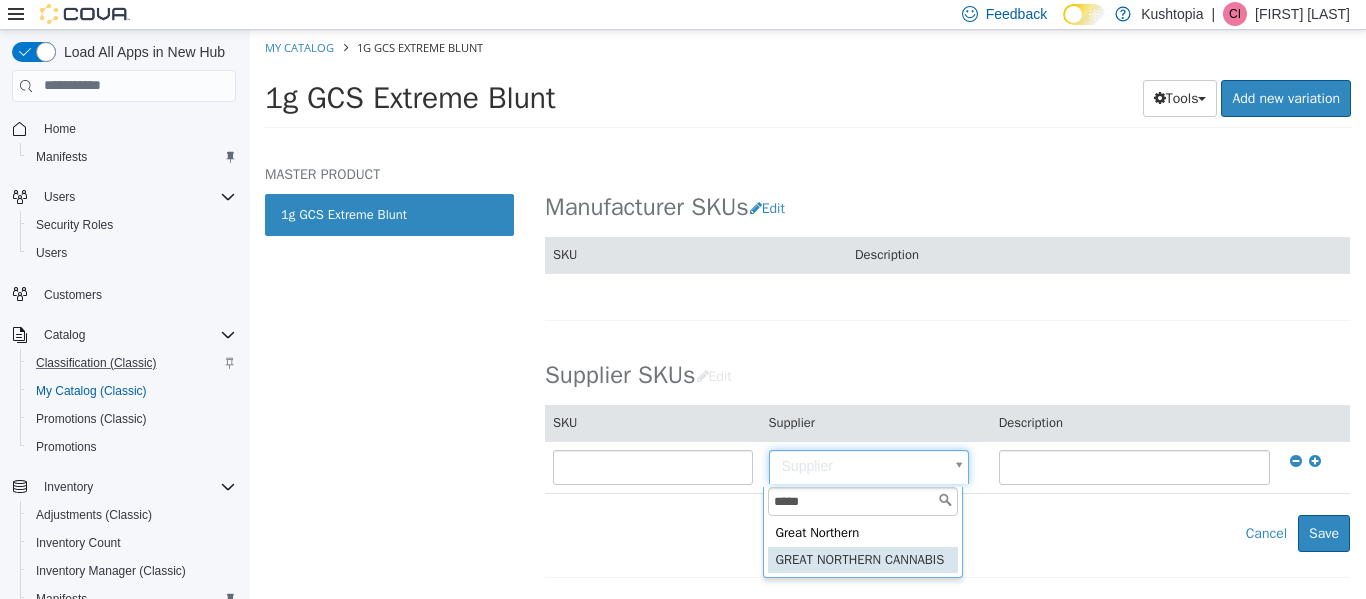 type on "*****" 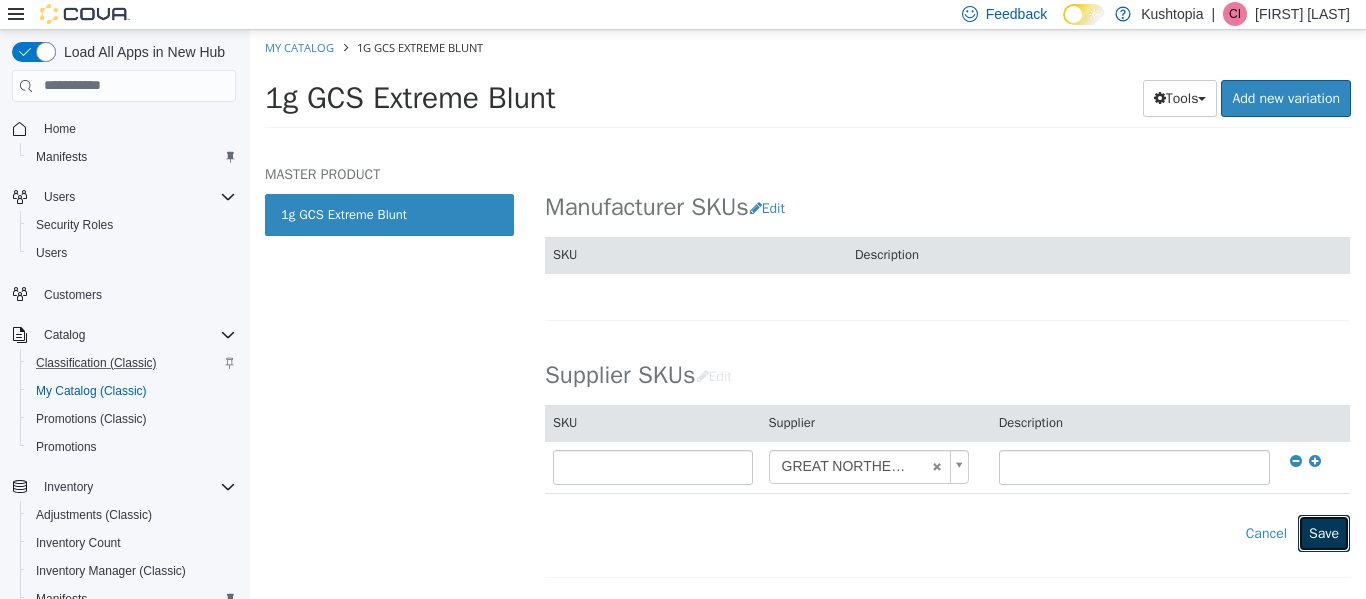 click on "Save" at bounding box center [1324, 532] 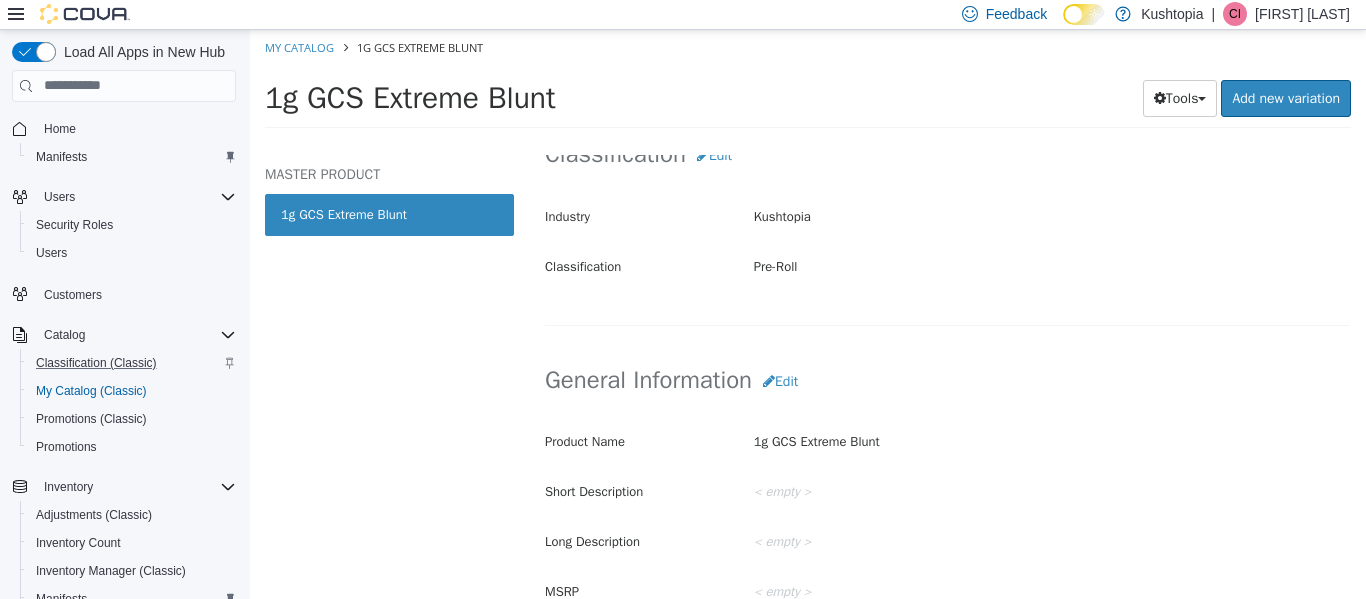 scroll, scrollTop: 279, scrollLeft: 0, axis: vertical 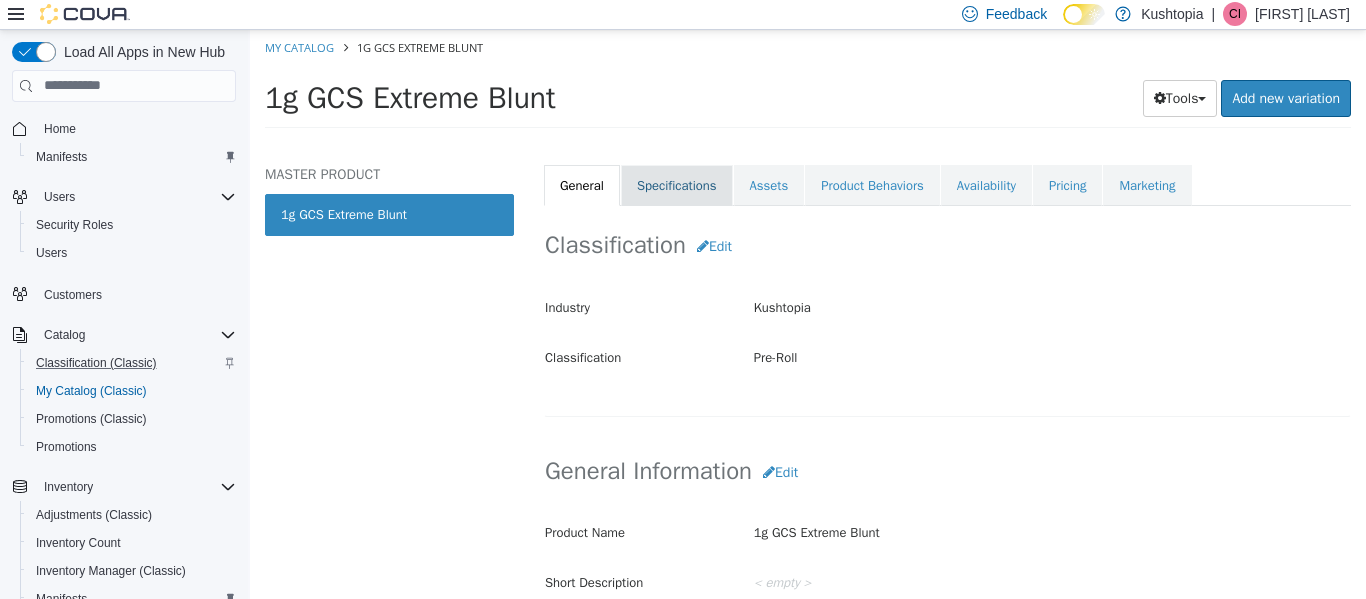 click on "Specifications" at bounding box center (677, 185) 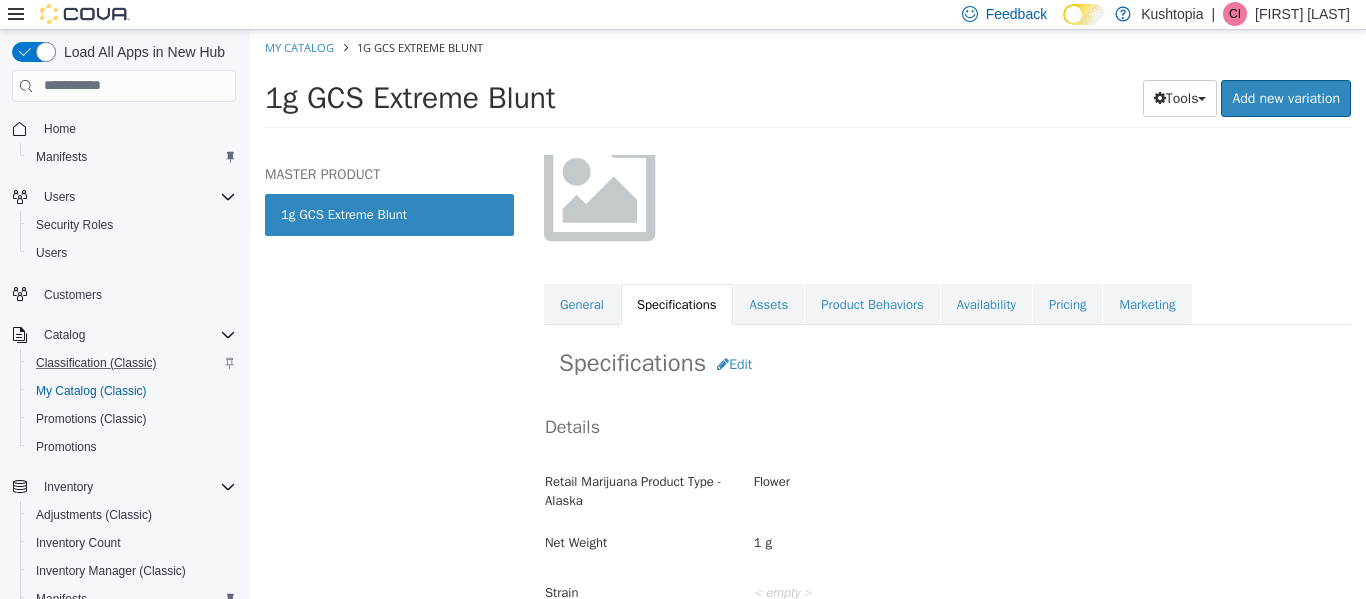 scroll, scrollTop: 141, scrollLeft: 0, axis: vertical 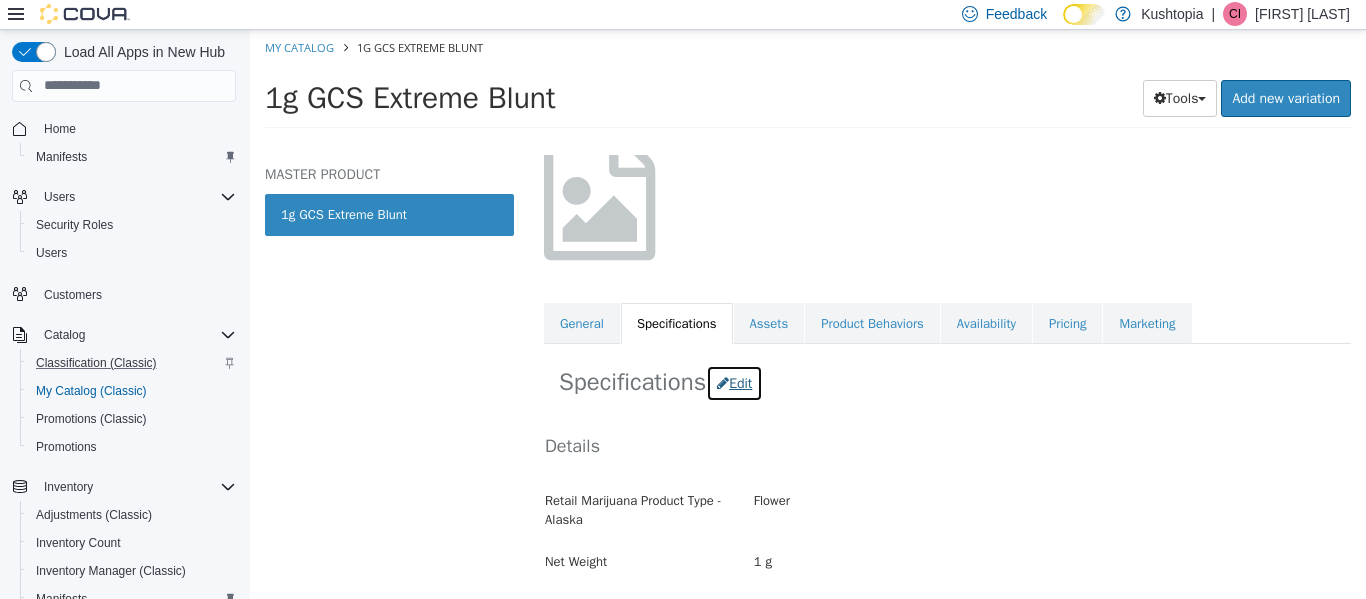 click on "Edit" at bounding box center (734, 382) 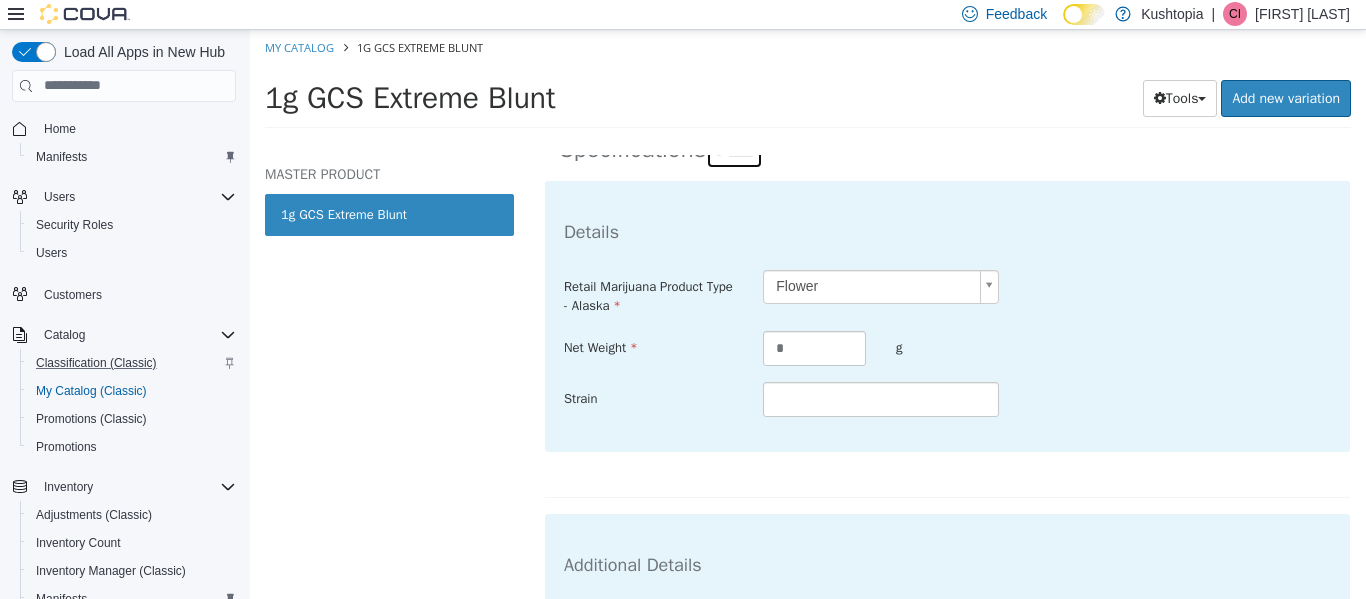 scroll, scrollTop: 541, scrollLeft: 0, axis: vertical 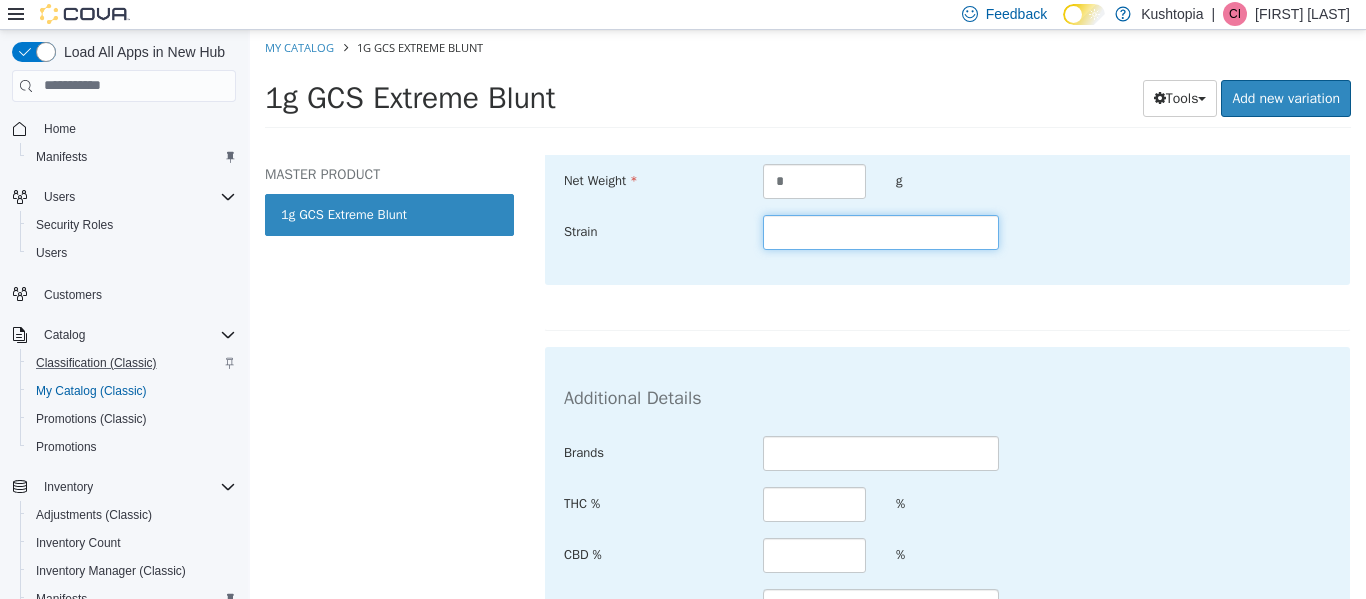 click at bounding box center (881, 231) 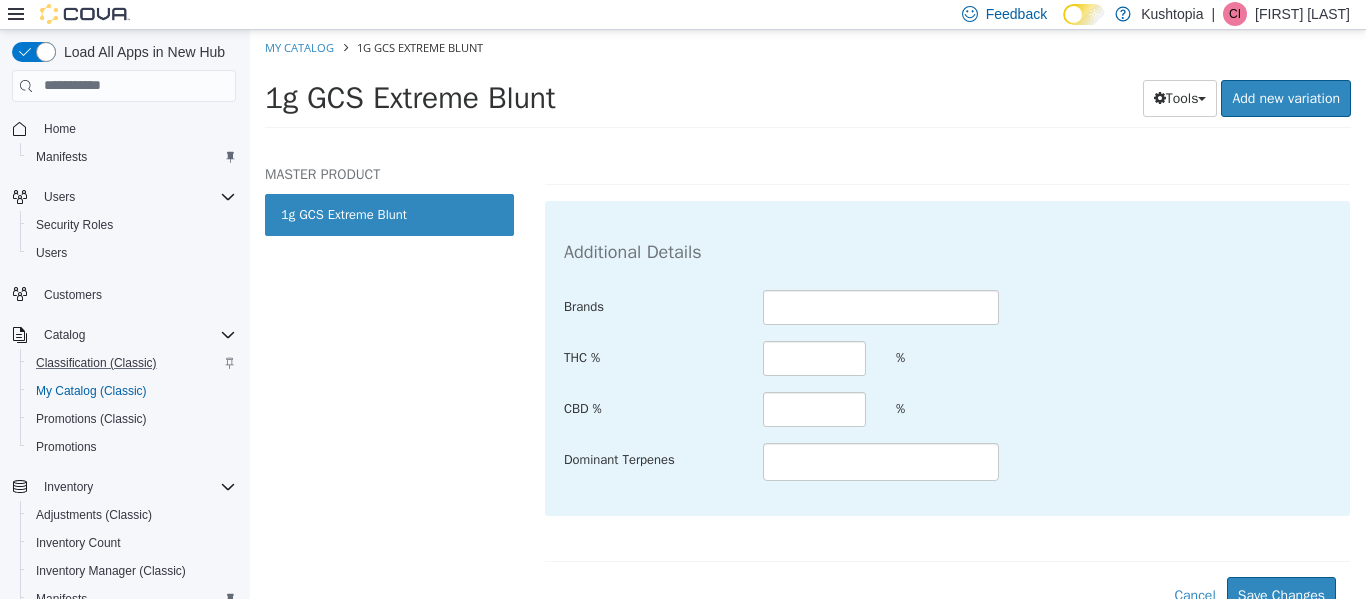 scroll, scrollTop: 703, scrollLeft: 0, axis: vertical 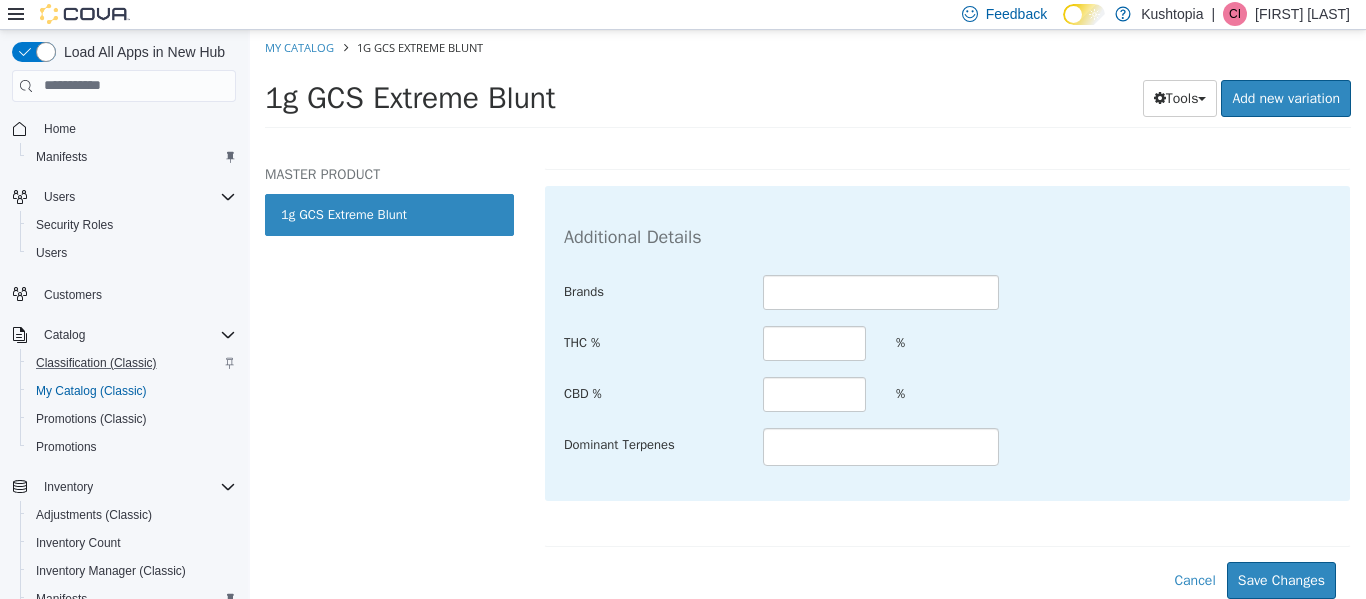 type on "**********" 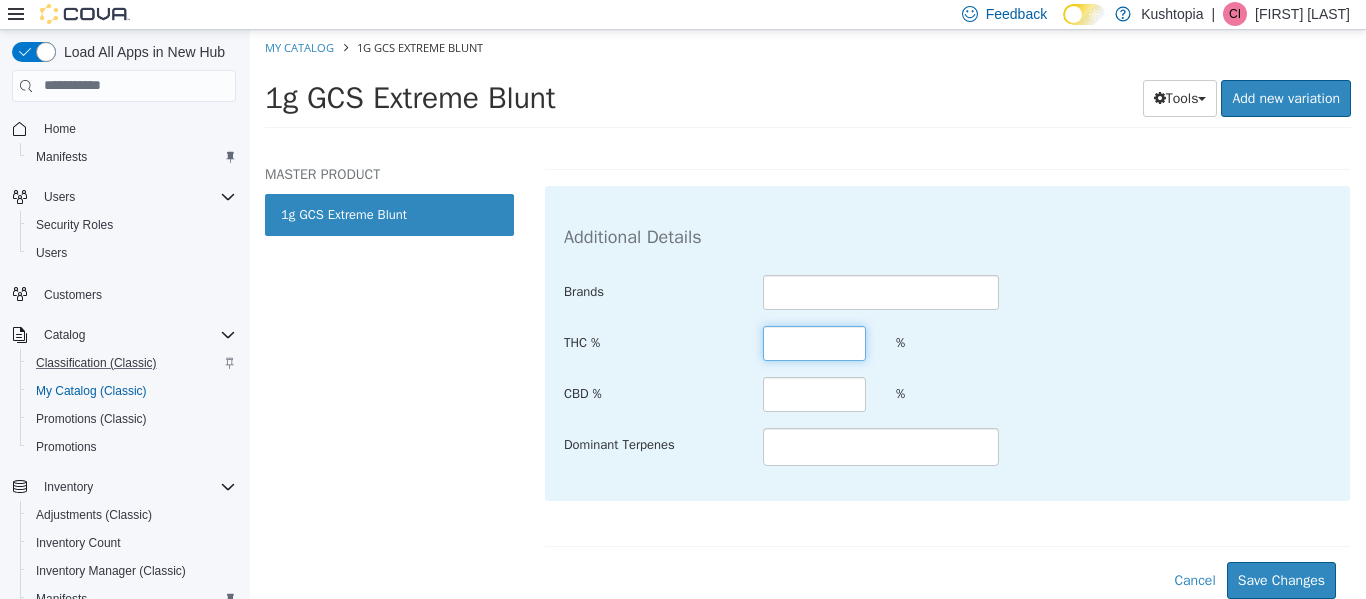click at bounding box center (814, 342) 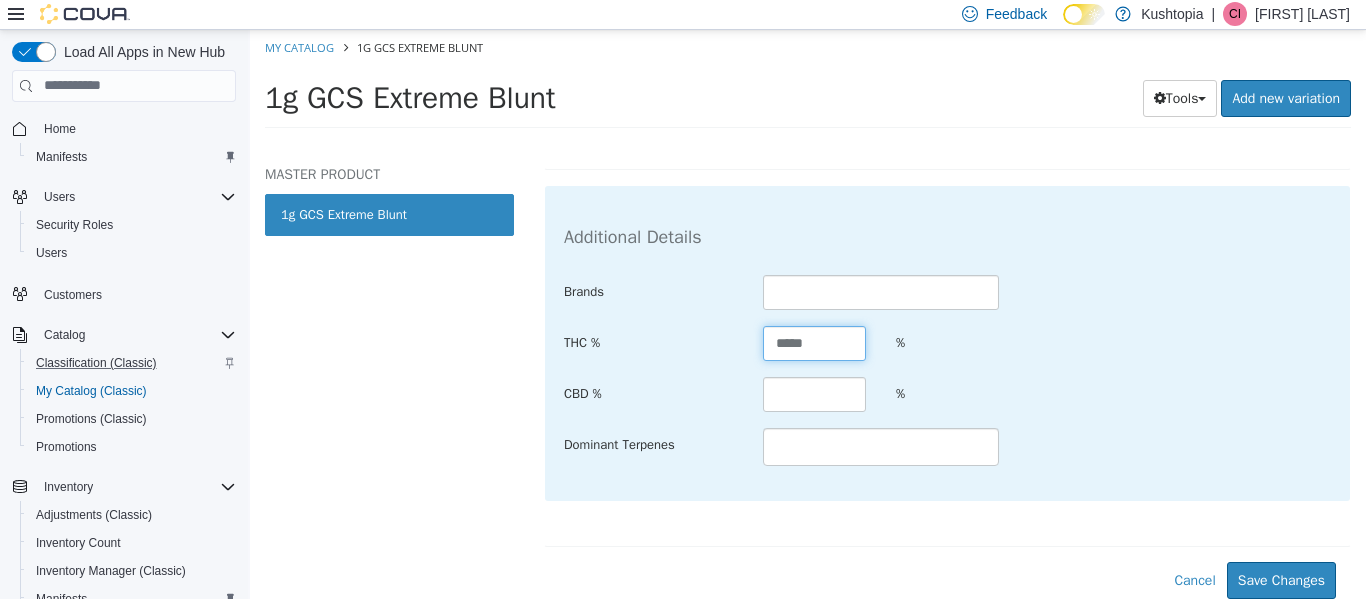 type on "*****" 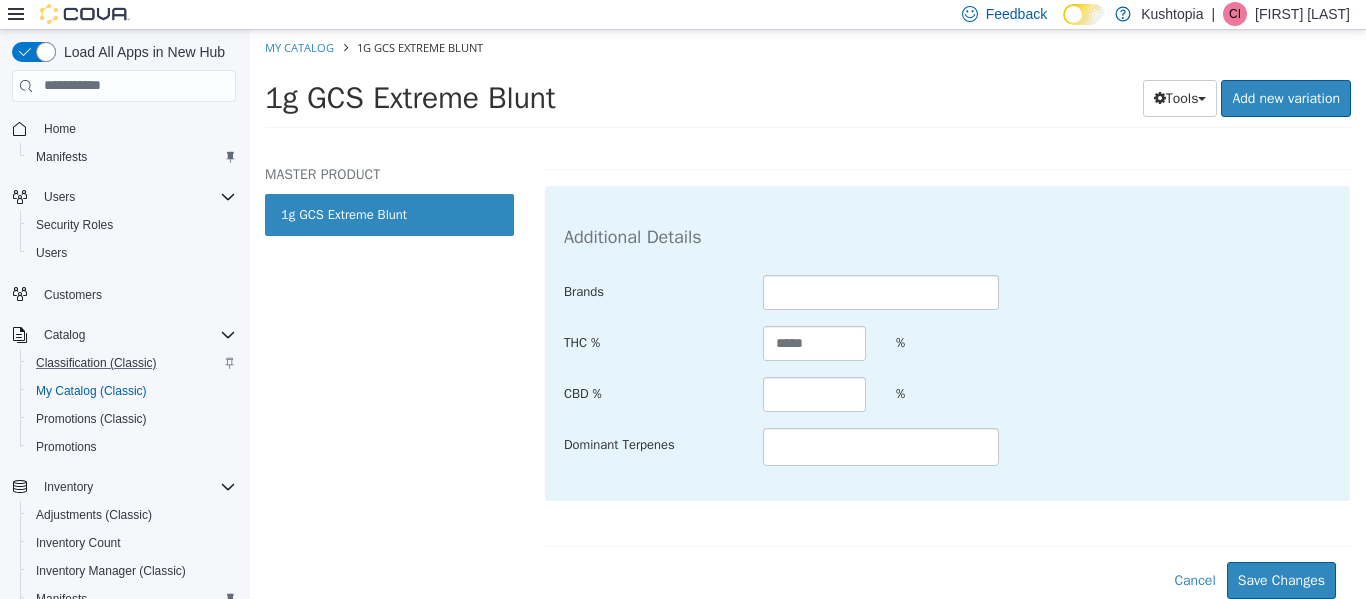 click at bounding box center (881, 446) 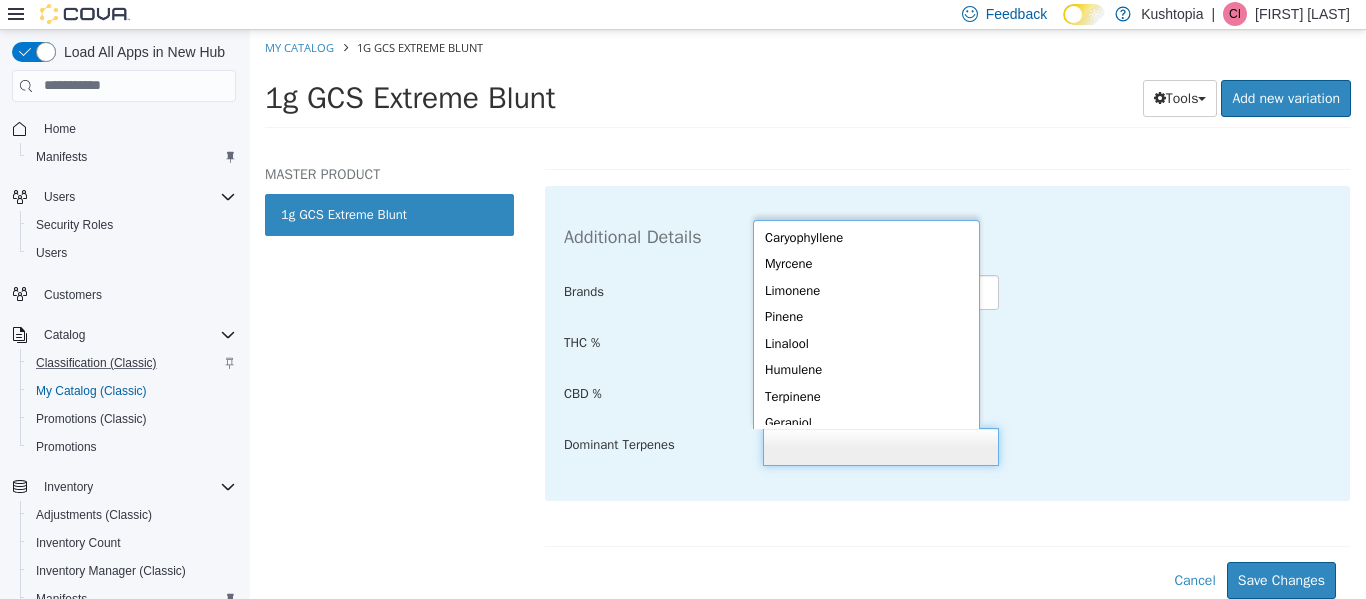 click on "**********" at bounding box center (808, 84) 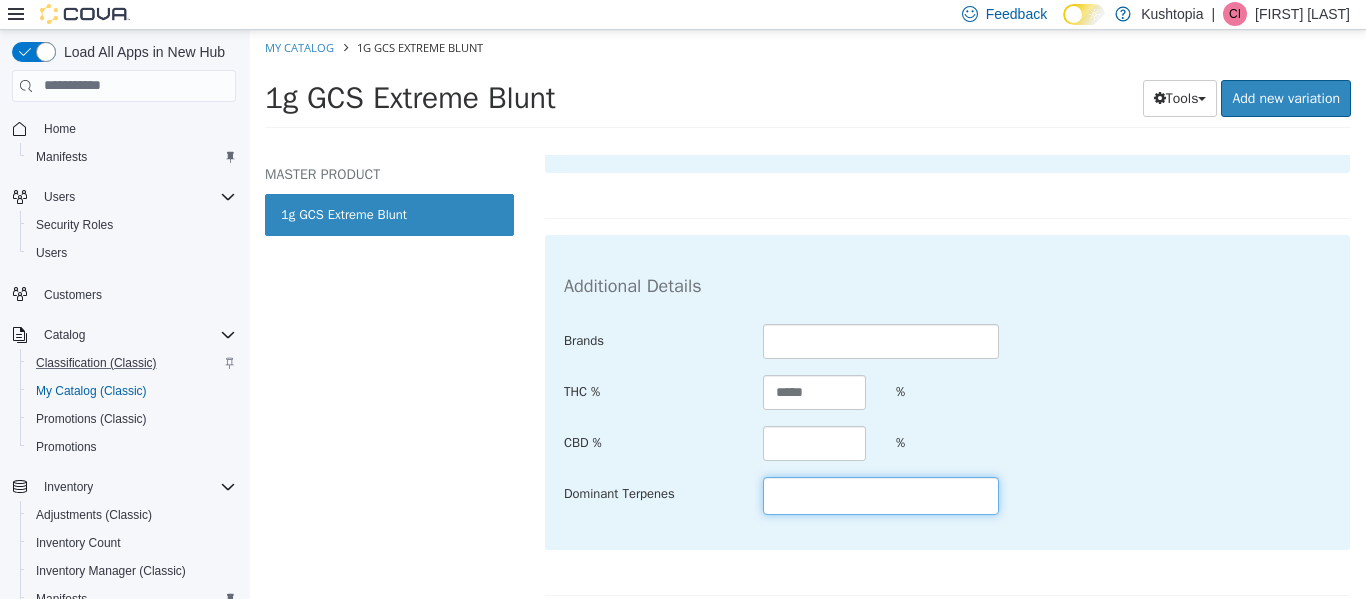 scroll, scrollTop: 703, scrollLeft: 0, axis: vertical 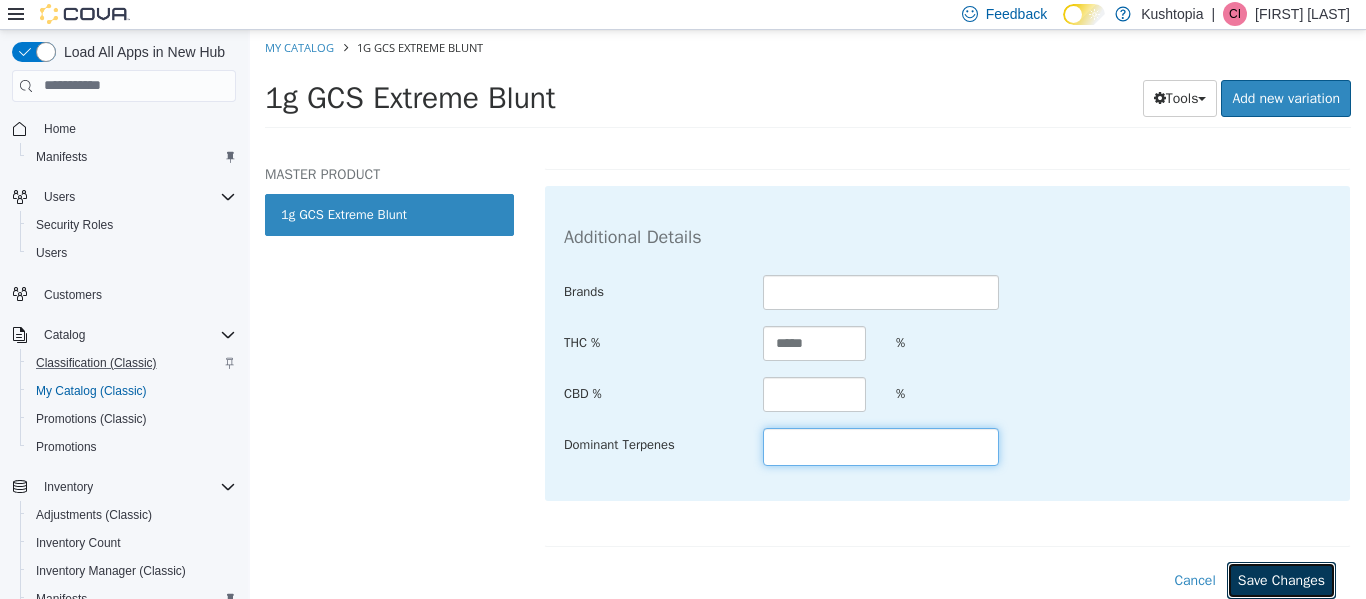 type 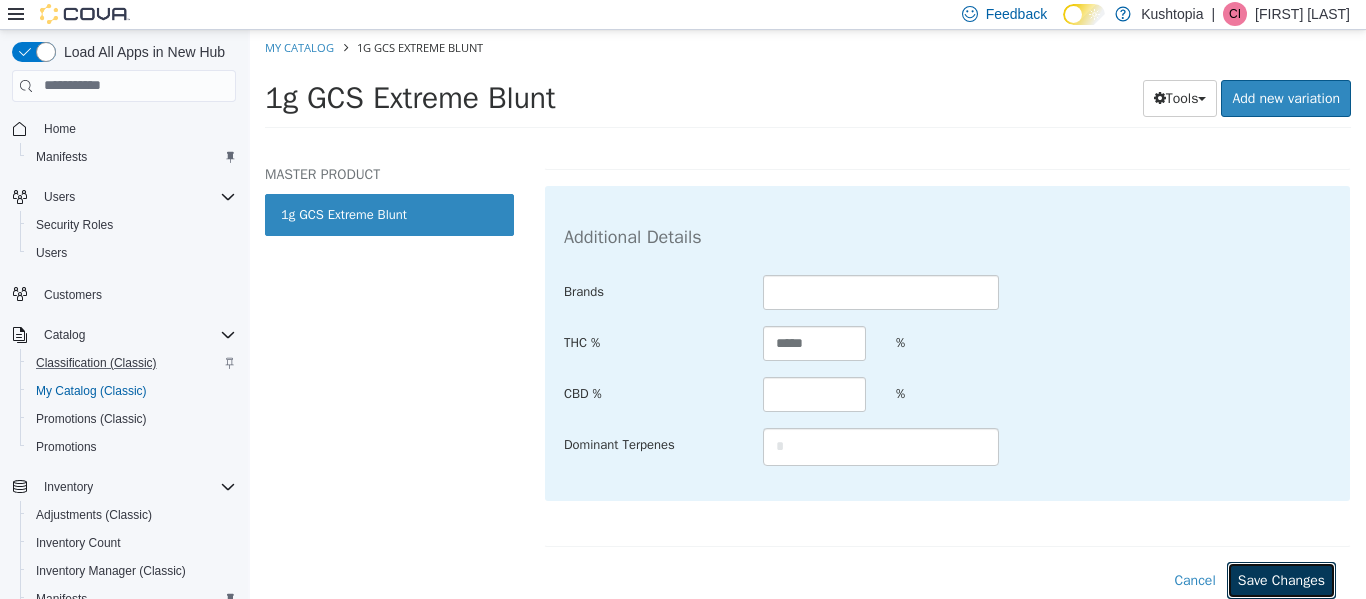 click on "Save Changes" at bounding box center (1281, 579) 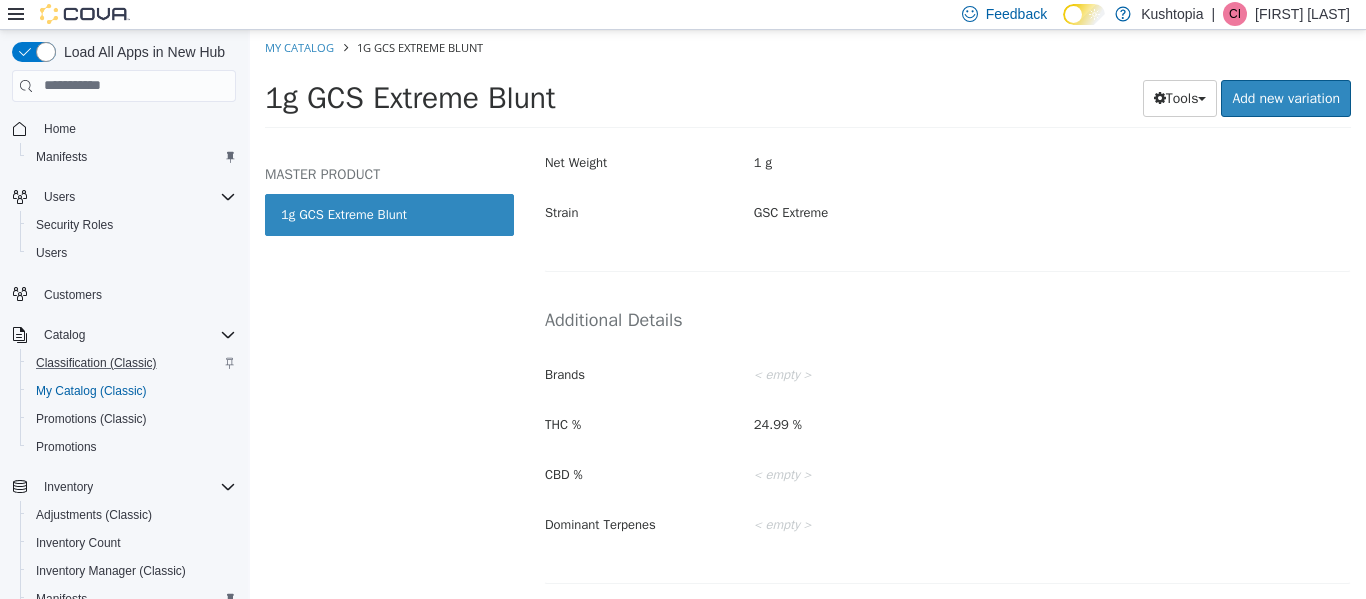 scroll, scrollTop: 541, scrollLeft: 0, axis: vertical 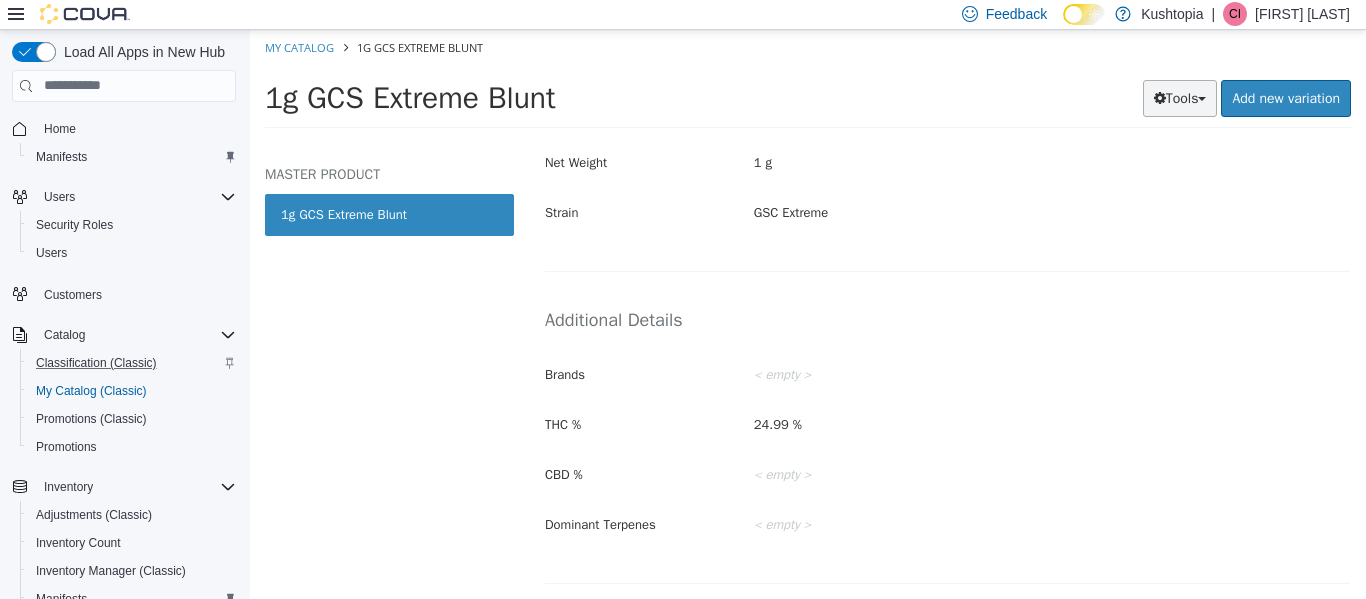 click at bounding box center (1202, 98) 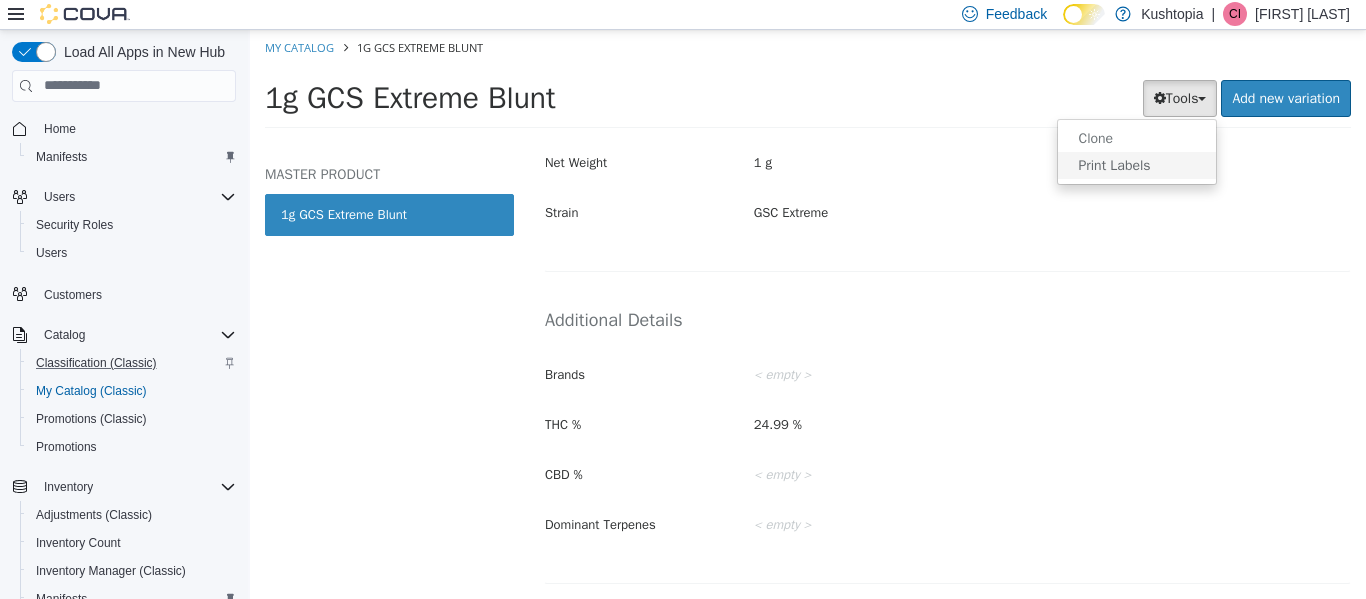 click on "Print Labels" at bounding box center (1137, 164) 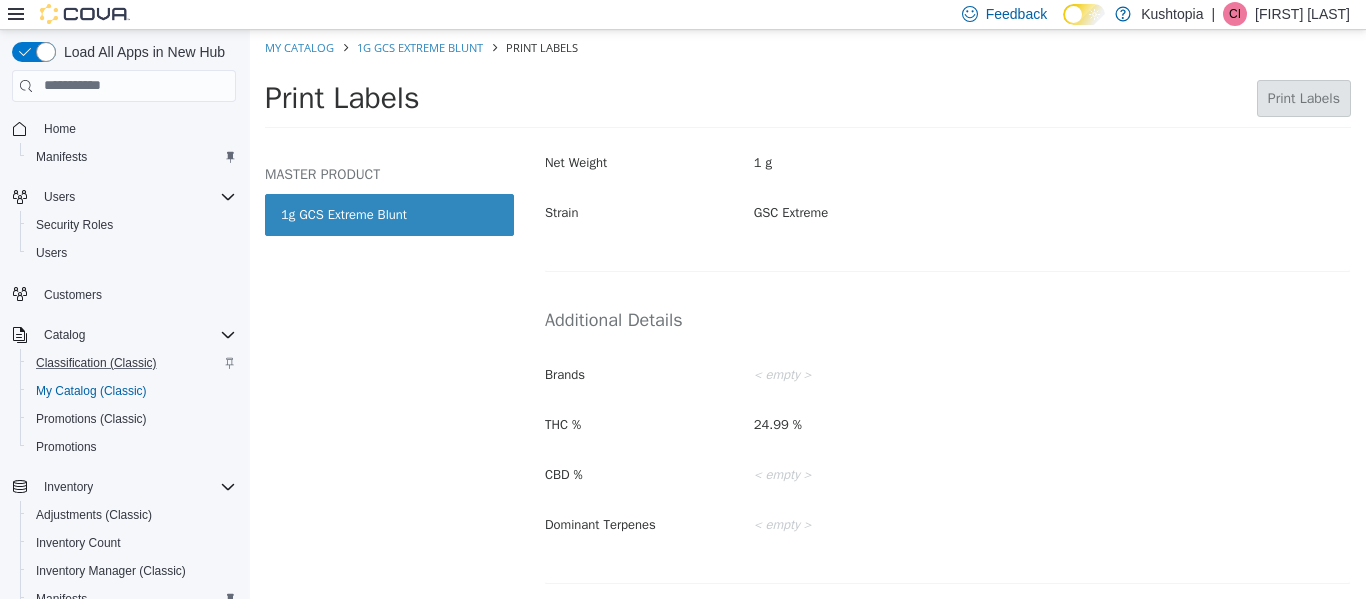 scroll, scrollTop: 538, scrollLeft: 0, axis: vertical 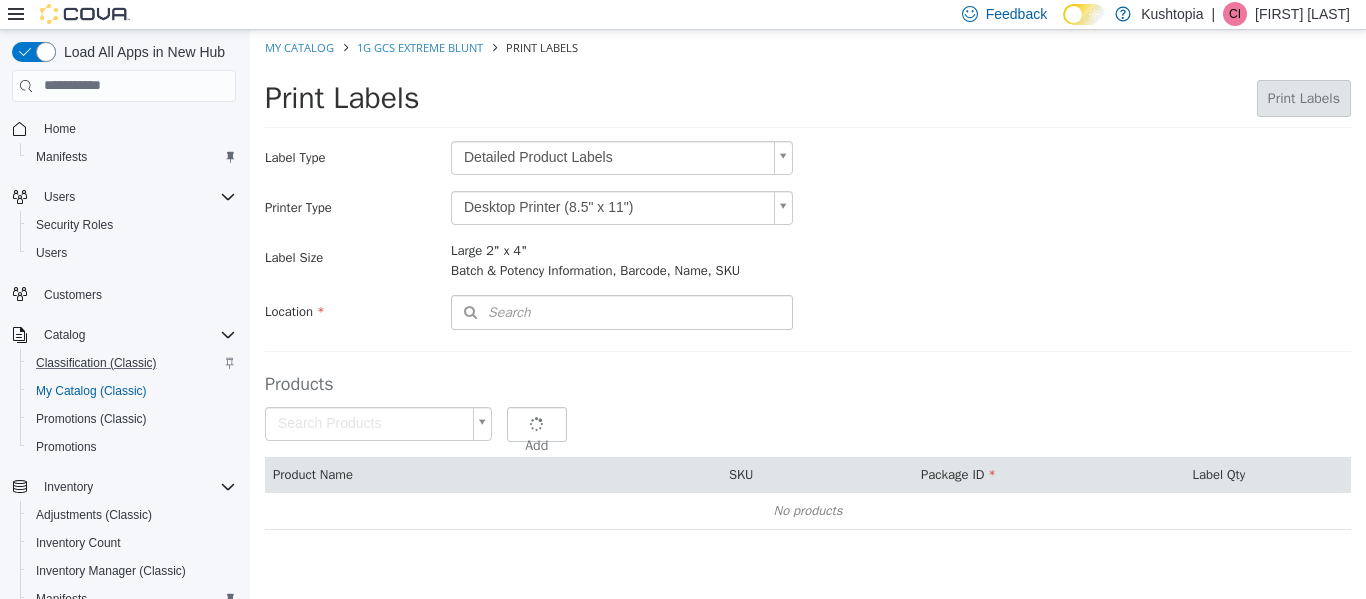 type 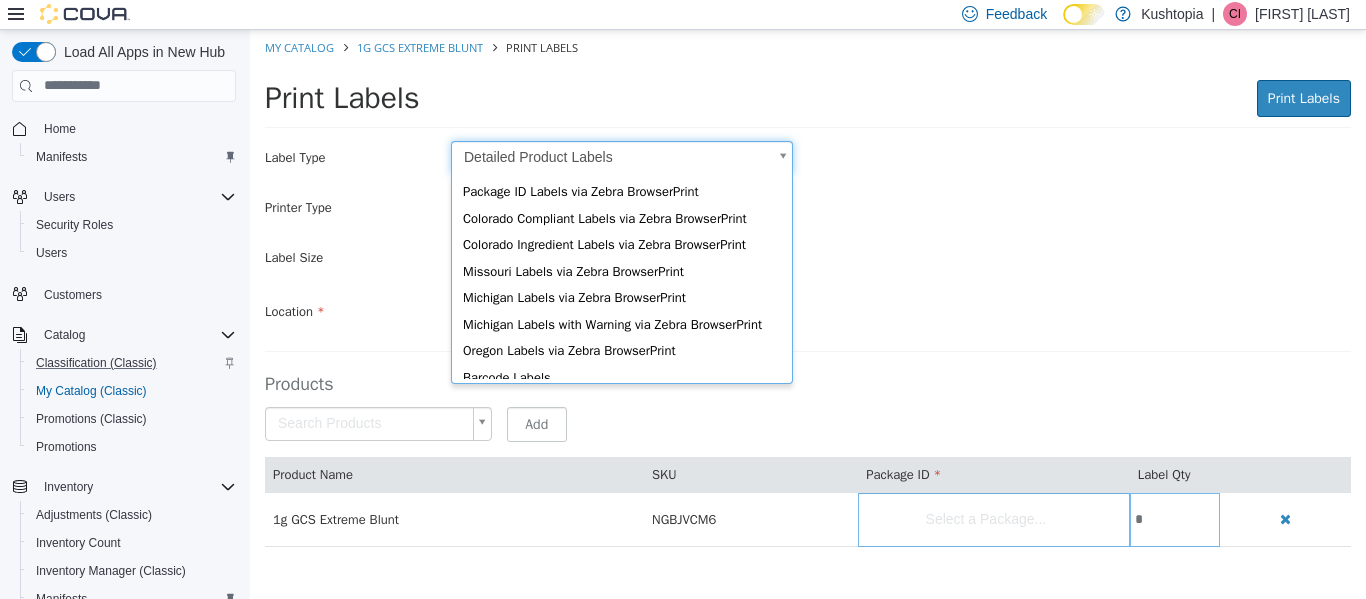 click on "Saving Bulk Changes...
×
Saved changes
My Catalog
1g GCS Extreme Blunt
Print Labels
Print Labels
Print Labels  Preparing Labels
Label Type     Detailed Product Labels     * Printer Type     Desktop Printer (8.5" x 11")                             * Label Size Large 2" x 4" Batch & Potency Information, Barcode, Name, SKU Include Price Location Search Type 3 or more characters or browse       [COMPANY]     (1)         [ADDRESS]         Products     Search Products                                 Select a Package...                             Add Product Name SKU Package ID Label Qty 1g GCS Extreme Blunt NGBJVCM6     Select a Package...                             *
Package ID Labels via Zebra BrowserPrint Barcode Labels" at bounding box center (808, 298) 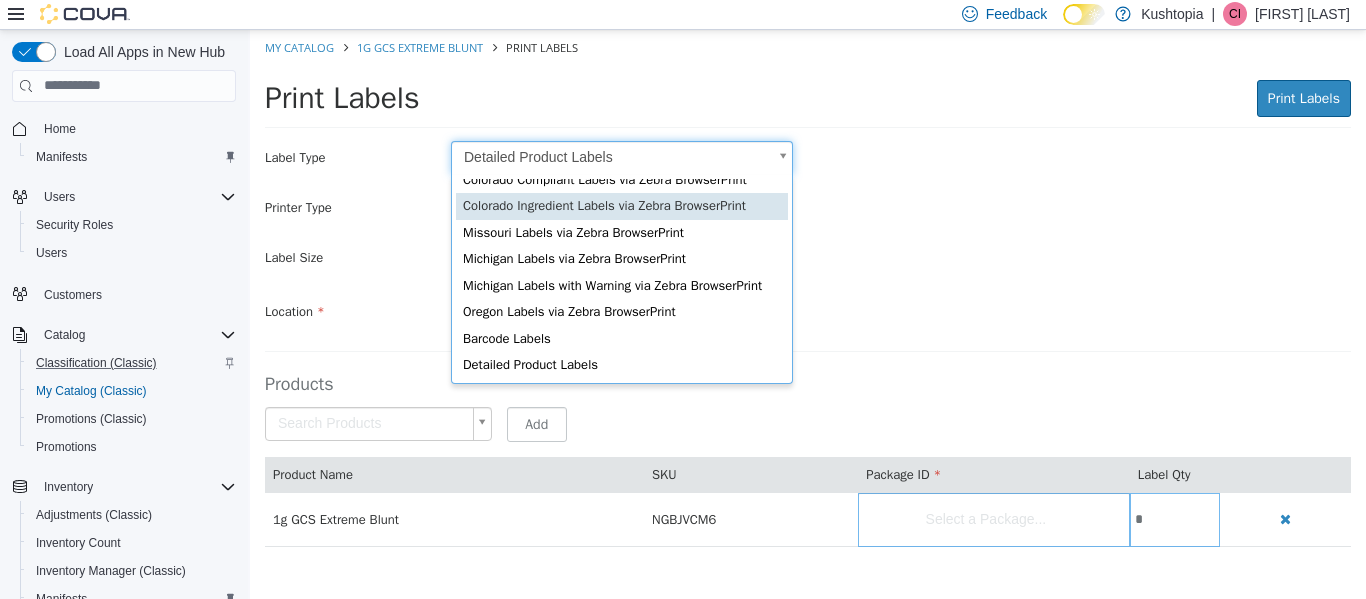 scroll, scrollTop: 0, scrollLeft: 6, axis: horizontal 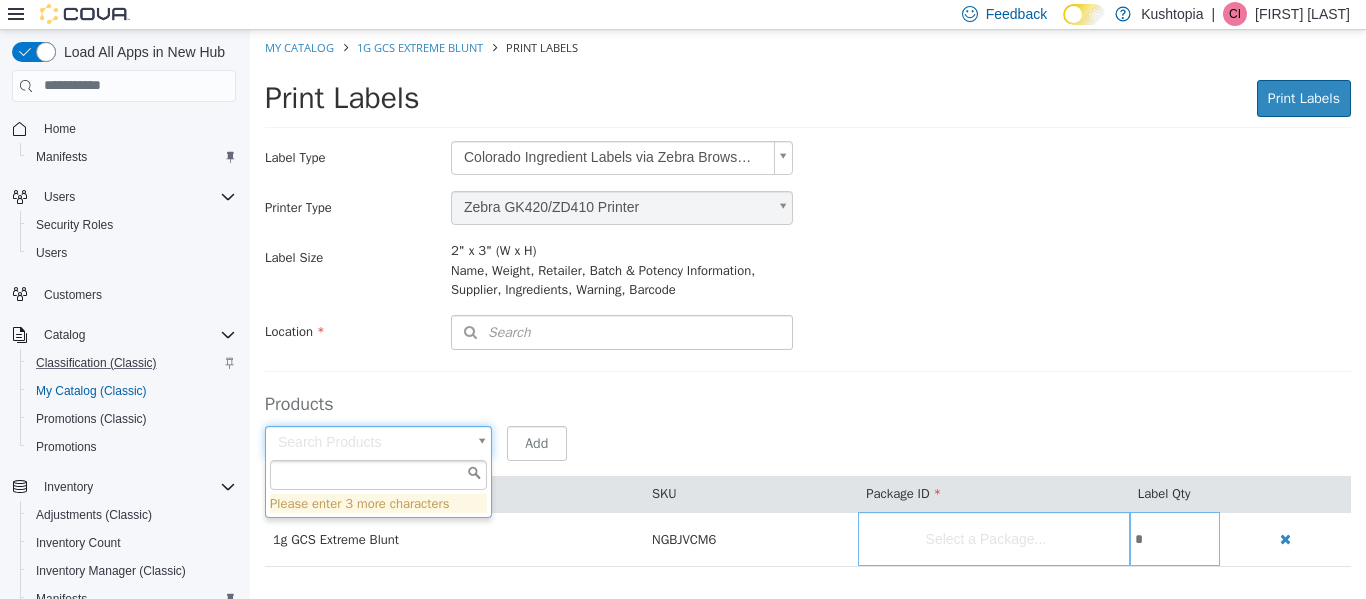 click on "Saving Bulk Changes...
×
Saved changes
My Catalog
1g GCS Extreme Blunt
Print Labels
Print Labels
Print Labels  Preparing Labels
Label Type     Colorado Ingredient Labels via Zebra BrowserPrint     * Printer Type     Zebra GK420/ZD410 Printer                             * Label Size 2" x 3" (W x H) Name, Weight, Retailer, Batch & Potency Information, Supplier, Ingredients, Warning, Barcode Include Price Location Search Type 3 or more characters or browse       Kushtopia     (1)         [ADDRESS]         Products     Search Products         Select a Package...                             Add Product Name SKU Package ID Label Qty 1g GCS Extreme Blunt NGBJVCM6     Select a Package...                             *" at bounding box center [808, 308] 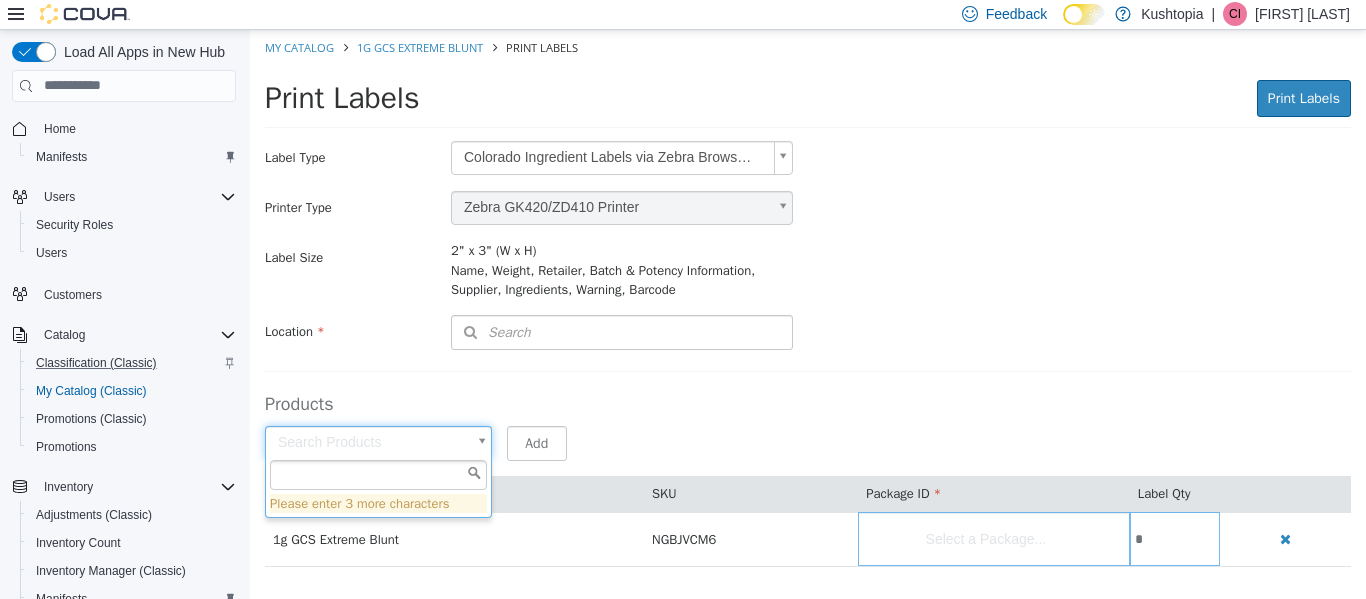 click at bounding box center (378, 474) 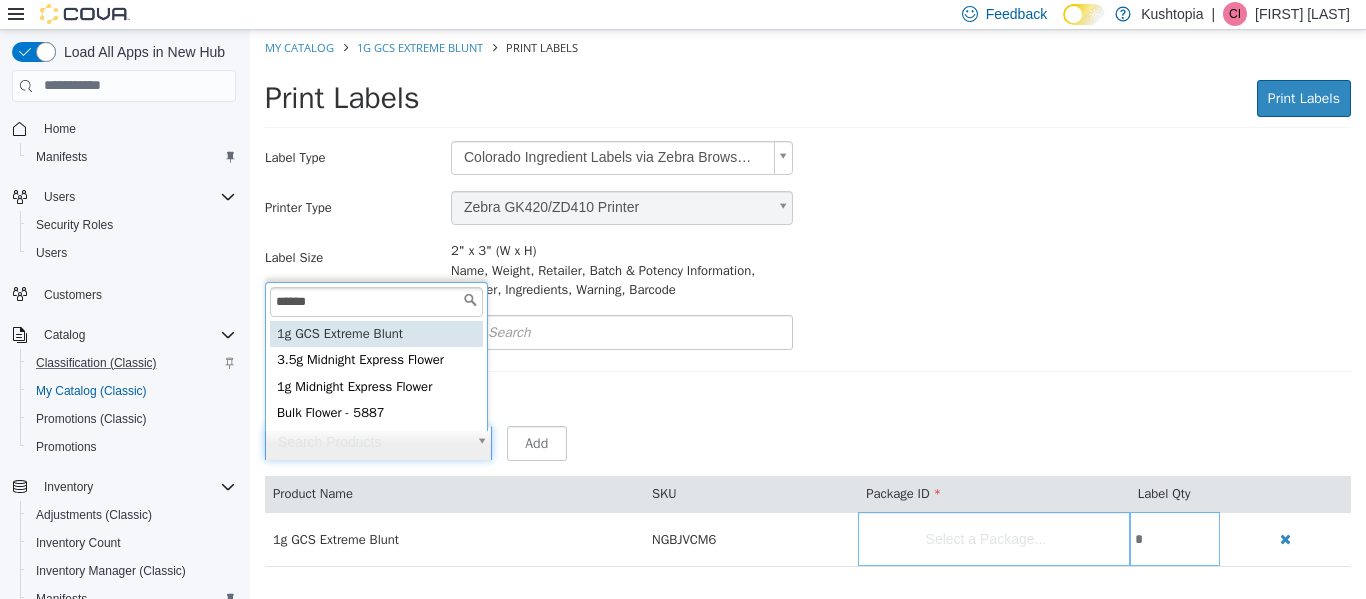 type on "******" 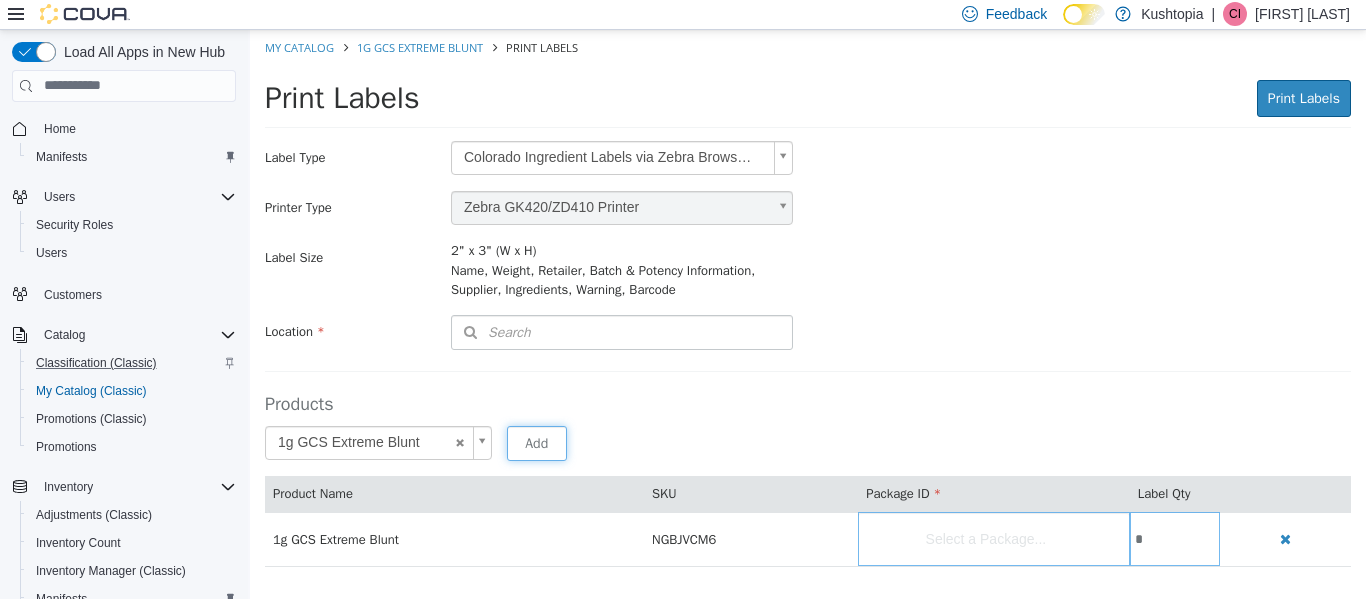 click on "Add" at bounding box center [537, 442] 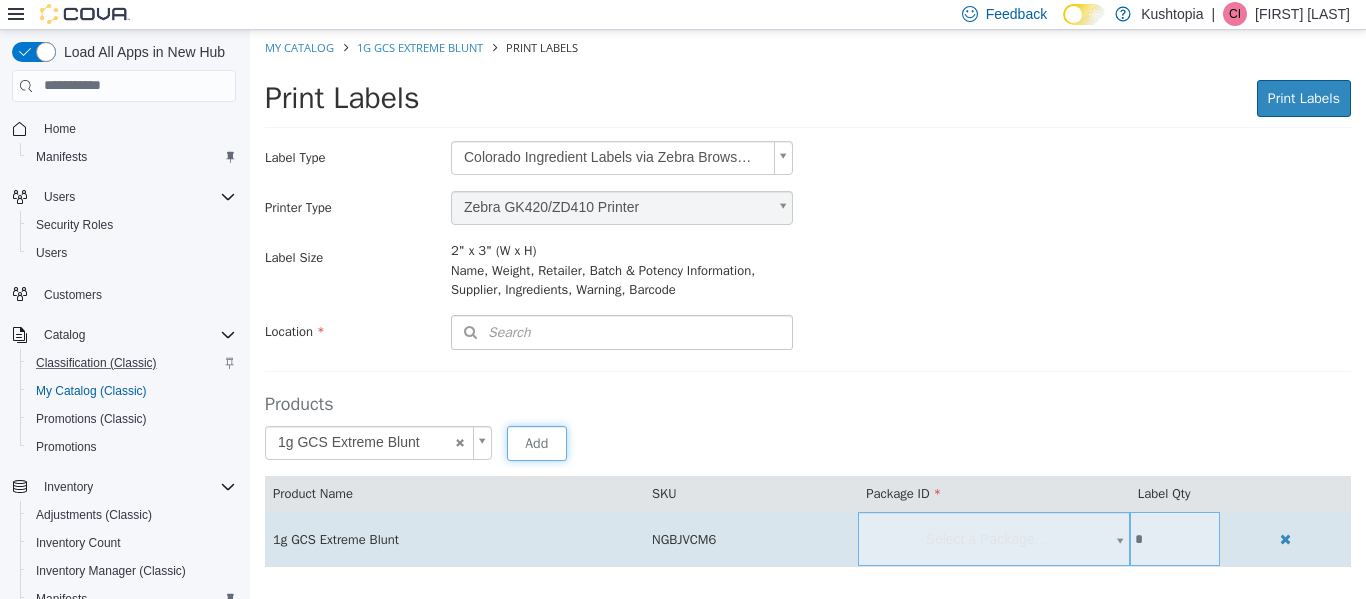 click on "Select a Package..." at bounding box center (994, 538) 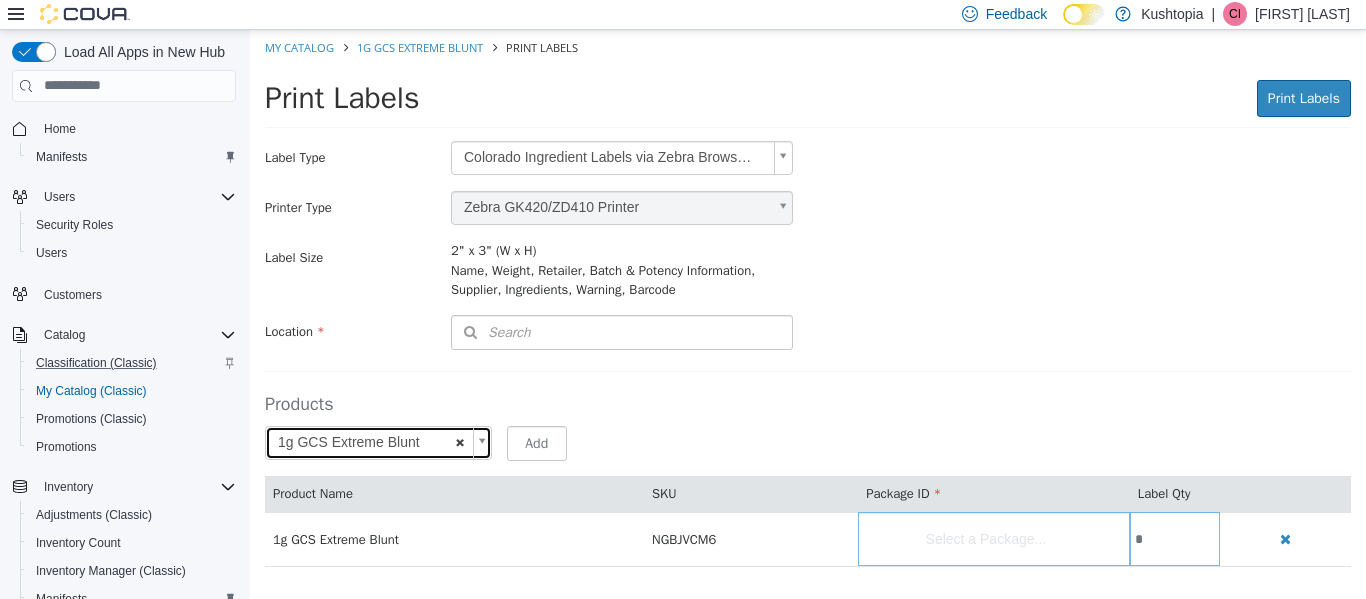 type 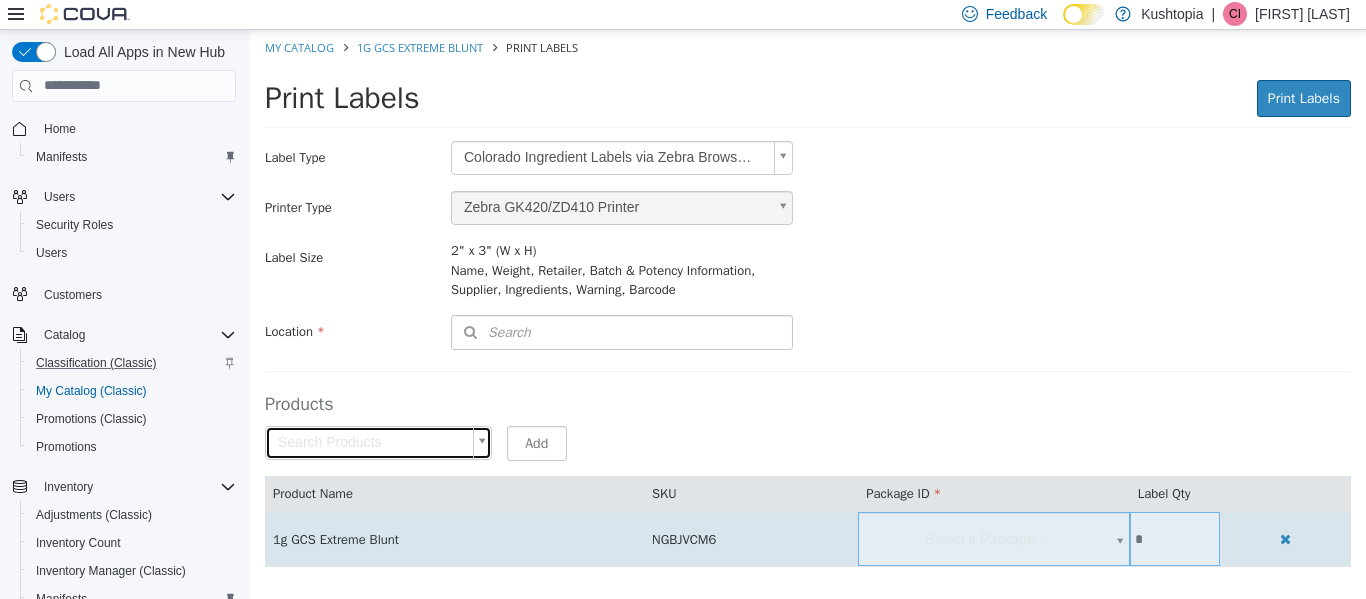 click on "Select a Package..." at bounding box center [994, 538] 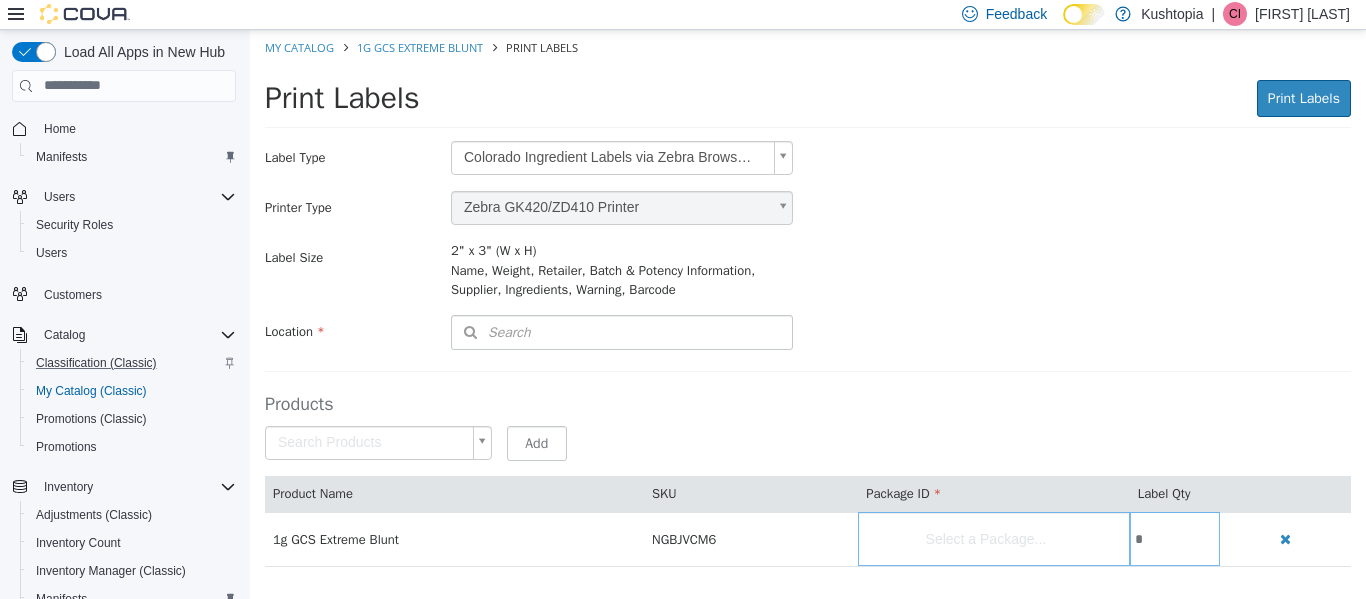 click on "Label Type     Colorado Ingredient Labels via Zebra BrowserPrint     * Printer Type     Zebra GK420/ZD410 Printer                             * Label Size 2" x 3" (W x H) Name, Weight, Retailer, Batch & Potency Information, Supplier, Ingredients, Warning, Barcode Include Price Location Search Type 3 or more characters or browse       Kushtopia     (1)         [ADDRESS]         Products     Search Products         Select a Package...                             Package is required. Add Product Name SKU Package ID Label Qty 1g GCS Extreme Blunt NGBJVCM6     Select a Package...                             *" at bounding box center [808, 353] 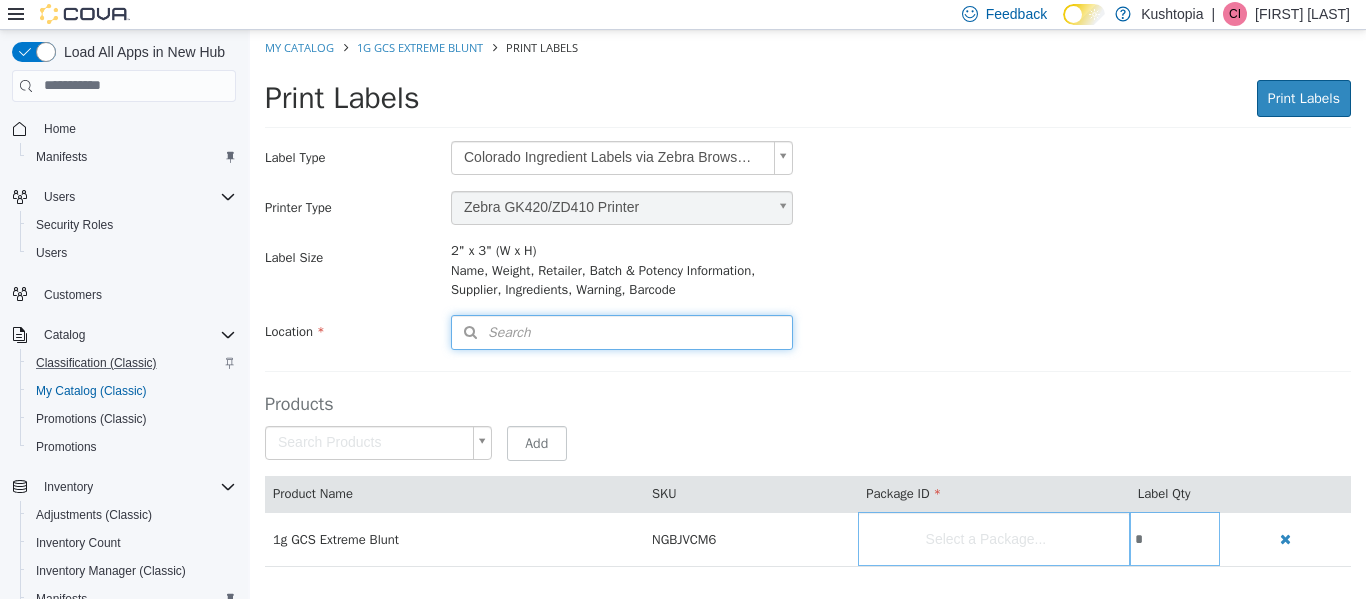 click on "Search" at bounding box center [622, 331] 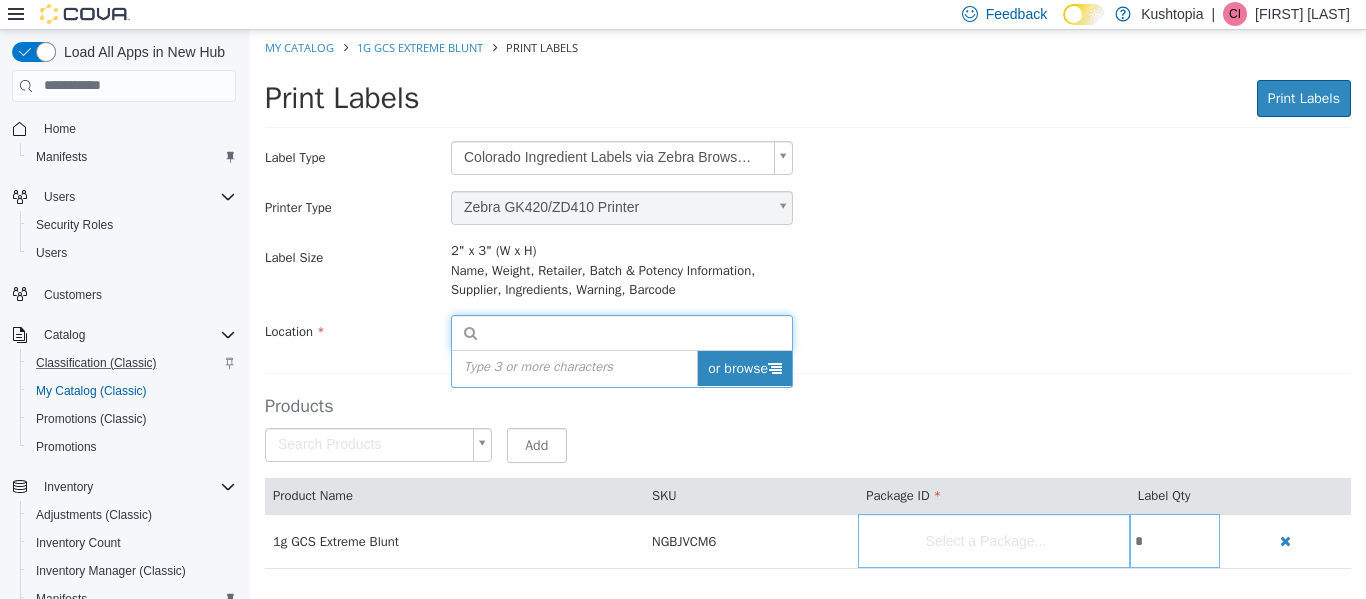 click on "or browse" at bounding box center [744, 367] 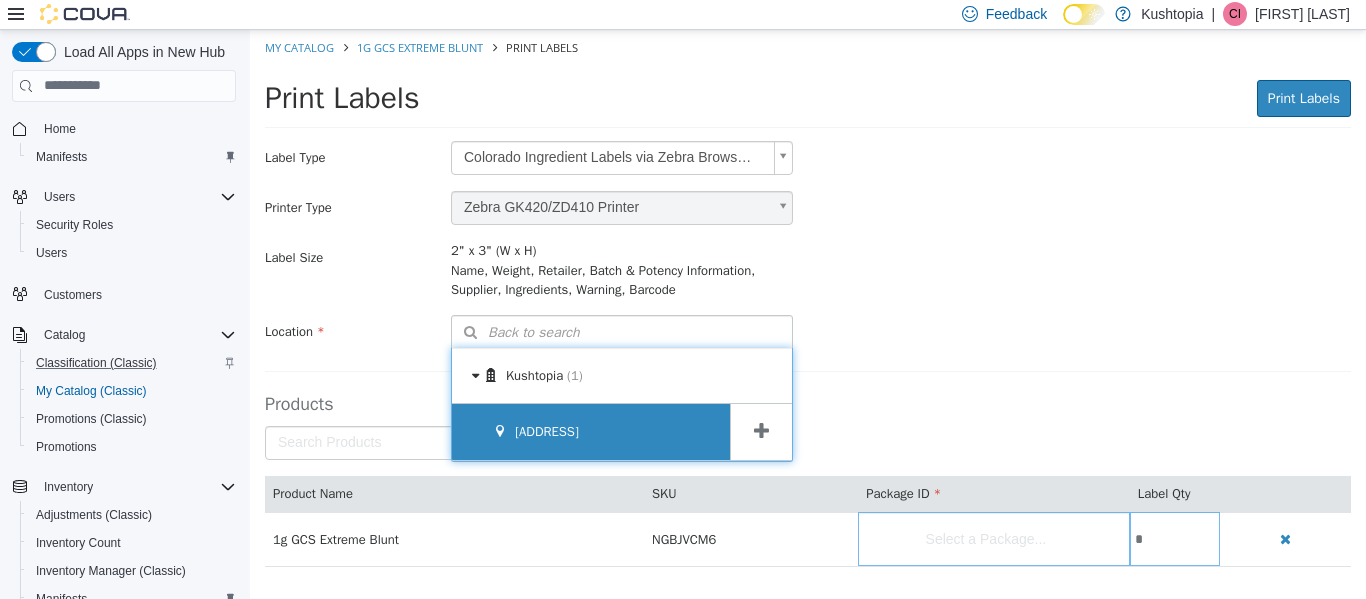 click on "[ADDRESS]" at bounding box center (547, 430) 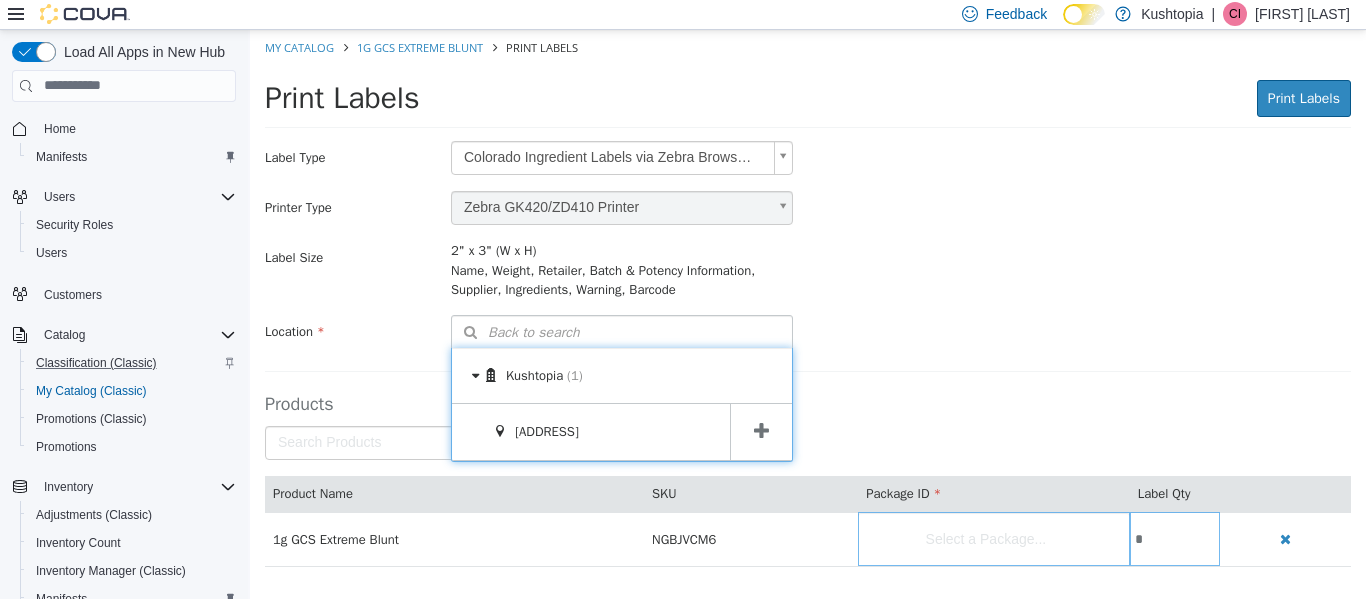 click on "Label Size 2" x 3" (W x H) Name, Weight, Retailer, Batch & Potency Information, Supplier, Ingredients, Warning, Barcode" at bounding box center [808, 269] 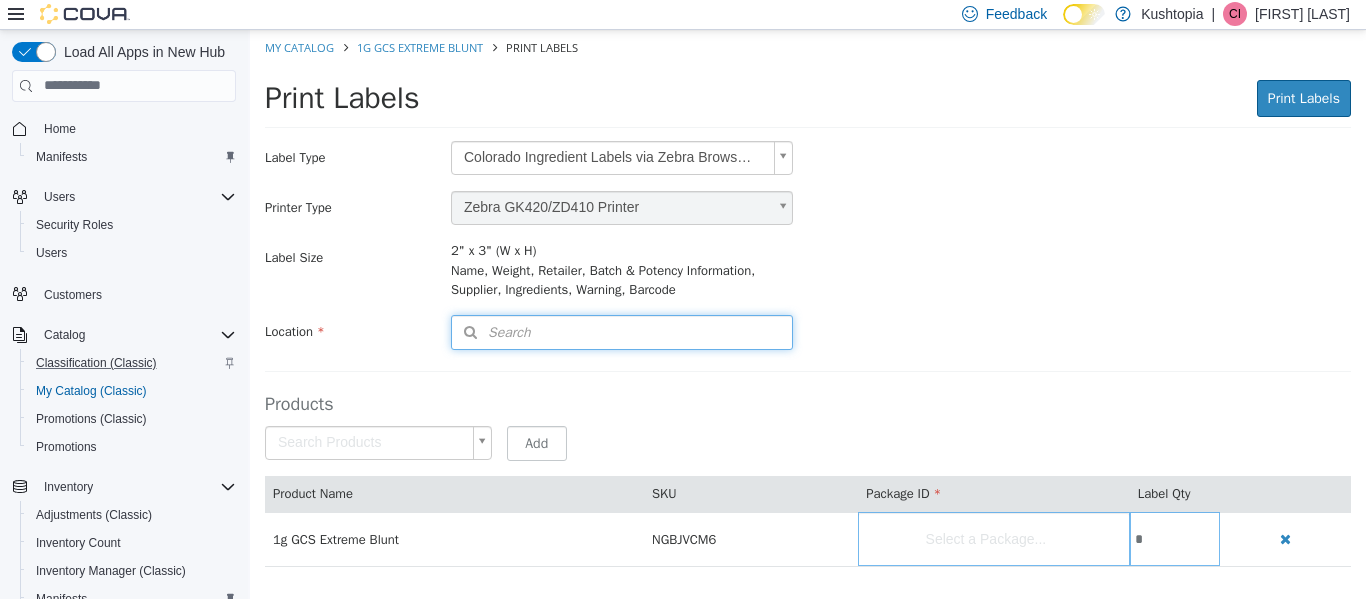 click on "Search" at bounding box center (622, 331) 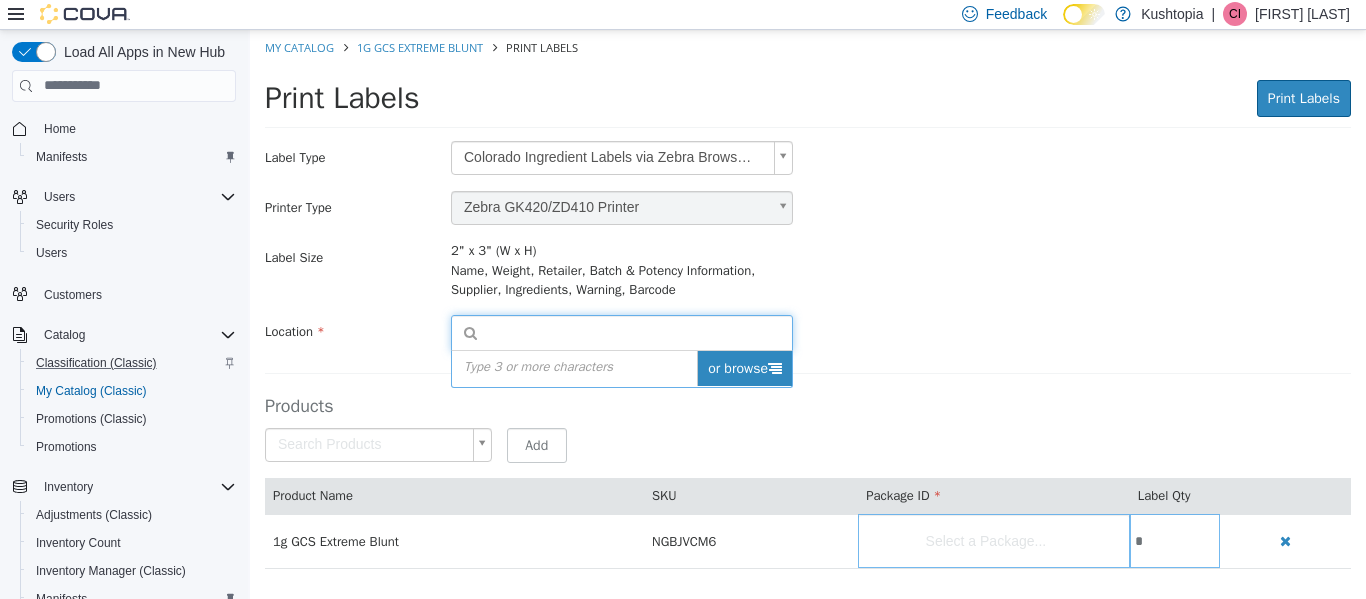 click on "or browse" at bounding box center (744, 367) 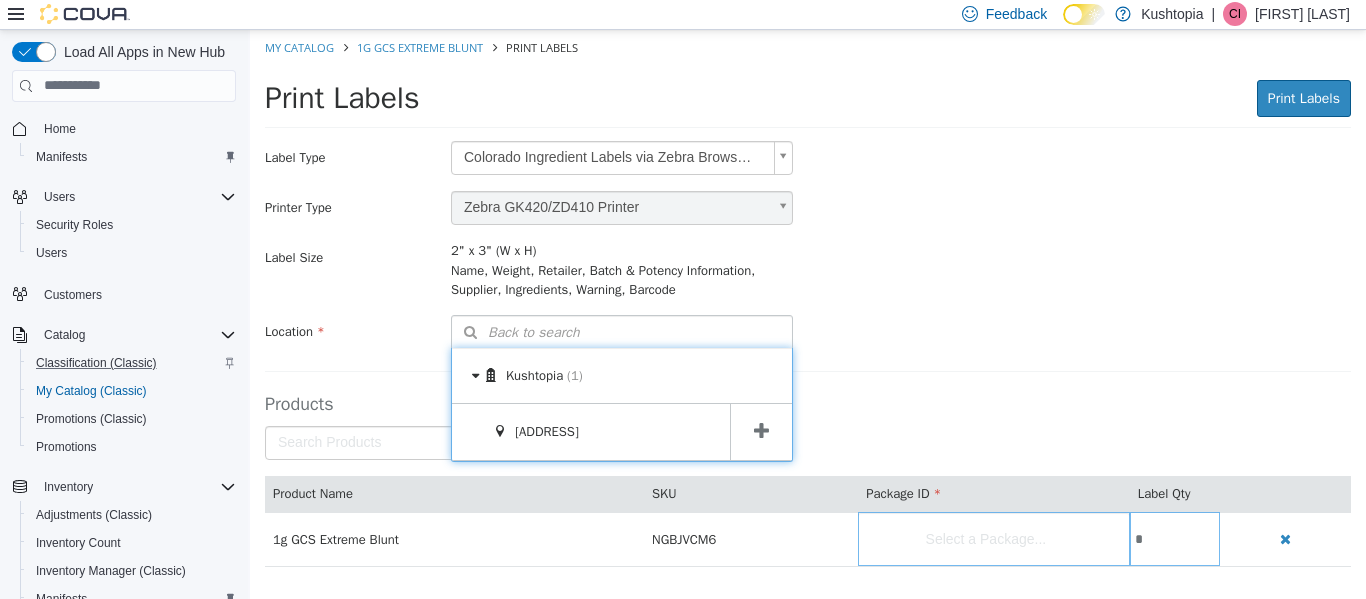 drag, startPoint x: 754, startPoint y: 430, endPoint x: 827, endPoint y: 421, distance: 73.552704 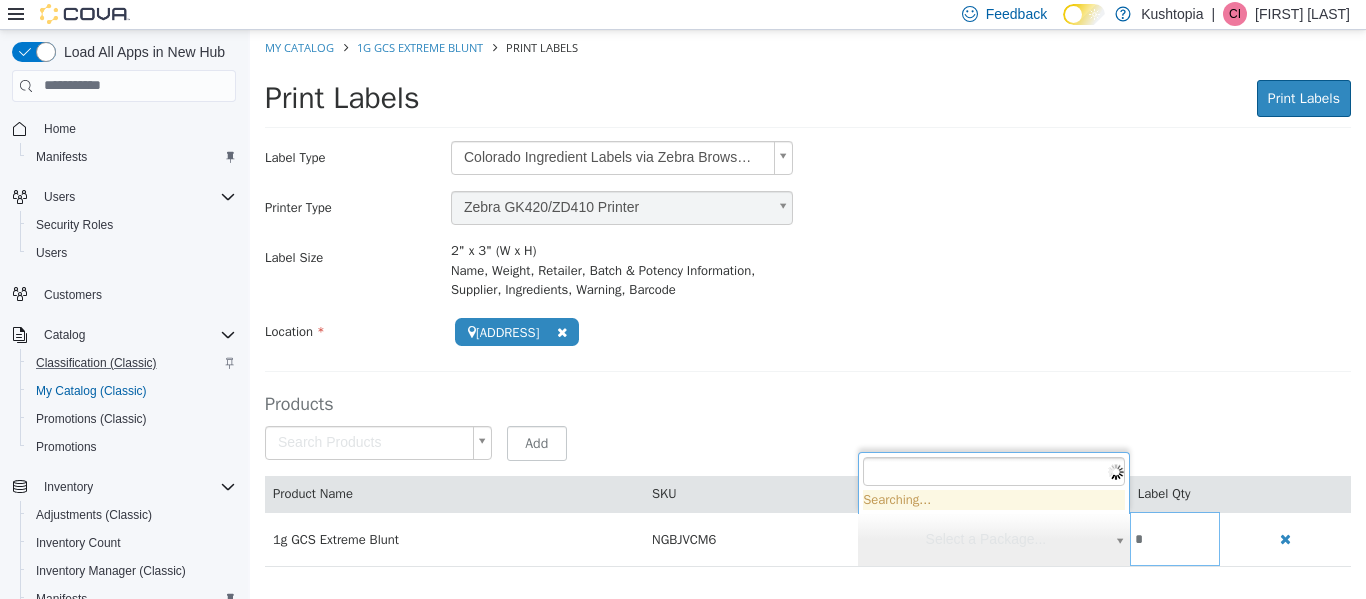 click on "**********" at bounding box center [808, 308] 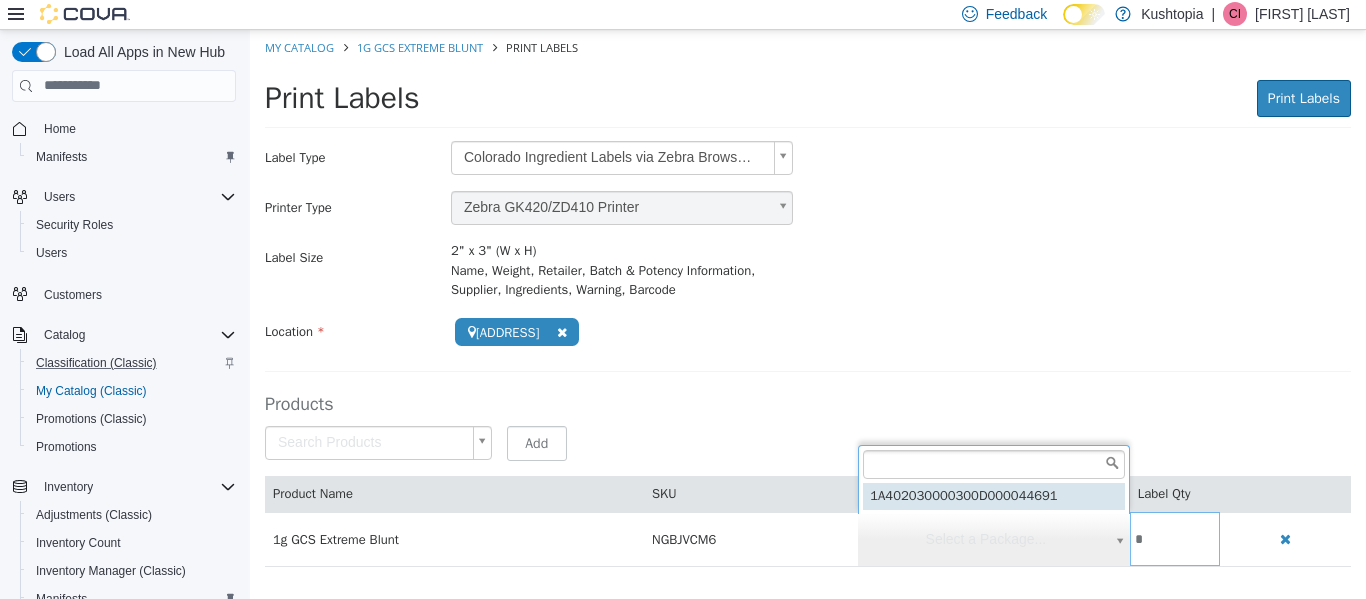 type on "**********" 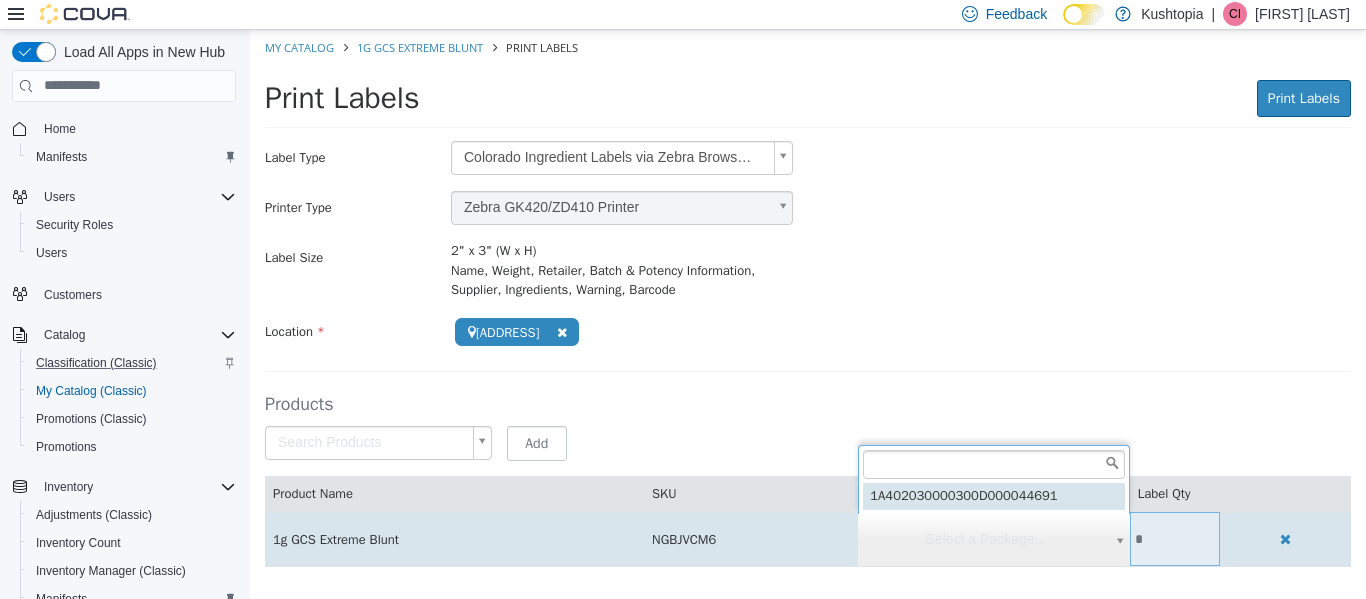 scroll, scrollTop: 0, scrollLeft: 0, axis: both 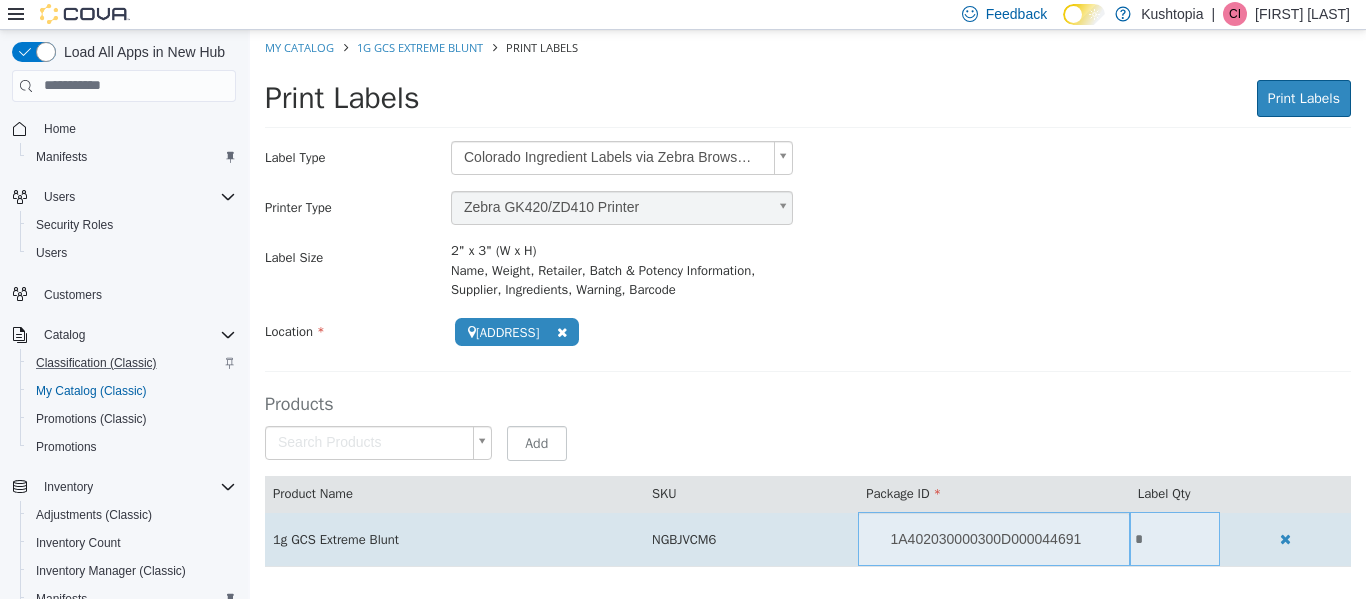 click on "*" at bounding box center [1175, 538] 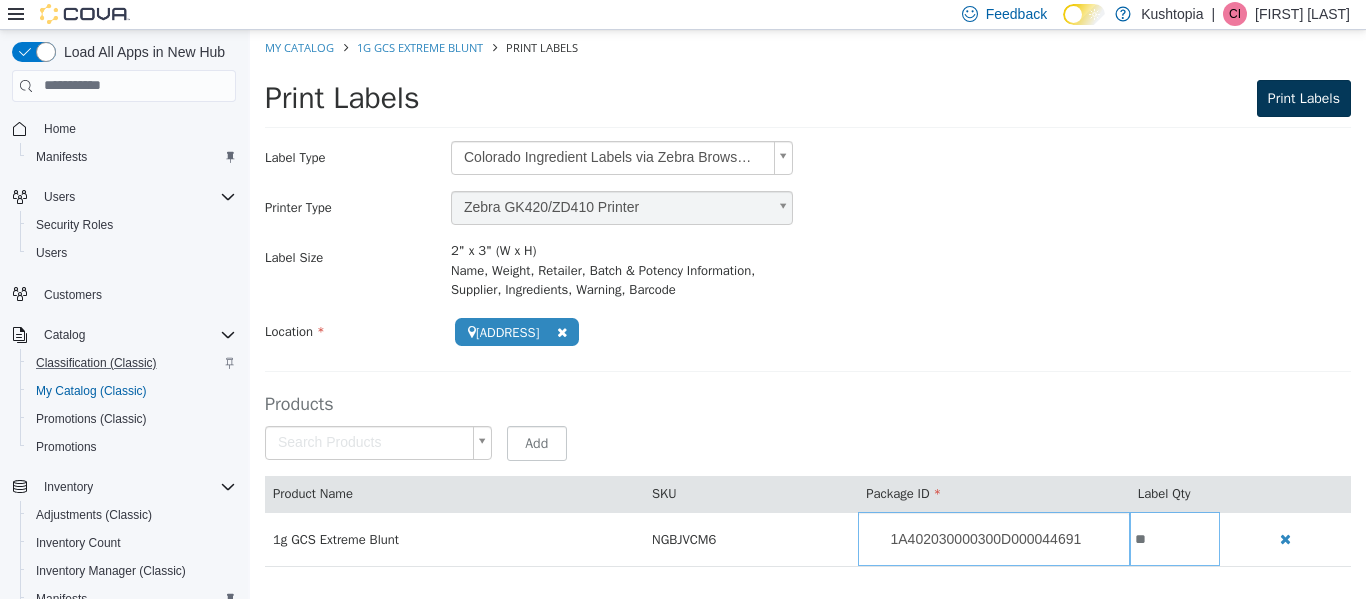 type on "**" 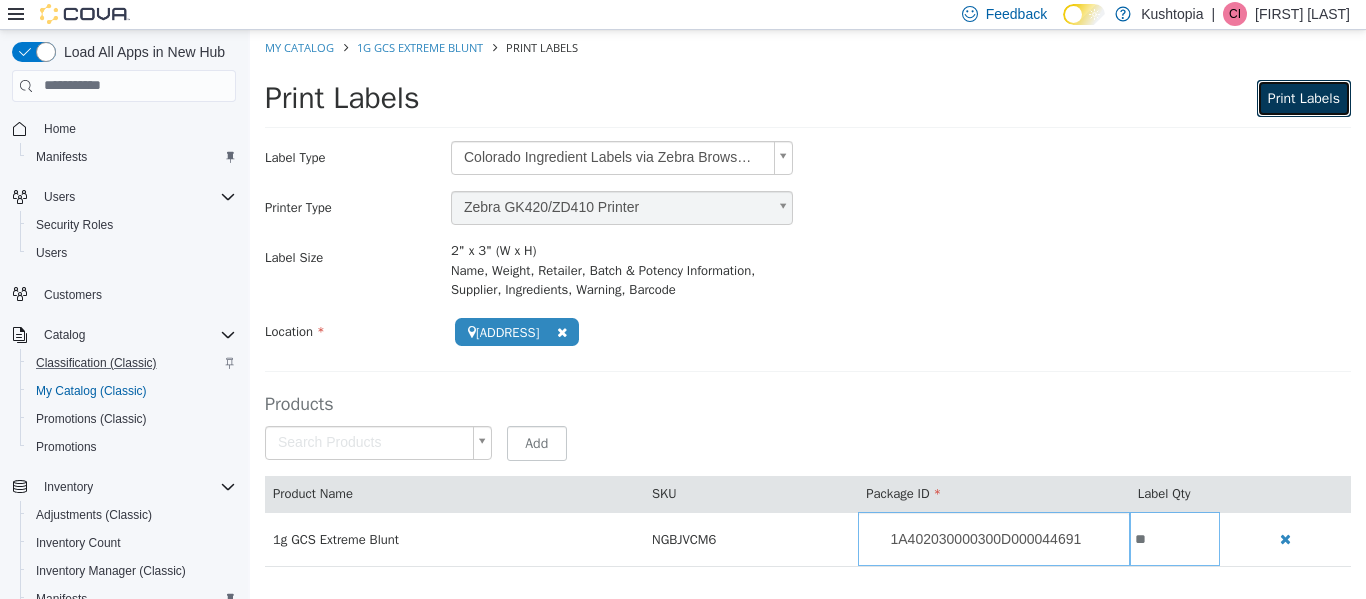 click on "Print Labels" at bounding box center (1304, 97) 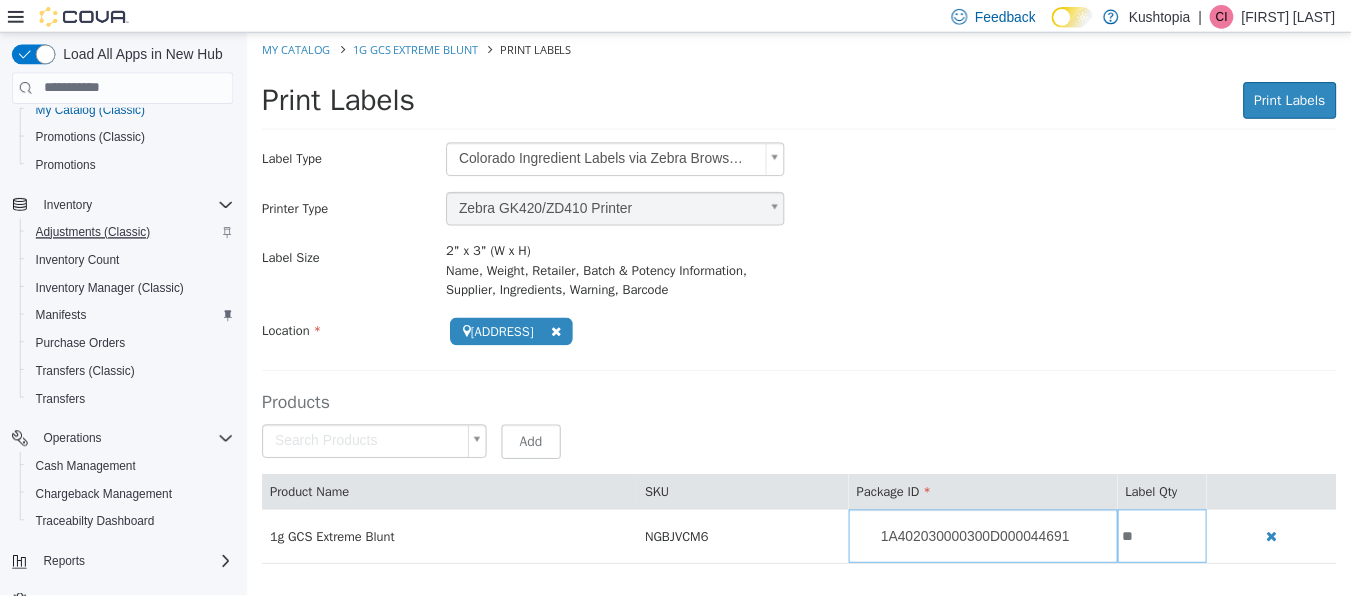 scroll, scrollTop: 315, scrollLeft: 0, axis: vertical 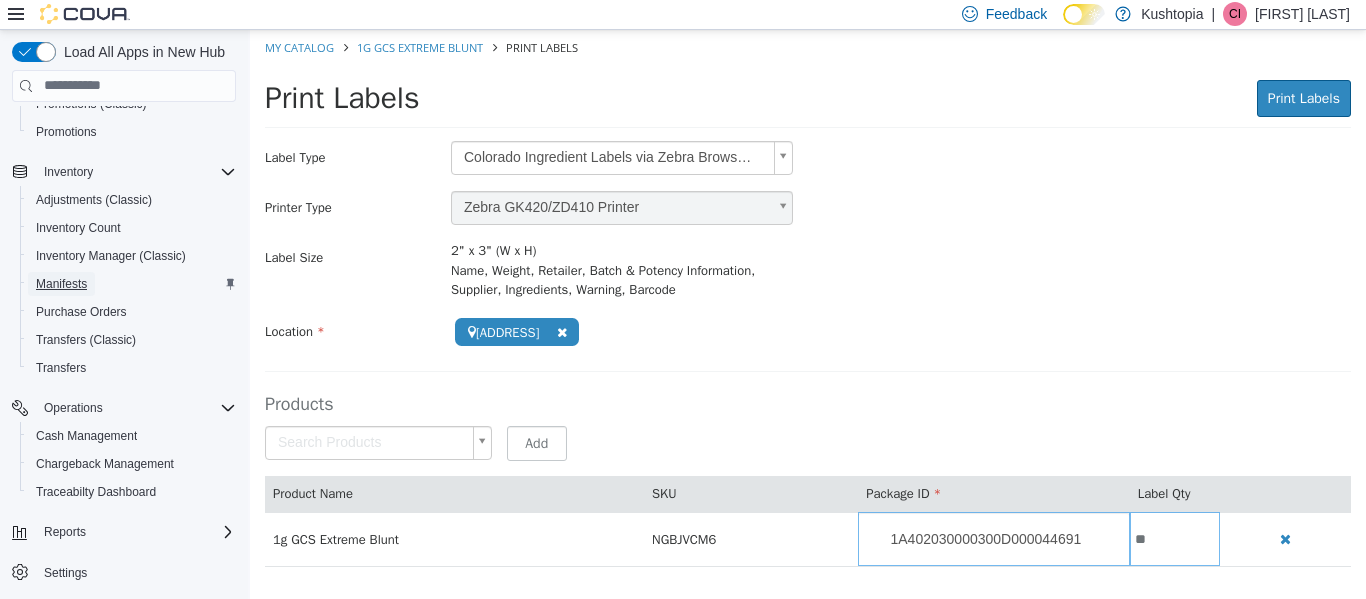 click on "Manifests" at bounding box center (61, 284) 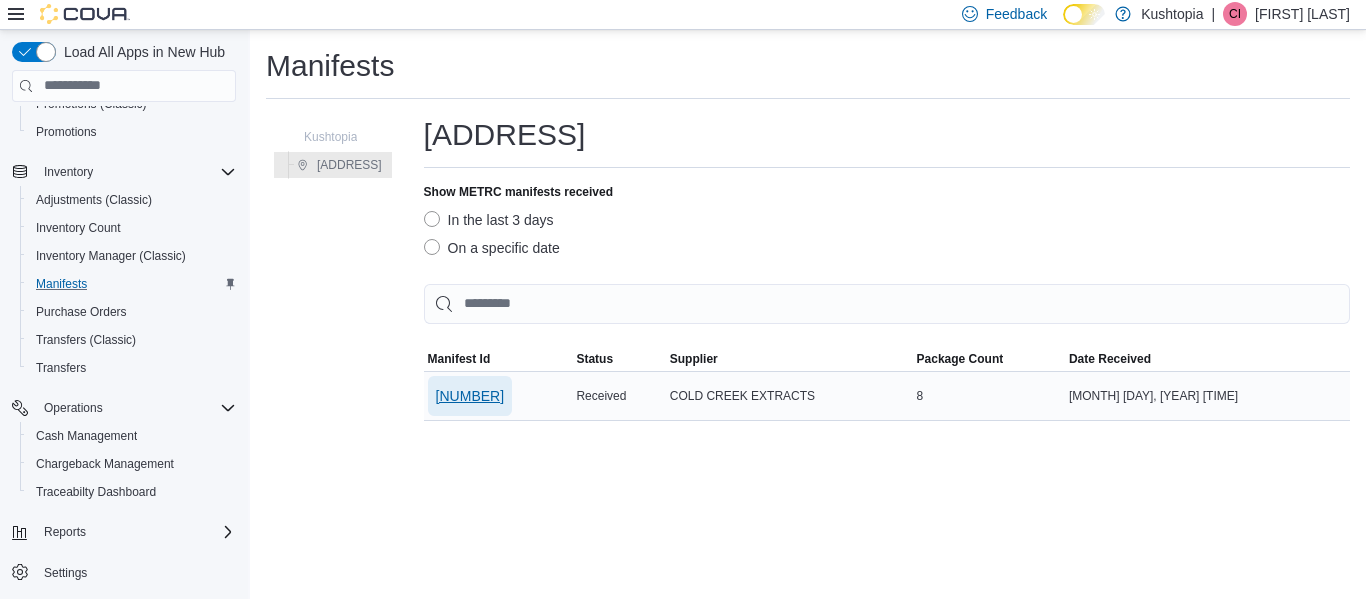 click on "[NUMBER]" at bounding box center (470, 396) 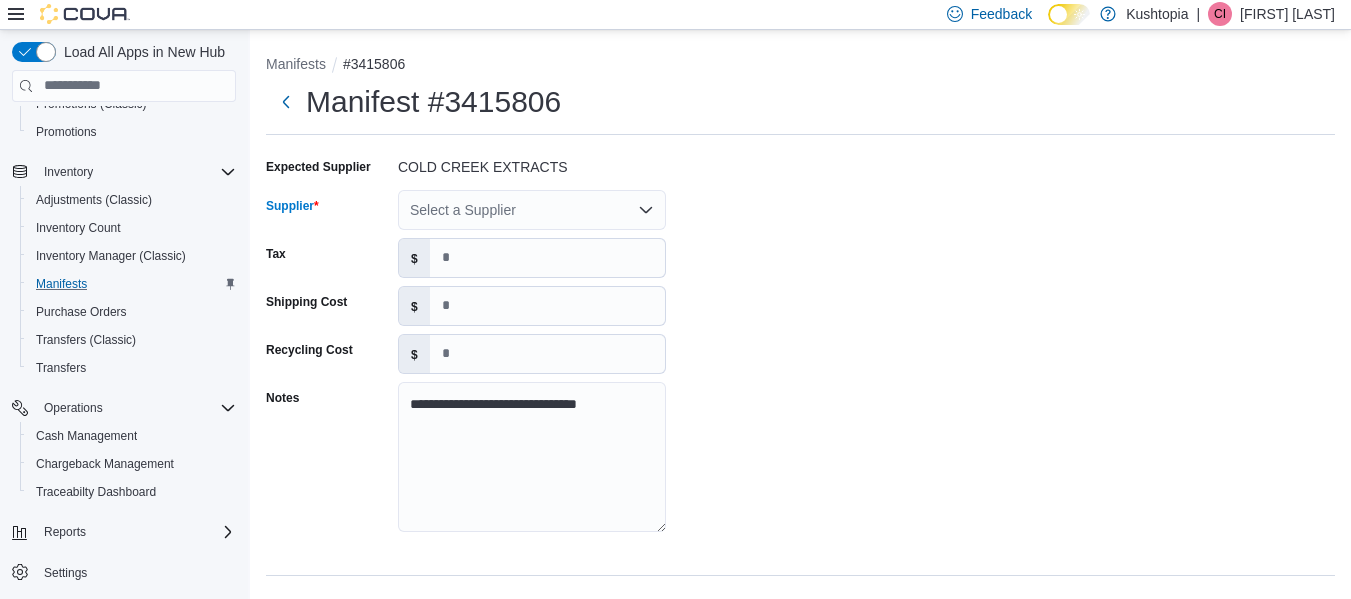 click 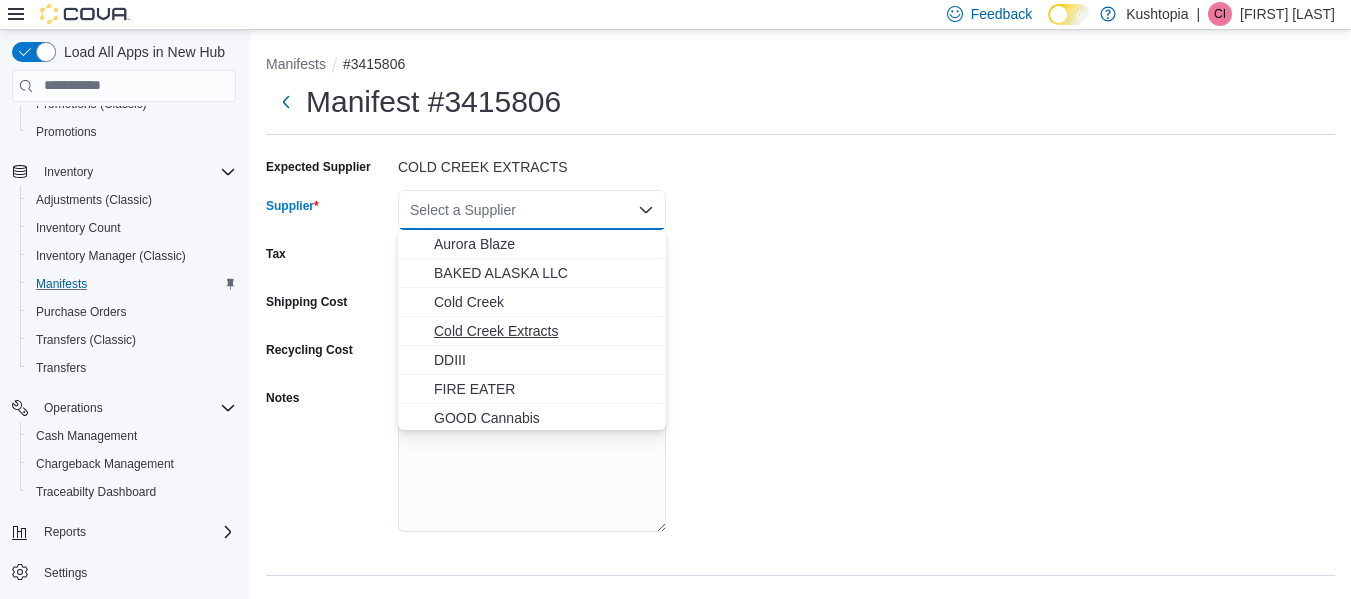 click on "Cold Creek Extracts" at bounding box center (544, 331) 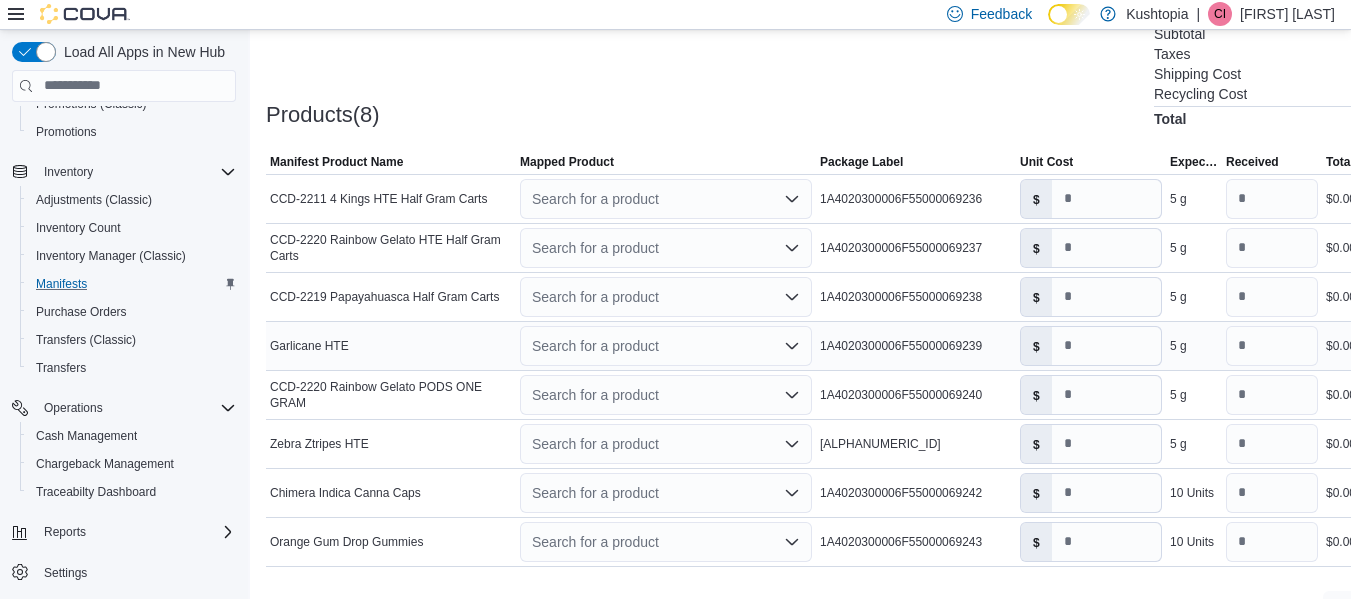 scroll, scrollTop: 600, scrollLeft: 0, axis: vertical 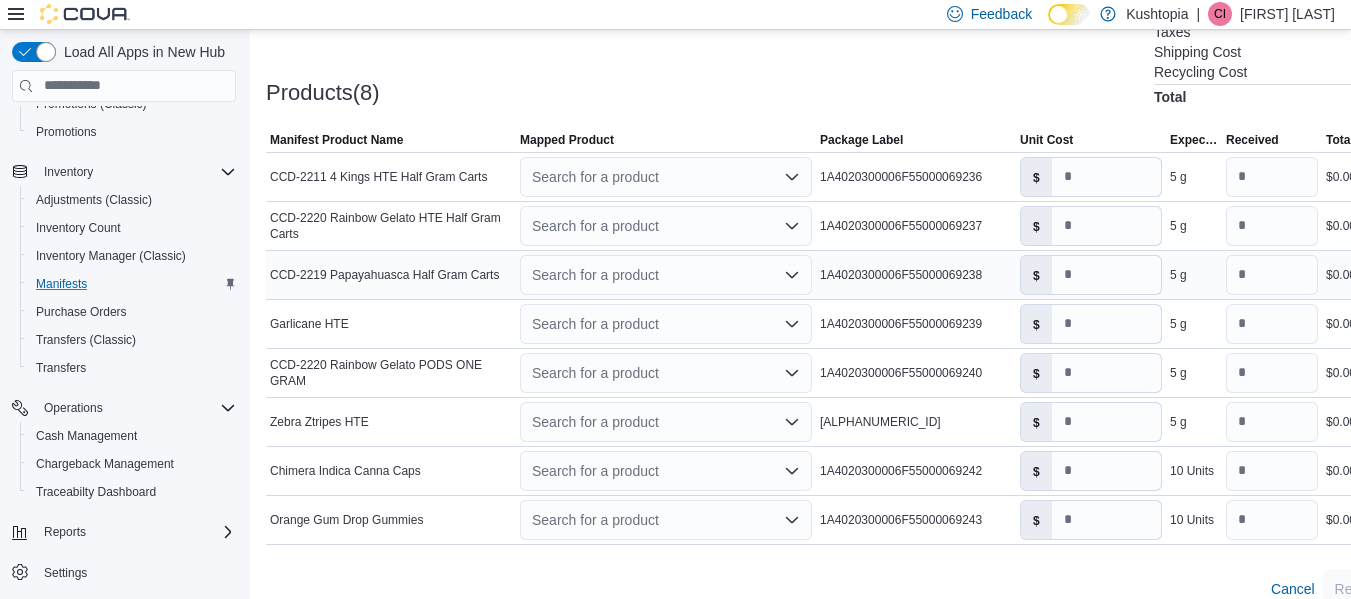 click 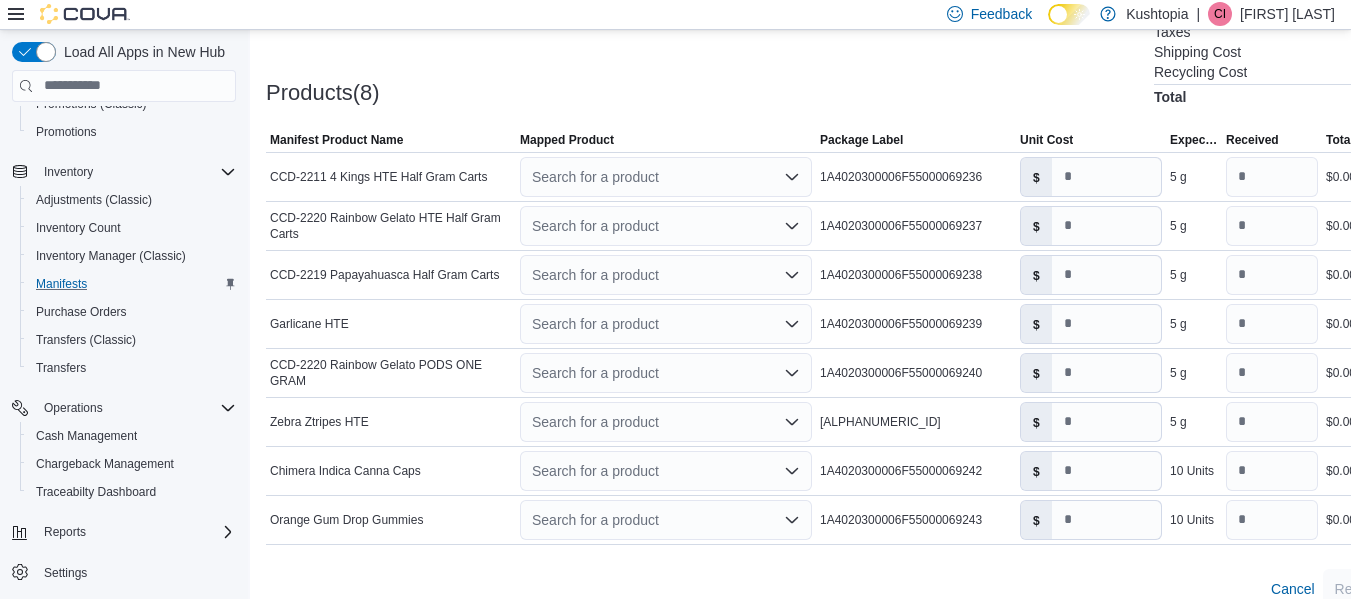 scroll, scrollTop: 626, scrollLeft: 0, axis: vertical 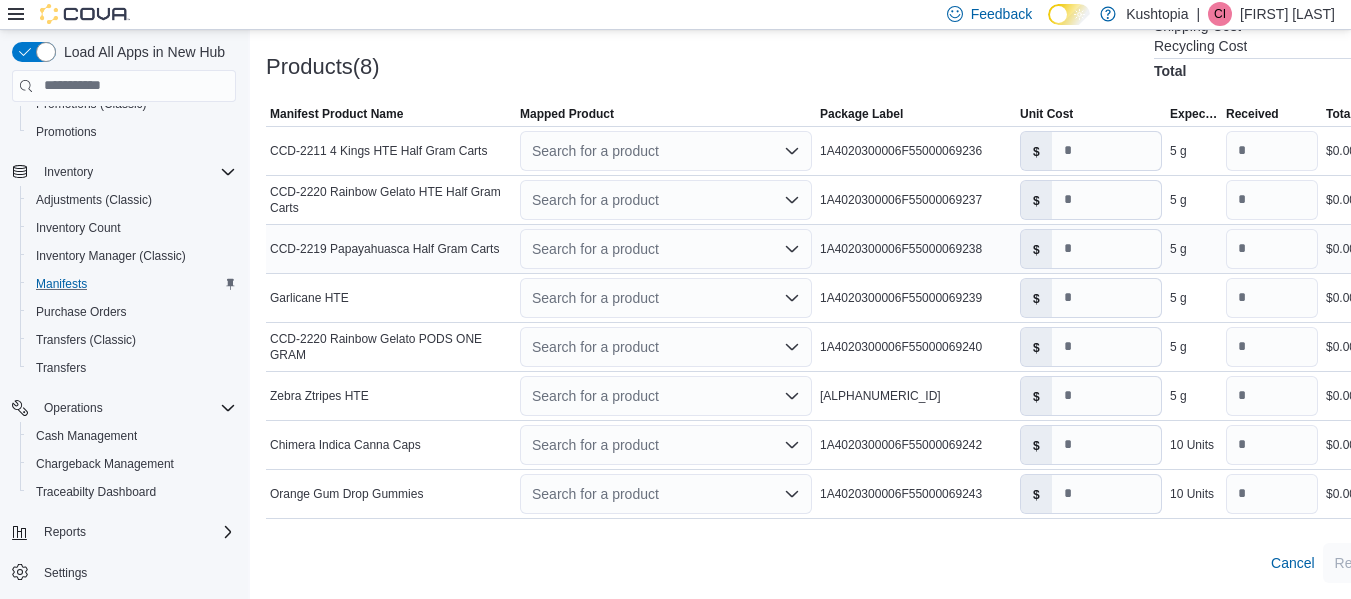click 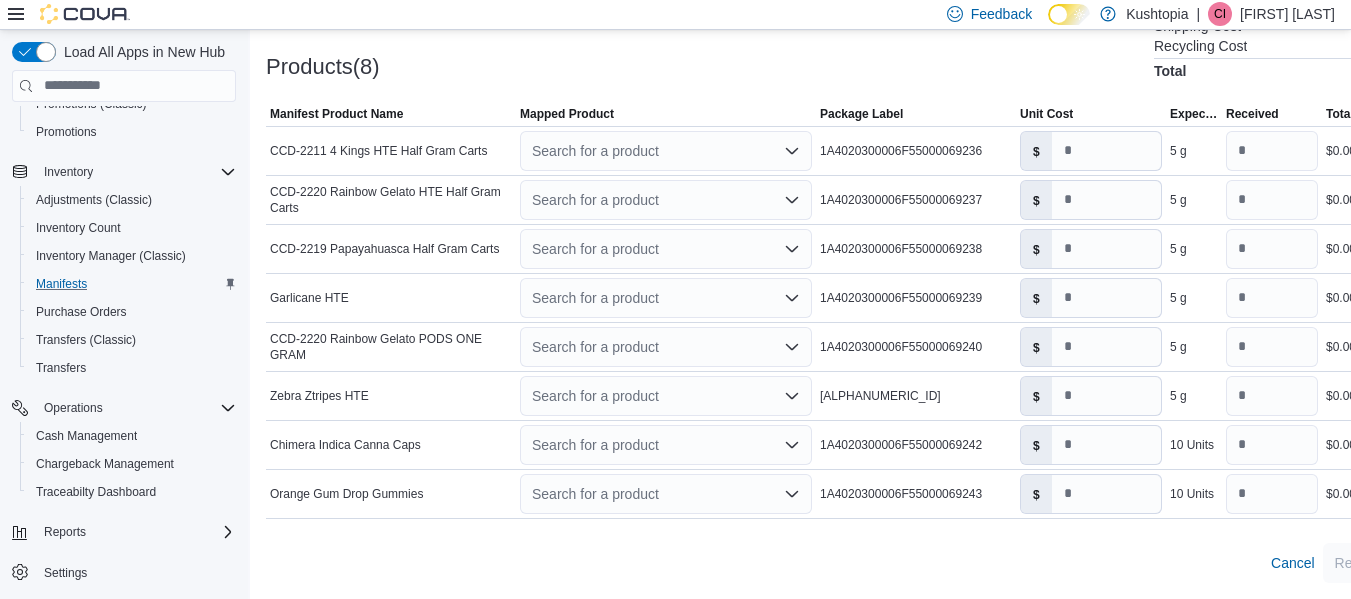 click on "Products(8)     Subtotal $0.00 Taxes $0.00 Shipping Cost $0.00 Recycling Cost $0.00 Total $0.00" at bounding box center [860, 26] 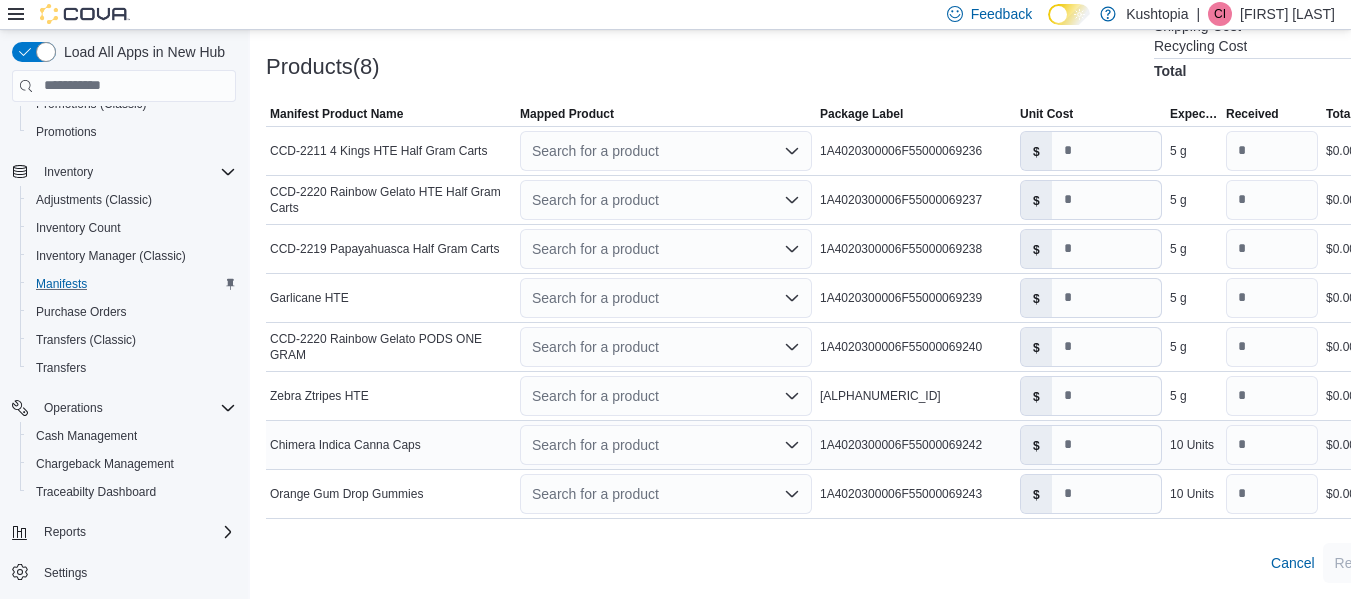click 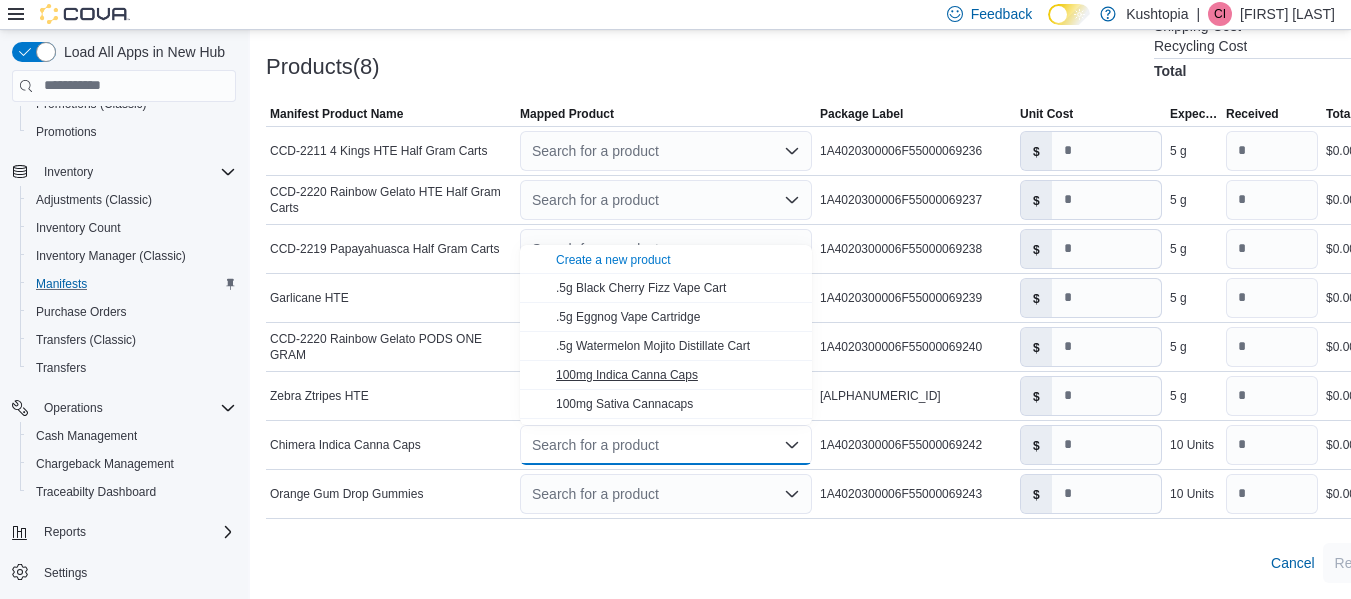 click on "100mg Indica Canna Caps" at bounding box center [678, 375] 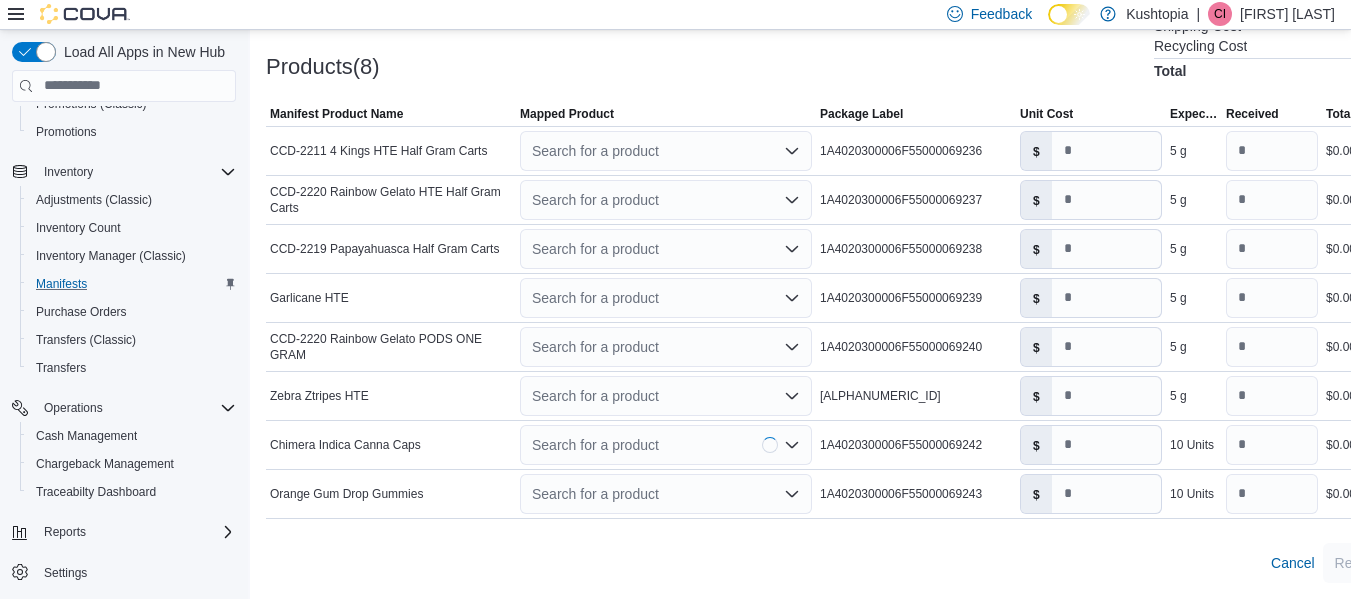 type on "*" 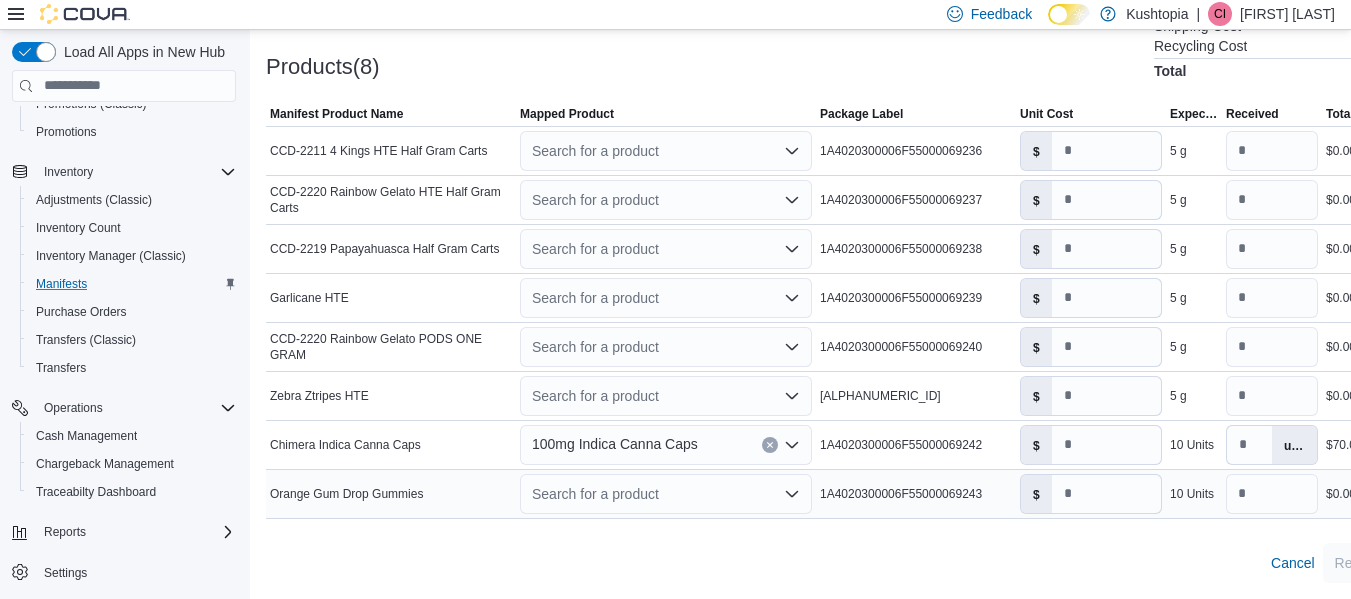 click 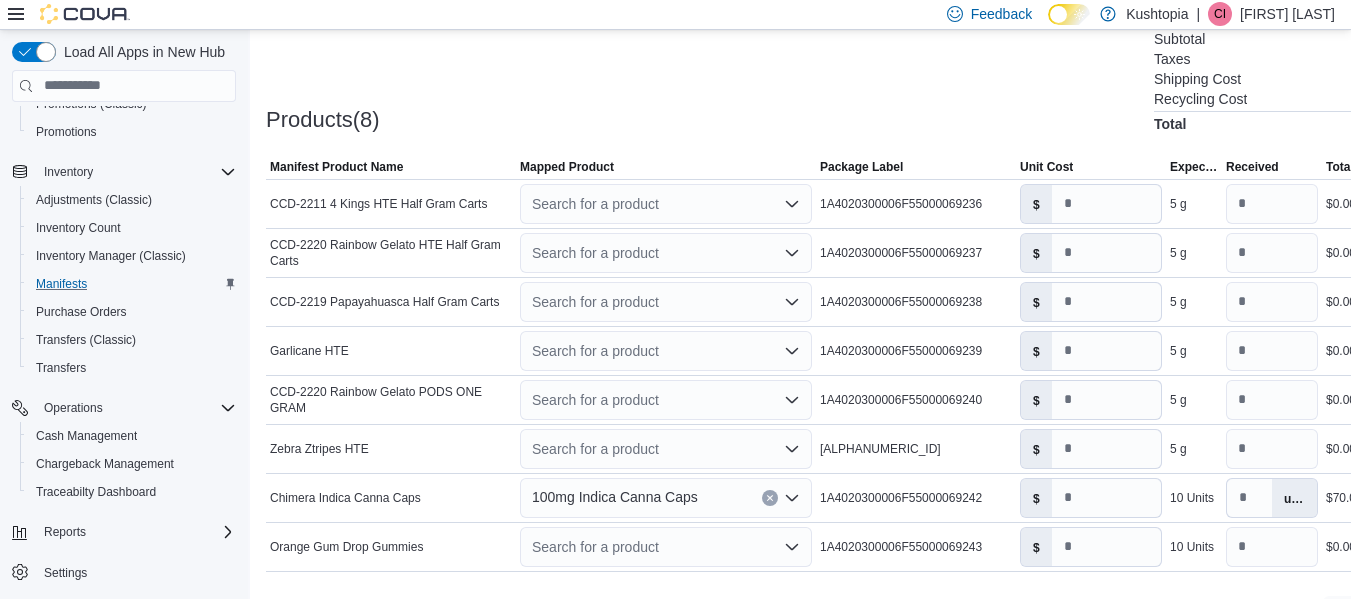 scroll, scrollTop: 626, scrollLeft: 0, axis: vertical 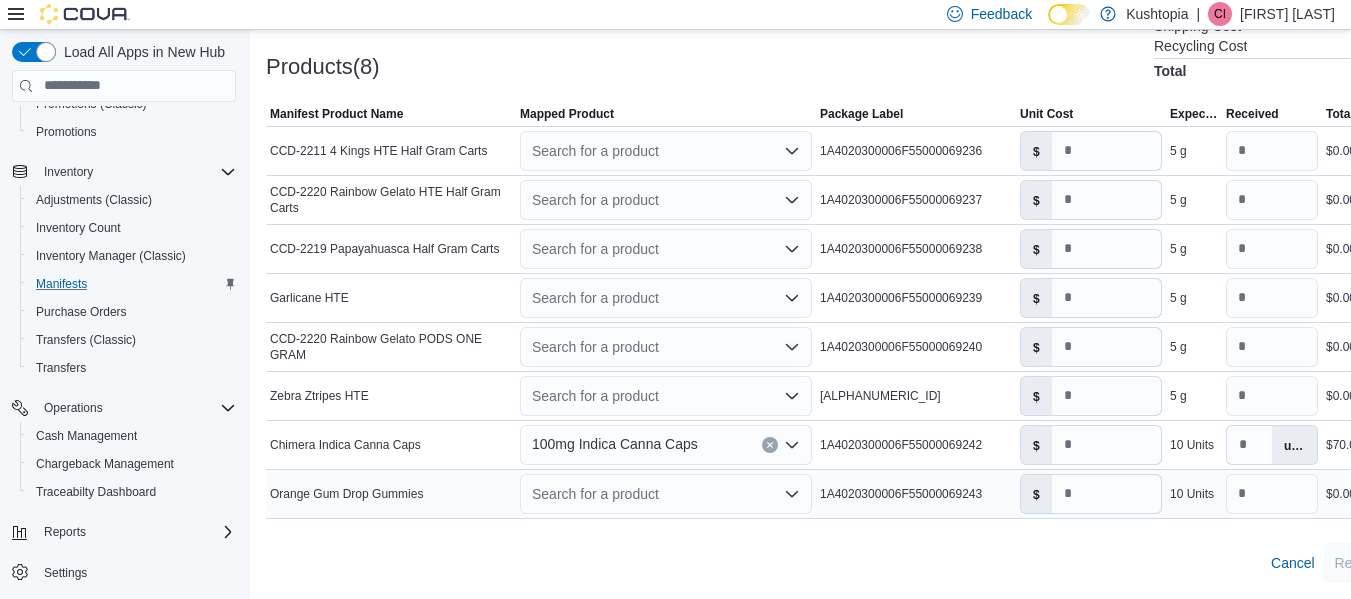 click 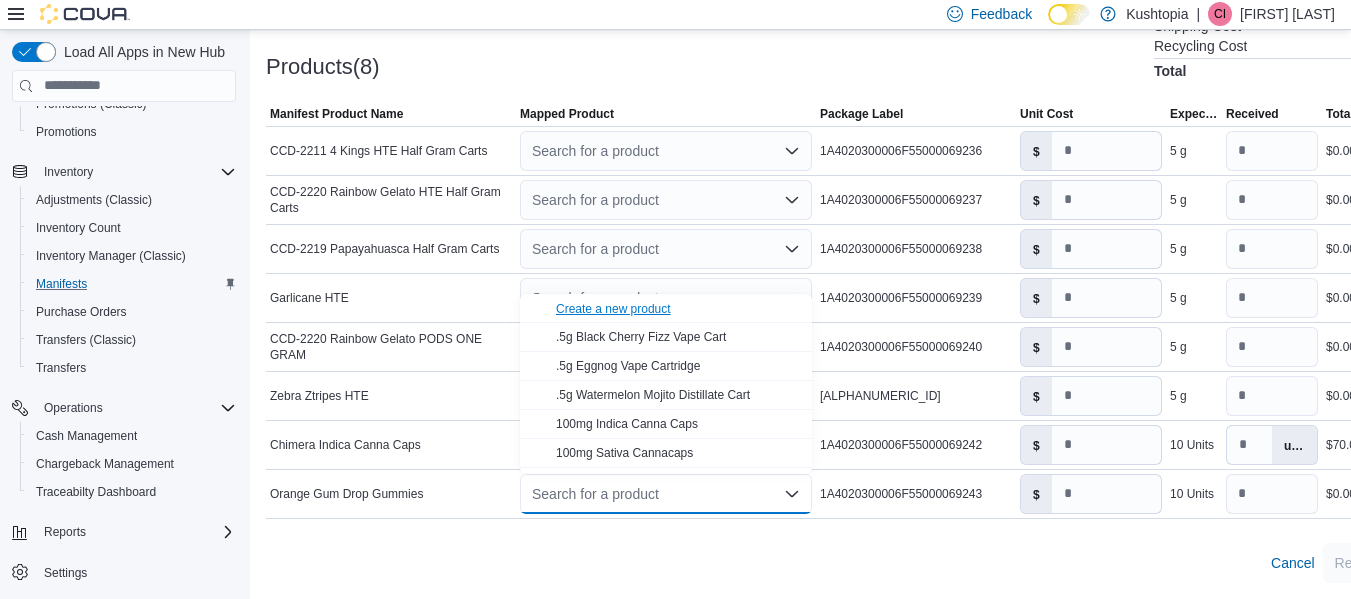 click on "Create a new product" at bounding box center (613, 309) 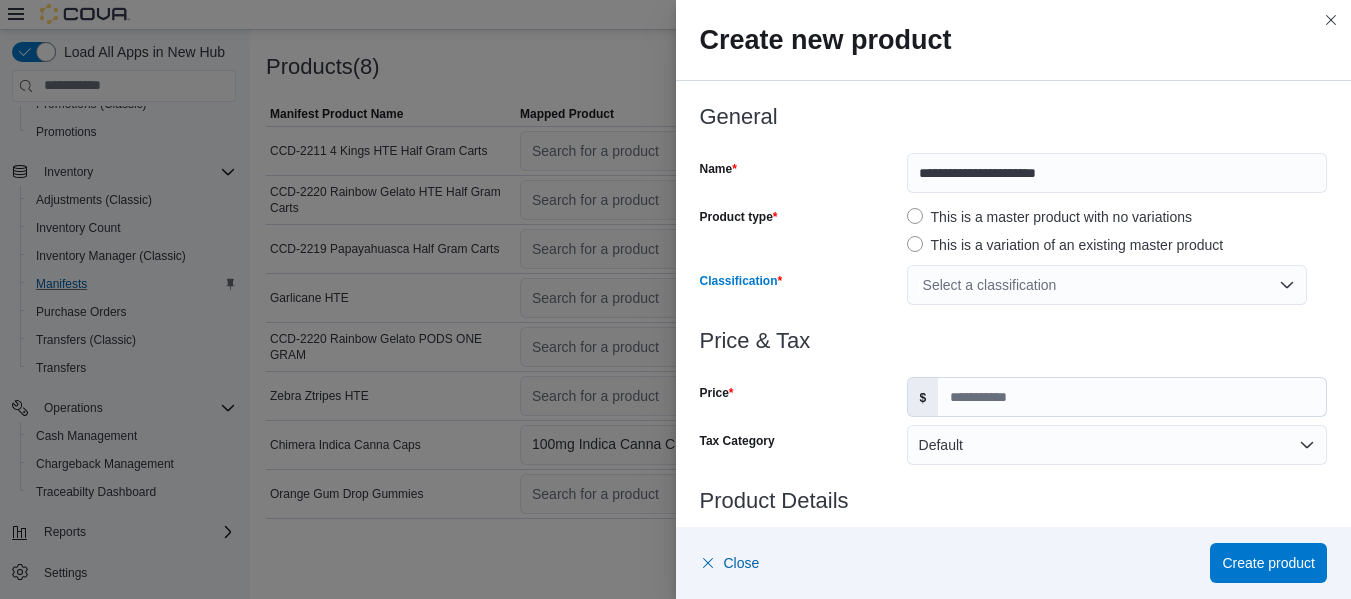 click on "Select a classification" at bounding box center [1107, 285] 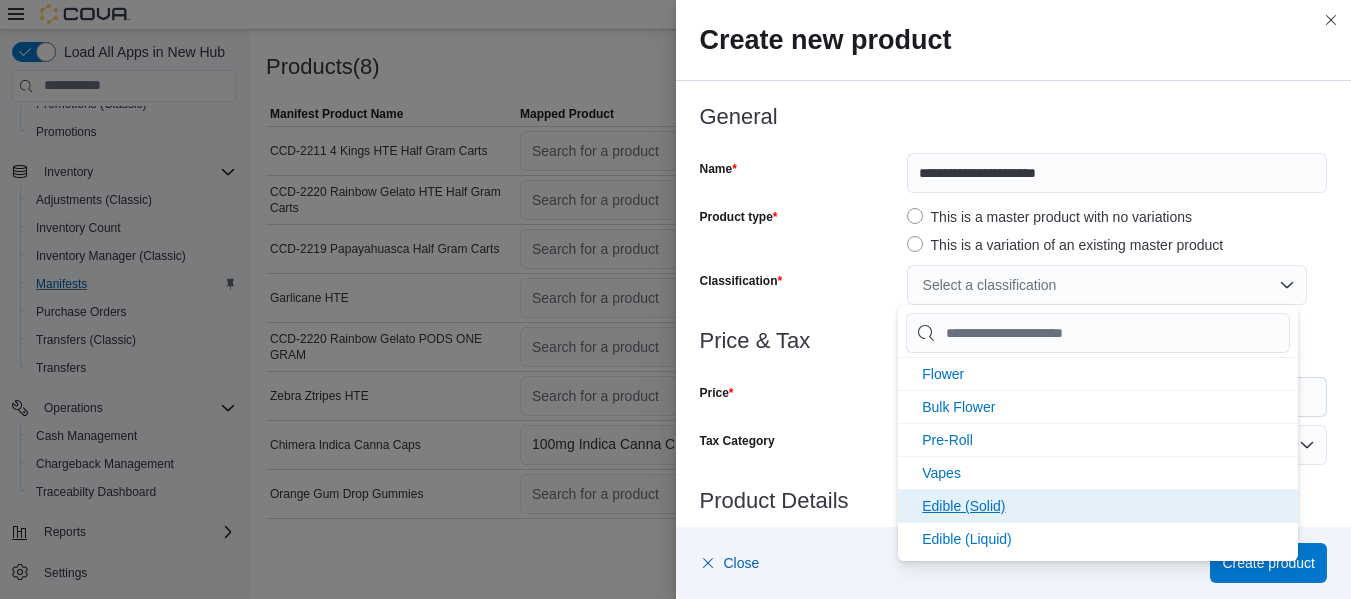 click on "Edible (Solid)" at bounding box center (1098, 505) 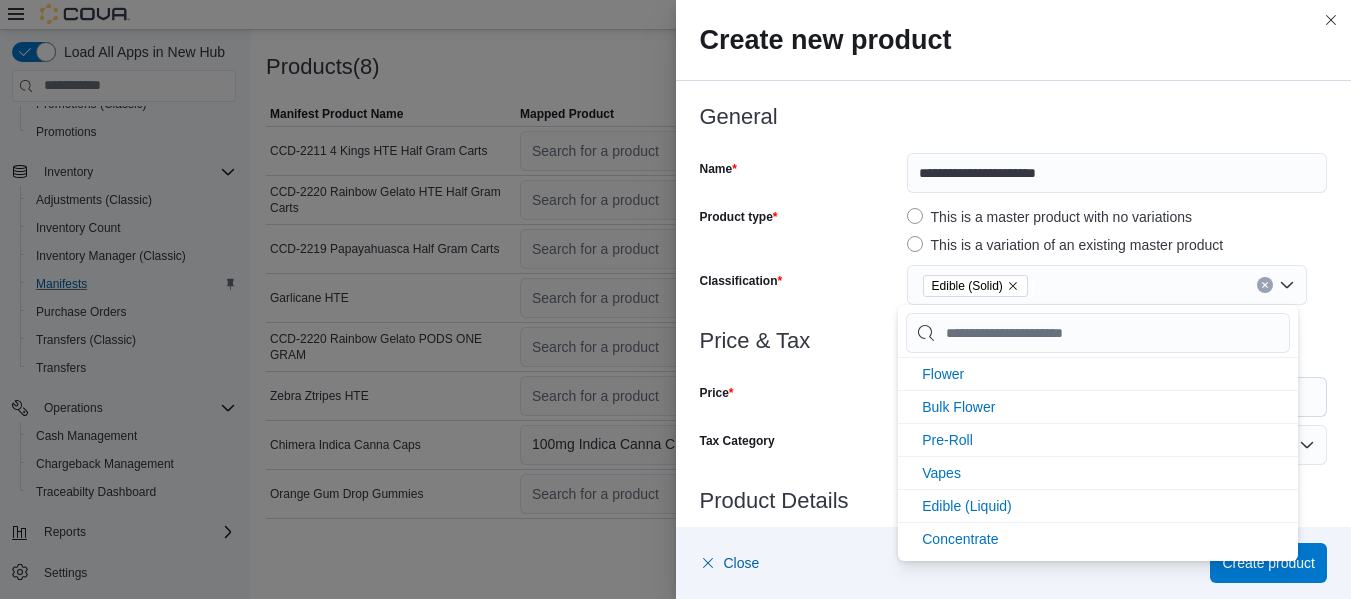scroll, scrollTop: 0, scrollLeft: 0, axis: both 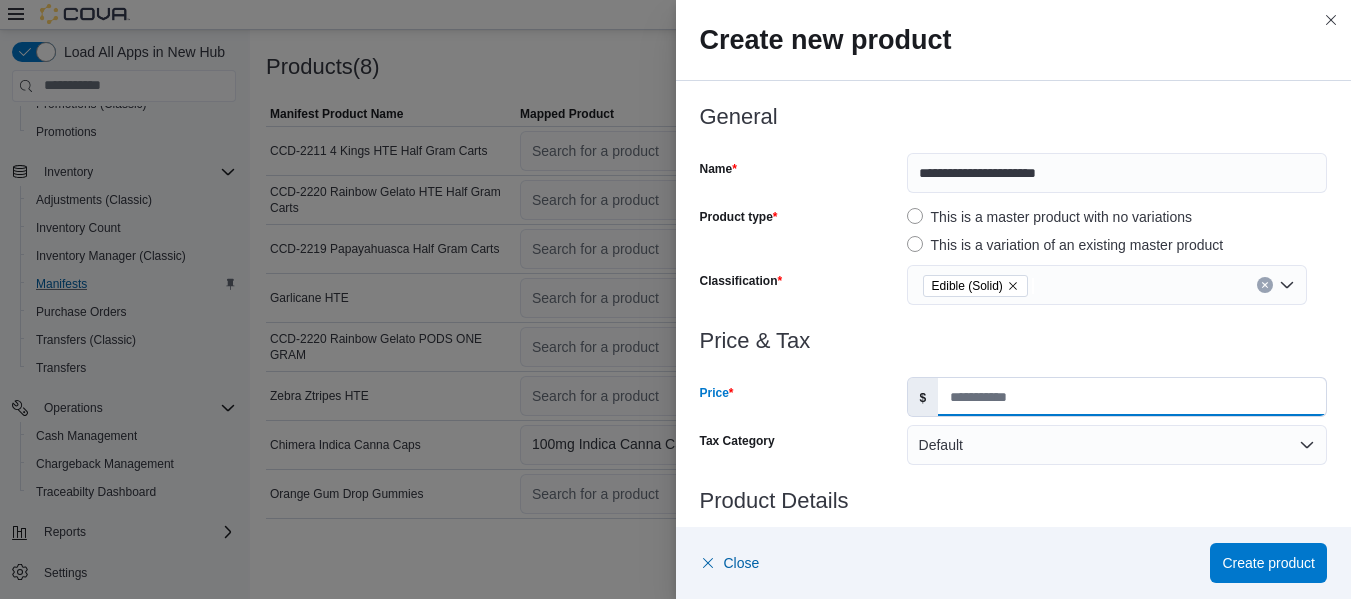 click on "Price" at bounding box center [1132, 397] 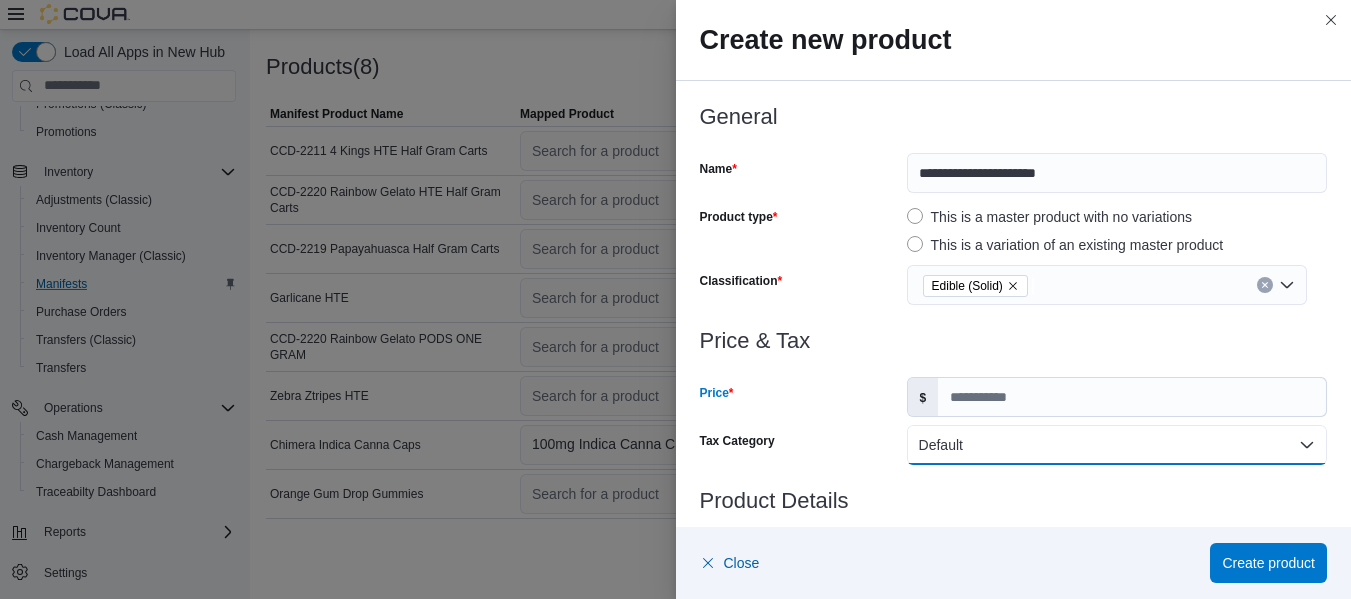 click on "Default" at bounding box center [1117, 445] 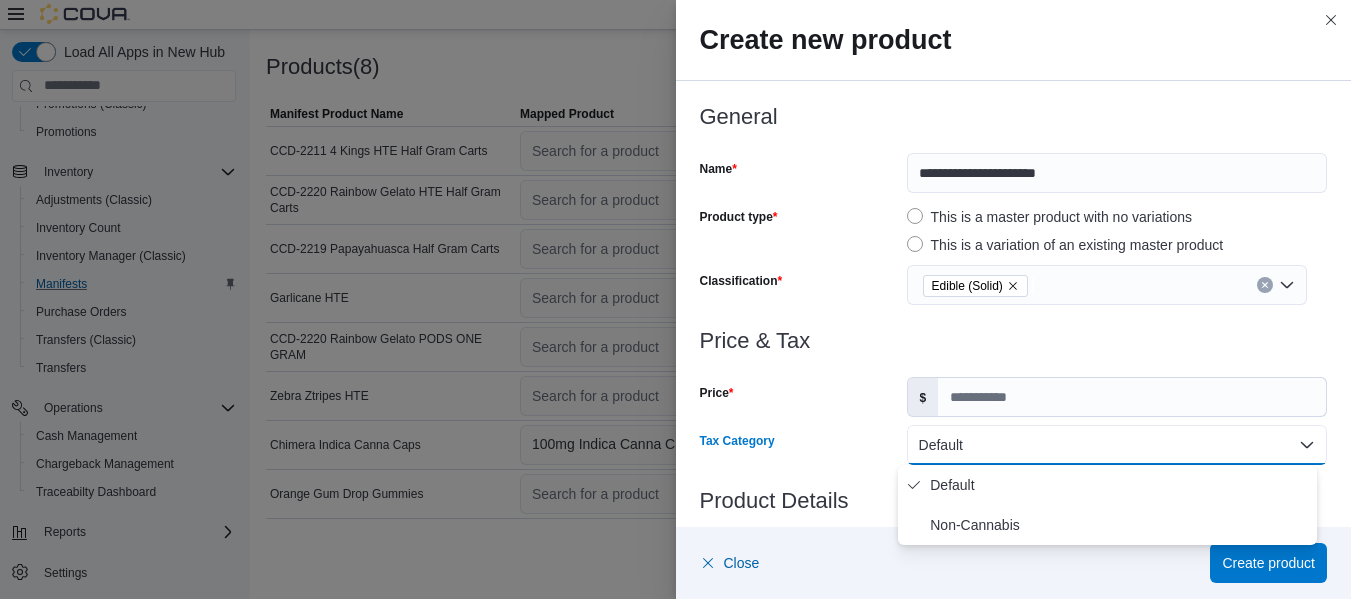click on "Default" at bounding box center [1117, 445] 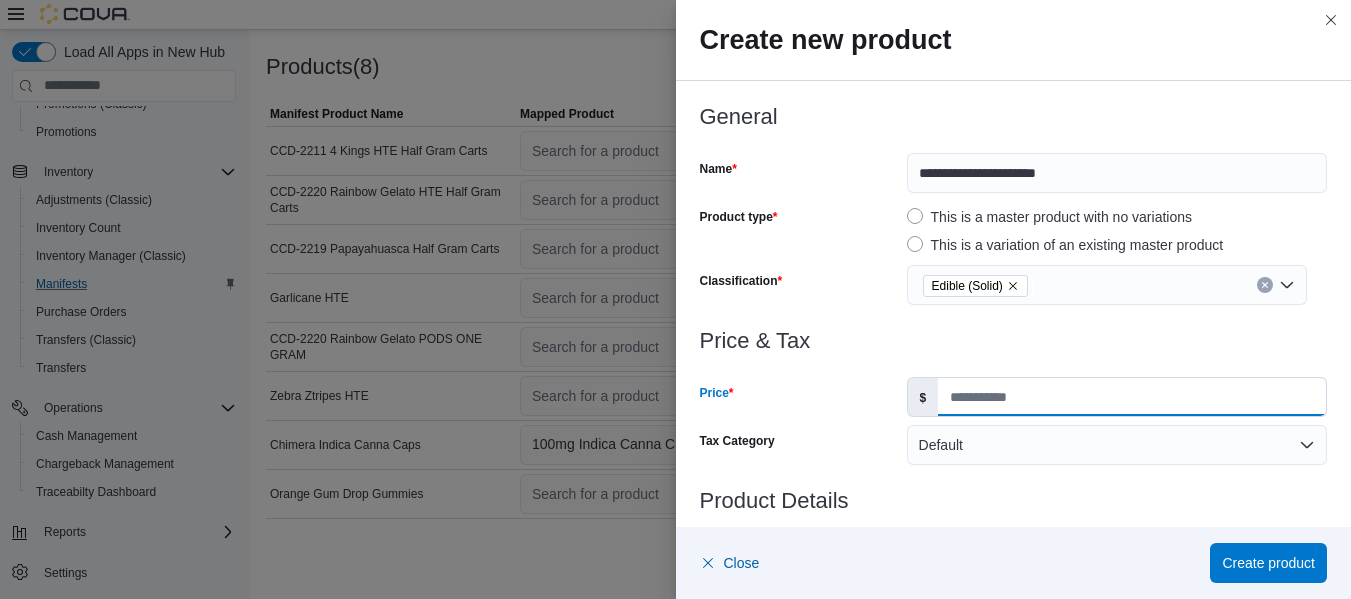 click on "Price" at bounding box center [1132, 397] 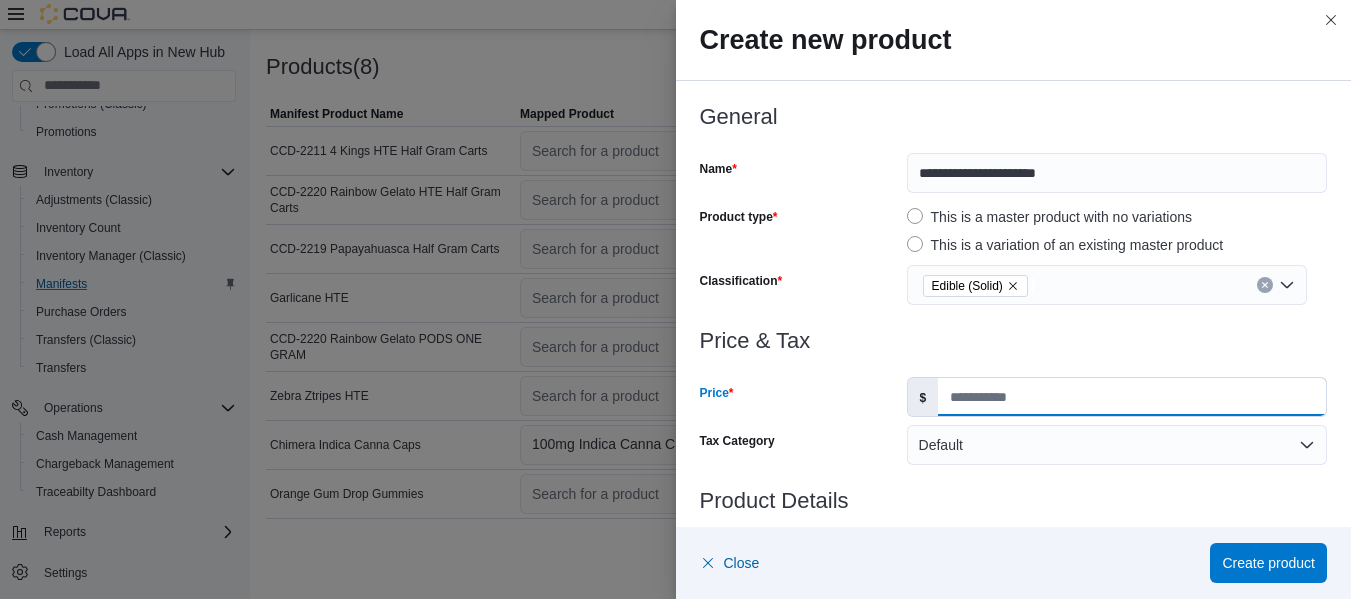 type on "*****" 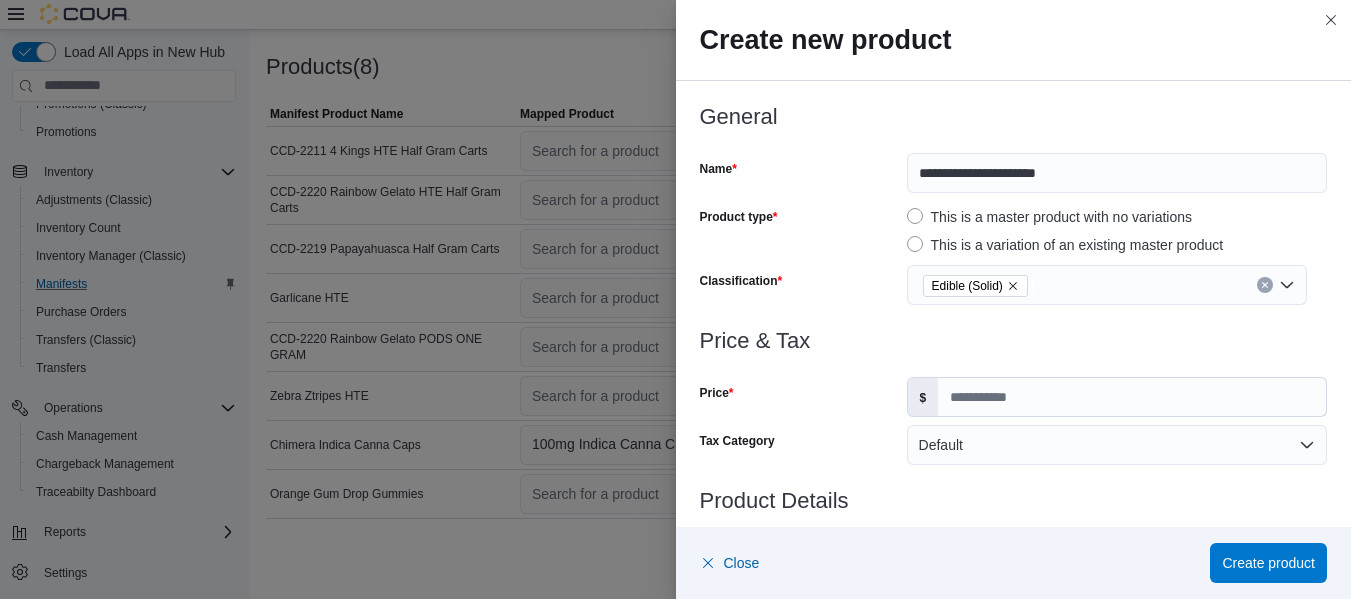 click at bounding box center [1014, 477] 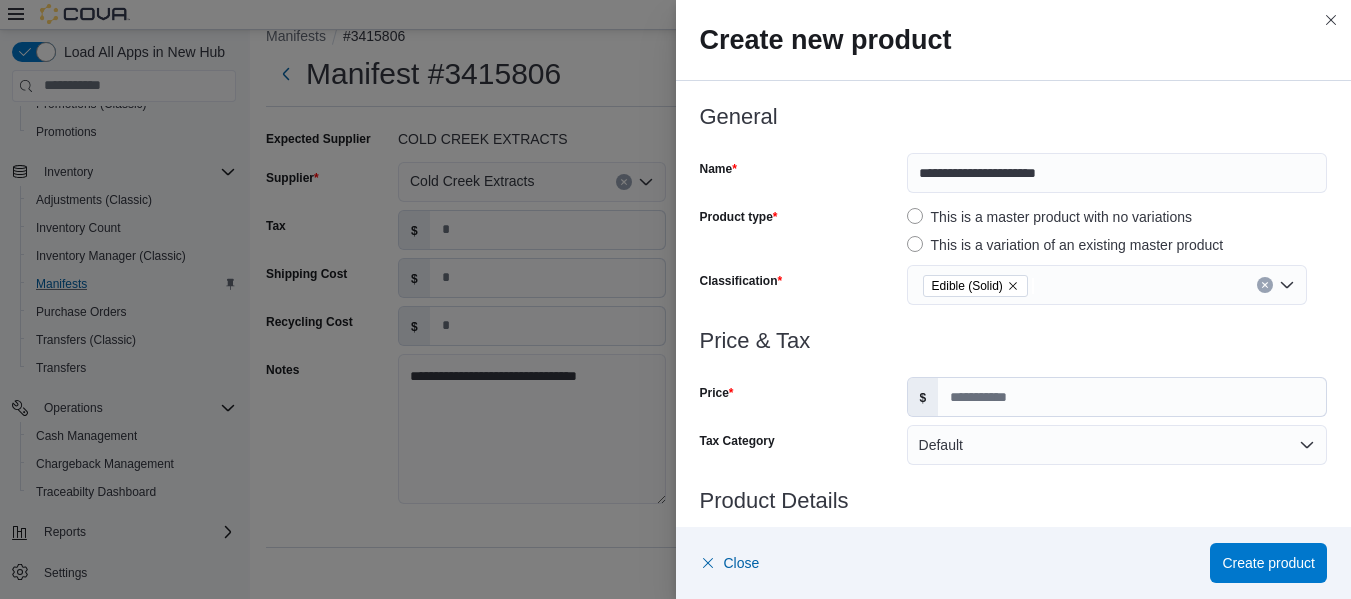 scroll, scrollTop: 0, scrollLeft: 0, axis: both 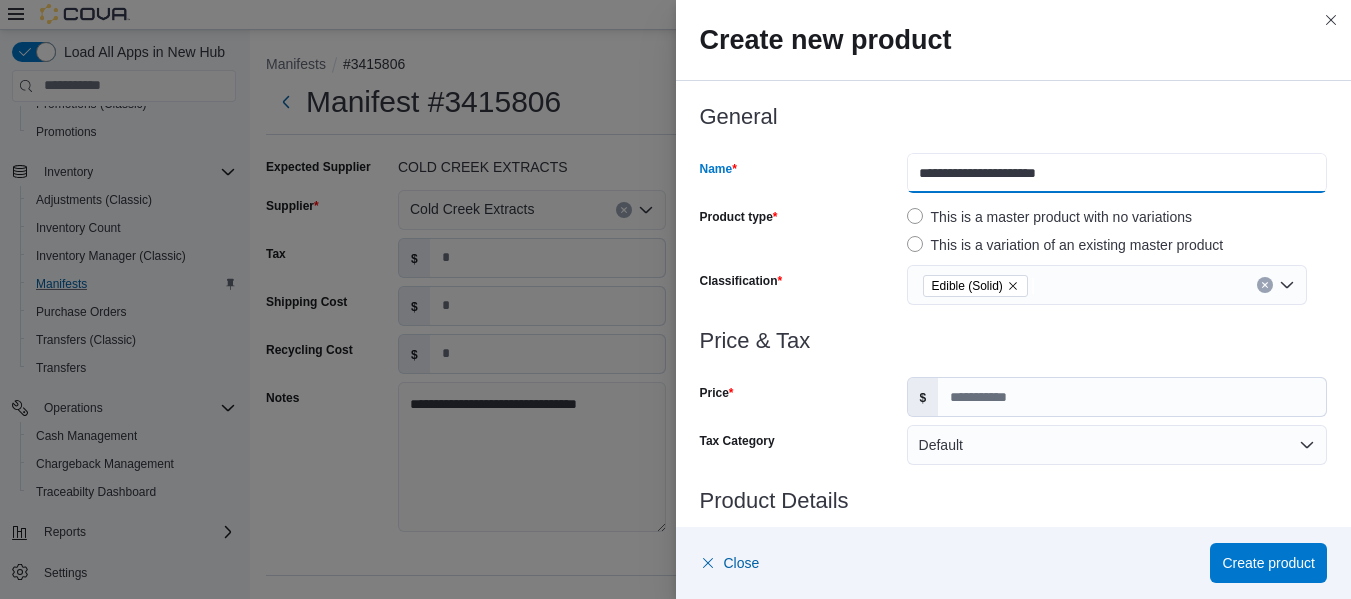 drag, startPoint x: 959, startPoint y: 175, endPoint x: 878, endPoint y: 189, distance: 82.20097 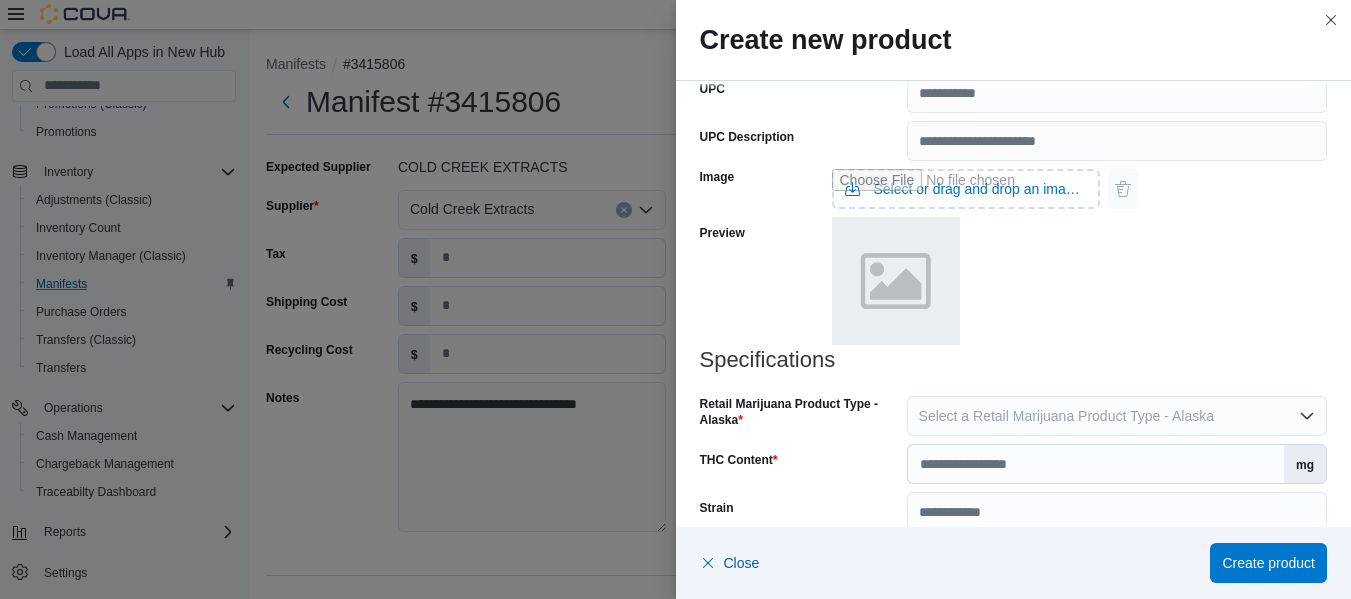 scroll, scrollTop: 829, scrollLeft: 0, axis: vertical 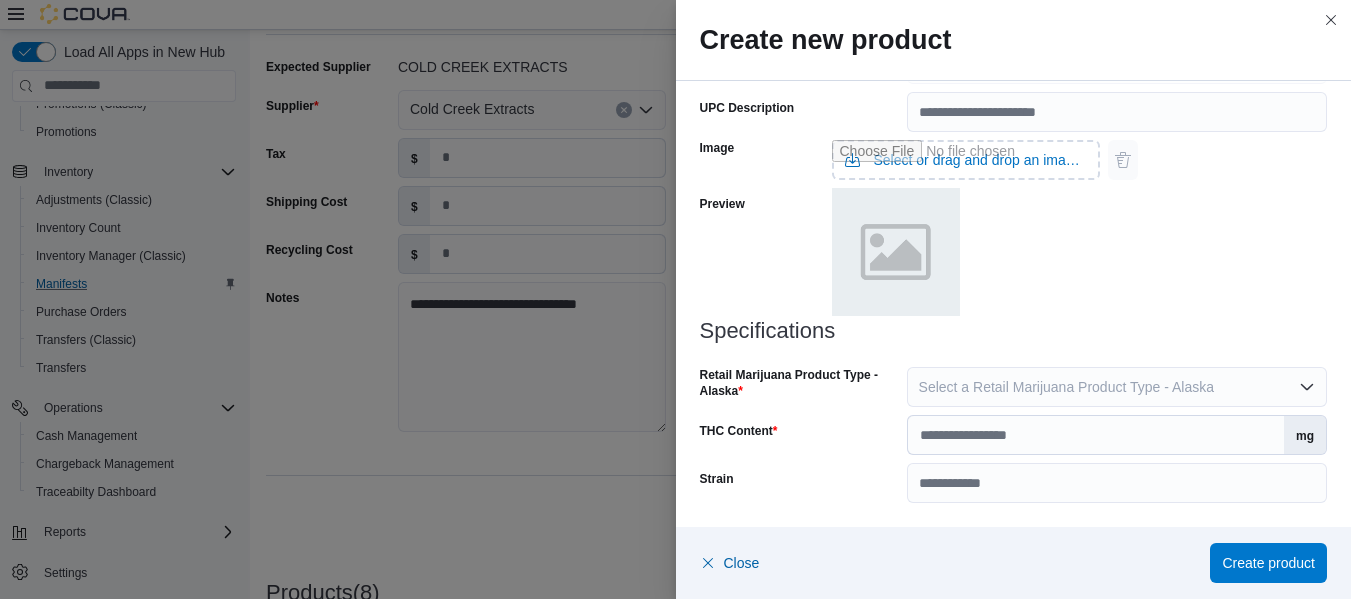 type on "**********" 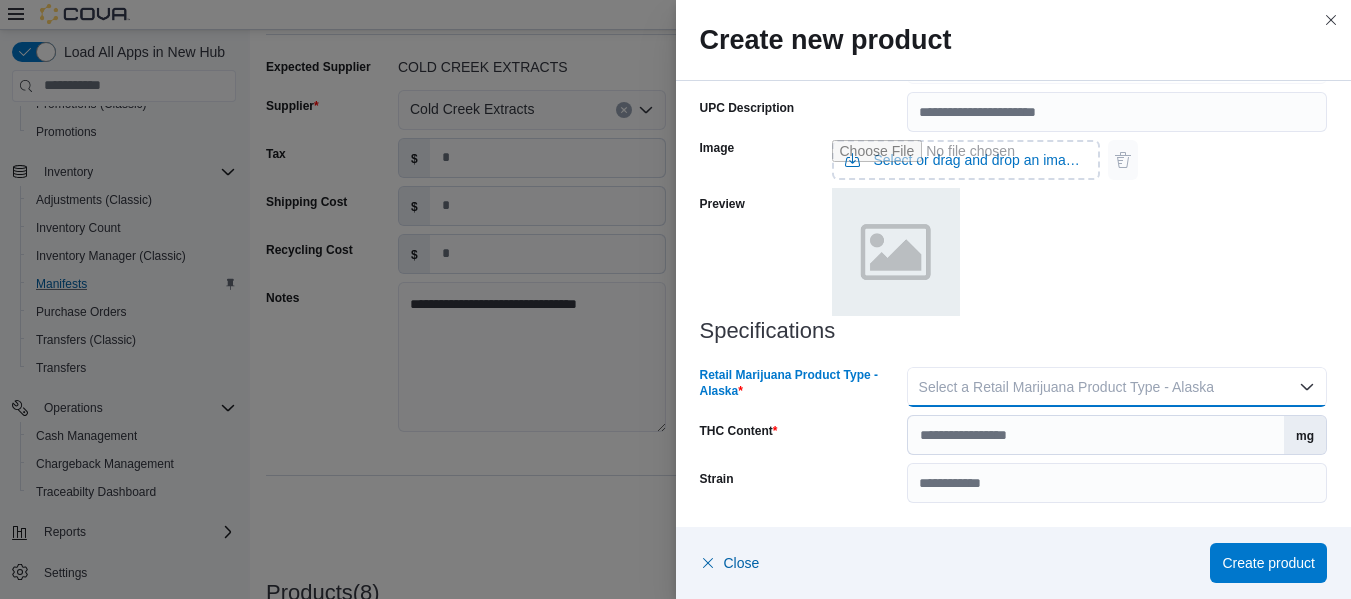 drag, startPoint x: 1287, startPoint y: 380, endPoint x: 1250, endPoint y: 392, distance: 38.8973 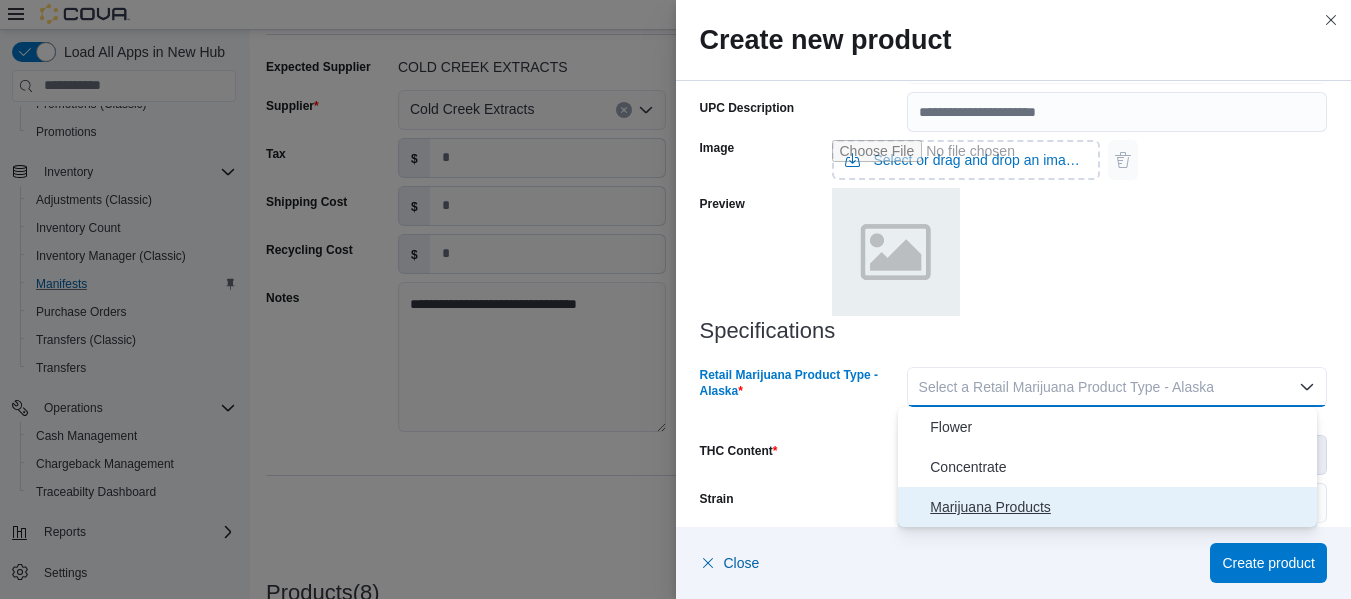click on "Marijuana Products" at bounding box center [1119, 507] 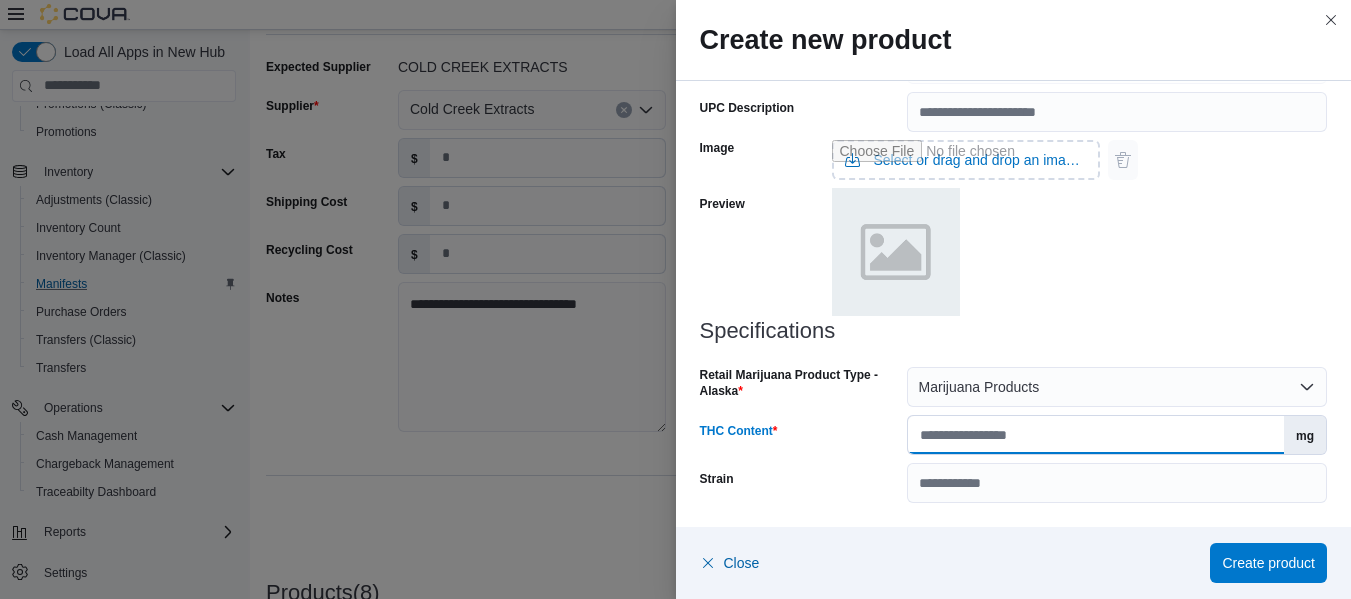 click on "THC Content" at bounding box center (1096, 435) 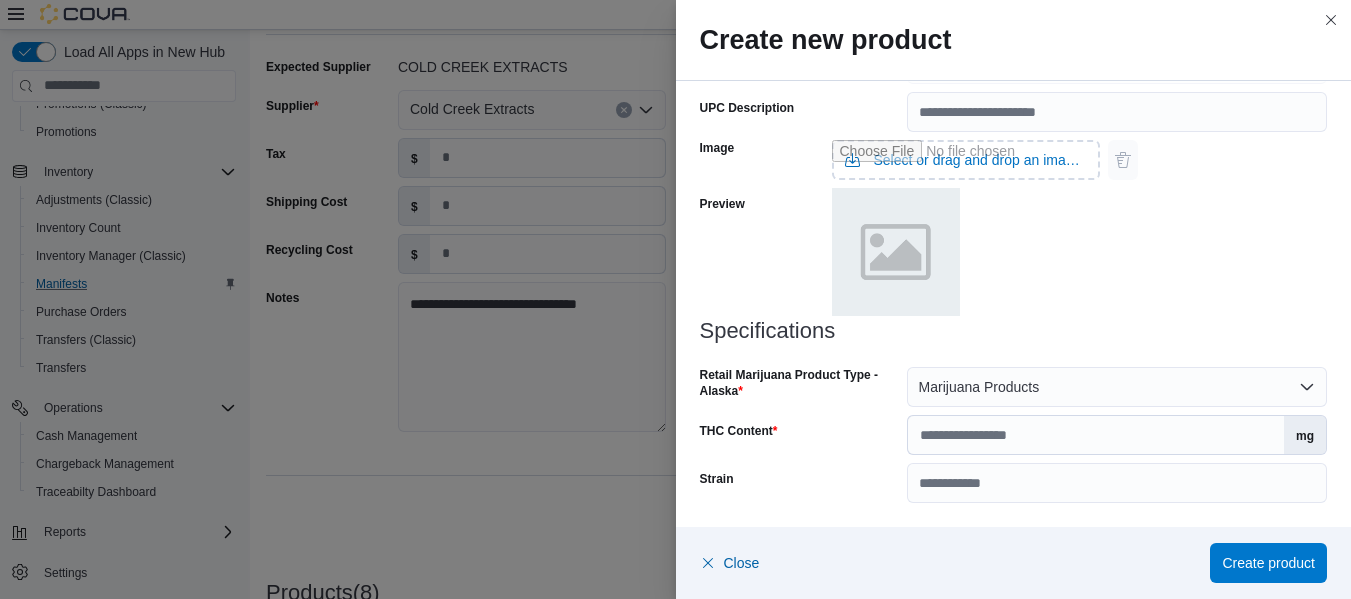 click on "THC Content" at bounding box center (799, 435) 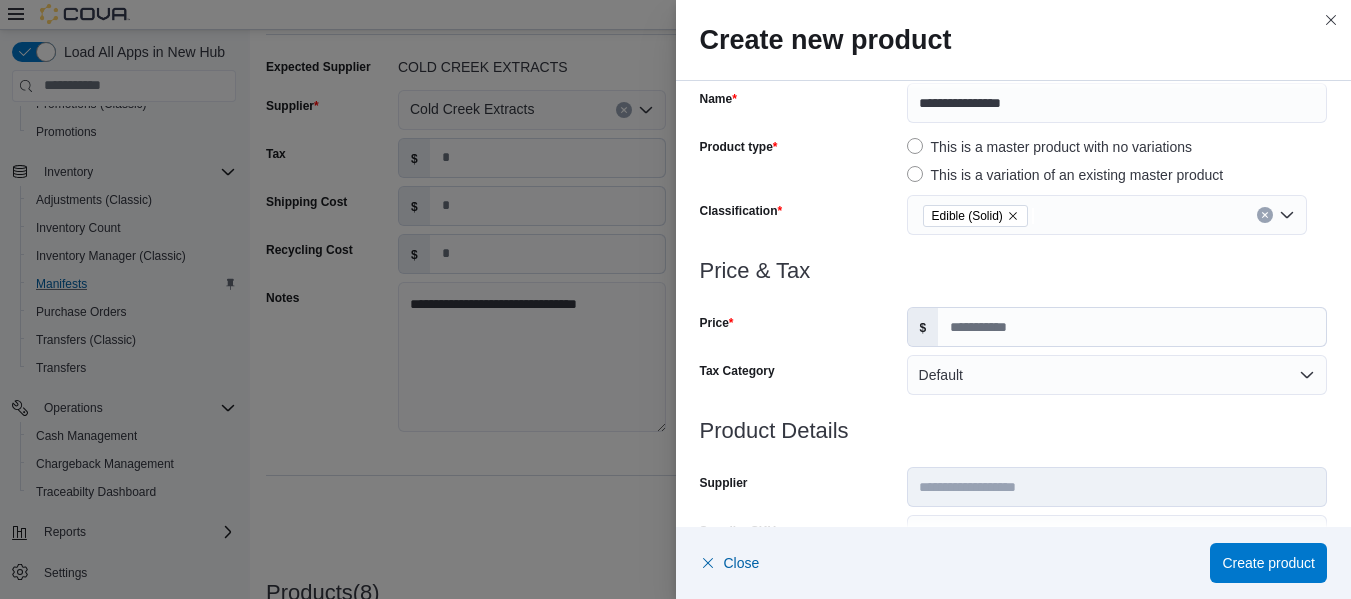 scroll, scrollTop: 29, scrollLeft: 0, axis: vertical 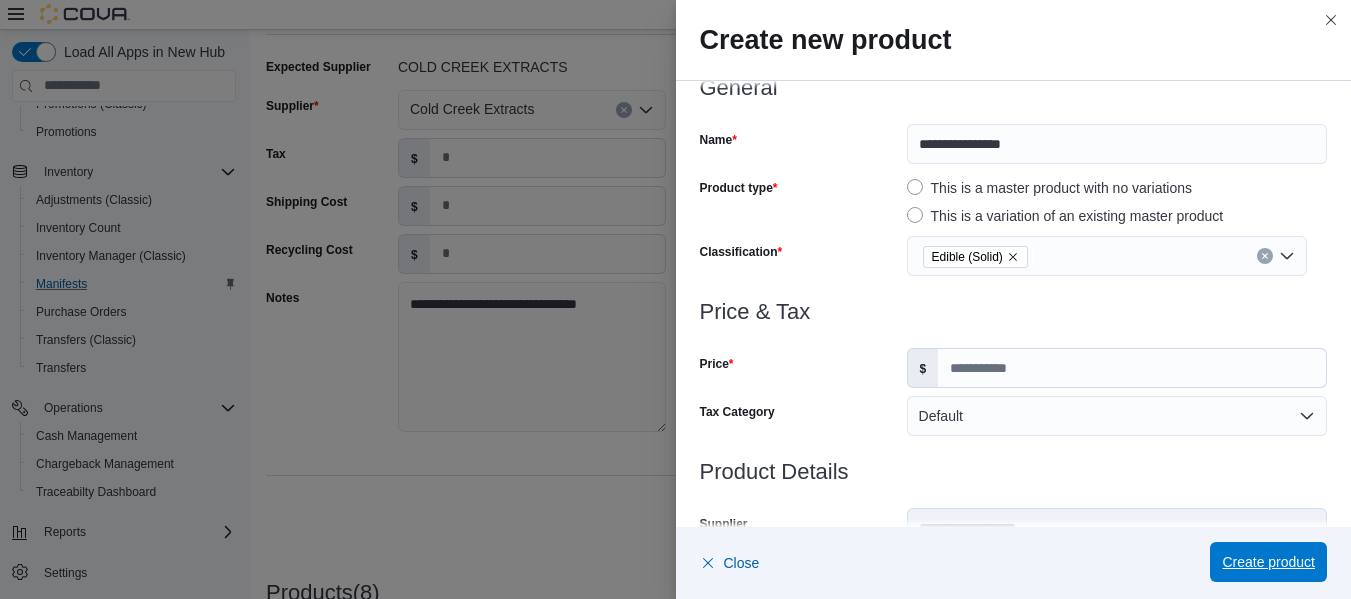 click on "Create product" at bounding box center (1268, 562) 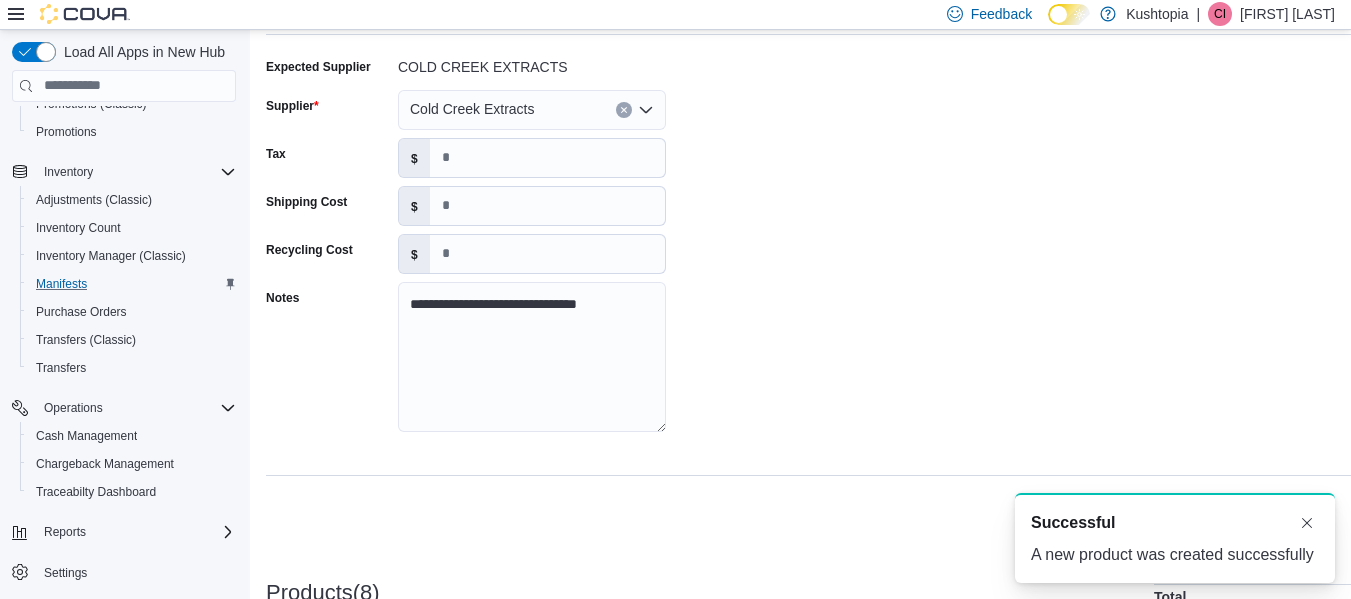 scroll, scrollTop: 626, scrollLeft: 0, axis: vertical 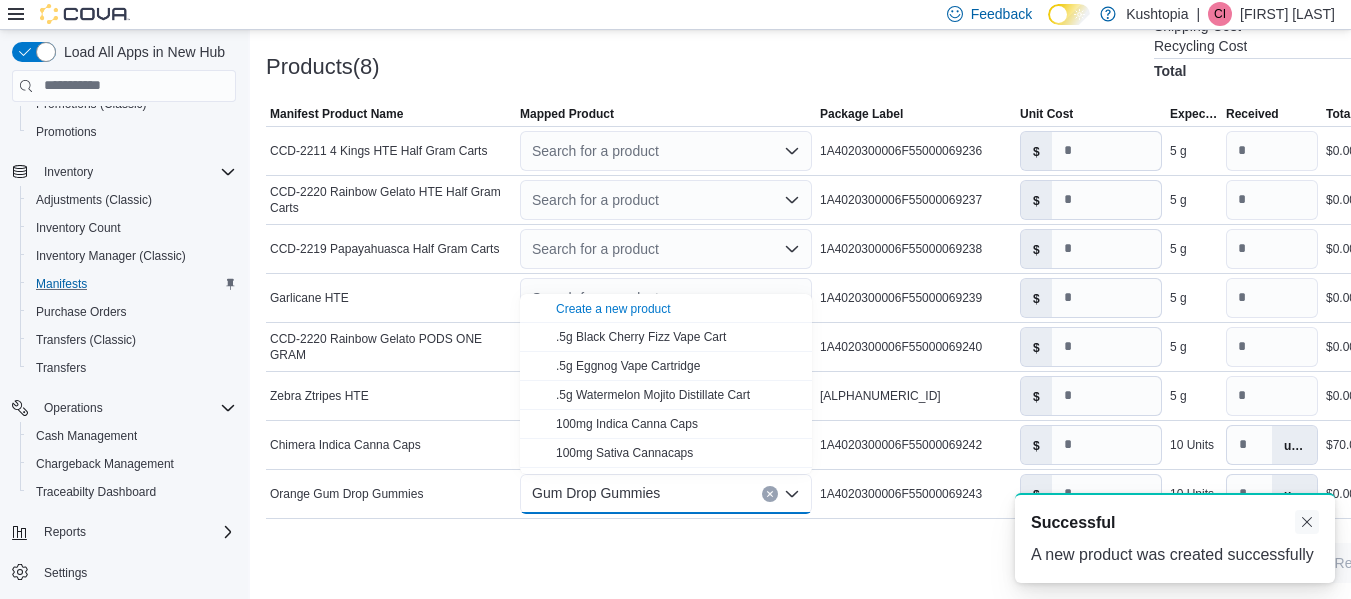 click at bounding box center [1307, 522] 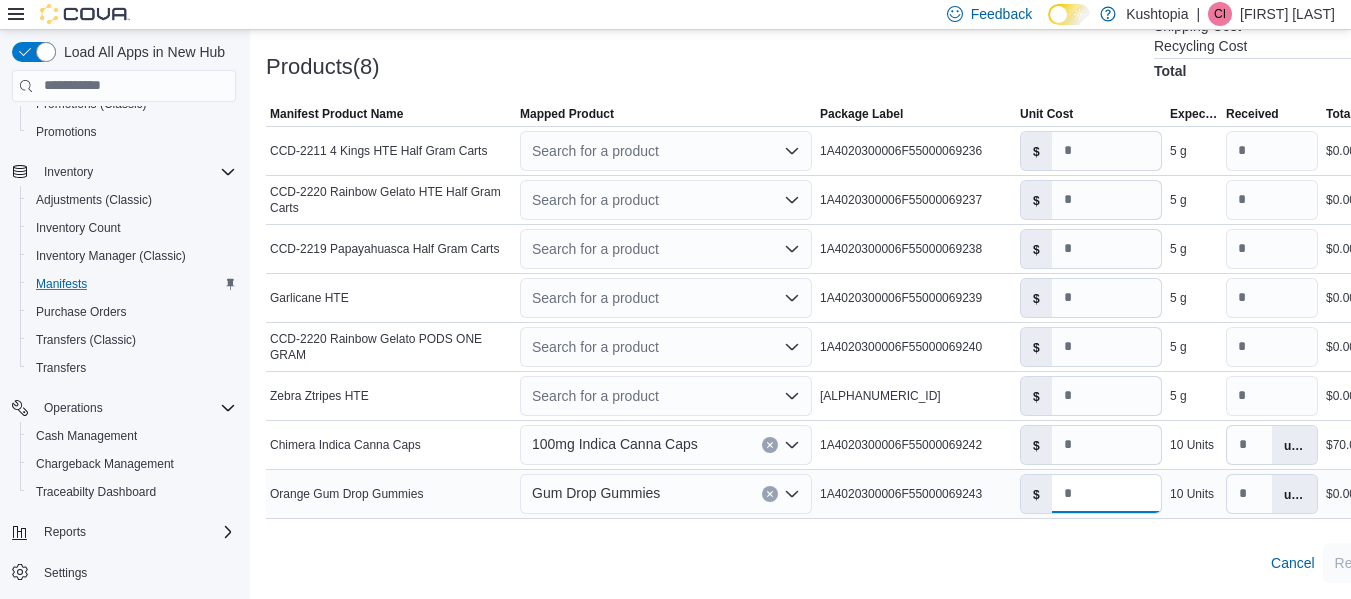 click on "*" at bounding box center (1106, 494) 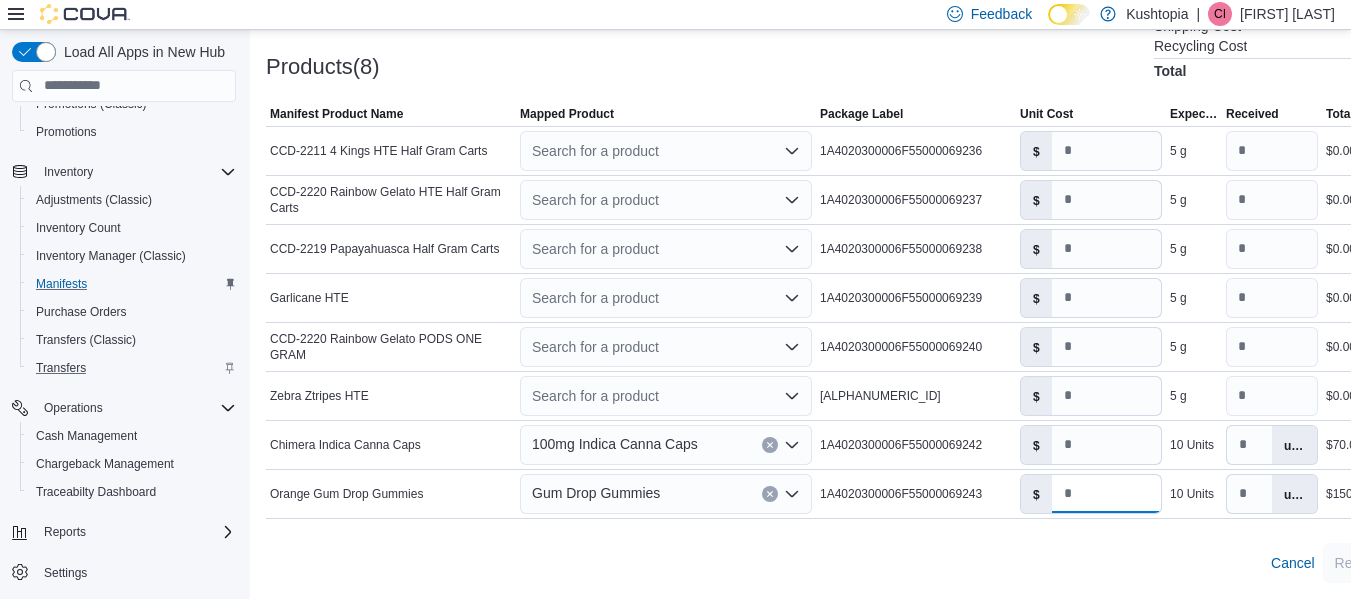 scroll, scrollTop: 215, scrollLeft: 0, axis: vertical 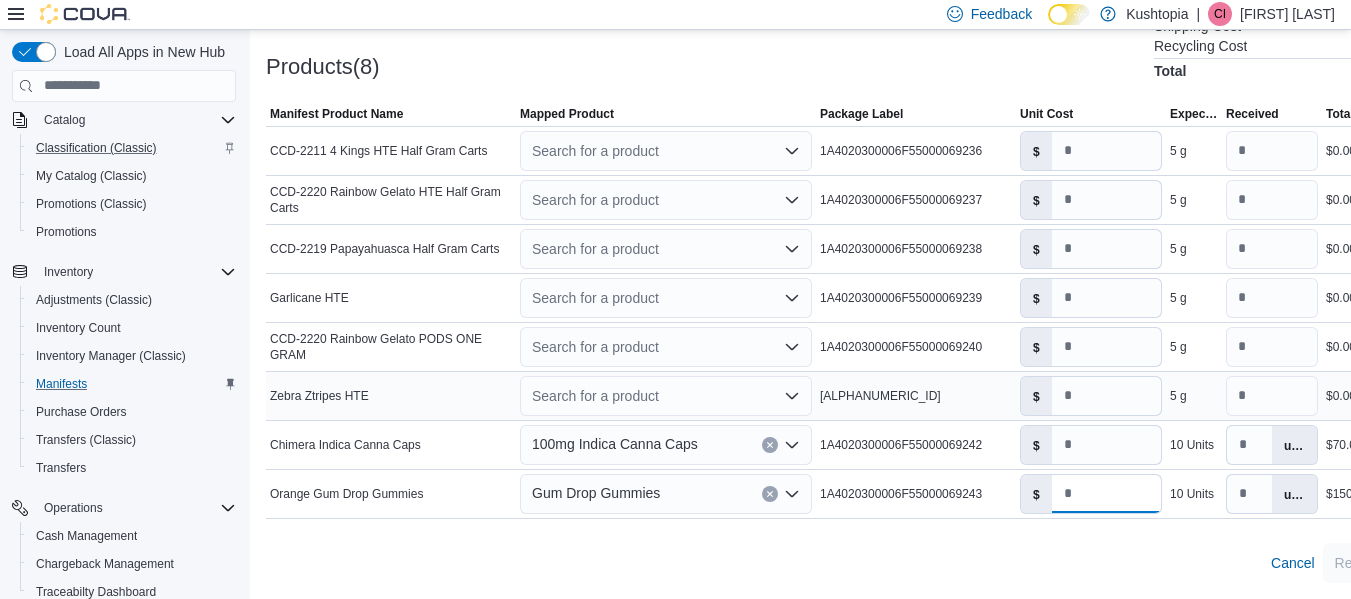 type on "**" 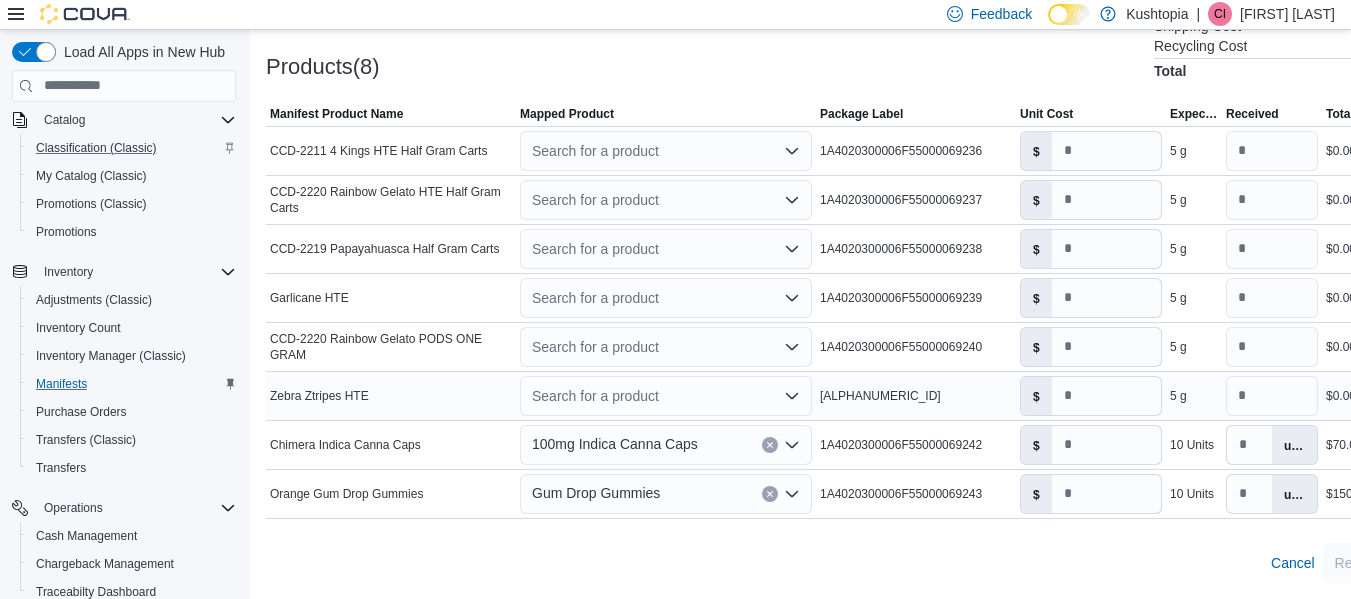 click 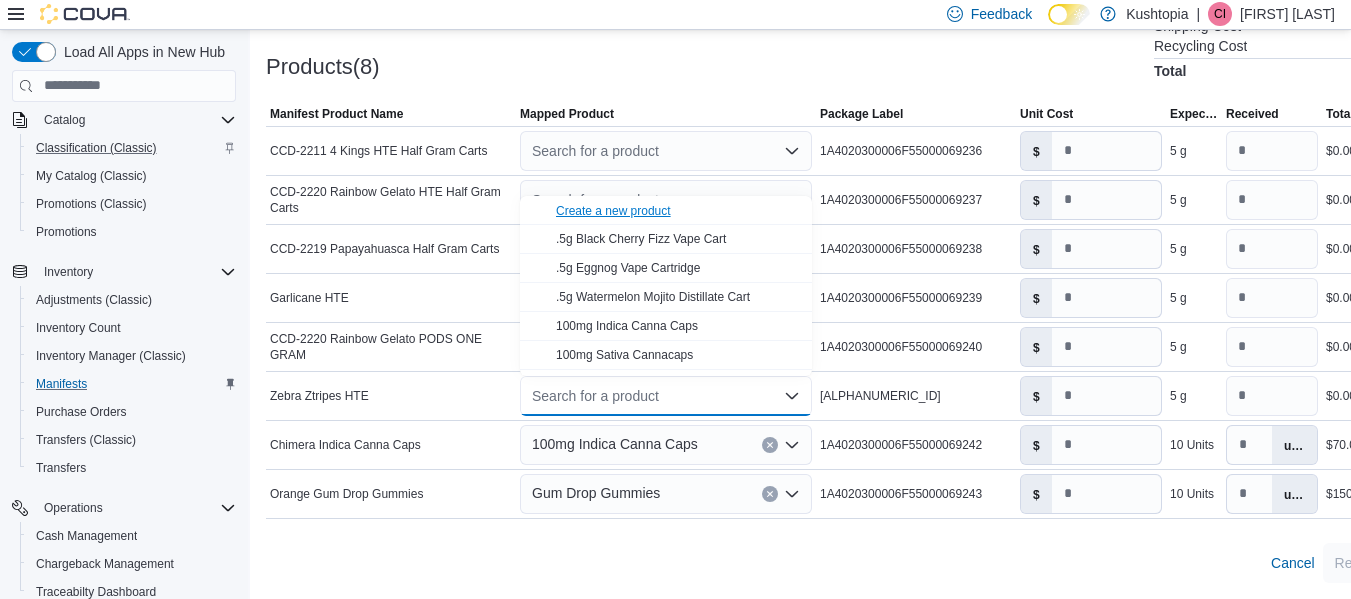 click on "Create a new product" at bounding box center (613, 211) 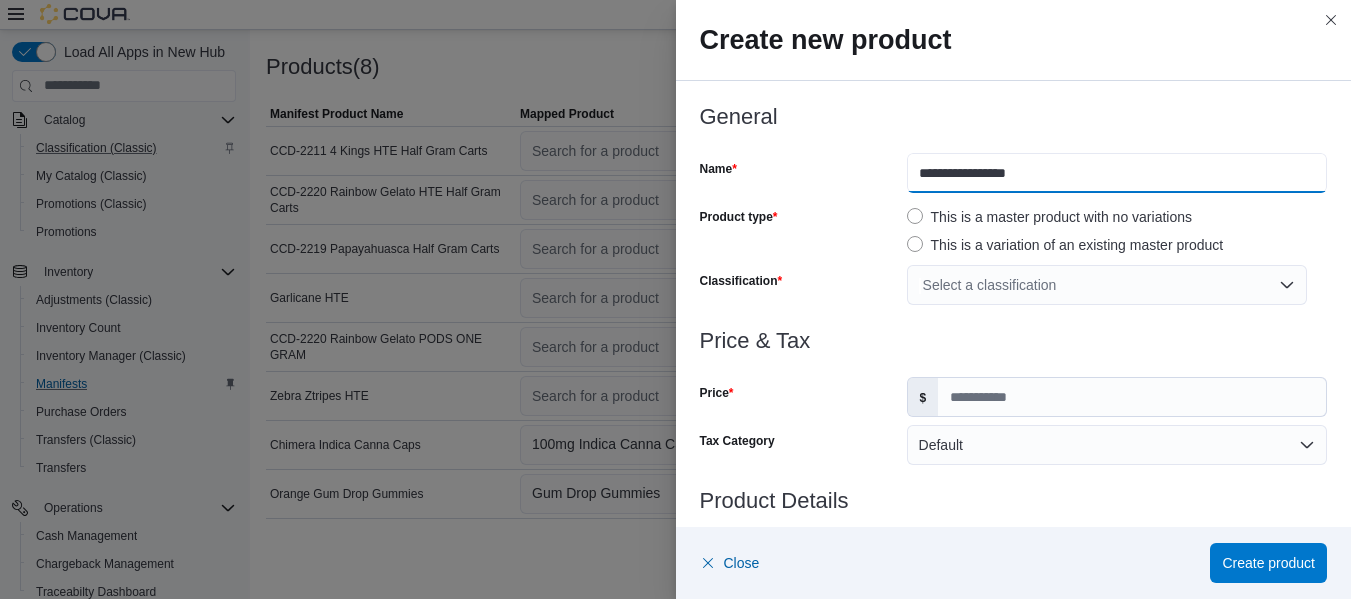 click on "**********" at bounding box center [1117, 173] 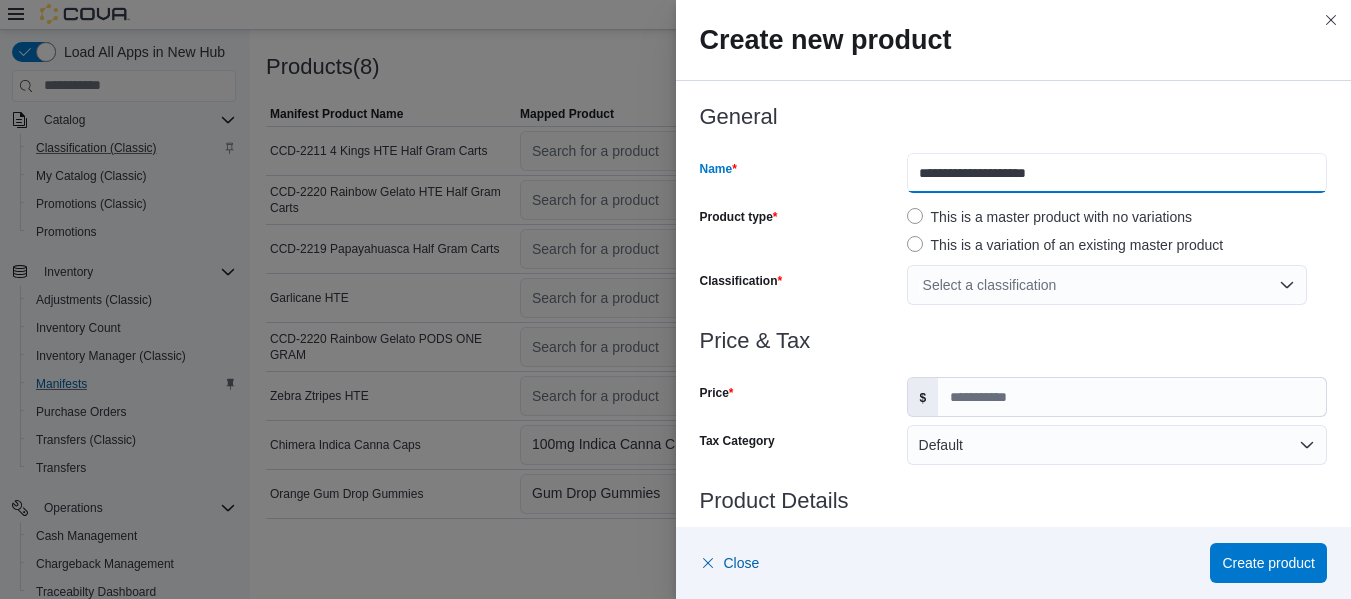 click on "**********" at bounding box center [1117, 173] 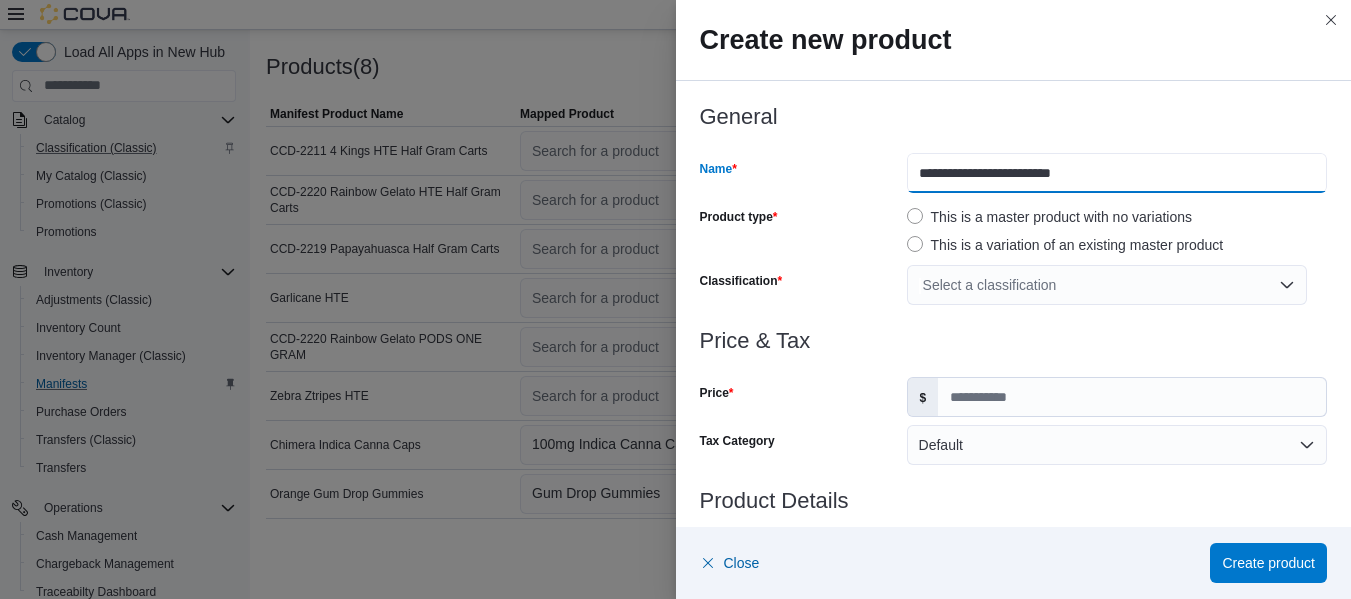 type on "**********" 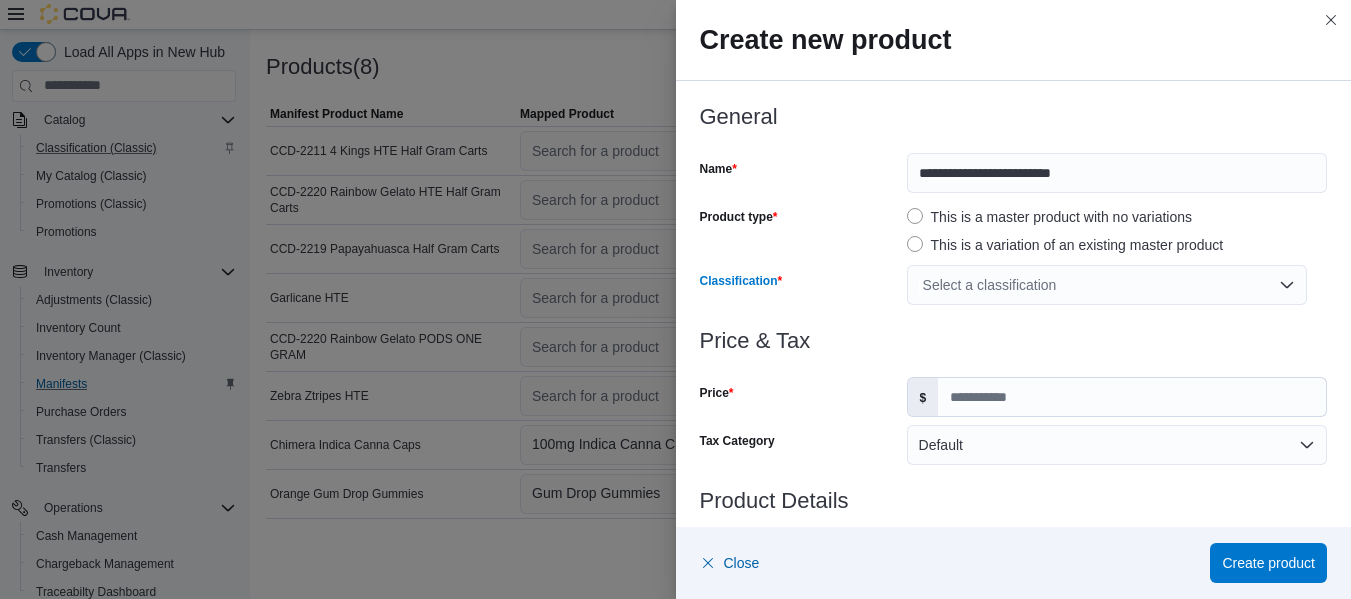 click on "Select a classification" at bounding box center [1107, 285] 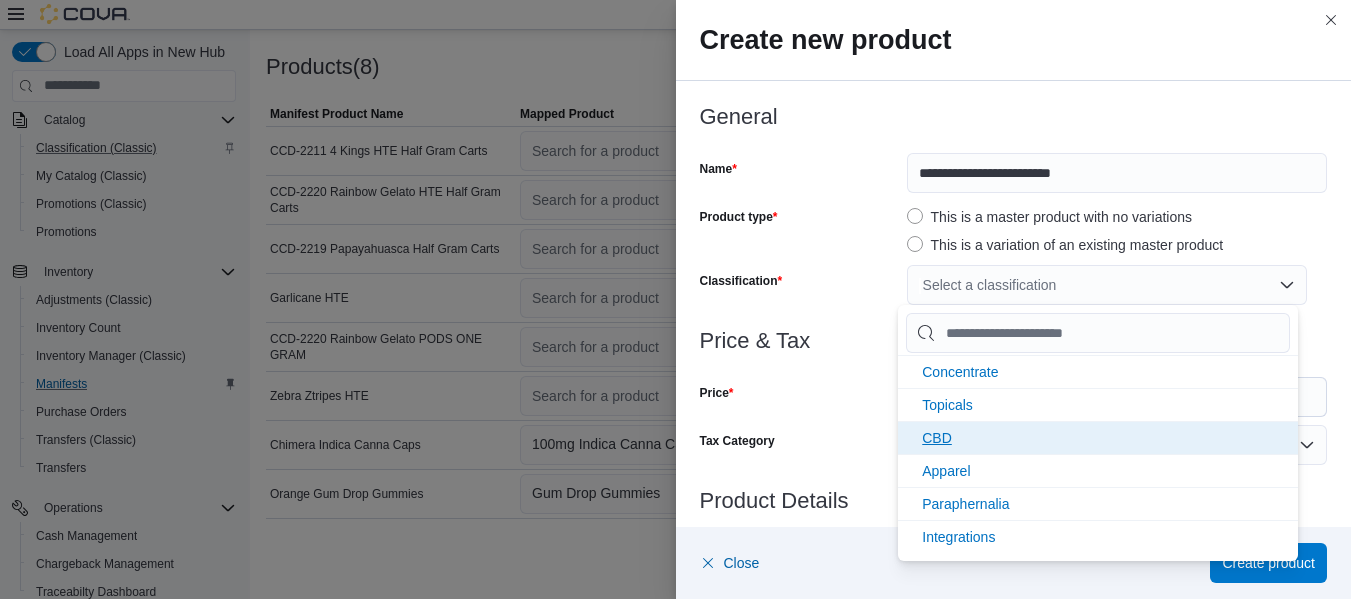 scroll, scrollTop: 100, scrollLeft: 0, axis: vertical 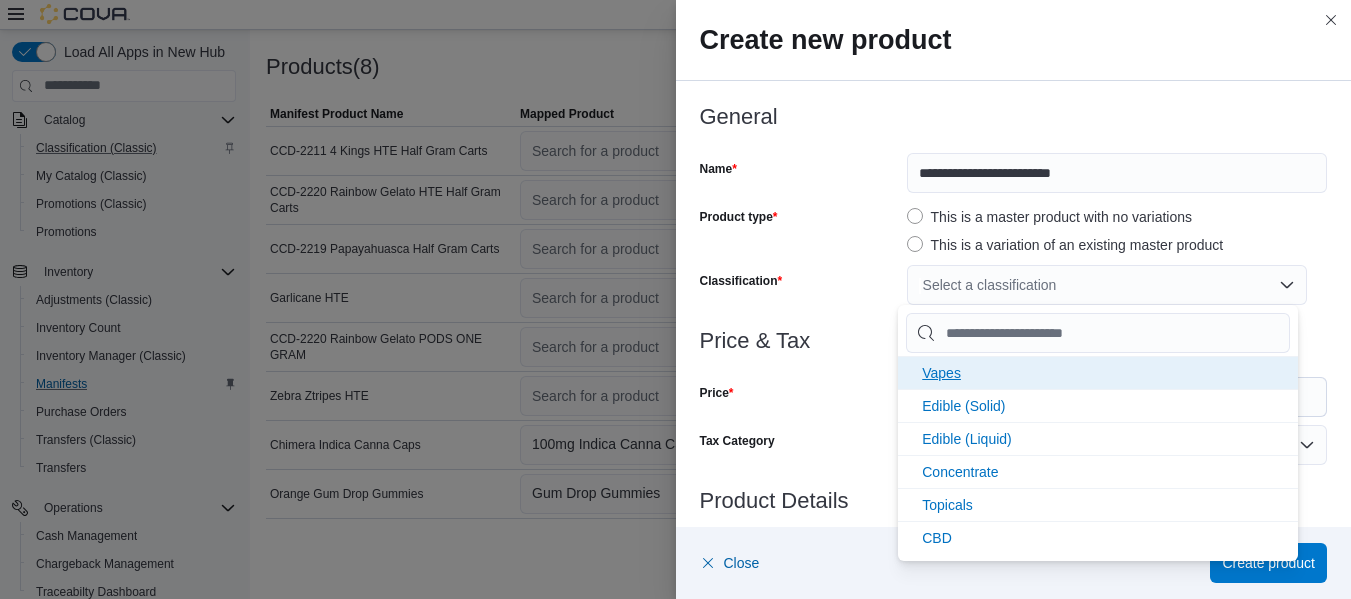 click on "Vapes" at bounding box center (1098, 372) 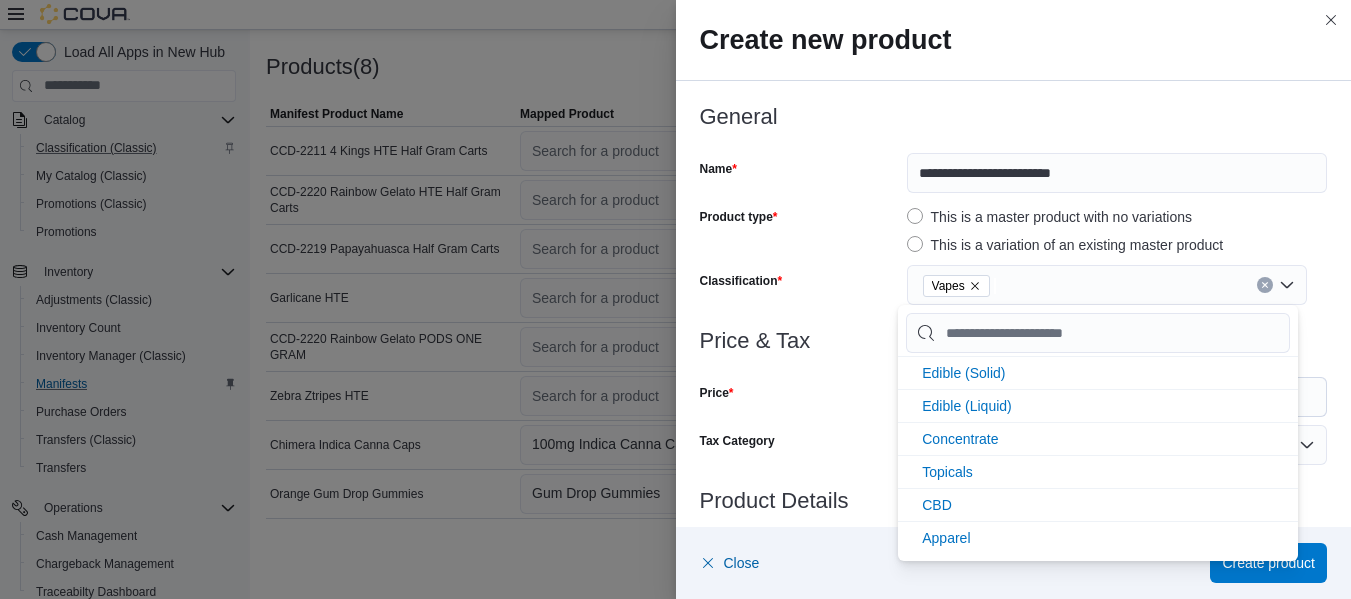 click on "**********" at bounding box center [1014, 718] 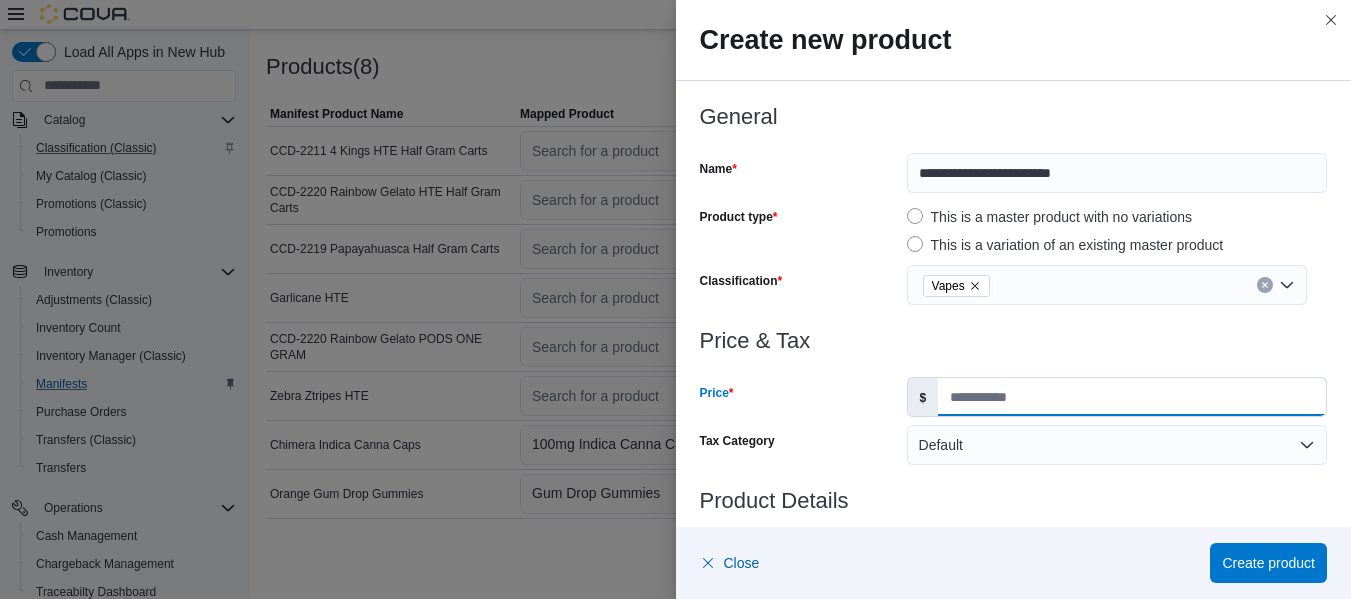 click on "Price" at bounding box center (1132, 397) 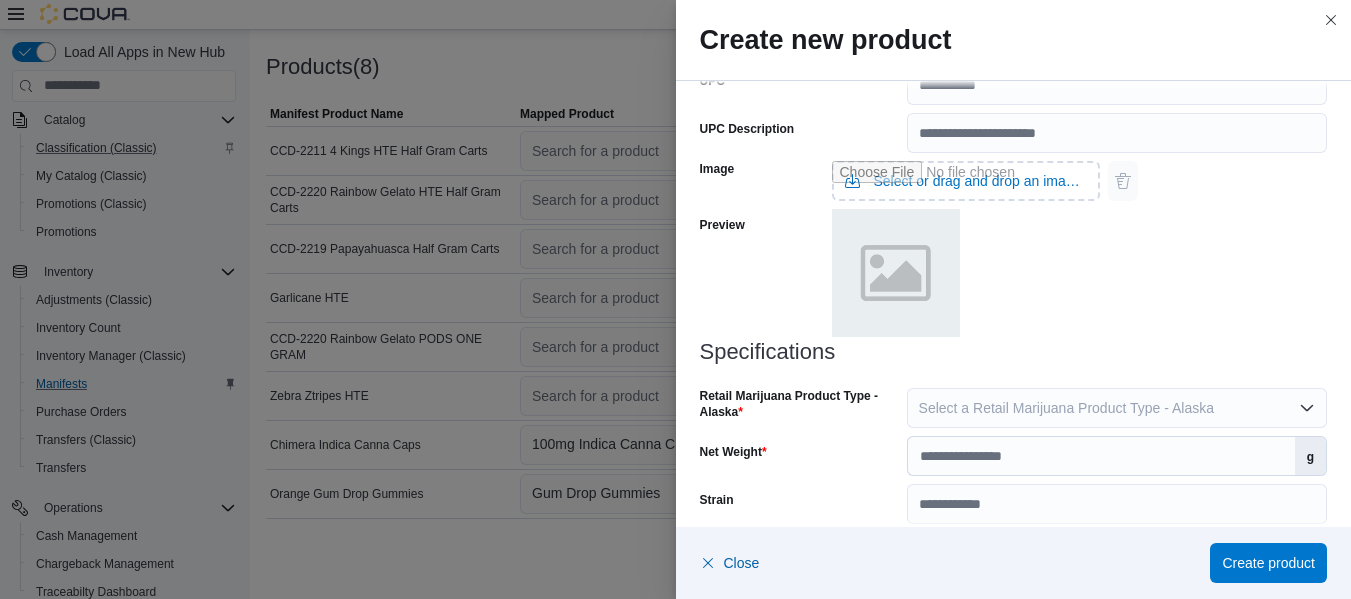scroll, scrollTop: 829, scrollLeft: 0, axis: vertical 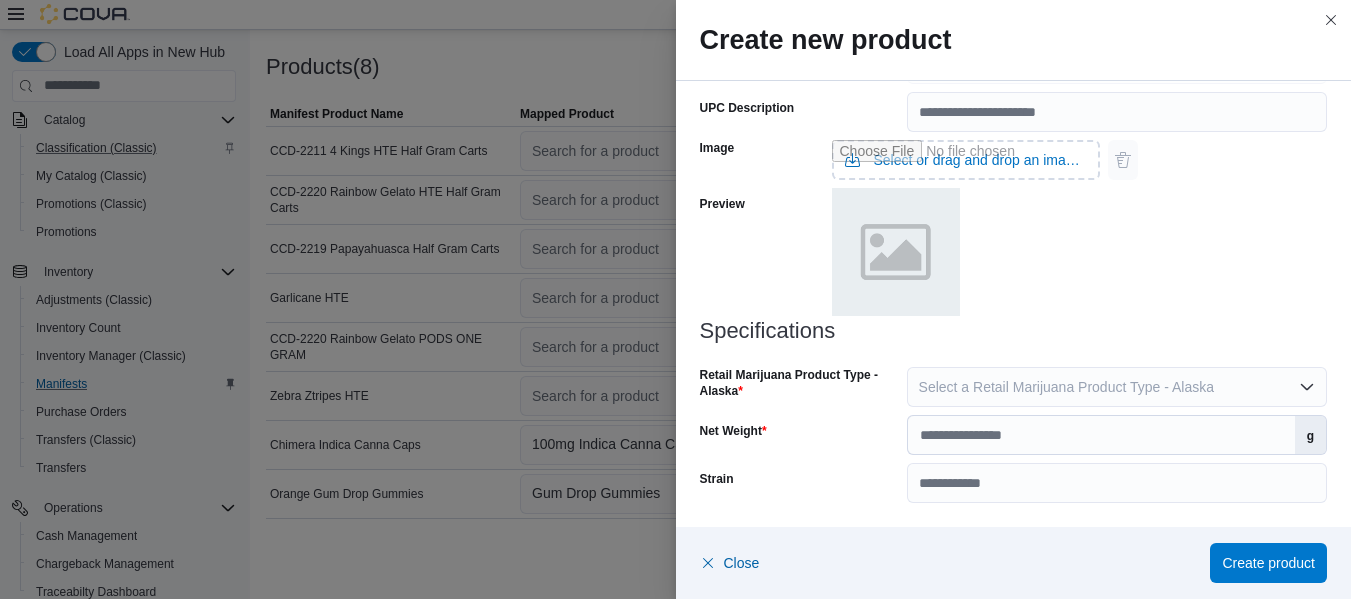 type on "*****" 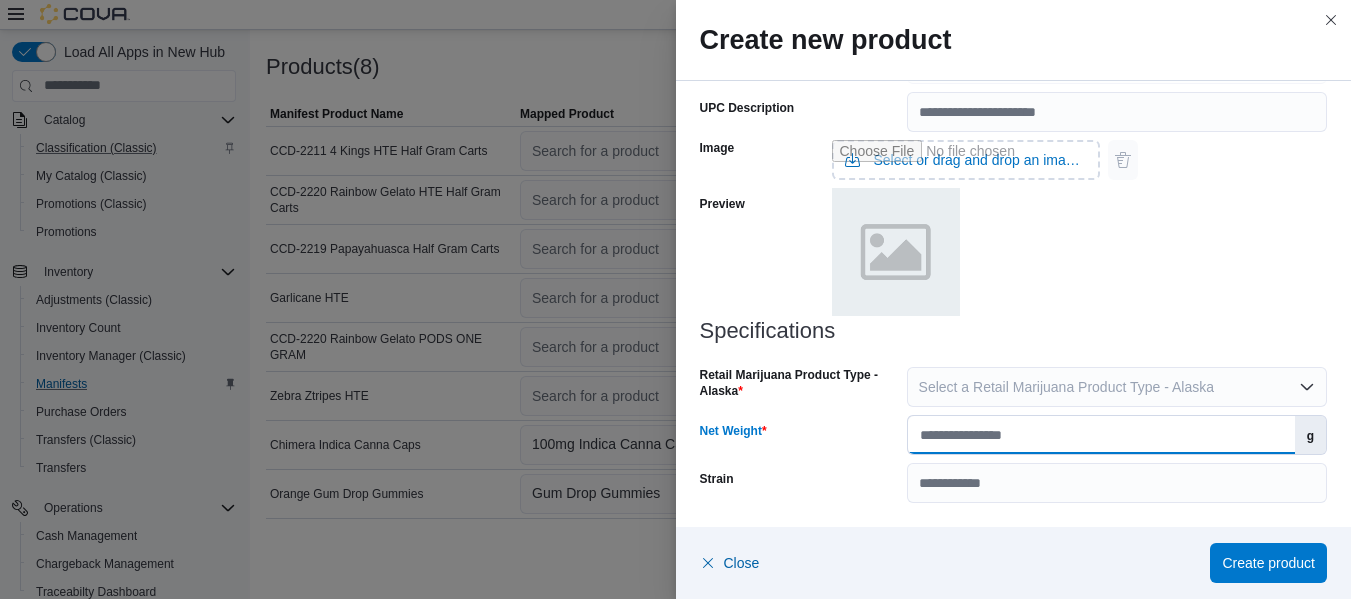 click on "Net Weight" at bounding box center [1101, 435] 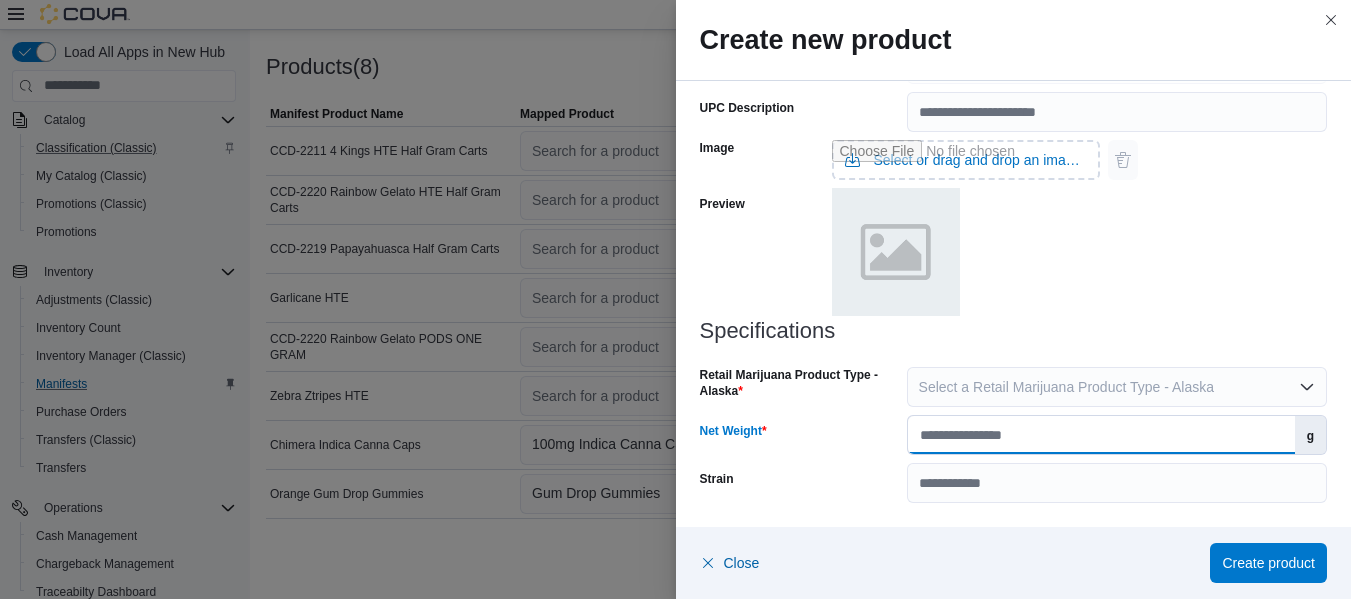 type on "**" 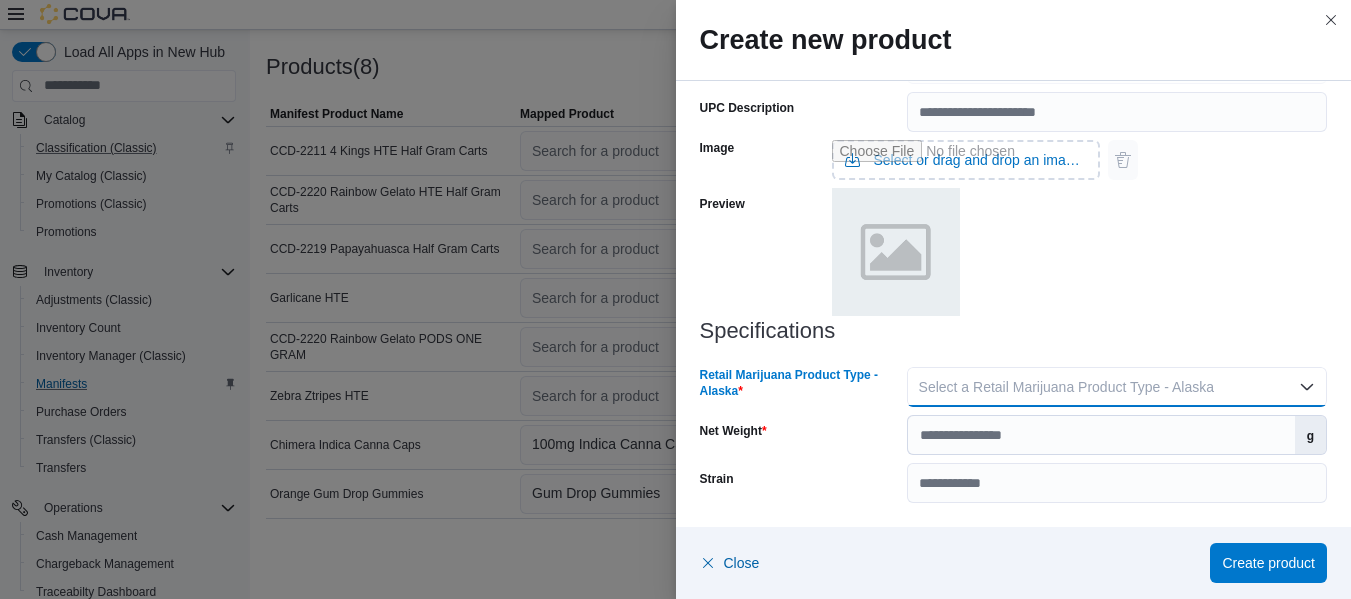 click on "Select a Retail Marijuana Product Type - Alaska" at bounding box center (1066, 387) 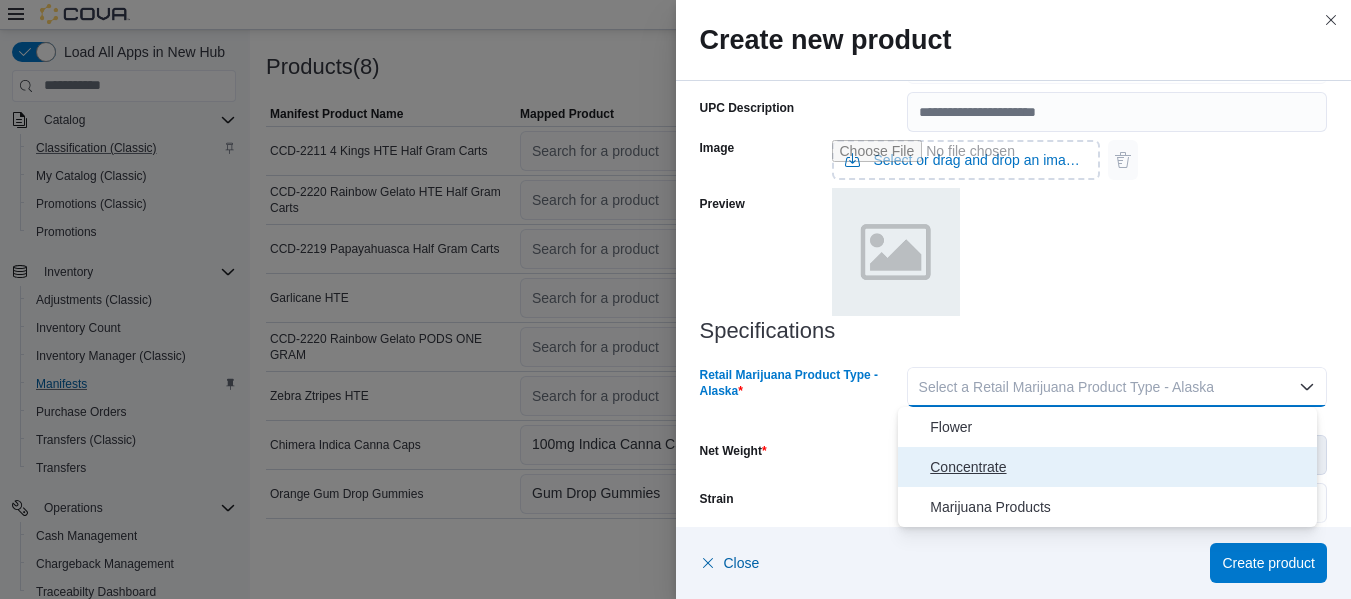 click on "Concentrate" at bounding box center [1119, 467] 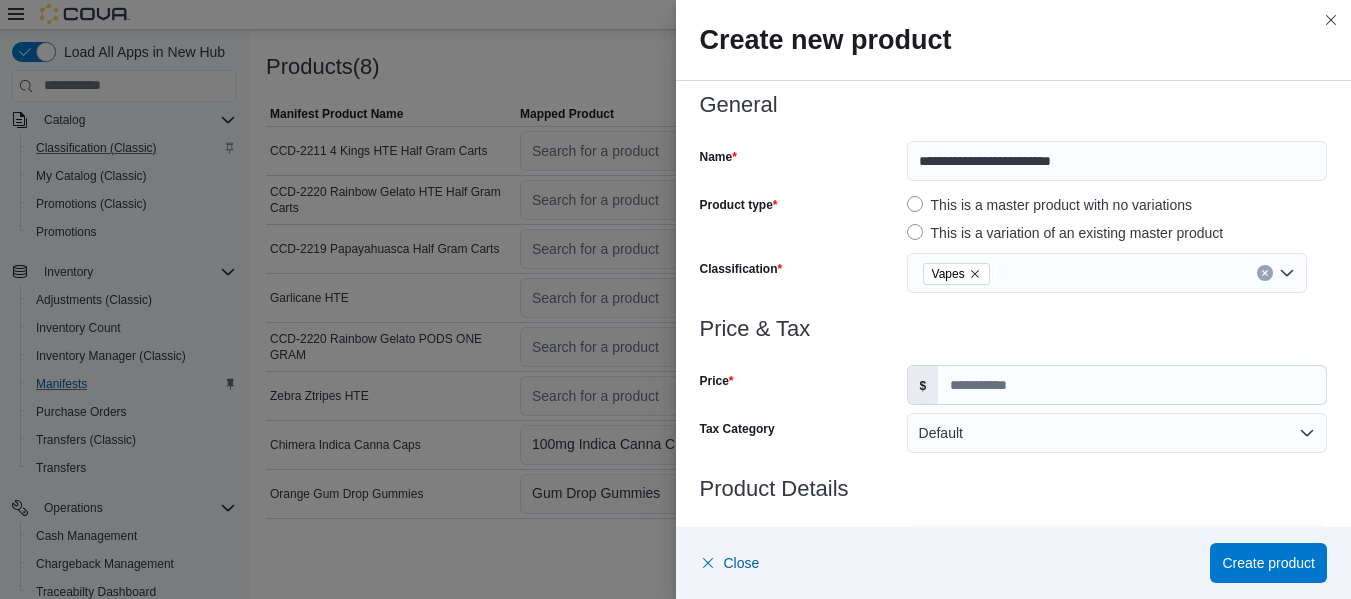 scroll, scrollTop: 0, scrollLeft: 0, axis: both 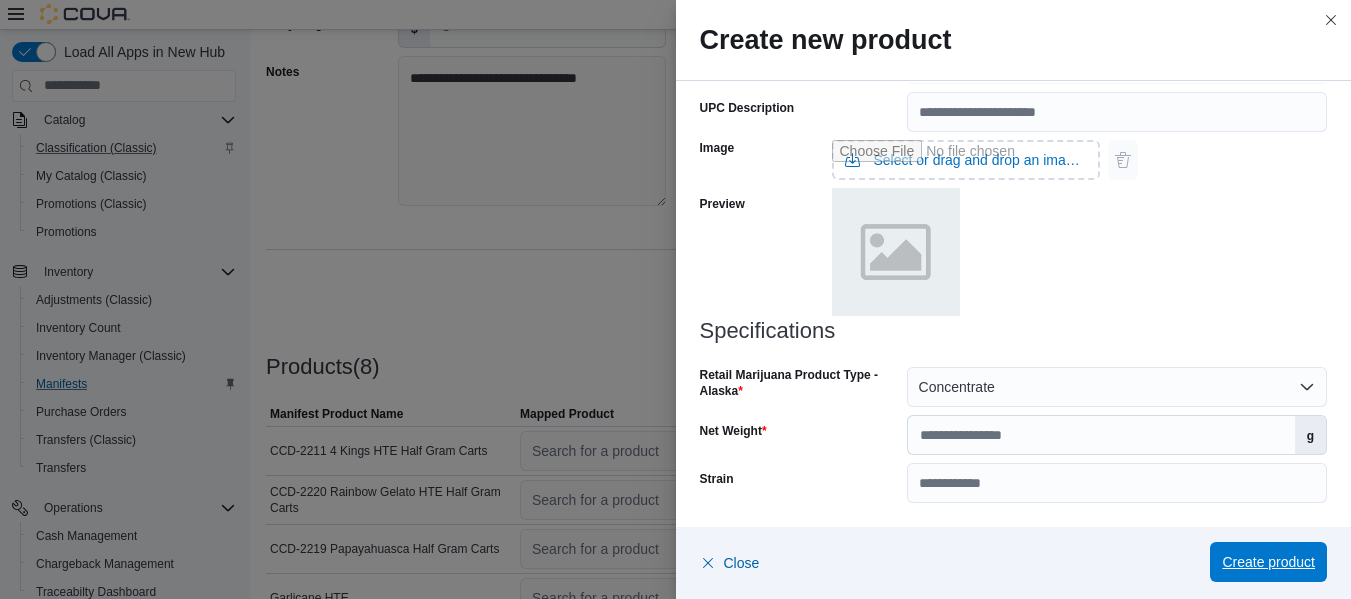 click on "Create product" at bounding box center [1268, 562] 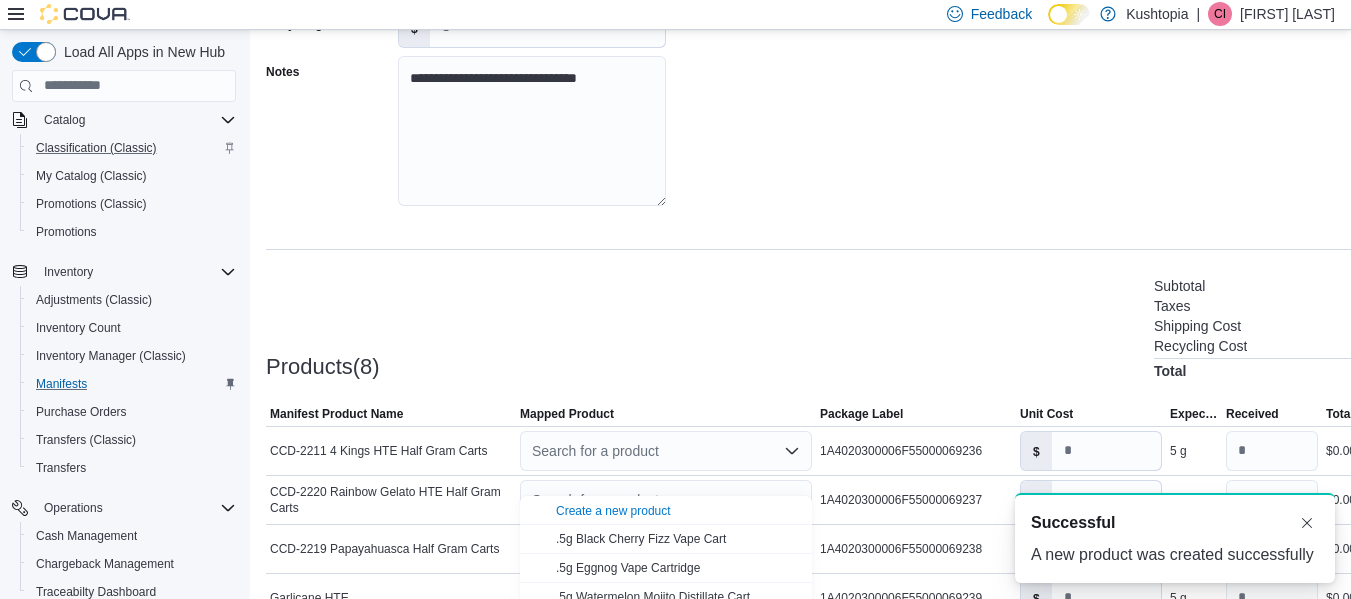 scroll, scrollTop: 626, scrollLeft: 0, axis: vertical 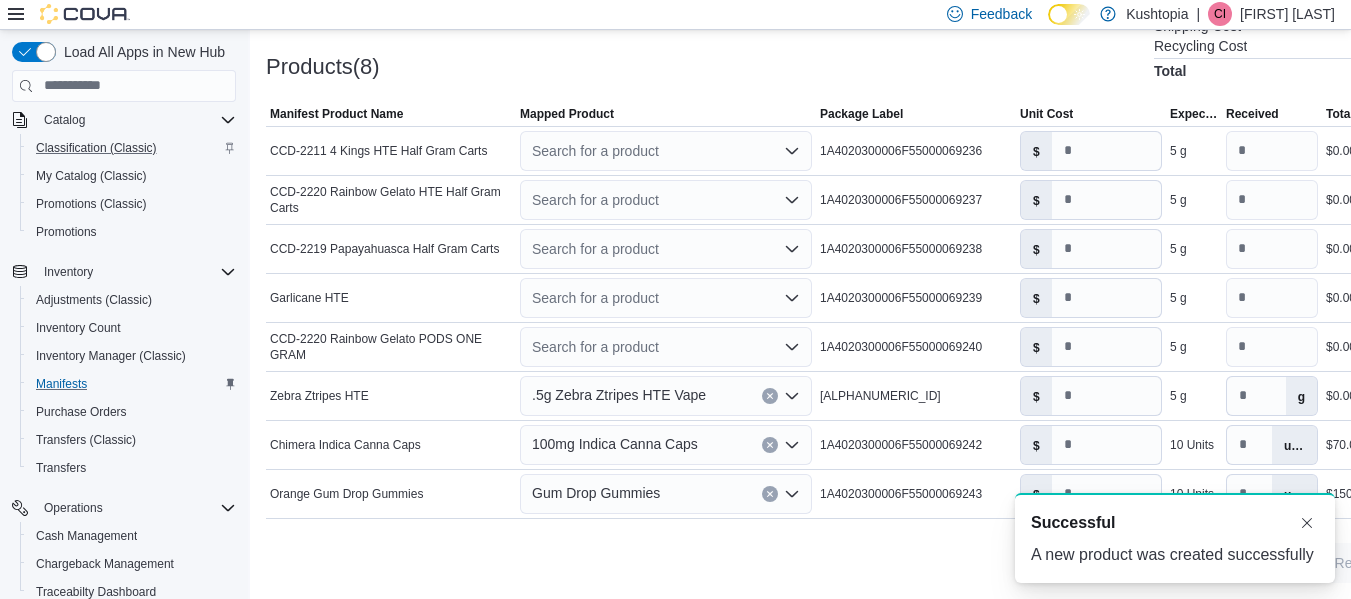 click on "Products(8)     Subtotal $220.00 Taxes $0.00 Shipping Cost $0.00 Recycling Cost $0.00 Total $220.00" at bounding box center [860, 26] 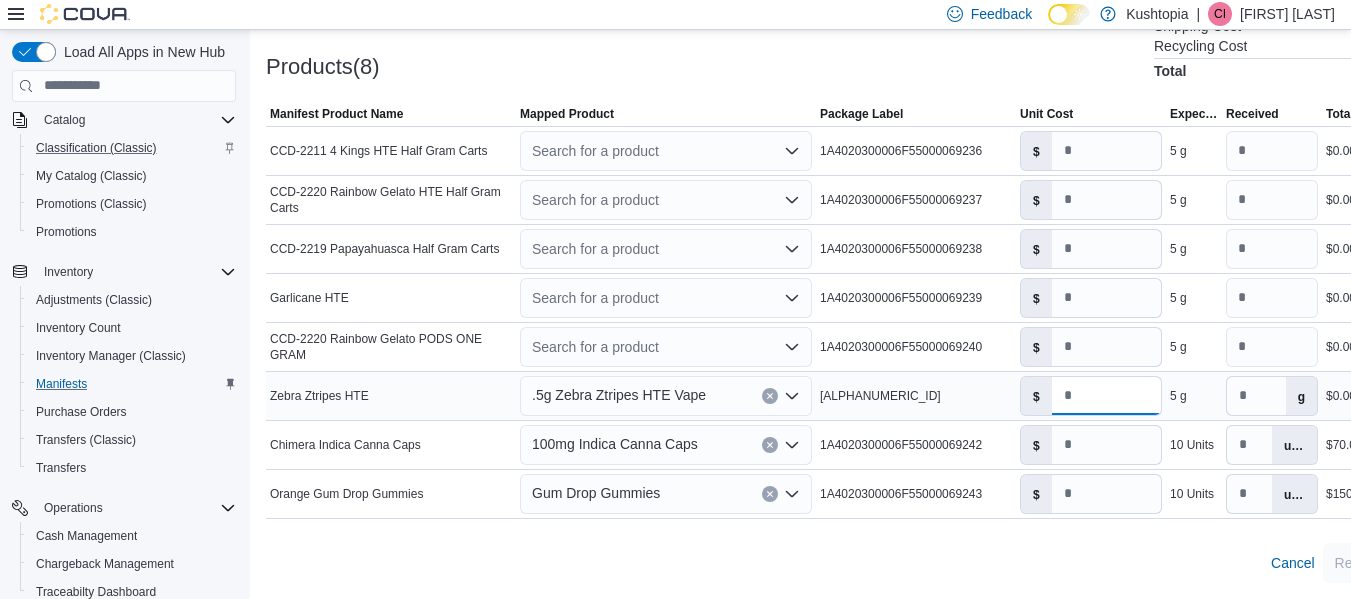 click on "*" at bounding box center (1106, 396) 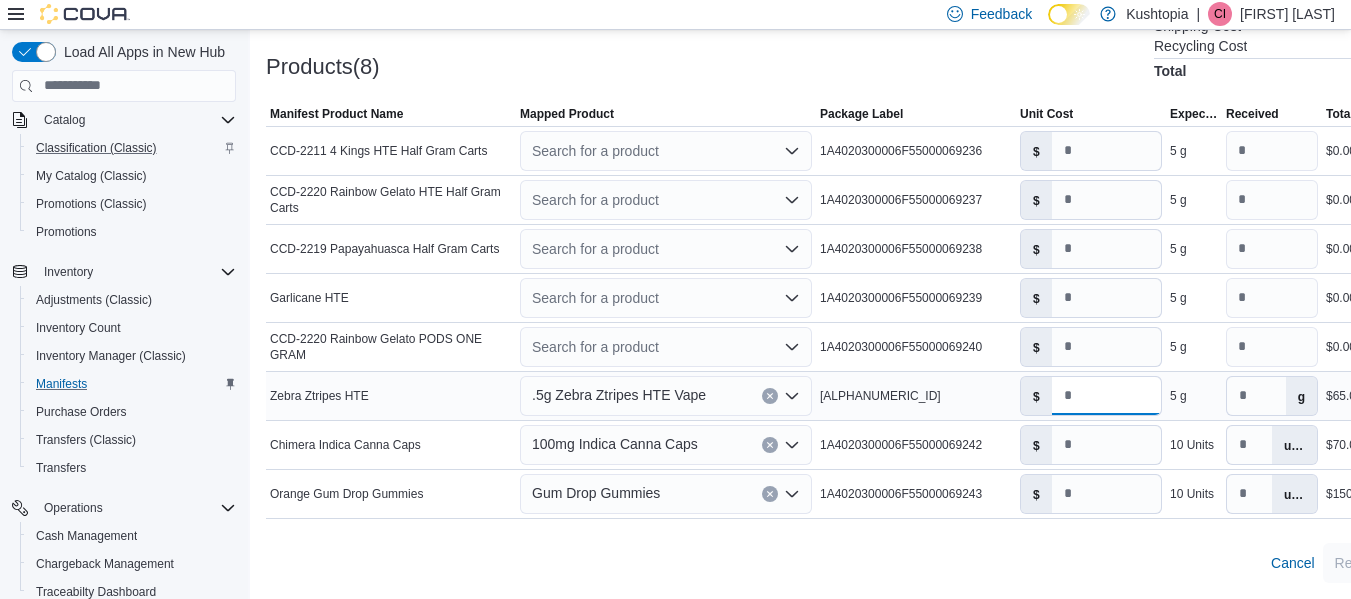 type on "**" 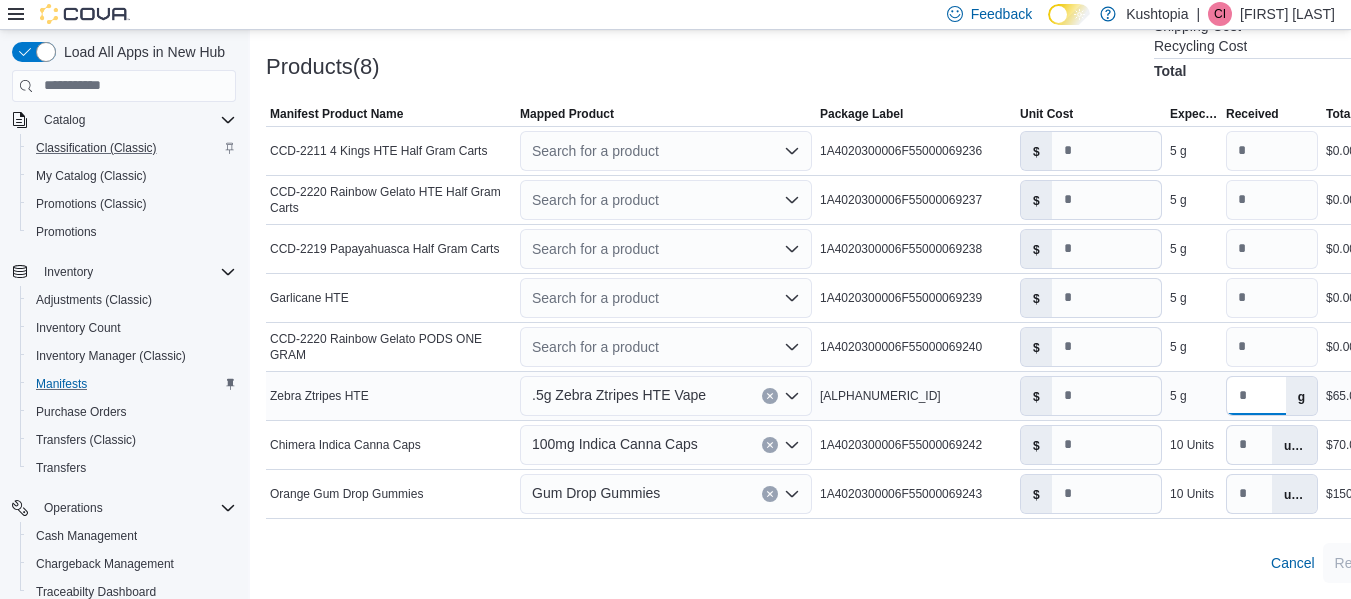 click on "*" at bounding box center (1256, 396) 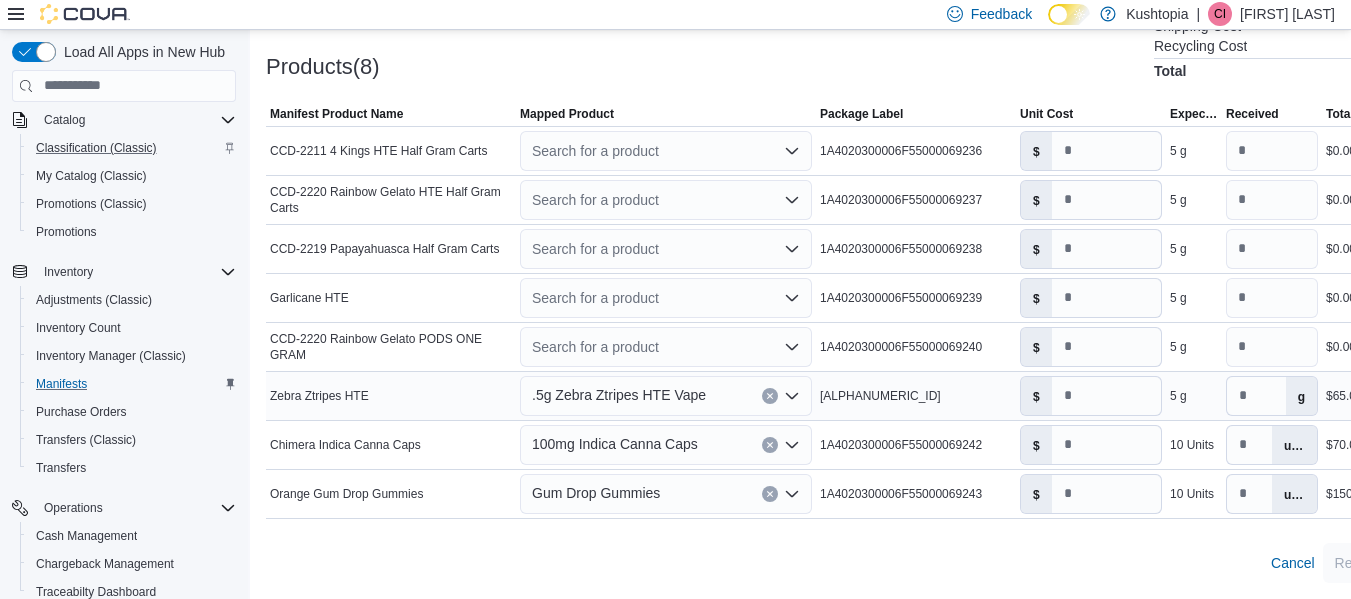 click on "g" at bounding box center (1301, 396) 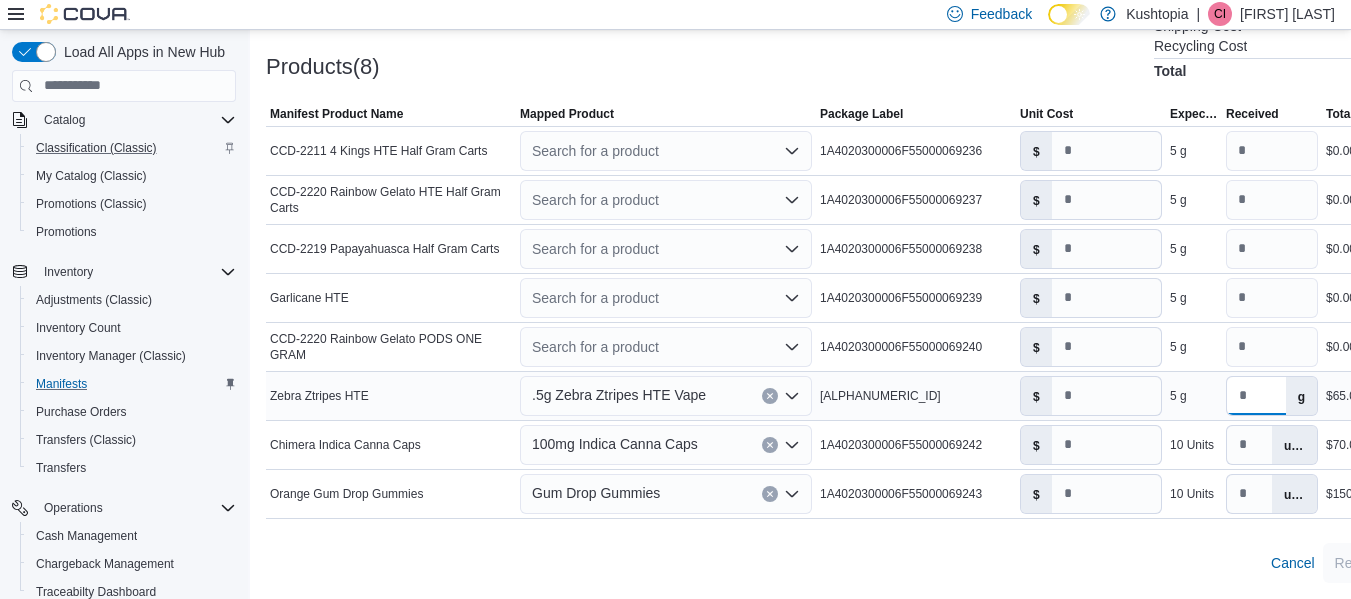 drag, startPoint x: 1260, startPoint y: 389, endPoint x: 1219, endPoint y: 396, distance: 41.59327 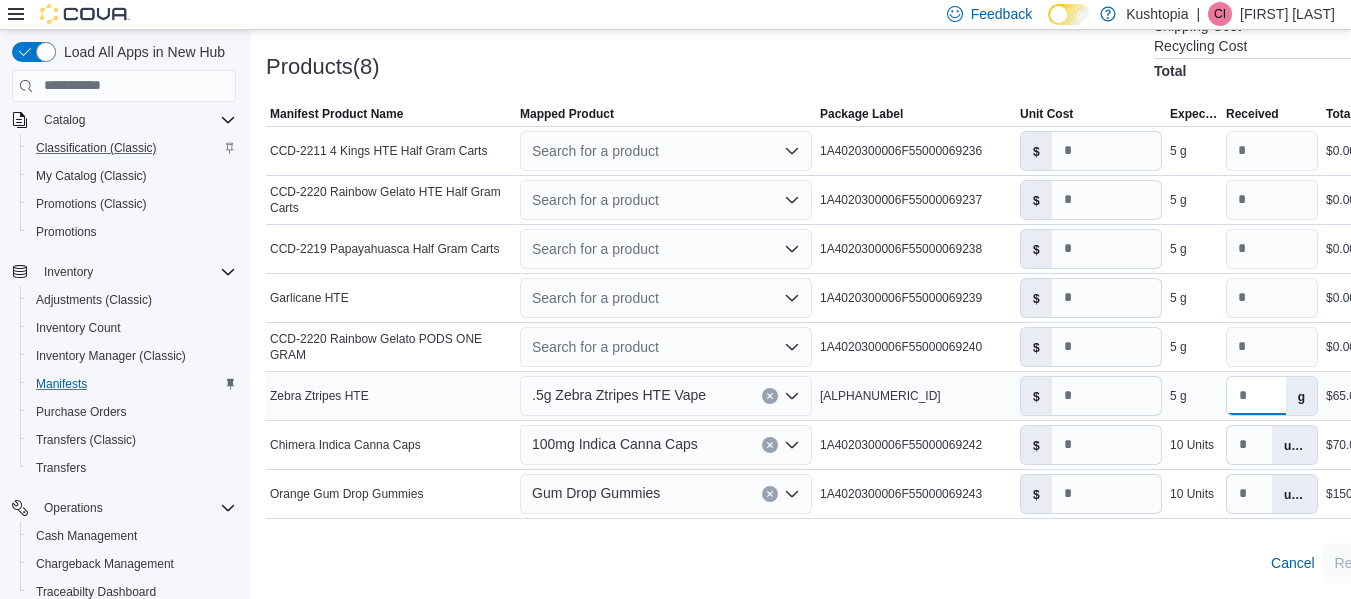 click on "Manifest Product Name Zebra Ztripes HTE Mapped Product .5g Zebra Ztripes HTE Vape Package Label 1A4020300006F55000069241 Unit Cost $ ** Expected 5 g Received * g Total Line Cost $65.00 Actions" at bounding box center [860, 395] 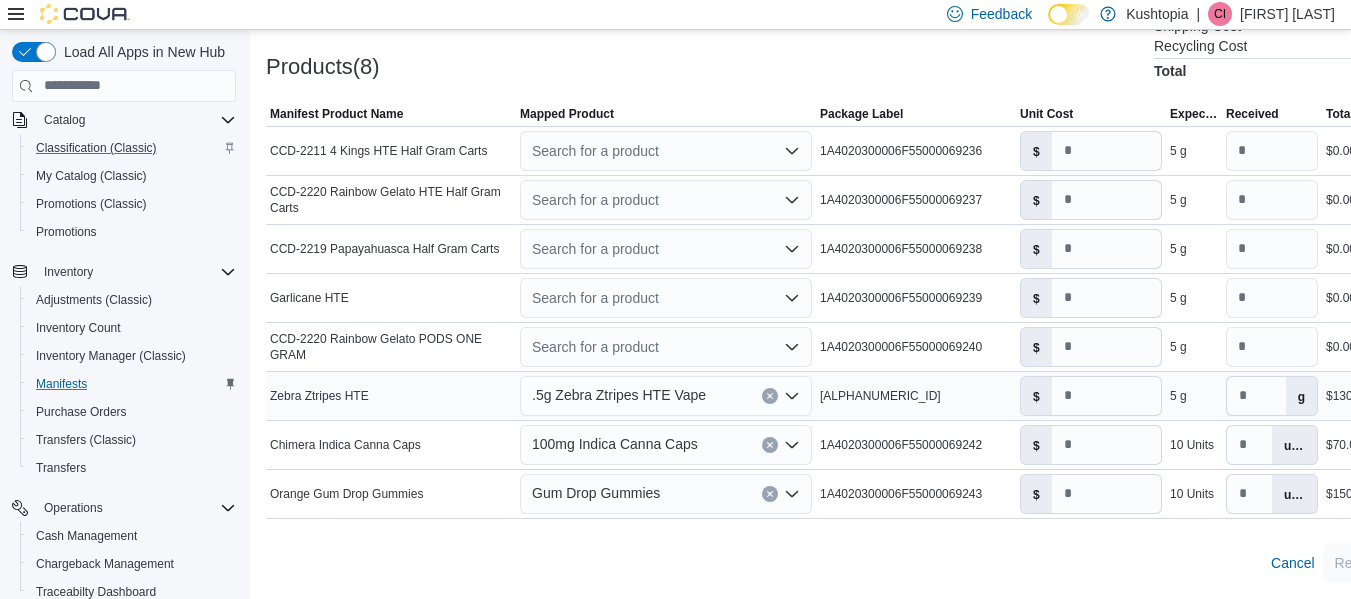 click 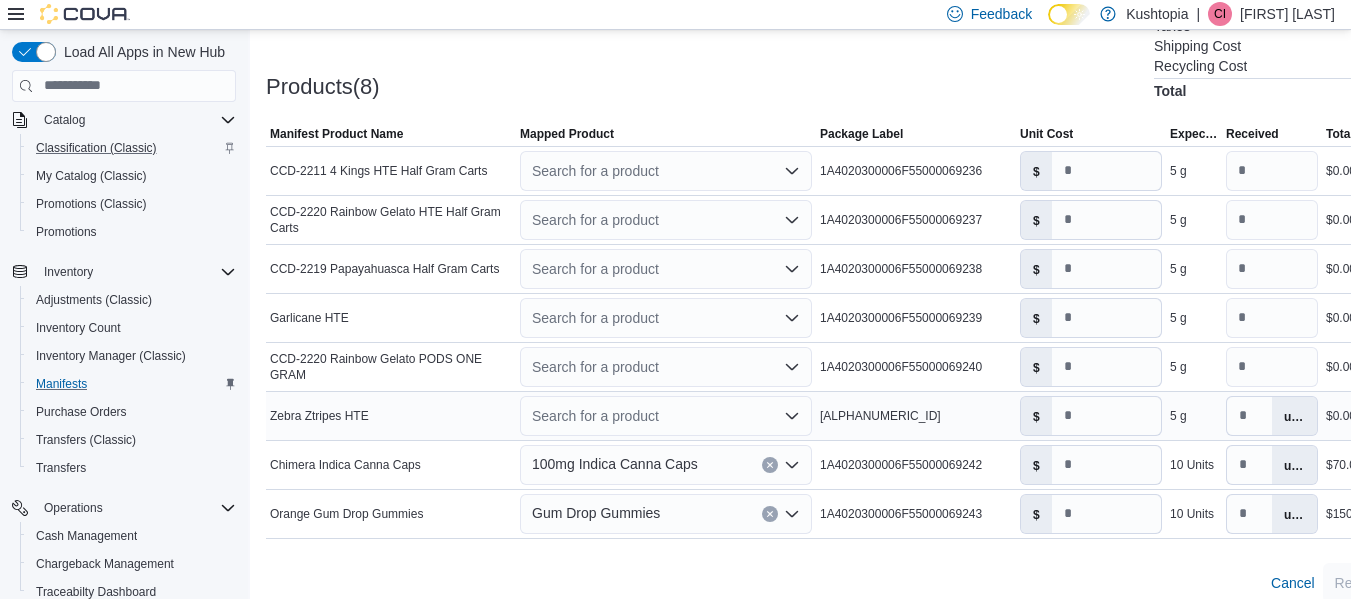 scroll, scrollTop: 626, scrollLeft: 0, axis: vertical 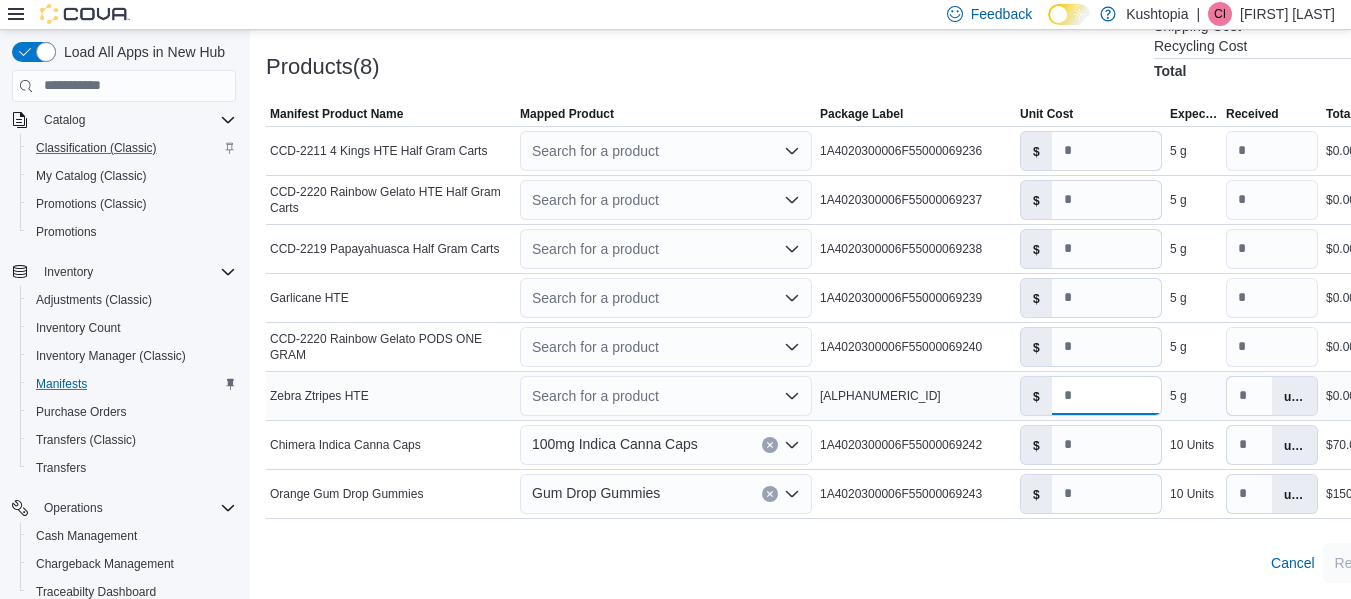 drag, startPoint x: 1075, startPoint y: 398, endPoint x: 1045, endPoint y: 401, distance: 30.149628 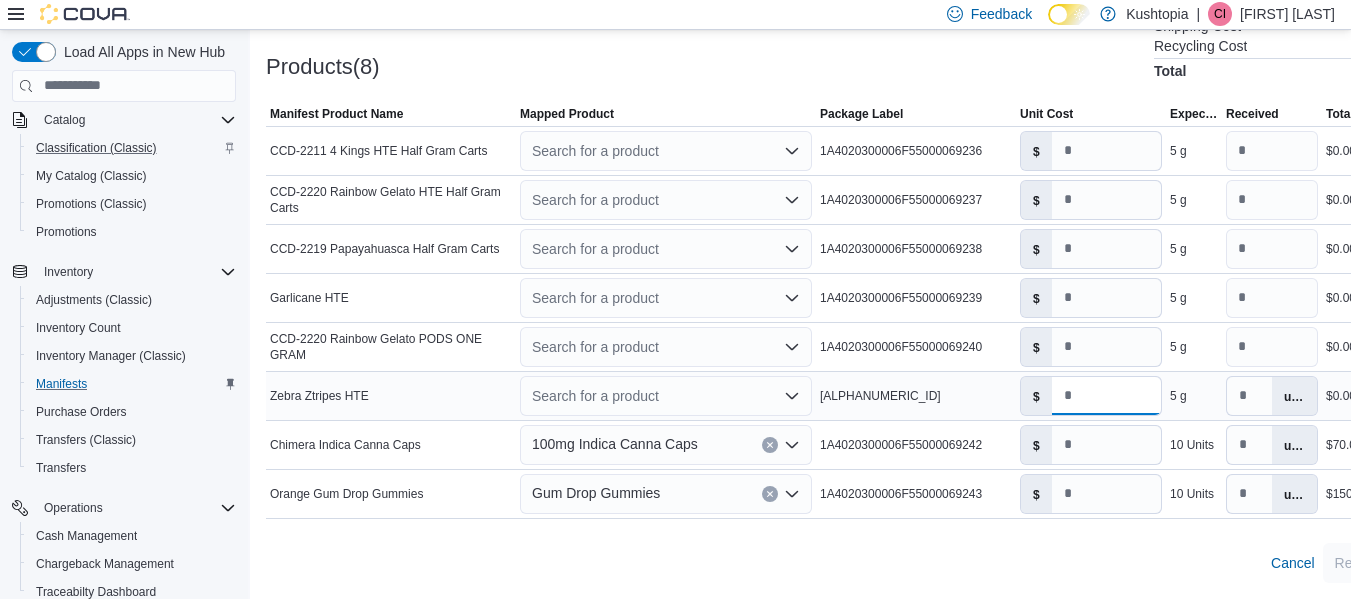 click on "$ *" at bounding box center (1091, 396) 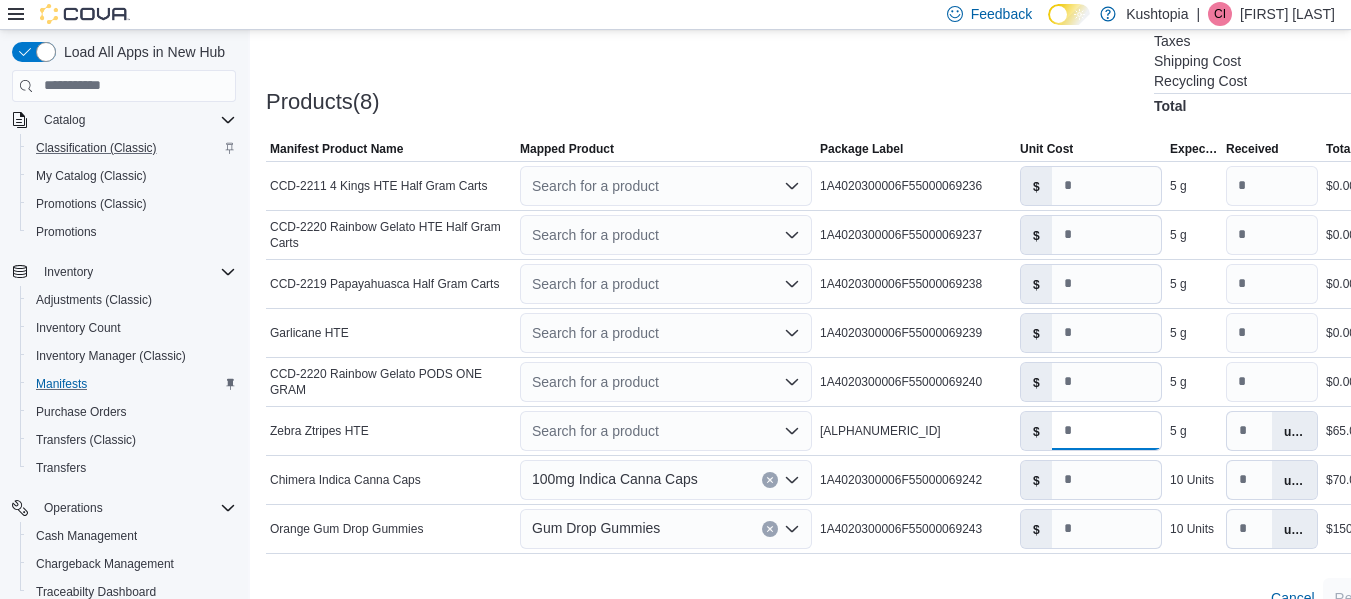 scroll, scrollTop: 626, scrollLeft: 0, axis: vertical 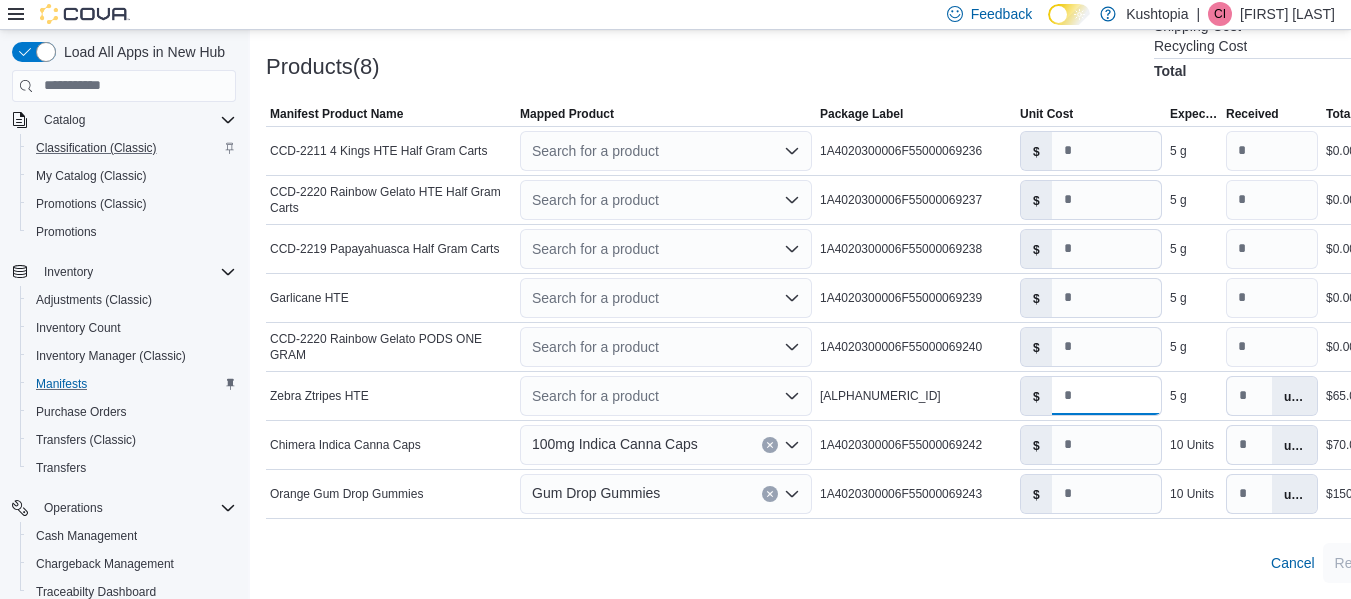 type on "**" 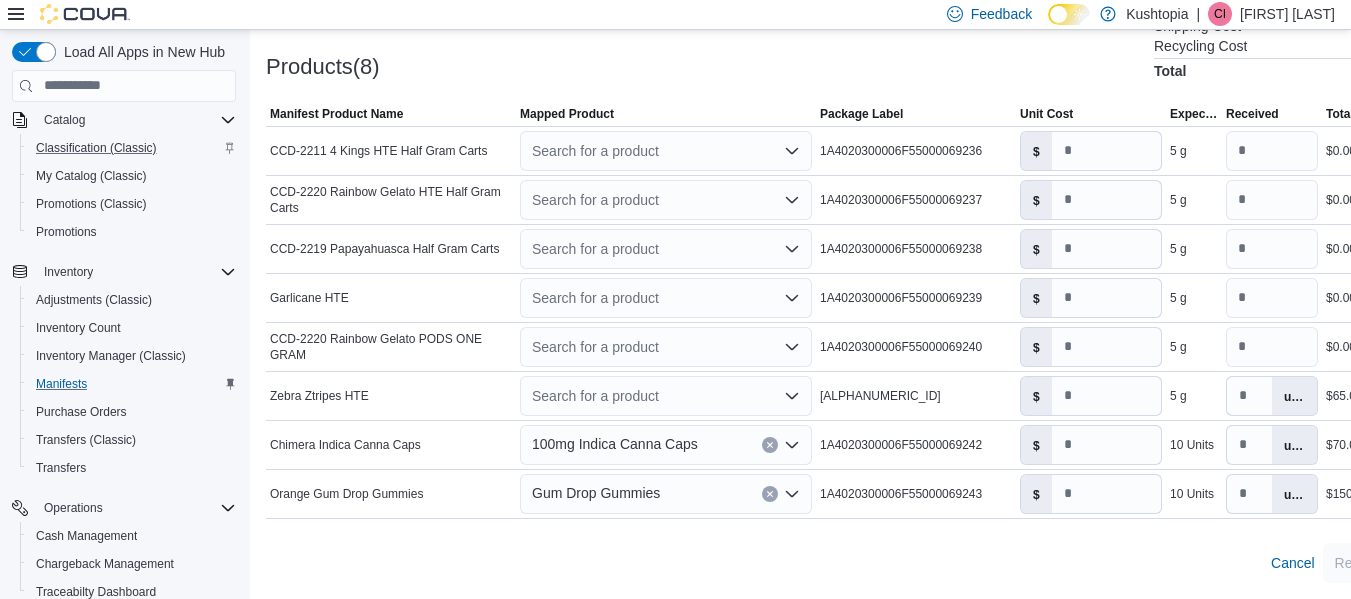 click on "Search for a product" at bounding box center (666, 396) 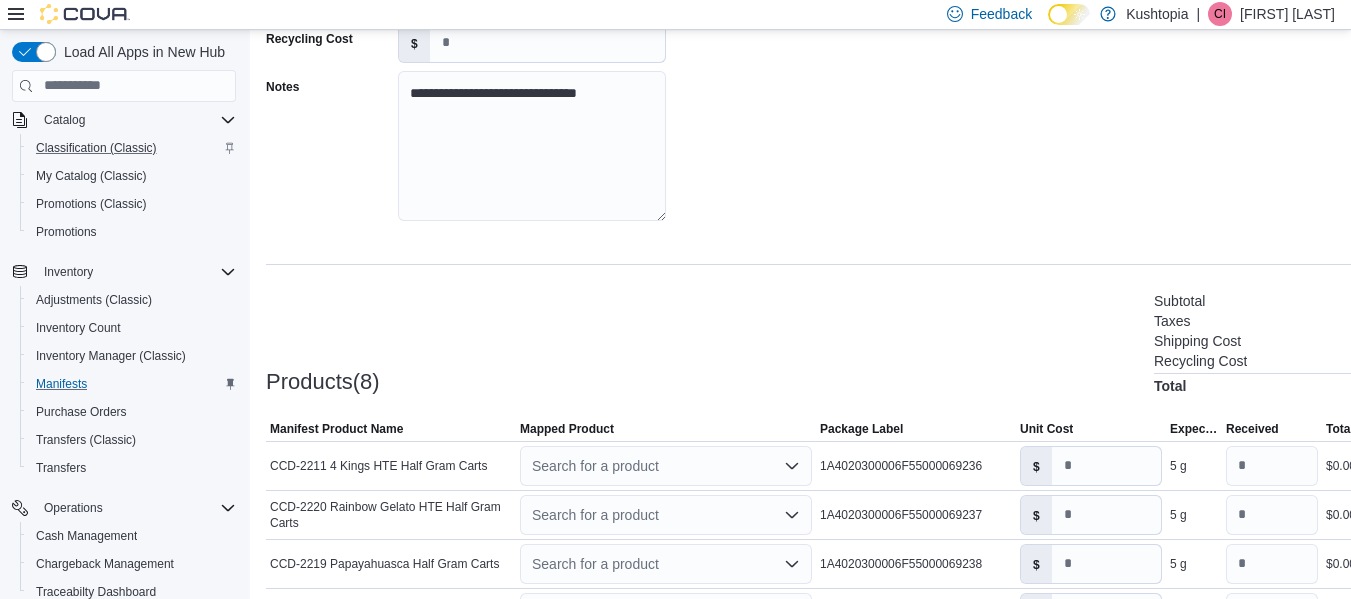 scroll, scrollTop: 626, scrollLeft: 0, axis: vertical 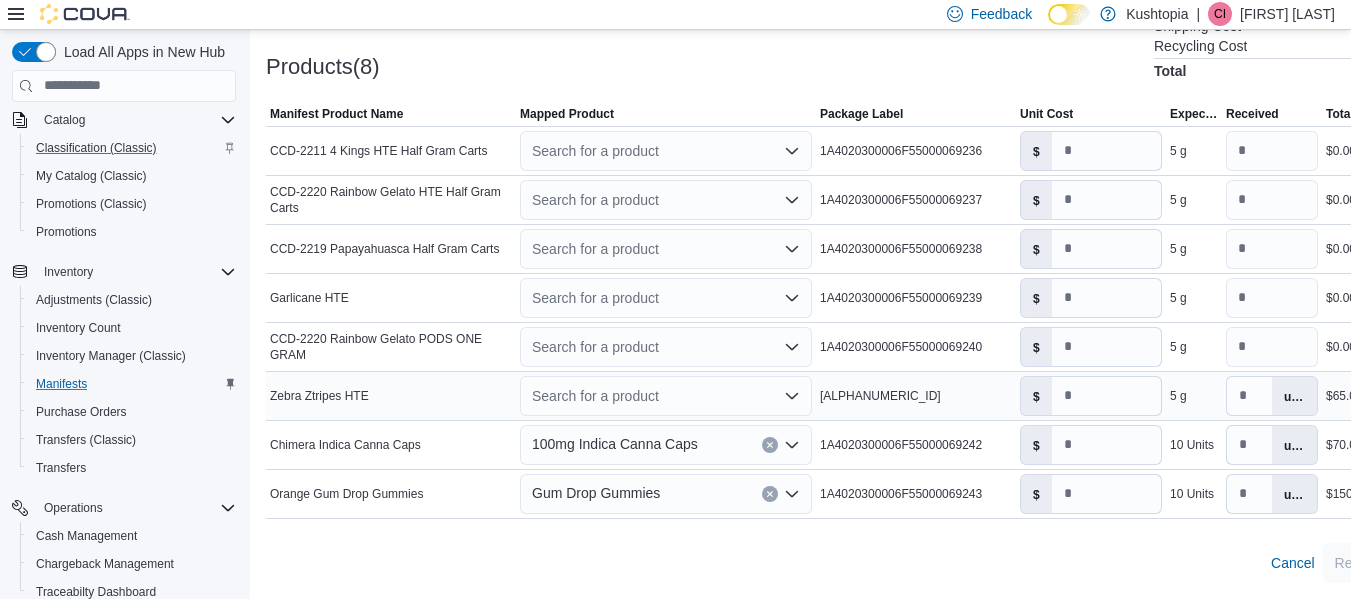 click on "Search for a product" at bounding box center (666, 396) 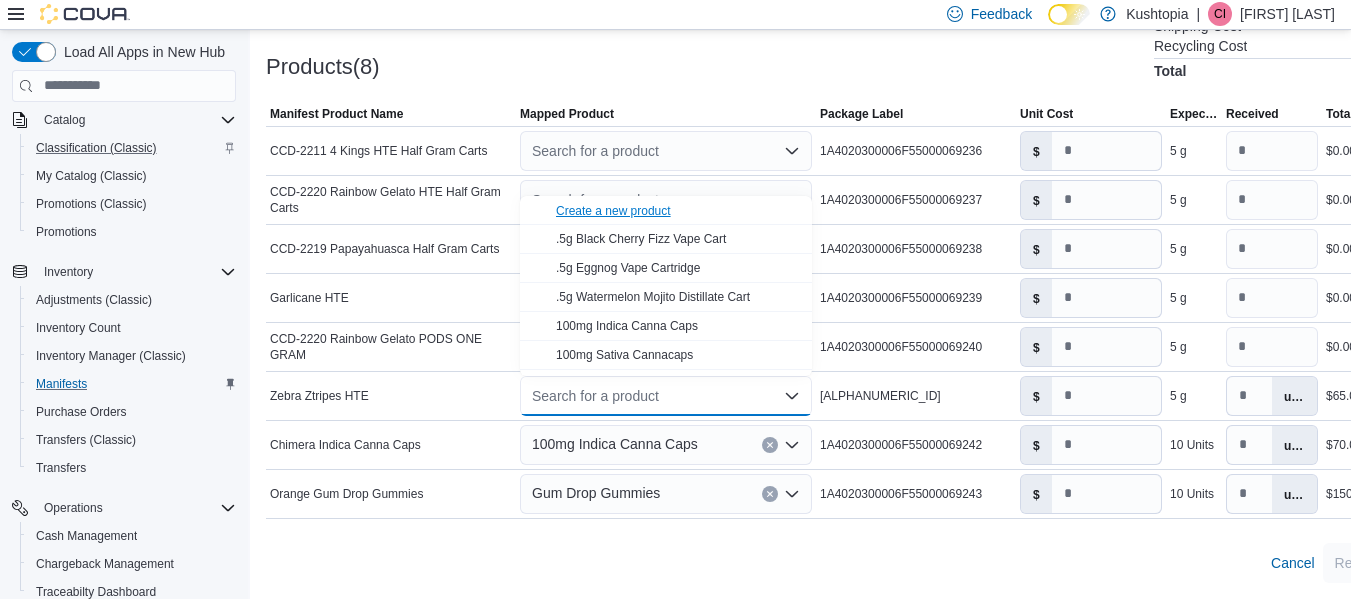 click on "Create a new product" at bounding box center (613, 211) 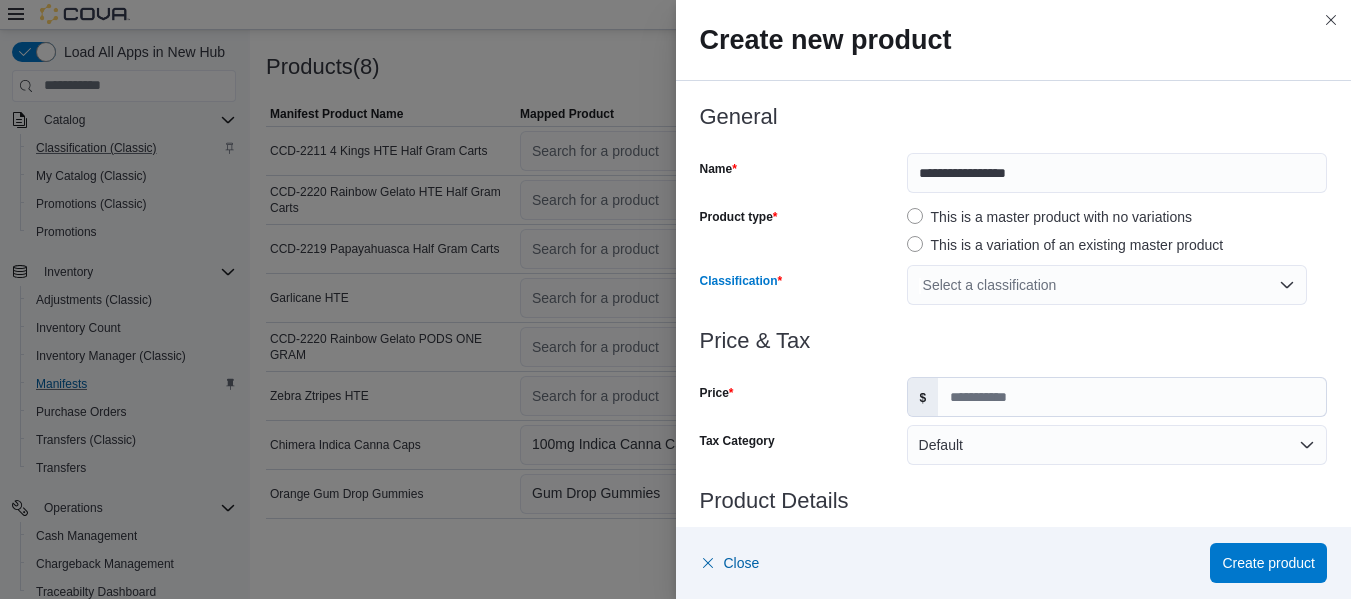 click on "Select a classification" at bounding box center (1107, 285) 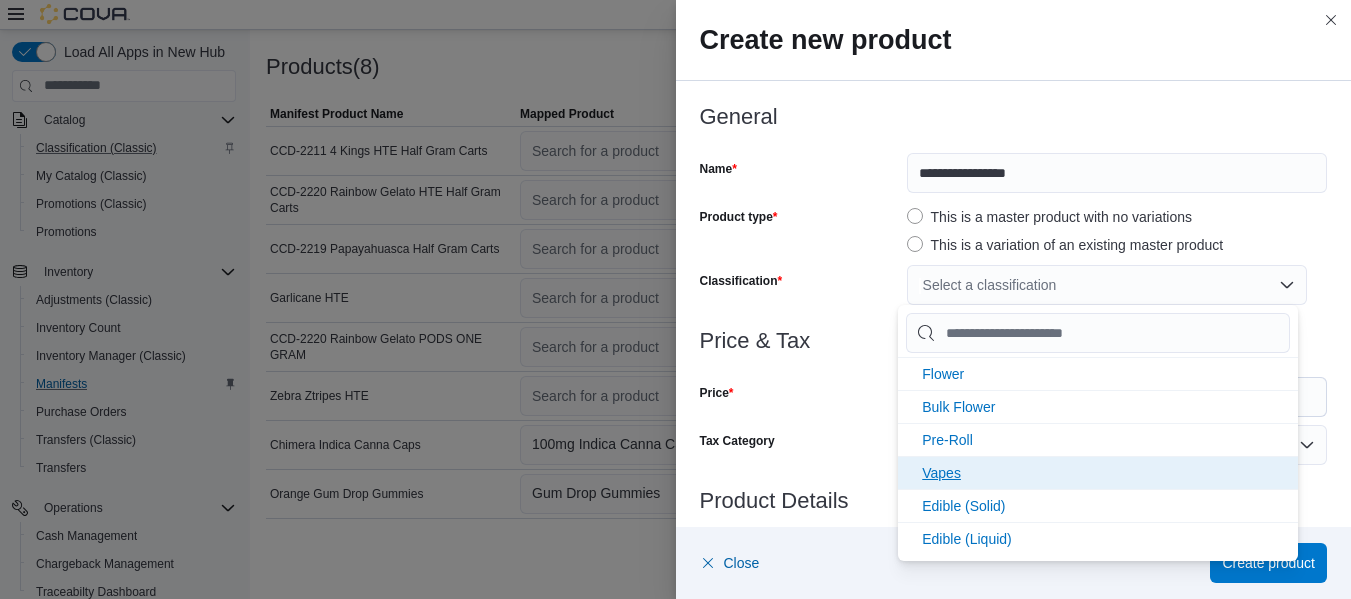 click on "Vapes" at bounding box center [1098, 472] 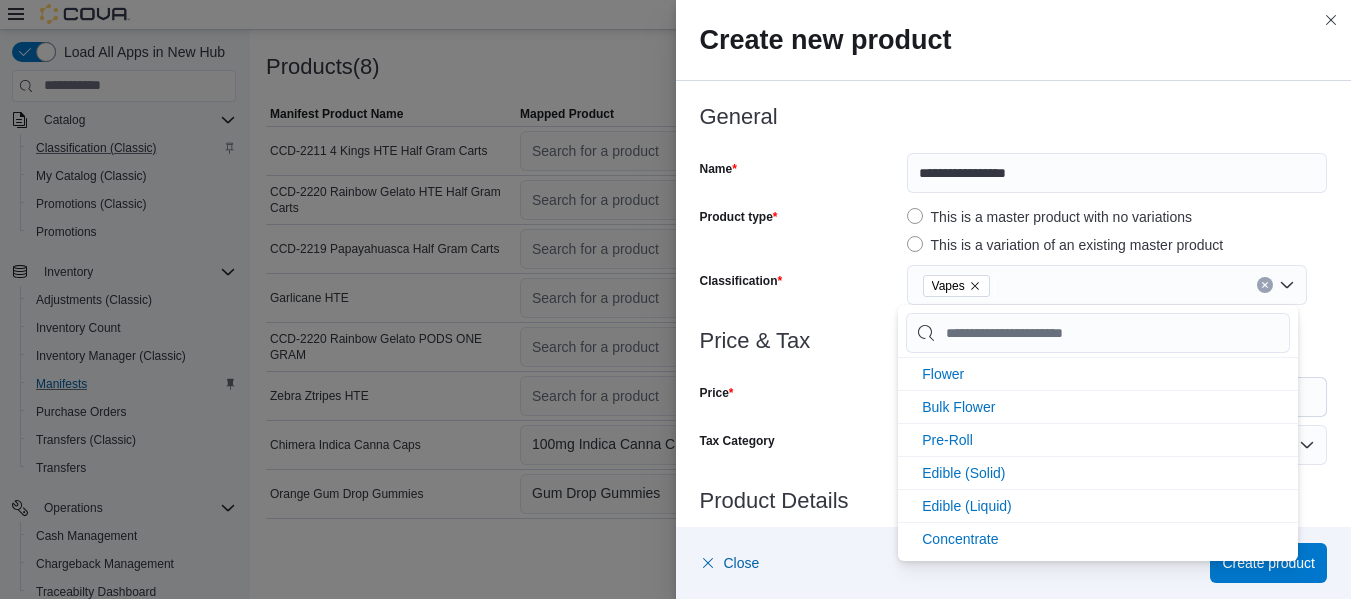 scroll, scrollTop: 0, scrollLeft: 0, axis: both 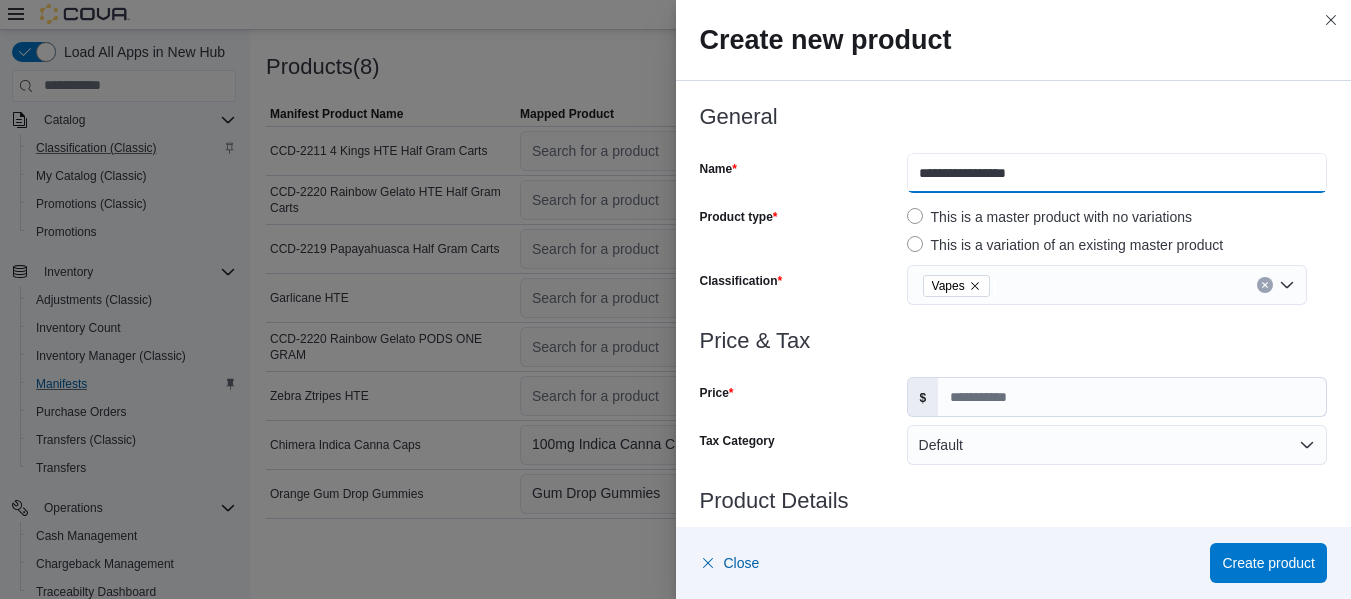 click on "**********" at bounding box center (1117, 173) 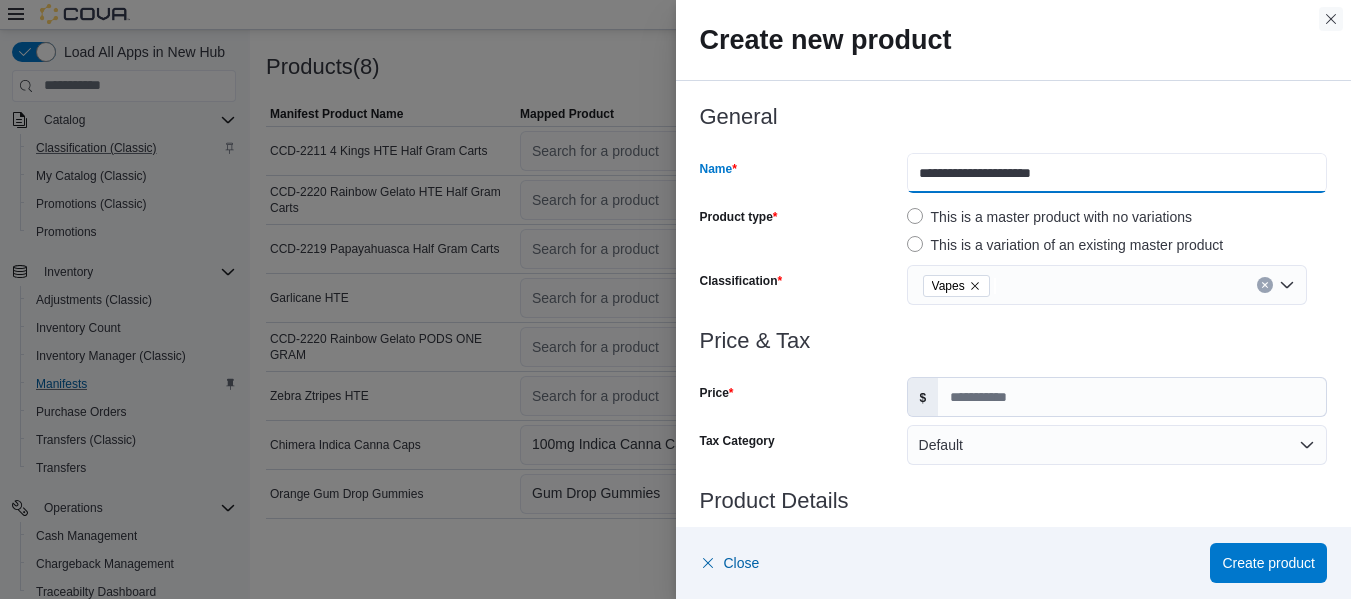 type on "**********" 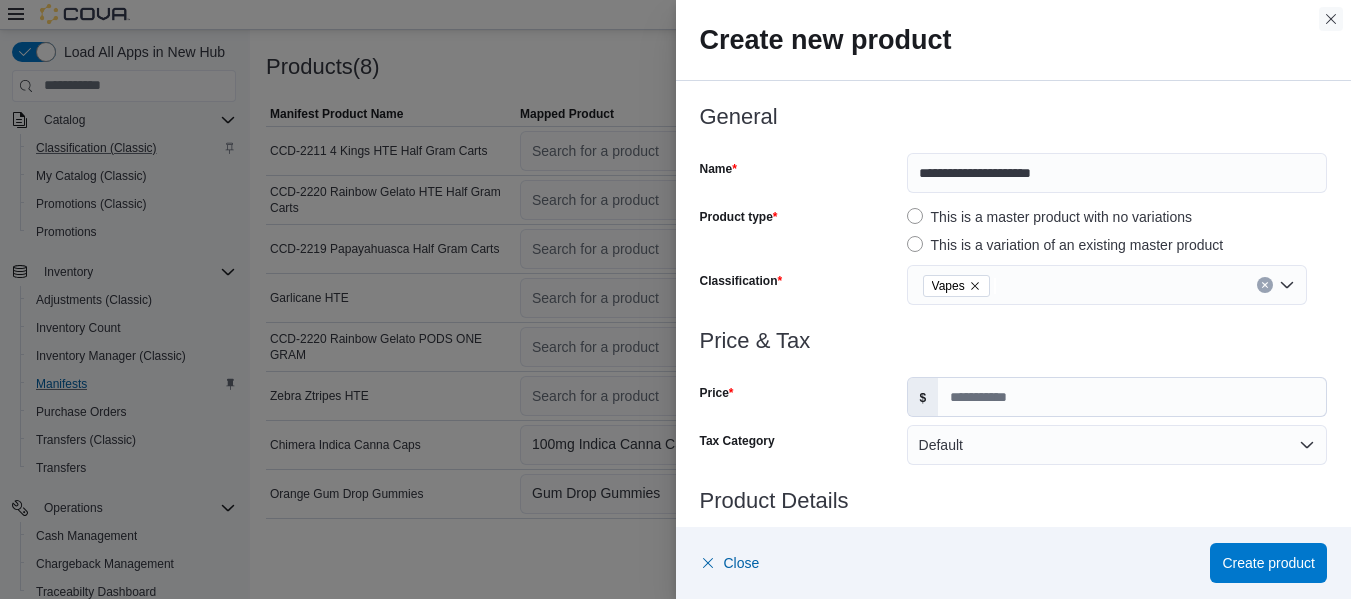 click at bounding box center [1331, 19] 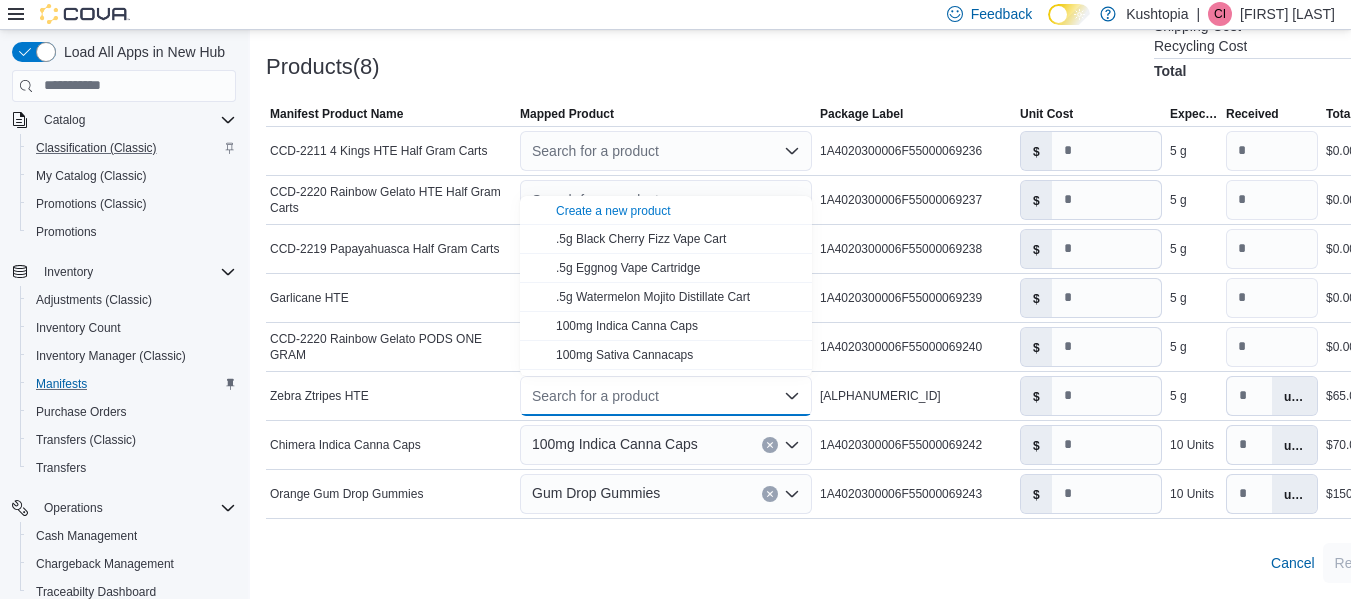 click on "Products(8)     Subtotal $285.00 Taxes $0.00 Shipping Cost $0.00 Recycling Cost $0.00 Total $285.00" at bounding box center [860, 26] 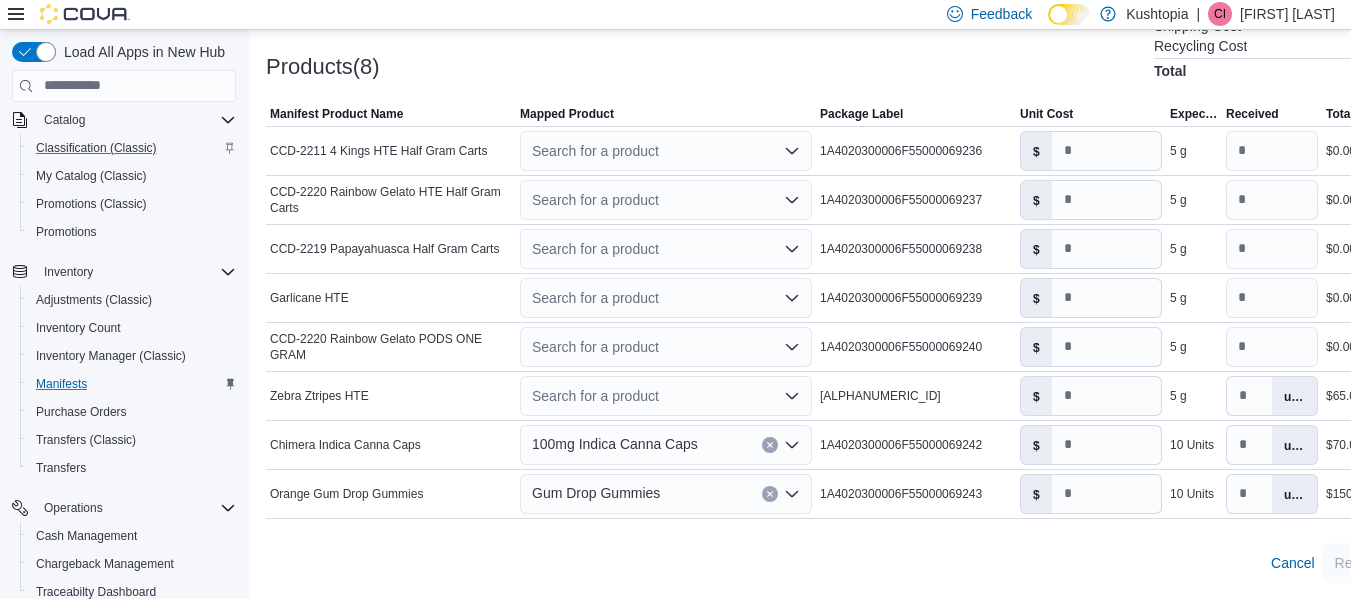 click 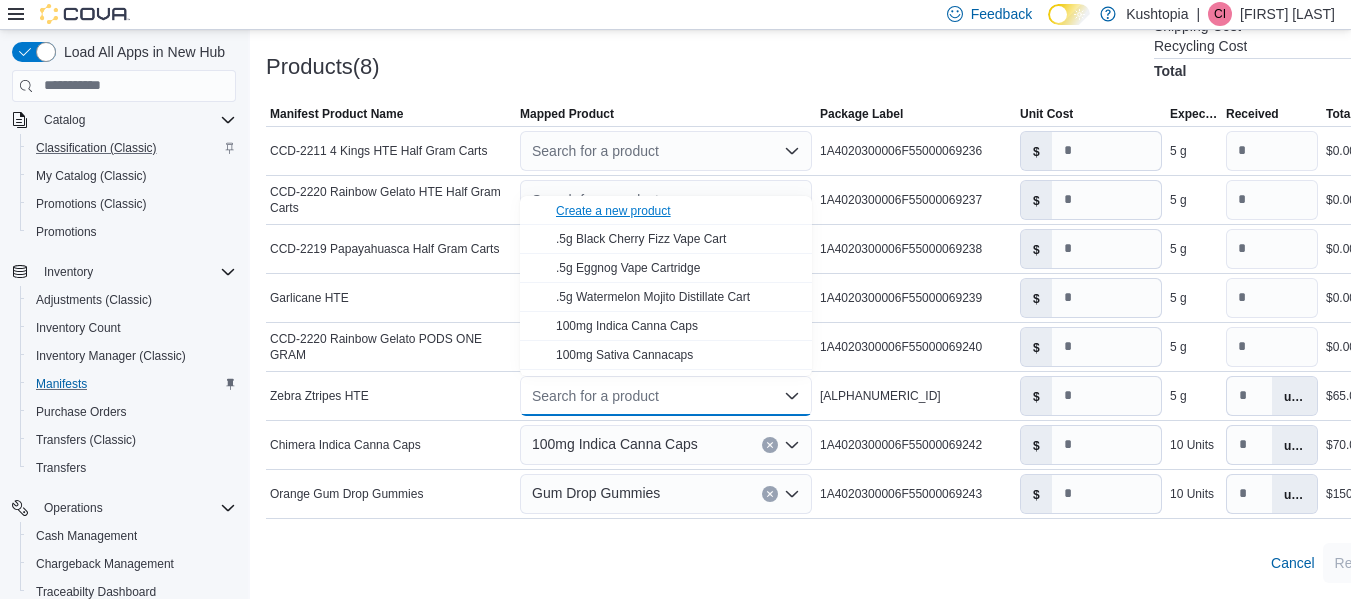 click on "Create a new product" at bounding box center (613, 211) 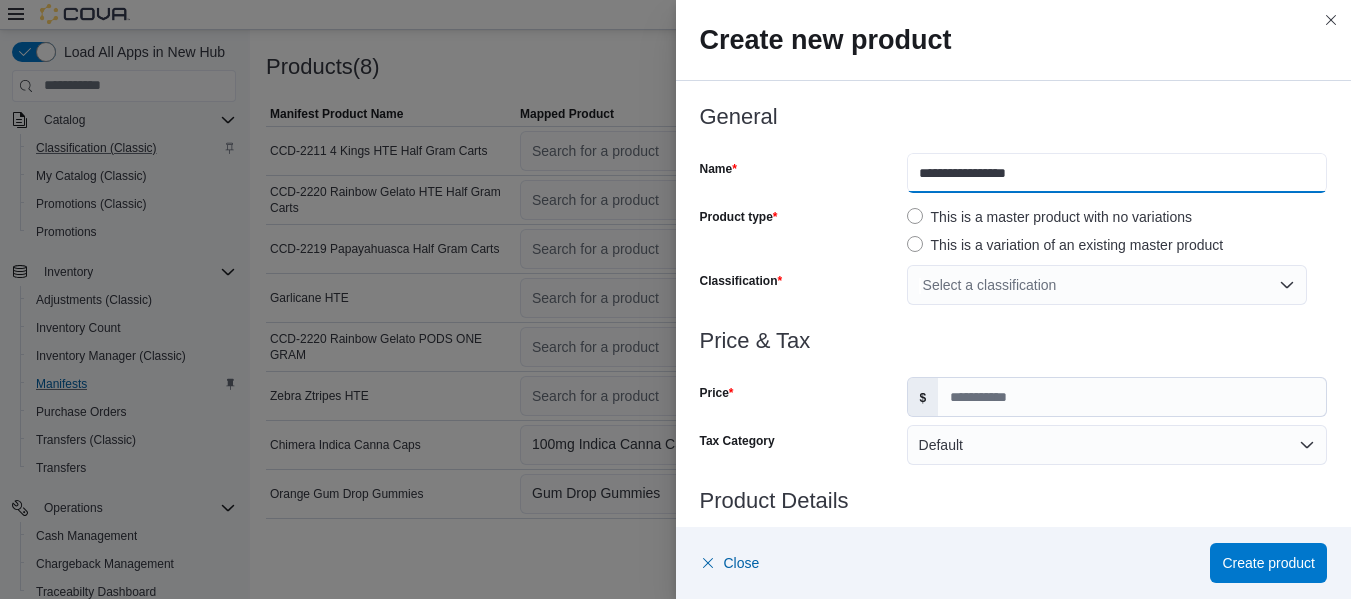 click on "**********" at bounding box center (1117, 173) 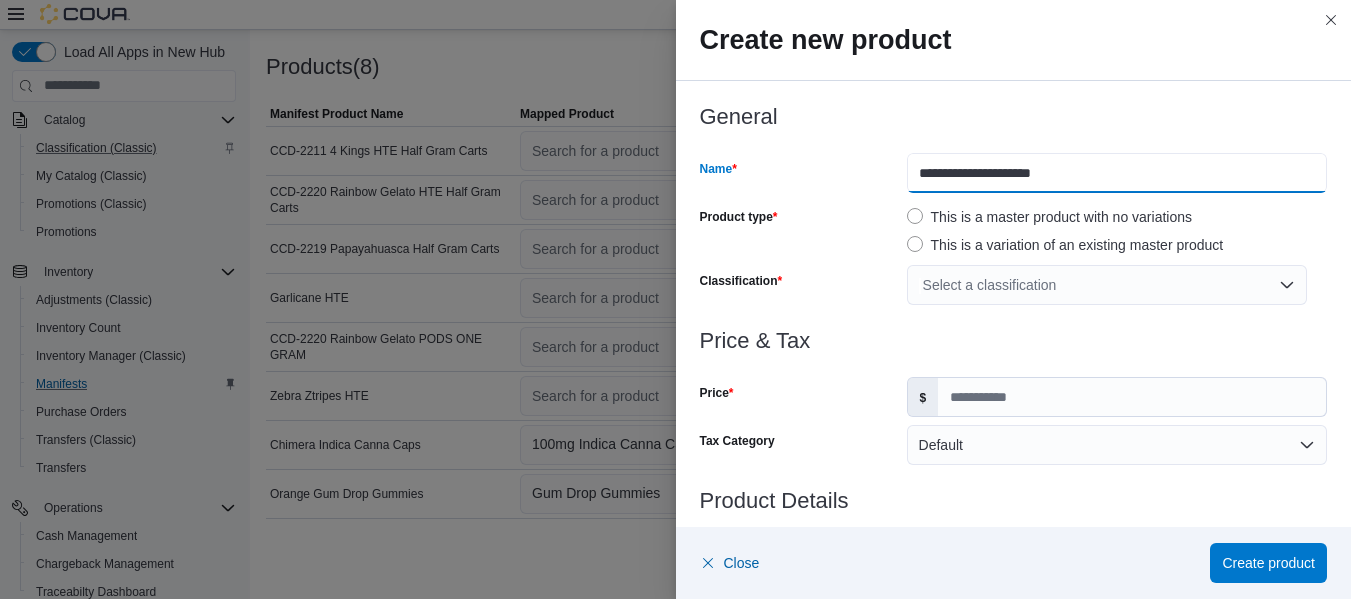 click on "**********" at bounding box center [1117, 173] 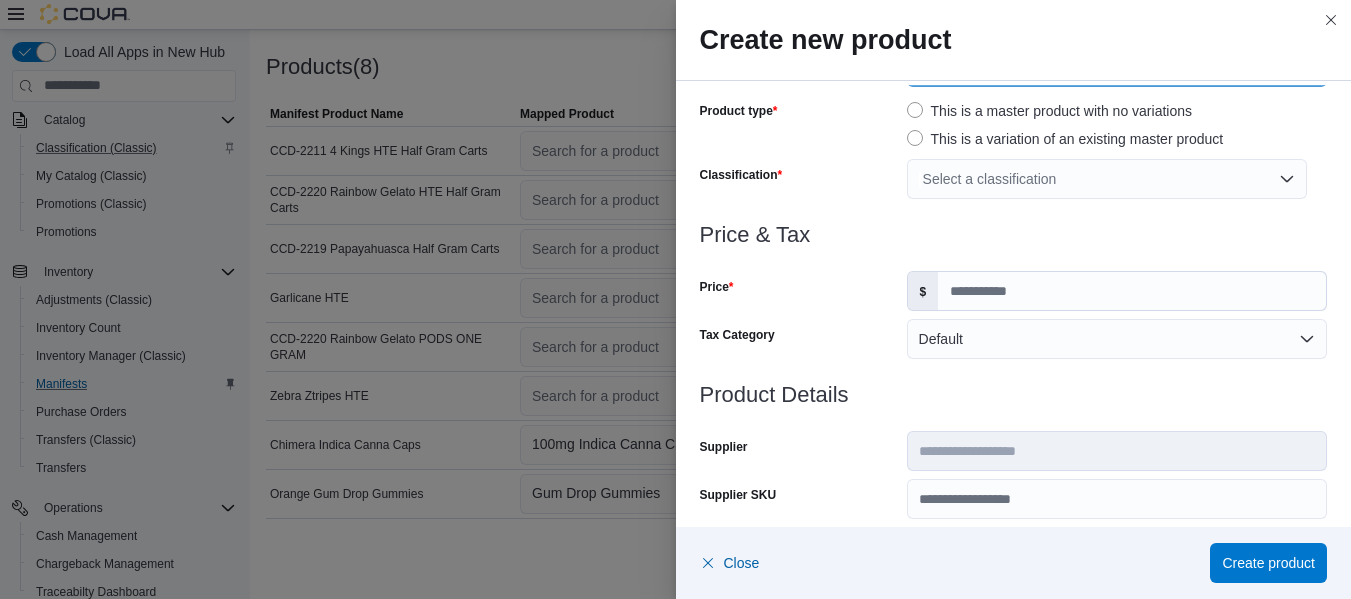 scroll, scrollTop: 200, scrollLeft: 0, axis: vertical 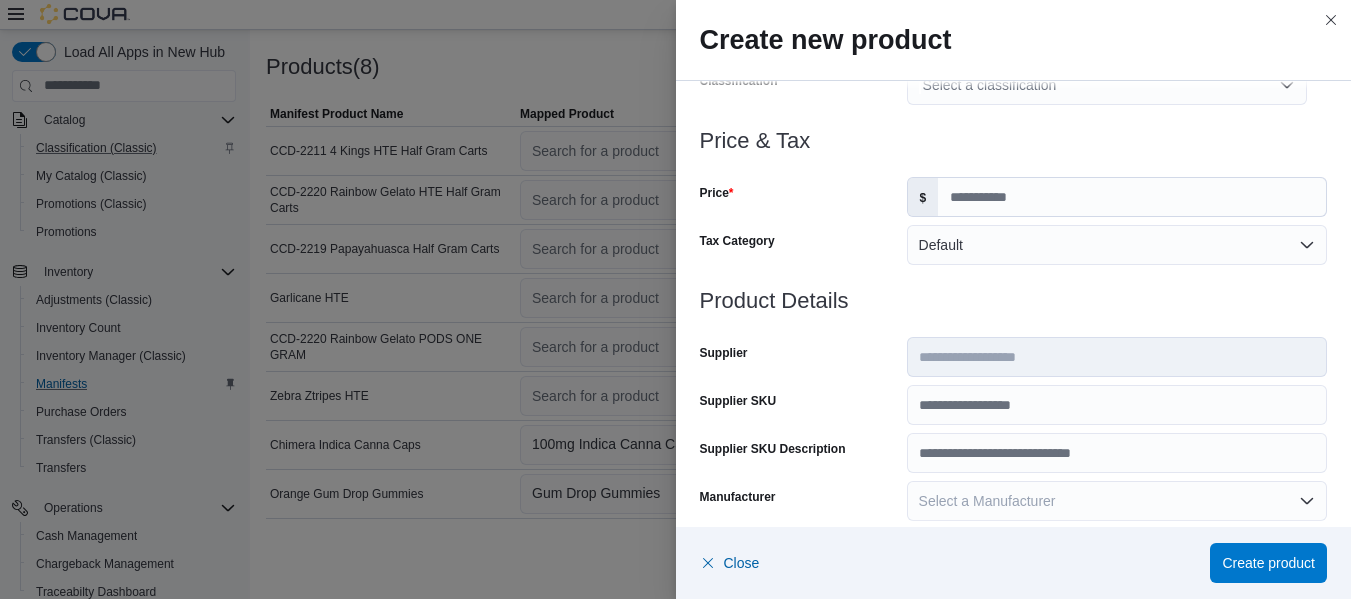 type on "**********" 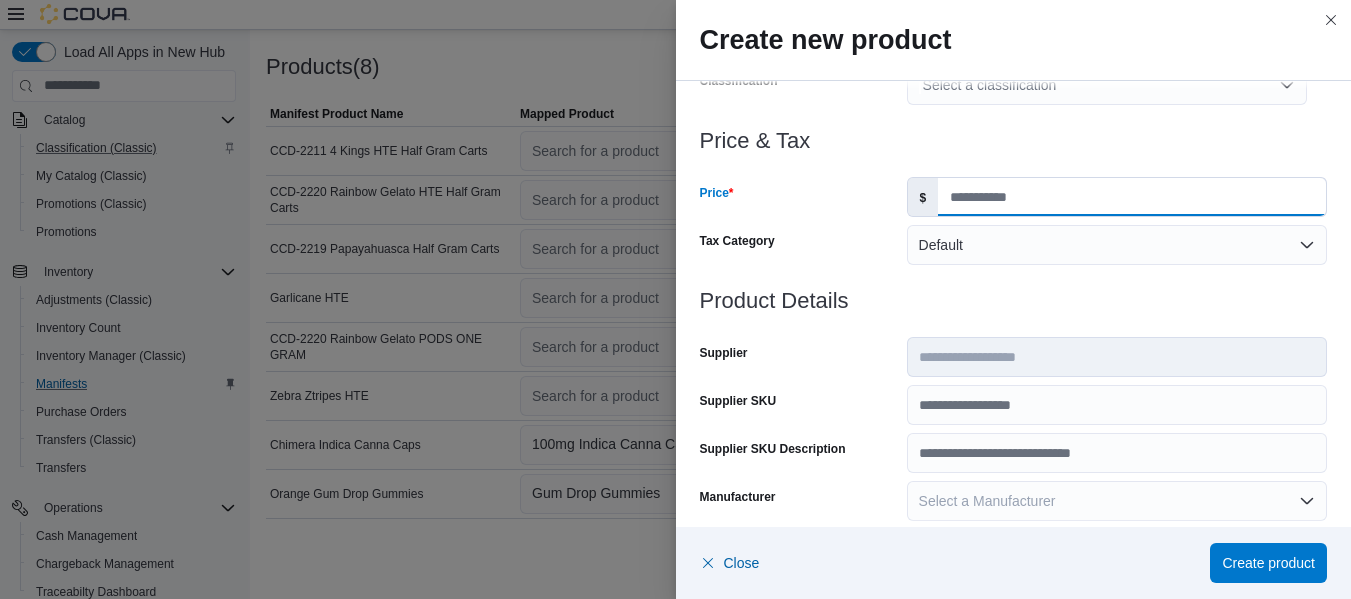 click on "Price" at bounding box center (1132, 197) 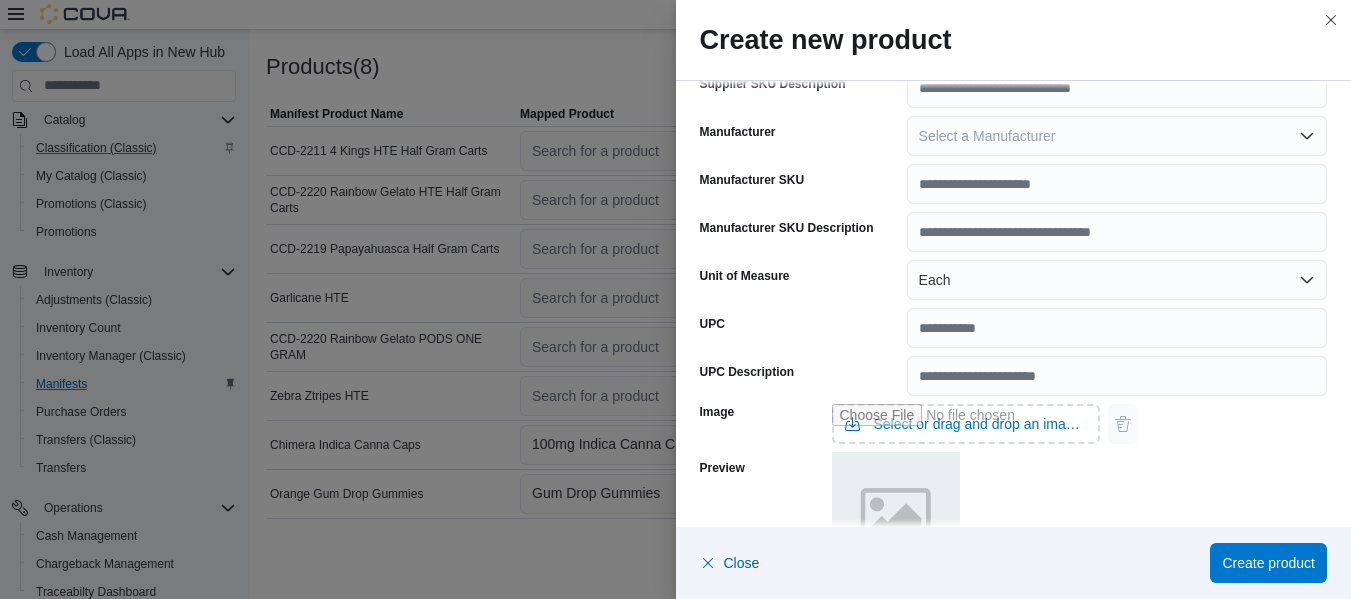 scroll, scrollTop: 600, scrollLeft: 0, axis: vertical 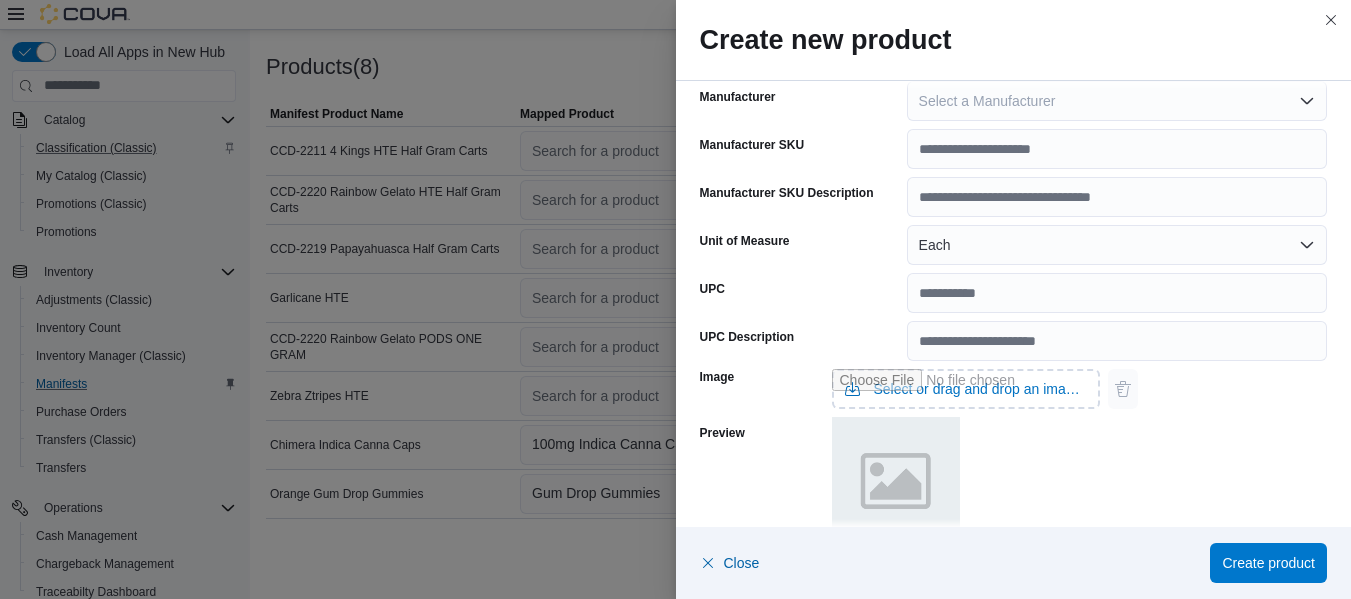 type on "**" 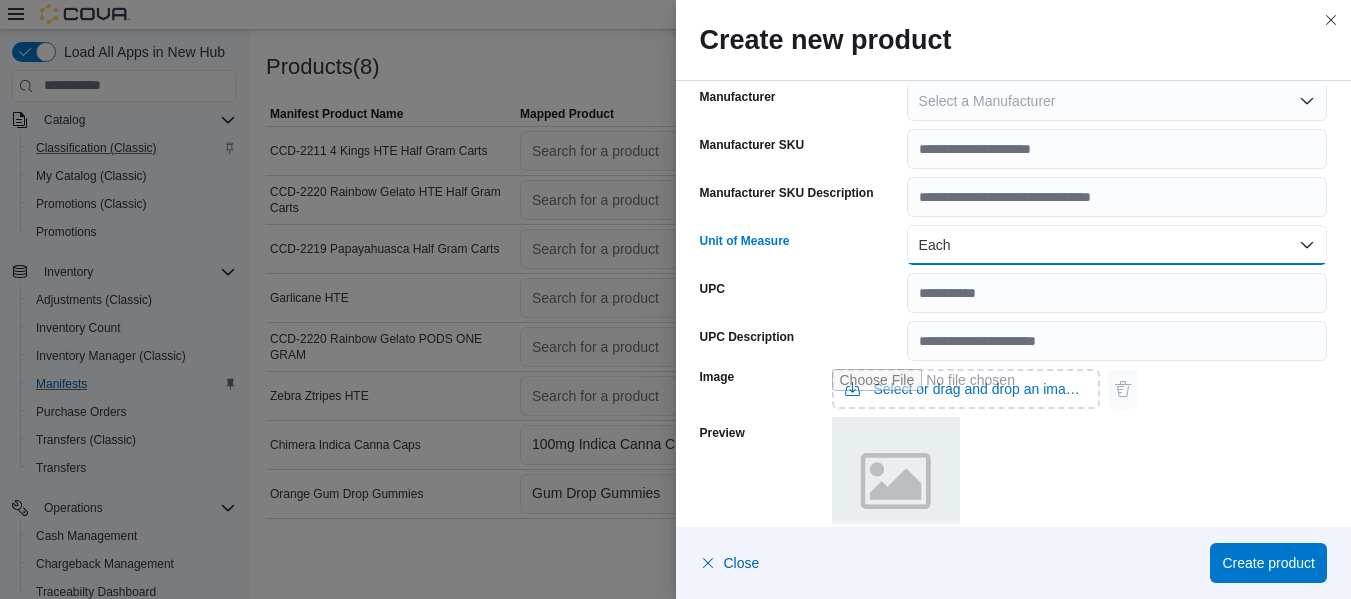 click on "Each" at bounding box center (1117, 245) 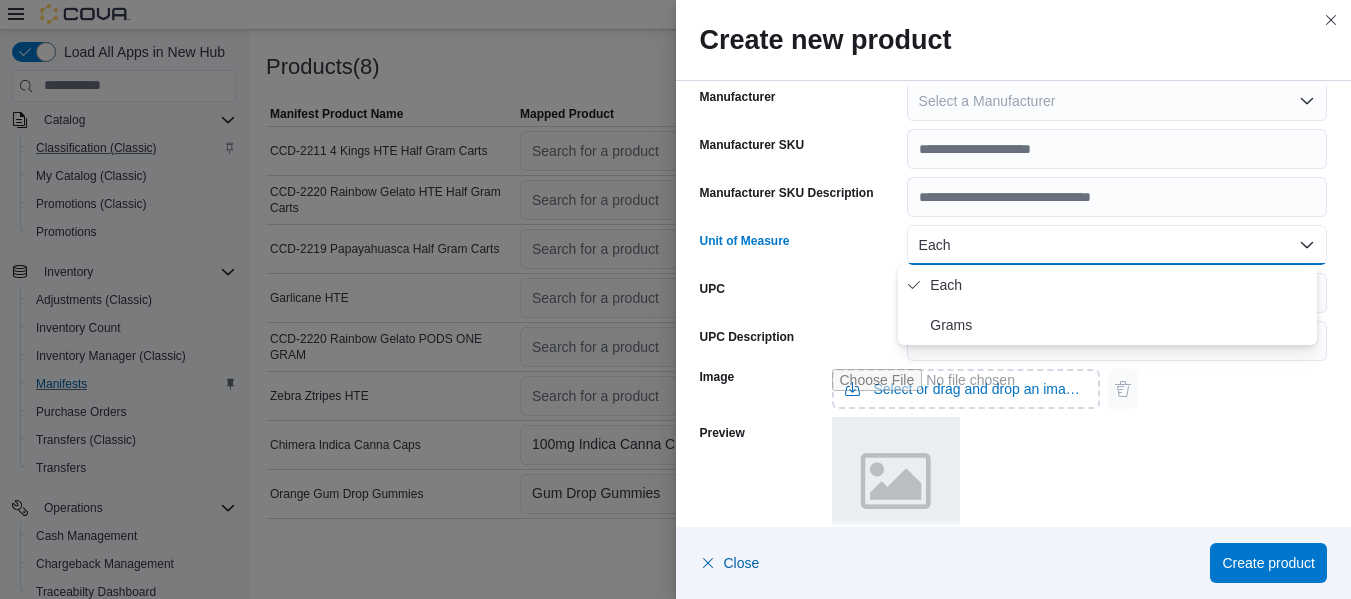 click on "Each" at bounding box center [1117, 245] 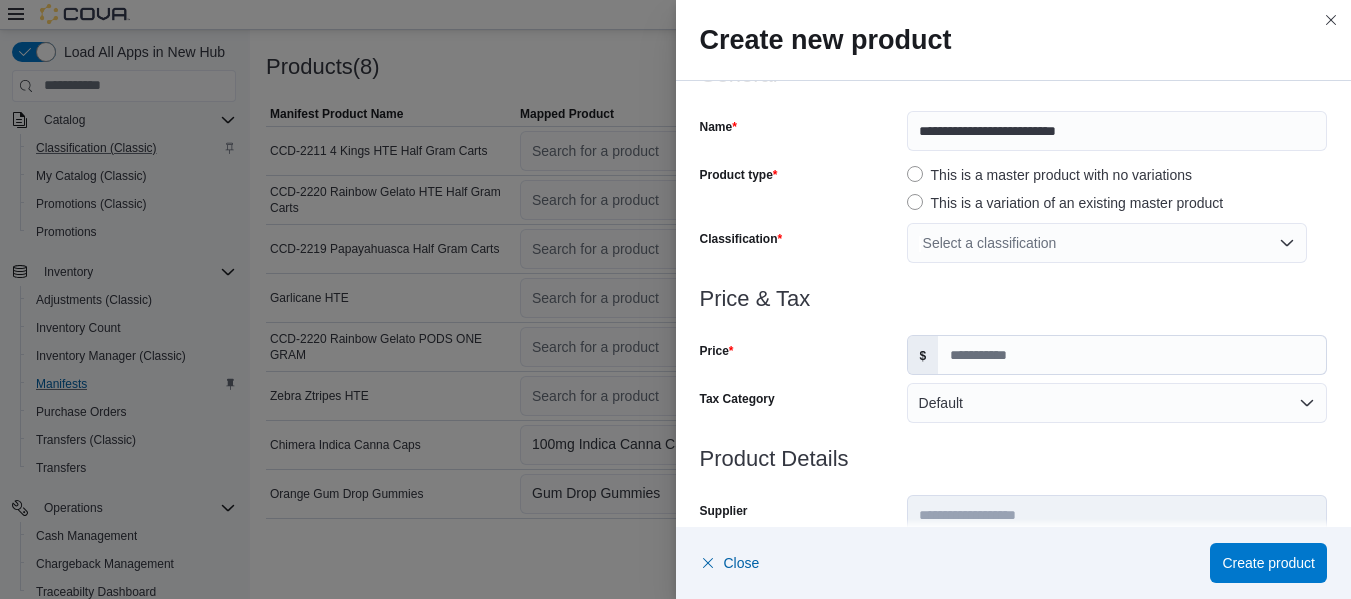scroll, scrollTop: 0, scrollLeft: 0, axis: both 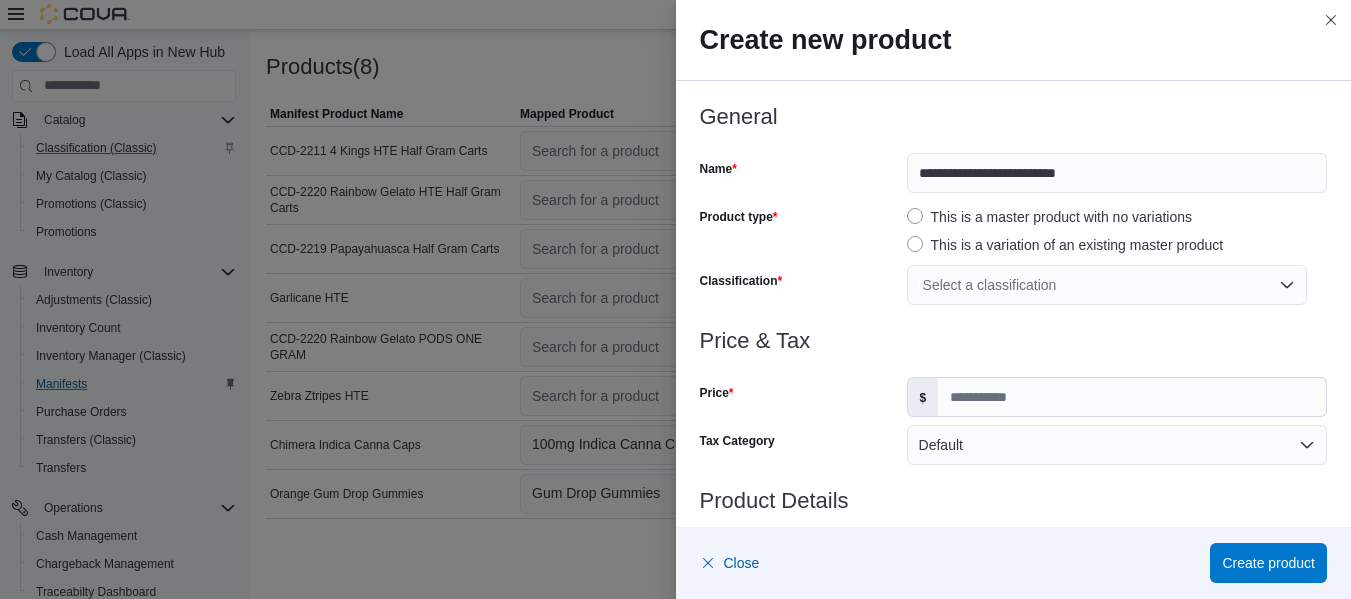 click on "This is a variation of an existing master product" at bounding box center (1065, 245) 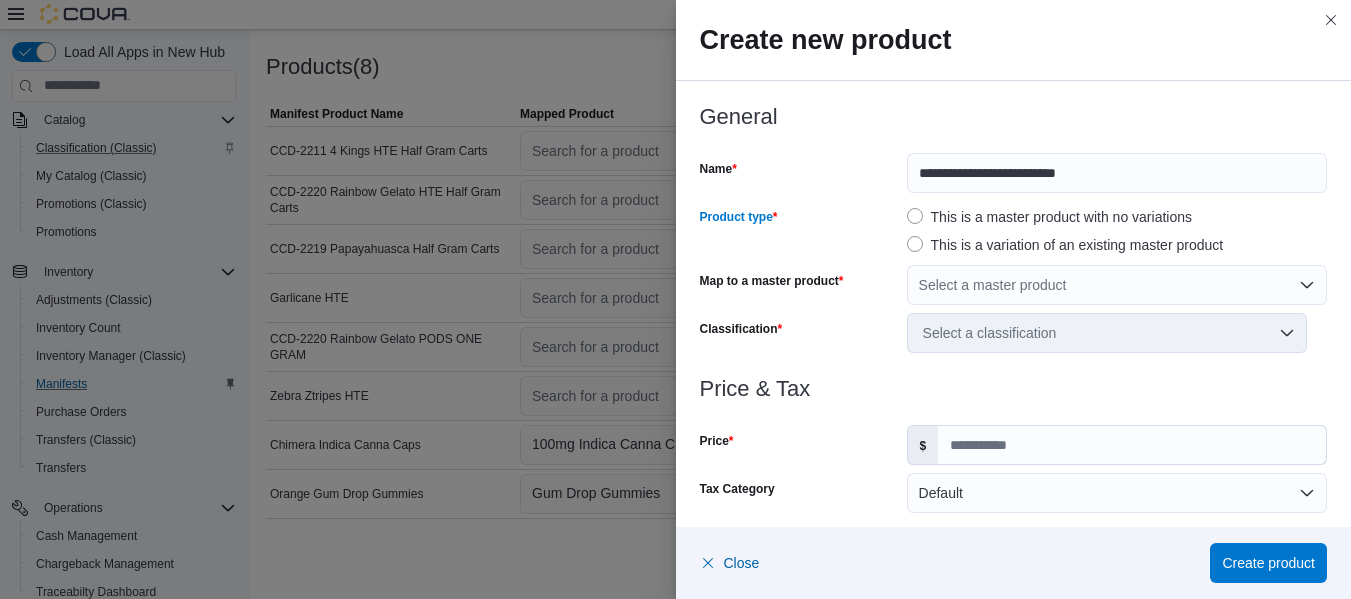 click on "Select a master product" at bounding box center (1117, 285) 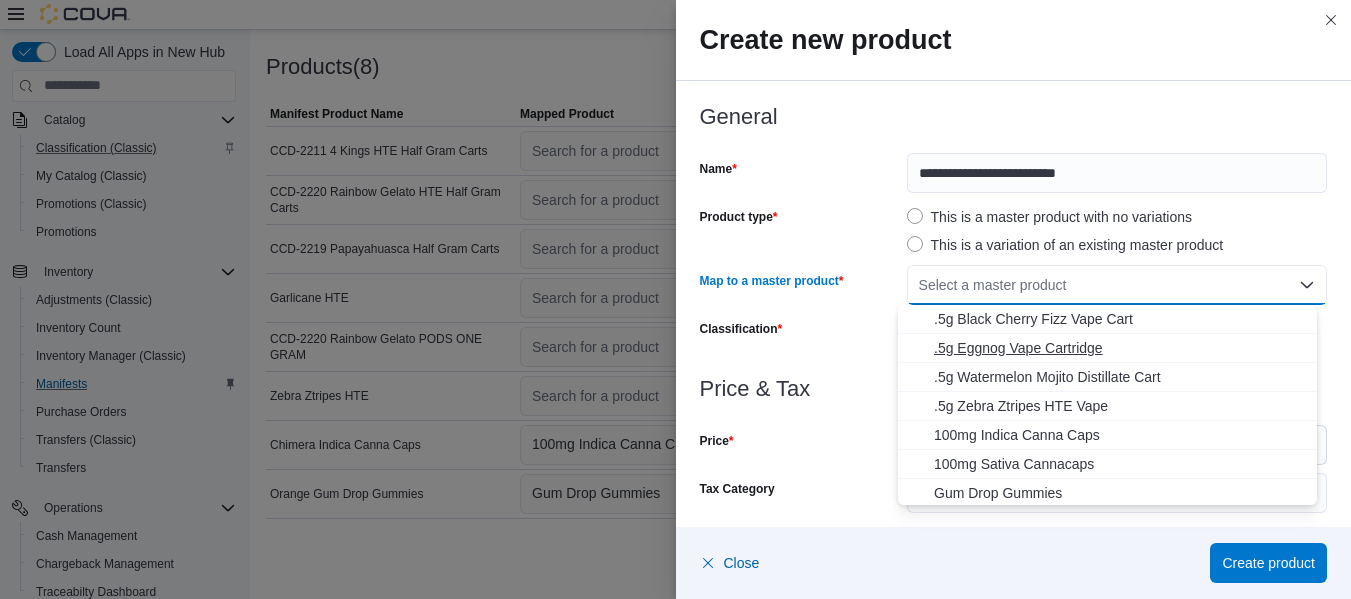 scroll, scrollTop: 3, scrollLeft: 0, axis: vertical 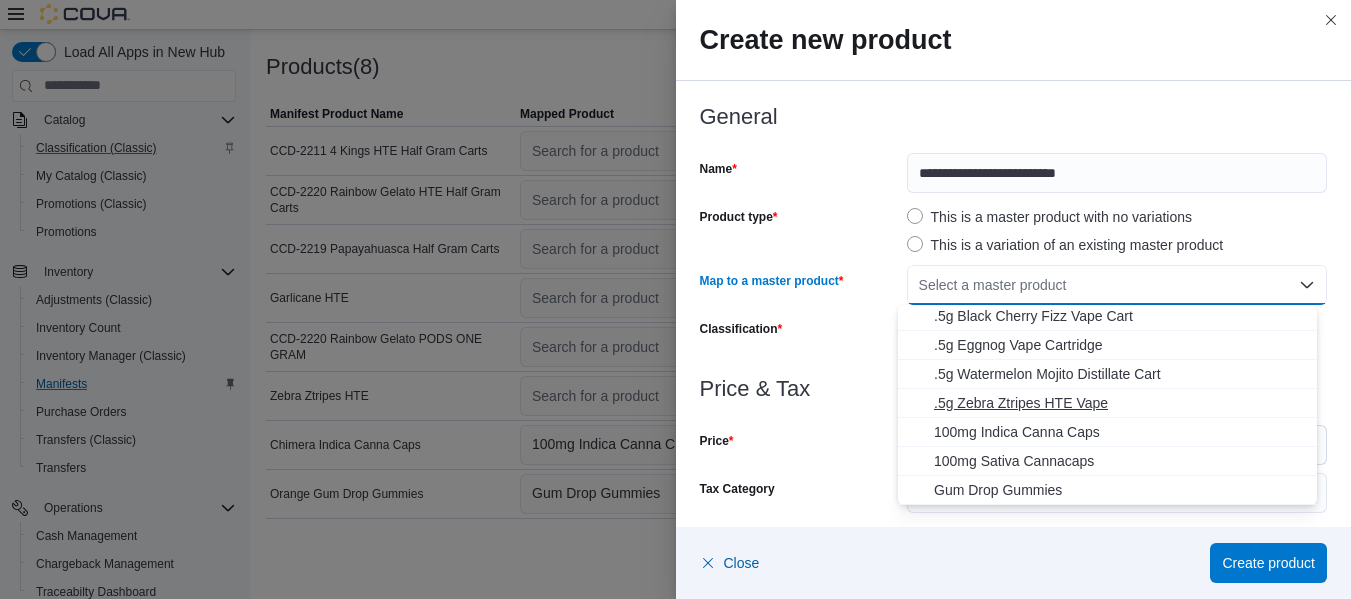 click on ".5g Zebra Ztripes HTE Vape" at bounding box center (1119, 403) 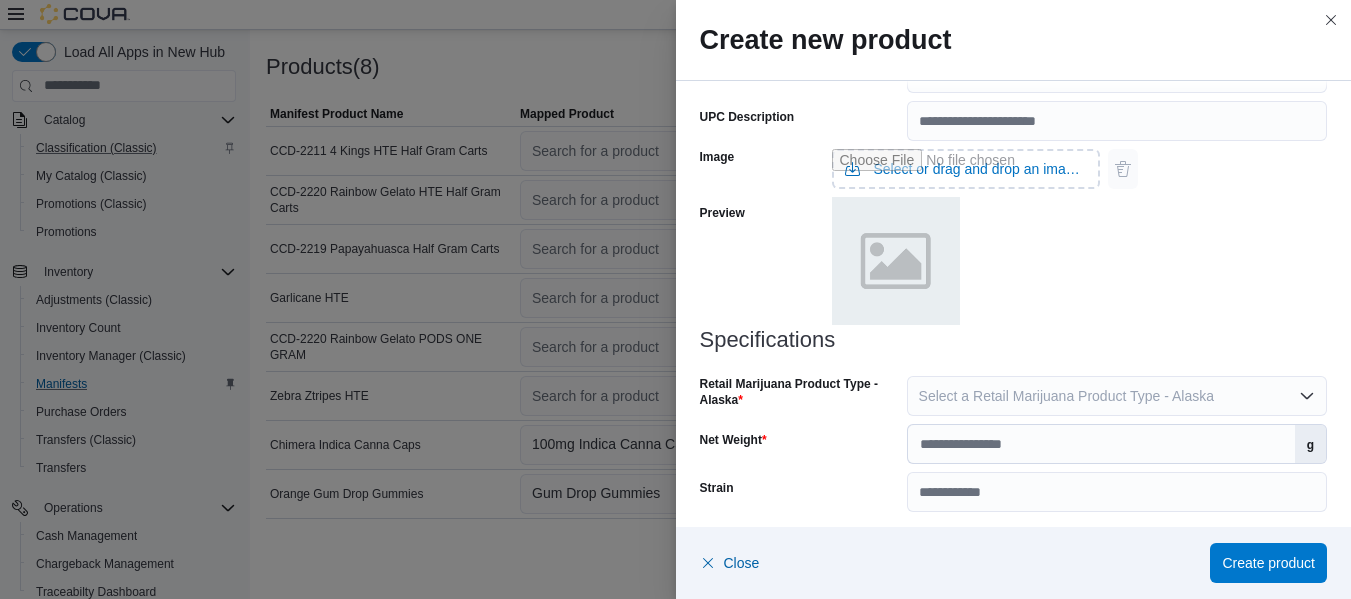 scroll, scrollTop: 829, scrollLeft: 0, axis: vertical 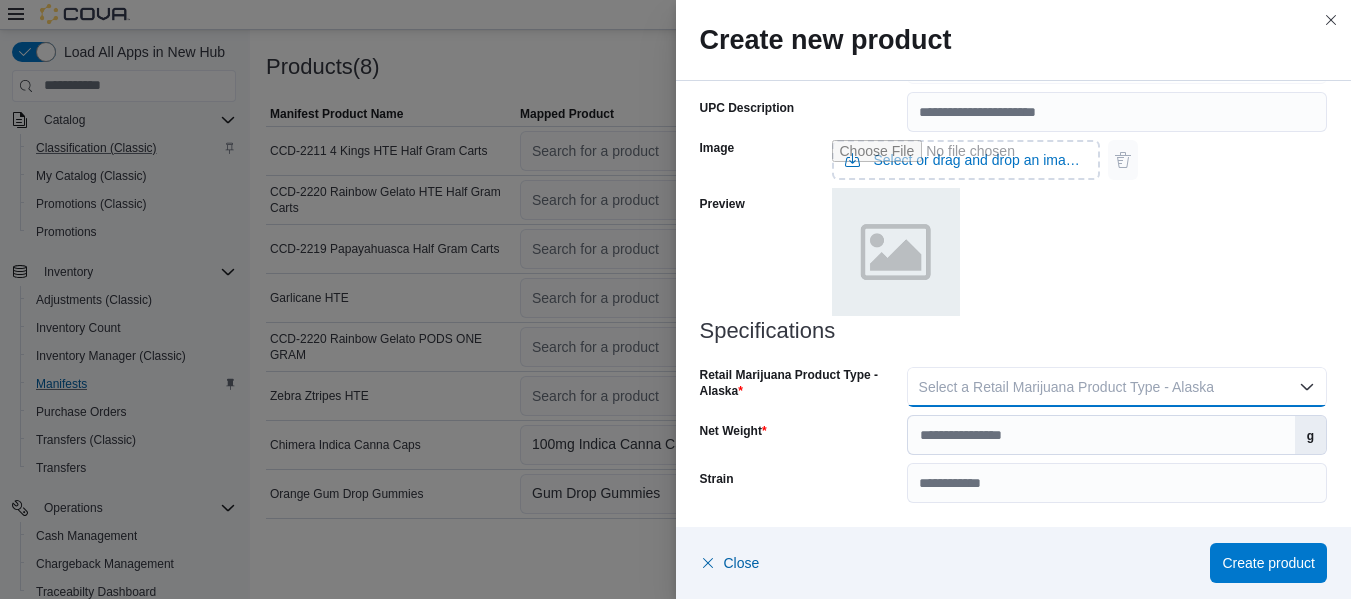 click on "Select a Retail Marijuana Product Type - Alaska" at bounding box center [1066, 387] 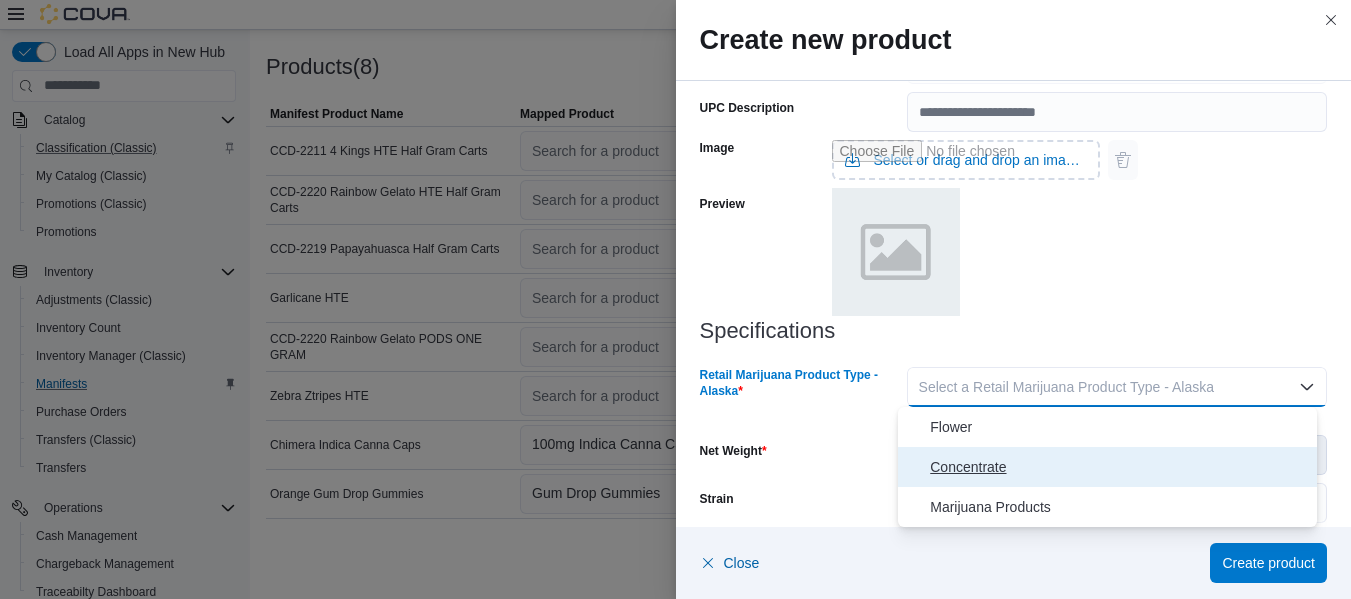 click on "Concentrate" at bounding box center (1119, 467) 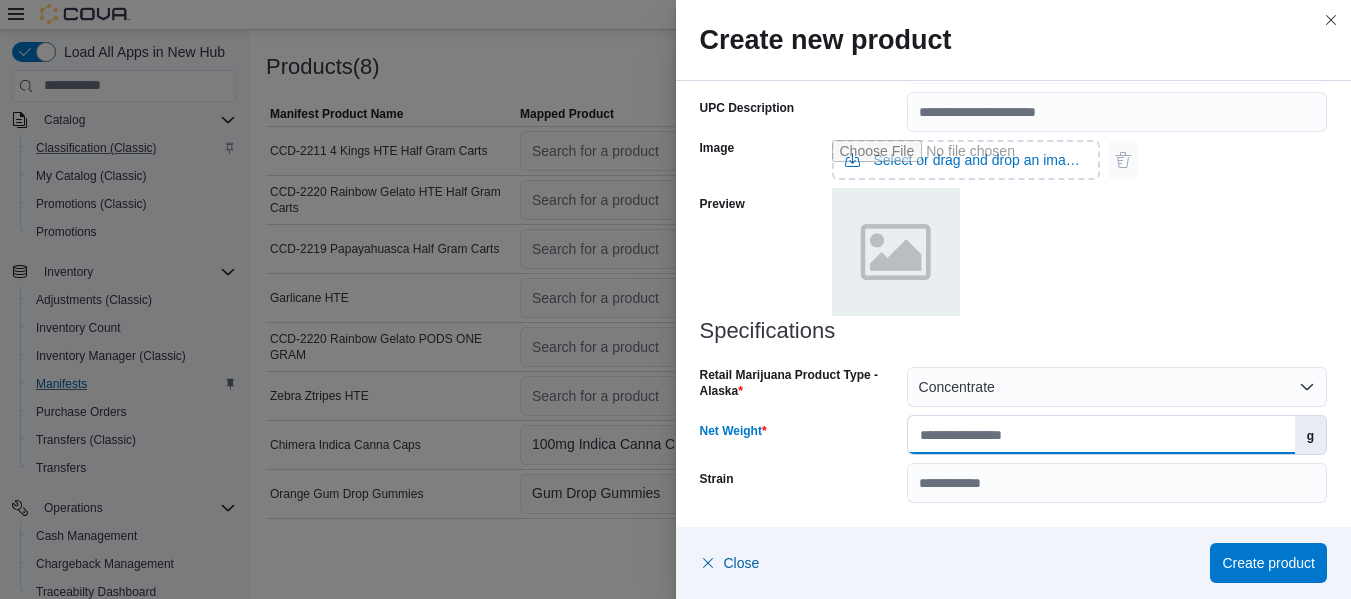 click on "Net Weight" at bounding box center [1101, 435] 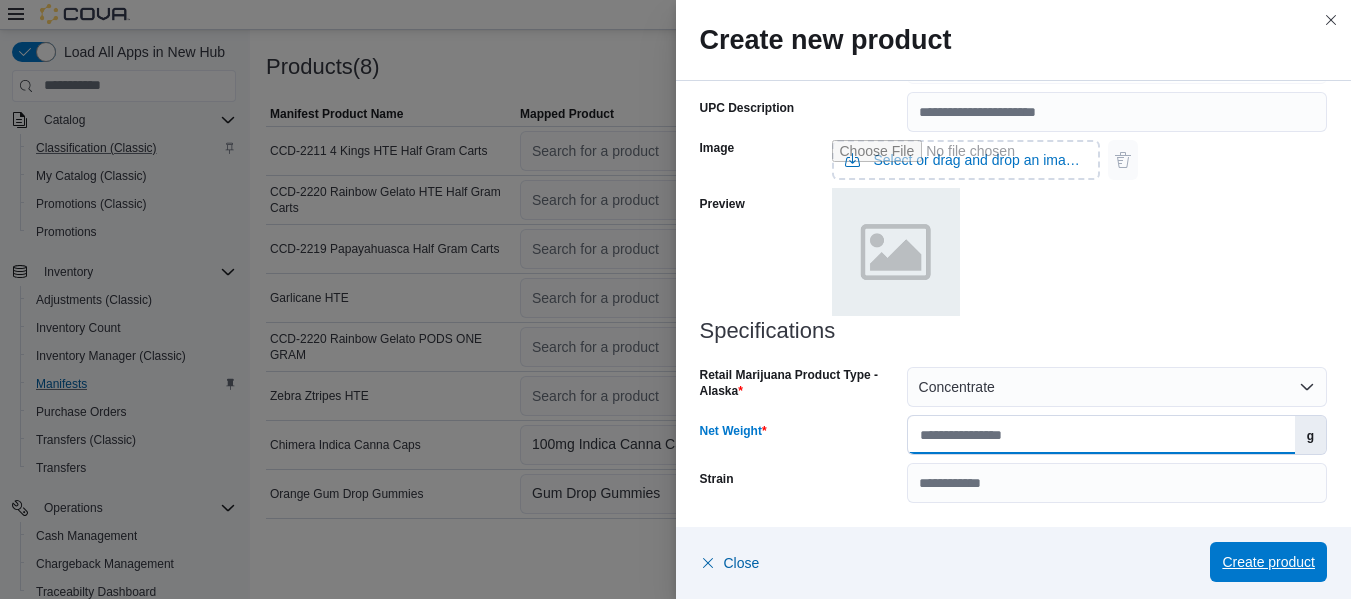 type on "**" 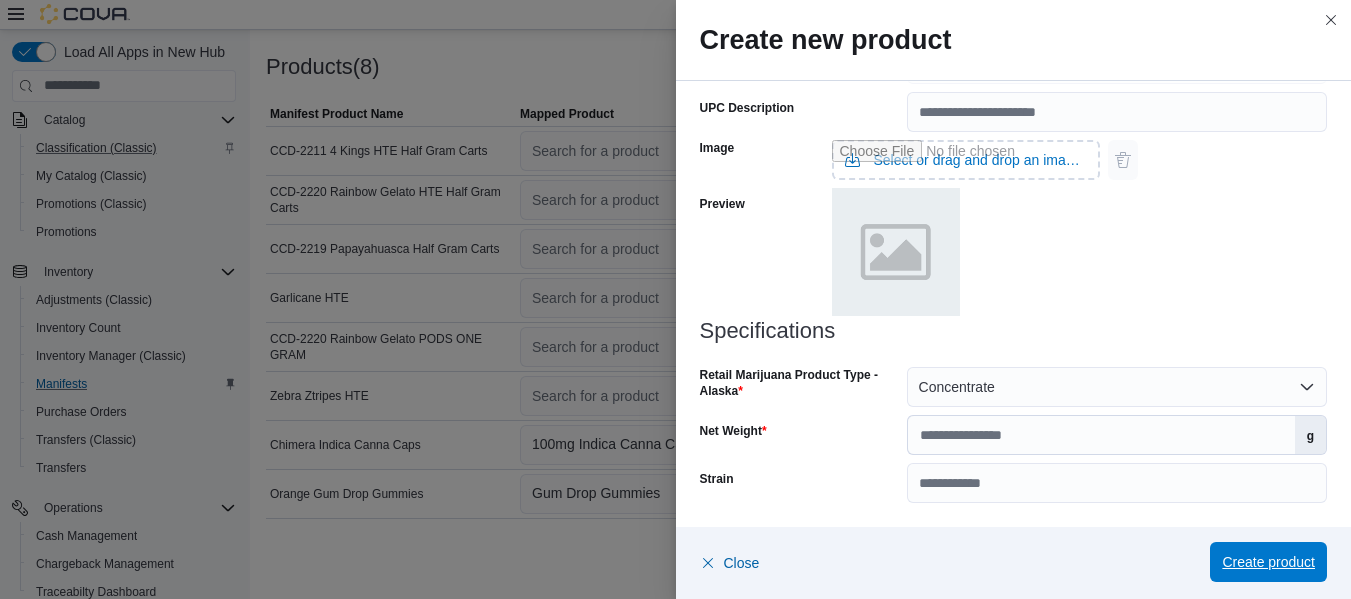 click on "Create product" at bounding box center (1268, 562) 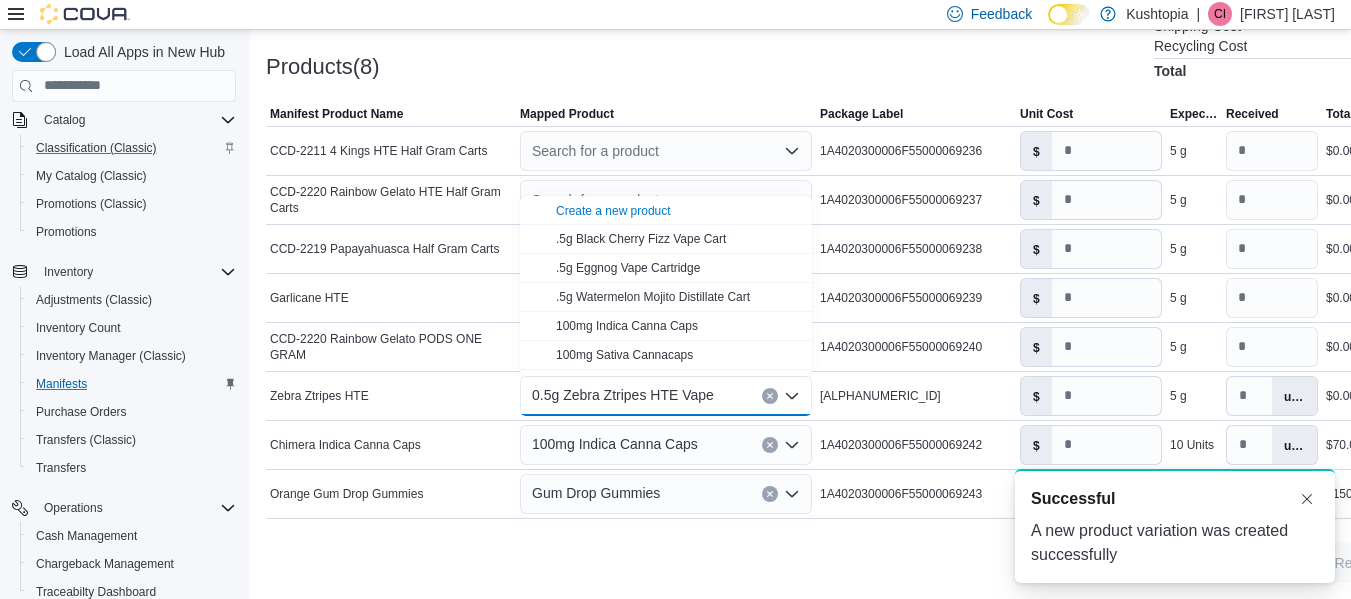 click on "Cancel Receive Manifest" at bounding box center (860, 563) 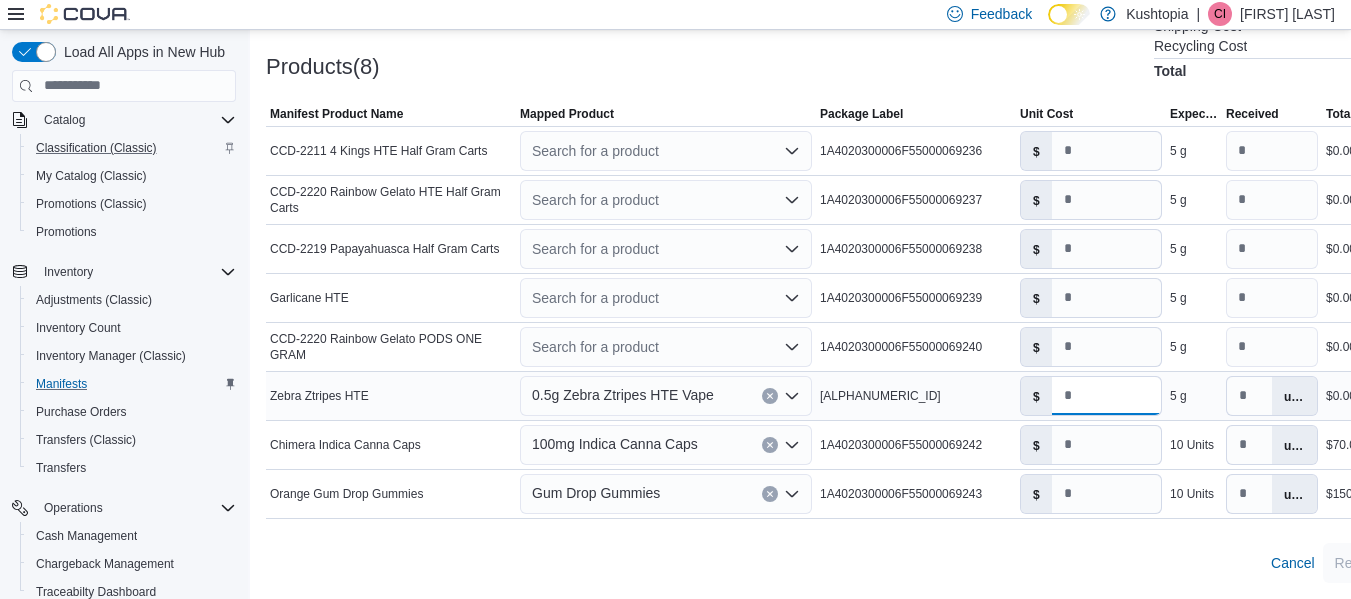 click on "*" at bounding box center [1106, 396] 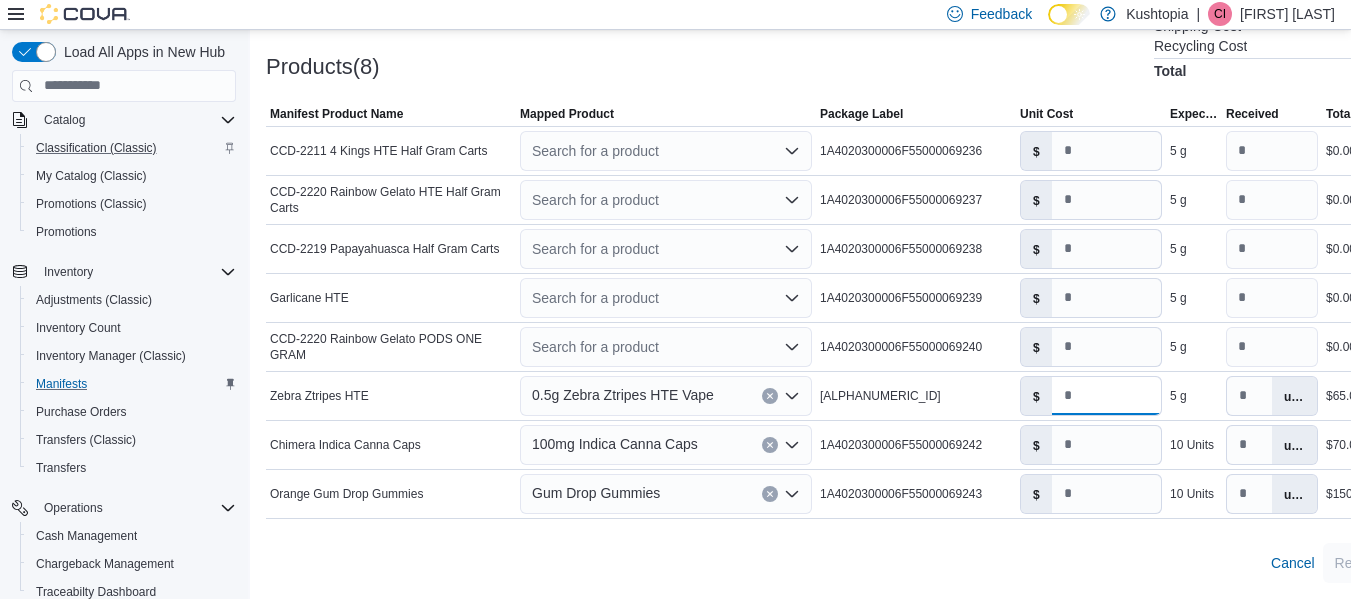 type on "**" 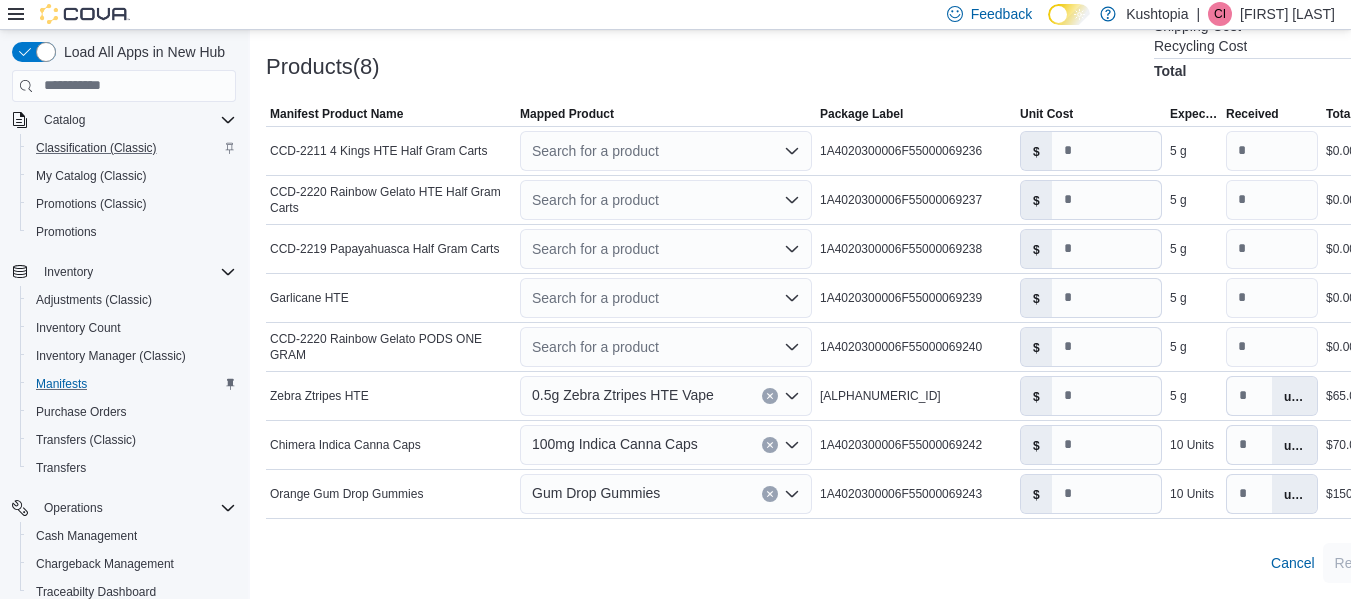 click on "Cancel Receive Manifest" at bounding box center (860, 563) 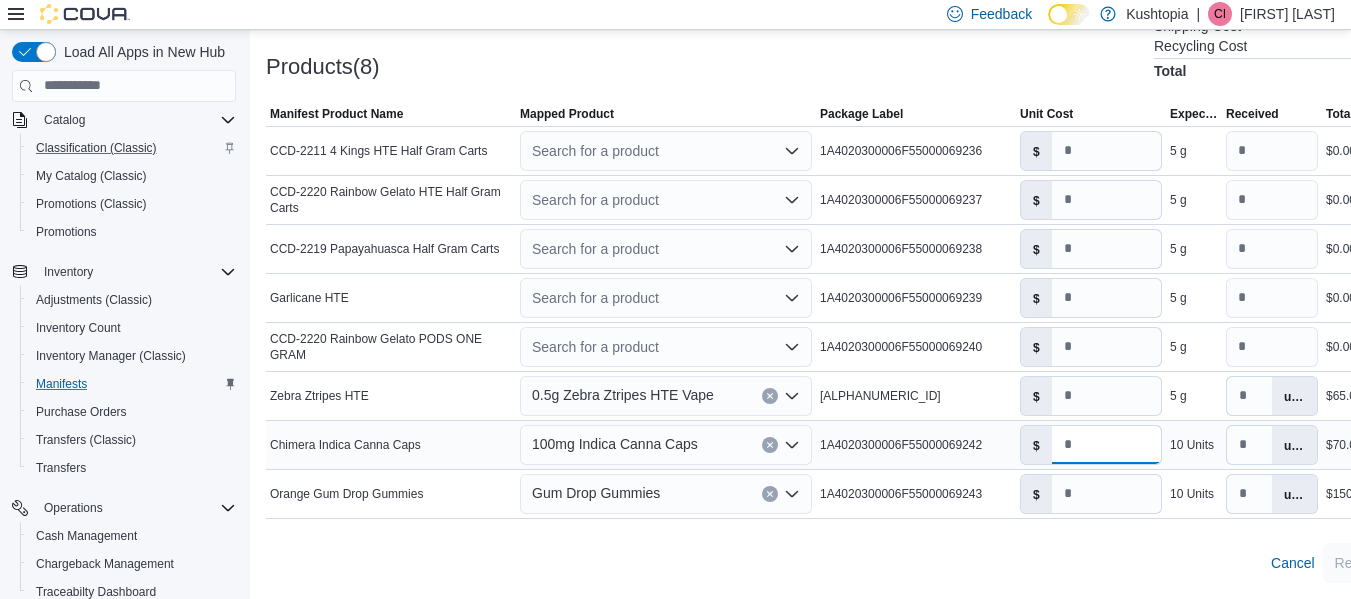 drag, startPoint x: 1094, startPoint y: 446, endPoint x: 1040, endPoint y: 441, distance: 54.230988 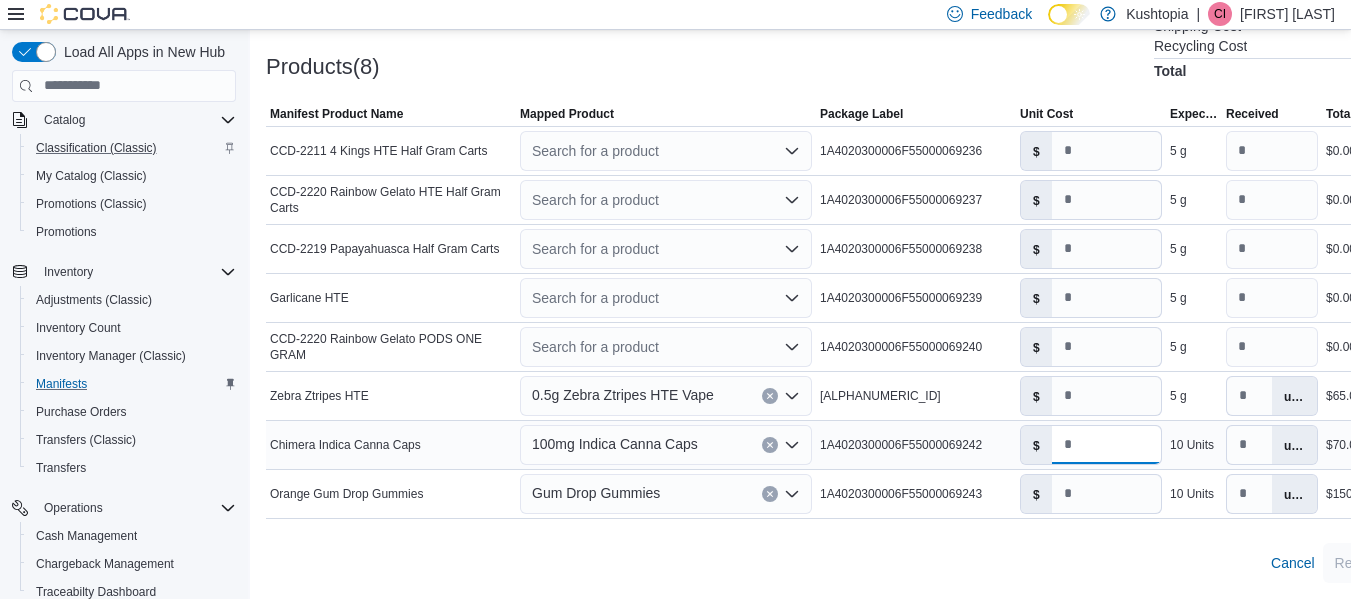 click on "$ *" at bounding box center [1091, 445] 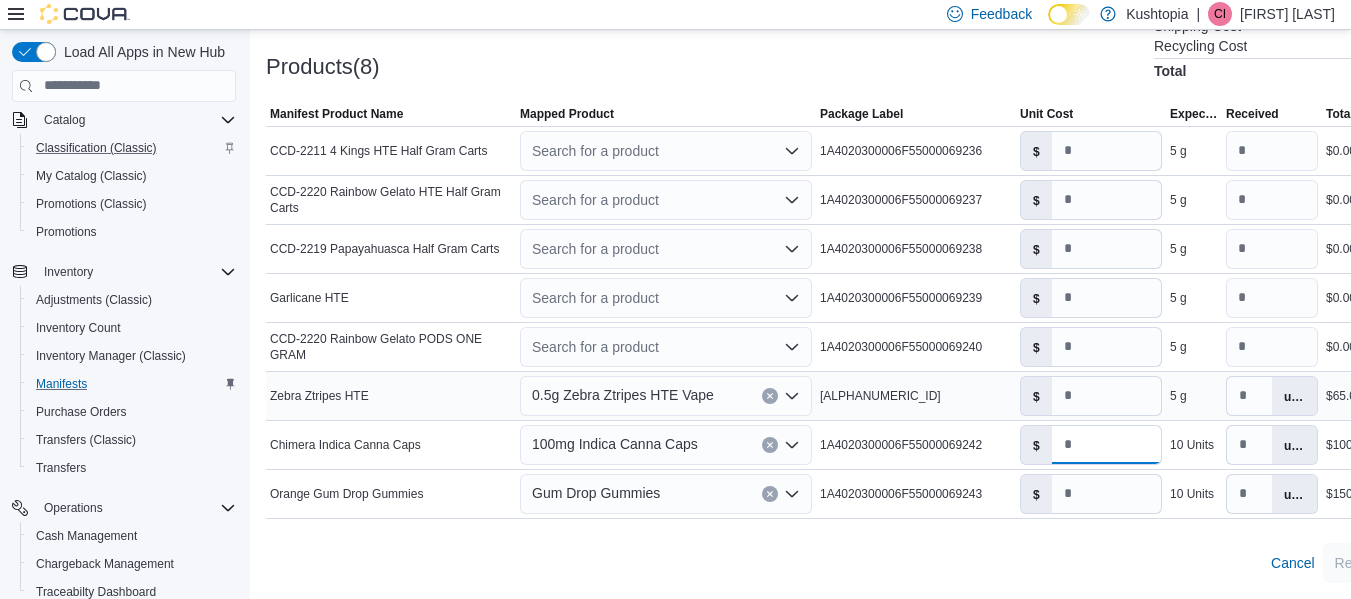 type on "**" 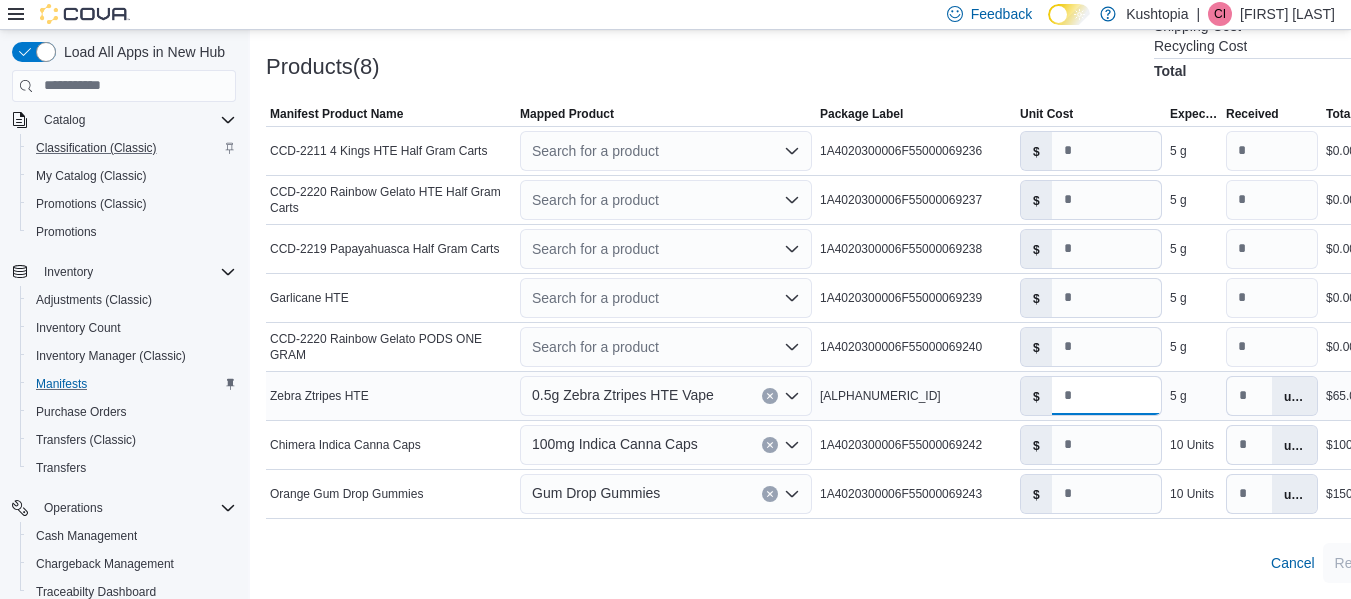 drag, startPoint x: 1086, startPoint y: 395, endPoint x: 1041, endPoint y: 403, distance: 45.705578 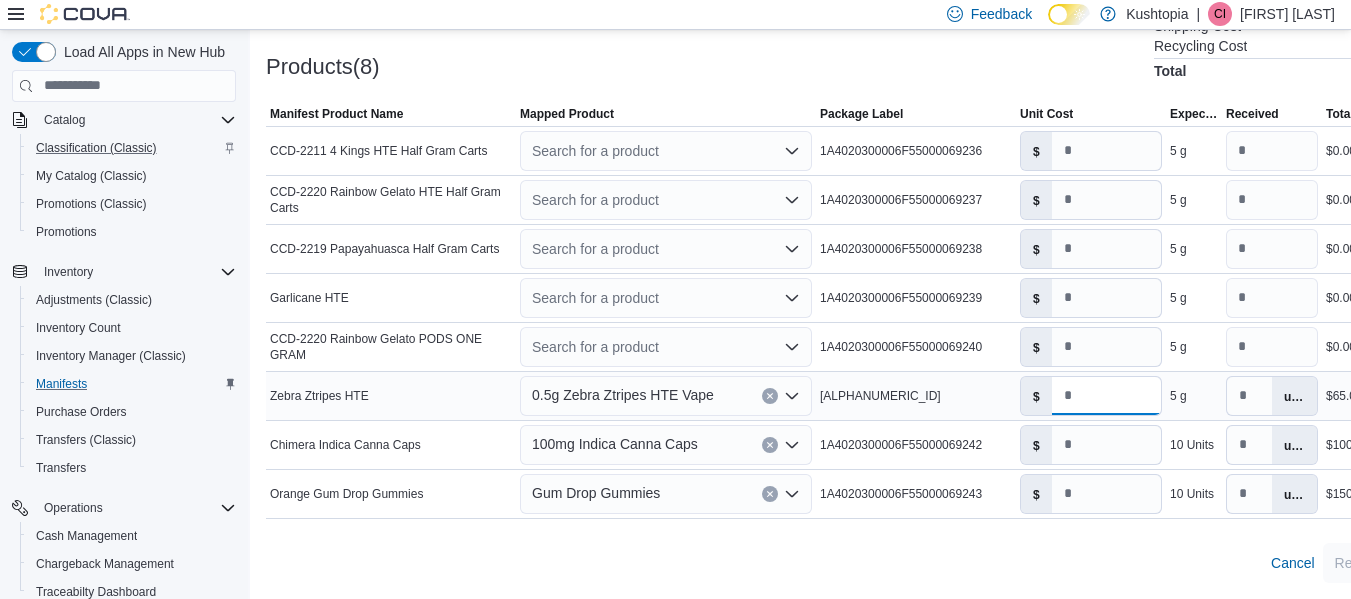 click on "$ **" at bounding box center [1091, 396] 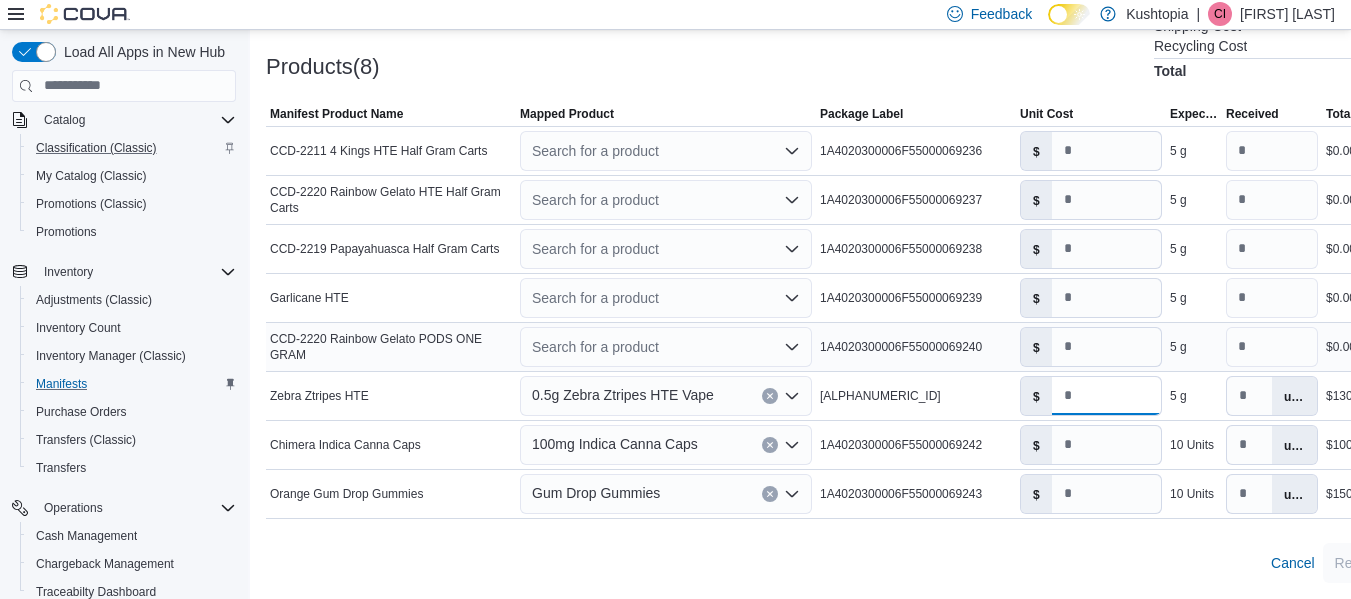 type on "**" 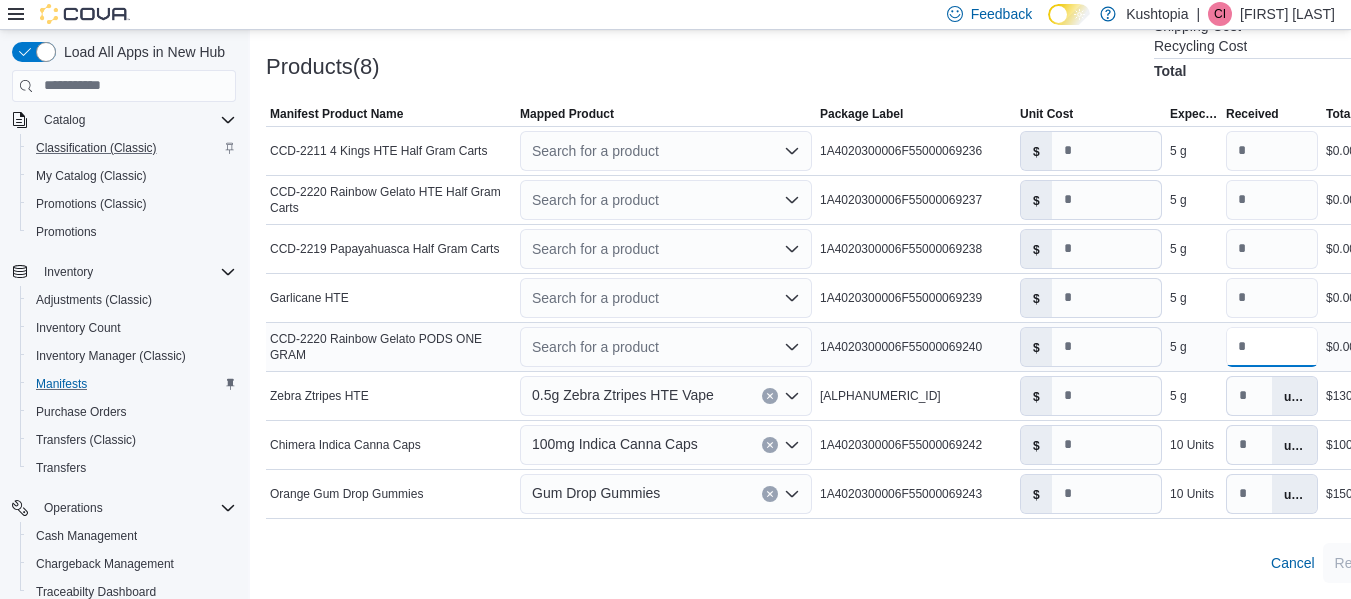 drag, startPoint x: 1283, startPoint y: 346, endPoint x: 1222, endPoint y: 344, distance: 61.03278 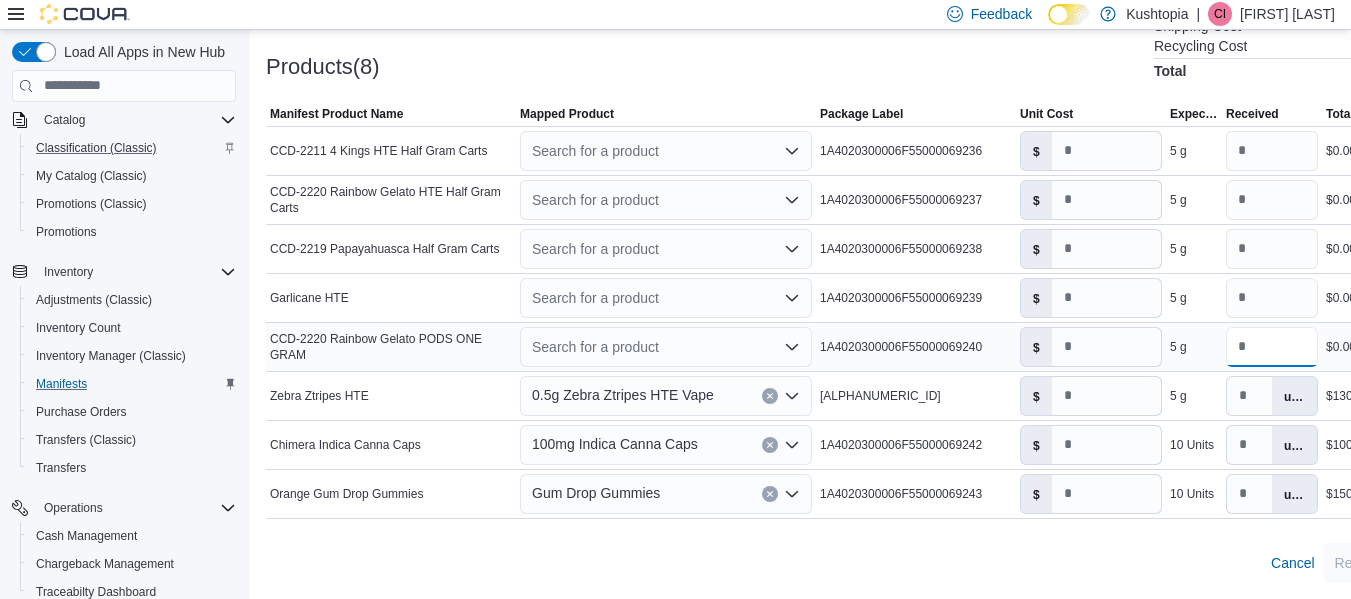 click on "*" at bounding box center (1272, 347) 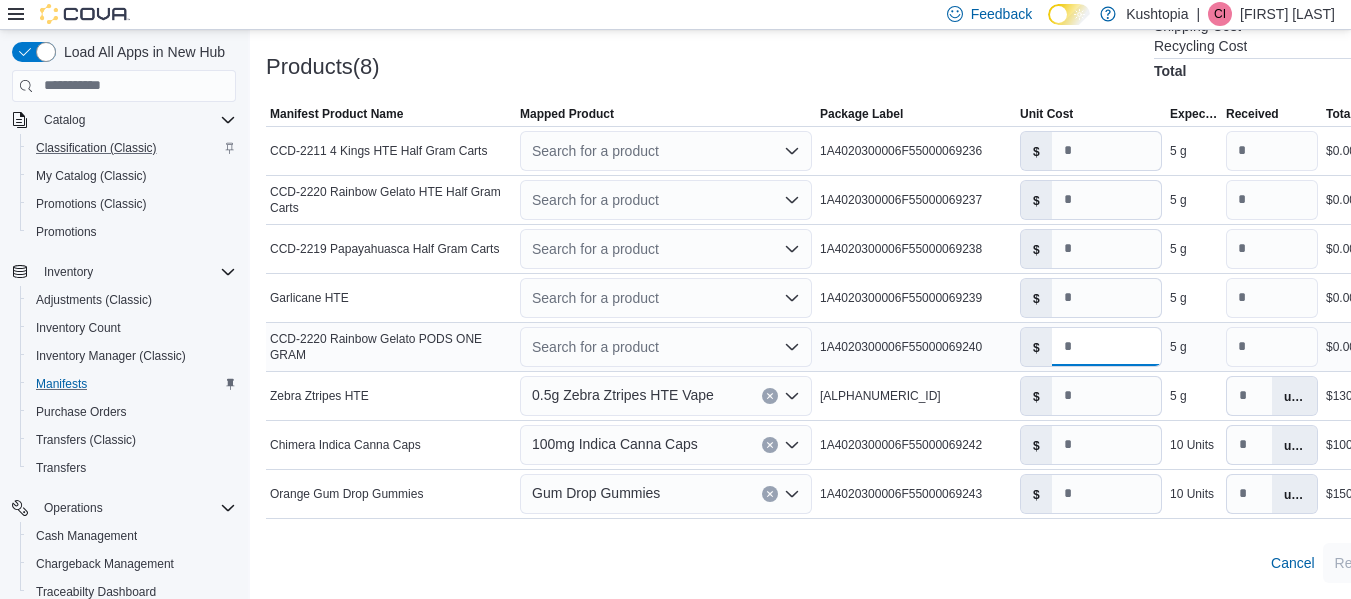 drag, startPoint x: 1079, startPoint y: 344, endPoint x: 1030, endPoint y: 354, distance: 50.01 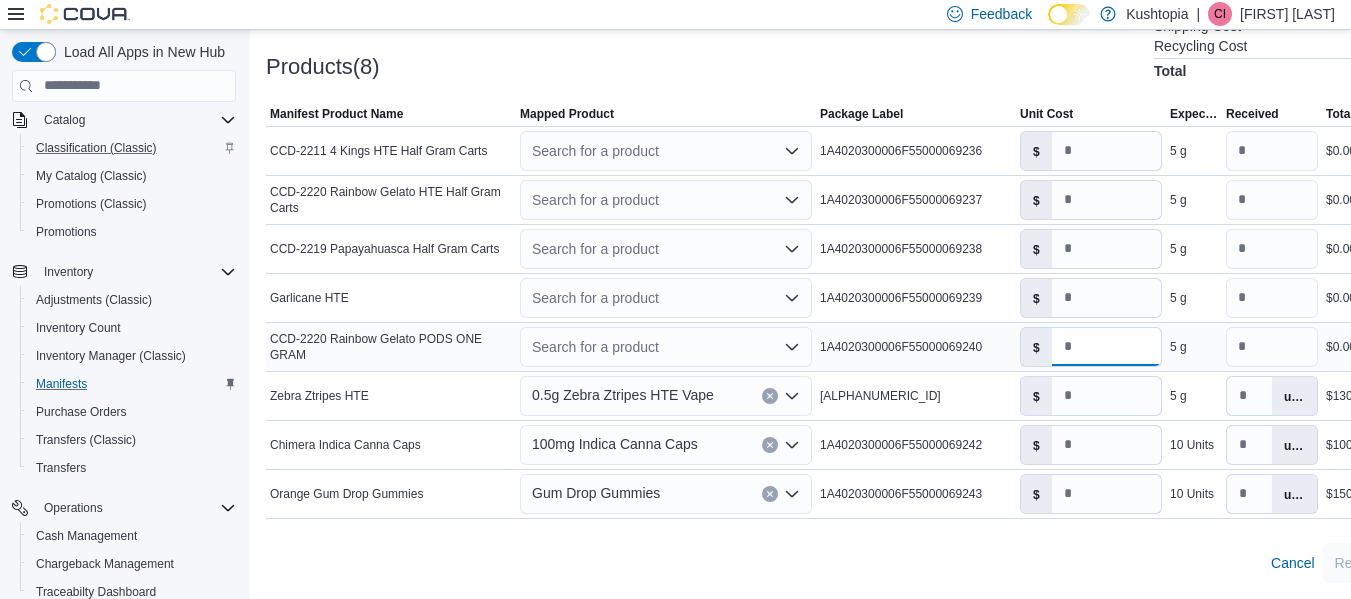click on "$ *" at bounding box center [1091, 347] 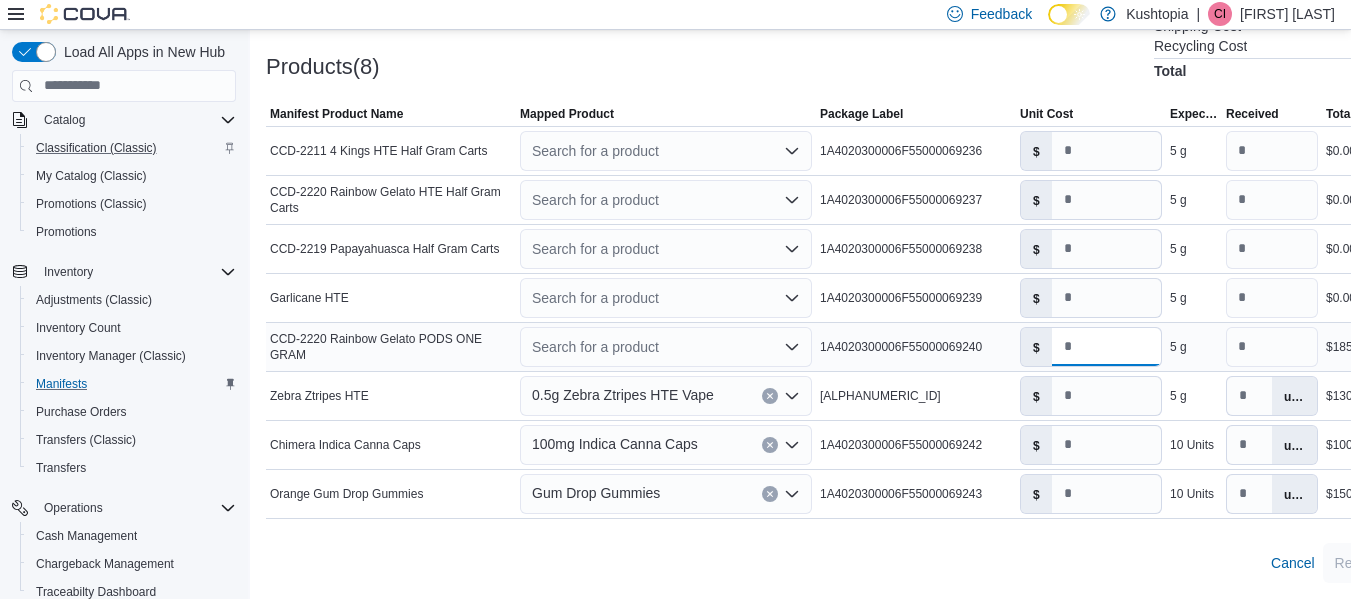 type on "**" 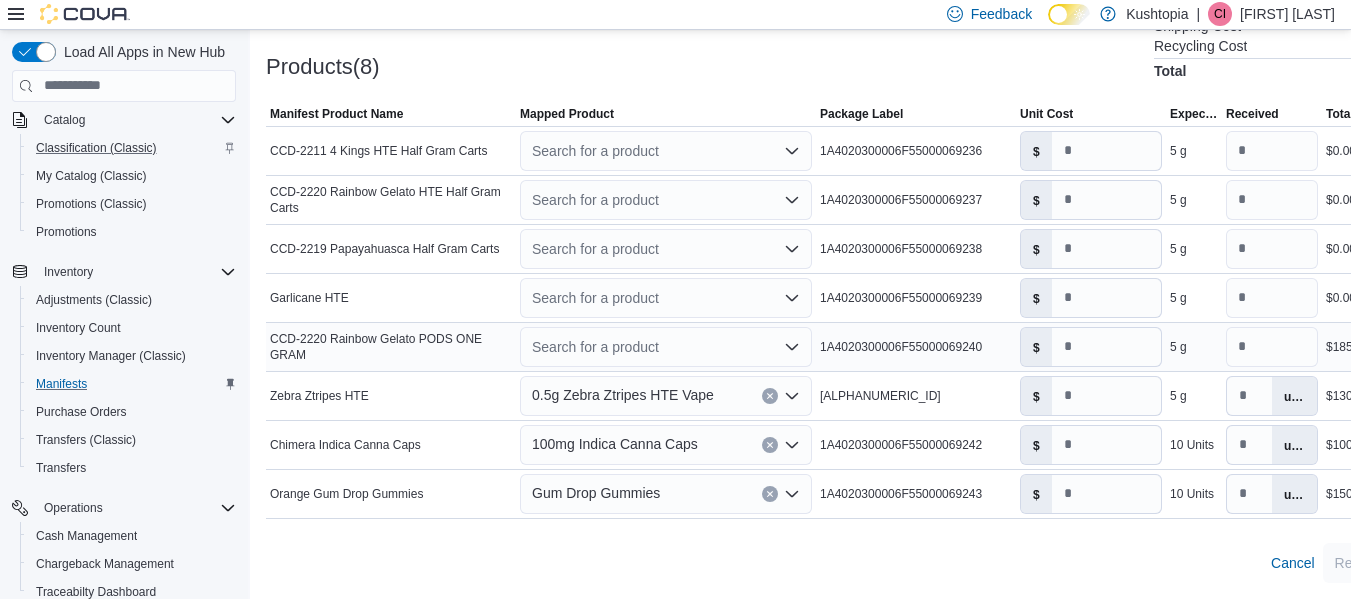 click 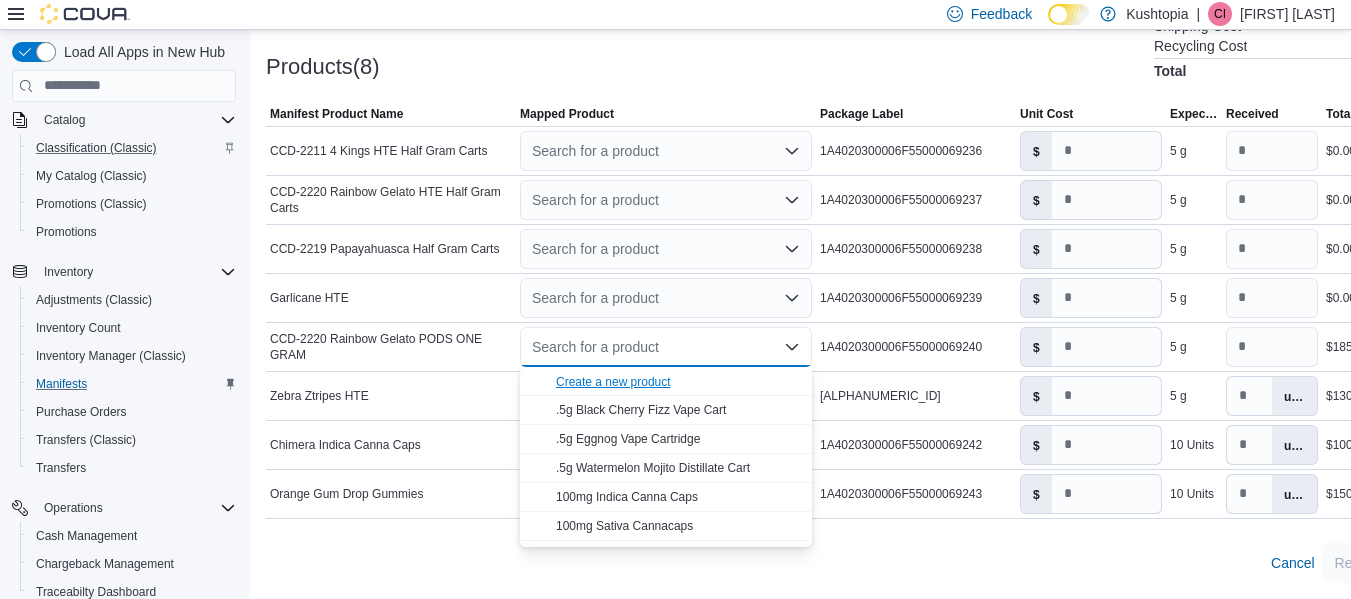 click on "Create a new product" at bounding box center (613, 382) 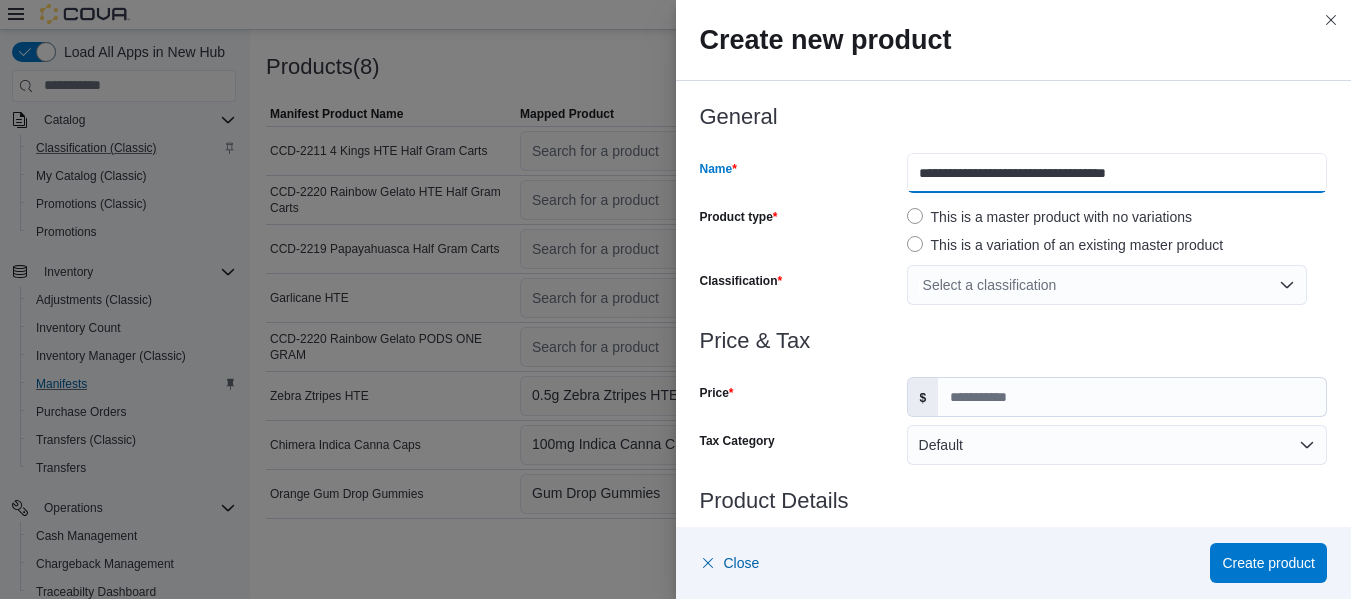 drag, startPoint x: 974, startPoint y: 174, endPoint x: 895, endPoint y: 174, distance: 79 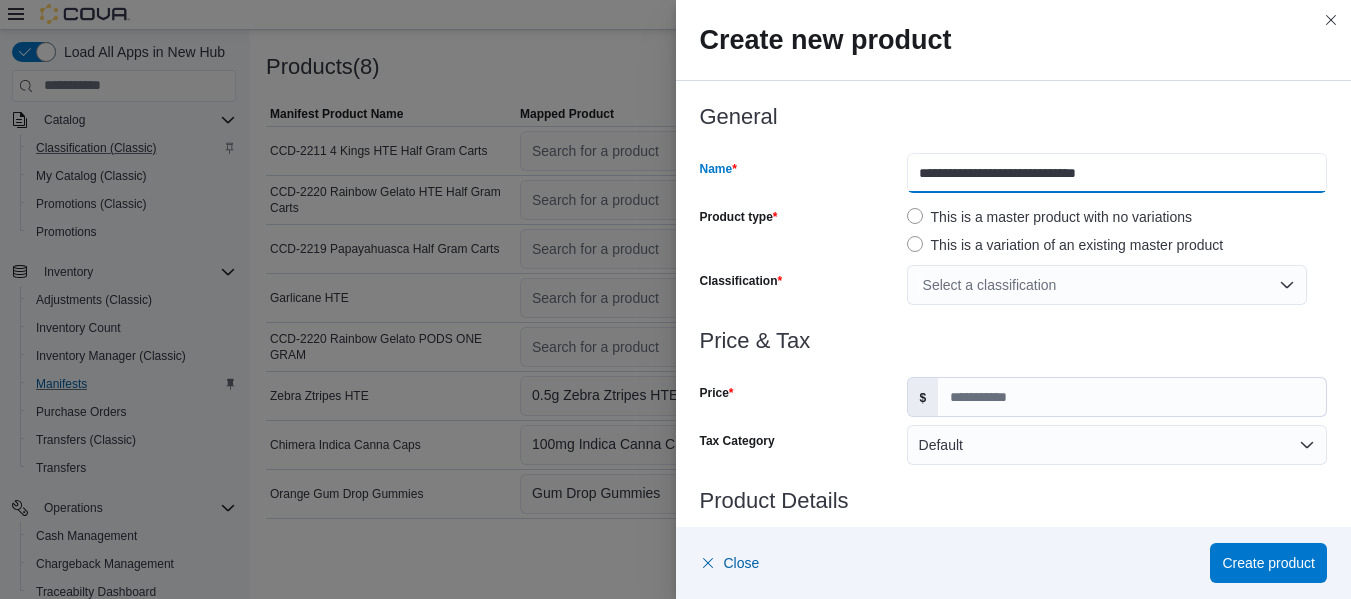drag, startPoint x: 1143, startPoint y: 172, endPoint x: 1076, endPoint y: 182, distance: 67.74216 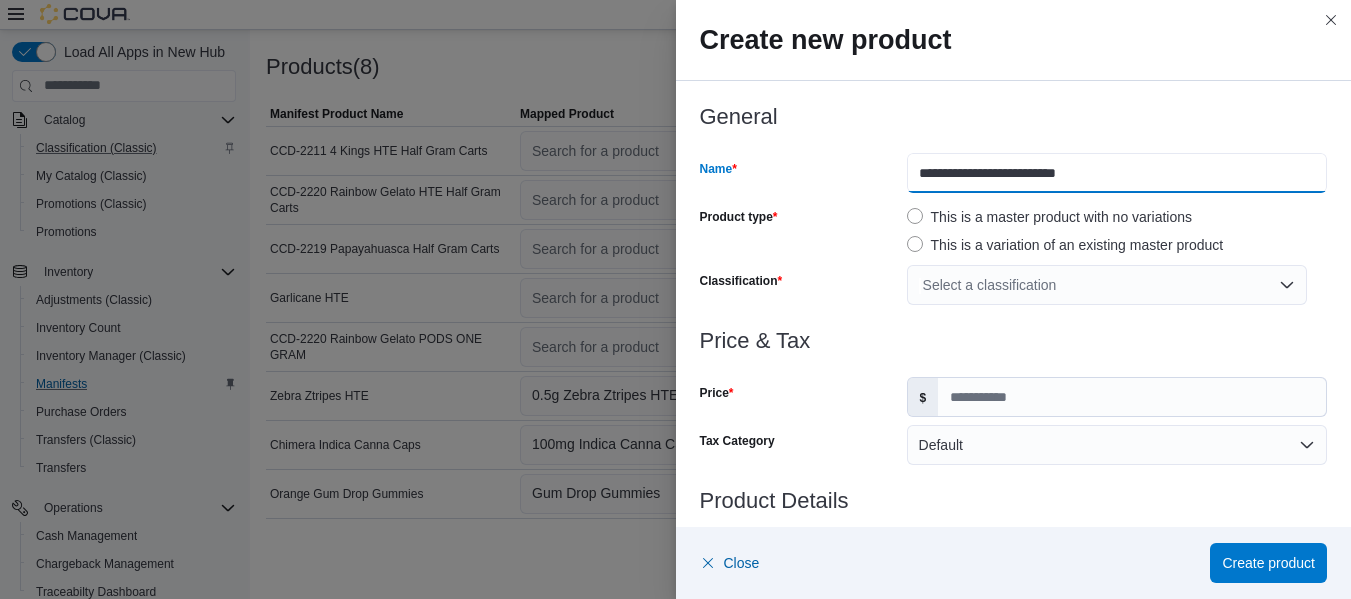 type on "**********" 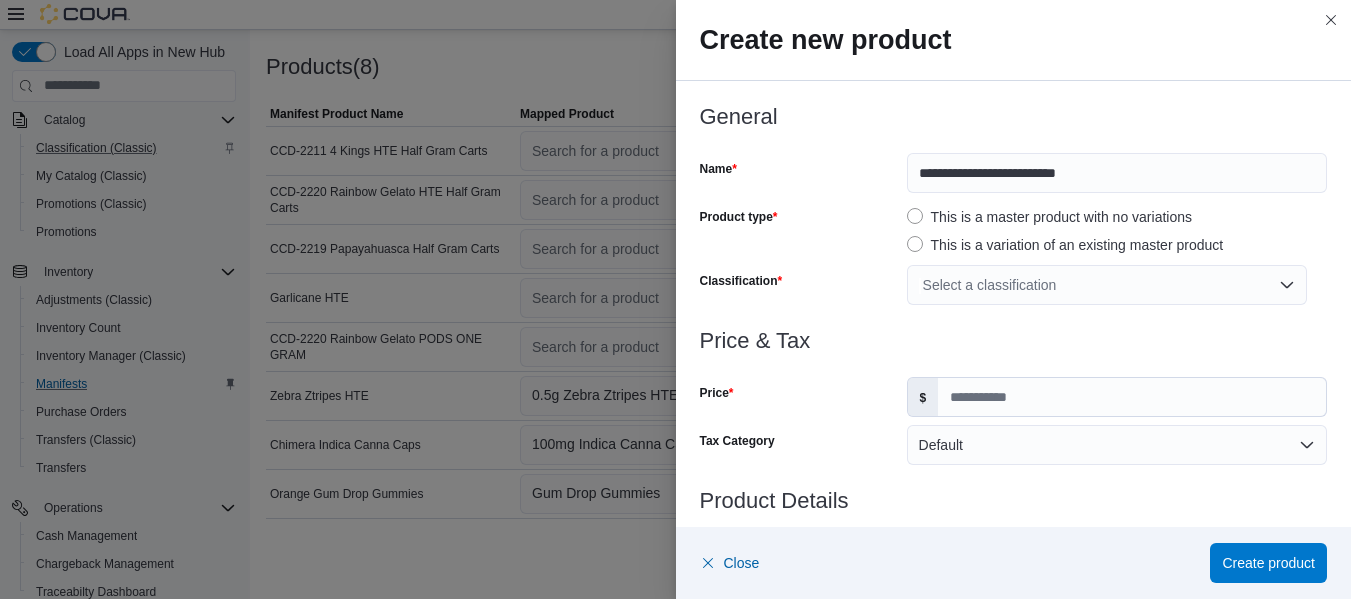 click on "This is a variation of an existing master product" at bounding box center (1065, 245) 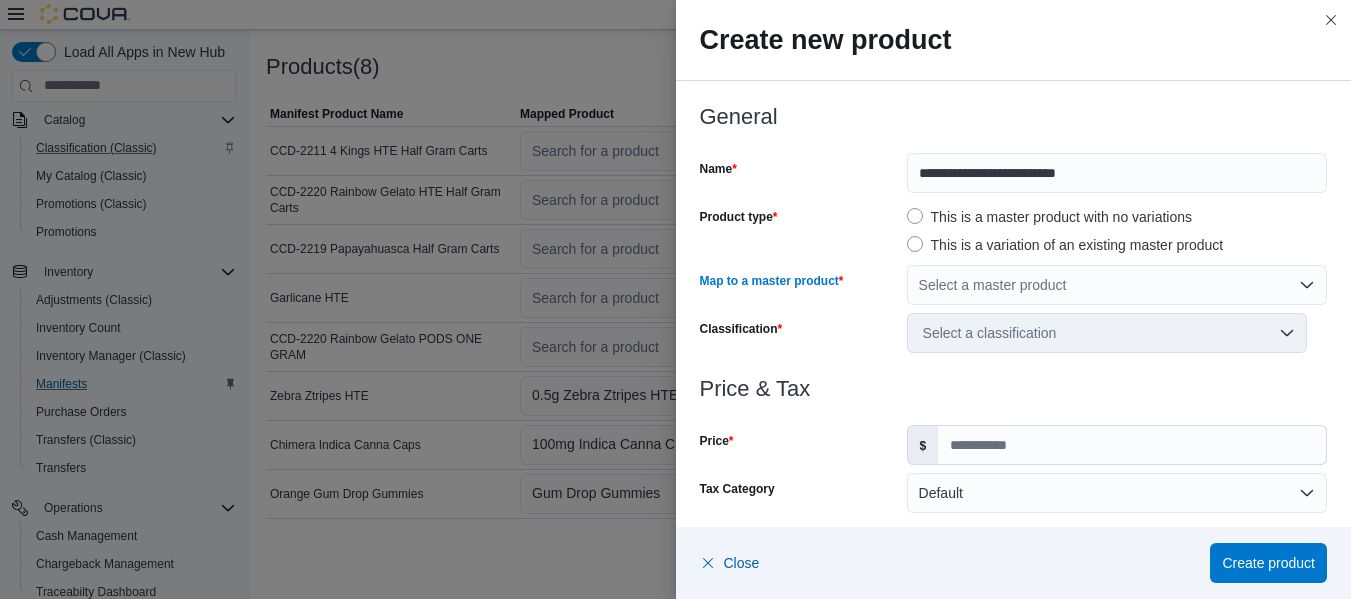 click on "Select a master product" at bounding box center [1117, 285] 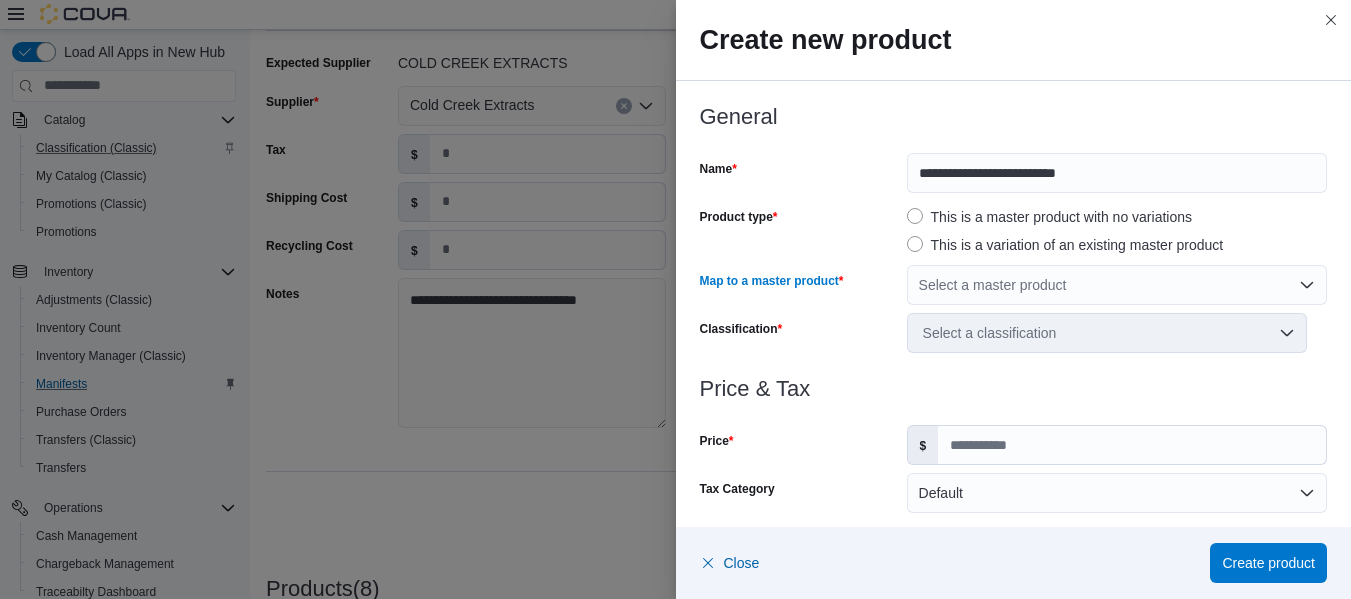 scroll, scrollTop: 0, scrollLeft: 0, axis: both 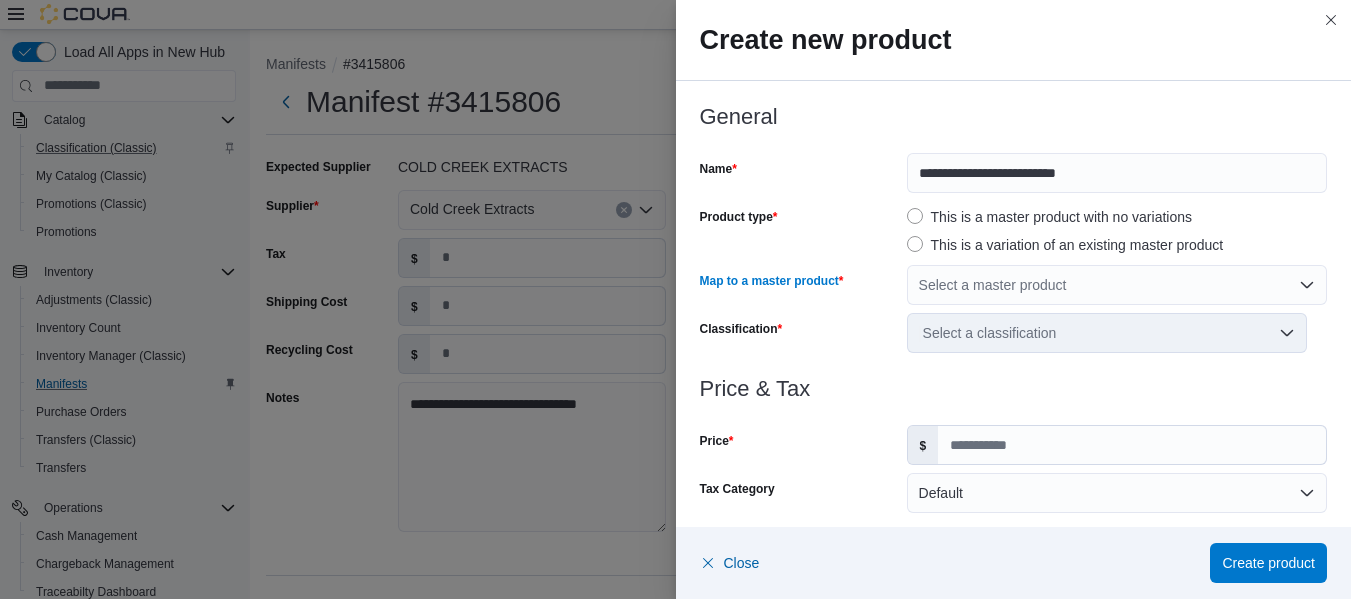 click 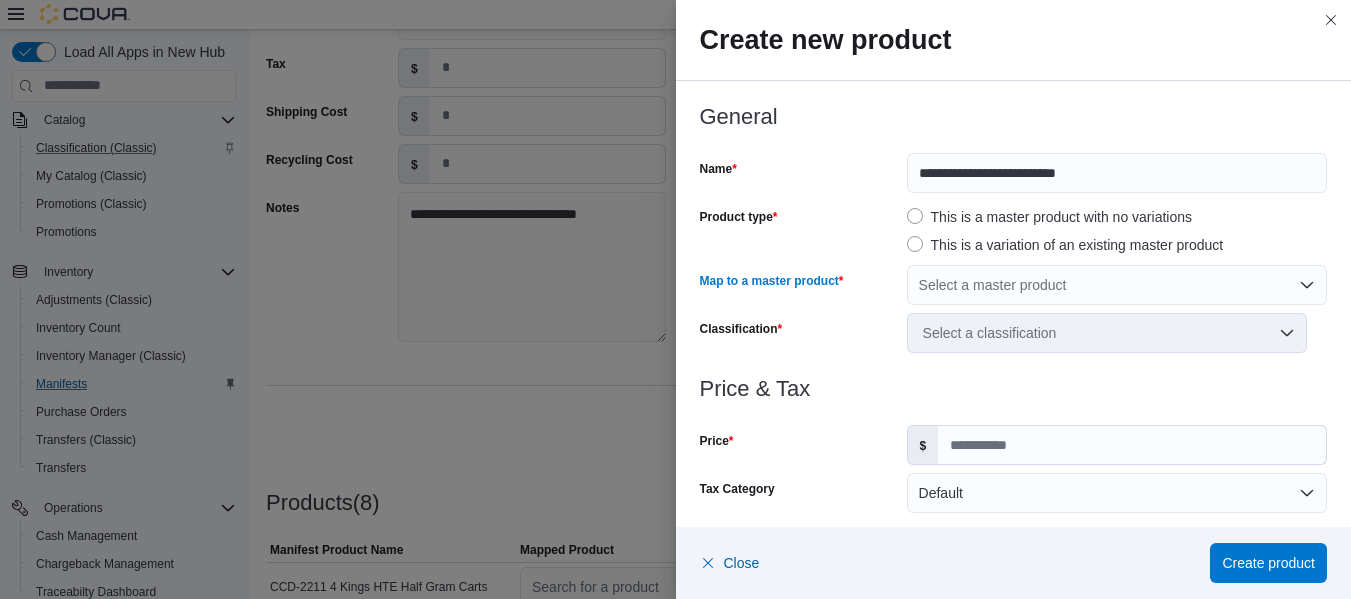 scroll, scrollTop: 200, scrollLeft: 0, axis: vertical 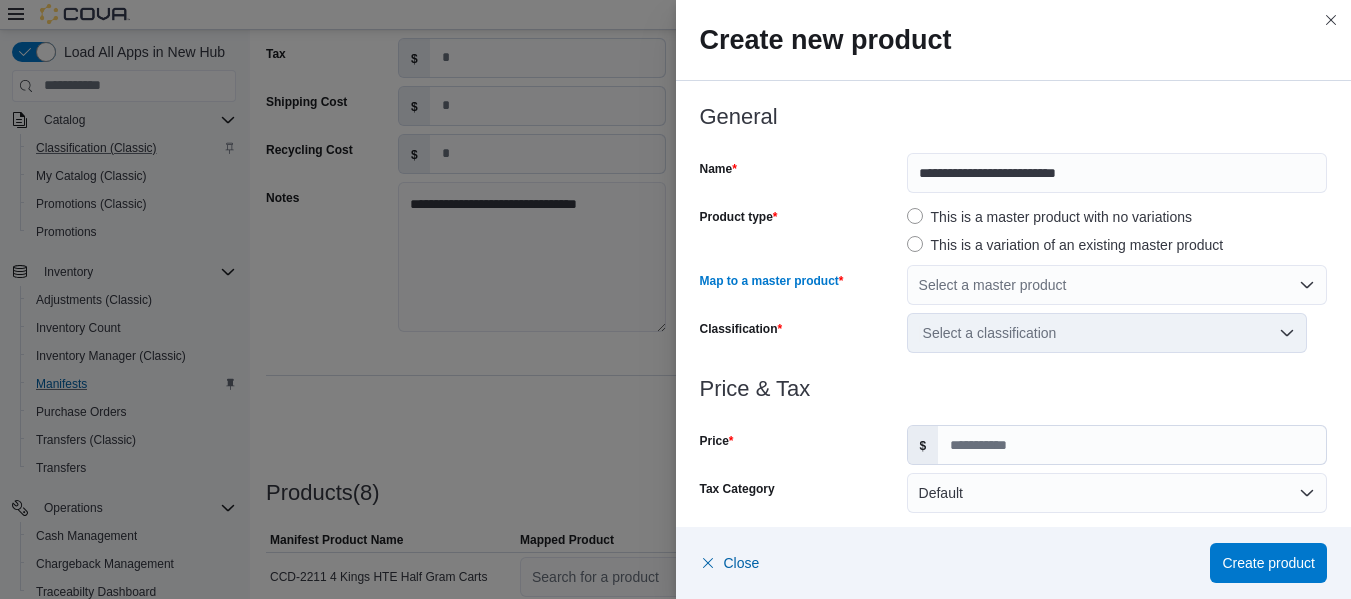 click 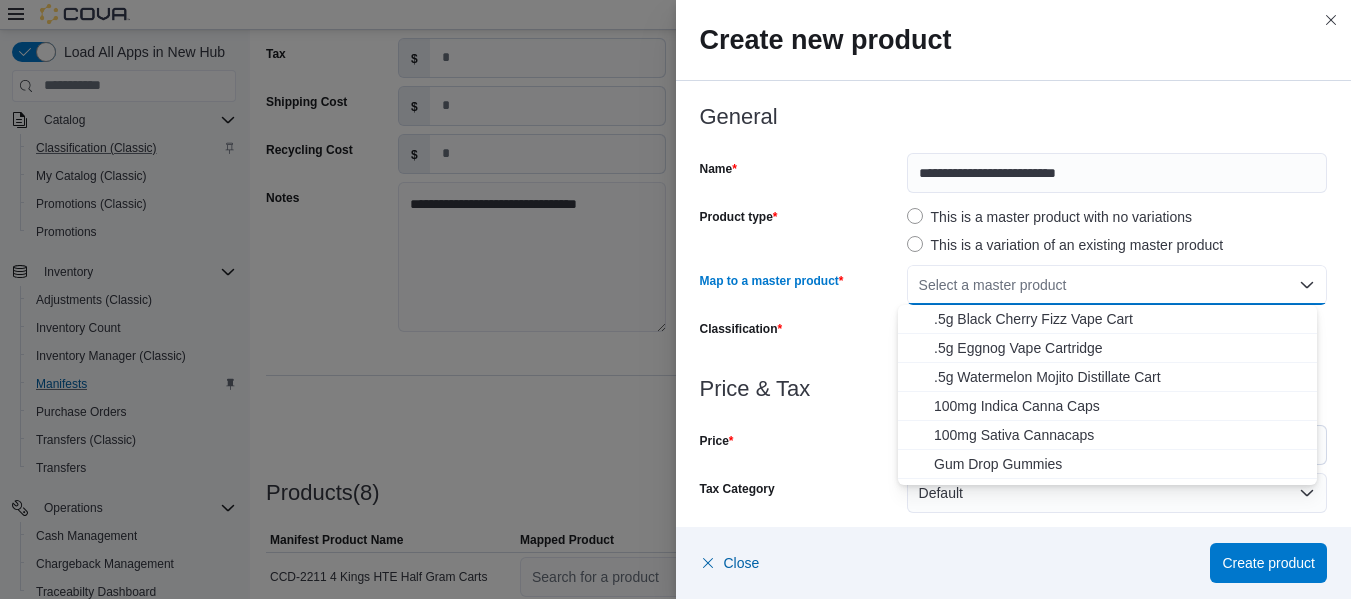 click on "Select a master product" at bounding box center [1117, 285] 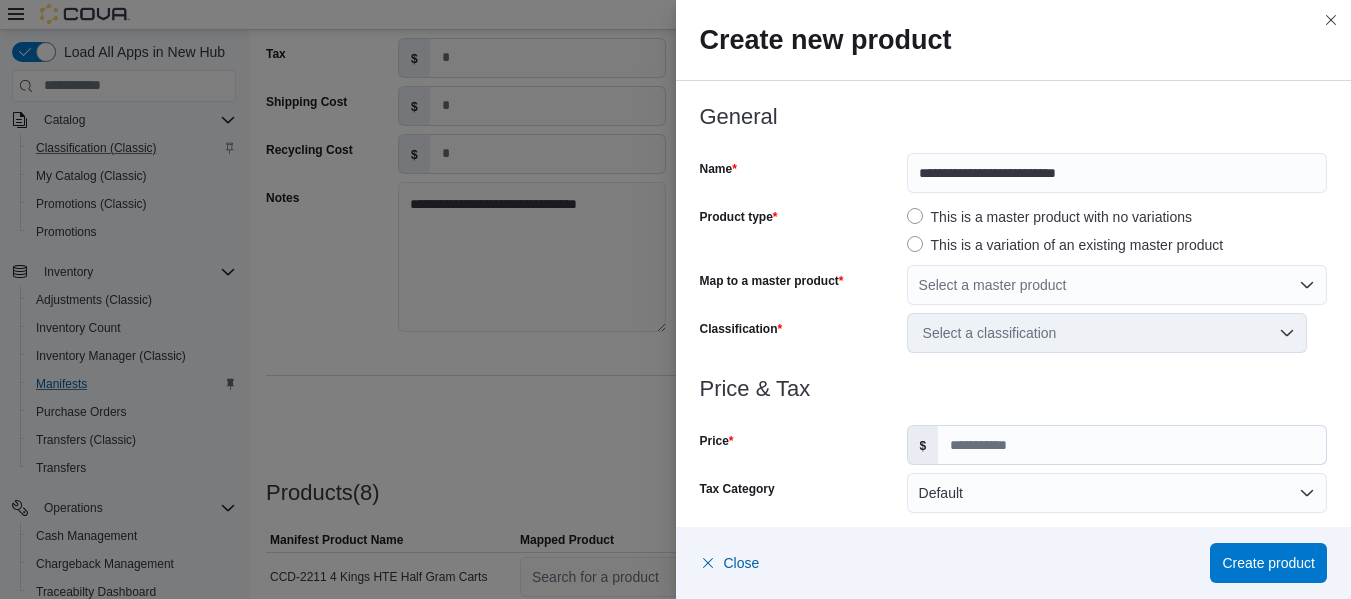 click on "General" at bounding box center [1014, 117] 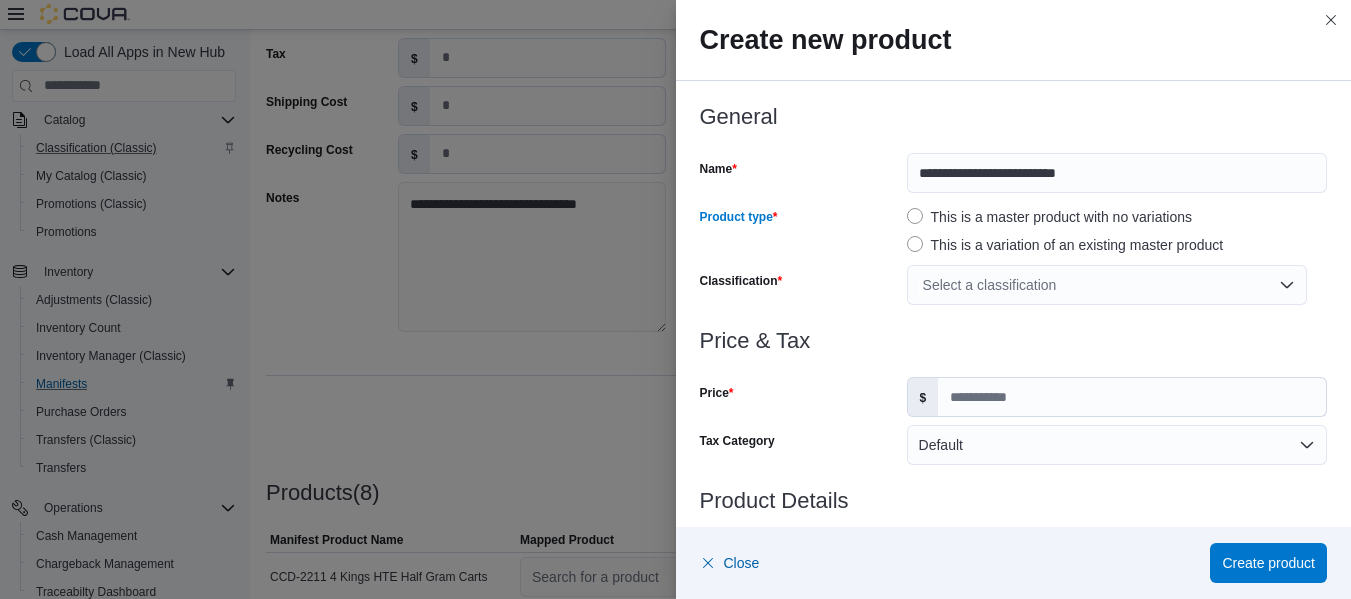 click on "Select a classification" at bounding box center (1107, 285) 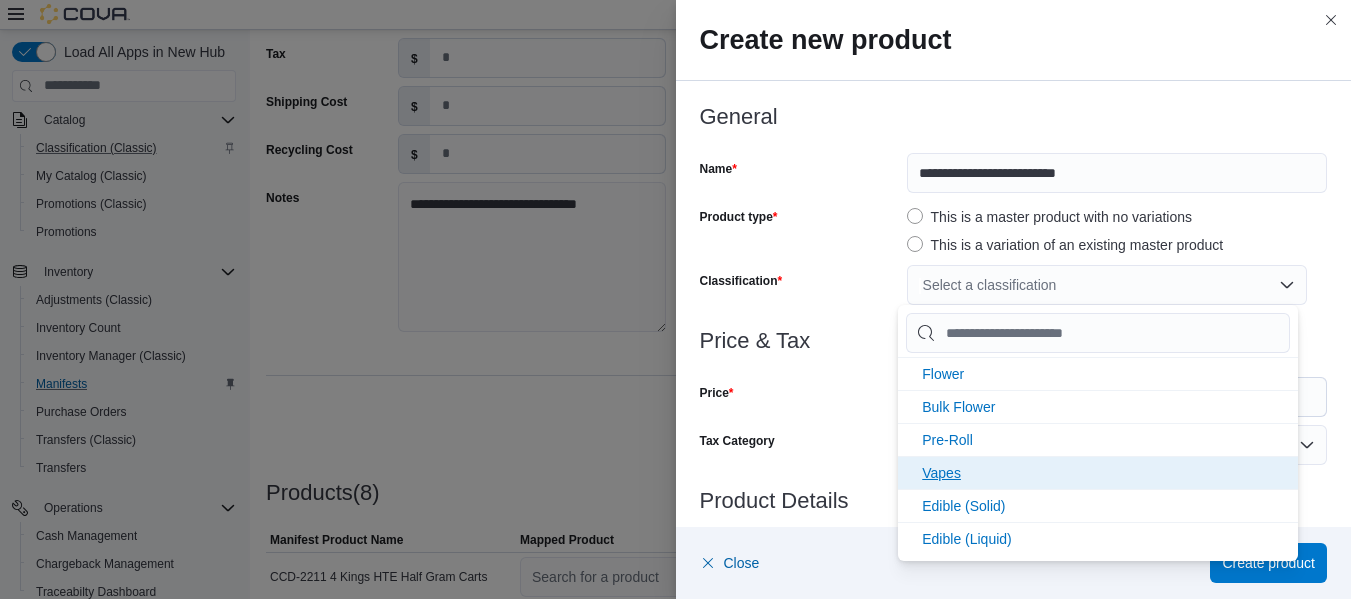 click on "Vapes" at bounding box center (1098, 472) 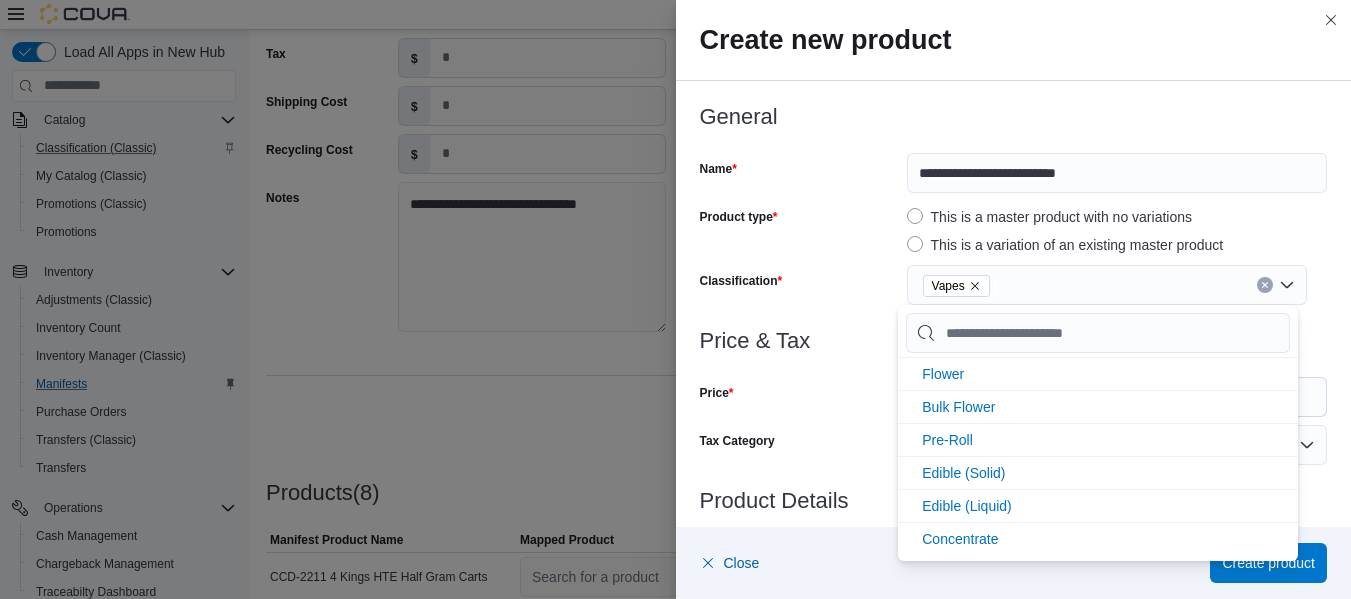 scroll, scrollTop: 0, scrollLeft: 0, axis: both 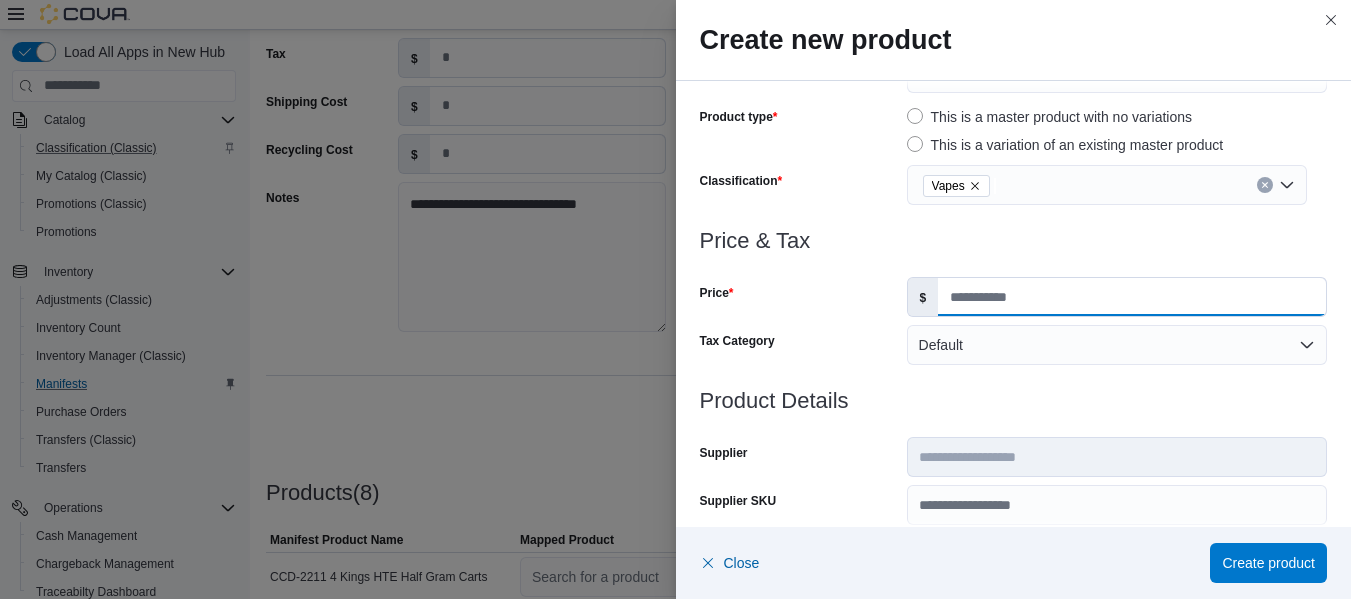 click on "Price" at bounding box center [1132, 297] 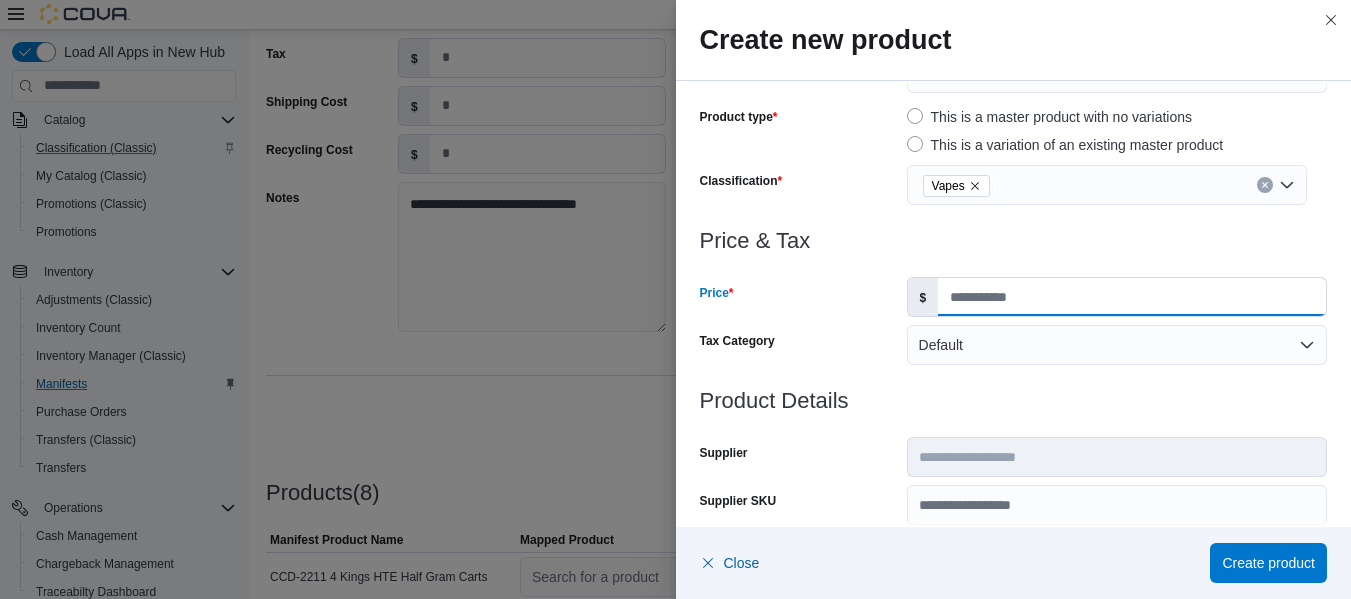 type on "**" 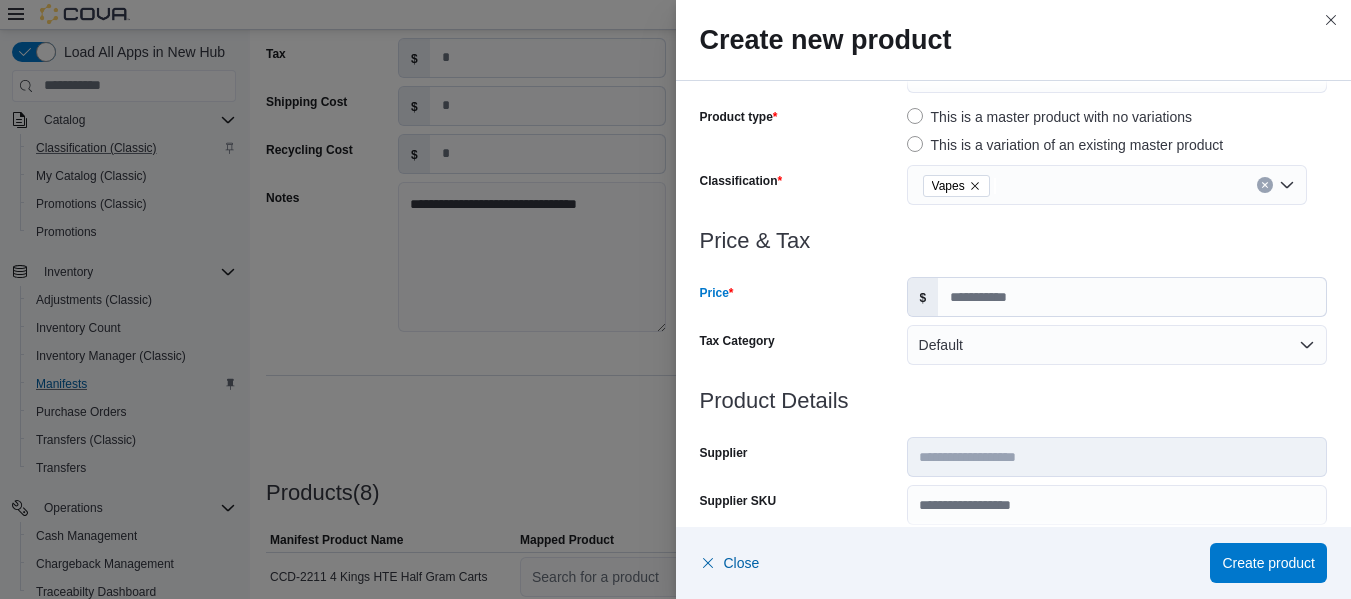 click at bounding box center [1014, 217] 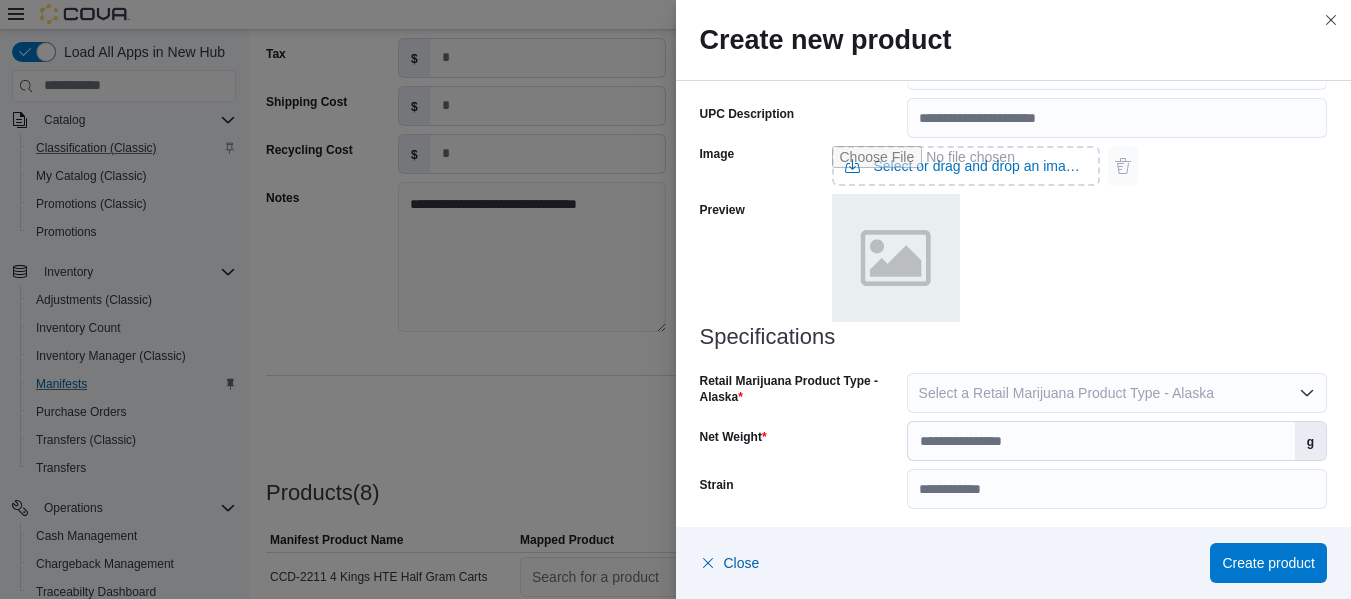 scroll, scrollTop: 829, scrollLeft: 0, axis: vertical 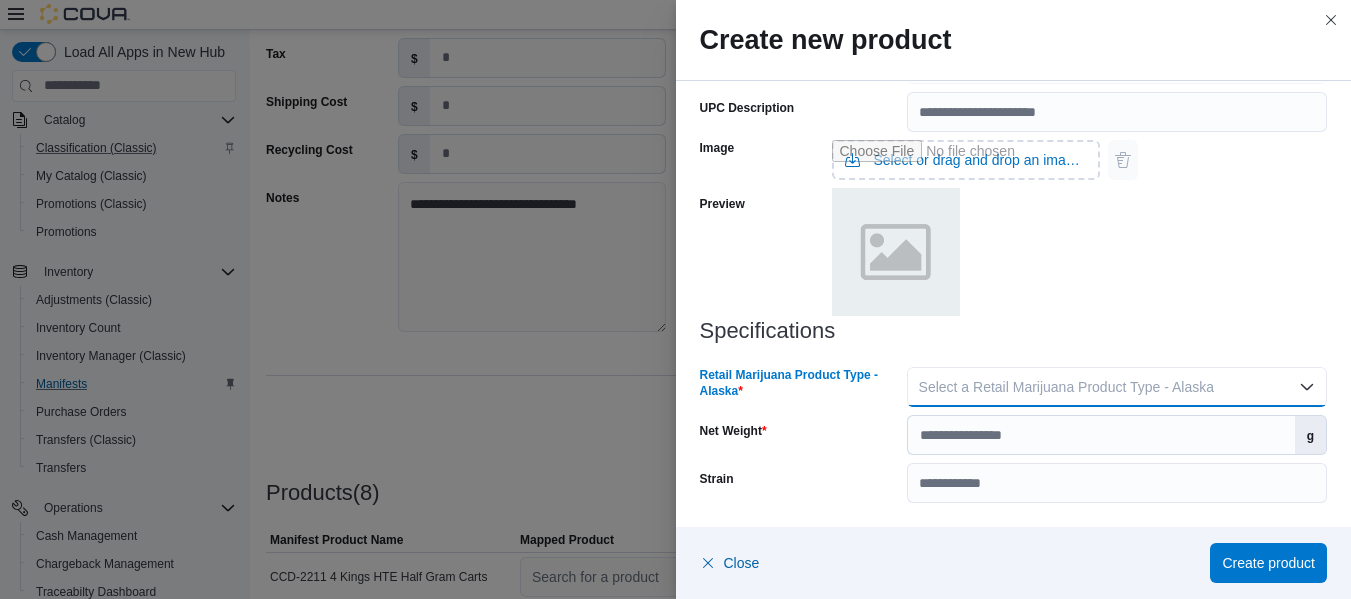 click on "Select a Retail Marijuana Product Type - Alaska" at bounding box center [1066, 387] 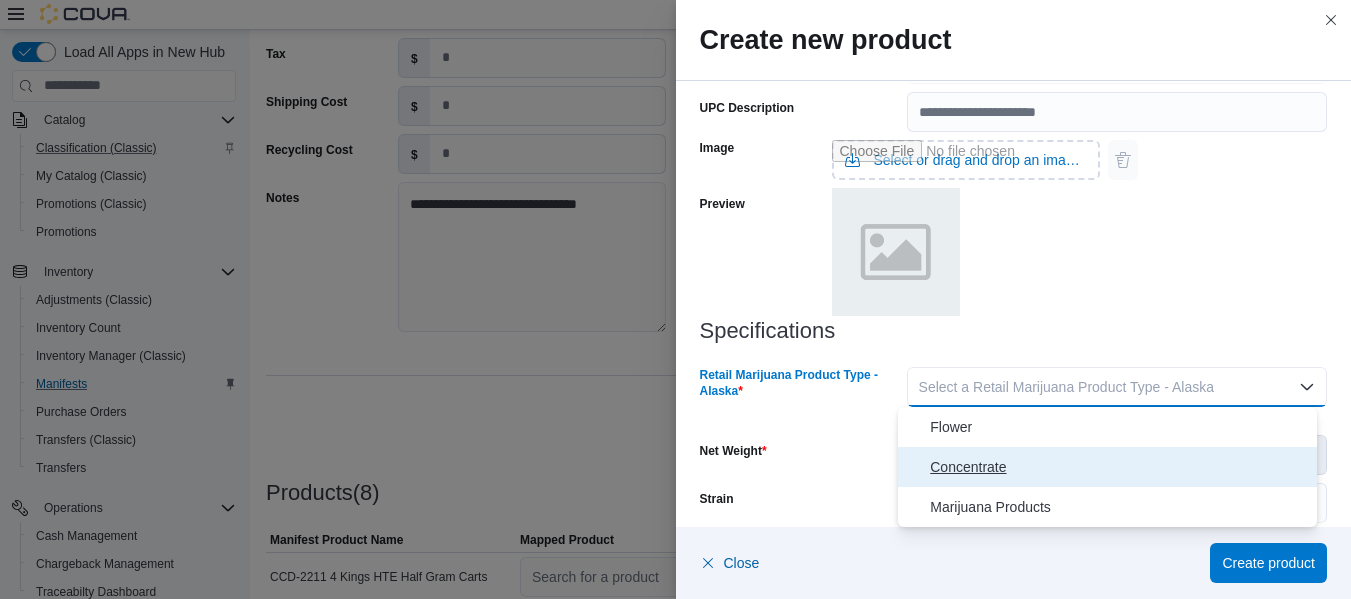 click on "Concentrate" at bounding box center (1119, 467) 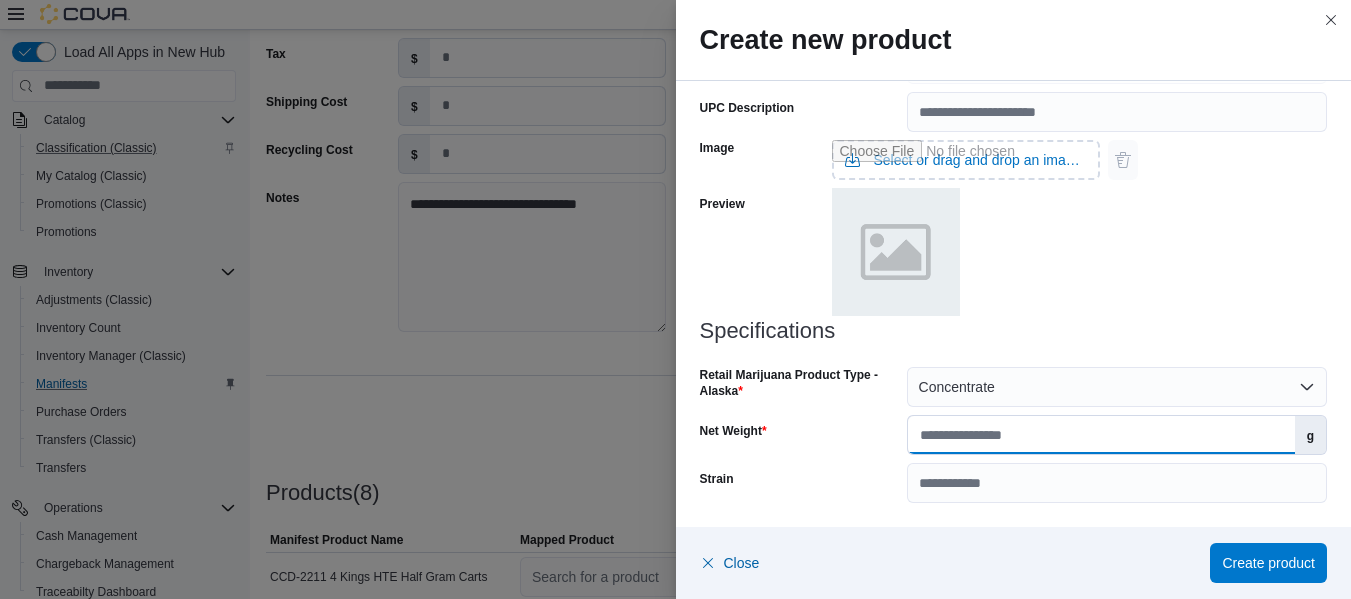 click on "Net Weight" at bounding box center (1101, 435) 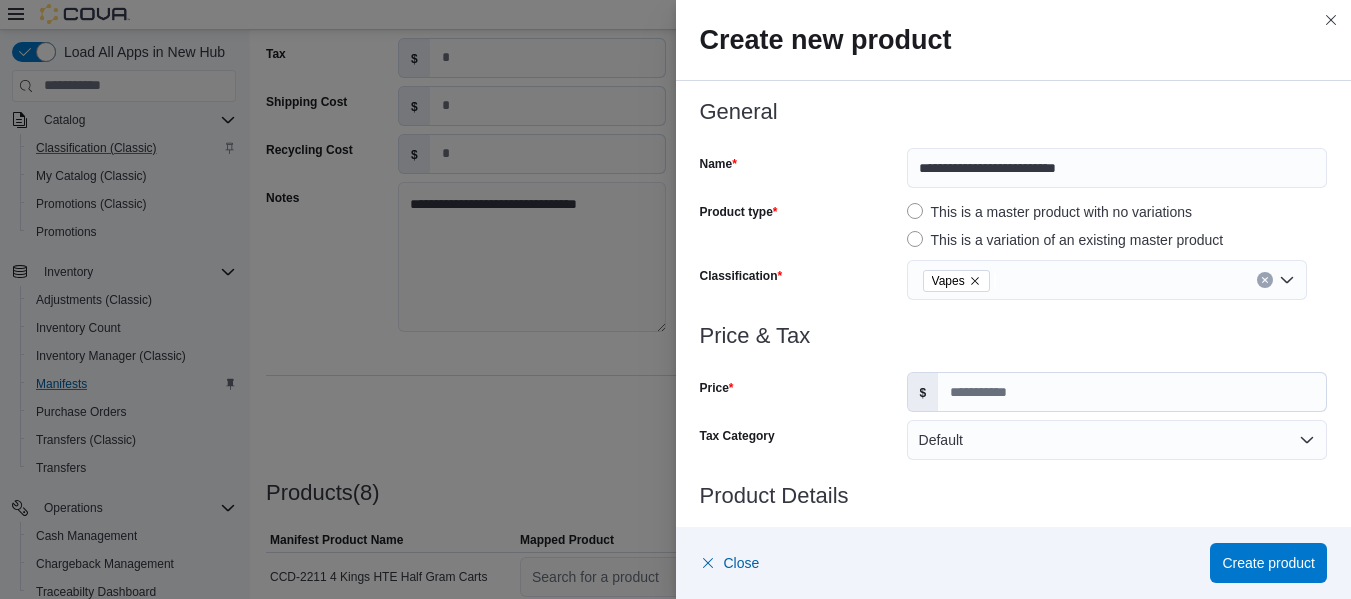 scroll, scrollTop: 0, scrollLeft: 0, axis: both 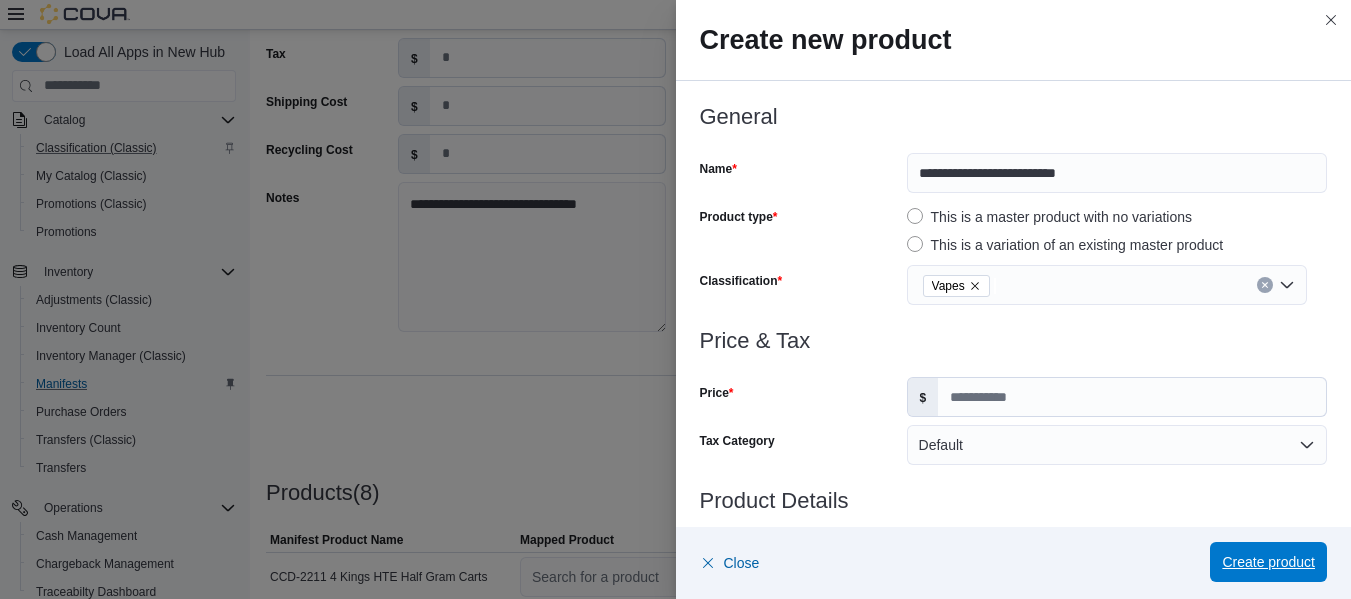 type on "*" 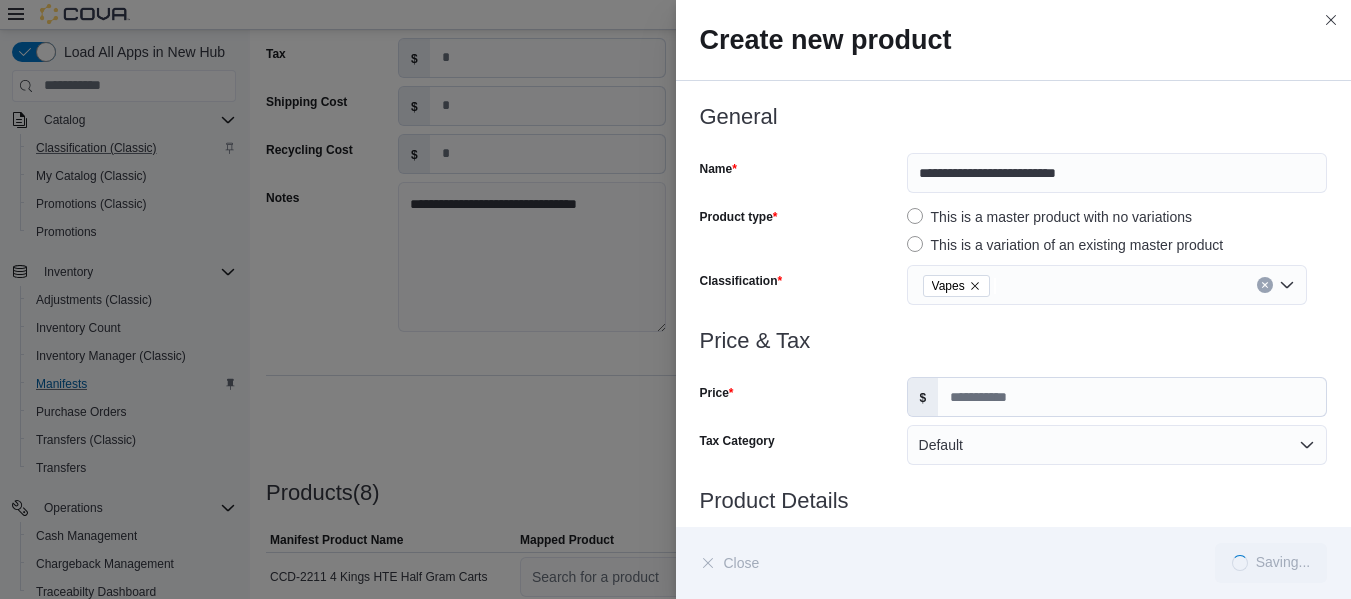 type on "*" 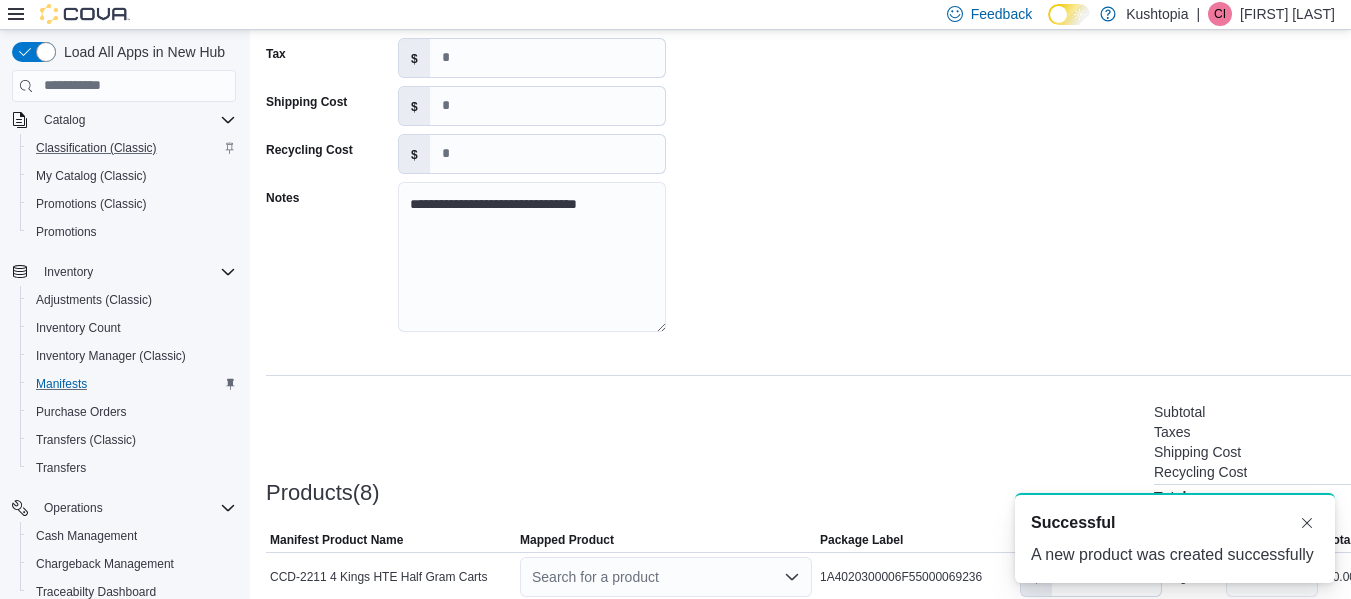 scroll, scrollTop: 626, scrollLeft: 0, axis: vertical 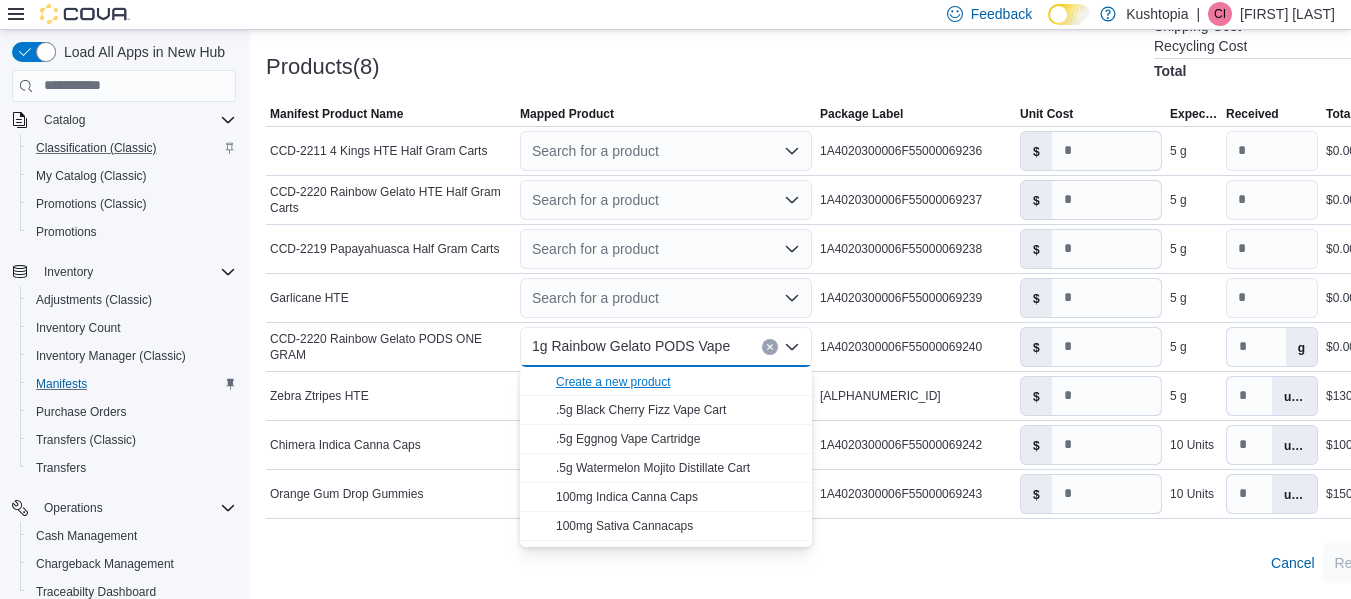 click on "Create a new product" at bounding box center [613, 382] 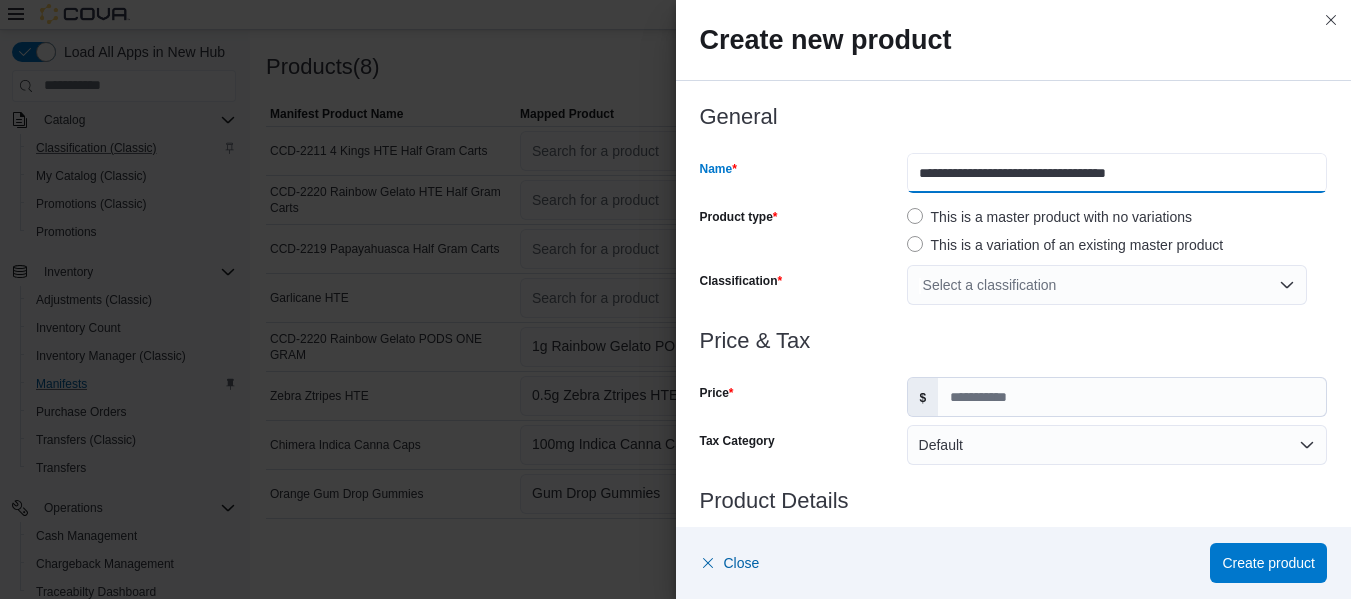 drag, startPoint x: 973, startPoint y: 172, endPoint x: 908, endPoint y: 167, distance: 65.192024 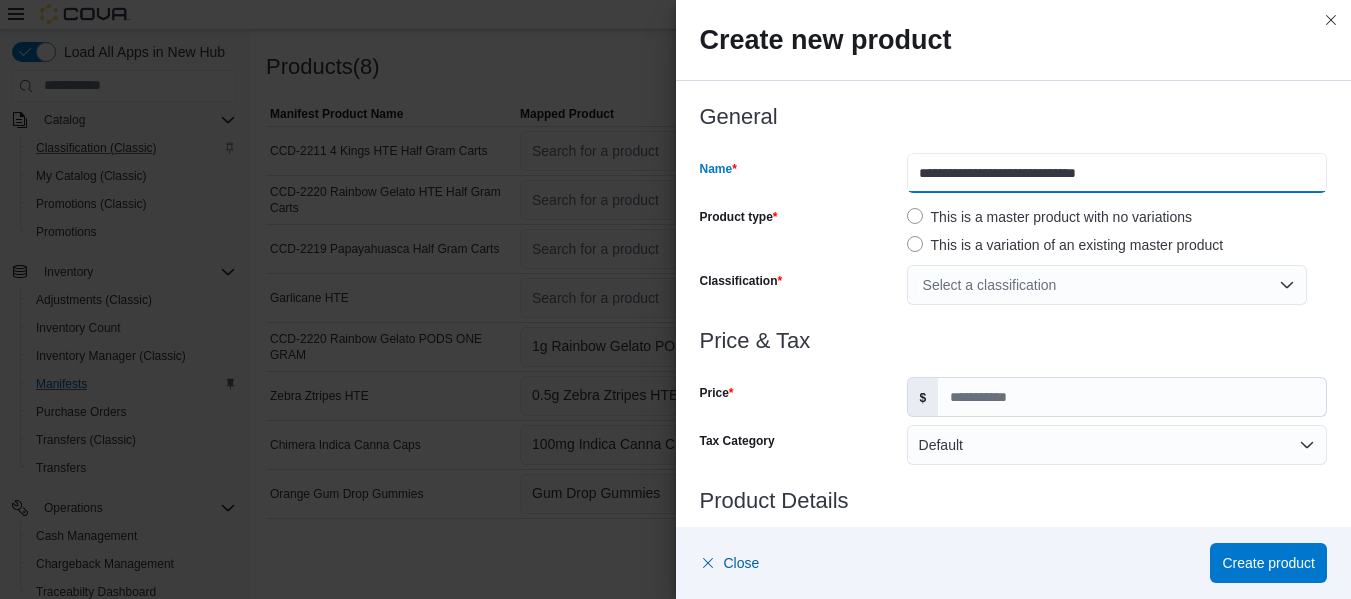 drag, startPoint x: 1144, startPoint y: 179, endPoint x: 1072, endPoint y: 174, distance: 72.1734 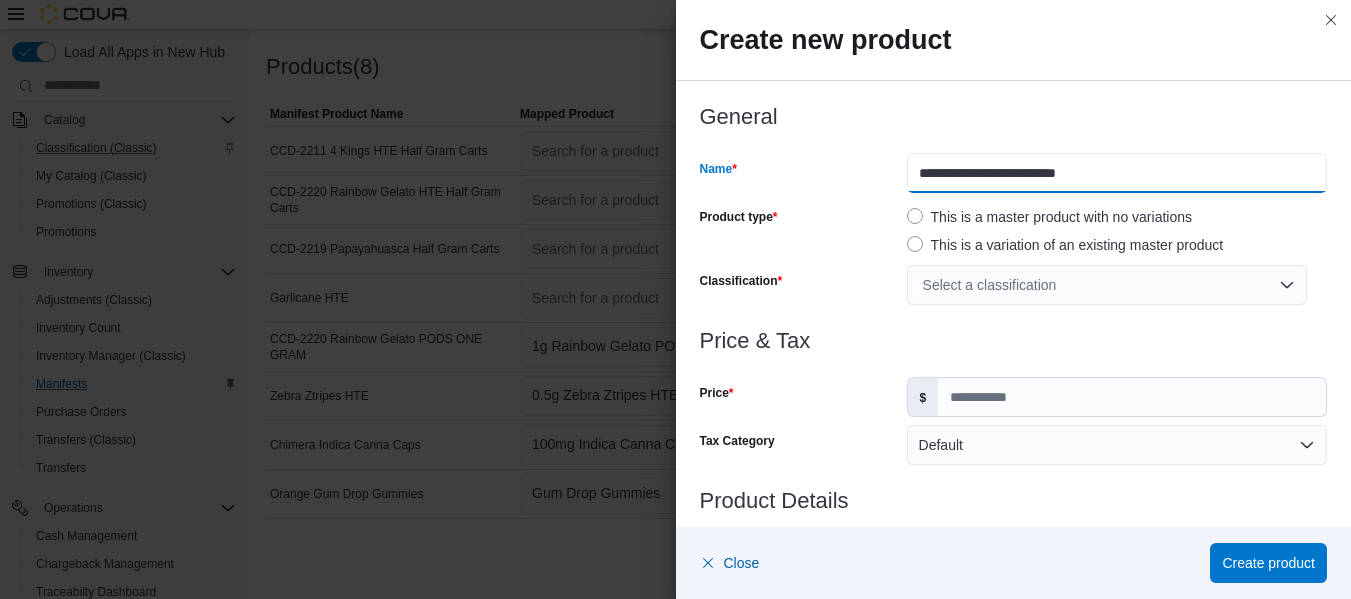 type on "**********" 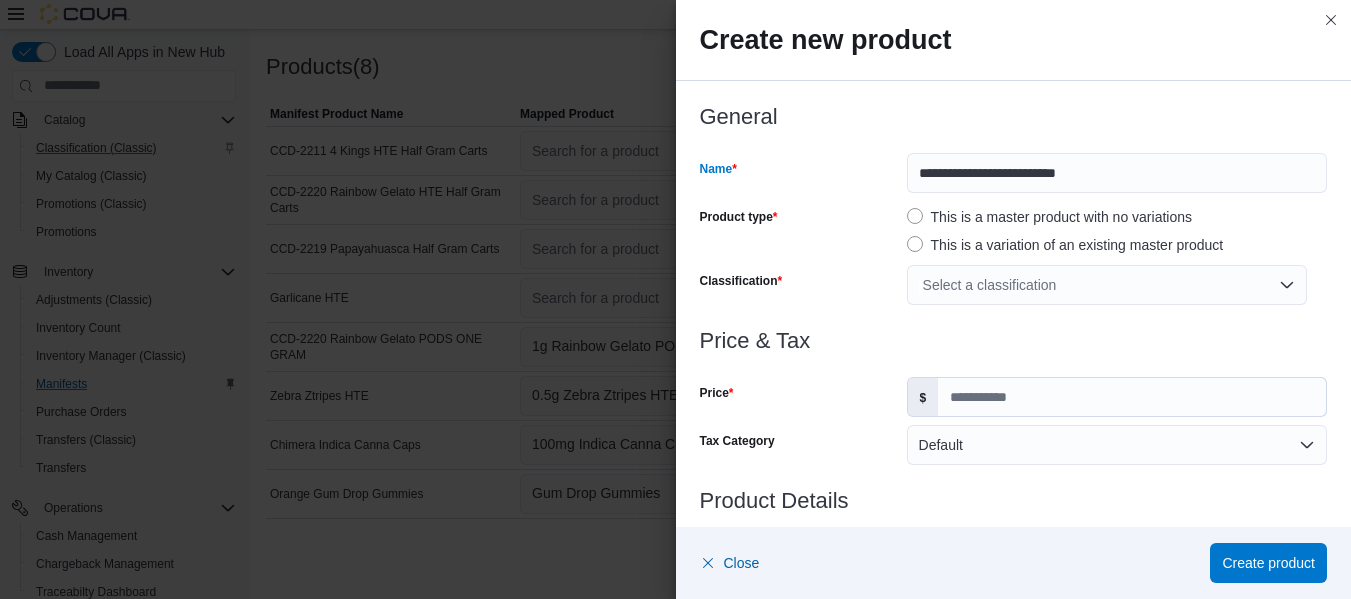 click on "This is a variation of an existing master product" at bounding box center (1065, 245) 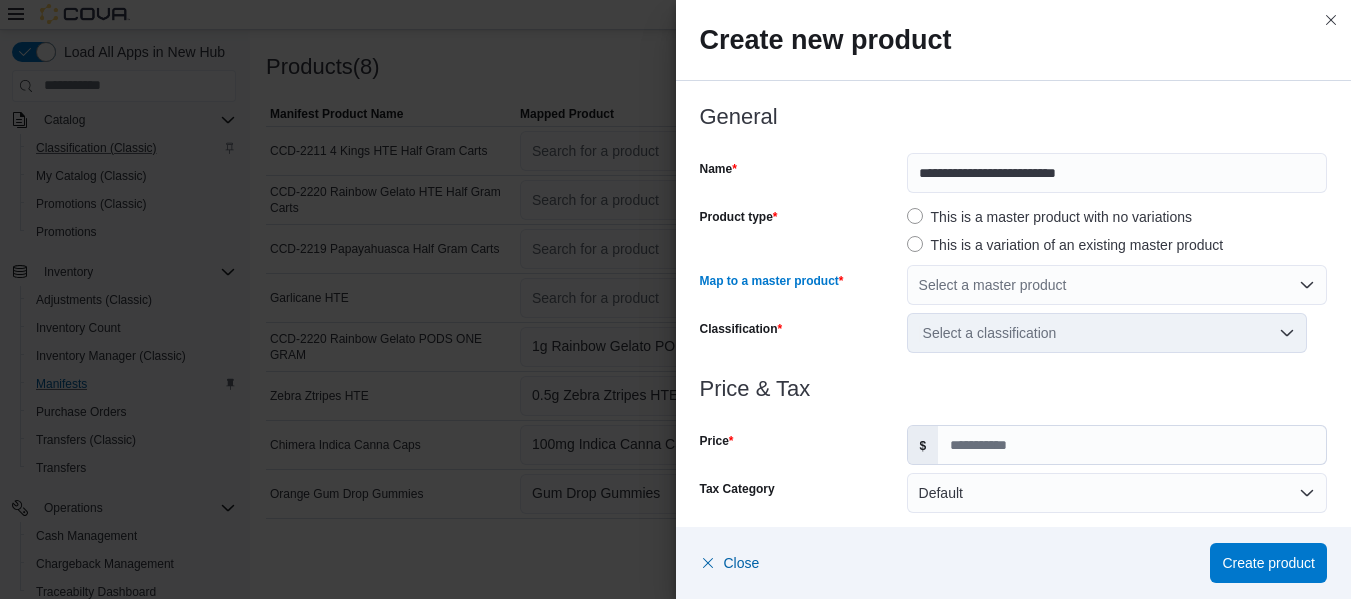 click on "Select a master product" at bounding box center (1117, 285) 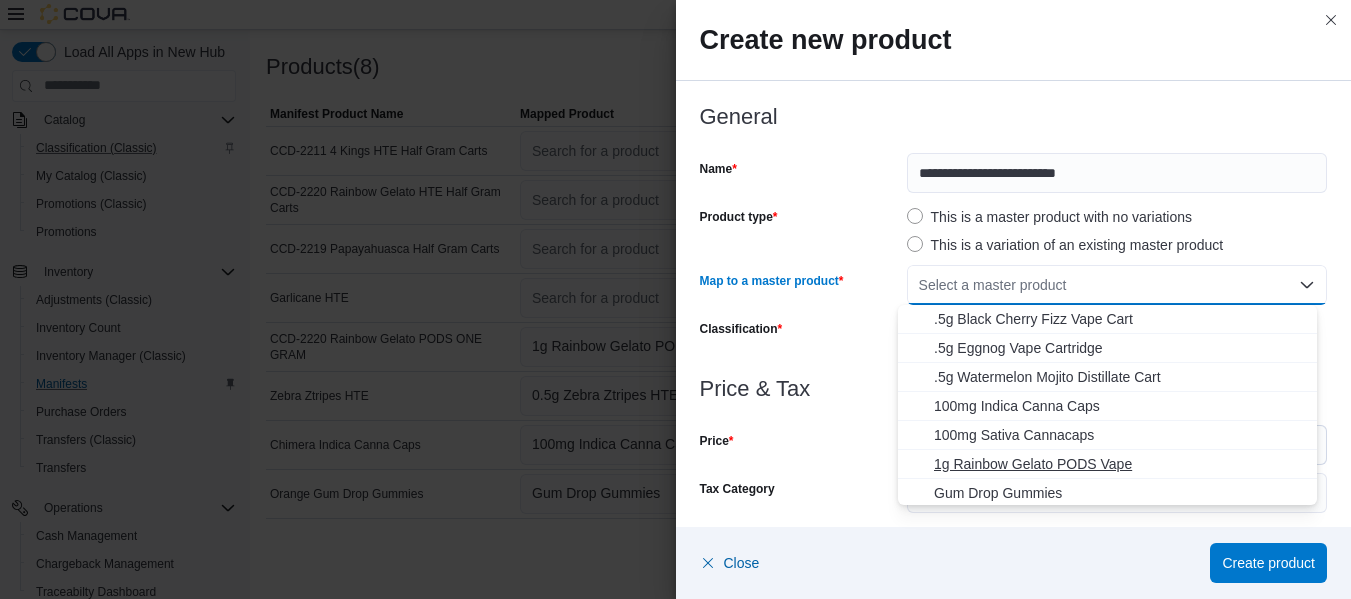 click on "1g Rainbow Gelato PODS Vape" at bounding box center [1119, 464] 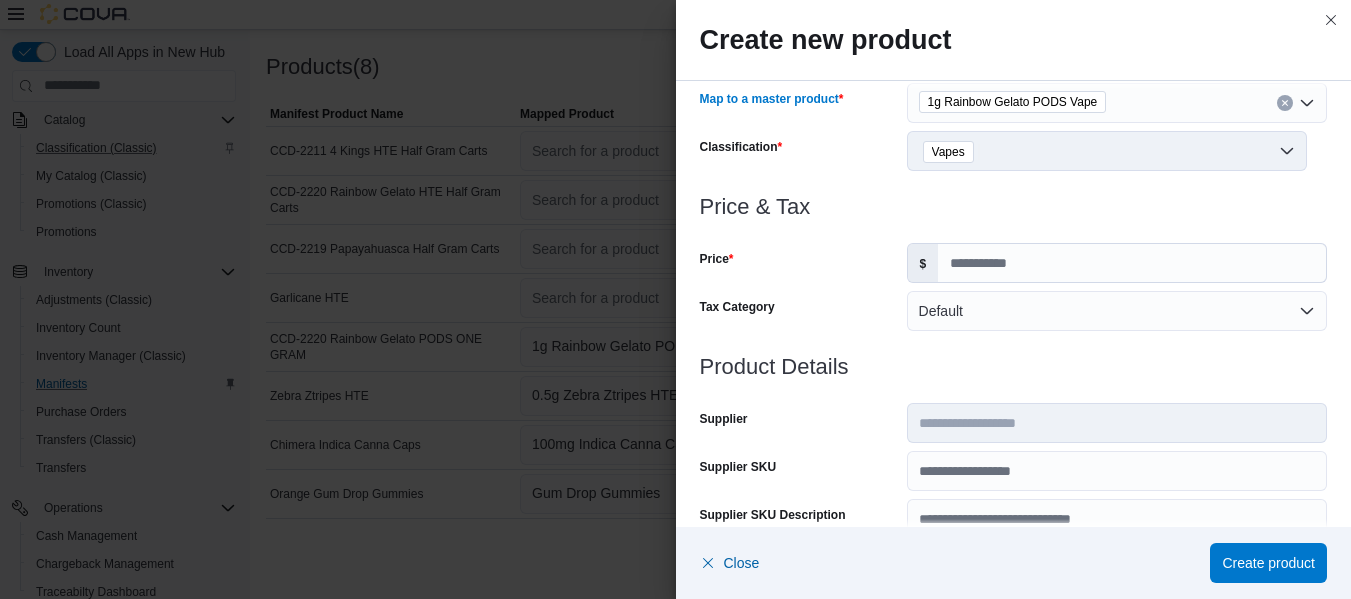 scroll, scrollTop: 200, scrollLeft: 0, axis: vertical 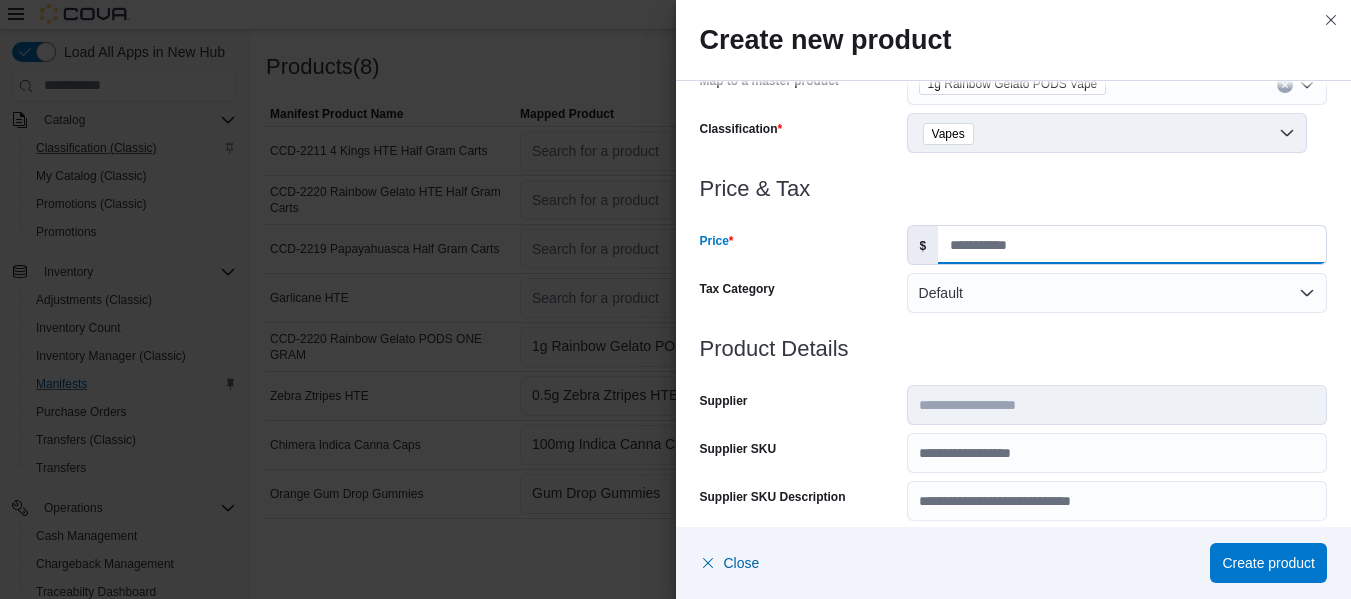 click on "Price" at bounding box center (1132, 245) 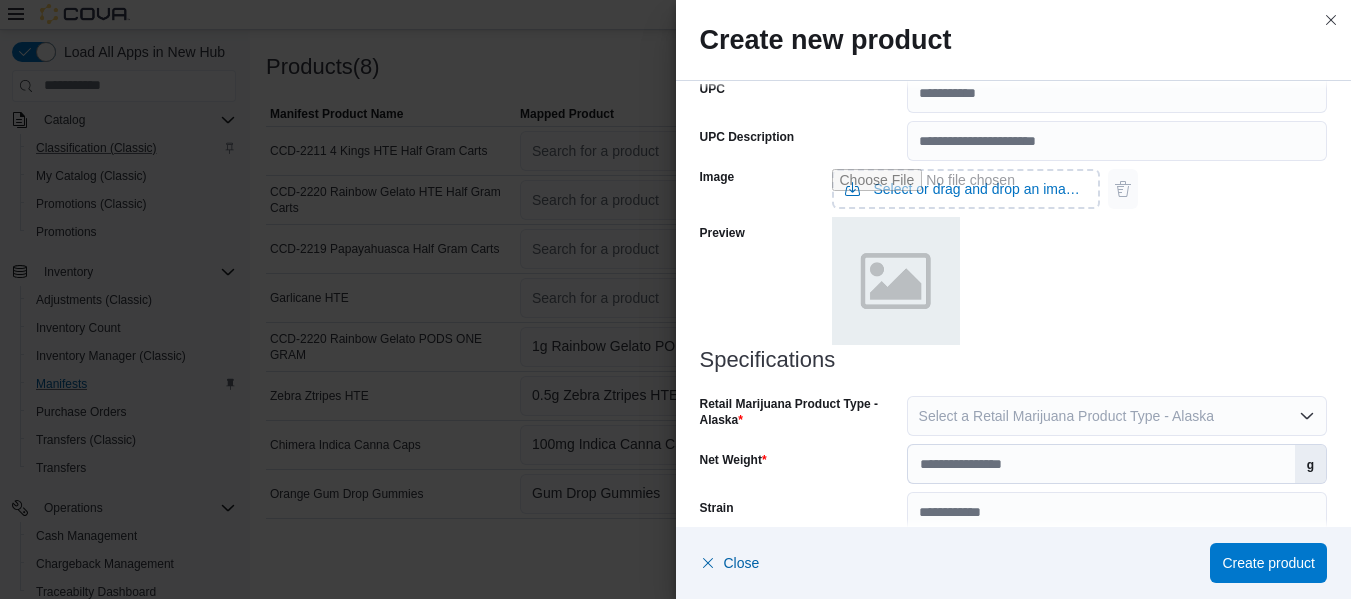 scroll, scrollTop: 829, scrollLeft: 0, axis: vertical 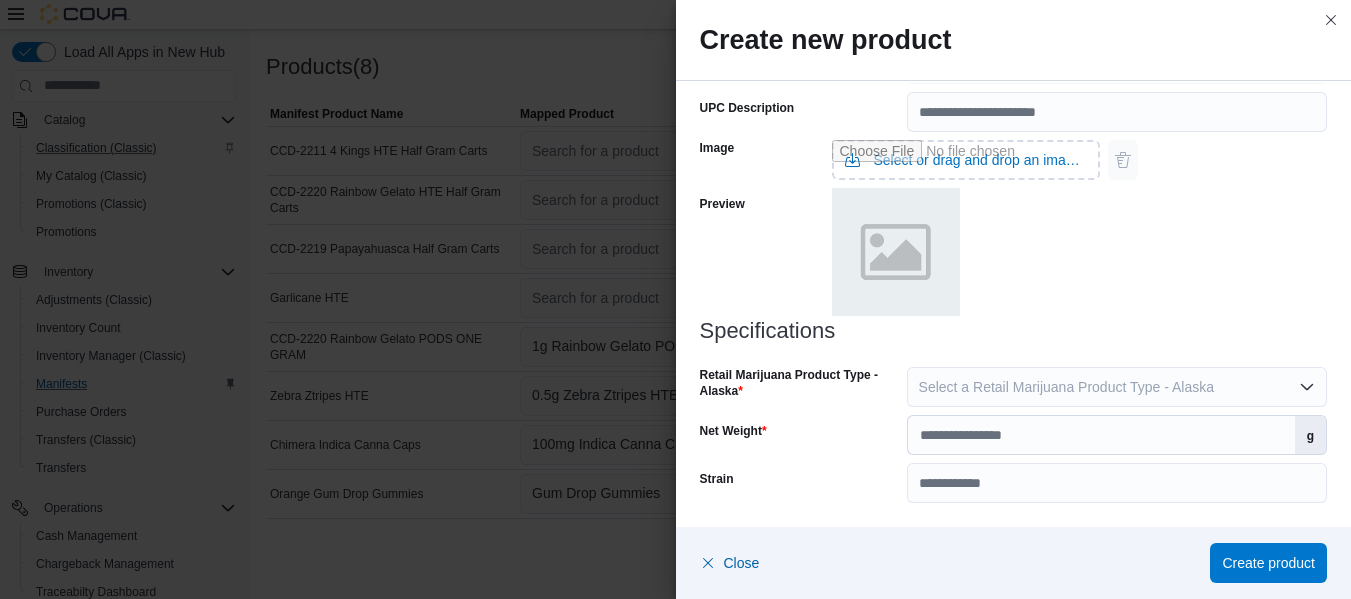 type on "**" 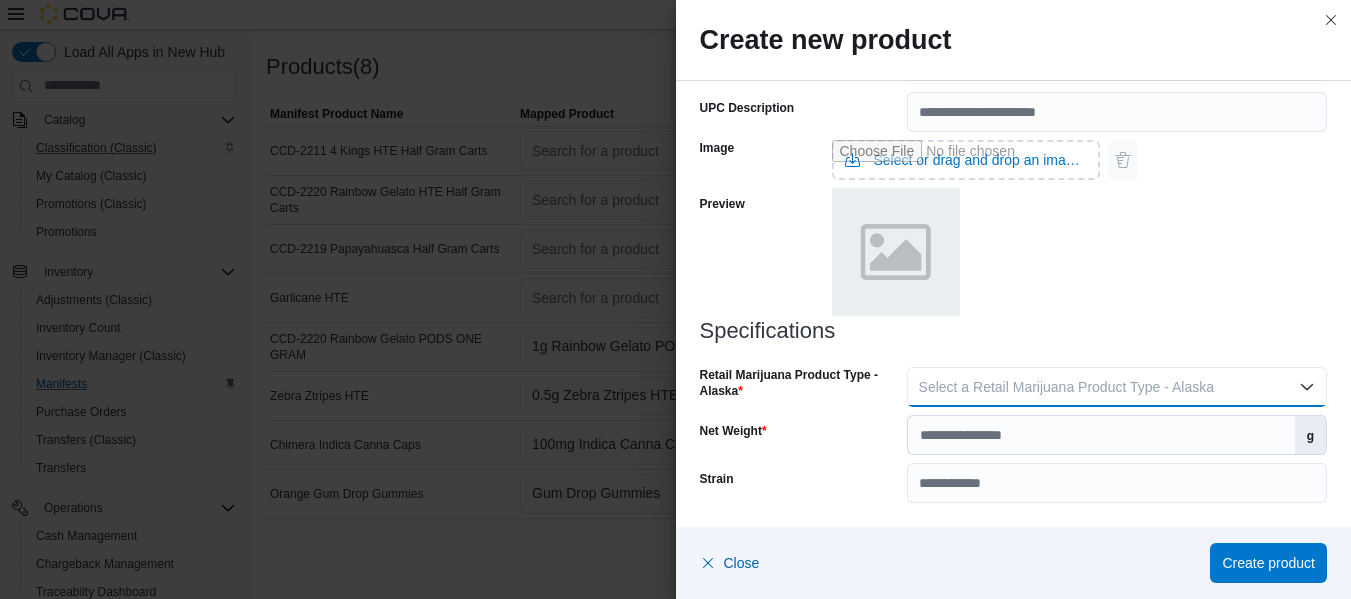 click on "Select a Retail Marijuana Product Type - Alaska" at bounding box center (1066, 387) 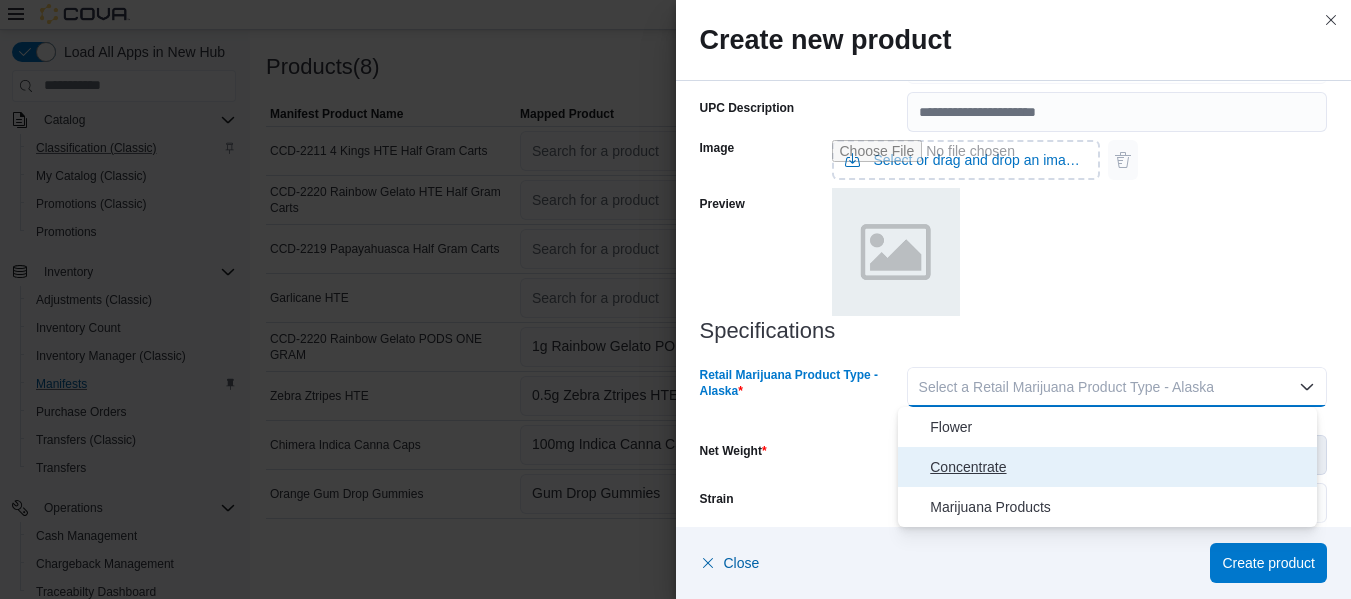 click on "Concentrate" at bounding box center (1119, 467) 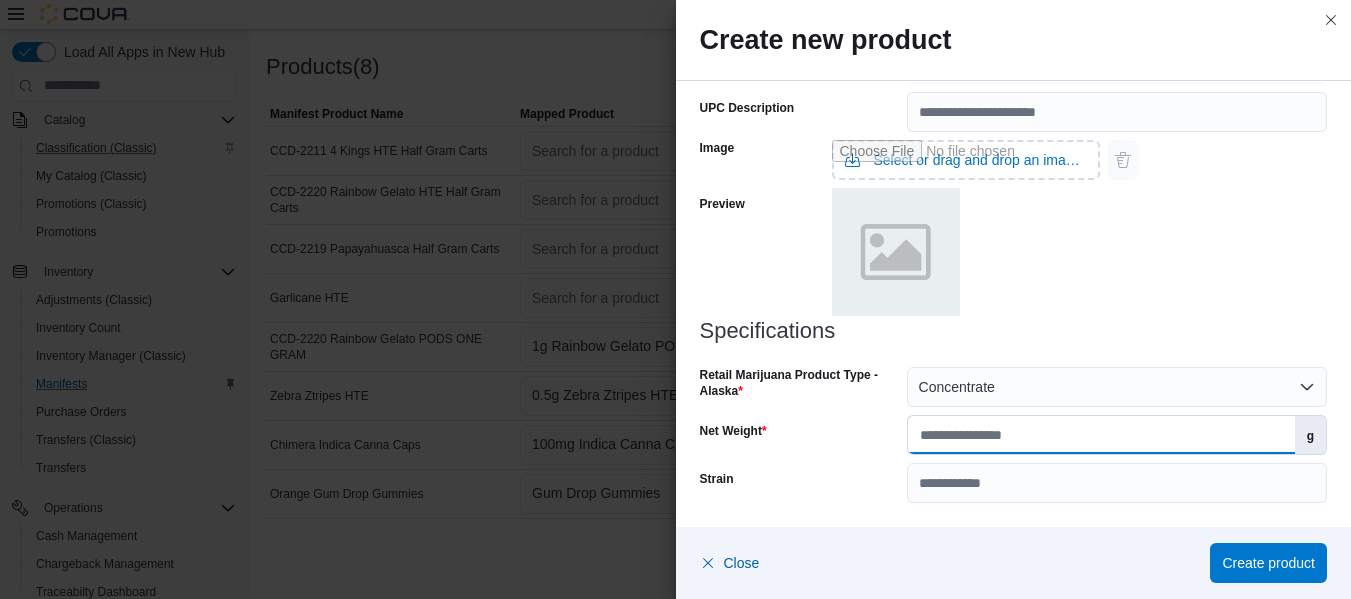 click on "Net Weight" at bounding box center (1101, 435) 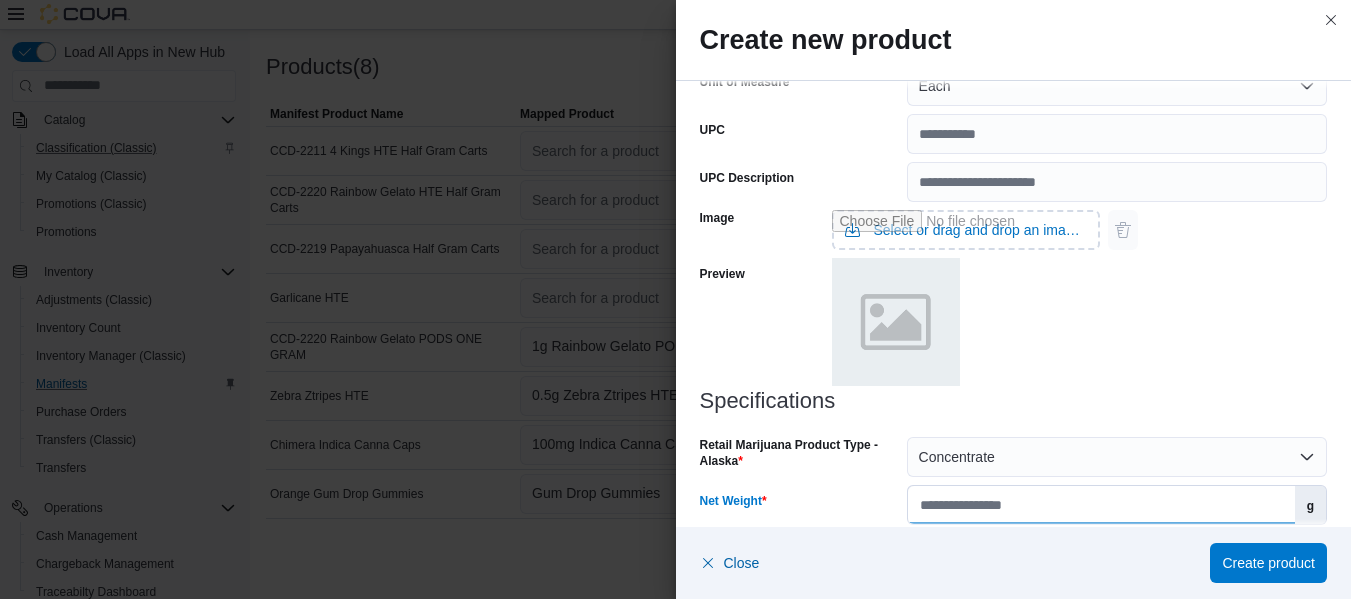 scroll, scrollTop: 829, scrollLeft: 0, axis: vertical 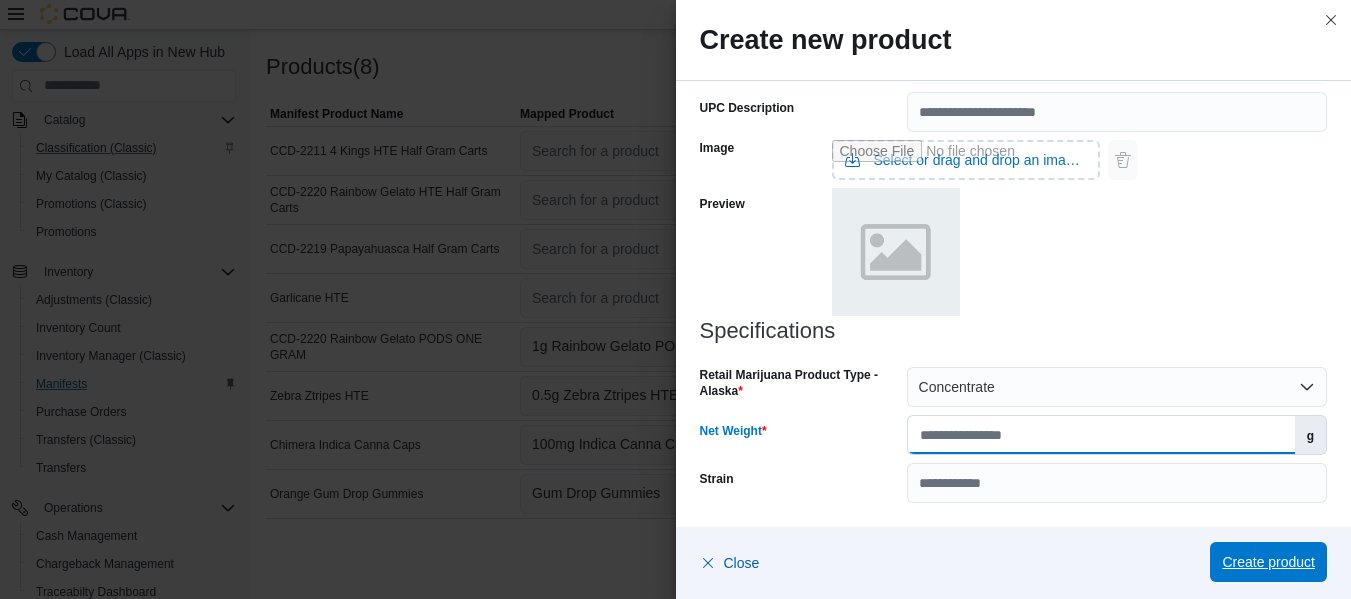 type on "*" 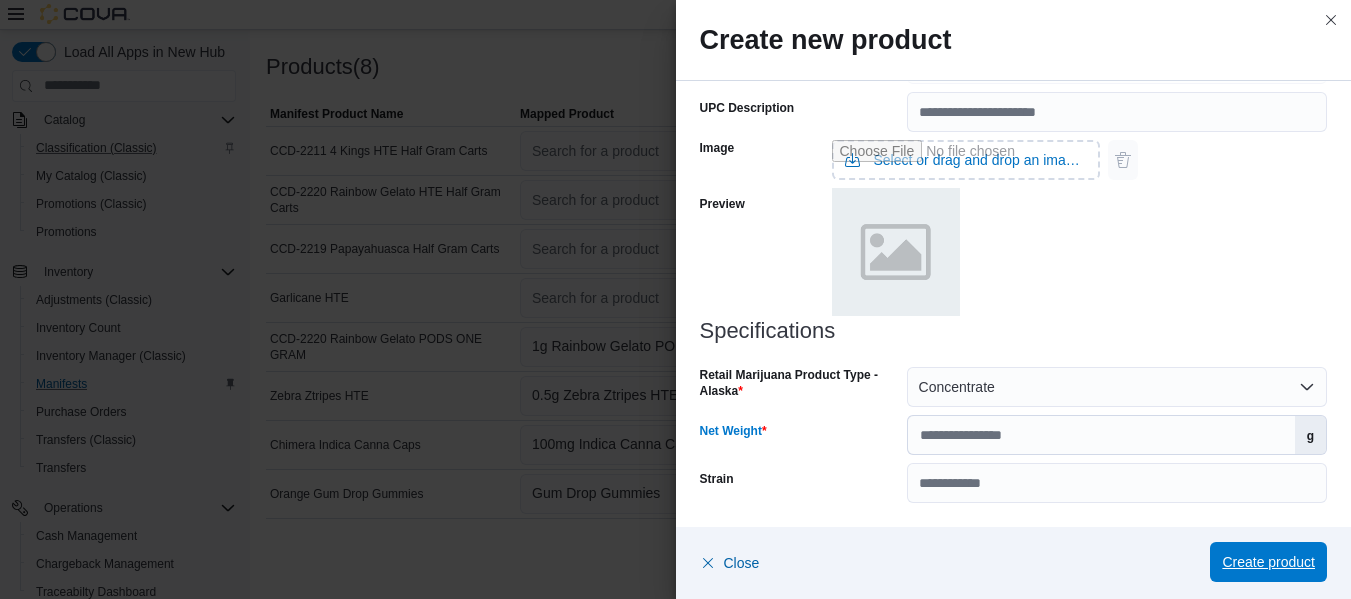 click on "Create product" at bounding box center [1268, 562] 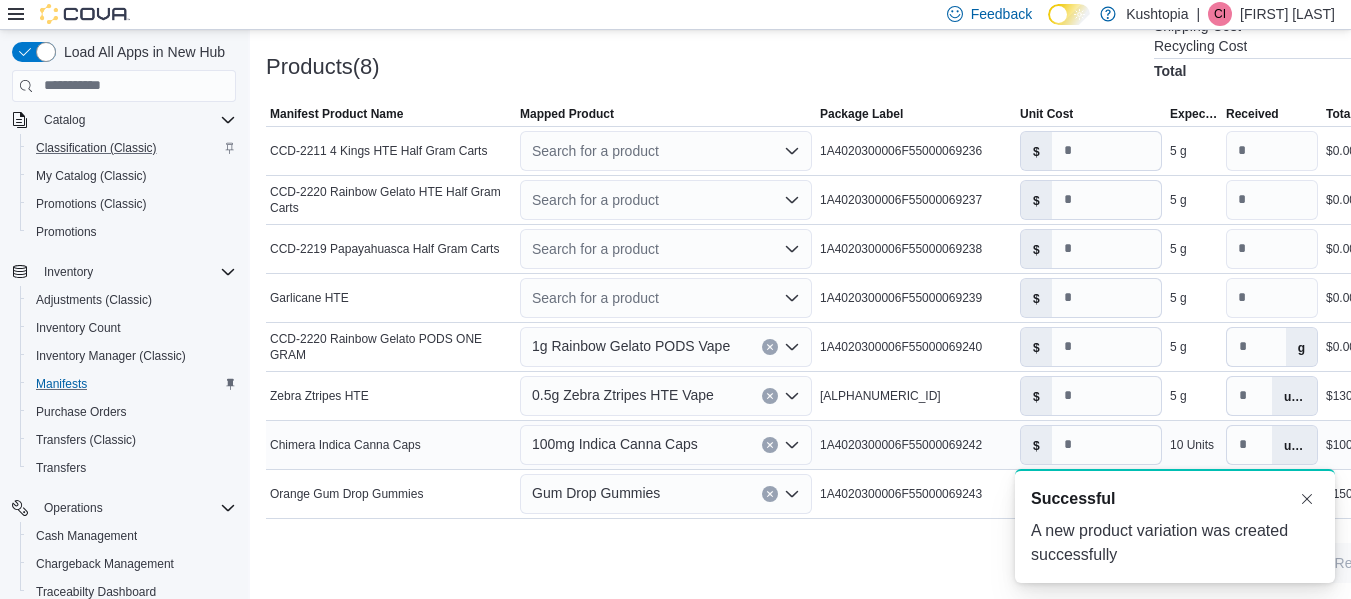 scroll, scrollTop: 0, scrollLeft: 0, axis: both 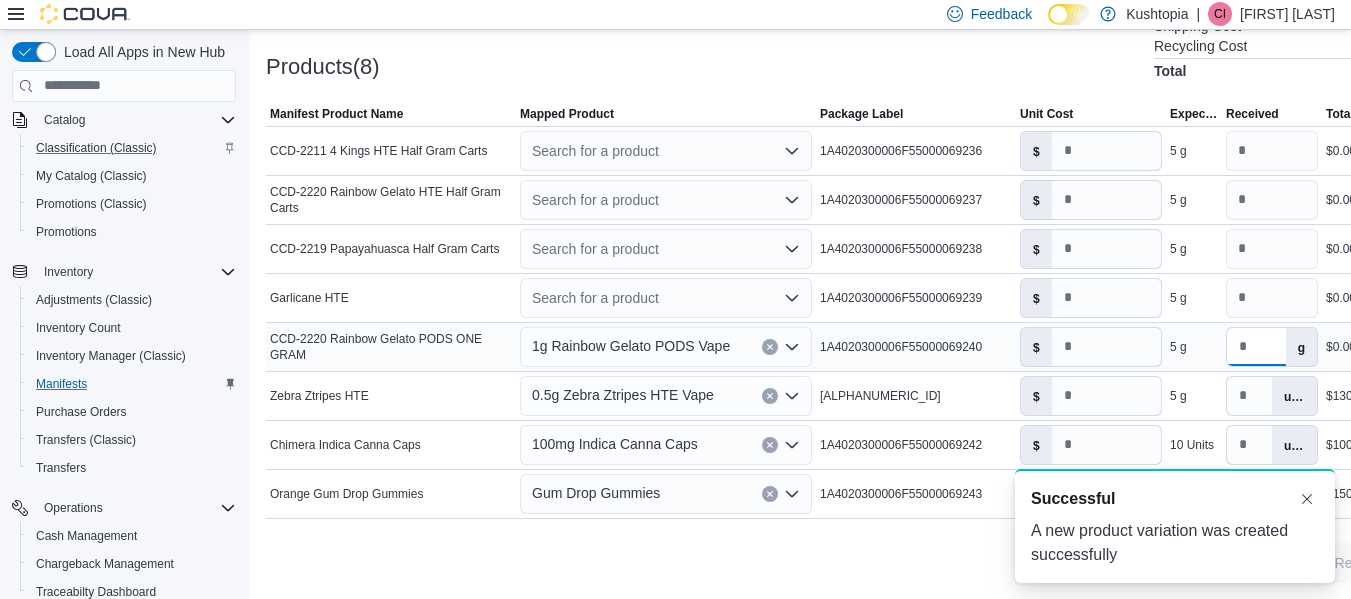 drag, startPoint x: 1256, startPoint y: 346, endPoint x: 1229, endPoint y: 349, distance: 27.166155 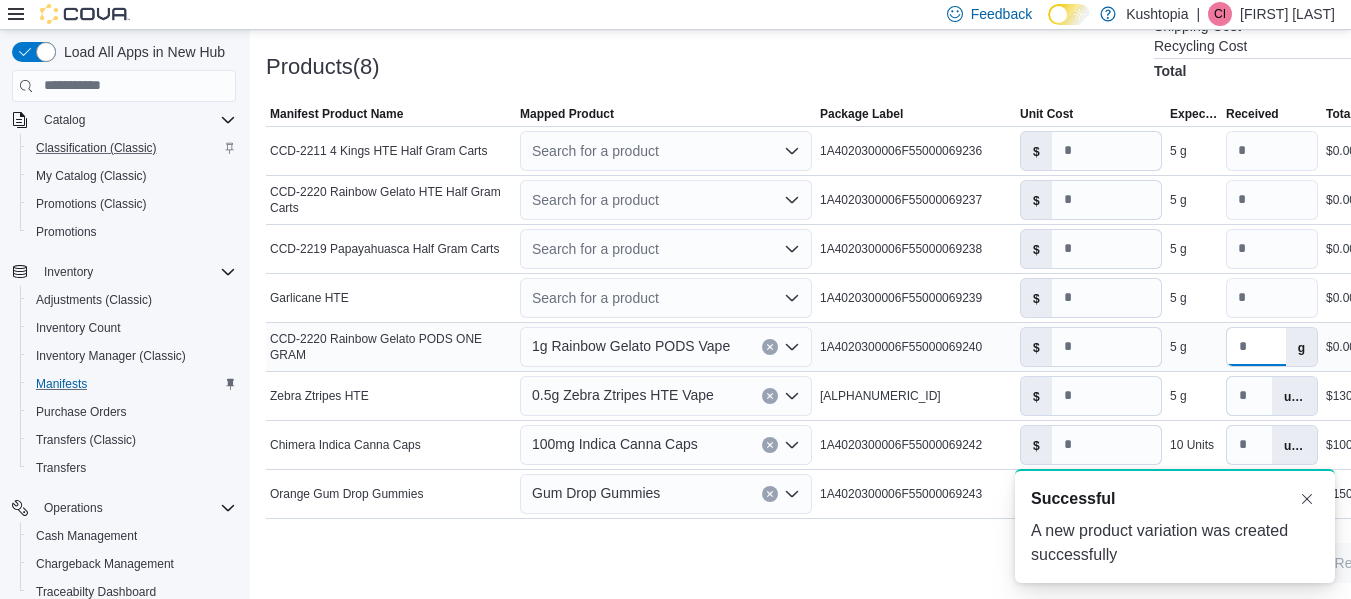 click on "*" at bounding box center [1256, 347] 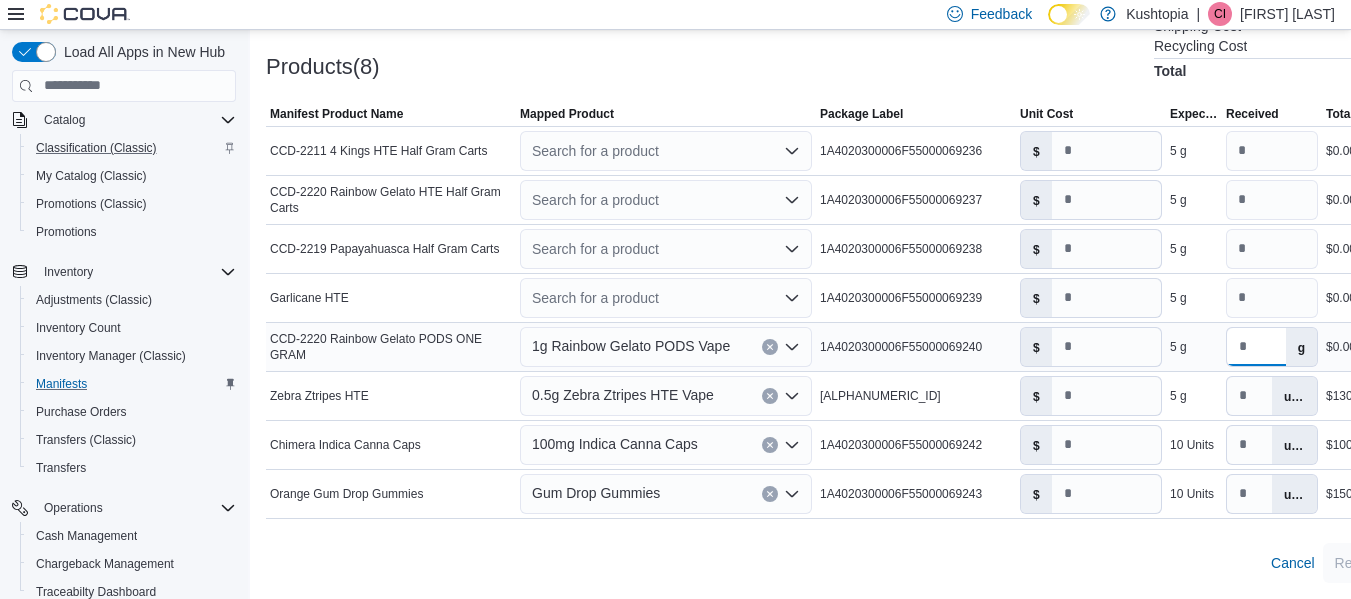 type 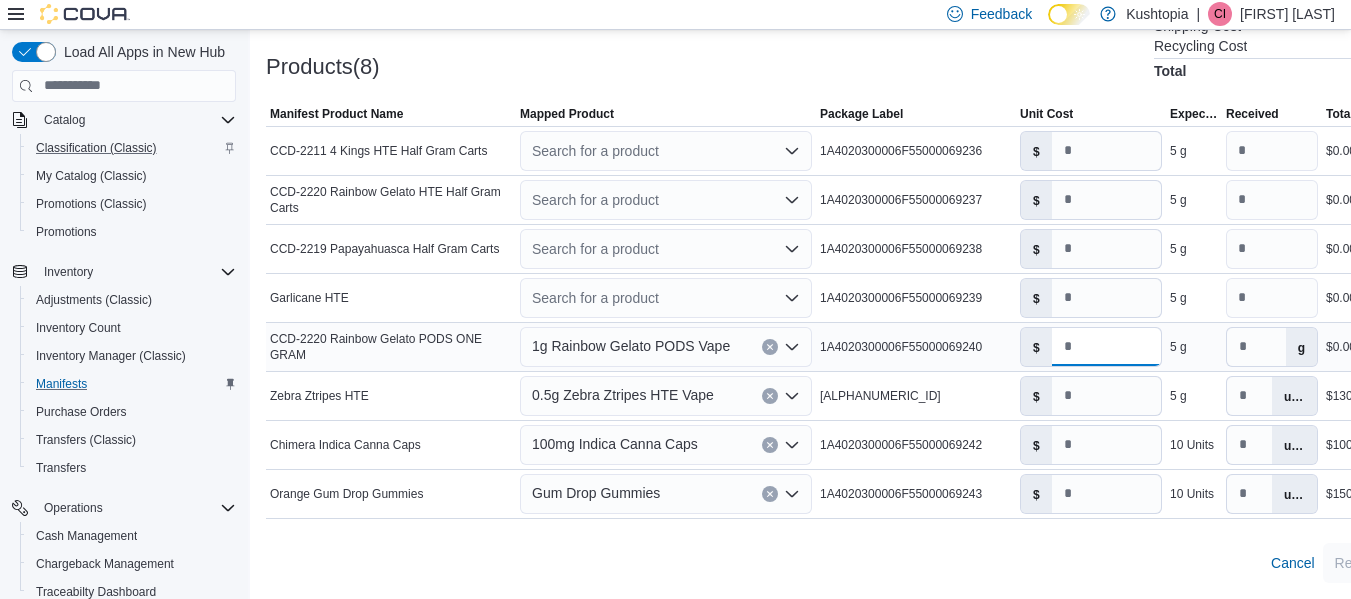 click on "*" at bounding box center [1106, 347] 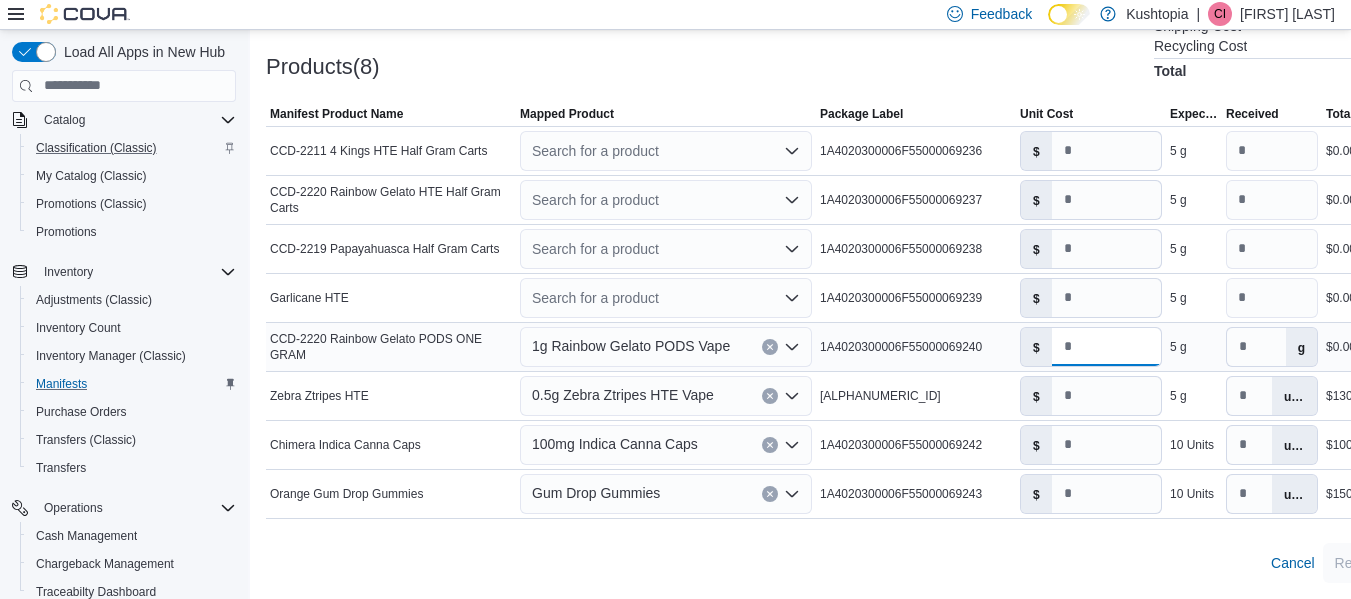 type on "**" 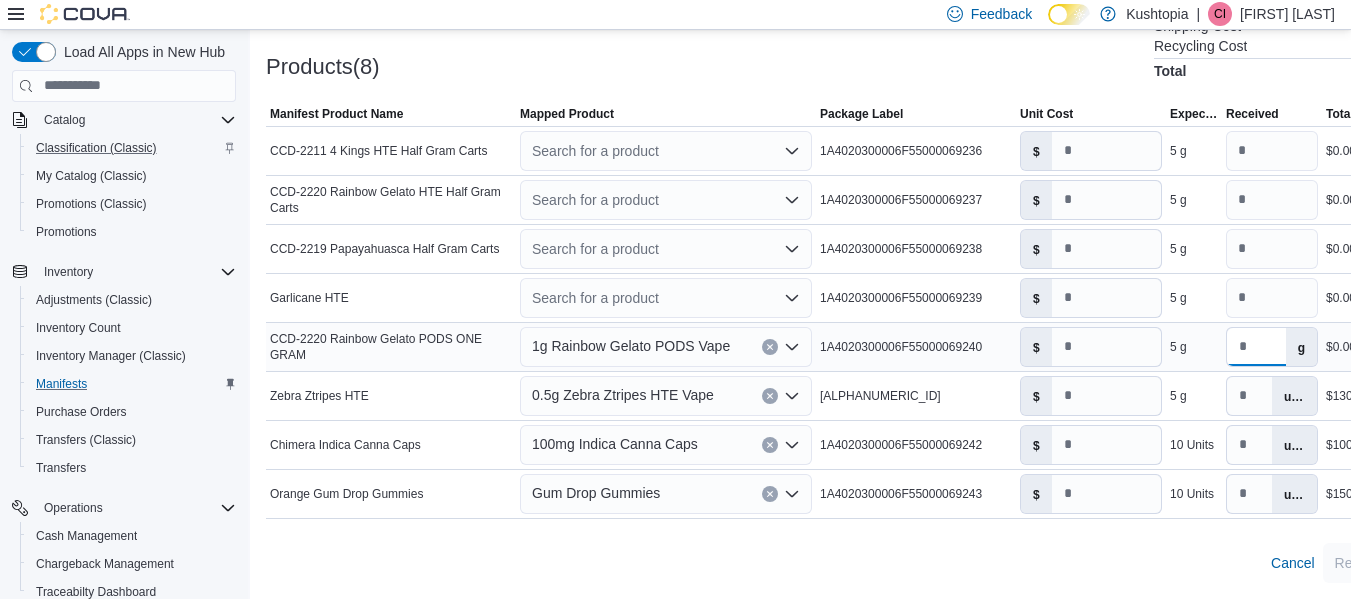 click at bounding box center [1256, 347] 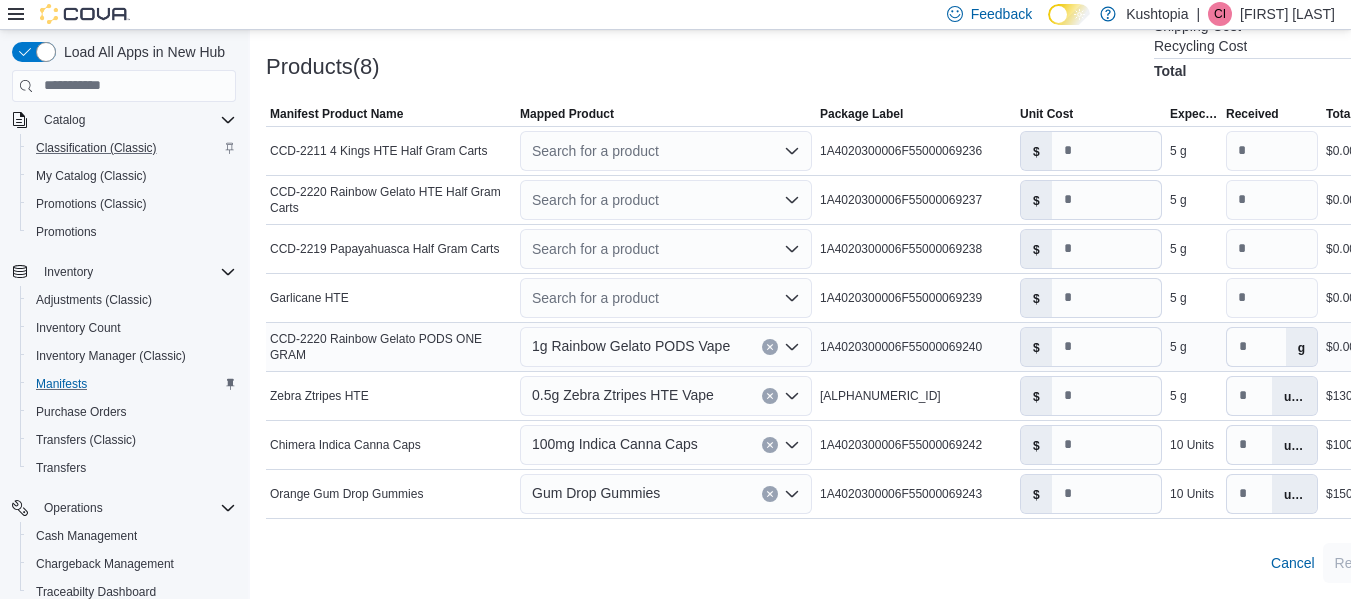click on "g" at bounding box center [1301, 347] 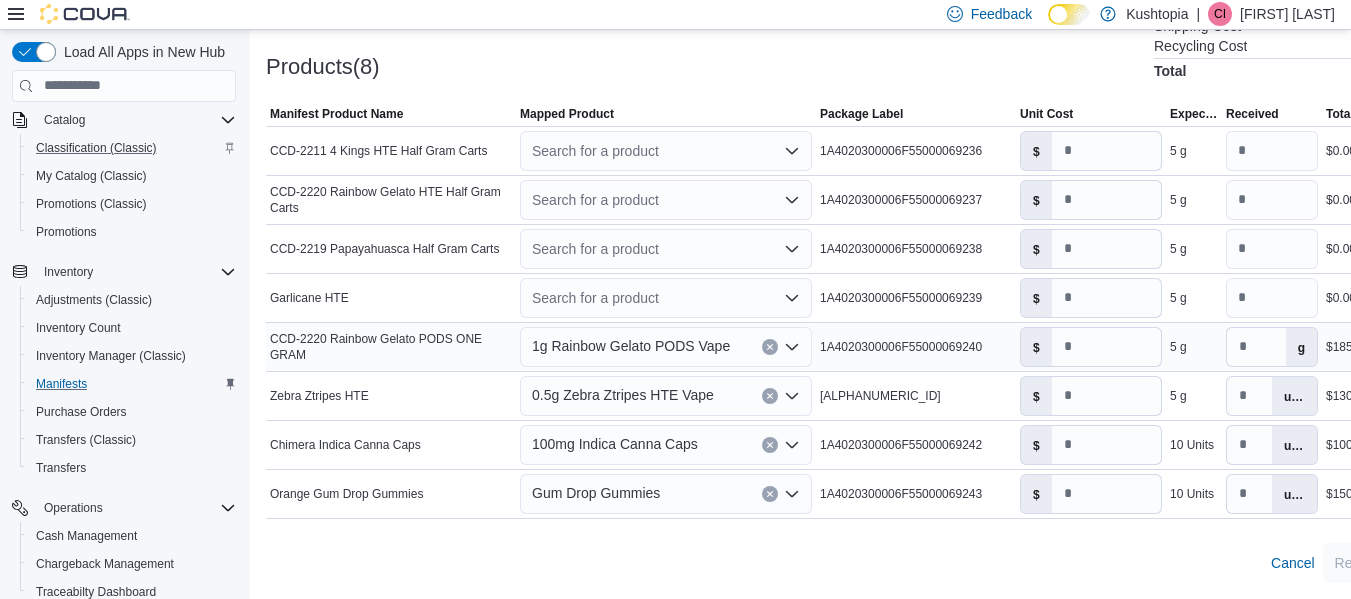 click on "g" at bounding box center [1301, 347] 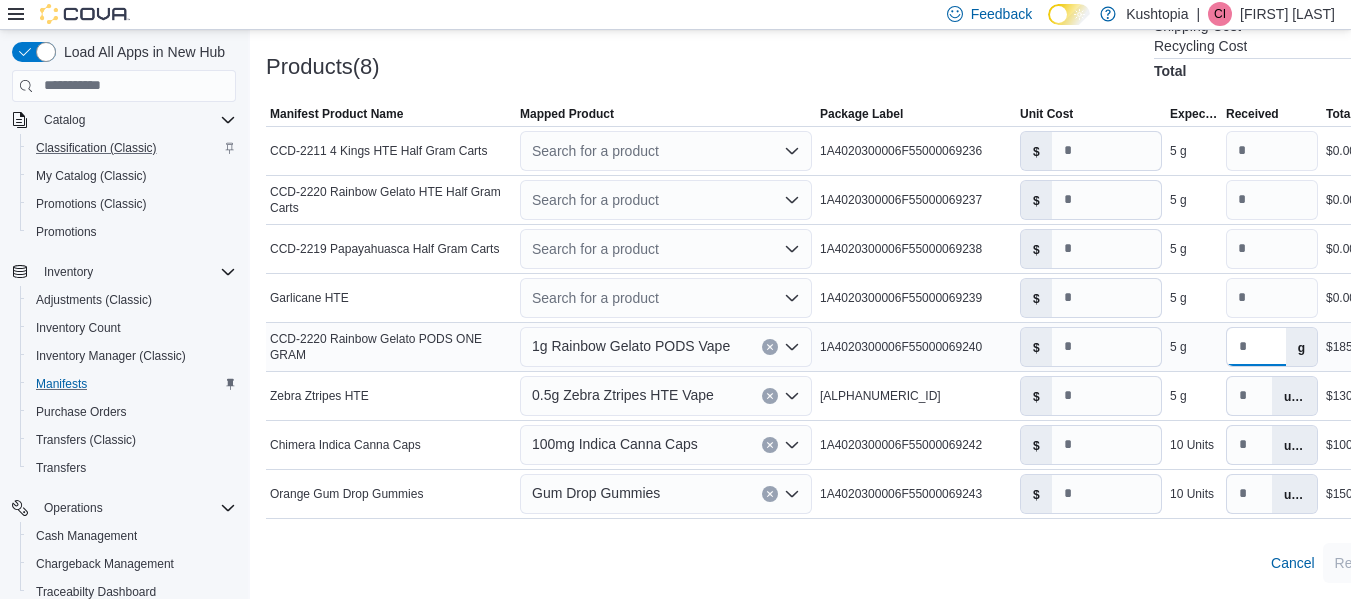 click on "*" at bounding box center (1256, 347) 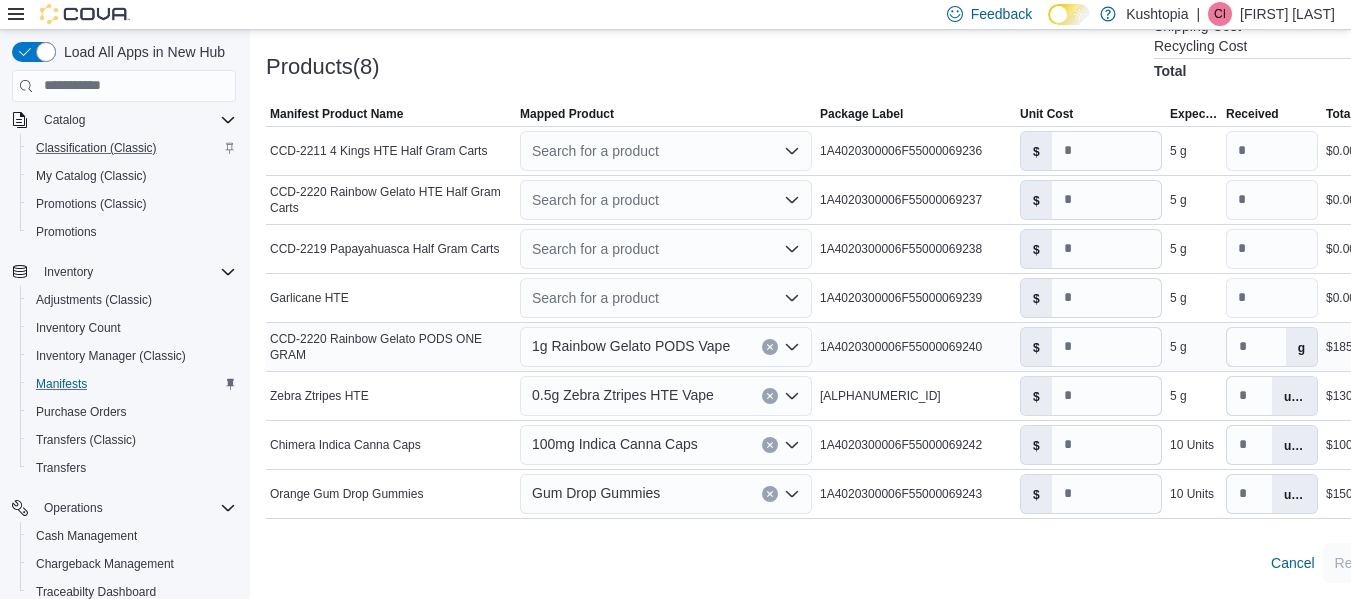 click on "g" at bounding box center (1301, 347) 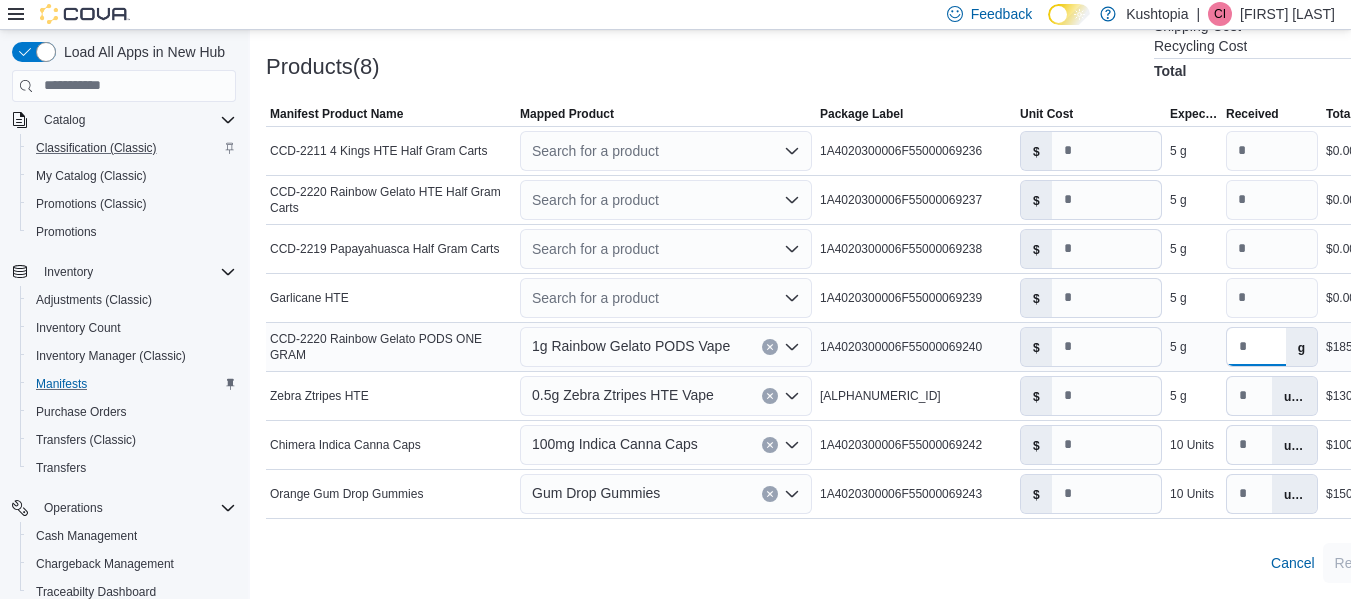 drag, startPoint x: 1265, startPoint y: 348, endPoint x: 1213, endPoint y: 342, distance: 52.34501 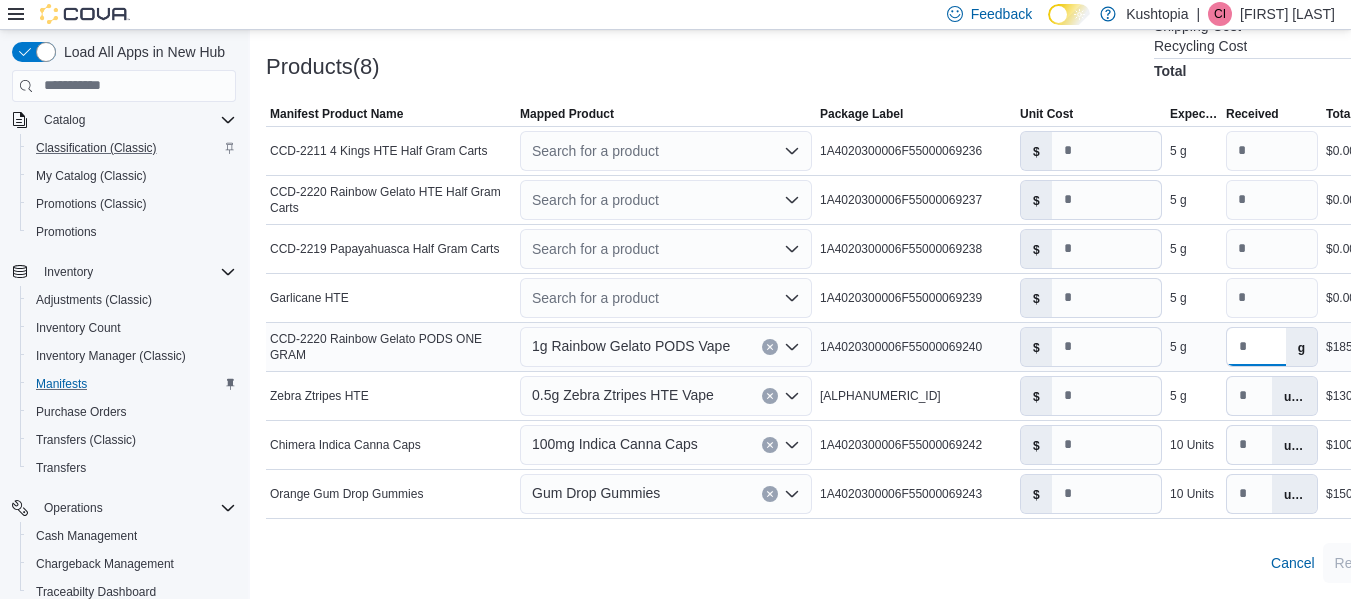 click on "Manifest Product Name CCD-2220 Rainbow Gelato PODS ONE GRAM Mapped Product 1g Rainbow Gelato PODS Vape Package Label 1A4020300006F55000069240 Unit Cost $ ** Expected 5 g Received * g Total Line Cost $185.00 Actions" at bounding box center (860, 346) 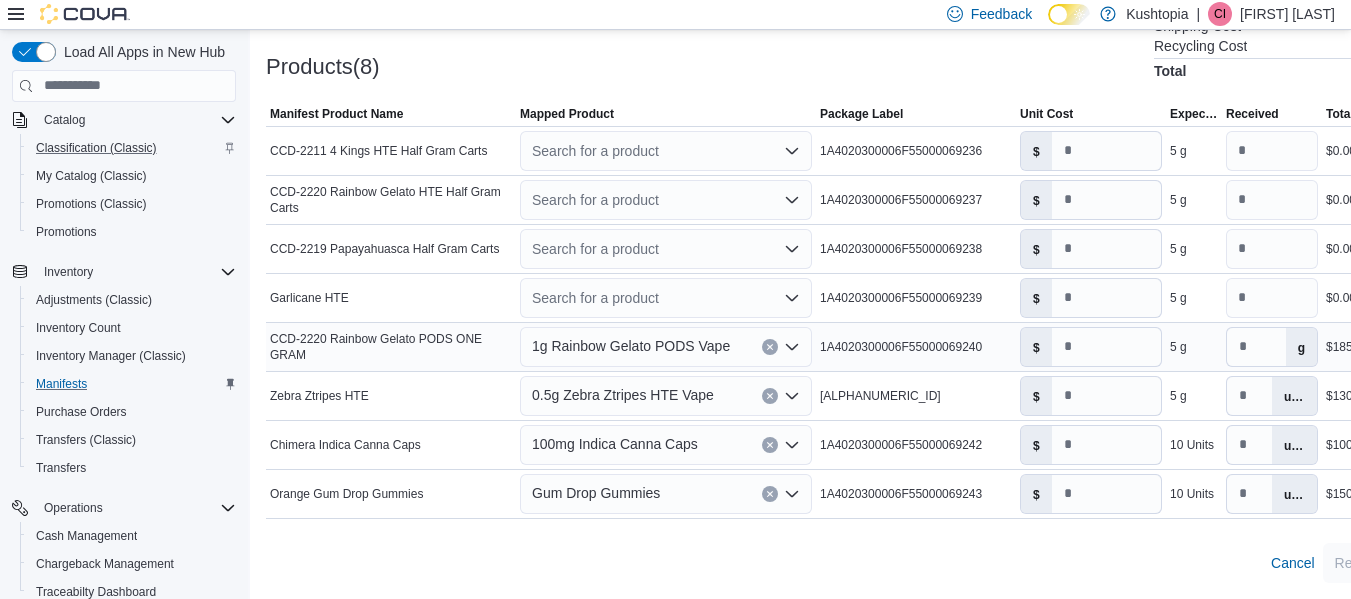 click 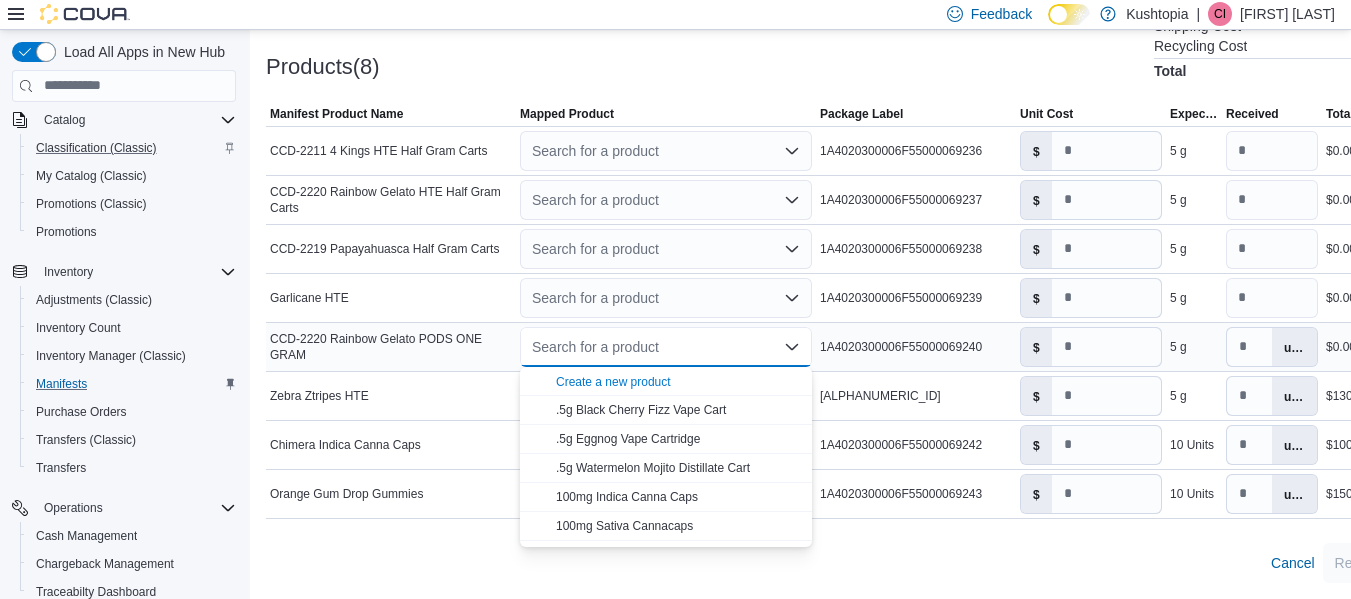click 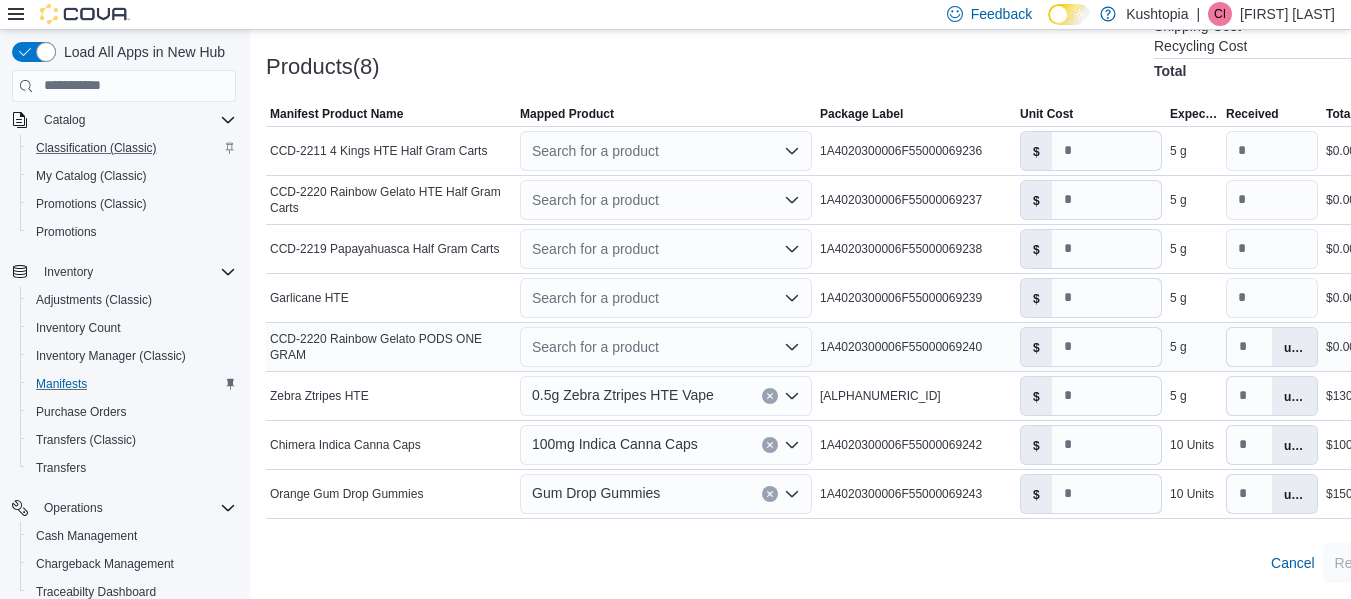 click 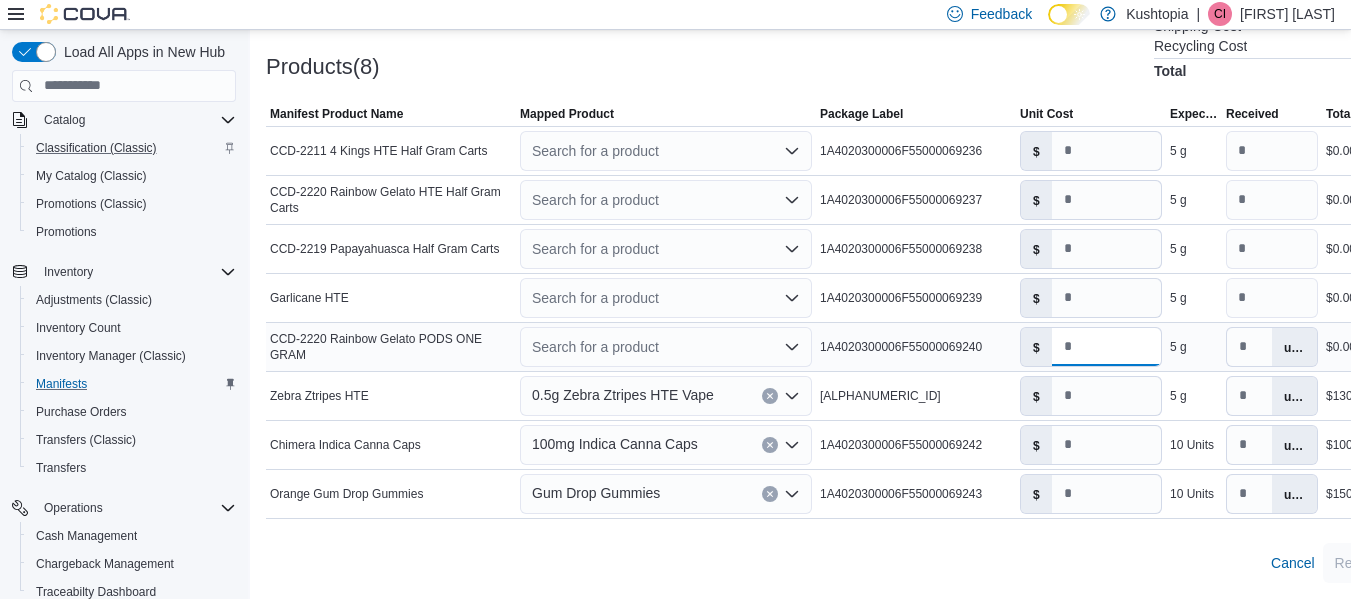drag, startPoint x: 1084, startPoint y: 346, endPoint x: 1030, endPoint y: 356, distance: 54.91812 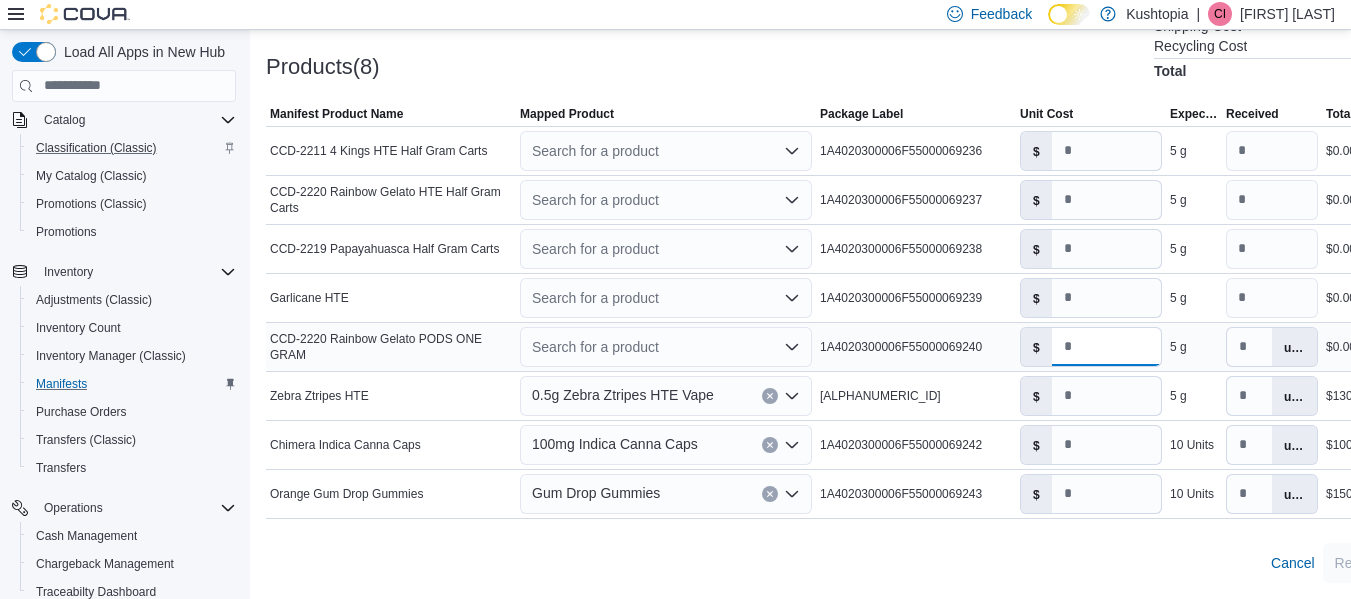 click on "$ *" at bounding box center [1091, 347] 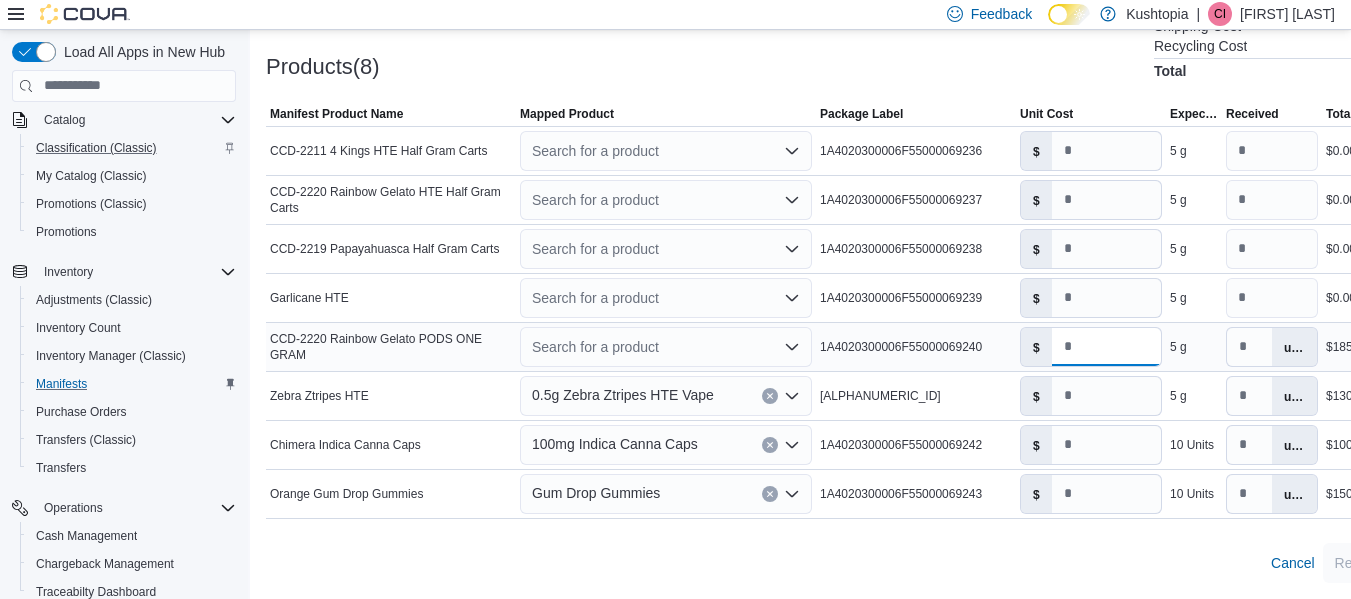 type on "**" 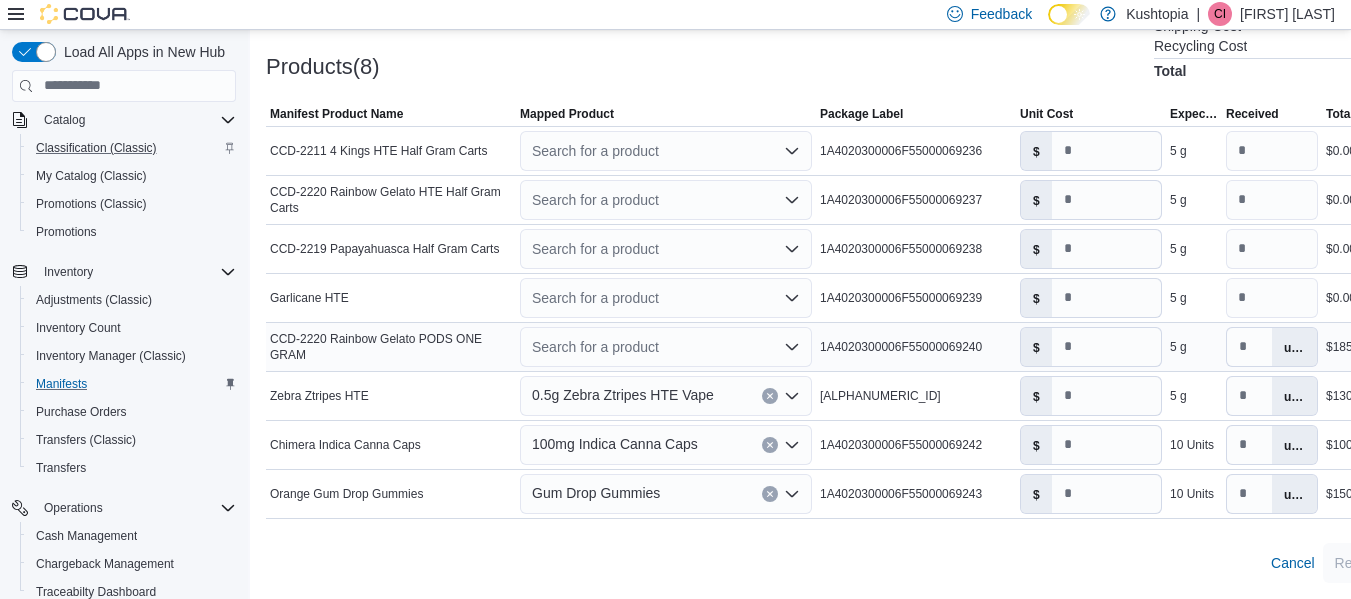 click on "Search for a product" at bounding box center [666, 347] 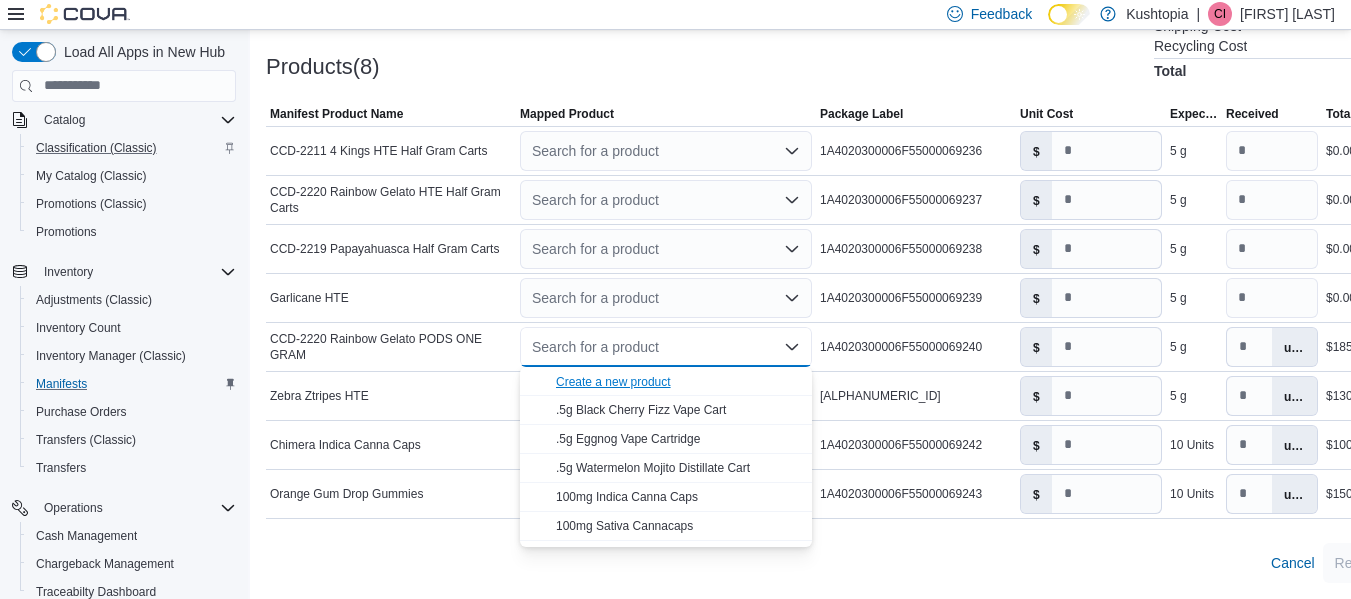 click on "Create a new product" at bounding box center [613, 382] 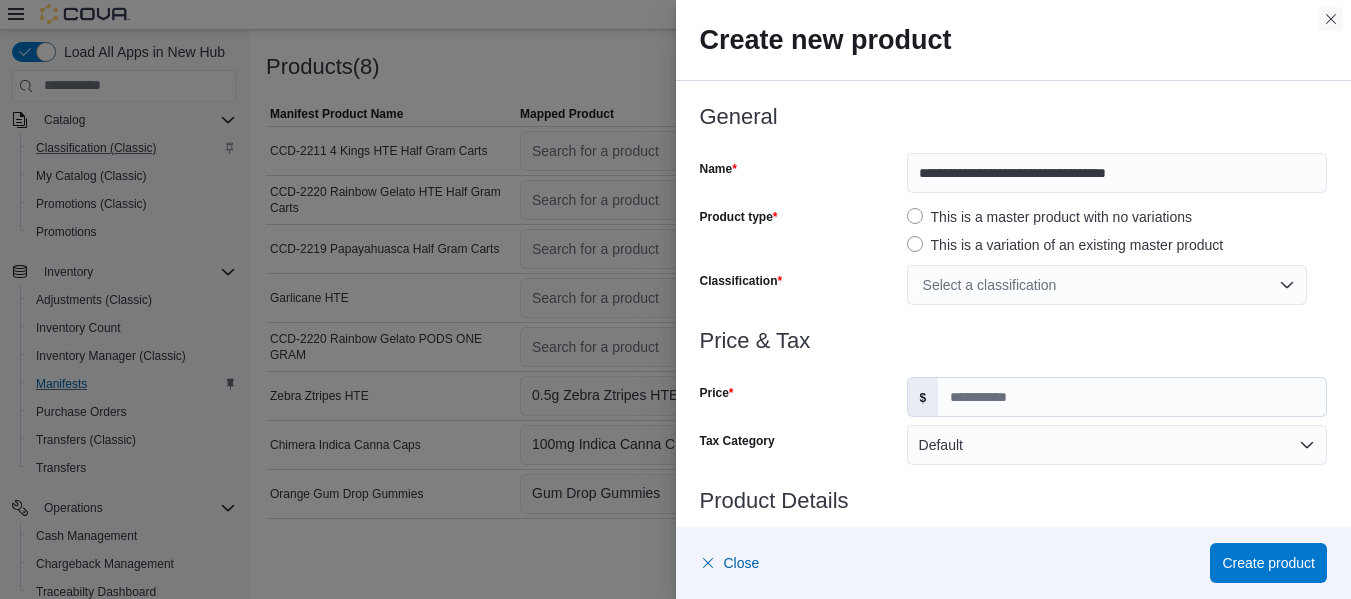click at bounding box center (1331, 19) 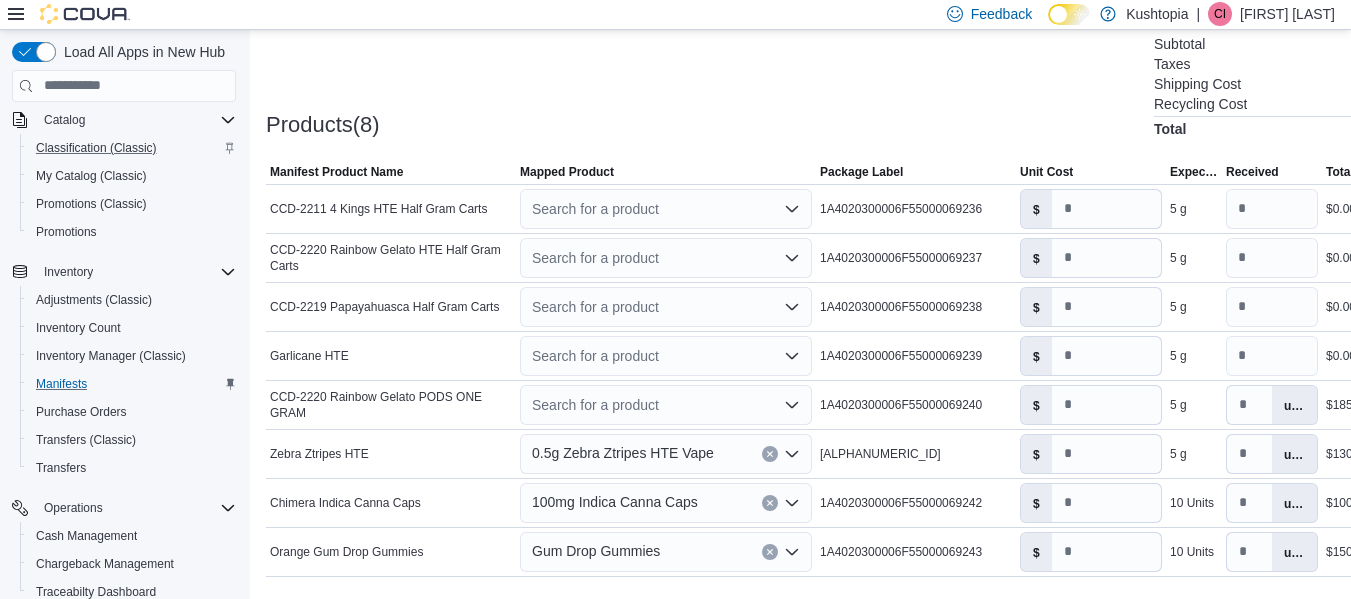 scroll, scrollTop: 626, scrollLeft: 0, axis: vertical 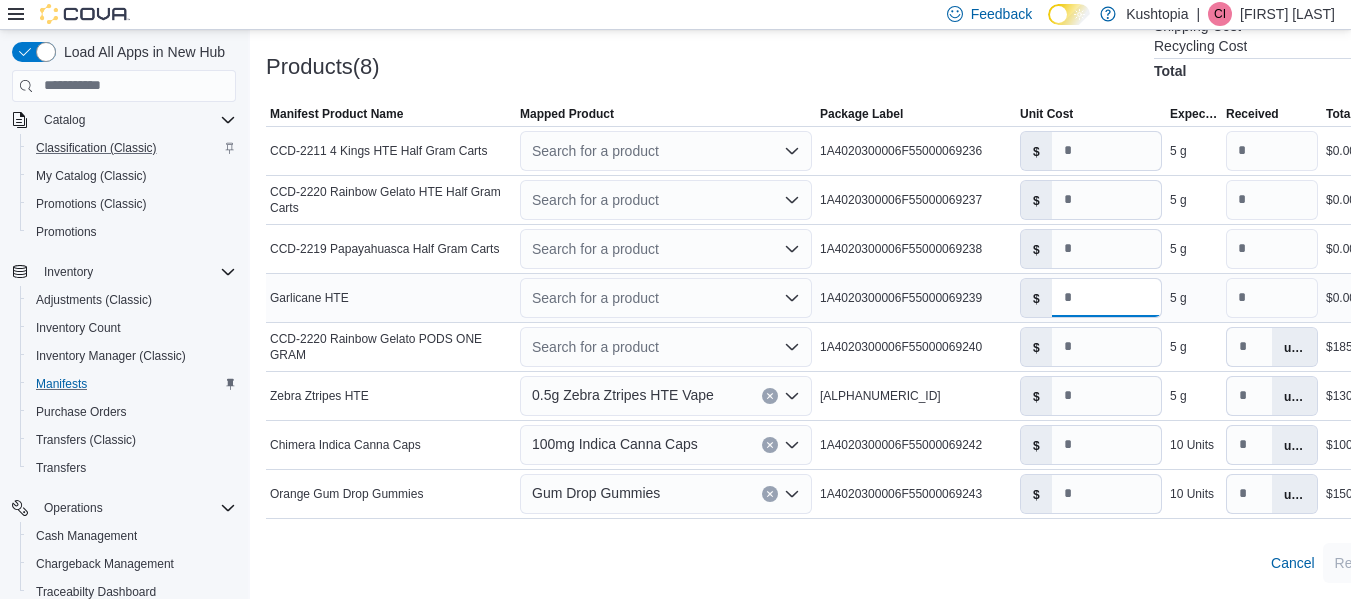 click on "*" at bounding box center [1106, 298] 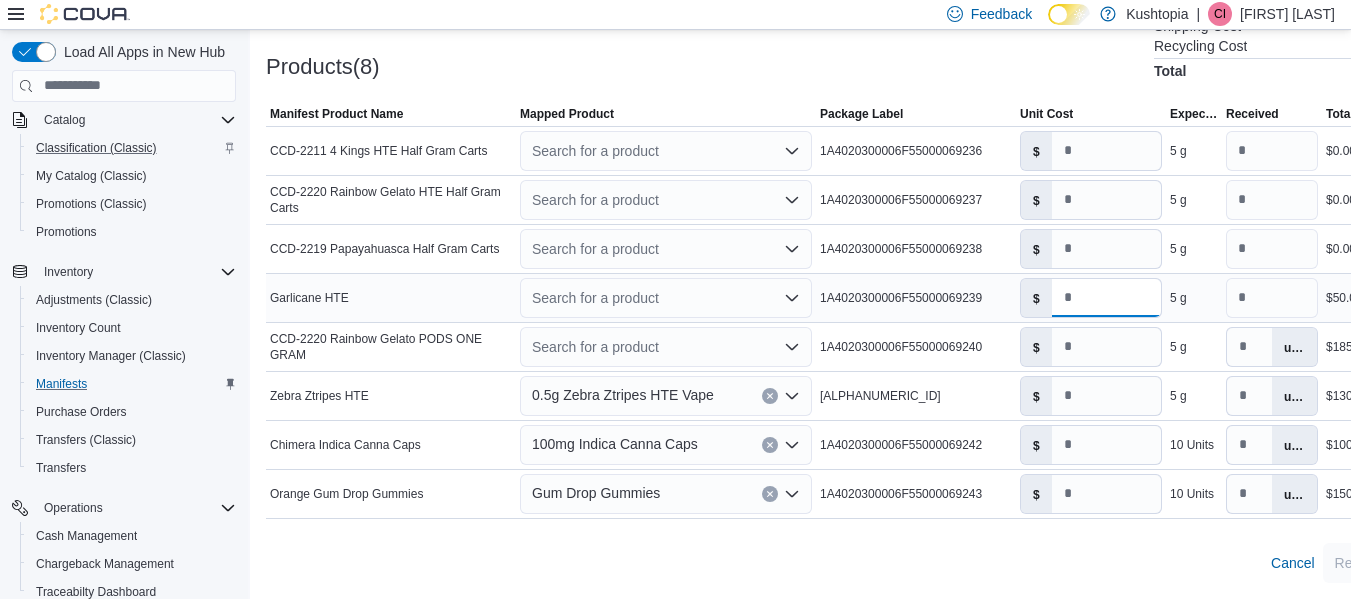 type on "**" 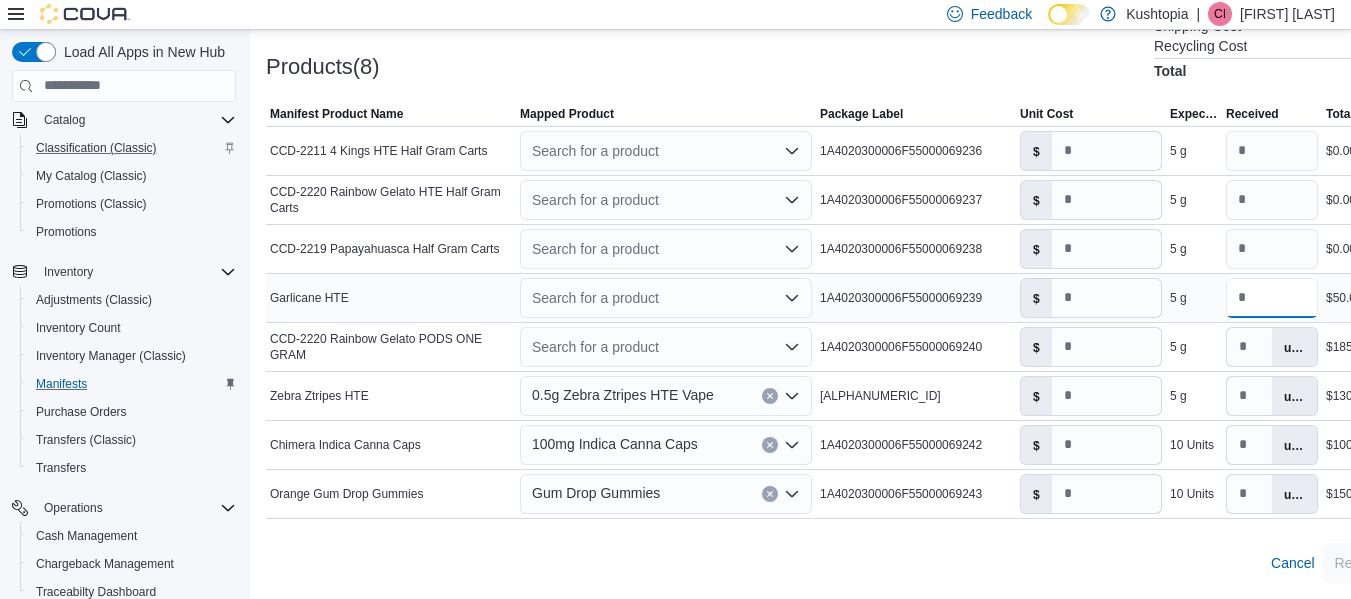 click on "*" at bounding box center [1272, 298] 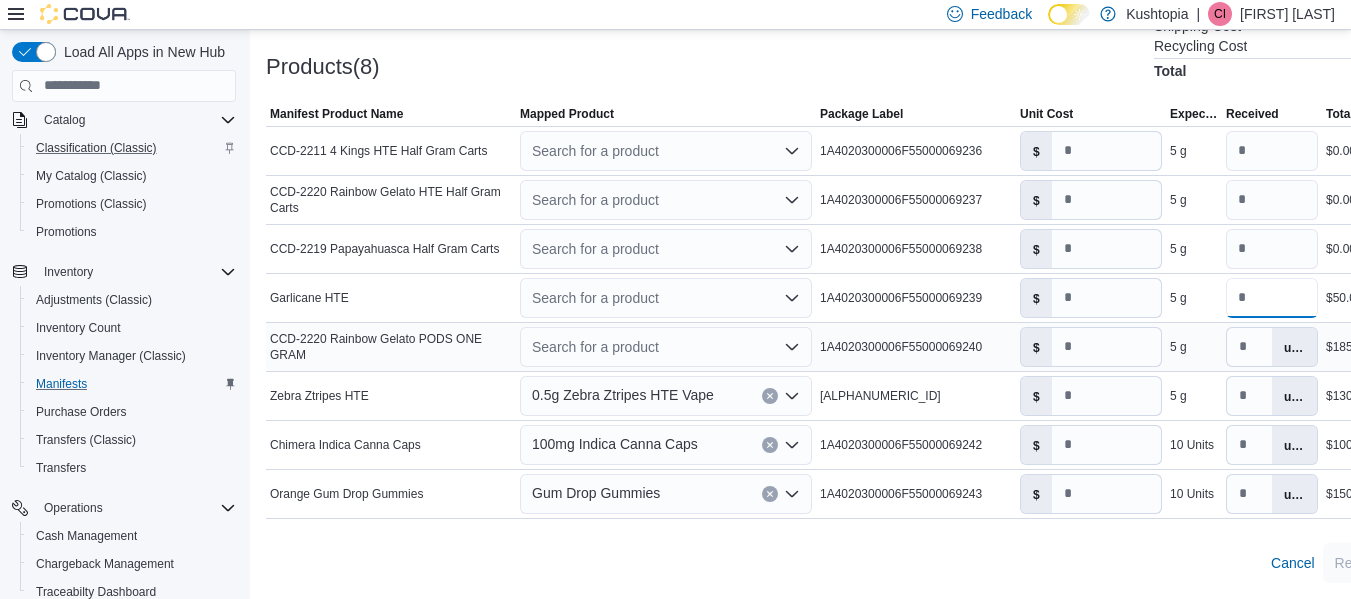 drag, startPoint x: 1278, startPoint y: 295, endPoint x: 1219, endPoint y: 322, distance: 64.884514 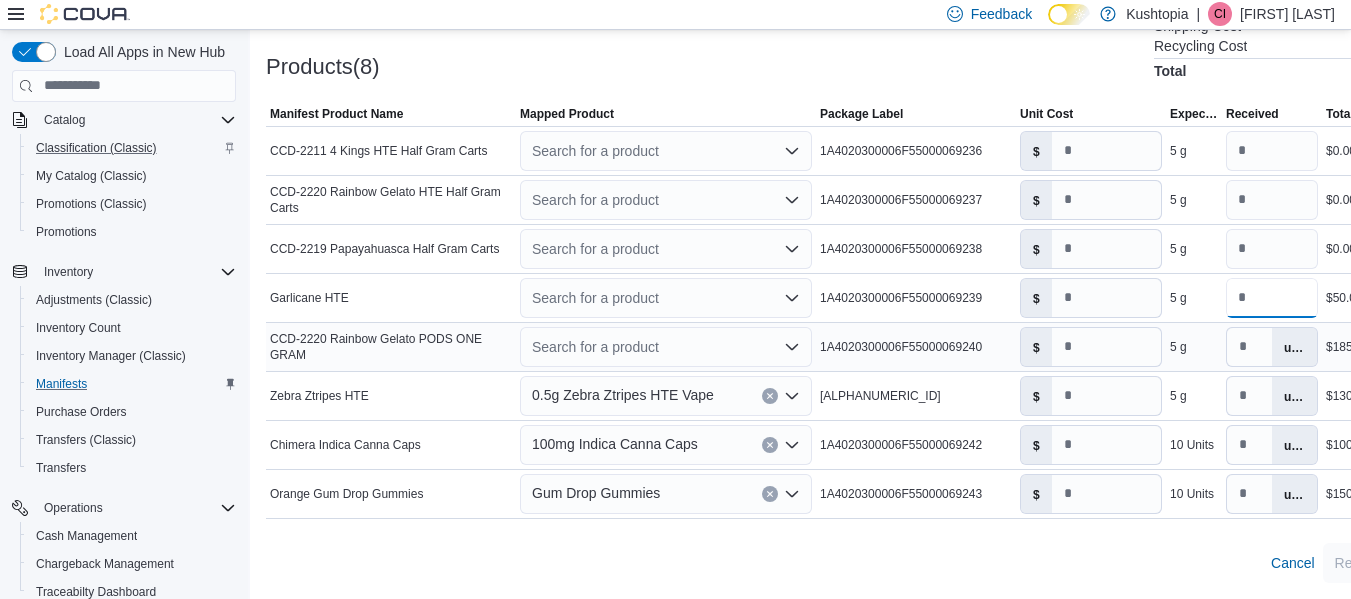 click on "Manifest Product Name CCD-2211 4 Kings HTE Half Gram Carts Mapped Product Search for a product Package Label 1A4020300006F55000069236 Unit Cost $ * Expected 5 g Received * Total Line Cost $0.00 Actions Manifest Product Name CCD-2220 Rainbow Gelato HTE Half Gram Carts Mapped Product Search for a product Package Label 1A4020300006F55000069237 Unit Cost $ * Expected 5 g Received * Total Line Cost $0.00 Actions Manifest Product Name CCD-2219 Papayahuasca Half Gram Carts Mapped Product Search for a product Package Label 1A4020300006F55000069238 Unit Cost $ * Expected 5 g Received * Total Line Cost $0.00 Actions Manifest Product Name Garlicane HTE Mapped Product Search for a product Package Label 1A4020300006F55000069239 Unit Cost $ * Expected 5 g Received * Total Line Cost $50.00 Actions Manifest Product Name CCD-2220 Rainbow Gelato PODS ONE GRAM Mapped Product Search for a product Package Label 1A4020300006F55000069240 Unit Cost $ ** Expected 5 g Received * units Total Line Cost $185.00 Actions Zebra Ztripes HTE" at bounding box center (860, 322) 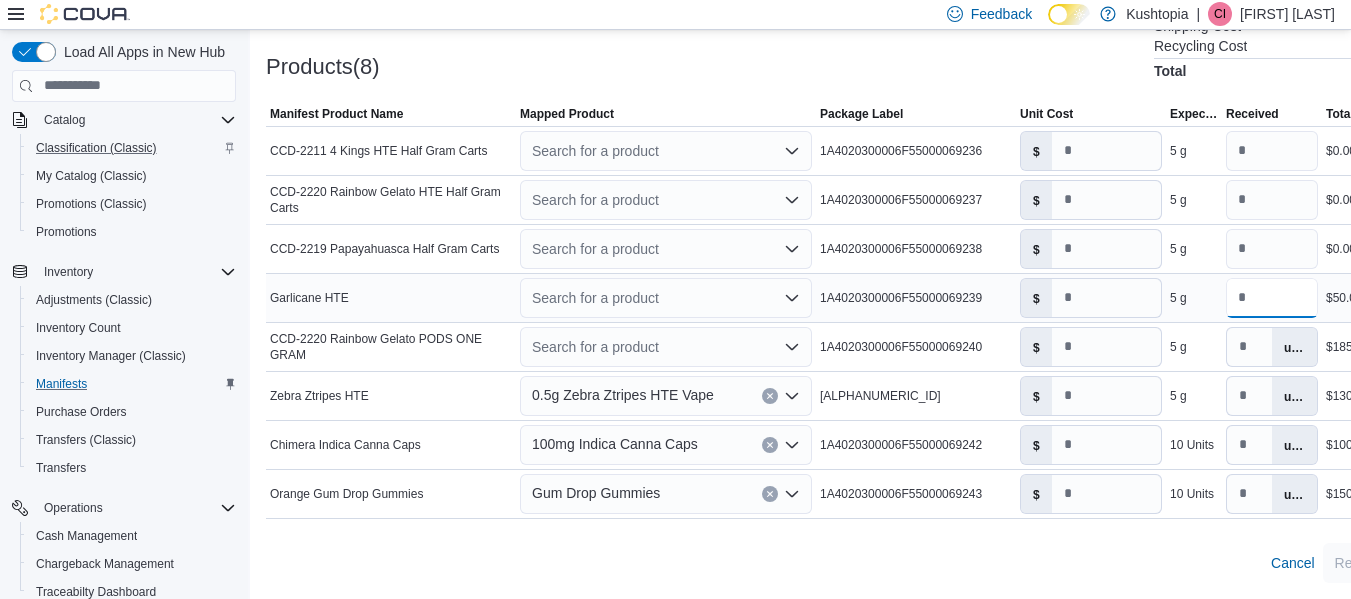 click on "**" at bounding box center [1272, 298] 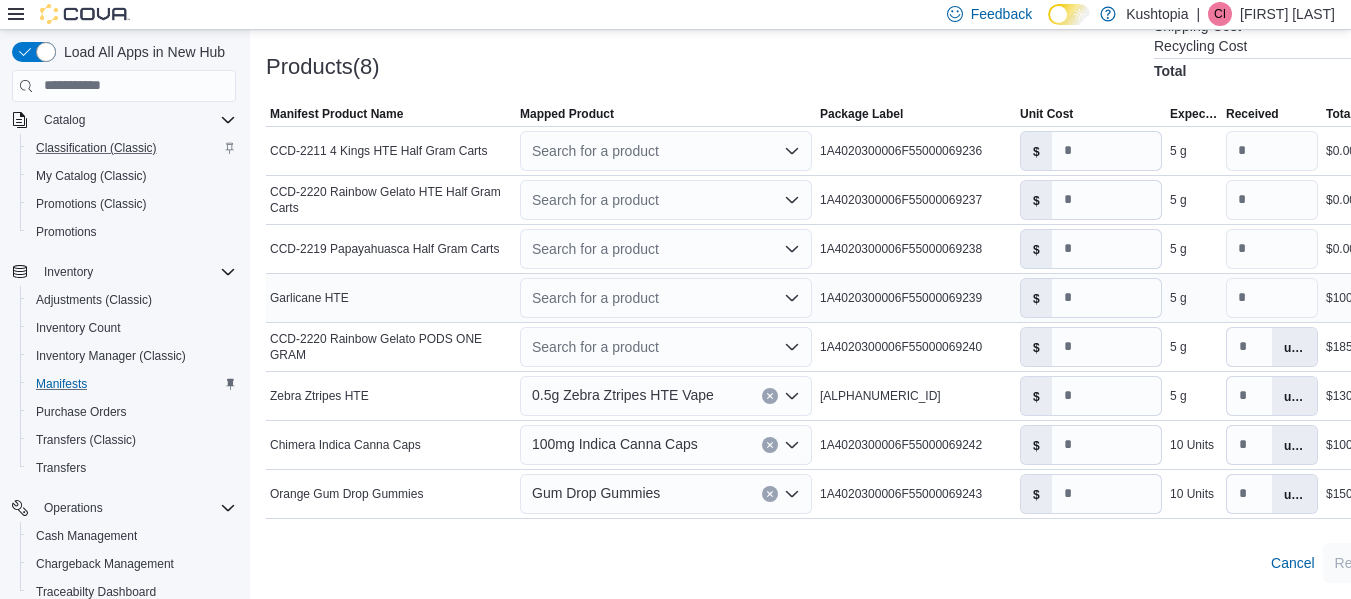 click on "Search for a product" at bounding box center (666, 298) 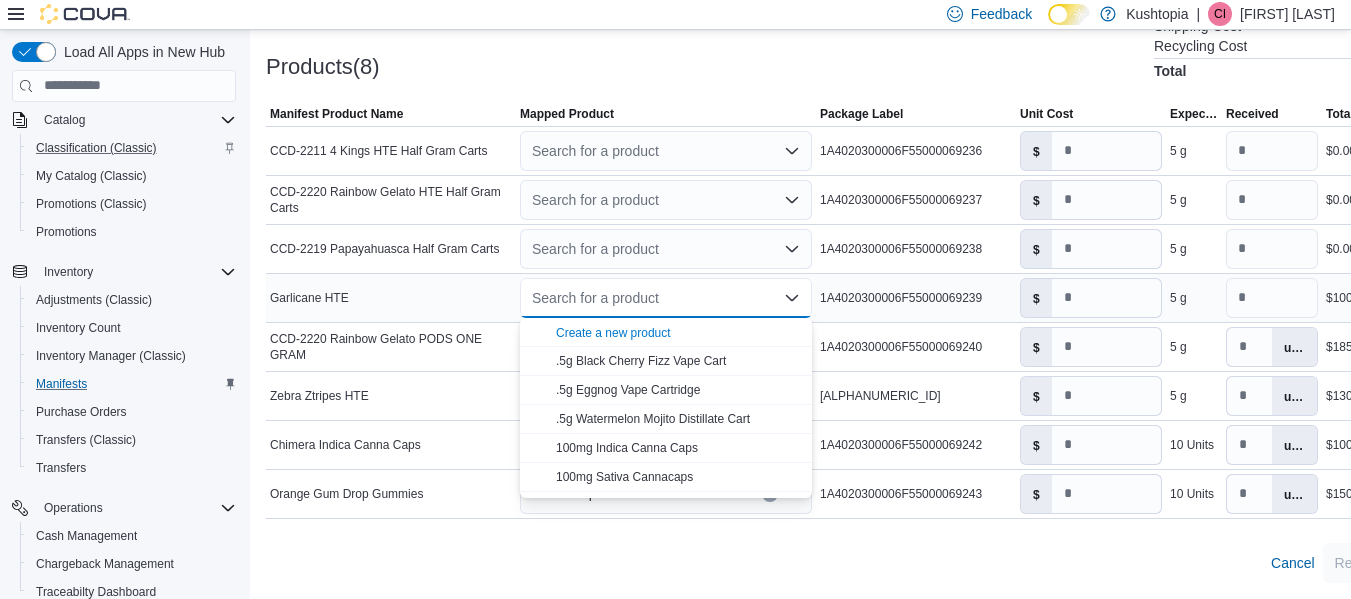 click on "Search for a product" at bounding box center [666, 298] 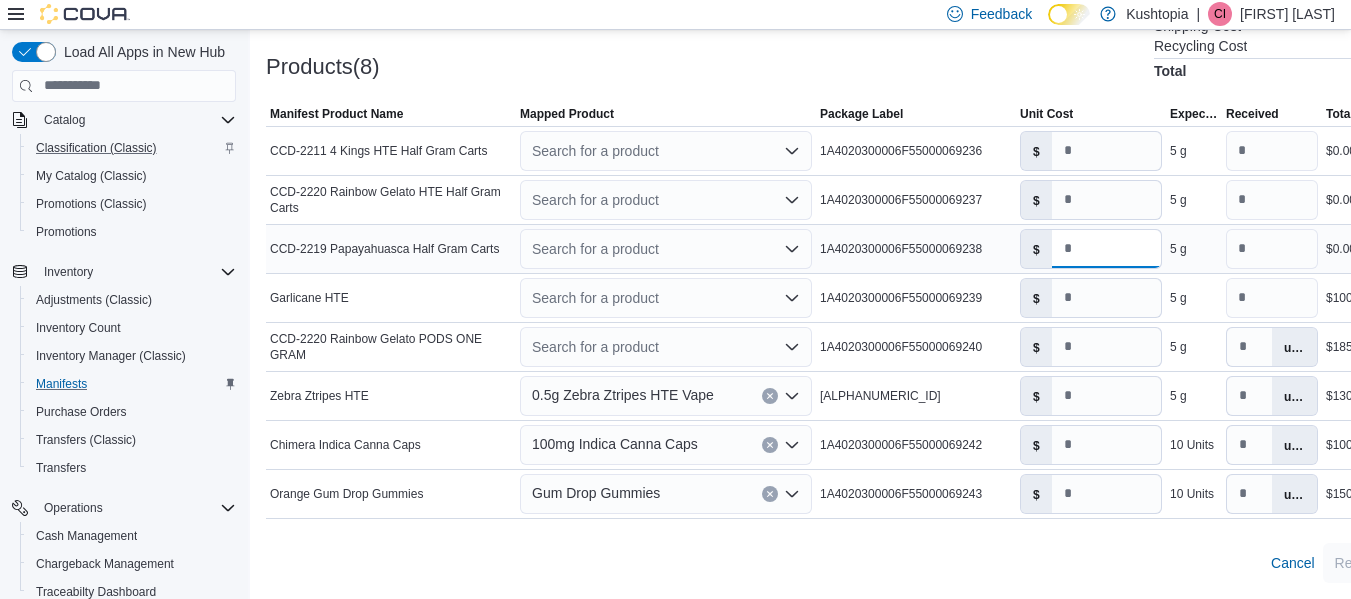 drag, startPoint x: 1094, startPoint y: 251, endPoint x: 1042, endPoint y: 236, distance: 54.120235 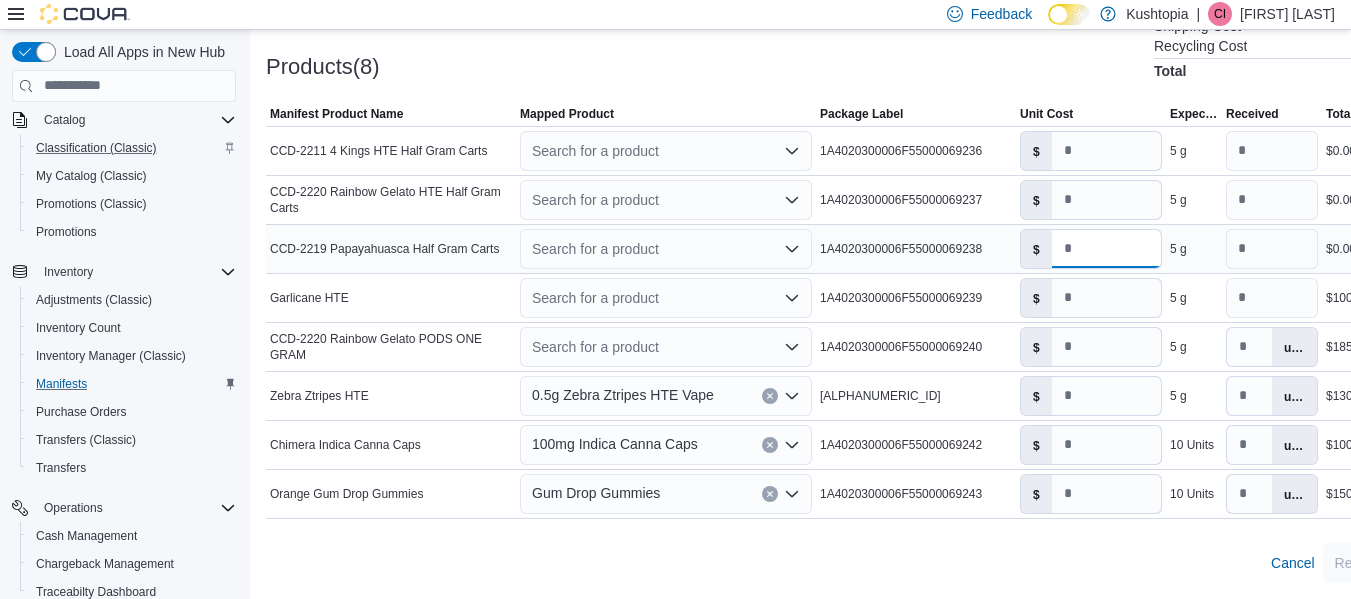 click on "$ *" at bounding box center [1091, 249] 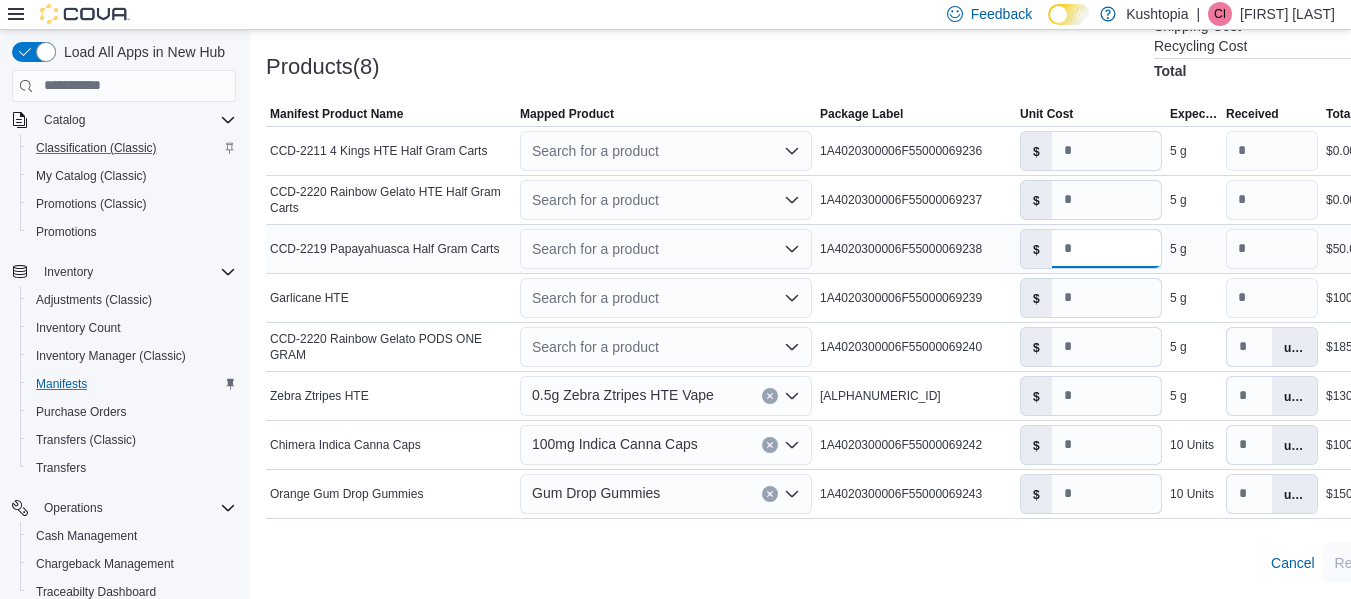 type on "**" 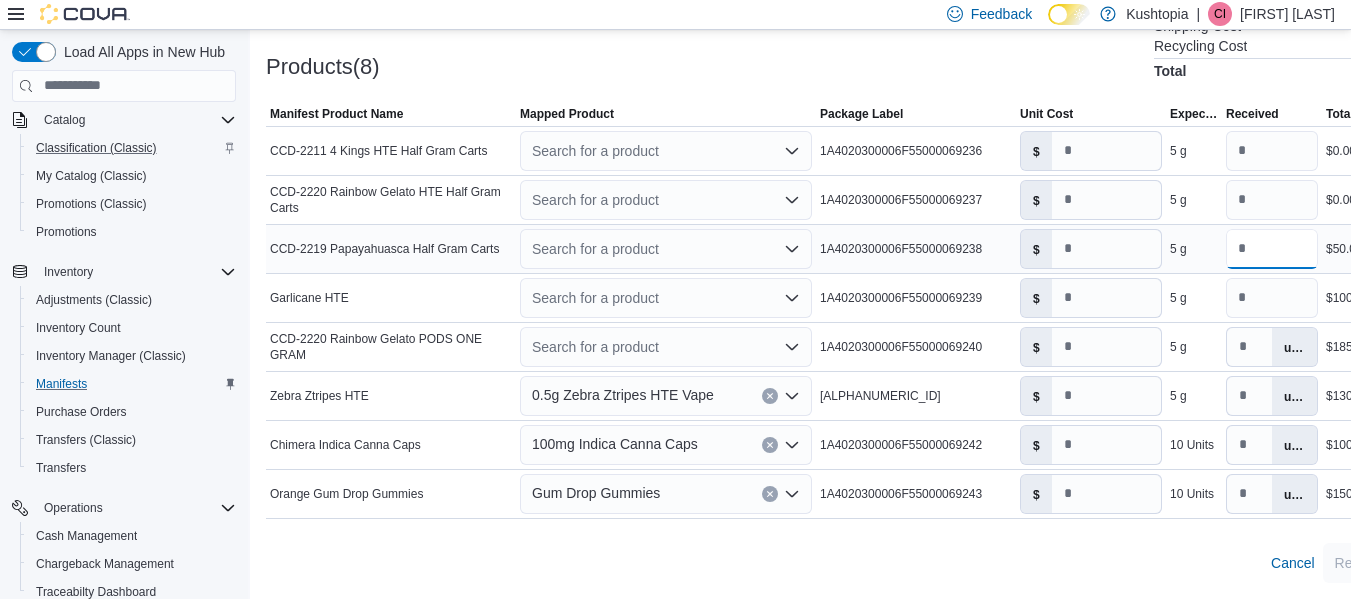 drag, startPoint x: 1244, startPoint y: 244, endPoint x: 1218, endPoint y: 244, distance: 26 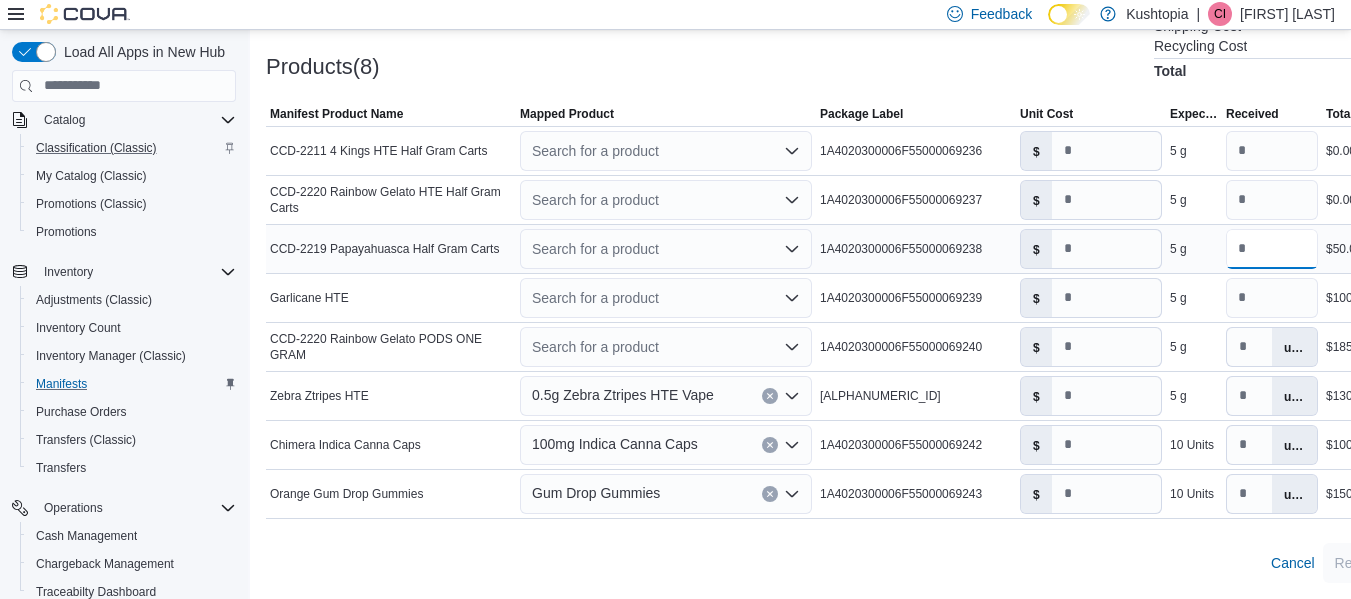click on "Manifest Product Name CCD-2219 Papayahuasca Half Gram Carts Mapped Product Search for a product Package Label 1A4020300006F55000069238 Unit Cost $ ** Expected 5 g Received * Total Line Cost $50.00 Actions" at bounding box center (860, 248) 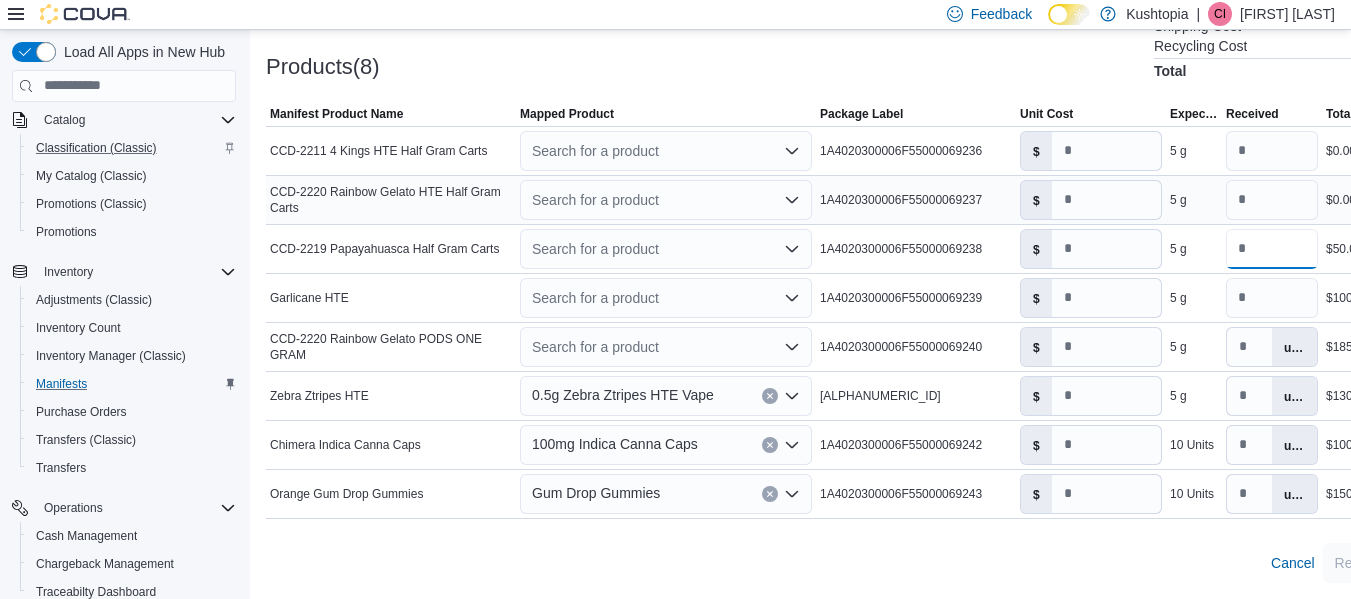 type on "**" 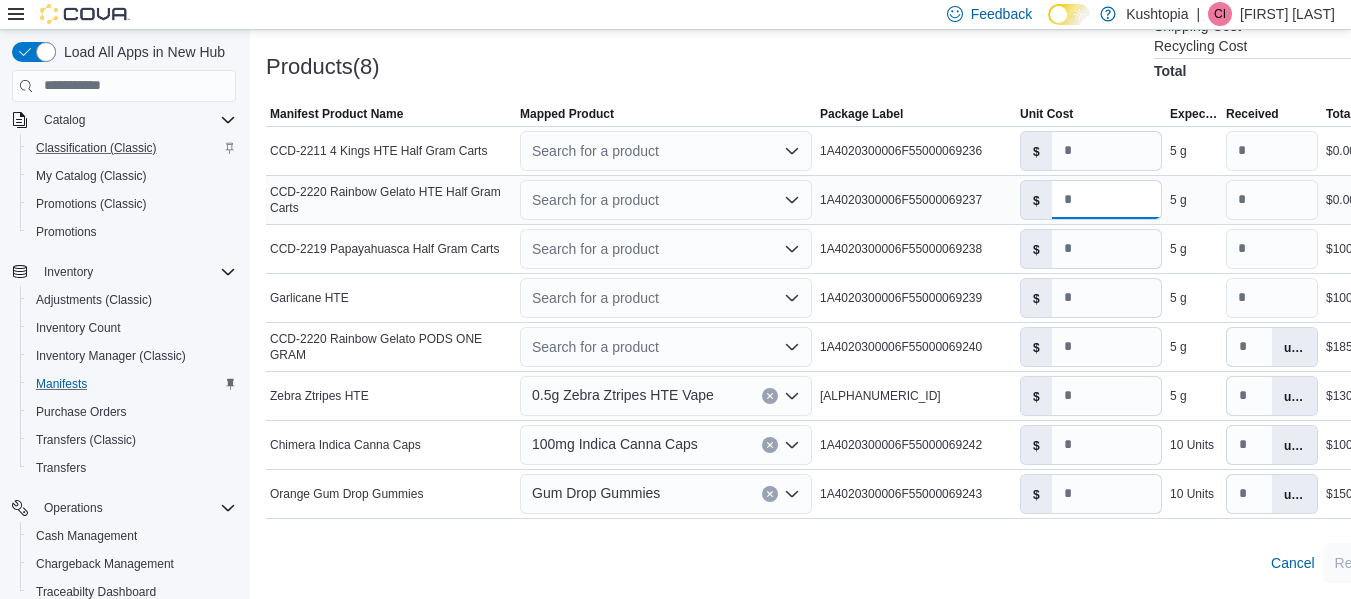 drag, startPoint x: 1078, startPoint y: 197, endPoint x: 1047, endPoint y: 197, distance: 31 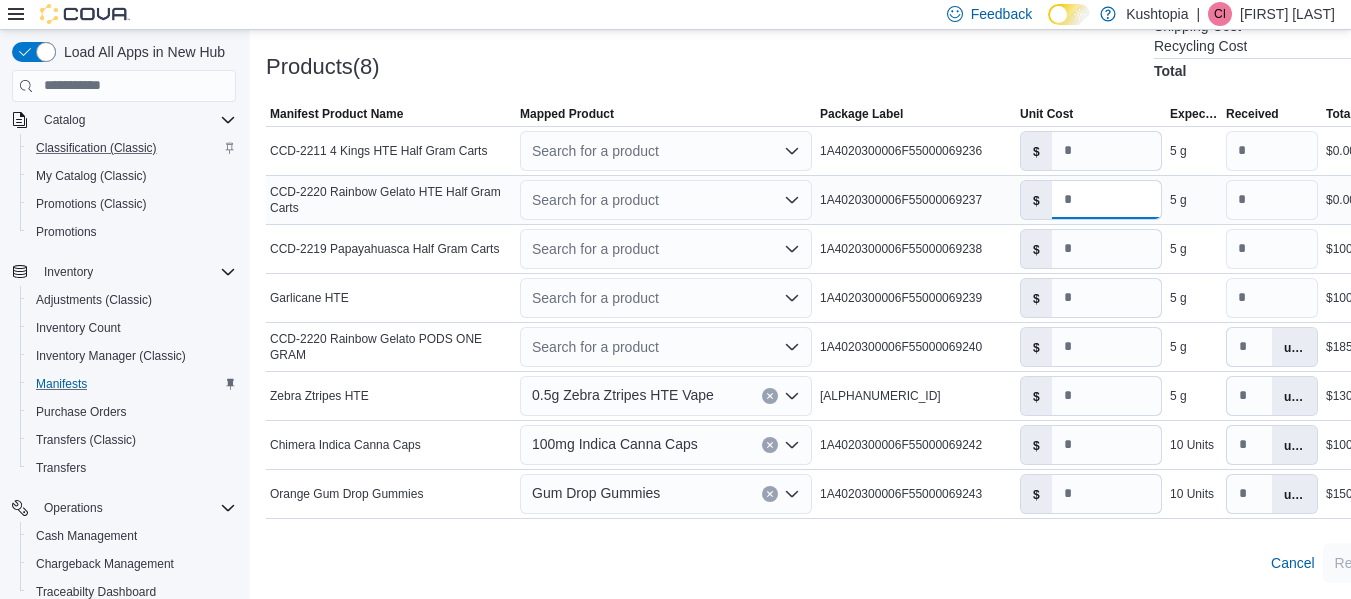 click on "$ *" at bounding box center [1091, 200] 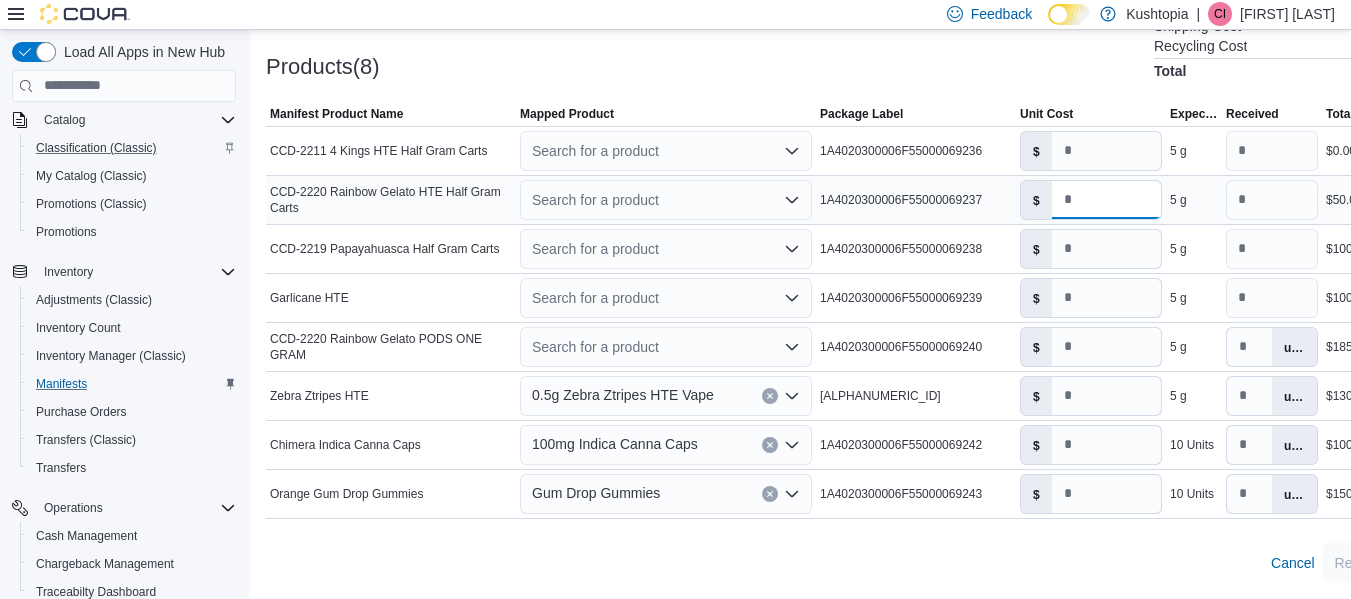 type on "**" 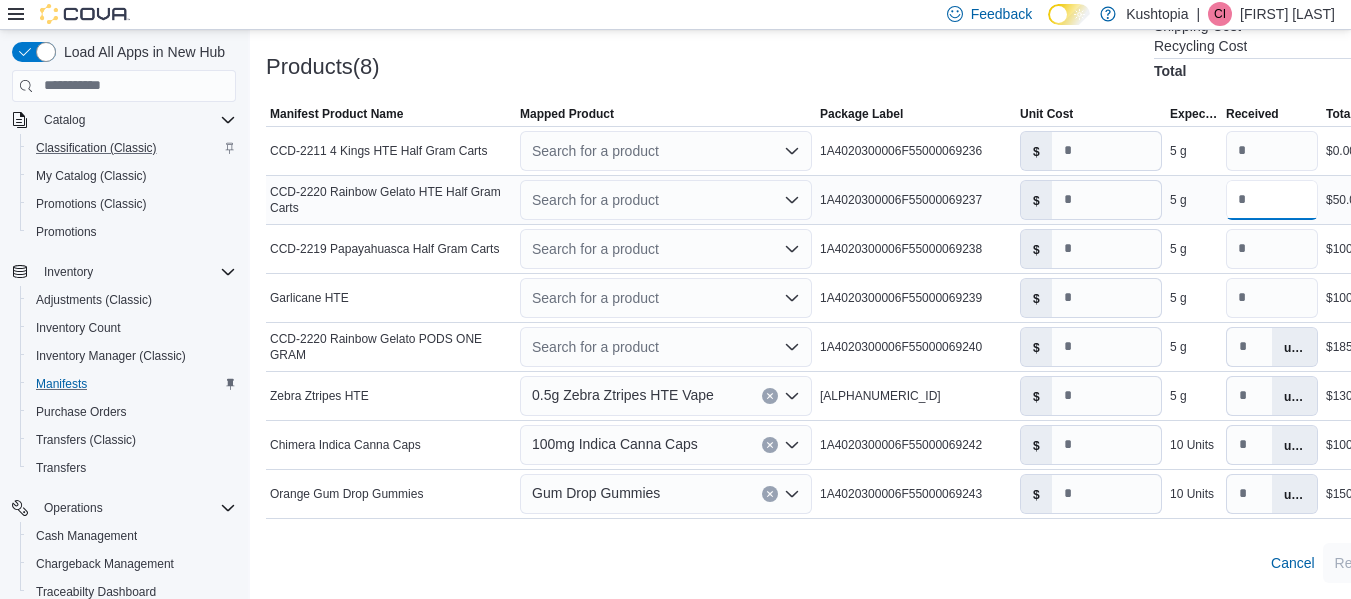 drag, startPoint x: 1254, startPoint y: 201, endPoint x: 1174, endPoint y: 201, distance: 80 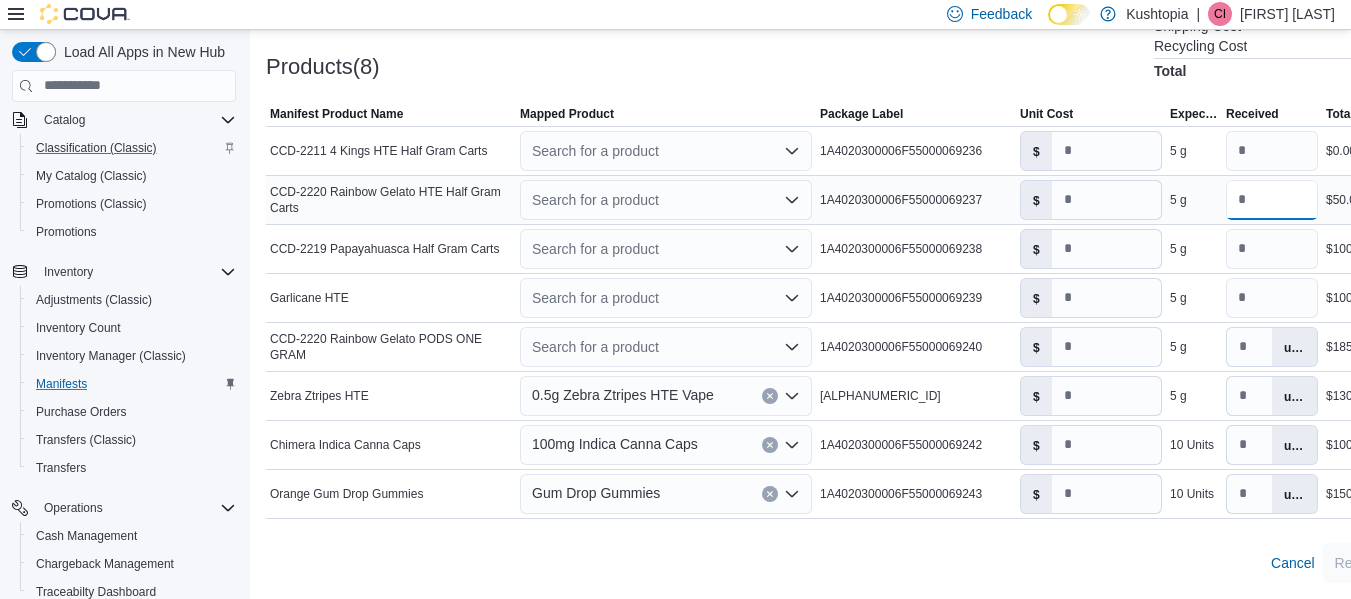 click on "Manifest Product Name CCD-2220 Rainbow Gelato HTE Half Gram Carts Mapped Product Search for a product Package Label 1A4020300006F55000069237 Unit Cost $ ** Expected 5 g Received * Total Line Cost $50.00 Actions" at bounding box center (860, 199) 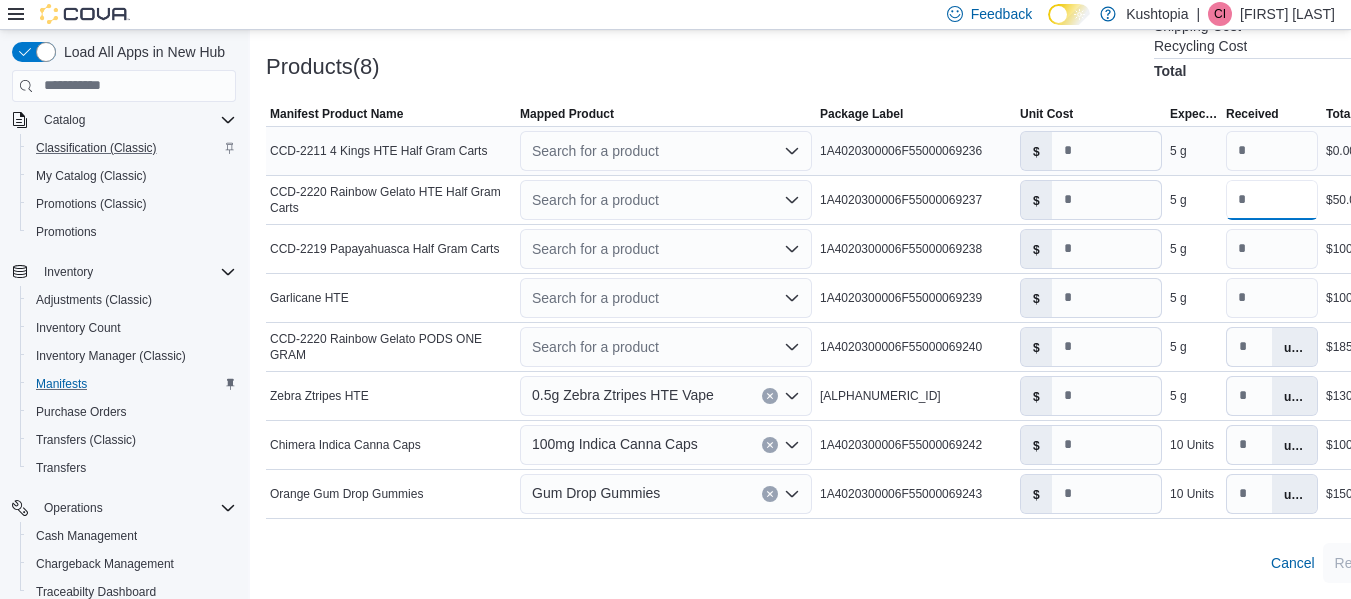 type on "**" 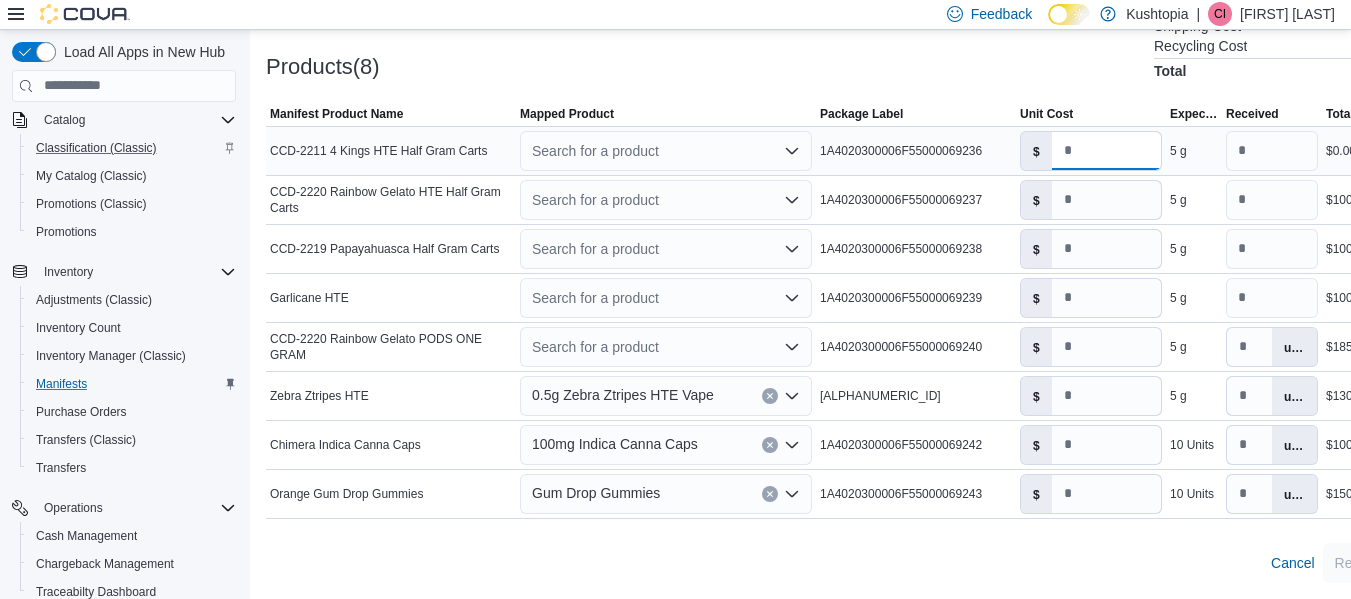 drag, startPoint x: 1093, startPoint y: 149, endPoint x: 1038, endPoint y: 155, distance: 55.326305 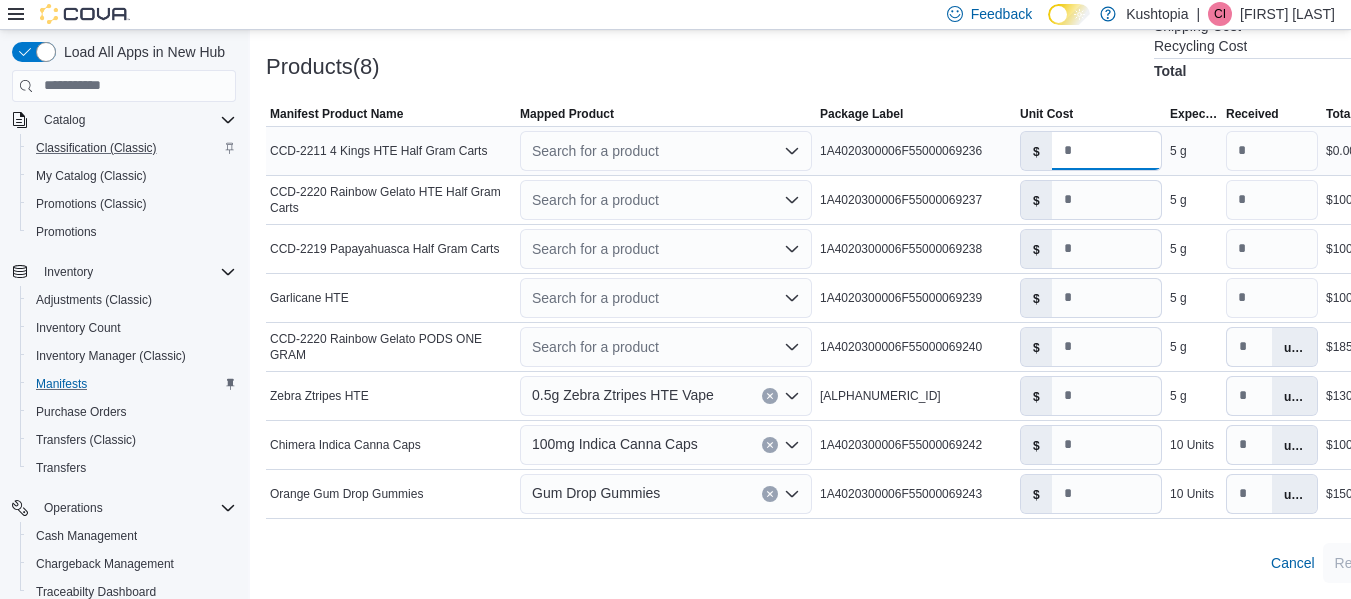 click on "$ *" at bounding box center [1091, 151] 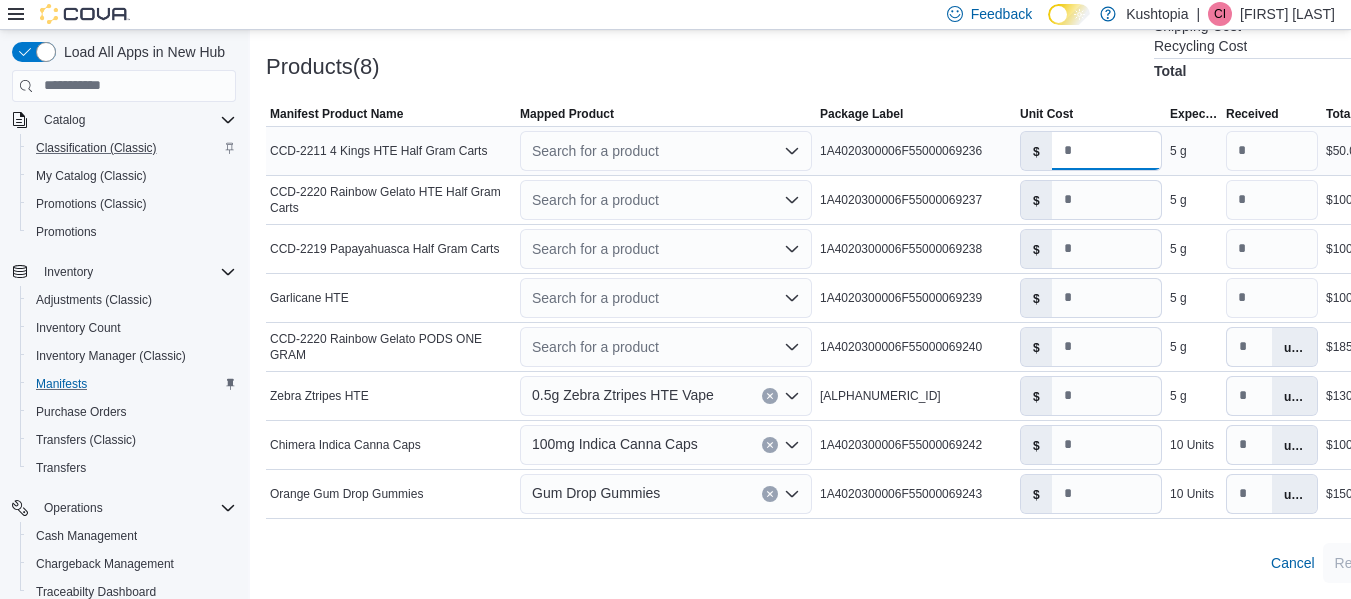 type on "**" 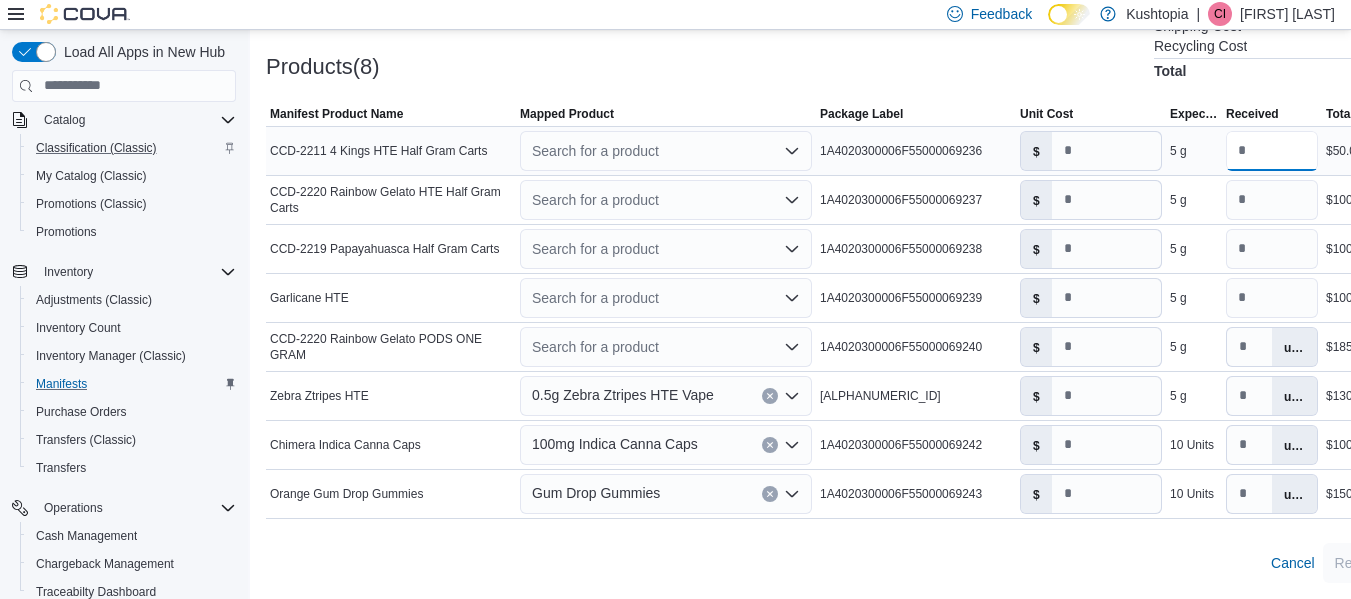 drag, startPoint x: 1253, startPoint y: 145, endPoint x: 1175, endPoint y: 152, distance: 78.31347 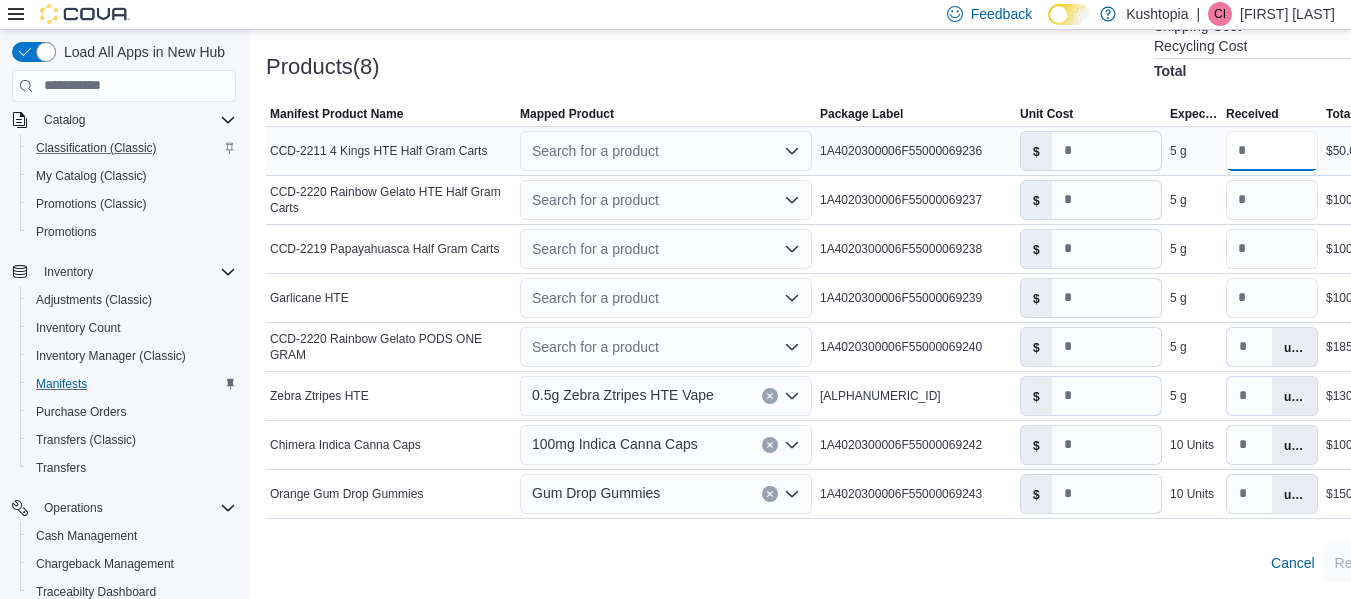click on "Manifest Product Name CCD-2211 4 Kings HTE Half Gram Carts Mapped Product Search for a product Package Label 1A4020300006F55000069236 Unit Cost $ ** Expected 5 g Received * Total Line Cost $50.00 Actions" at bounding box center [860, 150] 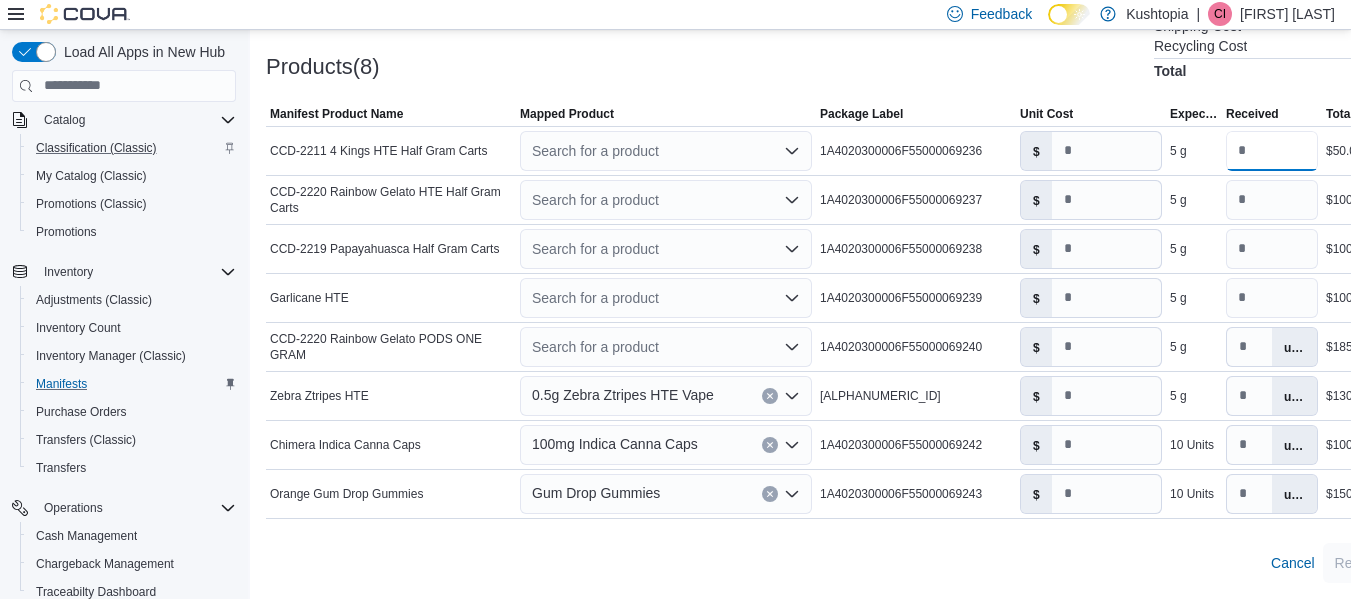 type on "**" 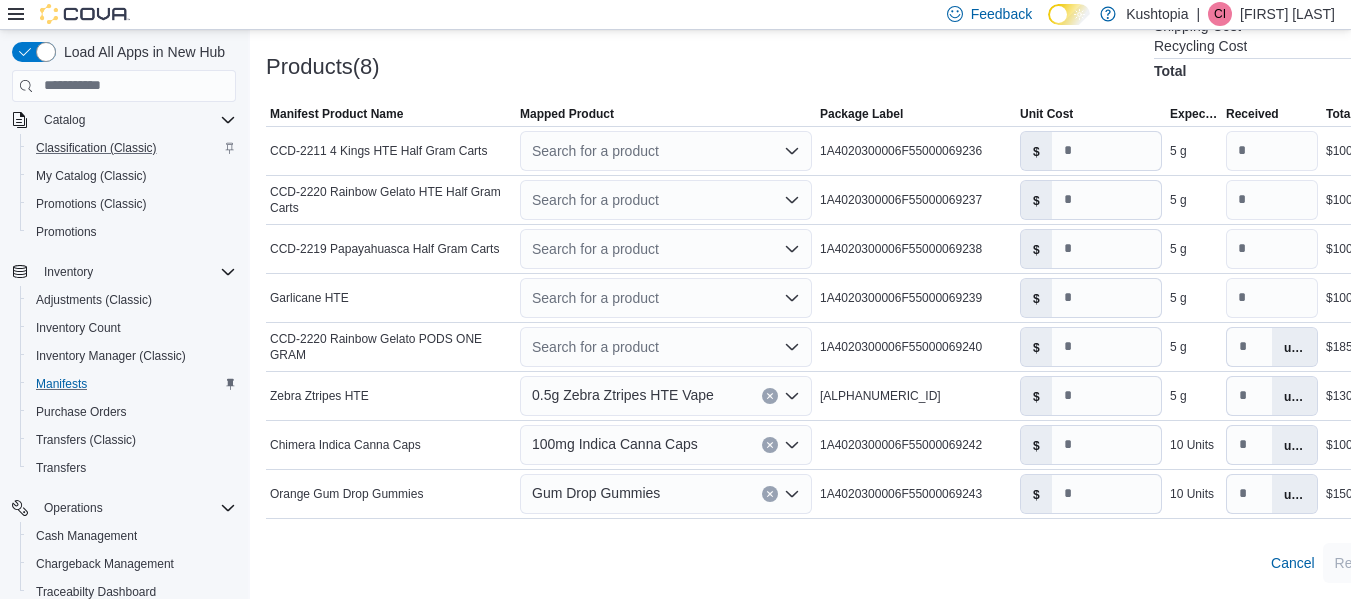 click at bounding box center (860, 91) 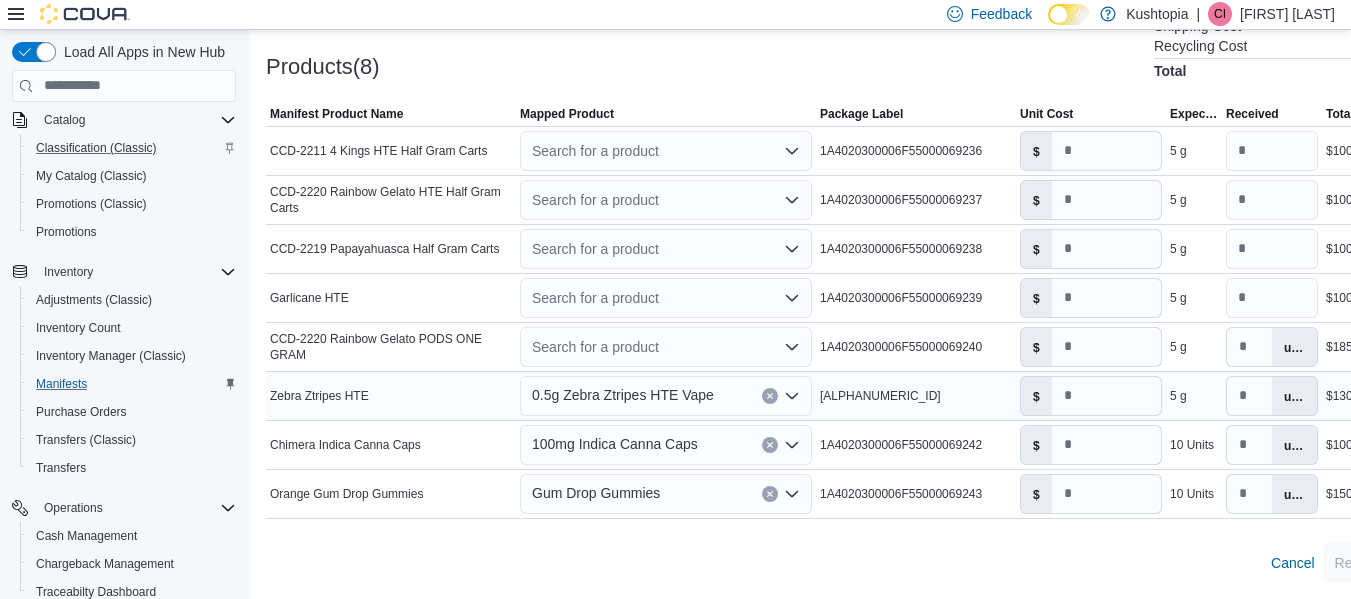 click 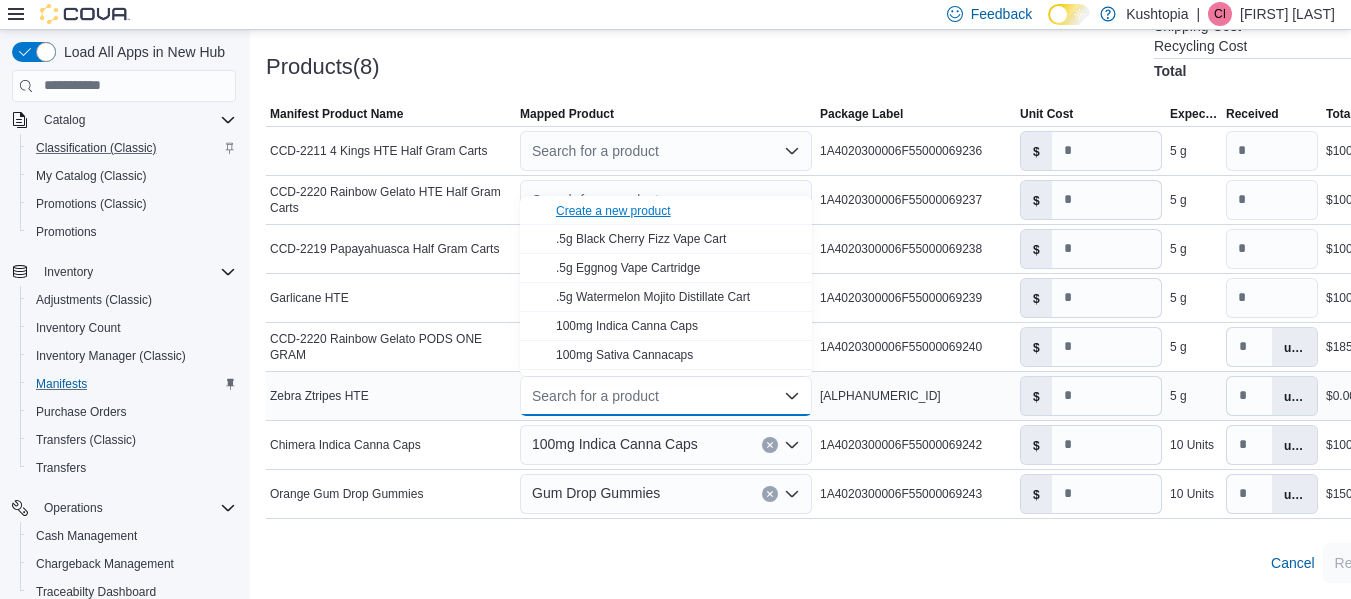 click on "Create a new product" at bounding box center [613, 211] 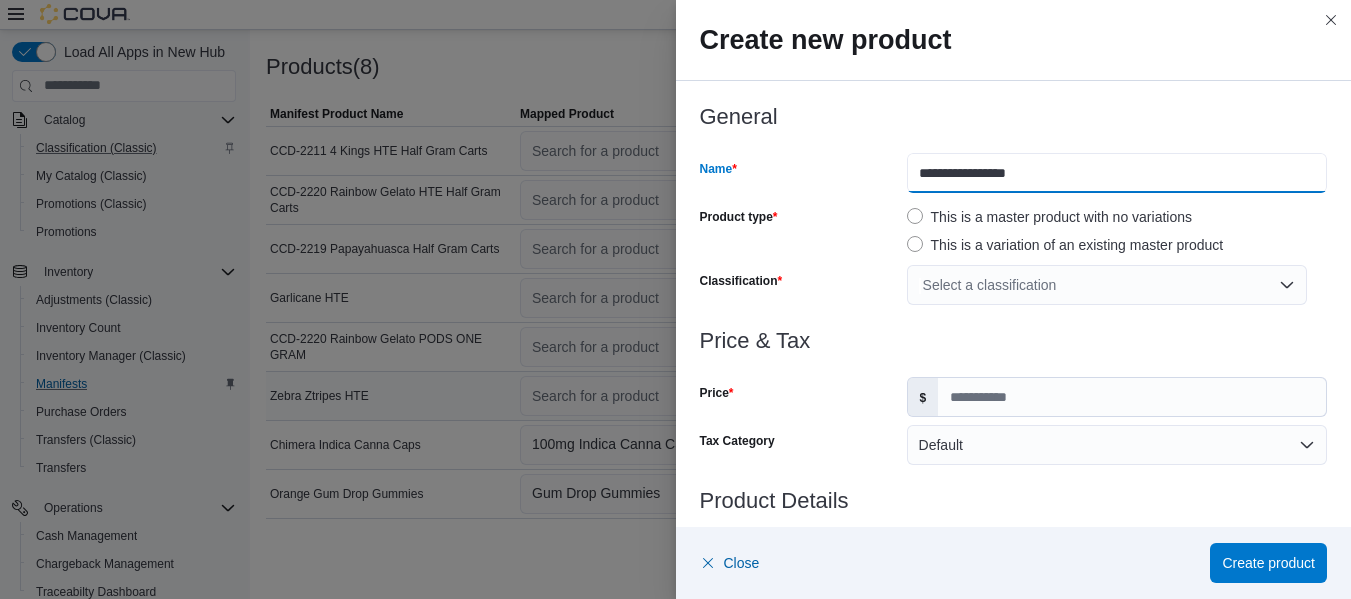 drag, startPoint x: 1035, startPoint y: 165, endPoint x: 898, endPoint y: 181, distance: 137.93114 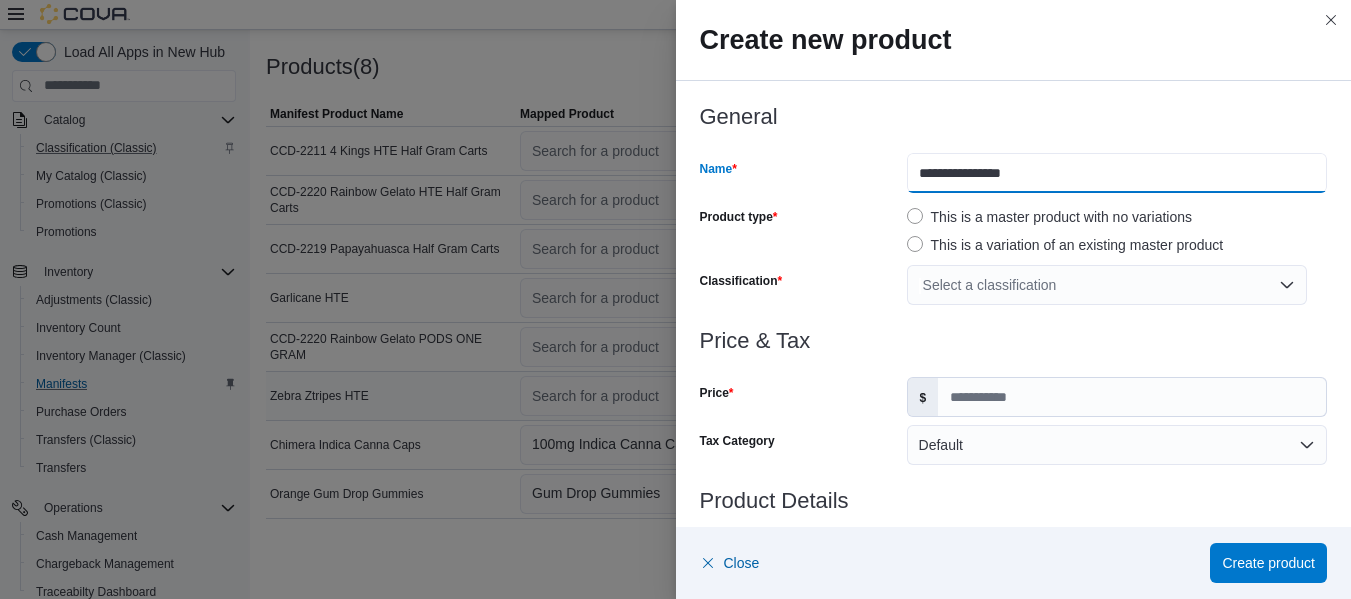 type on "**********" 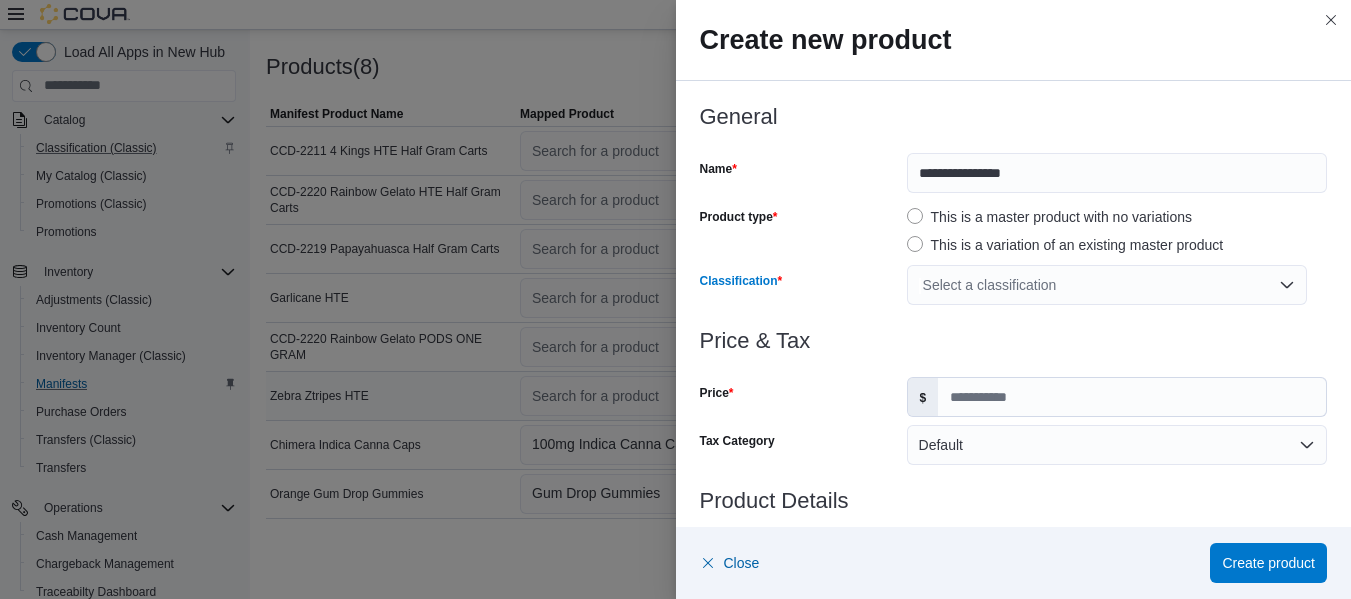 click on "Select a classification" at bounding box center (1107, 285) 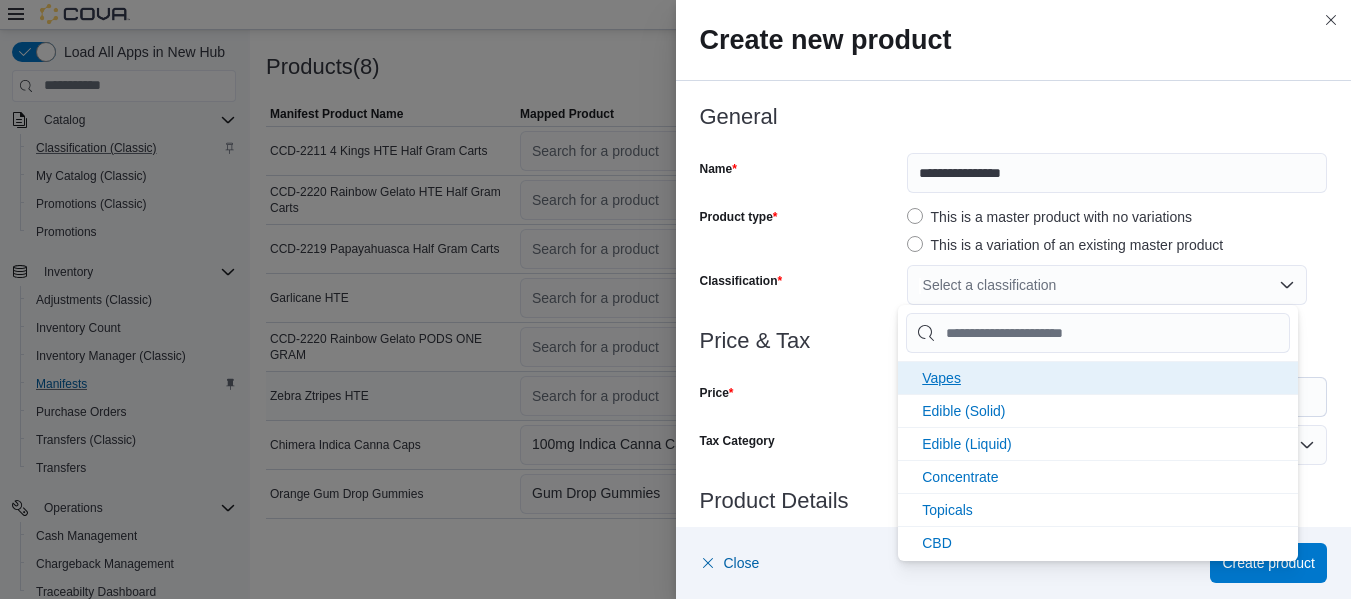 scroll, scrollTop: 200, scrollLeft: 0, axis: vertical 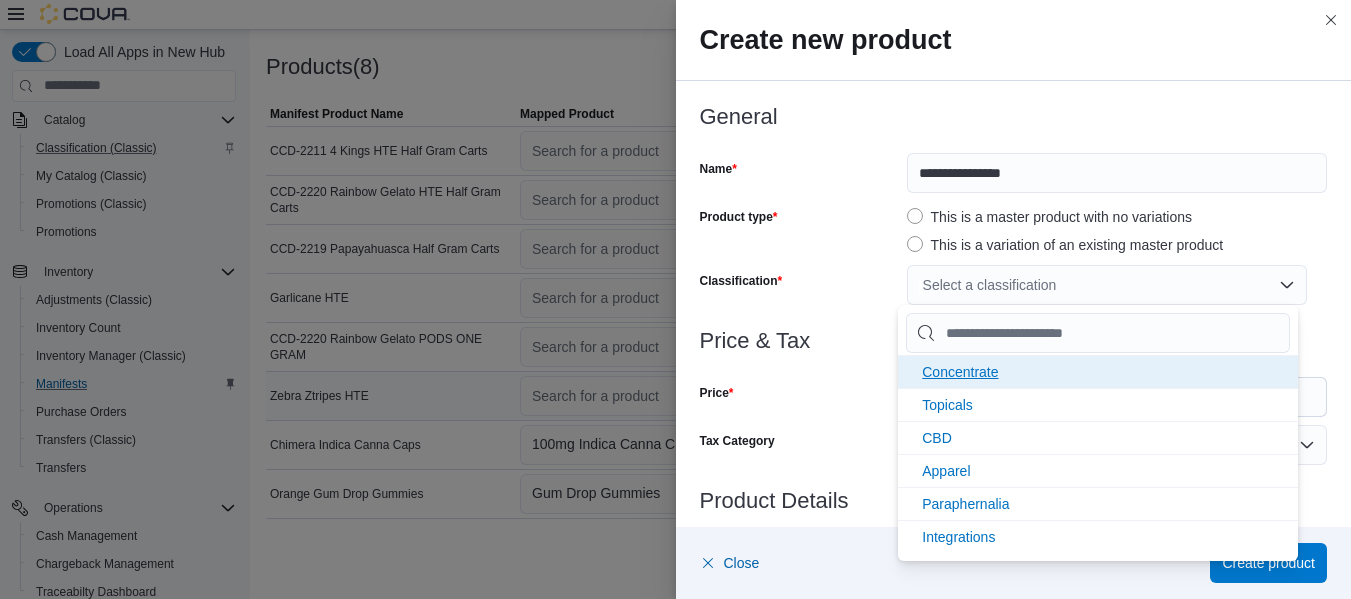 click on "Concentrate" at bounding box center (960, 372) 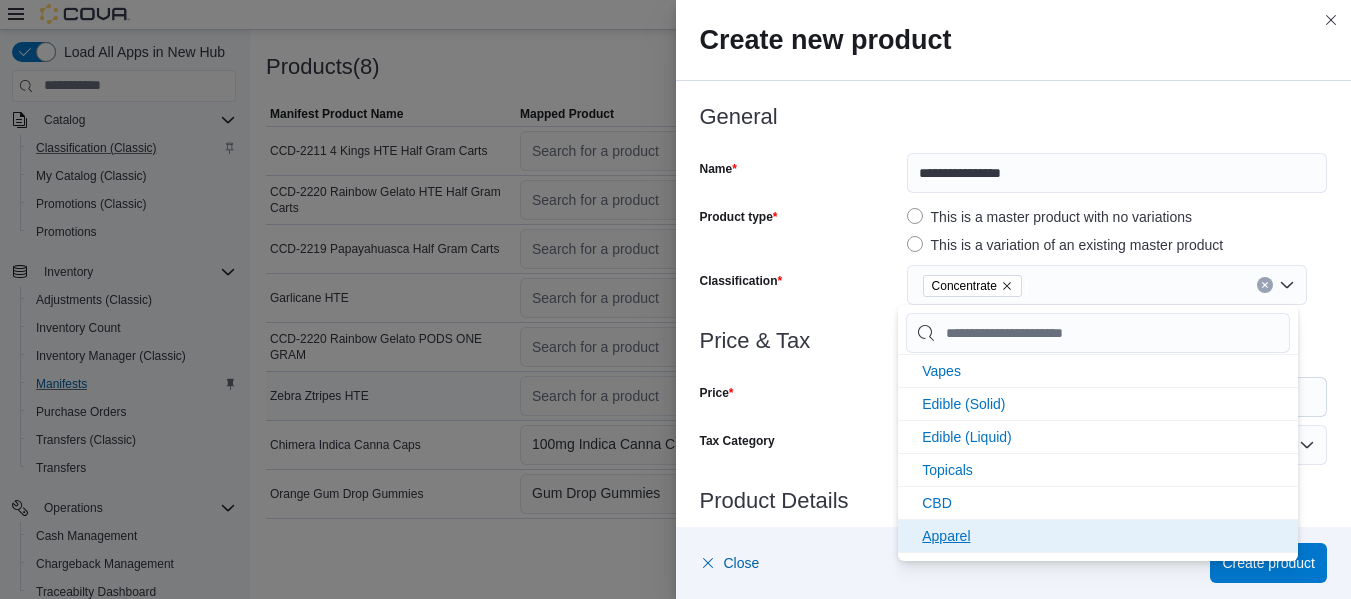 scroll, scrollTop: 67, scrollLeft: 0, axis: vertical 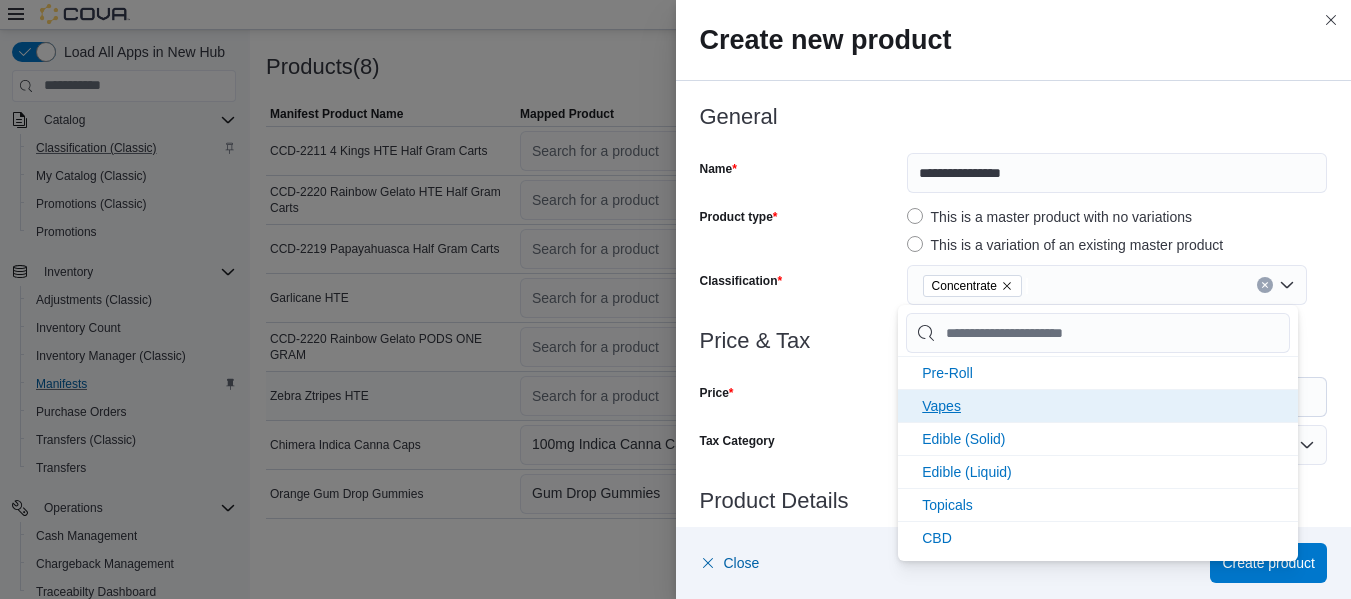 click on "Vapes" at bounding box center (1098, 405) 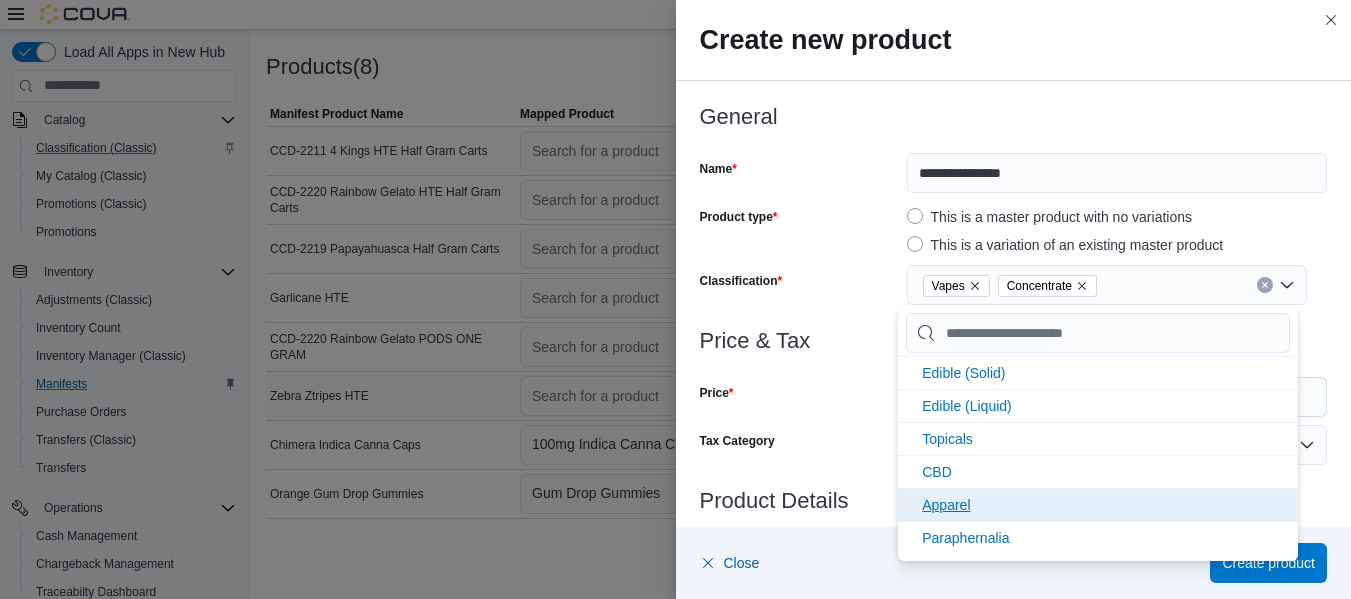 scroll, scrollTop: 134, scrollLeft: 0, axis: vertical 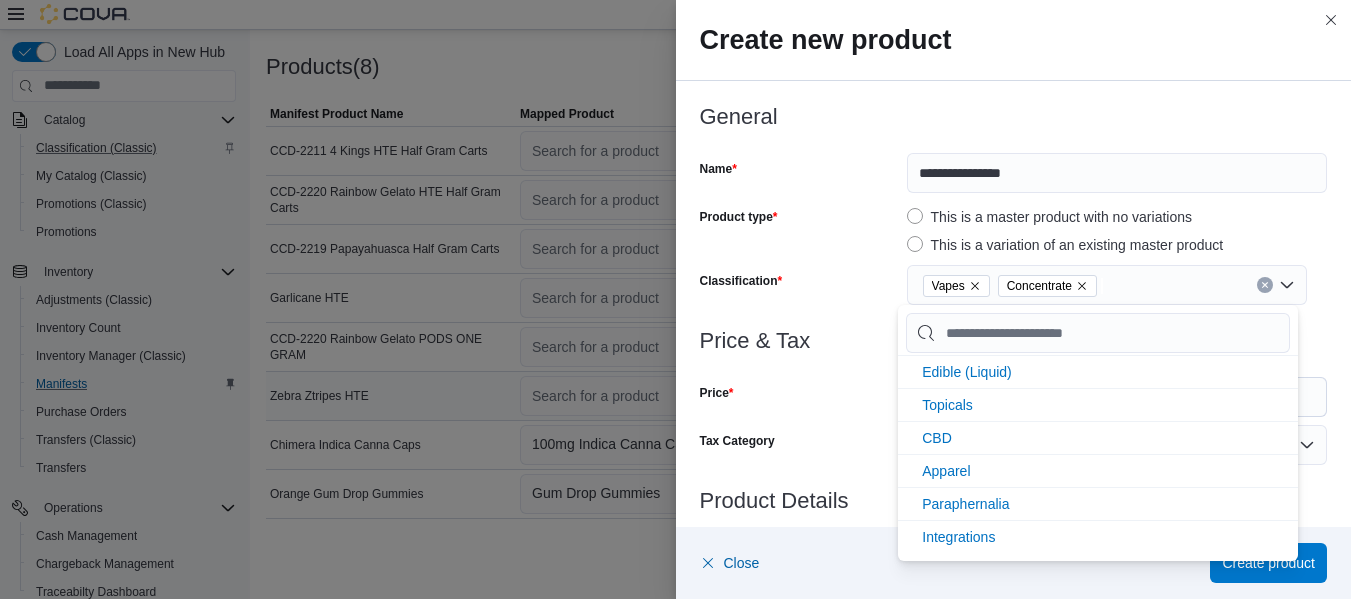 click on "**********" at bounding box center (1014, 718) 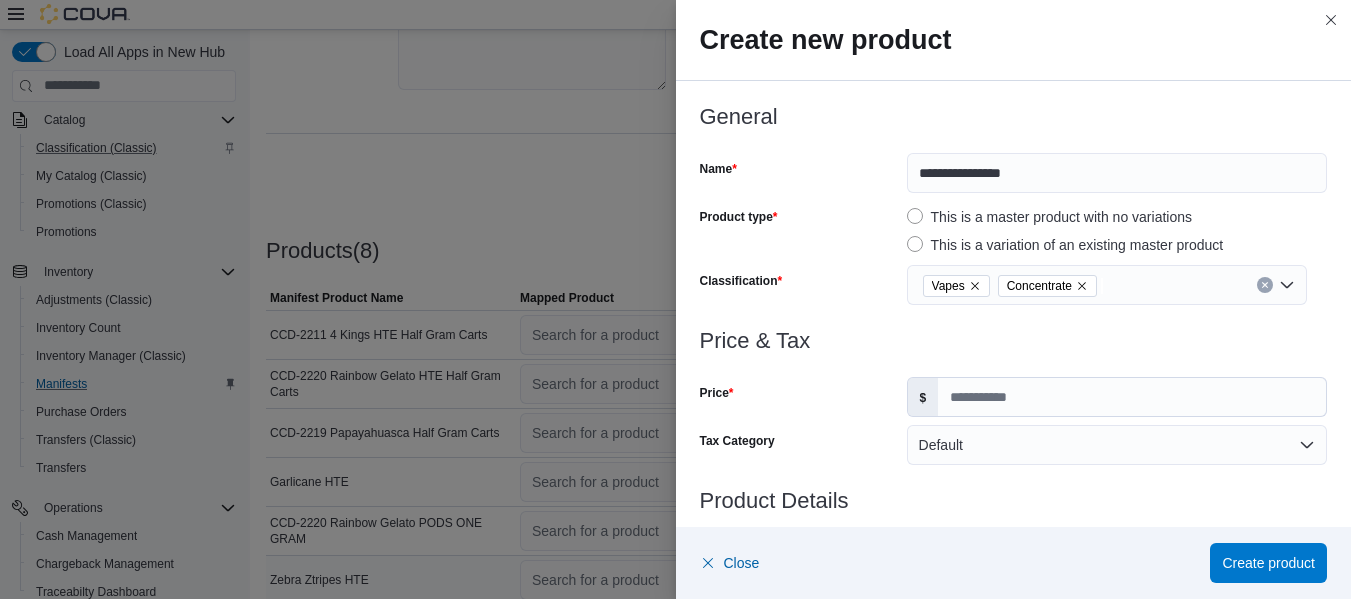 scroll, scrollTop: 426, scrollLeft: 0, axis: vertical 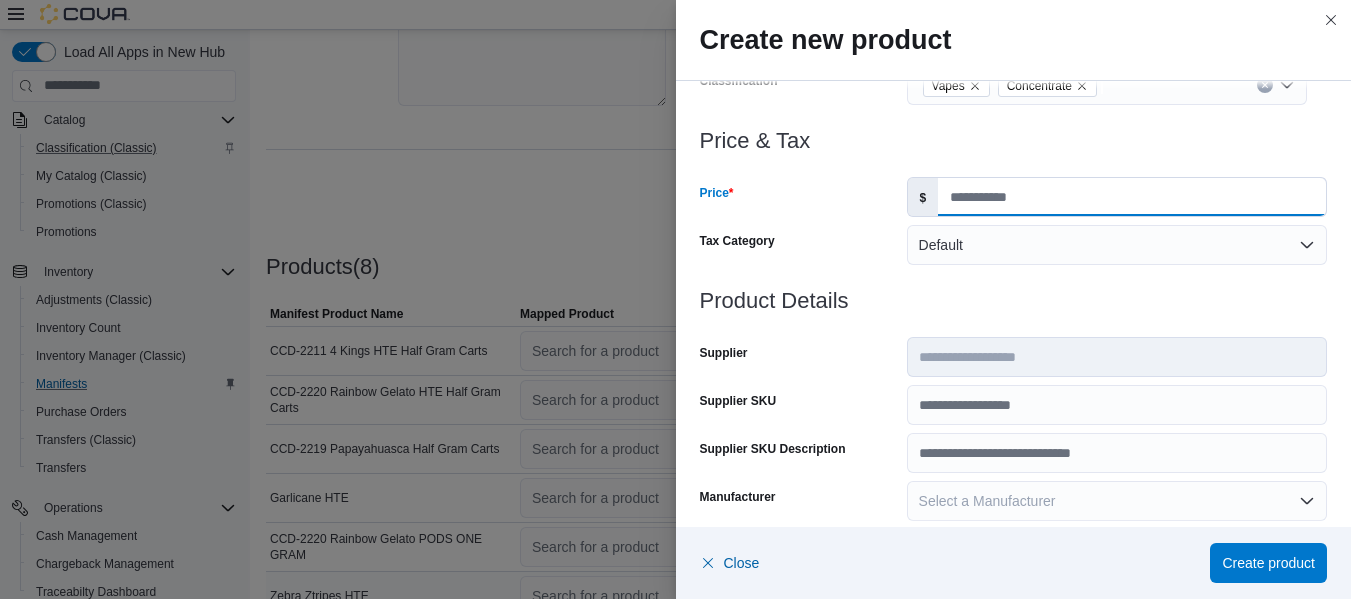 click on "Price" at bounding box center (1132, 197) 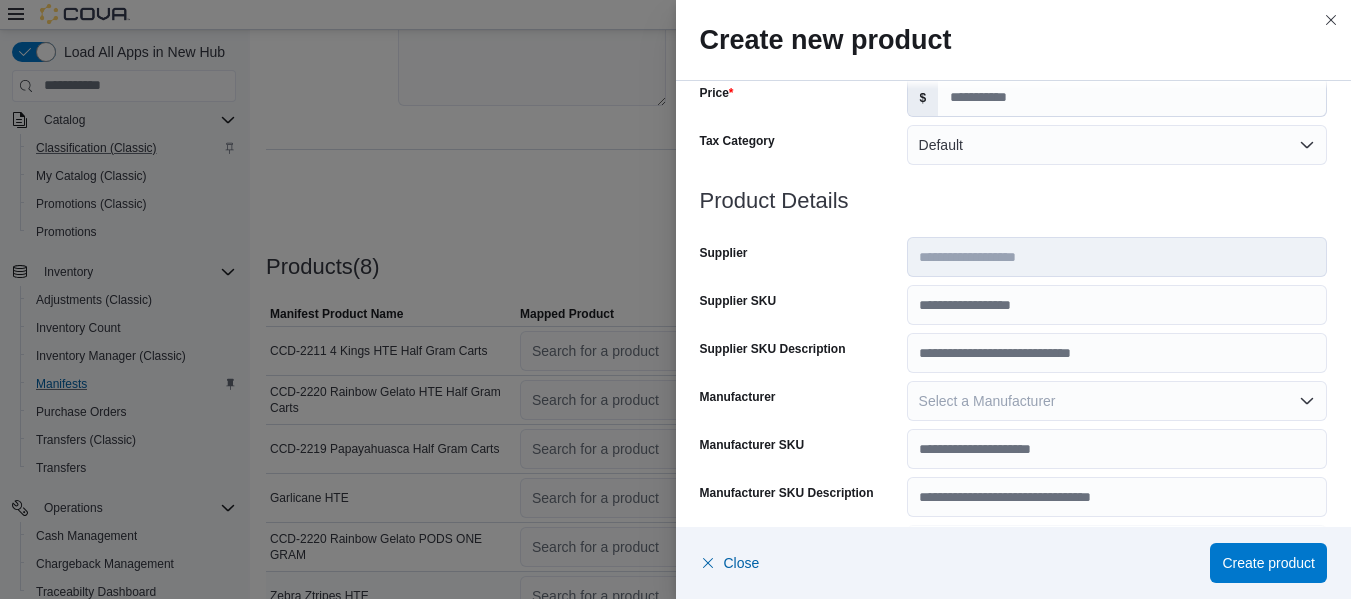scroll, scrollTop: 400, scrollLeft: 0, axis: vertical 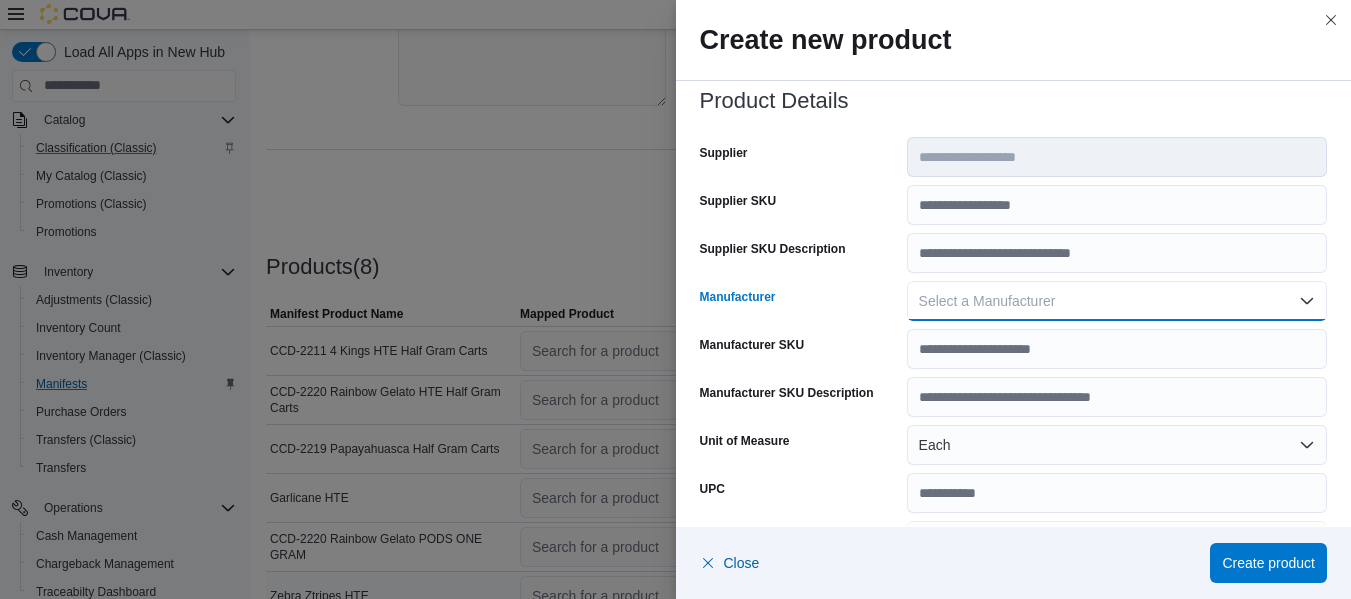 click on "Select a Manufacturer" at bounding box center [987, 301] 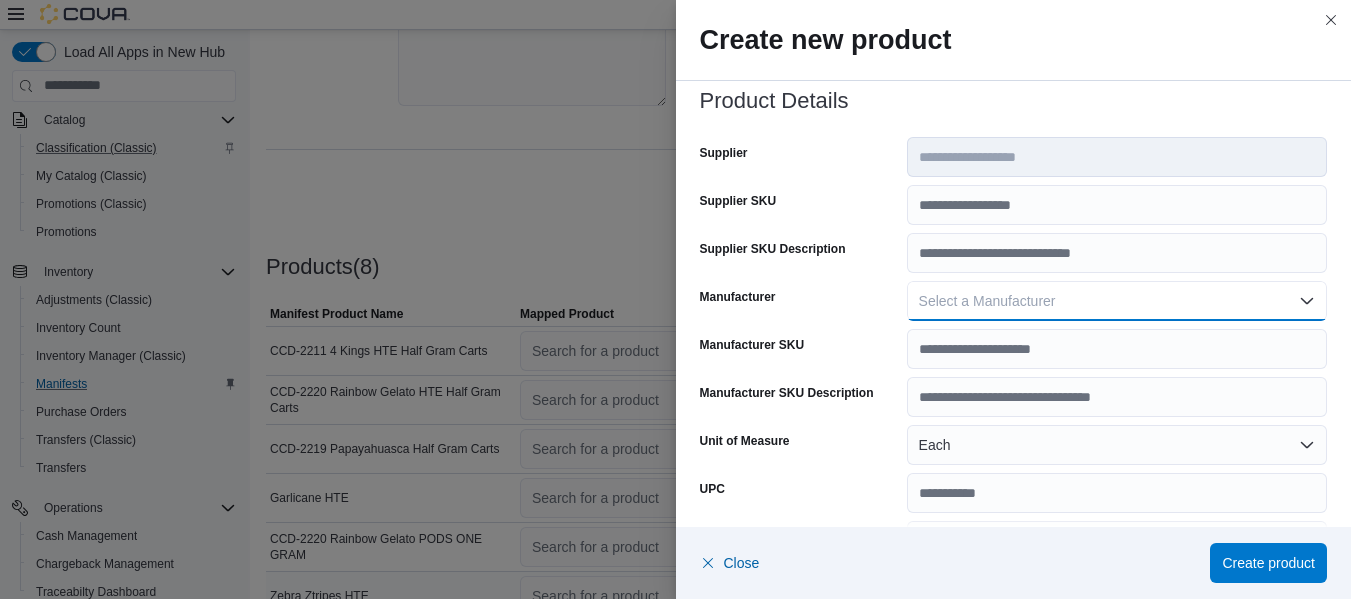 click on "Select a Manufacturer" at bounding box center [1117, 301] 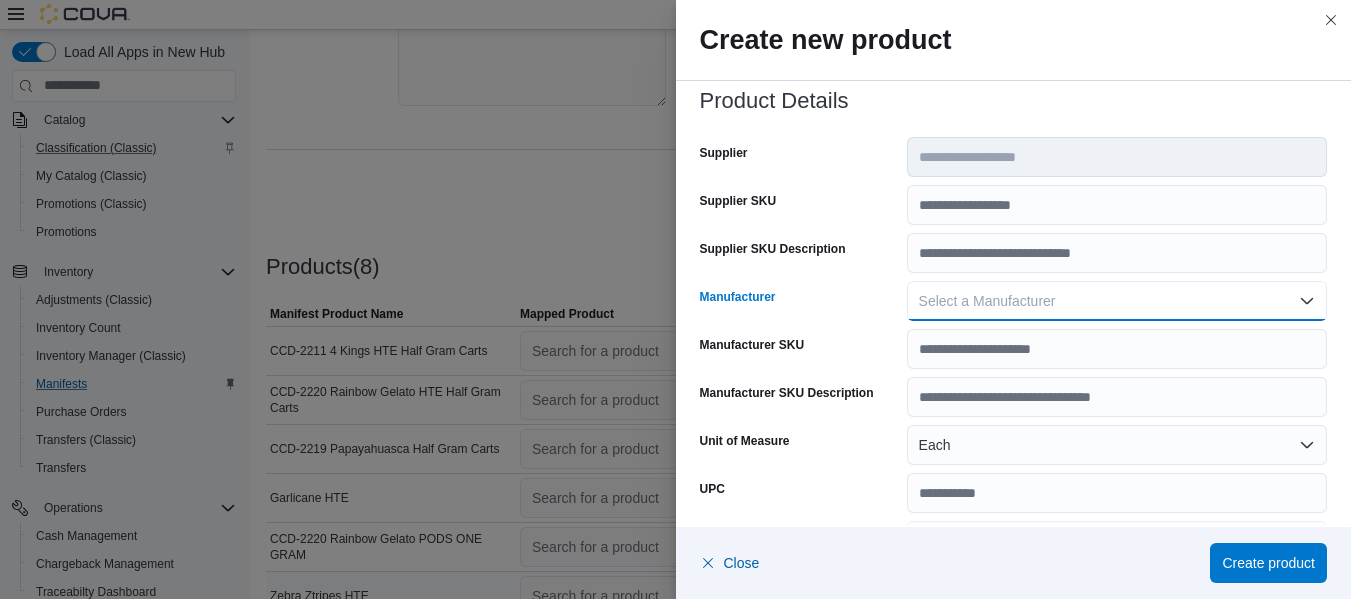 click on "Select a Manufacturer" at bounding box center [987, 301] 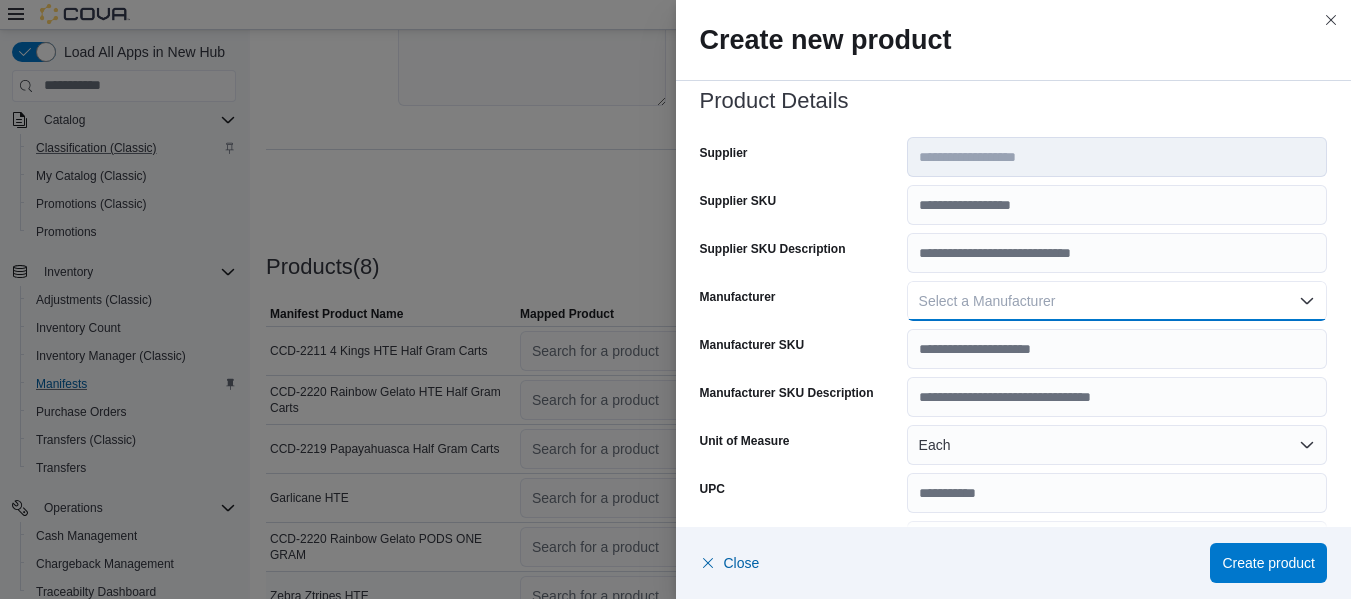 click on "Select a Manufacturer" at bounding box center (987, 301) 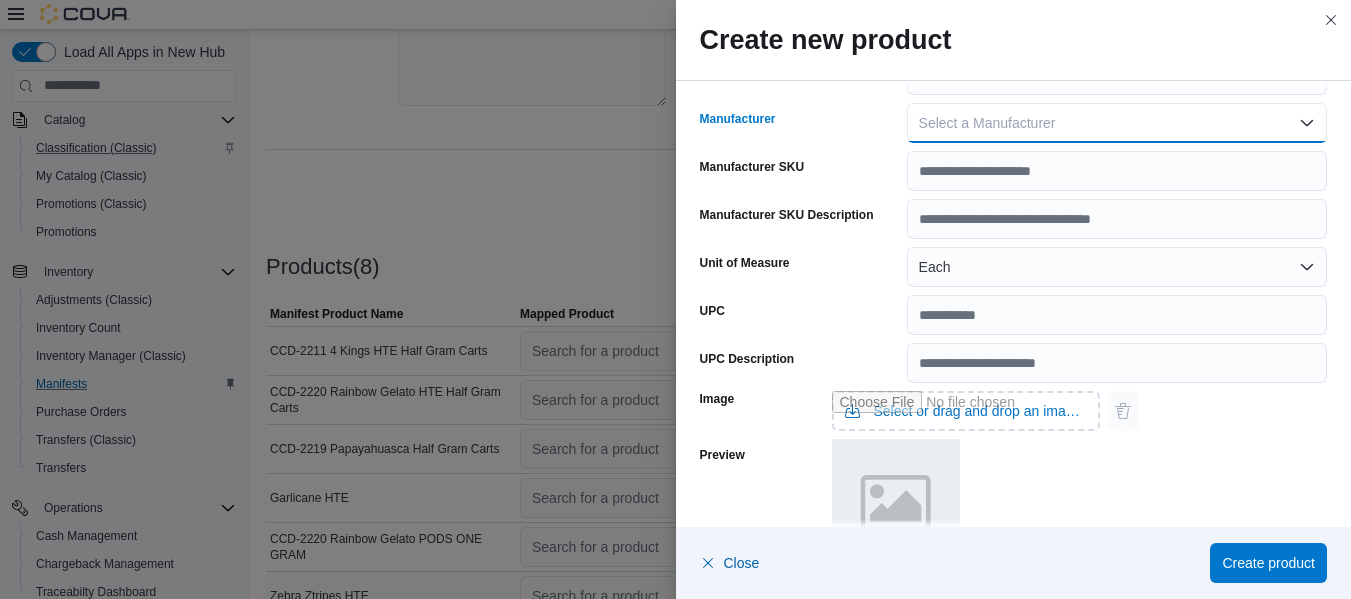 scroll, scrollTop: 600, scrollLeft: 0, axis: vertical 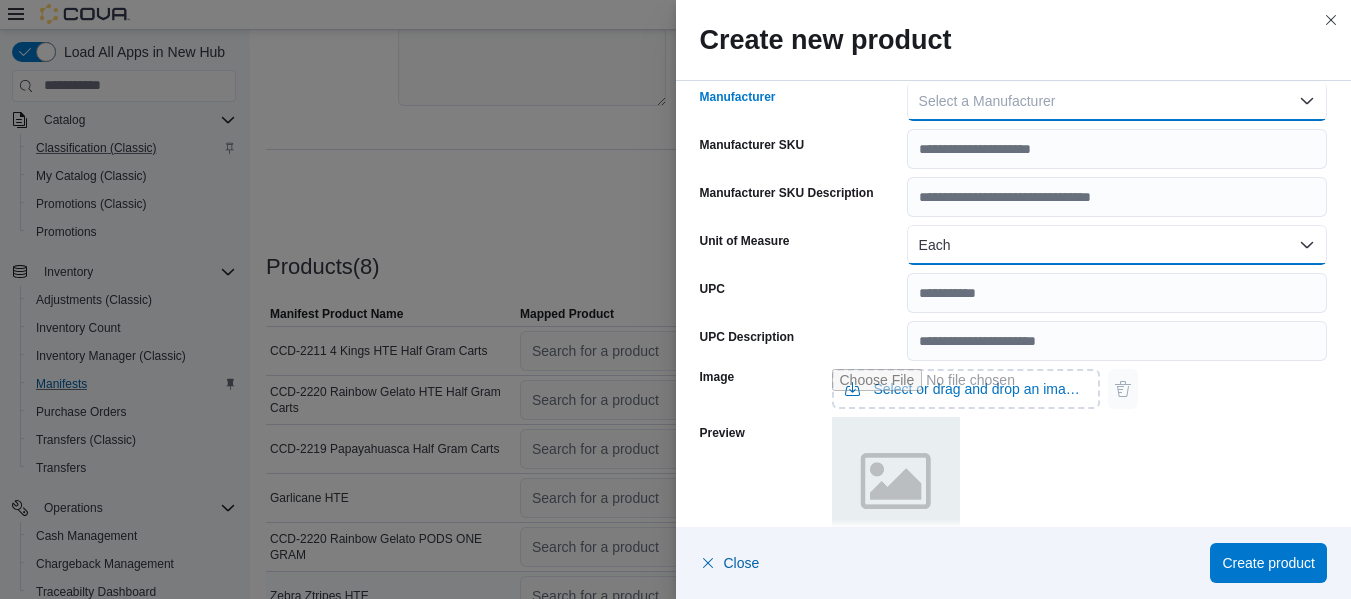 click on "Each" at bounding box center [1117, 245] 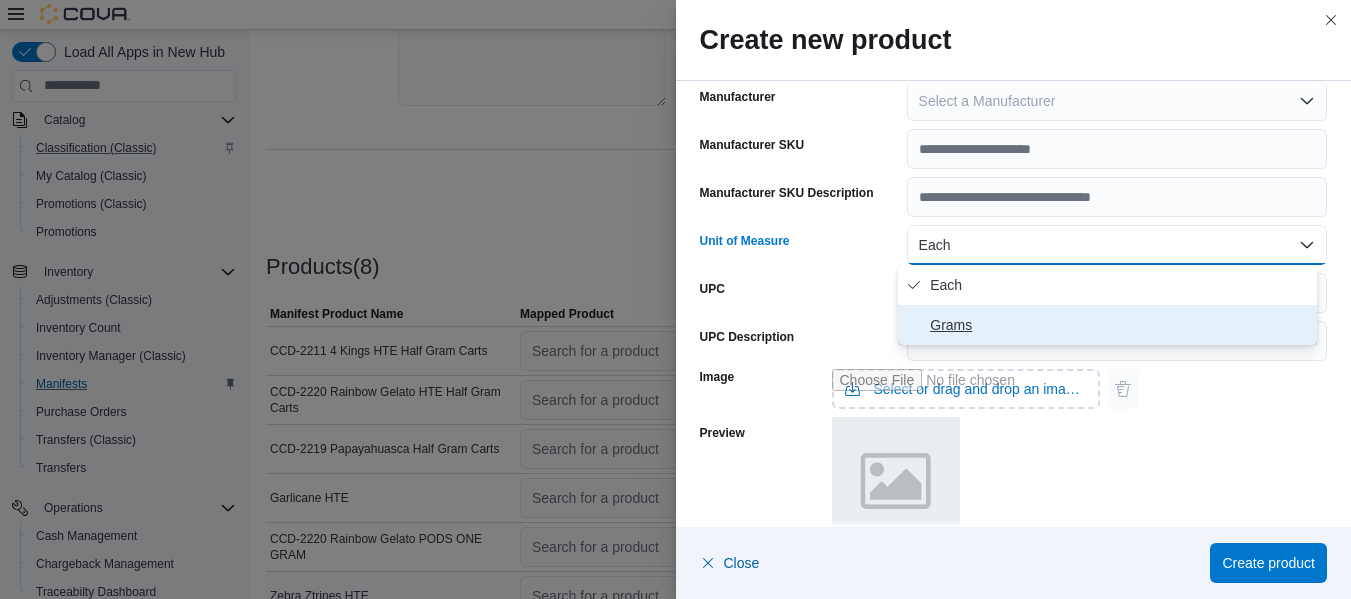 click on "Grams" at bounding box center [1119, 325] 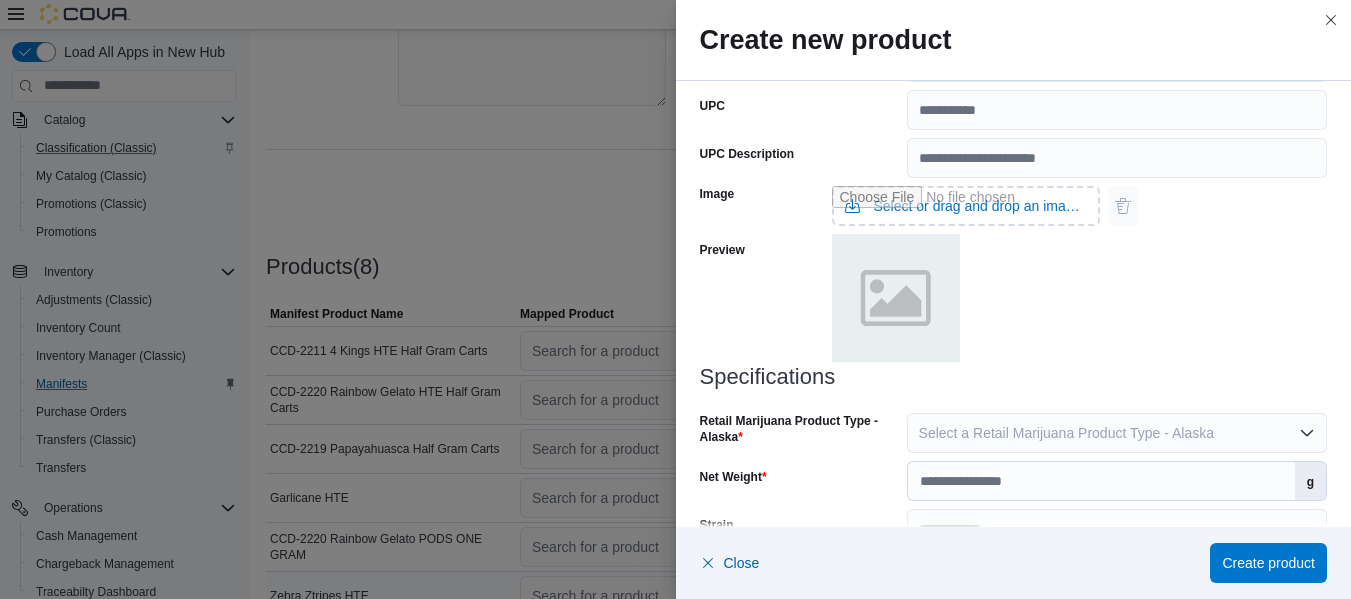 scroll, scrollTop: 829, scrollLeft: 0, axis: vertical 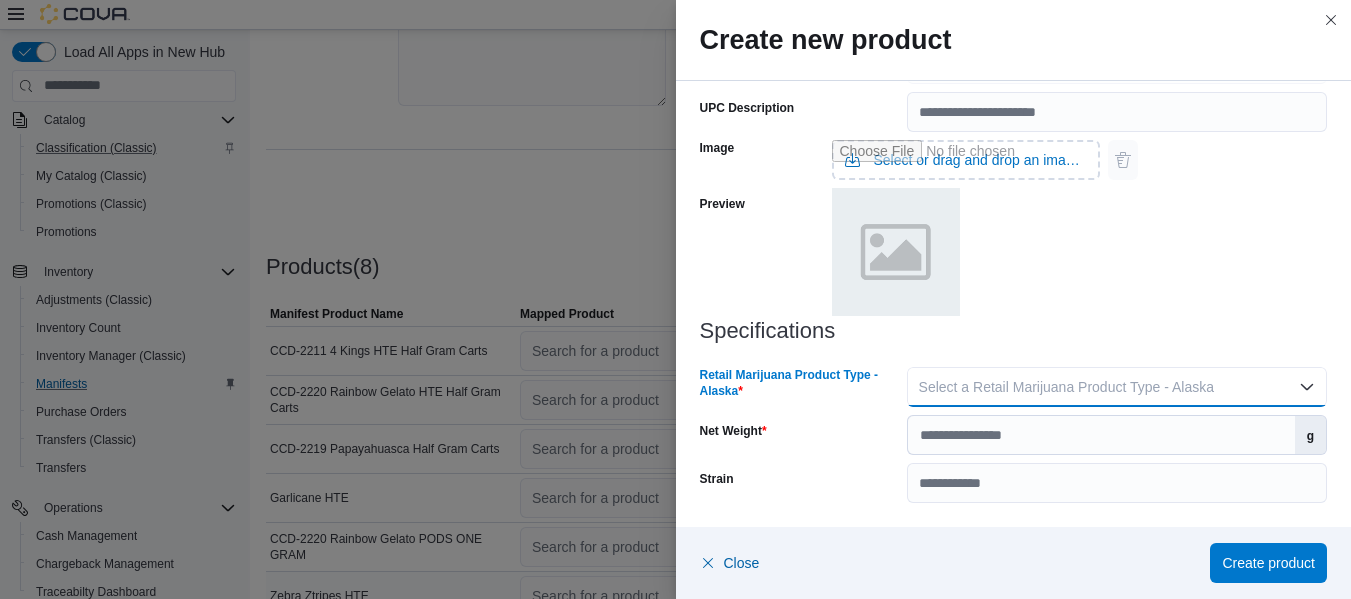 click on "Select a Retail Marijuana Product Type - Alaska" at bounding box center [1066, 387] 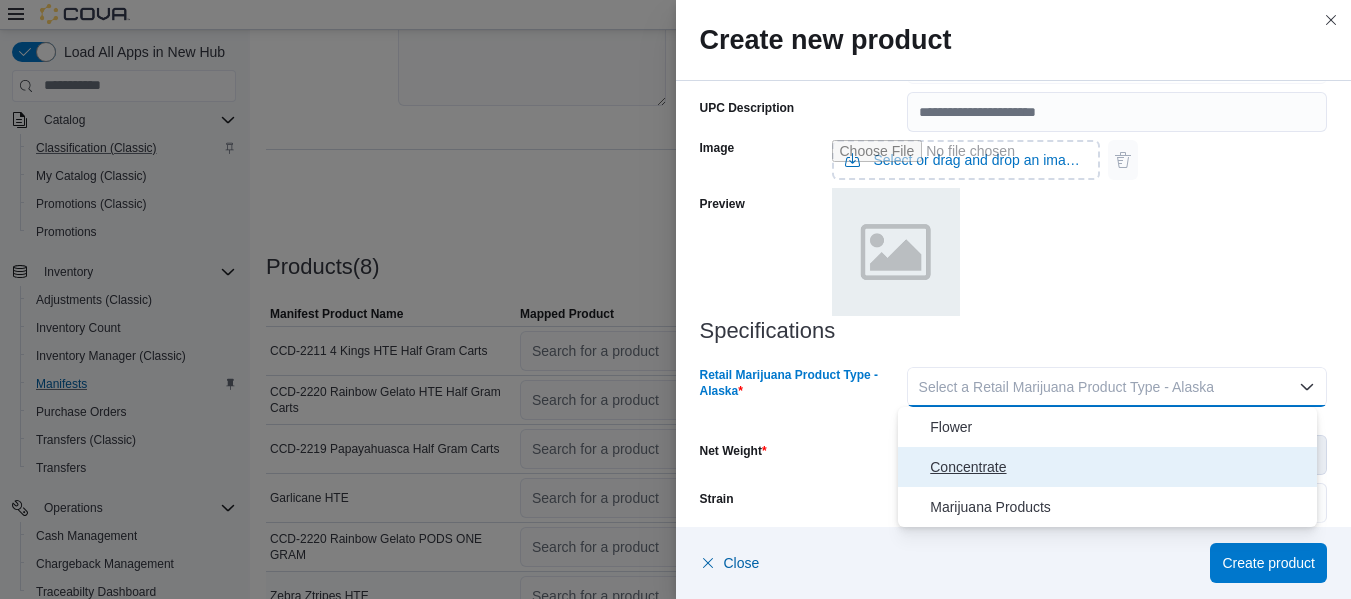 click on "Concentrate" at bounding box center [1119, 467] 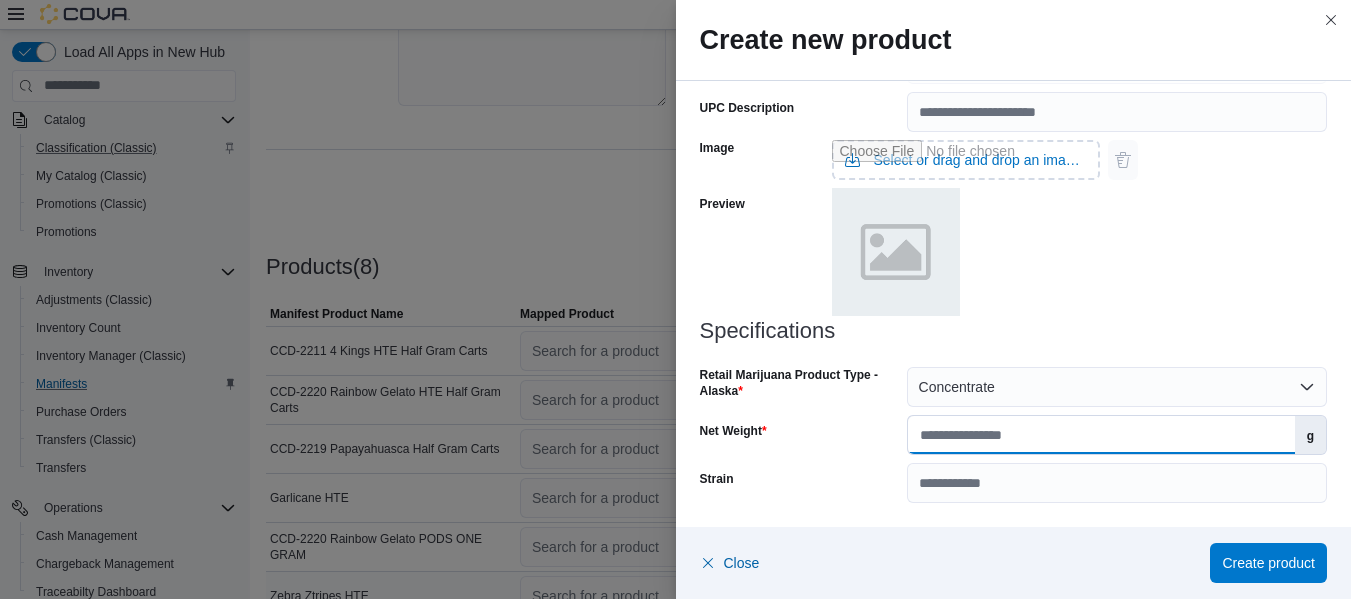 click on "Net Weight" at bounding box center (1101, 435) 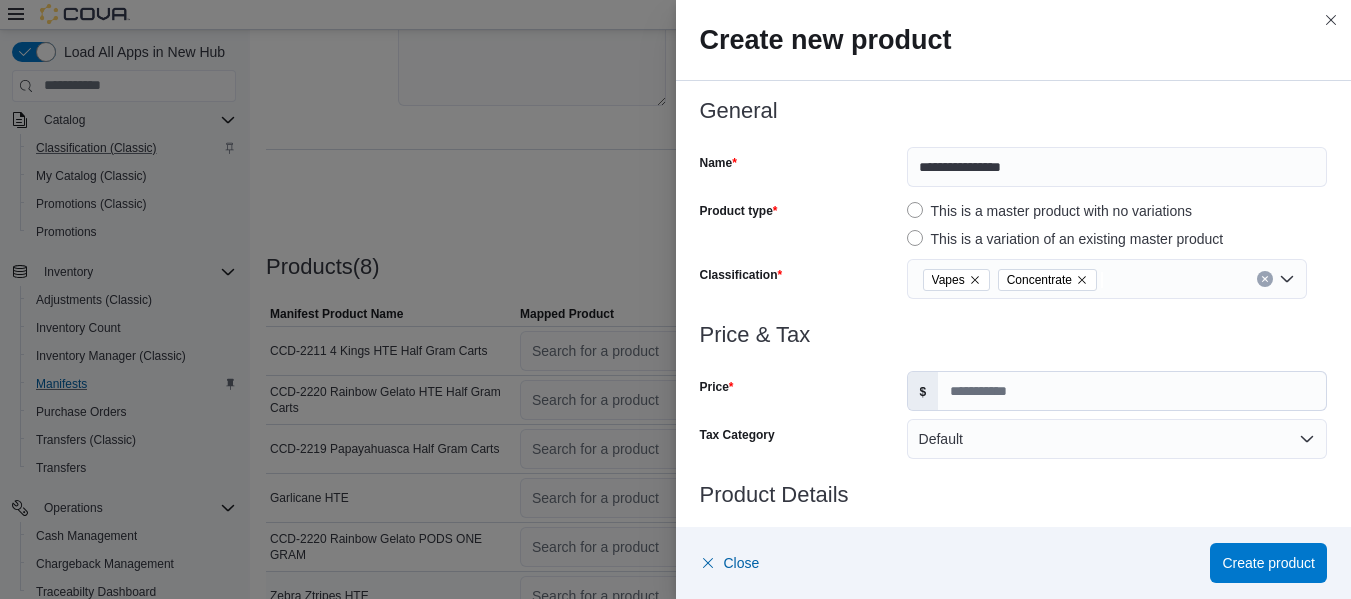 scroll, scrollTop: 0, scrollLeft: 0, axis: both 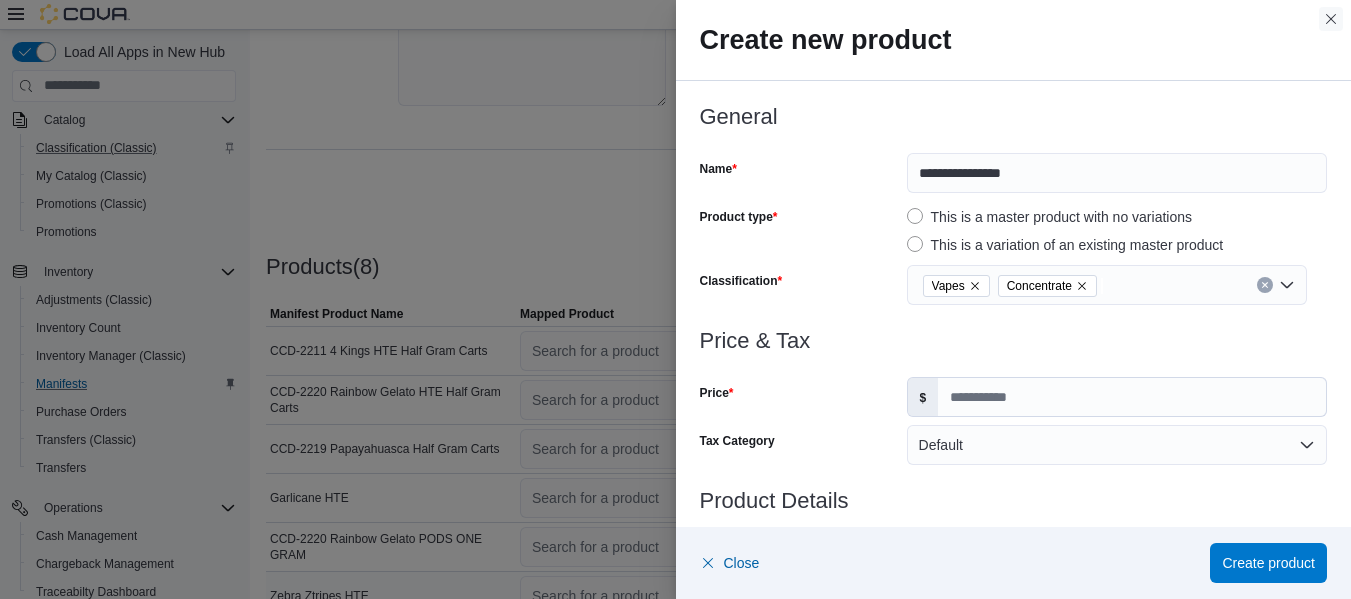 type on "*" 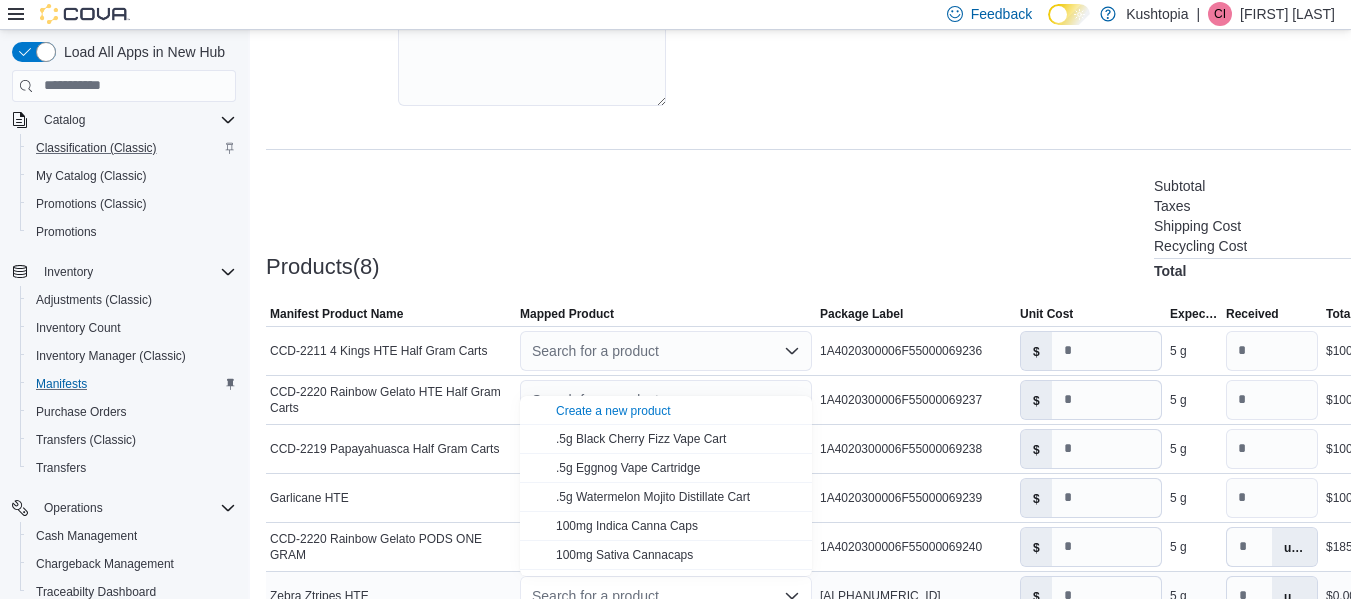 scroll, scrollTop: 435, scrollLeft: 0, axis: vertical 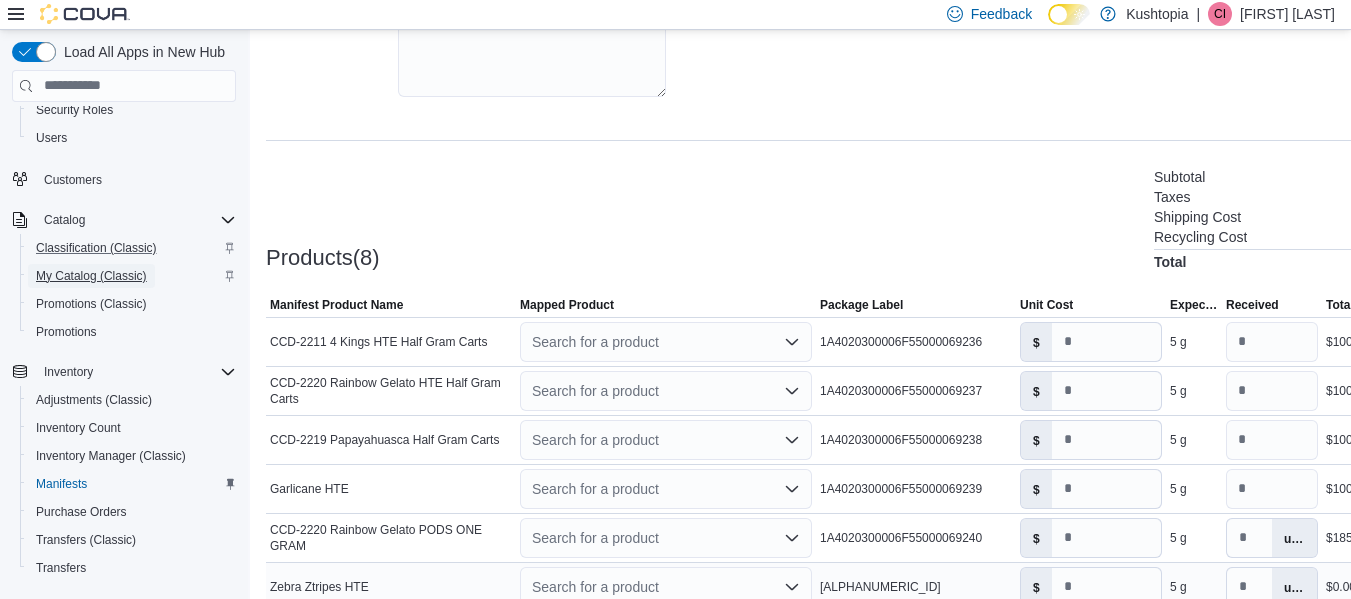 click on "My Catalog (Classic)" at bounding box center [91, 276] 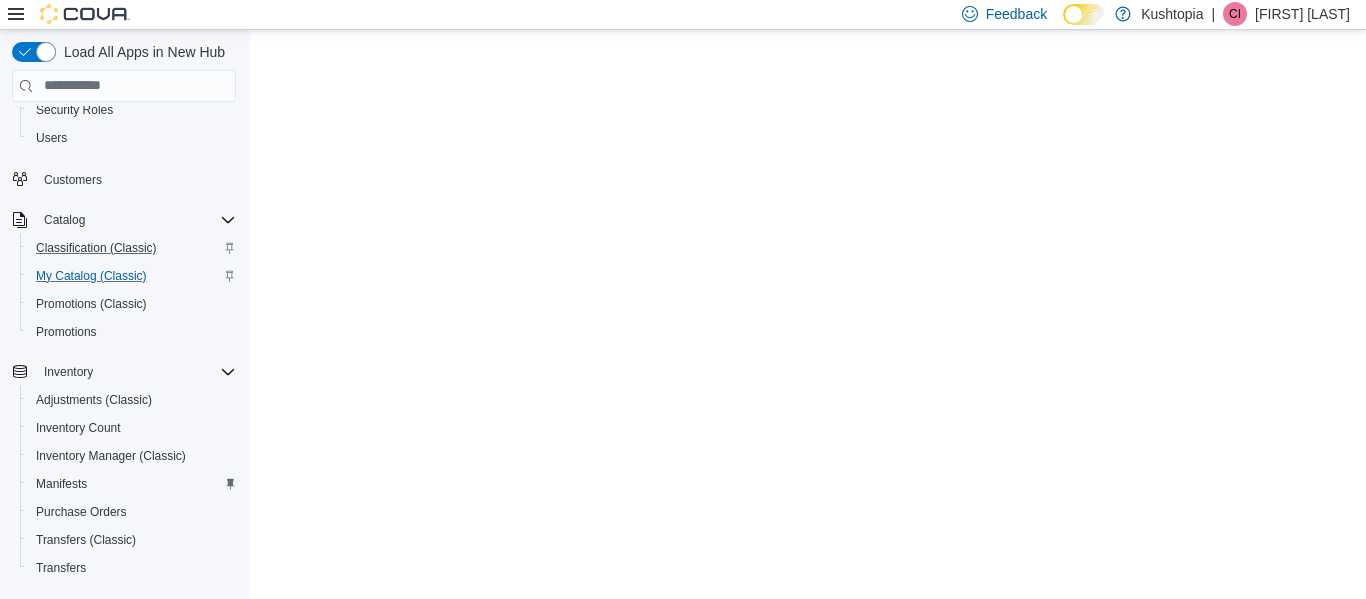 scroll, scrollTop: 0, scrollLeft: 0, axis: both 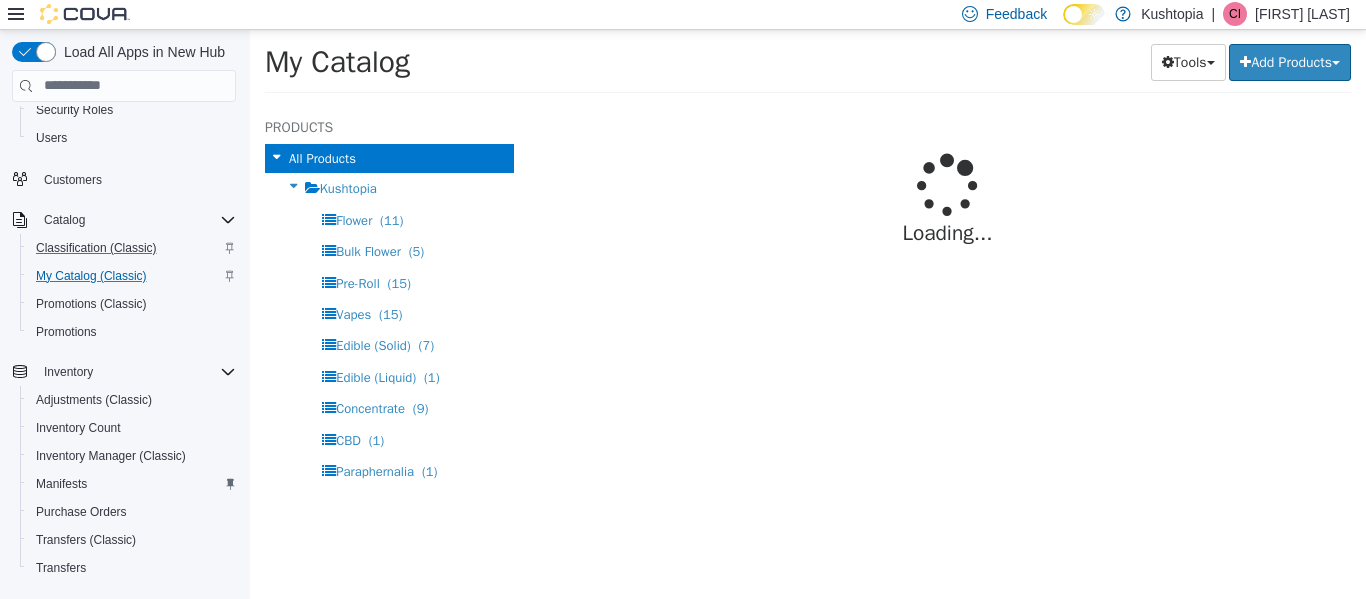 select on "**********" 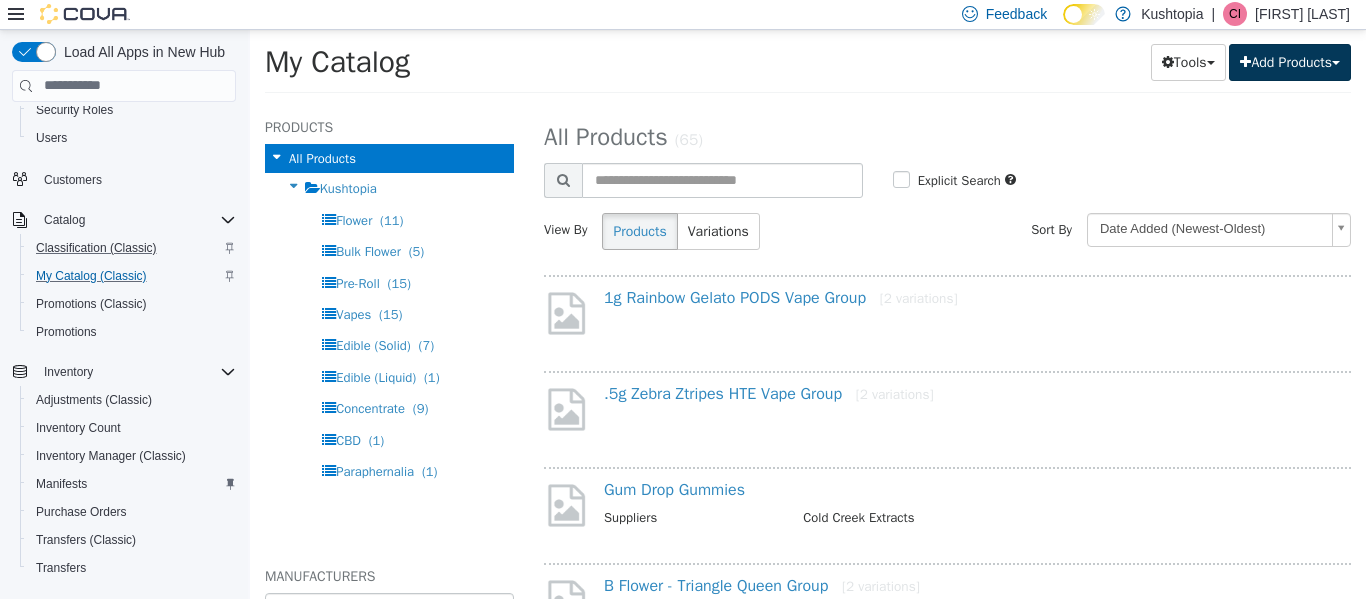 click on "Add Products" at bounding box center (1290, 61) 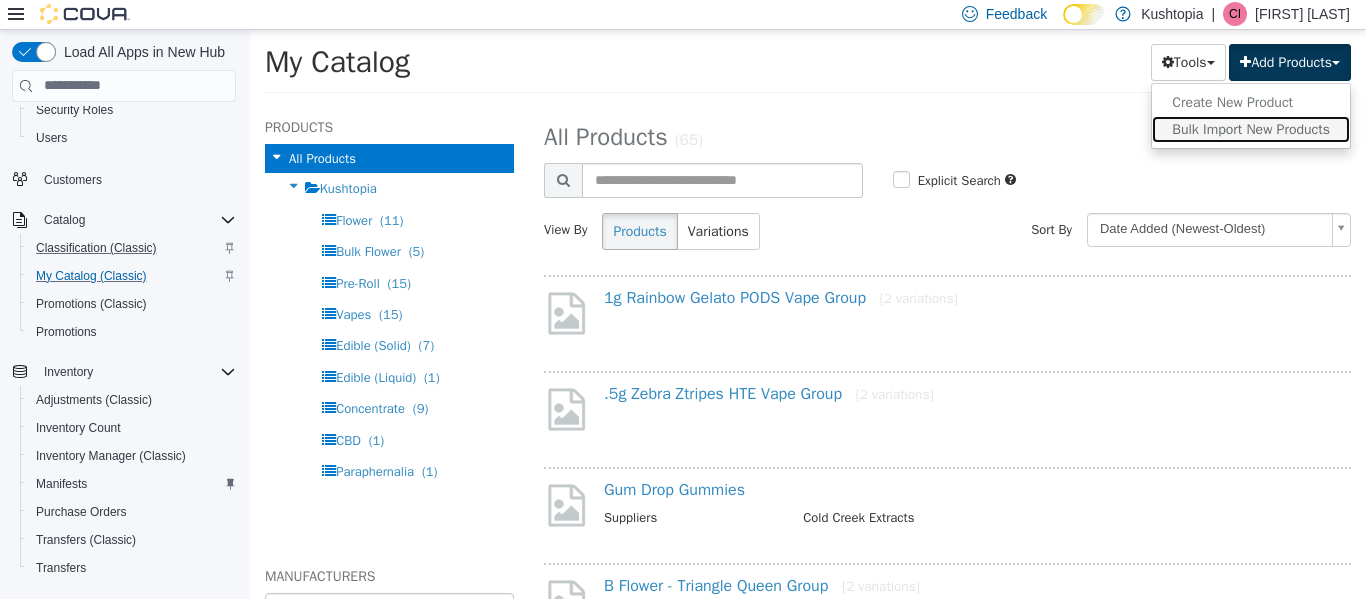 click on "Bulk Import New Products" at bounding box center (1251, 128) 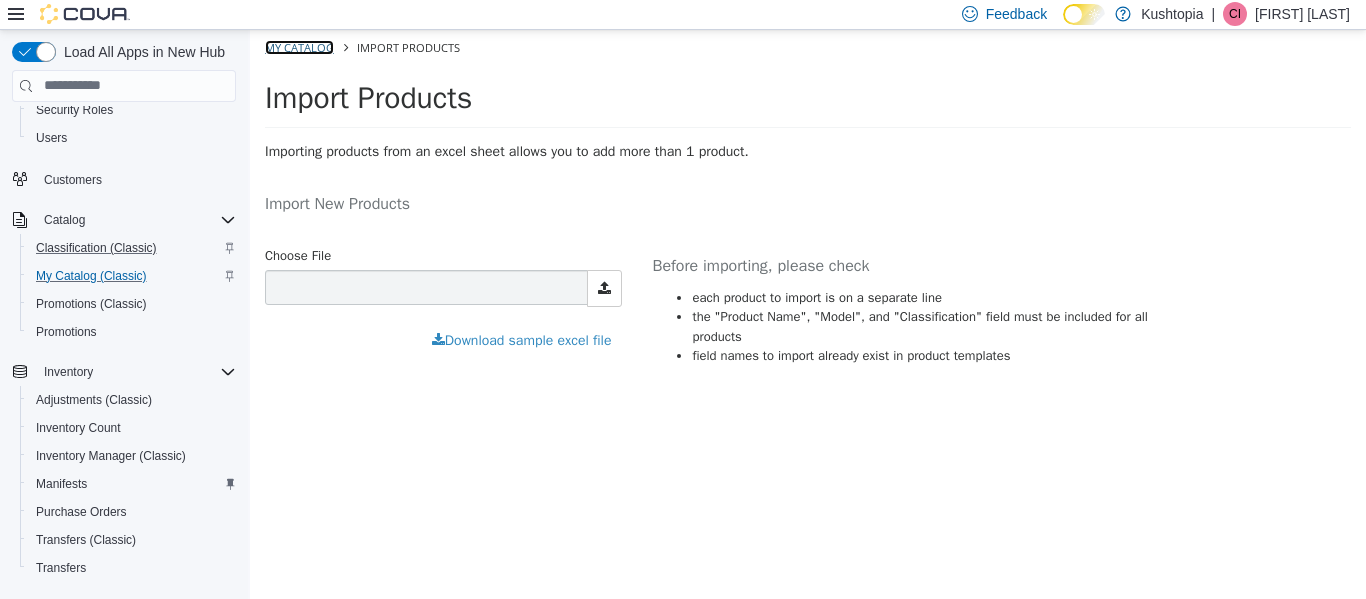 click on "My Catalog" at bounding box center (299, 46) 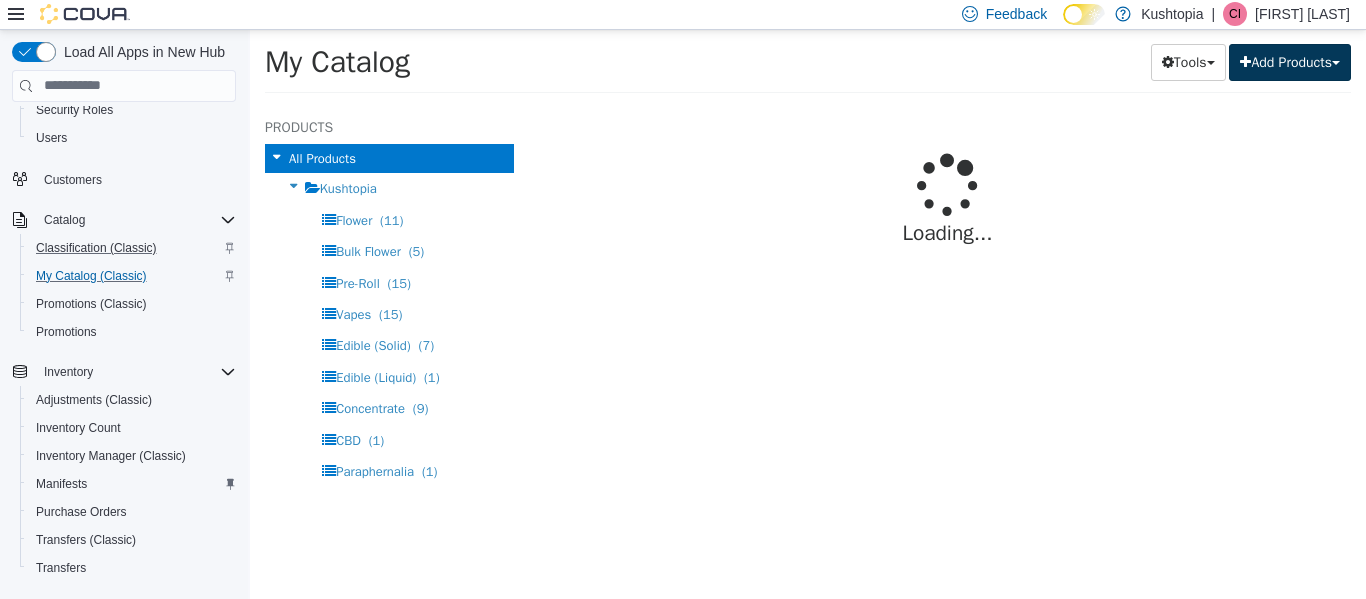 select on "**********" 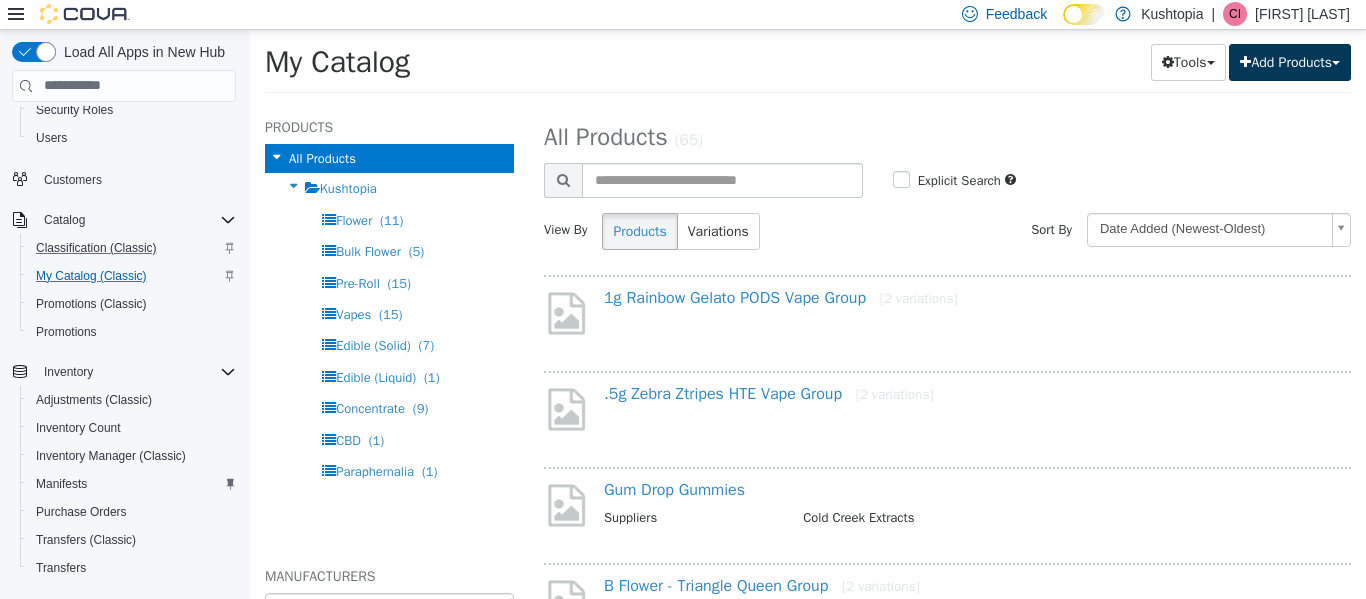 click on "Add Products" at bounding box center (1290, 61) 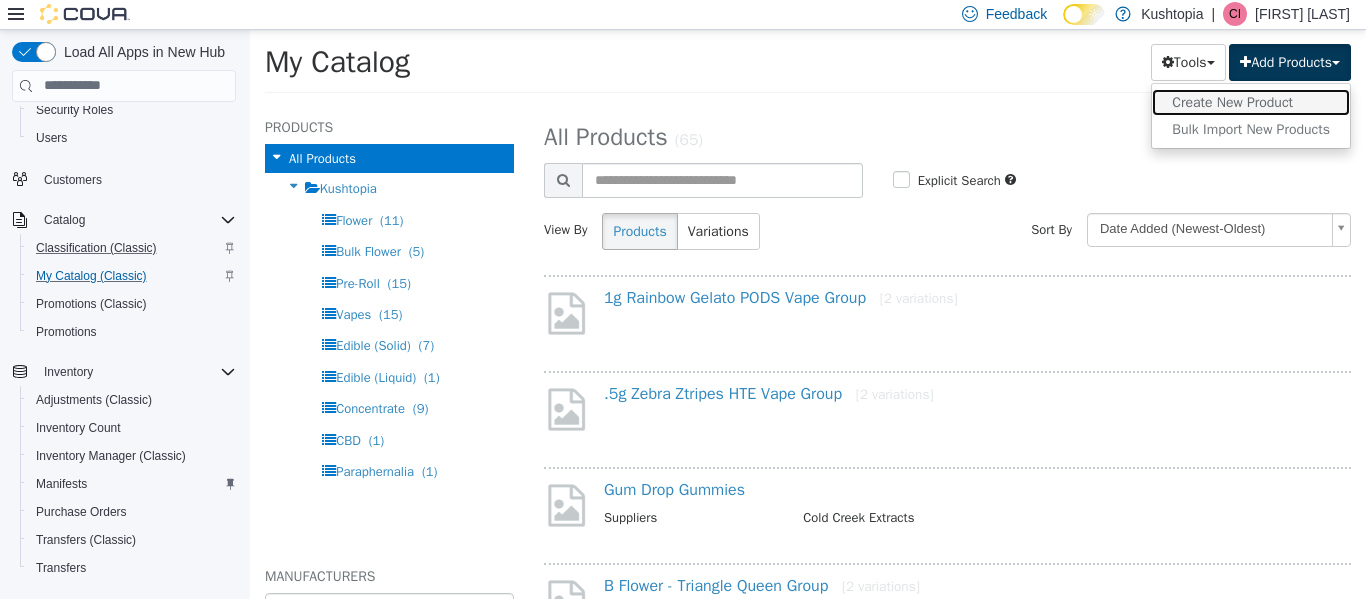 click on "Create New Product" at bounding box center (1251, 101) 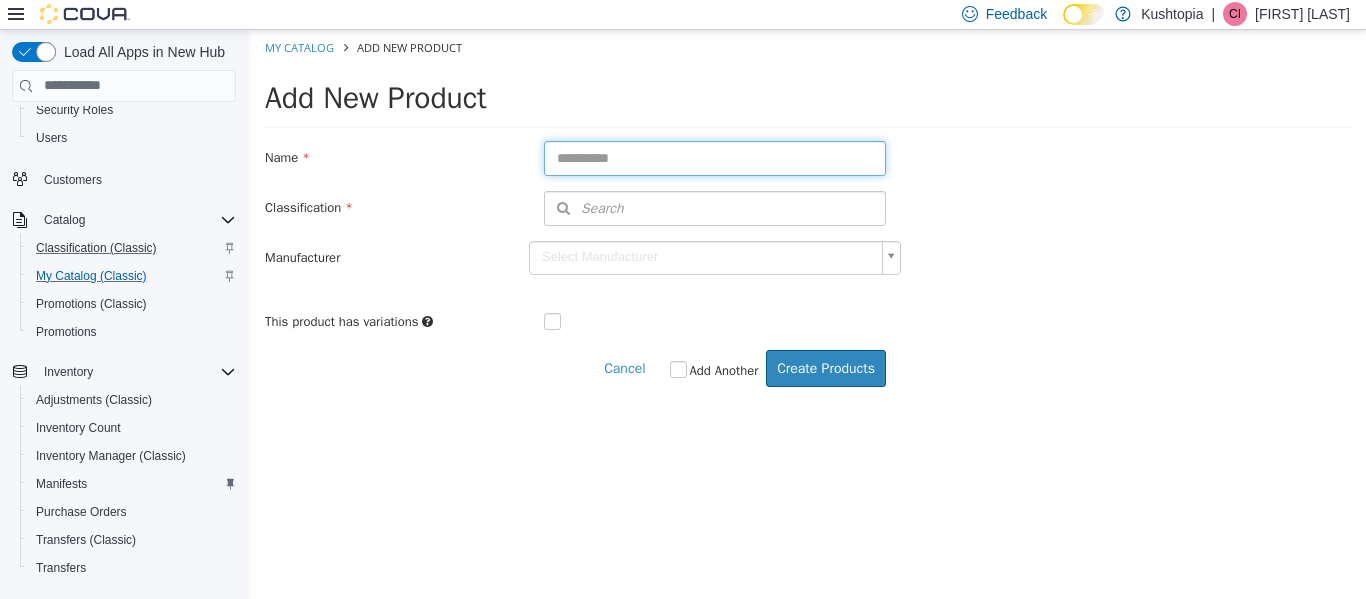 click at bounding box center [715, 157] 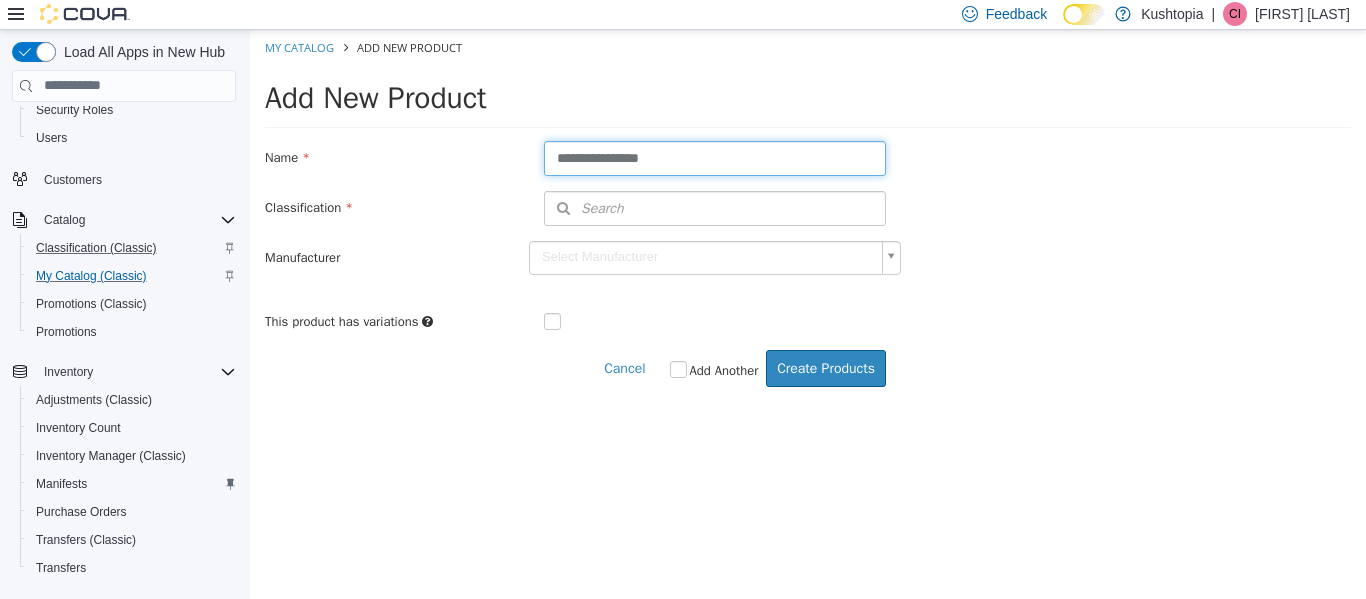 type on "**********" 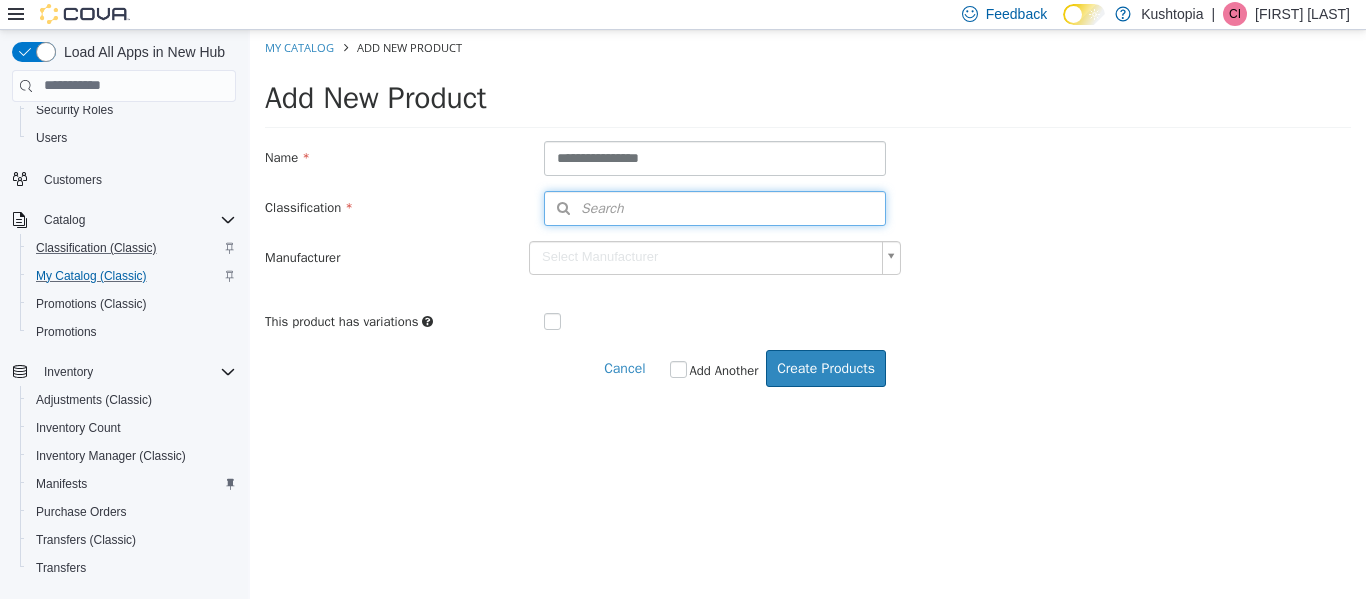 click on "Search" at bounding box center (715, 207) 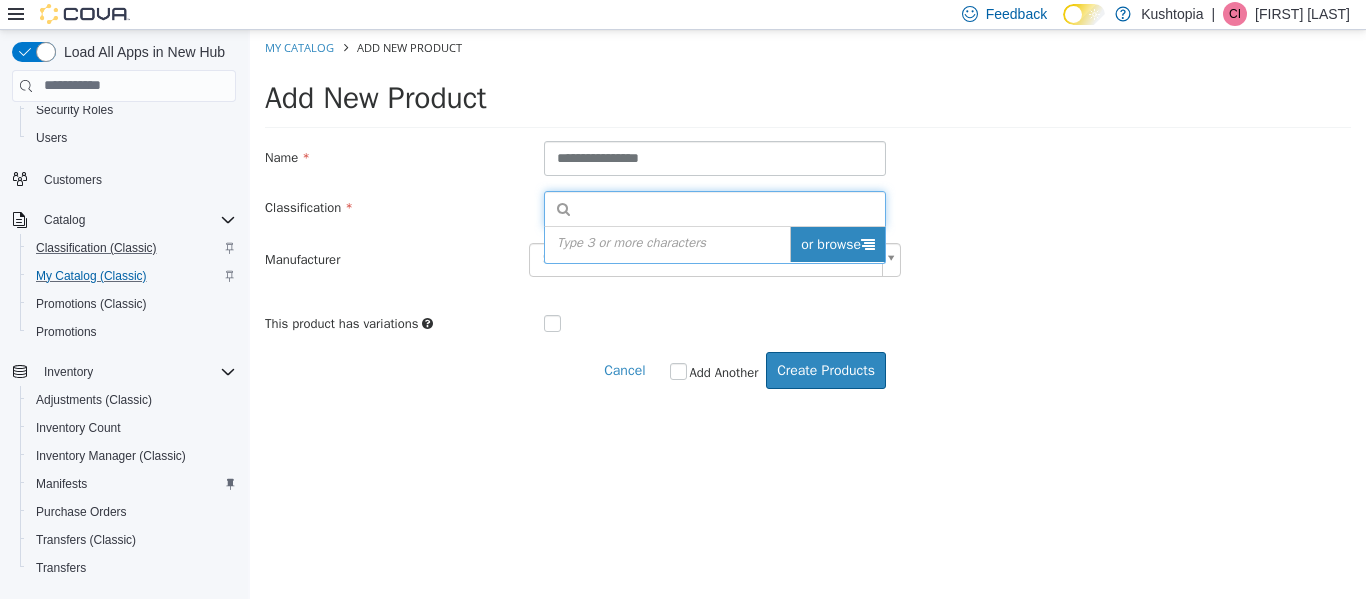 click on "or browse" at bounding box center [837, 243] 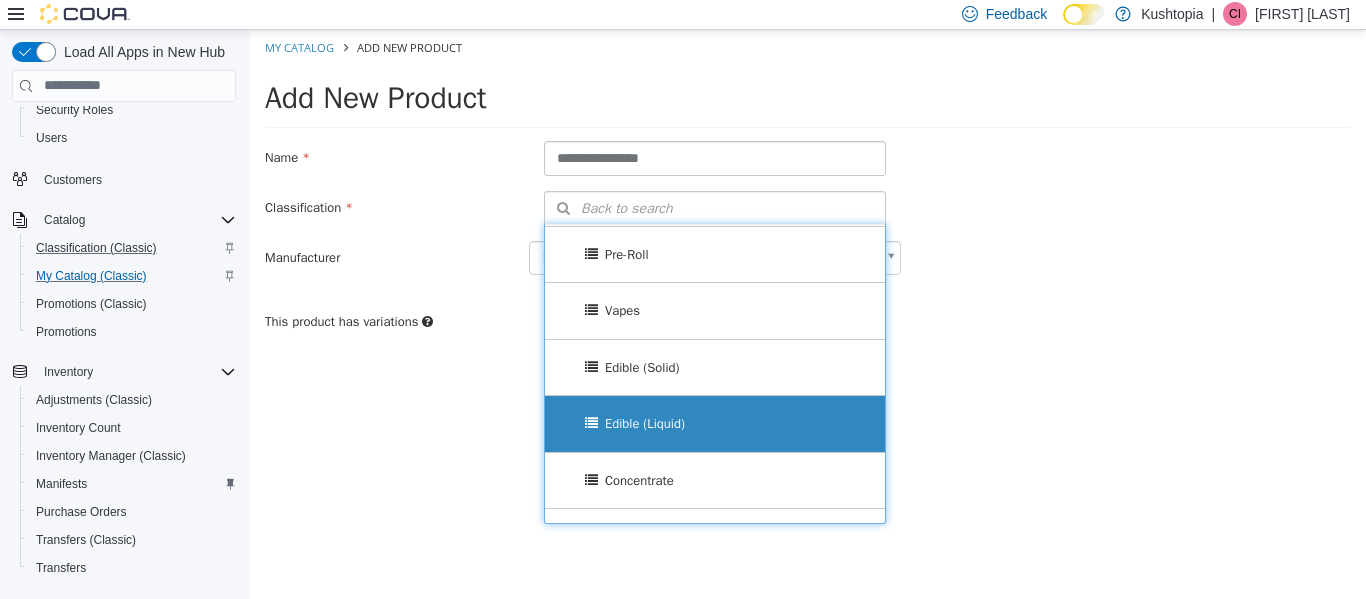 scroll, scrollTop: 200, scrollLeft: 0, axis: vertical 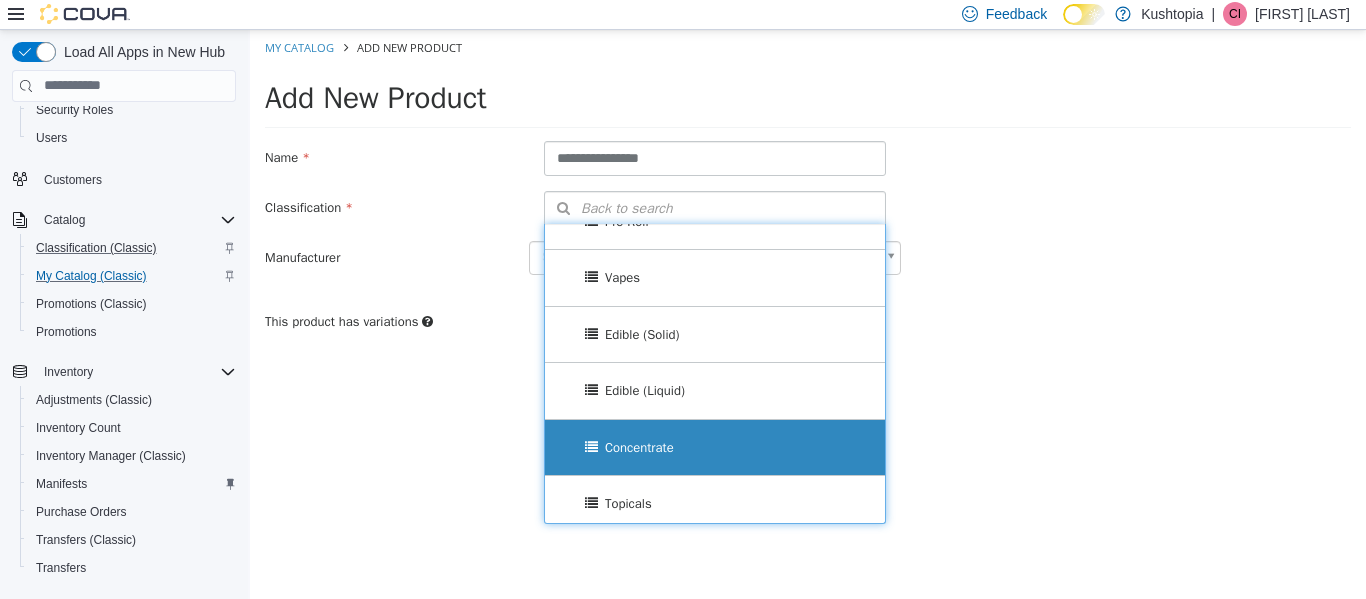 click on "Concentrate" at bounding box center [715, 447] 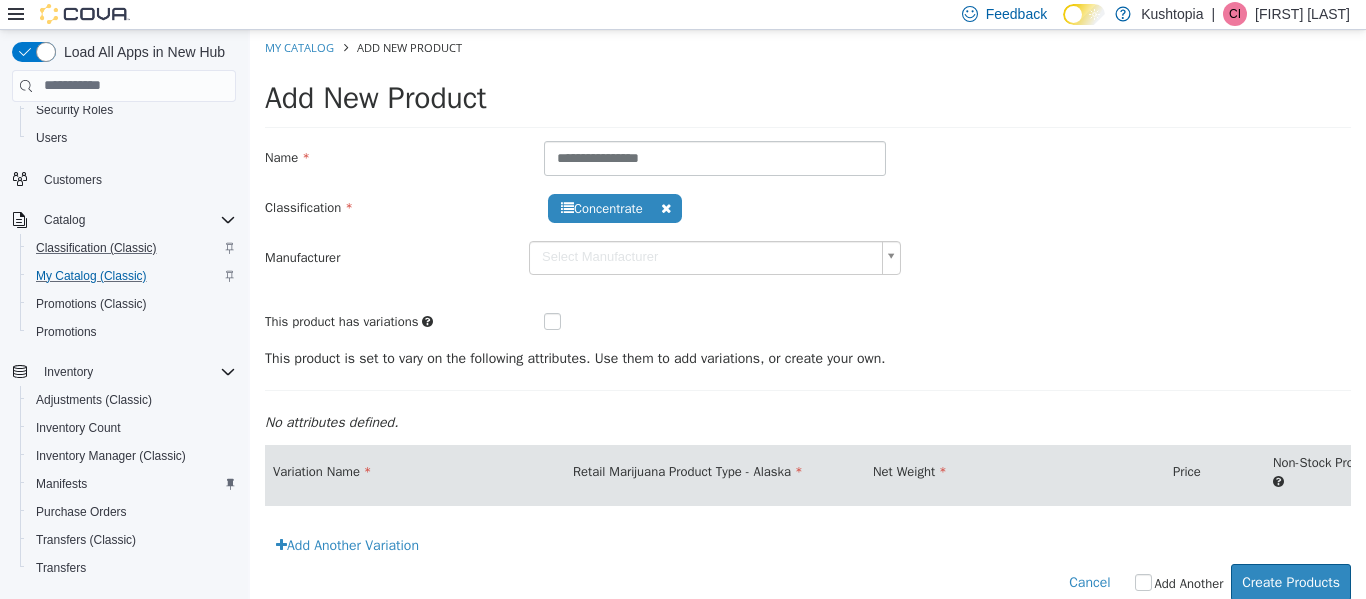 click on "**********" at bounding box center (808, 325) 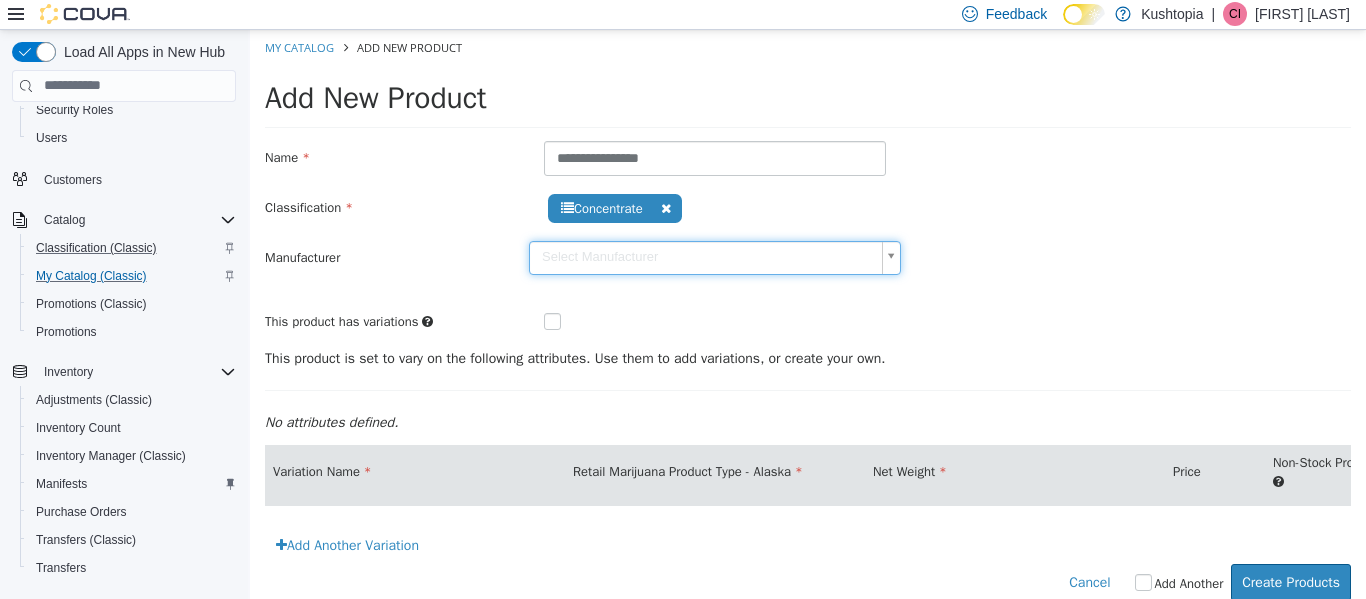 click on "**********" at bounding box center (808, 325) 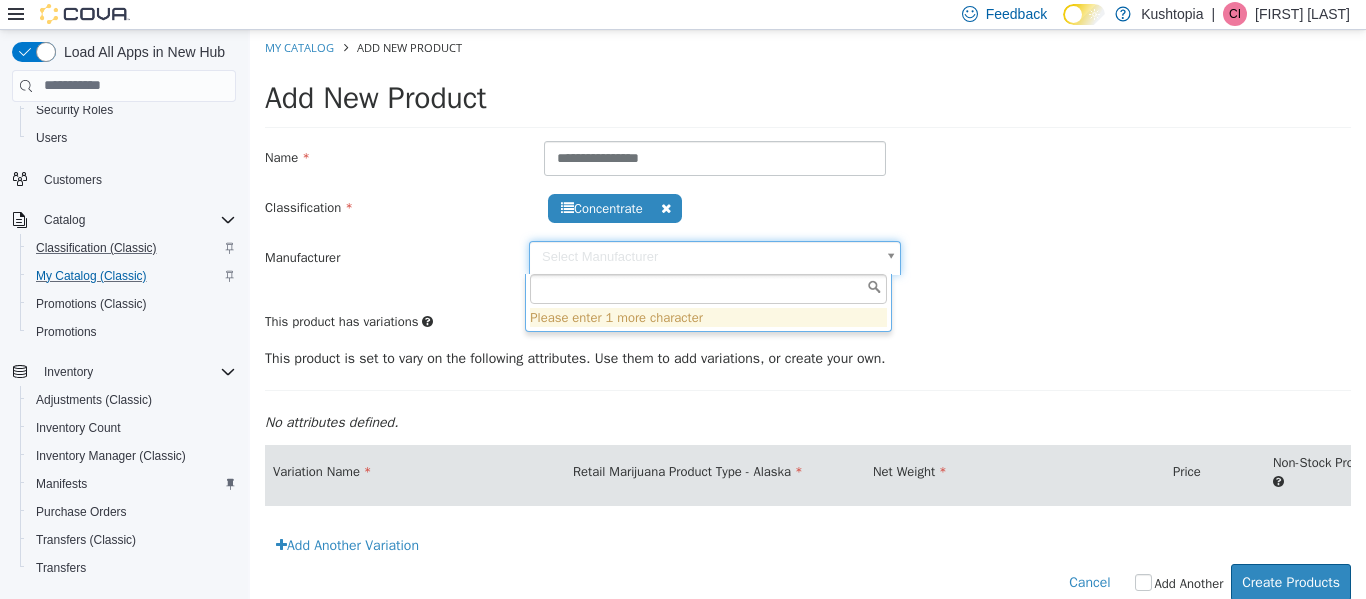 click on "**********" at bounding box center [808, 325] 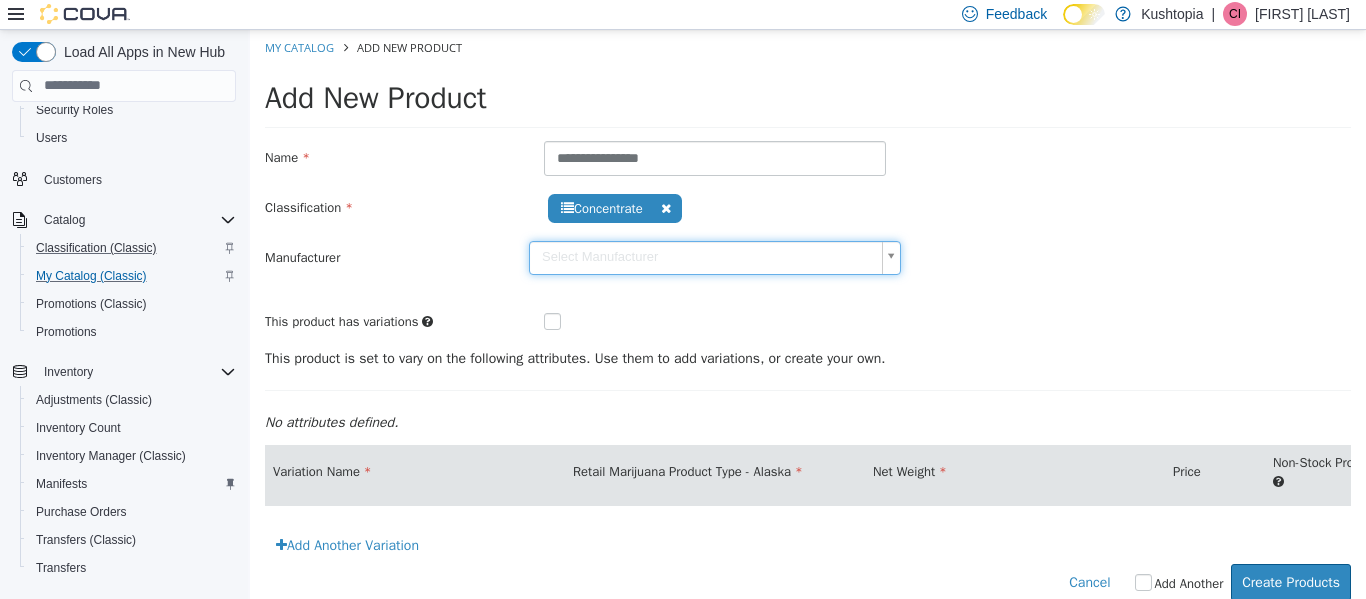click on "**********" at bounding box center [808, 325] 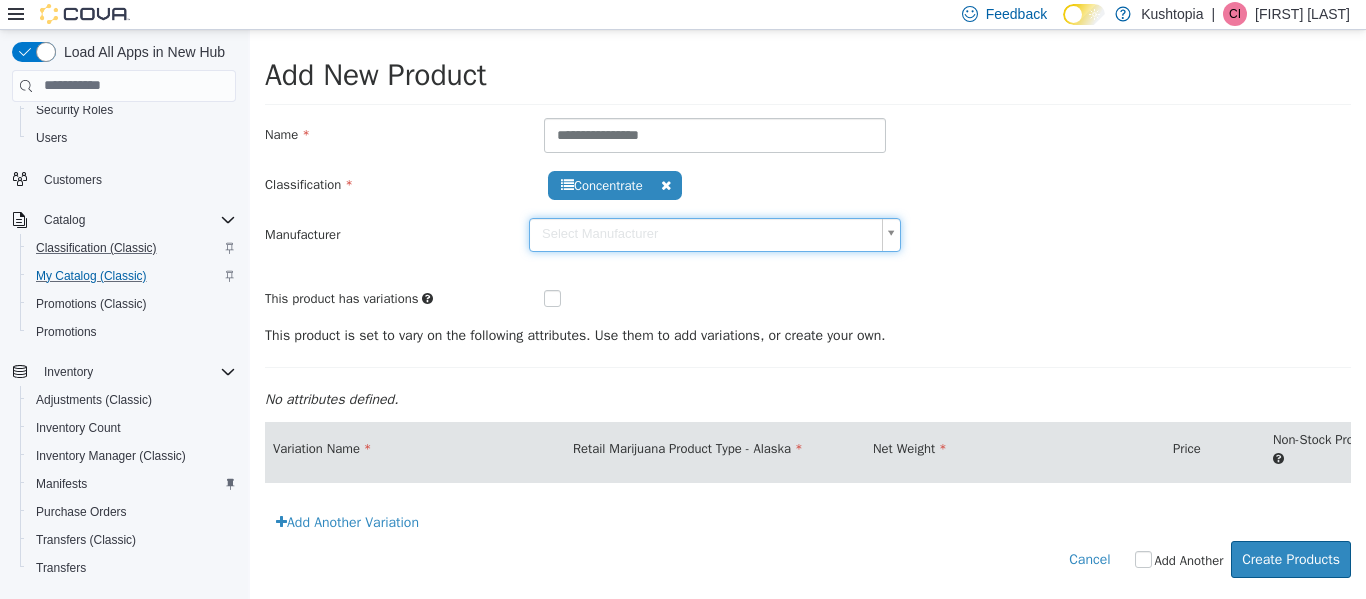 scroll, scrollTop: 38, scrollLeft: 0, axis: vertical 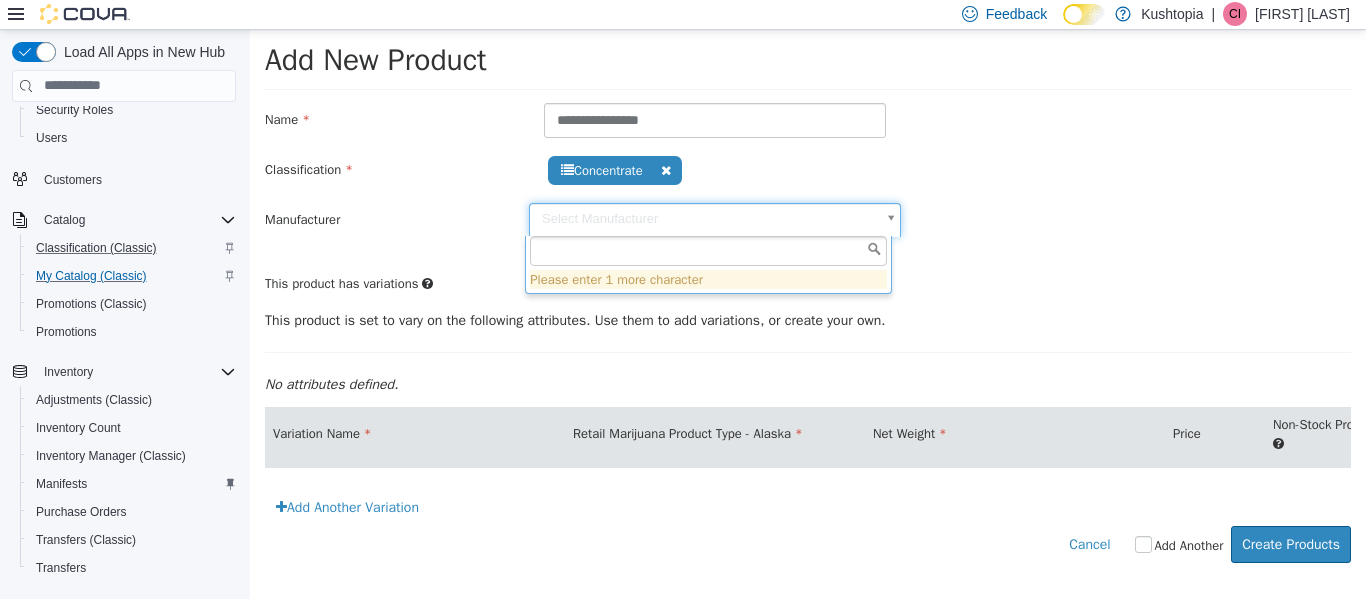click on "**********" at bounding box center (808, 287) 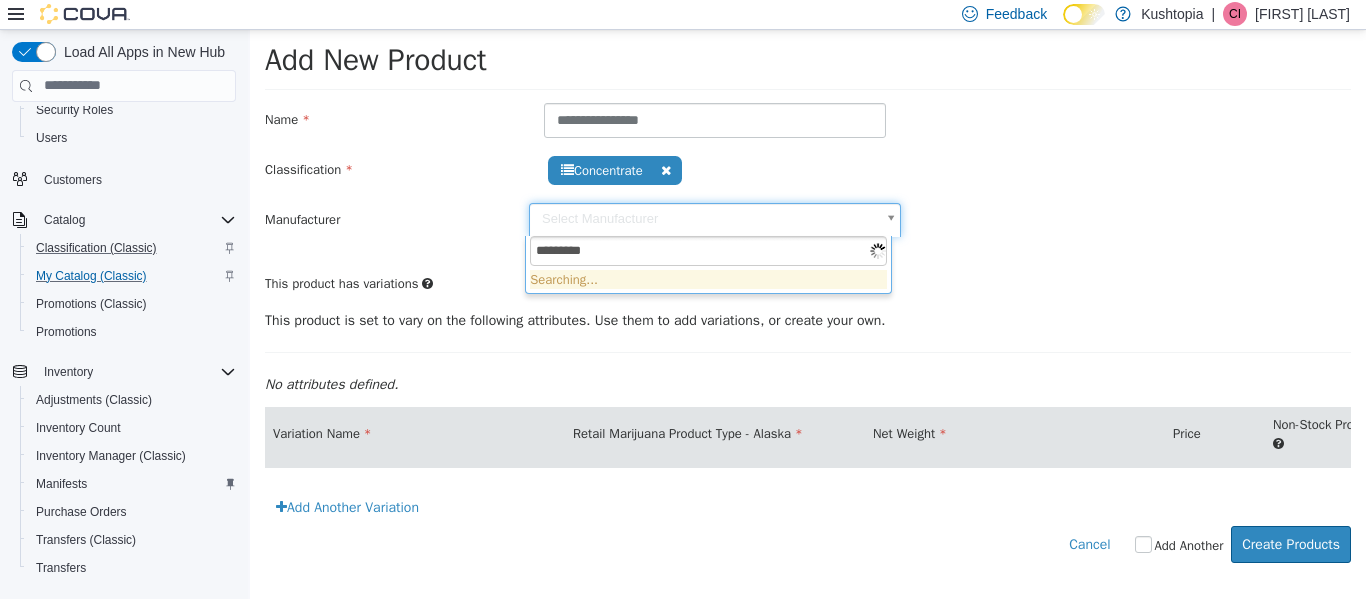 type on "**********" 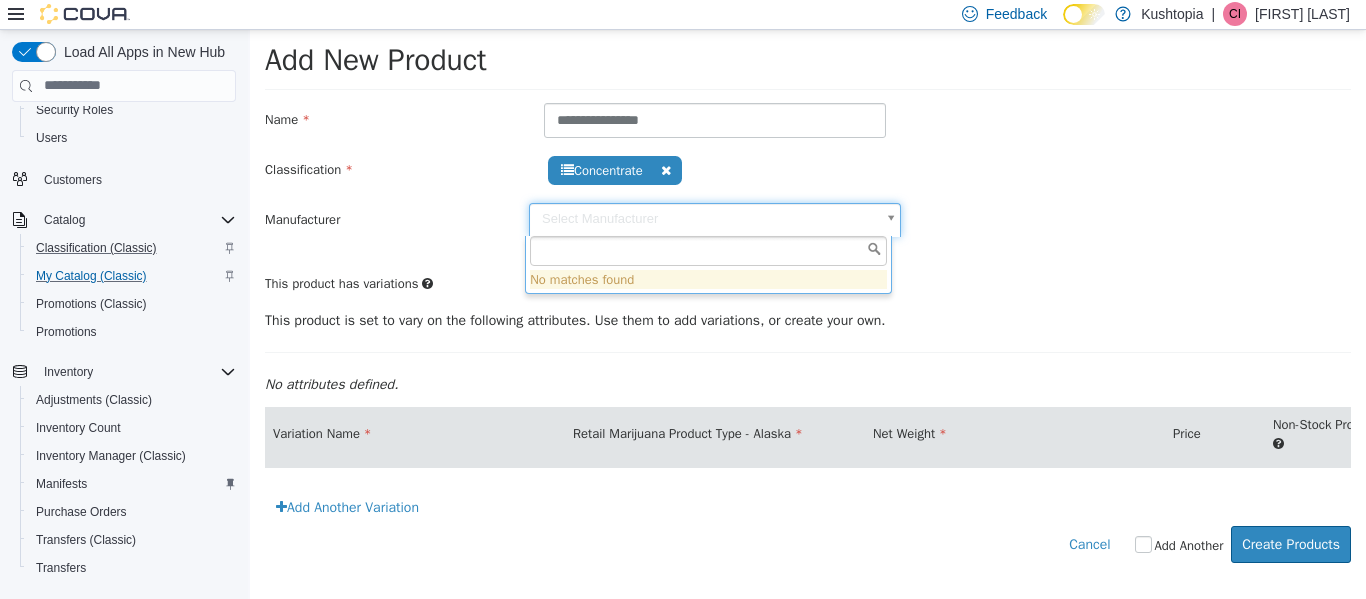 click on "**********" at bounding box center [808, 287] 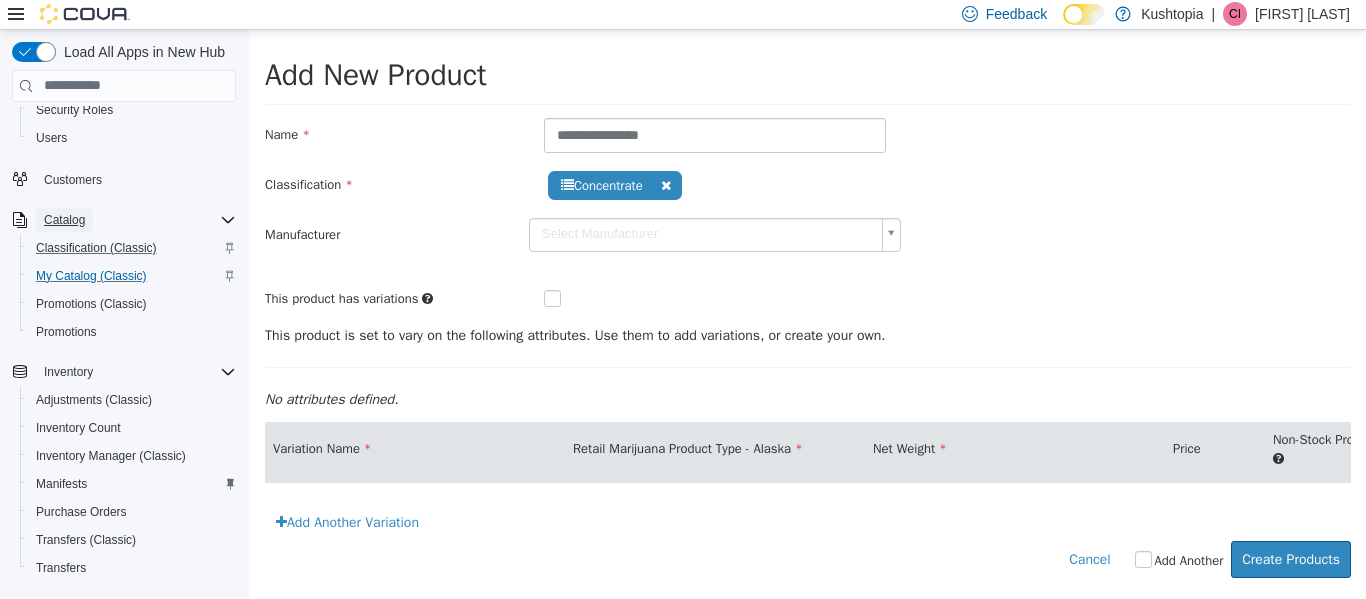 click on "Catalog" at bounding box center (64, 220) 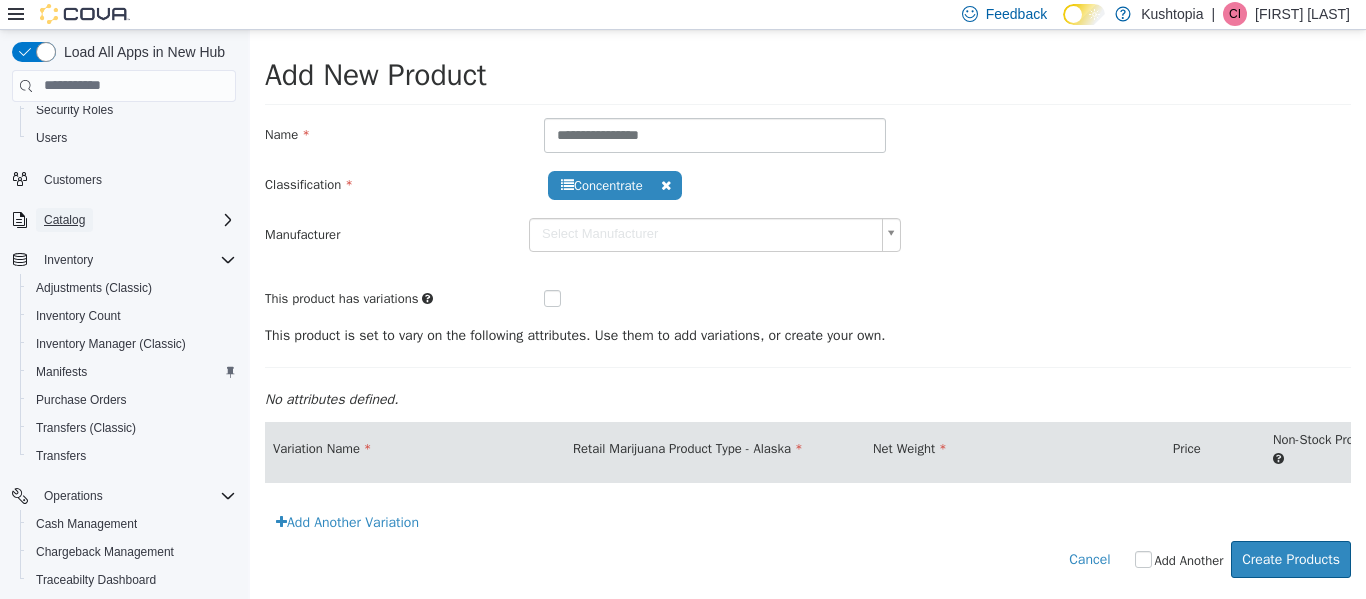 click on "Catalog" at bounding box center [64, 220] 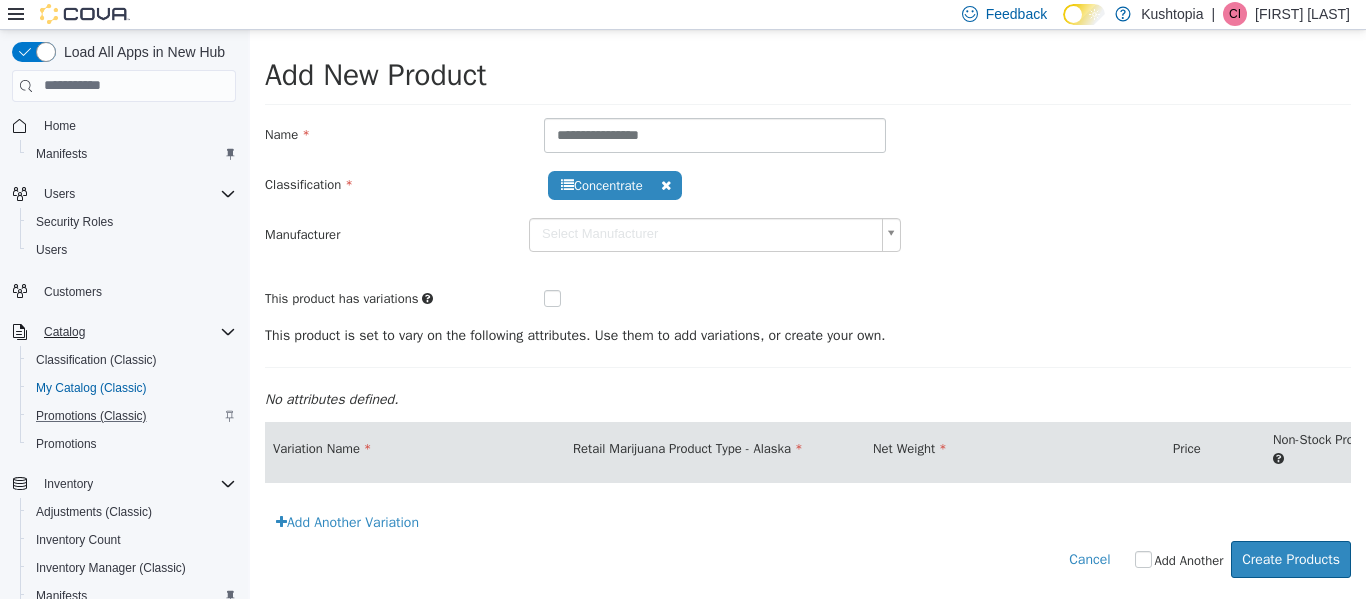 scroll, scrollTop: 0, scrollLeft: 0, axis: both 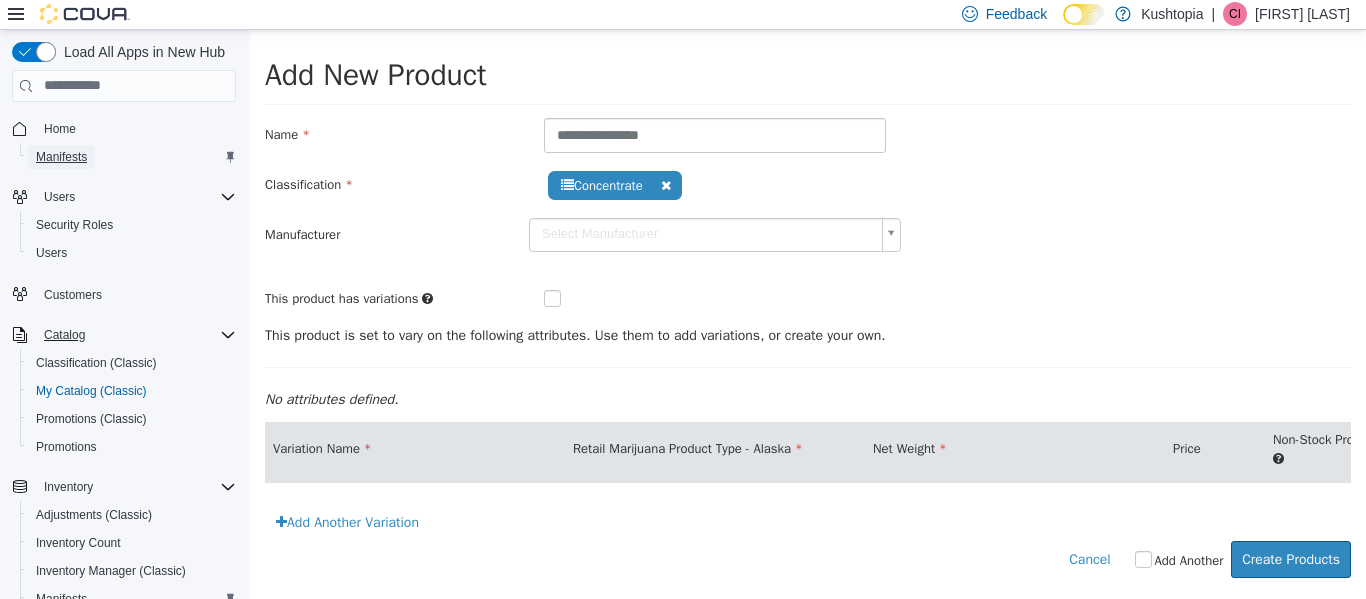 click on "Manifests" at bounding box center [61, 157] 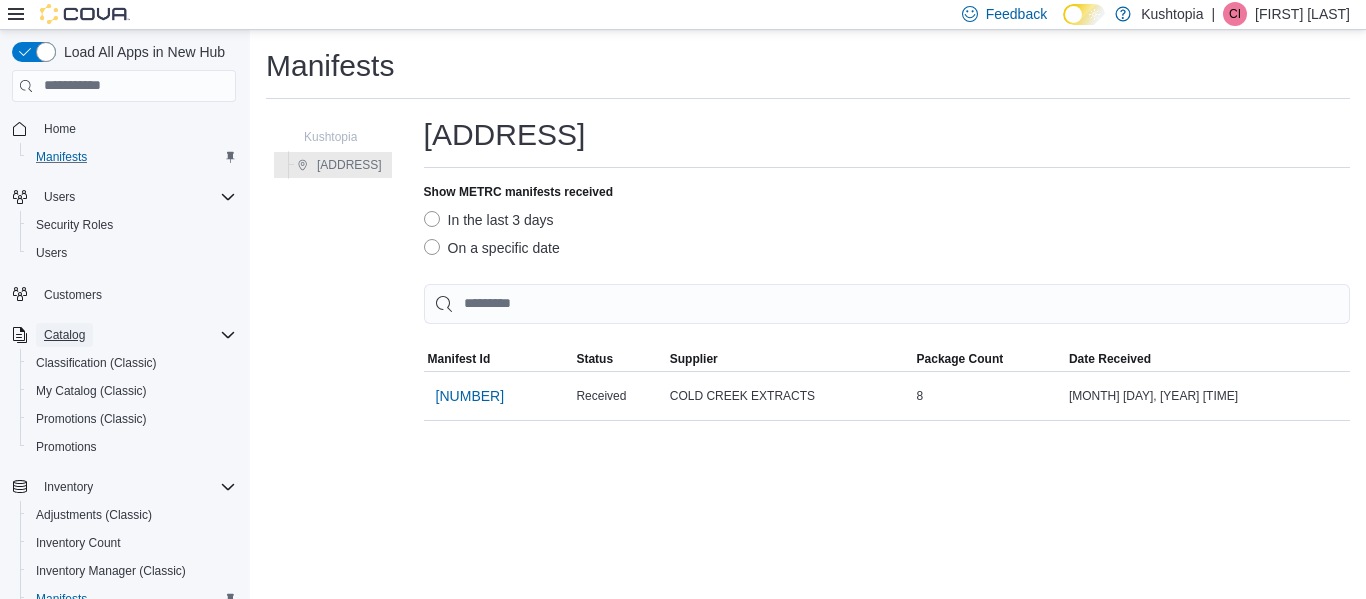 click on "Catalog" at bounding box center (64, 335) 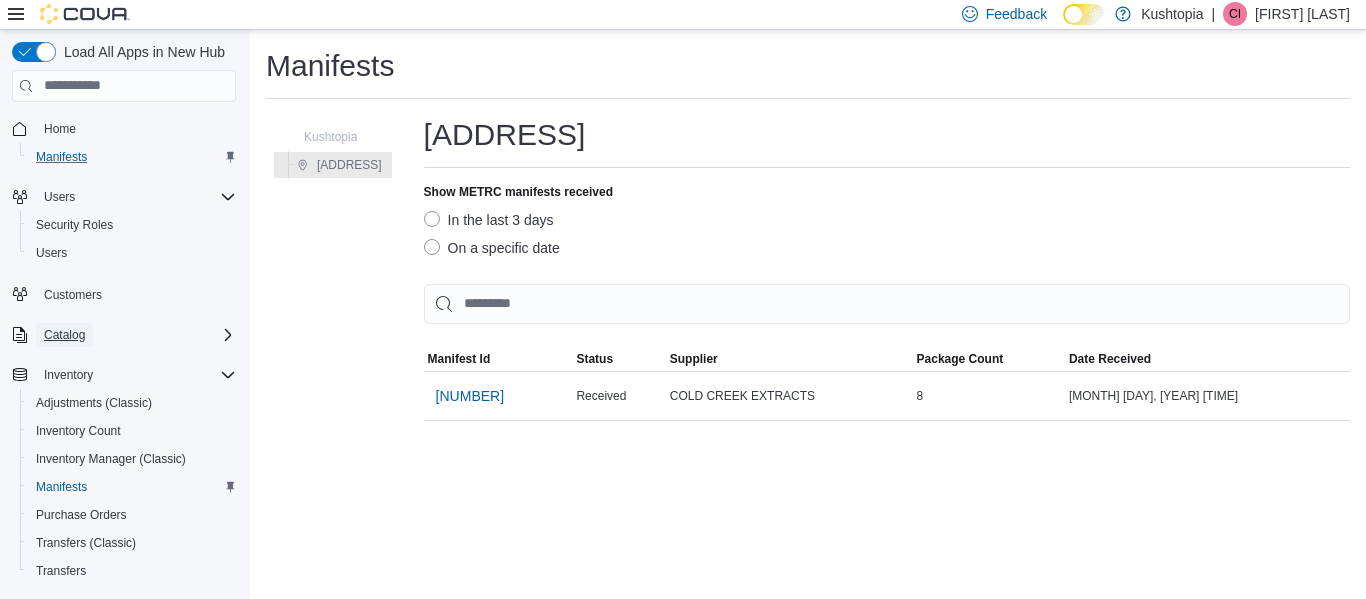 click on "Catalog" at bounding box center [64, 335] 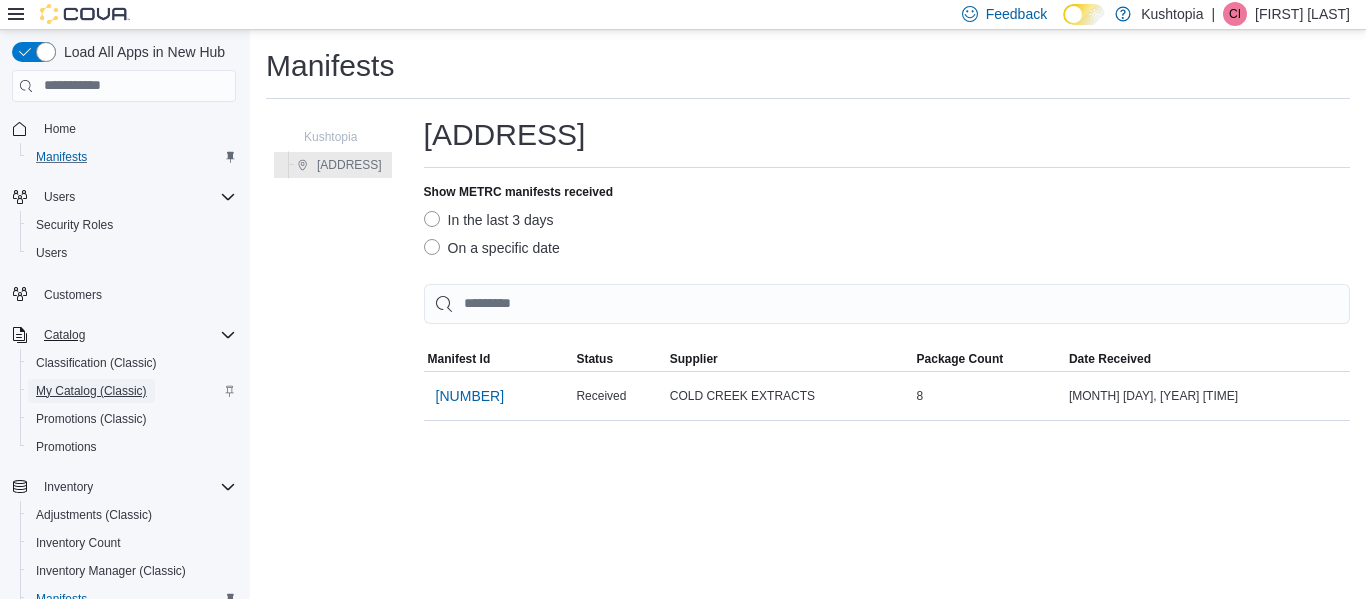 click on "My Catalog (Classic)" at bounding box center [91, 391] 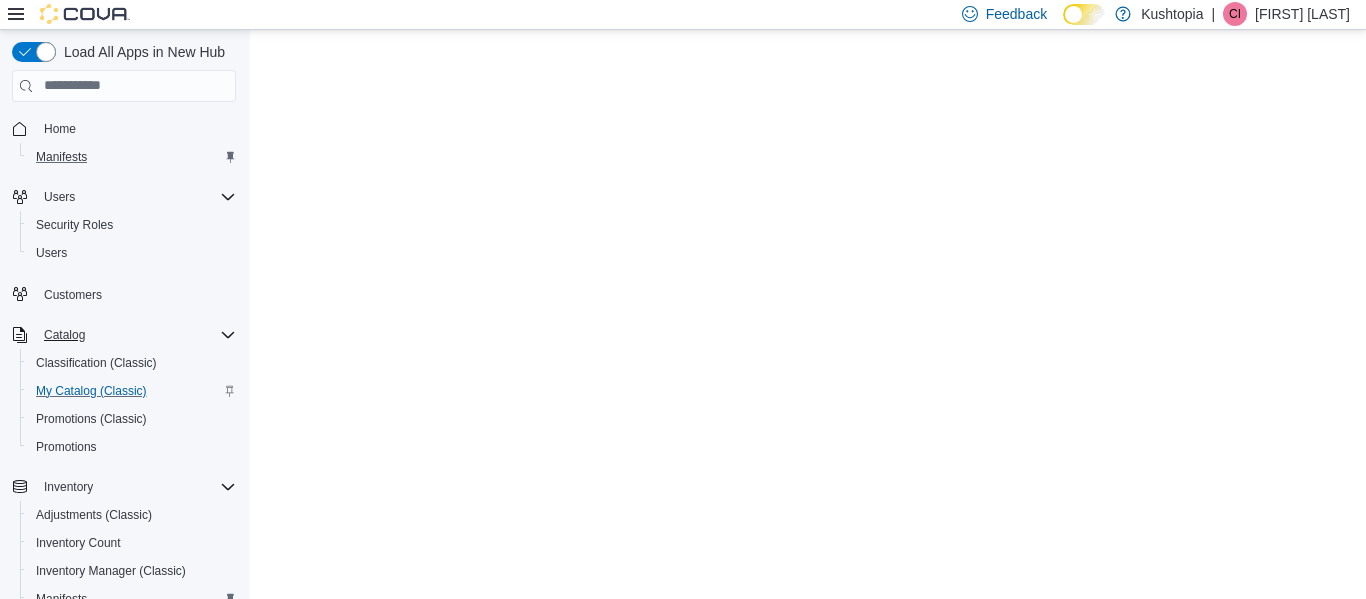 scroll, scrollTop: 0, scrollLeft: 0, axis: both 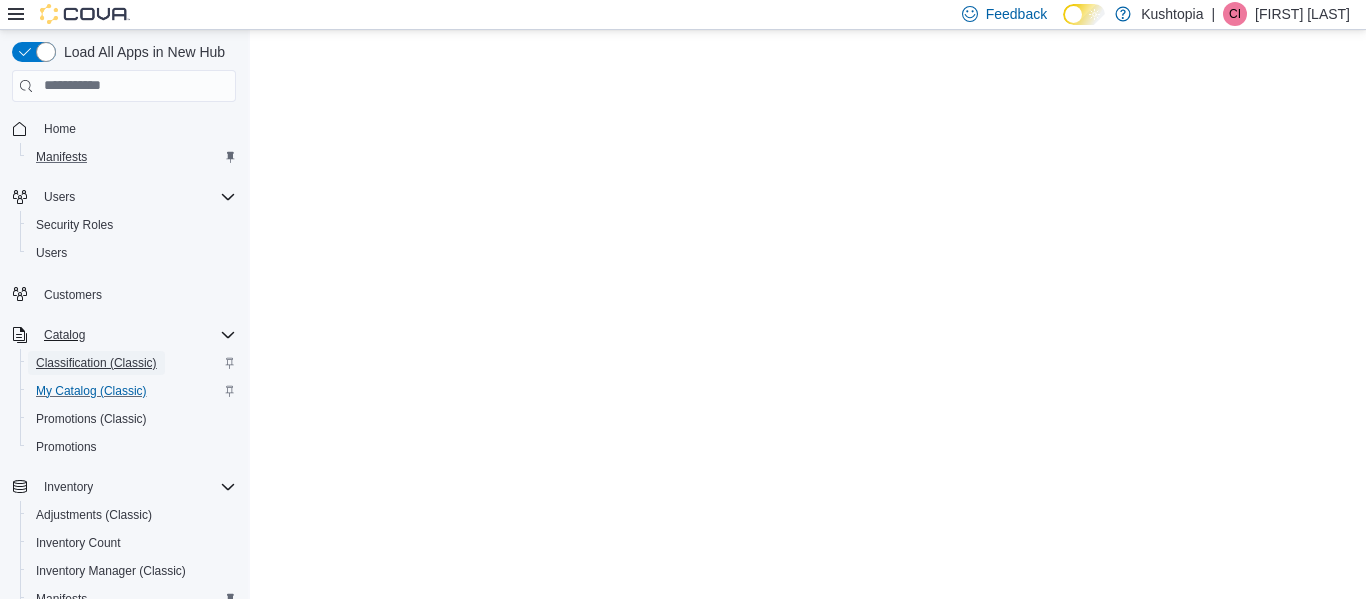 click on "Classification (Classic)" at bounding box center [96, 363] 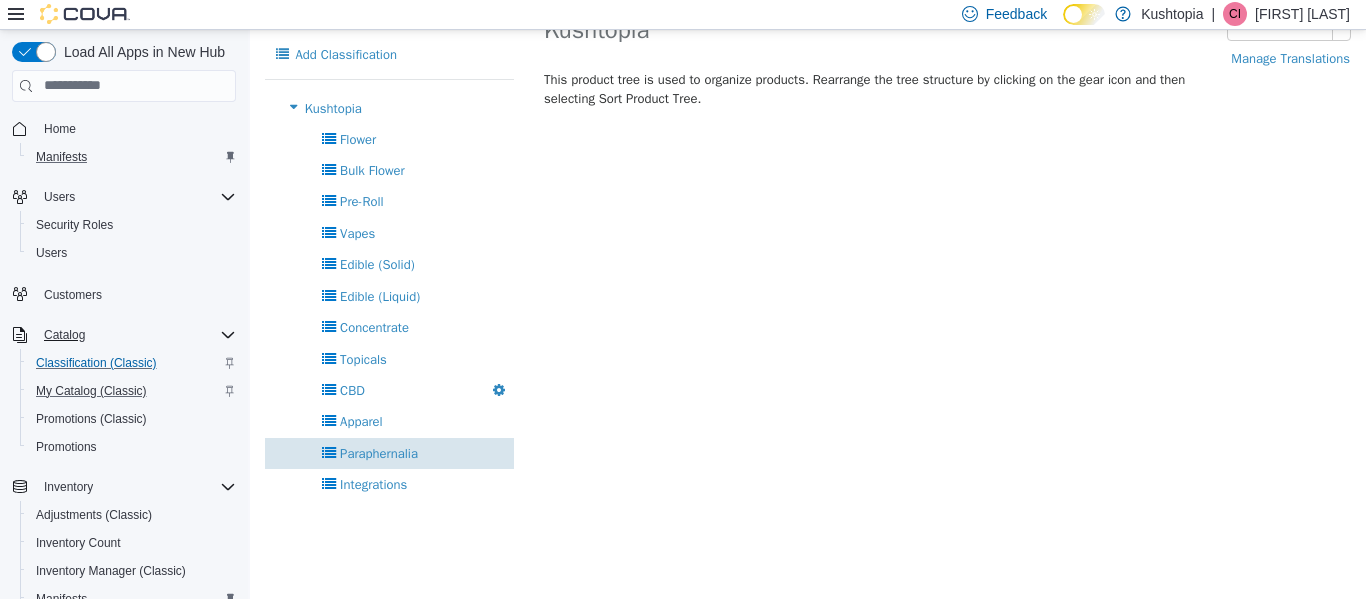 scroll, scrollTop: 200, scrollLeft: 0, axis: vertical 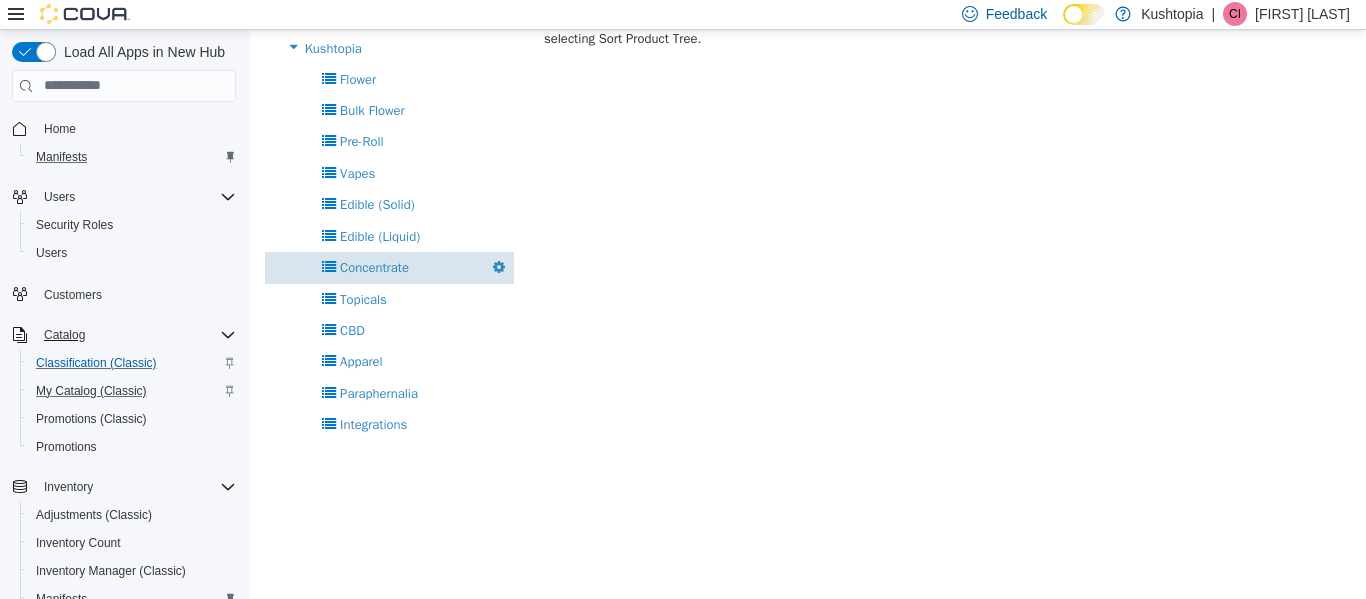 click on "Concentrate" at bounding box center [374, 266] 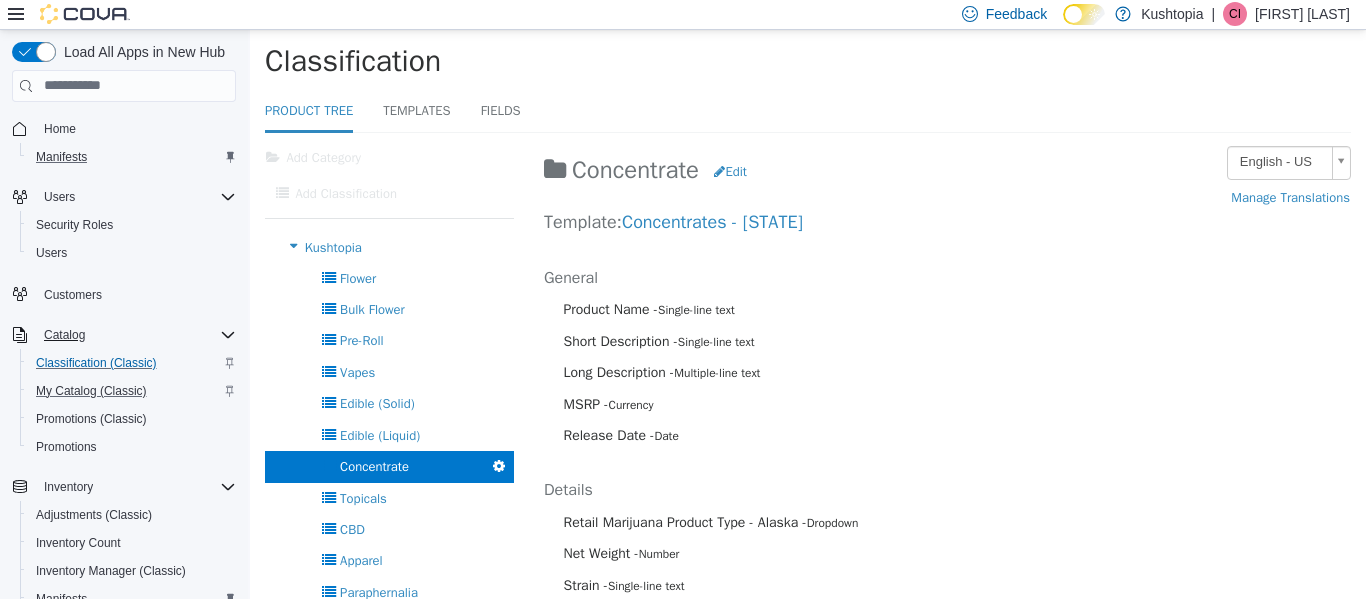 scroll, scrollTop: 0, scrollLeft: 0, axis: both 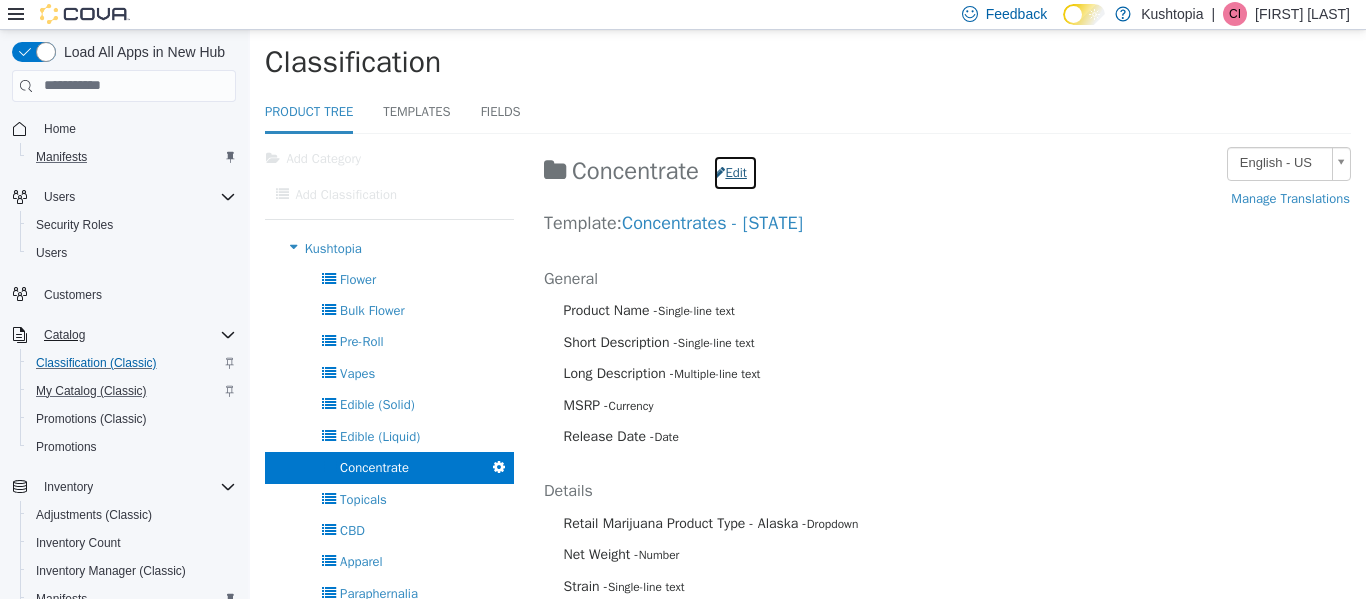 click on "Edit" at bounding box center (735, 172) 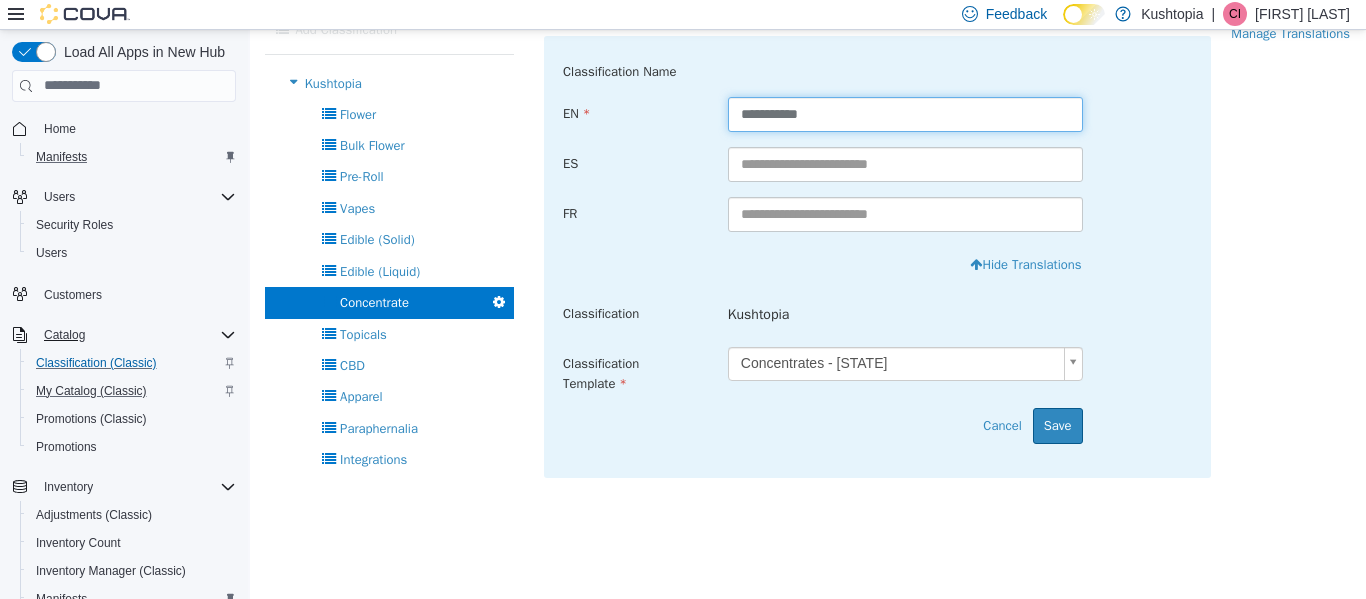 scroll, scrollTop: 200, scrollLeft: 0, axis: vertical 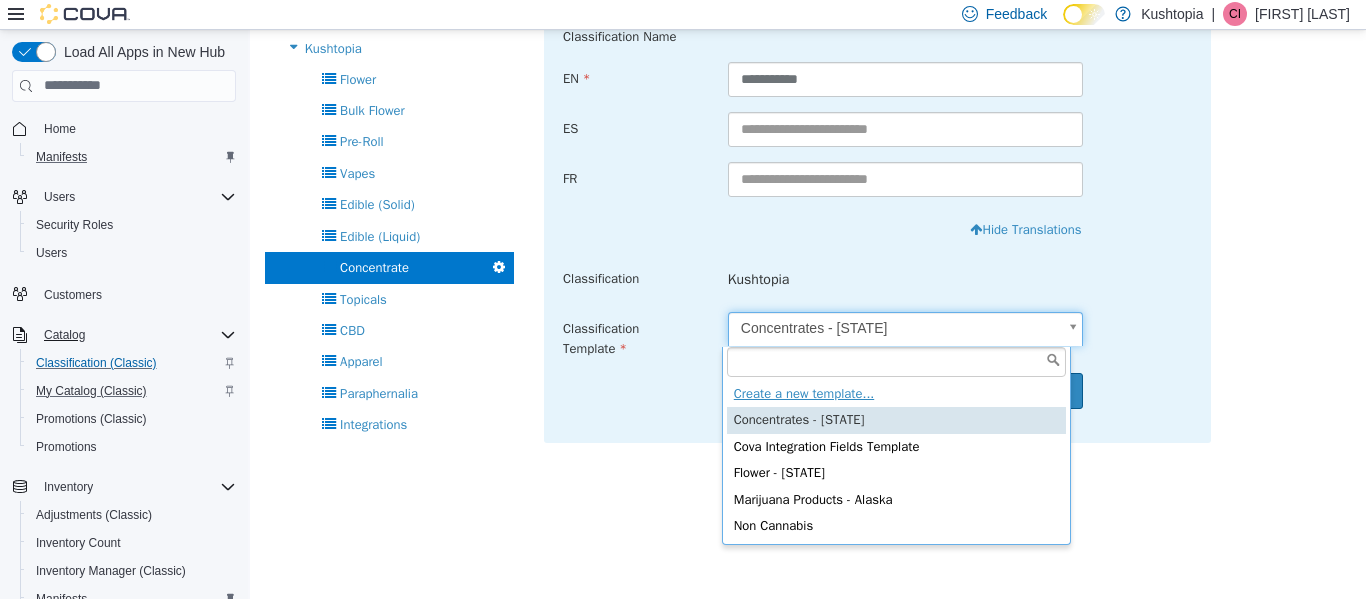 click on "×
Product Tree
Classification
Product Tree
Templates
Fields
Add Category Add Classification
Kushtopia
Sort Product Tree
Add Category
Add Classification
Flower
Delete
Bulk Flower
Delete
Pre-Roll
Delete
Vapes
Delete" at bounding box center [808, 214] 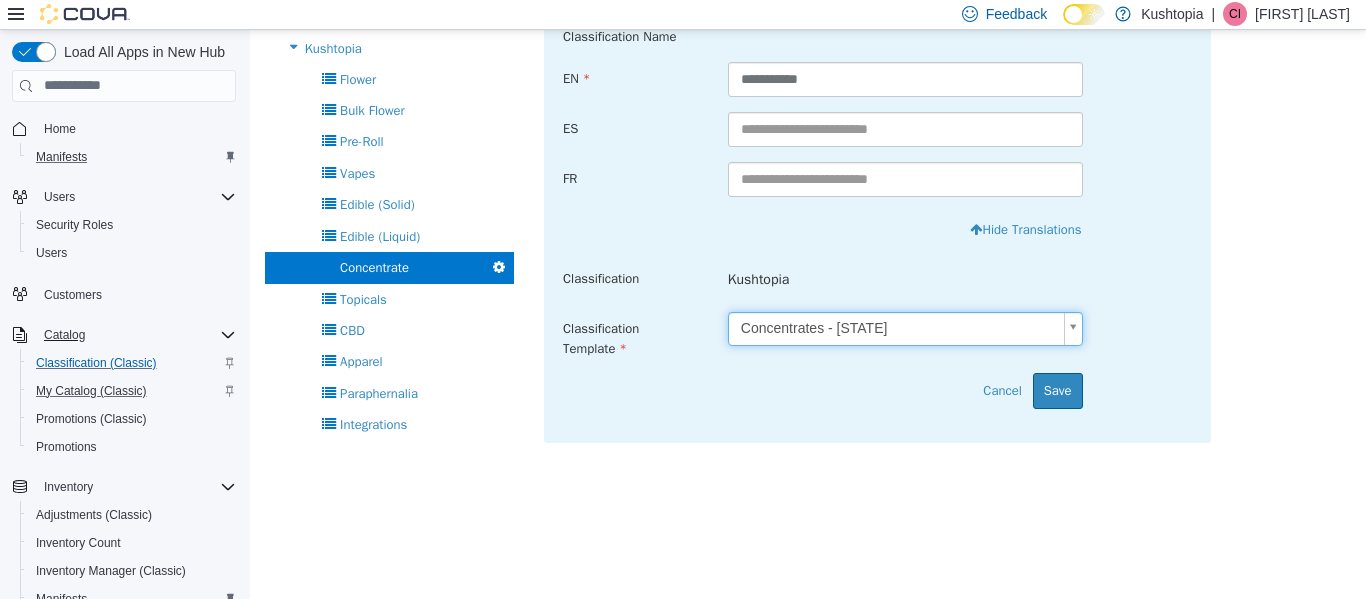 click on "×
Product Tree
Classification
Product Tree
Templates
Fields
Add Category Add Classification
Kushtopia
Sort Product Tree
Add Category
Add Classification
Flower
Delete
Bulk Flower
Delete
Pre-Roll
Delete
Vapes
Delete" at bounding box center (808, 214) 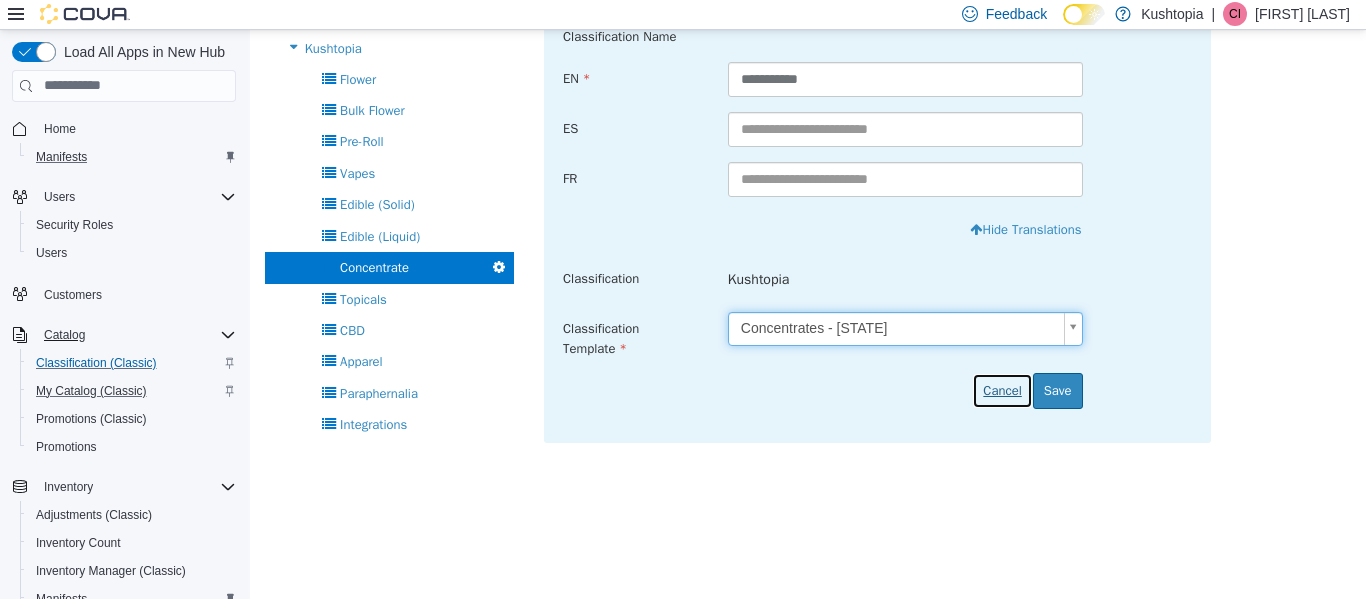 click on "Cancel" at bounding box center [1002, 390] 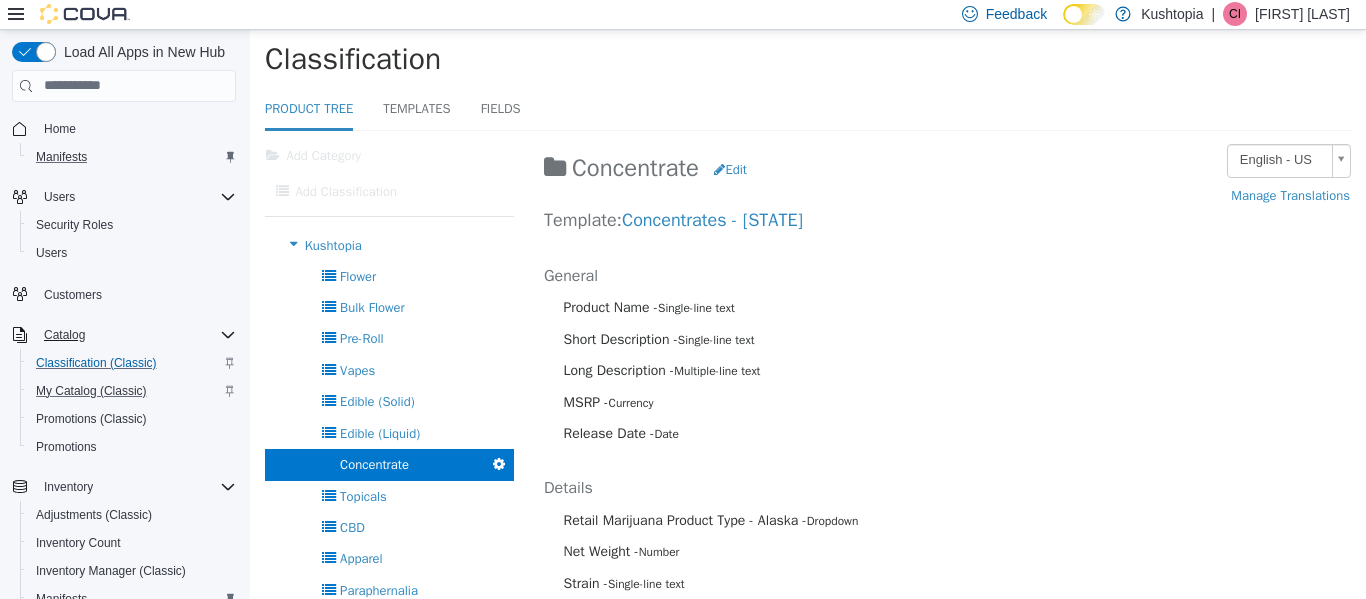 scroll, scrollTop: 0, scrollLeft: 0, axis: both 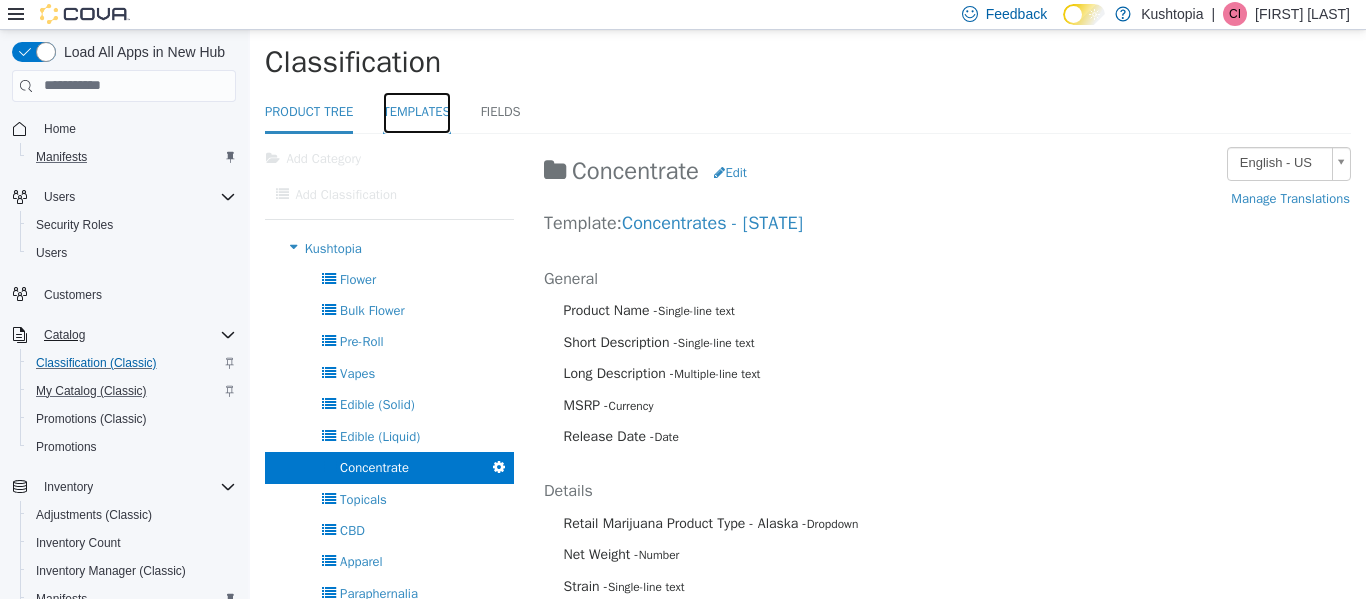 click on "Templates" at bounding box center [416, 112] 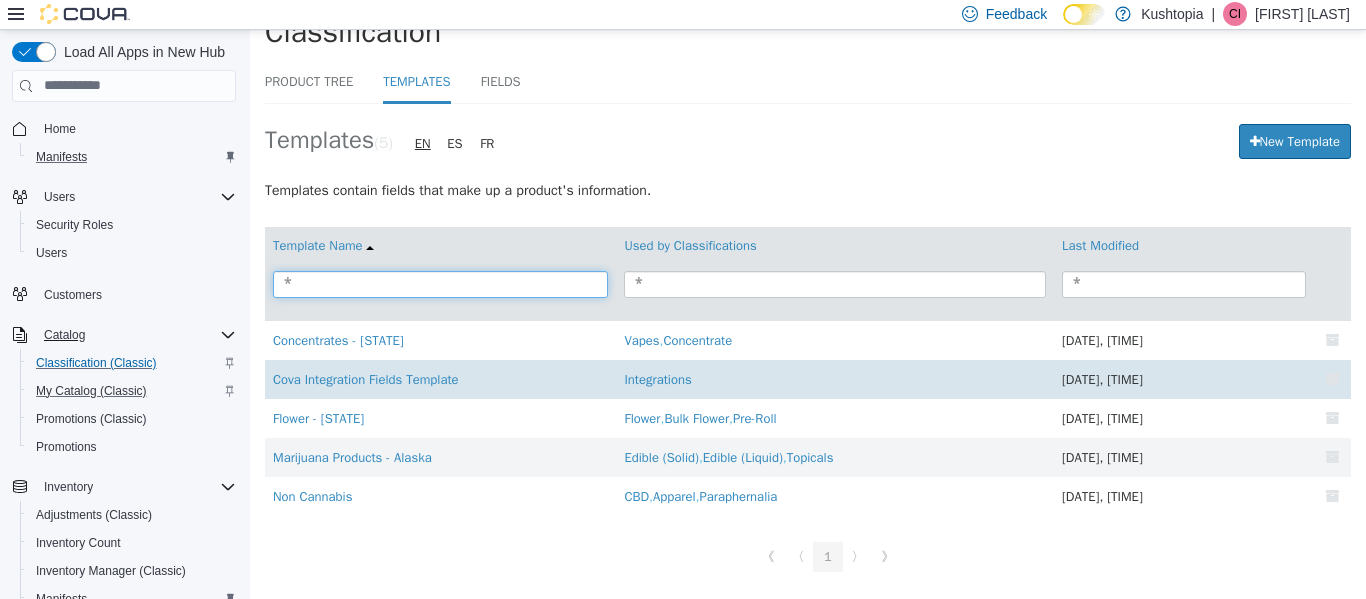 scroll, scrollTop: 45, scrollLeft: 0, axis: vertical 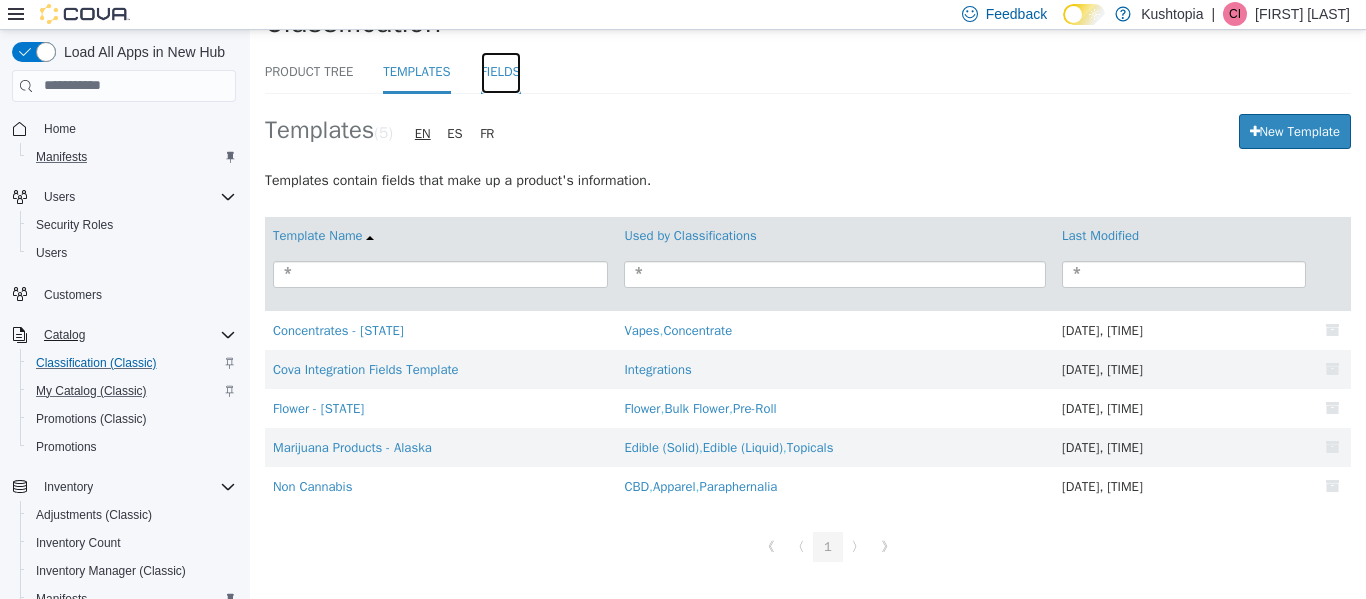 click on "Fields" at bounding box center [501, 72] 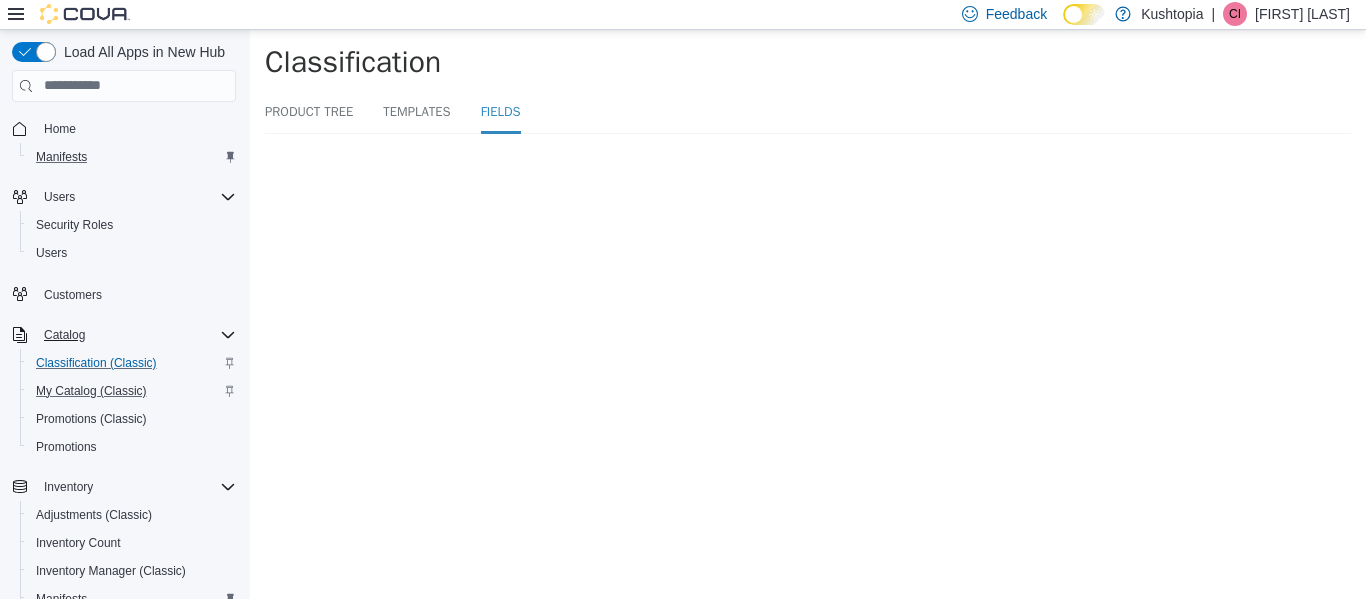 scroll, scrollTop: 0, scrollLeft: 0, axis: both 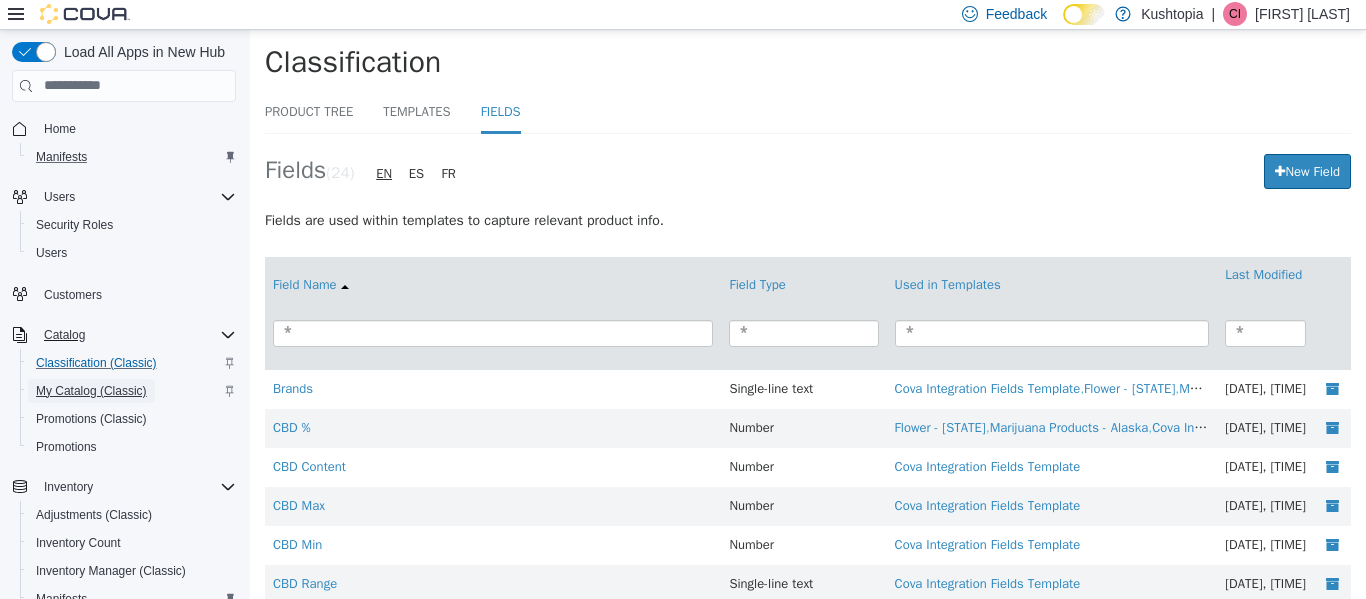 click on "My Catalog (Classic)" at bounding box center [91, 391] 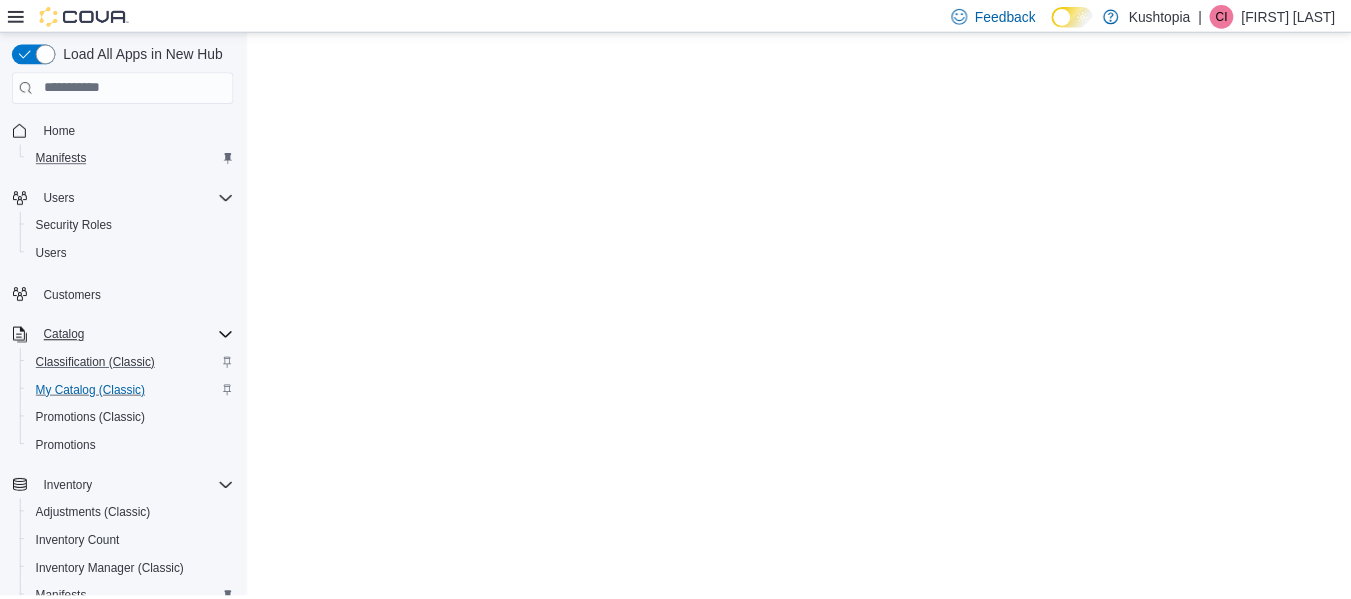 scroll, scrollTop: 0, scrollLeft: 0, axis: both 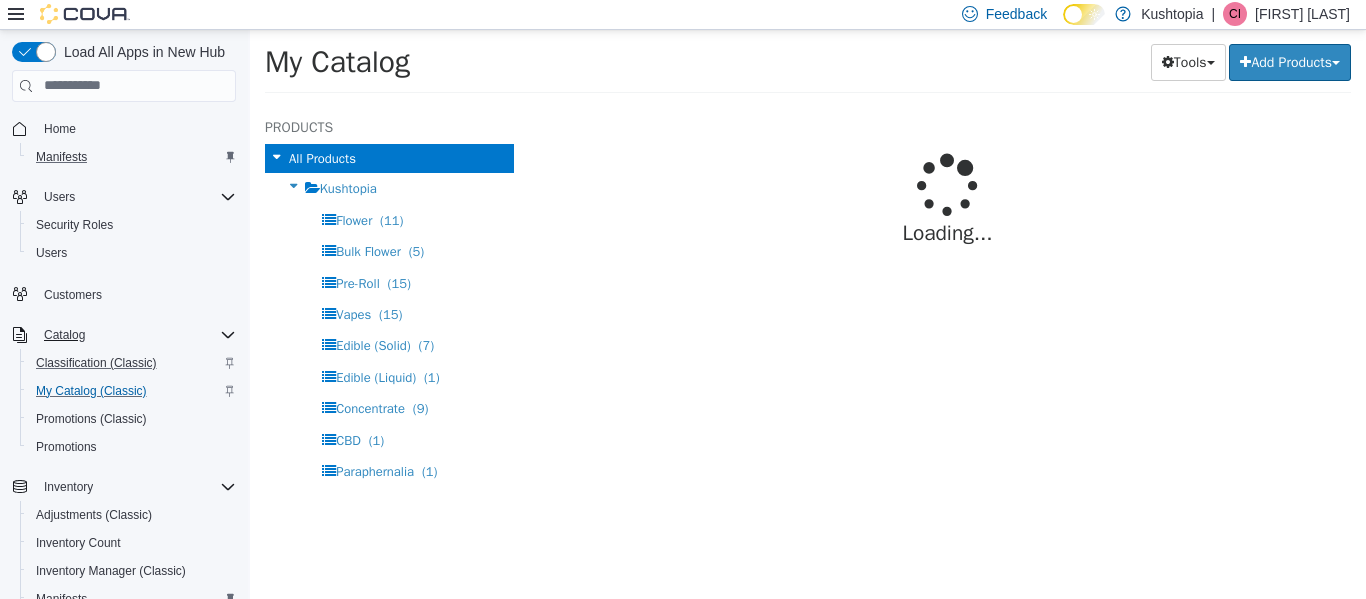 select on "**********" 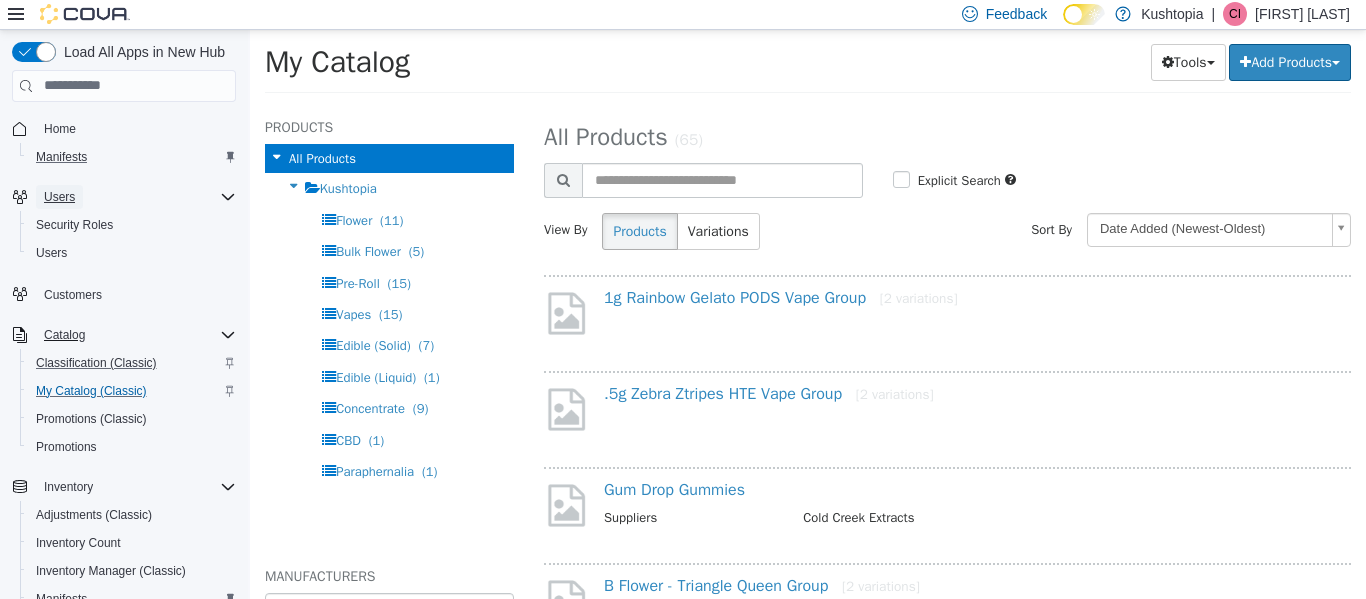 click on "Users" at bounding box center [59, 197] 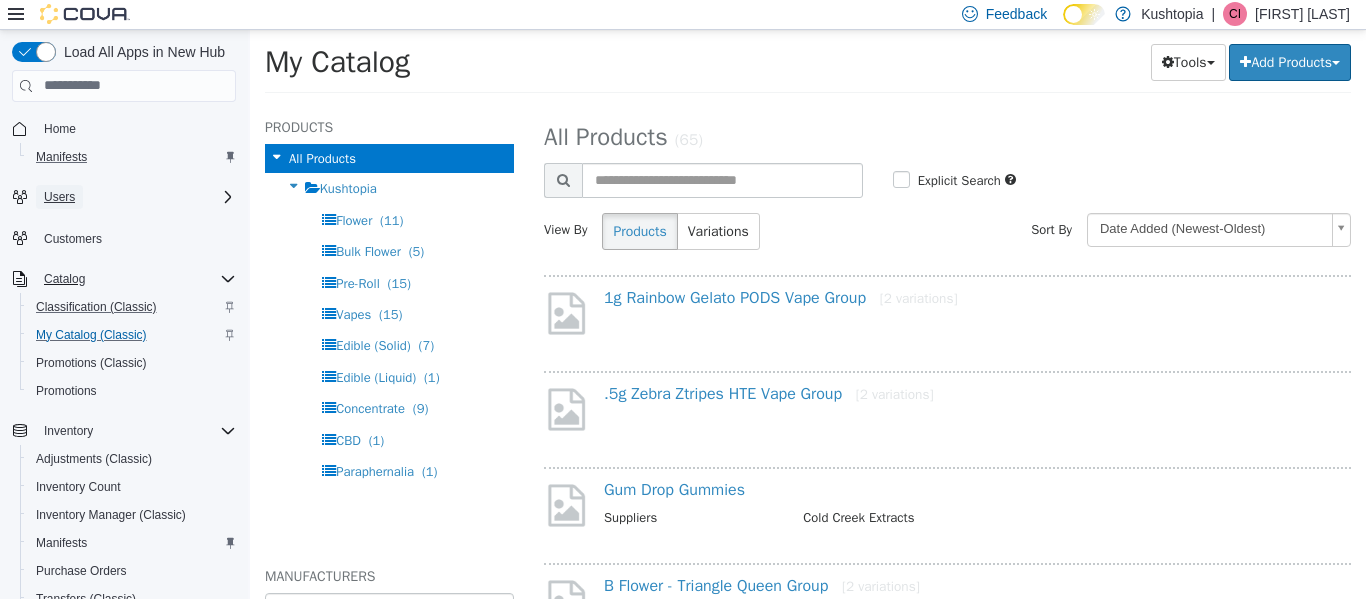 click on "Users" at bounding box center [59, 197] 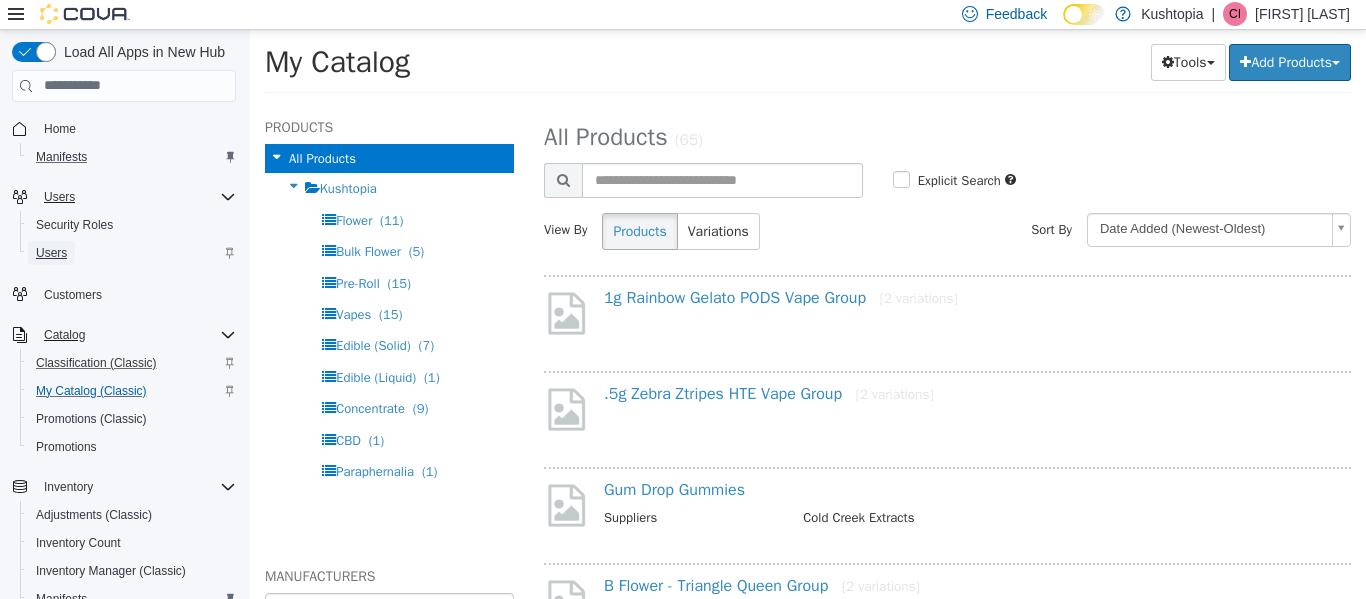 click on "Users" at bounding box center [51, 253] 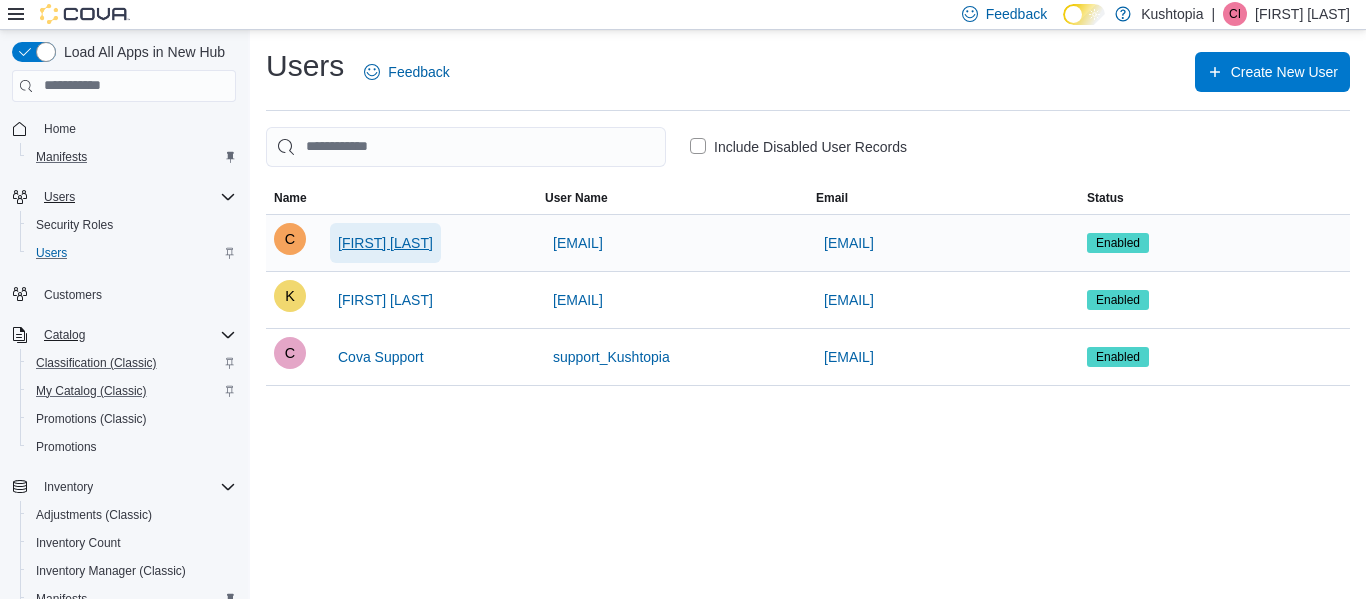 click on "[FIRST] [LAST]" at bounding box center (385, 243) 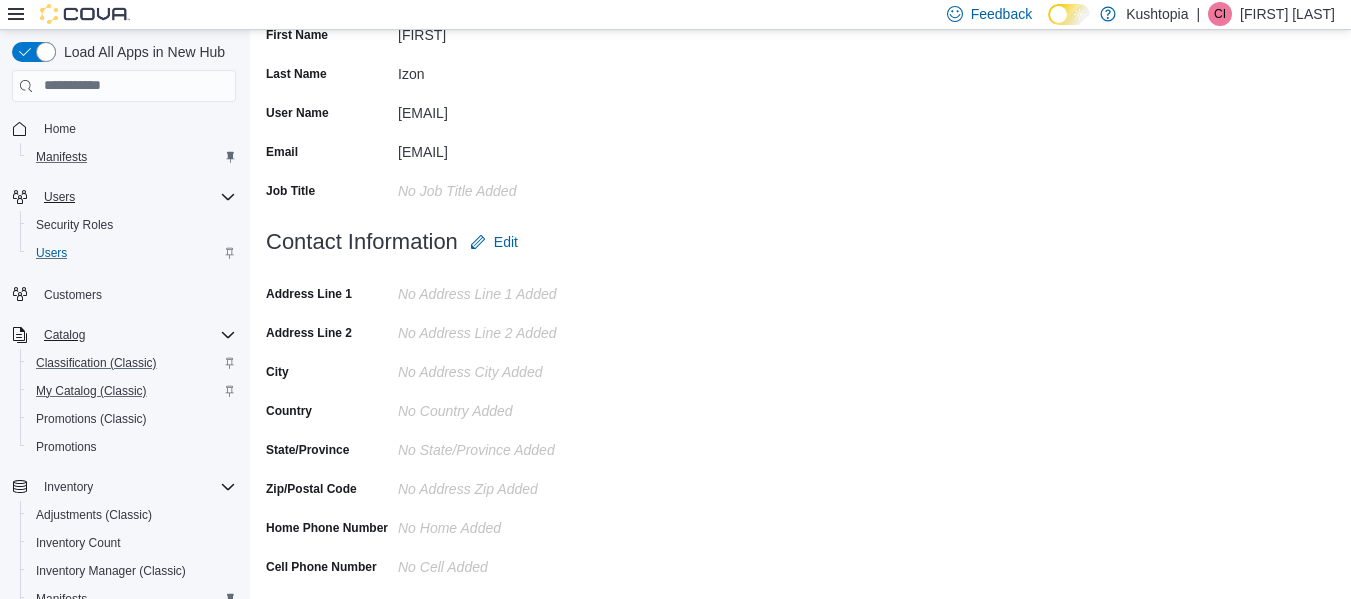 scroll, scrollTop: 259, scrollLeft: 0, axis: vertical 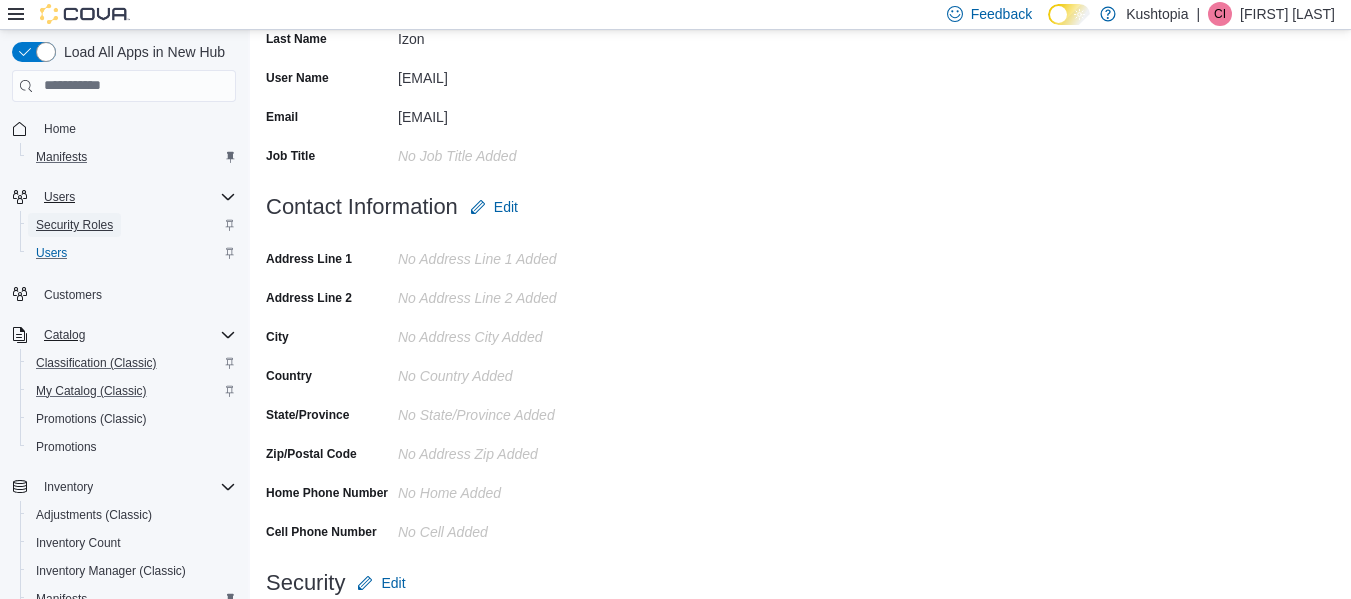 click on "Security Roles" at bounding box center (74, 225) 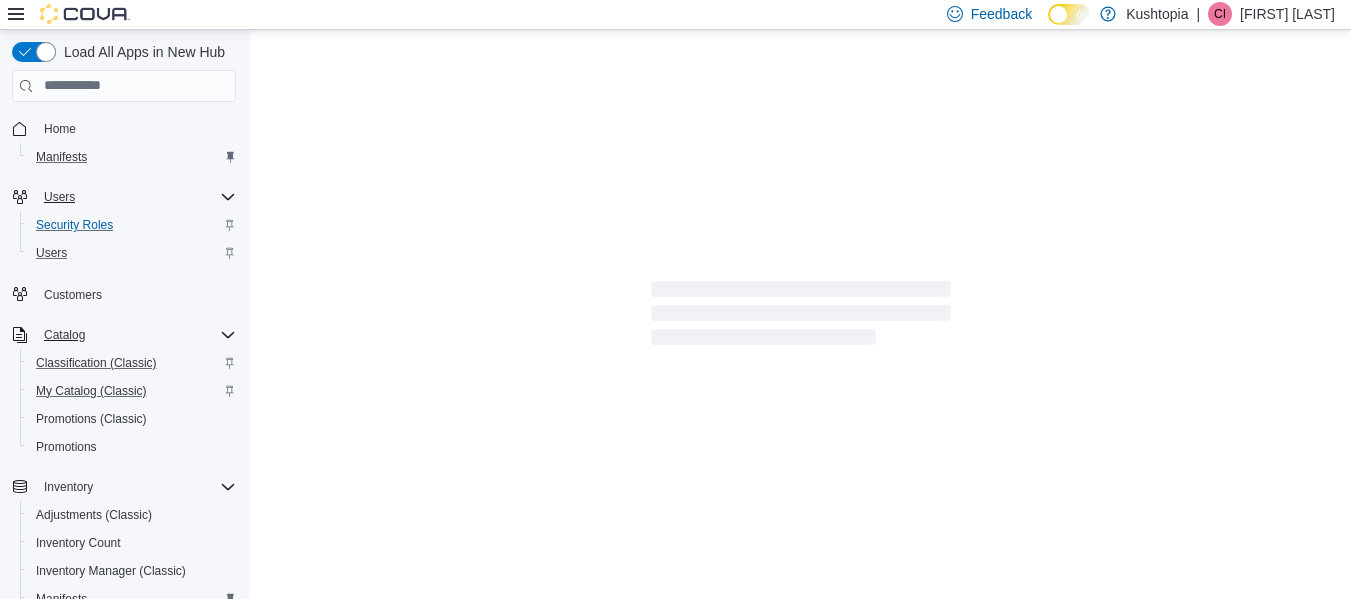 scroll, scrollTop: 0, scrollLeft: 0, axis: both 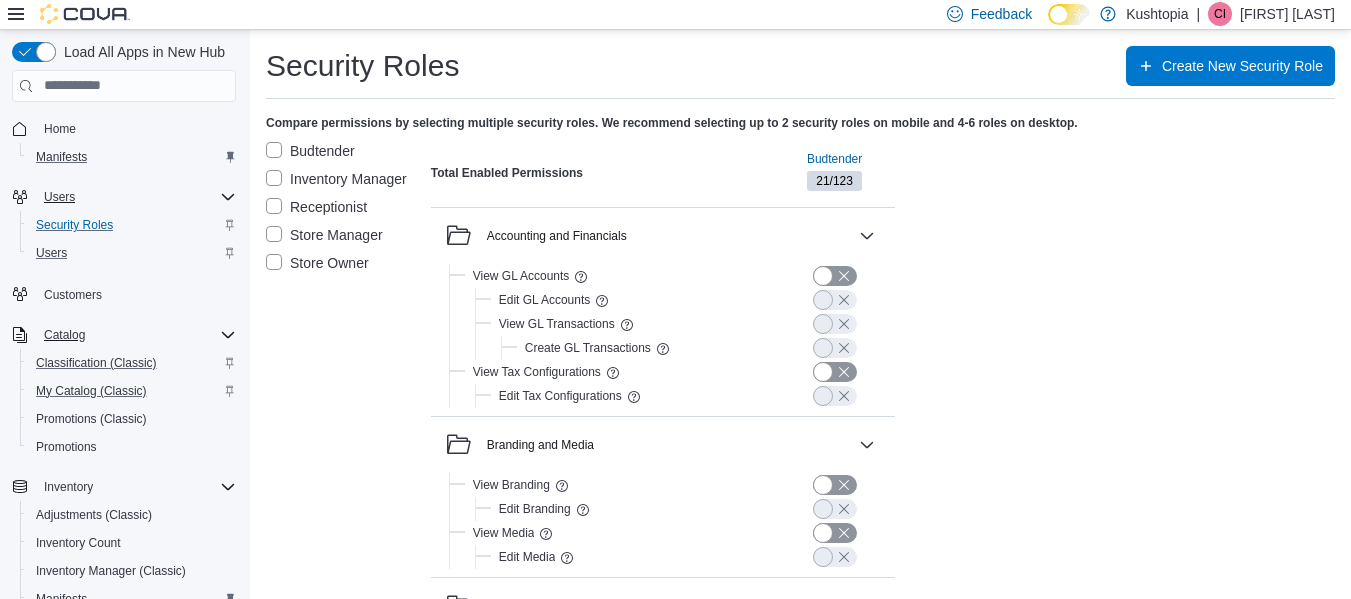 click on "Store Owner" at bounding box center [317, 263] 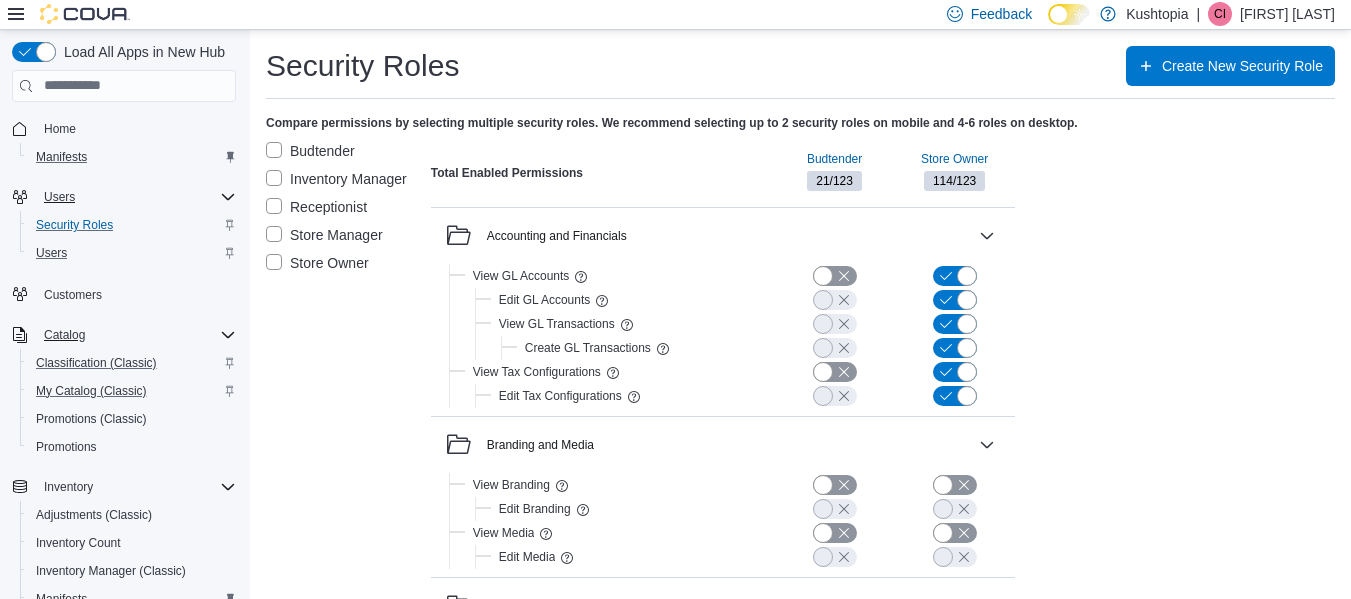 click on "Budtender" at bounding box center (310, 151) 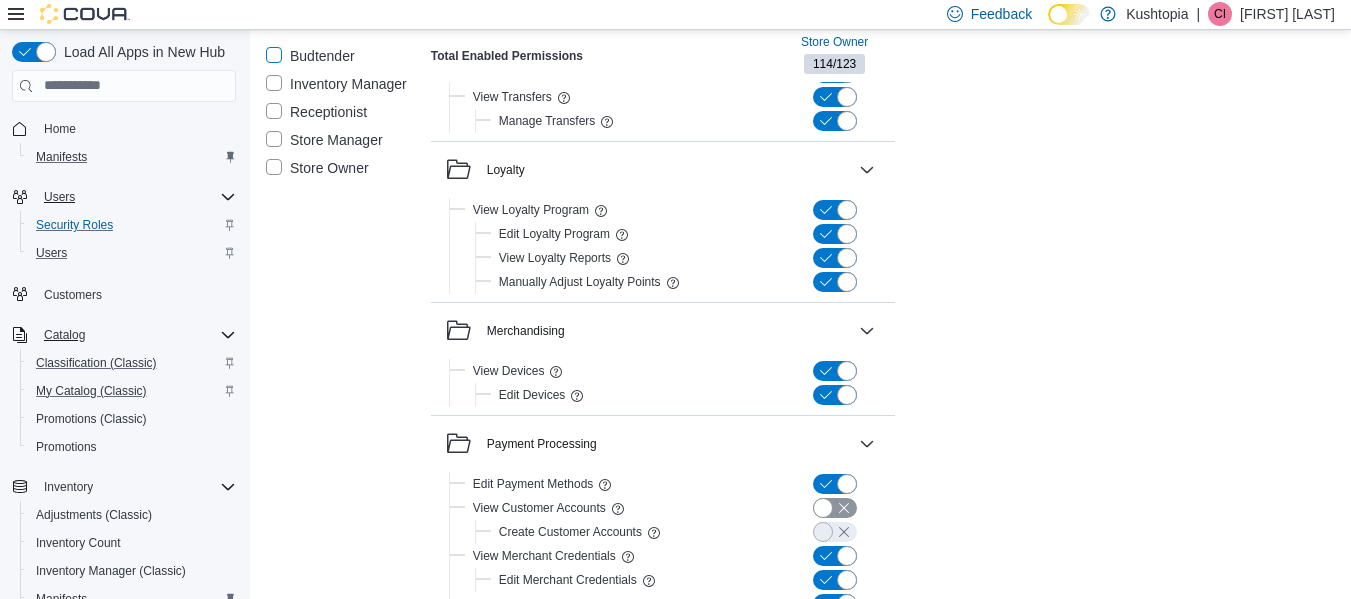 scroll, scrollTop: 2400, scrollLeft: 0, axis: vertical 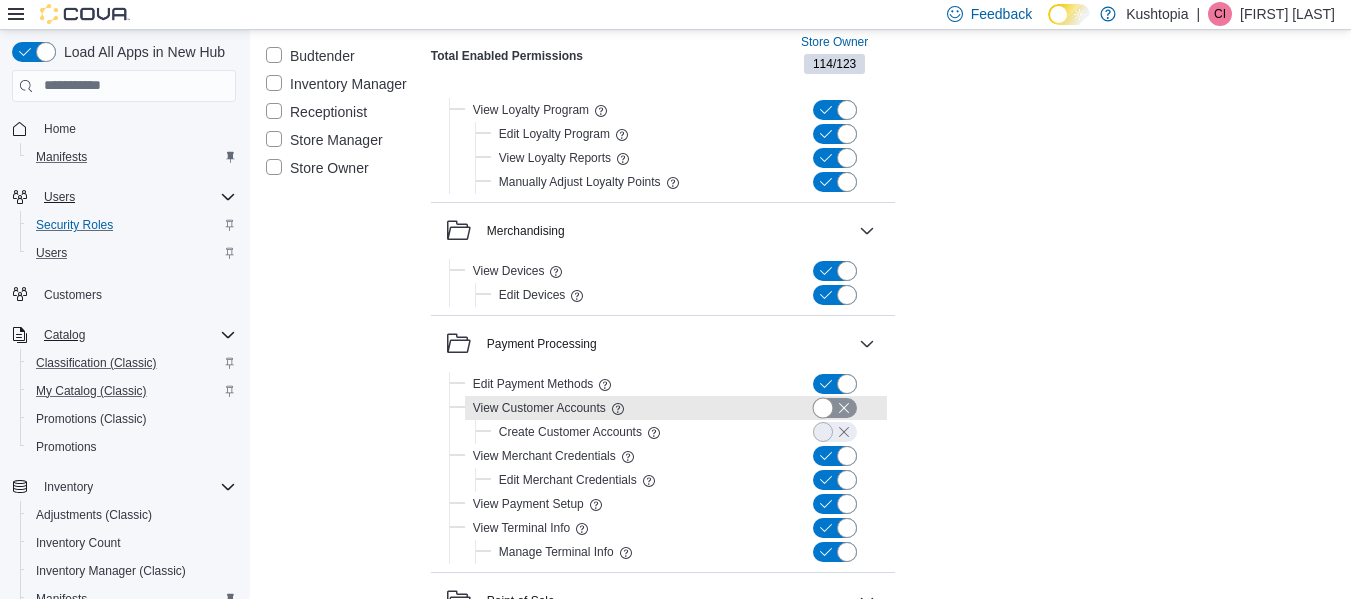 click at bounding box center (835, 408) 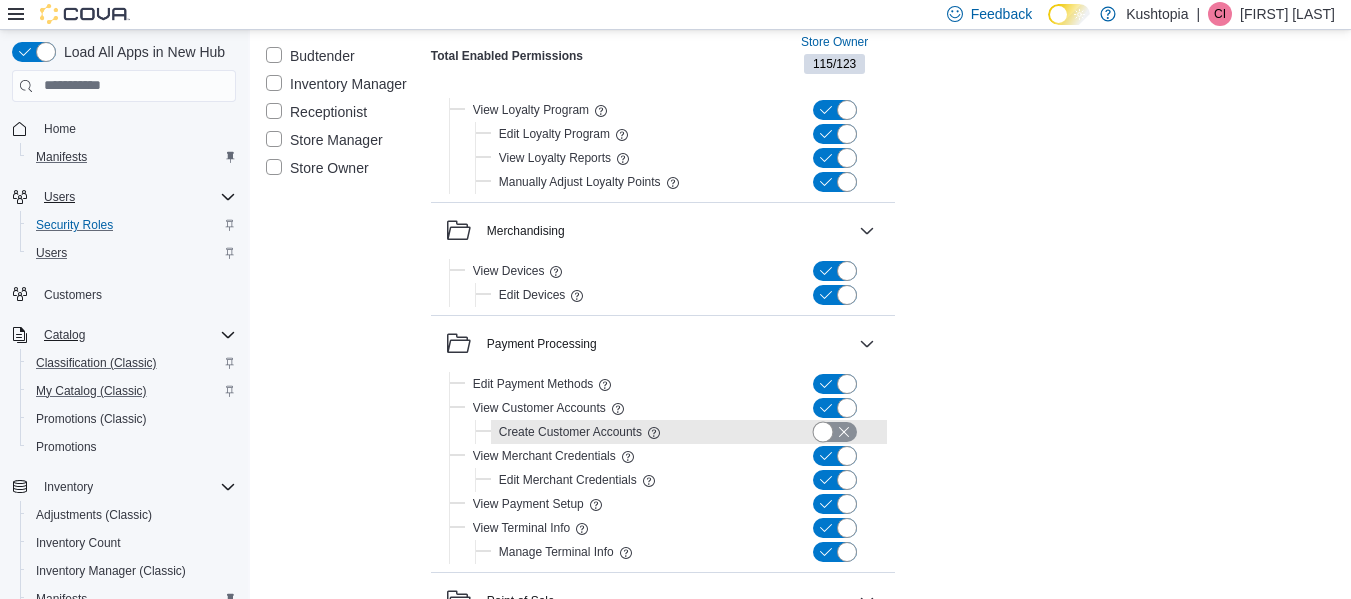 click at bounding box center [835, 432] 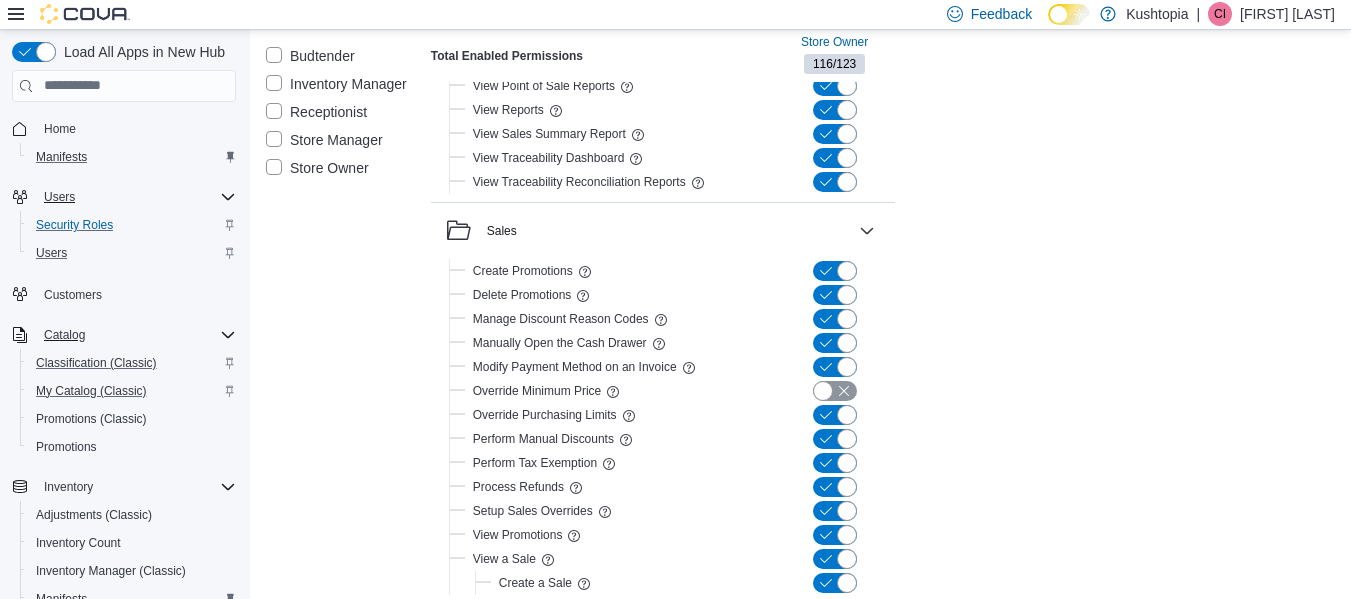 scroll, scrollTop: 3600, scrollLeft: 0, axis: vertical 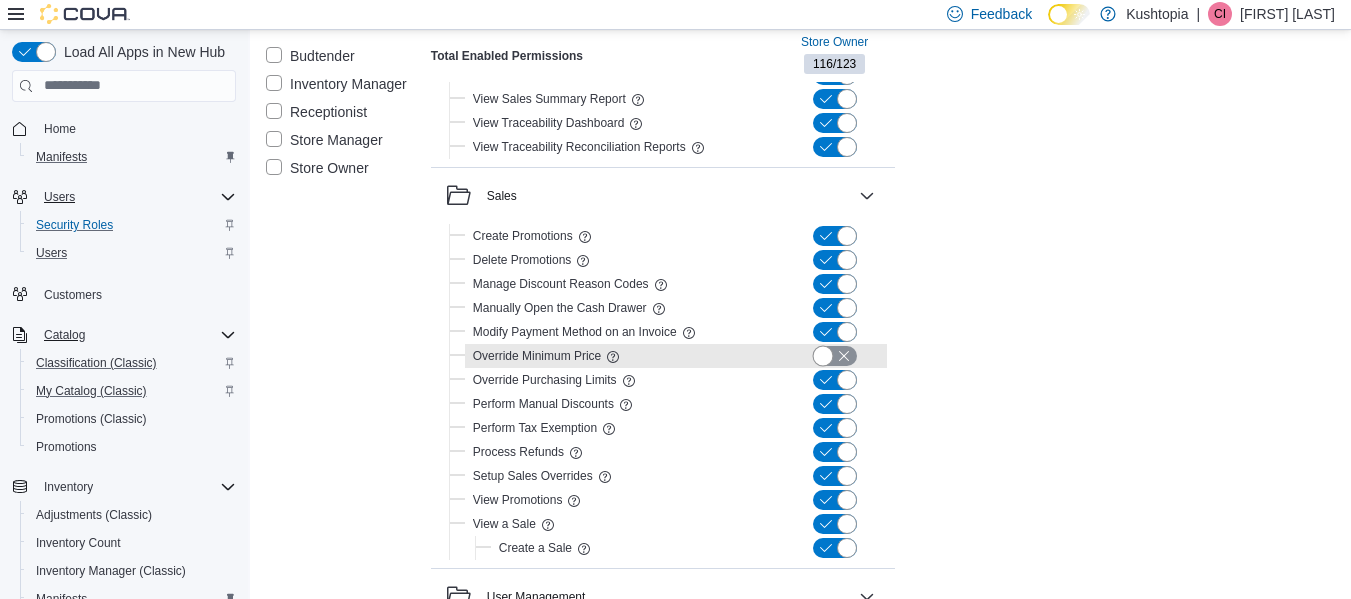 click at bounding box center (835, 356) 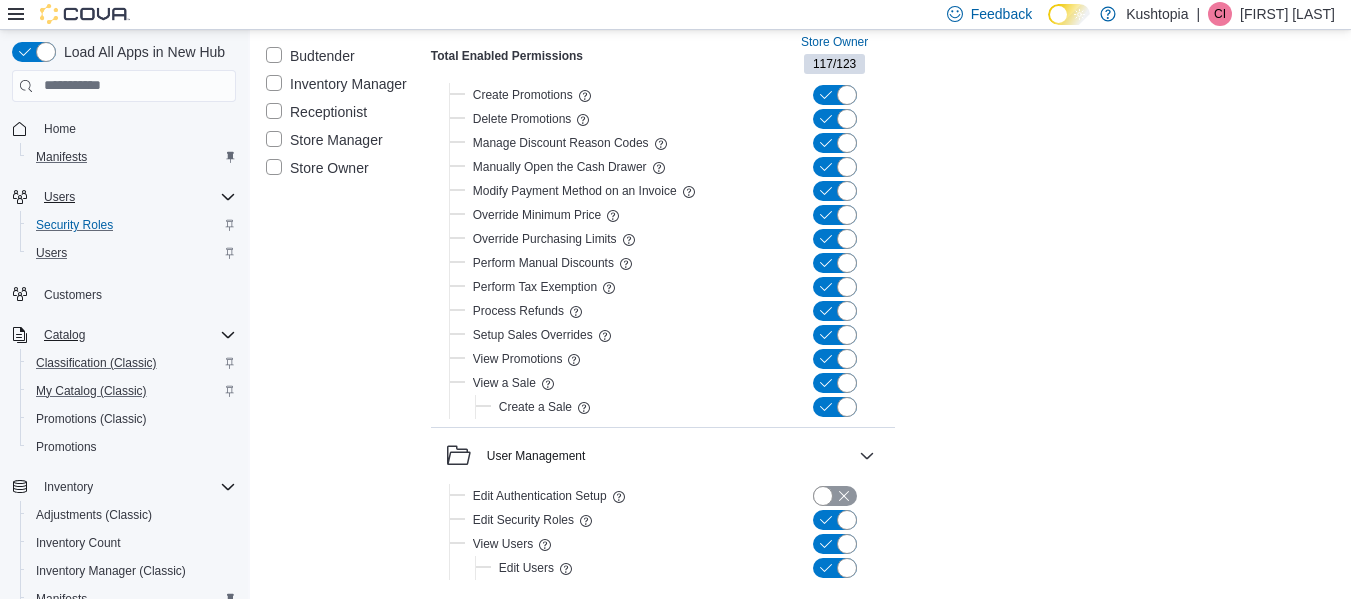 scroll, scrollTop: 3746, scrollLeft: 0, axis: vertical 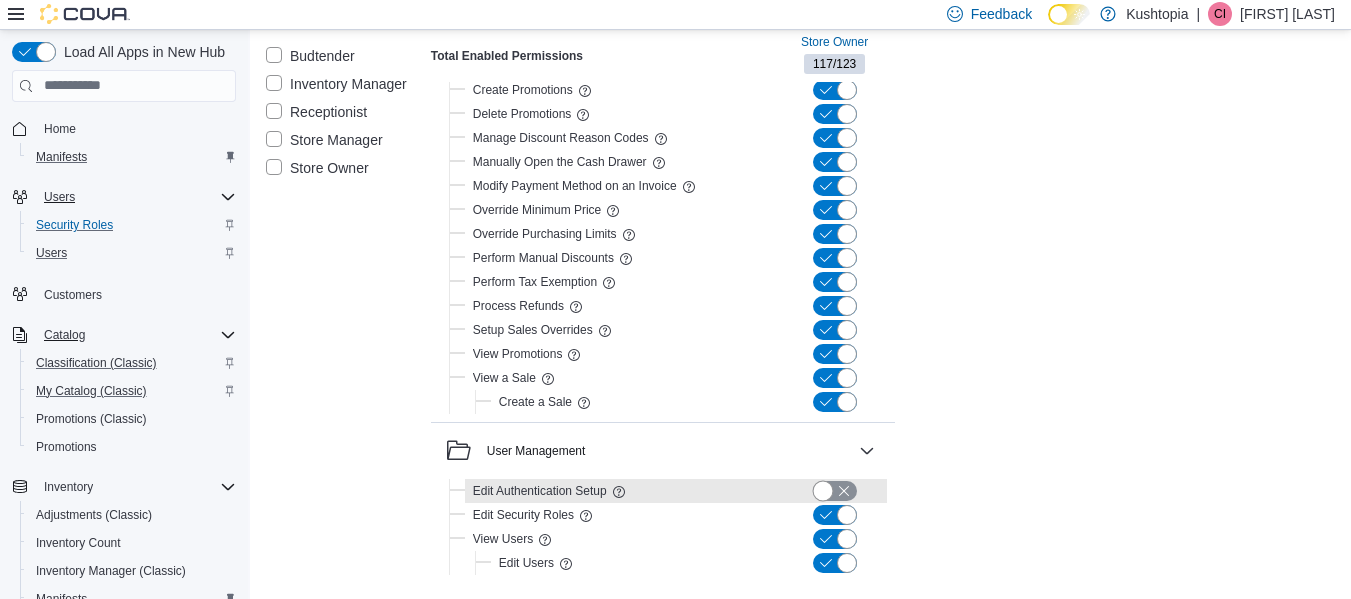 click at bounding box center [835, 491] 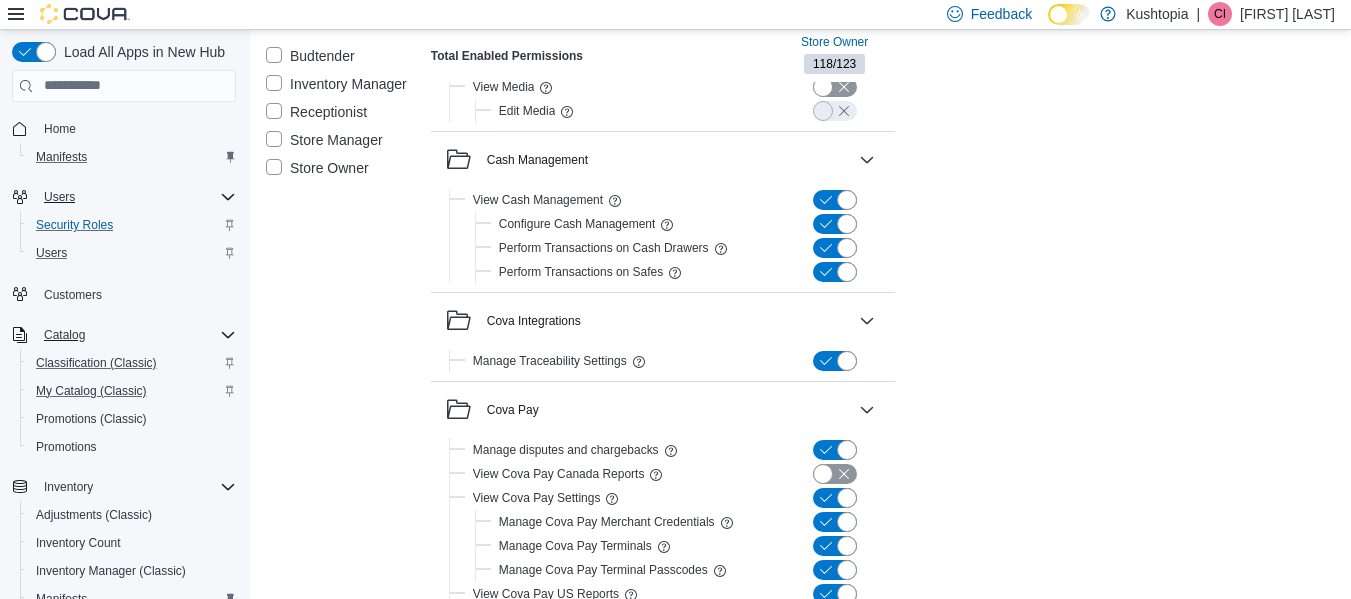 scroll, scrollTop: 0, scrollLeft: 0, axis: both 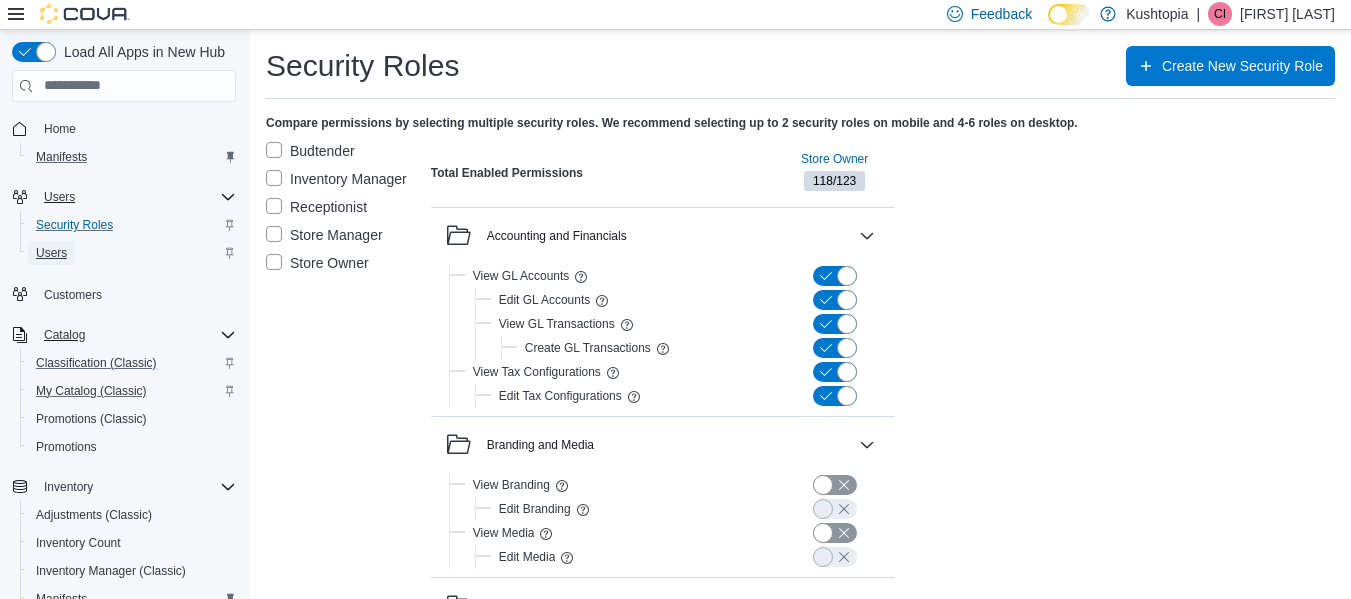 click on "Users" at bounding box center [51, 253] 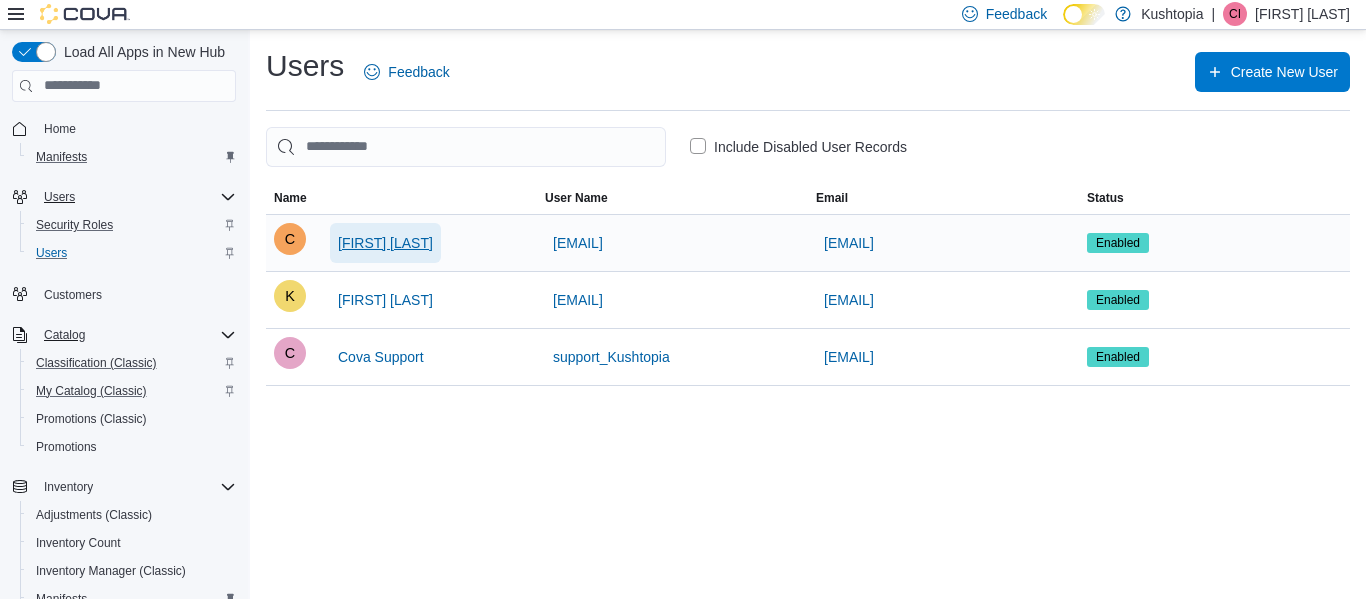 click on "[FIRST] [LAST]" at bounding box center [385, 243] 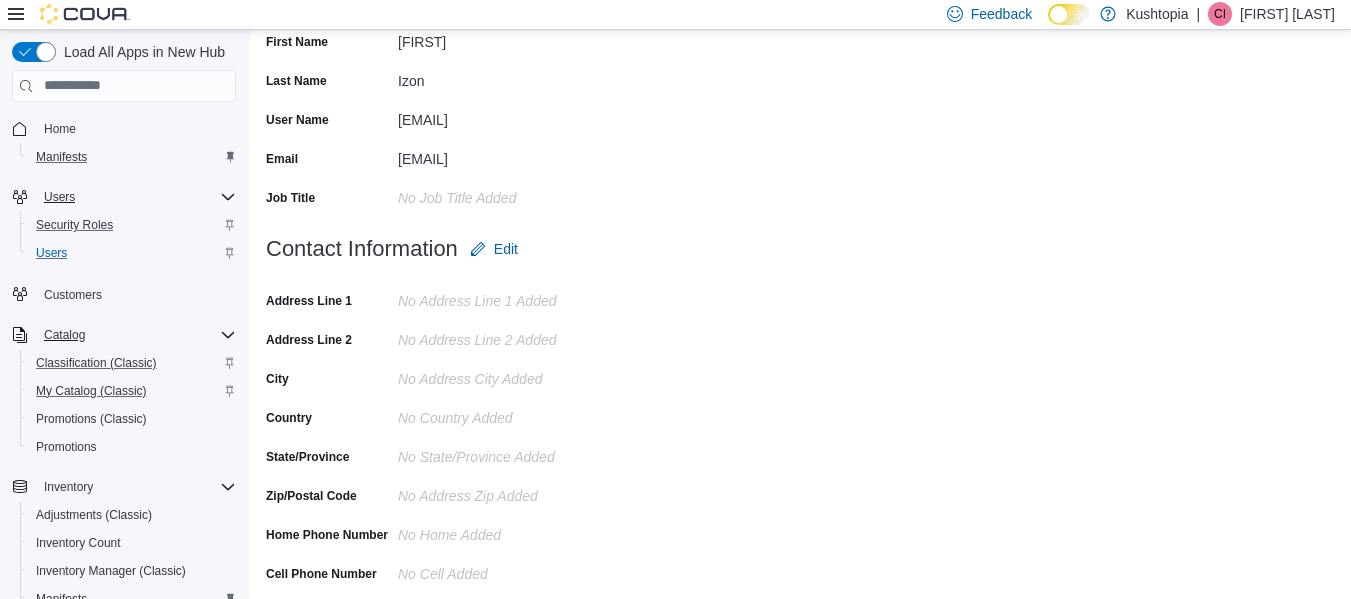 scroll, scrollTop: 0, scrollLeft: 0, axis: both 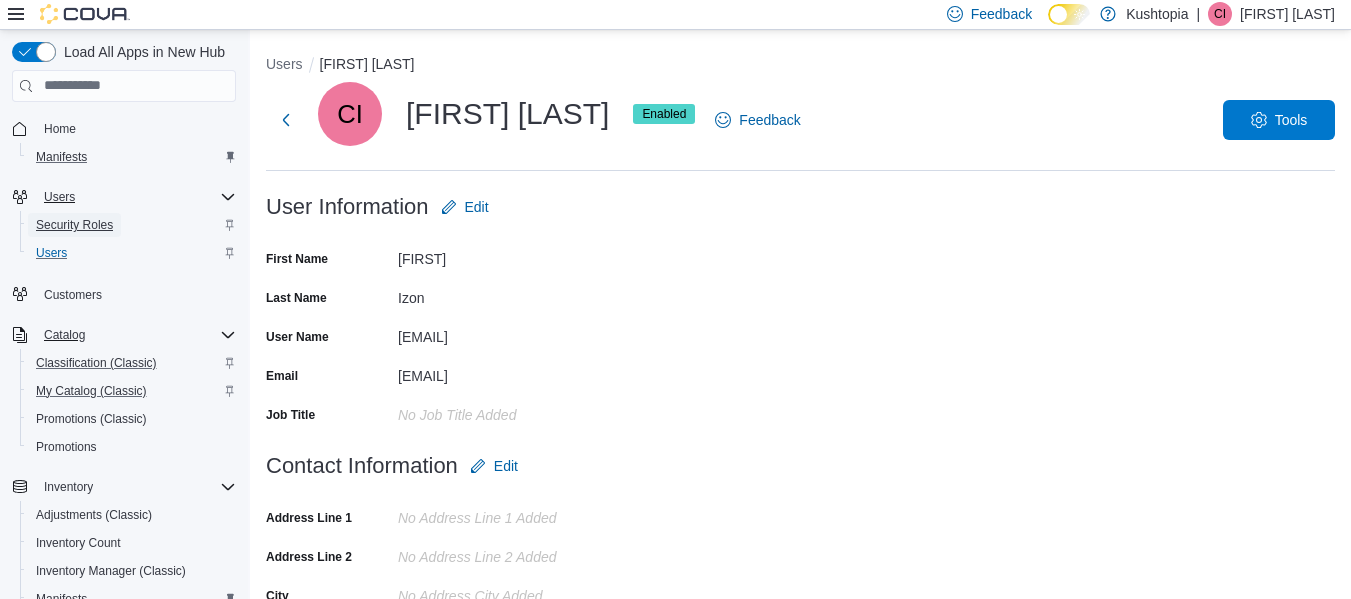 click on "Security Roles" at bounding box center (74, 225) 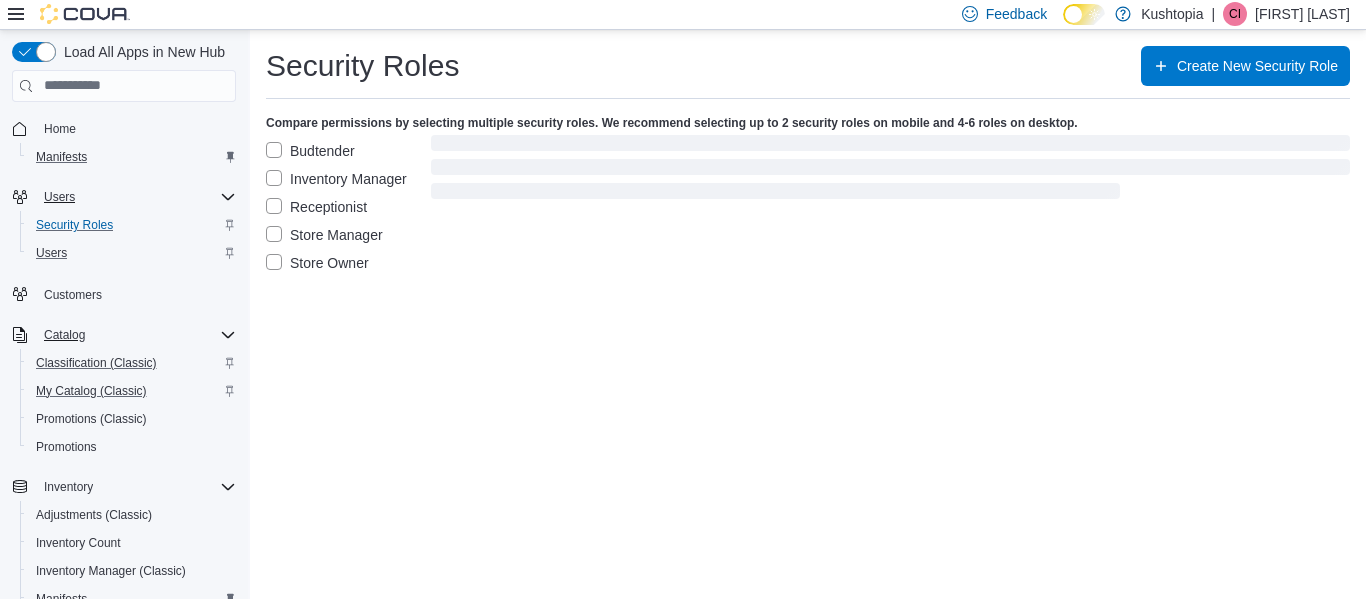 click on "Store Owner" at bounding box center [317, 263] 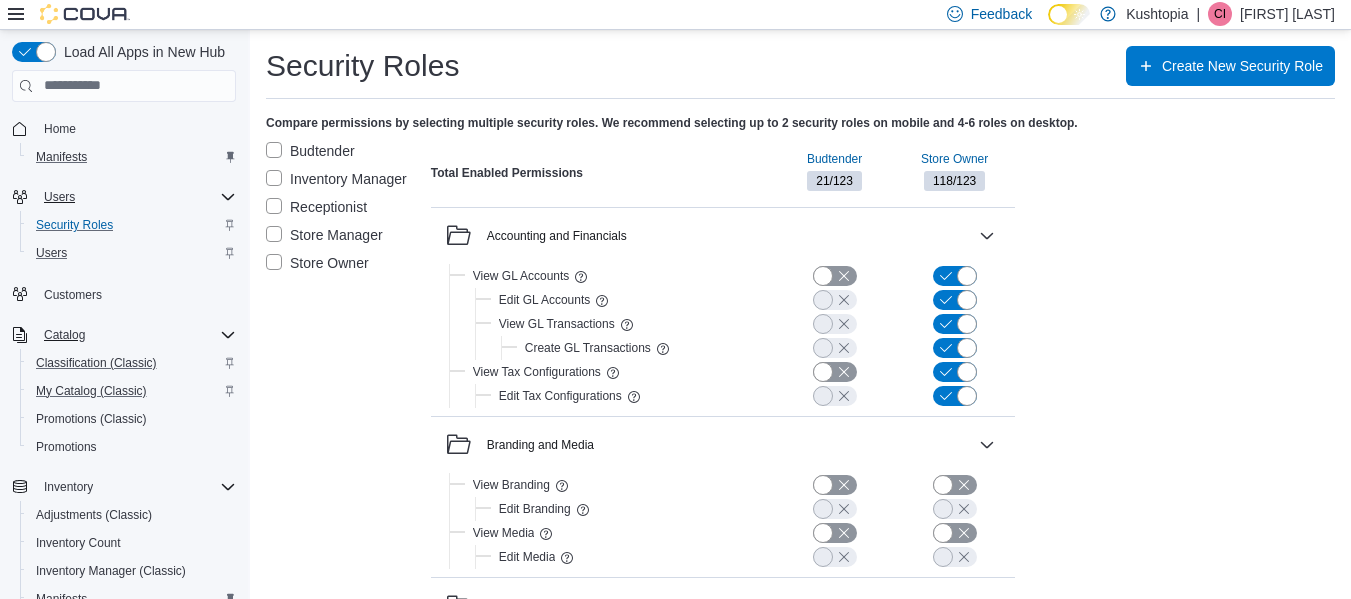 click on "Budtender" at bounding box center [310, 151] 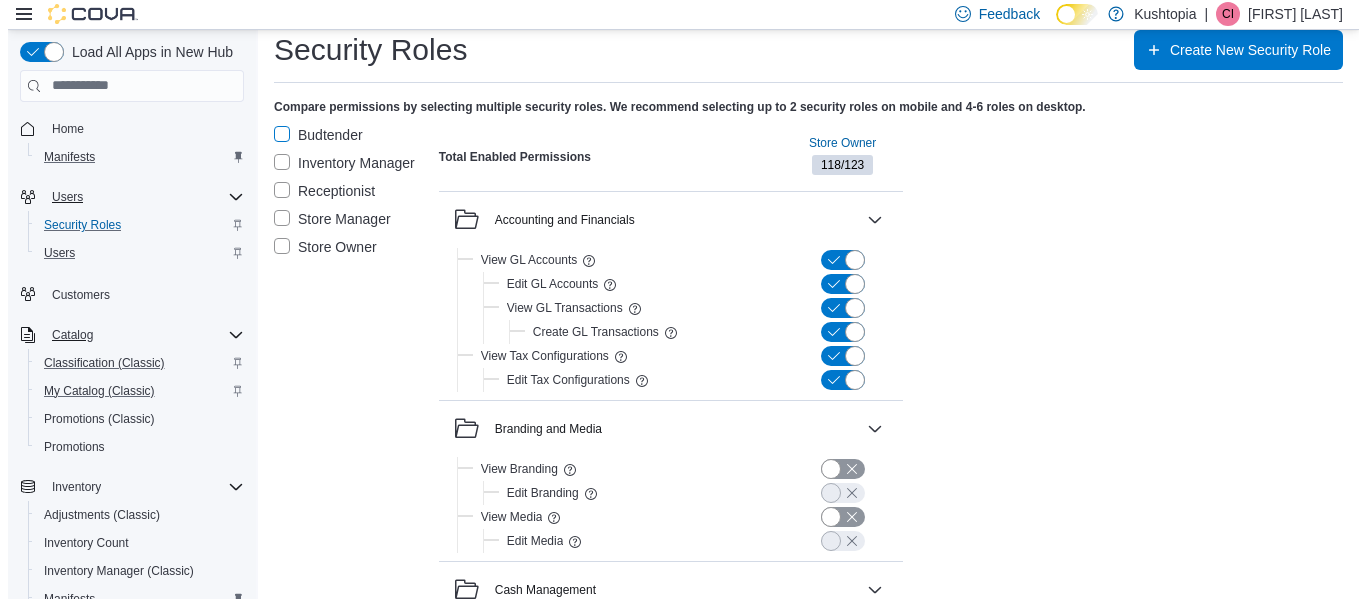 scroll, scrollTop: 0, scrollLeft: 0, axis: both 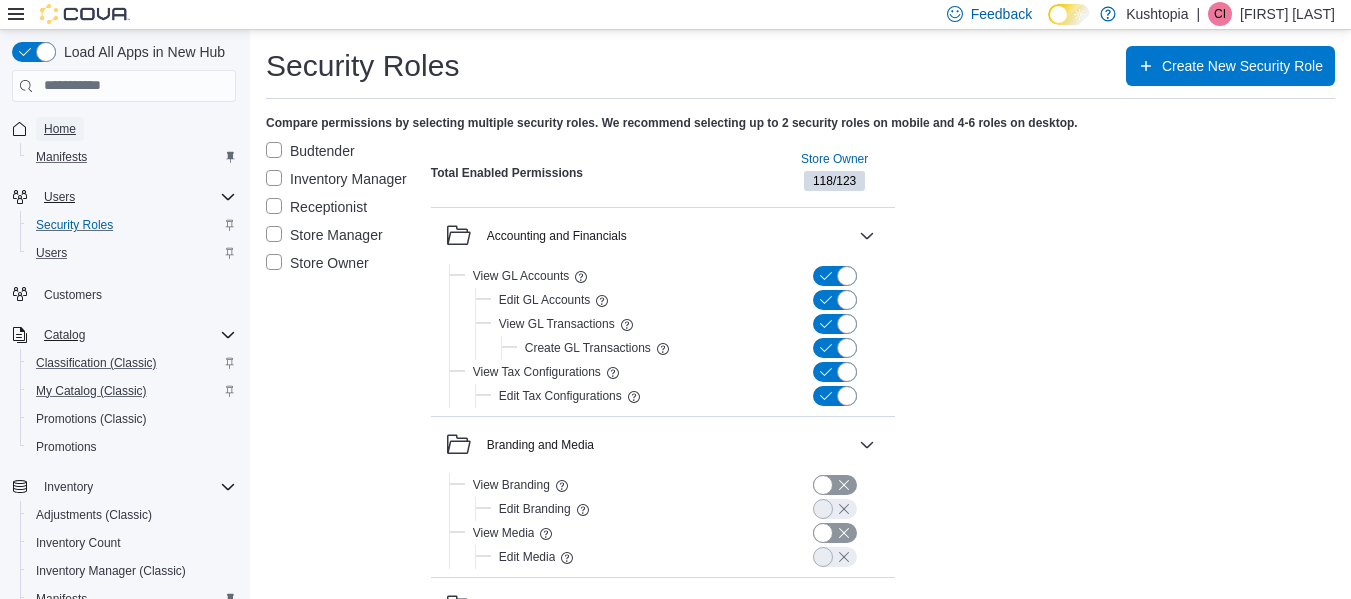 click on "Home" at bounding box center [60, 129] 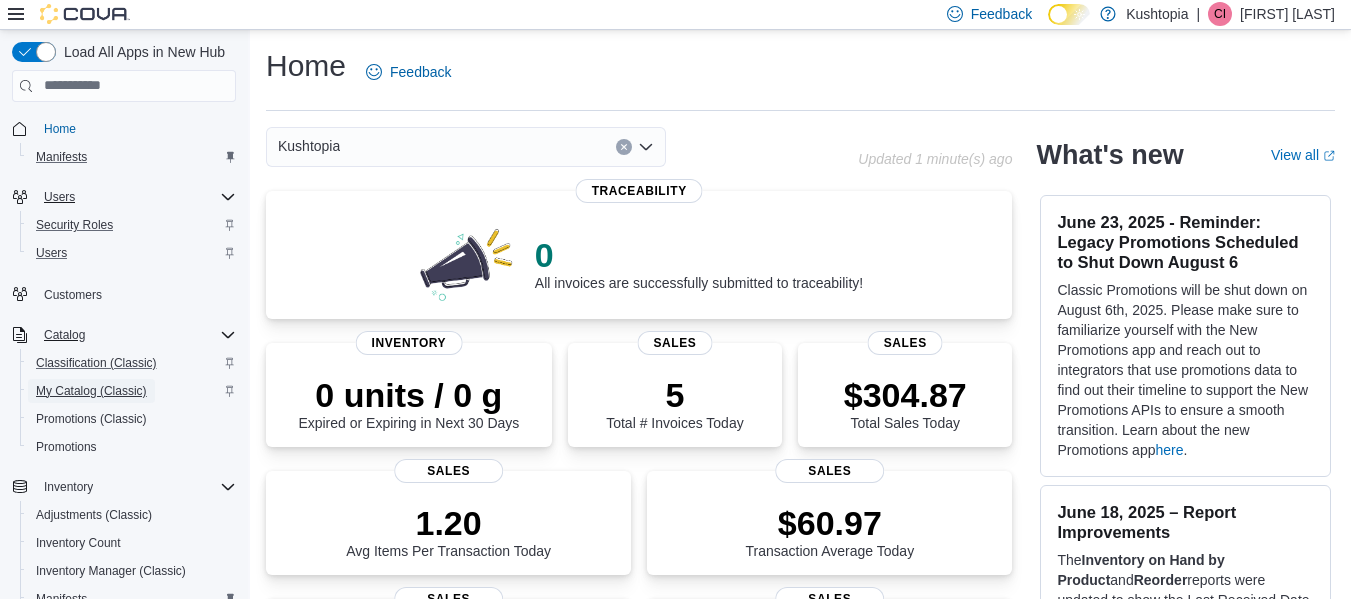 click on "My Catalog (Classic)" at bounding box center (91, 391) 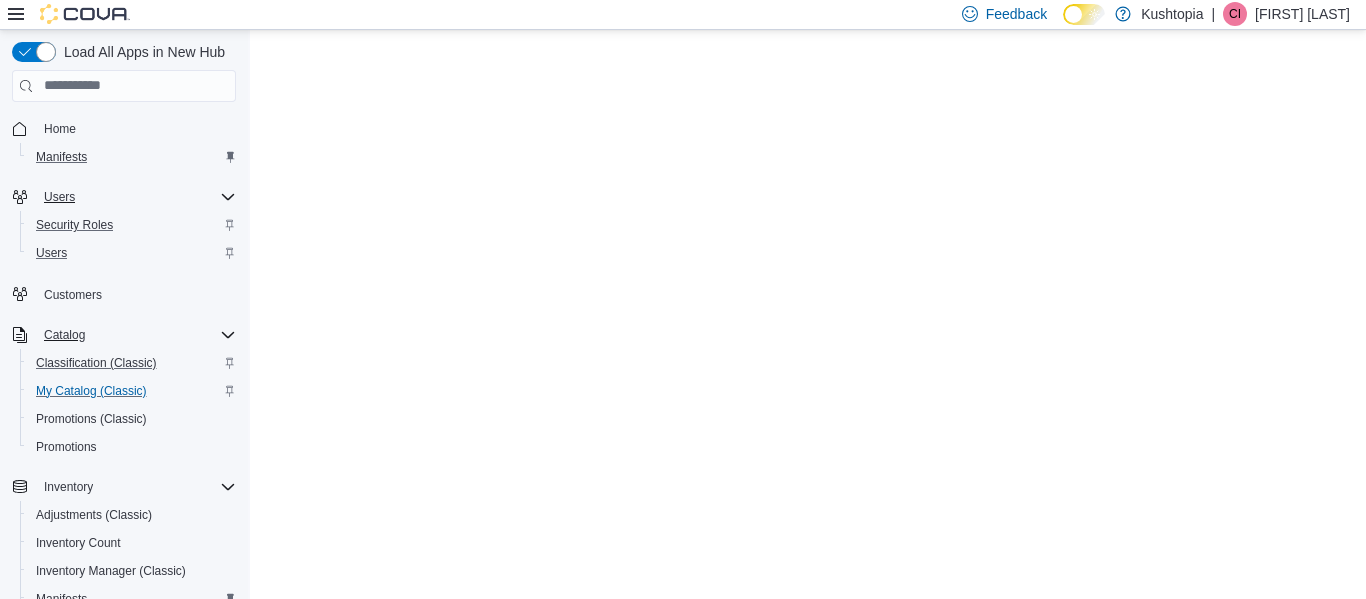 scroll, scrollTop: 0, scrollLeft: 0, axis: both 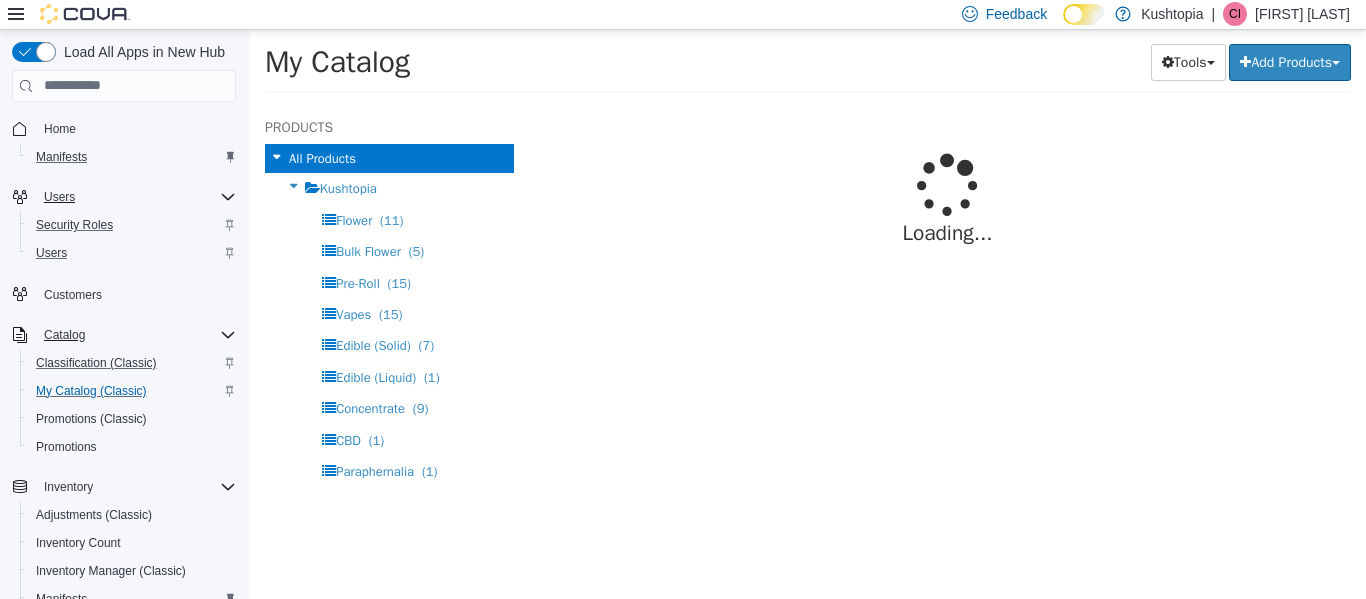 select on "**********" 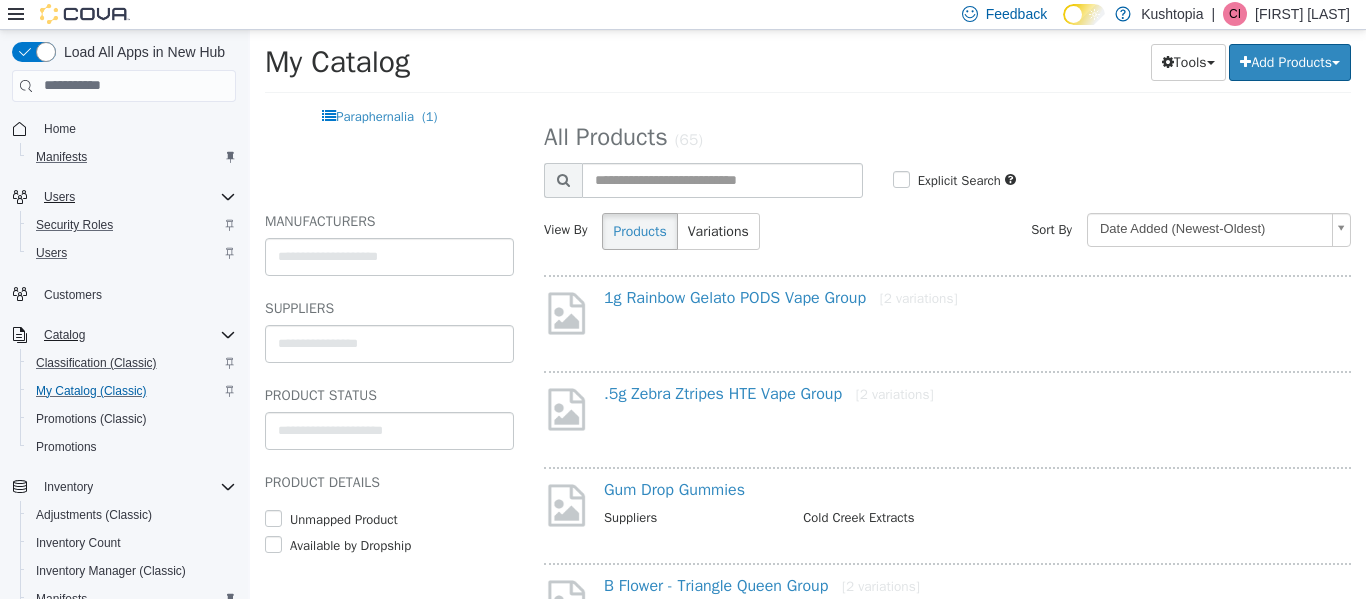 scroll, scrollTop: 370, scrollLeft: 0, axis: vertical 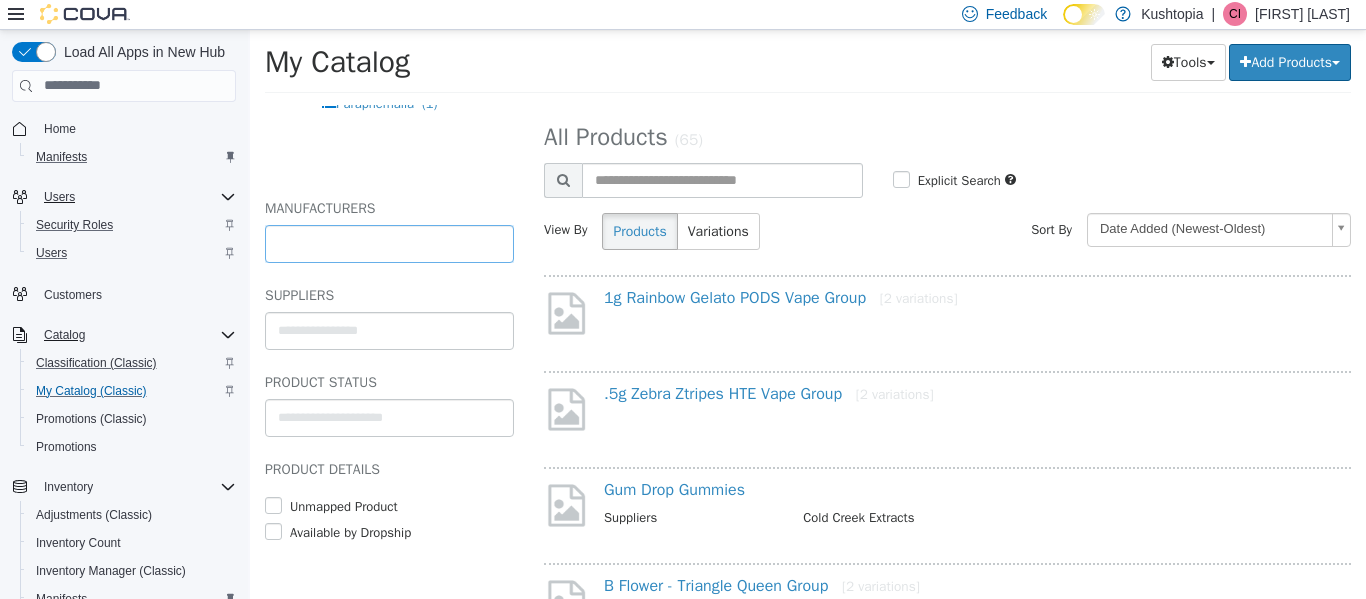 click at bounding box center [389, 243] 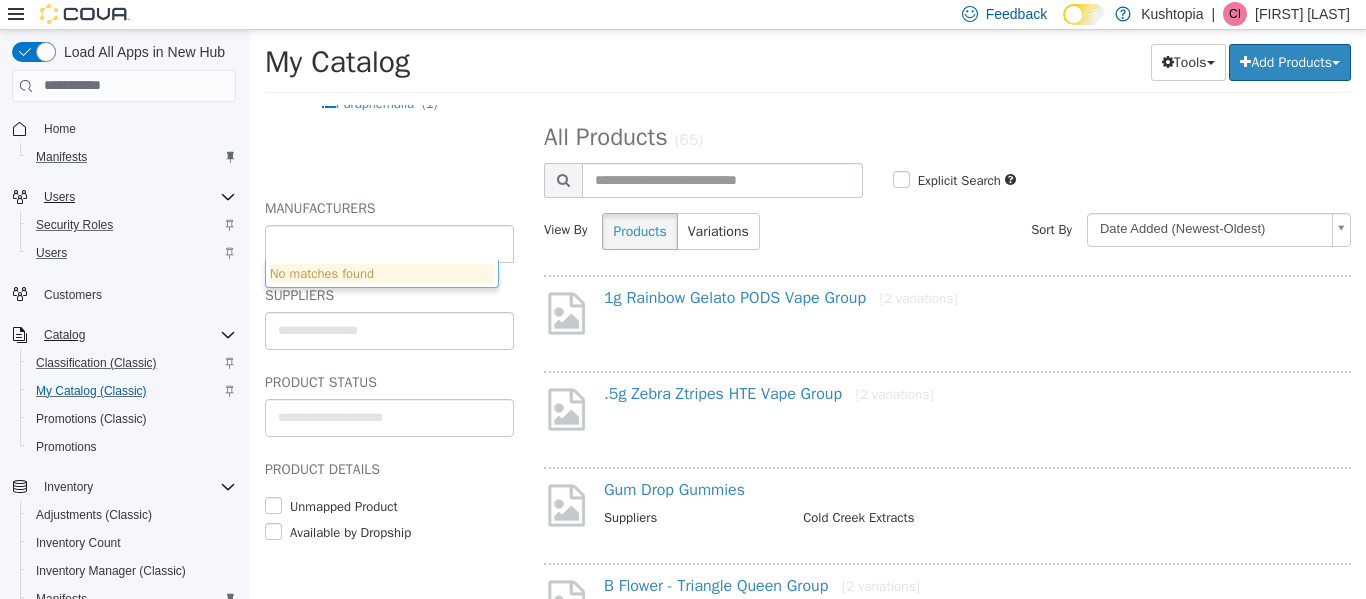 click on "No matches found" at bounding box center (382, 273) 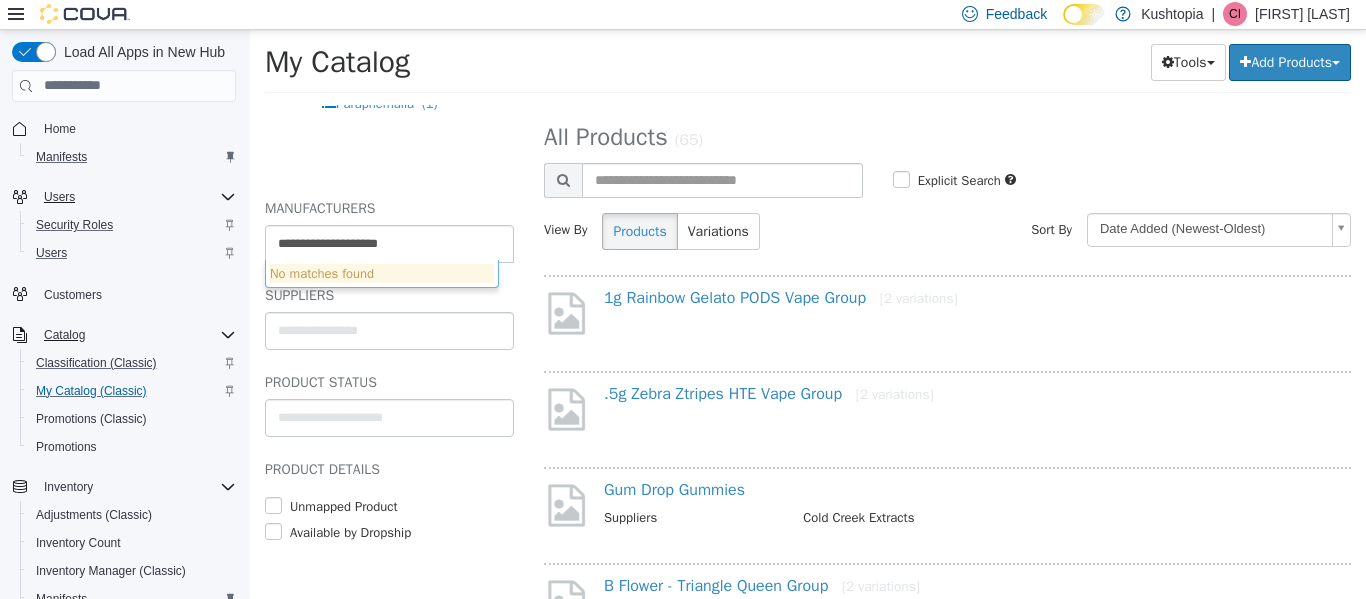 click on "**********" at bounding box center [808, 67] 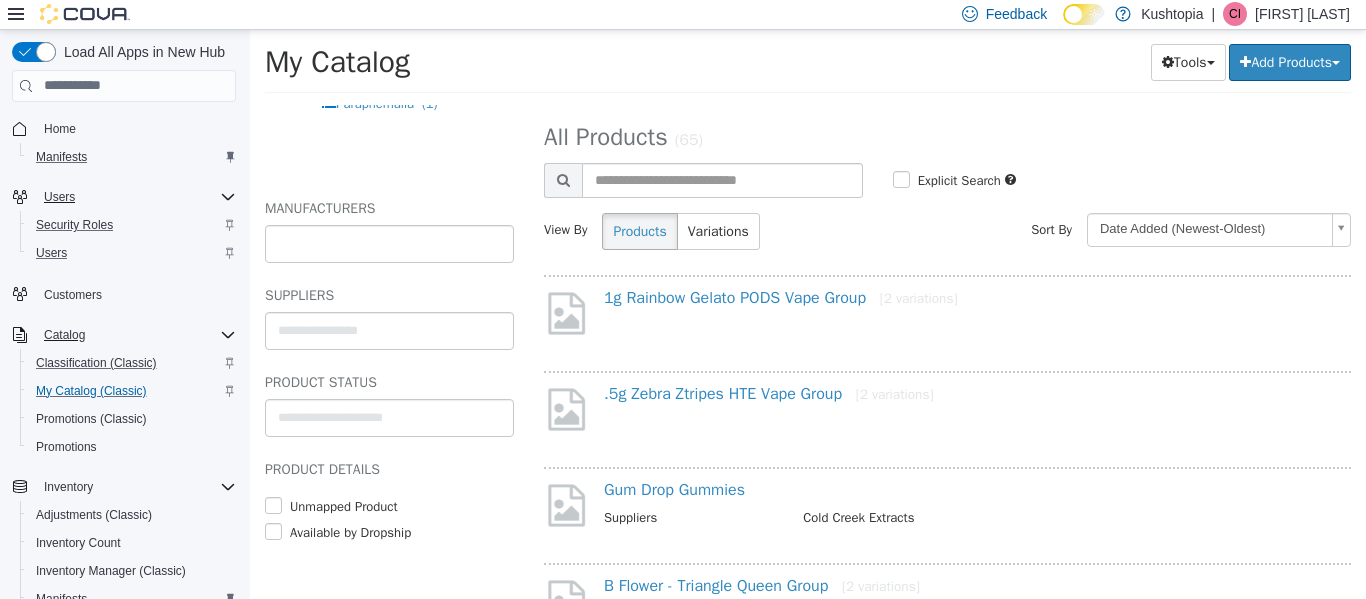 click at bounding box center (382, 243) 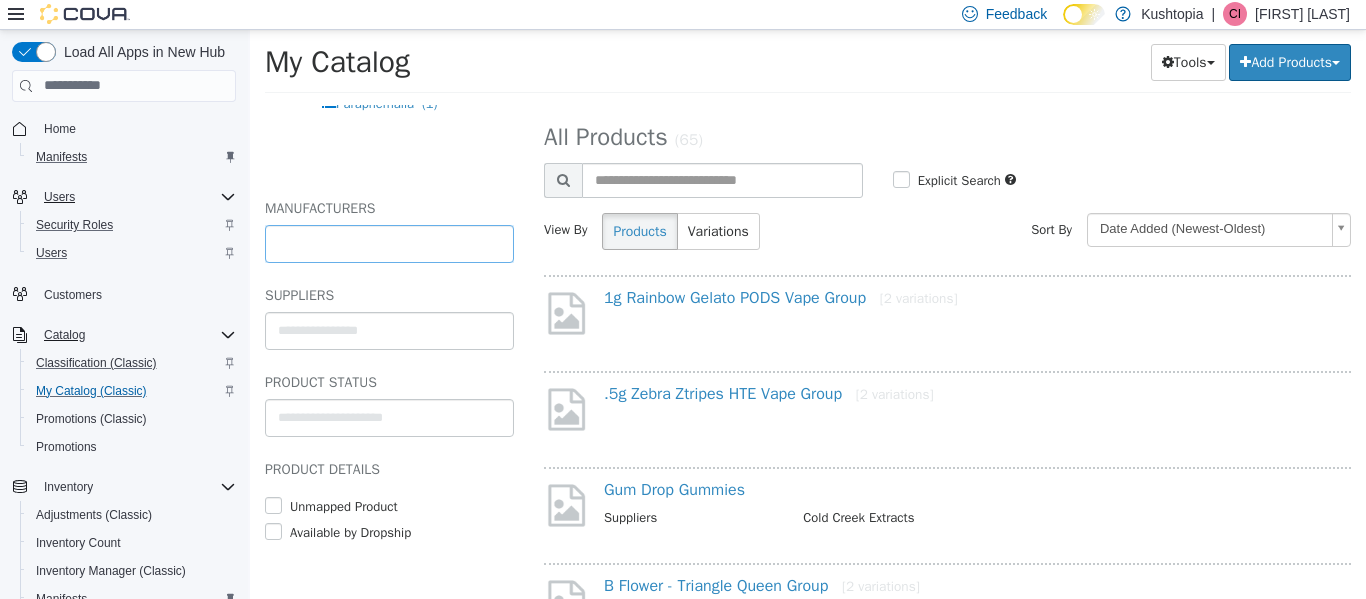 click on "**********" at bounding box center [808, 67] 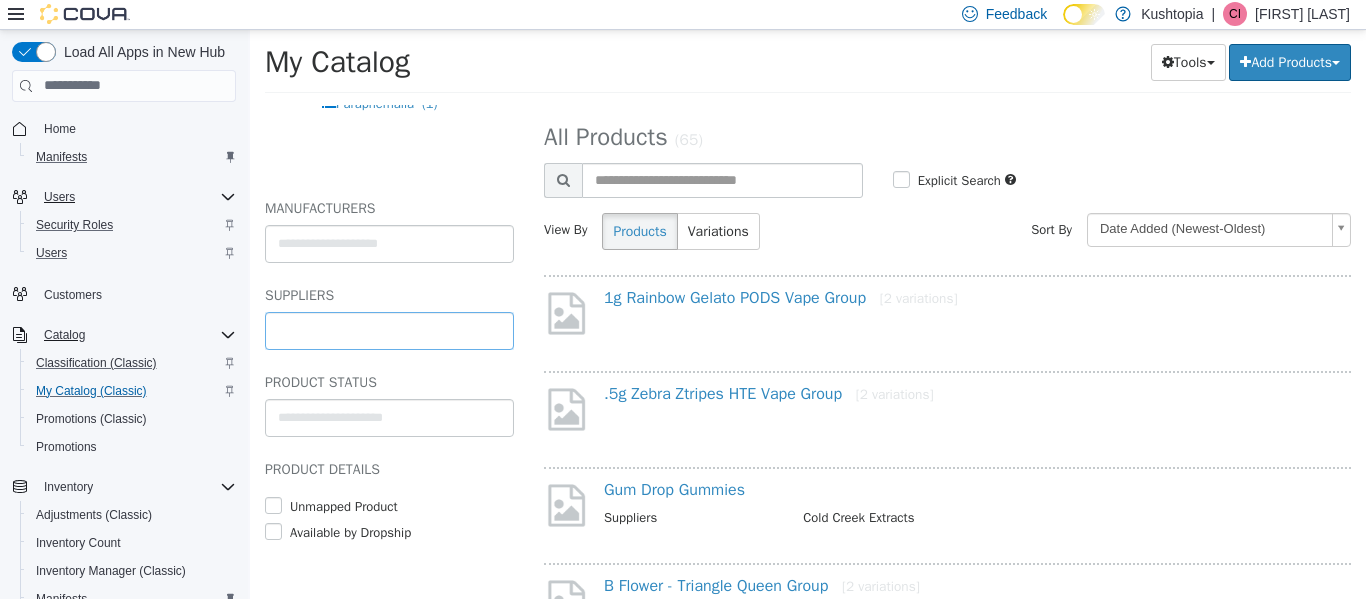 click at bounding box center (389, 330) 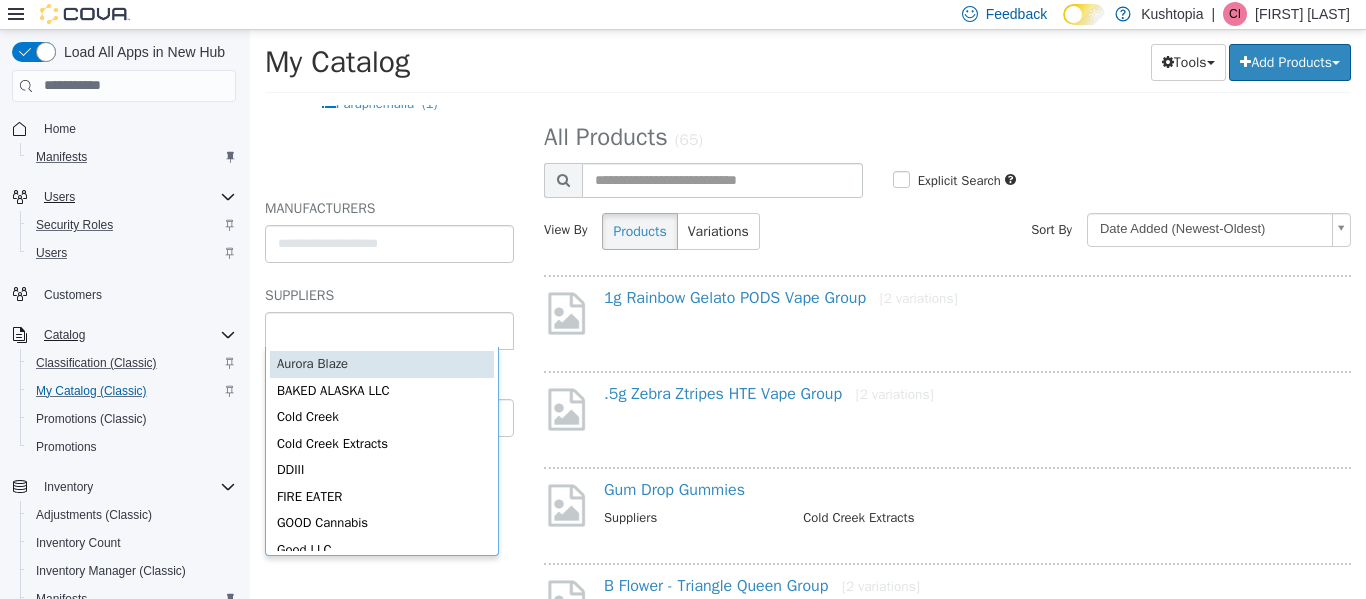 drag, startPoint x: 330, startPoint y: 437, endPoint x: 331, endPoint y: 238, distance: 199.00252 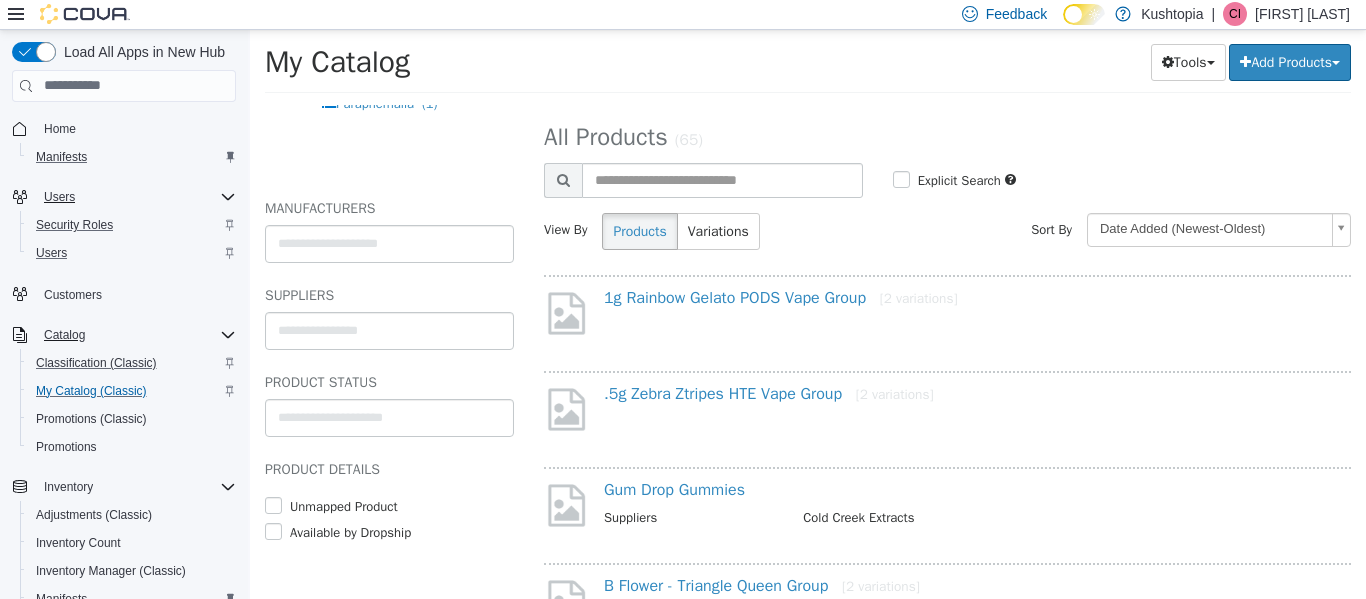 click on "**********" at bounding box center [808, 67] 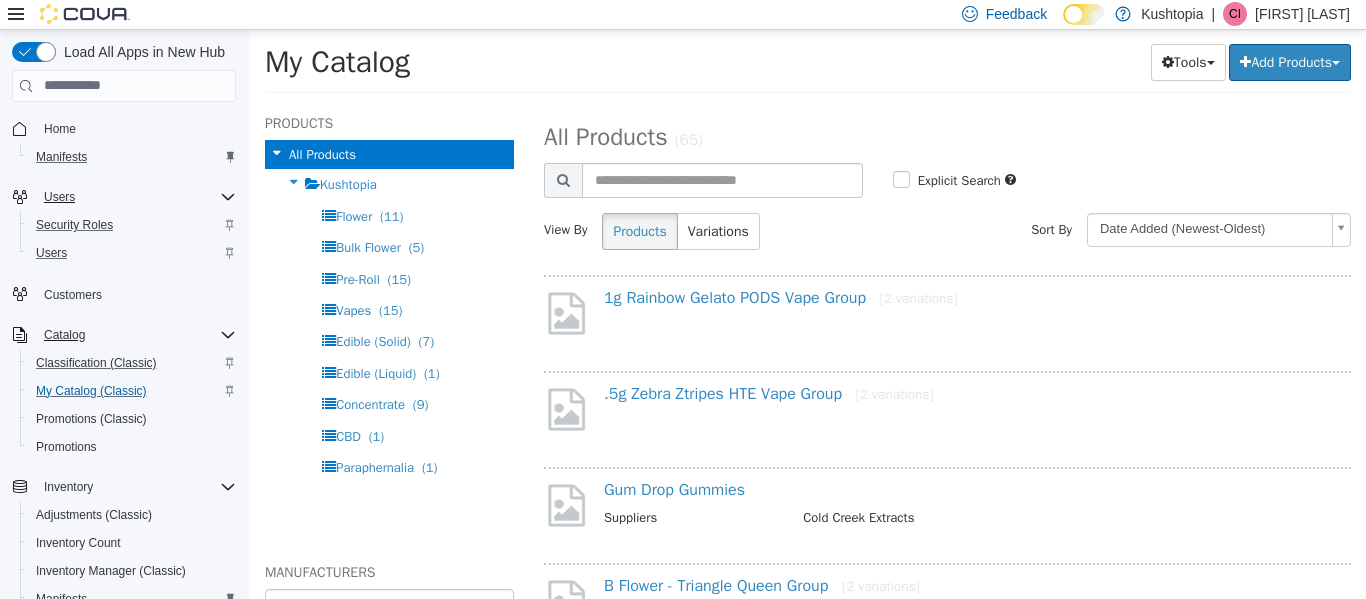 scroll, scrollTop: 0, scrollLeft: 0, axis: both 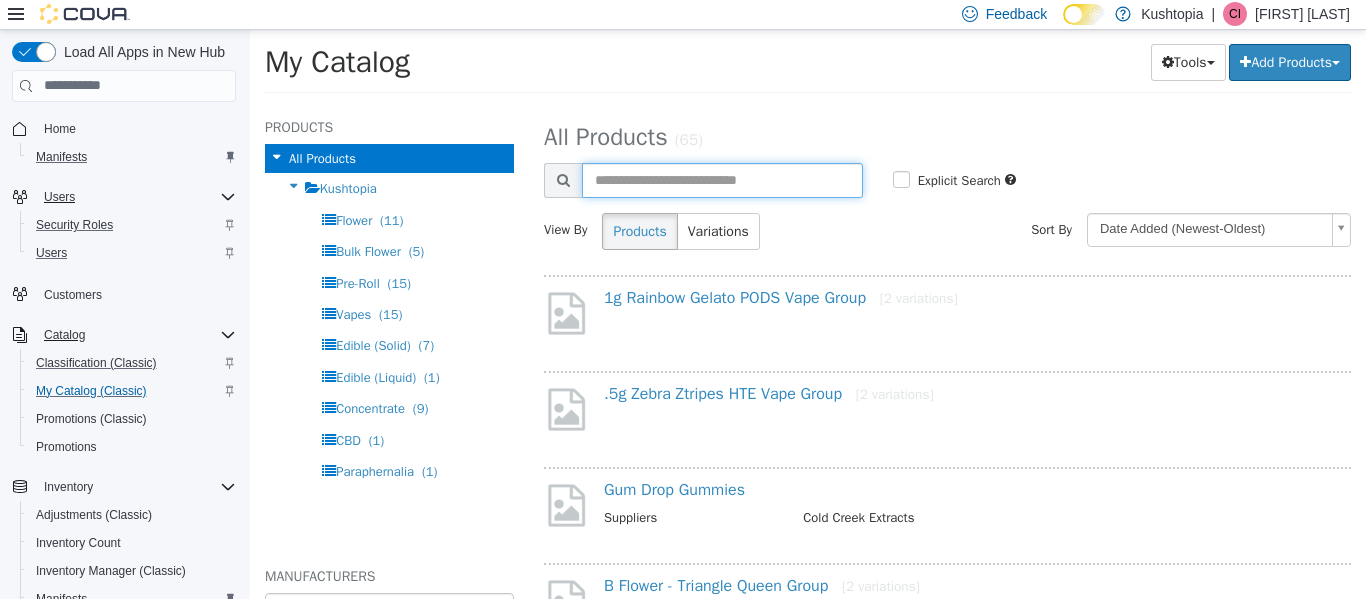 click at bounding box center [722, 179] 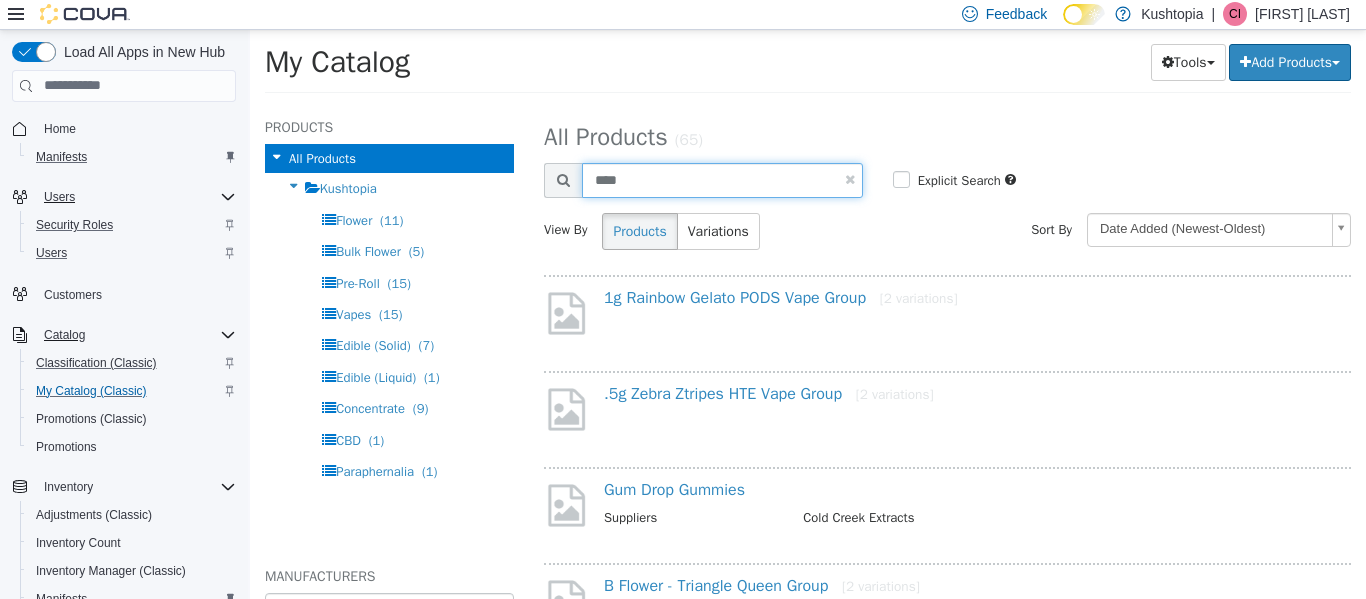 type on "****" 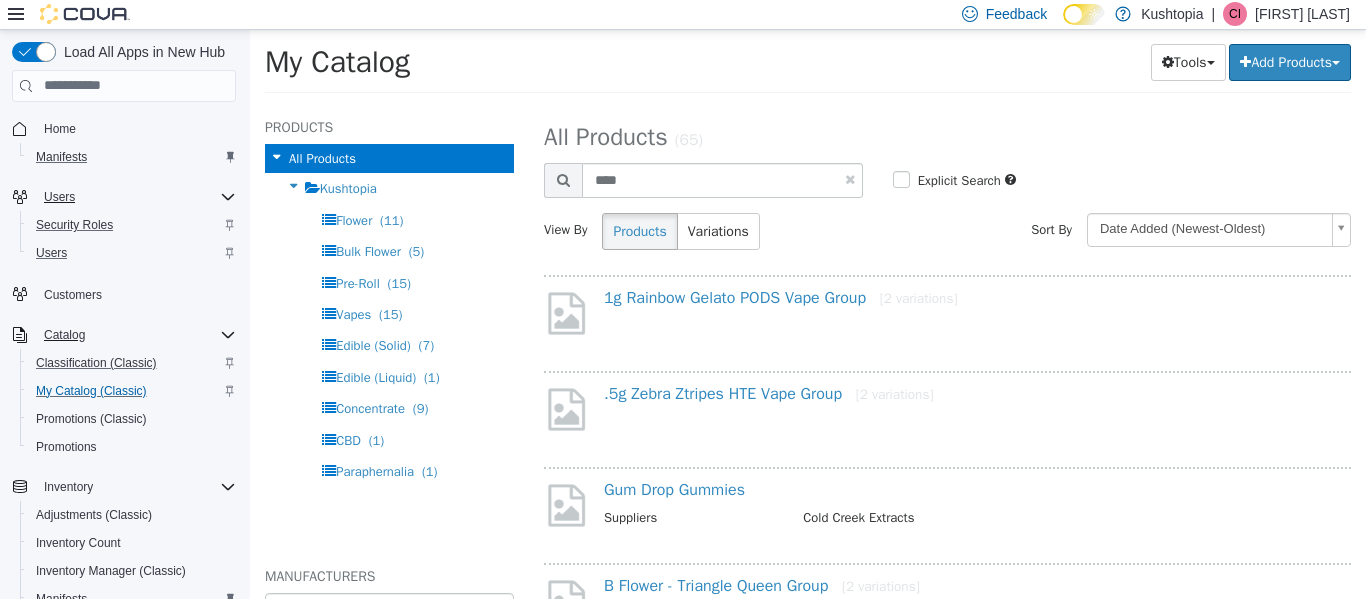 select on "**********" 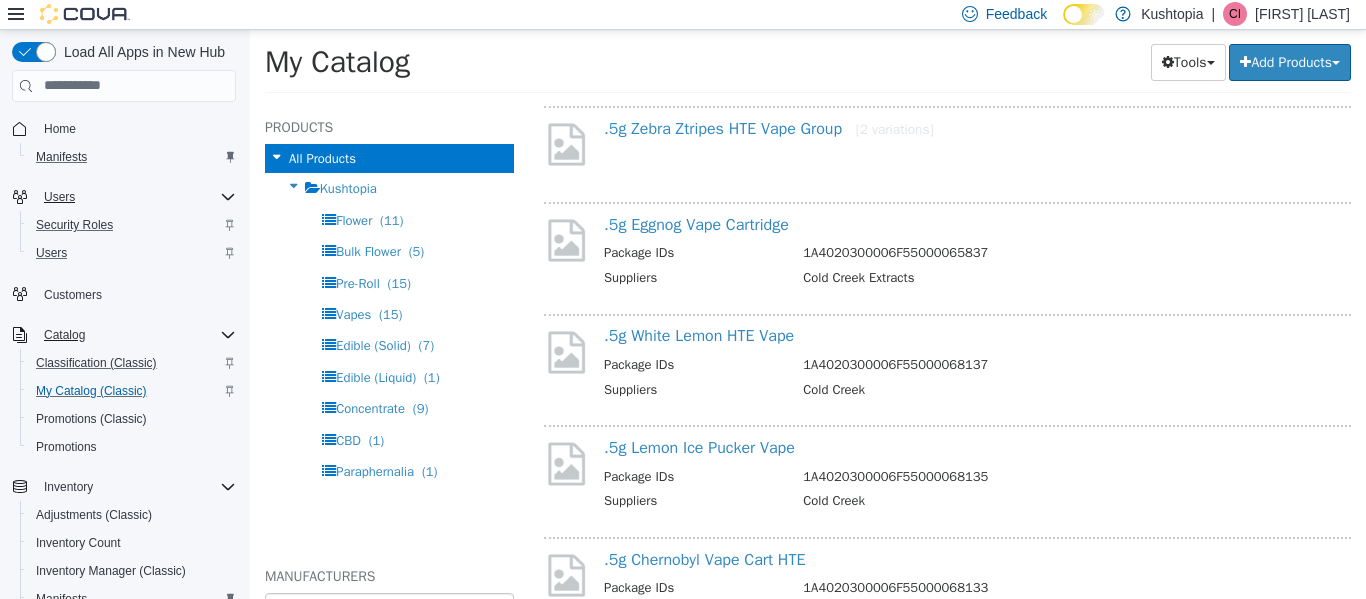 scroll, scrollTop: 300, scrollLeft: 0, axis: vertical 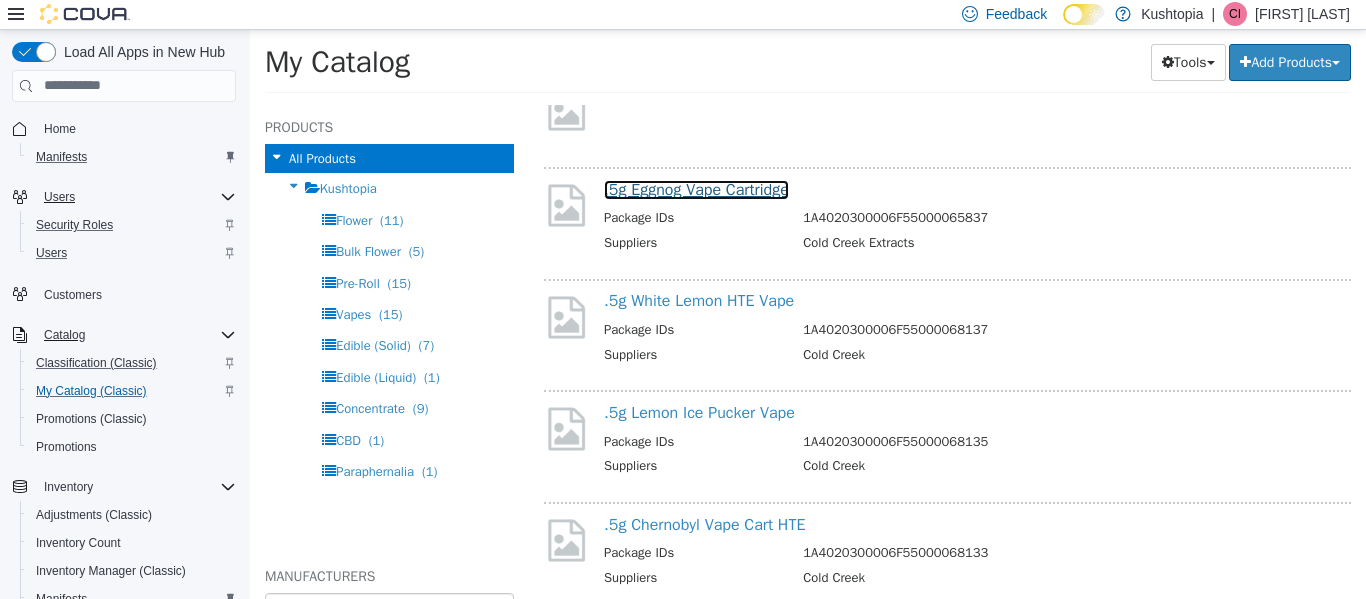 click on ".5g Eggnog Vape Cartridge" at bounding box center [696, 189] 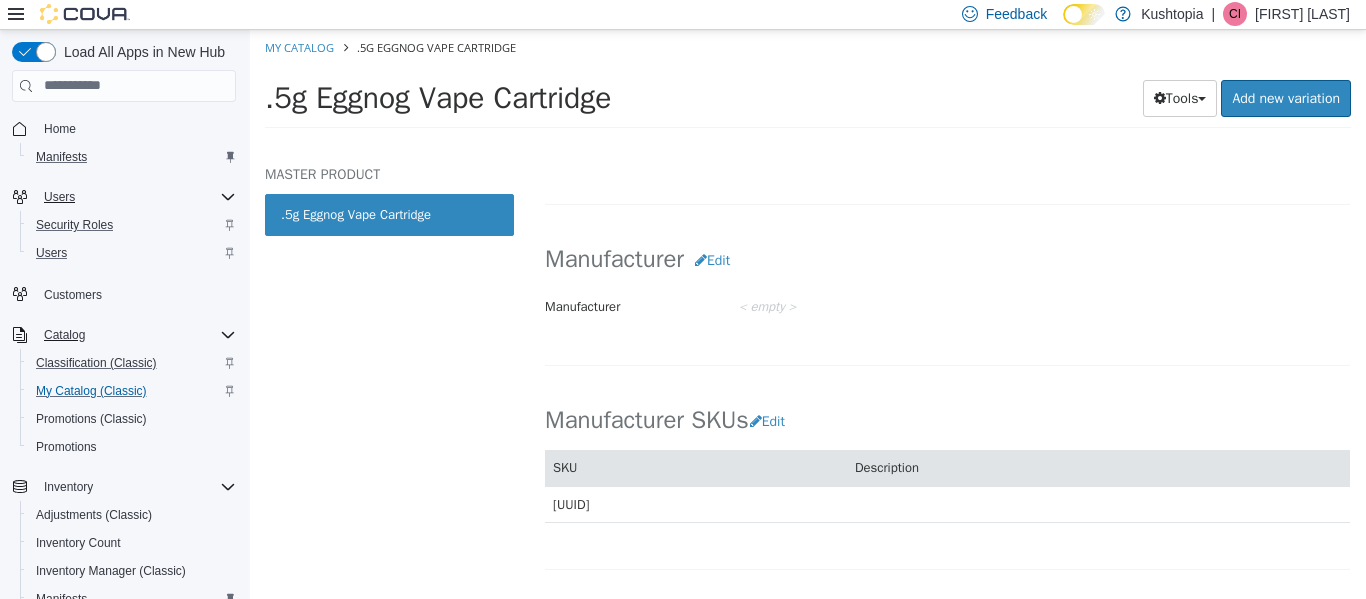 scroll, scrollTop: 900, scrollLeft: 0, axis: vertical 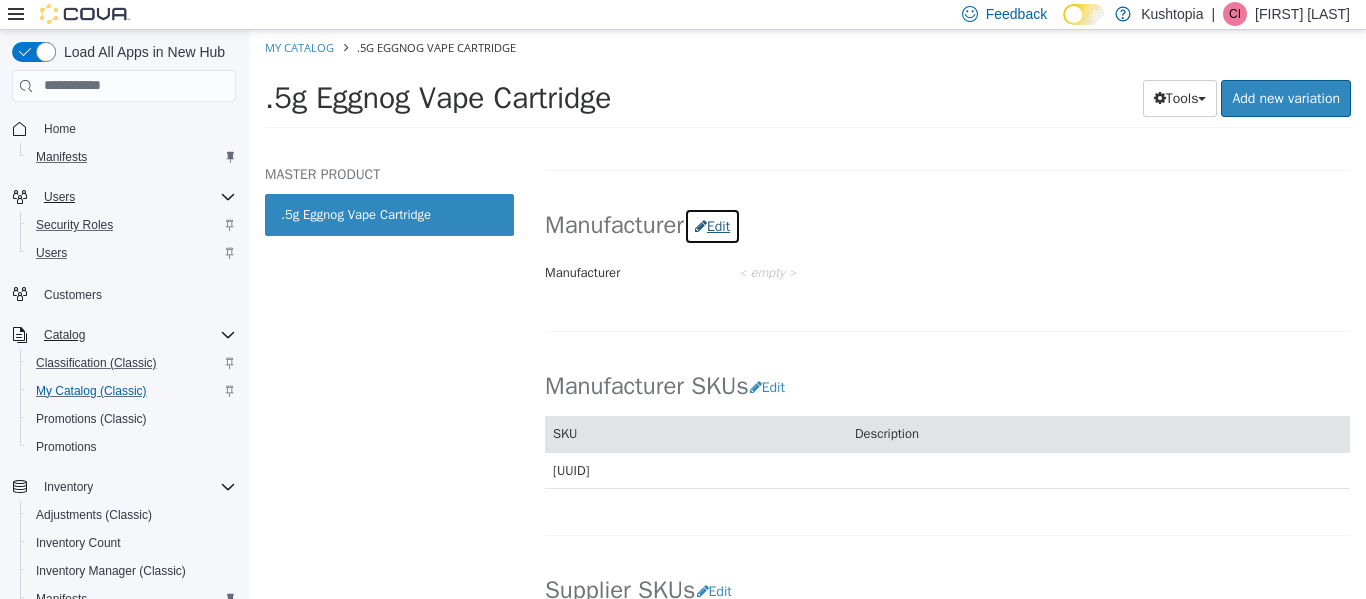 click on "Edit" at bounding box center [712, 225] 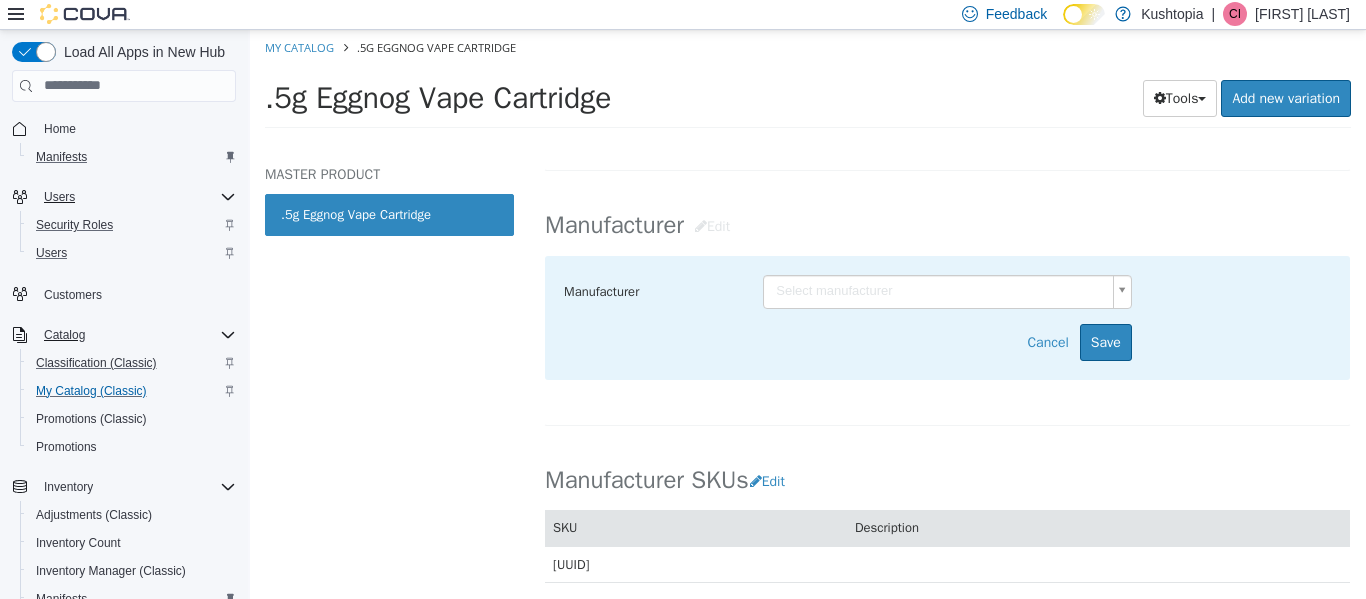 click on "Saving Bulk Changes...
×
My Catalog
.5g Eggnog Vape Cartridge
.5g Eggnog Vape Cartridge
Tools
Clone Print Labels   Add new variation
MASTER PRODUCT
.5g Eggnog Vape Cartridge
Vapes
.5g Eggnog Vape Cartridge
[Master Product] Active  CATALOG SKU - YNBPBFR3     English - US                             Last Updated:  July 7, 2025
General Specifications Assets Product Behaviors Availability Pricing
Marketing Classification  Edit Industry
Kushtopia
Classification
Vapes
Cancel Save Changes General Information  Edit Product Name
.5g Eggnog Vape Cartridge
Short Description
< empty >
Long Description
< empty >
MSRP
< empty >
Release Date
< empty >
Cancel Save Changes Manufacturer  Edit Manufacturer     Select manufacturer                             Cancel Save Manufacturer SKUs  Edit SKU Description
b33699ef-c8d6-41ac-bb95-c96a7033224d
Cancel Save  Edit" at bounding box center [808, 84] 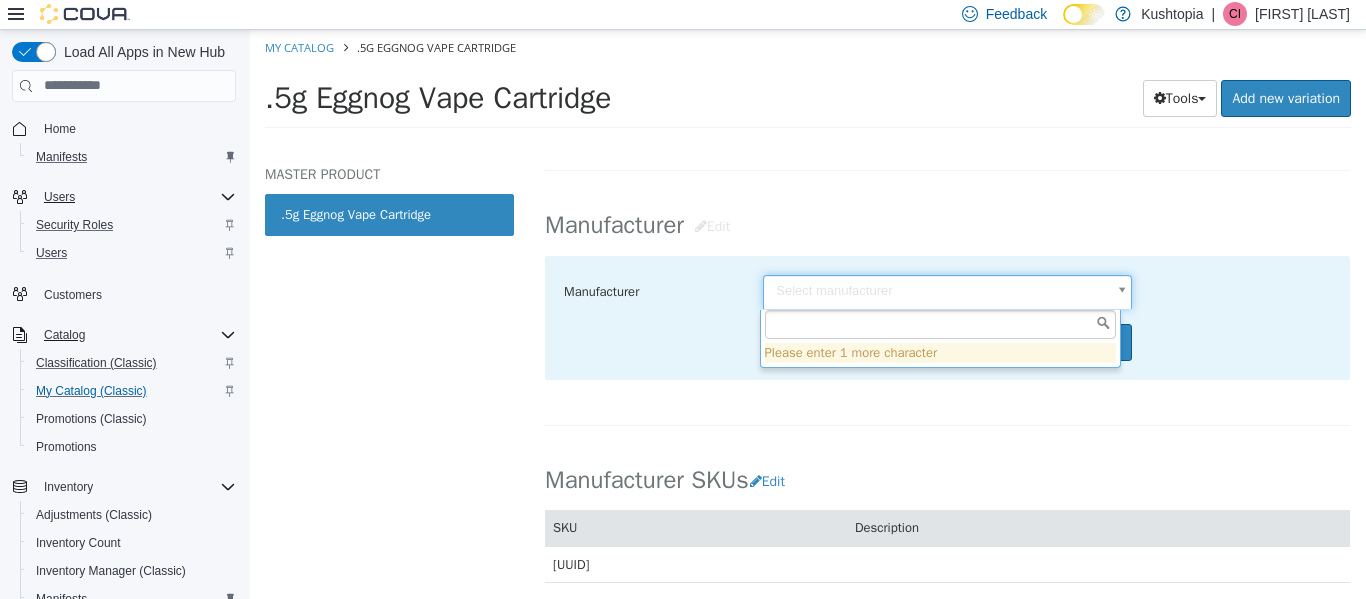 click at bounding box center (940, 324) 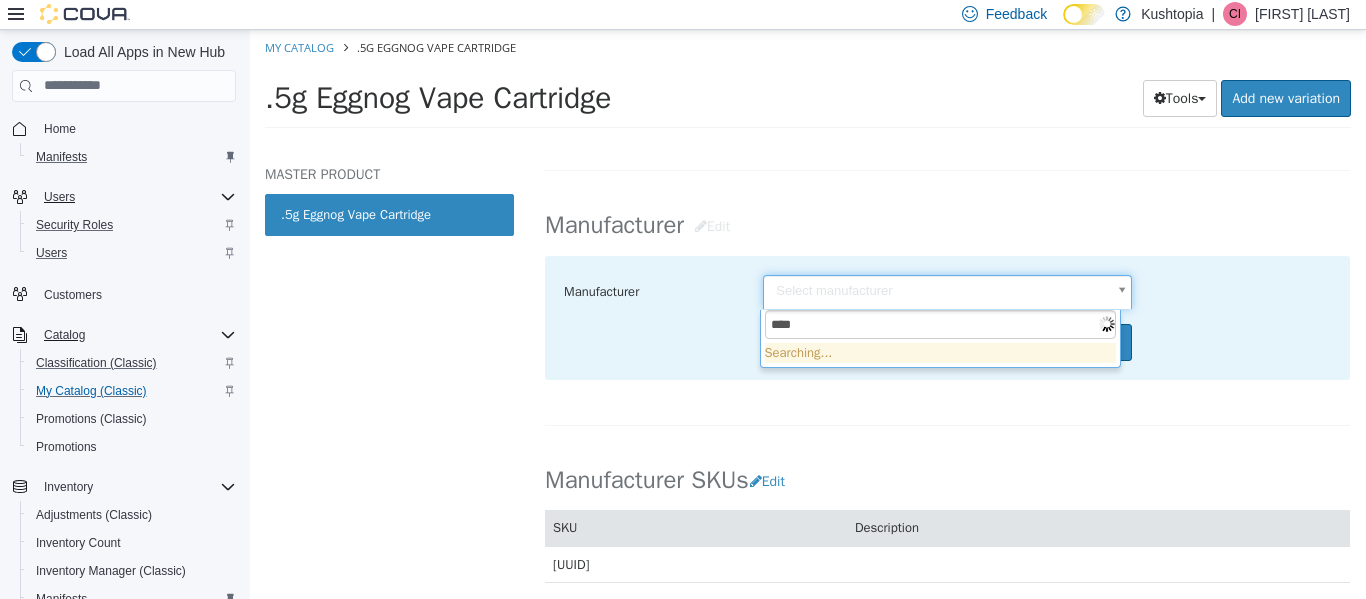 type on "***" 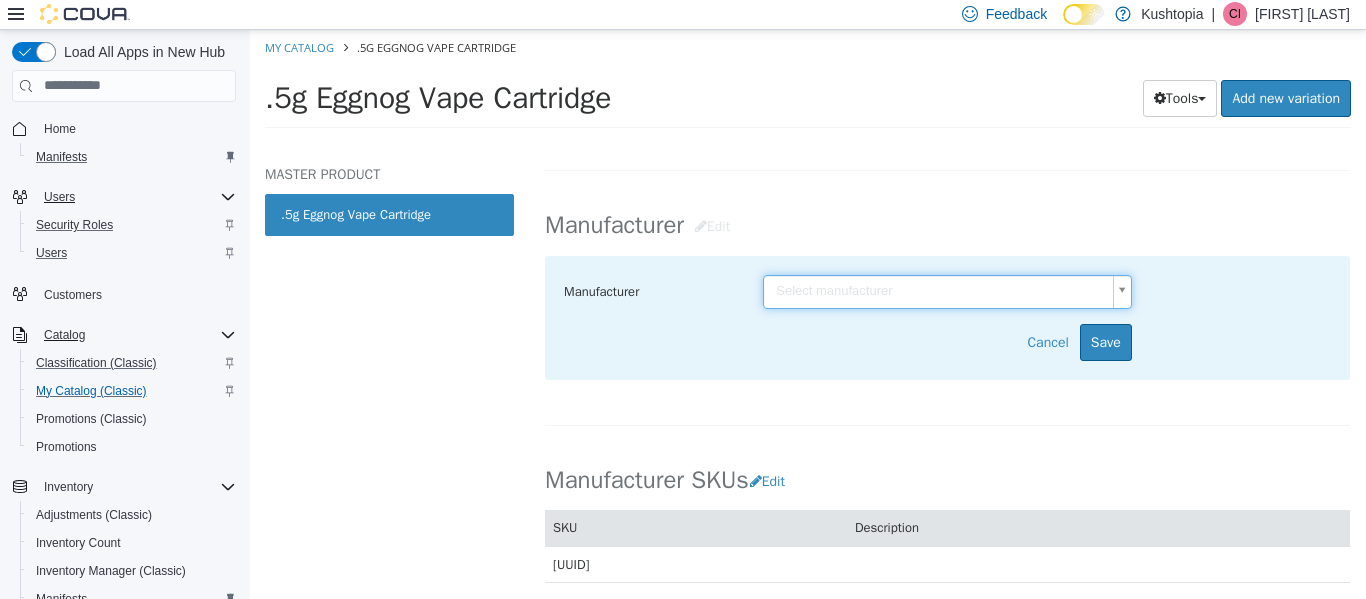 click on "Last Updated:  [DATE]
General Specifications Assets Product Behaviors Availability Pricing
Marketing Classification  Edit Industry
Kushtopia
Classification
Vapes
Cancel Save Changes General Information  Edit Product Name
.5g Eggnog Vape Cartridge
Short Description
< empty >
Long Description
< empty >
MSRP
< empty >
Release Date
< empty >
Cancel Save Changes Manufacturer  Edit Manufacturer     Select manufacturer     Cancel Save Manufacturer SKUs  Edit SKU Description
b33699ef-c8d6-41ac-bb95-c96a7033224d
Cancel Save Supplier SKUs  Edit SKU
65837" at bounding box center [808, 84] 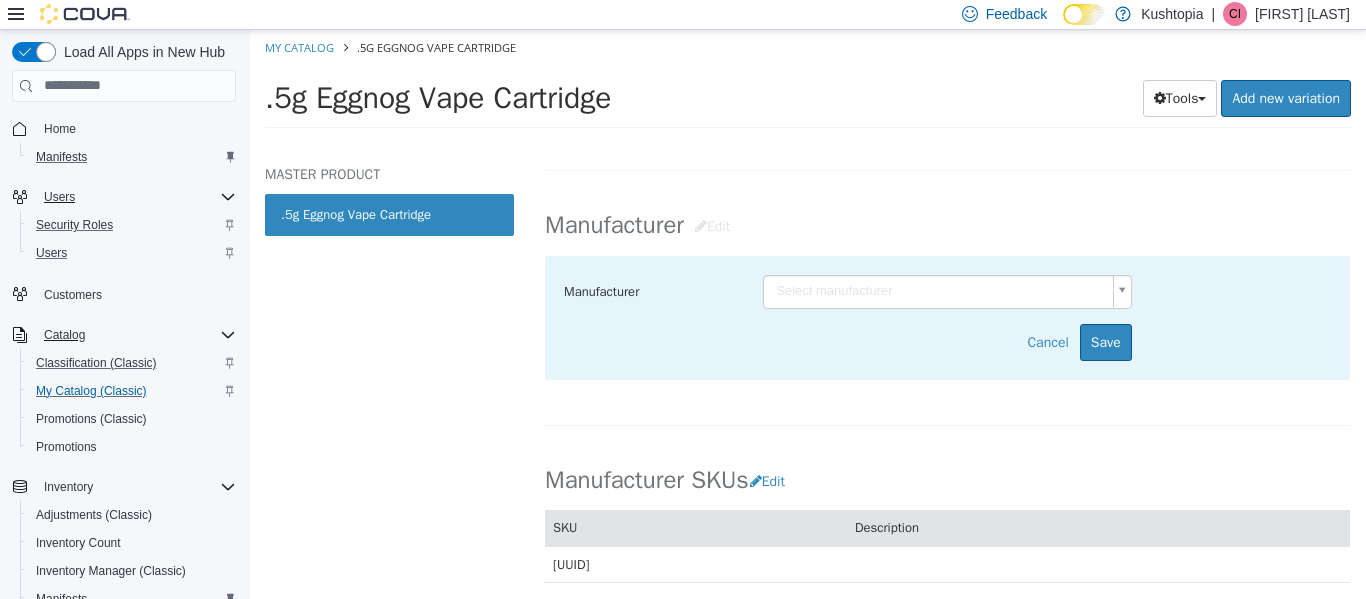 click on "Manufacturer  Edit Manufacturer     Select manufacturer     Cancel Save" at bounding box center [947, 305] 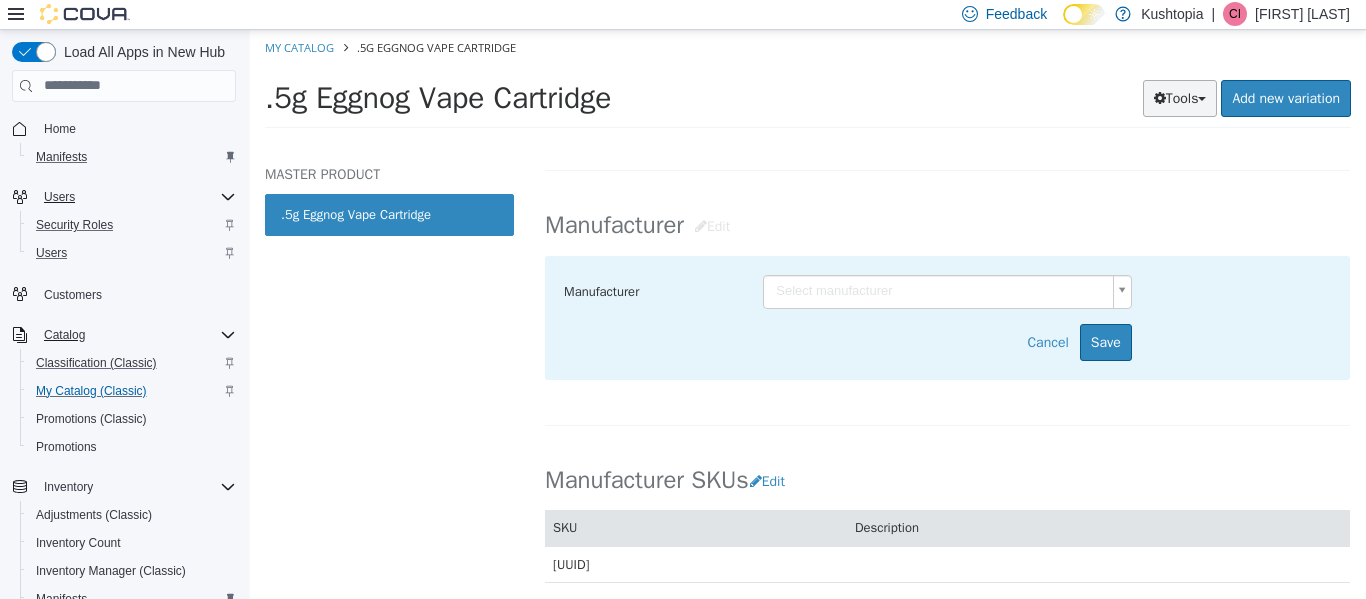 click at bounding box center (1202, 98) 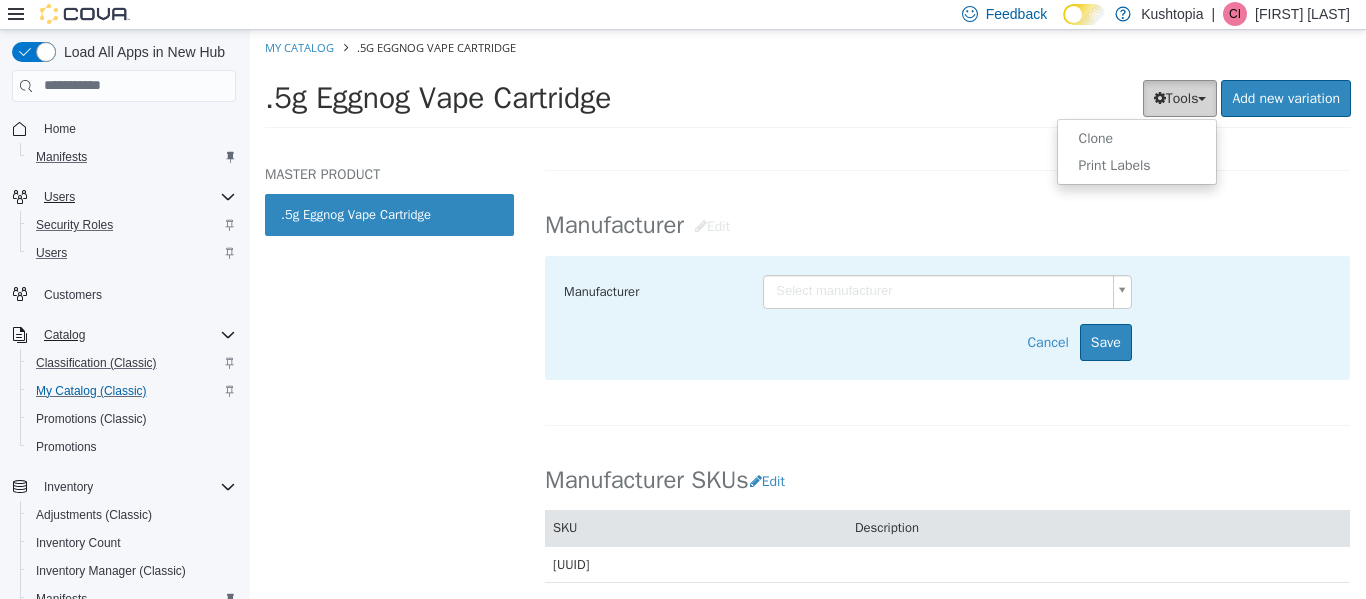 click at bounding box center (1202, 98) 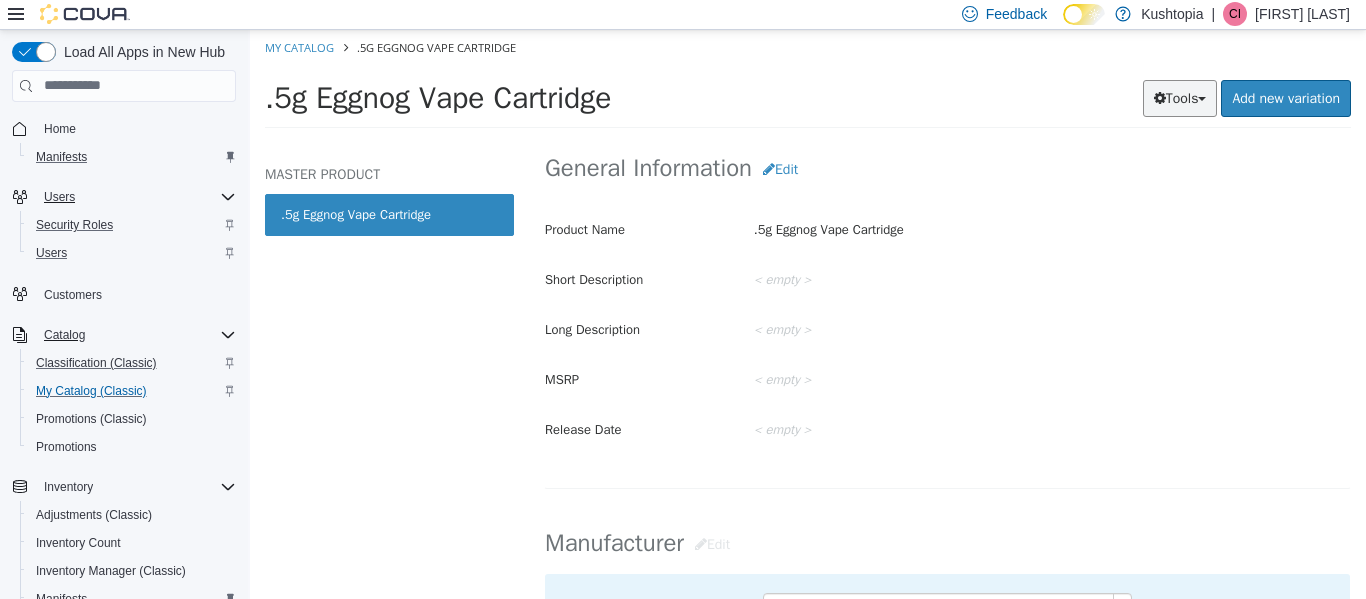 scroll, scrollTop: 0, scrollLeft: 0, axis: both 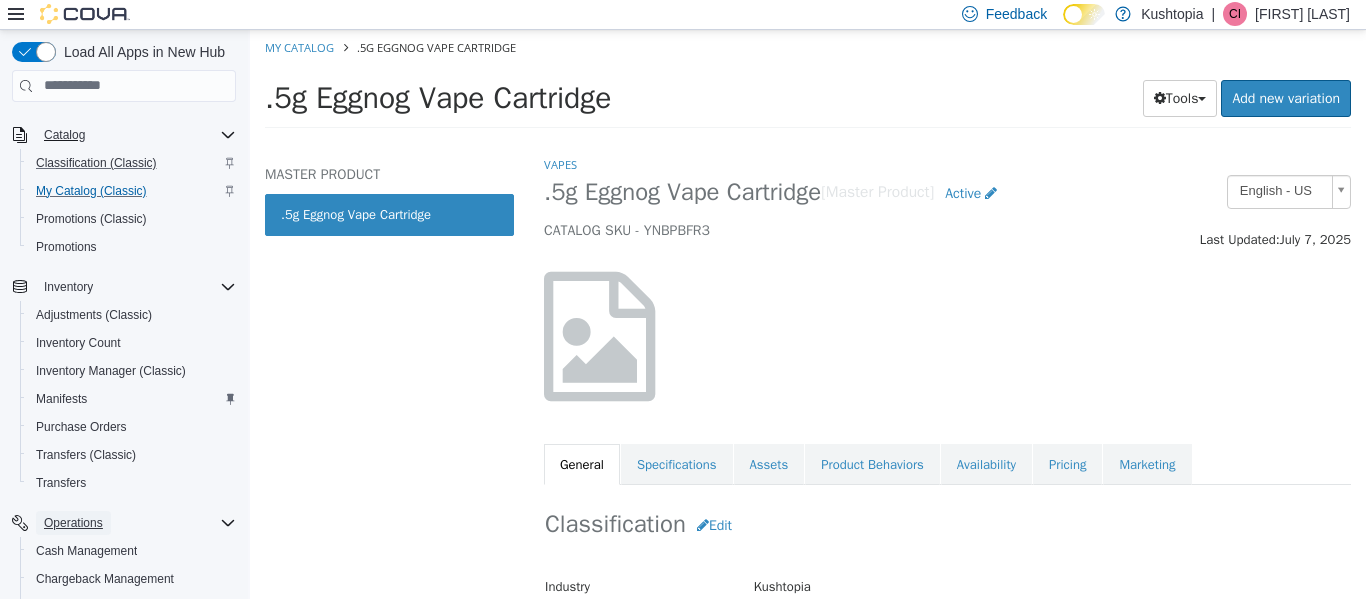 click on "Operations" at bounding box center [73, 523] 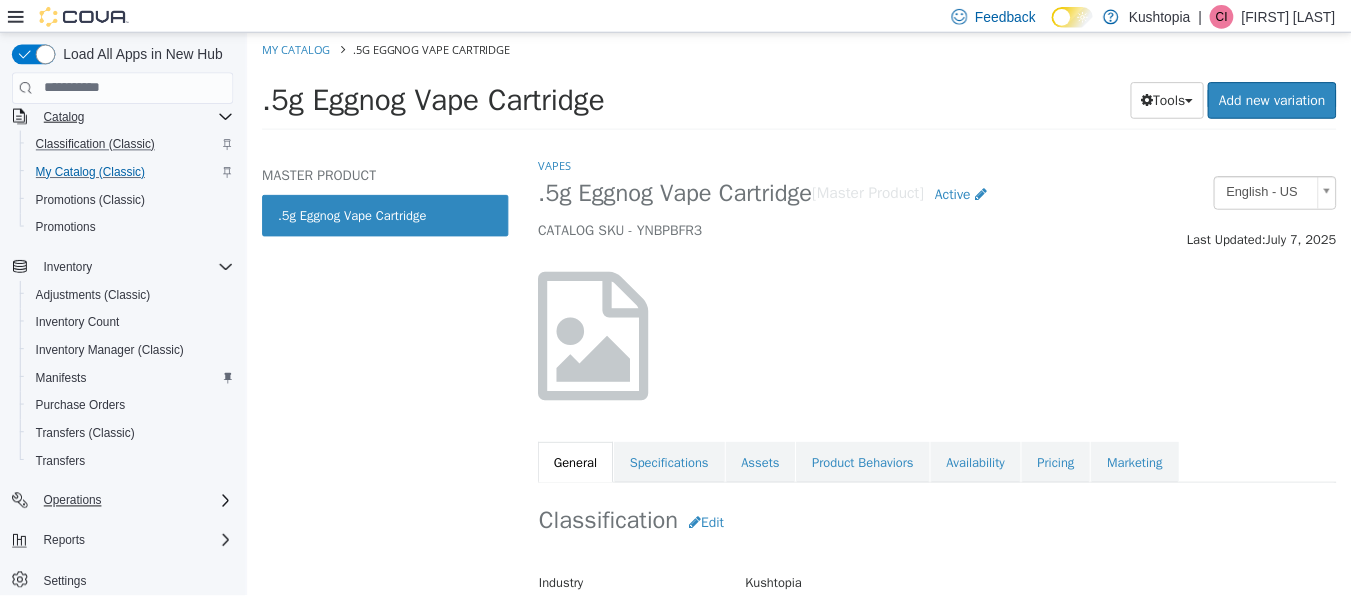 scroll, scrollTop: 231, scrollLeft: 0, axis: vertical 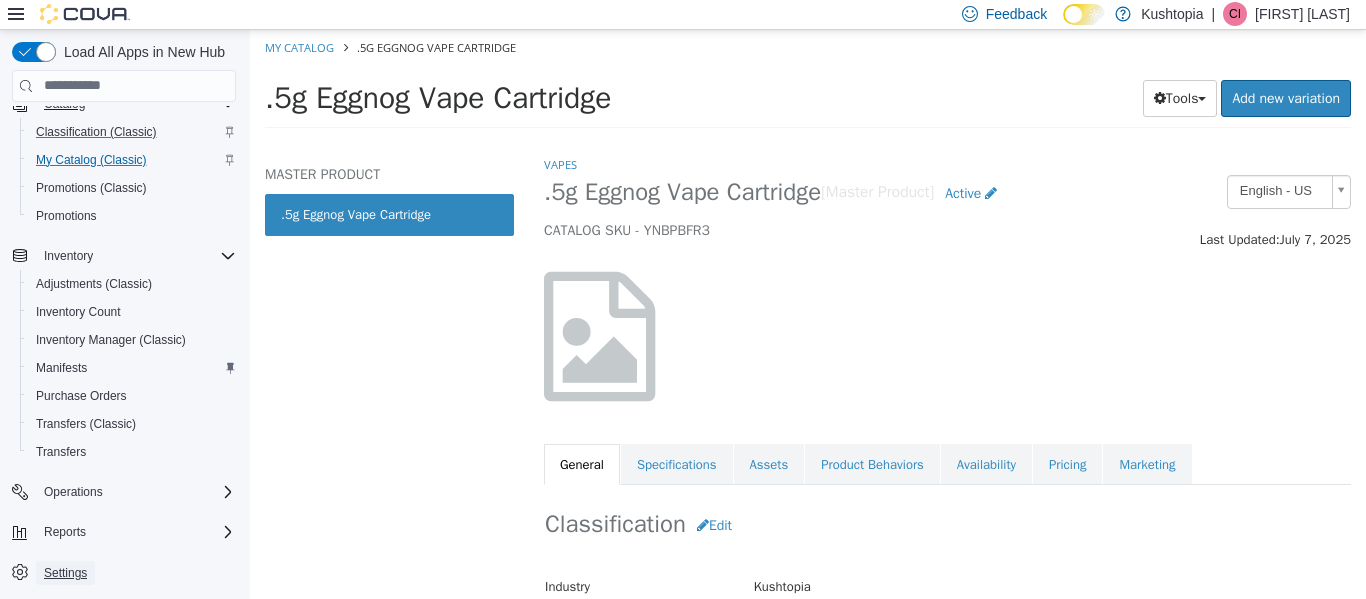 click on "Settings" at bounding box center (65, 573) 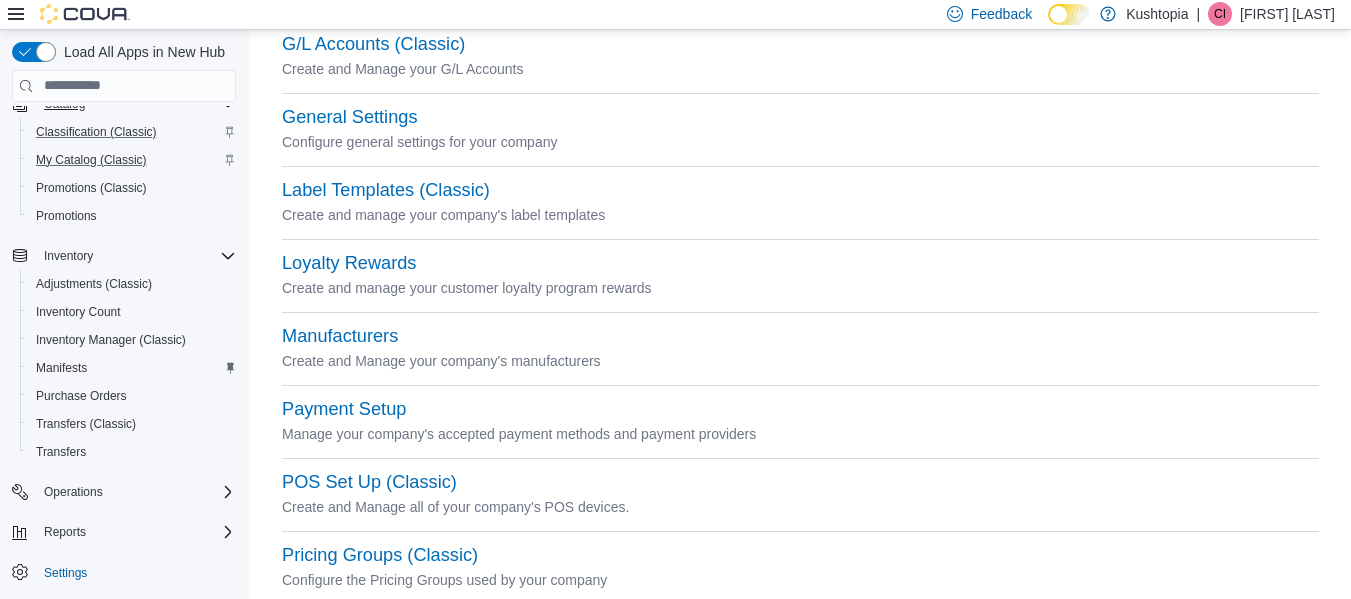 scroll, scrollTop: 500, scrollLeft: 0, axis: vertical 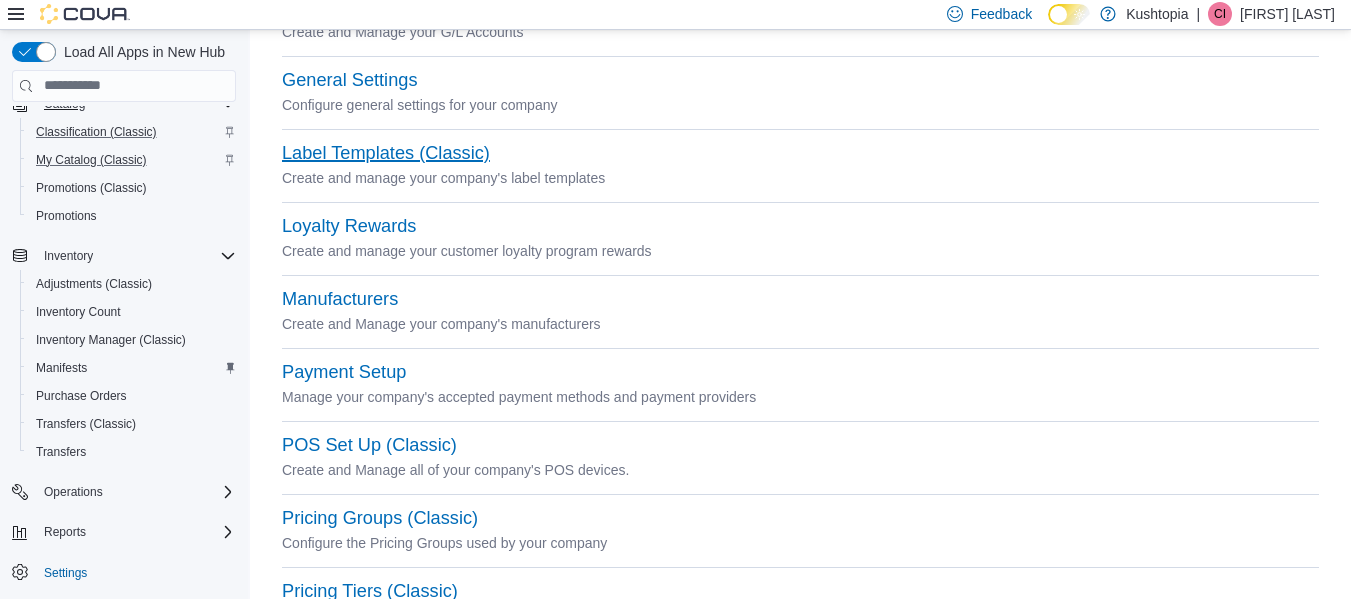 click on "Label Templates (Classic)" at bounding box center [386, 153] 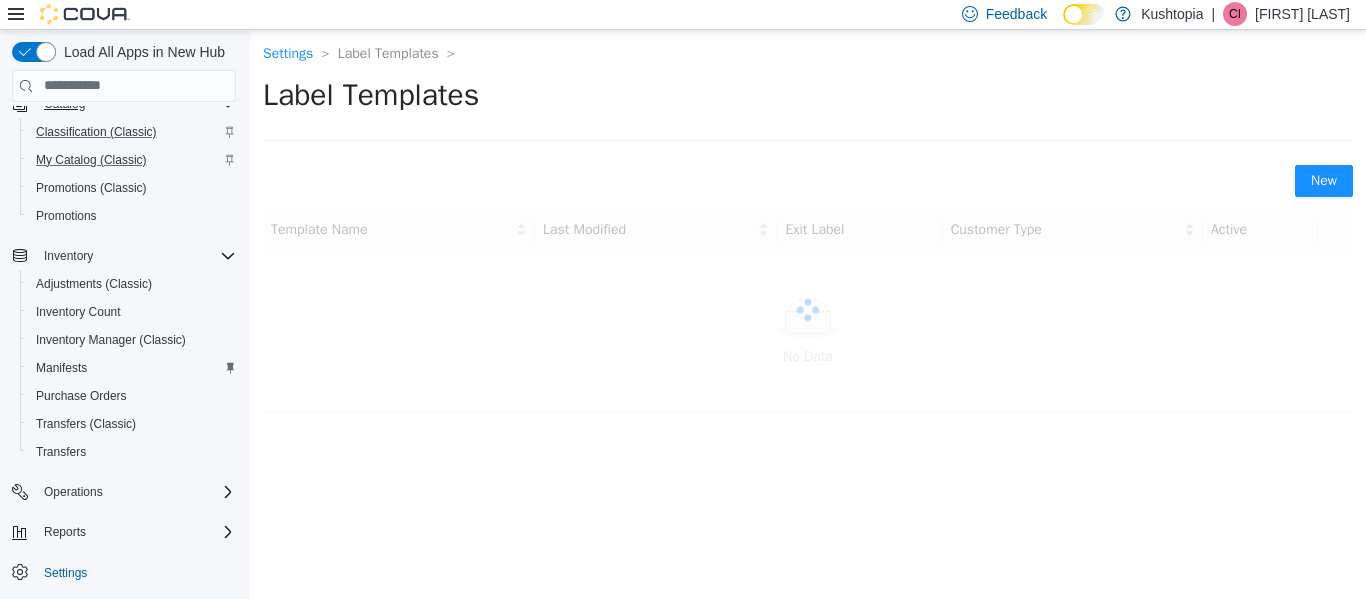 scroll, scrollTop: 0, scrollLeft: 0, axis: both 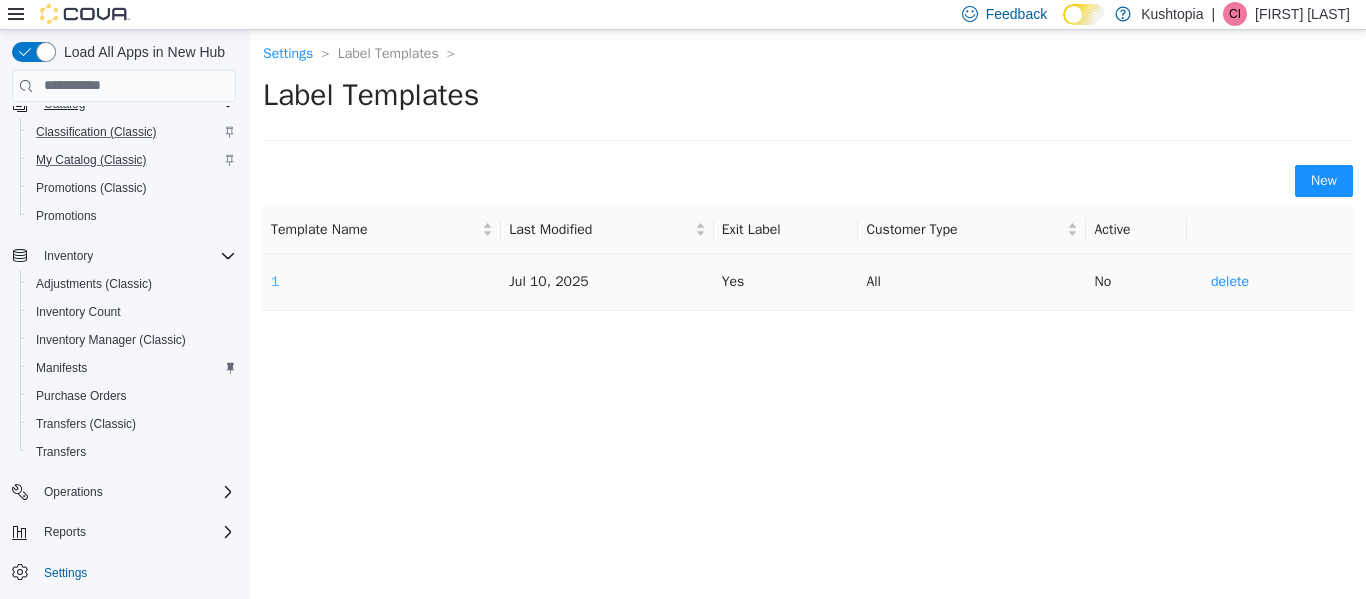 click on "1" at bounding box center (275, 280) 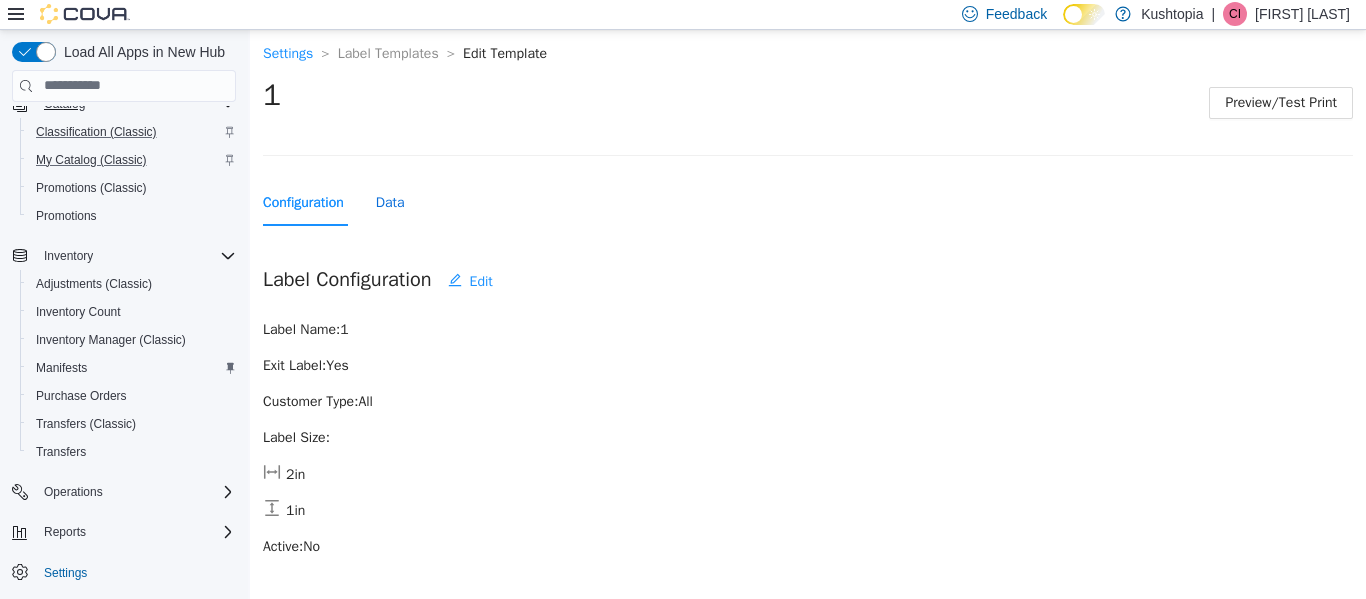 click on "Data" at bounding box center [390, 202] 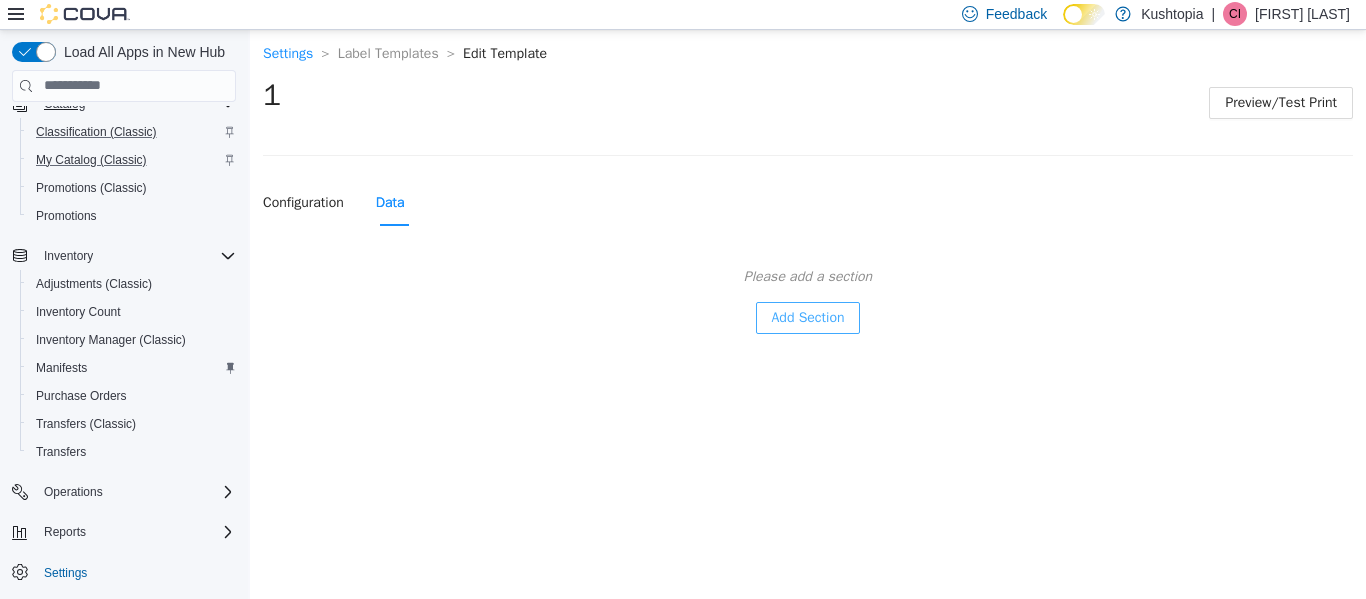click on "Add Section" at bounding box center [808, 317] 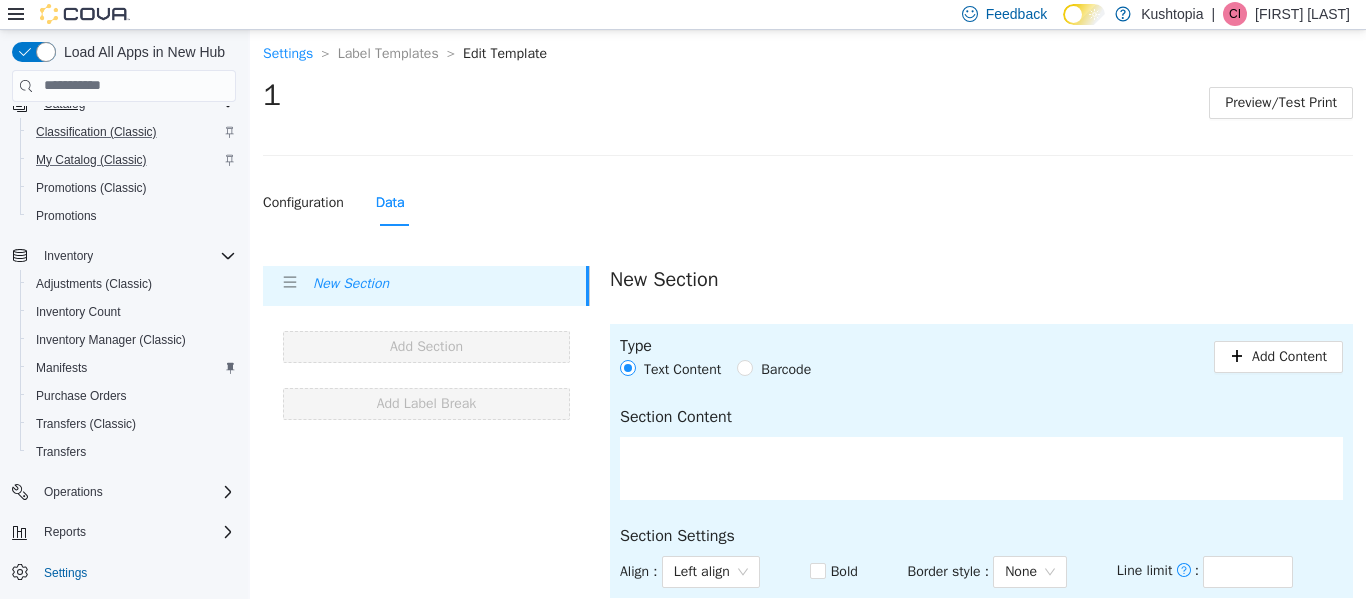scroll, scrollTop: 45, scrollLeft: 0, axis: vertical 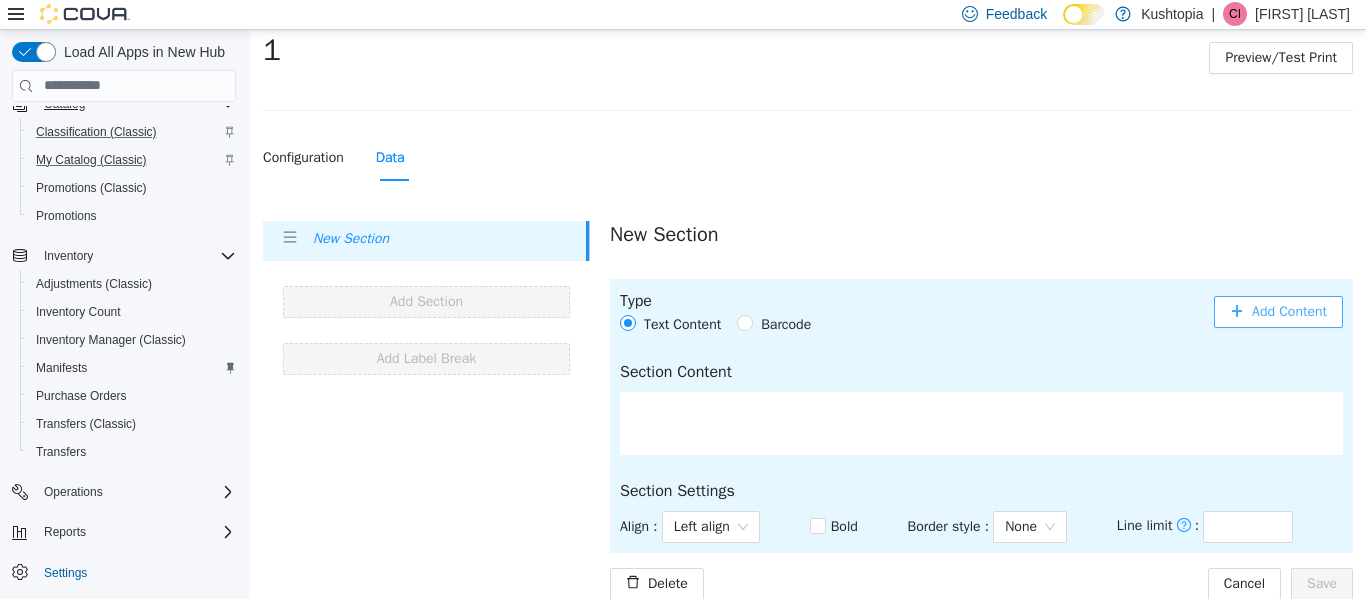 click on "Add Content" at bounding box center (1289, 311) 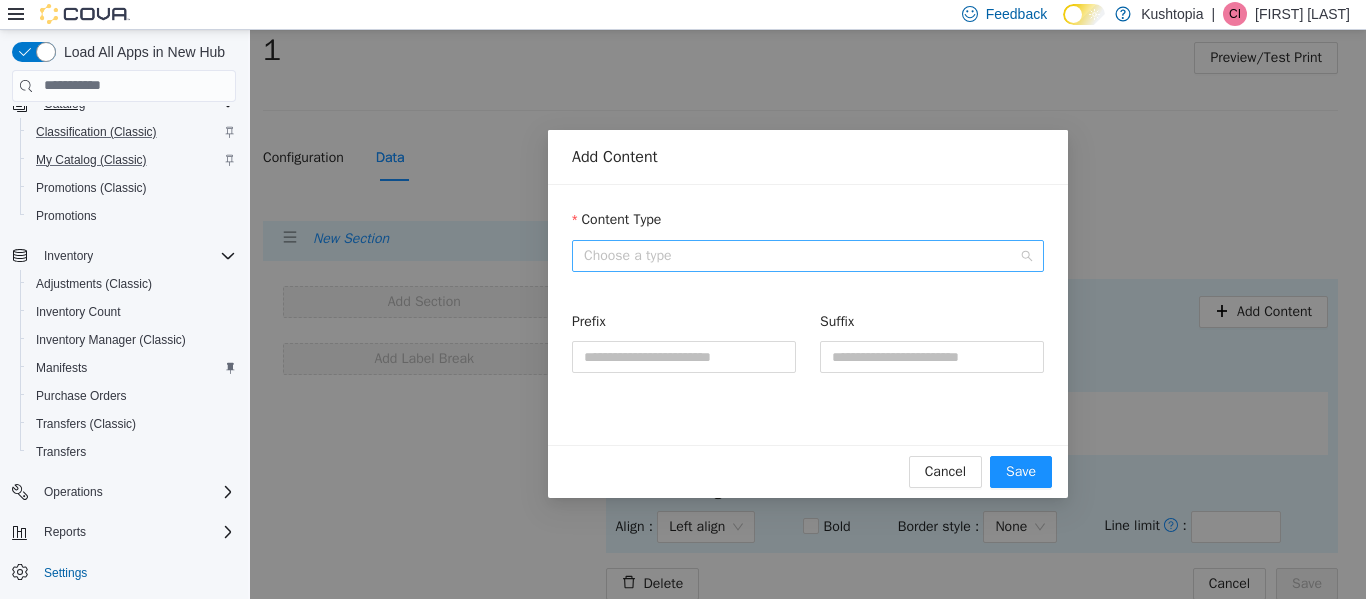 click on "Choose a type" at bounding box center (808, 255) 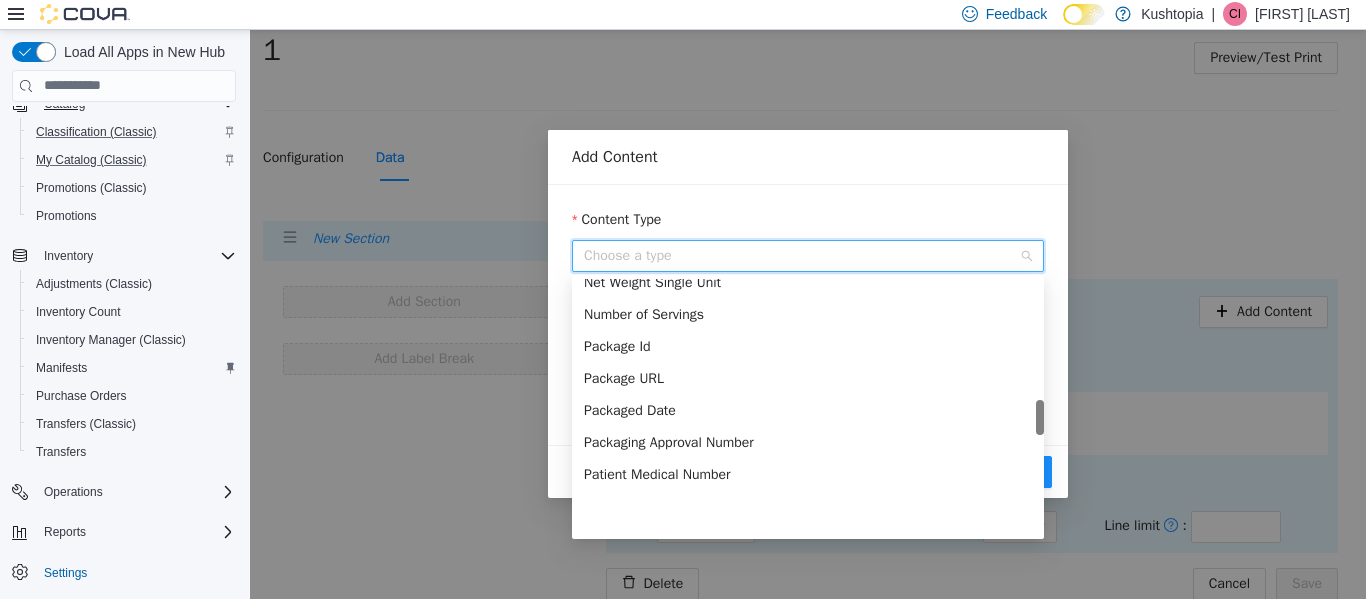 scroll, scrollTop: 900, scrollLeft: 0, axis: vertical 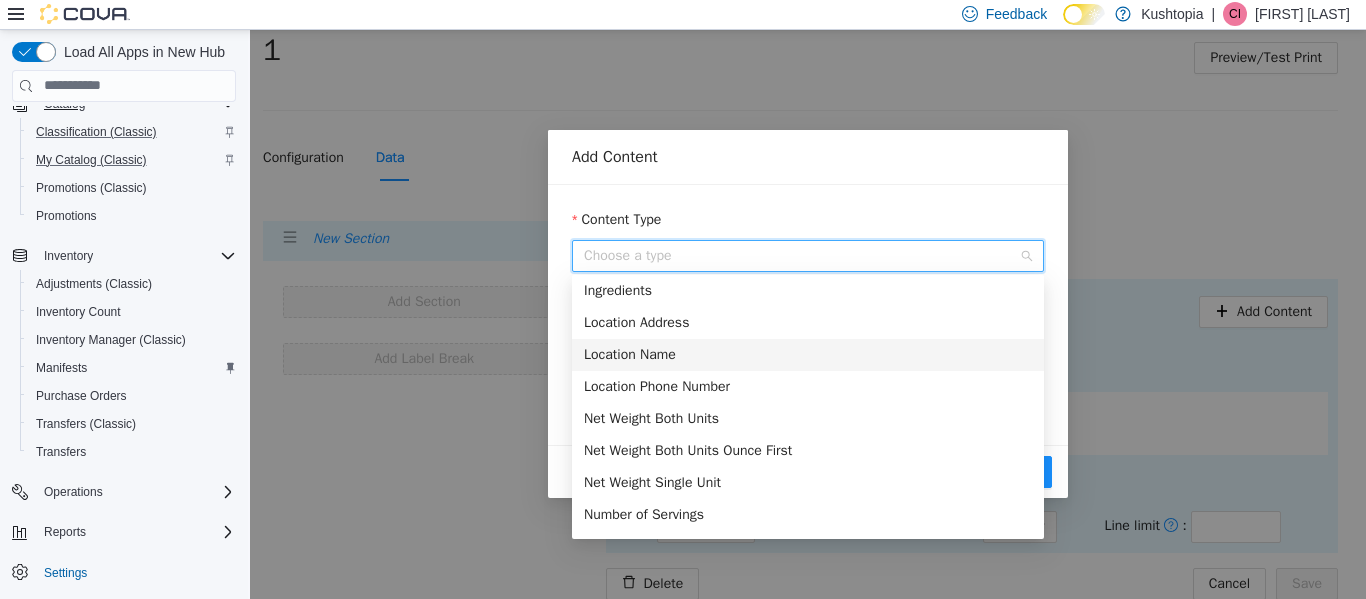 click on "Location Name" at bounding box center [808, 354] 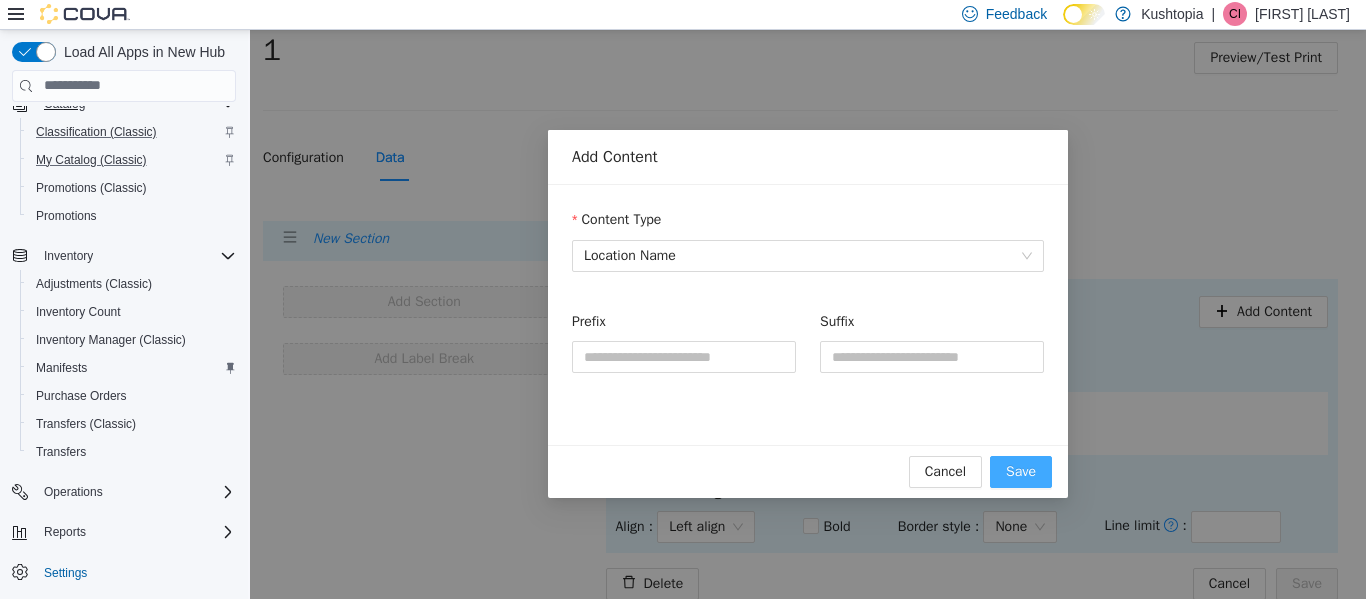 click on "Save" at bounding box center [1021, 471] 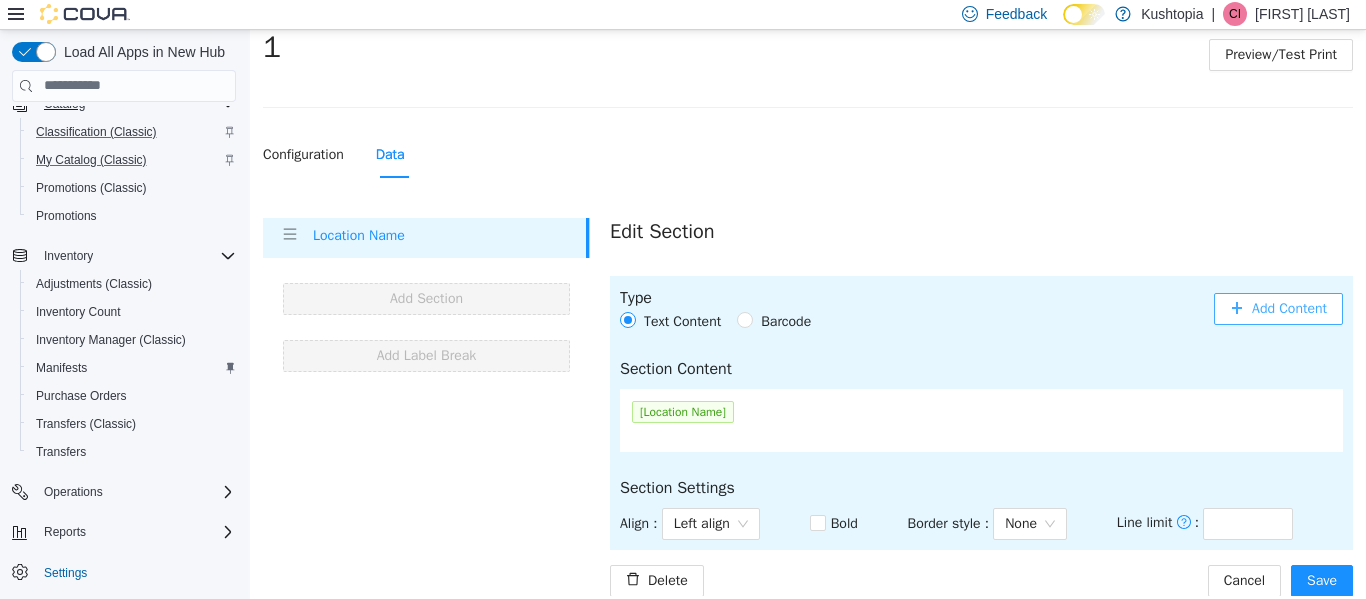 click on "Add Content" at bounding box center [1289, 308] 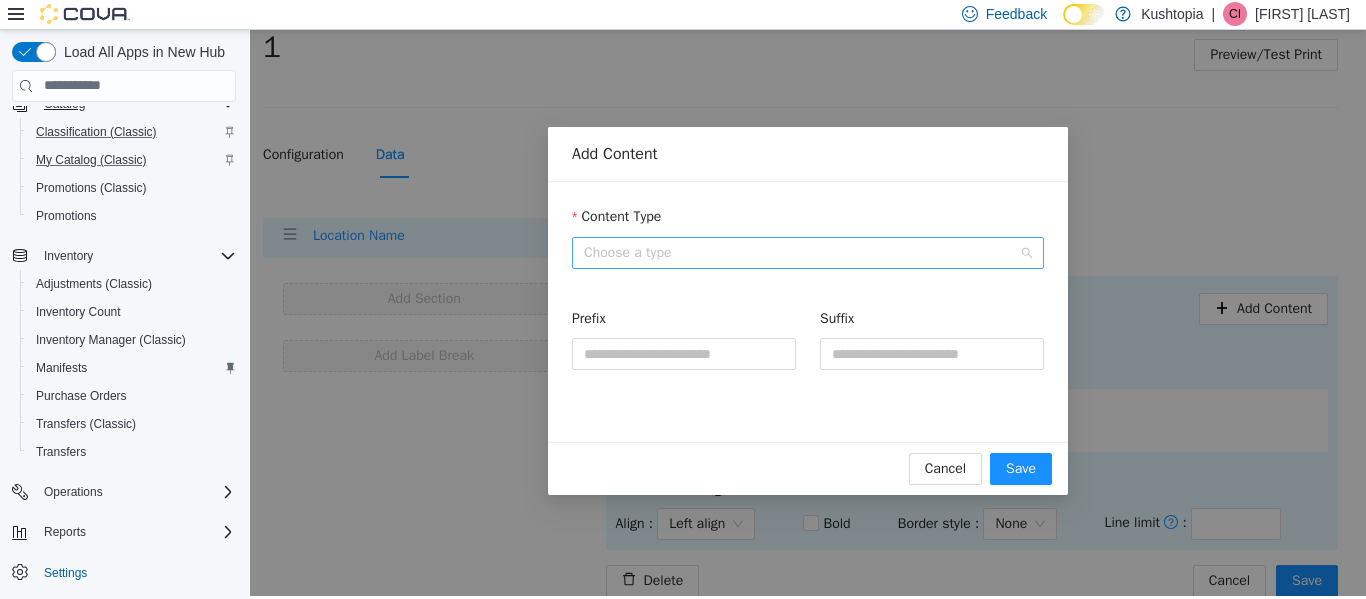 scroll, scrollTop: 0, scrollLeft: 0, axis: both 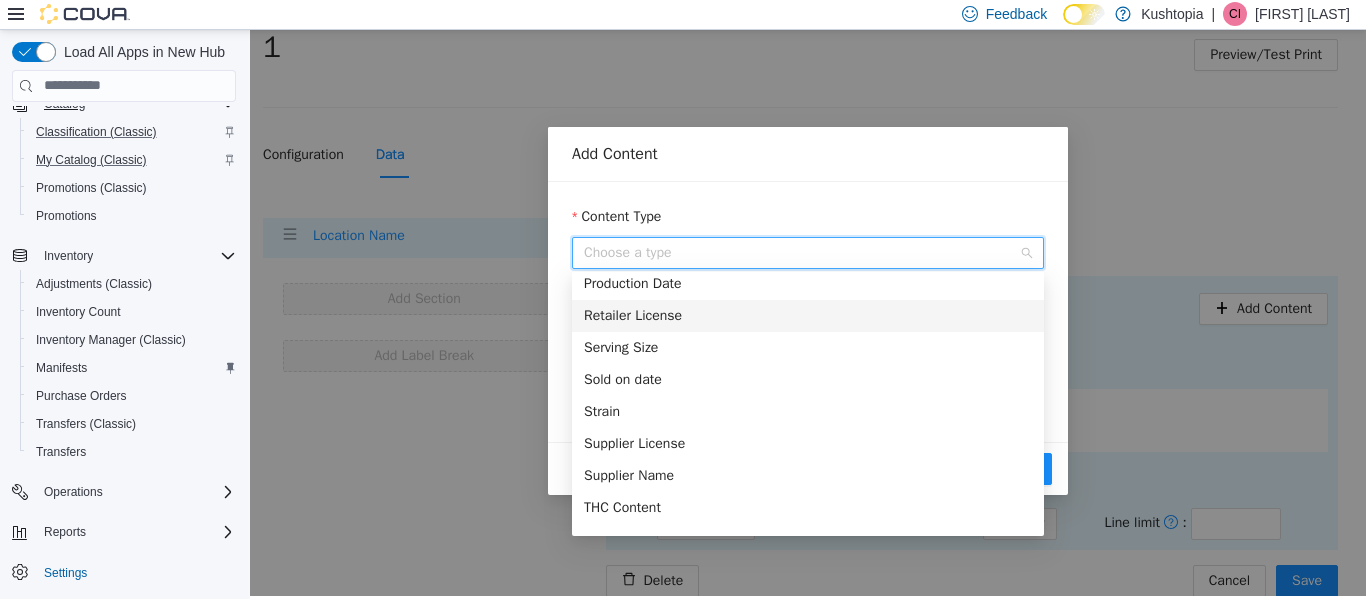 click on "Retailer License" at bounding box center (808, 315) 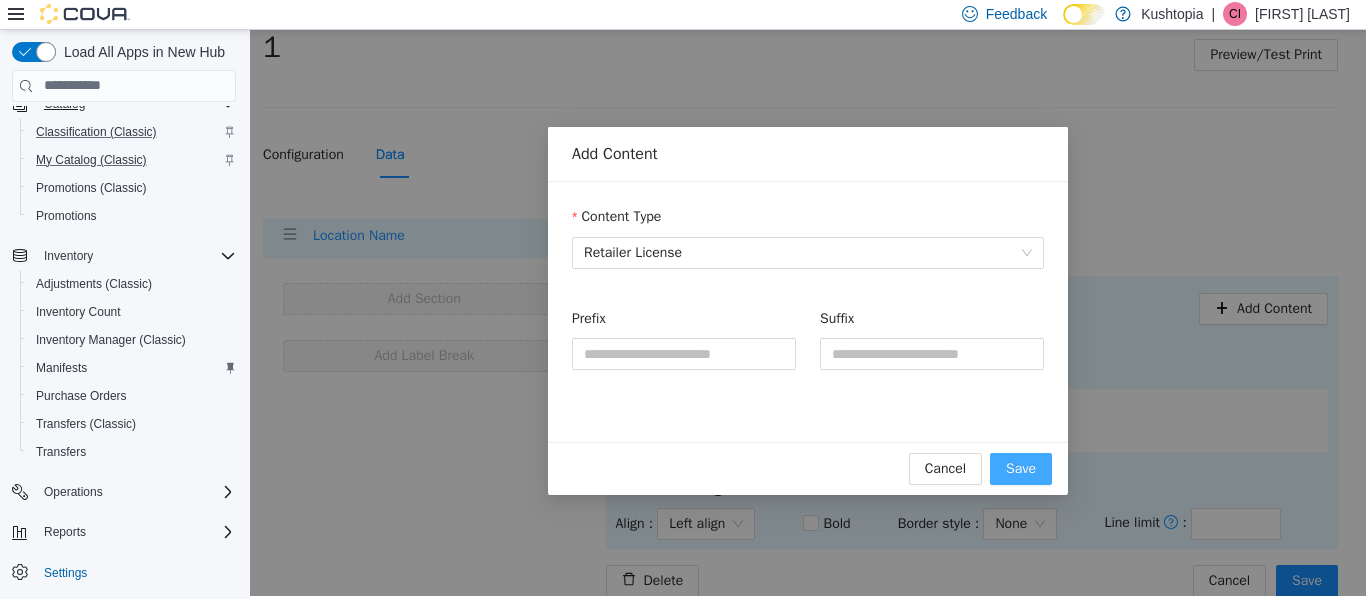 click on "Save" at bounding box center (1021, 468) 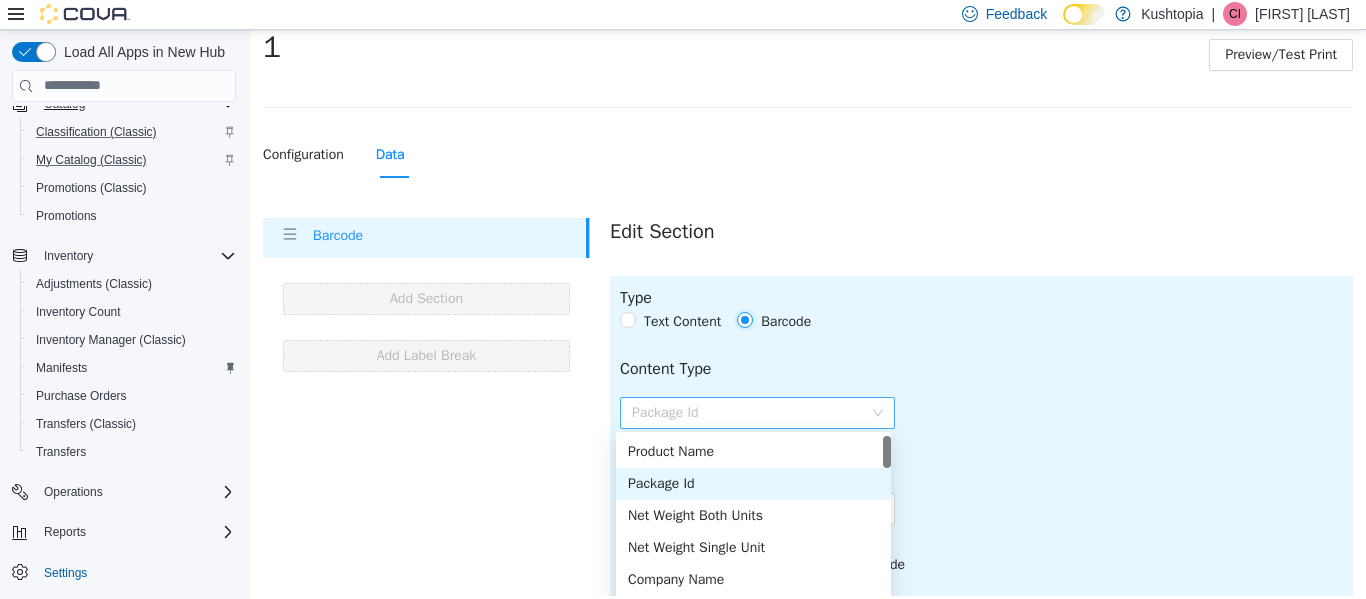 click on "Package Id" at bounding box center [757, 412] 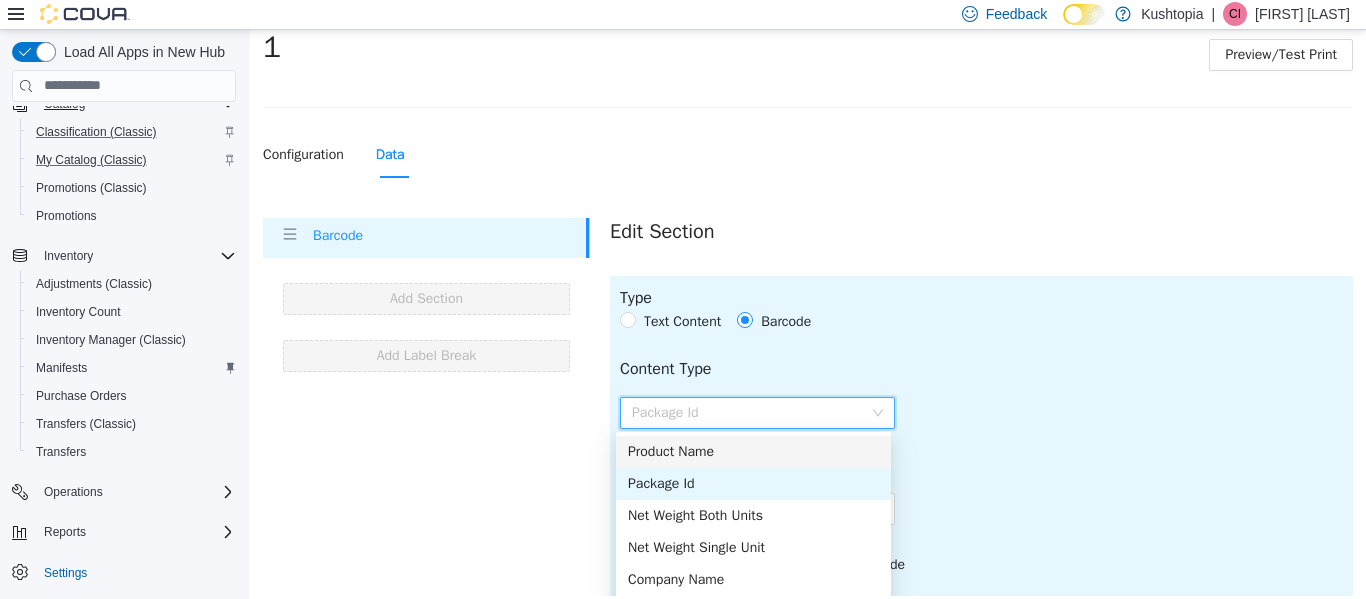 scroll, scrollTop: 100, scrollLeft: 0, axis: vertical 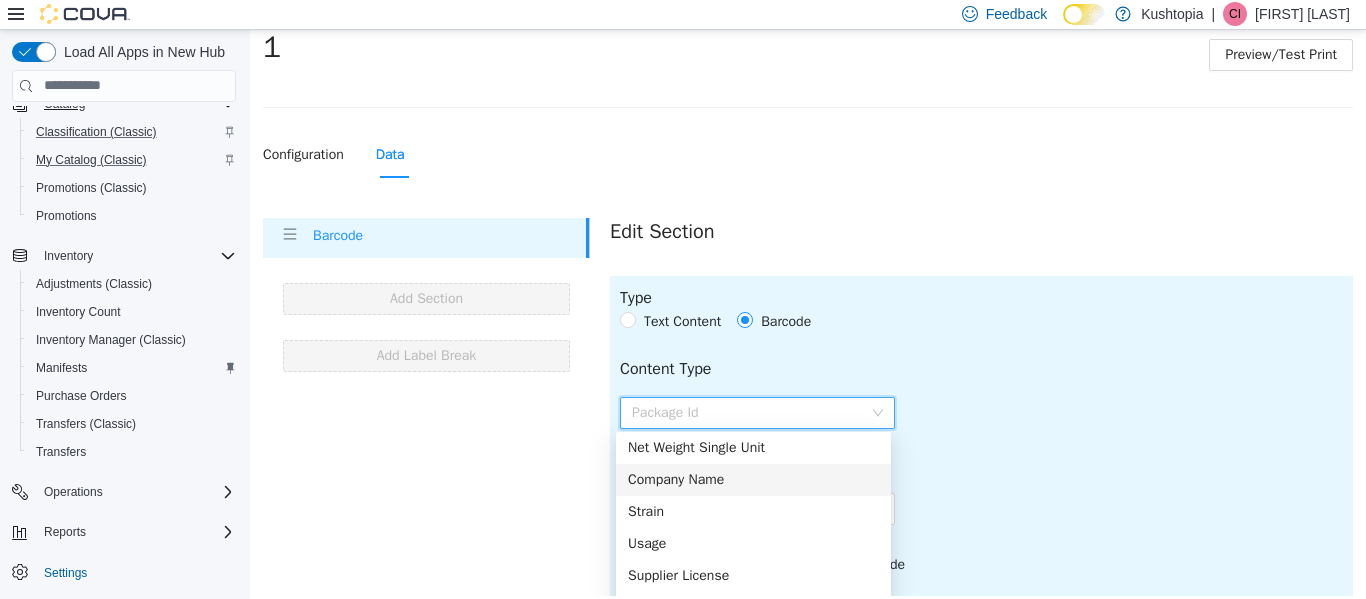 click on "Company Name" at bounding box center (753, 479) 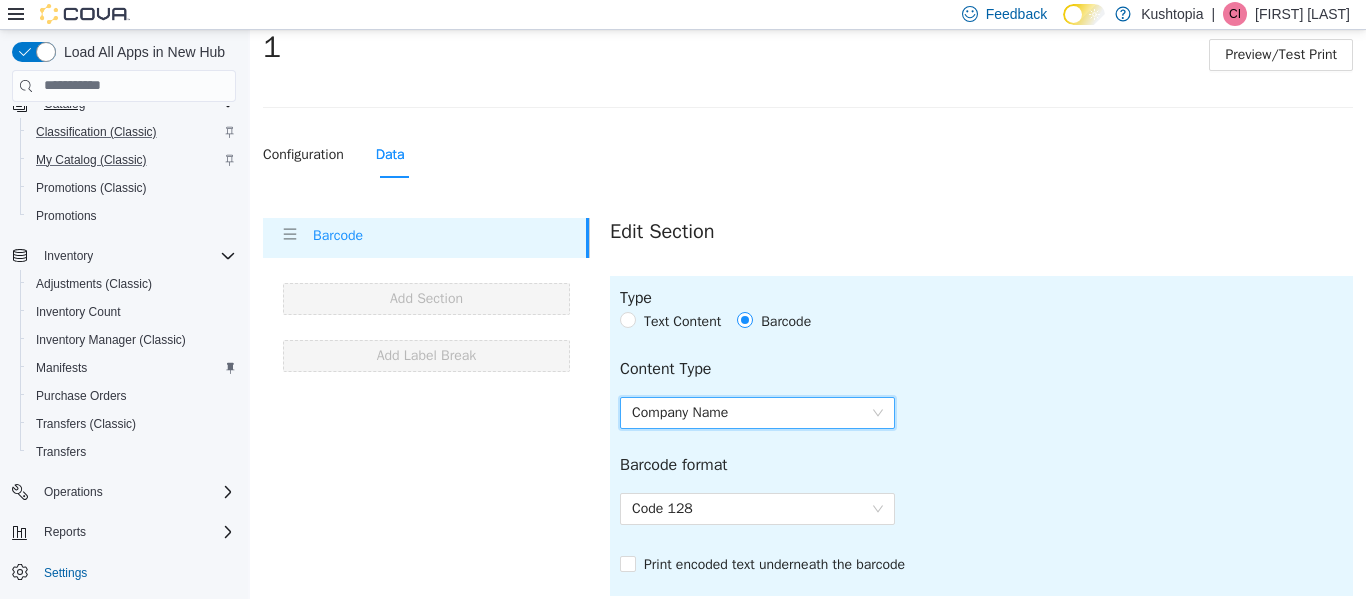 scroll, scrollTop: 145, scrollLeft: 0, axis: vertical 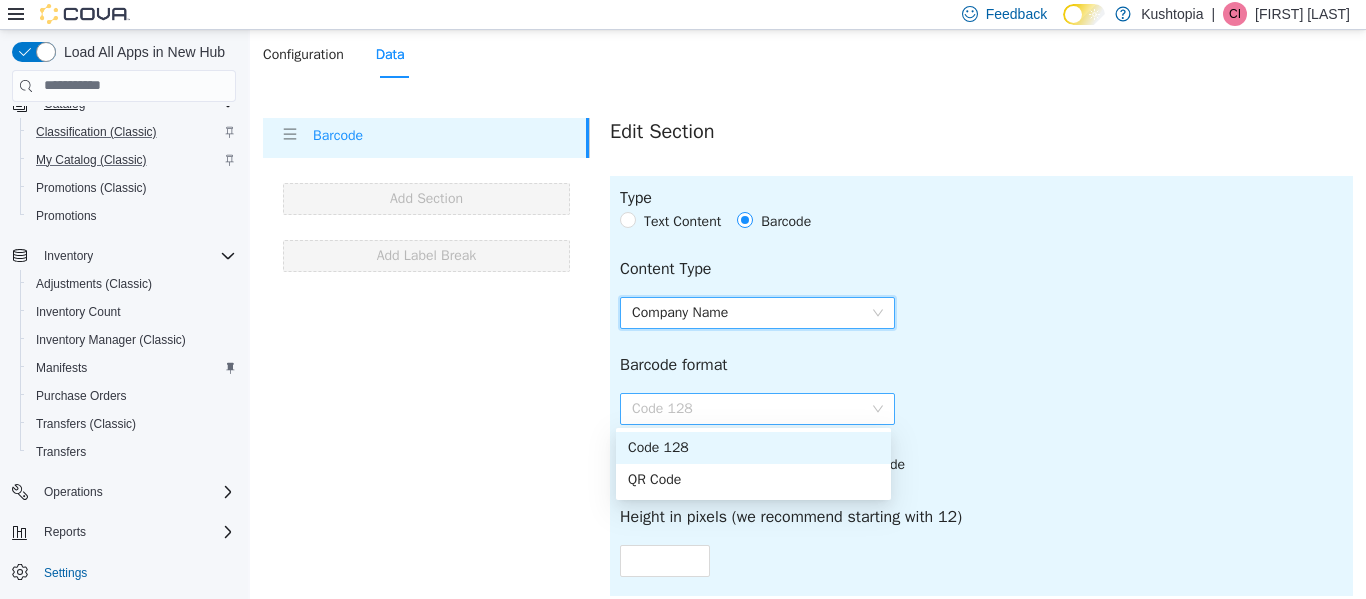 click on "Code 128" at bounding box center (757, 408) 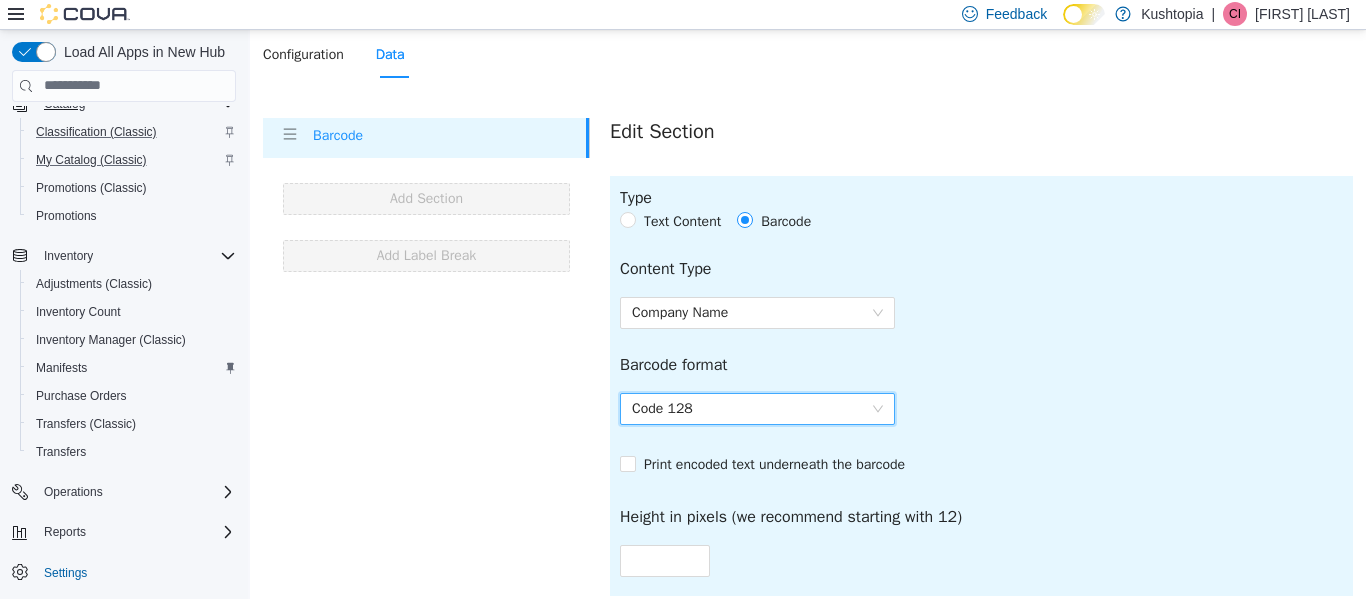 click on "Code 128" at bounding box center [757, 408] 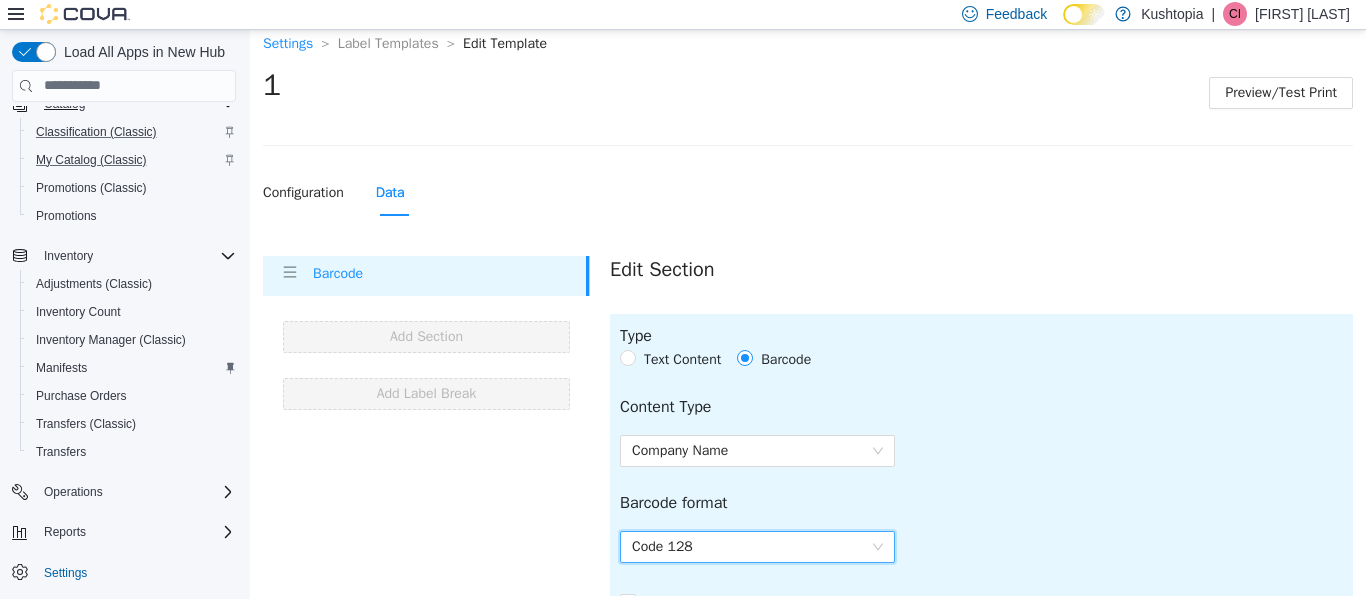 scroll, scrollTop: 6, scrollLeft: 0, axis: vertical 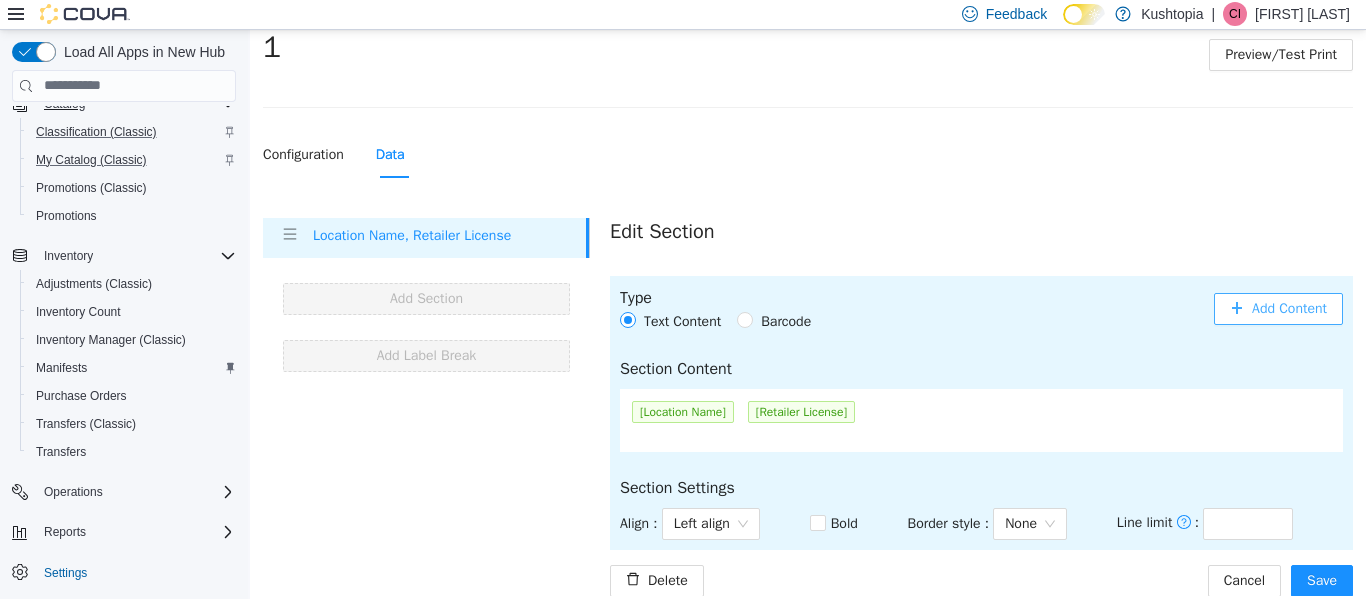 click on "Add Content" at bounding box center [1289, 308] 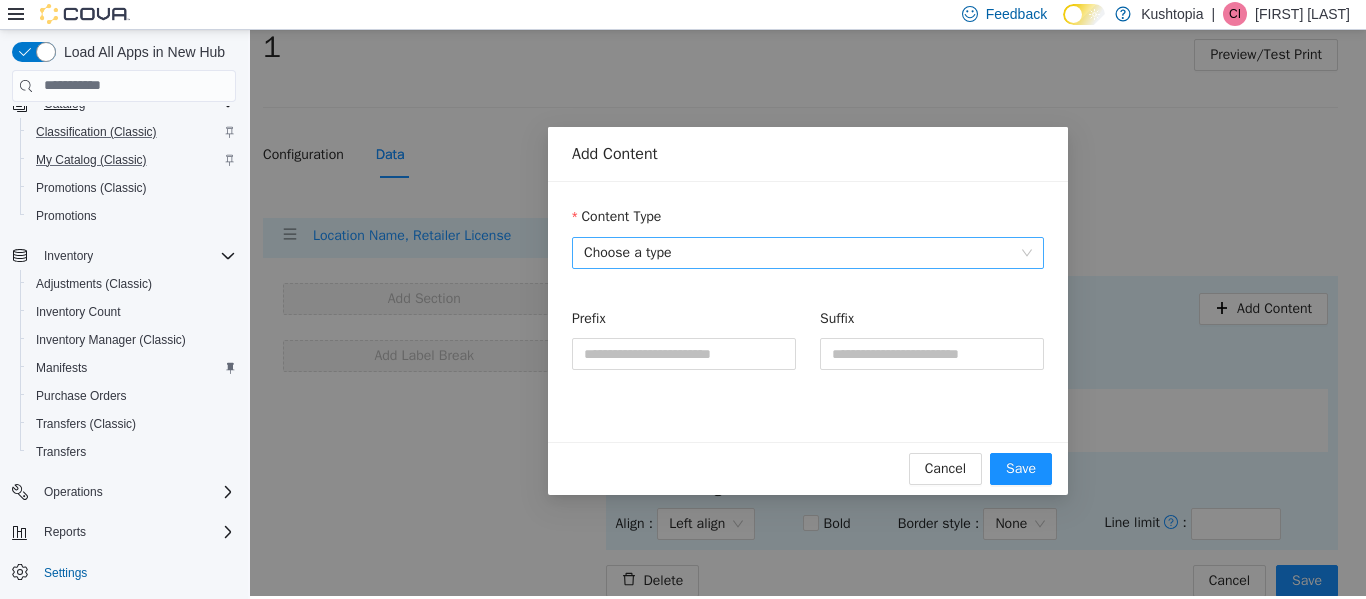 scroll, scrollTop: 0, scrollLeft: 0, axis: both 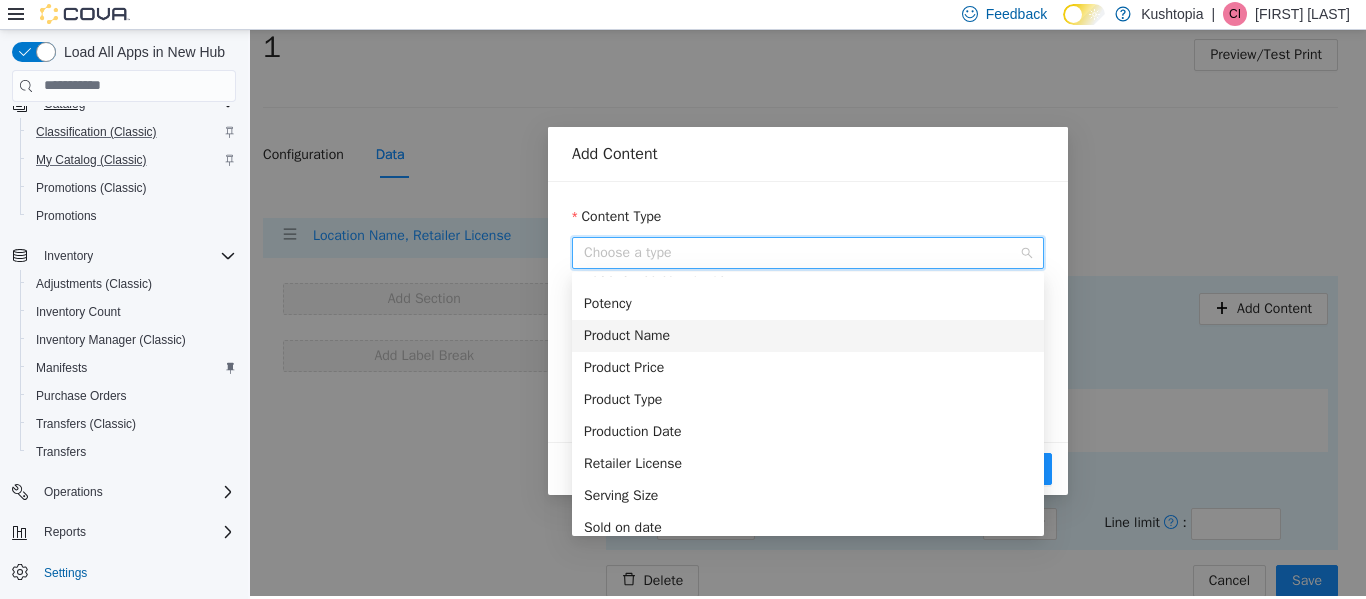 click on "Product Name" at bounding box center [808, 335] 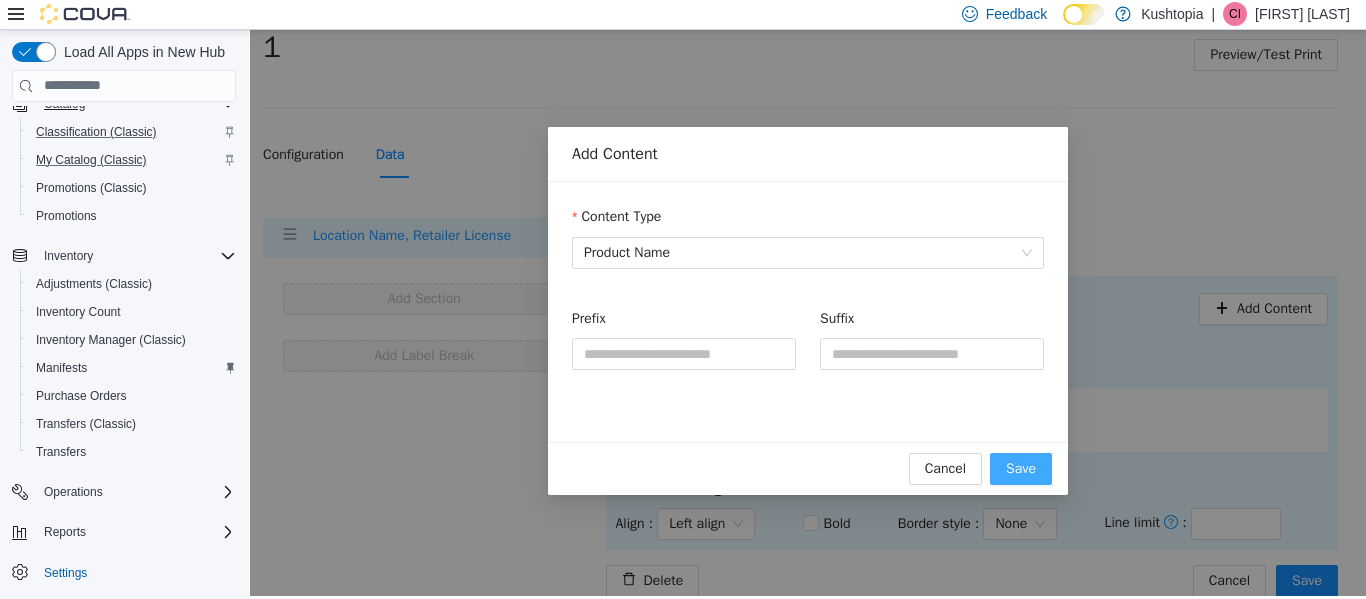 click on "Save" at bounding box center (1021, 468) 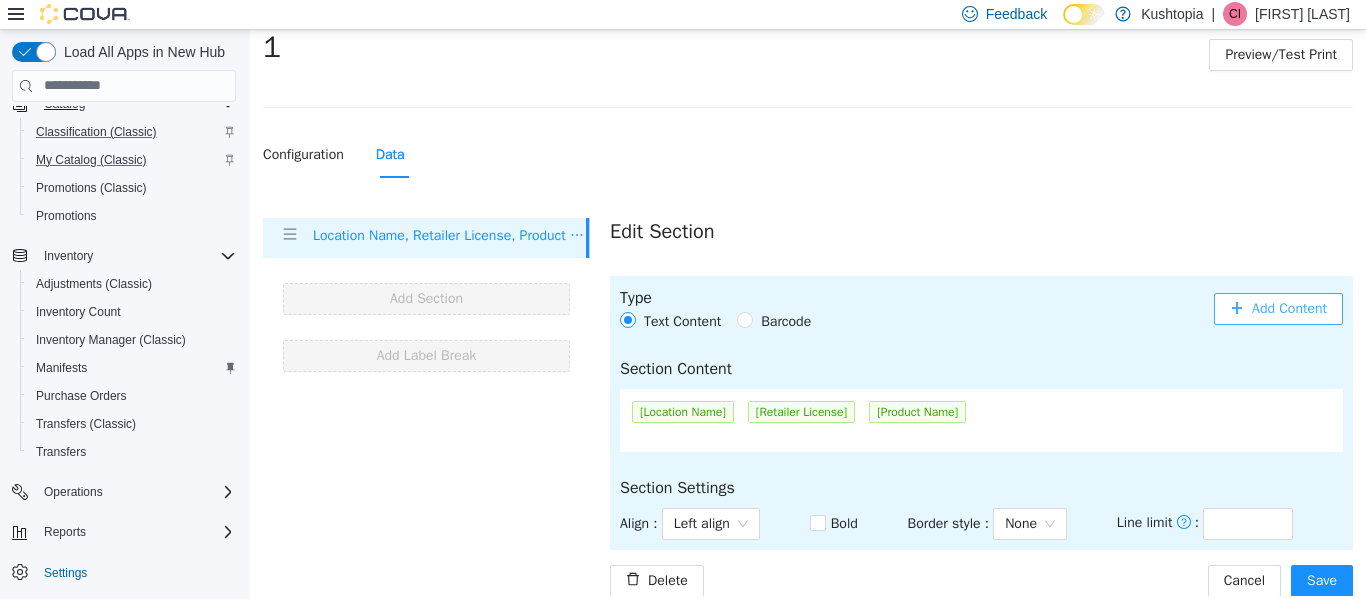 click on "Add Content" at bounding box center [1289, 308] 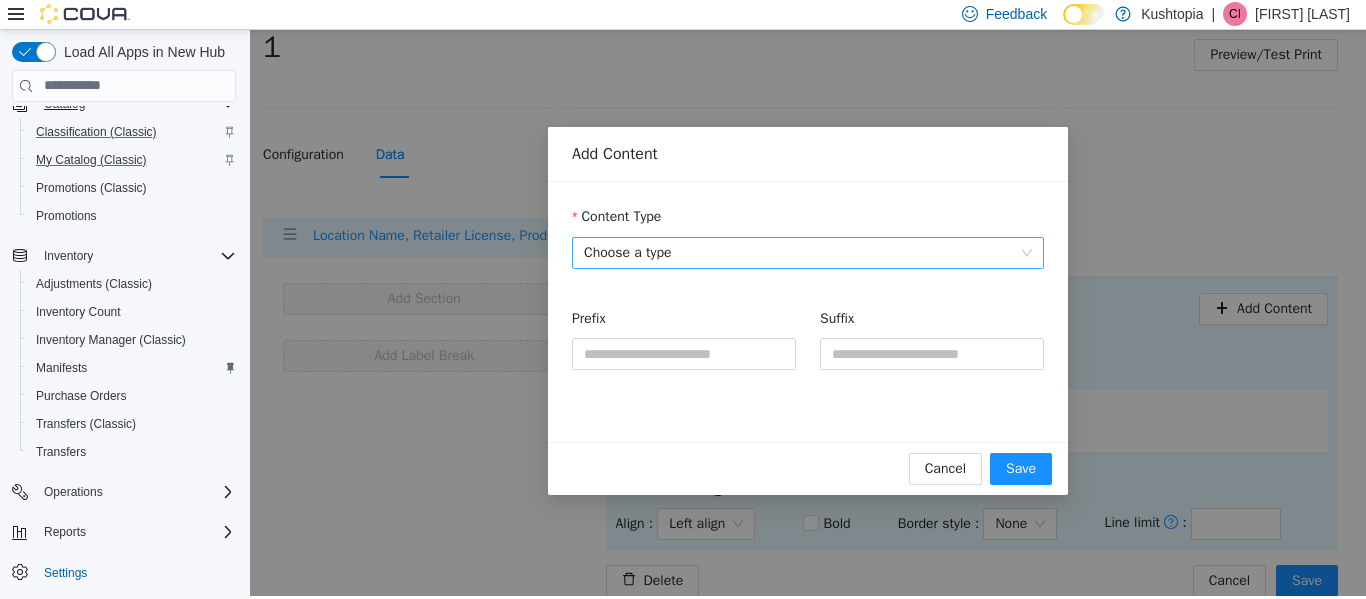 scroll, scrollTop: 0, scrollLeft: 0, axis: both 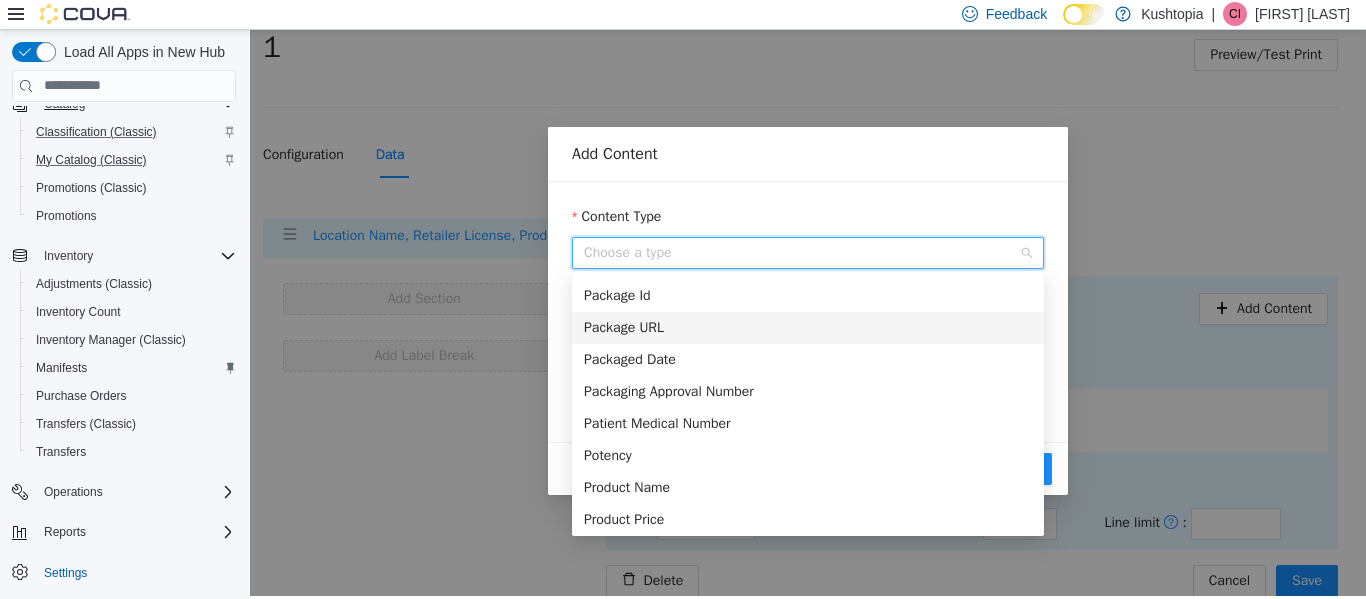 click on "Package URL" at bounding box center [808, 327] 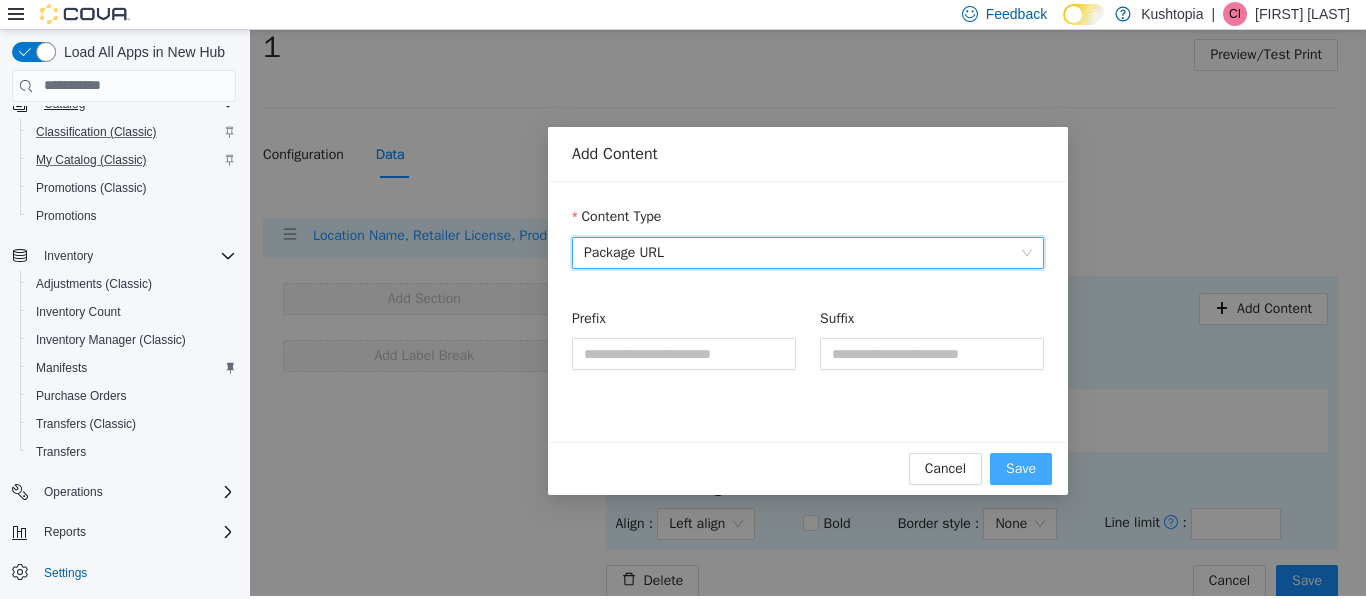 click on "Save" at bounding box center (1021, 468) 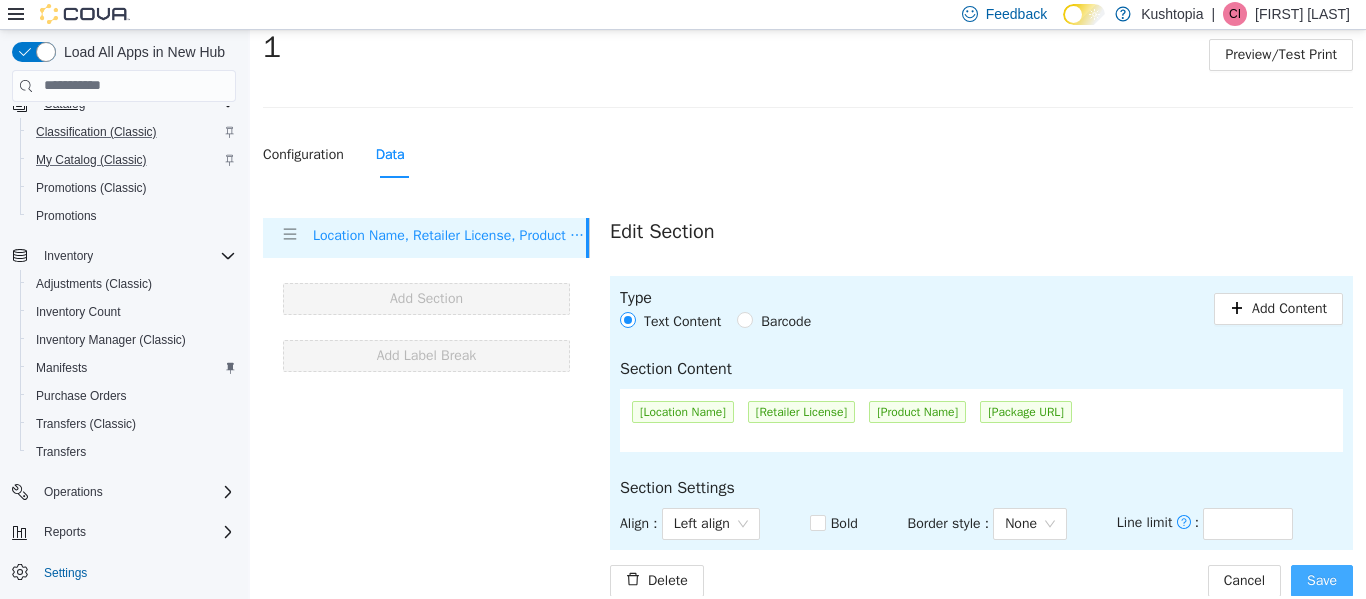 click on "Save" at bounding box center [1322, 580] 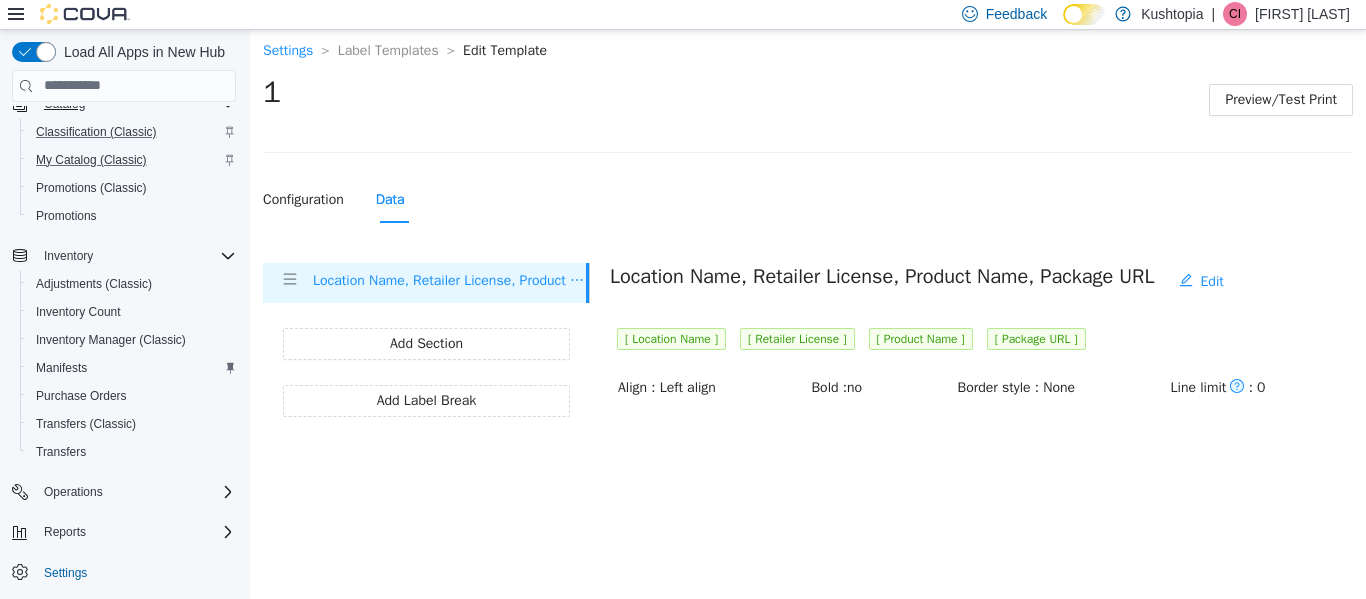 scroll, scrollTop: 0, scrollLeft: 0, axis: both 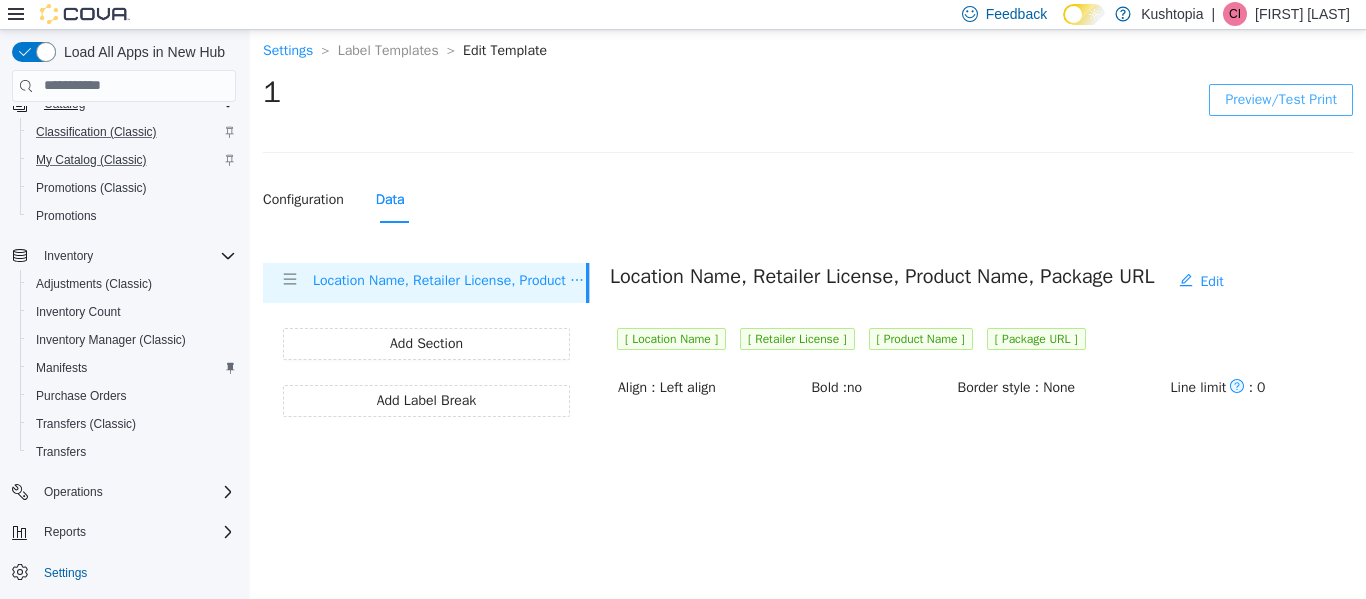 click on "Preview/Test Print" at bounding box center (1281, 99) 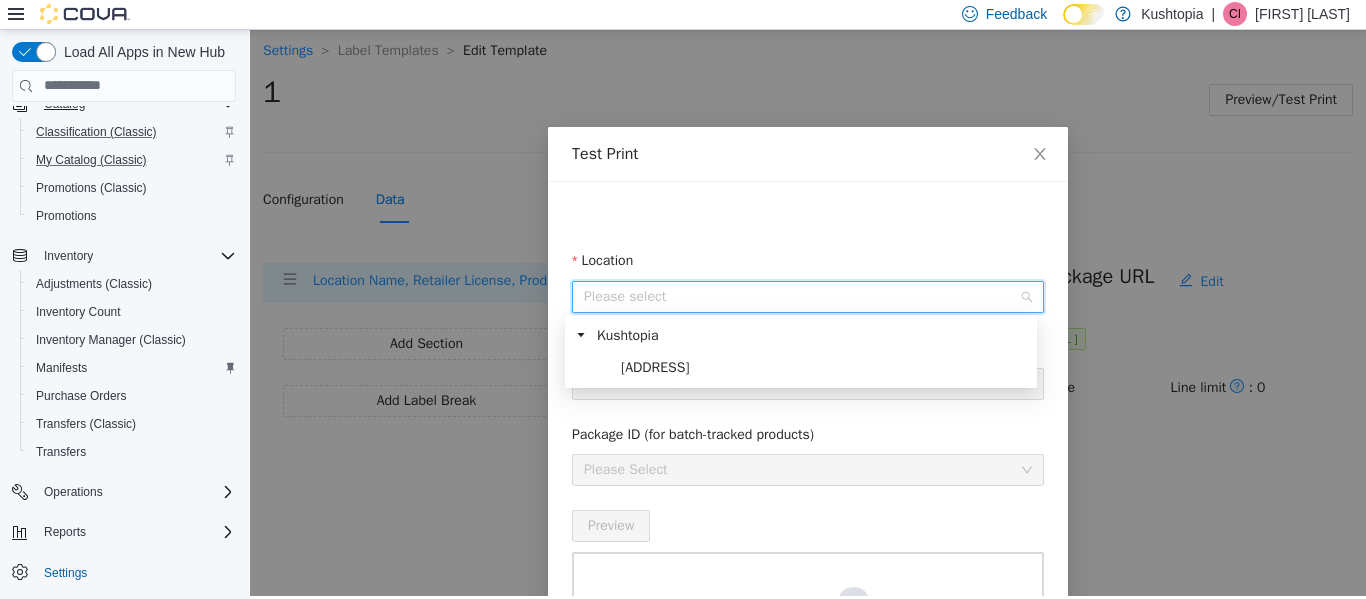 click on "Location" at bounding box center (801, 296) 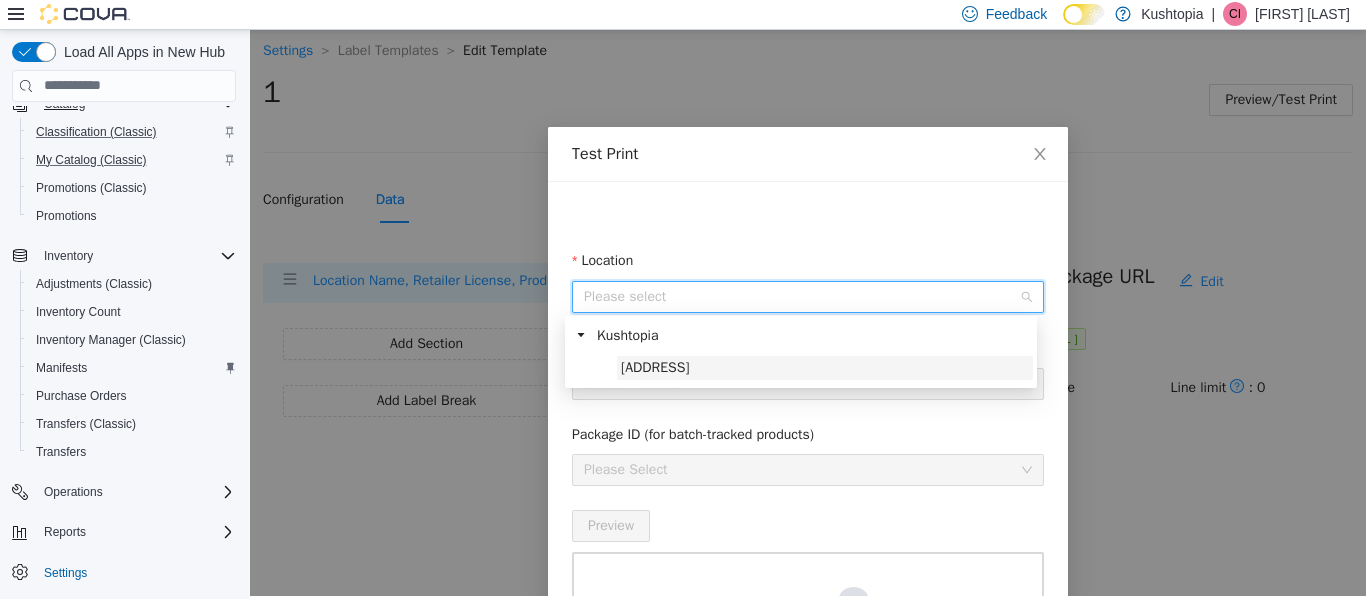 click on "[ADDRESS]" at bounding box center [655, 366] 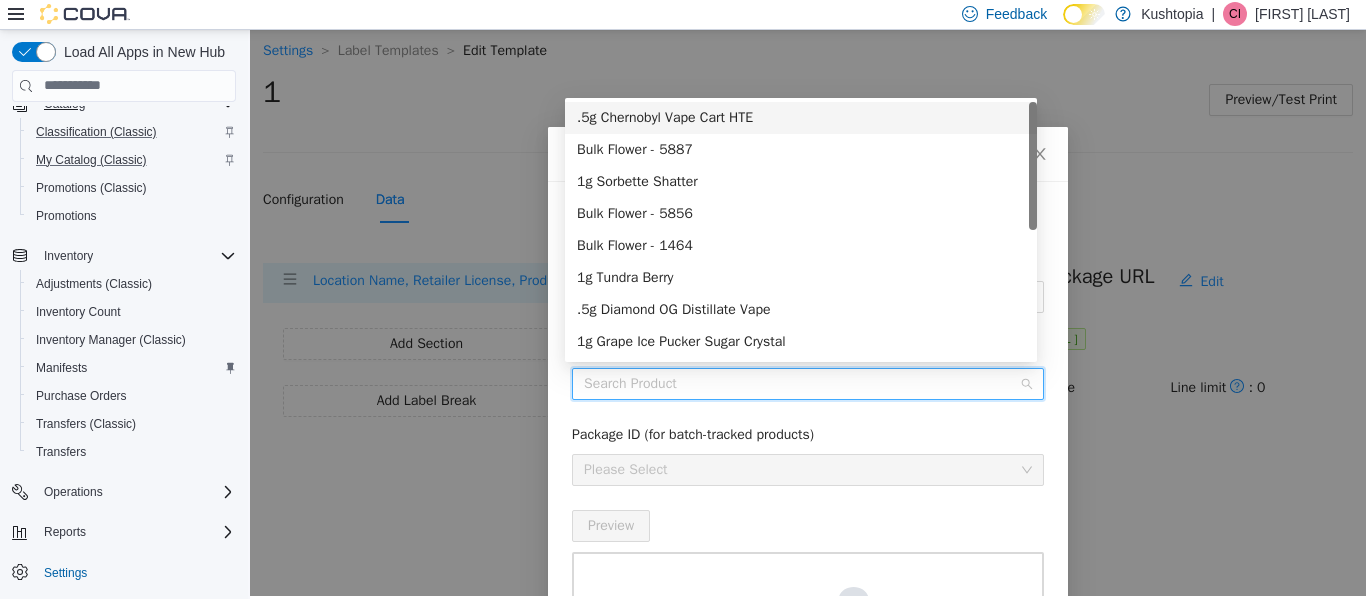 click on "Add Product" at bounding box center [801, 383] 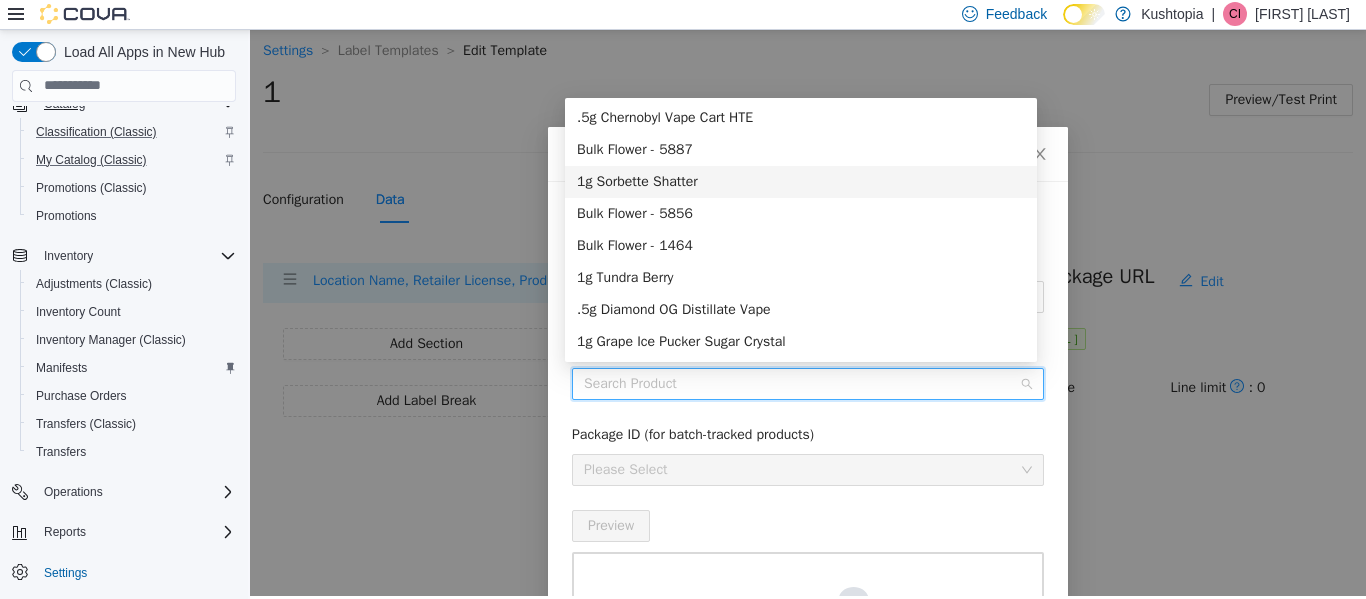 click on "1g Sorbette Shatter" at bounding box center [801, 181] 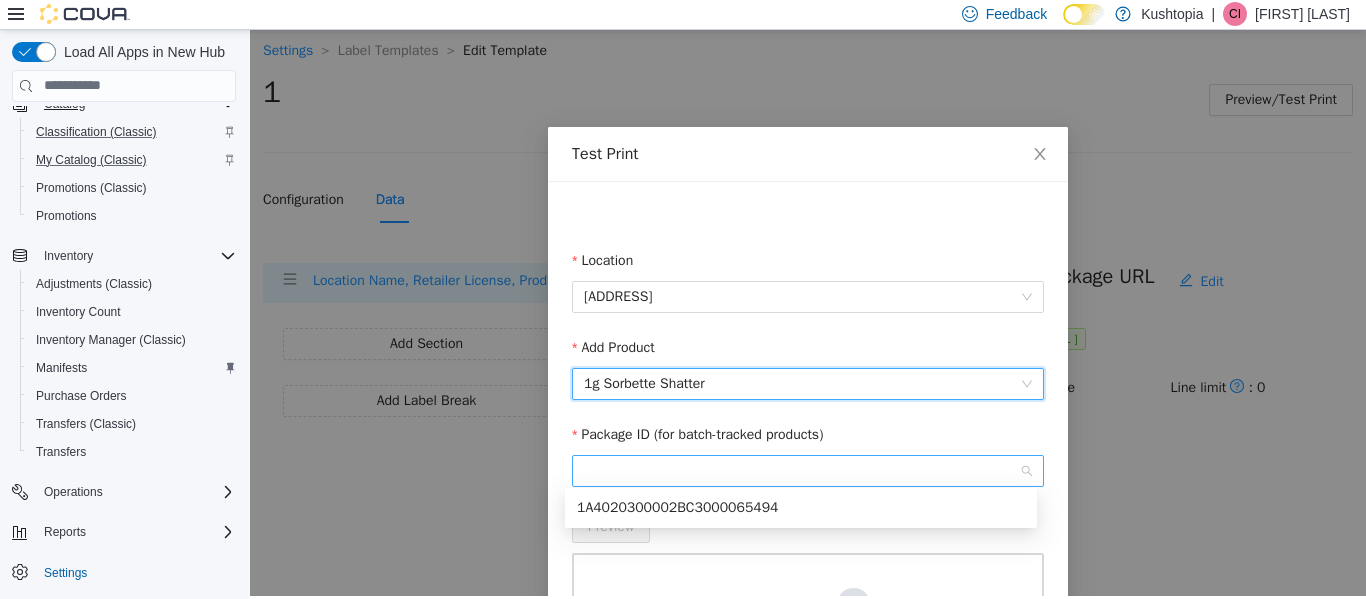 click at bounding box center (808, 470) 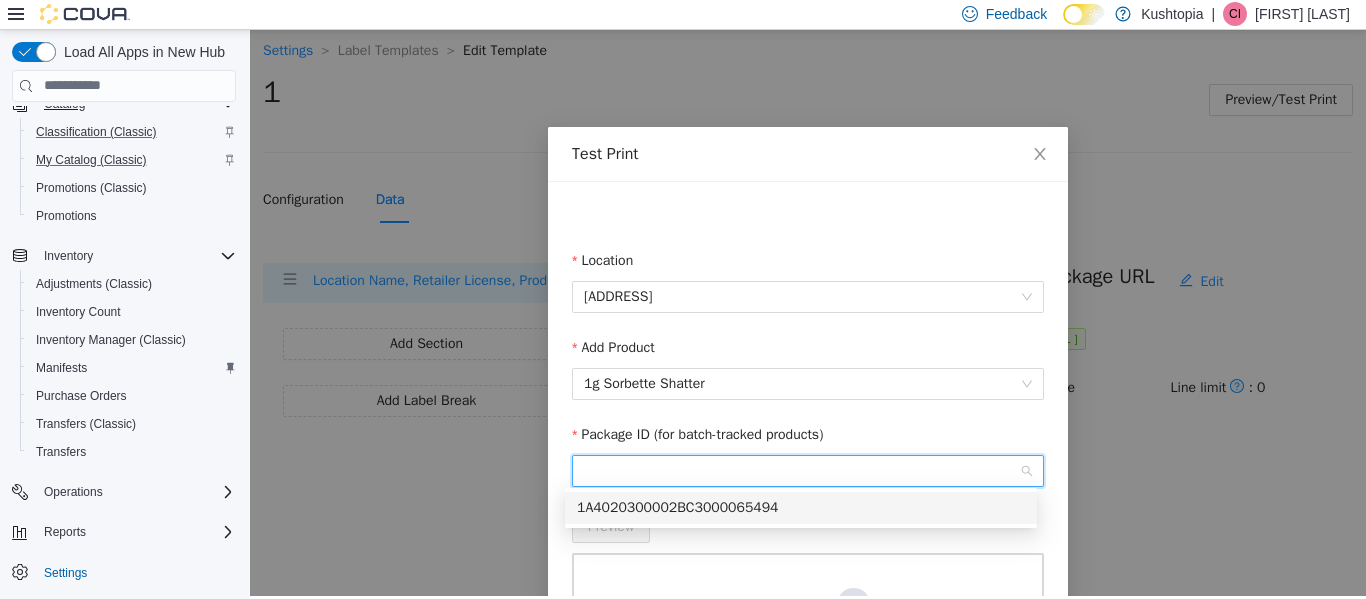click on "1A4020300002BC3000065494" at bounding box center (801, 507) 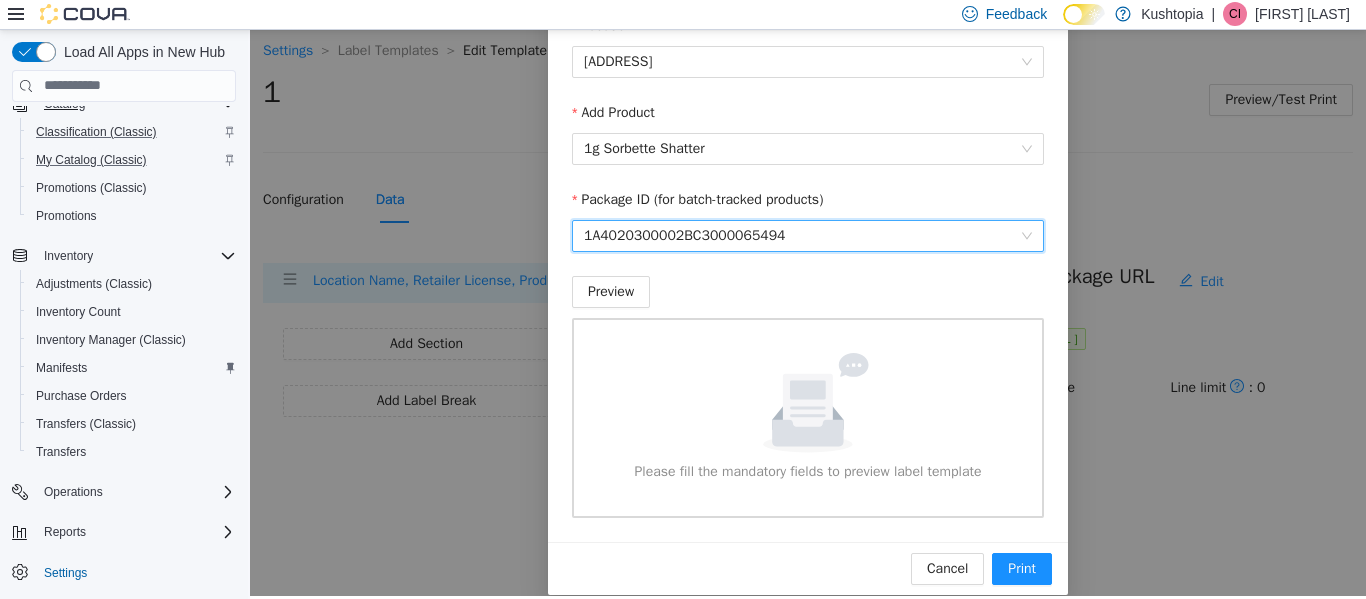 scroll, scrollTop: 255, scrollLeft: 0, axis: vertical 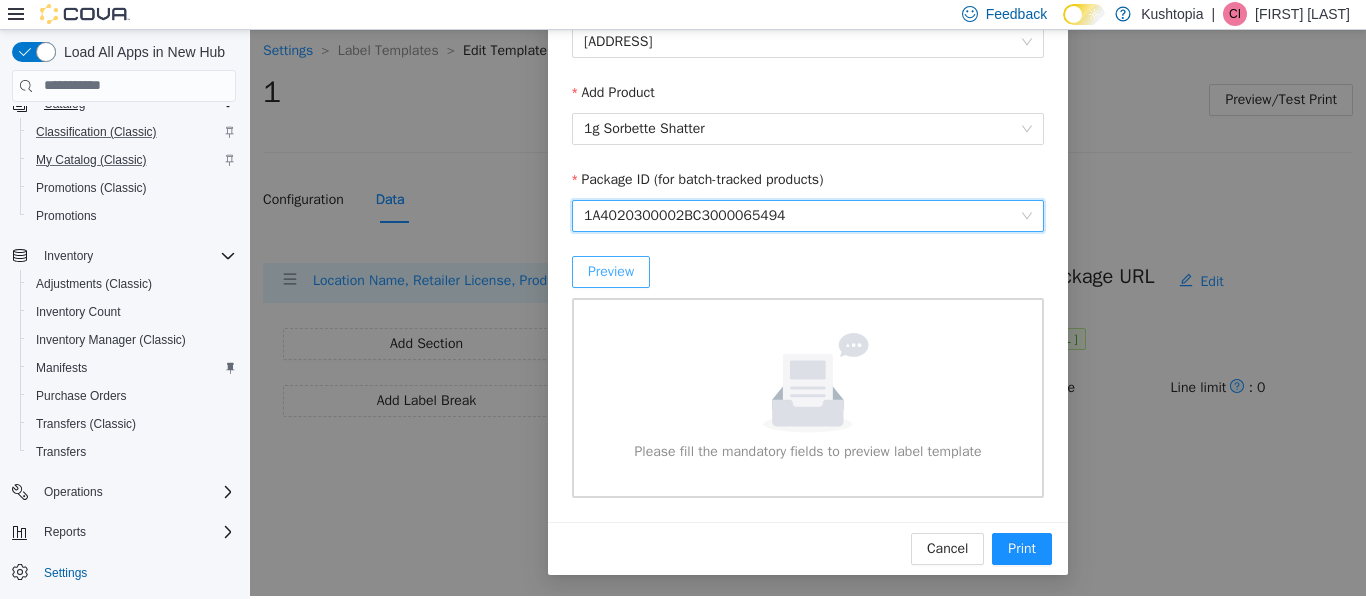 click on "Preview" at bounding box center [611, 271] 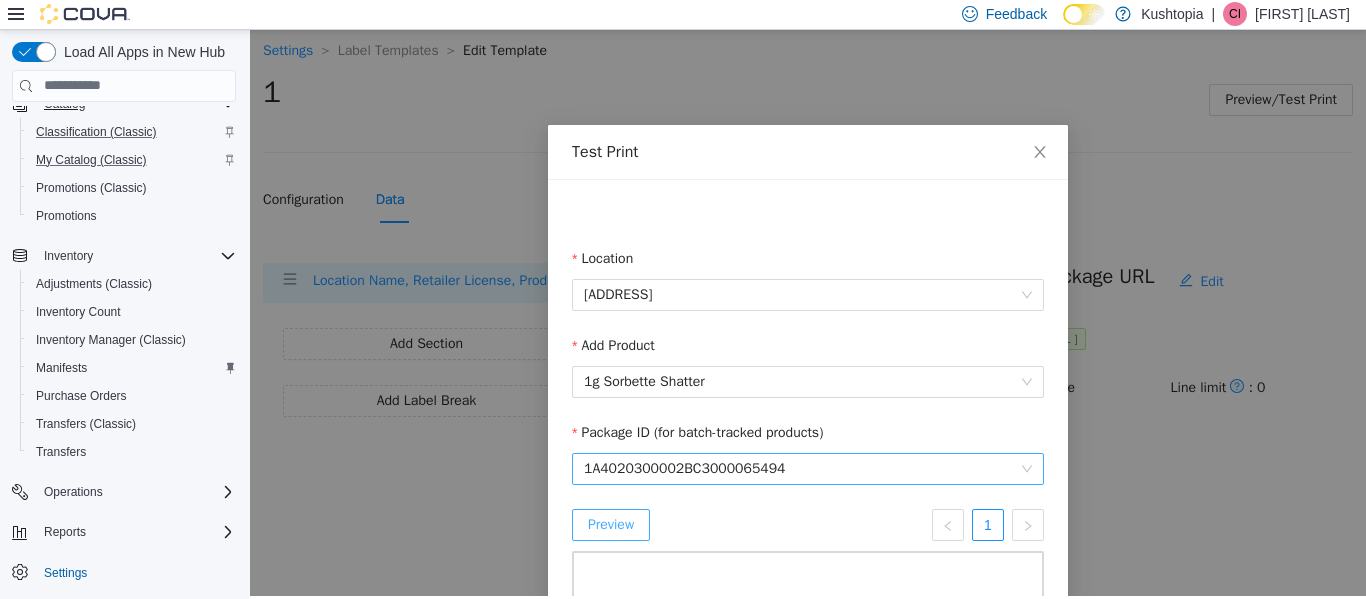 scroll, scrollTop: 0, scrollLeft: 0, axis: both 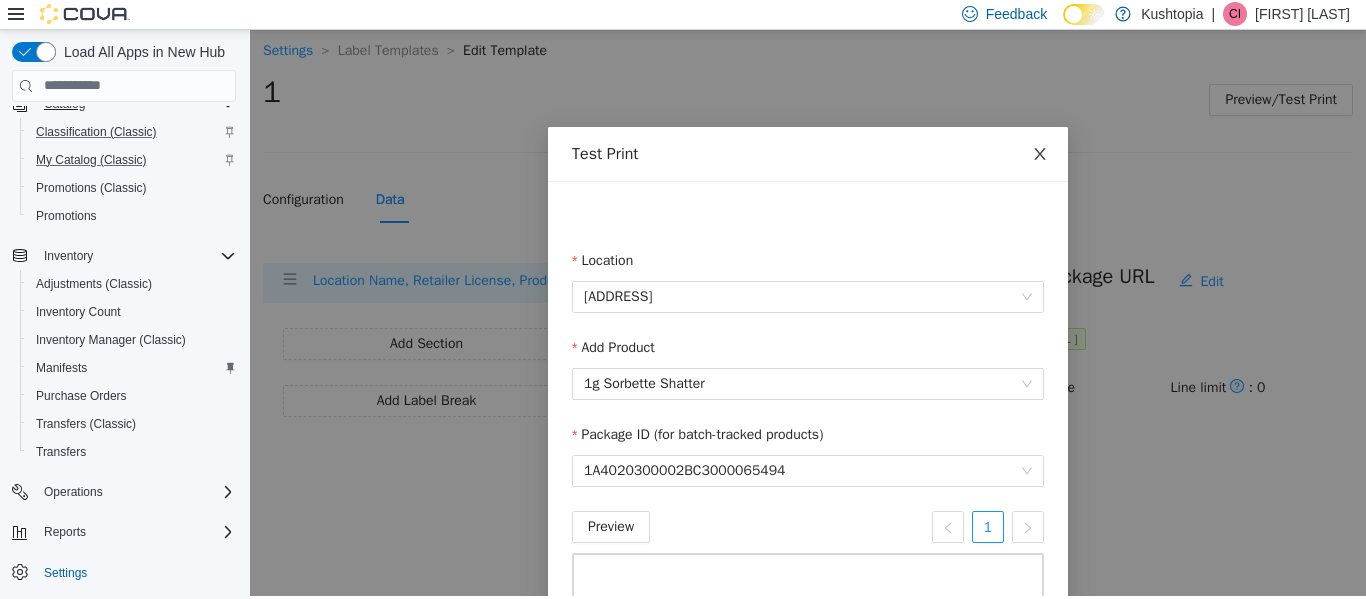 click 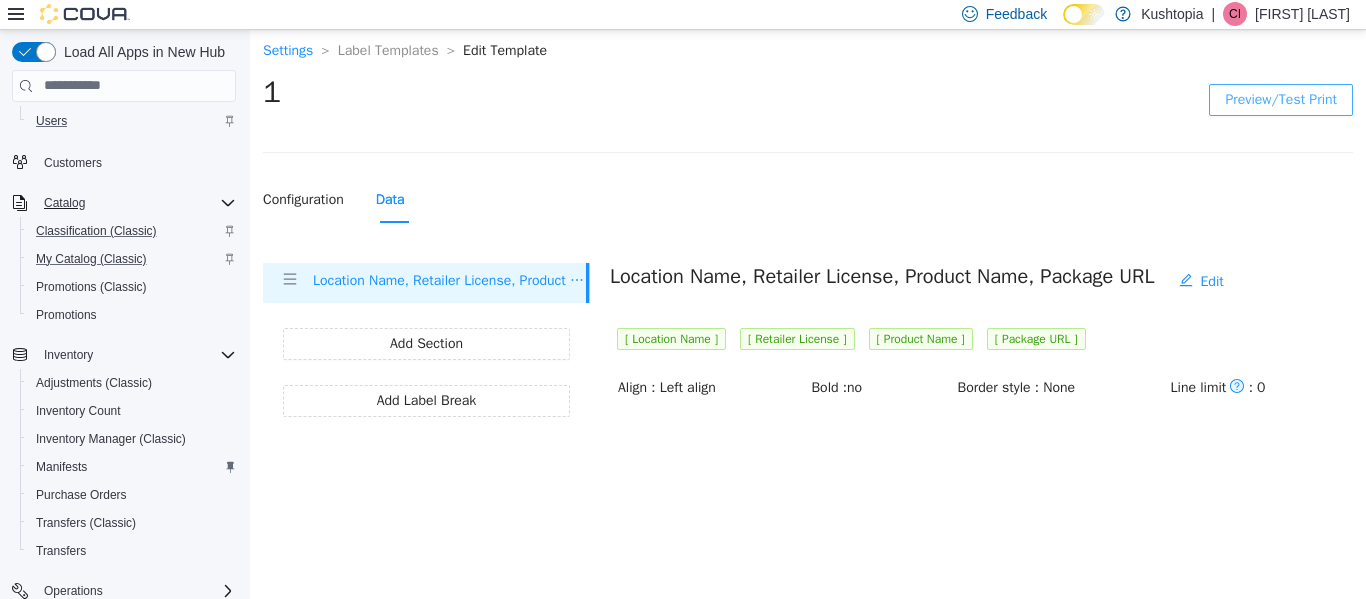 scroll, scrollTop: 131, scrollLeft: 0, axis: vertical 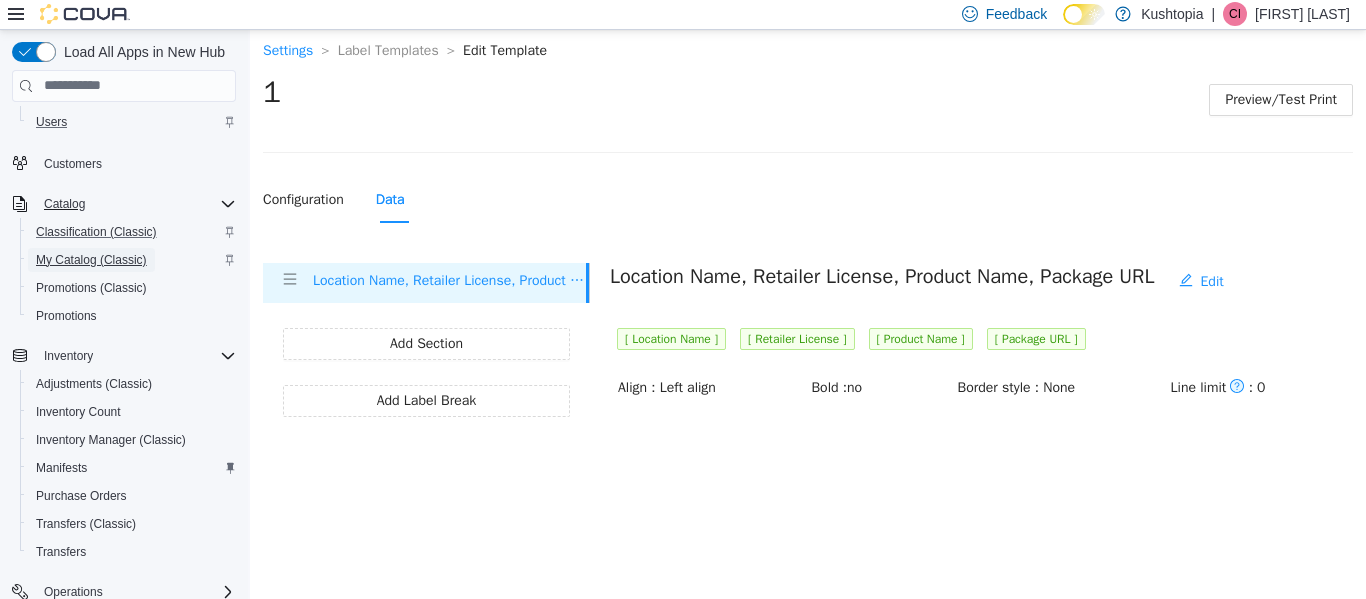 click on "My Catalog (Classic)" at bounding box center [91, 260] 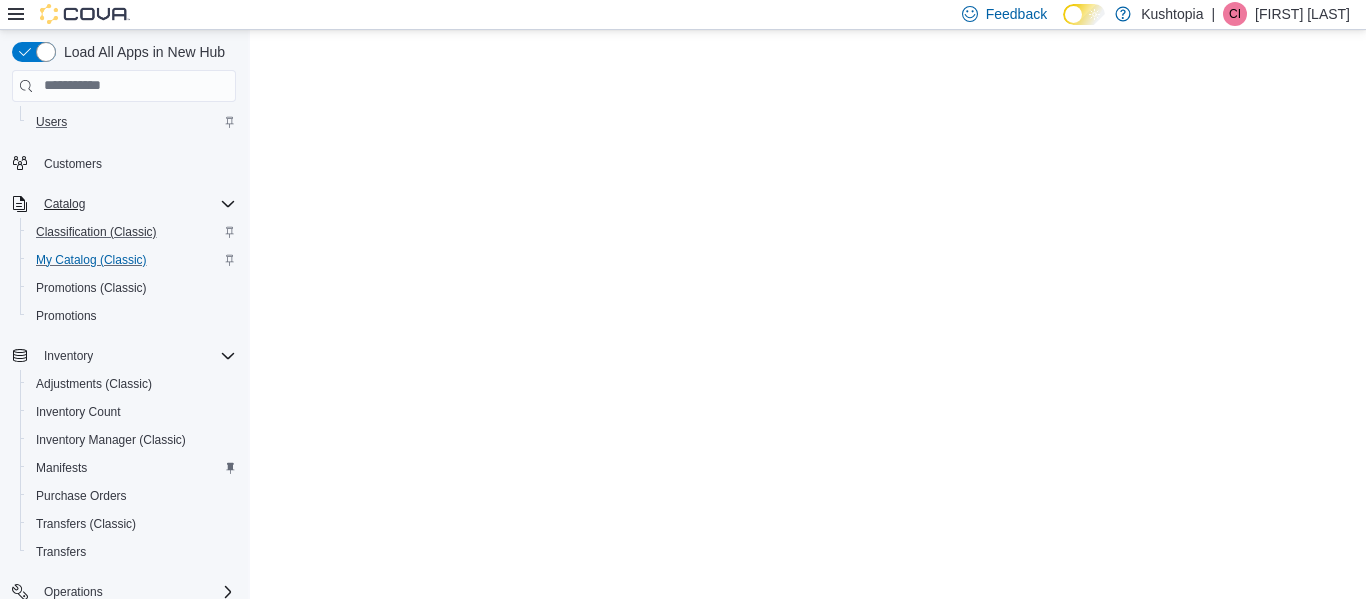 scroll, scrollTop: 0, scrollLeft: 0, axis: both 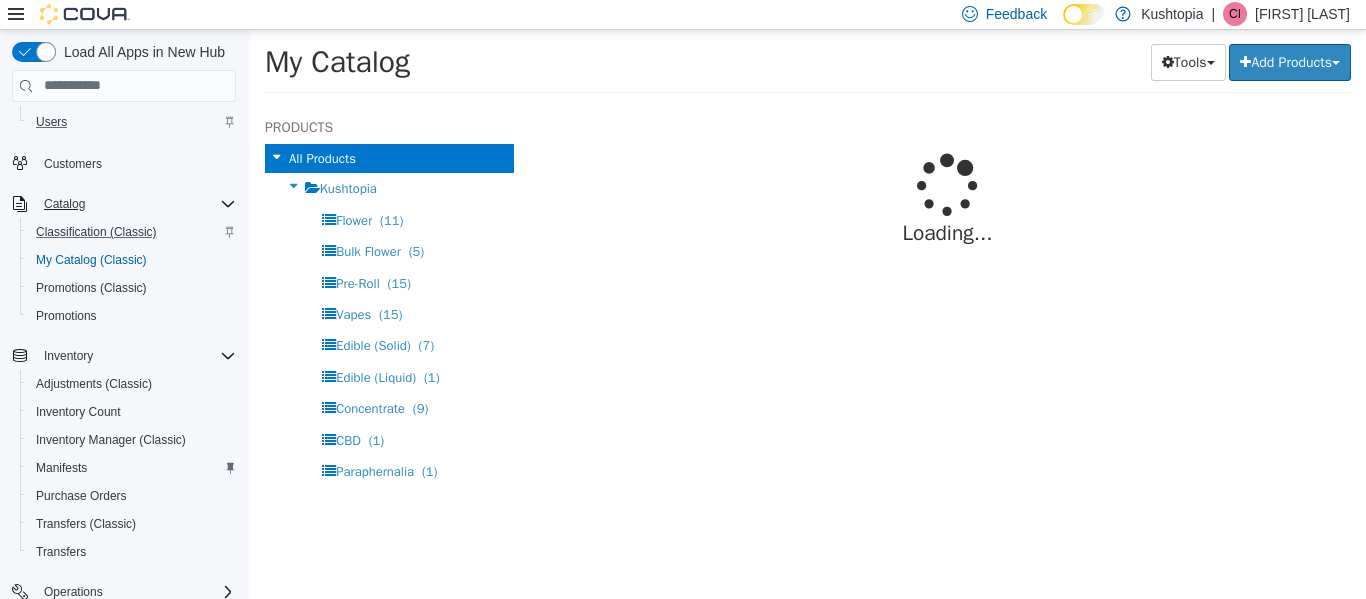 select on "**********" 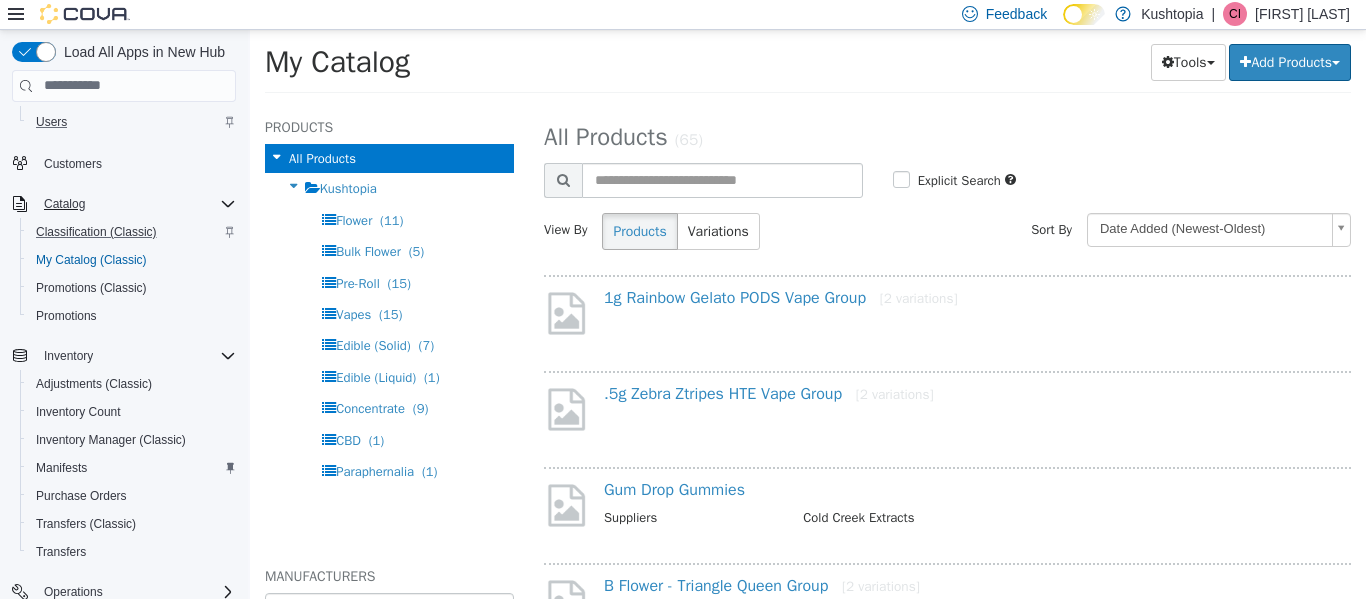 click at bounding box center [294, 185] 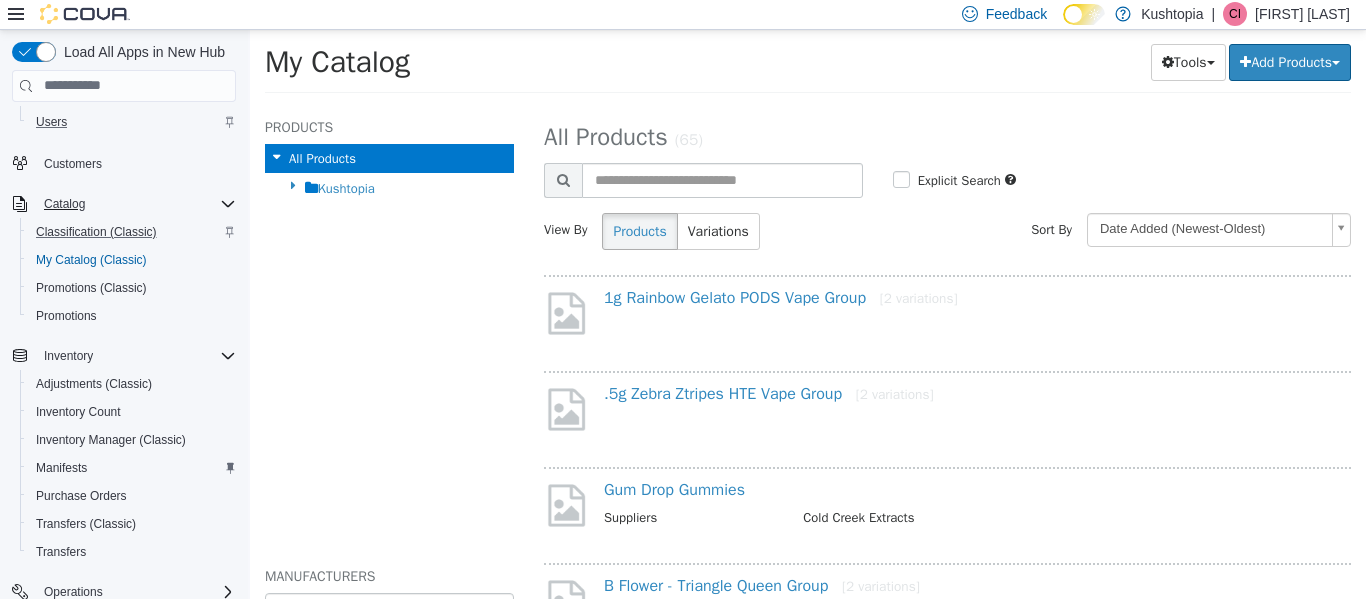 click at bounding box center [294, 185] 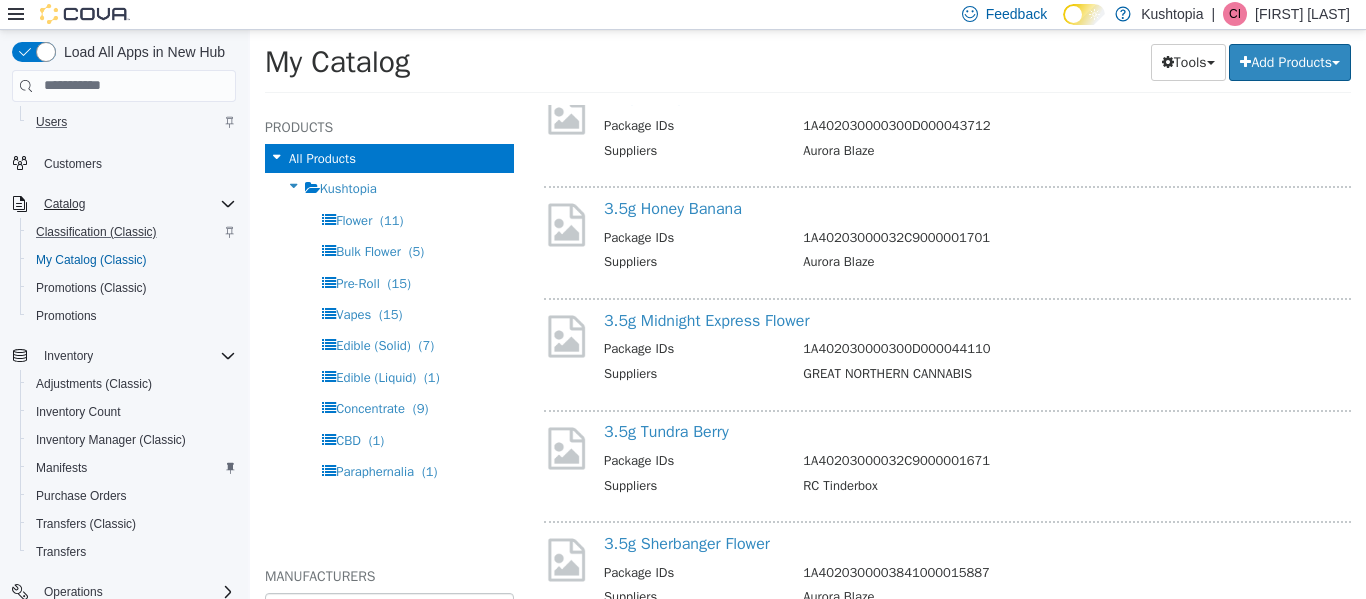 scroll, scrollTop: 1600, scrollLeft: 0, axis: vertical 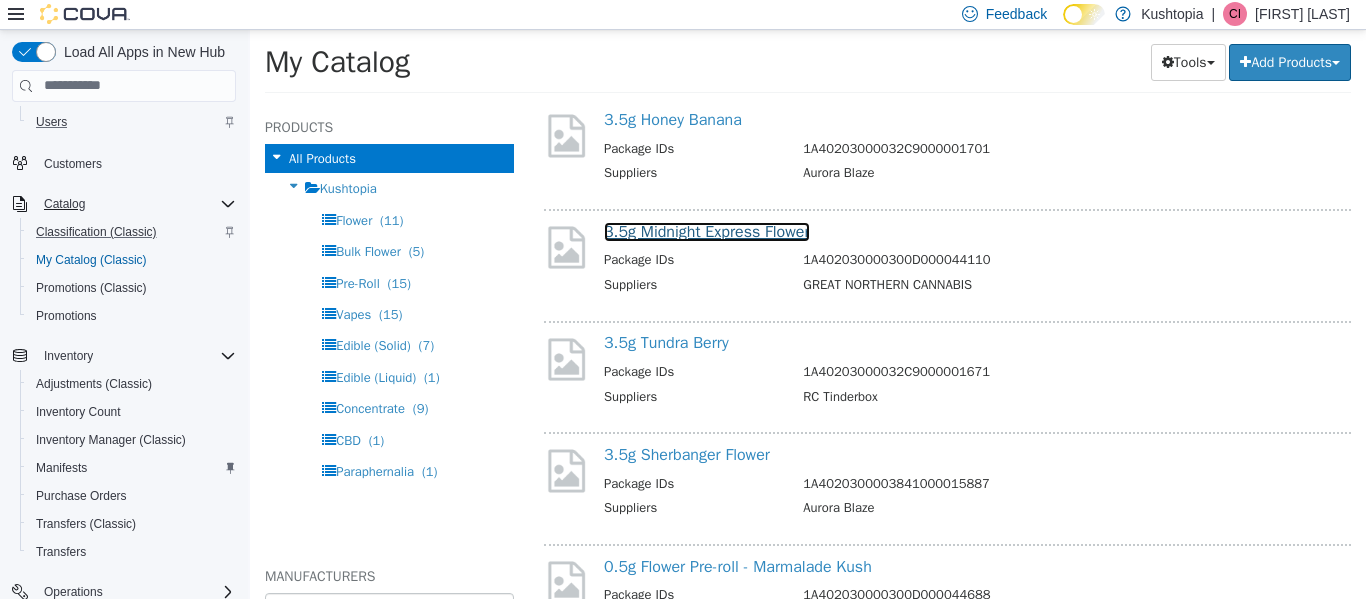 click on "3.5g Midnight Express Flower" at bounding box center [707, 231] 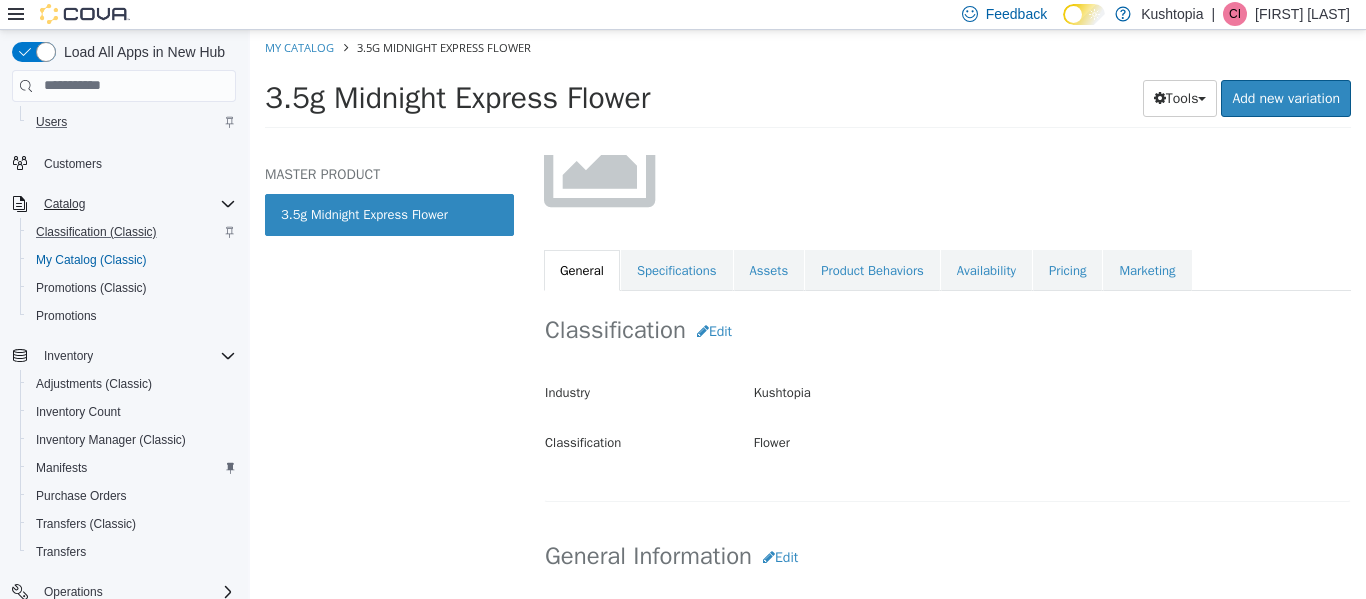 scroll, scrollTop: 200, scrollLeft: 0, axis: vertical 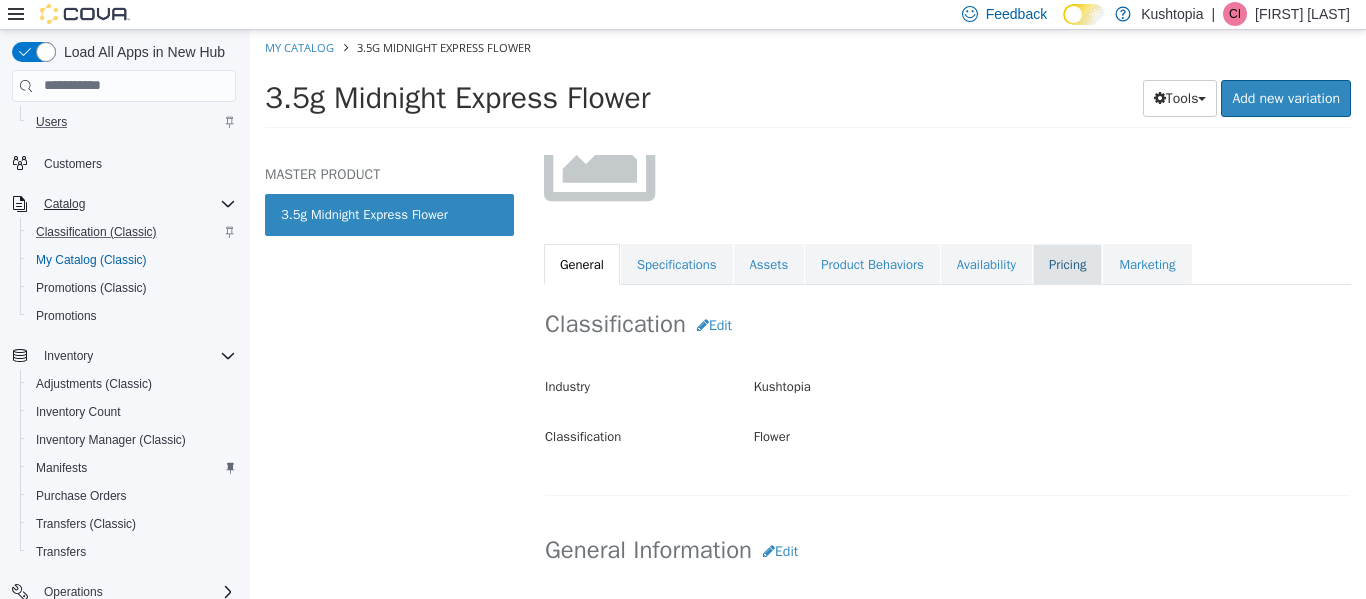 click on "Pricing" at bounding box center [1067, 264] 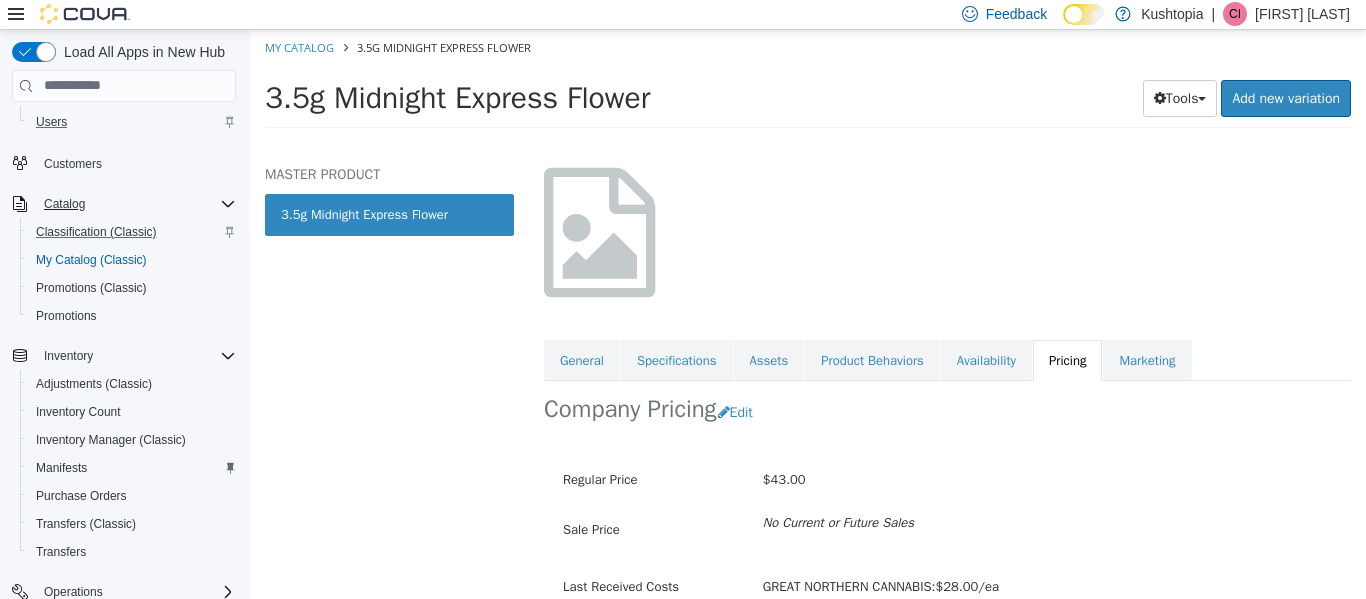 scroll, scrollTop: 0, scrollLeft: 0, axis: both 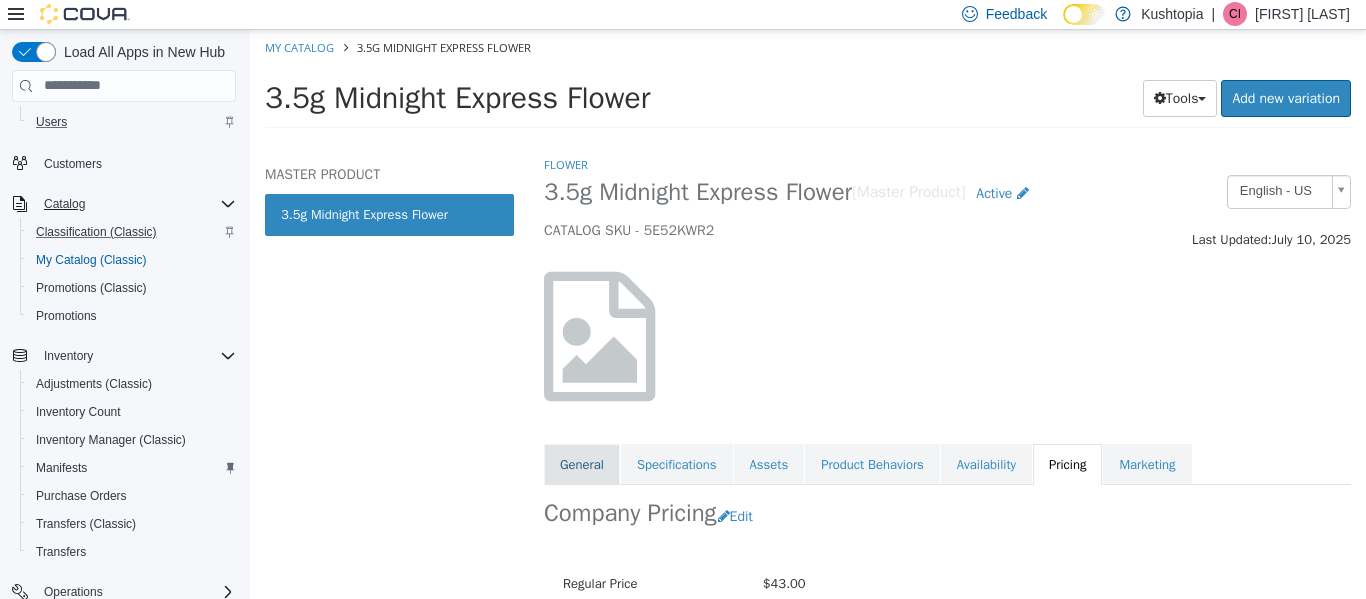 click on "General" at bounding box center (582, 464) 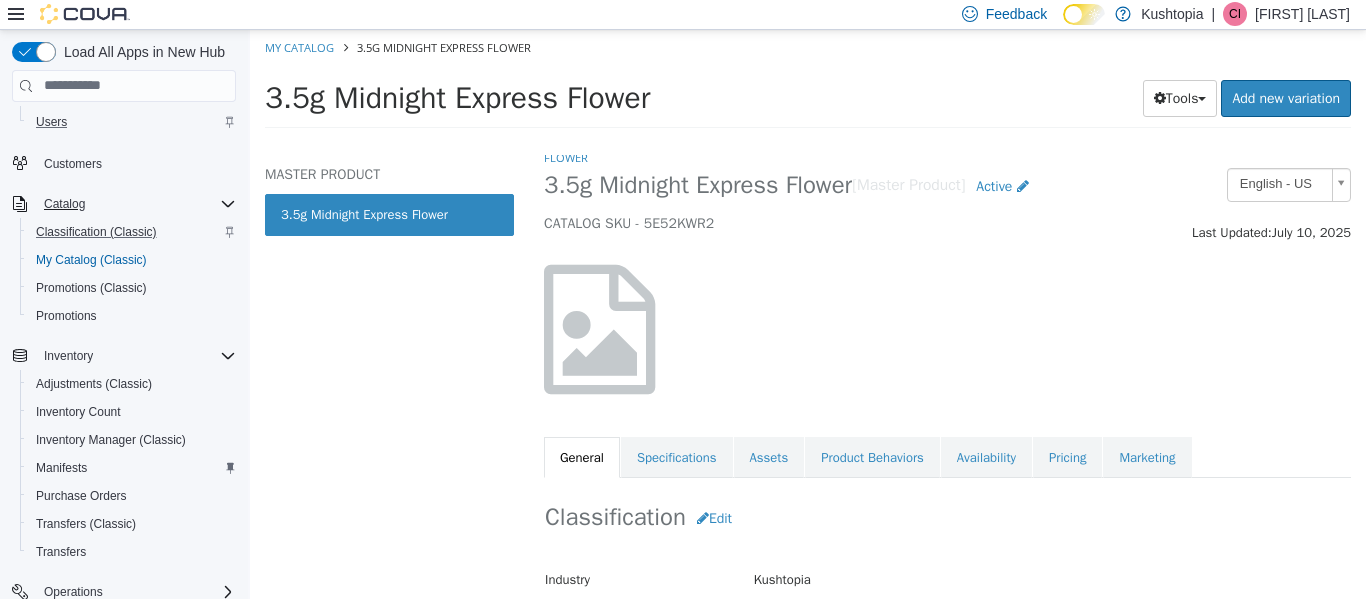 scroll, scrollTop: 0, scrollLeft: 0, axis: both 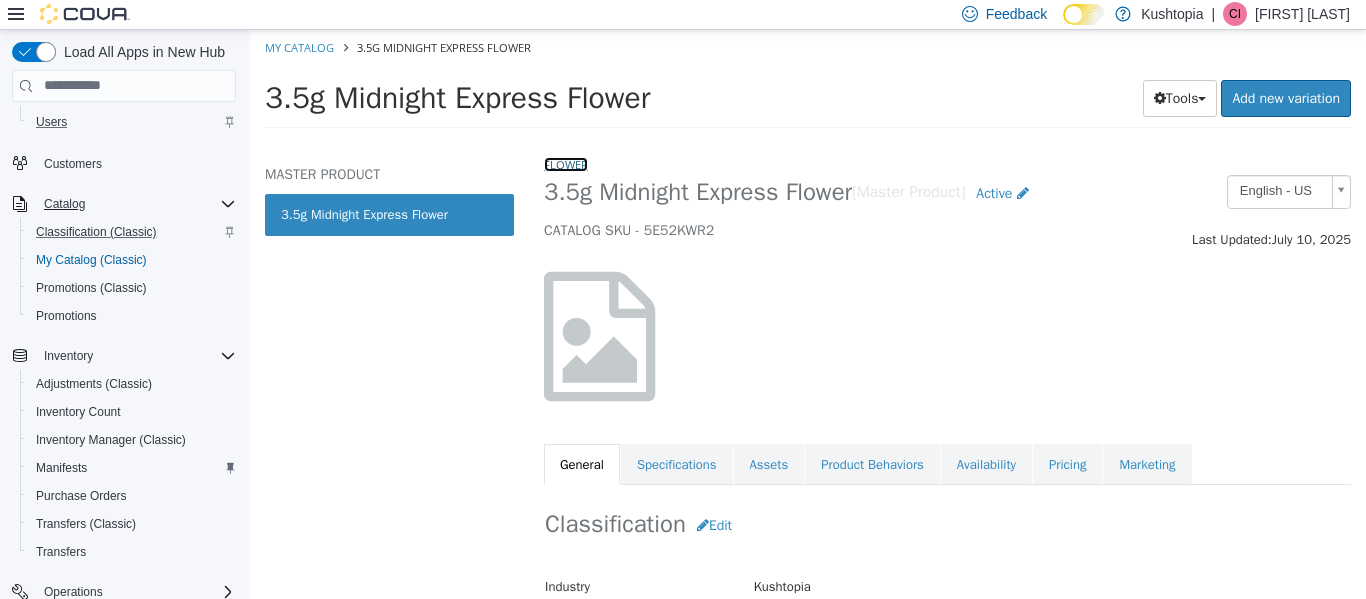 click on "Flower" at bounding box center [566, 163] 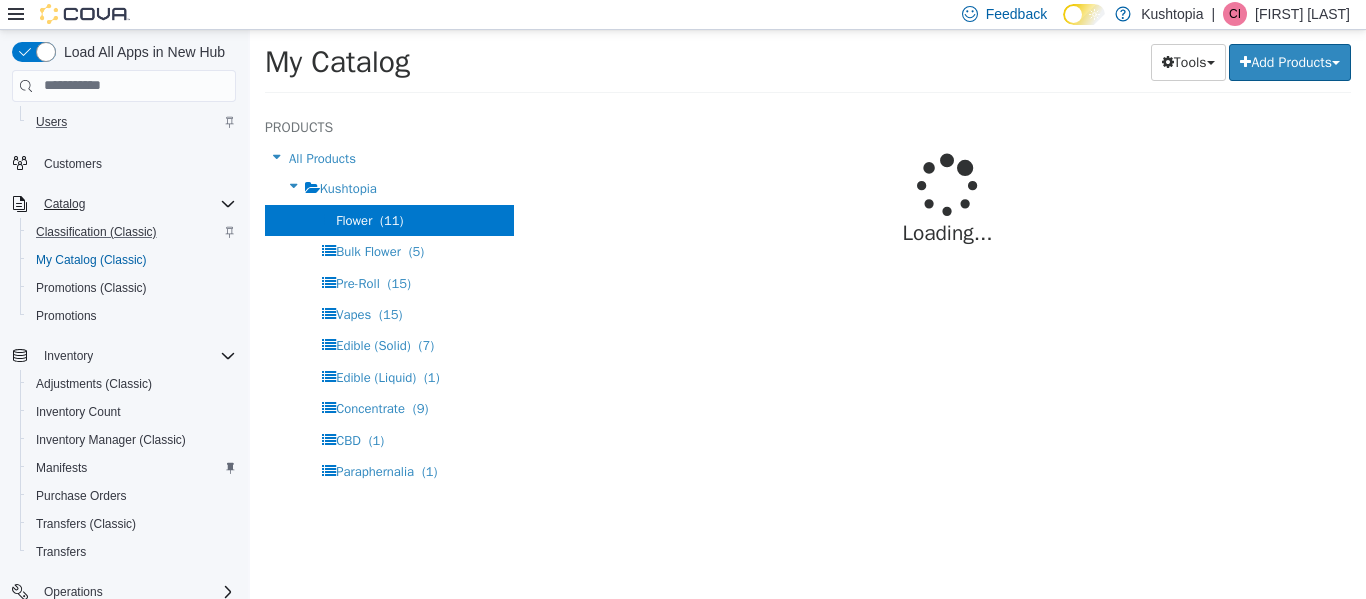 select on "**********" 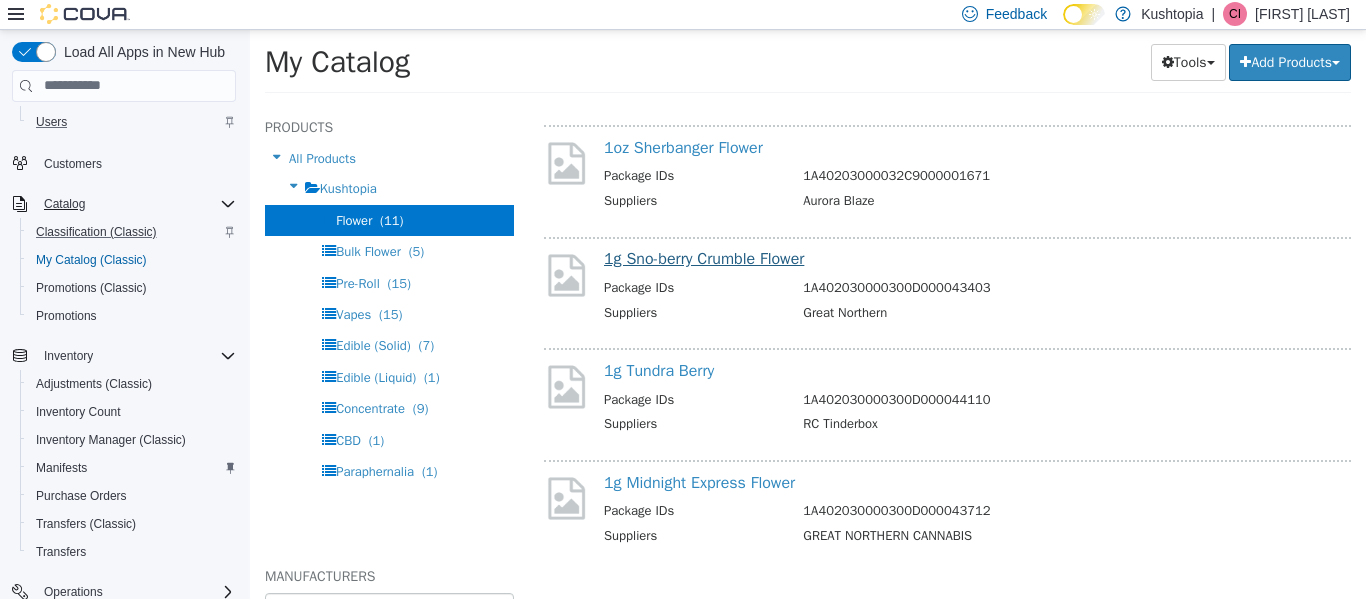 scroll, scrollTop: 925, scrollLeft: 0, axis: vertical 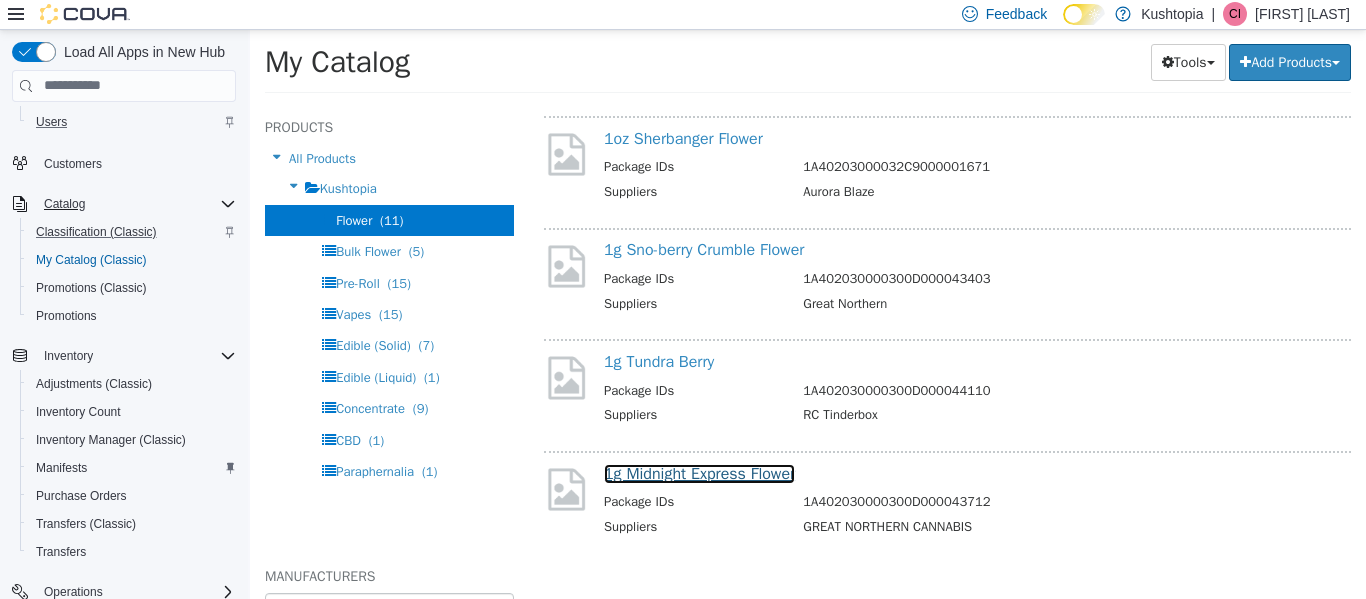 click on "1g Midnight Express Flower" at bounding box center [699, 473] 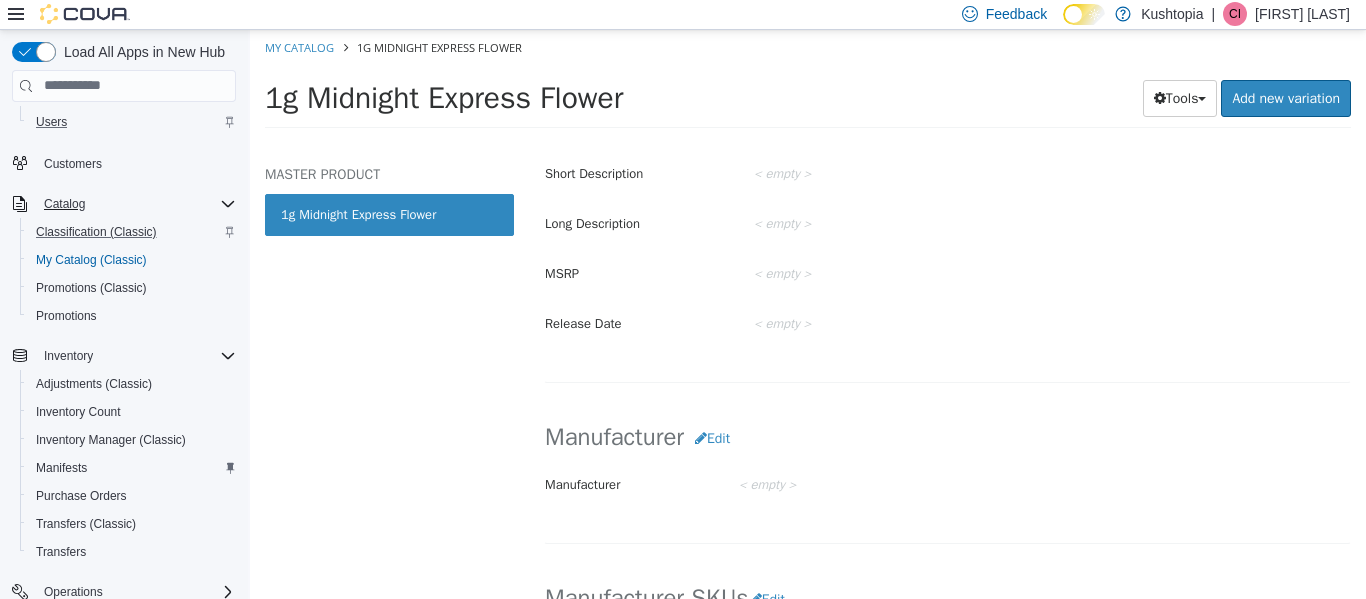 scroll, scrollTop: 0, scrollLeft: 0, axis: both 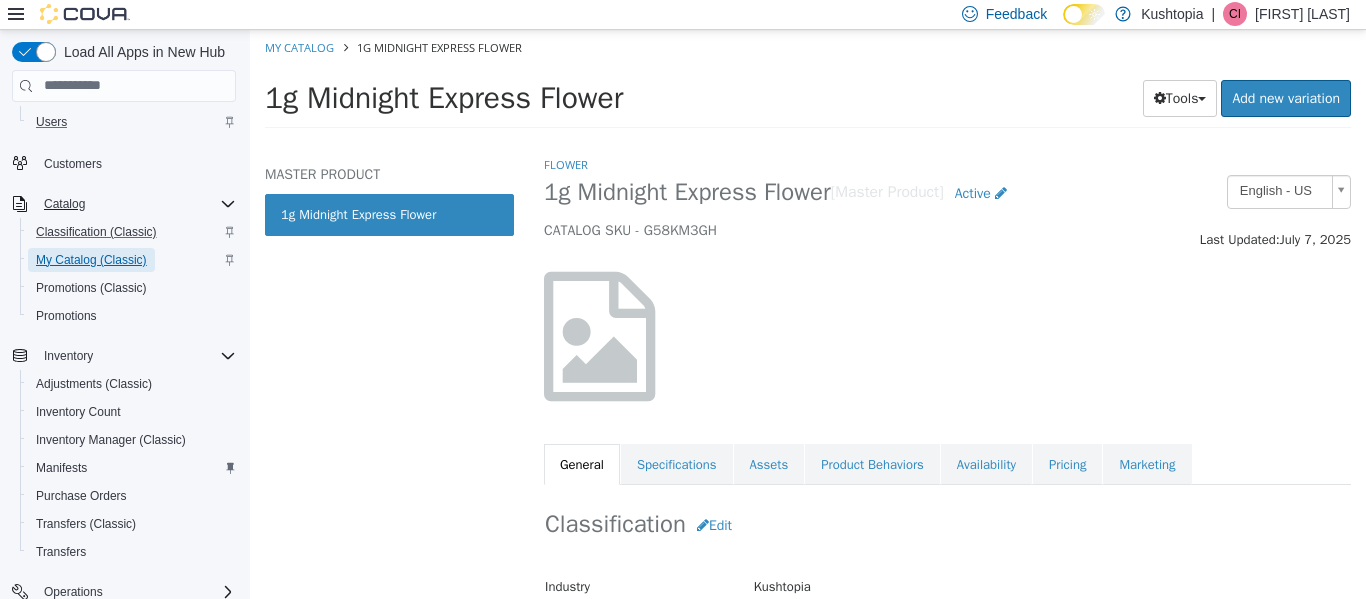 click on "My Catalog (Classic)" at bounding box center (91, 260) 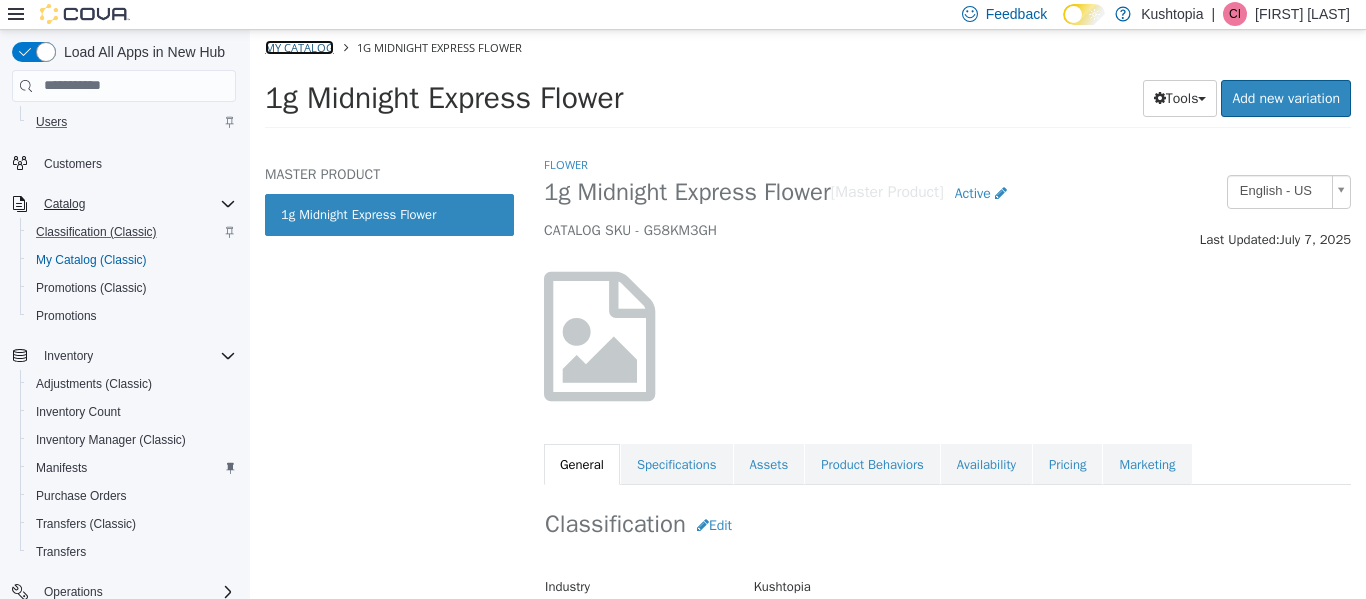 click on "My Catalog" at bounding box center [299, 46] 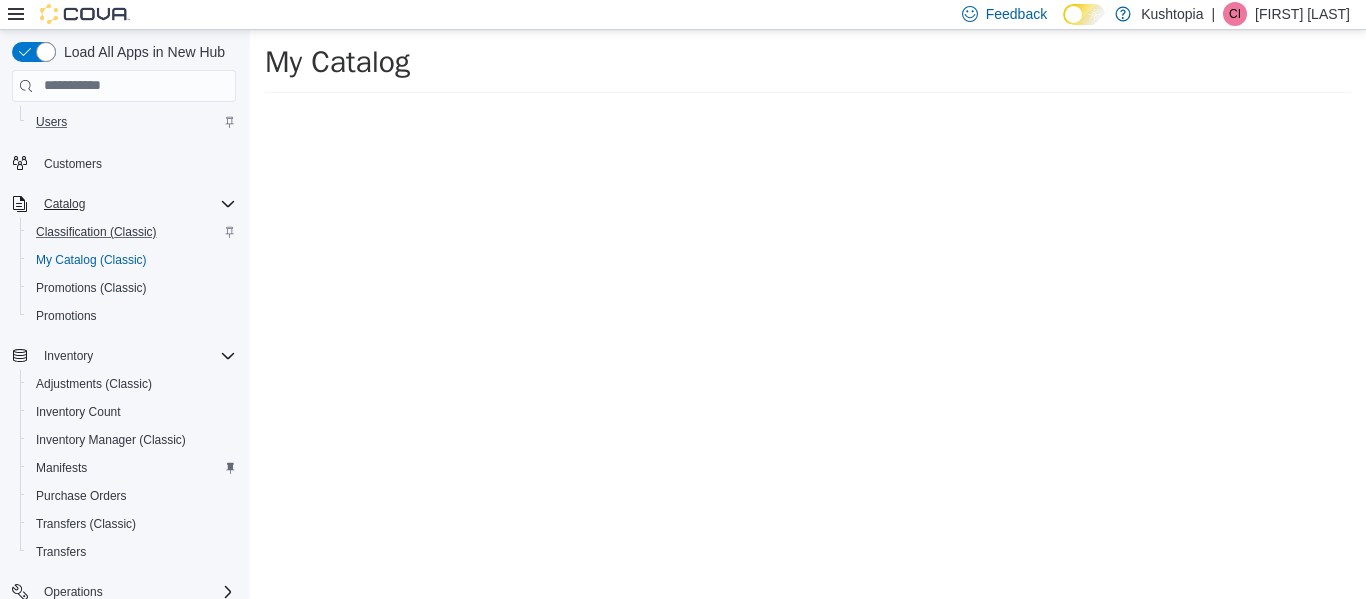 select on "**********" 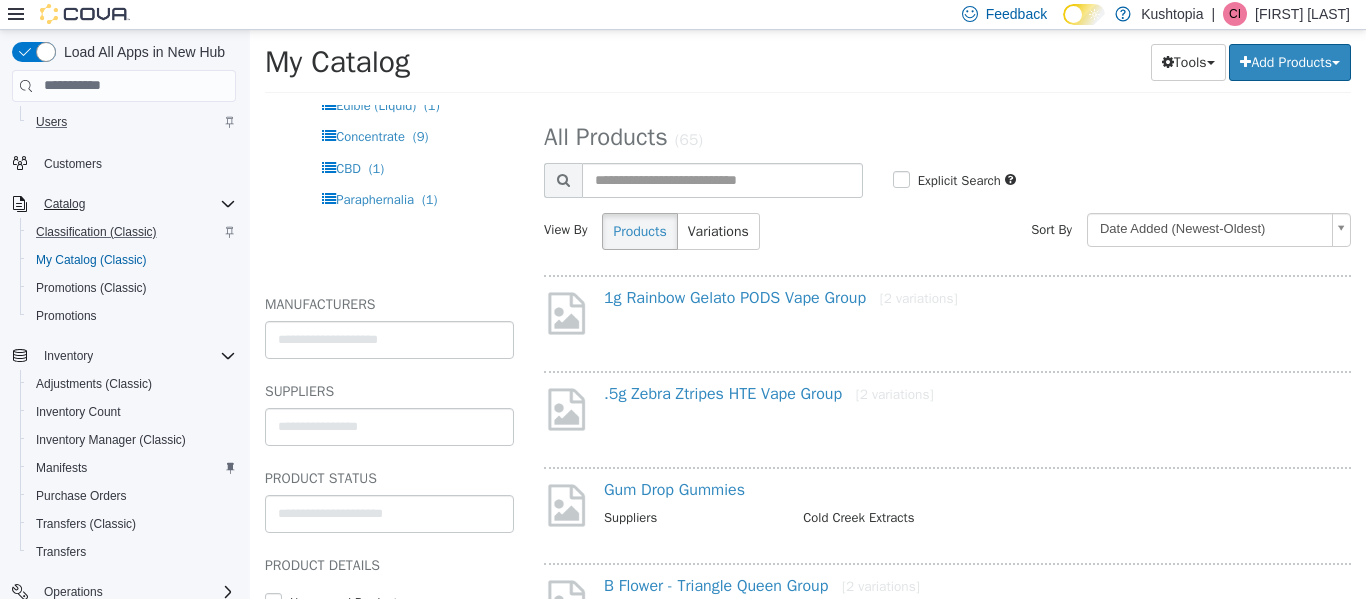 scroll, scrollTop: 300, scrollLeft: 0, axis: vertical 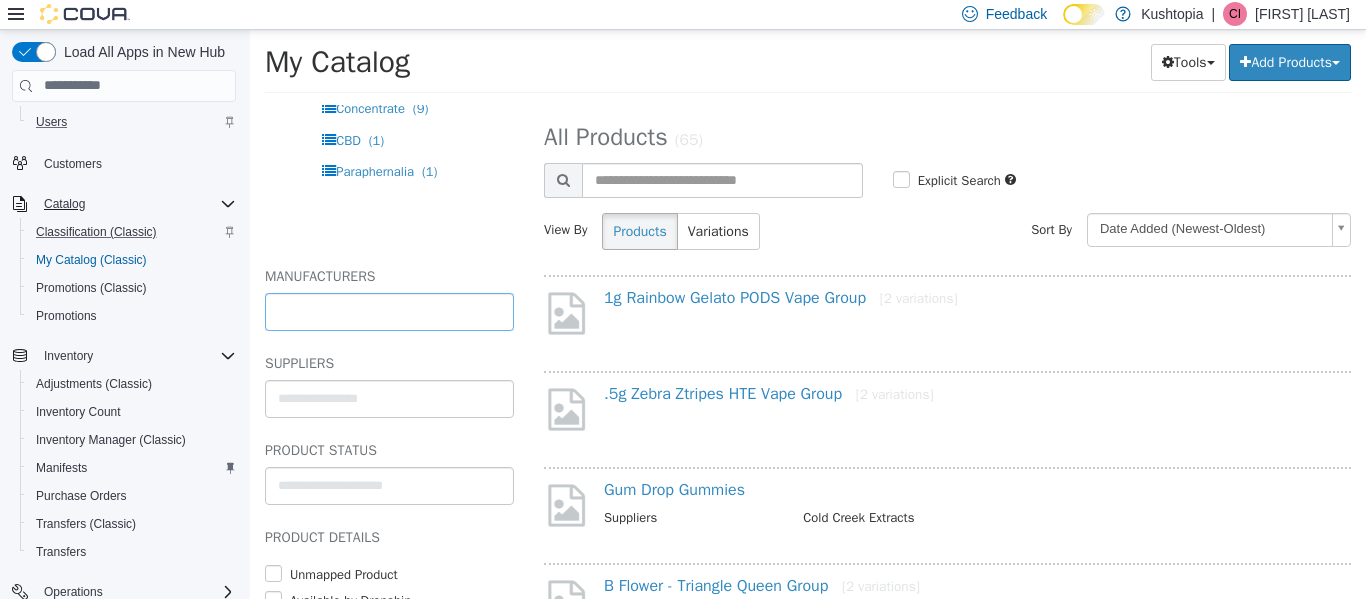 click at bounding box center [389, 311] 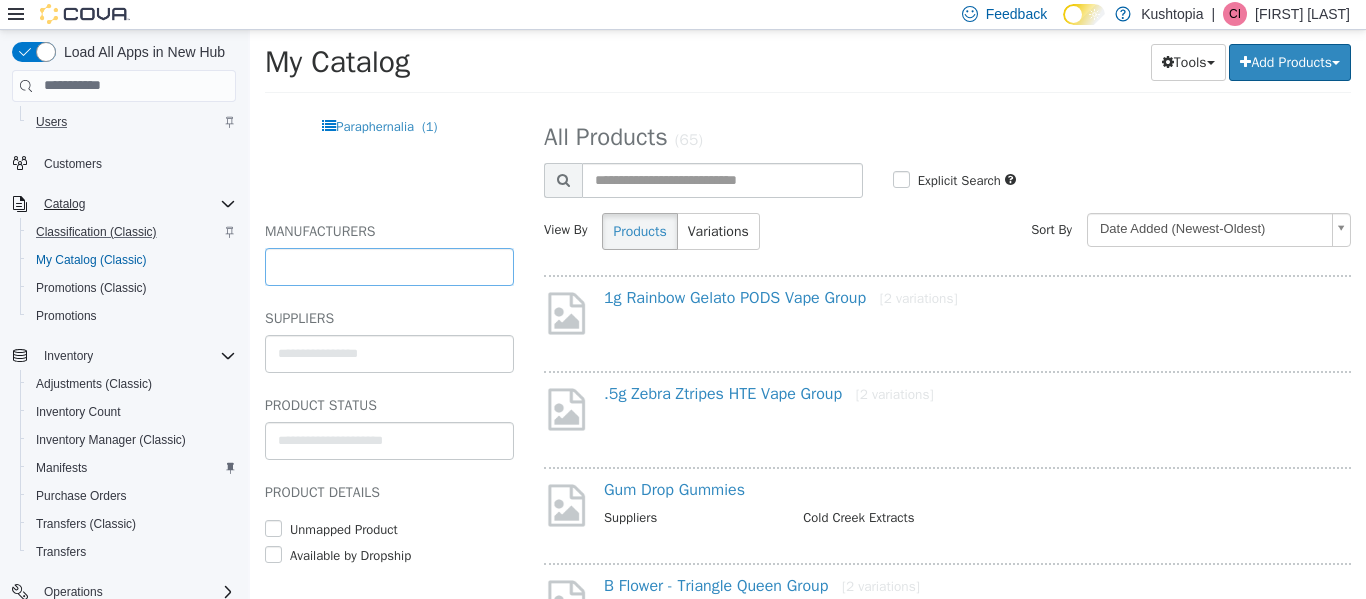 scroll, scrollTop: 370, scrollLeft: 0, axis: vertical 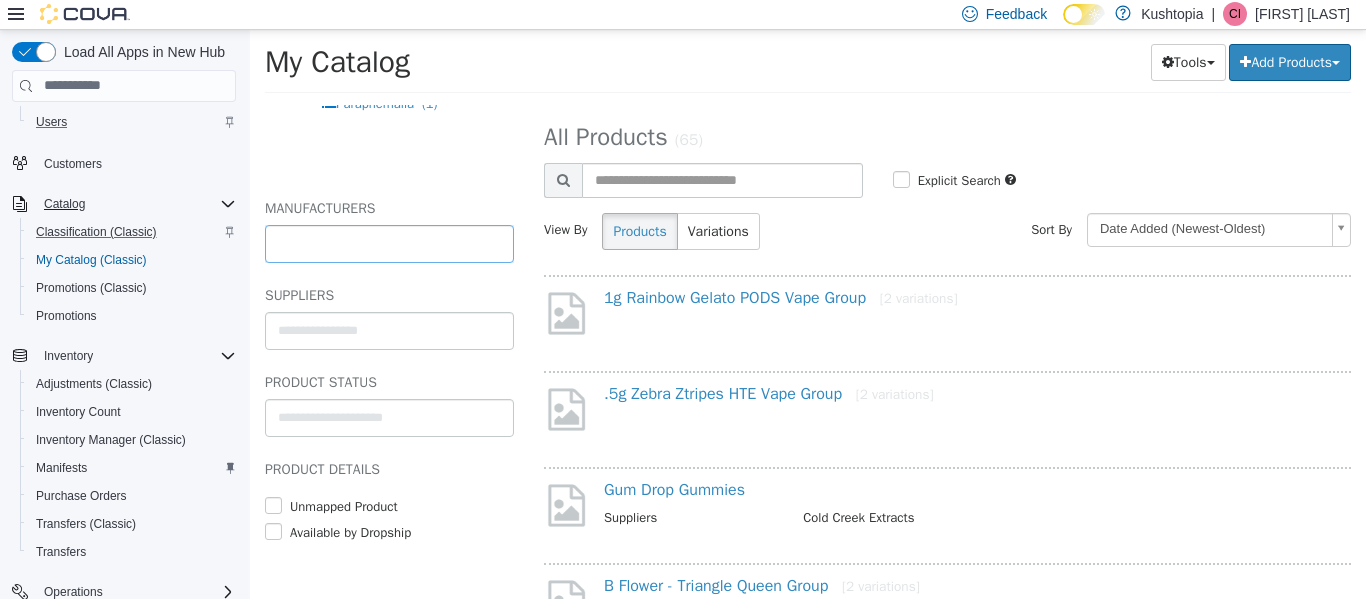 type on "**********" 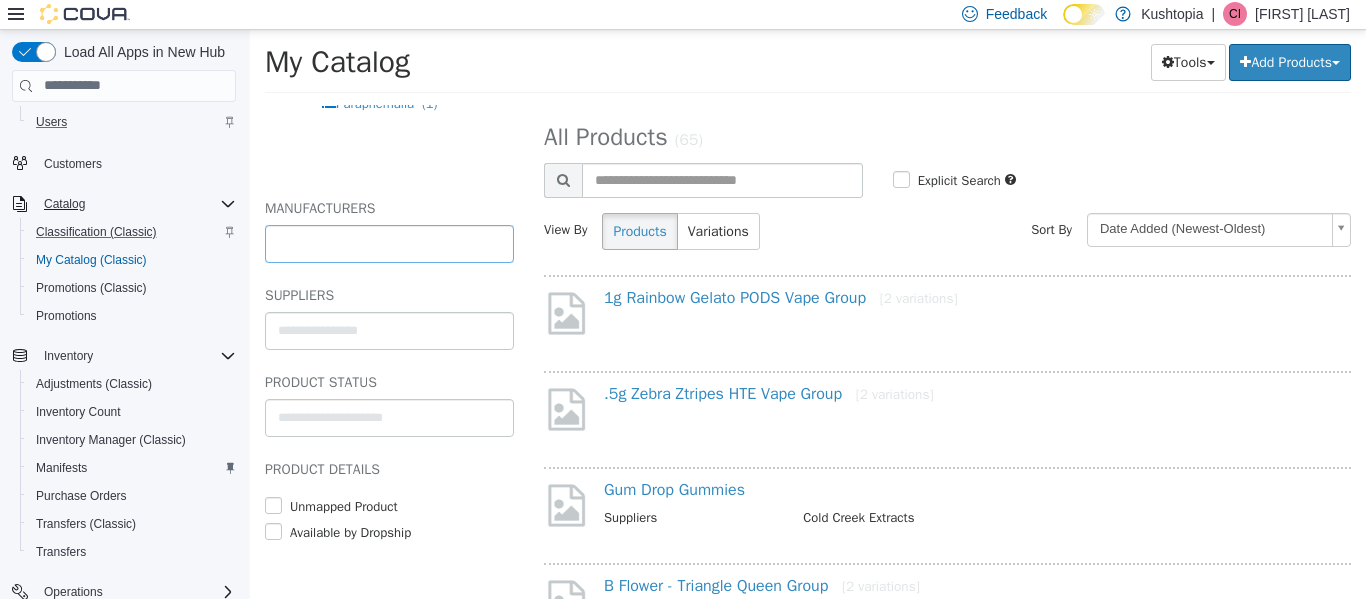 click at bounding box center [382, 243] 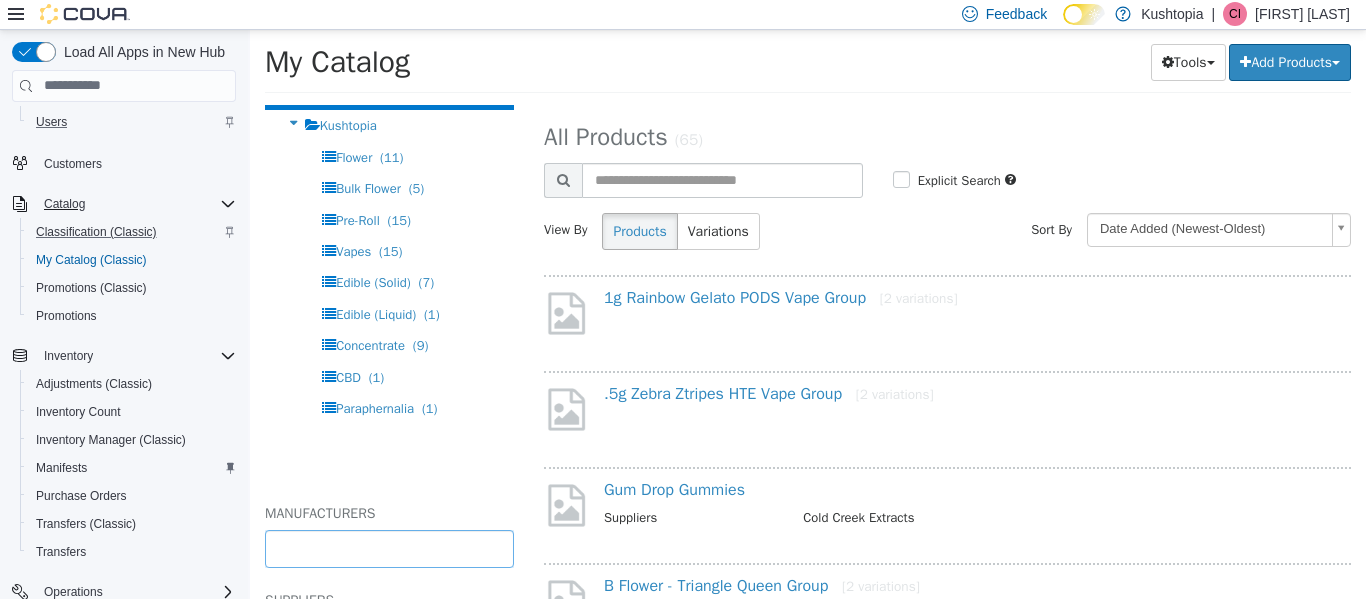 scroll, scrollTop: 0, scrollLeft: 0, axis: both 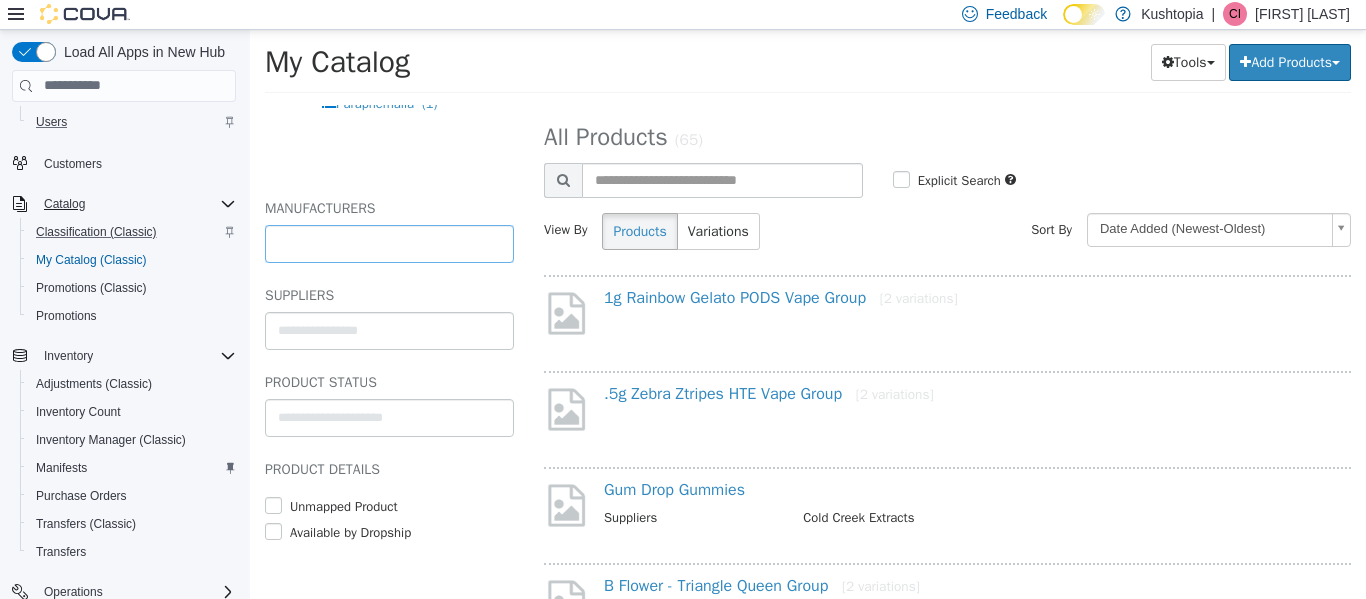 type on "**********" 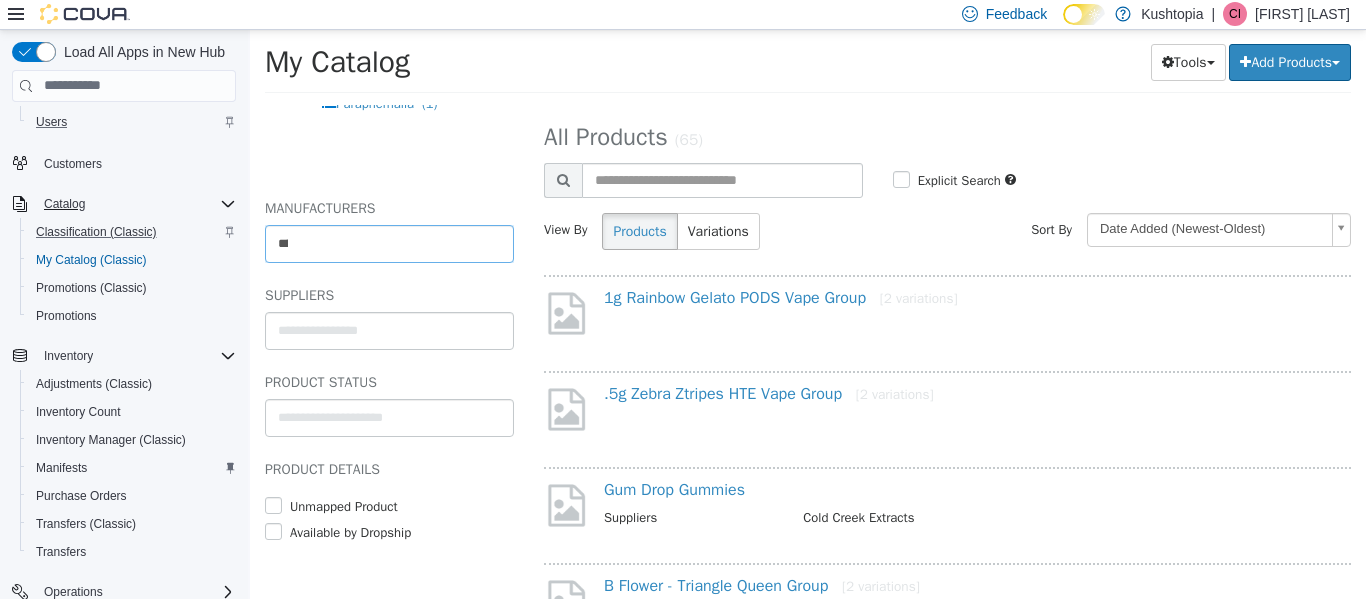 click on "**********" at bounding box center [389, 243] 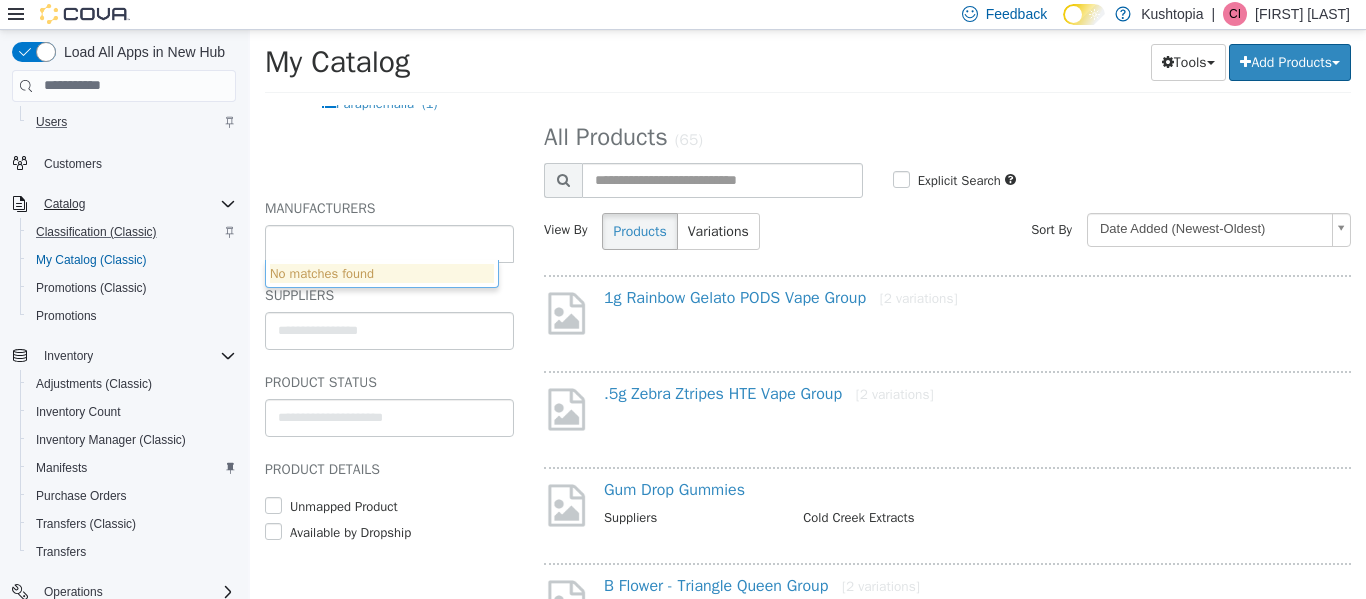 click on "No matches found" at bounding box center (382, 273) 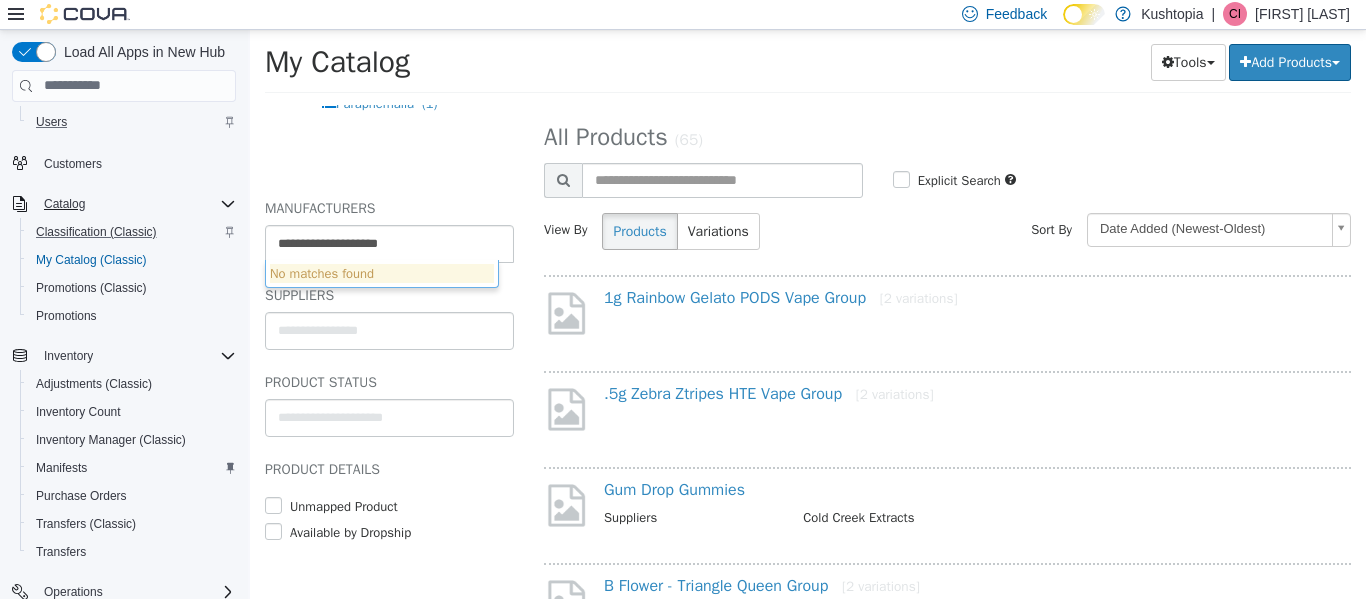 click on "**********" at bounding box center (808, 67) 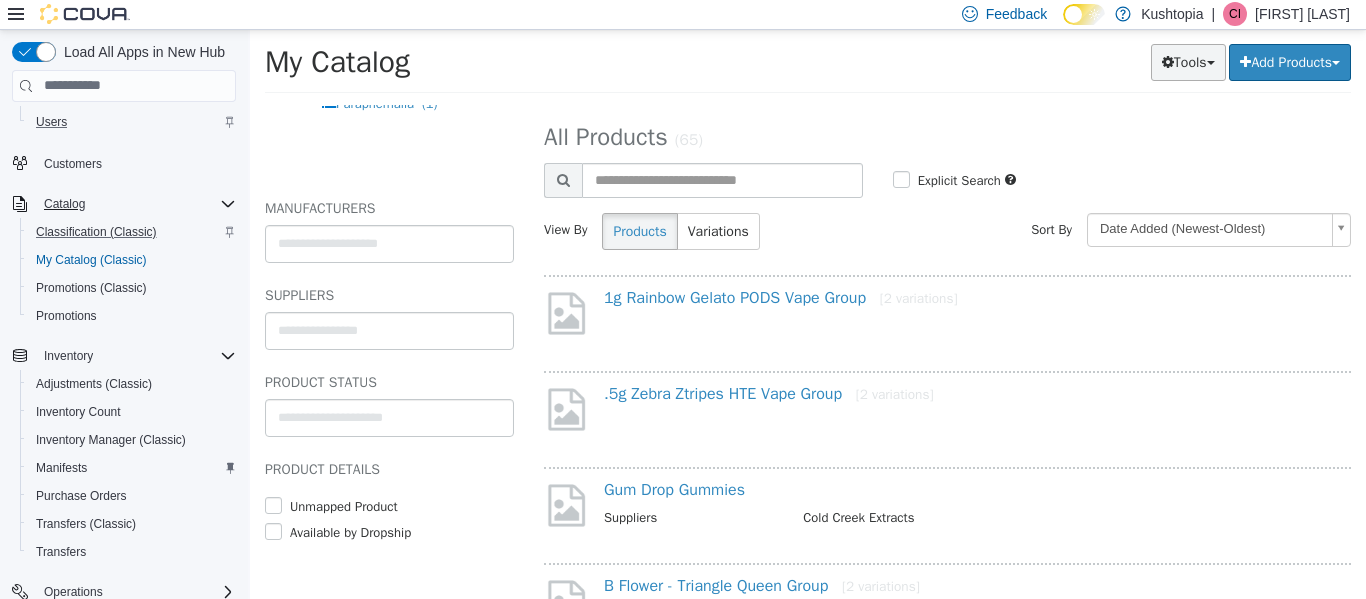 click at bounding box center [1211, 62] 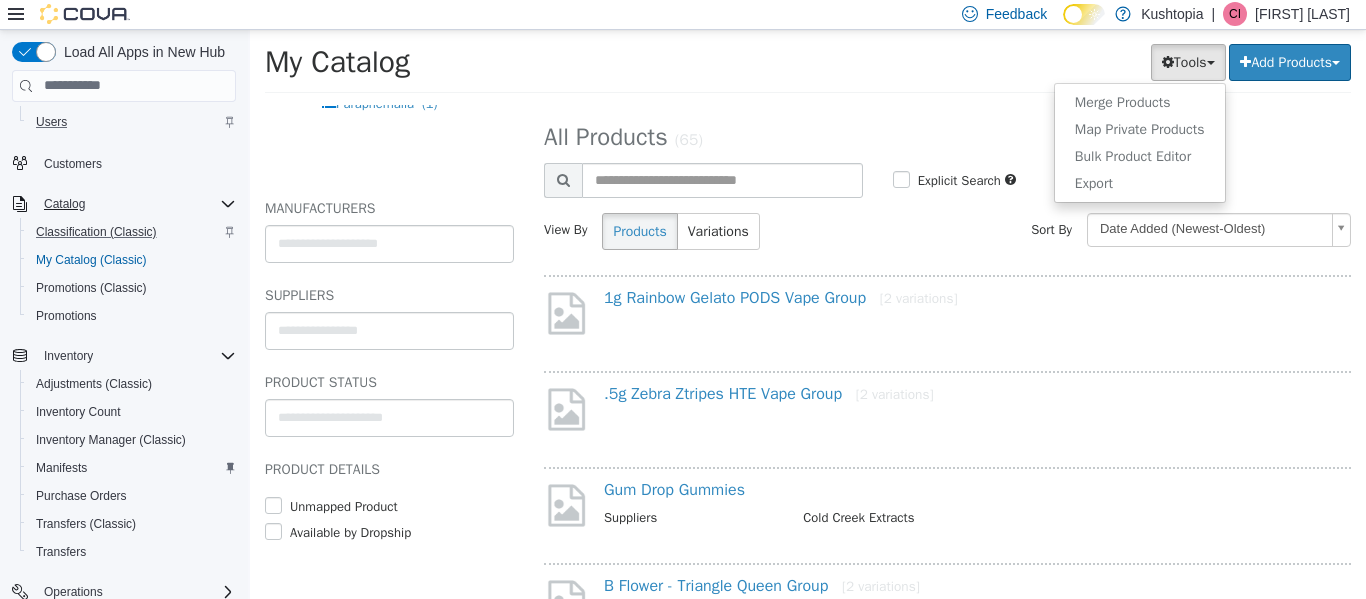 click on "**********" at bounding box center [947, 351] 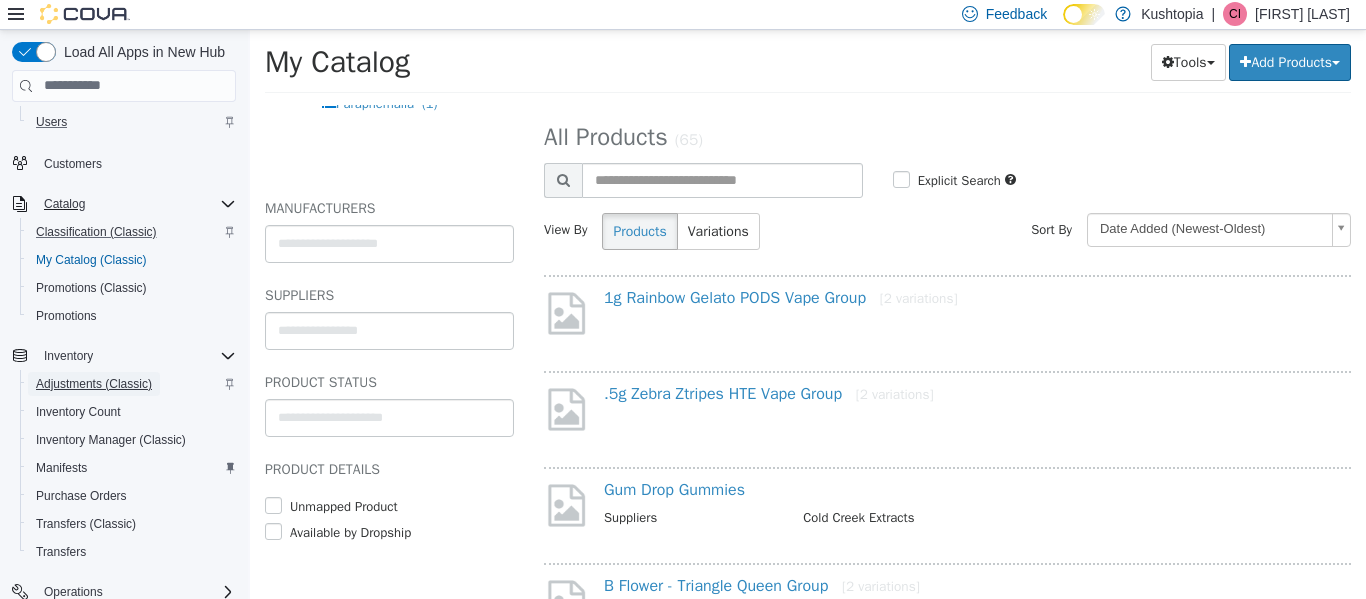 click on "Adjustments (Classic)" at bounding box center [94, 384] 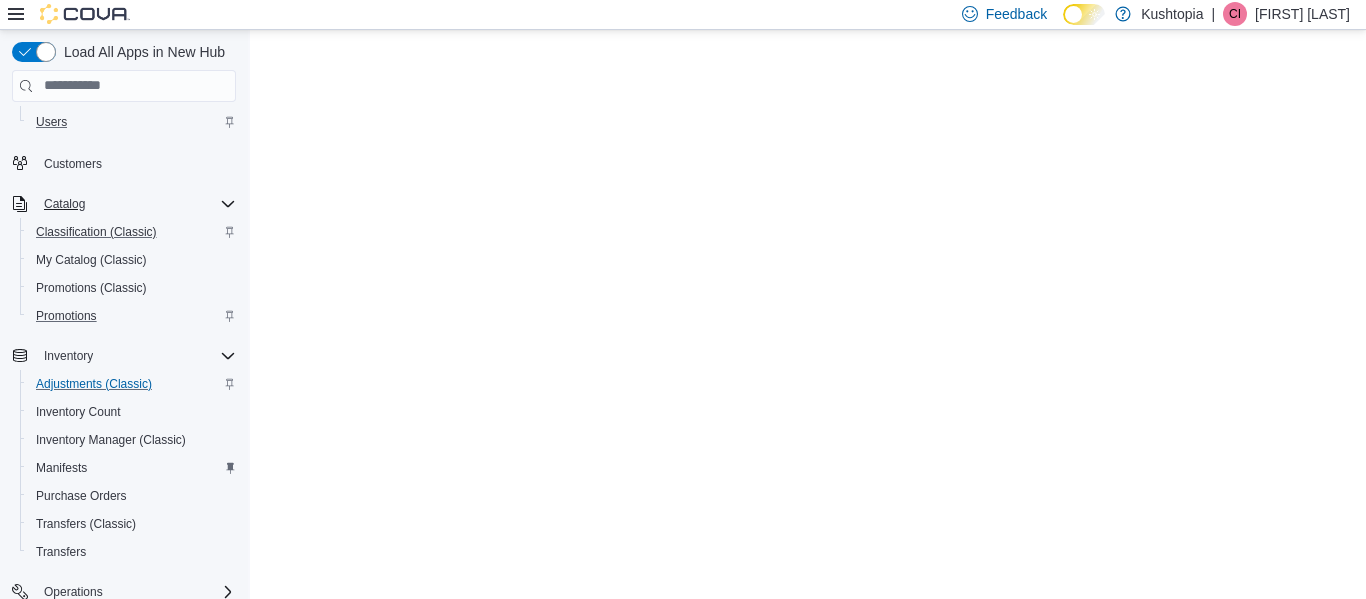 scroll, scrollTop: 0, scrollLeft: 0, axis: both 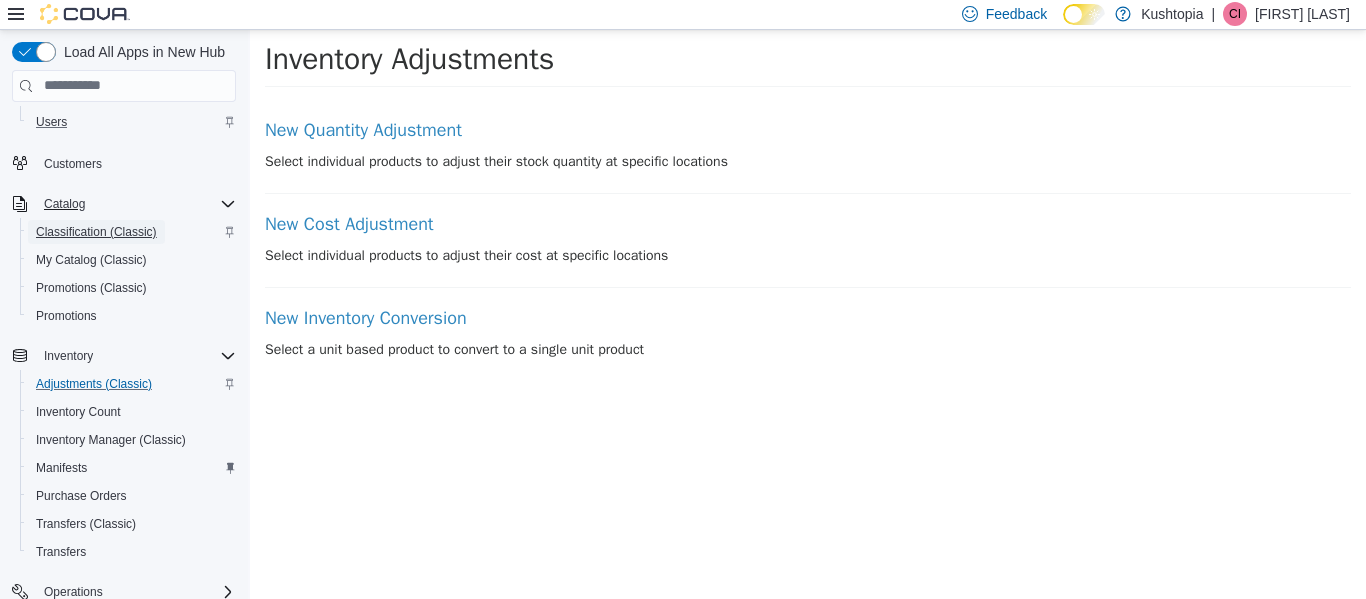 click on "Classification (Classic)" at bounding box center [96, 232] 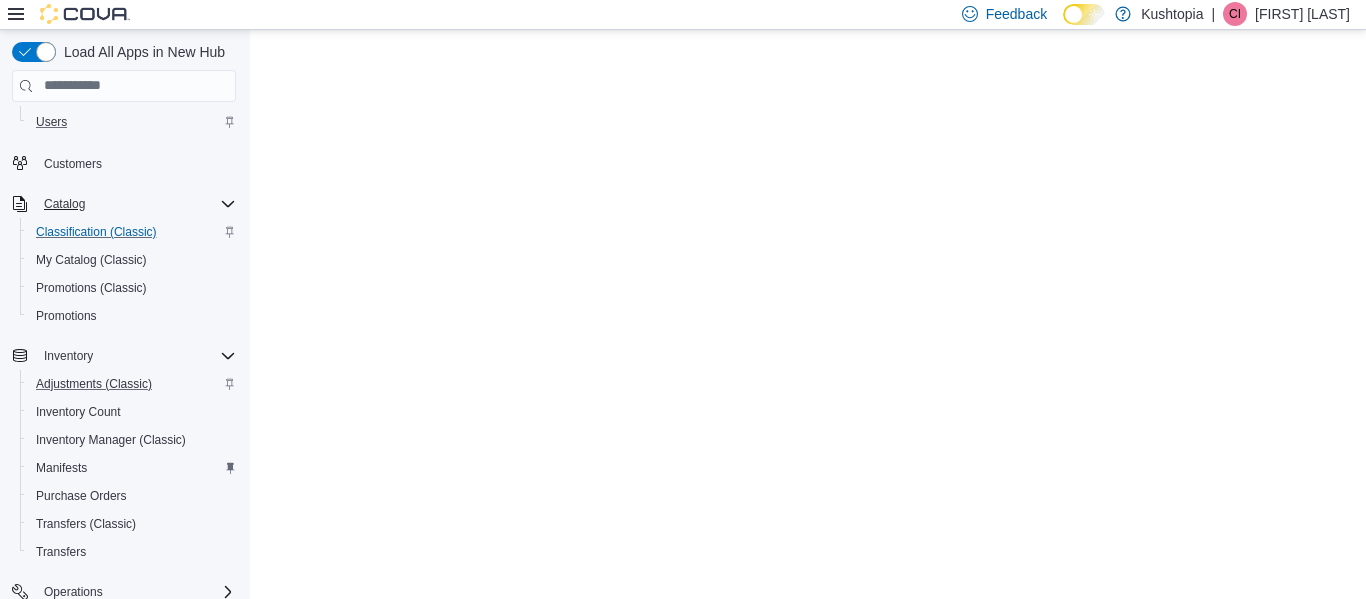scroll, scrollTop: 0, scrollLeft: 0, axis: both 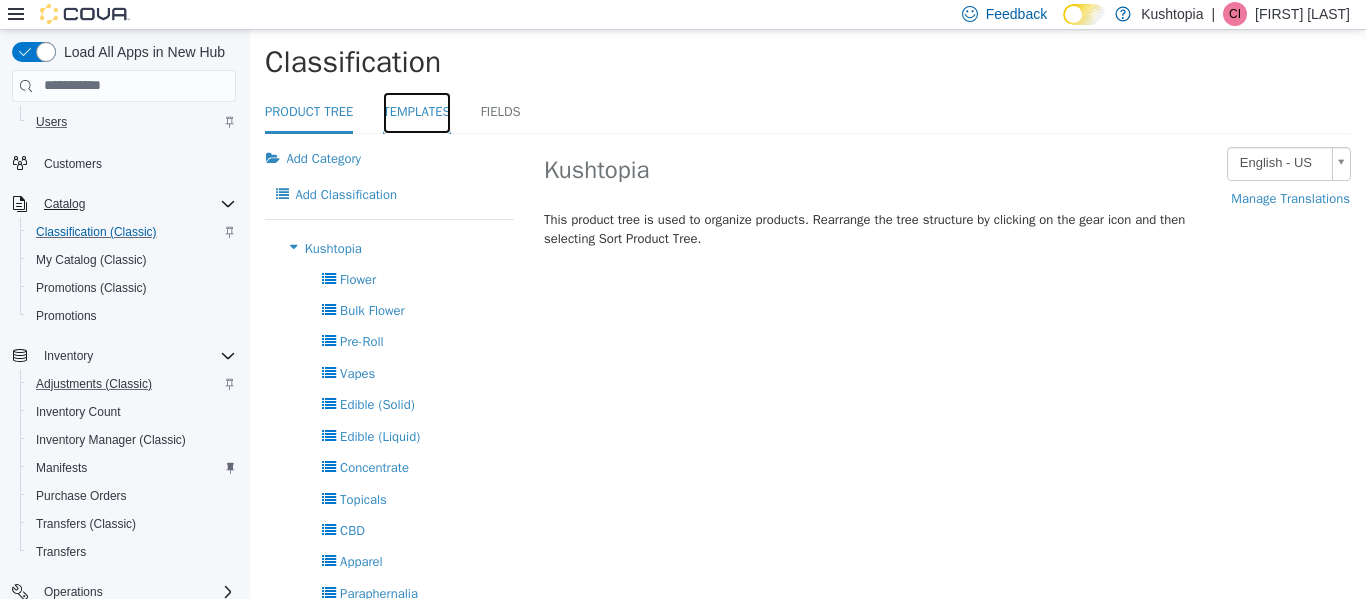 click on "Templates" at bounding box center (416, 112) 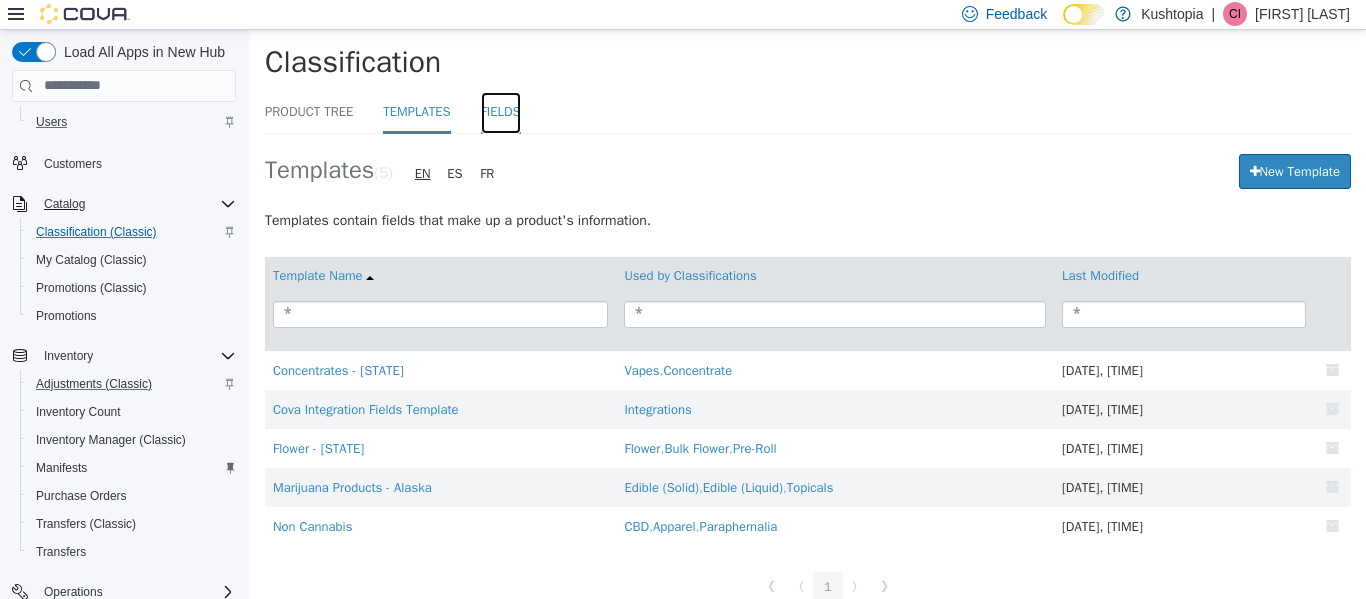 click on "Fields" at bounding box center (501, 112) 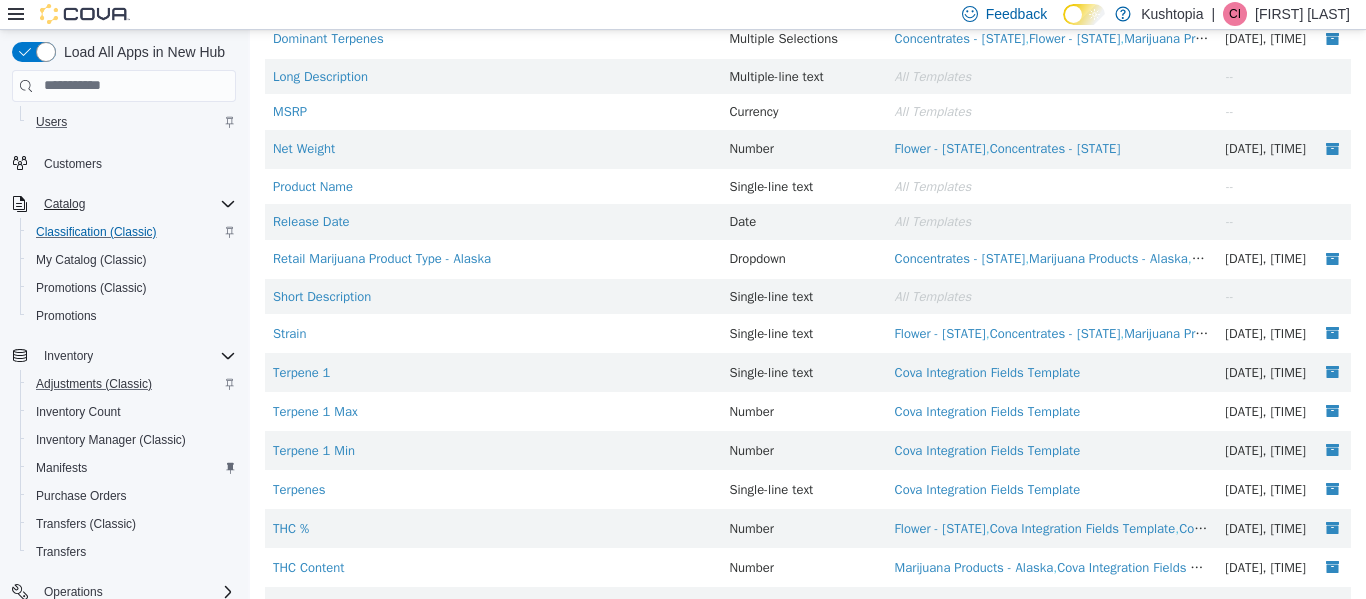 scroll, scrollTop: 772, scrollLeft: 0, axis: vertical 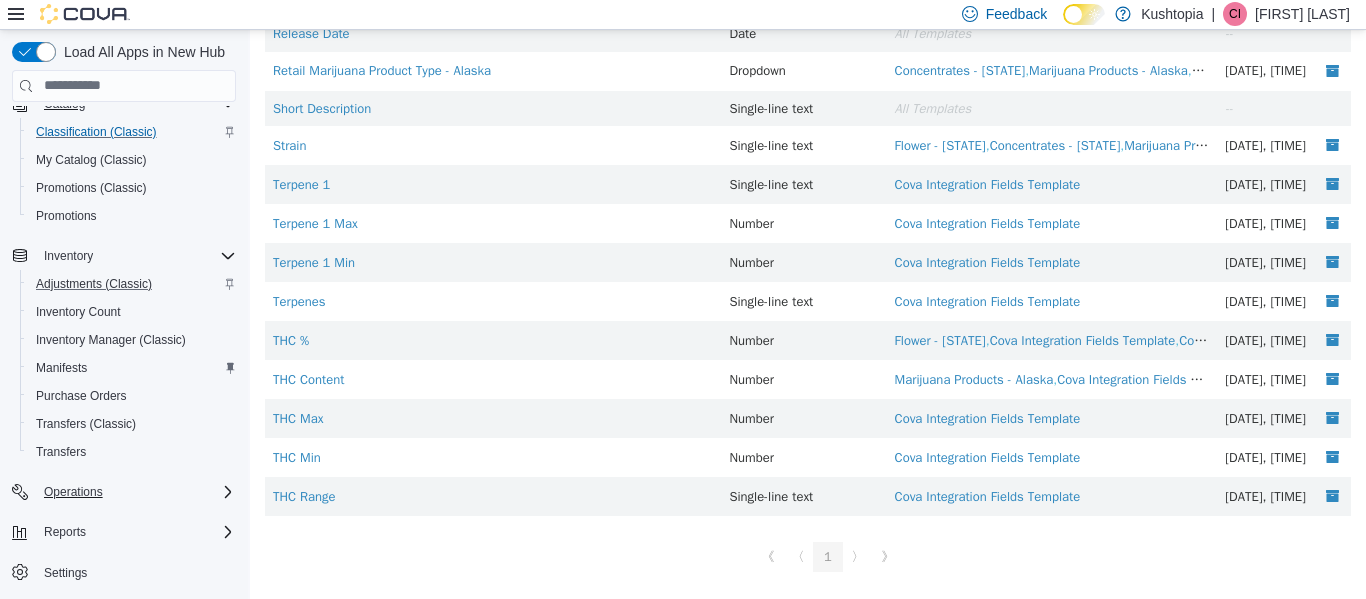 click on "Operations" at bounding box center (136, 492) 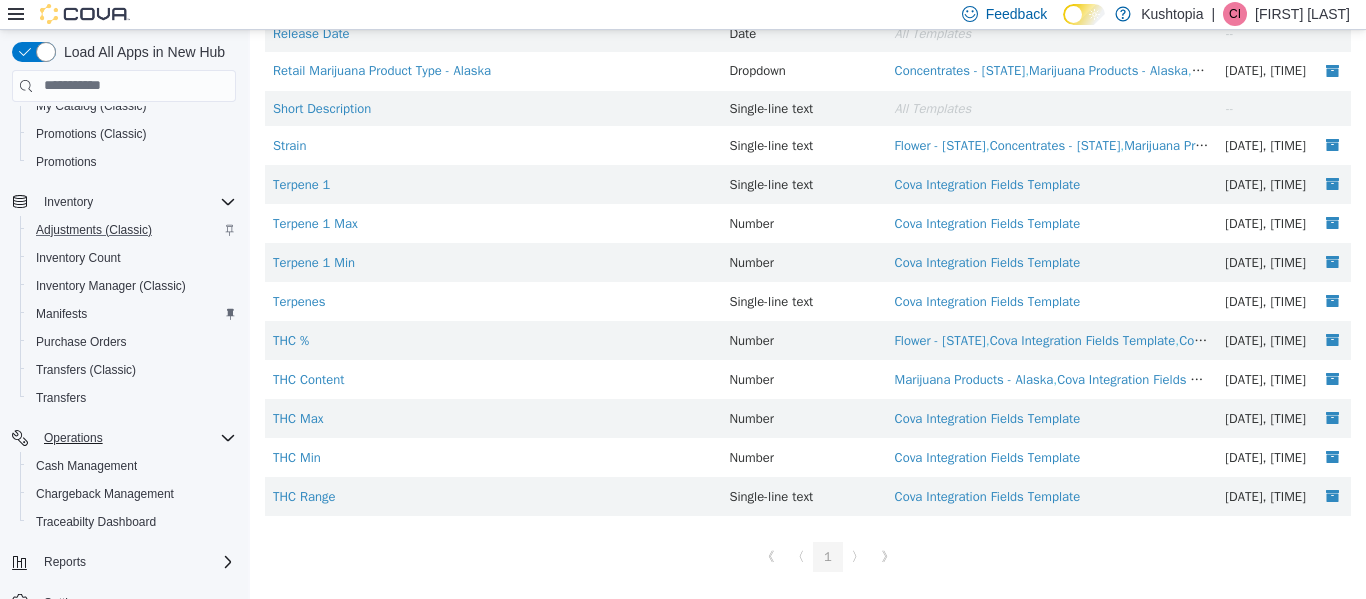 scroll, scrollTop: 315, scrollLeft: 0, axis: vertical 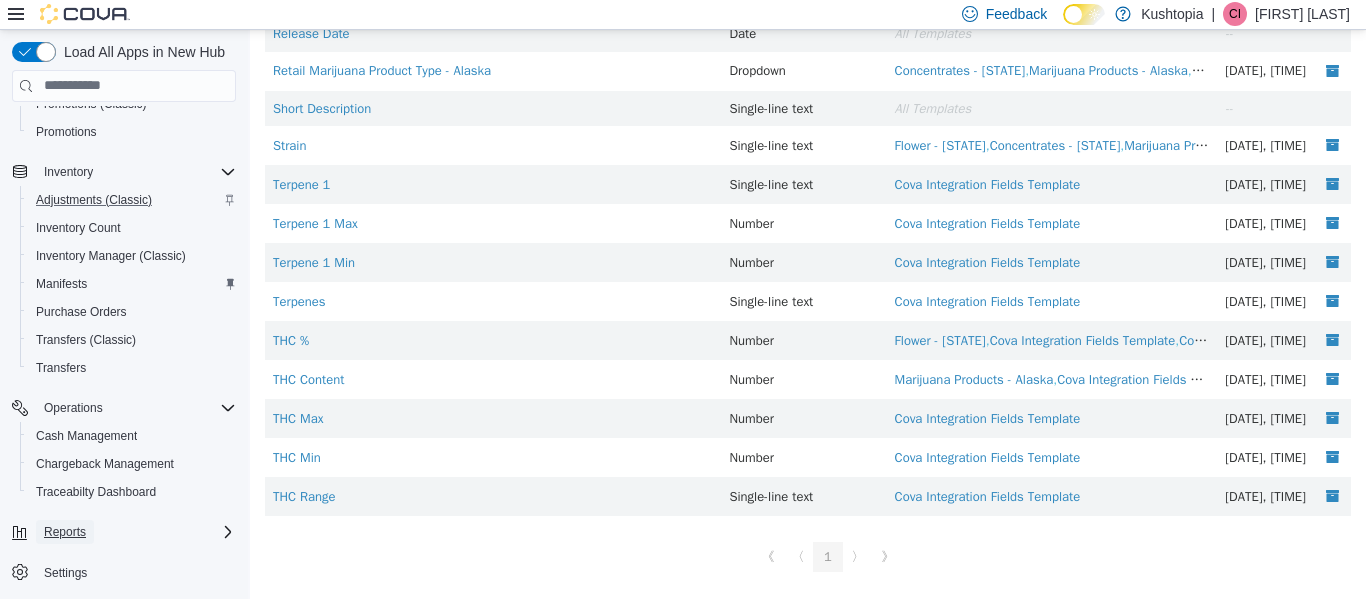 click on "Reports" at bounding box center [65, 532] 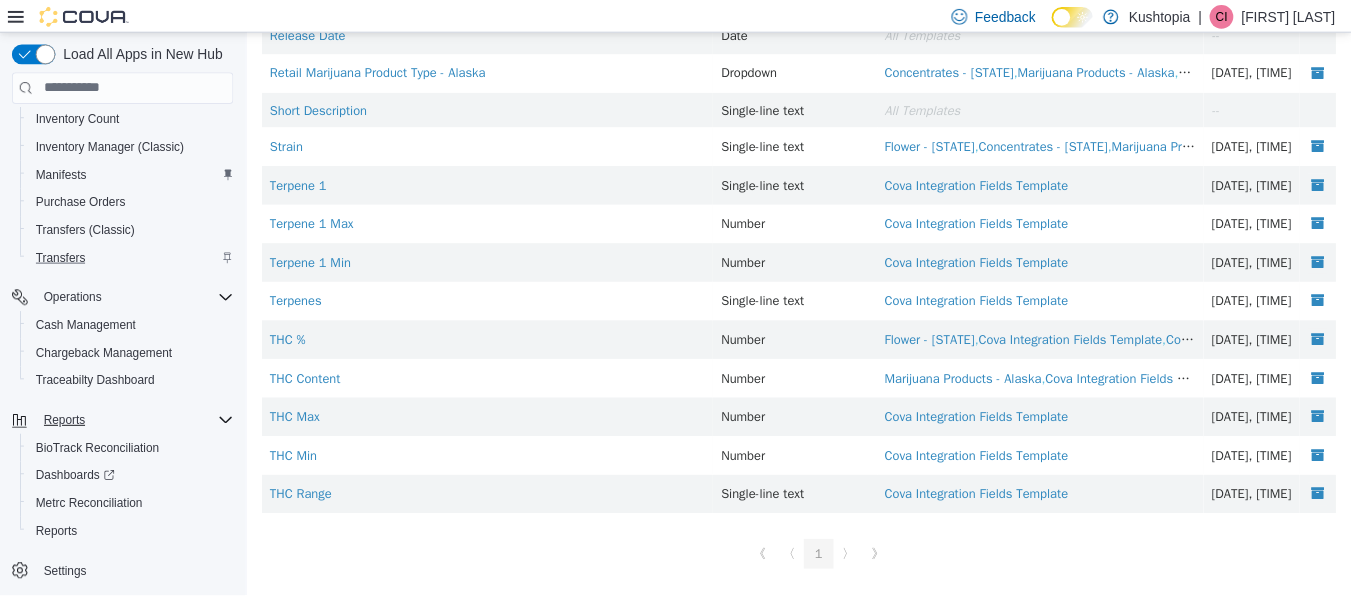 scroll, scrollTop: 427, scrollLeft: 0, axis: vertical 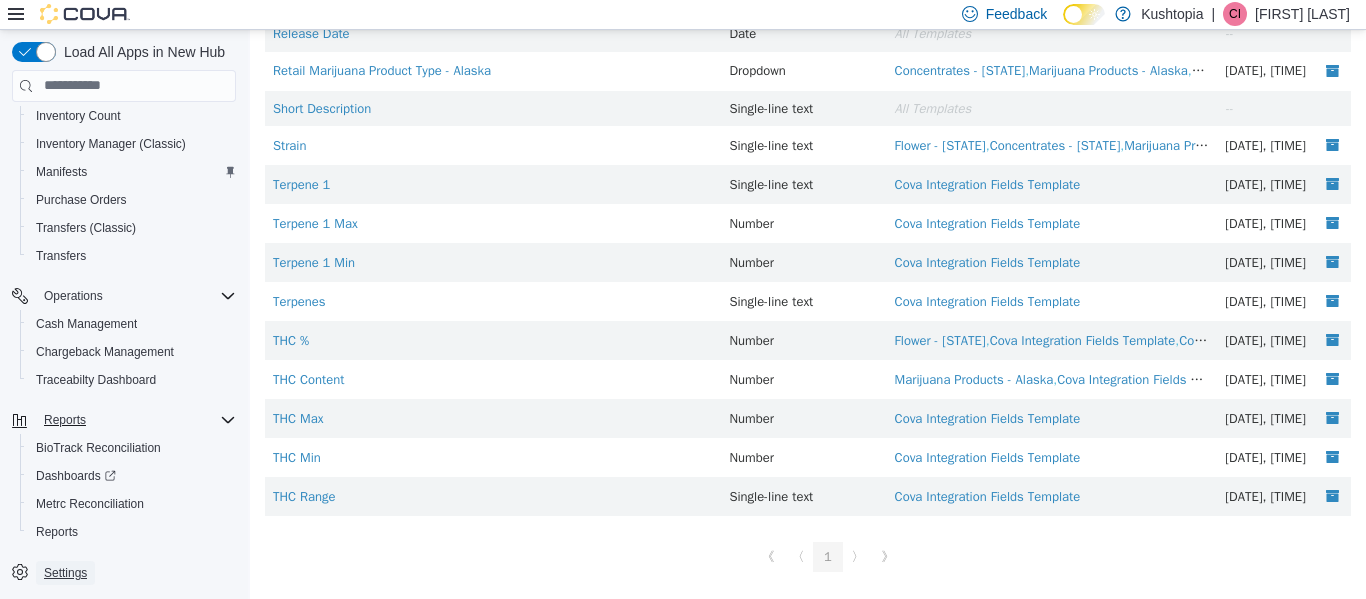 click on "Settings" at bounding box center [65, 573] 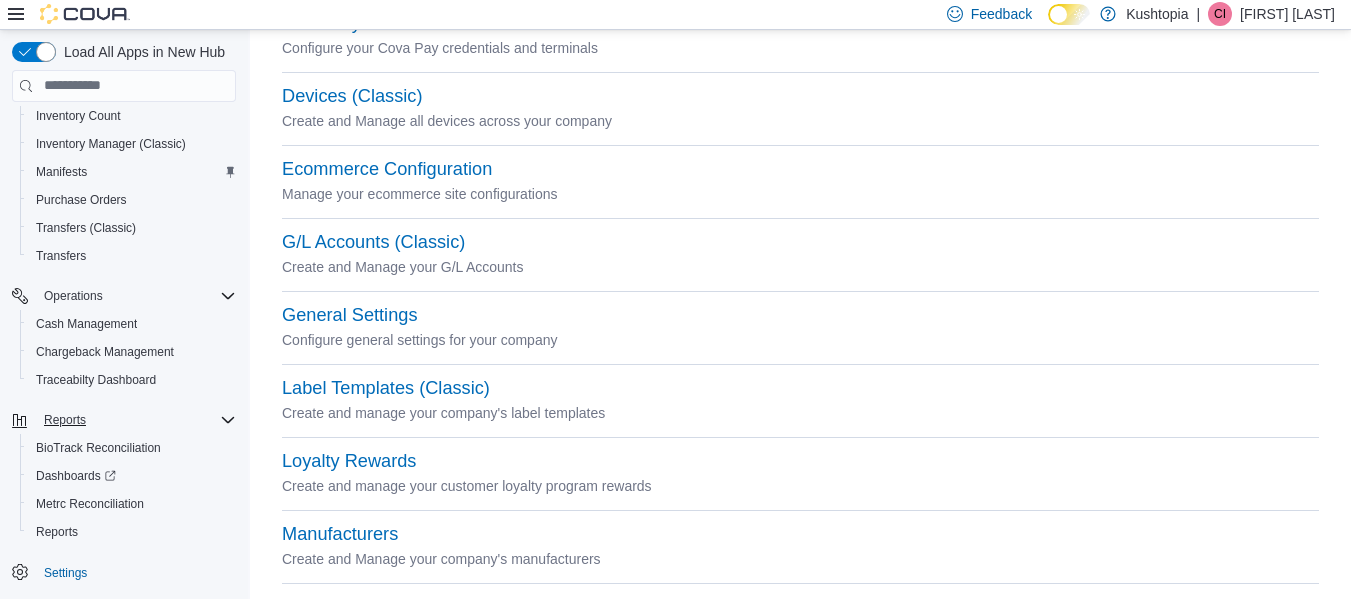 scroll, scrollTop: 300, scrollLeft: 0, axis: vertical 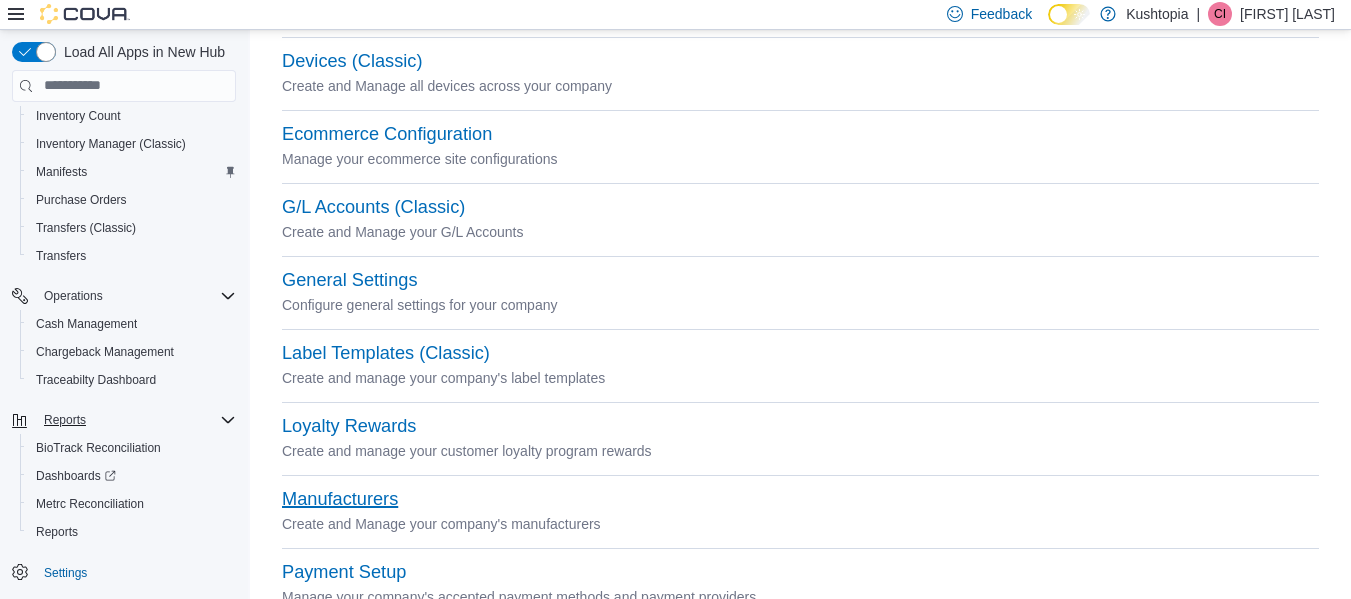click on "Manufacturers" at bounding box center (340, 499) 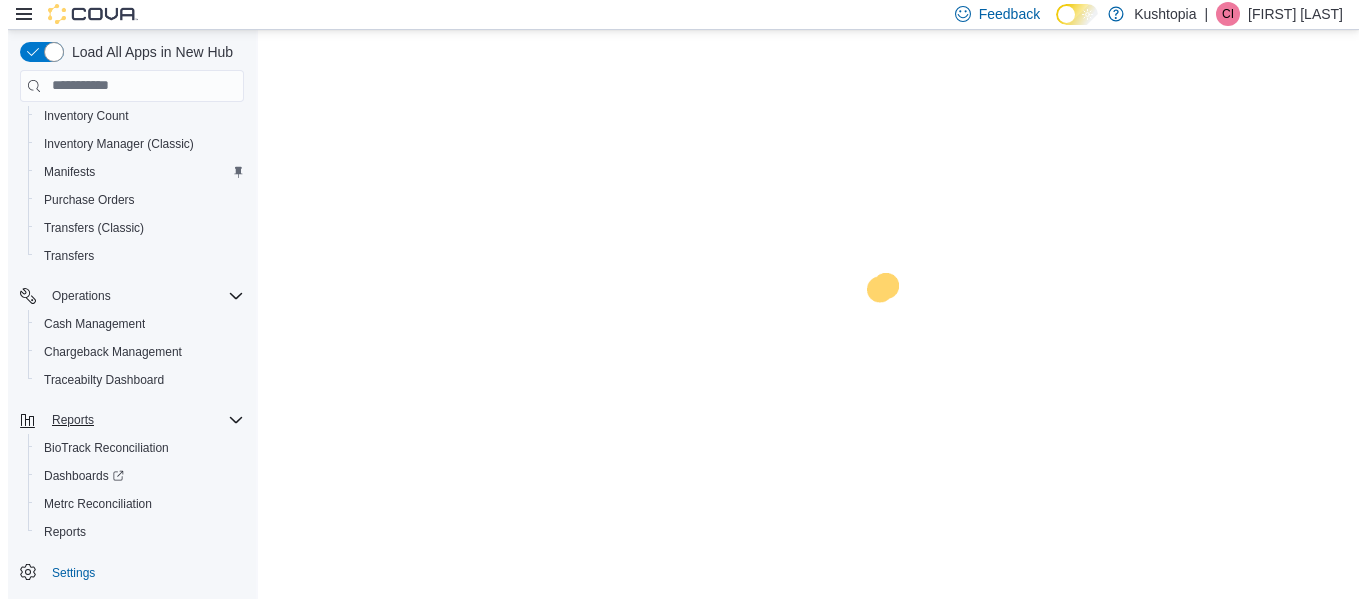 scroll, scrollTop: 0, scrollLeft: 0, axis: both 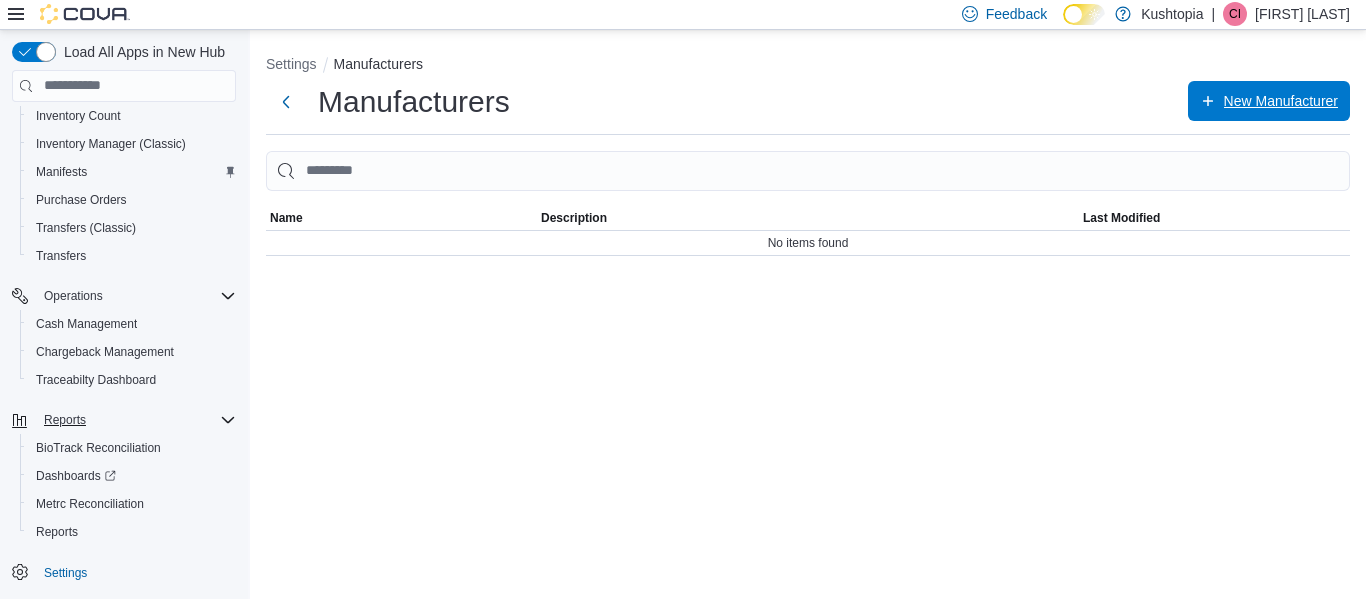 click on "New Manufacturer" at bounding box center [1281, 101] 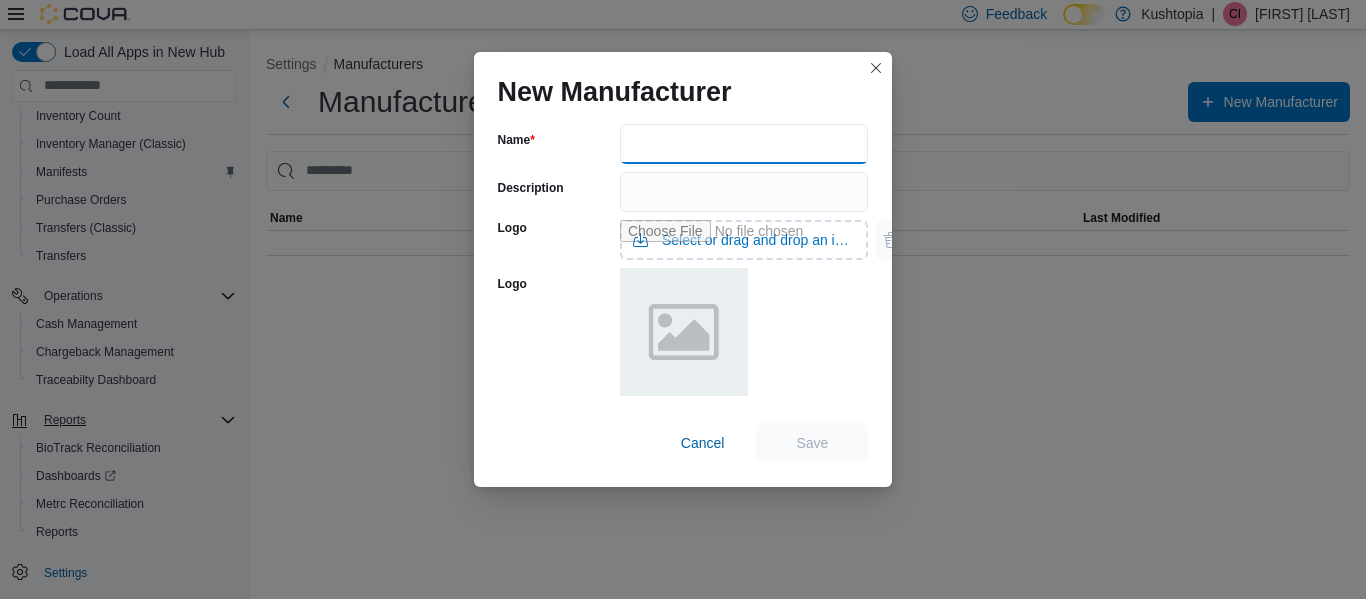 click on "Name" at bounding box center [744, 144] 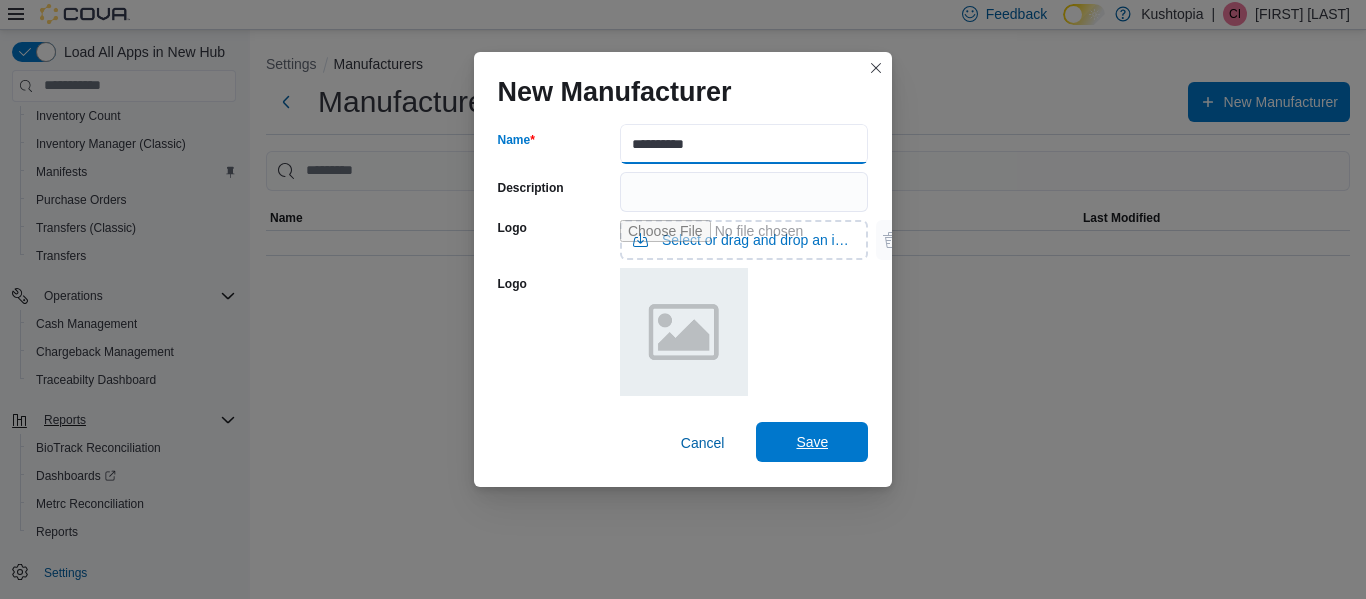 type on "**********" 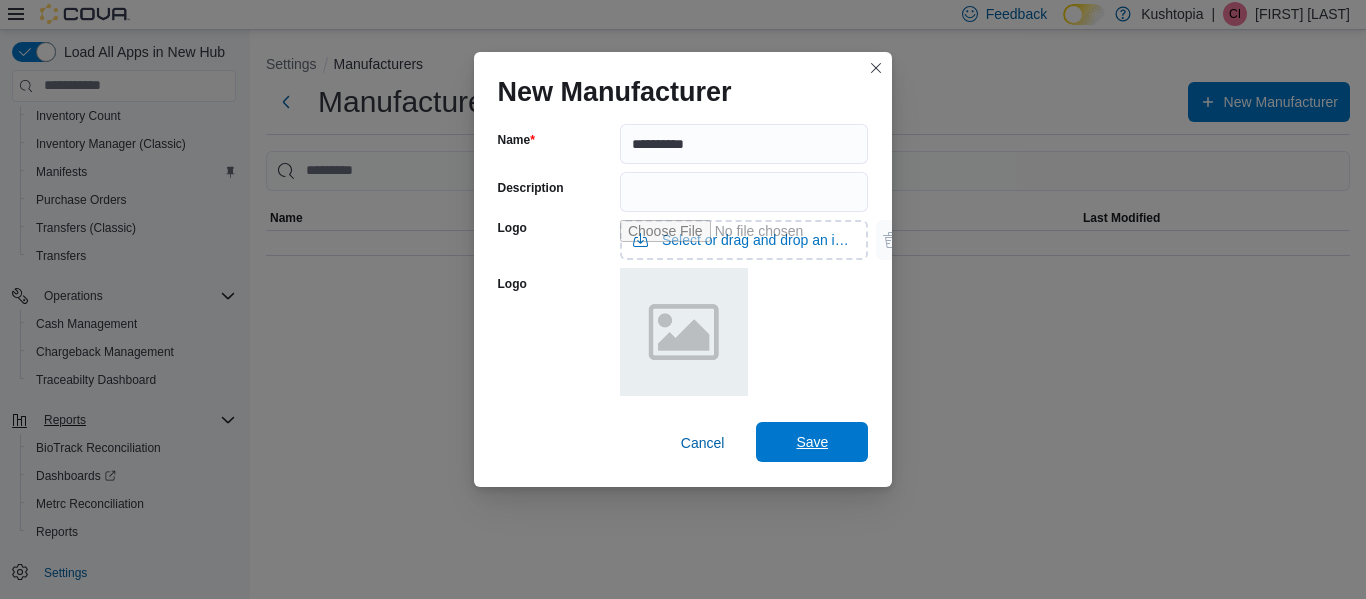 click on "Save" at bounding box center (812, 442) 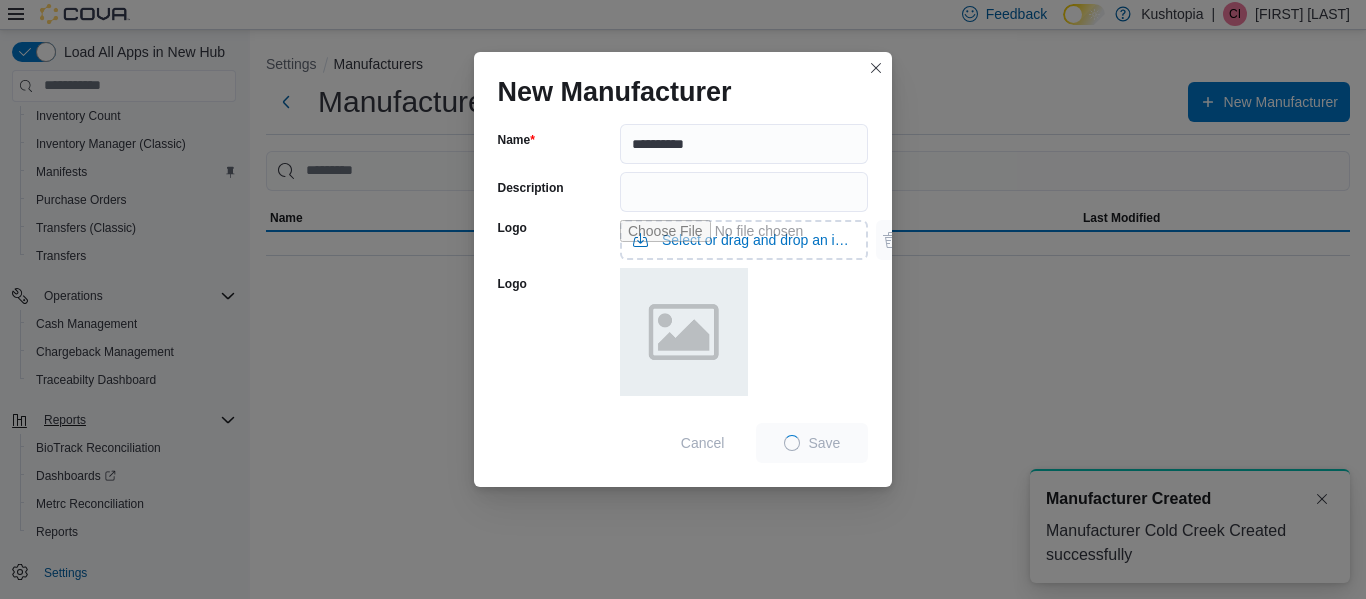 scroll, scrollTop: 0, scrollLeft: 0, axis: both 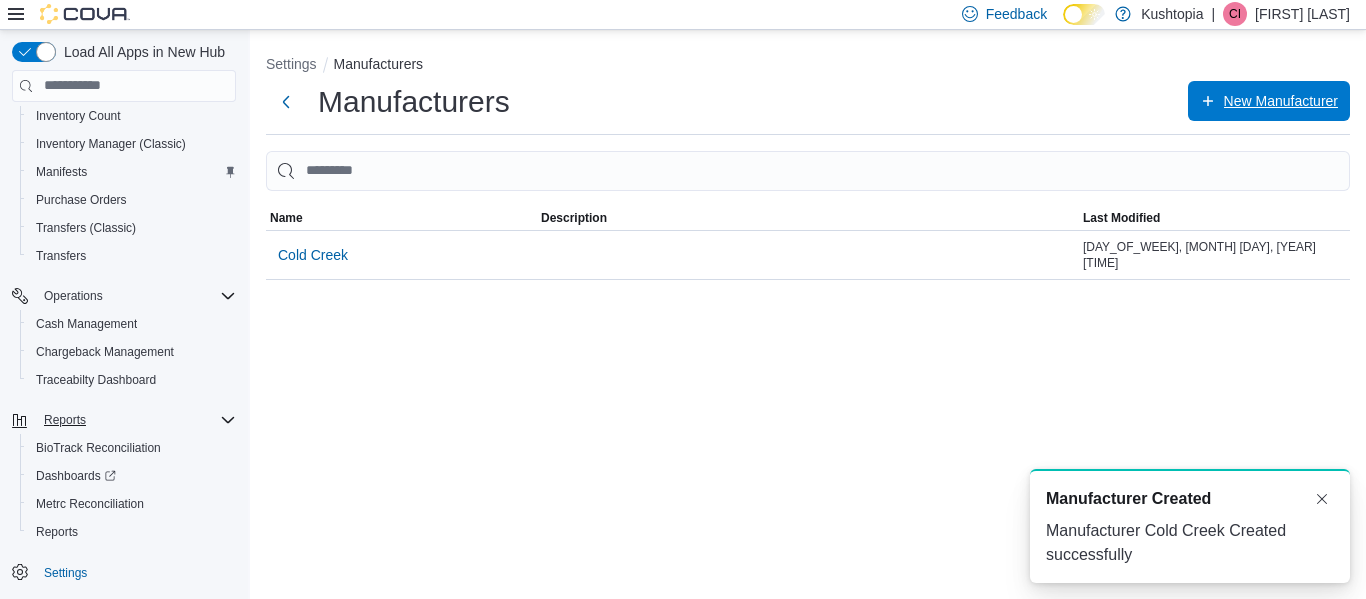 click on "New Manufacturer" at bounding box center (1281, 101) 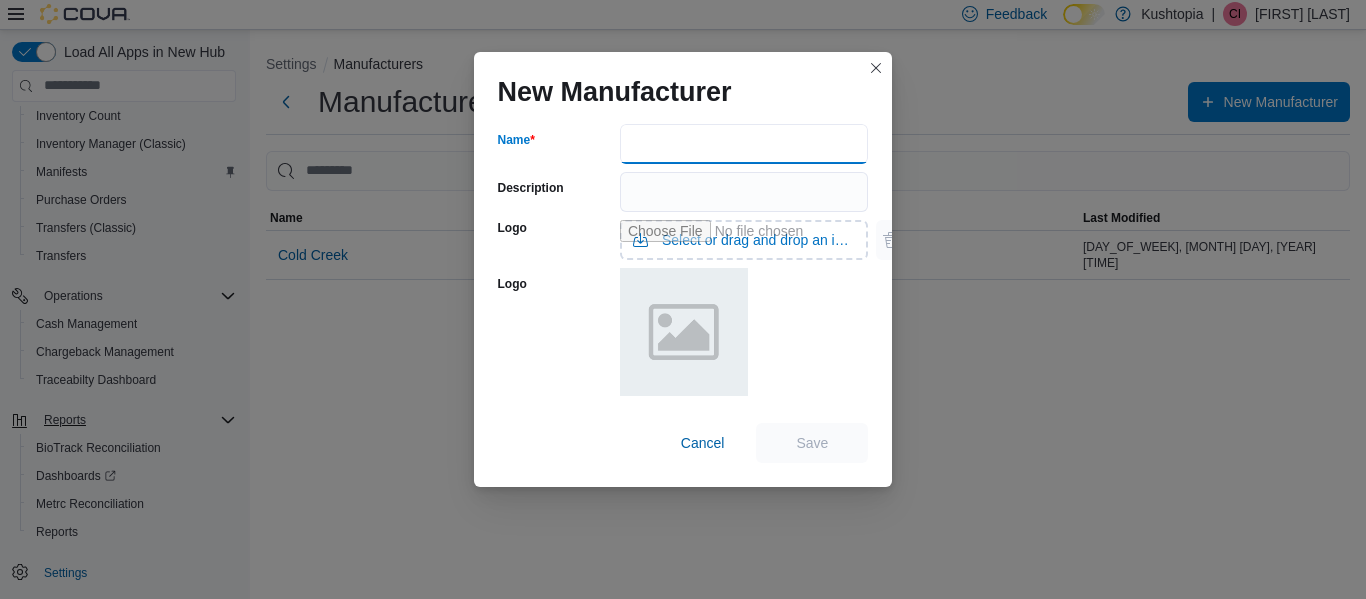 click on "Name" at bounding box center [744, 144] 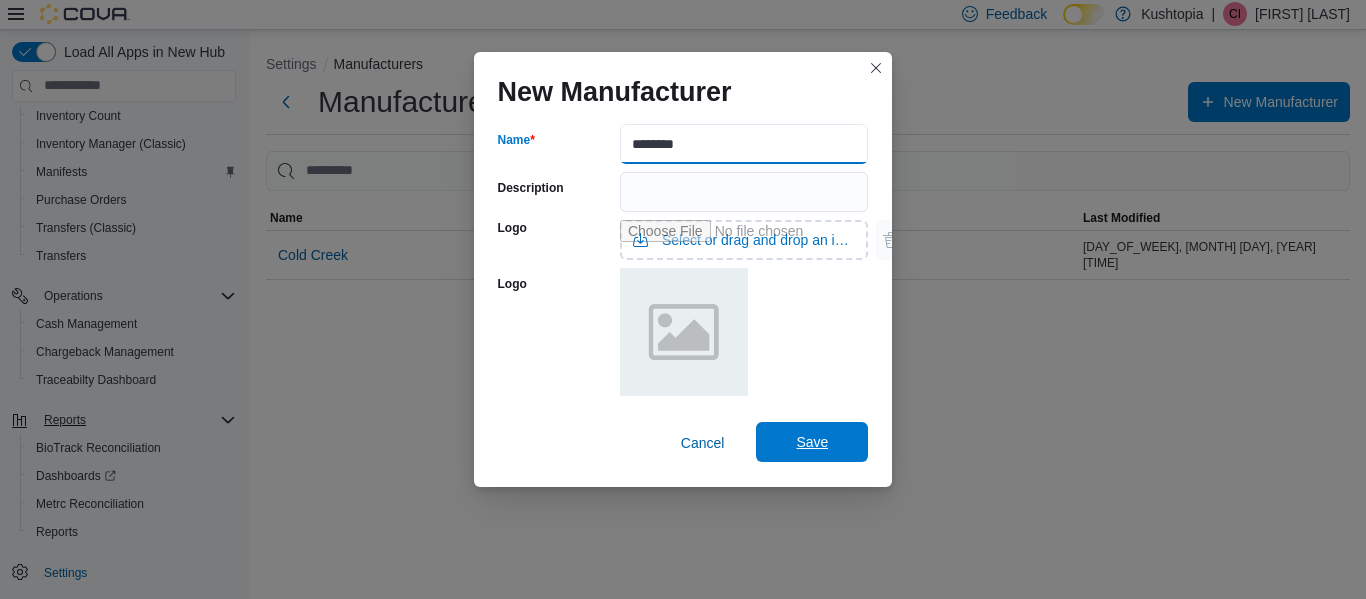 type on "********" 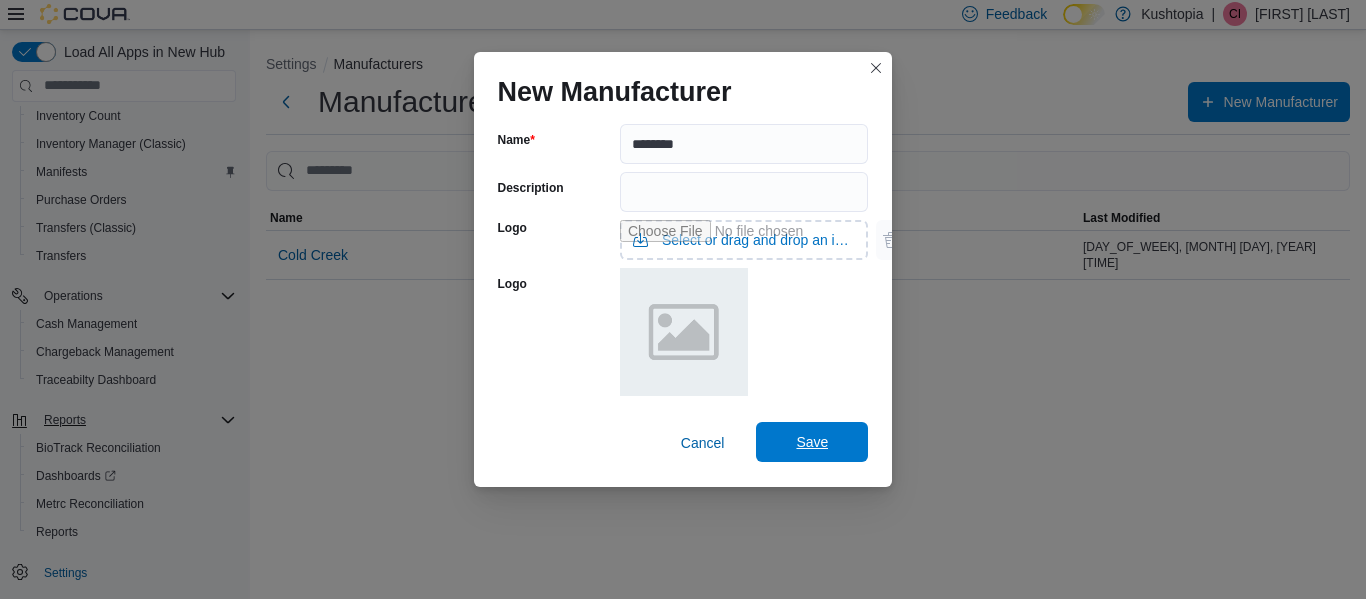 click on "Save" at bounding box center (812, 442) 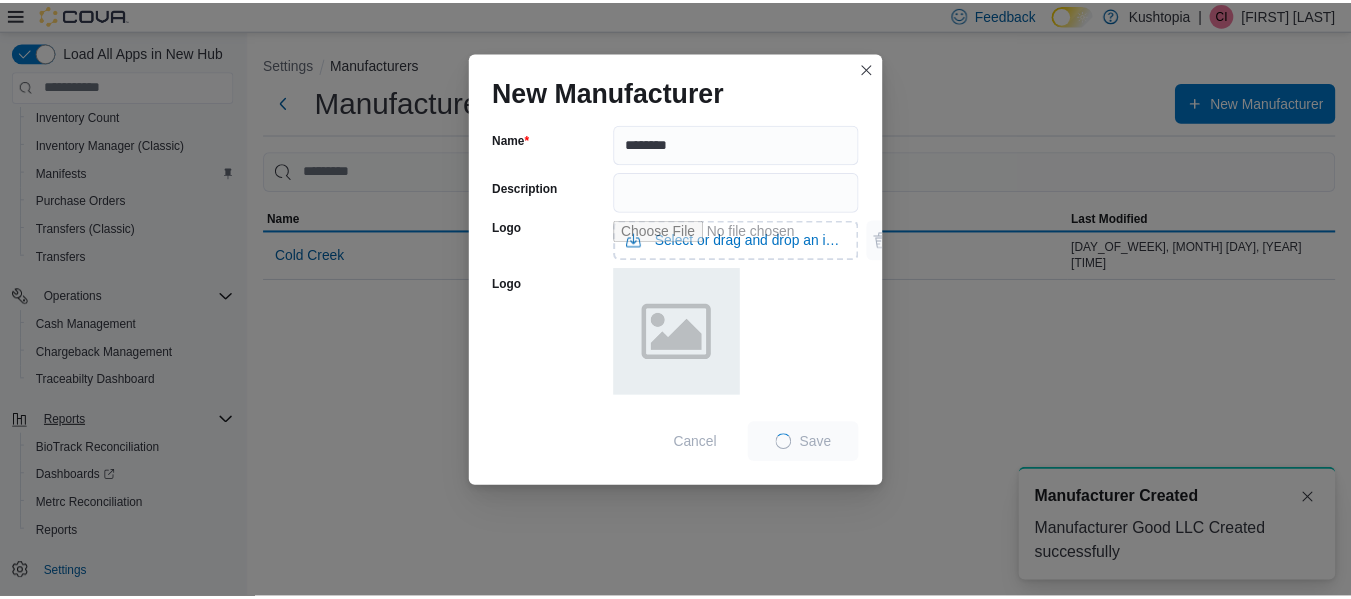 scroll, scrollTop: 0, scrollLeft: 0, axis: both 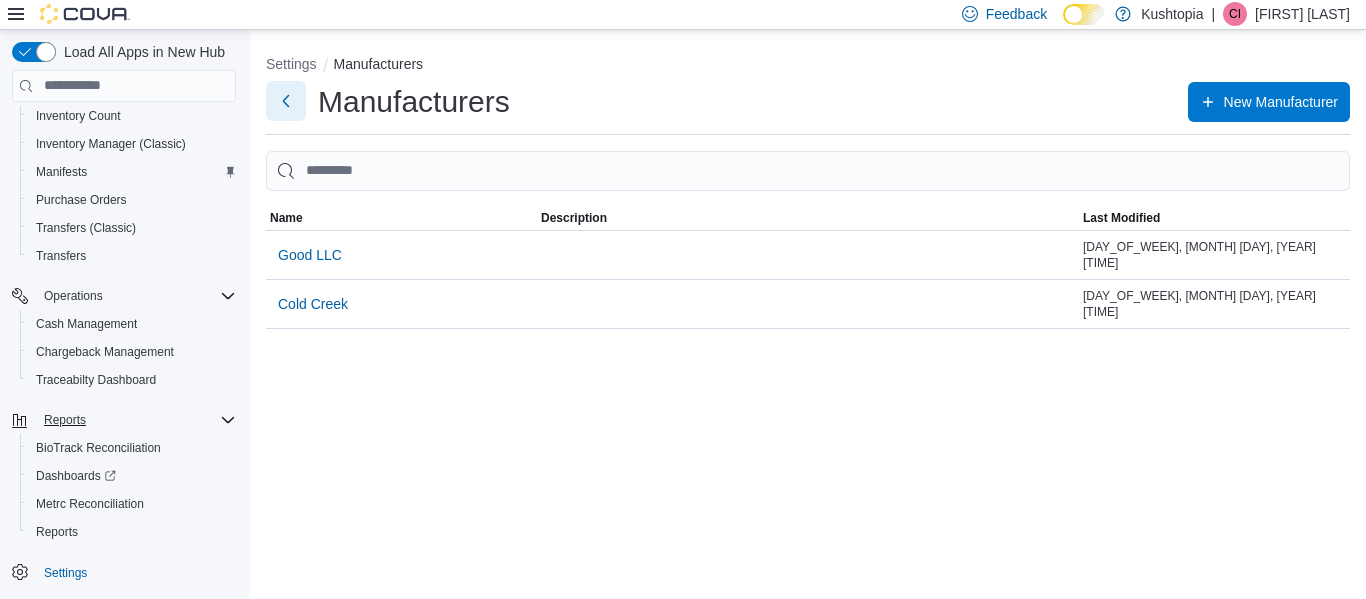 click at bounding box center (286, 101) 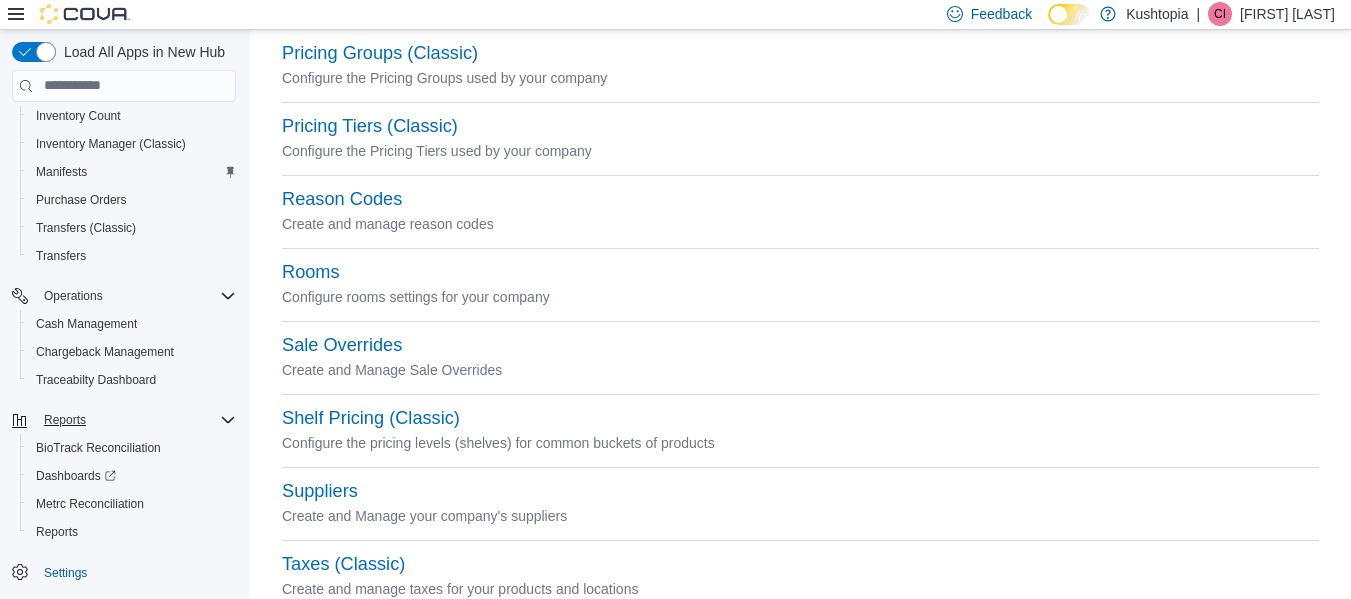 scroll, scrollTop: 1000, scrollLeft: 0, axis: vertical 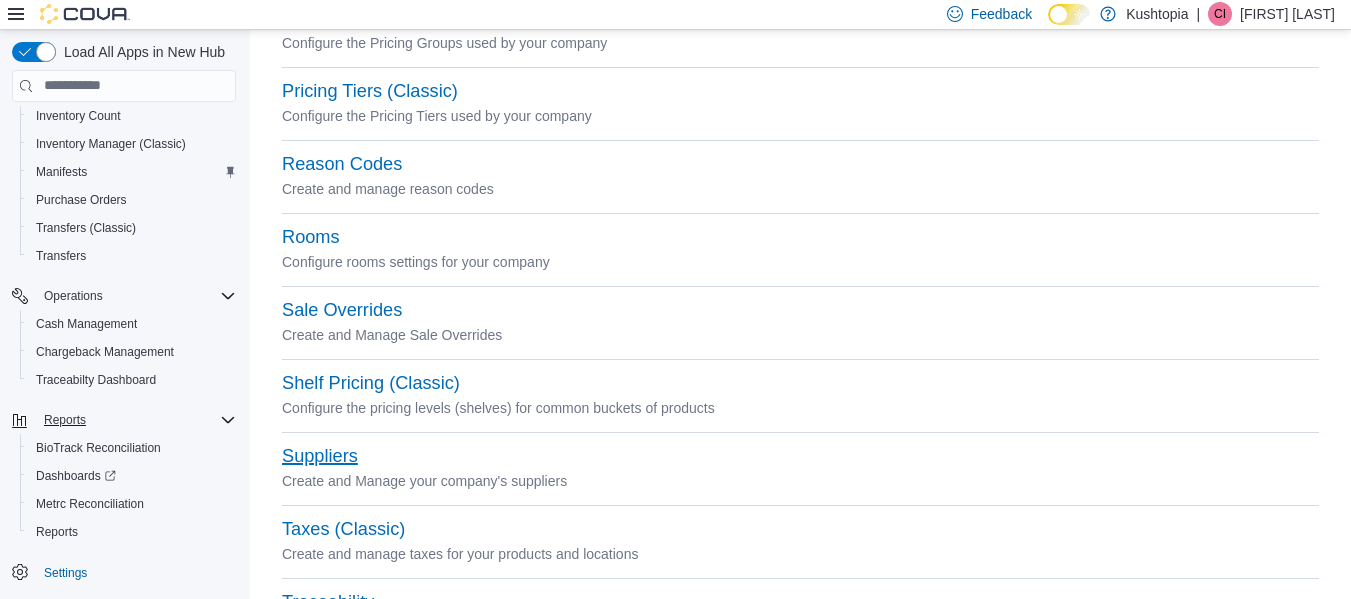 click on "Suppliers" at bounding box center (320, 456) 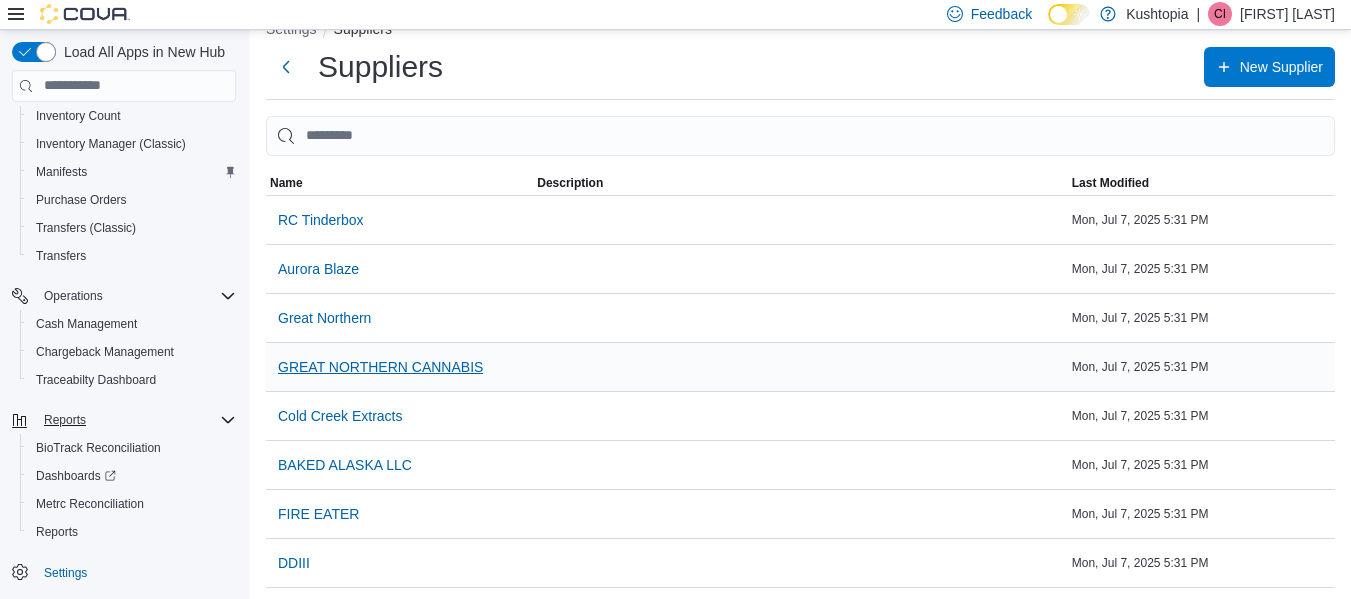 scroll, scrollTop: 0, scrollLeft: 0, axis: both 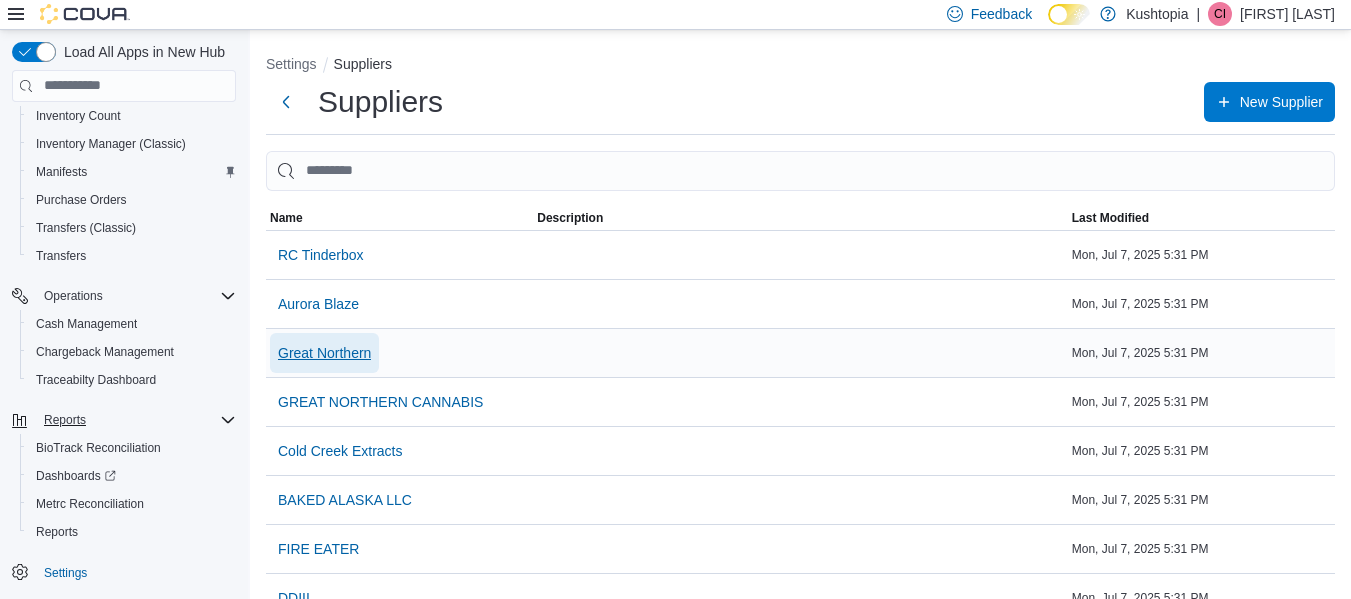 click on "Great Northern" at bounding box center [324, 353] 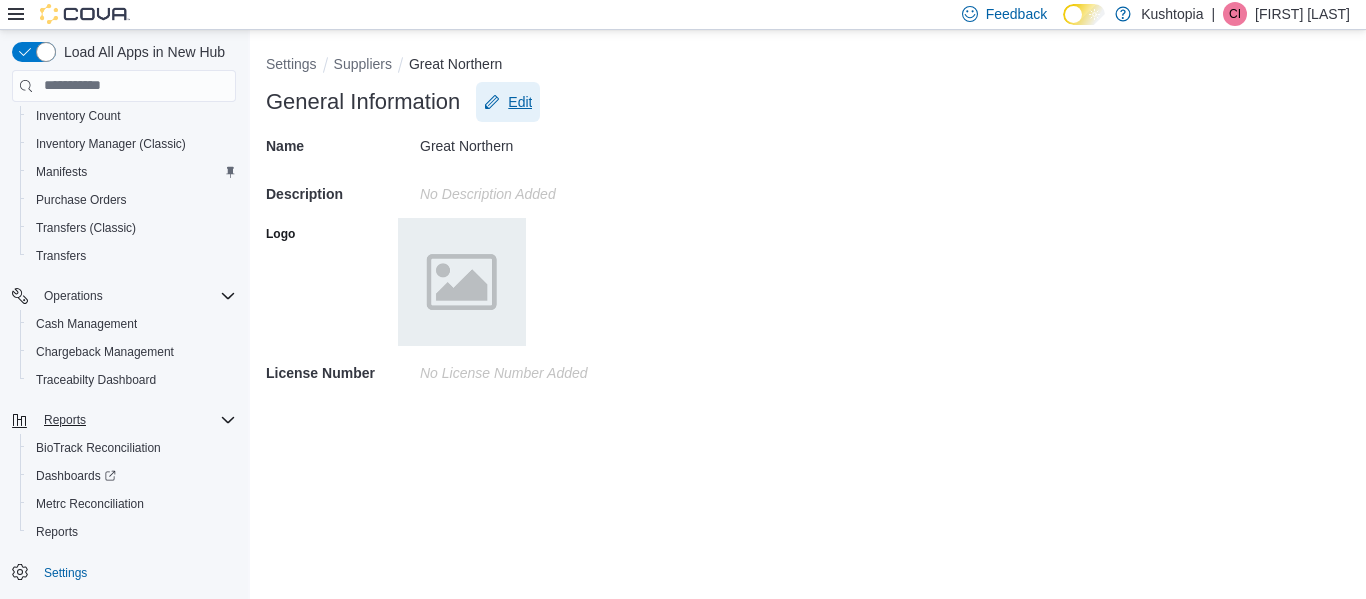 click on "Edit" at bounding box center [520, 102] 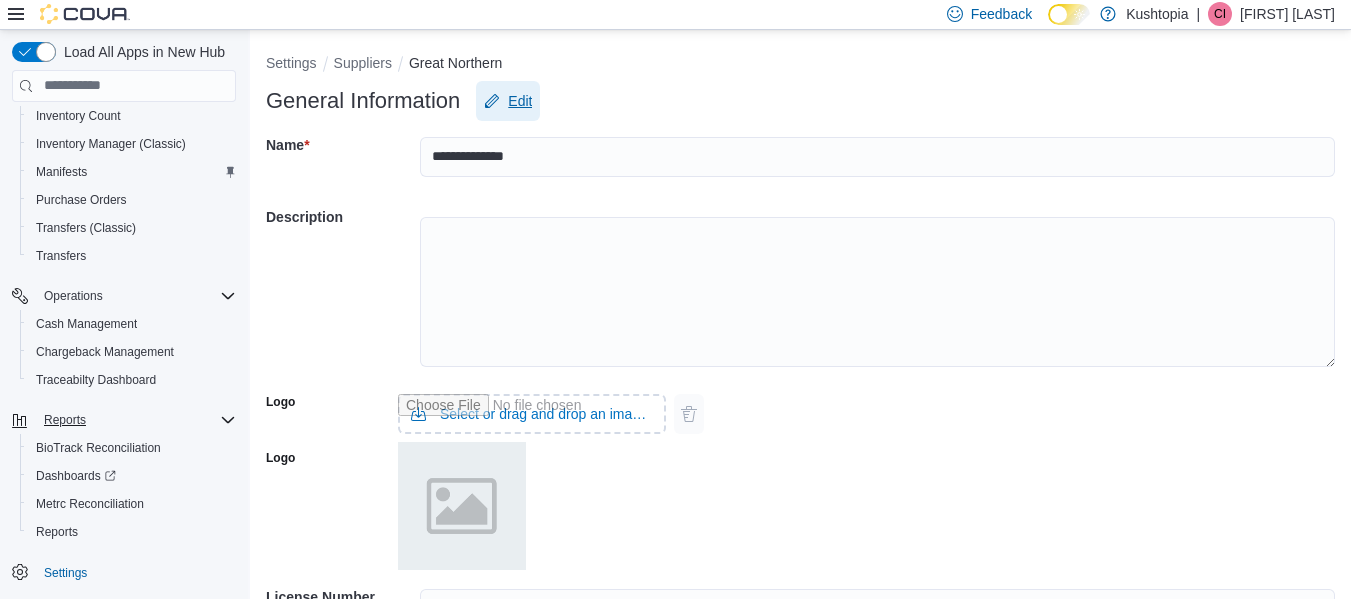 scroll, scrollTop: 0, scrollLeft: 0, axis: both 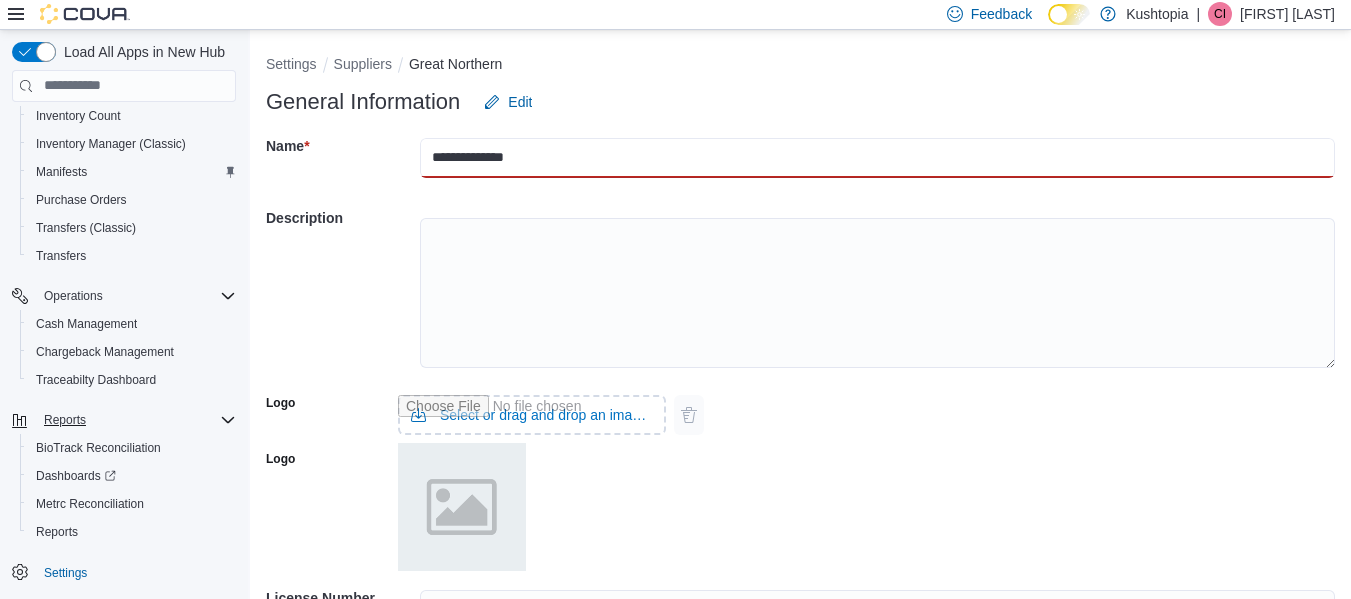 drag, startPoint x: 541, startPoint y: 161, endPoint x: 412, endPoint y: 155, distance: 129.13947 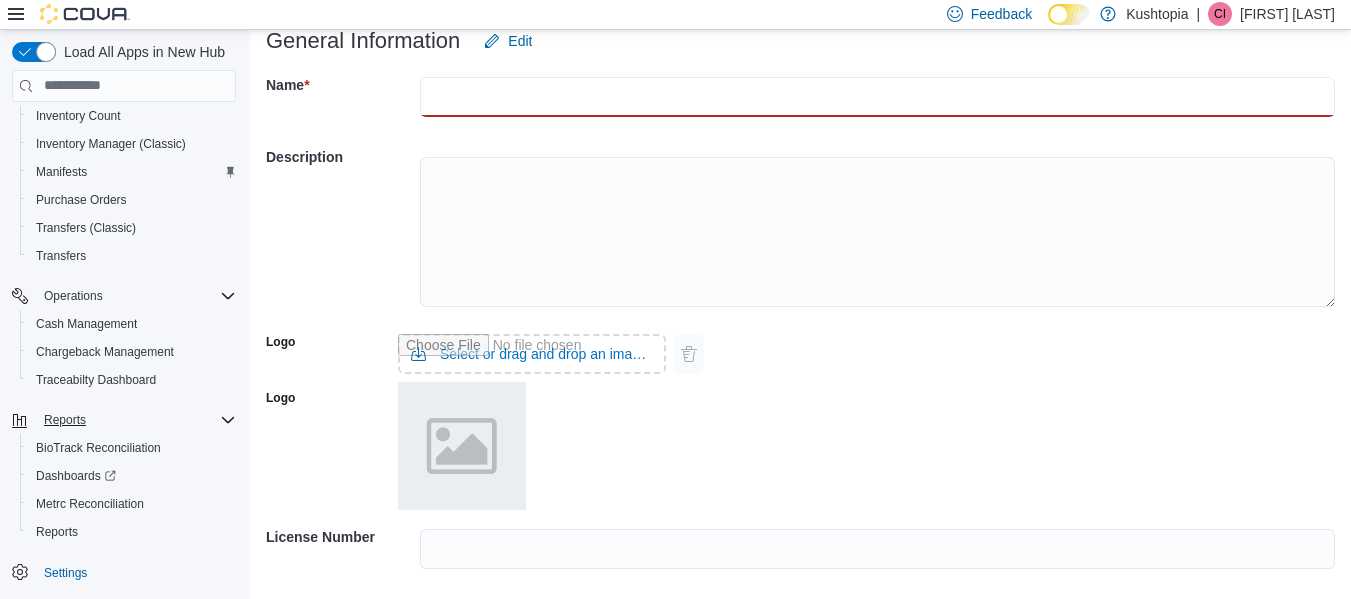 scroll, scrollTop: 0, scrollLeft: 0, axis: both 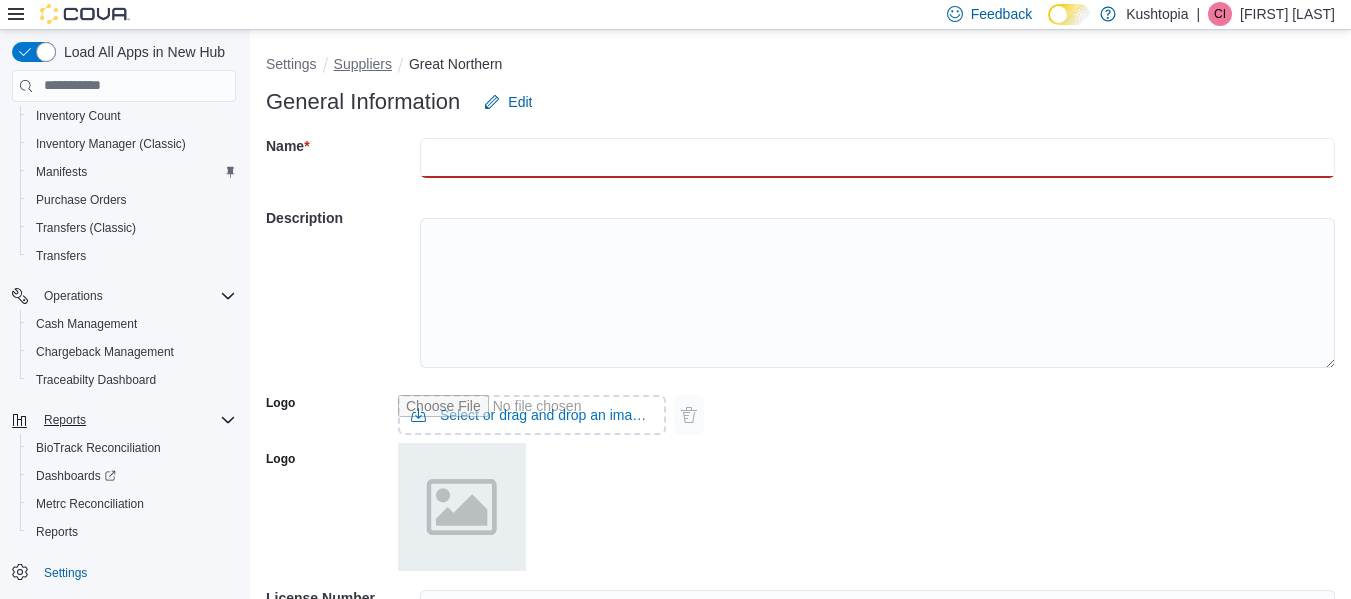 type 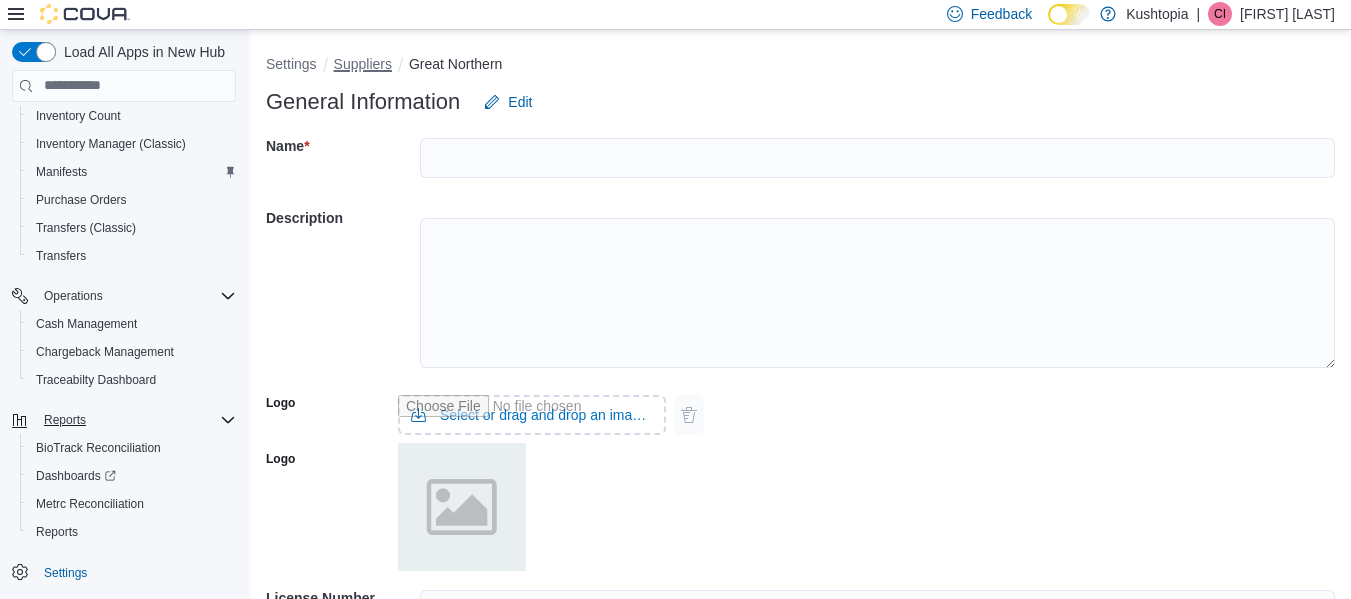 click on "Suppliers" at bounding box center (363, 64) 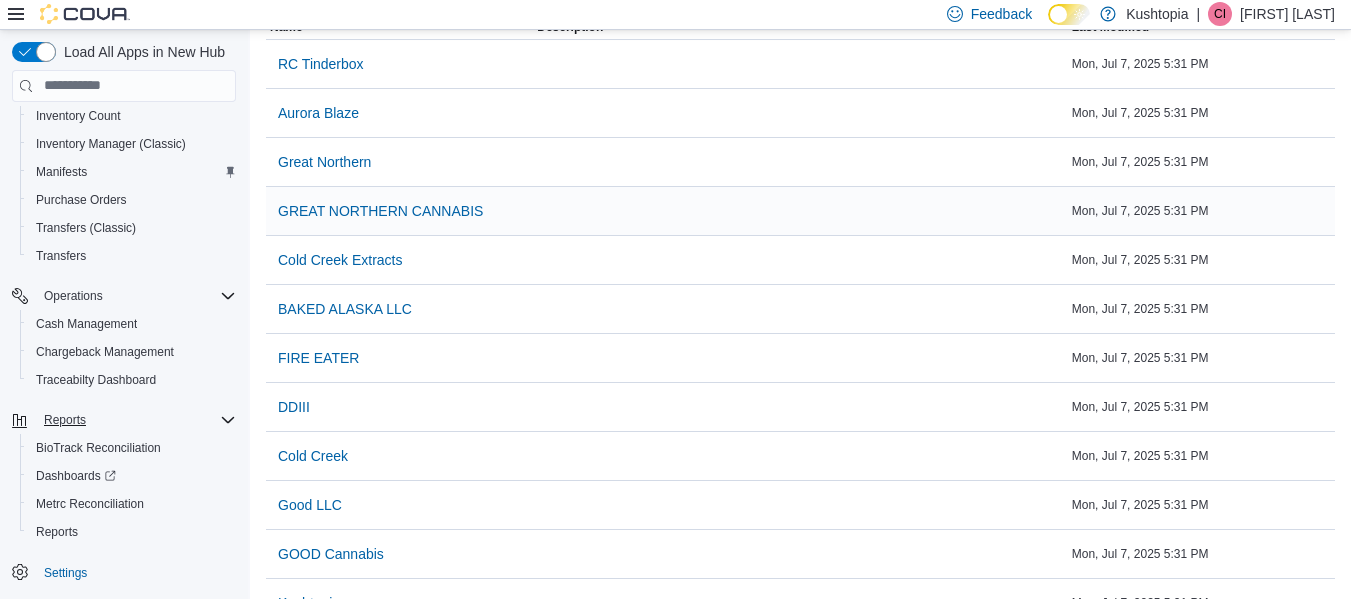scroll, scrollTop: 236, scrollLeft: 0, axis: vertical 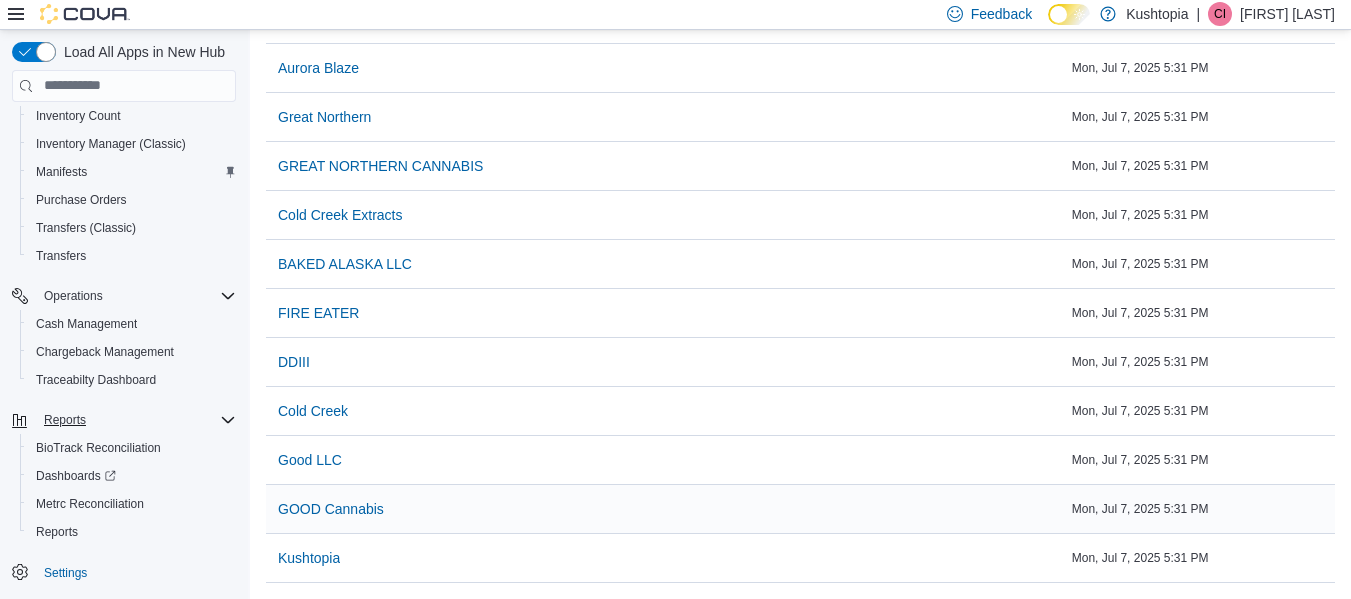 drag, startPoint x: 414, startPoint y: 509, endPoint x: 876, endPoint y: 507, distance: 462.00433 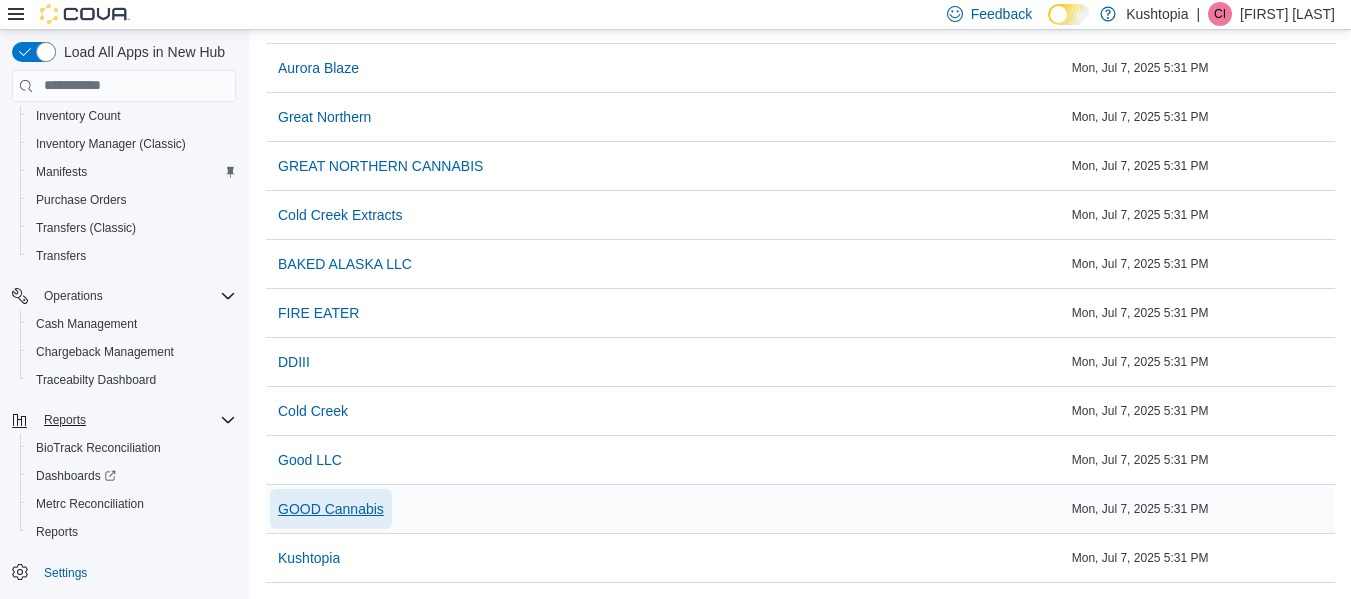 click on "GOOD Cannabis" at bounding box center (331, 509) 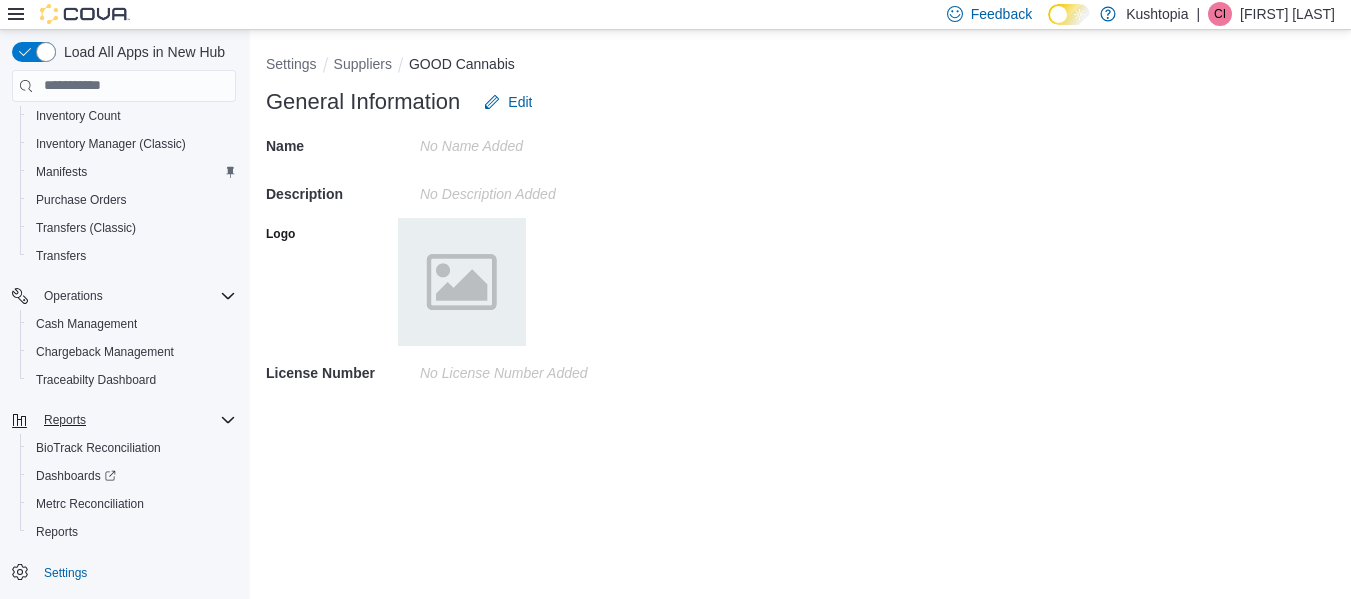 scroll, scrollTop: 0, scrollLeft: 0, axis: both 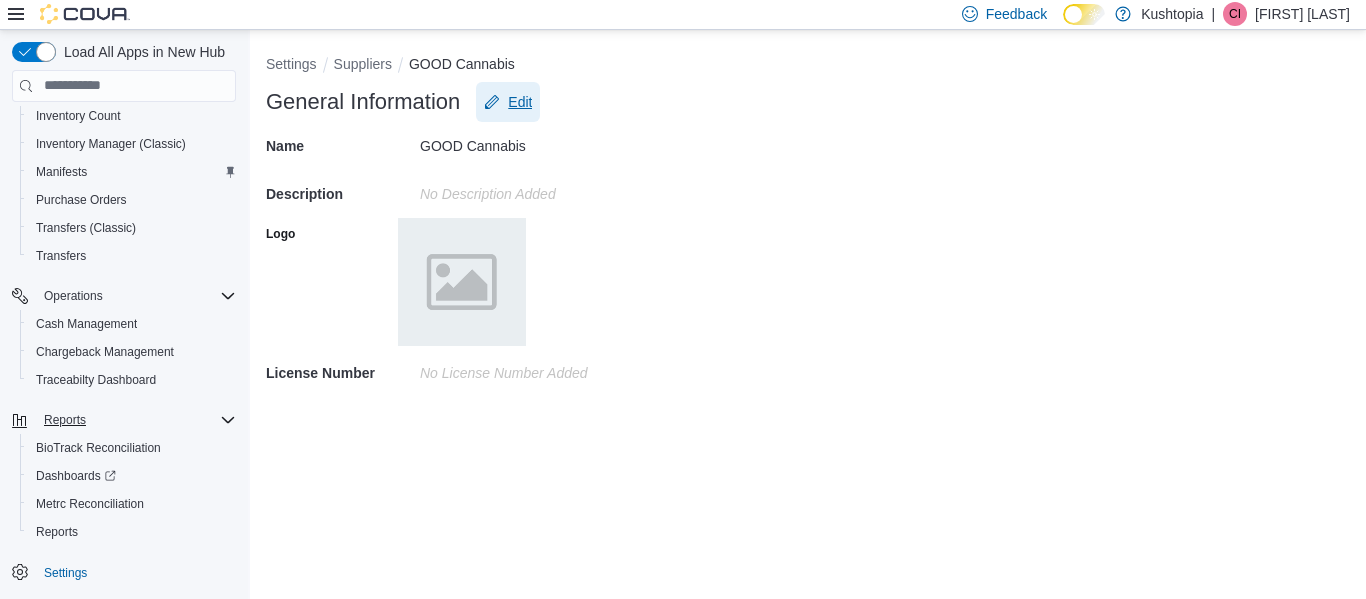click on "Edit" at bounding box center [520, 102] 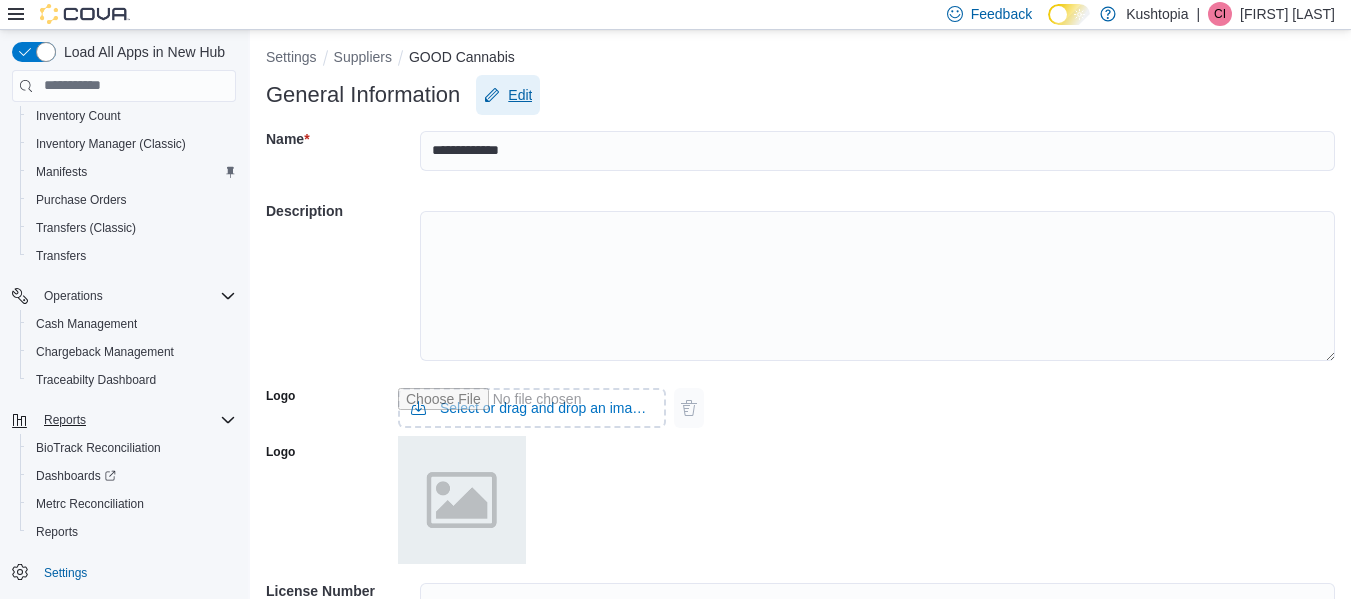 scroll, scrollTop: 0, scrollLeft: 0, axis: both 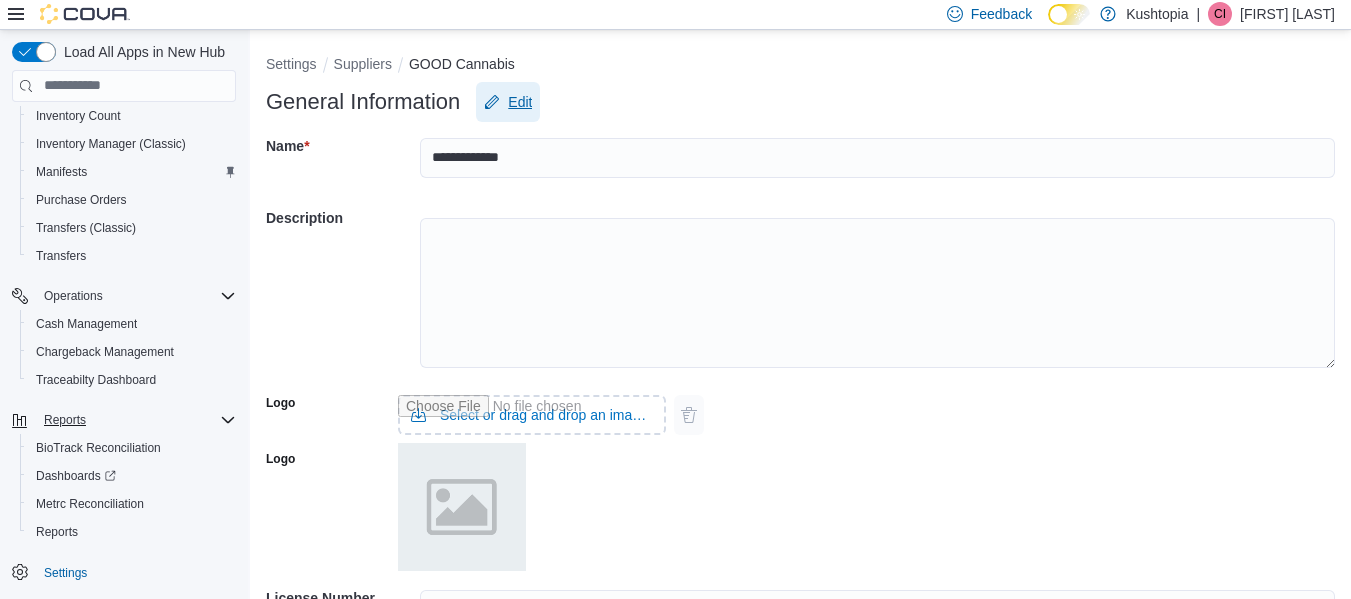 click on "Edit" at bounding box center (520, 102) 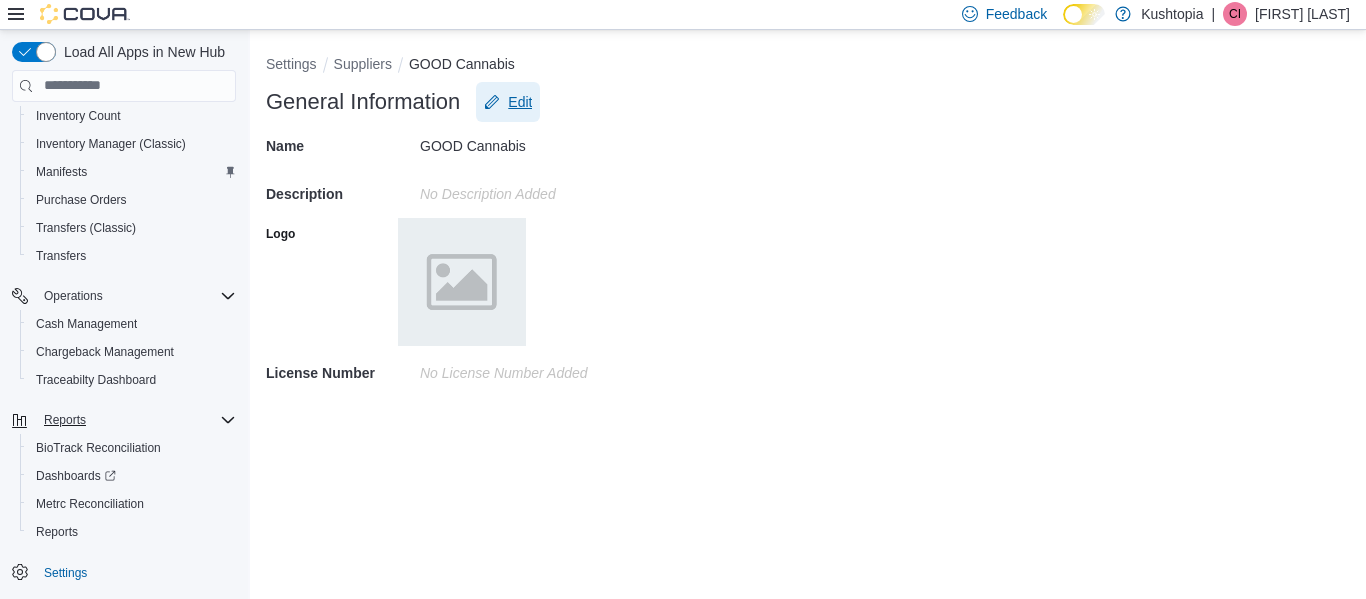 click on "Edit" at bounding box center (520, 102) 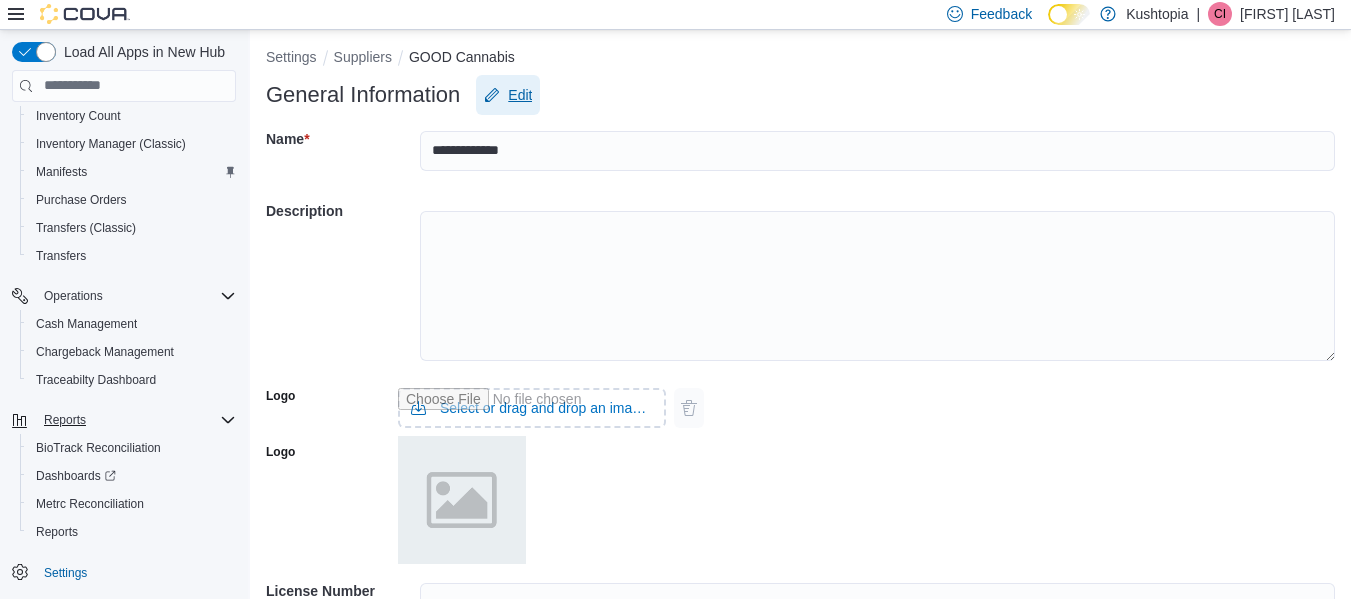 scroll, scrollTop: 0, scrollLeft: 0, axis: both 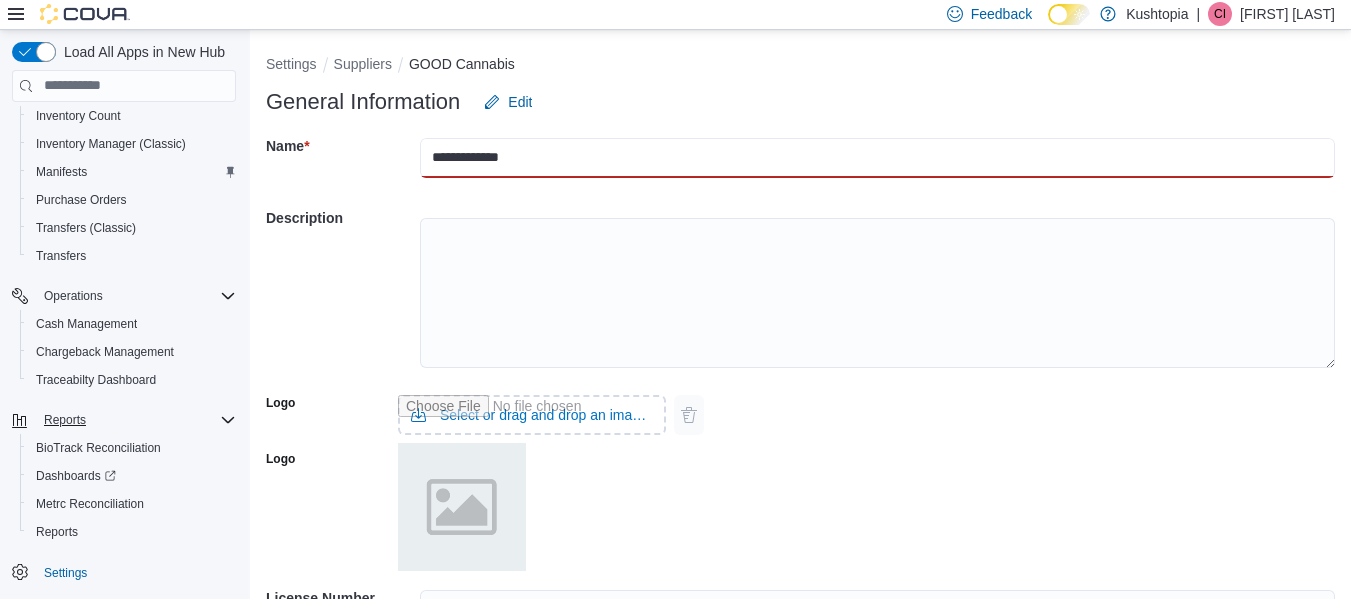 drag, startPoint x: 548, startPoint y: 157, endPoint x: 423, endPoint y: 160, distance: 125.035995 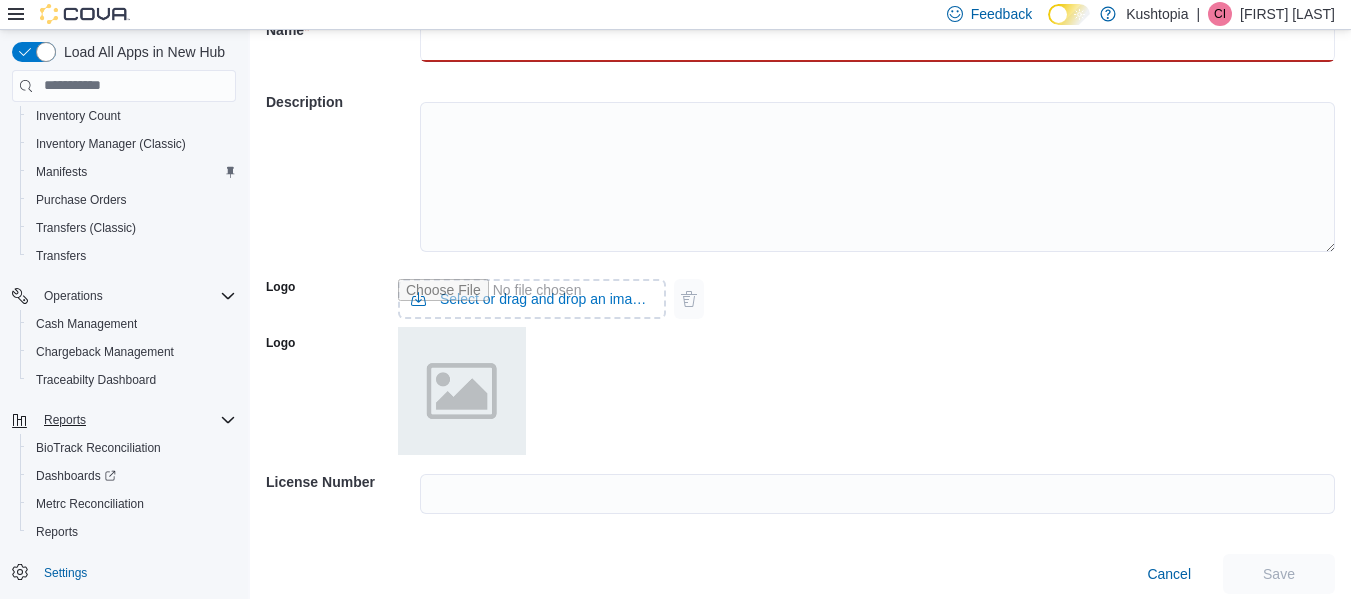 scroll, scrollTop: 127, scrollLeft: 0, axis: vertical 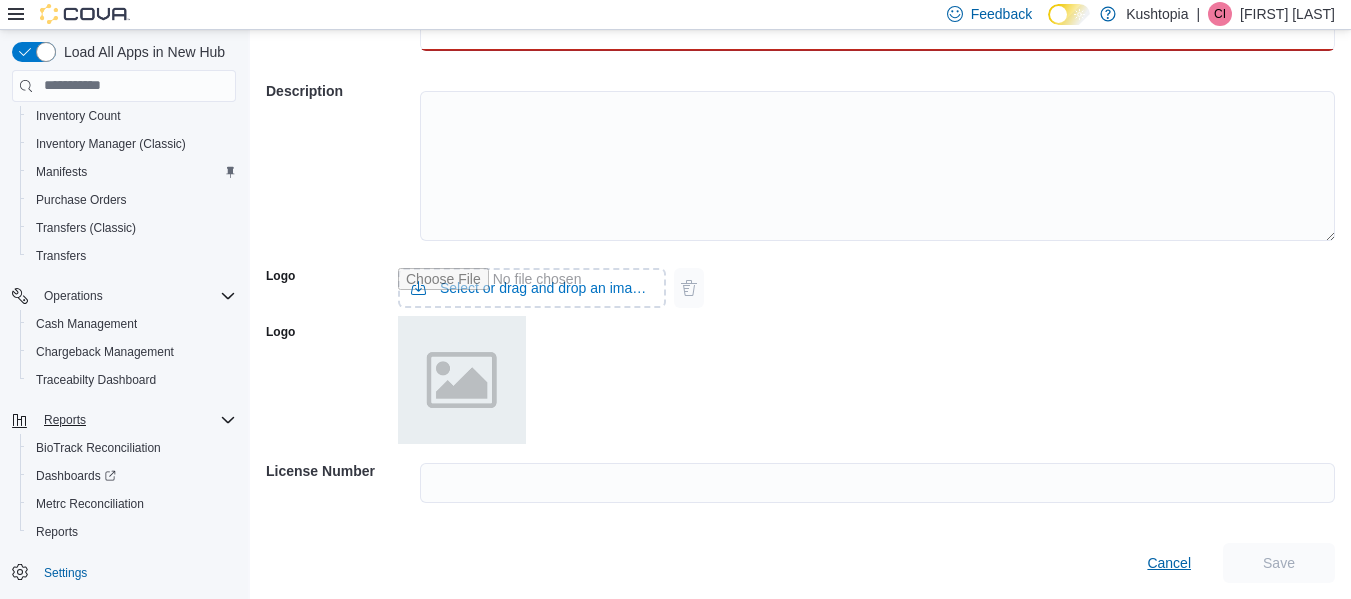 type 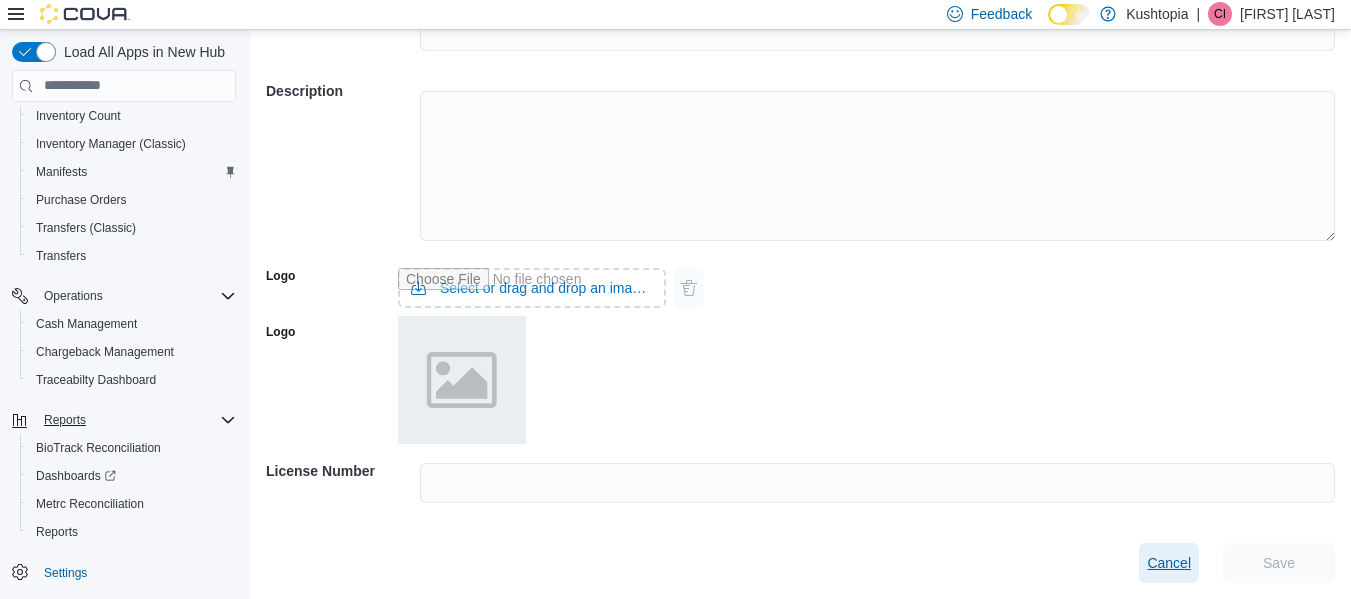 click on "Cancel" at bounding box center [1169, 563] 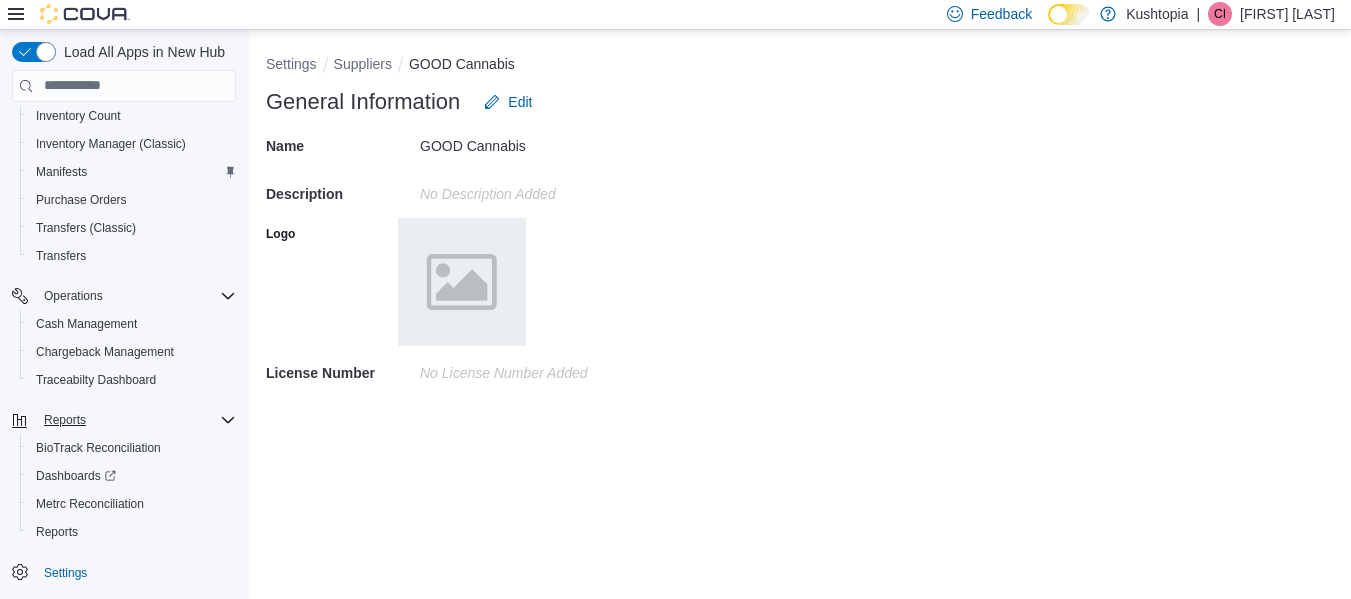 scroll, scrollTop: 0, scrollLeft: 0, axis: both 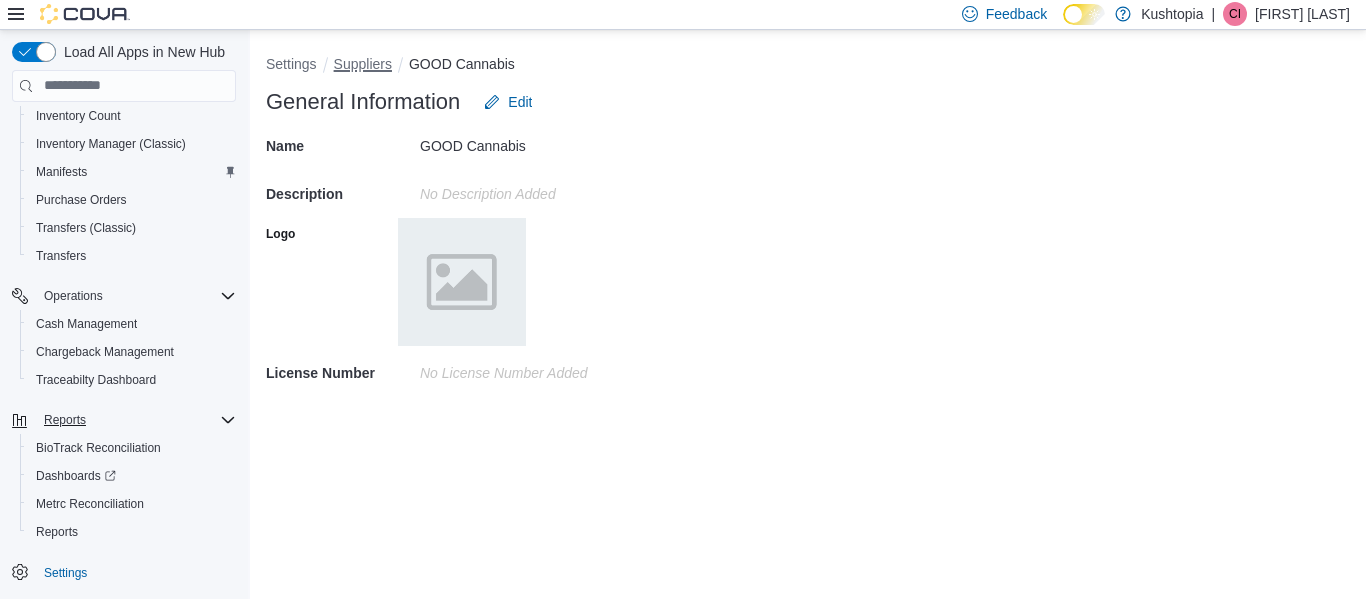 click on "Suppliers" at bounding box center (363, 64) 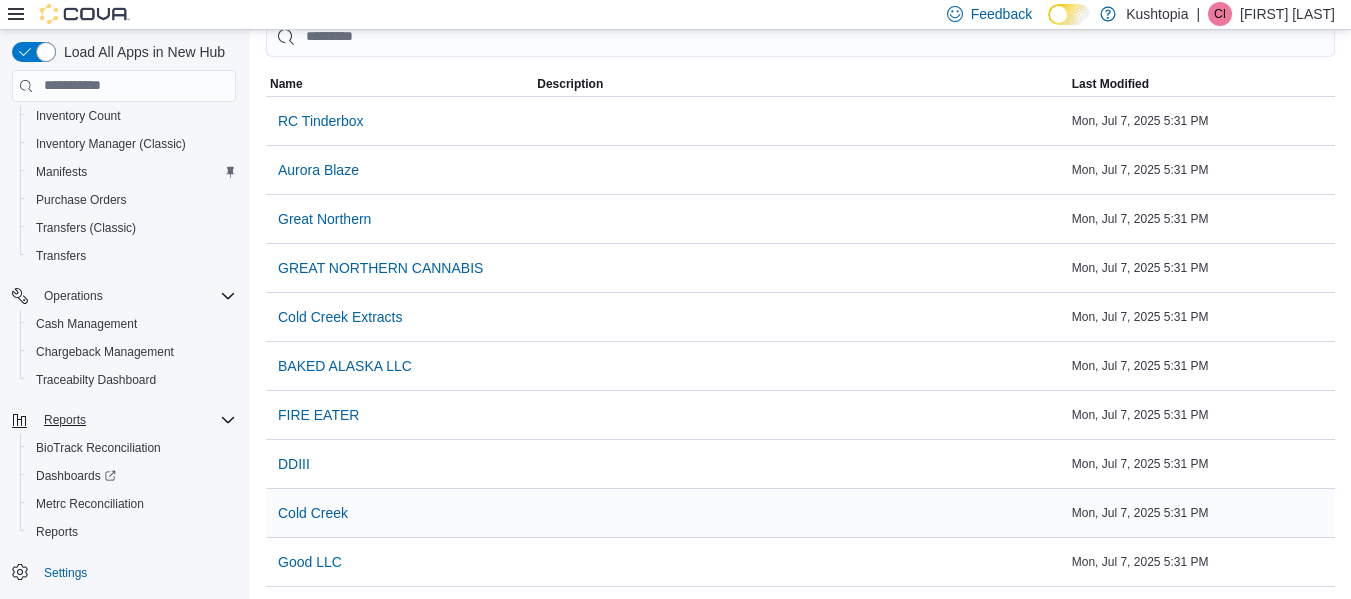 scroll, scrollTop: 0, scrollLeft: 0, axis: both 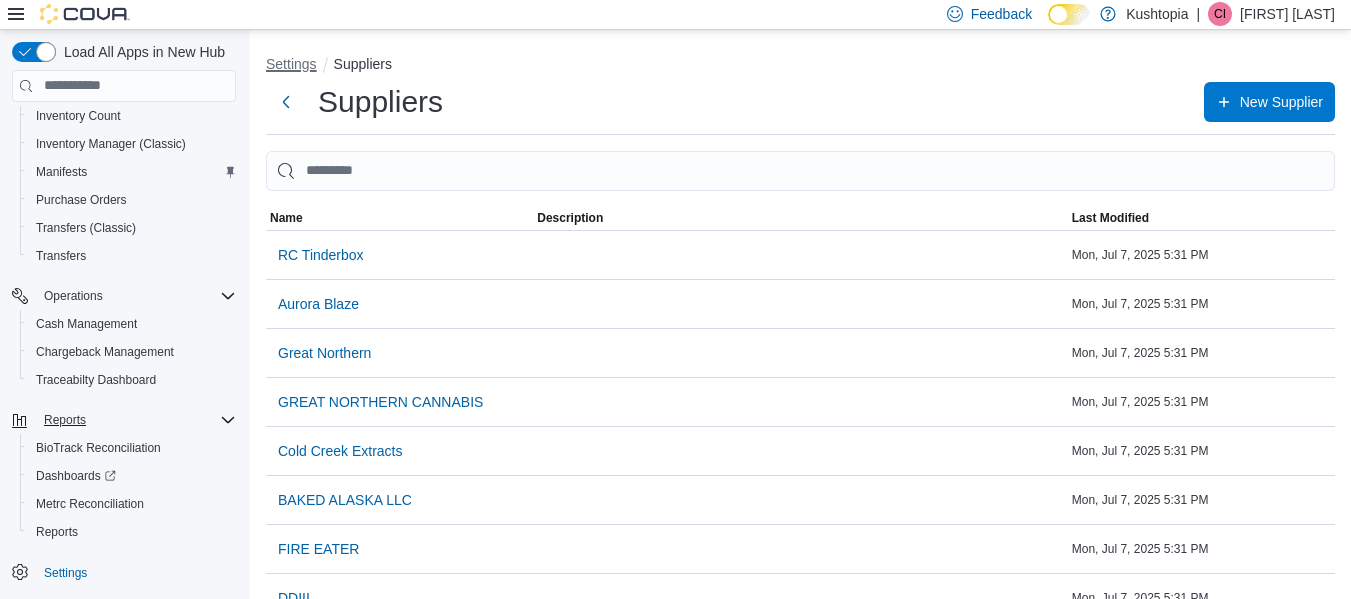 click on "Settings" at bounding box center (291, 64) 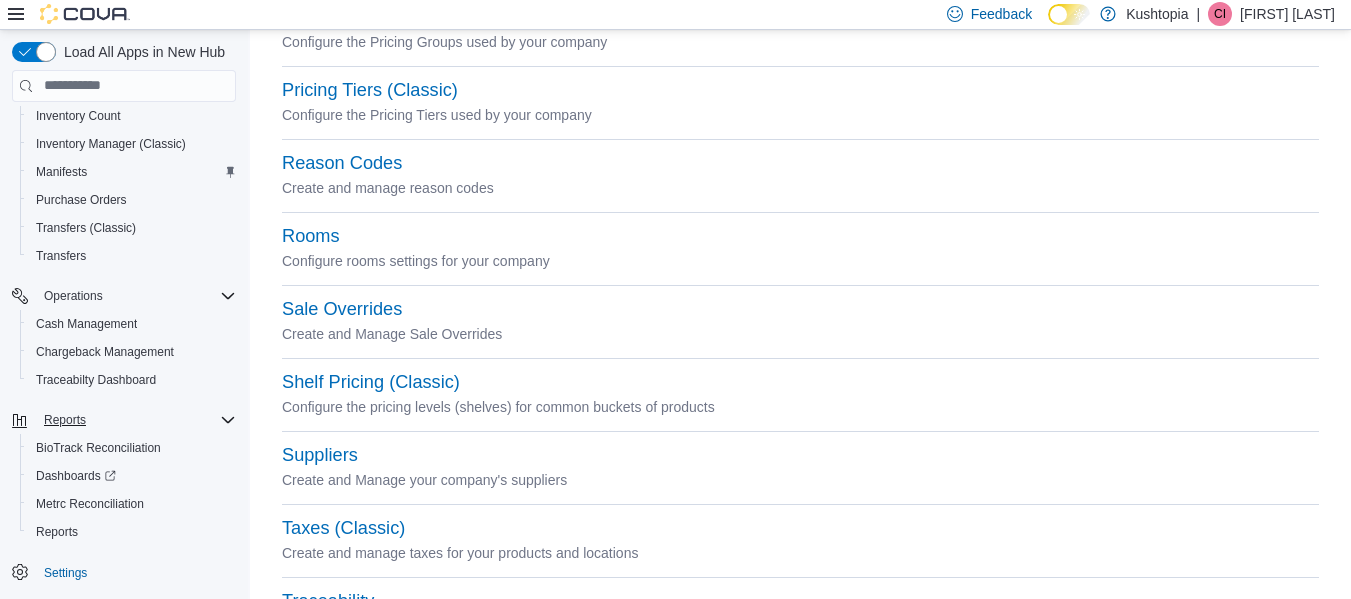 scroll, scrollTop: 1097, scrollLeft: 0, axis: vertical 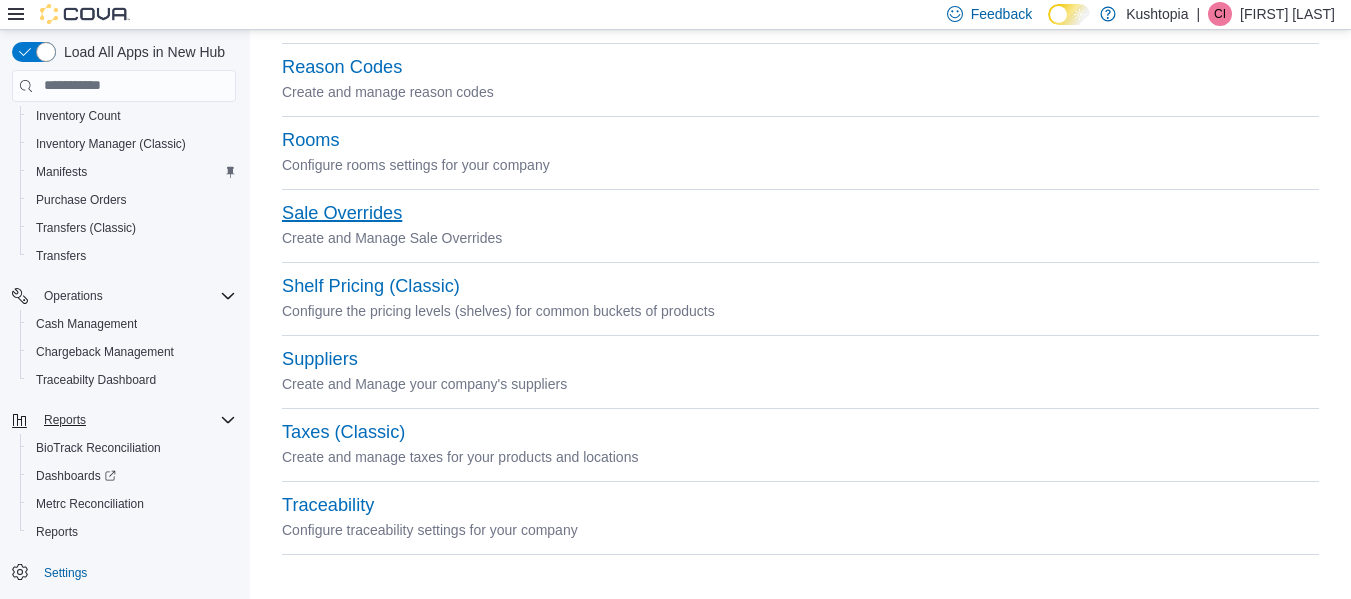 click on "Sale Overrides" at bounding box center [342, 213] 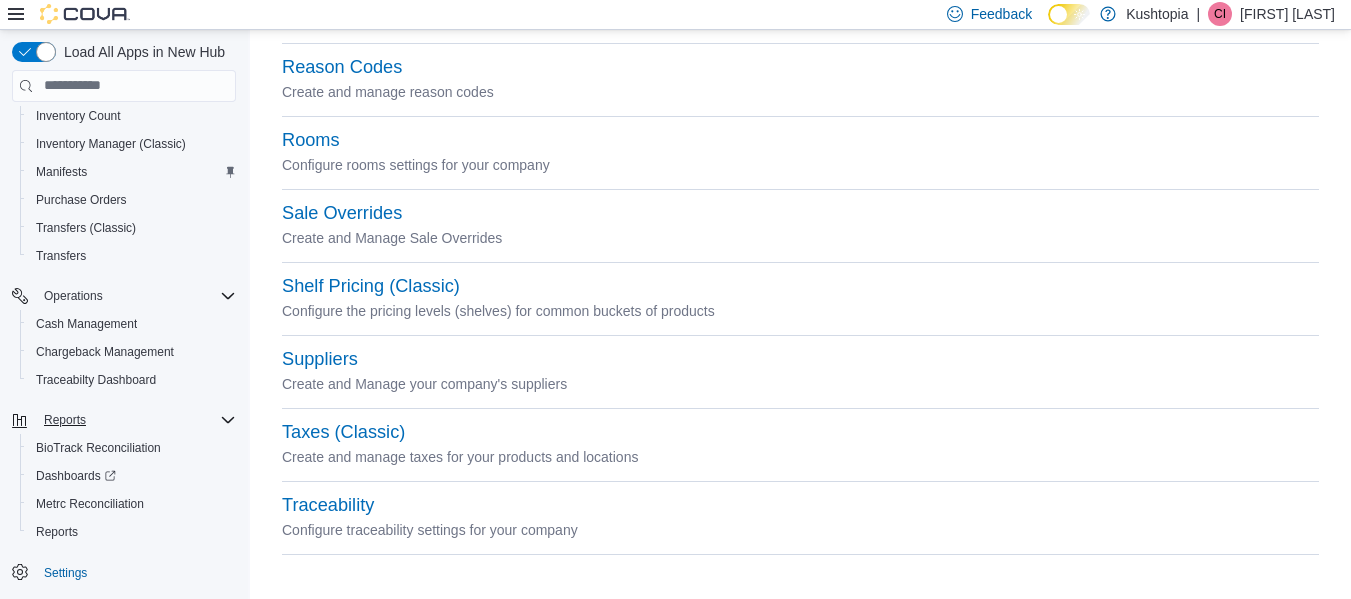 scroll, scrollTop: 0, scrollLeft: 0, axis: both 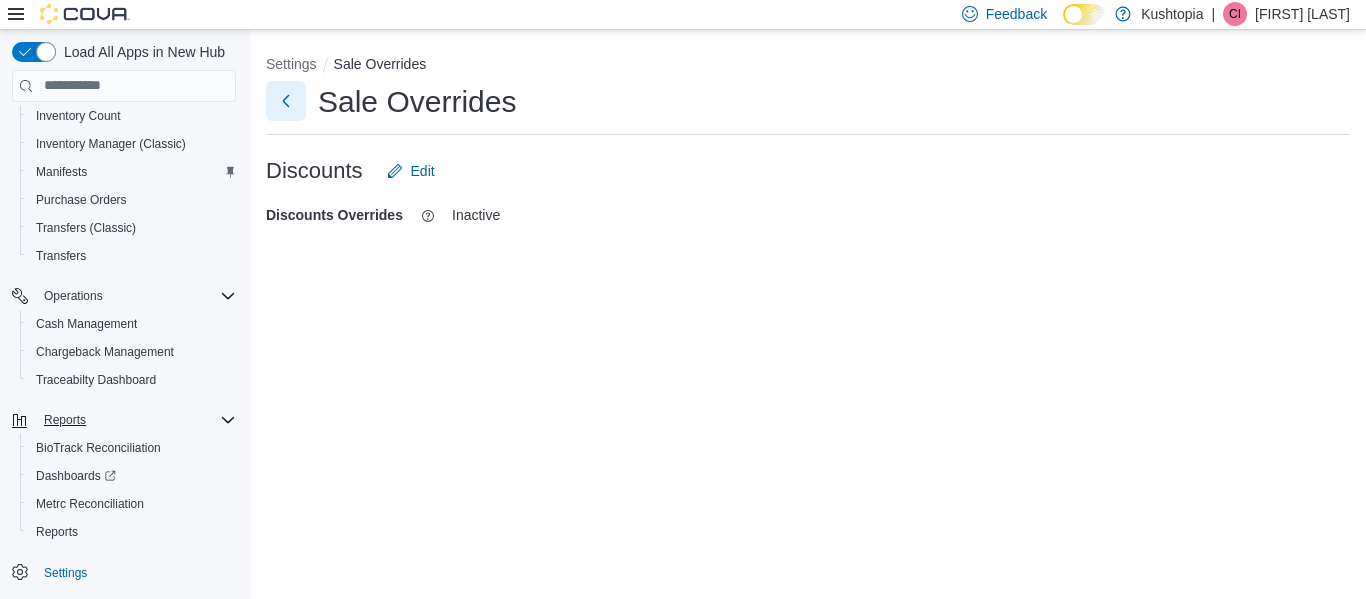 click at bounding box center (286, 101) 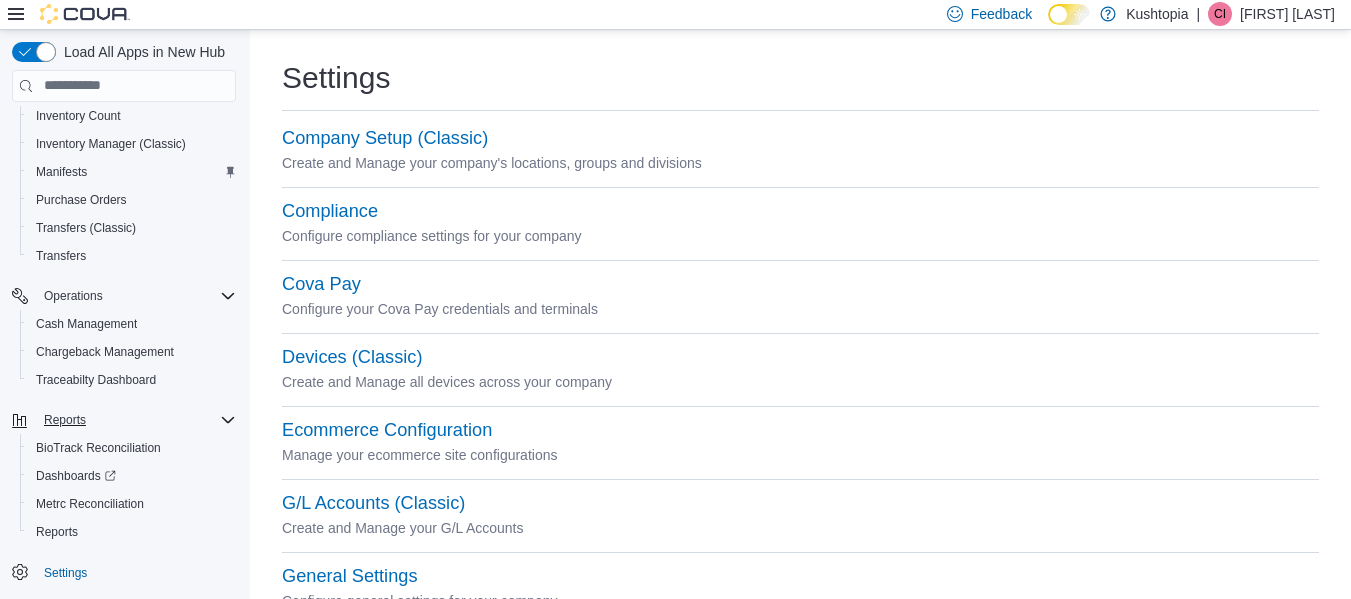 scroll, scrollTop: 0, scrollLeft: 0, axis: both 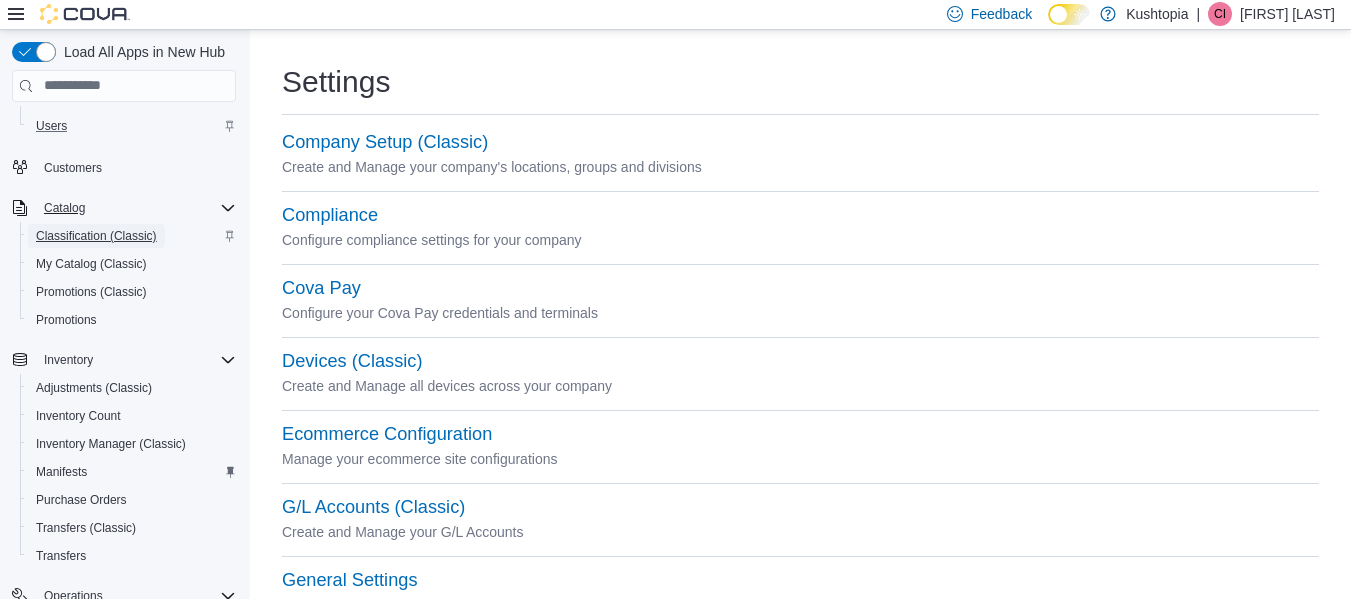 click on "Classification (Classic)" at bounding box center (96, 236) 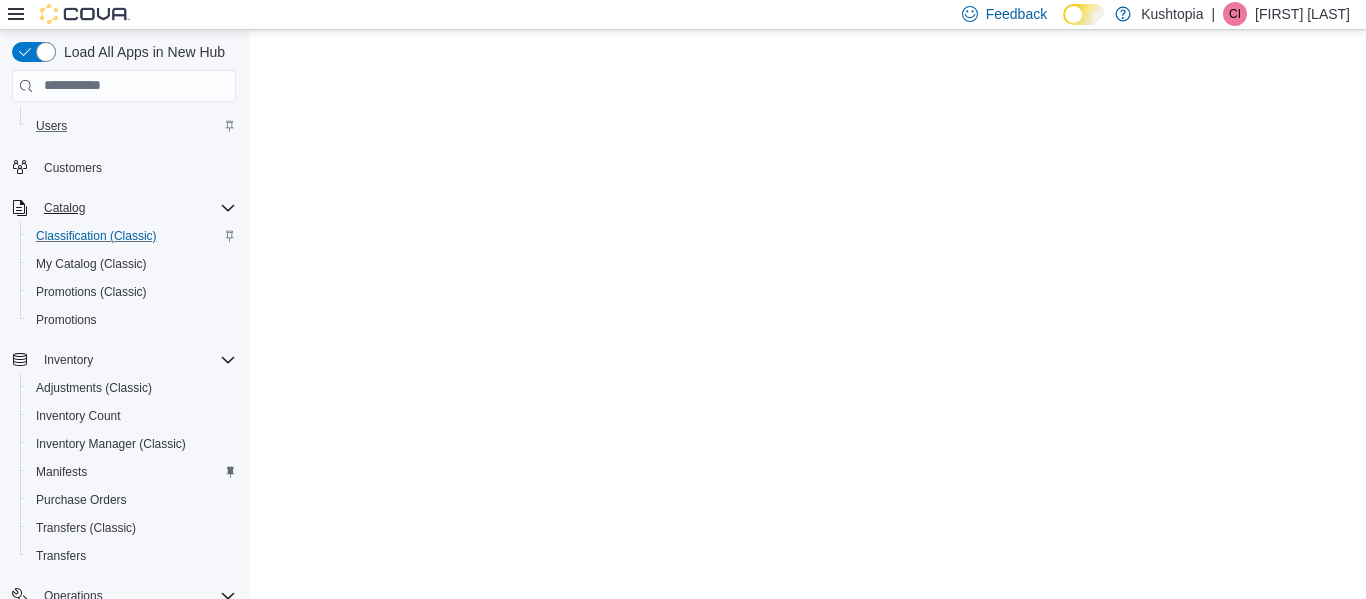scroll, scrollTop: 0, scrollLeft: 0, axis: both 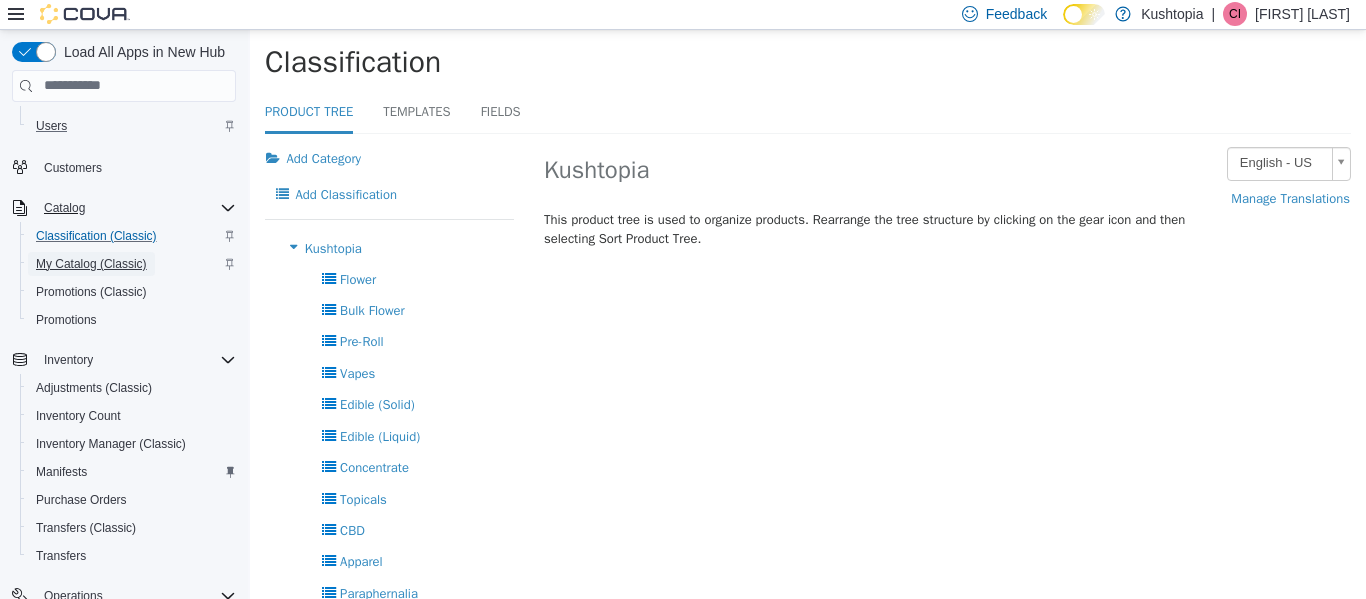 click on "My Catalog (Classic)" at bounding box center (91, 264) 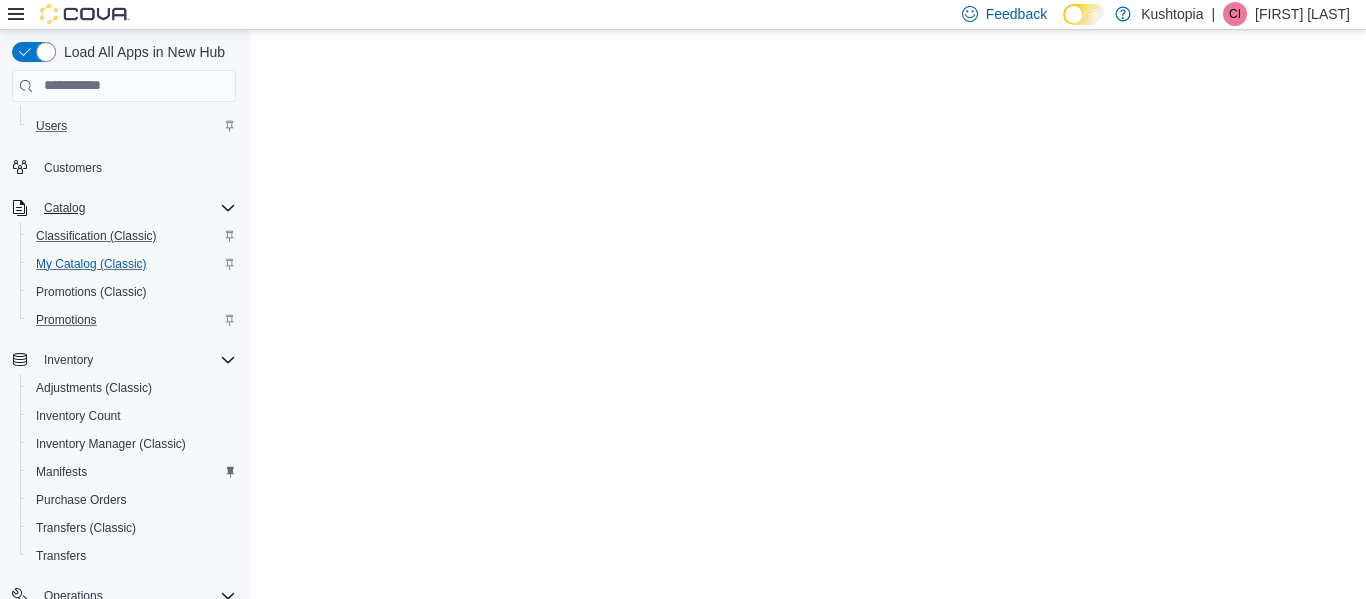 scroll, scrollTop: 0, scrollLeft: 0, axis: both 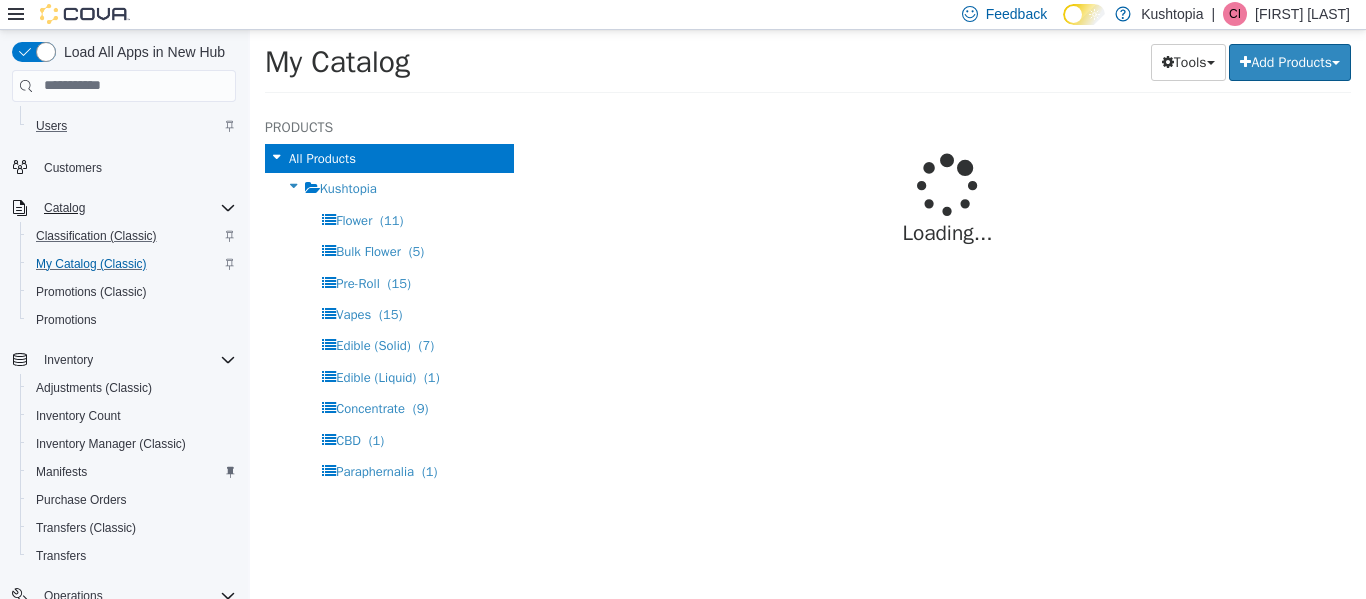 select on "**********" 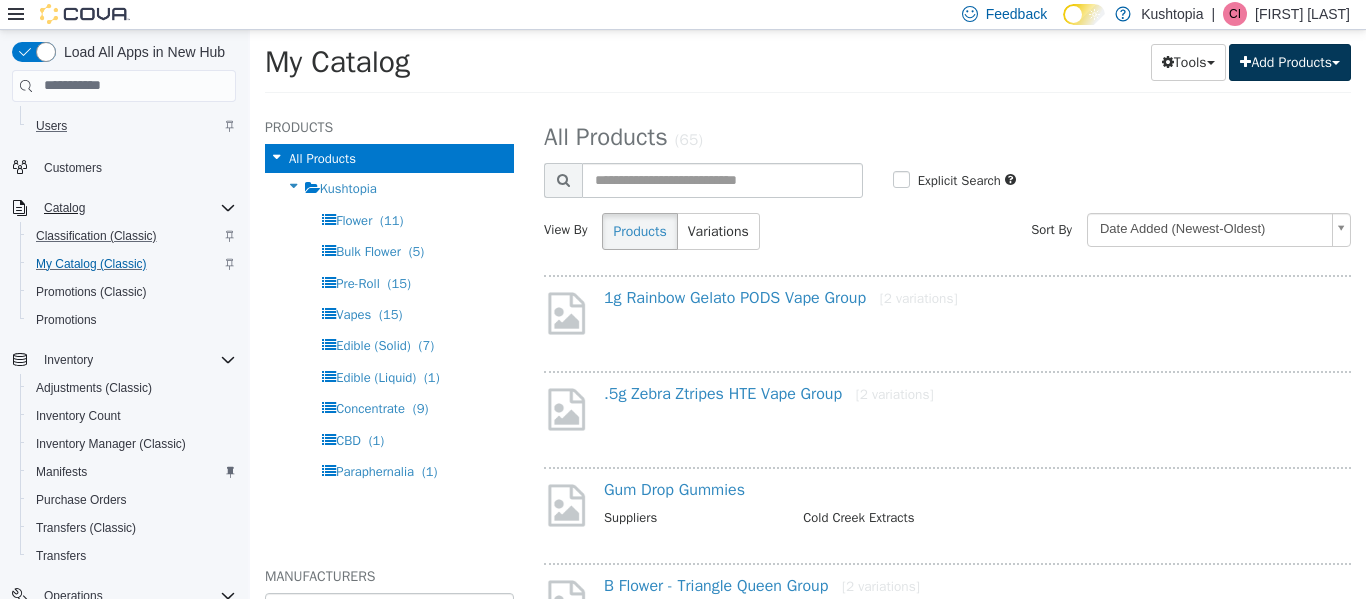 click on "Add Products" at bounding box center [1290, 61] 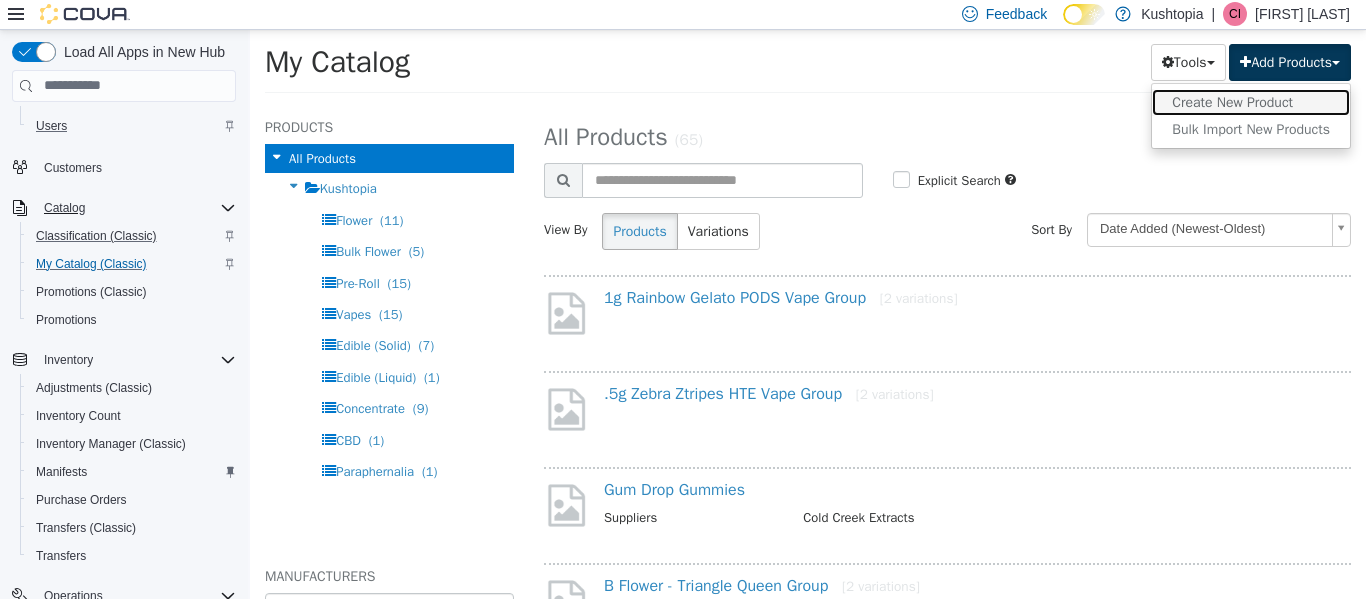 click on "Create New Product" at bounding box center [1251, 101] 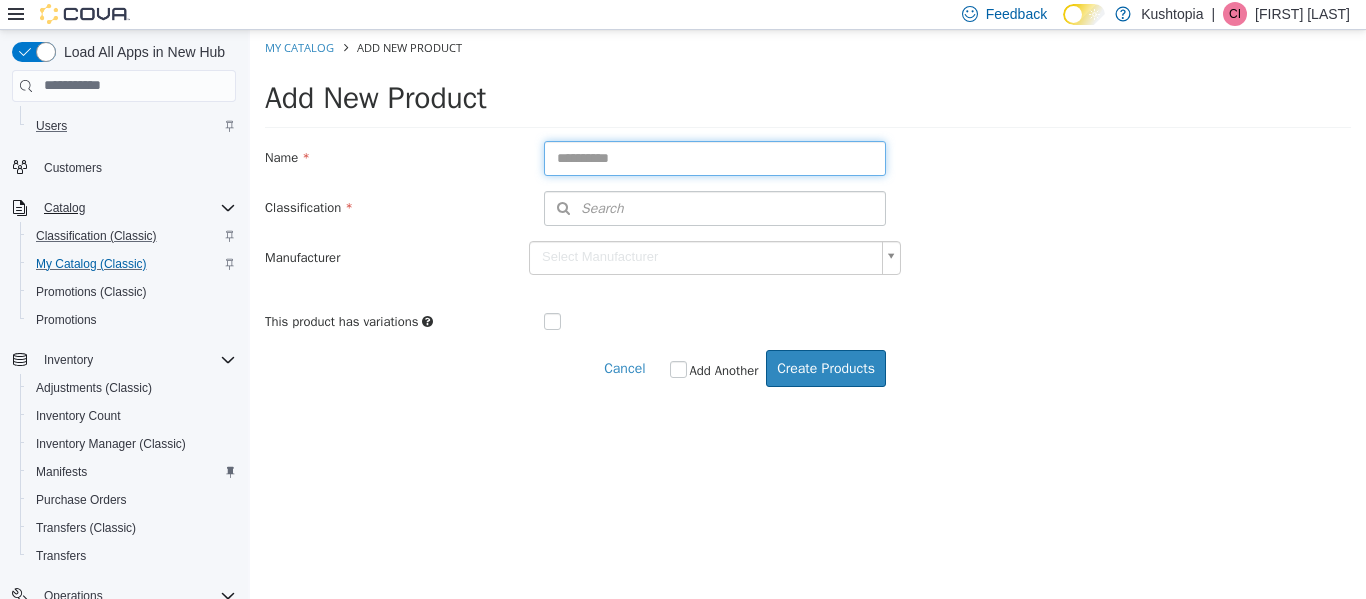 click at bounding box center (715, 157) 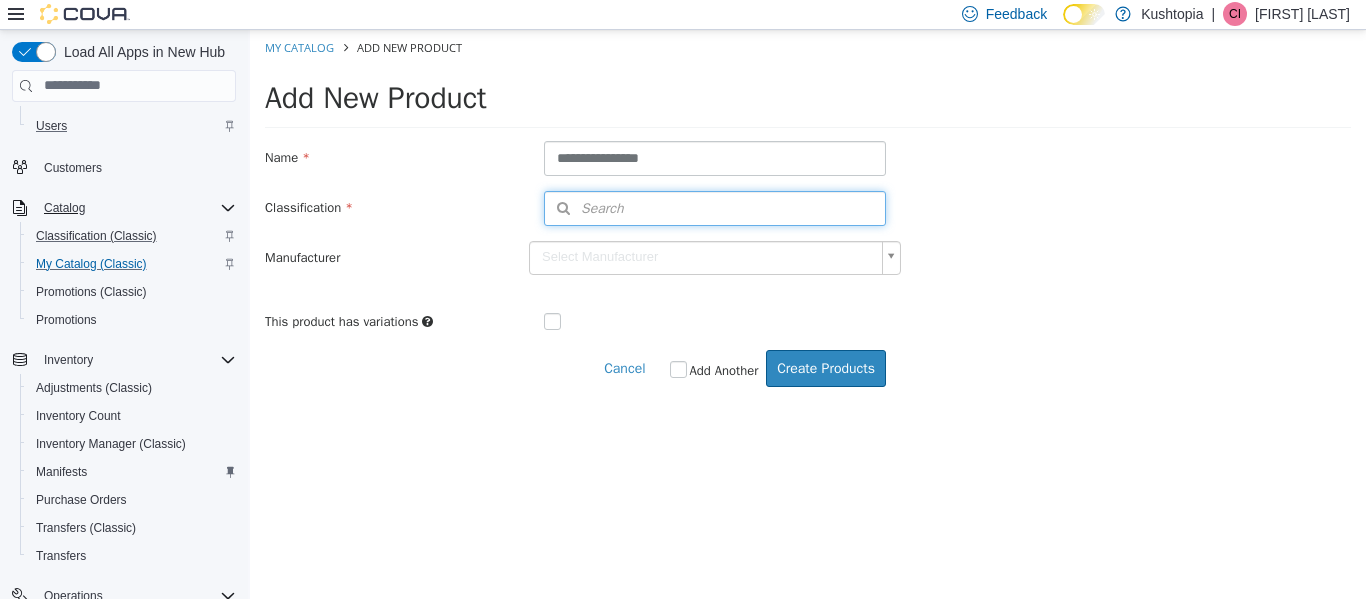 click on "Search" at bounding box center (715, 207) 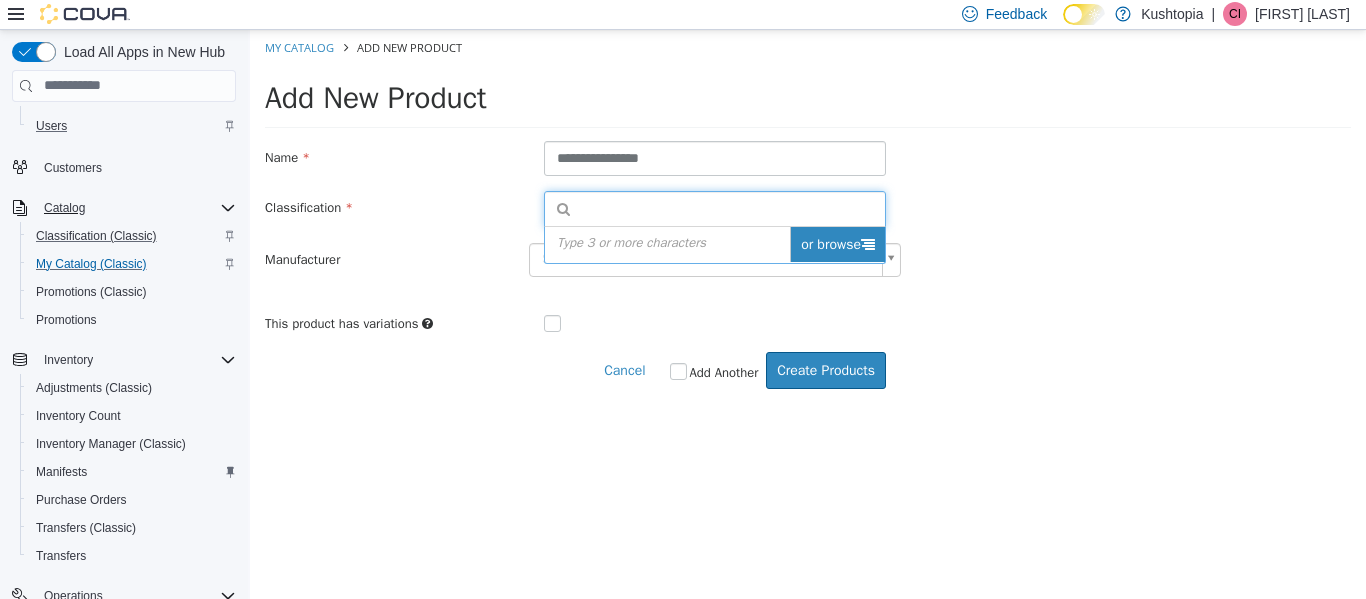 click on "or browse" at bounding box center [837, 243] 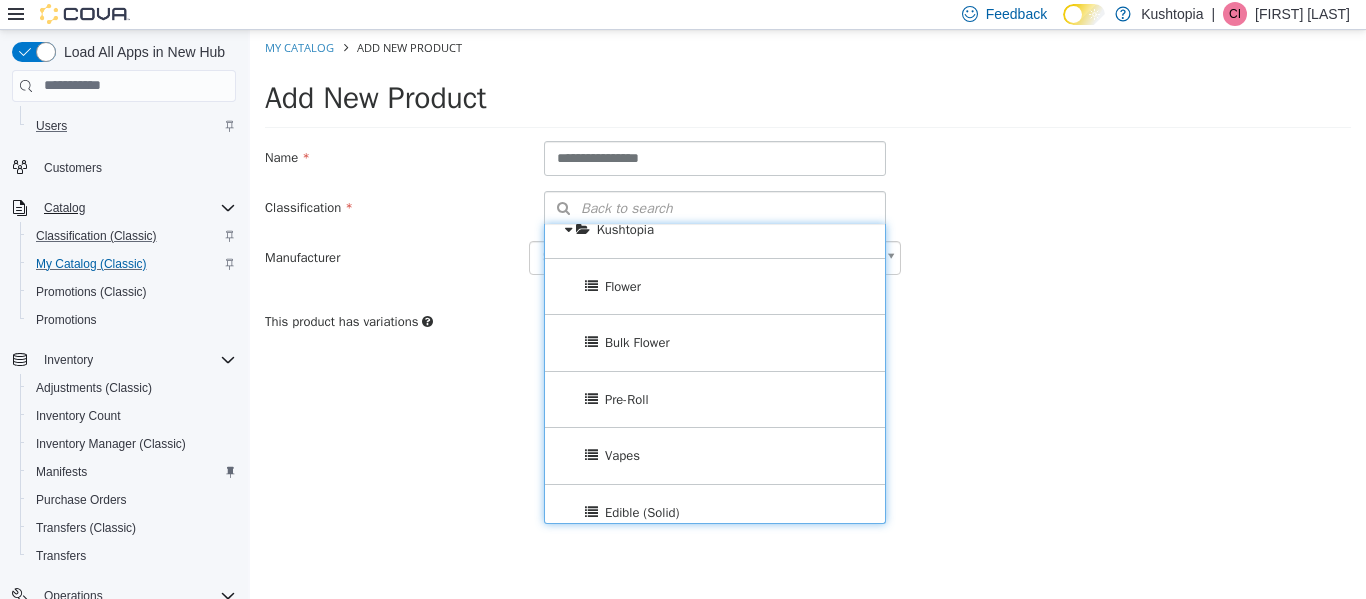 scroll, scrollTop: 0, scrollLeft: 0, axis: both 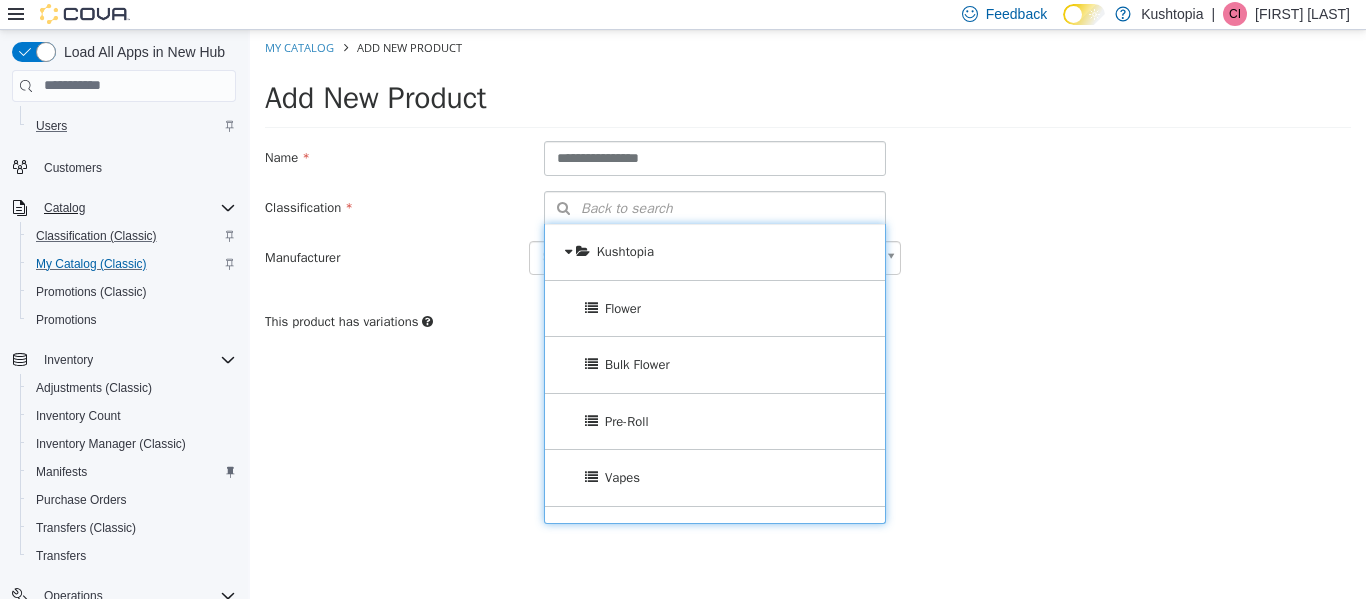 click on "Add New Product" at bounding box center [808, 103] 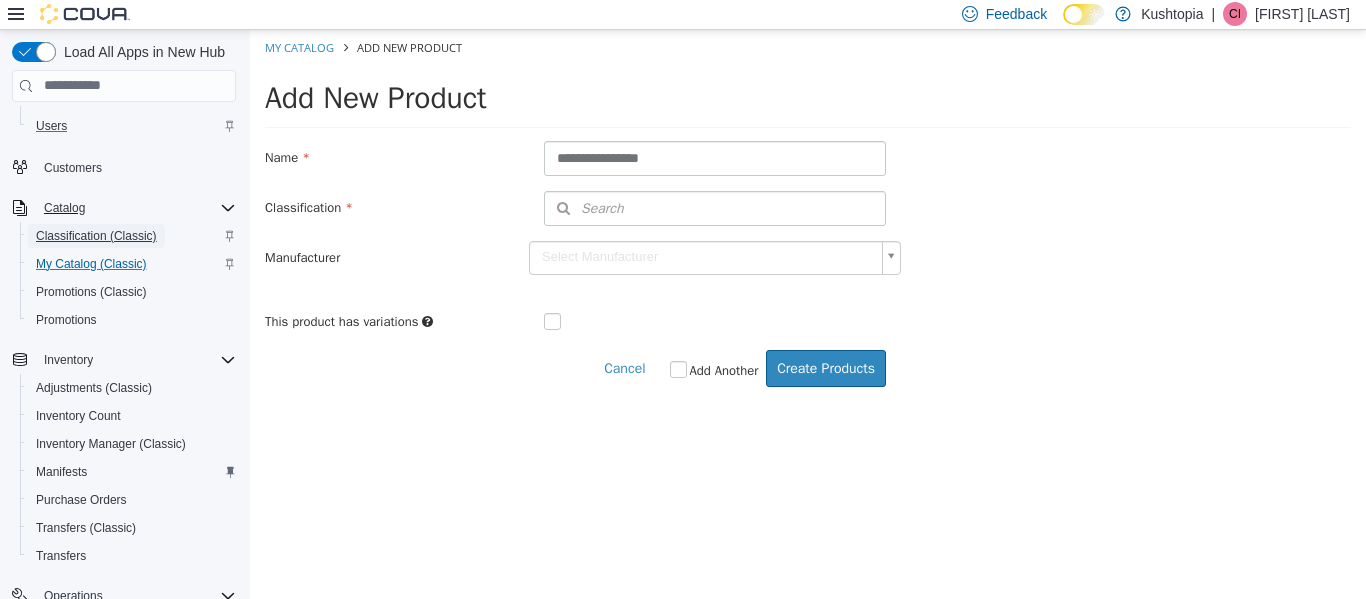 click on "Classification (Classic)" at bounding box center (96, 236) 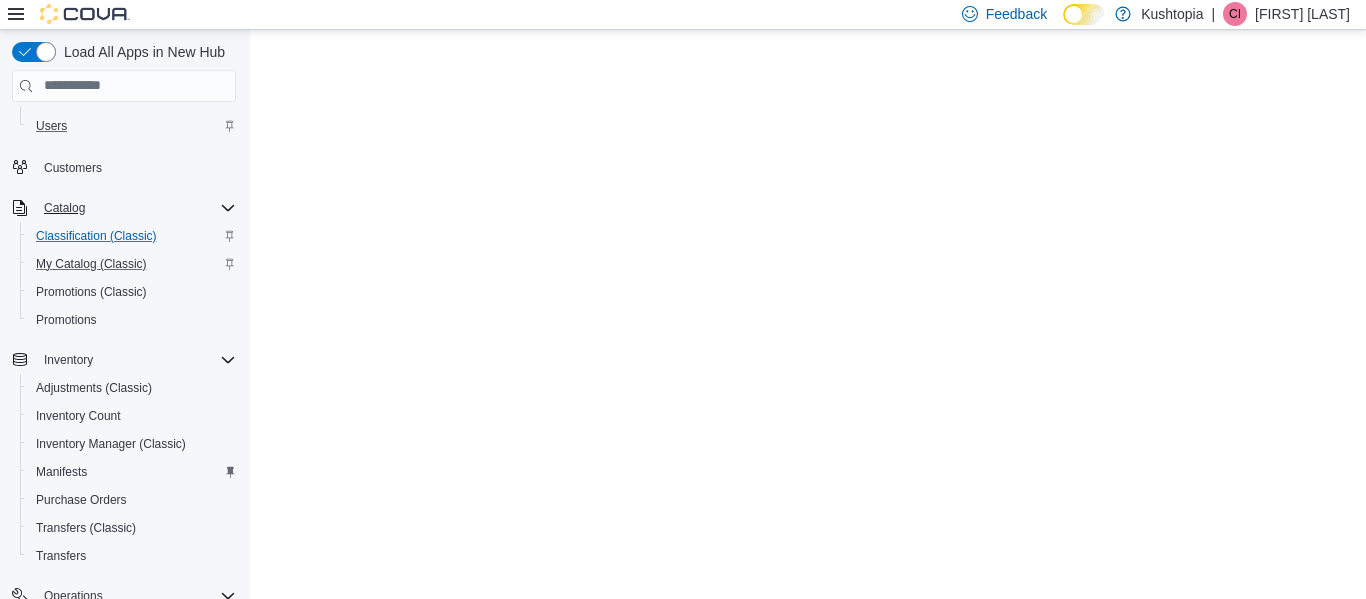 scroll, scrollTop: 0, scrollLeft: 0, axis: both 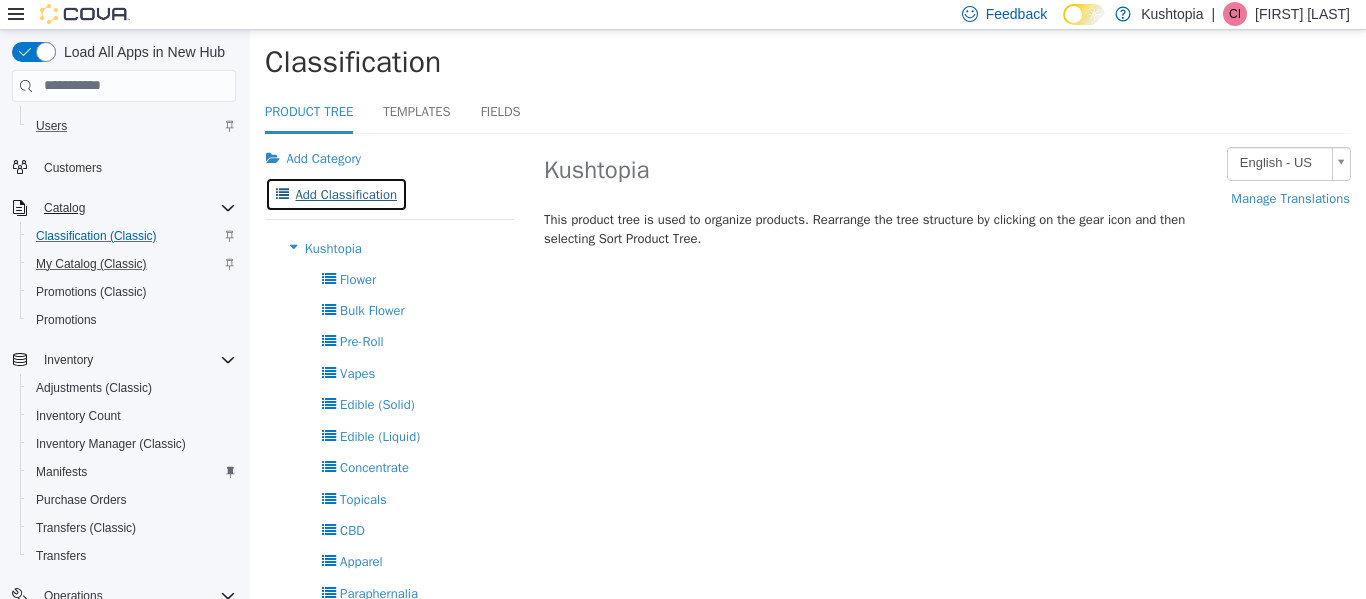 click on "Add Classification" at bounding box center (336, 194) 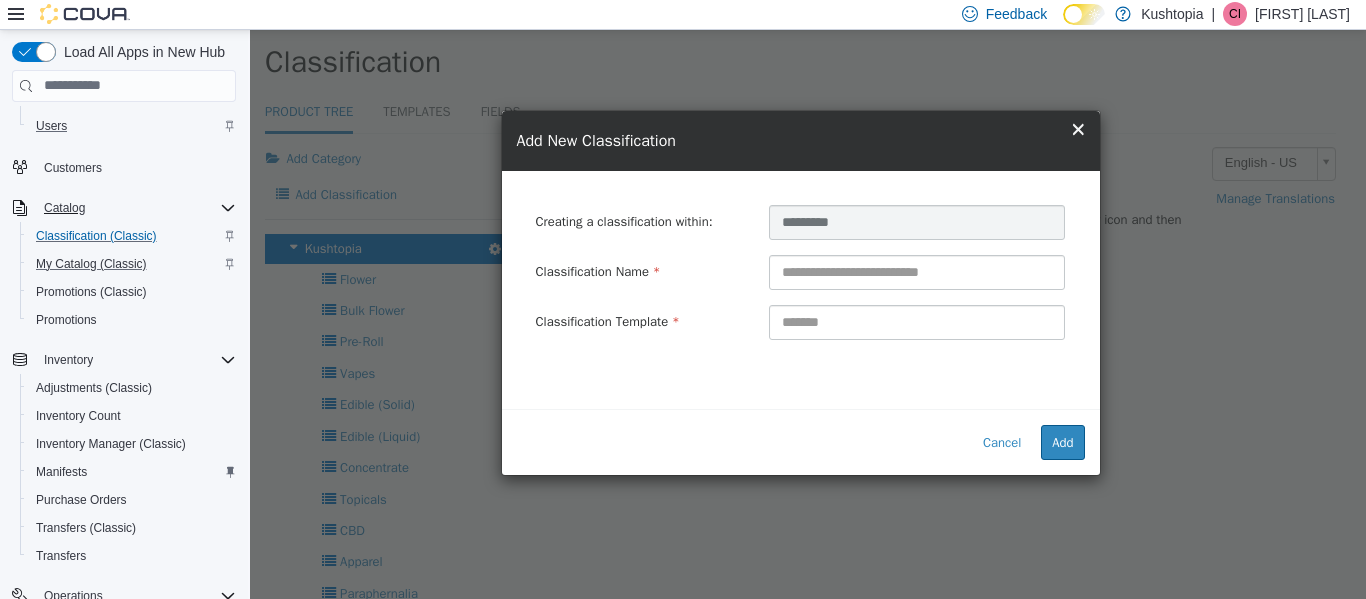 click at bounding box center [917, 271] 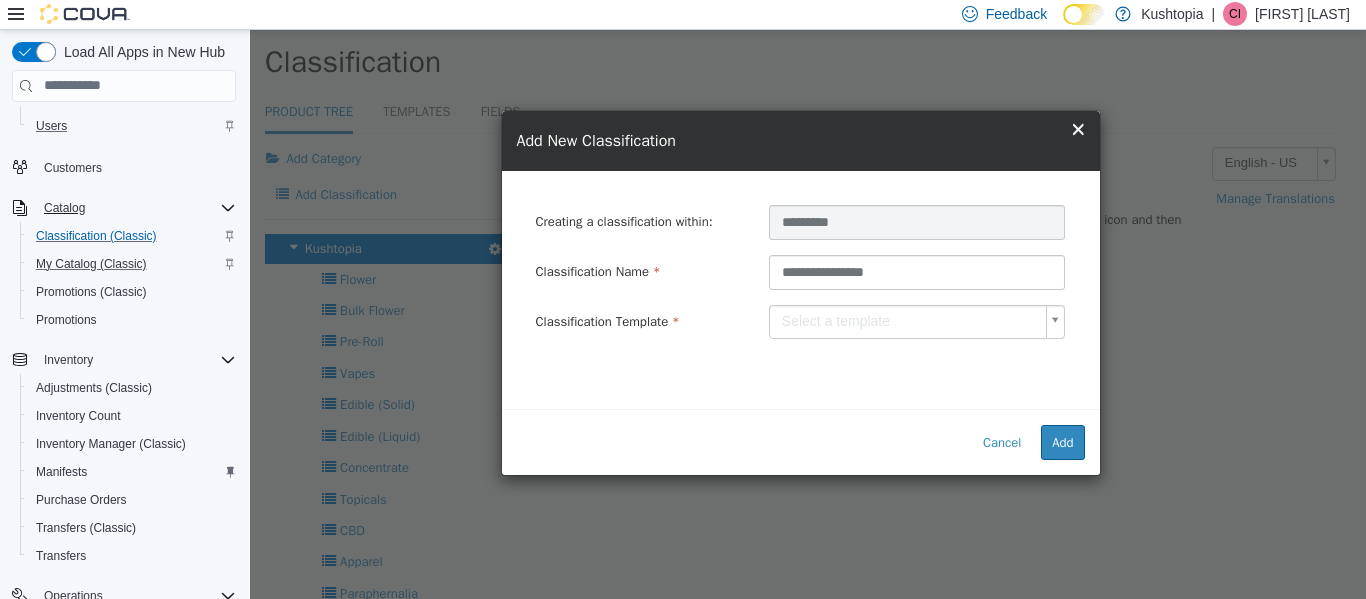 type on "**********" 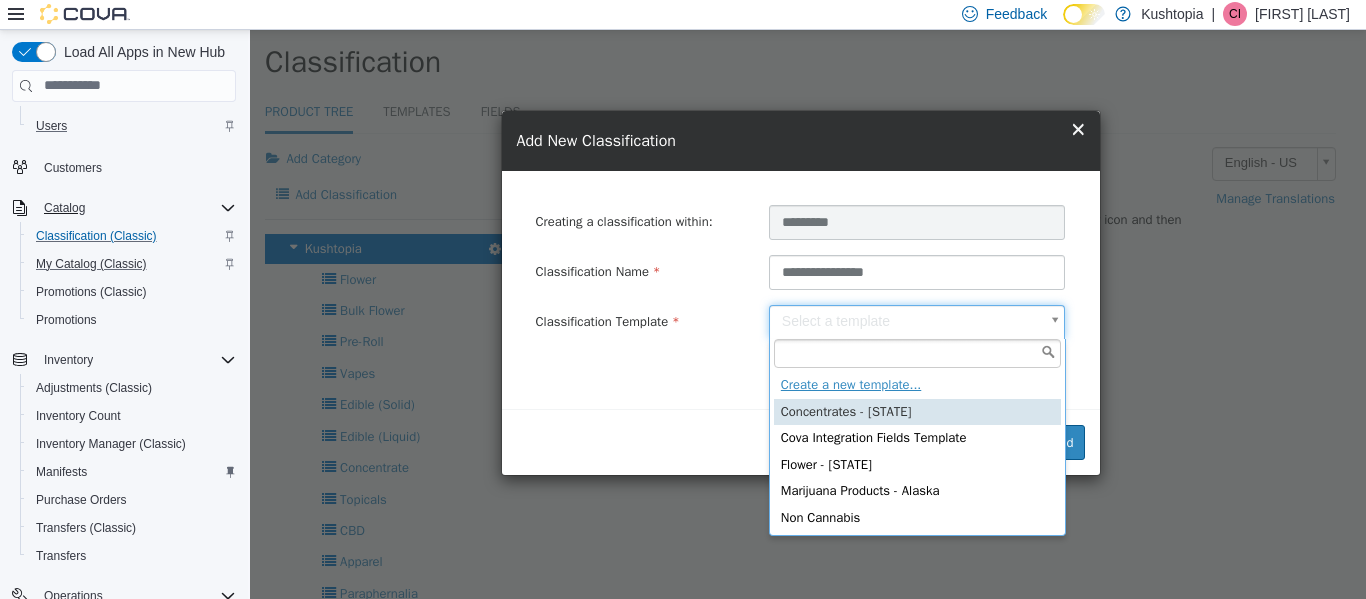 type on "*****" 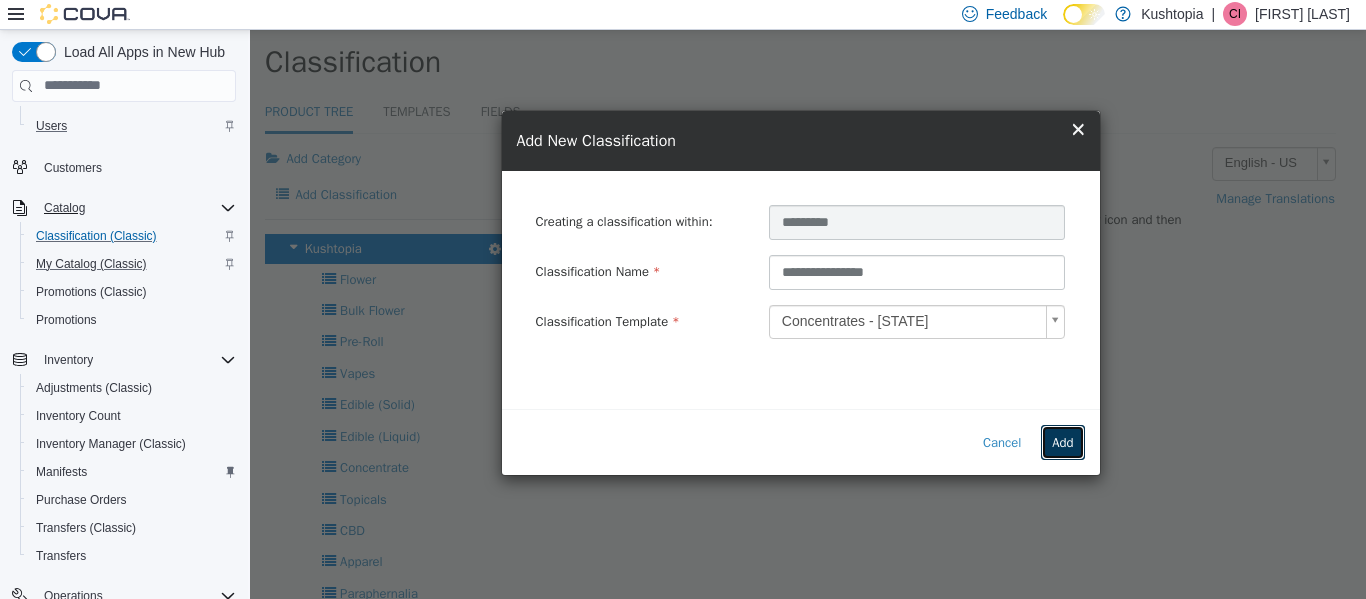 click on "Add" at bounding box center (1062, 442) 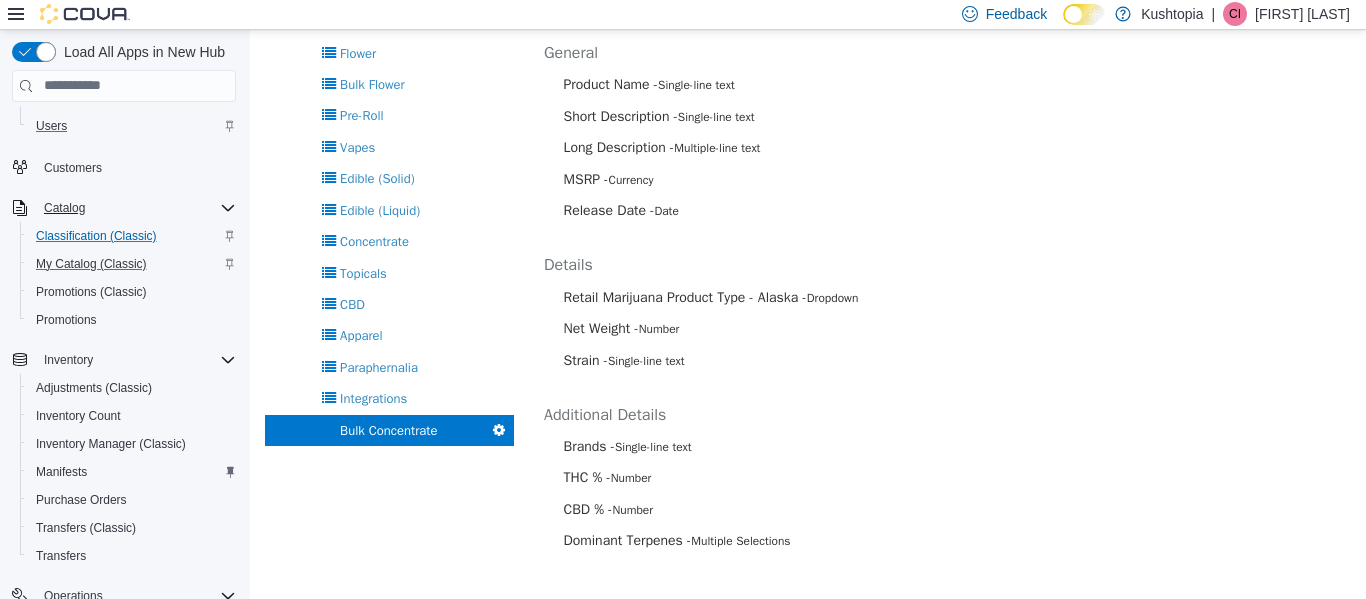 scroll, scrollTop: 233, scrollLeft: 0, axis: vertical 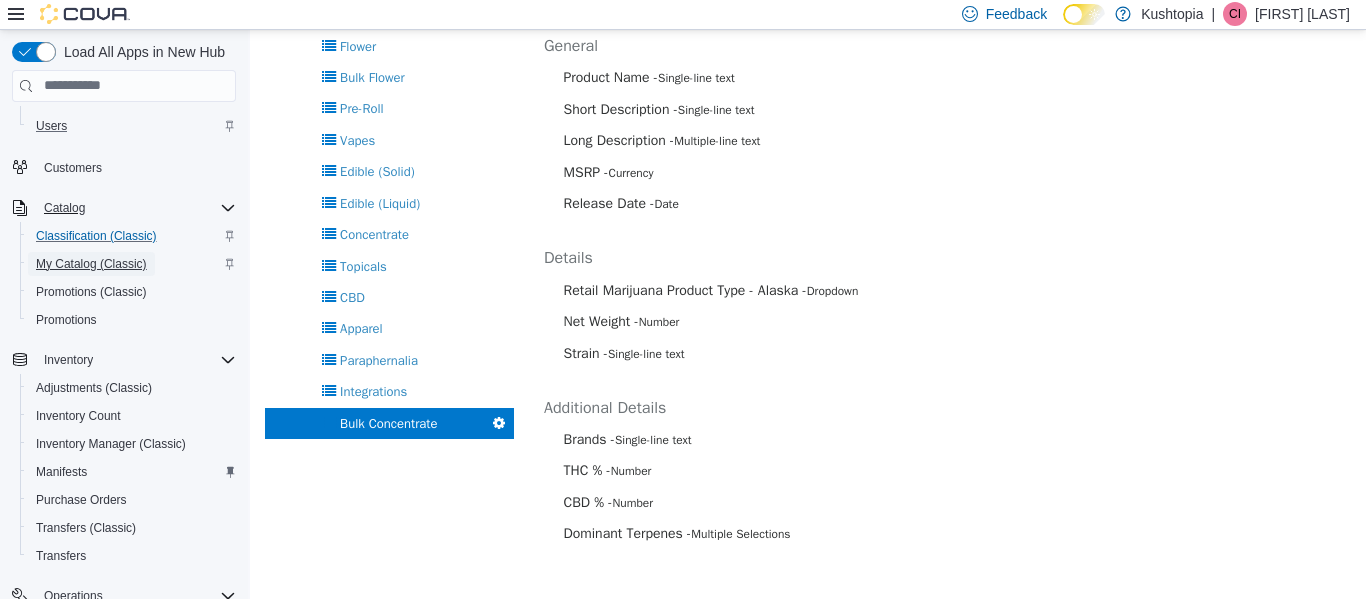 click on "My Catalog (Classic)" at bounding box center [91, 264] 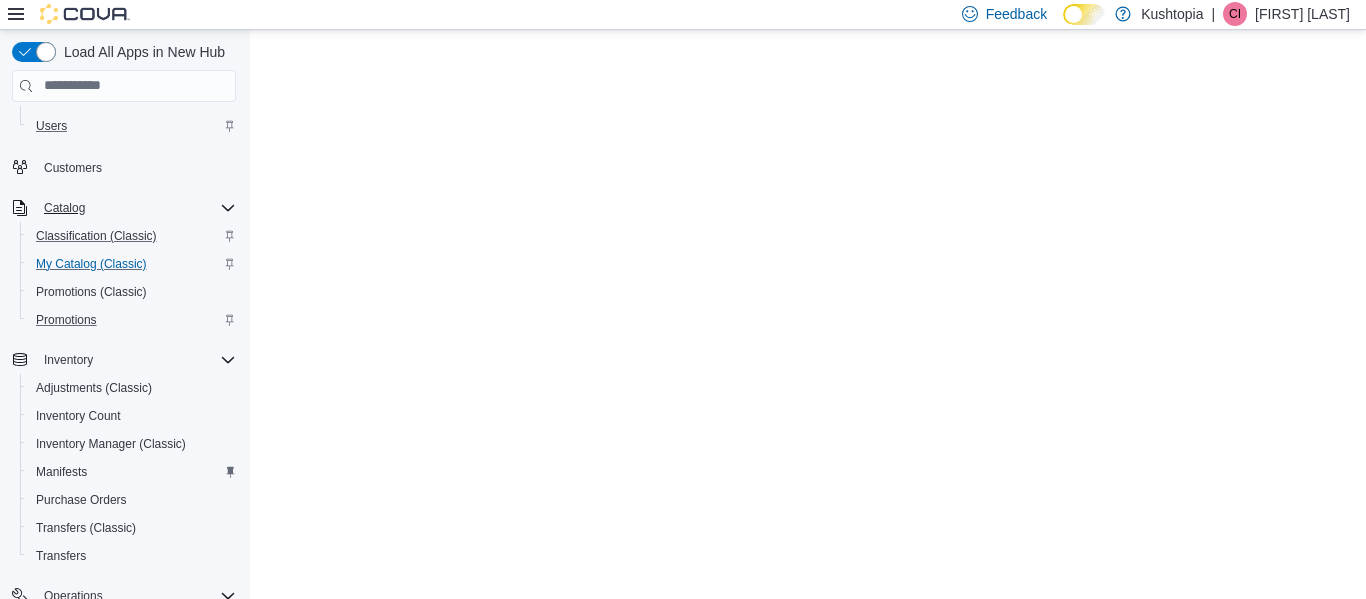scroll, scrollTop: 0, scrollLeft: 0, axis: both 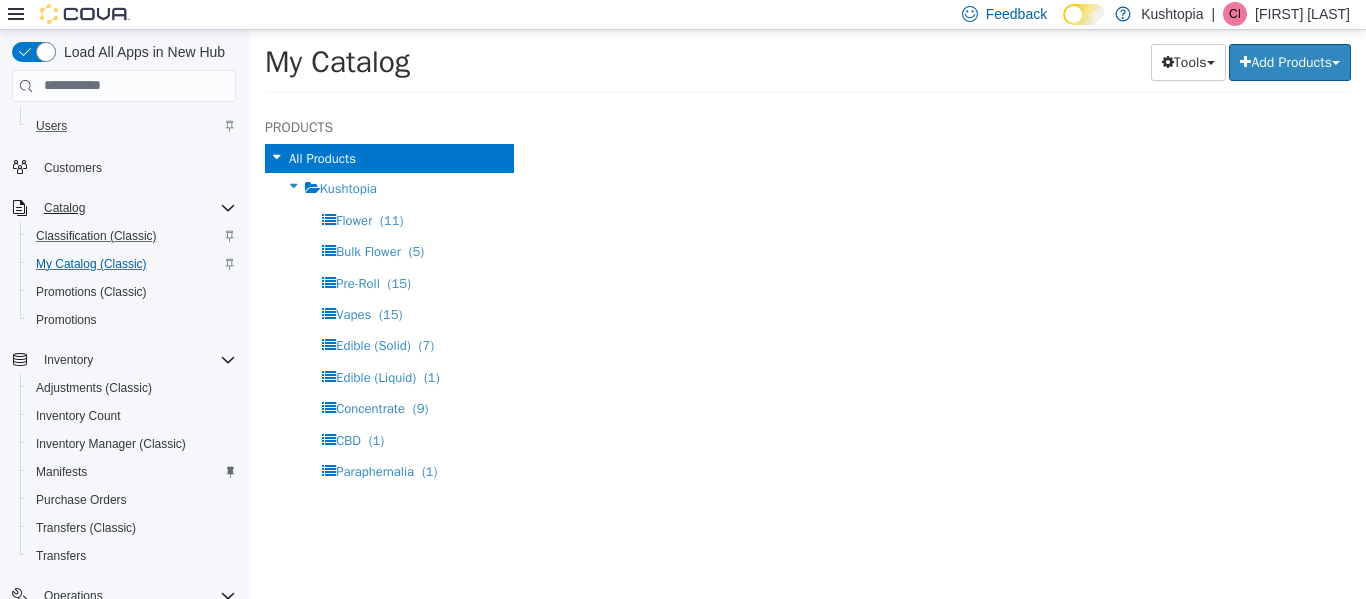 select on "**********" 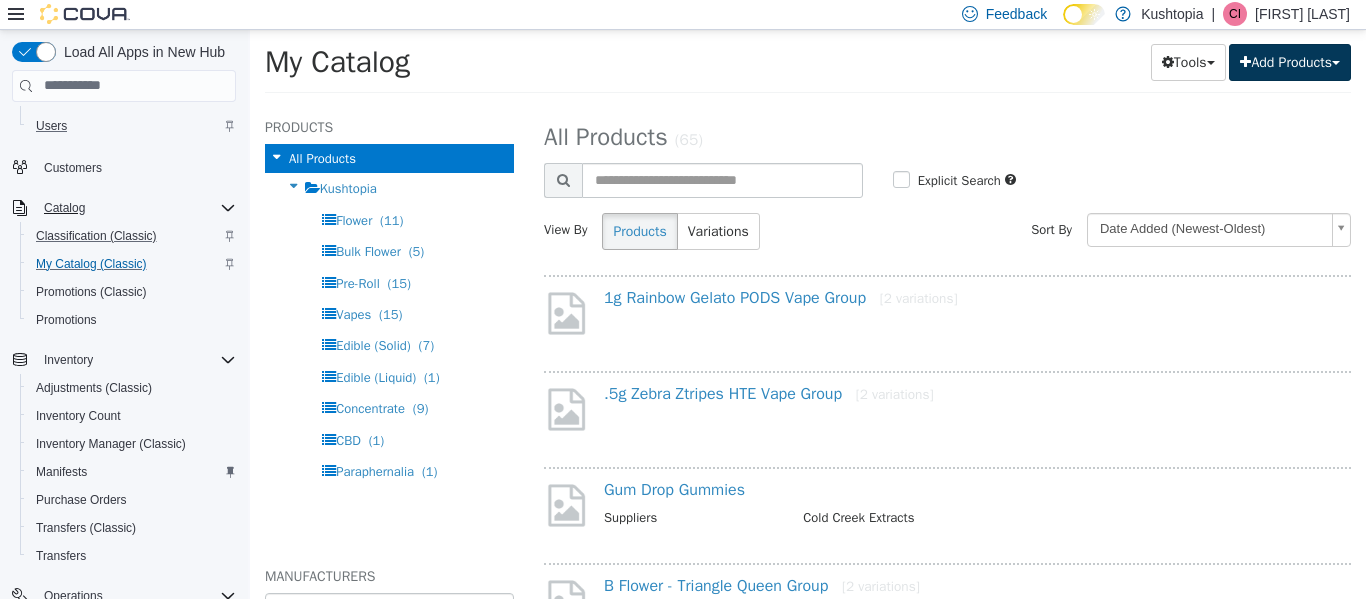 click on "Add Products" at bounding box center (1290, 61) 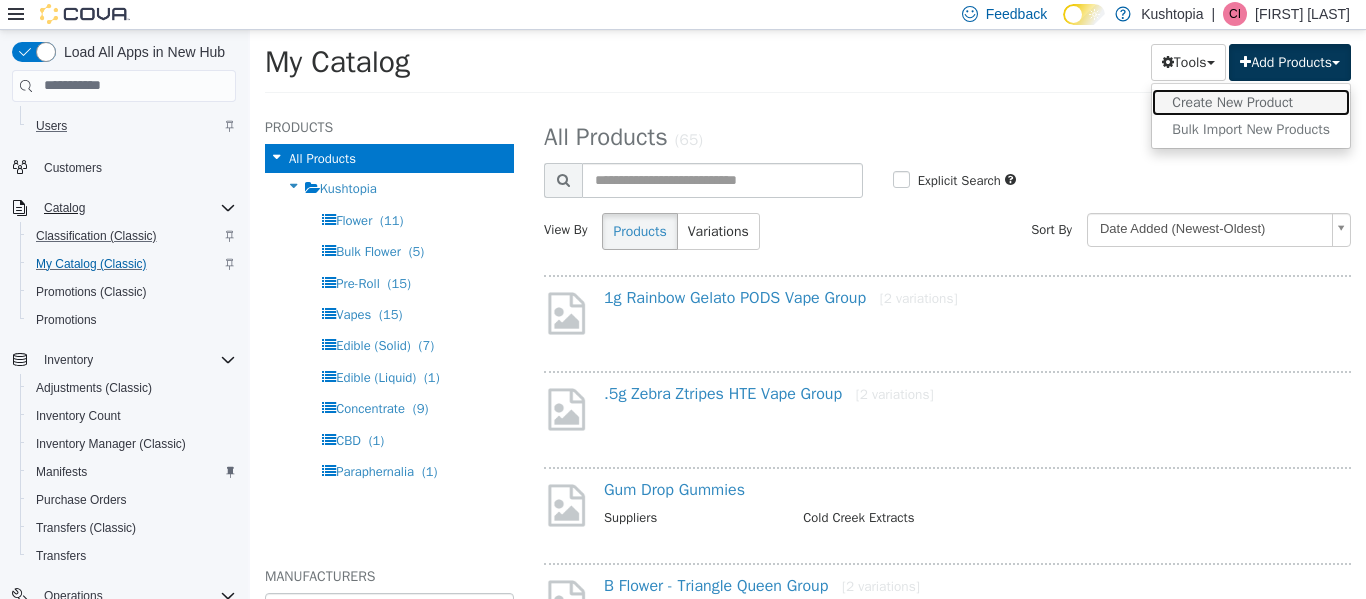 click on "Create New Product" at bounding box center [1251, 101] 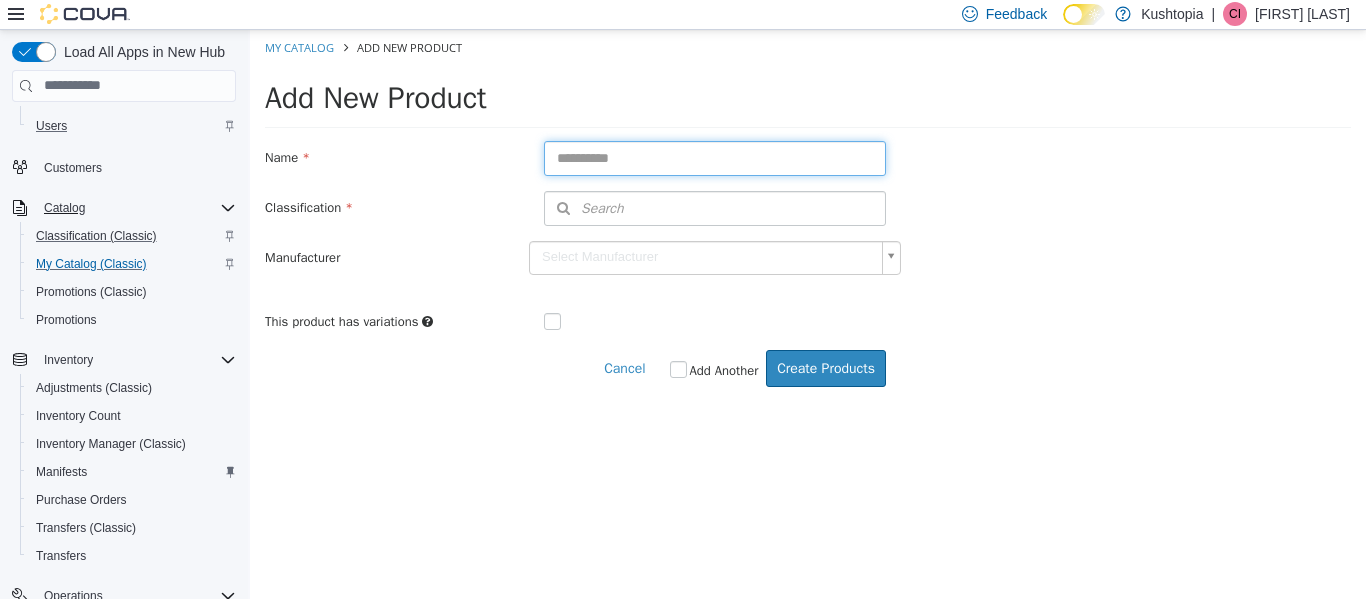 click at bounding box center (715, 157) 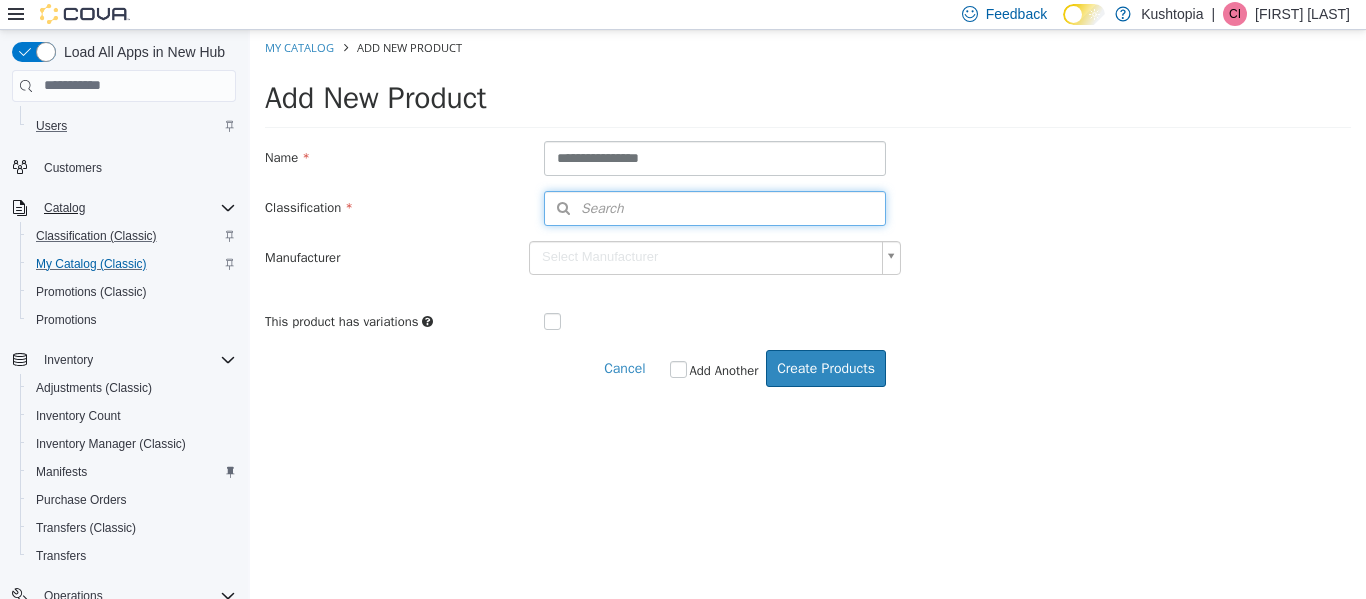click on "Search" at bounding box center (715, 207) 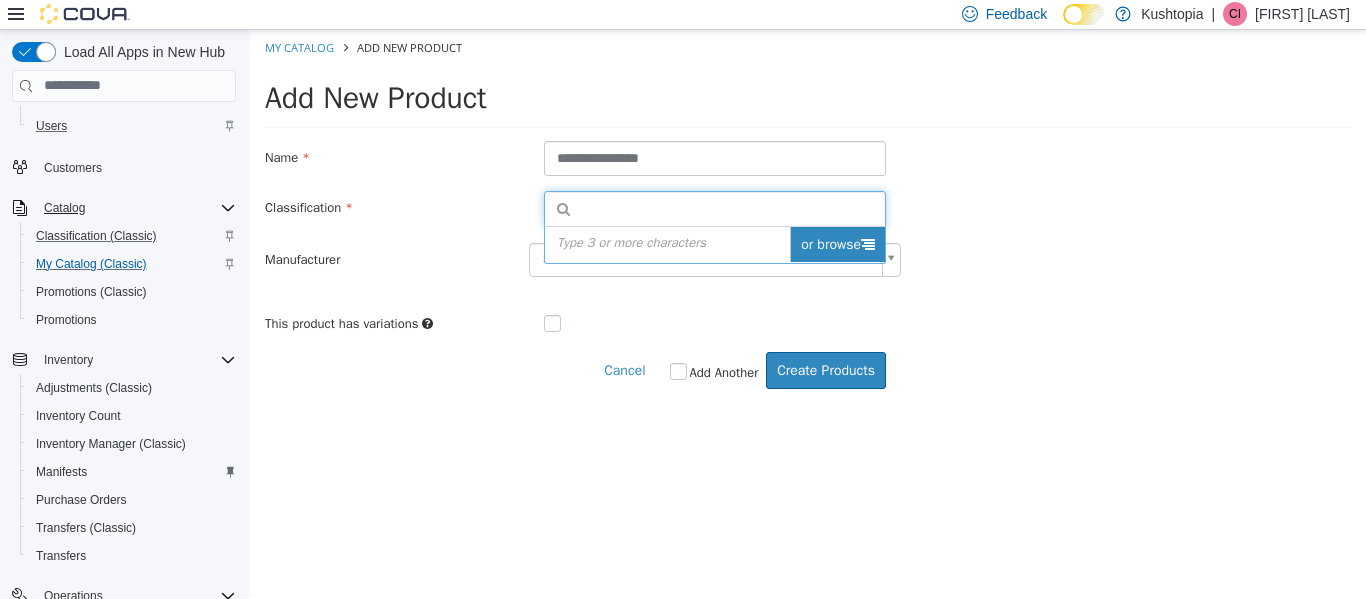 click on "or browse" at bounding box center (837, 243) 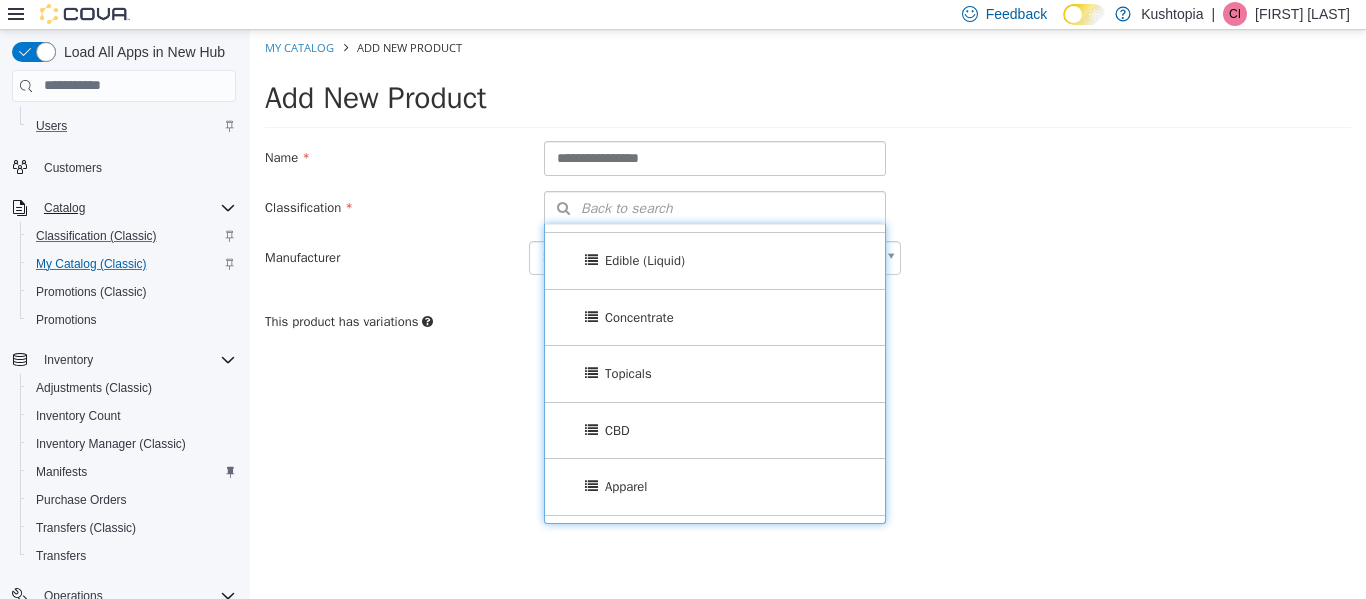 scroll, scrollTop: 492, scrollLeft: 0, axis: vertical 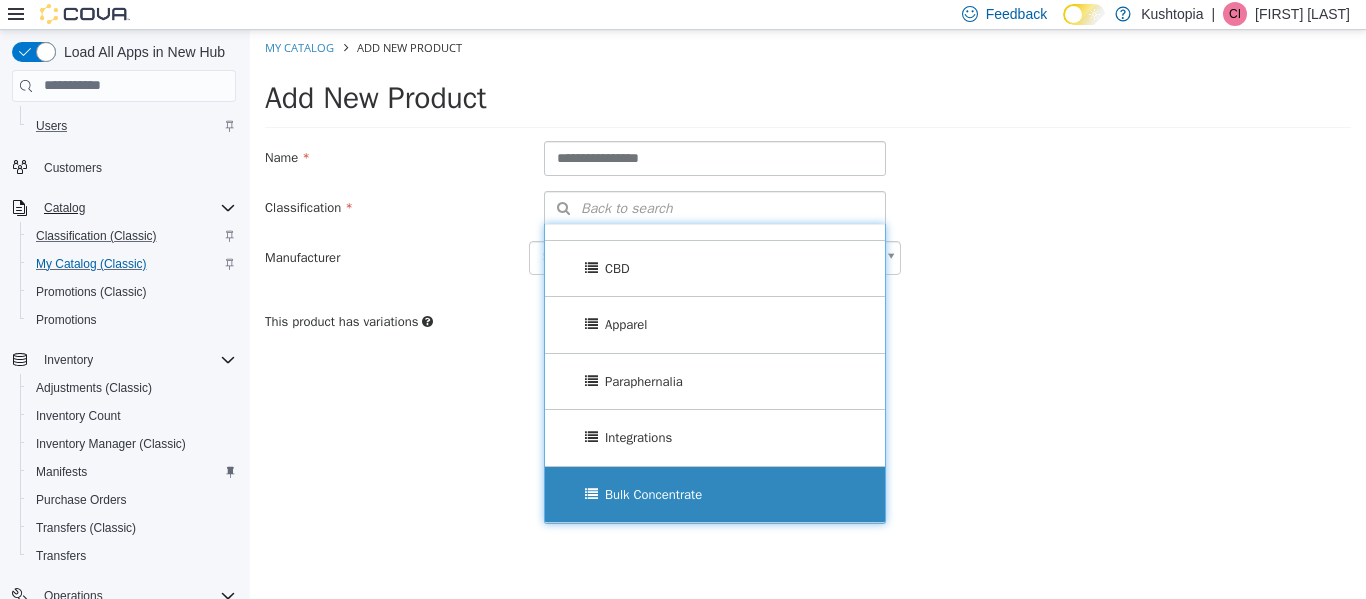 click on "Bulk Concentrate" at bounding box center [715, 494] 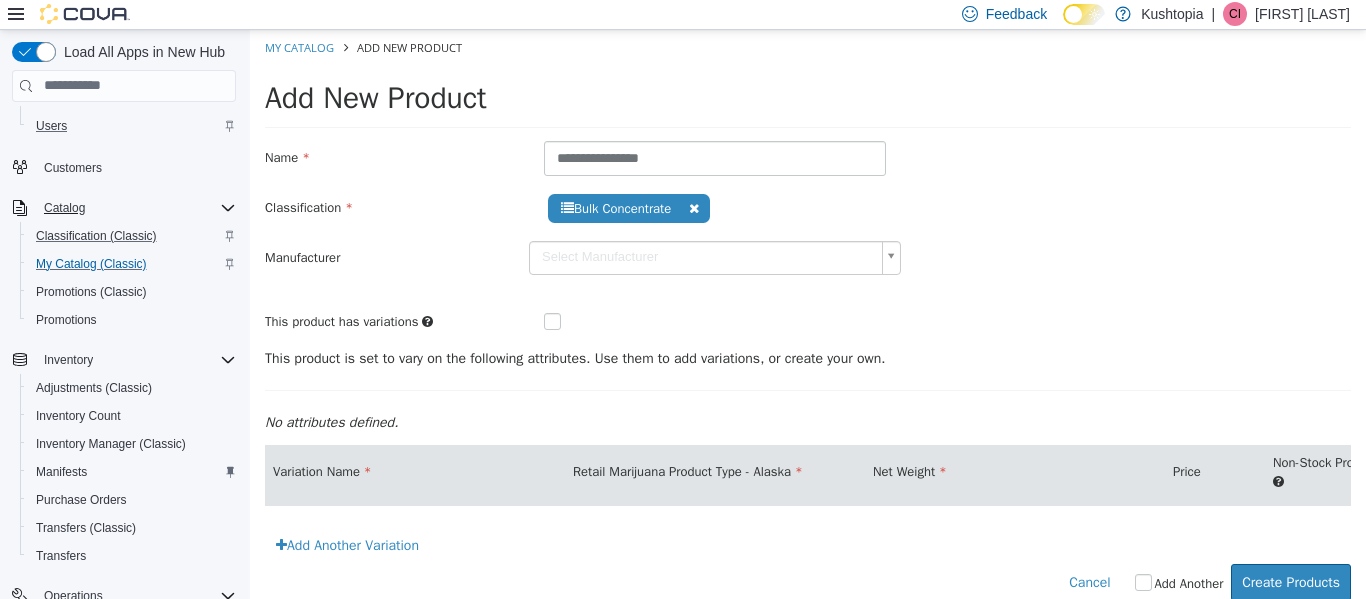 click on "**********" at bounding box center (808, 325) 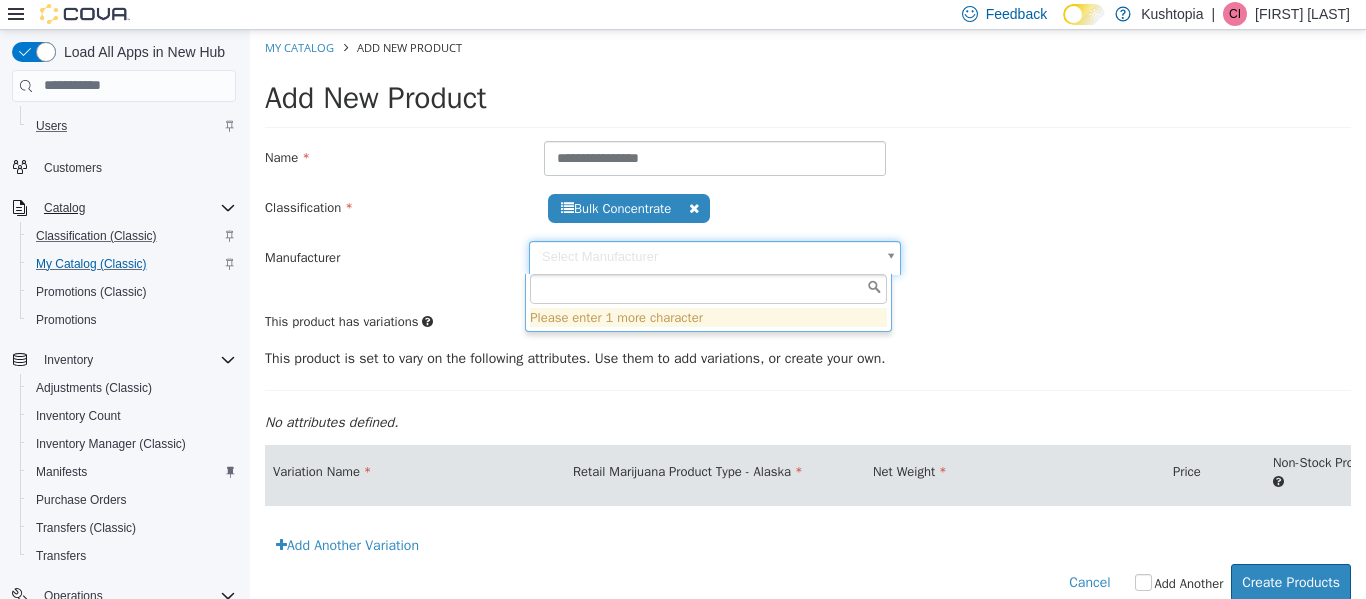 click at bounding box center [708, 288] 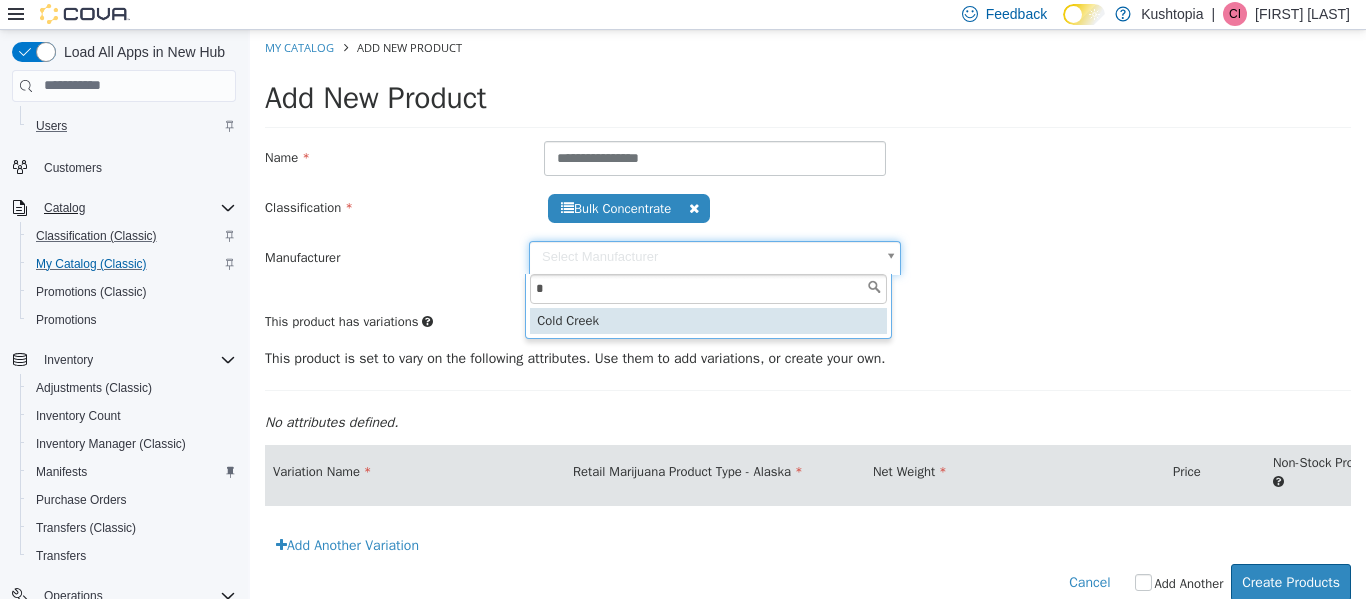 type on "*" 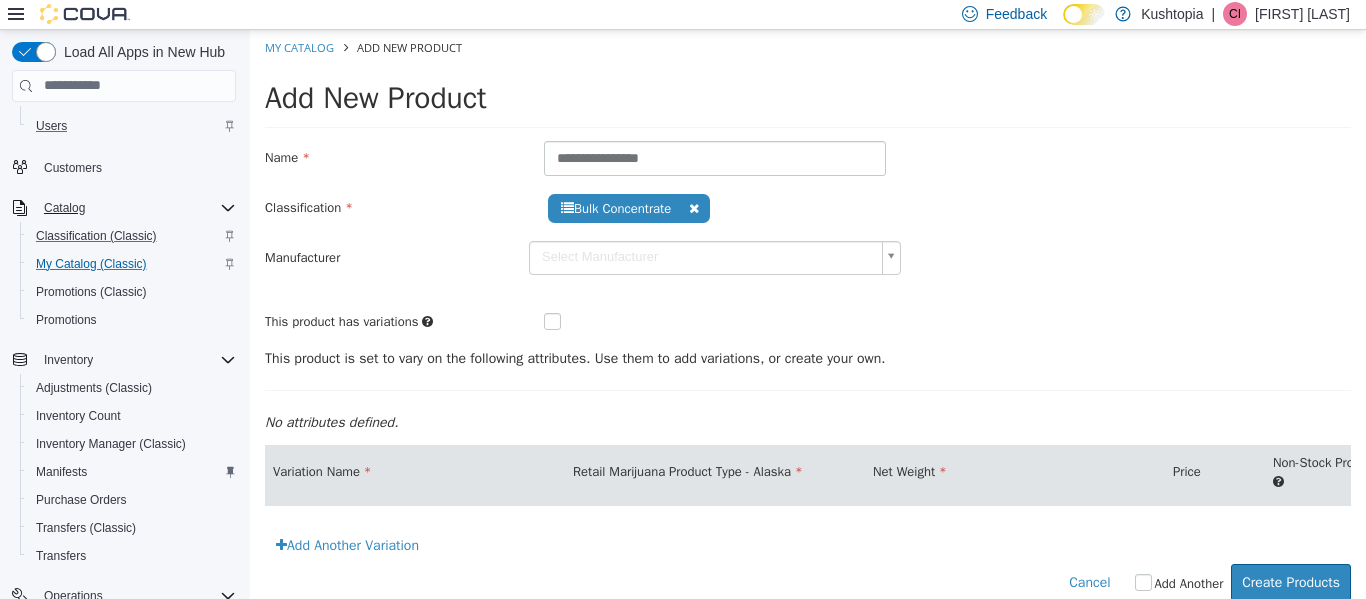 type on "******" 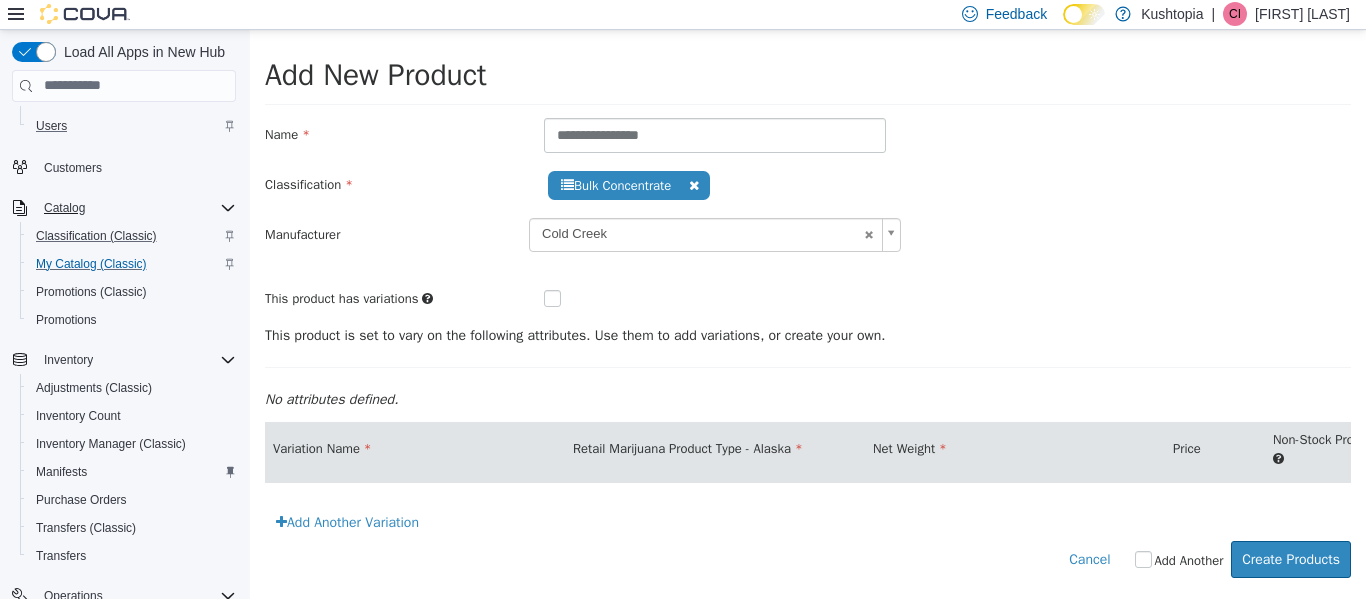 scroll, scrollTop: 38, scrollLeft: 0, axis: vertical 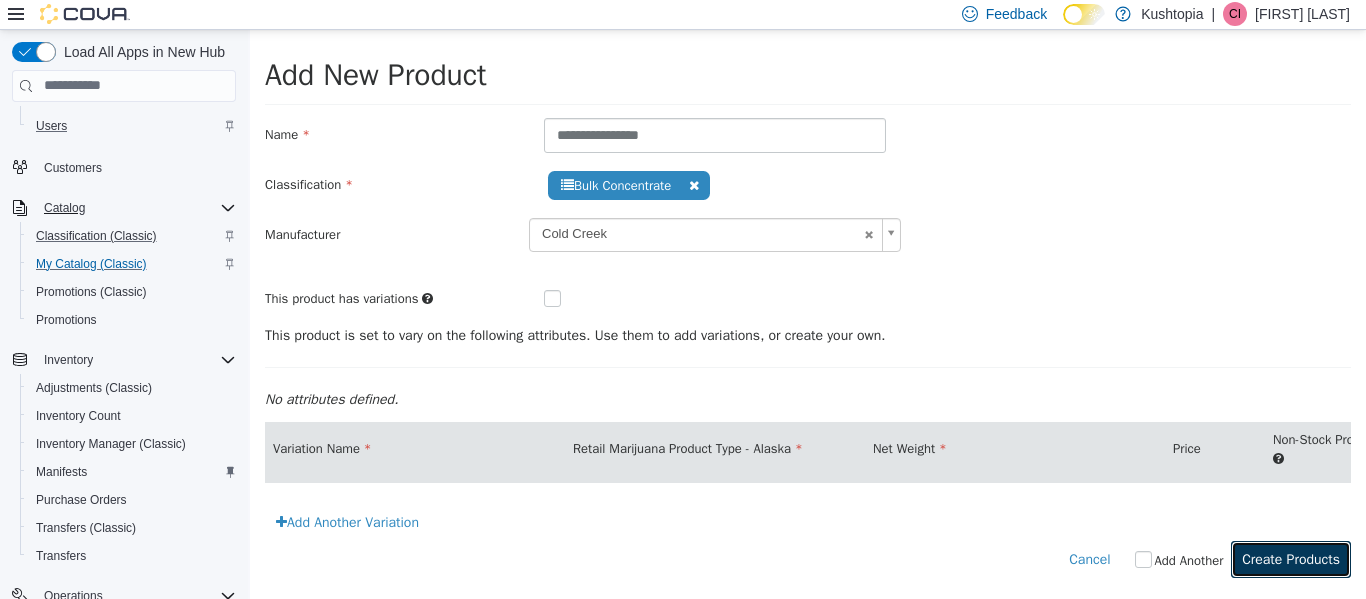 click on "Create Products" at bounding box center [1291, 558] 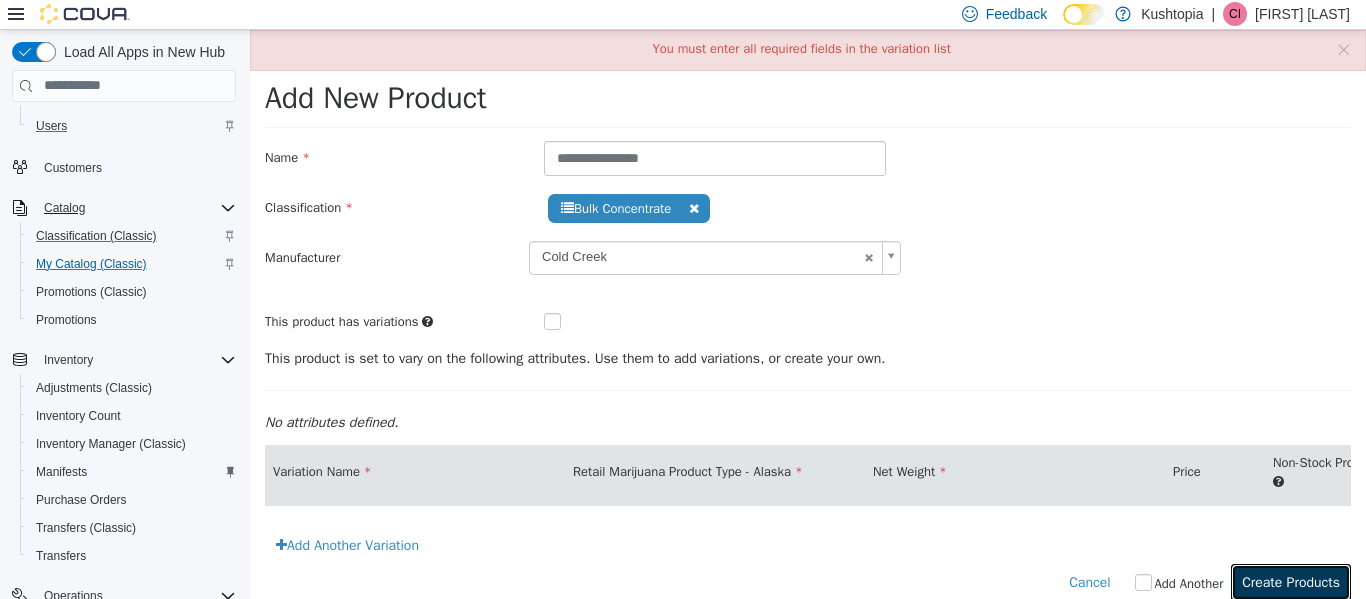 scroll, scrollTop: 38, scrollLeft: 0, axis: vertical 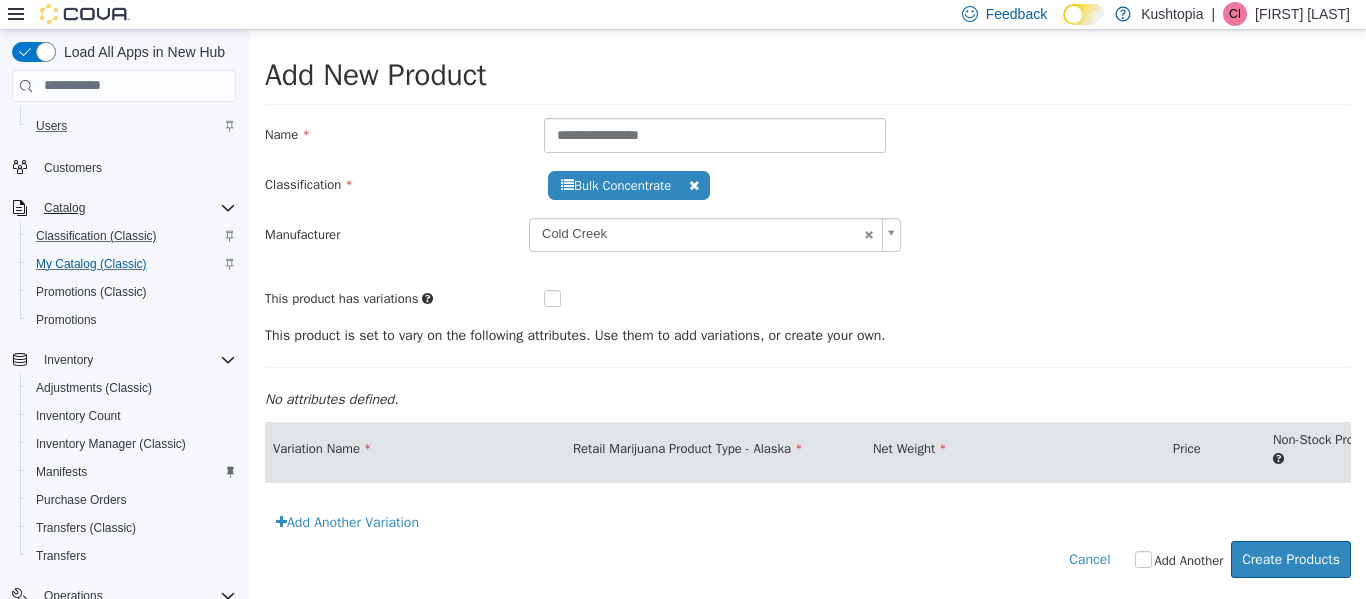 click on "Retail Marijuana Product Type - Alaska" at bounding box center (688, 447) 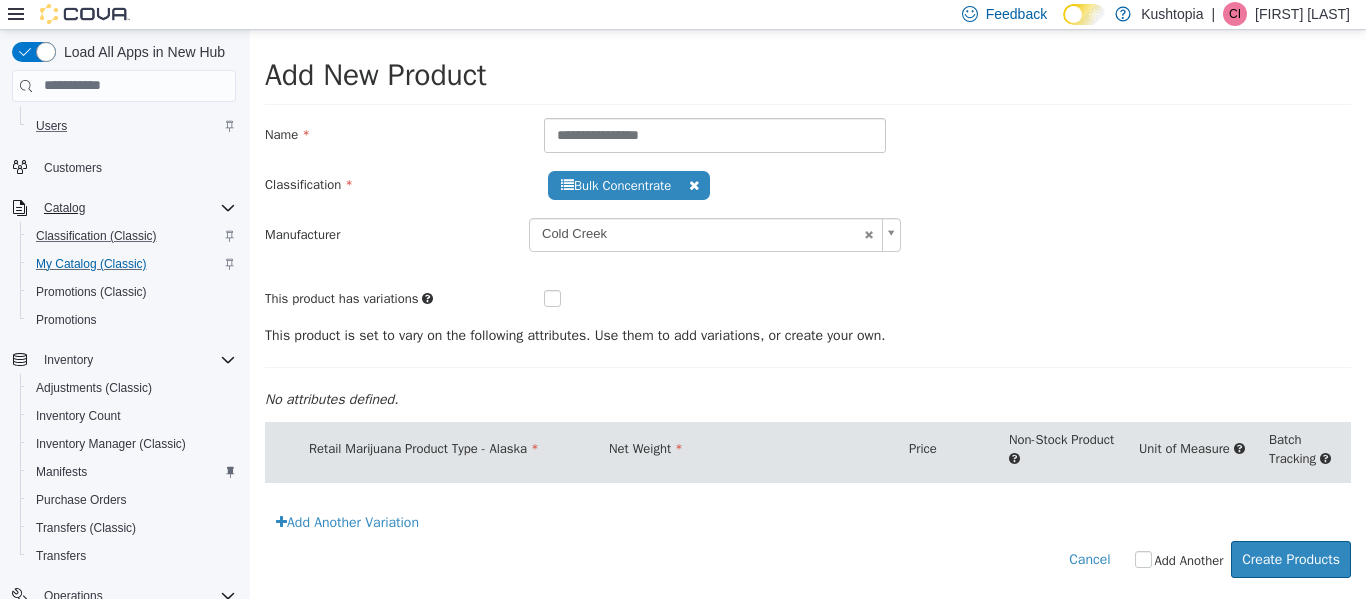 scroll, scrollTop: 0, scrollLeft: 0, axis: both 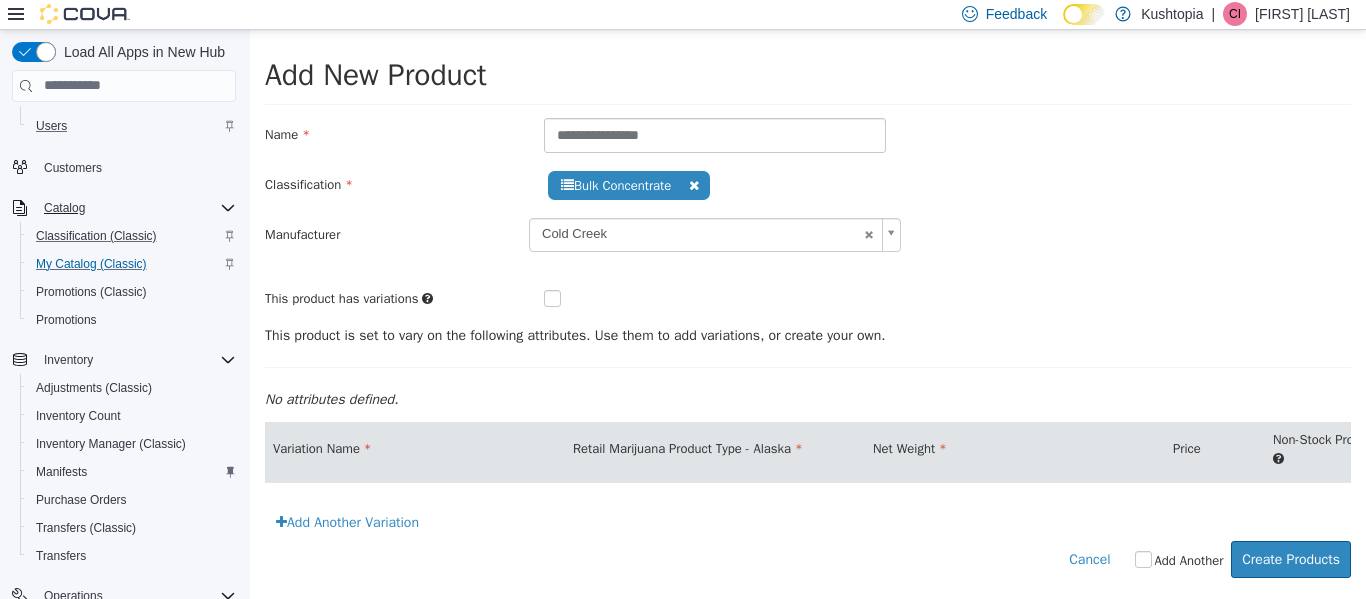 click at bounding box center (622, 295) 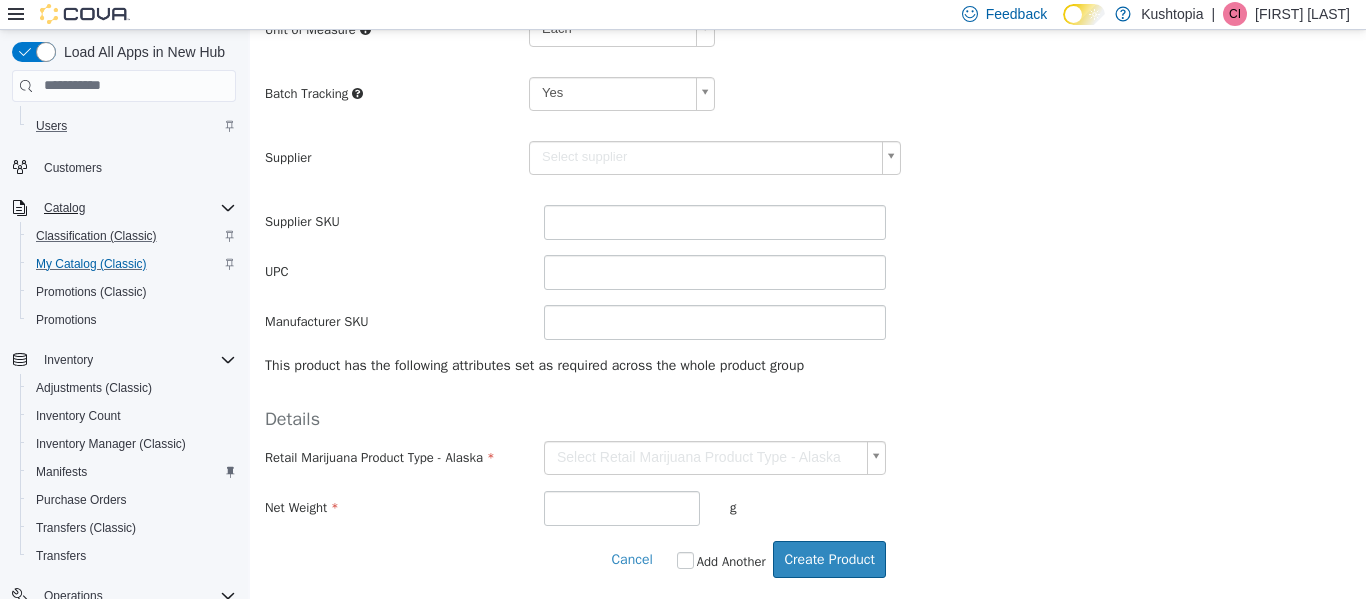 scroll, scrollTop: 540, scrollLeft: 0, axis: vertical 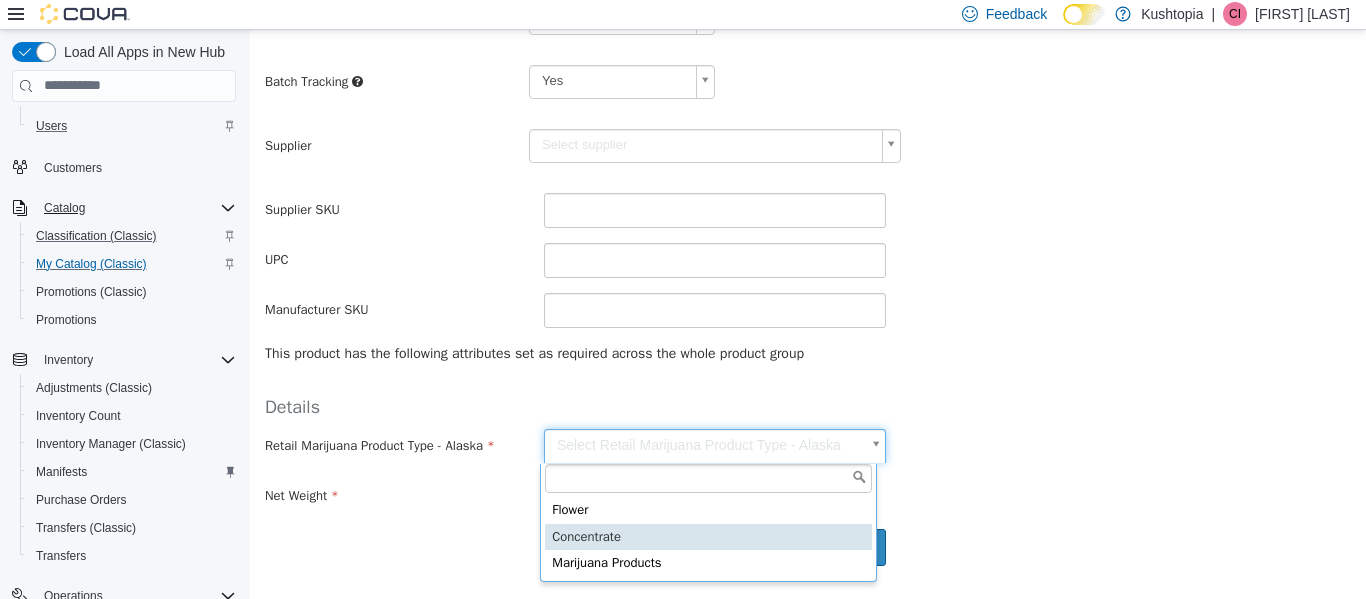 type on "**********" 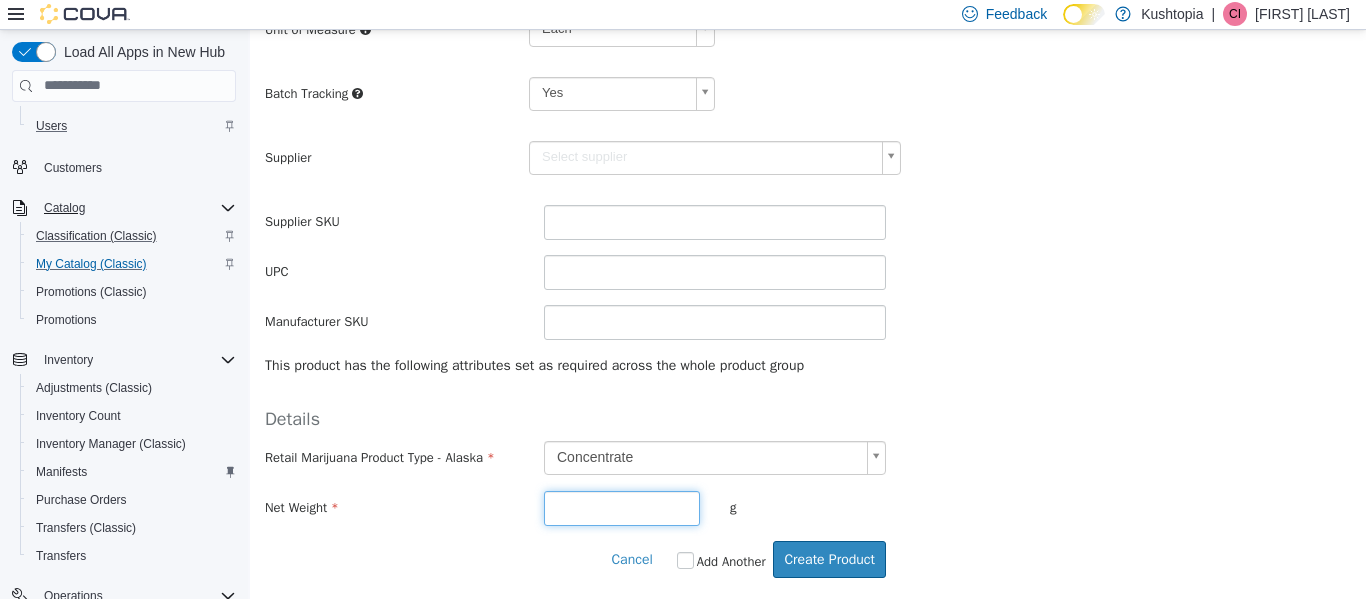 click at bounding box center (622, 507) 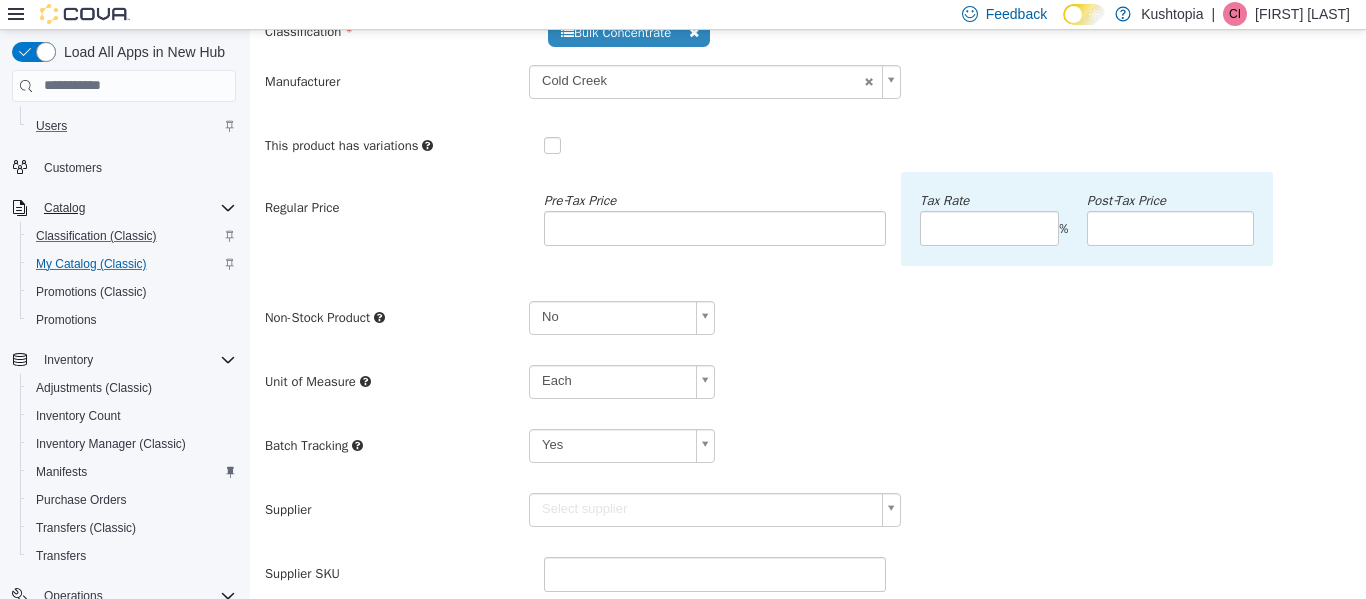 scroll, scrollTop: 0, scrollLeft: 0, axis: both 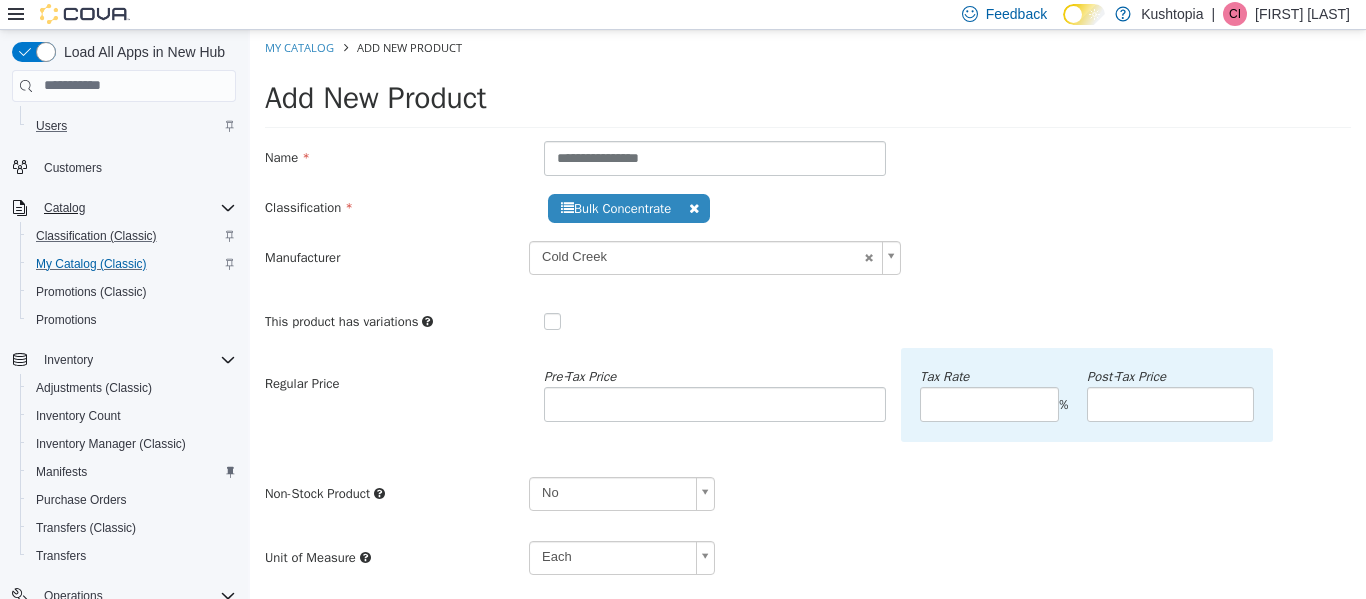 type on "*" 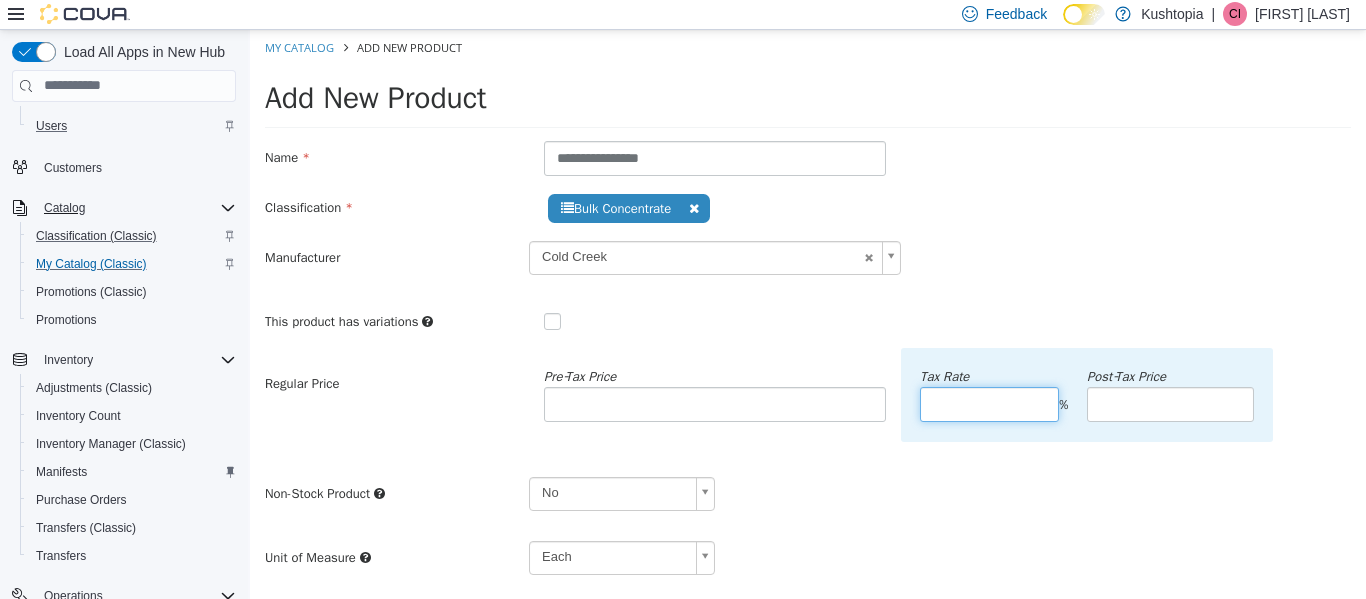 click at bounding box center (989, 403) 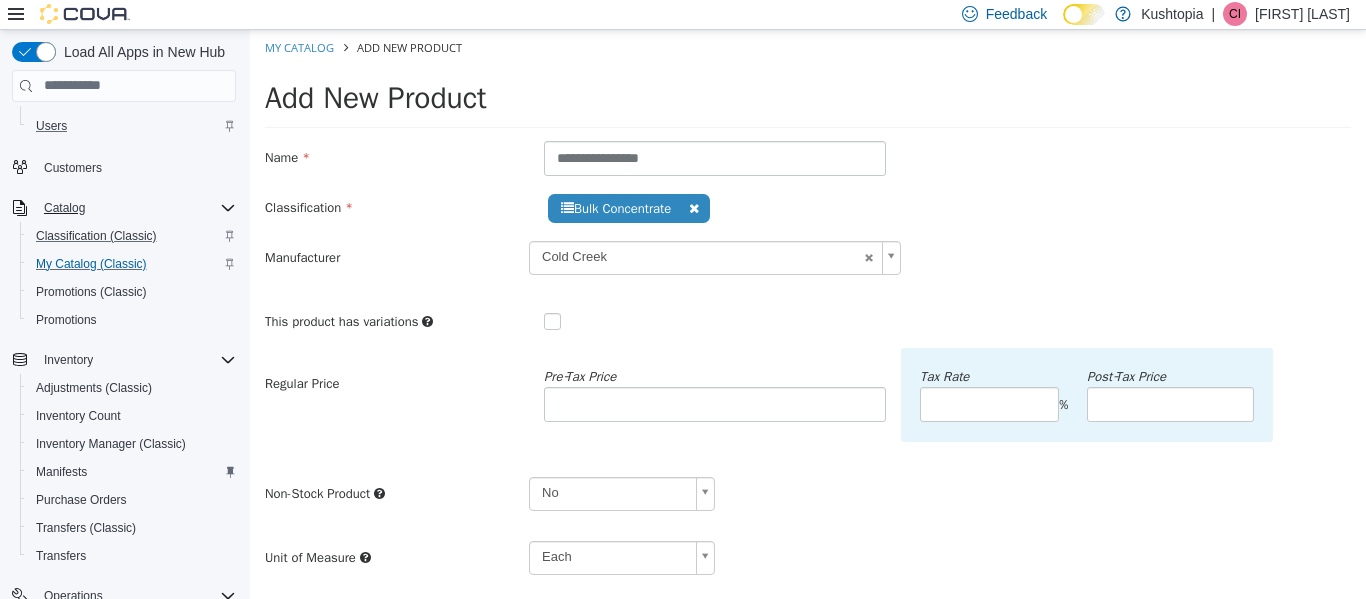 type 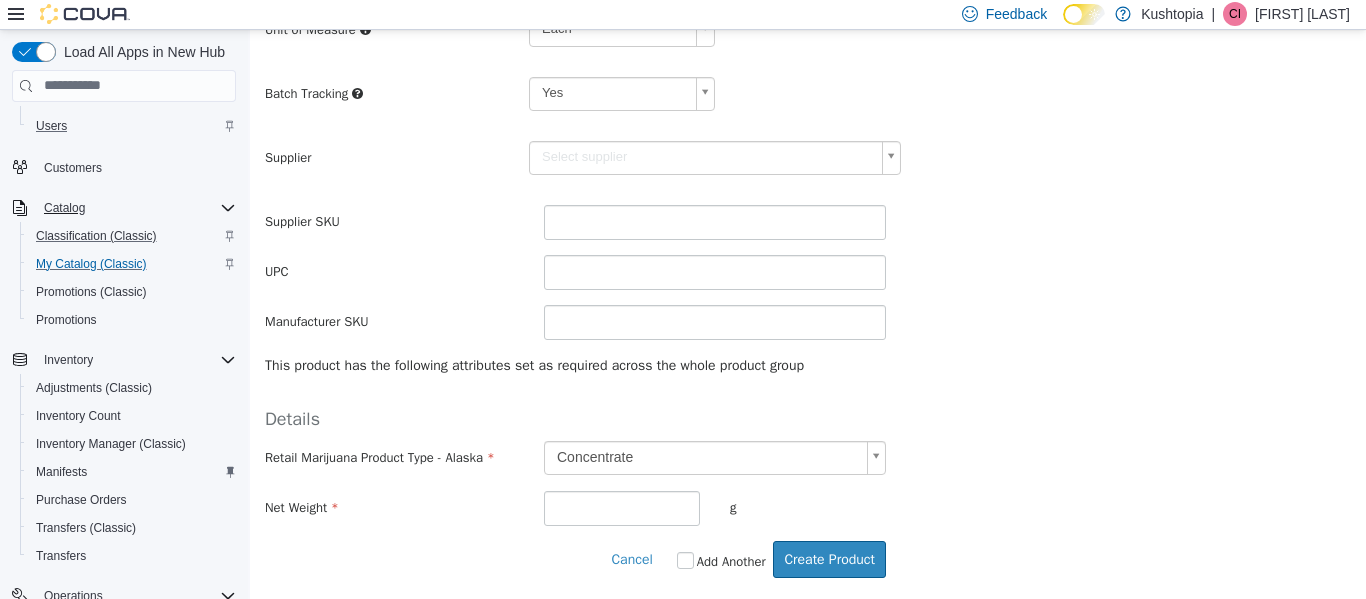 scroll, scrollTop: 540, scrollLeft: 0, axis: vertical 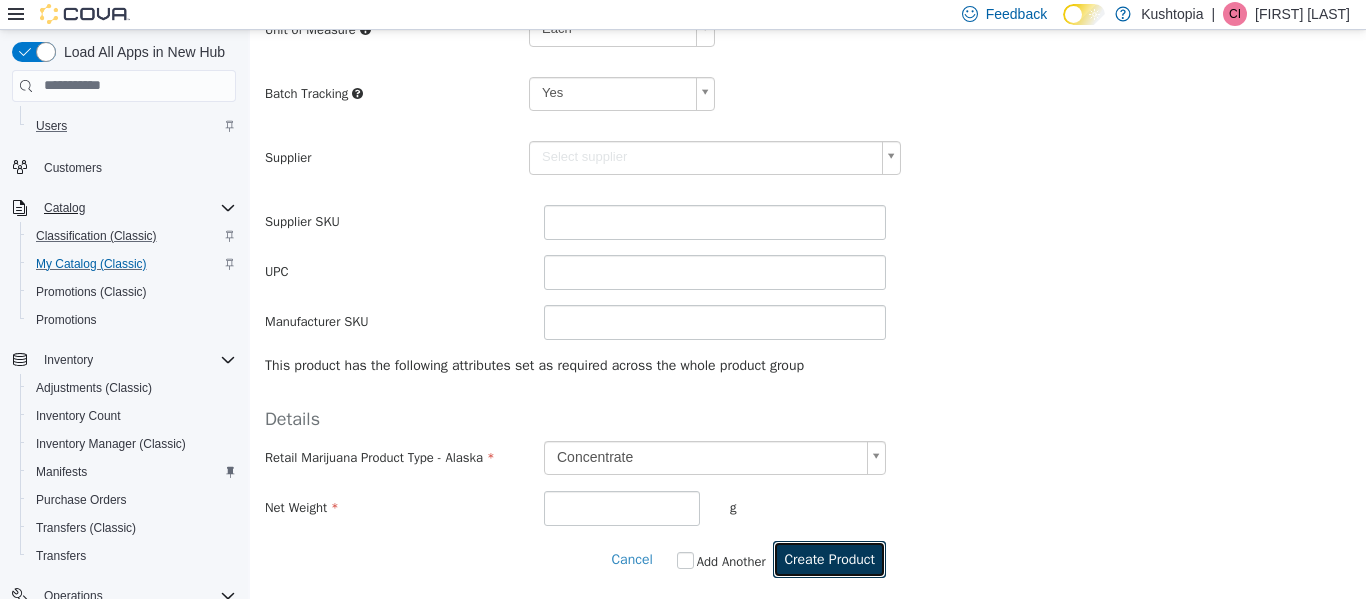 drag, startPoint x: 836, startPoint y: 563, endPoint x: 876, endPoint y: 548, distance: 42.72002 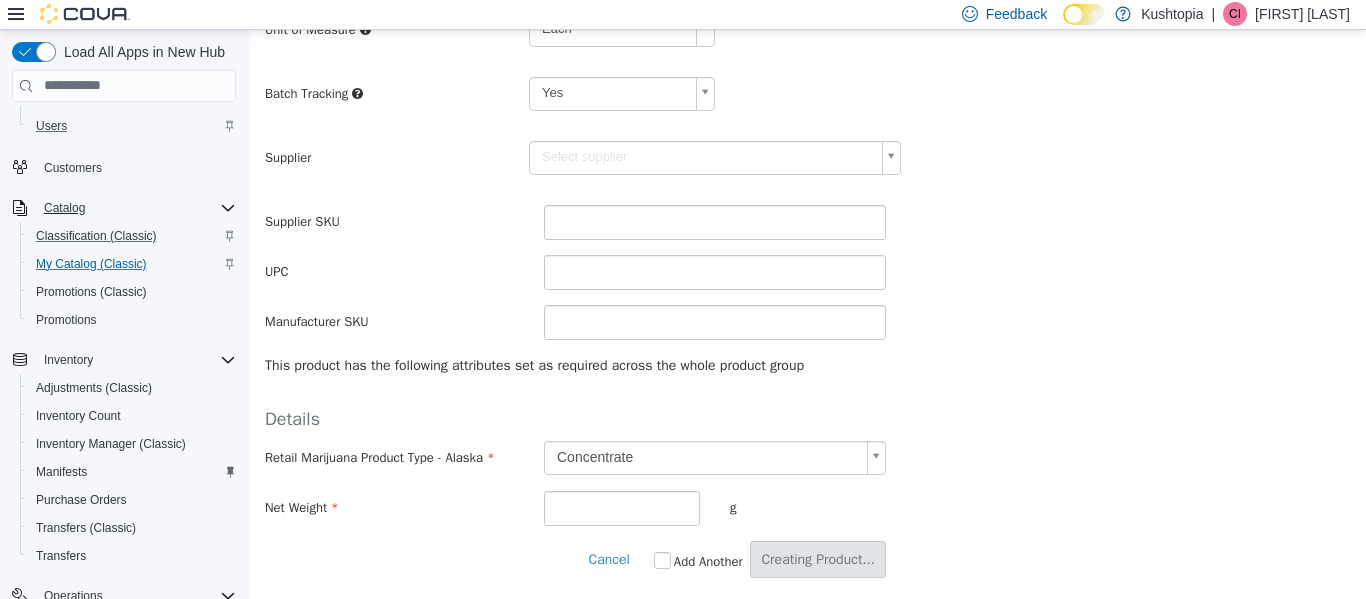 scroll, scrollTop: 0, scrollLeft: 0, axis: both 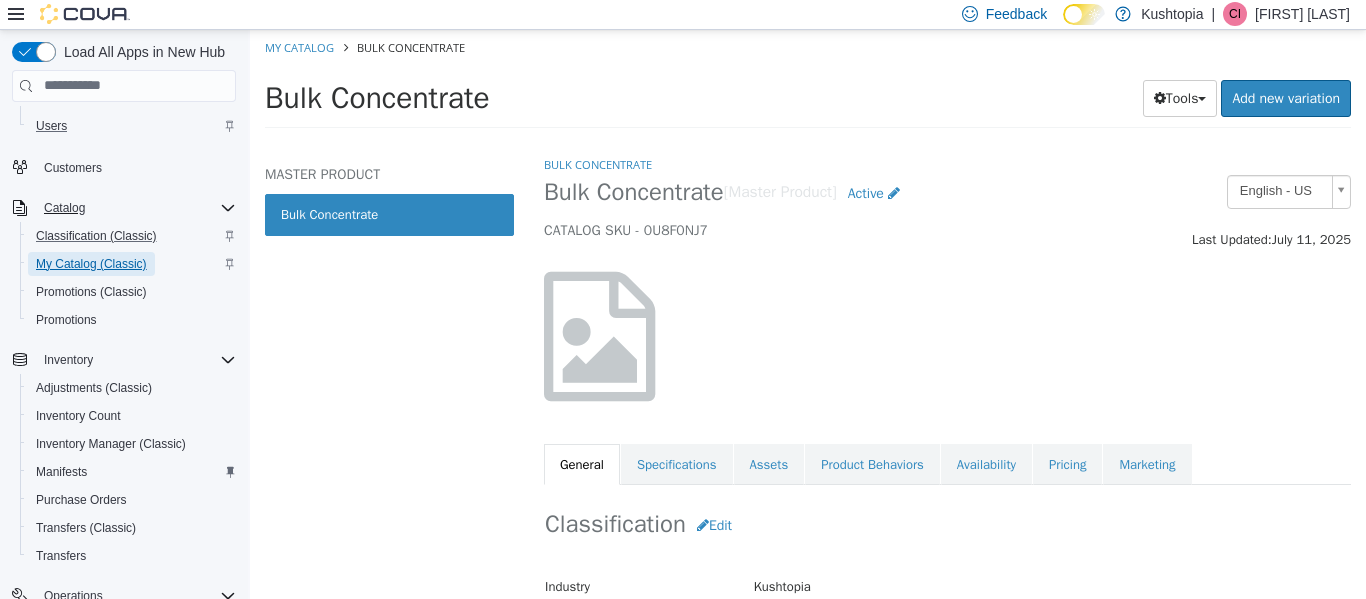 click on "My Catalog (Classic)" at bounding box center [91, 264] 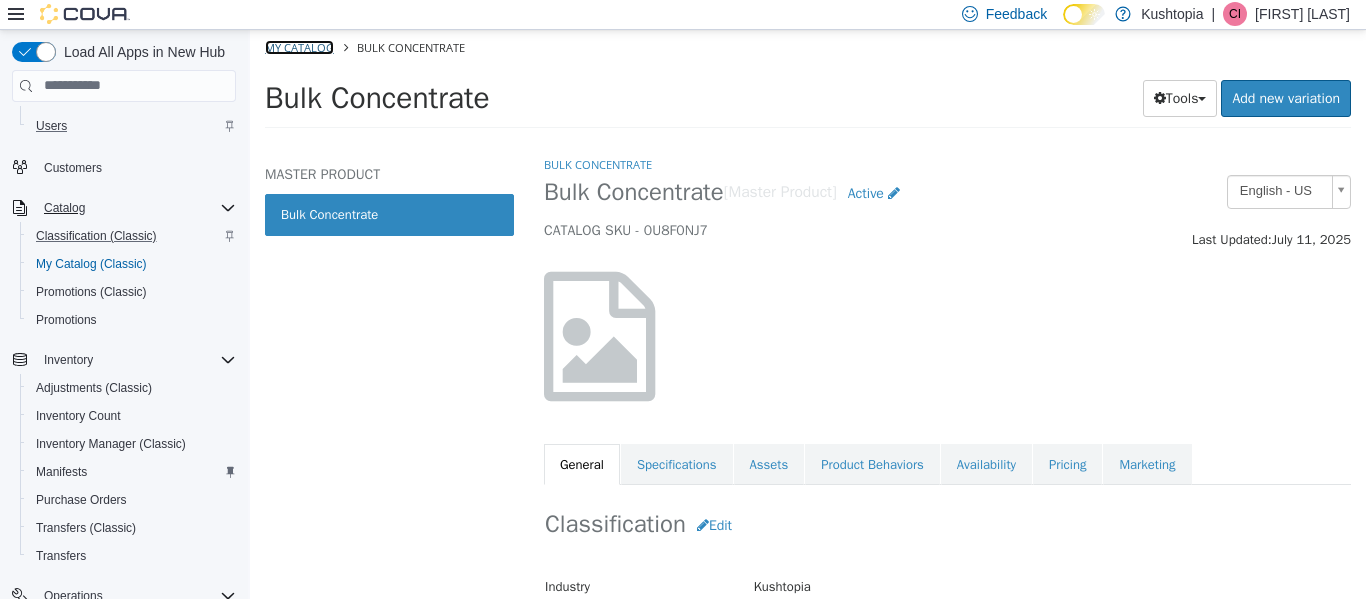 click on "My Catalog" at bounding box center (299, 46) 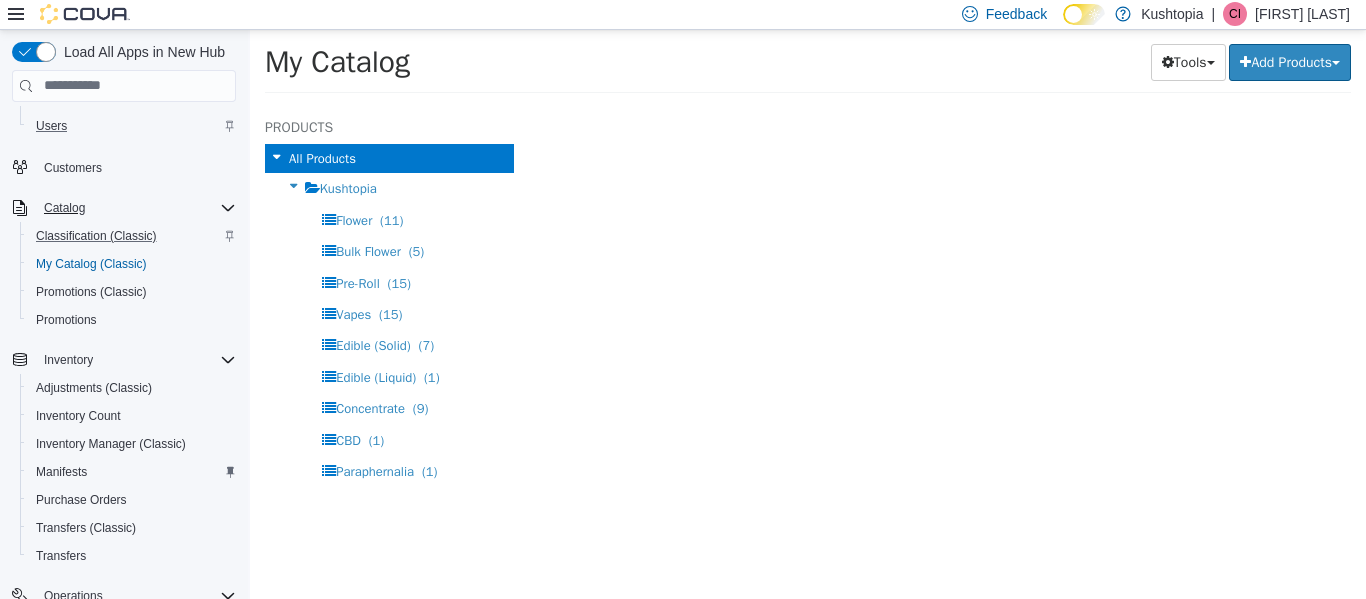 select on "**********" 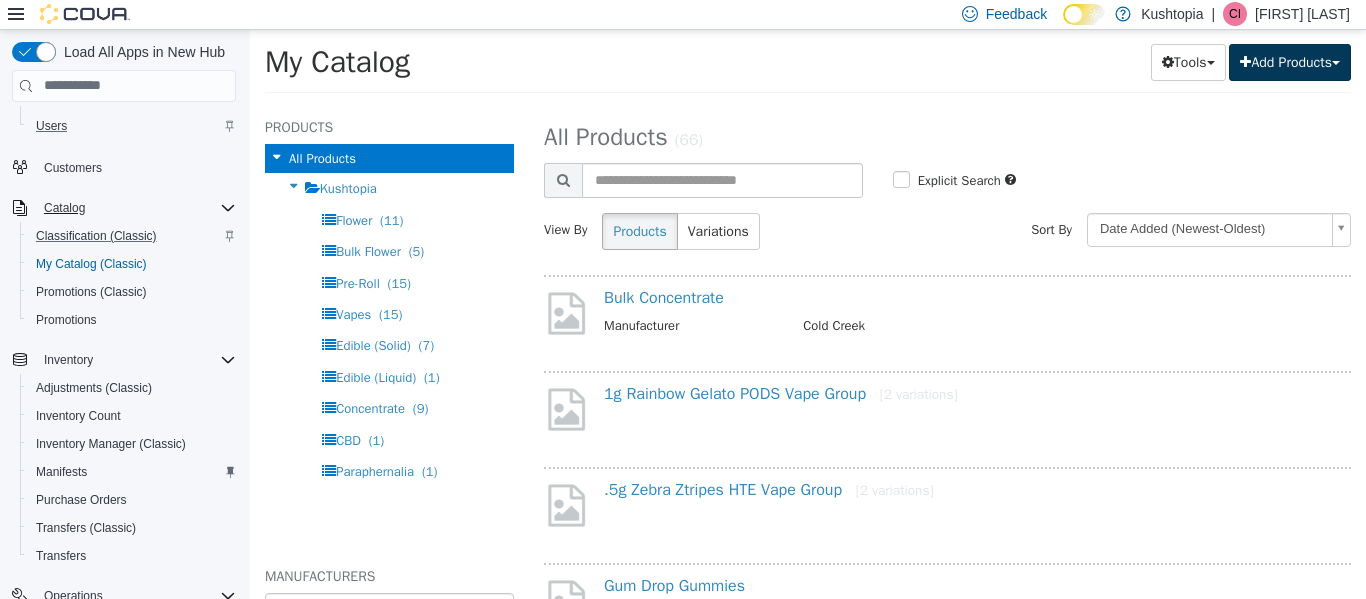 click on "Add Products" at bounding box center (1290, 61) 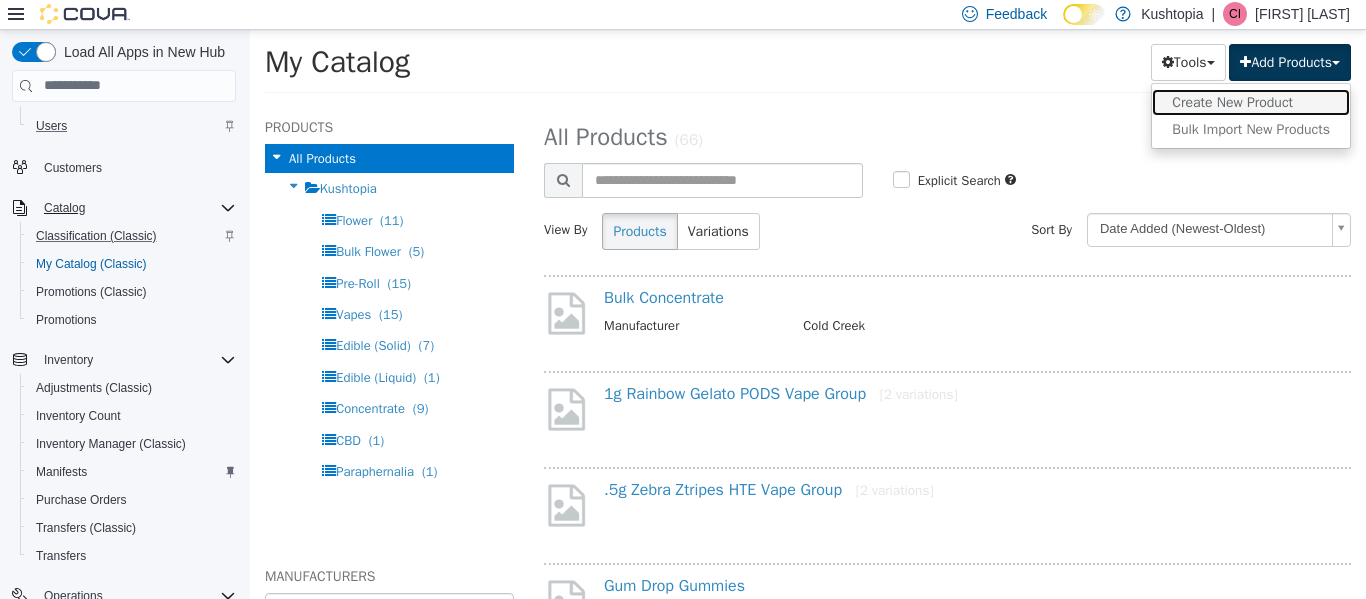 click on "Create New Product" at bounding box center [1251, 101] 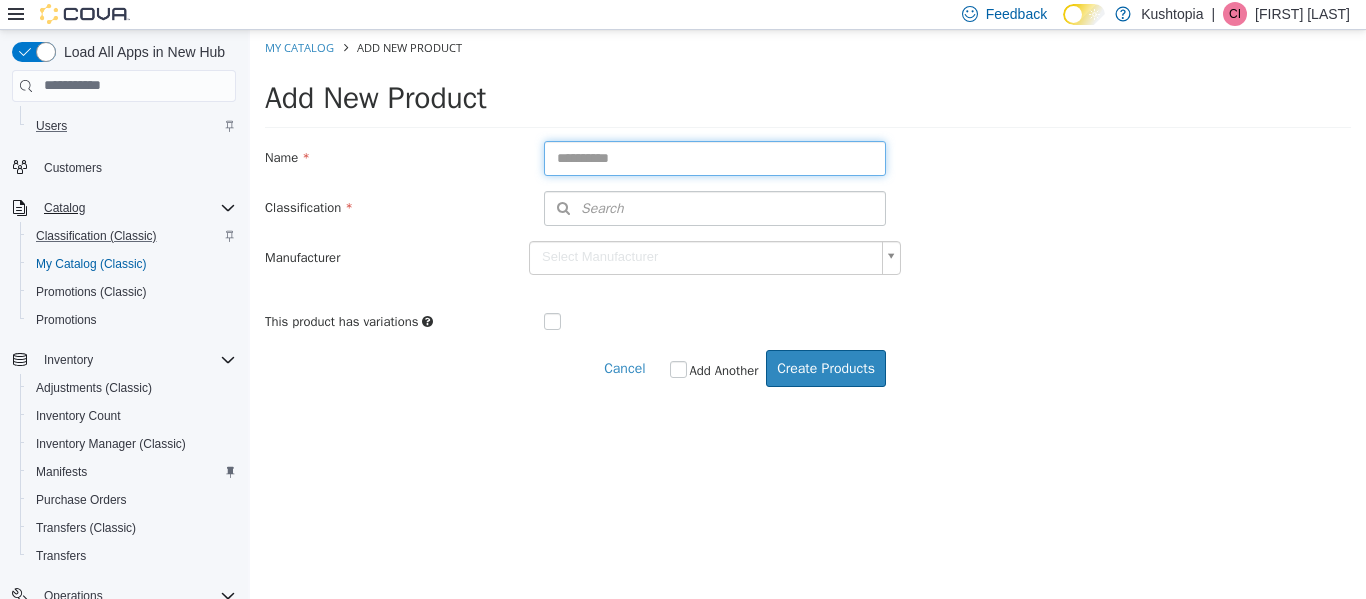 click at bounding box center [715, 157] 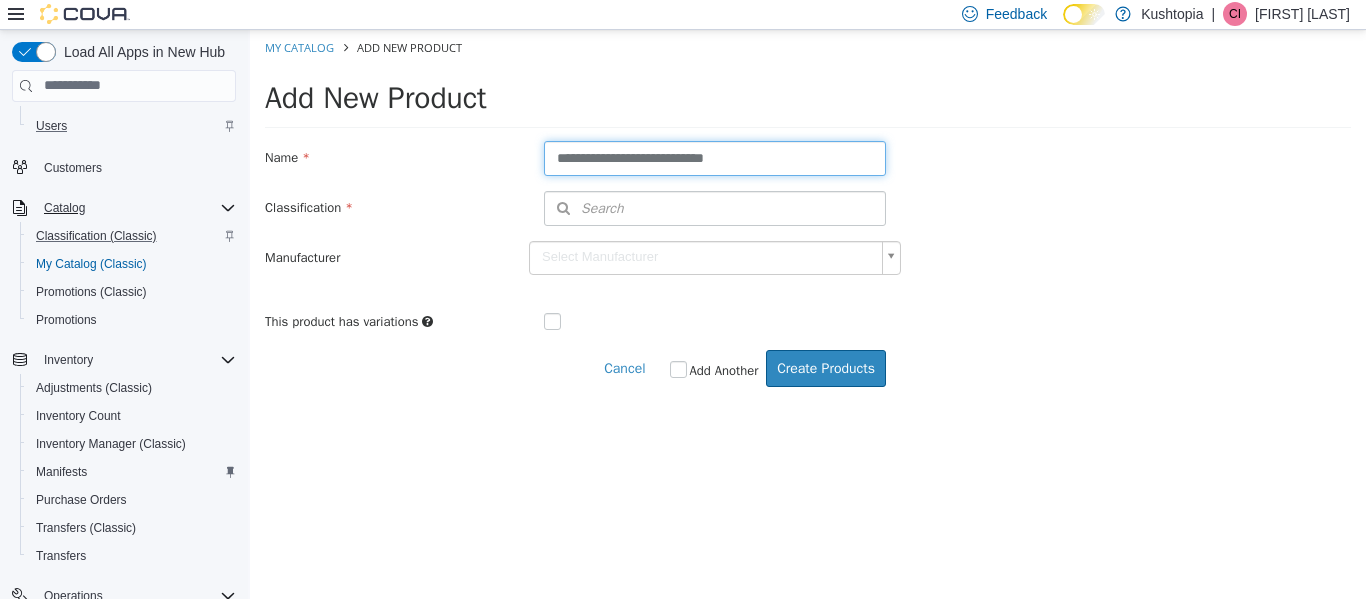 drag, startPoint x: 753, startPoint y: 162, endPoint x: 725, endPoint y: 158, distance: 28.284271 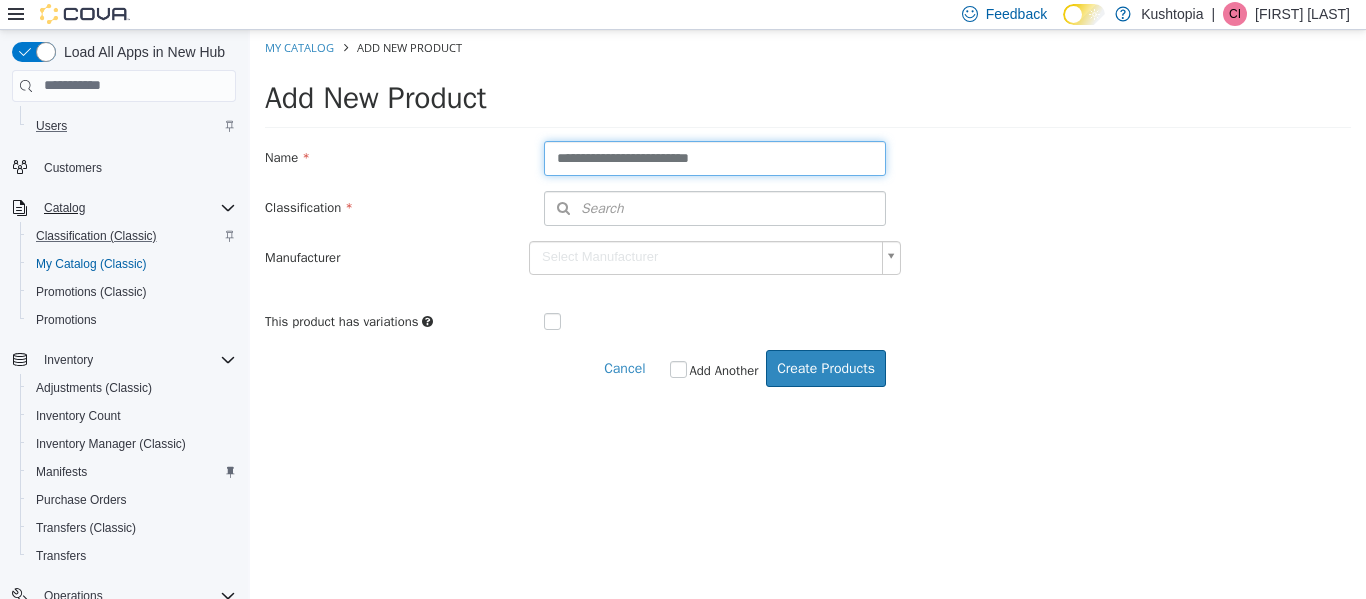 click on "**********" at bounding box center [715, 157] 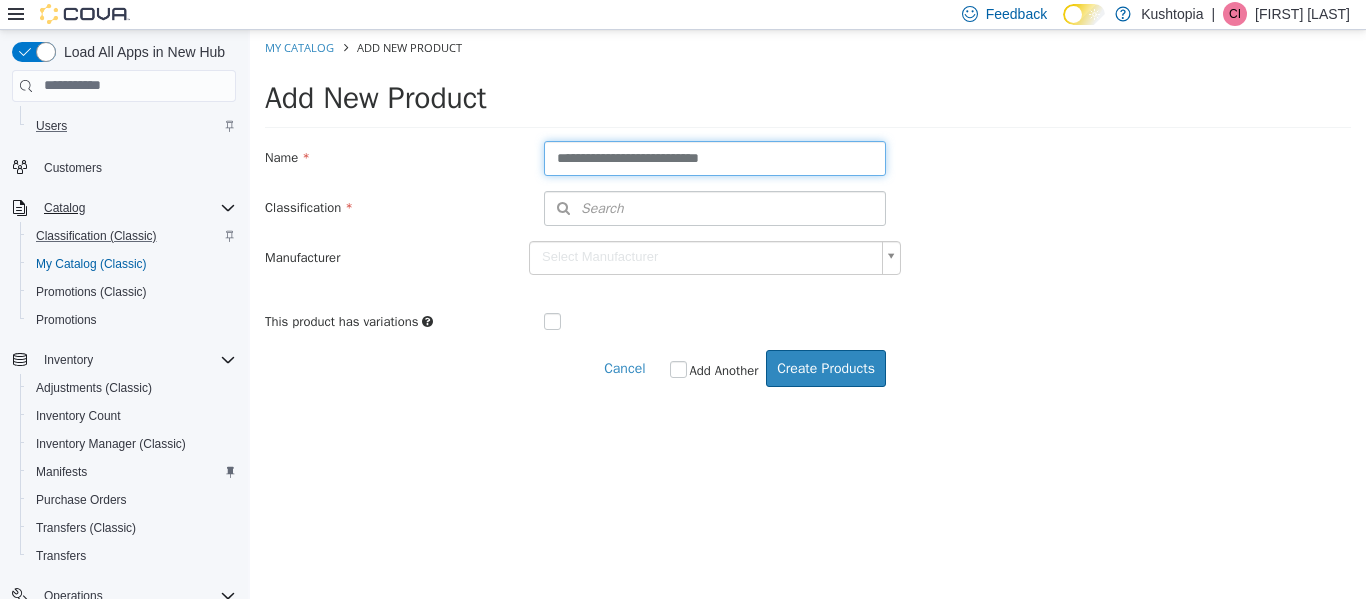 type on "**********" 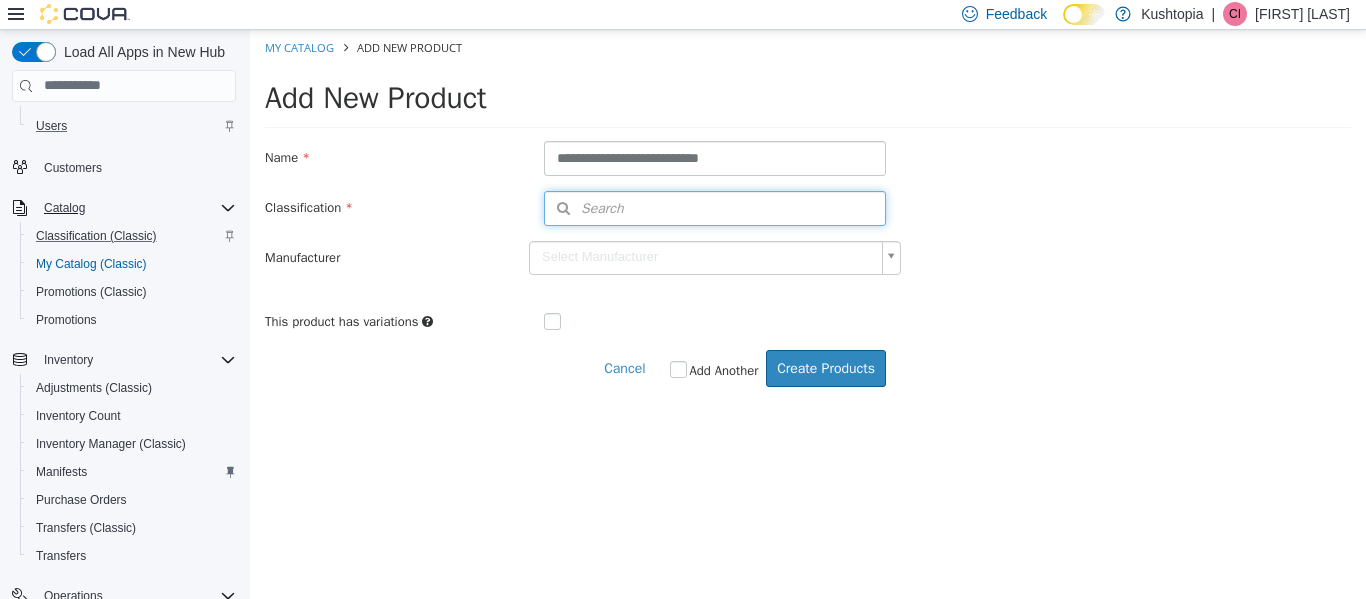 click on "Search" at bounding box center [715, 207] 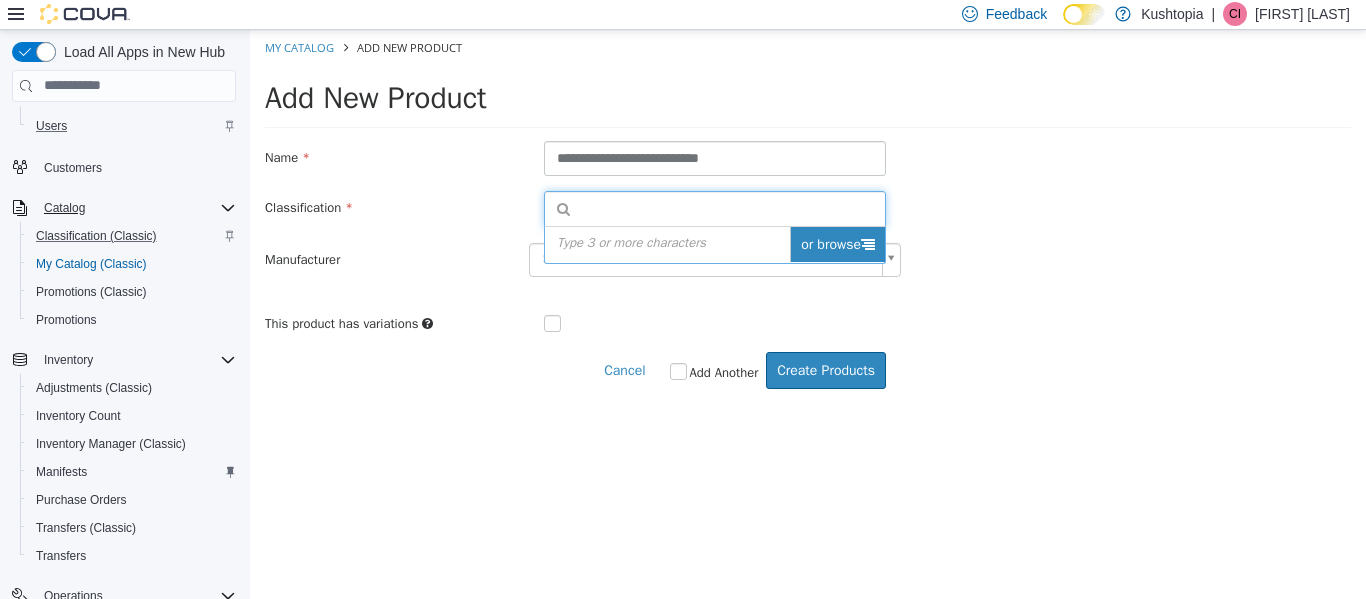 click on "or browse" at bounding box center (837, 243) 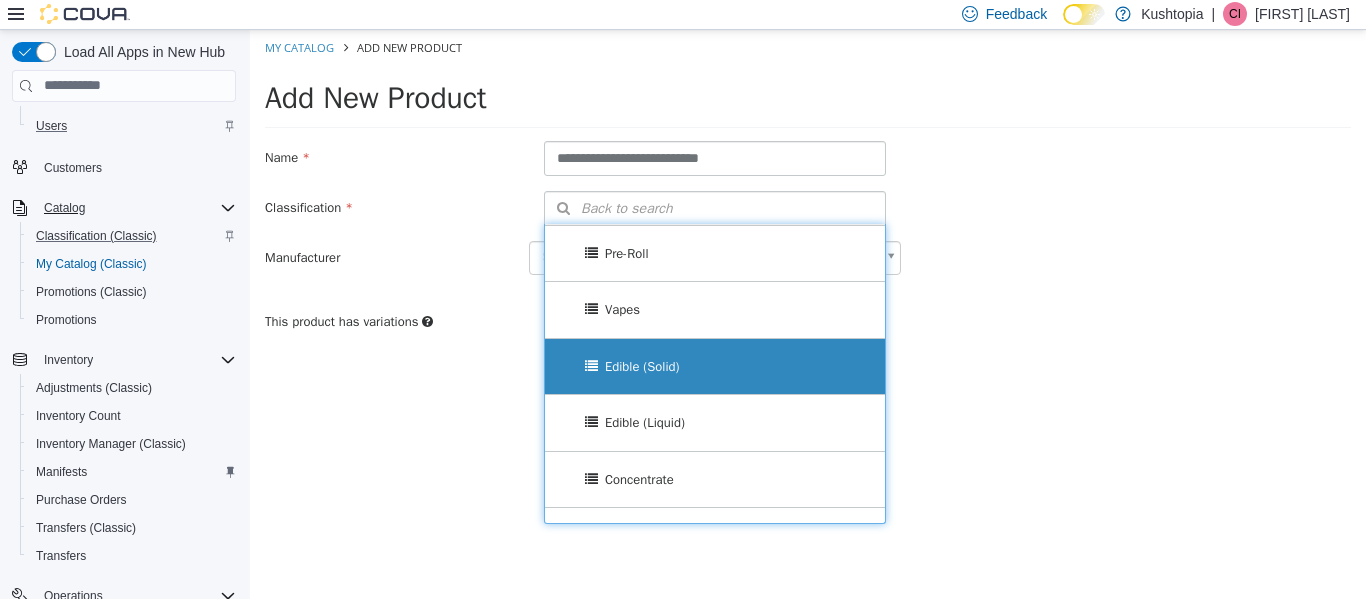 scroll, scrollTop: 200, scrollLeft: 0, axis: vertical 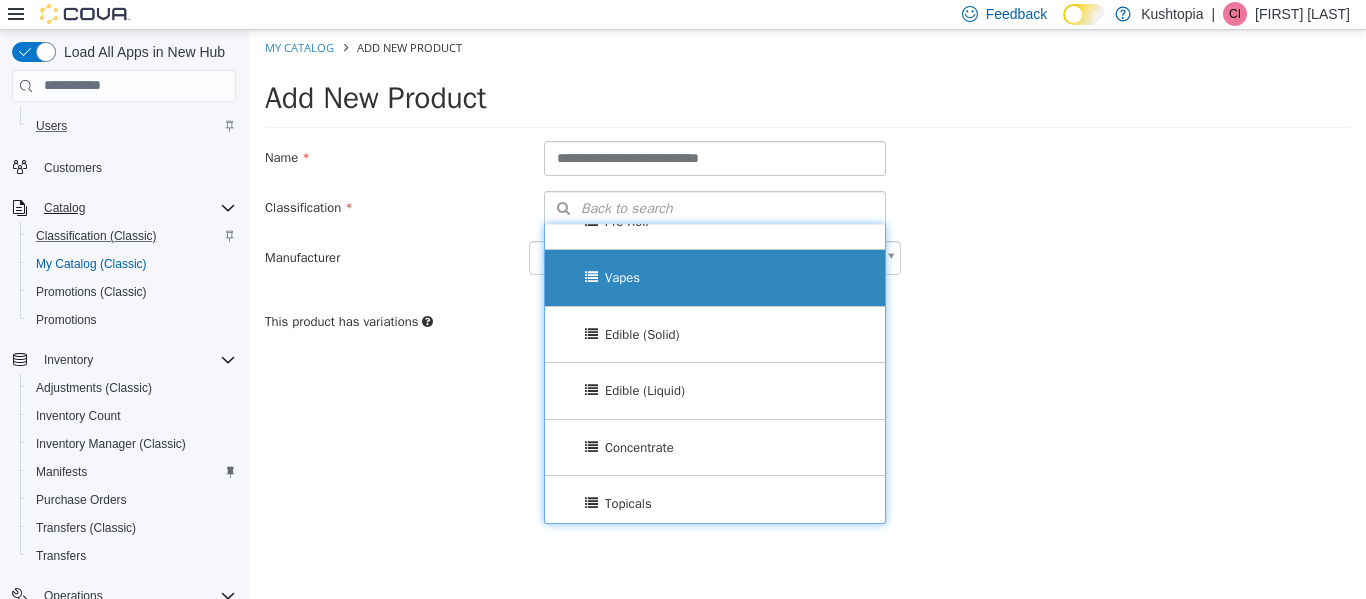 click on "Vapes" at bounding box center [715, 277] 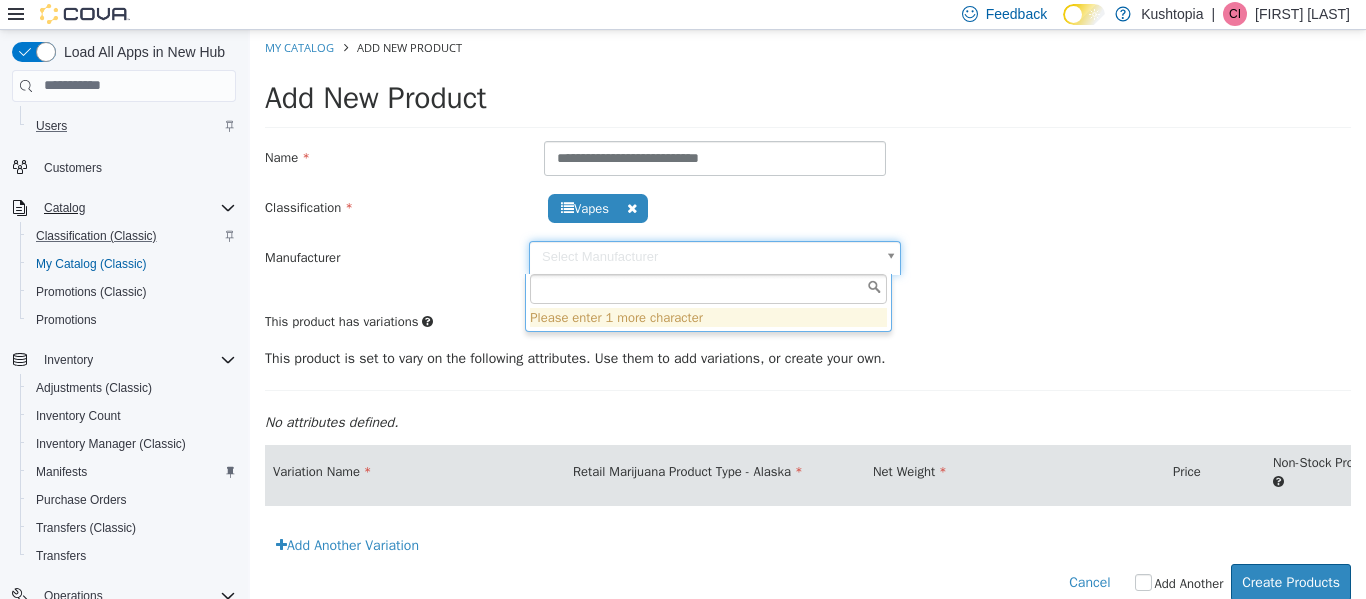 click on "**********" at bounding box center [808, 325] 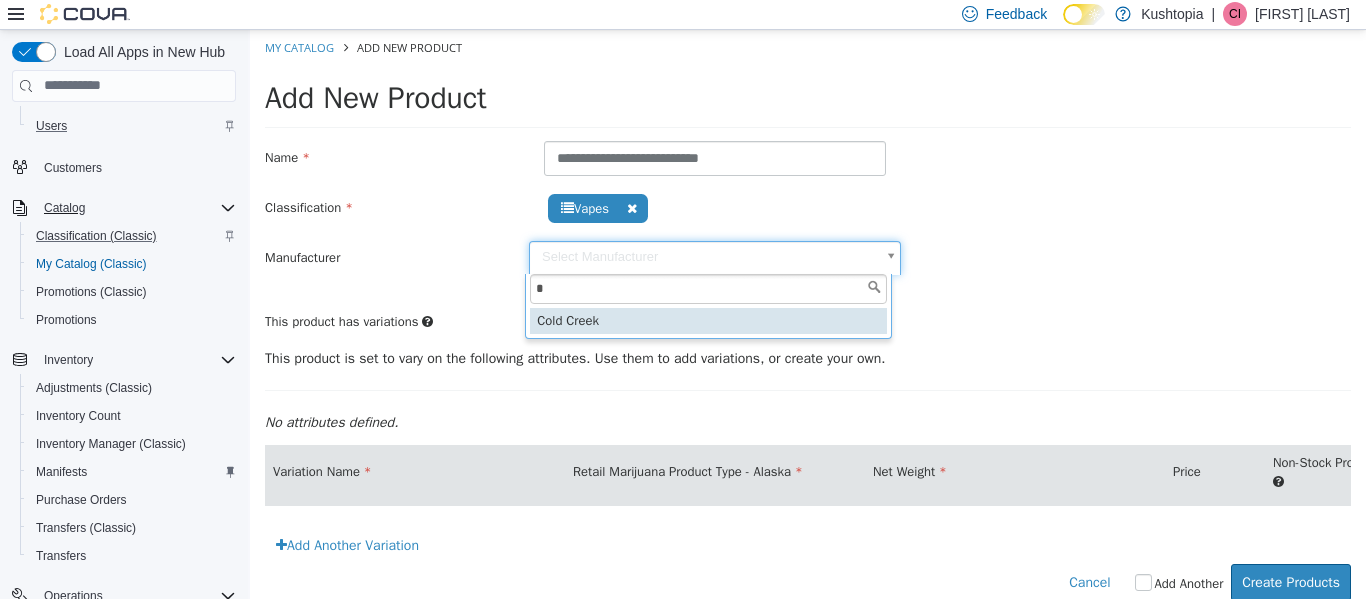 type on "*" 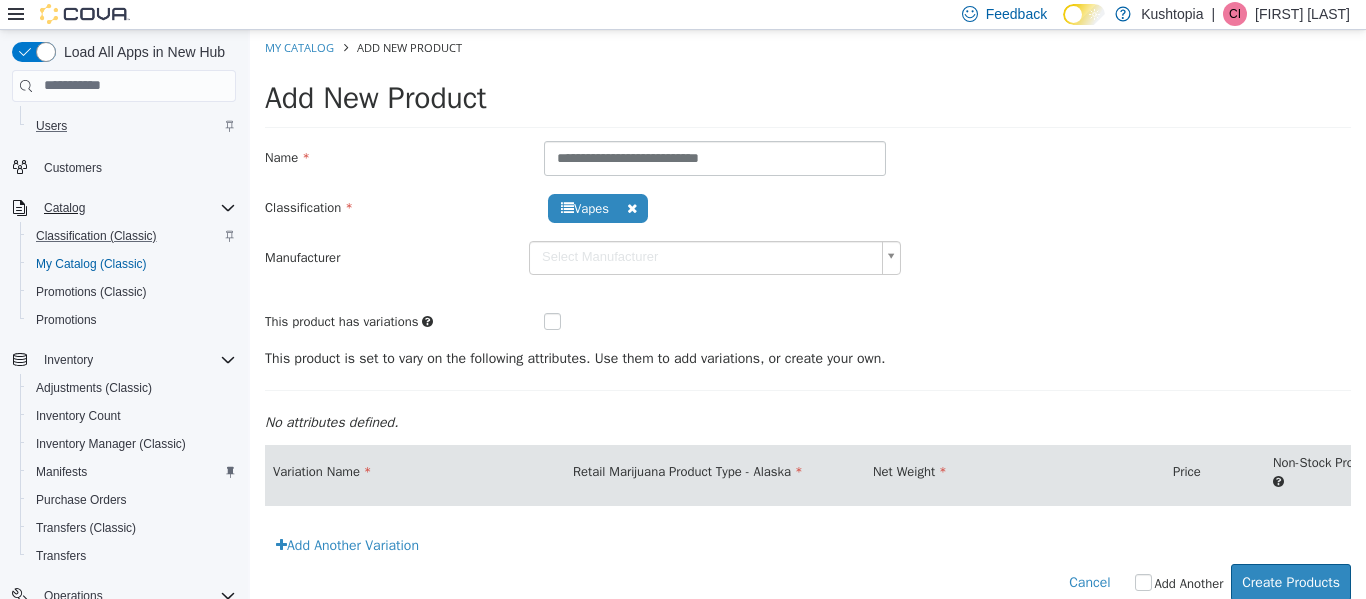type on "******" 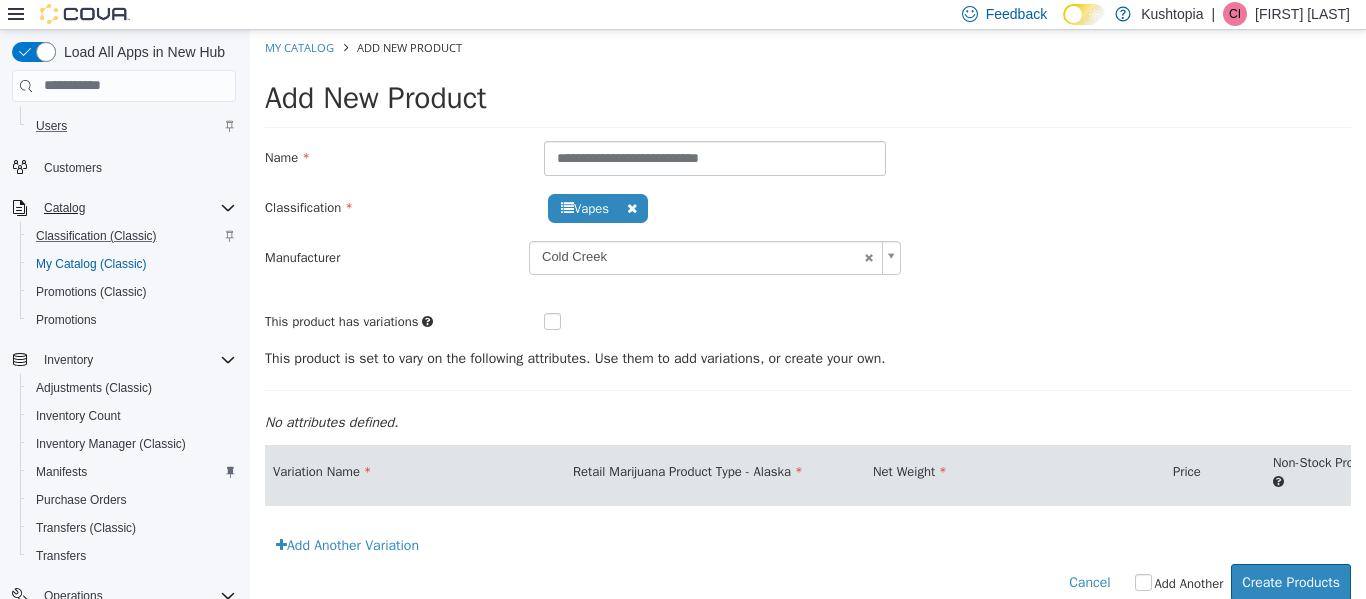 scroll, scrollTop: 38, scrollLeft: 0, axis: vertical 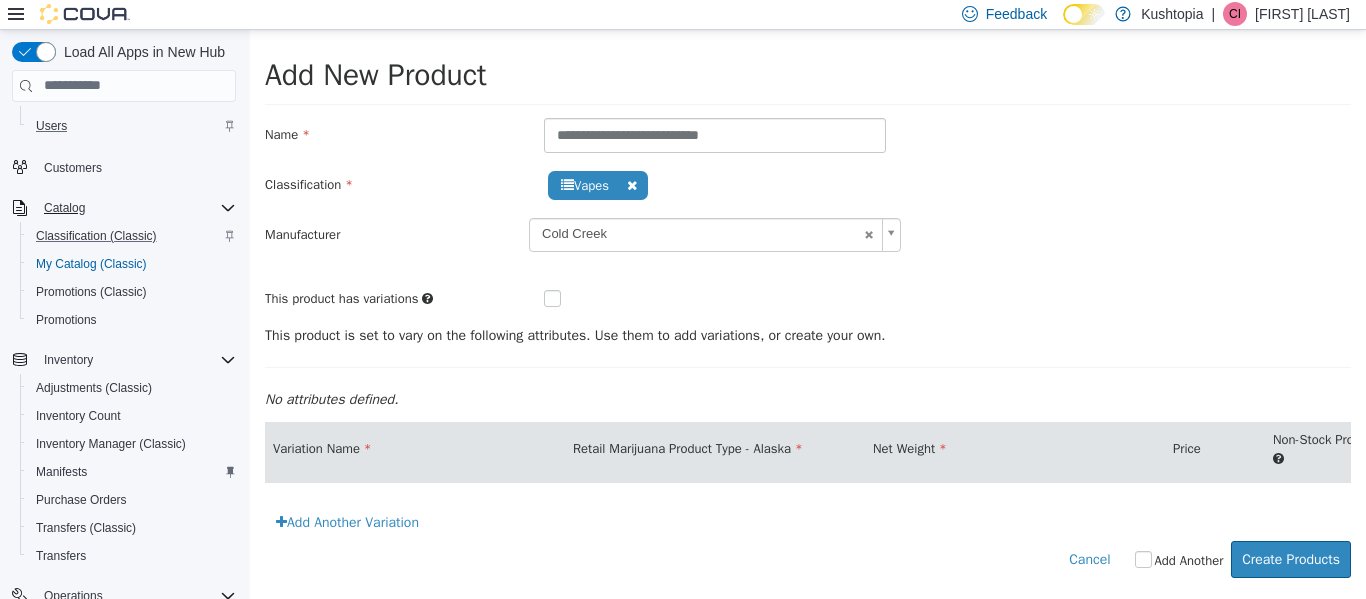 click on "Variation Name" at bounding box center [322, 447] 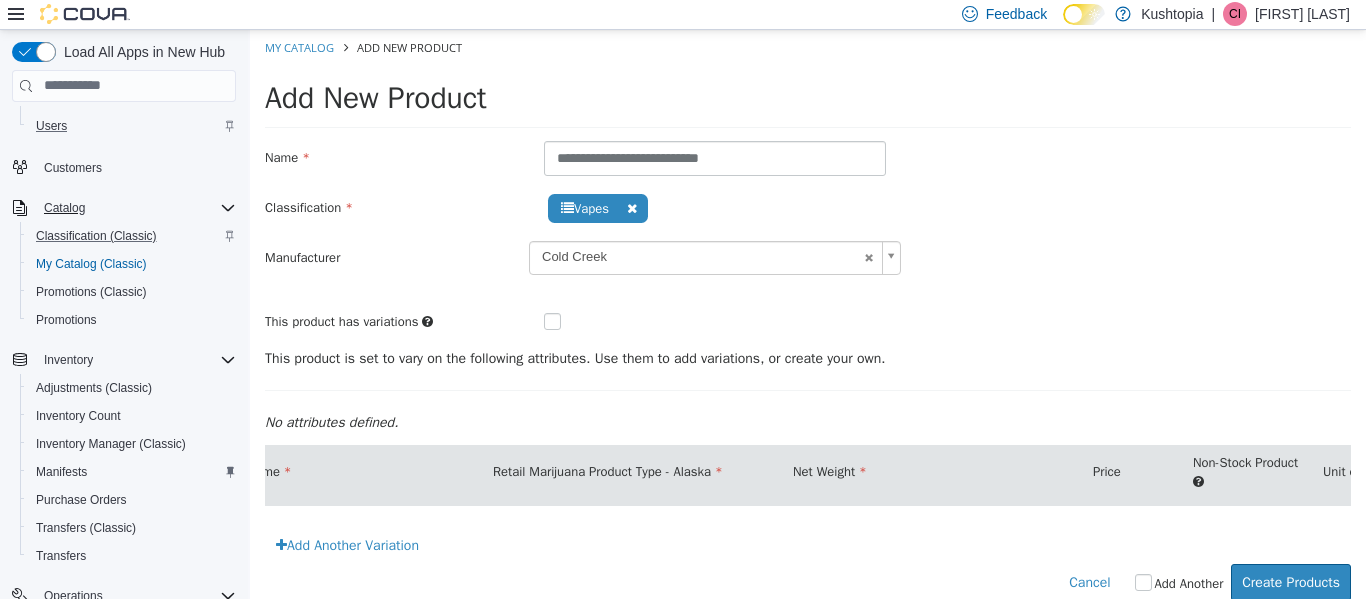 scroll, scrollTop: 0, scrollLeft: 0, axis: both 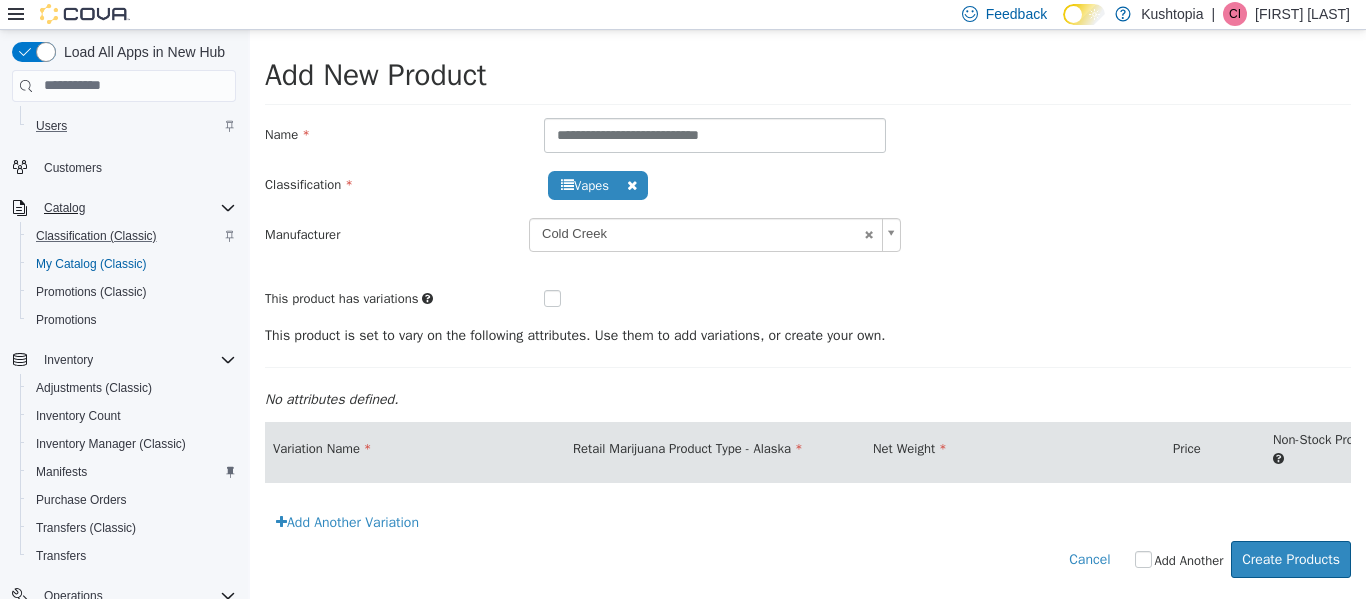 click on "Variation Name" at bounding box center (322, 447) 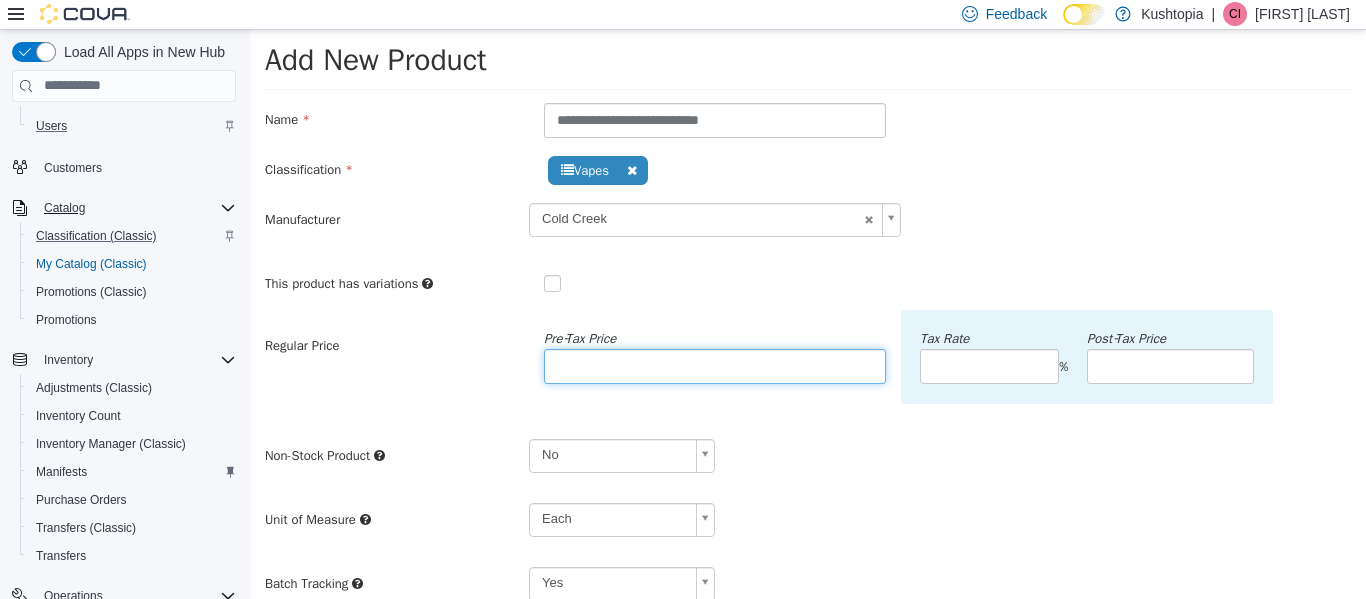 click at bounding box center (715, 365) 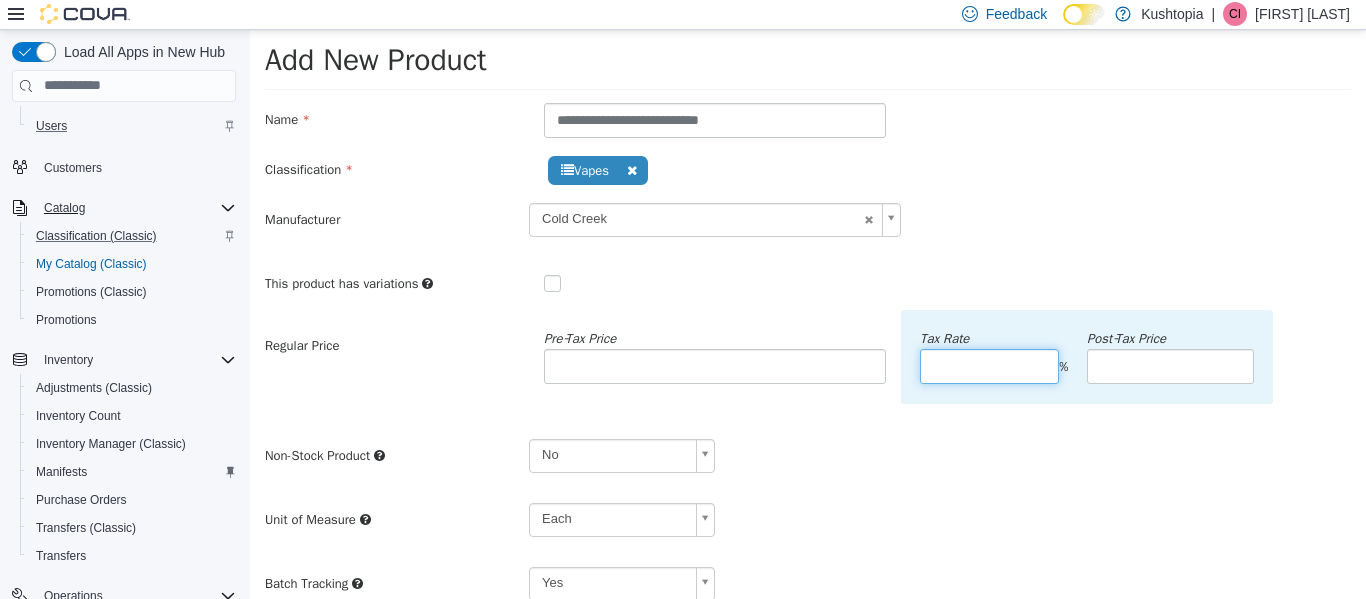 click at bounding box center [989, 365] 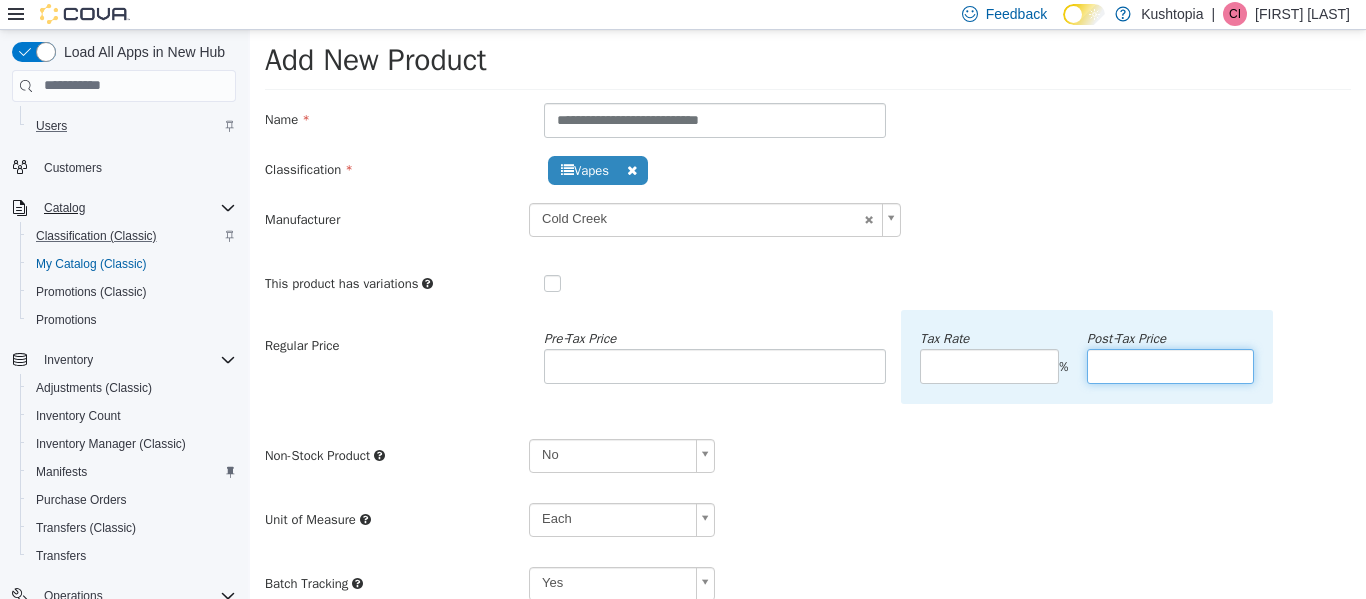 type 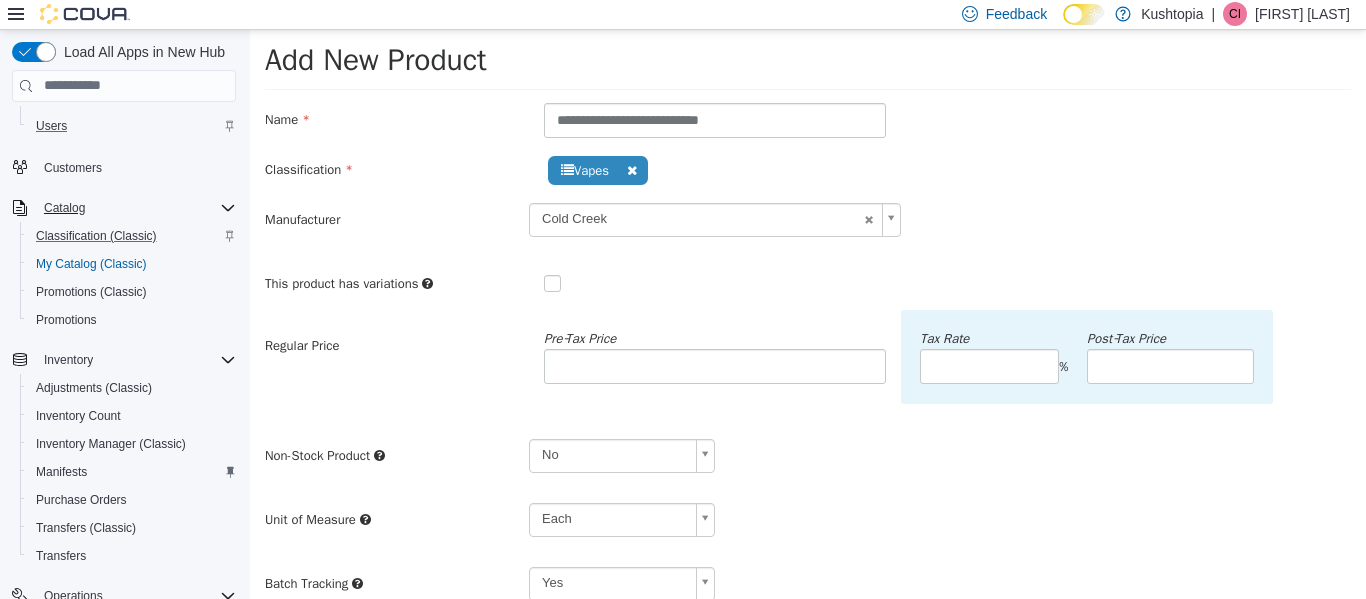 click on "Pre‑Tax Price ***** Tax Rate * % Post‑Tax Price **" at bounding box center (901, 366) 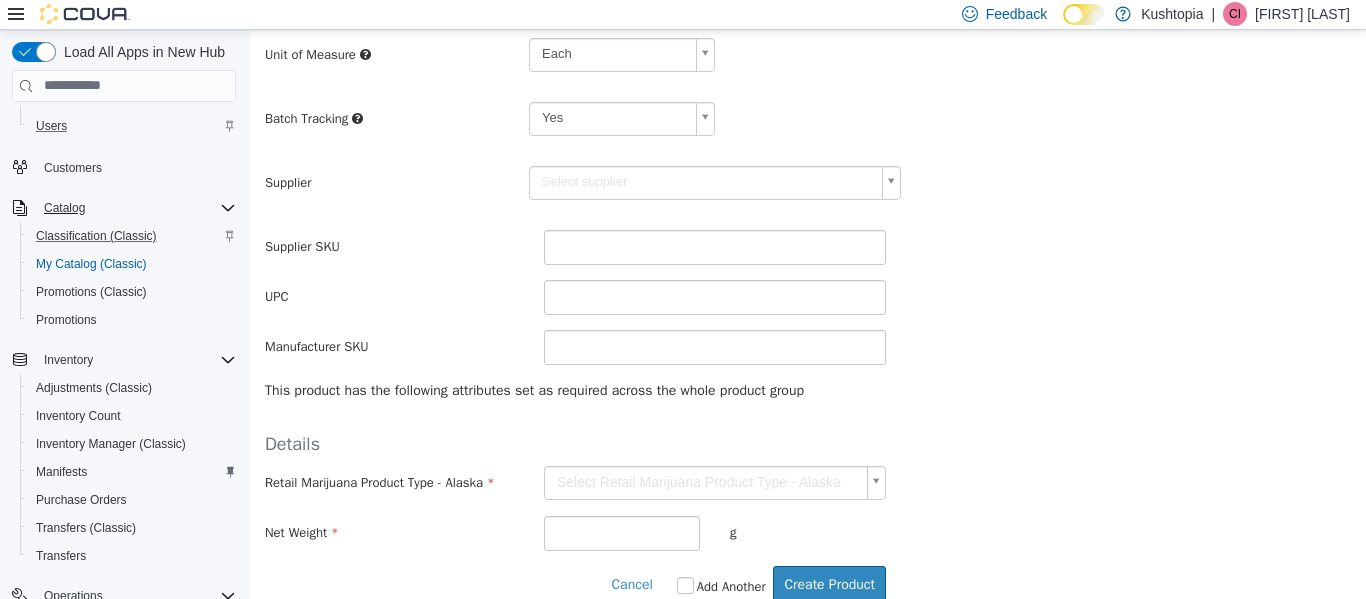 scroll, scrollTop: 538, scrollLeft: 0, axis: vertical 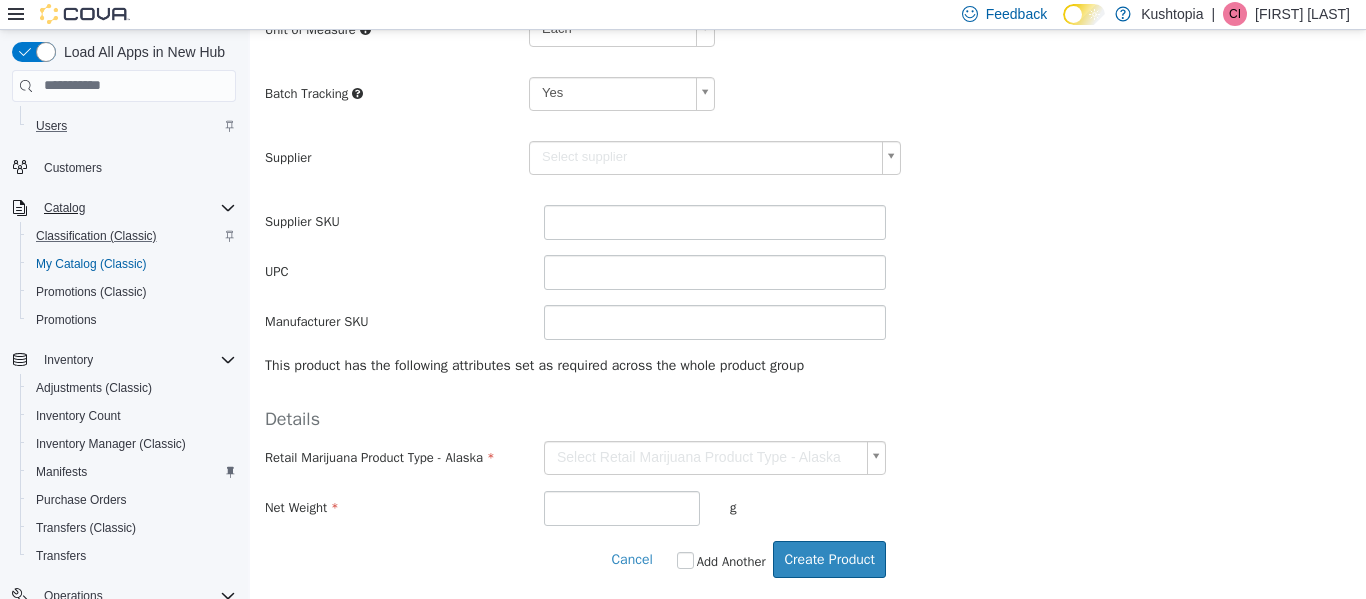 click on "**********" at bounding box center (808, 49) 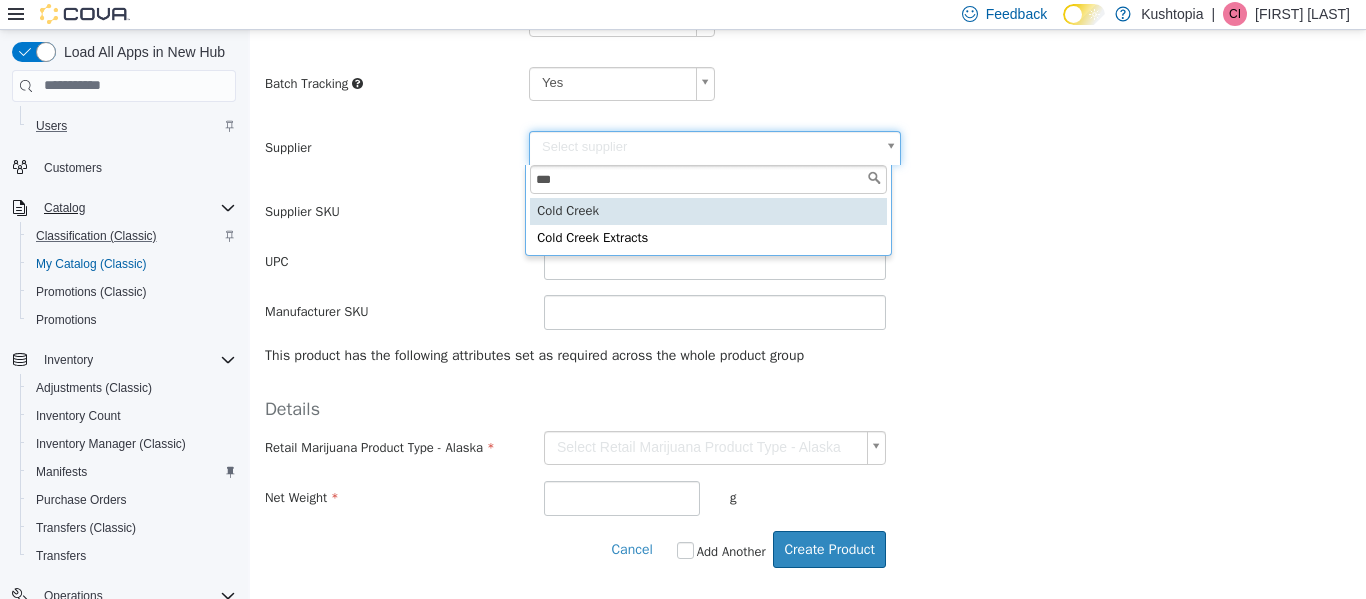 type on "***" 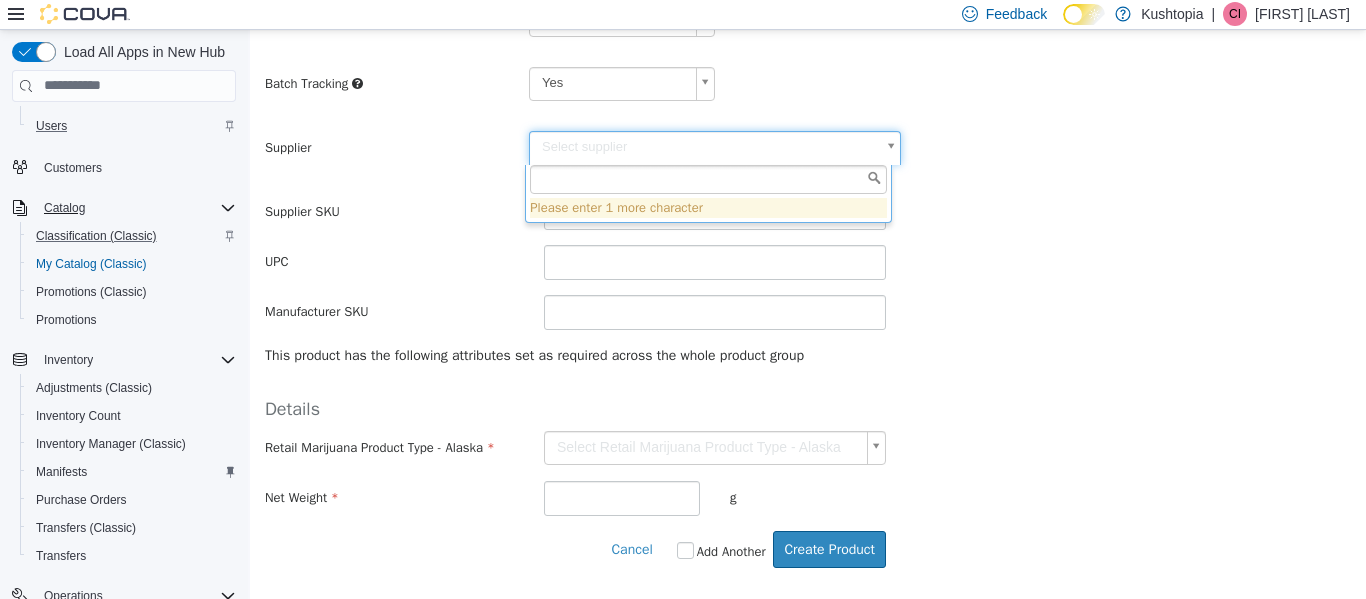 click on "**********" at bounding box center [808, 39] 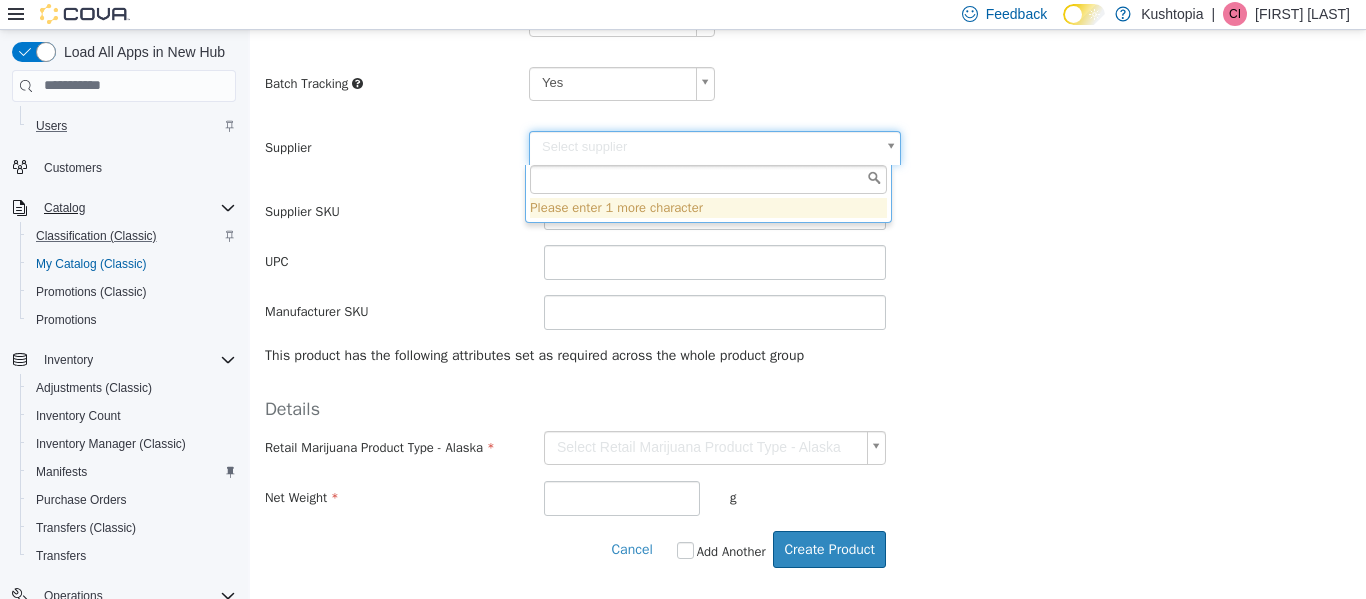 type on "******" 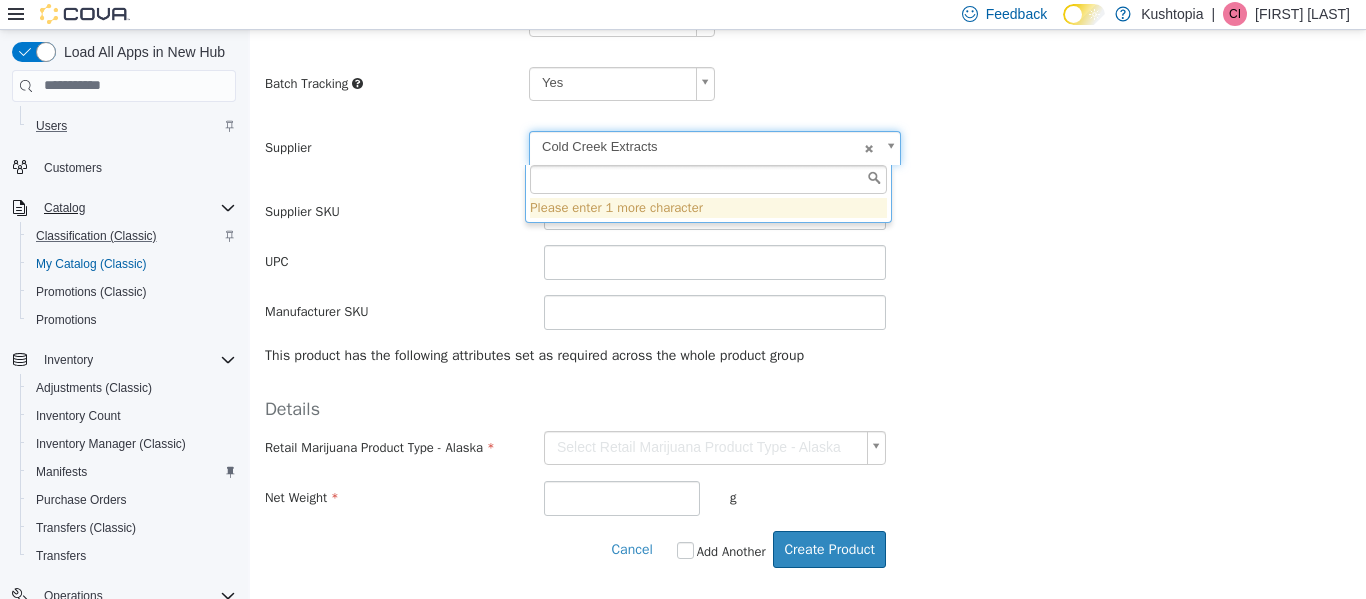 type on "*" 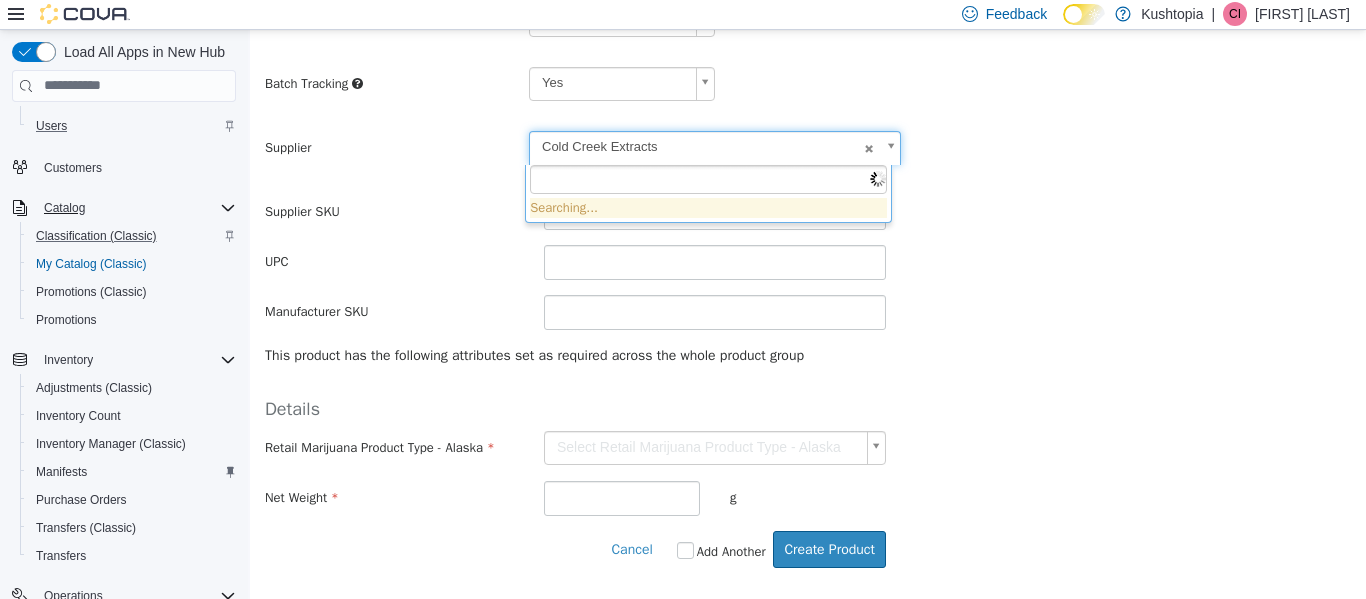 click on "**********" at bounding box center (808, 39) 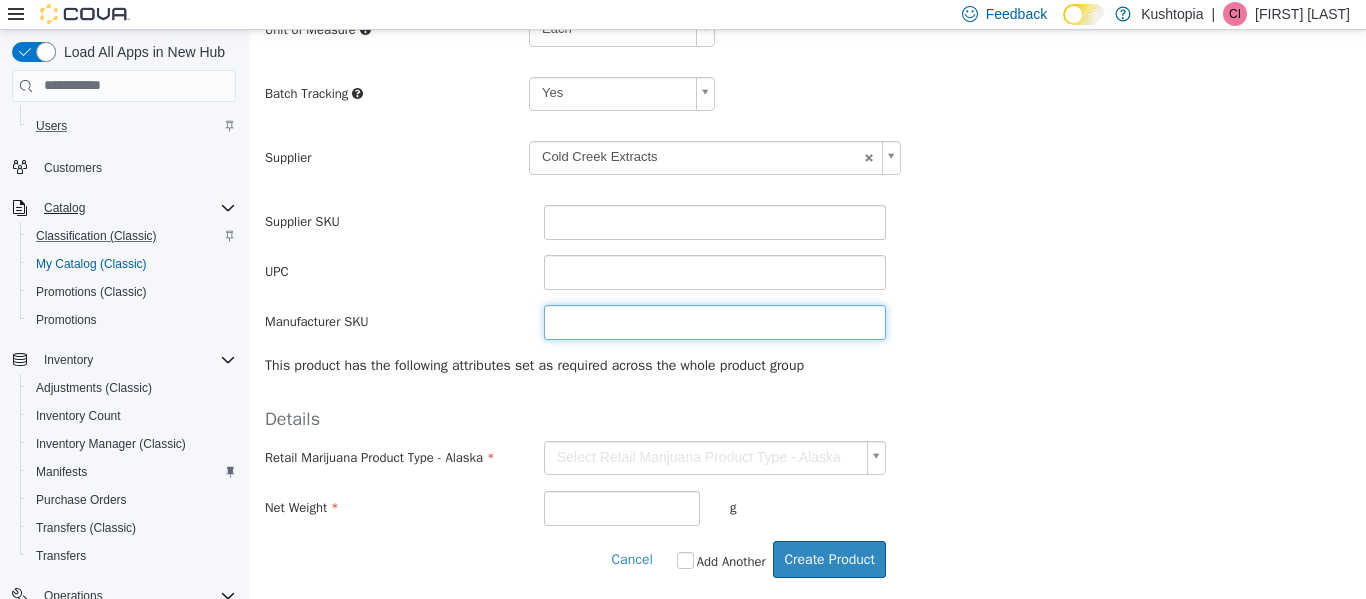 click at bounding box center (715, 321) 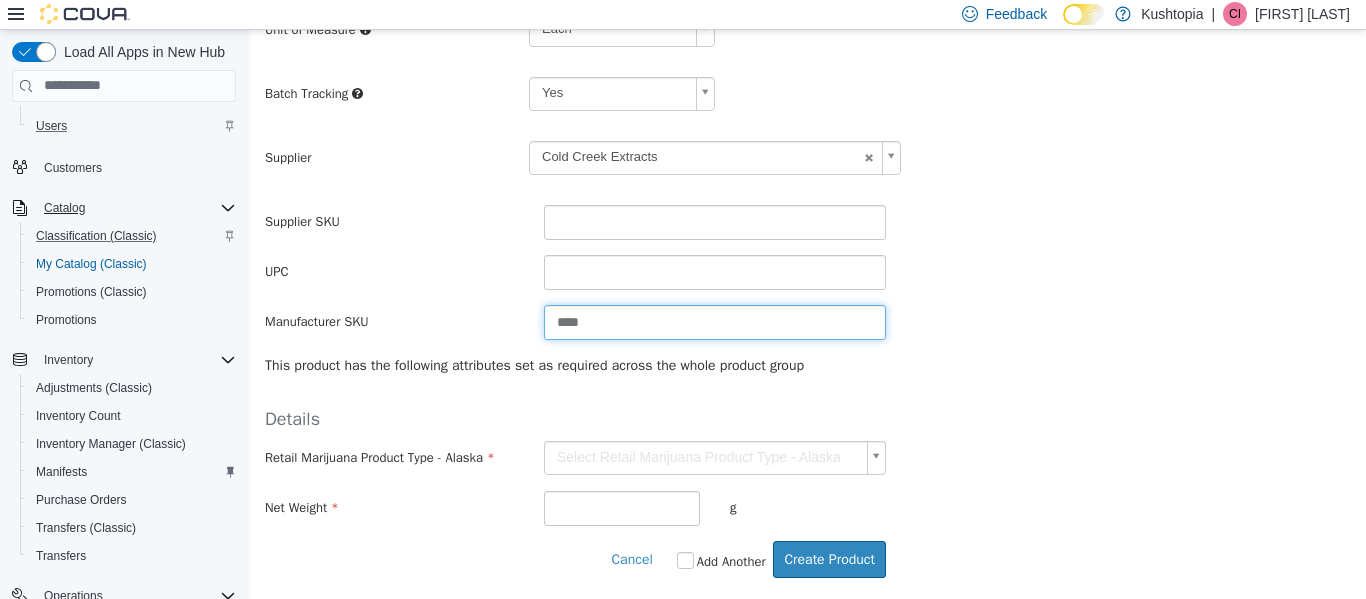 type on "****" 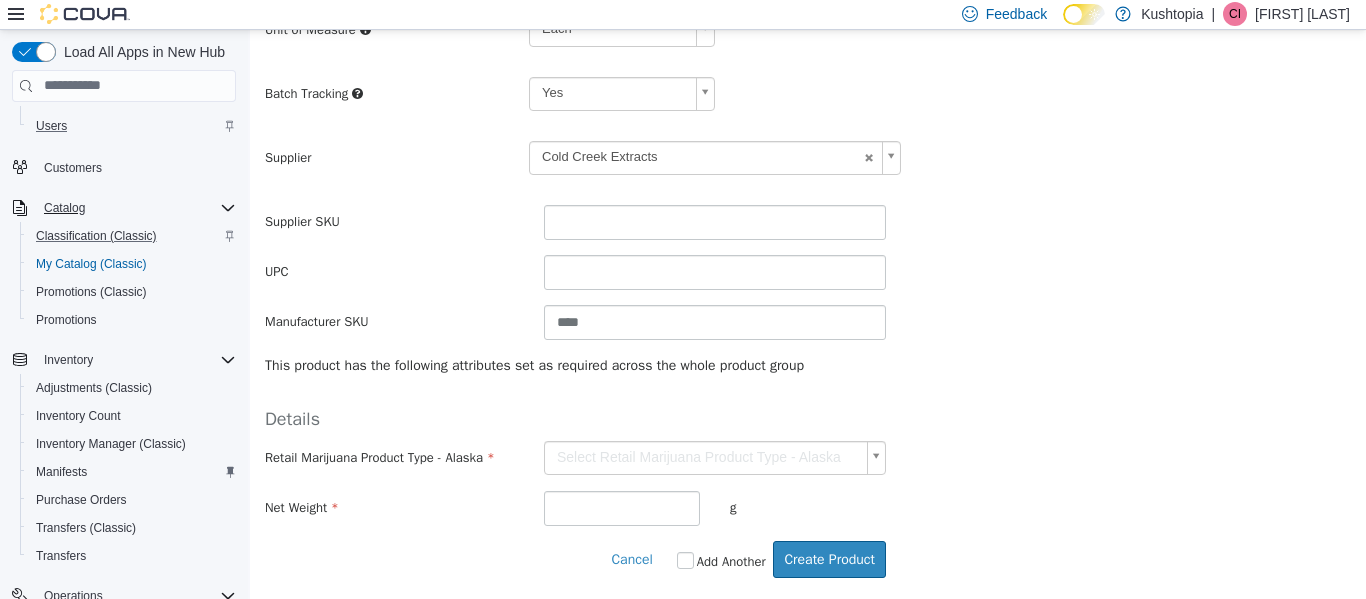 click on "UPC" at bounding box center (808, 271) 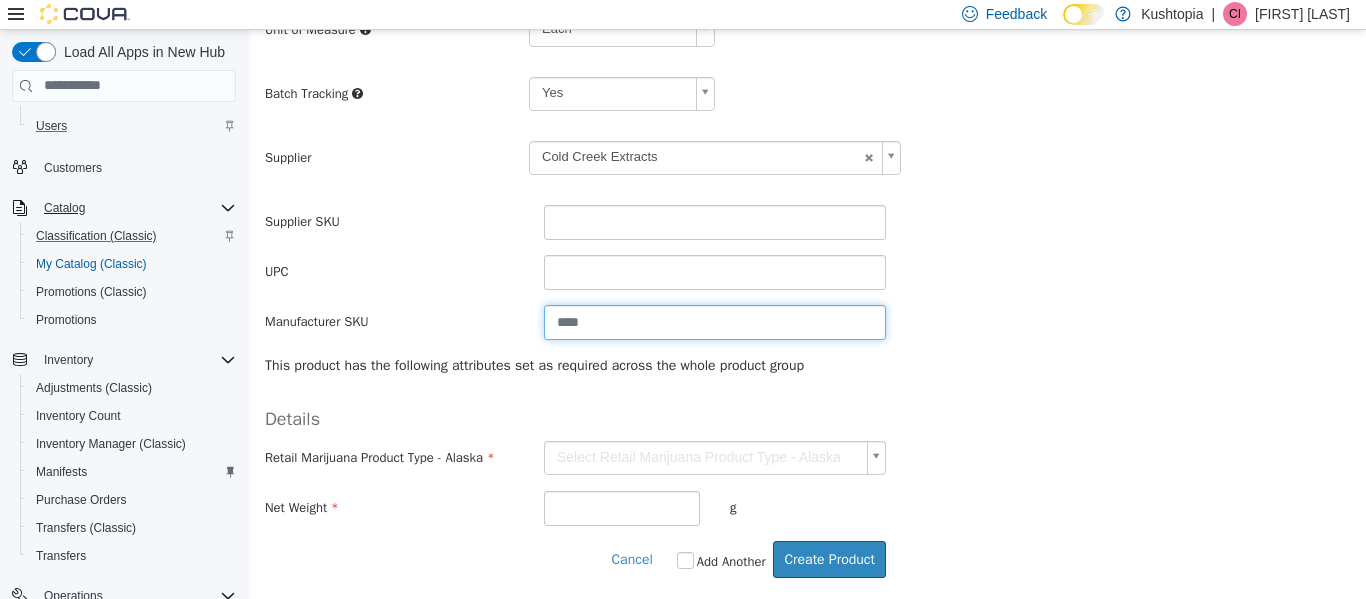 click on "****" at bounding box center [715, 321] 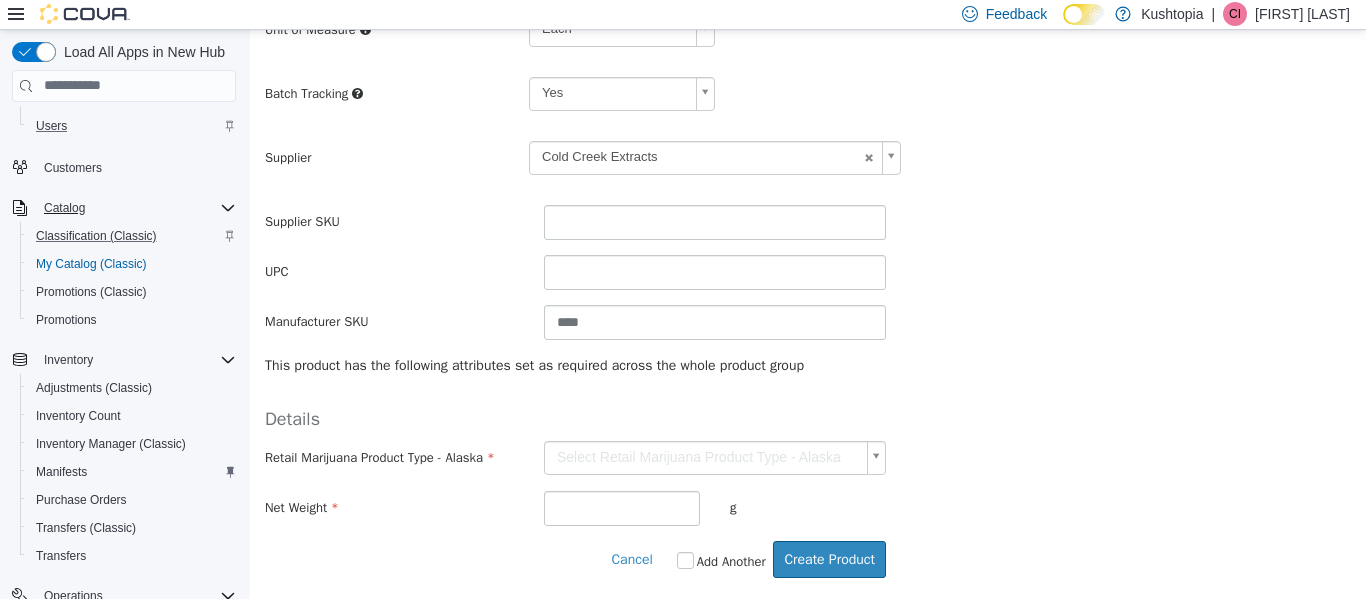 drag, startPoint x: 662, startPoint y: 287, endPoint x: 517, endPoint y: 307, distance: 146.37282 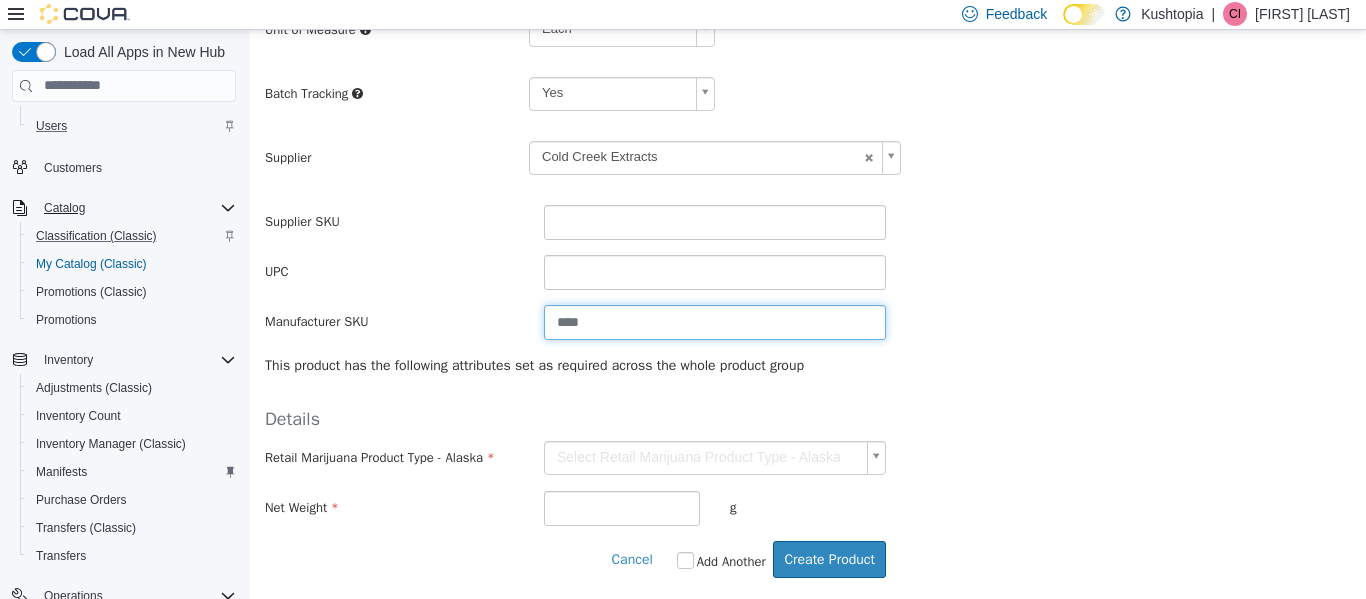 drag, startPoint x: 588, startPoint y: 309, endPoint x: 500, endPoint y: 322, distance: 88.95505 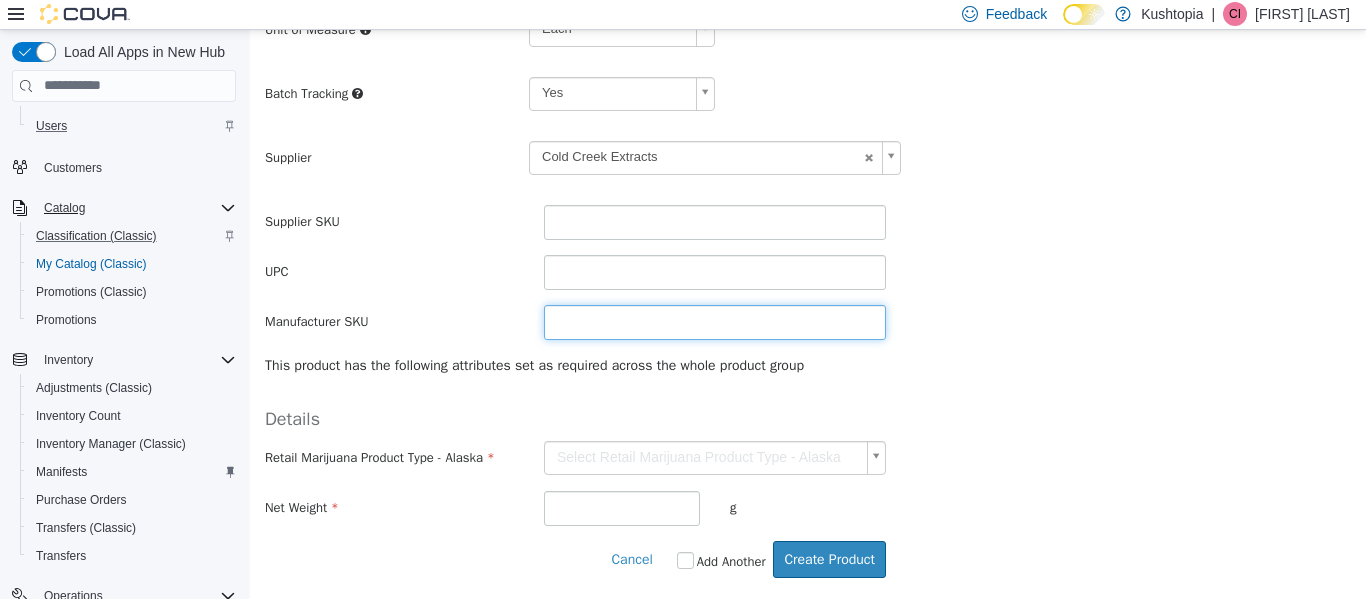 scroll, scrollTop: 540, scrollLeft: 0, axis: vertical 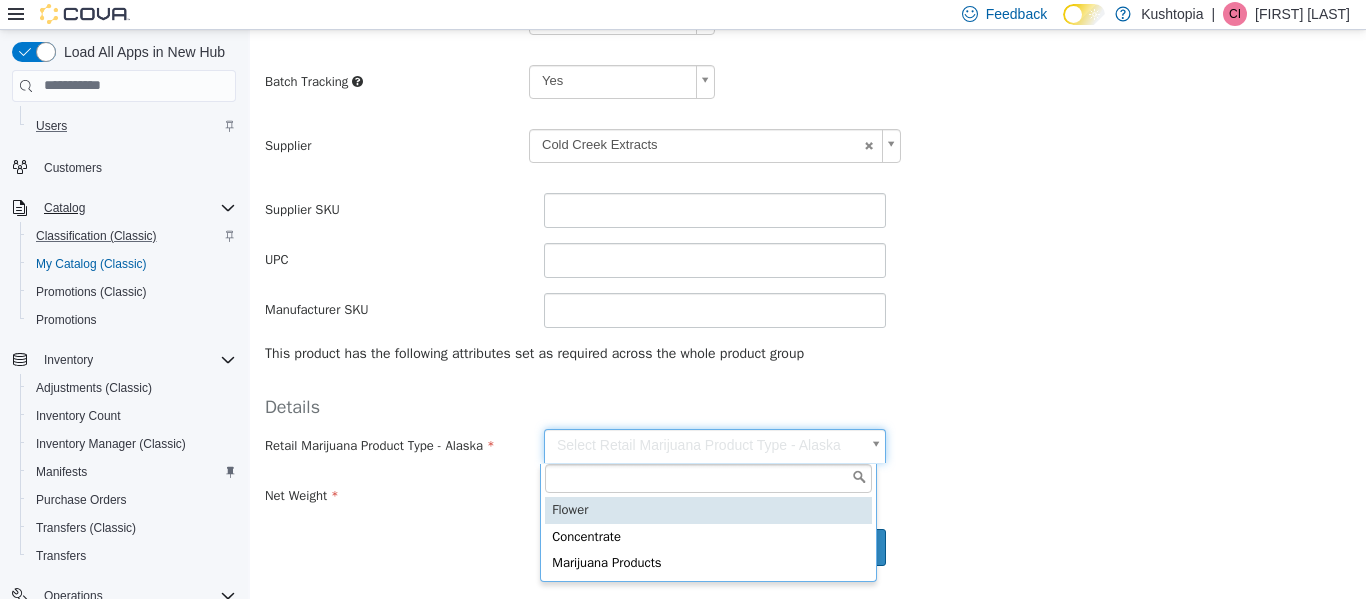 click on "**********" at bounding box center (808, 37) 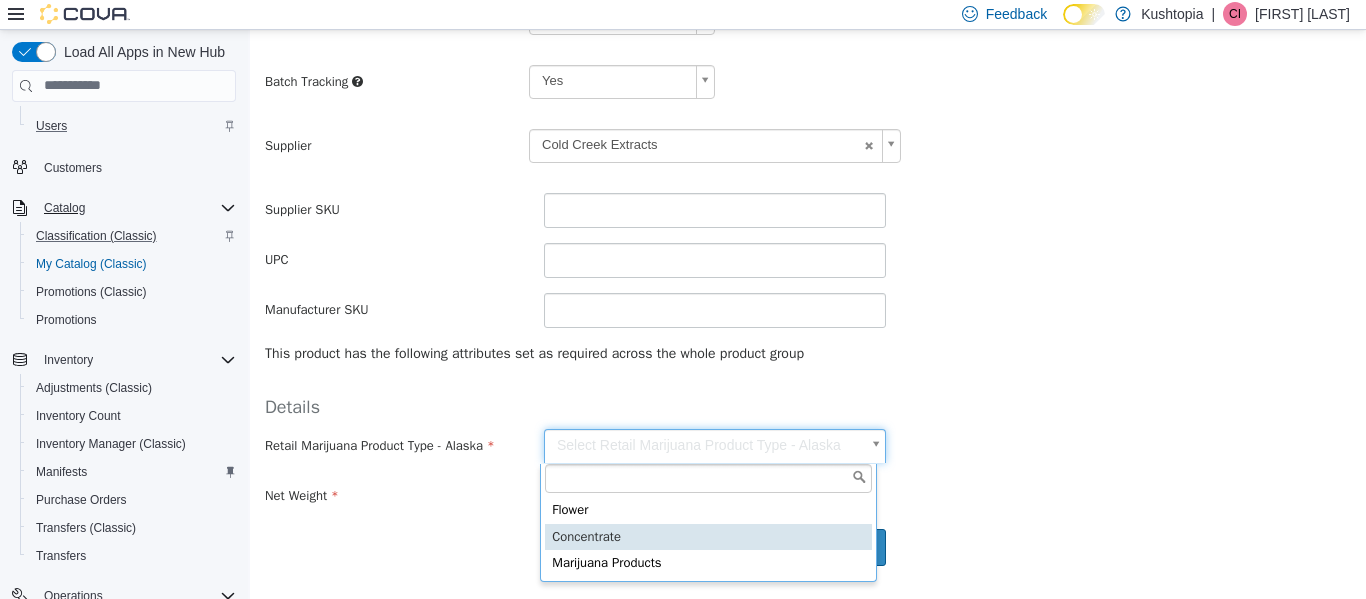 type on "**********" 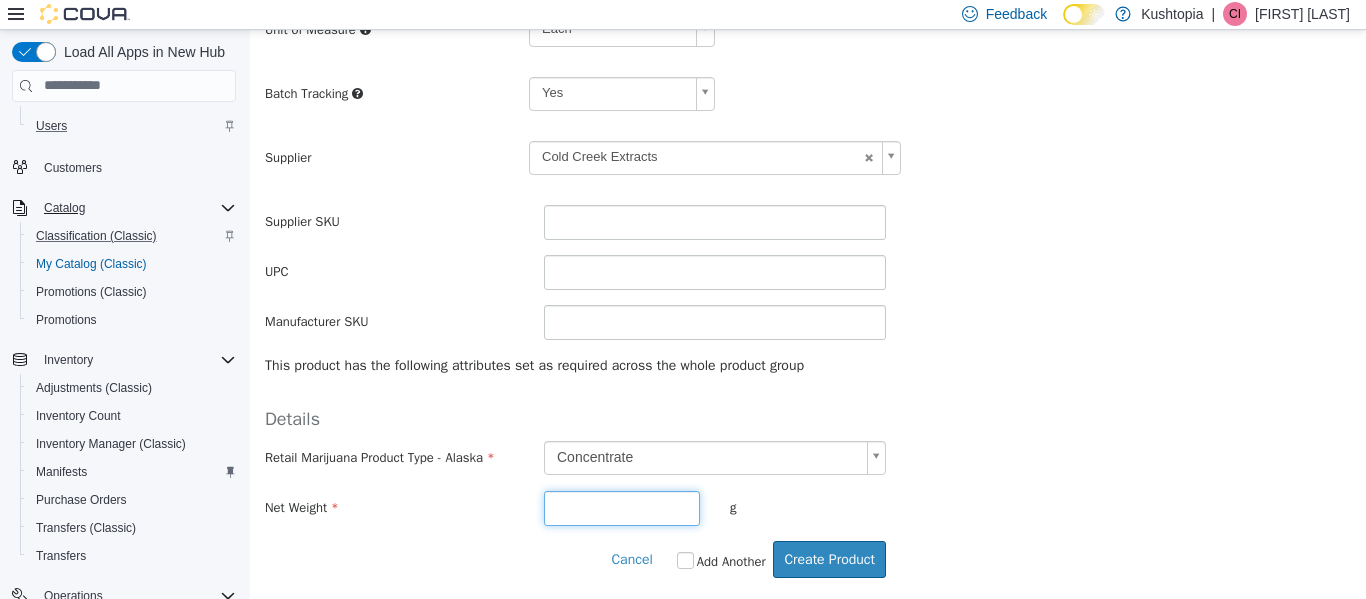 click at bounding box center (622, 507) 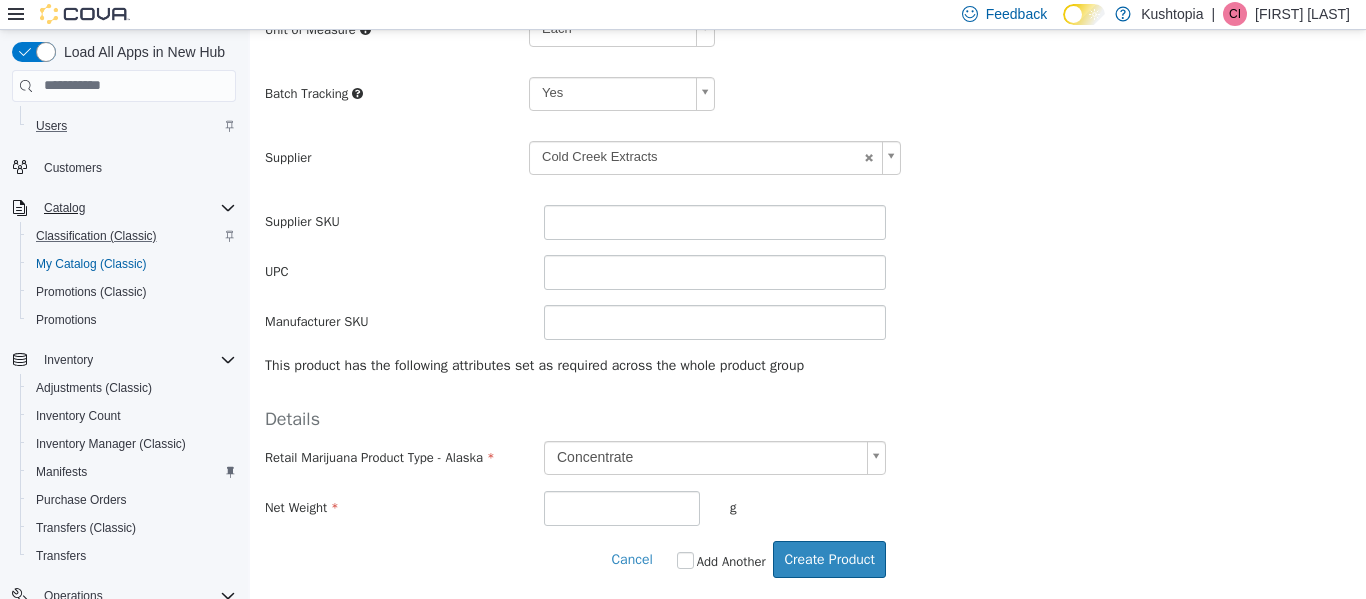 click on "**********" at bounding box center (808, 482) 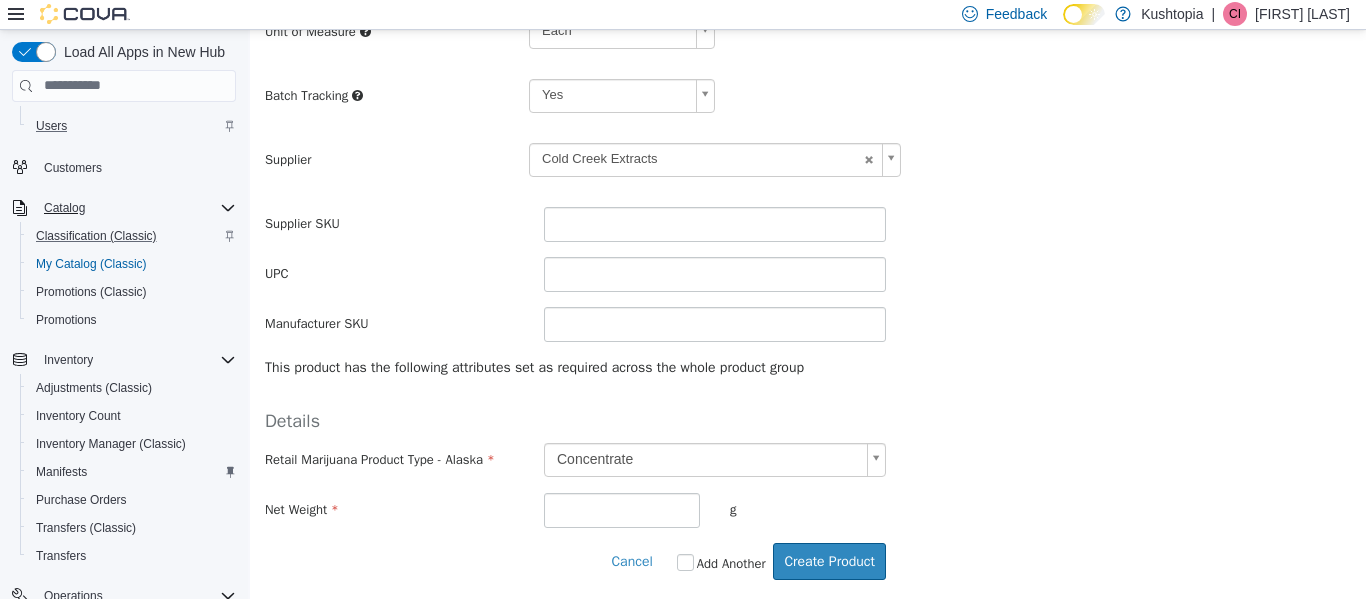 scroll, scrollTop: 540, scrollLeft: 0, axis: vertical 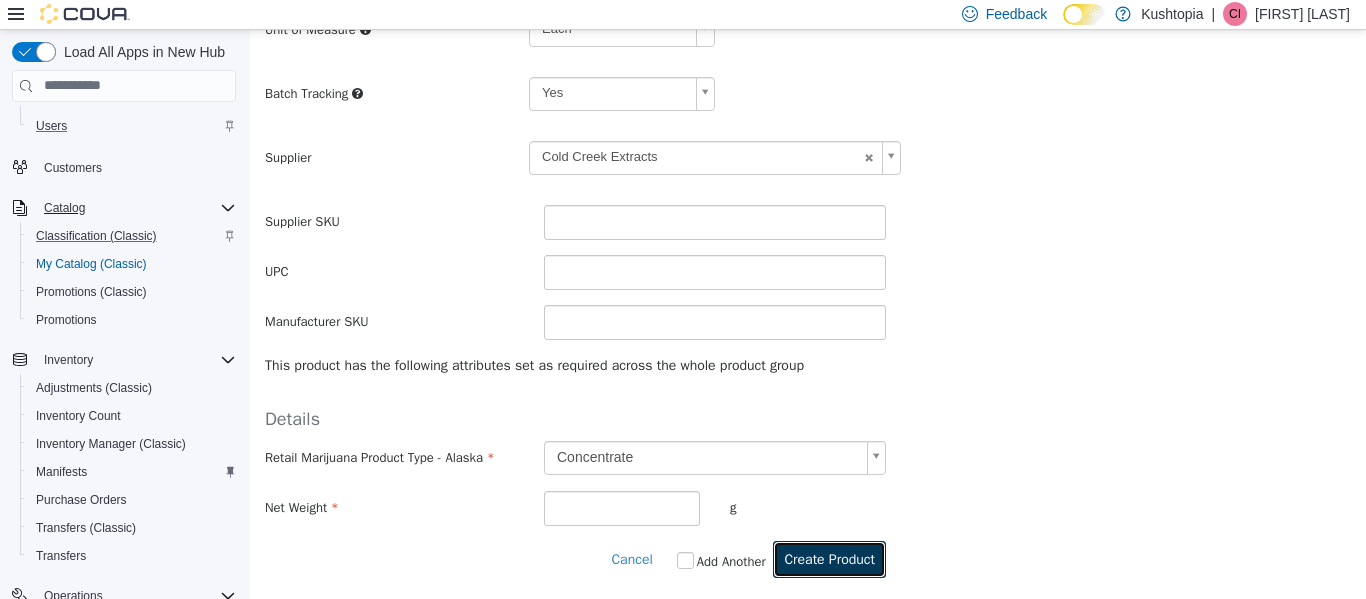 click on "Create Product" at bounding box center [829, 558] 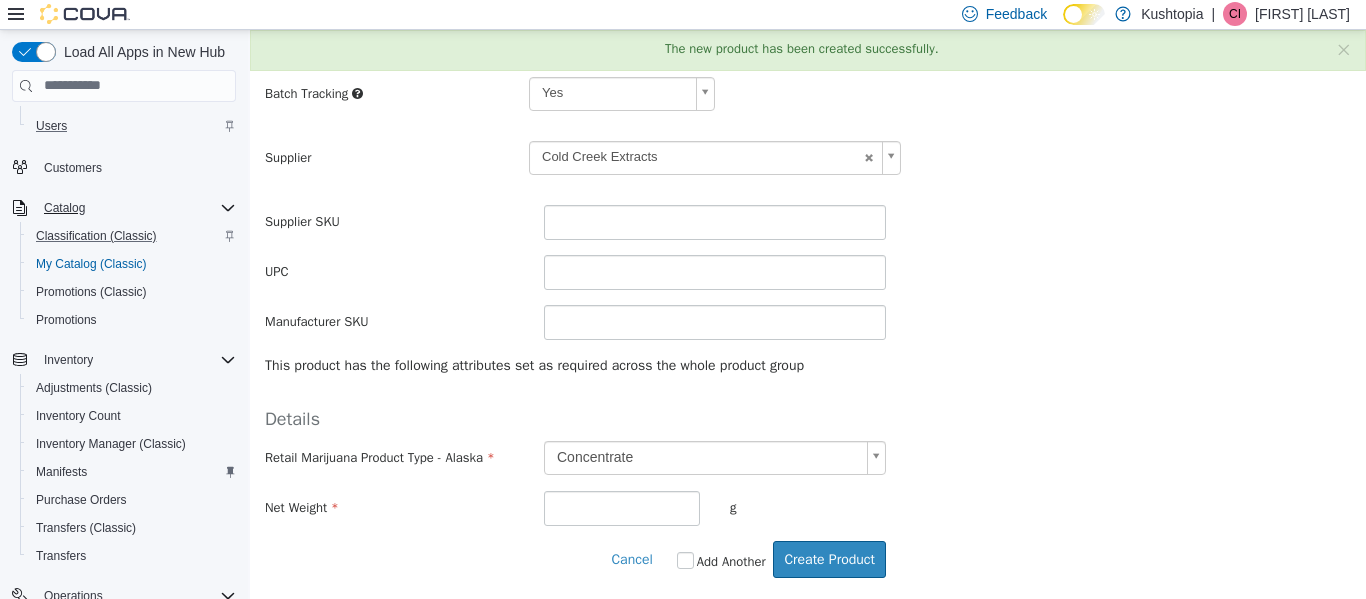 scroll, scrollTop: 0, scrollLeft: 0, axis: both 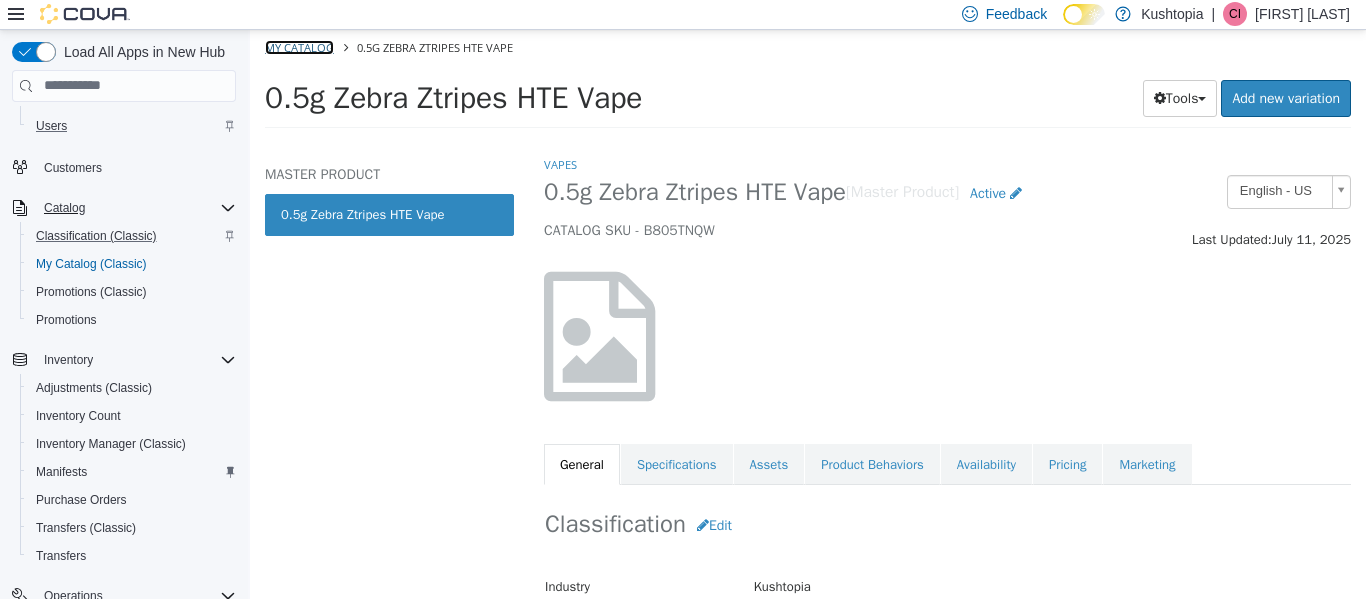 click on "My Catalog" at bounding box center [299, 46] 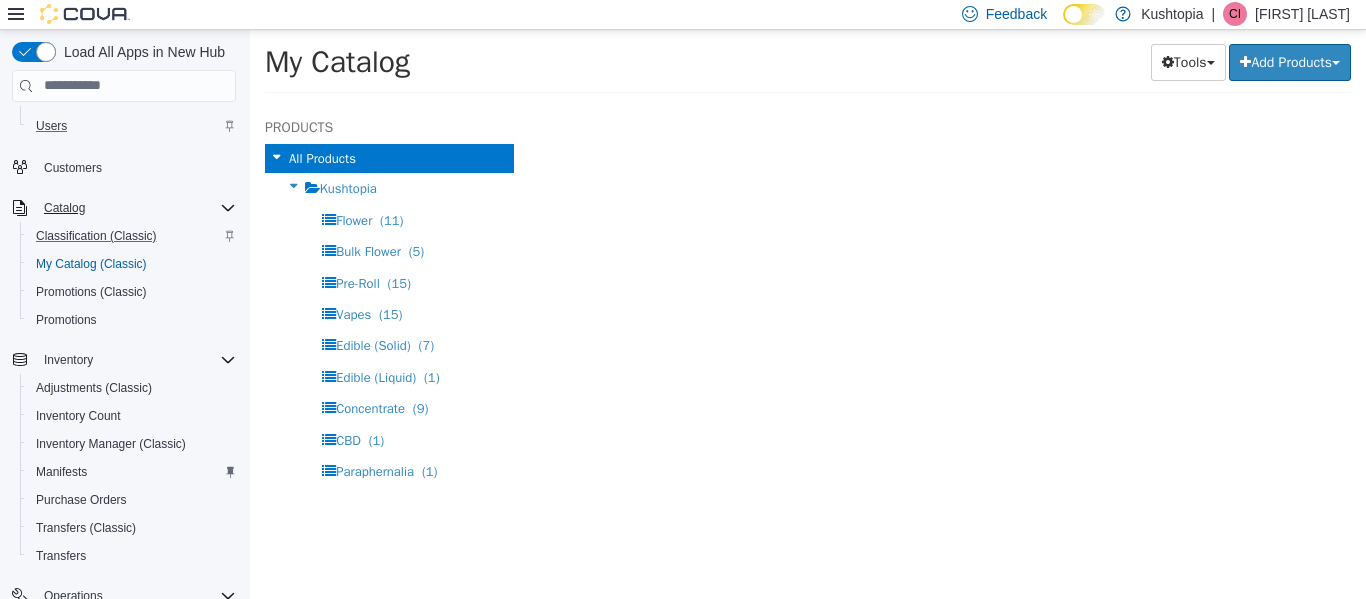 select on "**********" 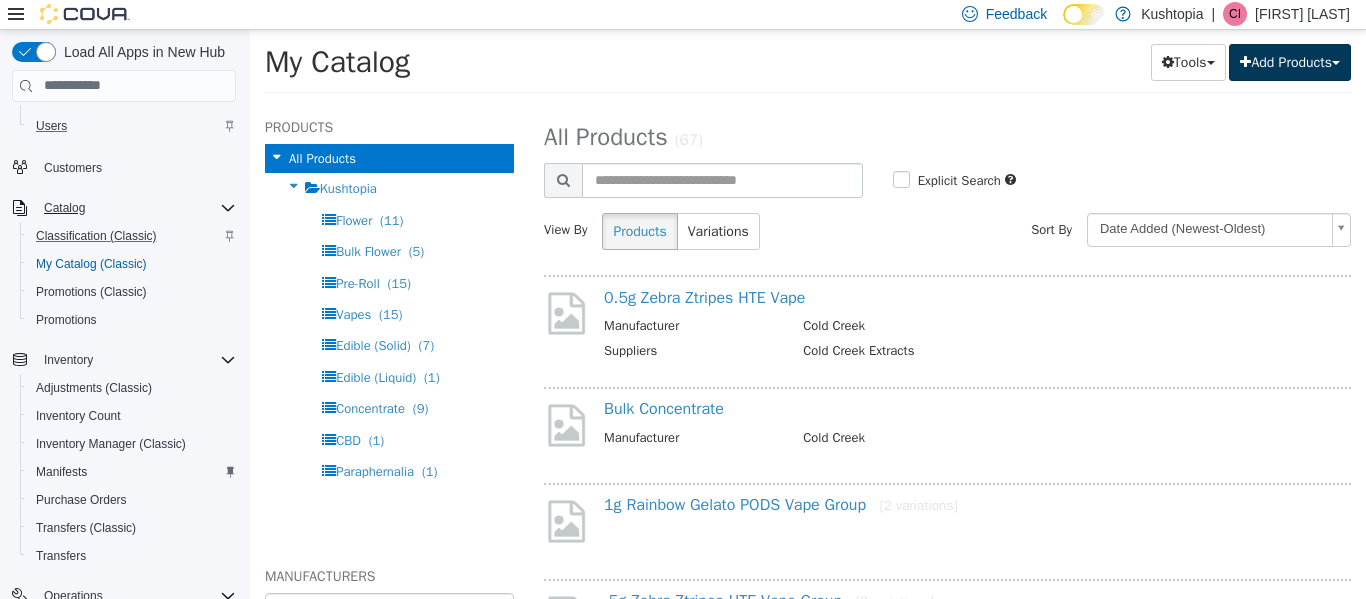 click on "Add Products" at bounding box center (1290, 61) 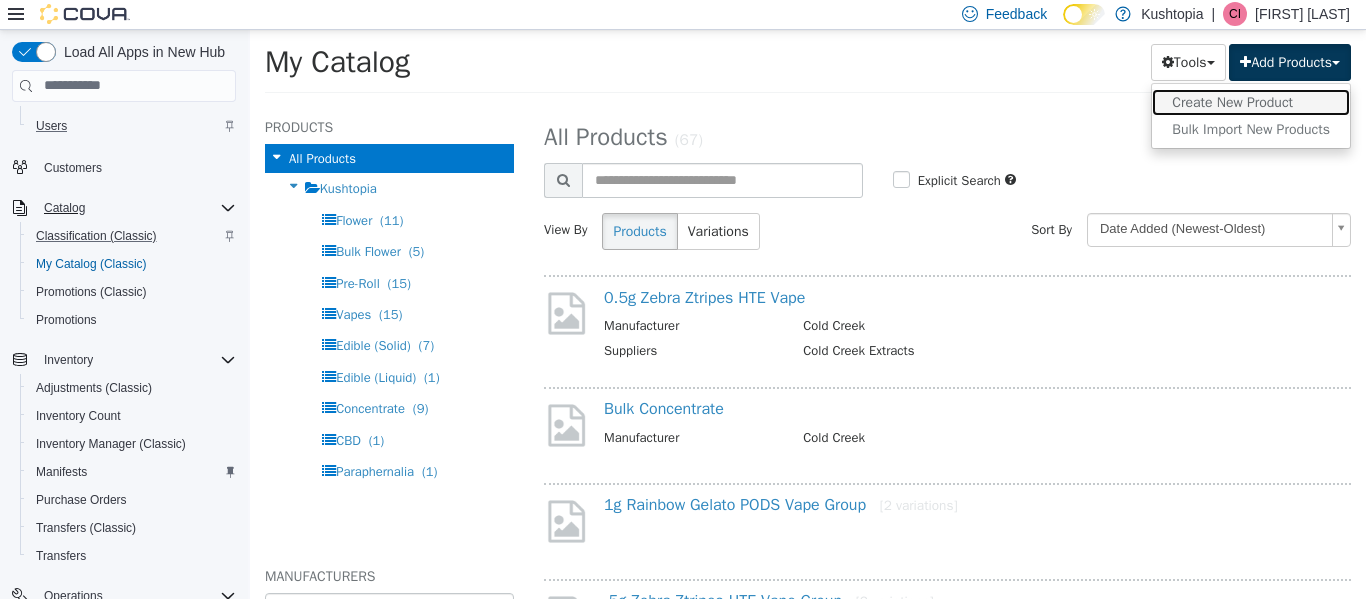 click on "Create New Product" at bounding box center (1251, 101) 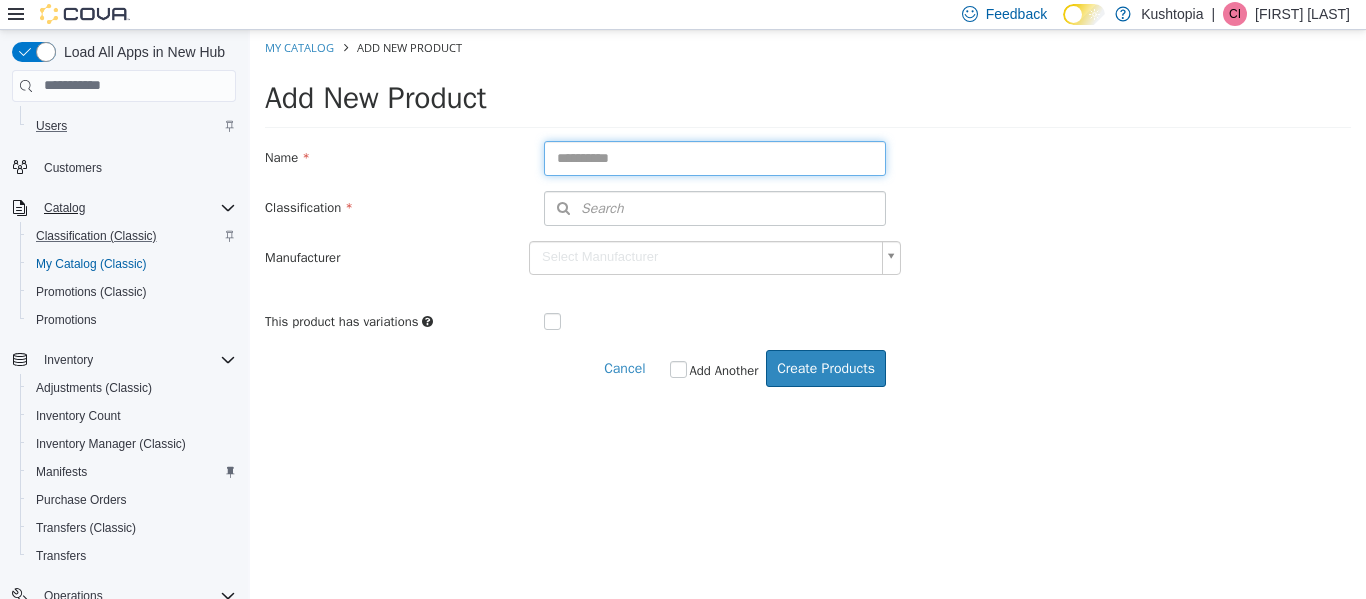 click at bounding box center [715, 157] 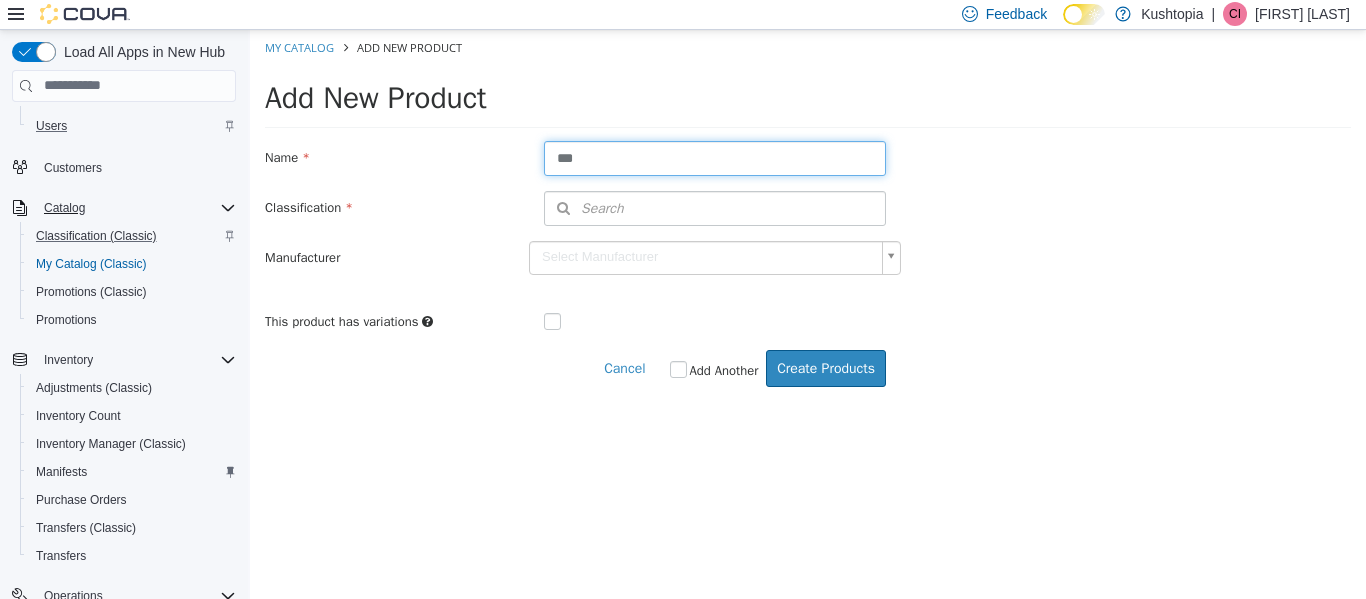 click on "**" at bounding box center [715, 157] 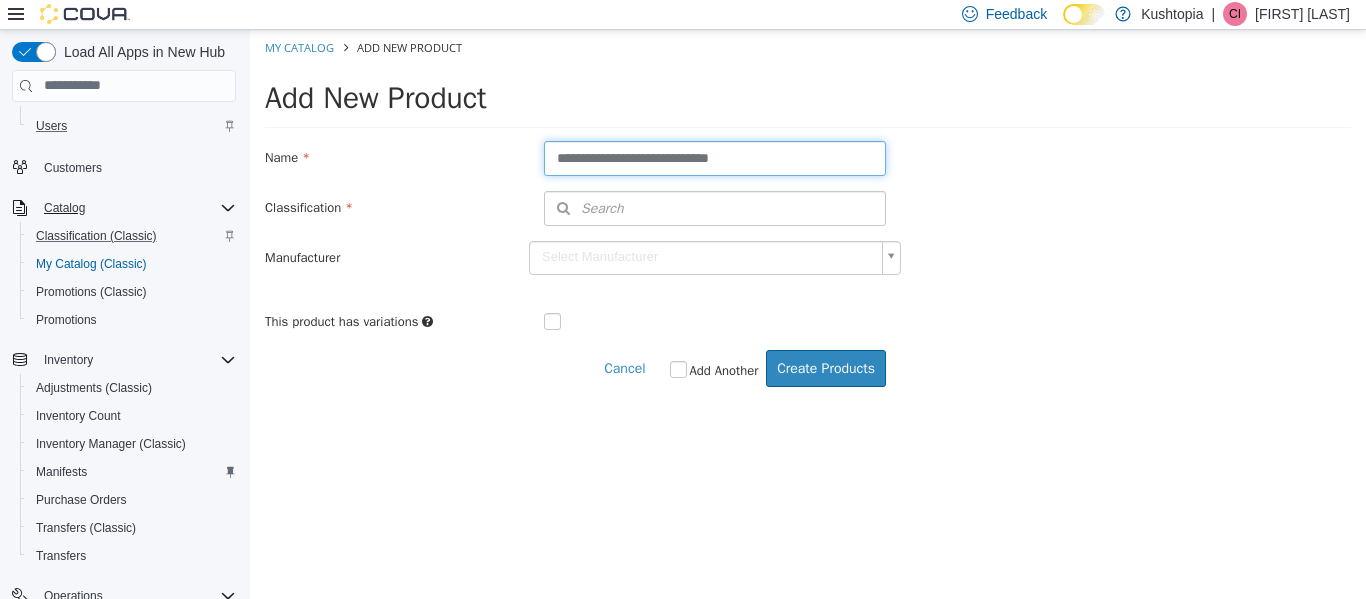 type on "**********" 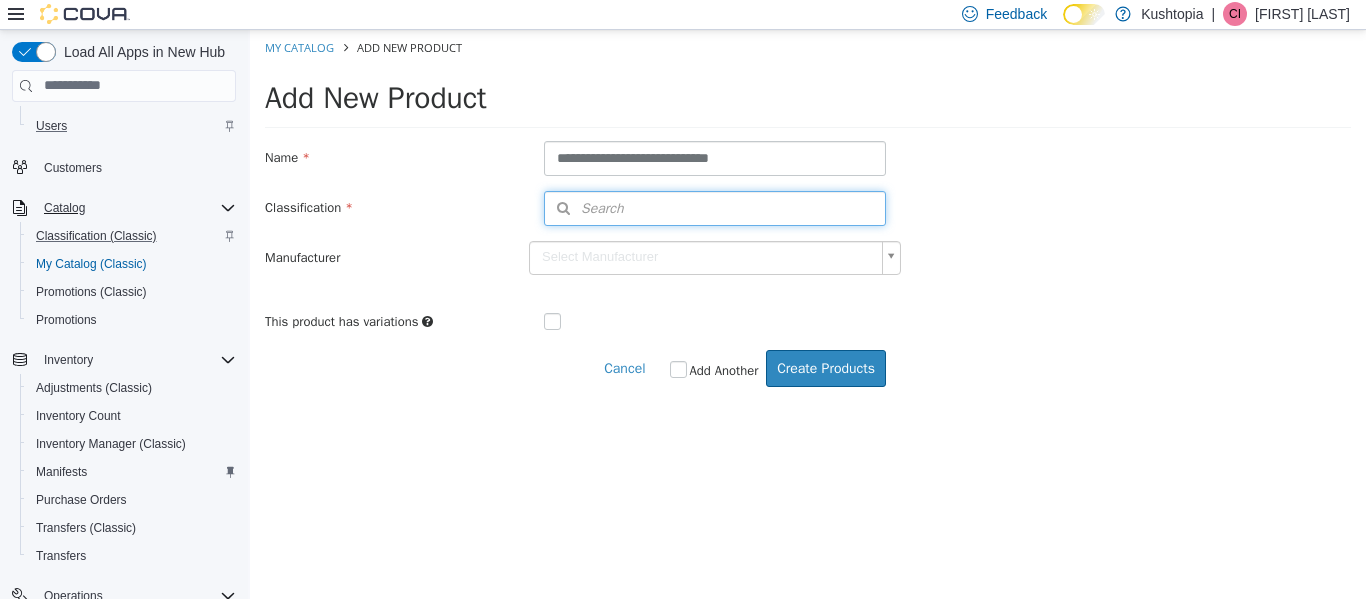 click on "Search" at bounding box center [715, 207] 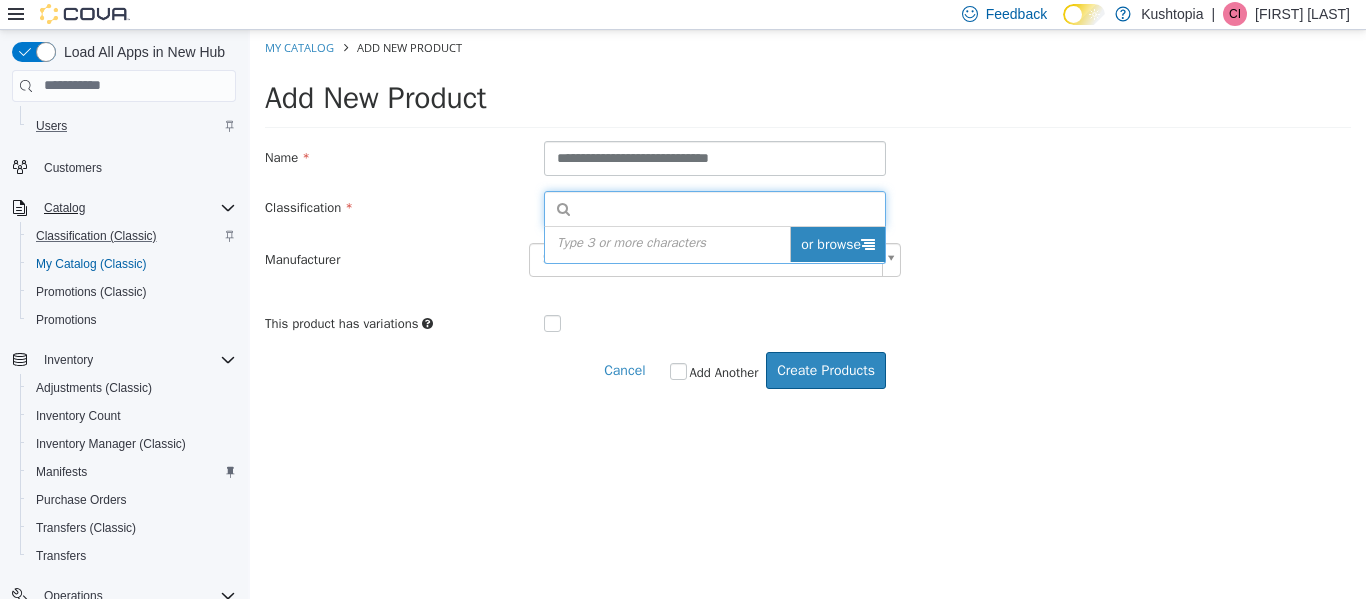 click on "or browse" at bounding box center (837, 243) 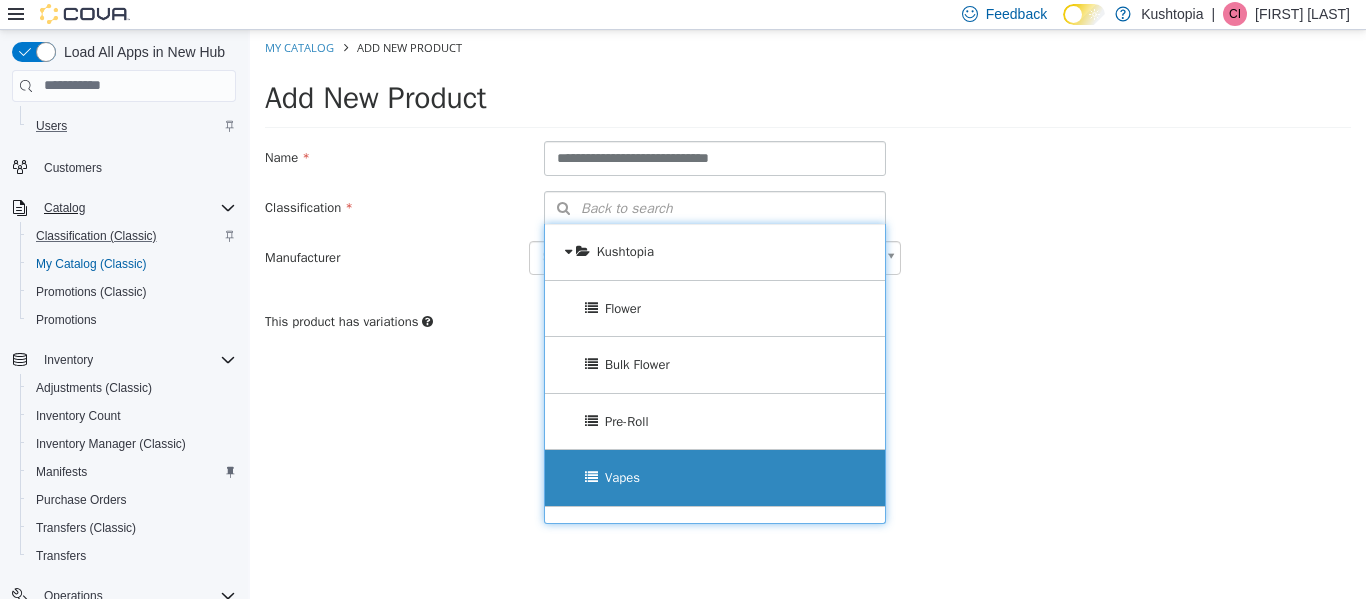 click on "Vapes" at bounding box center (715, 477) 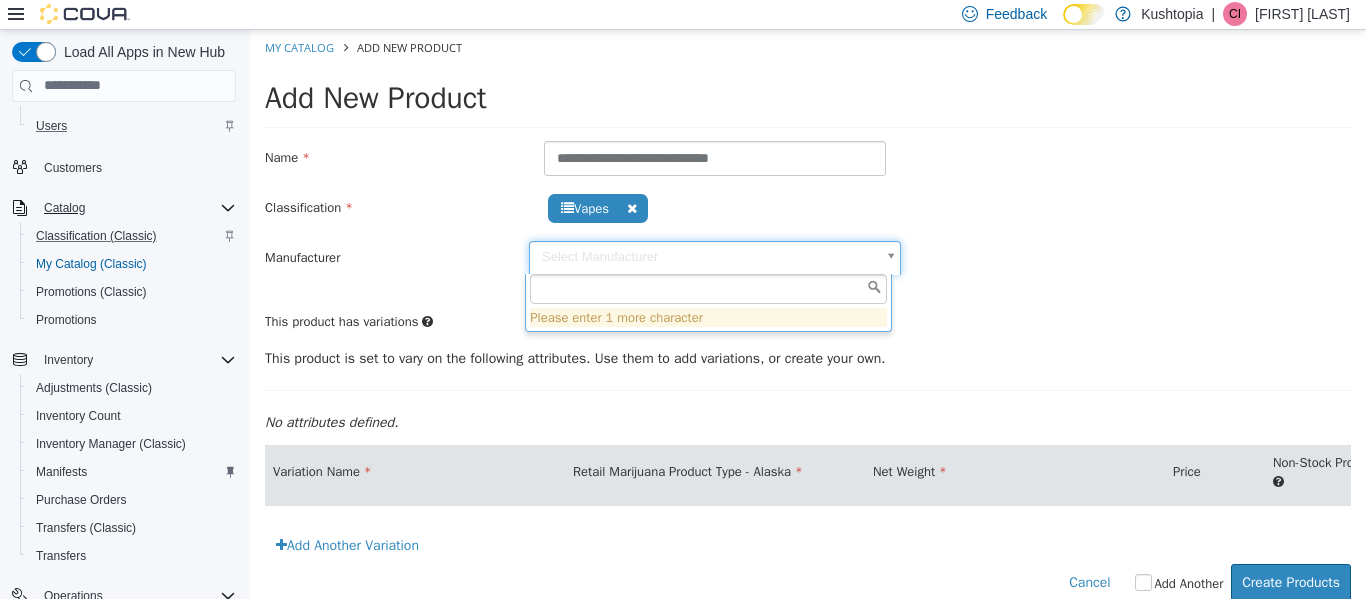 click on "**********" at bounding box center [808, 325] 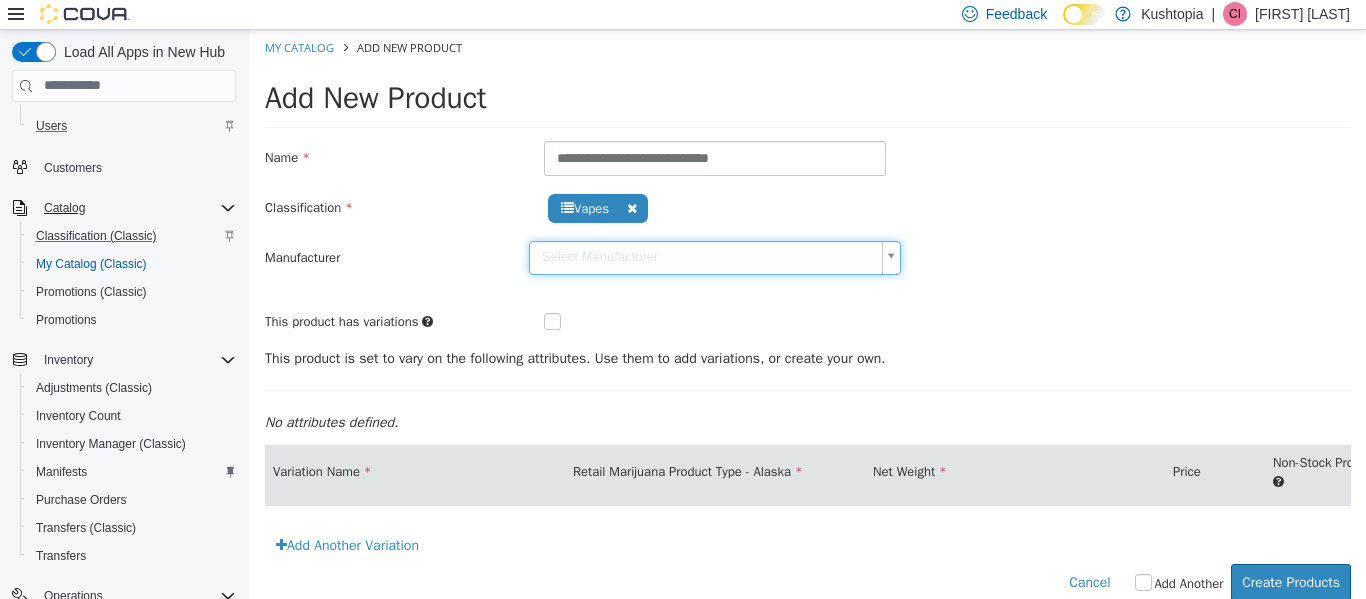 click on "**********" at bounding box center [808, 325] 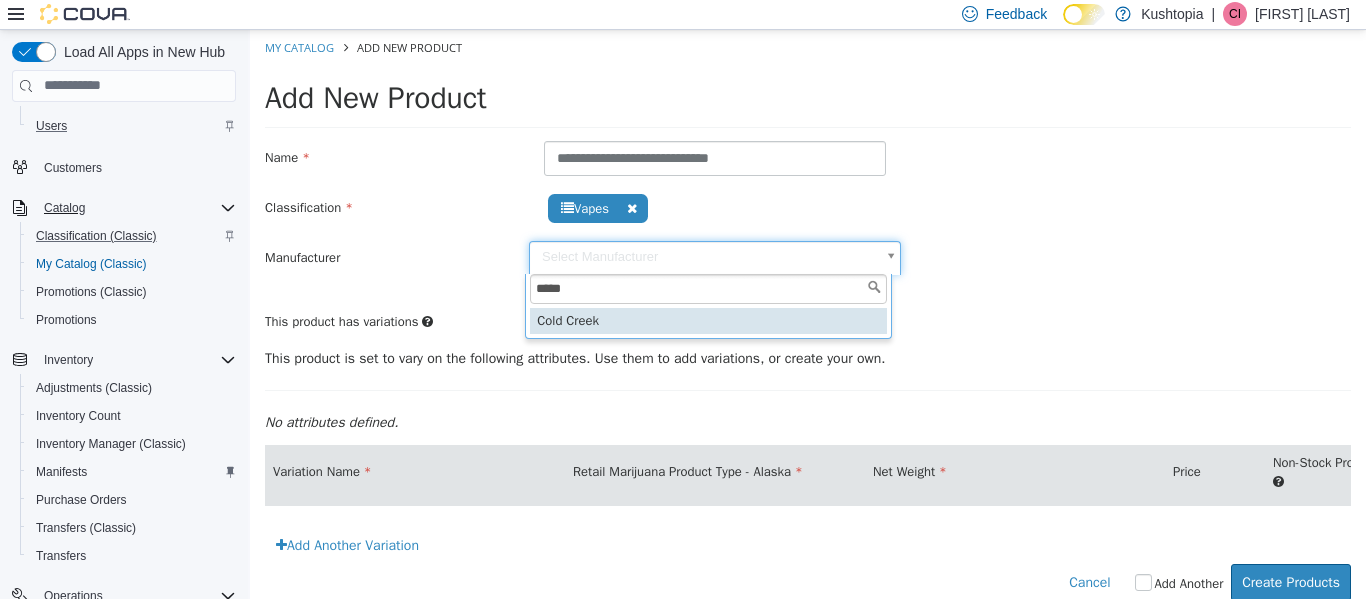 type on "****" 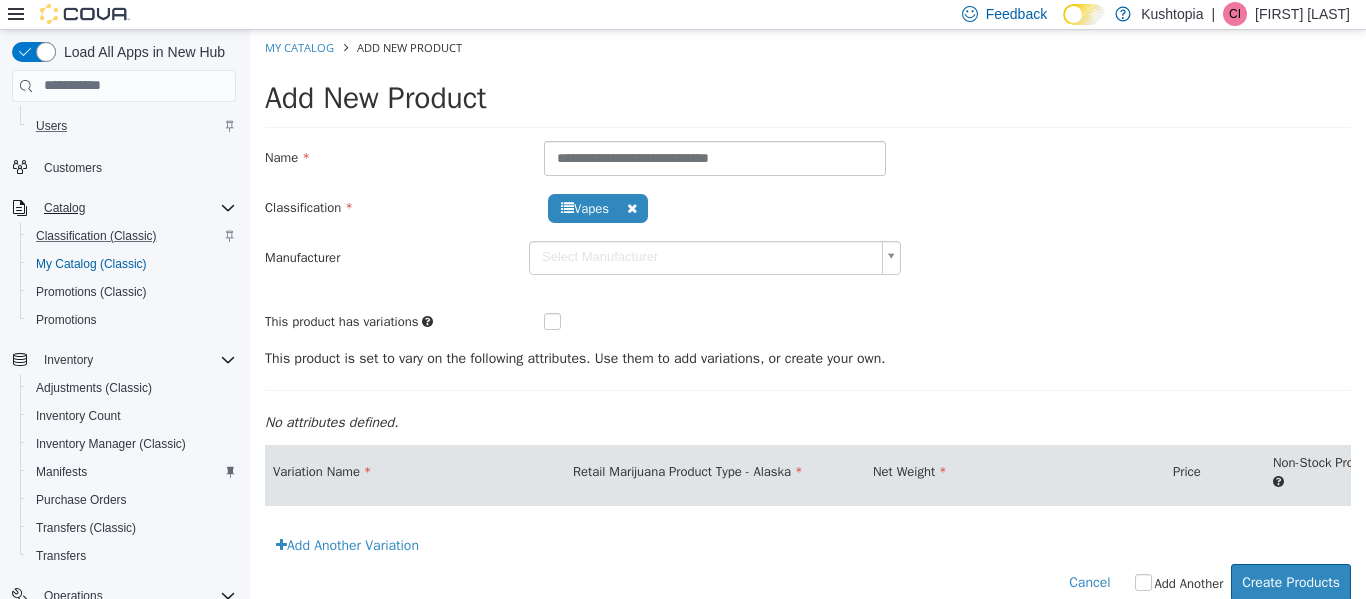 type on "******" 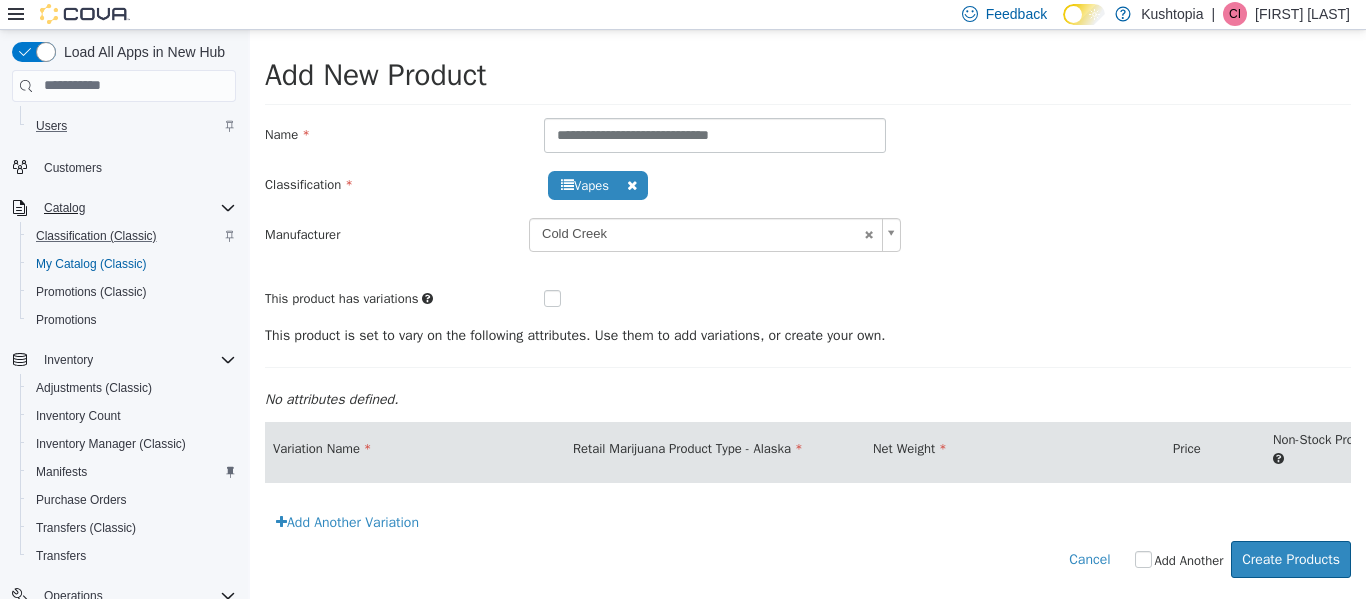 scroll, scrollTop: 38, scrollLeft: 0, axis: vertical 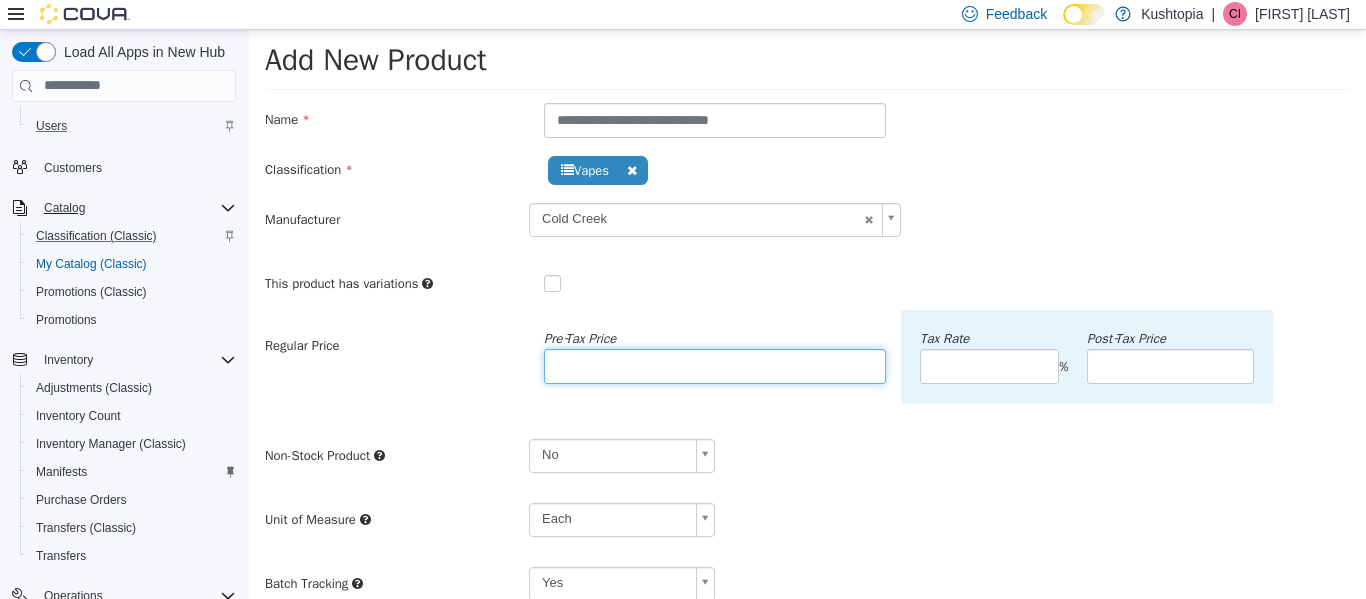 click at bounding box center (715, 365) 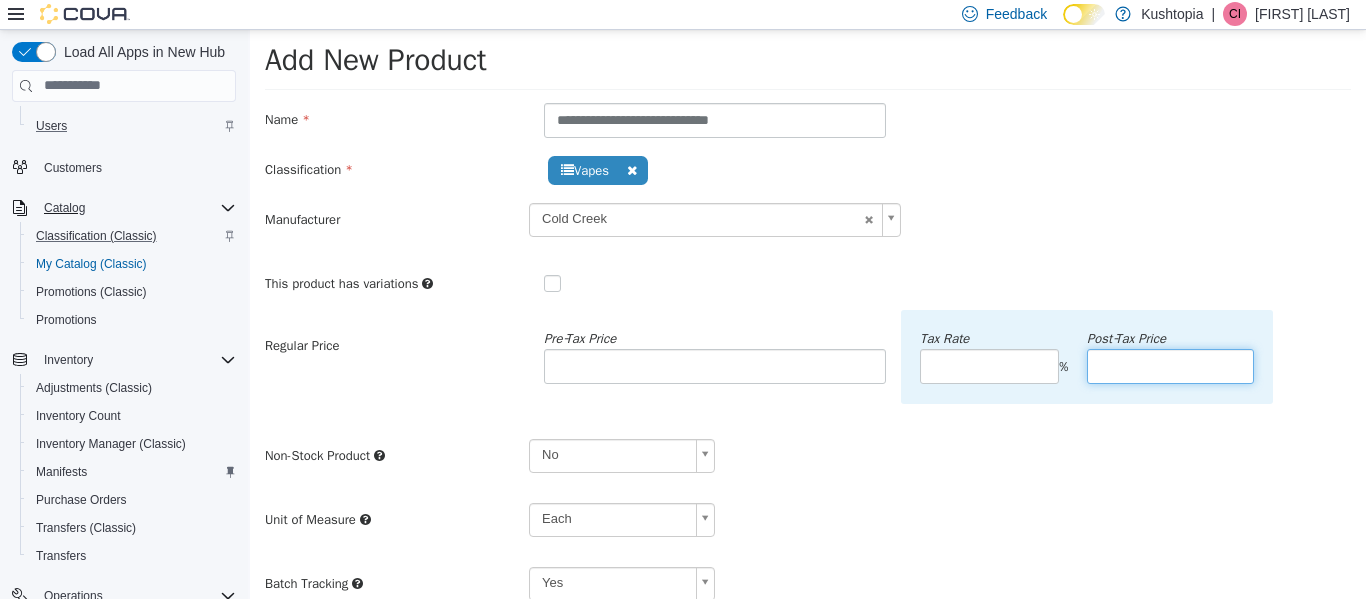 click at bounding box center [1170, 365] 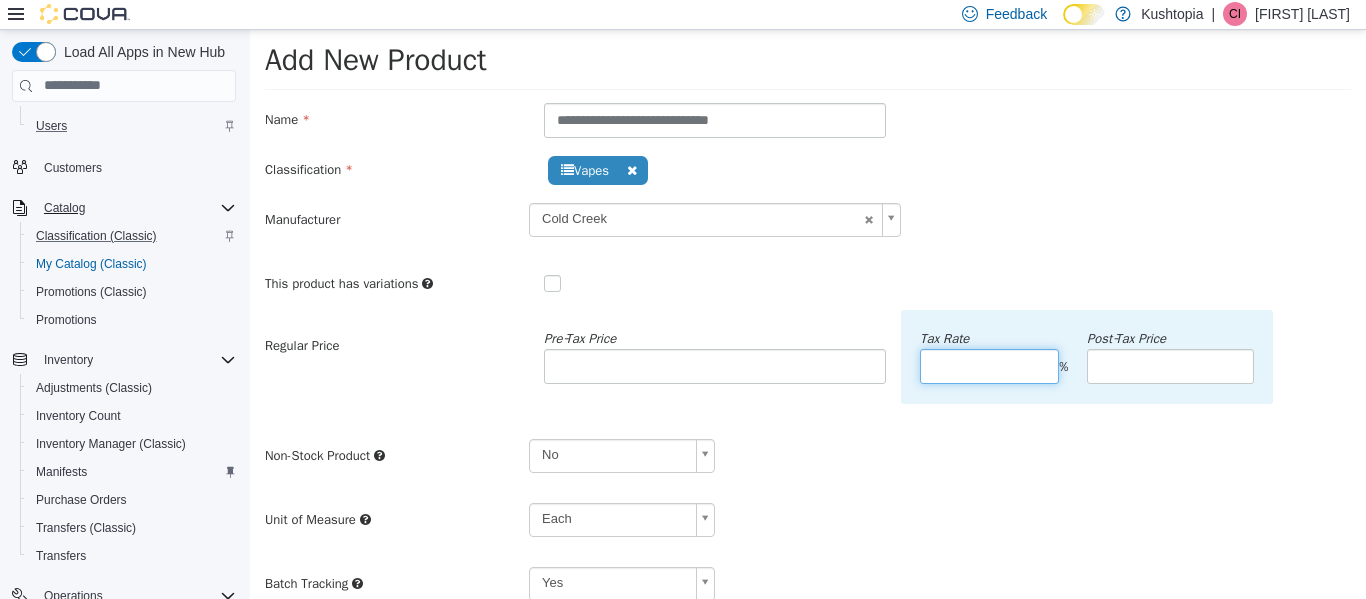 click at bounding box center [989, 365] 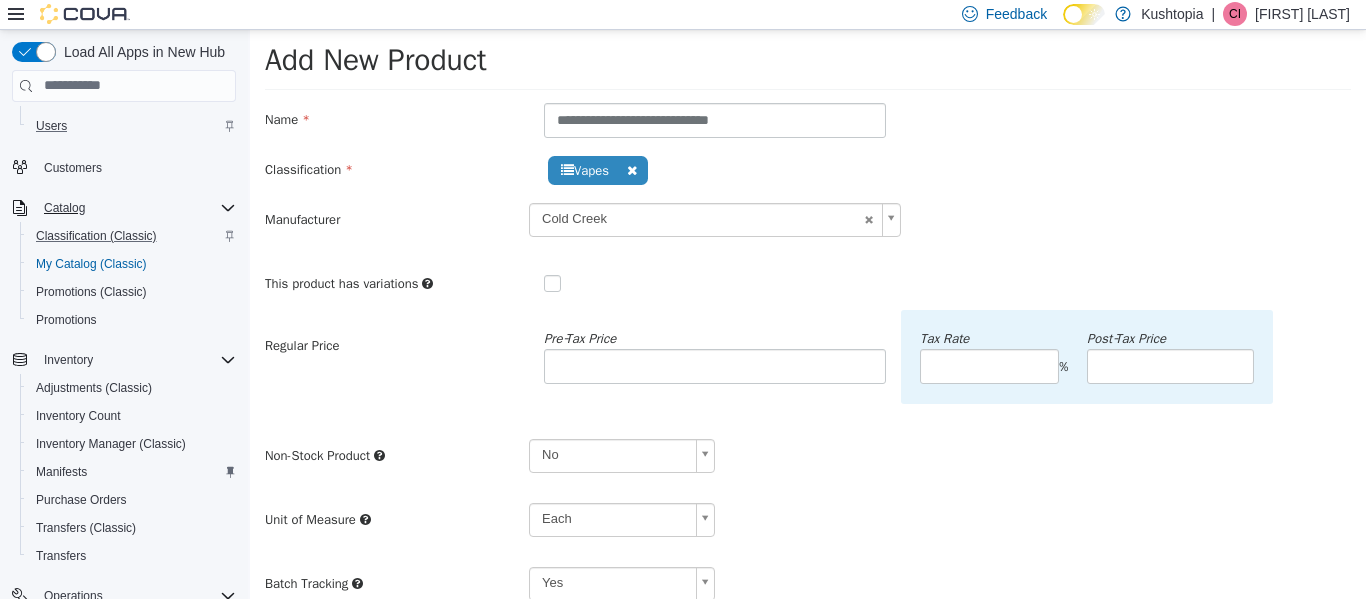 type on "*****" 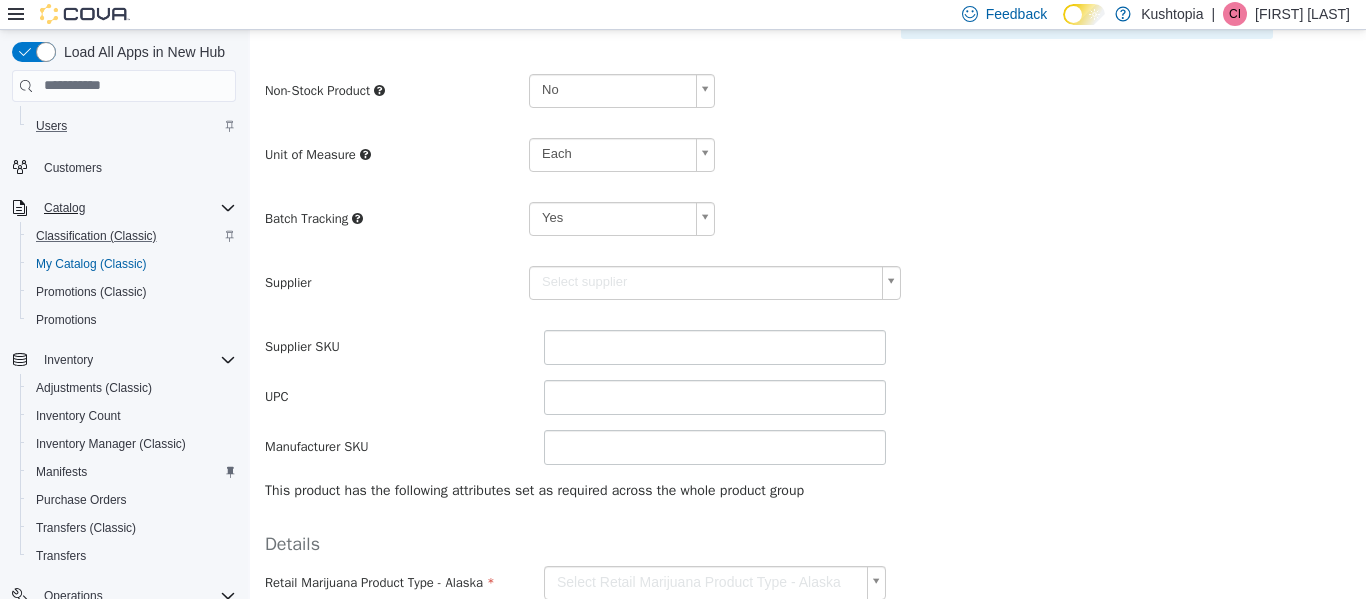 scroll, scrollTop: 438, scrollLeft: 0, axis: vertical 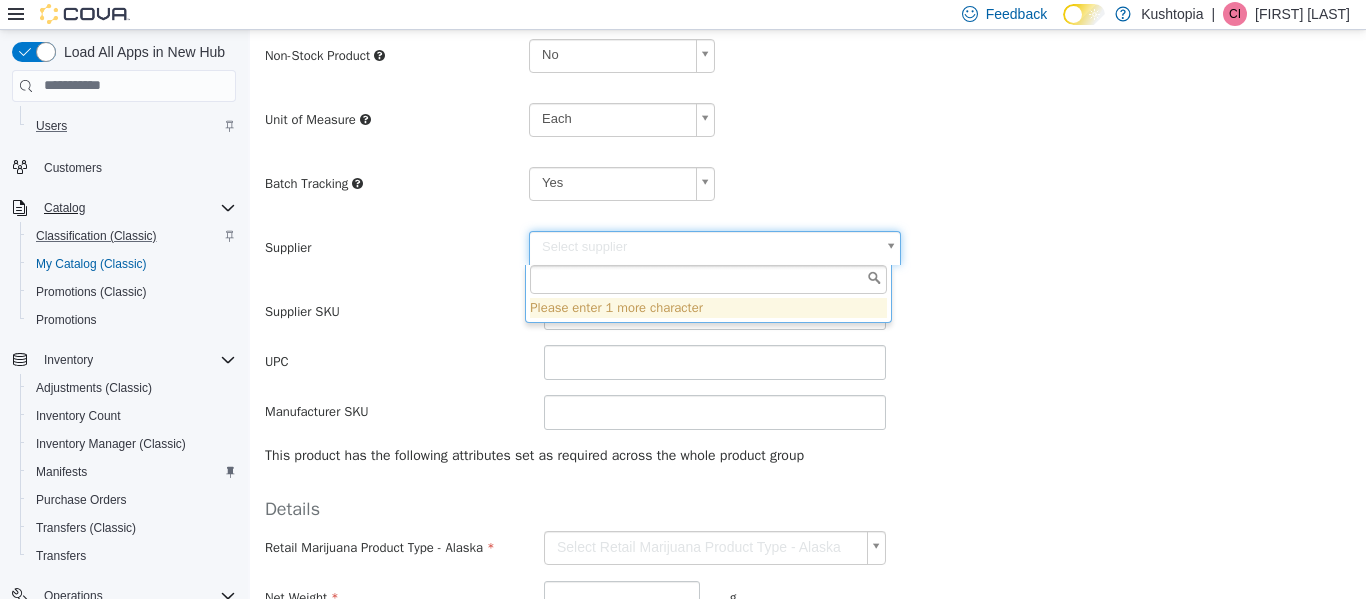 click on "**********" at bounding box center (808, 139) 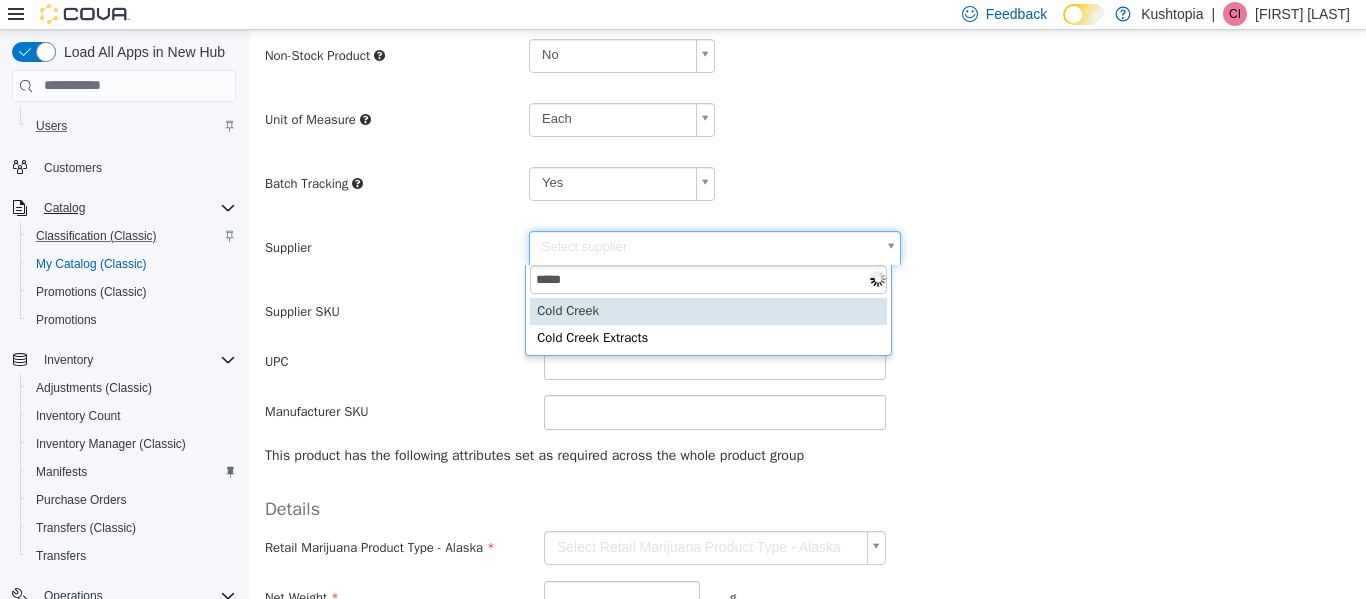 type on "****" 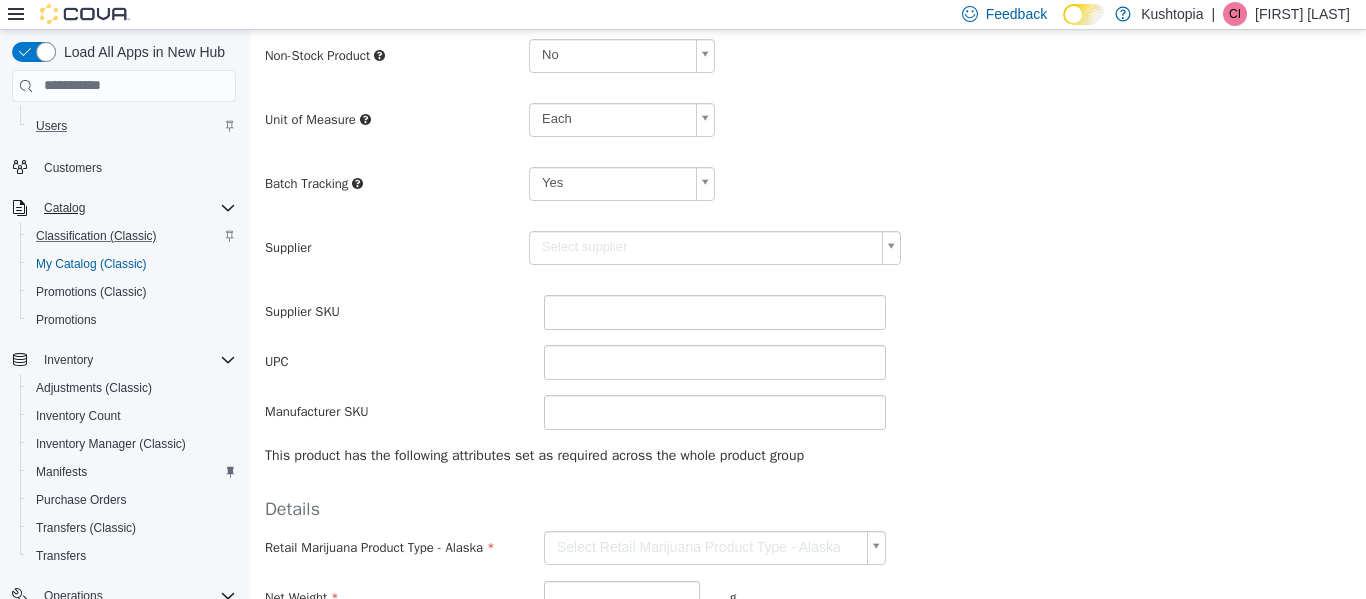 type on "******" 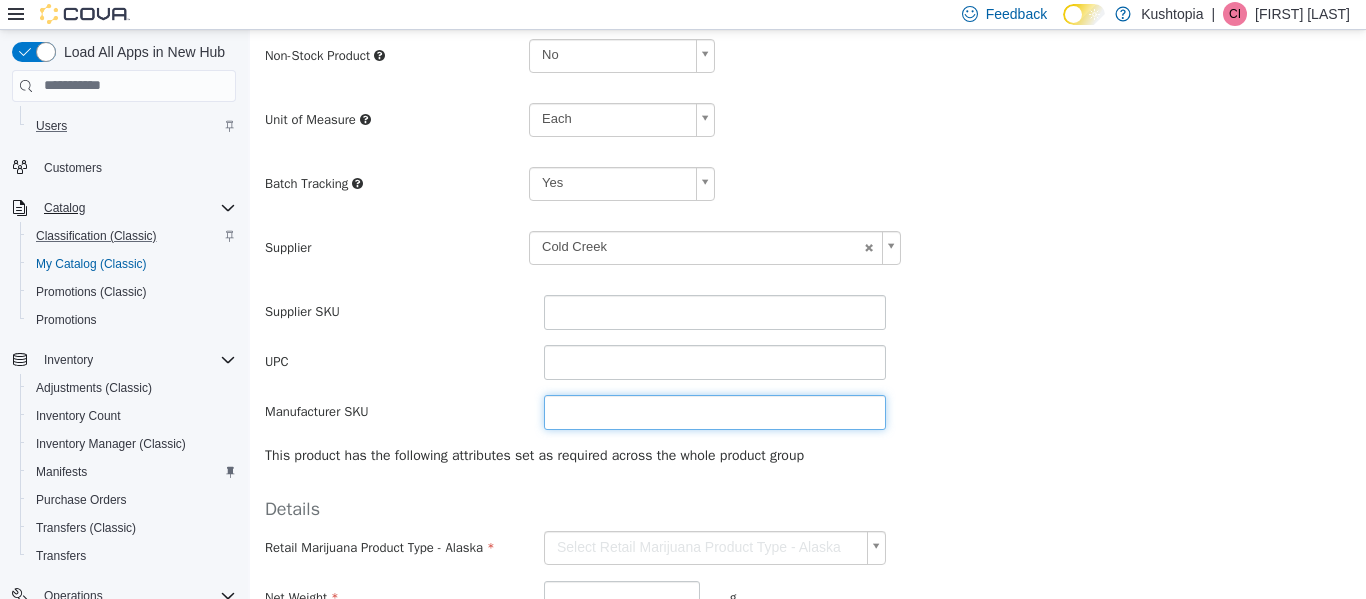 click at bounding box center (715, 411) 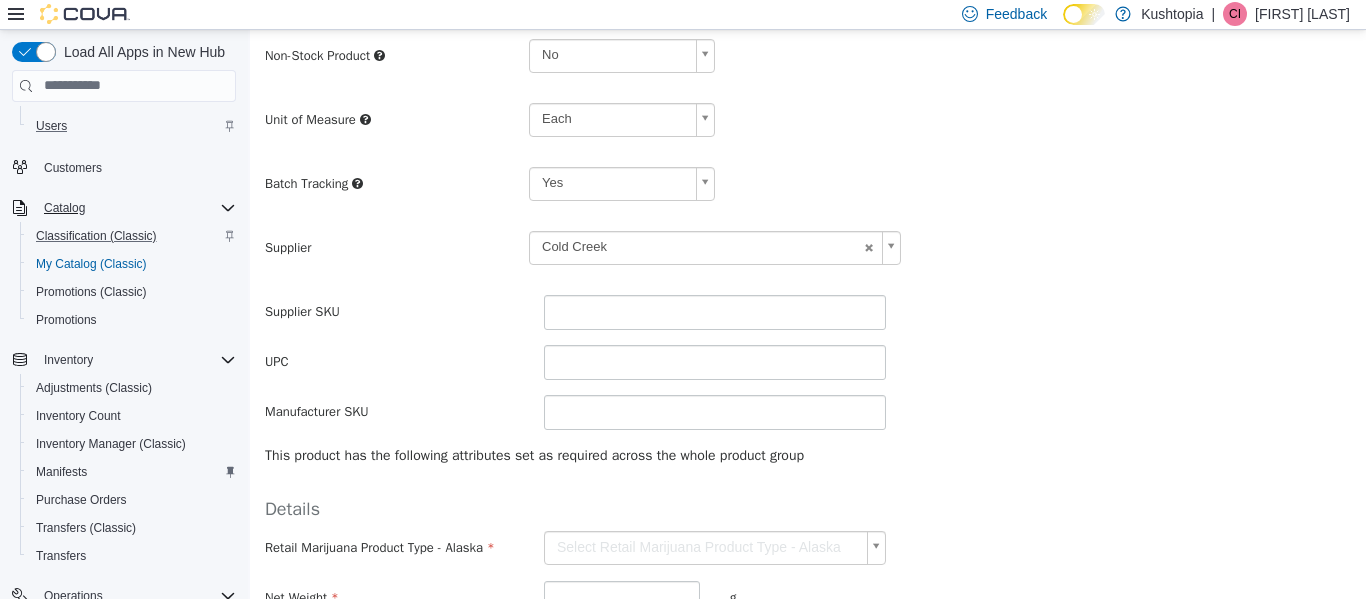 click on "**********" at bounding box center (808, 169) 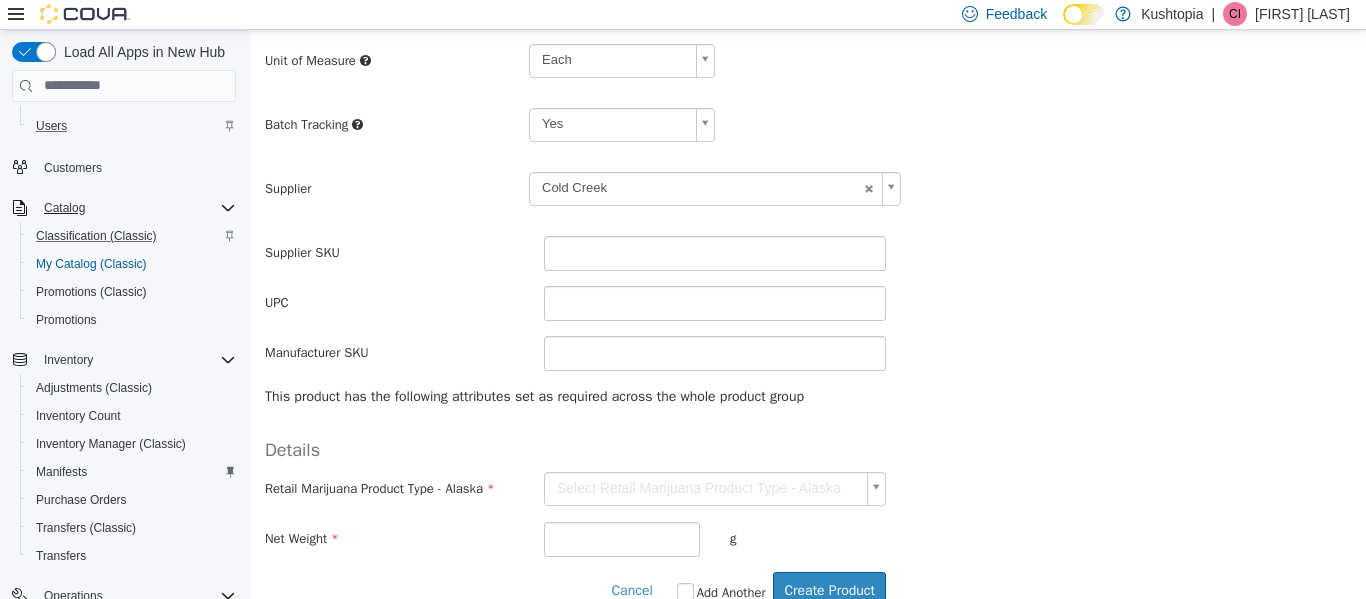 scroll, scrollTop: 540, scrollLeft: 0, axis: vertical 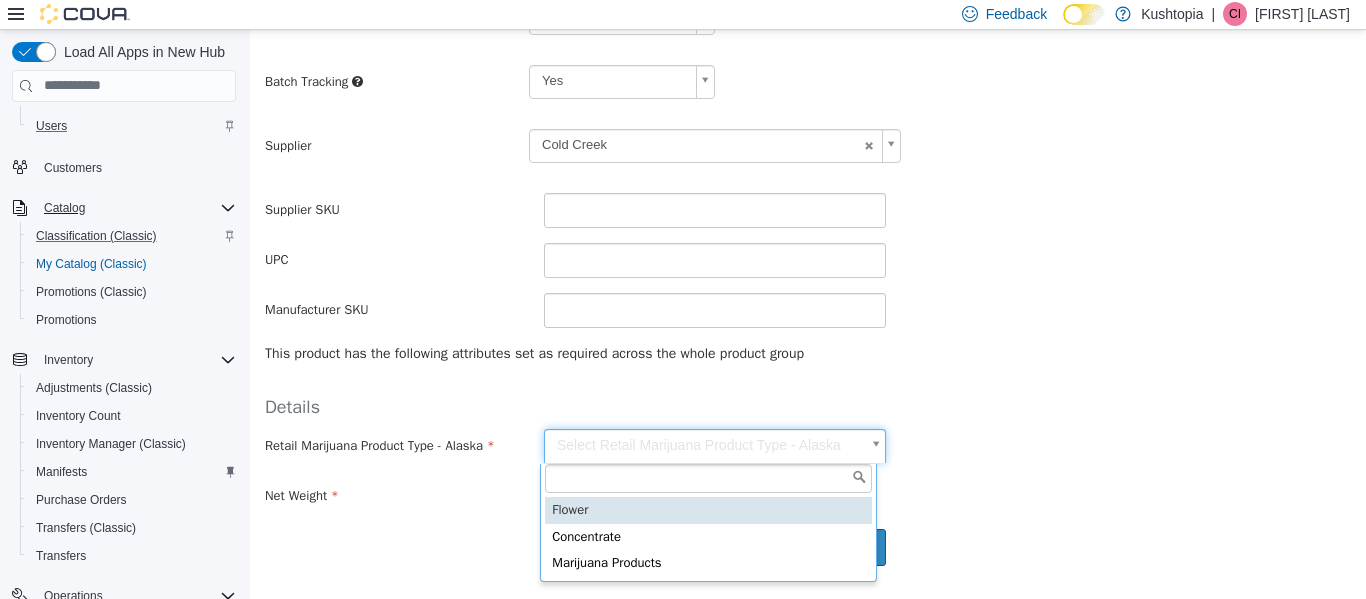 click on "**********" at bounding box center [808, 37] 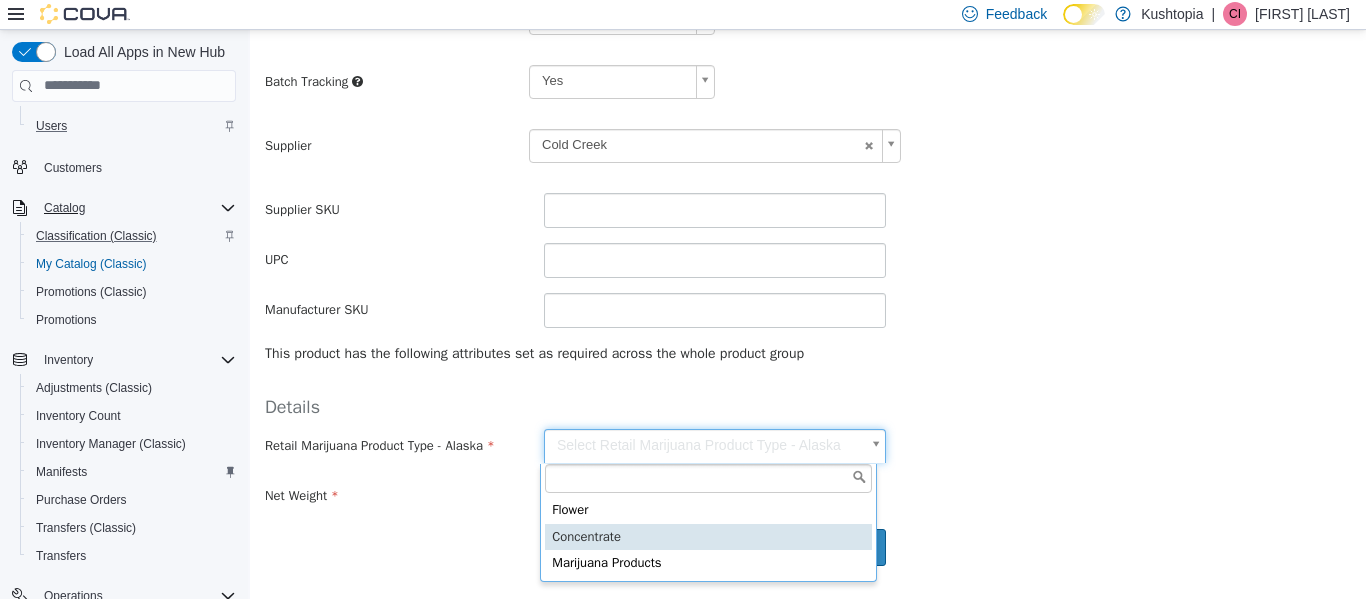 type on "**********" 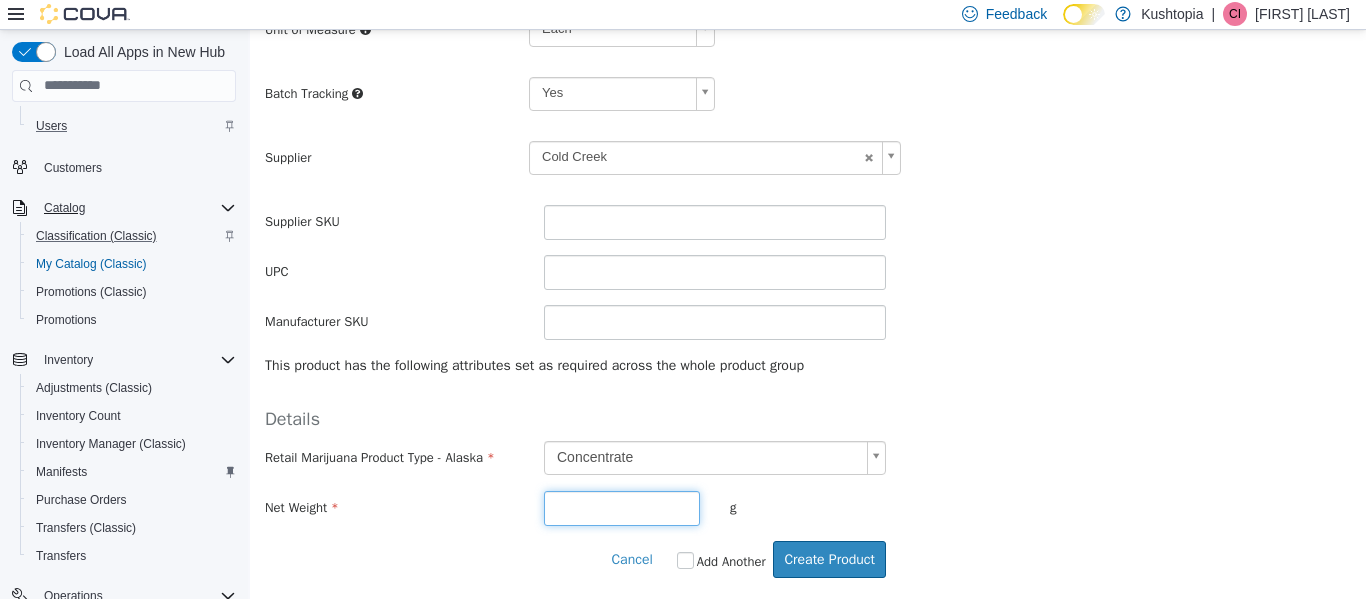 click at bounding box center [622, 507] 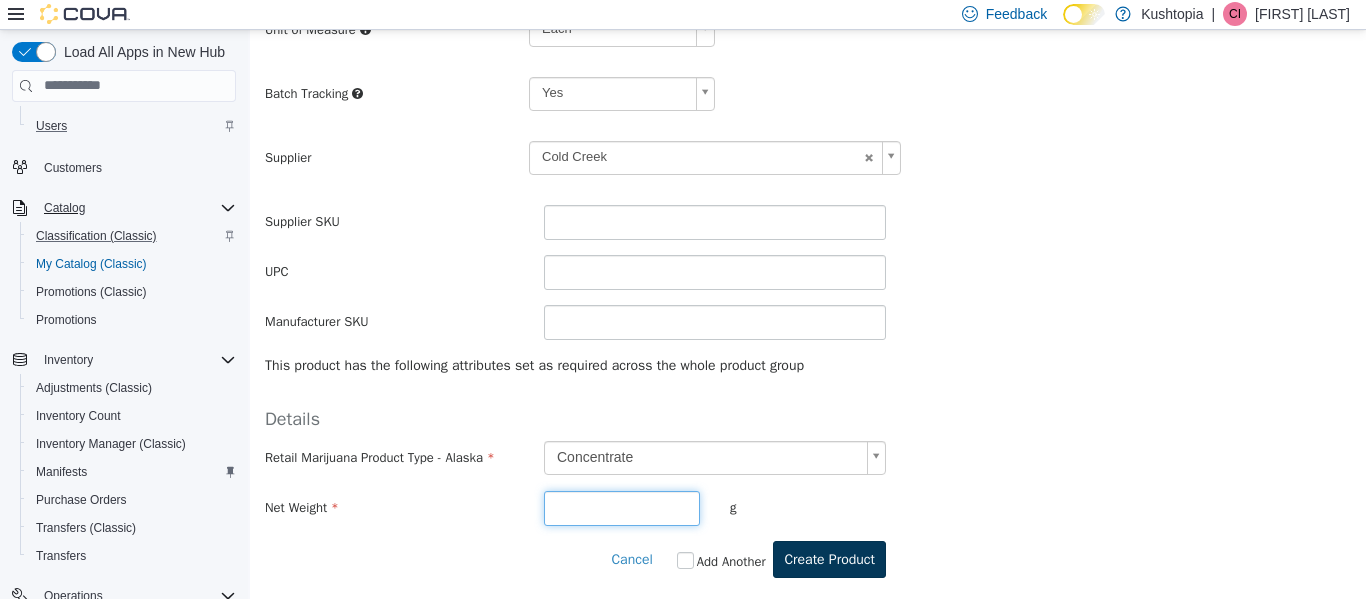 type on "*" 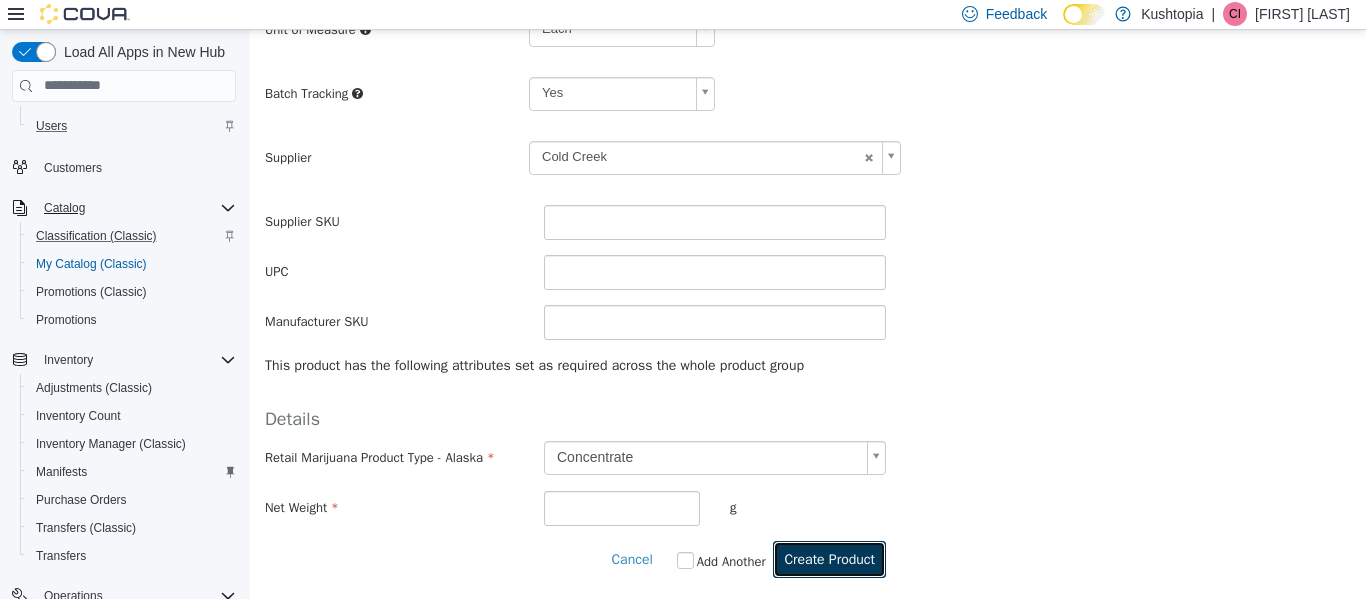 click on "Create Product" at bounding box center (829, 558) 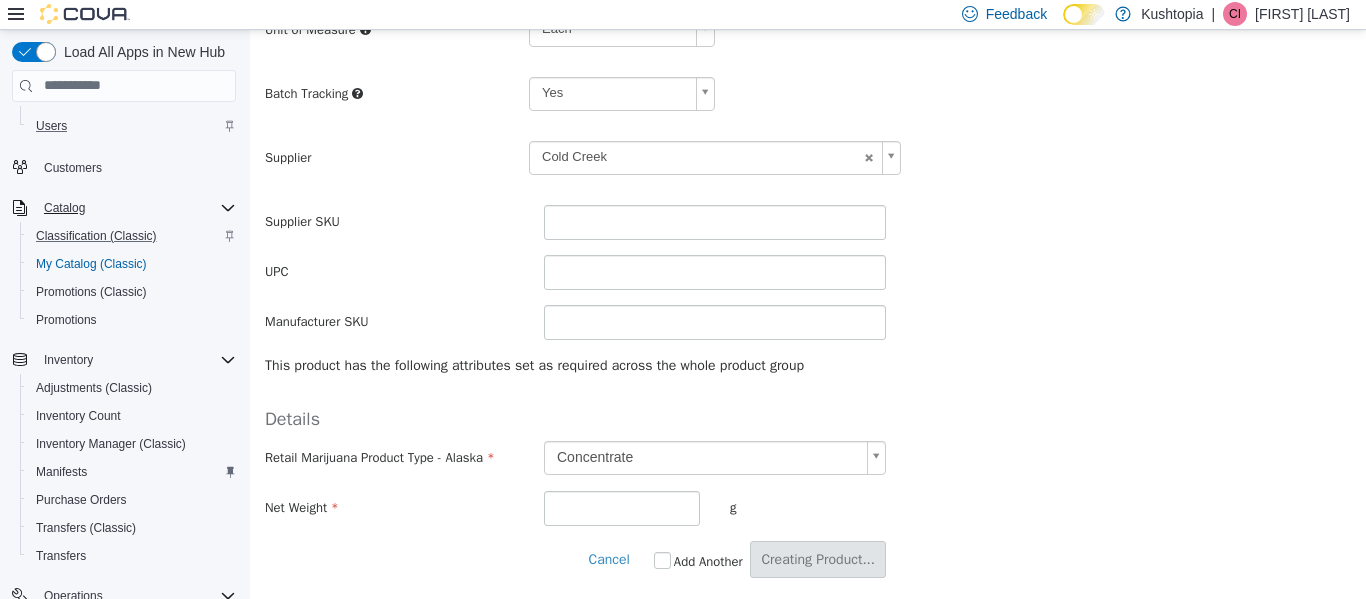 scroll, scrollTop: 0, scrollLeft: 0, axis: both 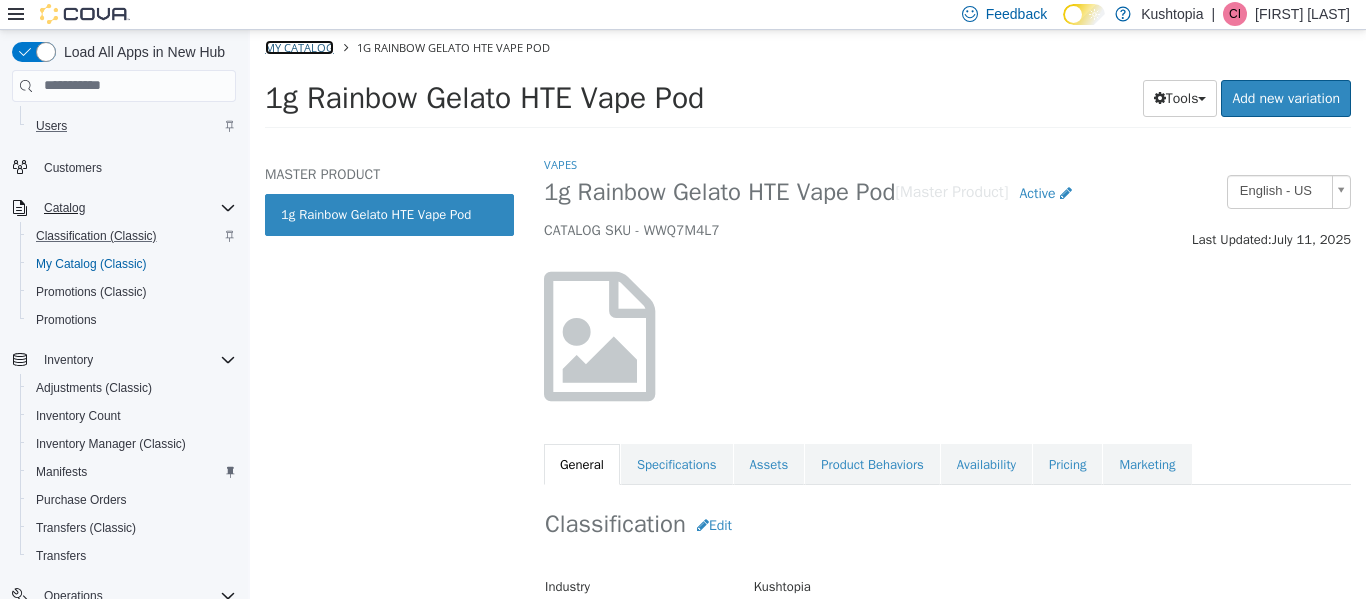 click on "My Catalog" at bounding box center (299, 46) 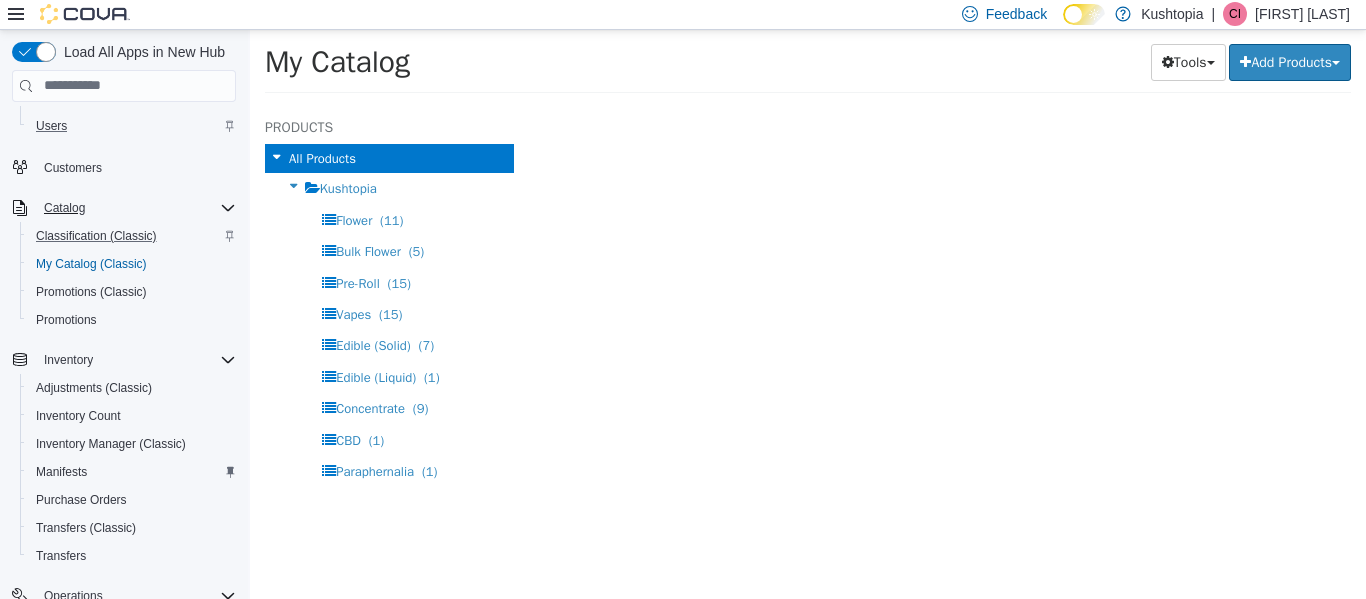 select on "**********" 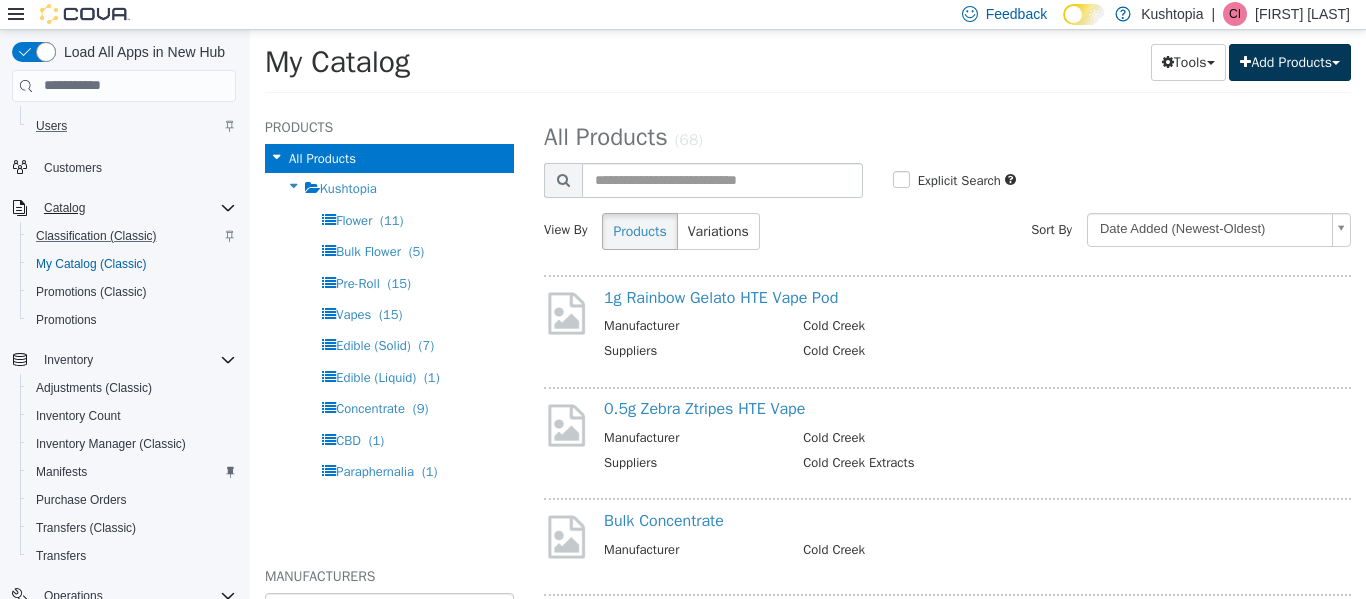 click on "Add Products" at bounding box center (1290, 61) 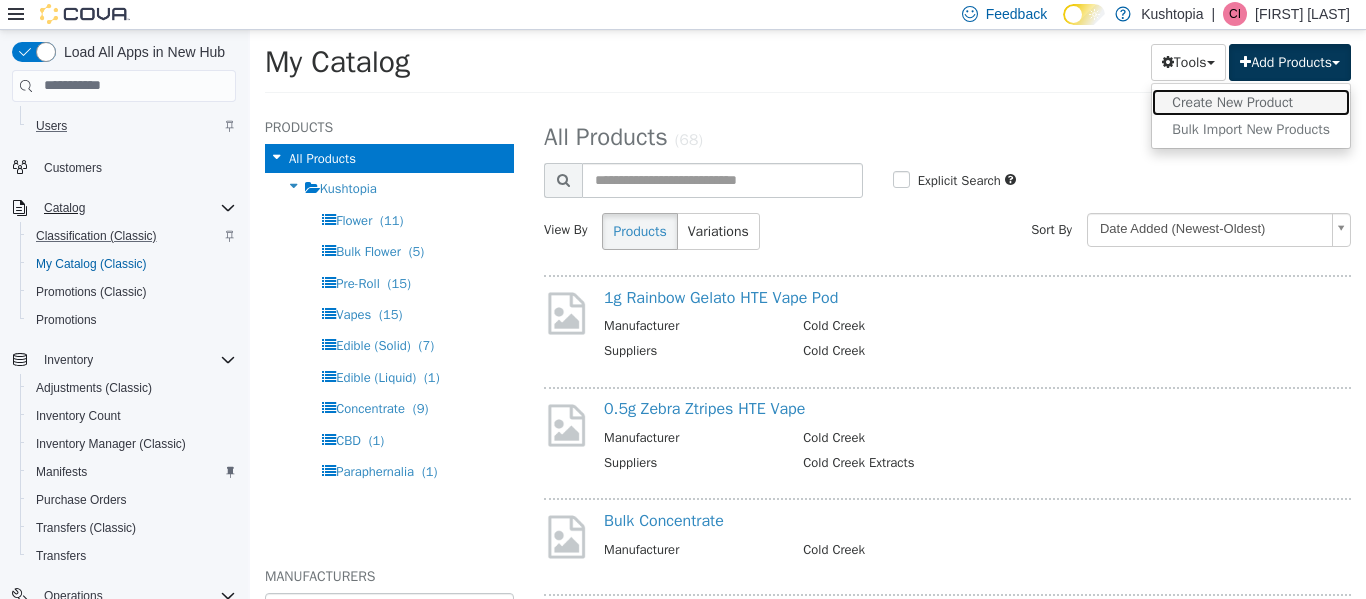 click on "Create New Product" at bounding box center (1251, 101) 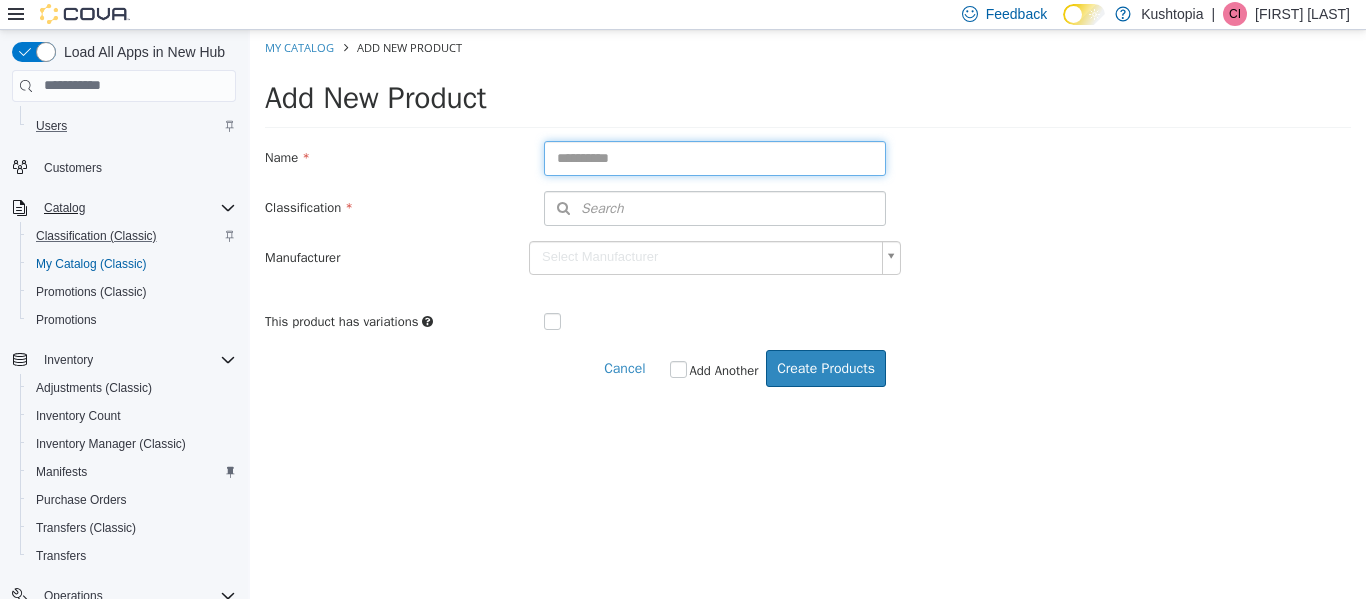 click at bounding box center [715, 157] 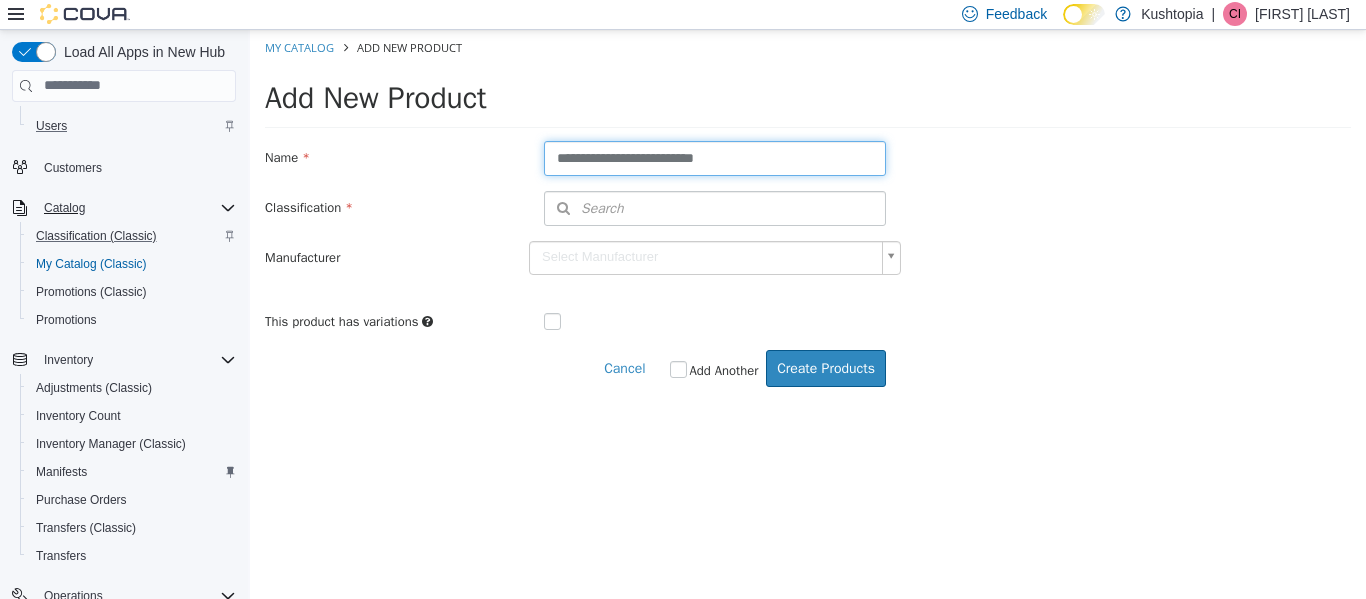 drag, startPoint x: 576, startPoint y: 157, endPoint x: 551, endPoint y: 151, distance: 25.70992 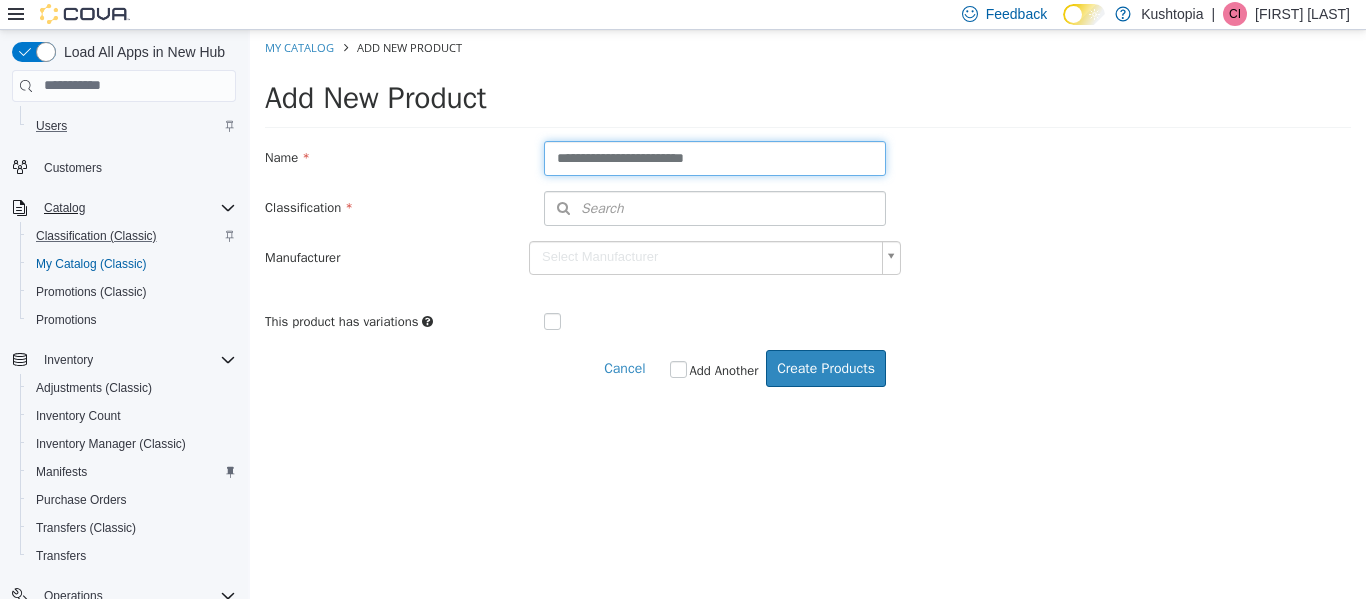 type on "**********" 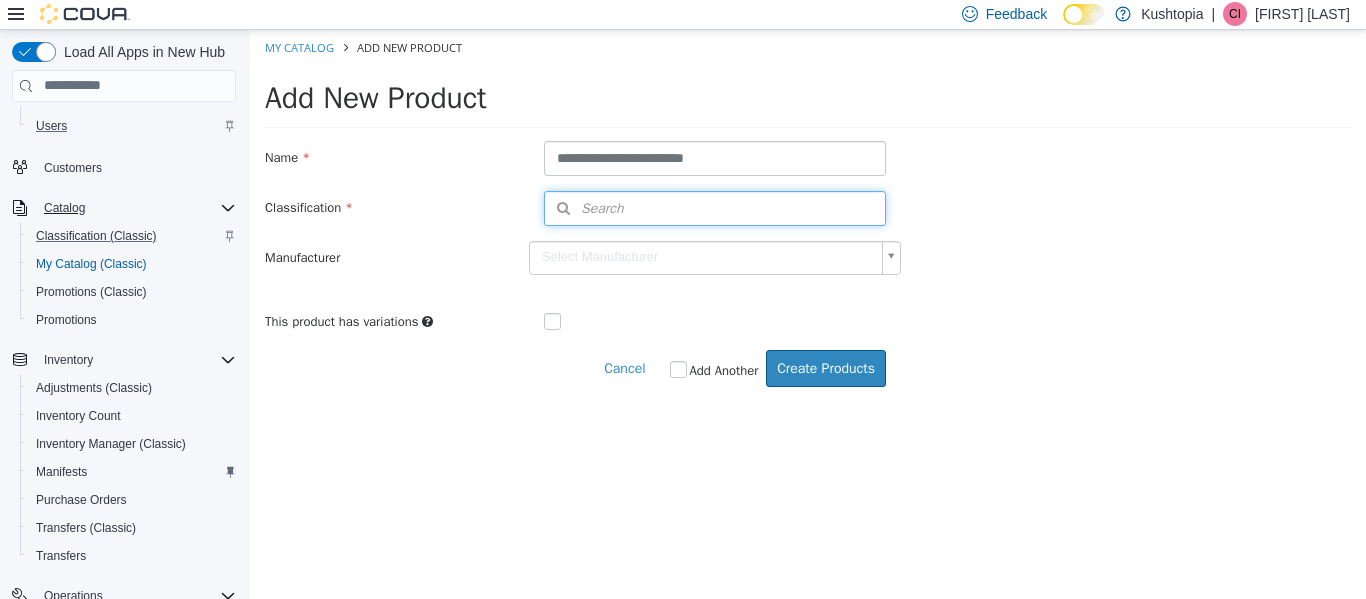 click on "Search" at bounding box center (715, 207) 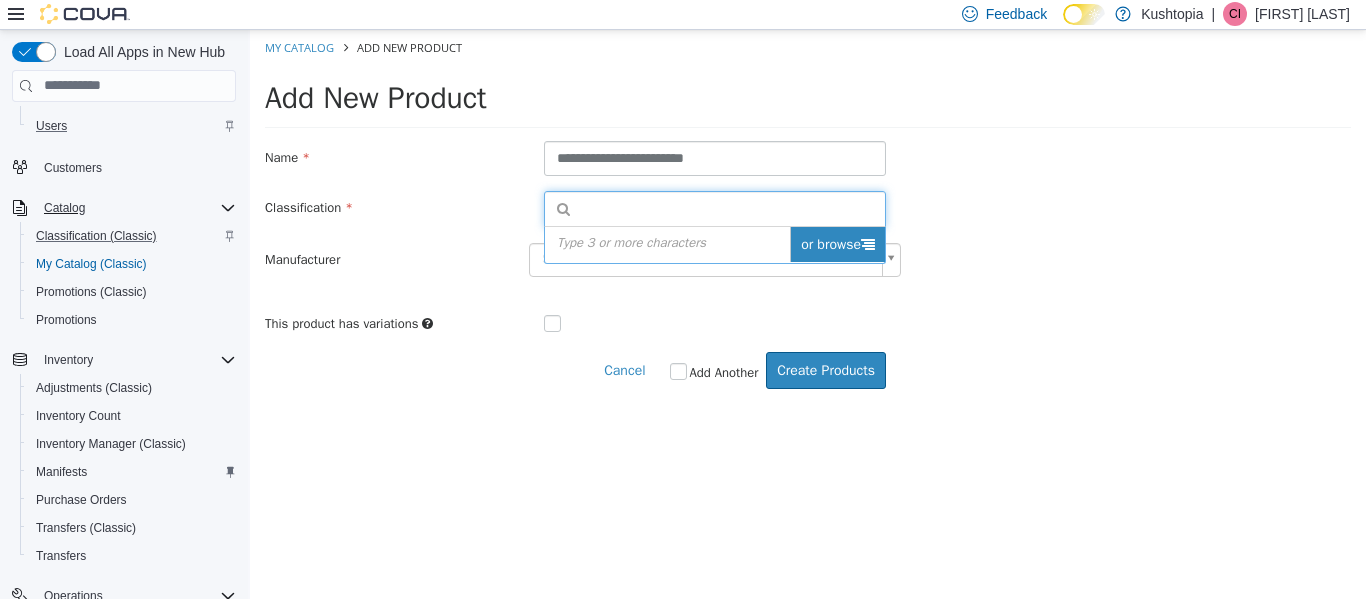 click at bounding box center (868, 243) 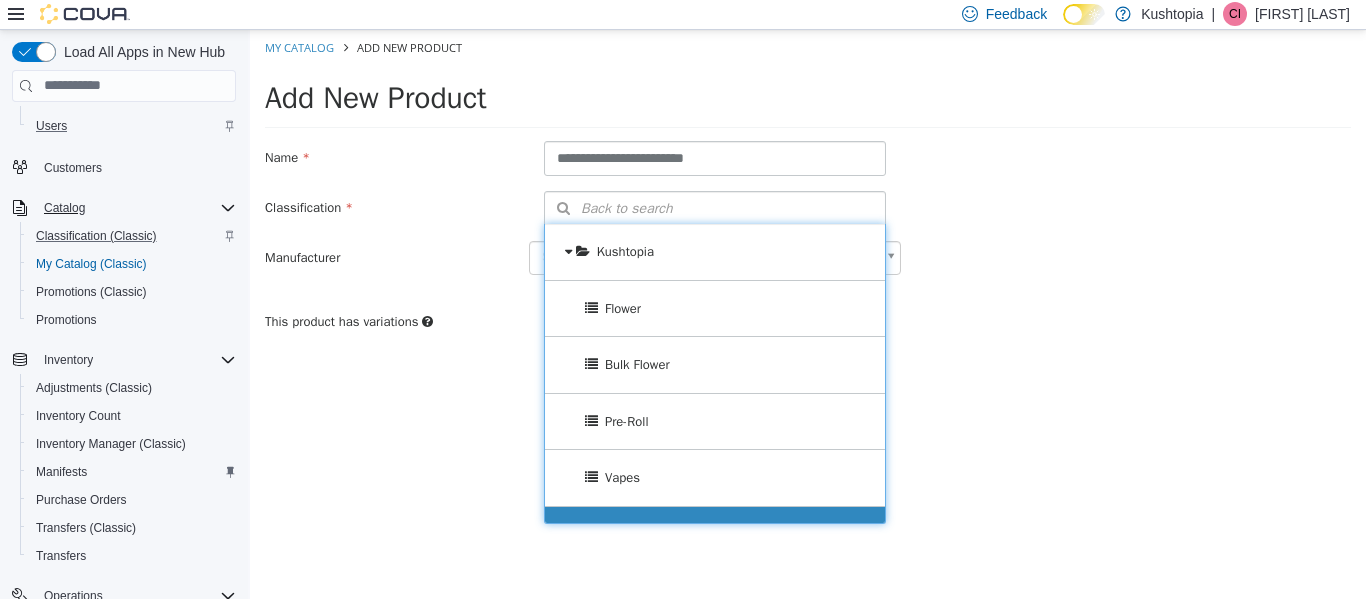 click on "Vapes" at bounding box center (715, 477) 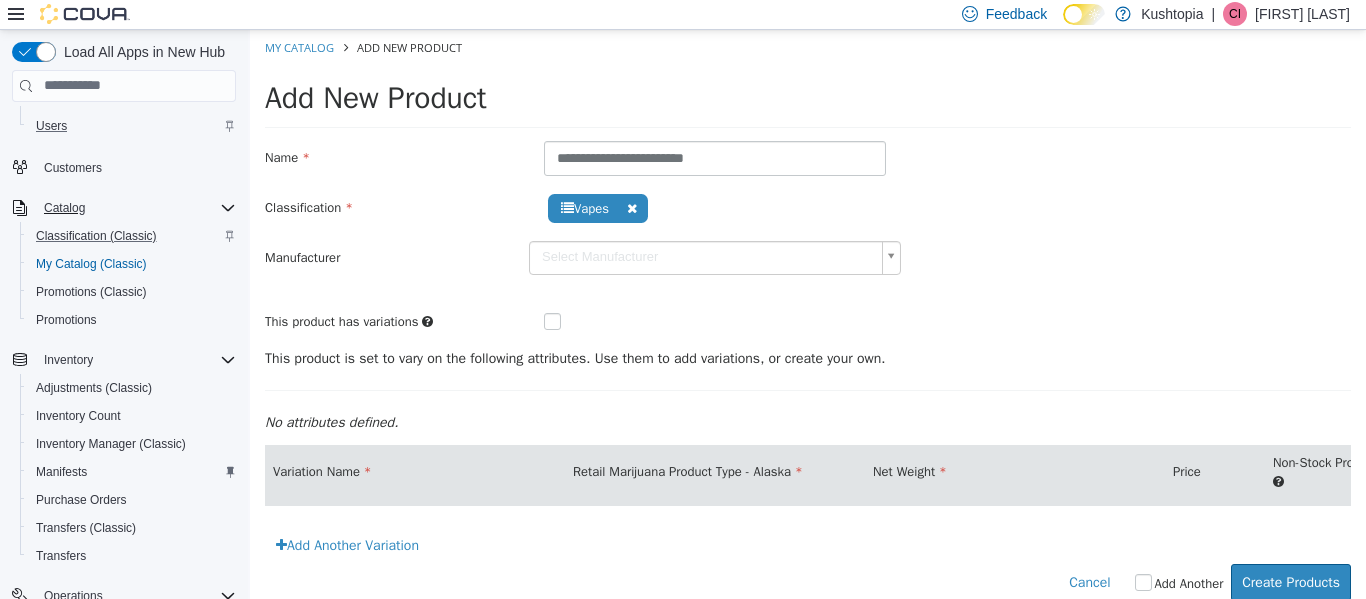 click on "**********" at bounding box center [808, 325] 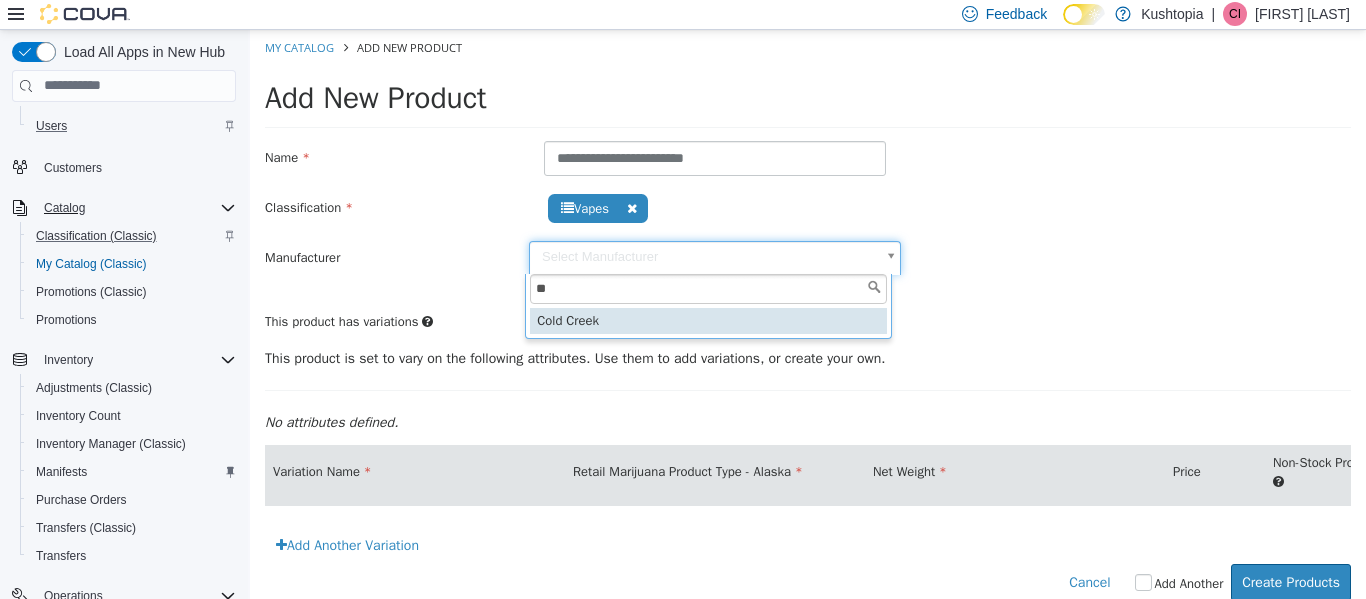 type on "**" 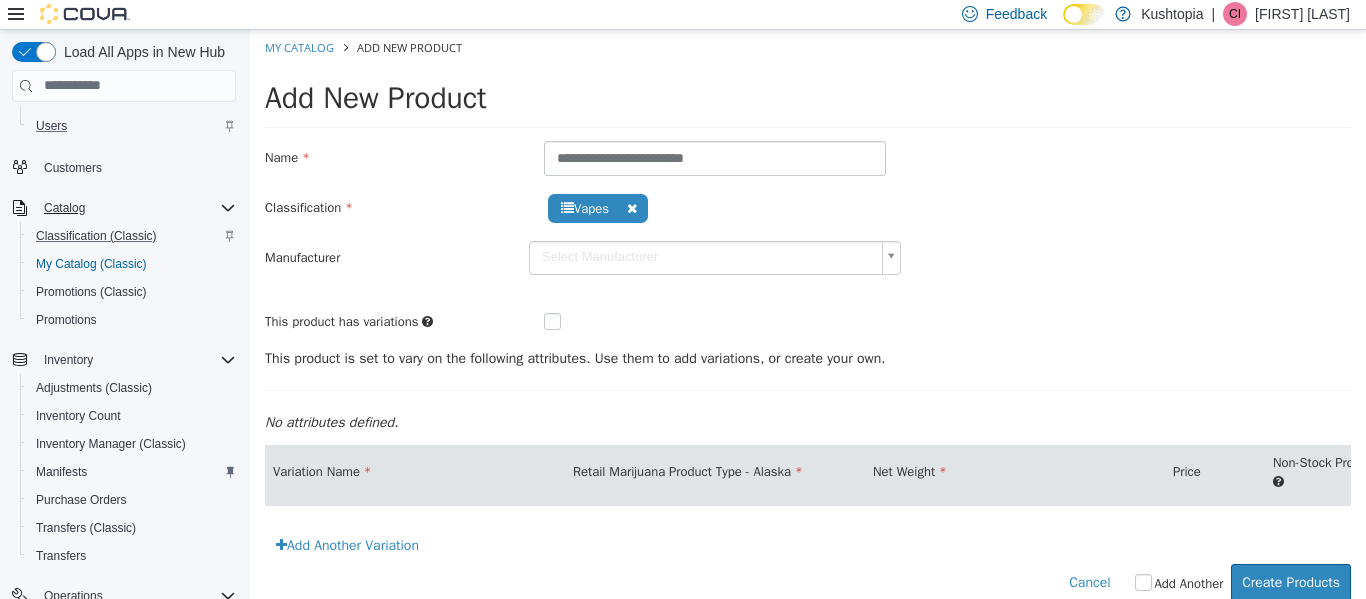 type on "******" 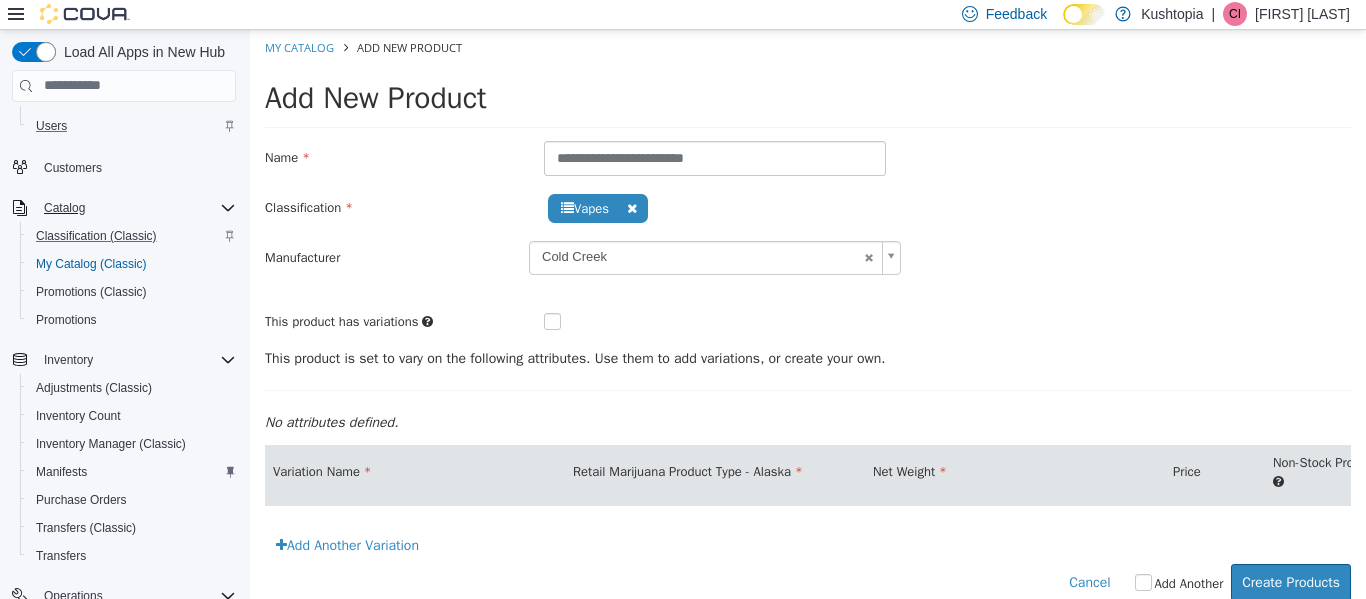 click at bounding box center [568, 322] 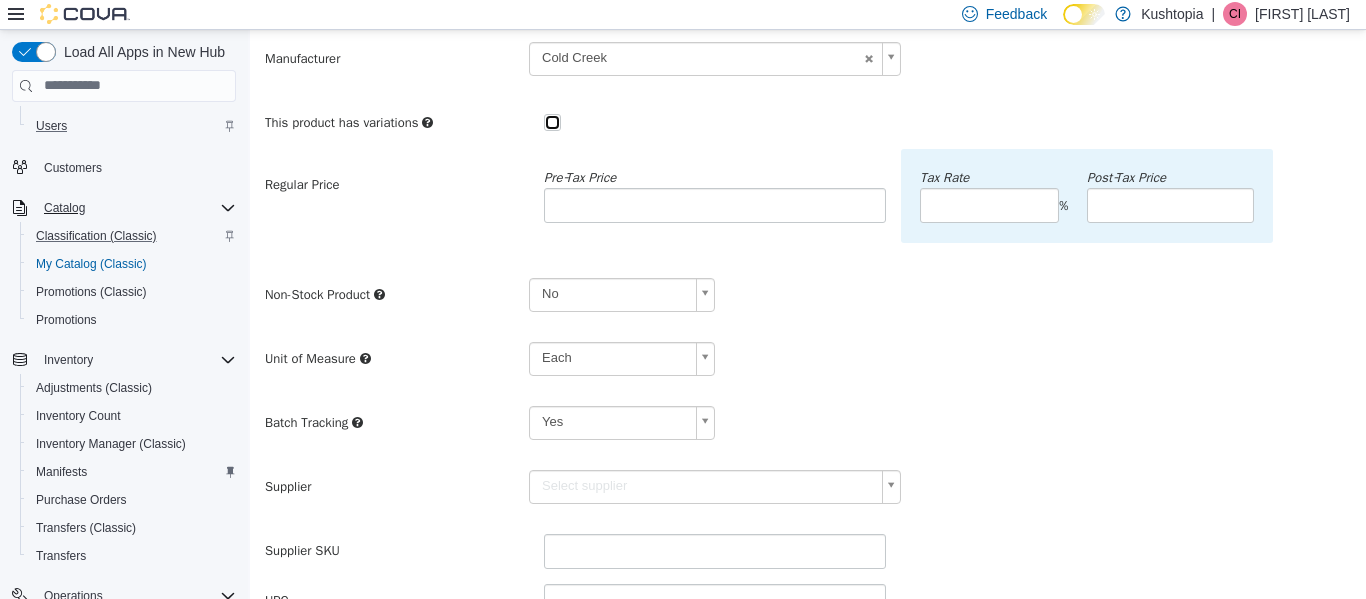 scroll, scrollTop: 200, scrollLeft: 0, axis: vertical 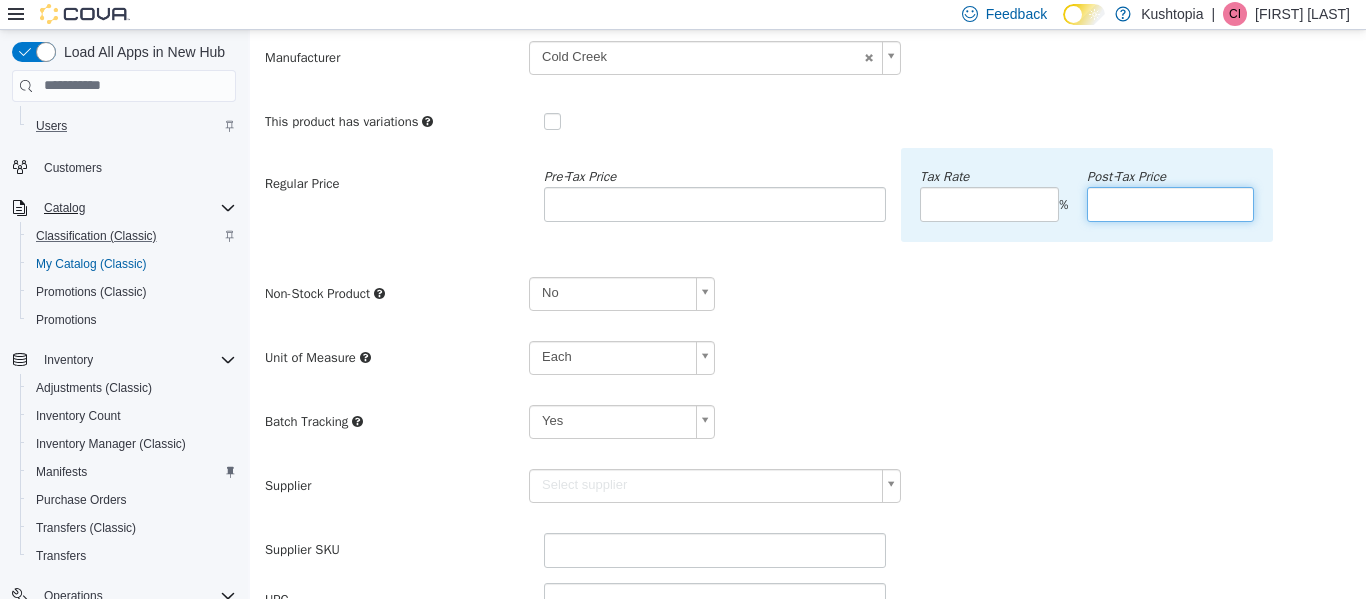 click at bounding box center (1170, 203) 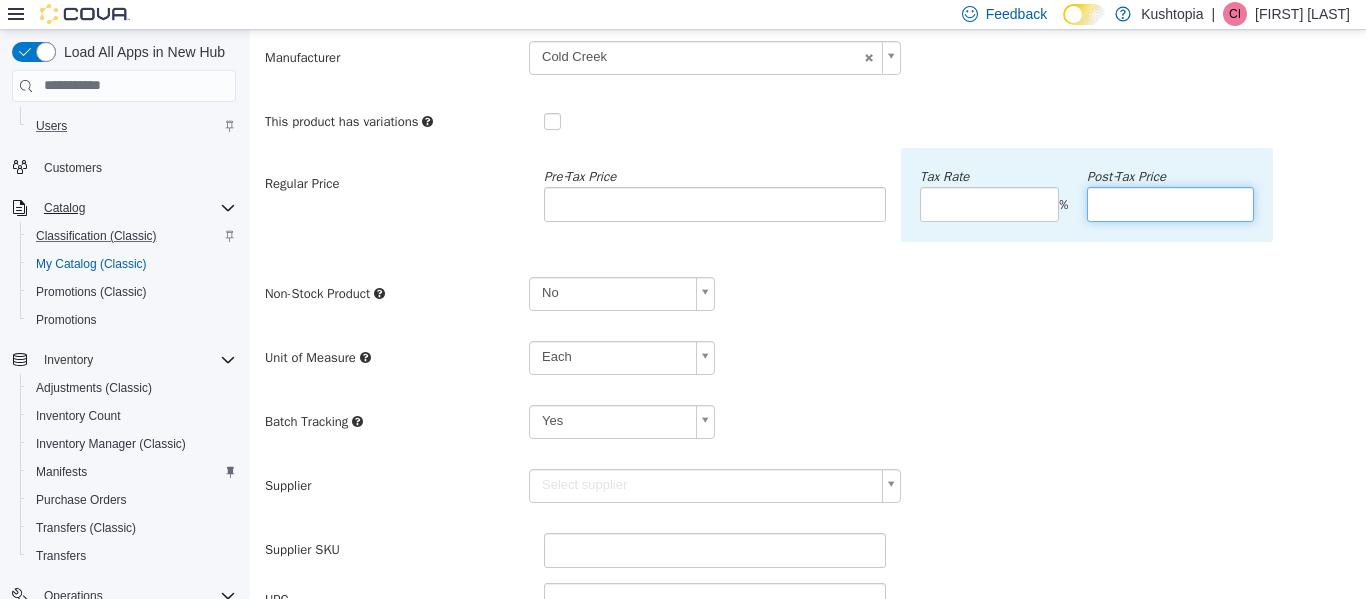 type on "**" 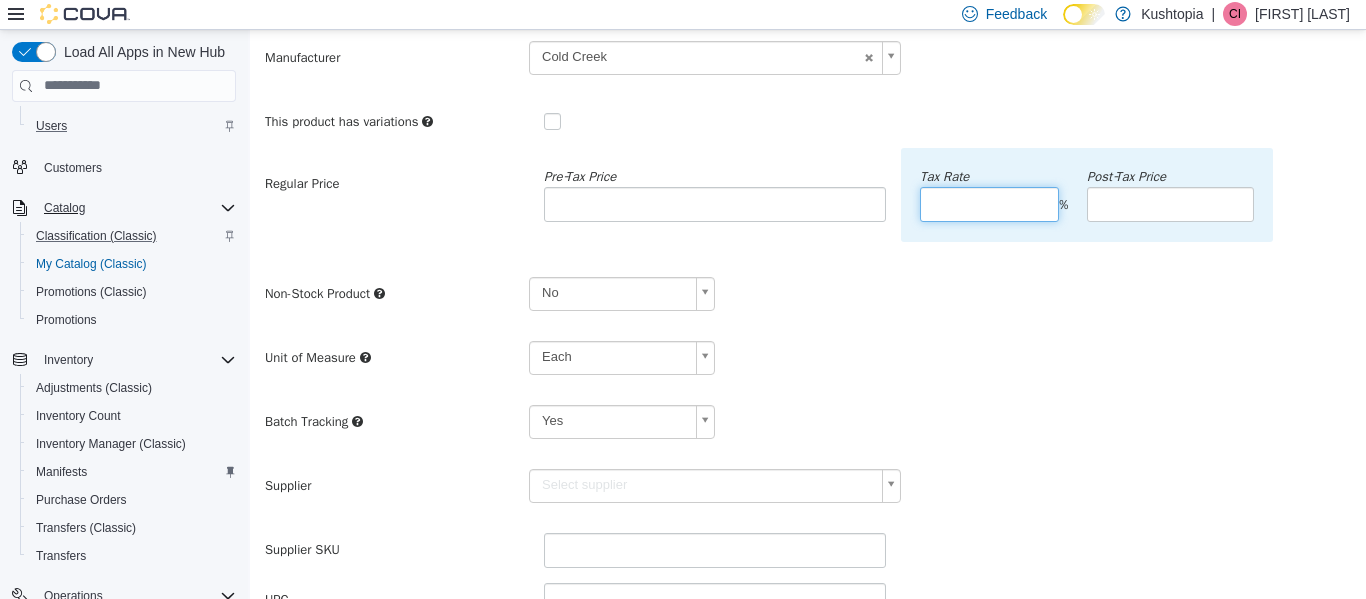 click at bounding box center [989, 203] 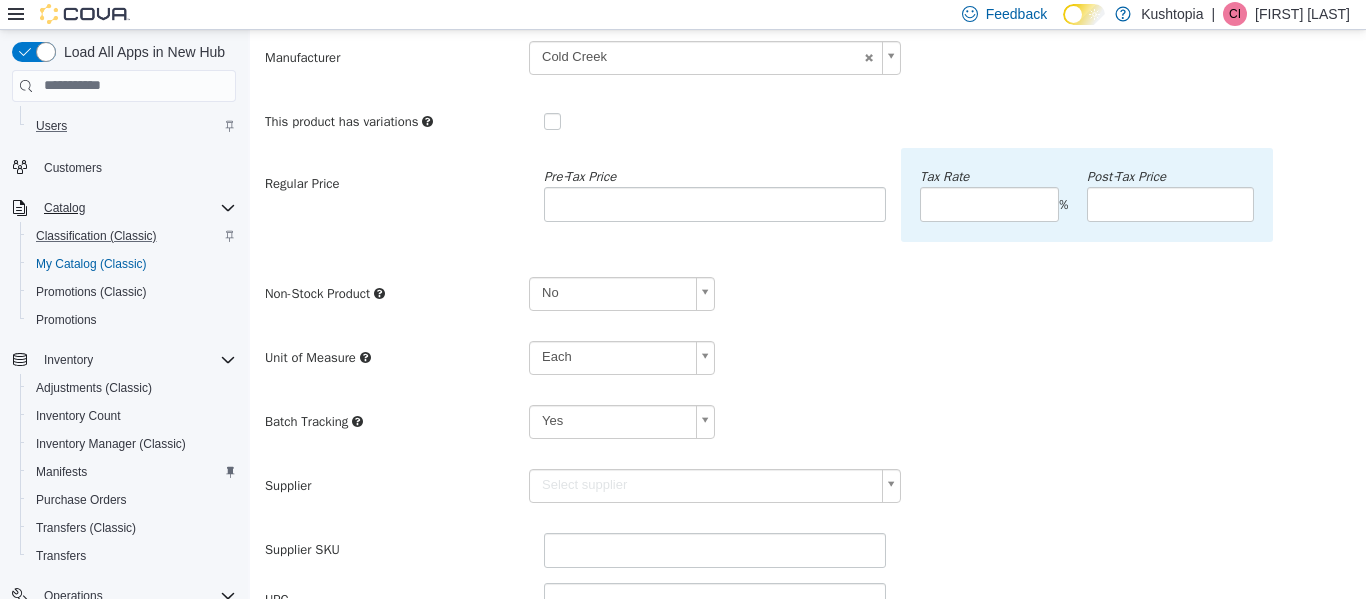 click on "Non-Stock Product       No                             **" at bounding box center [808, 300] 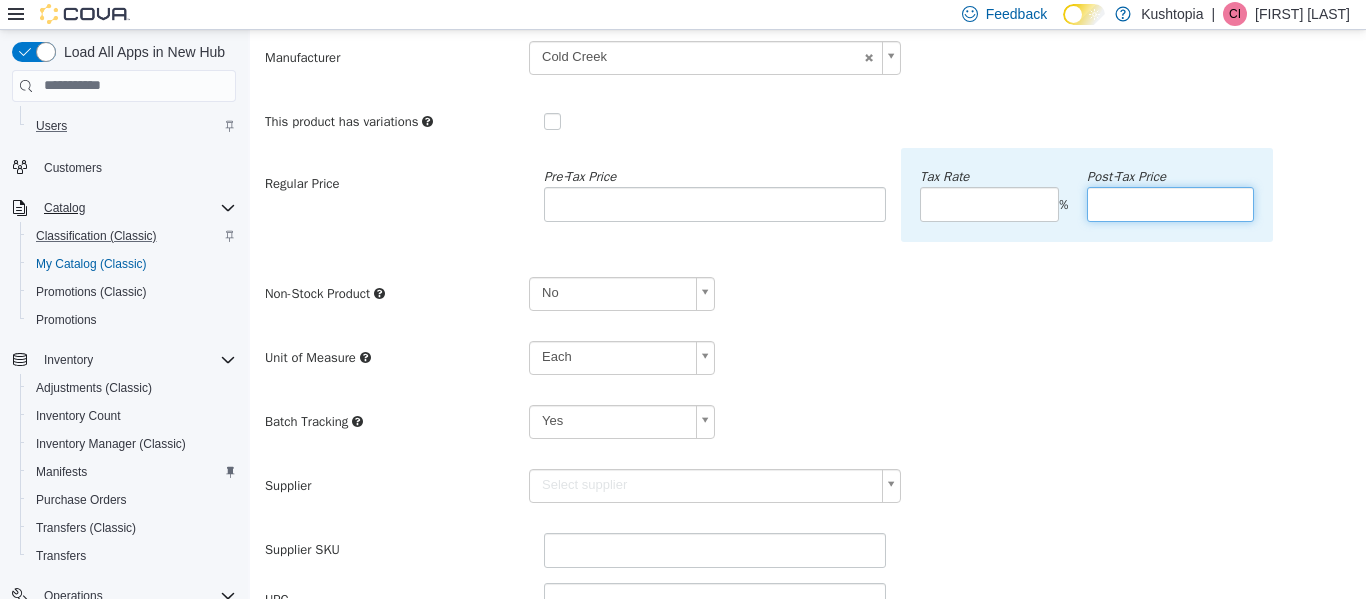 click on "**" at bounding box center (1170, 203) 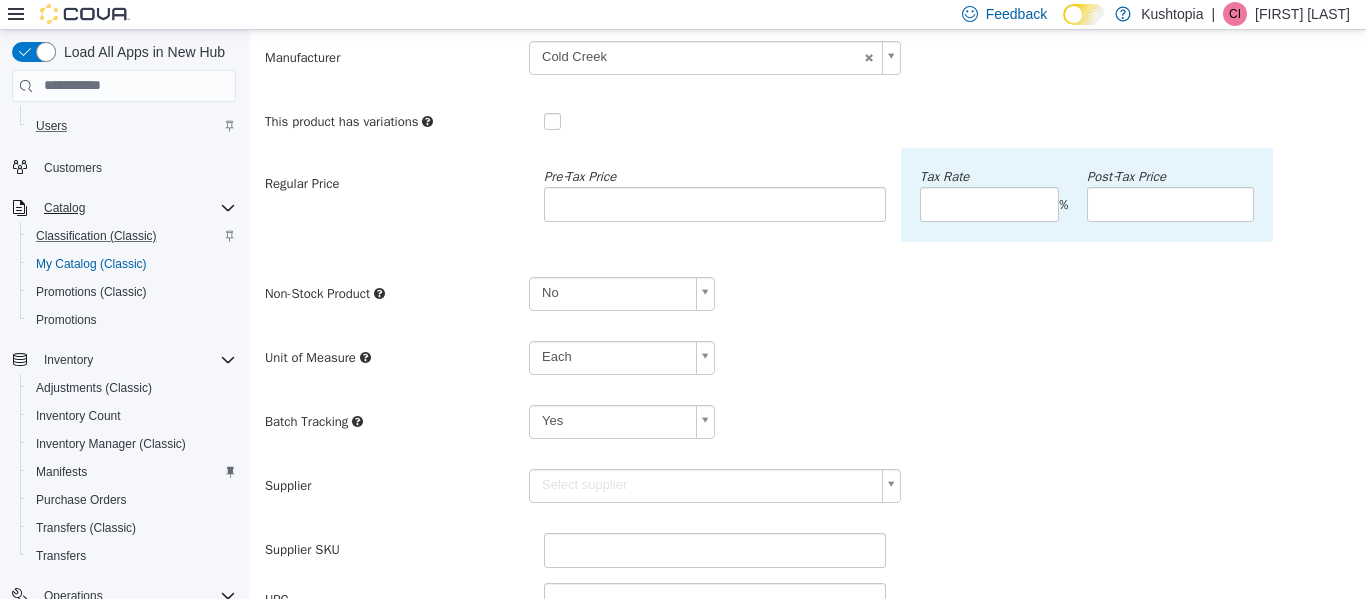 click on "Non-Stock Product       No                             **" at bounding box center [808, 300] 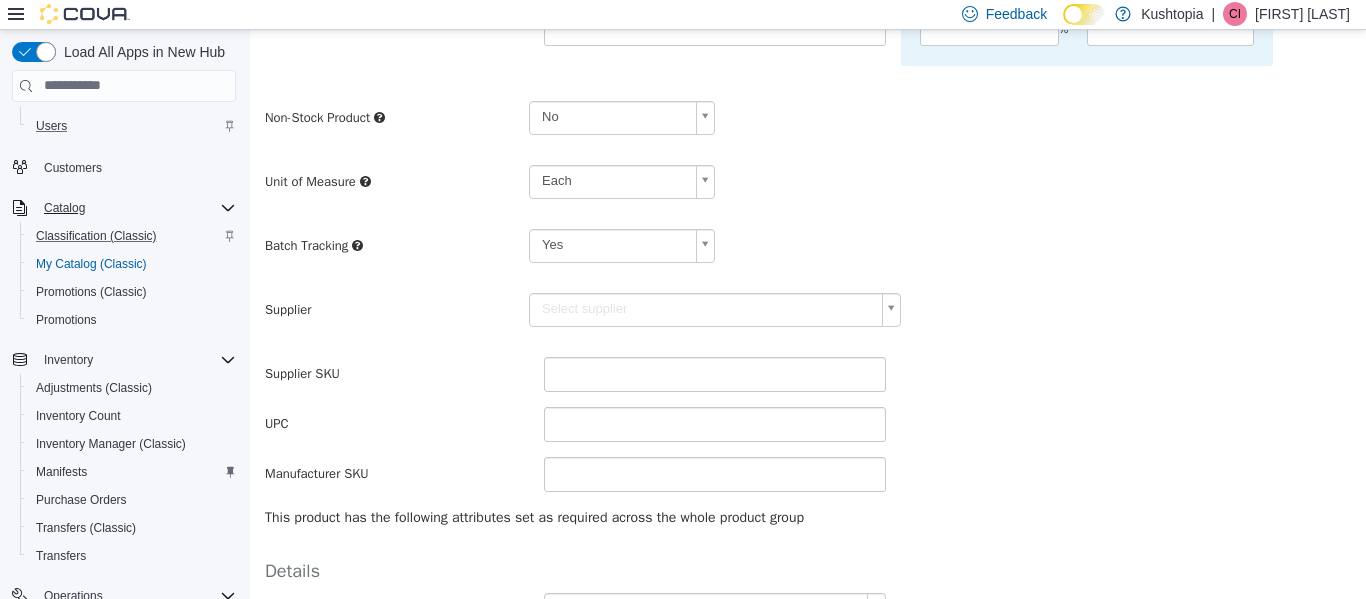 scroll, scrollTop: 400, scrollLeft: 0, axis: vertical 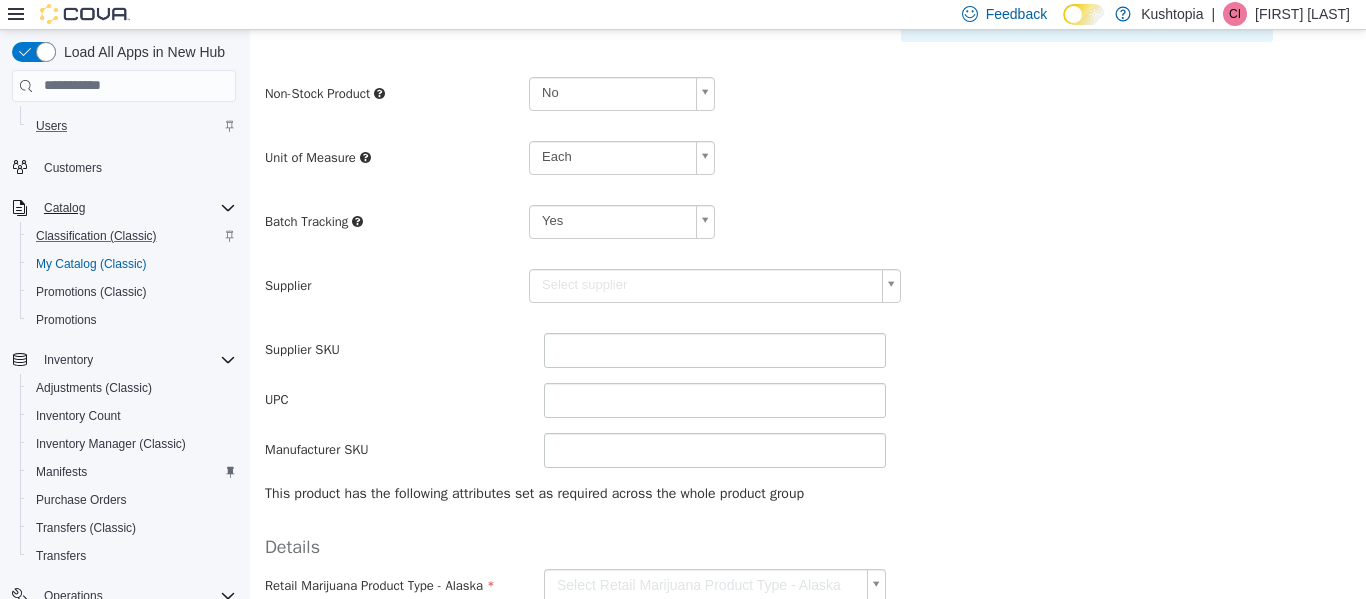 click on "**********" at bounding box center (808, 177) 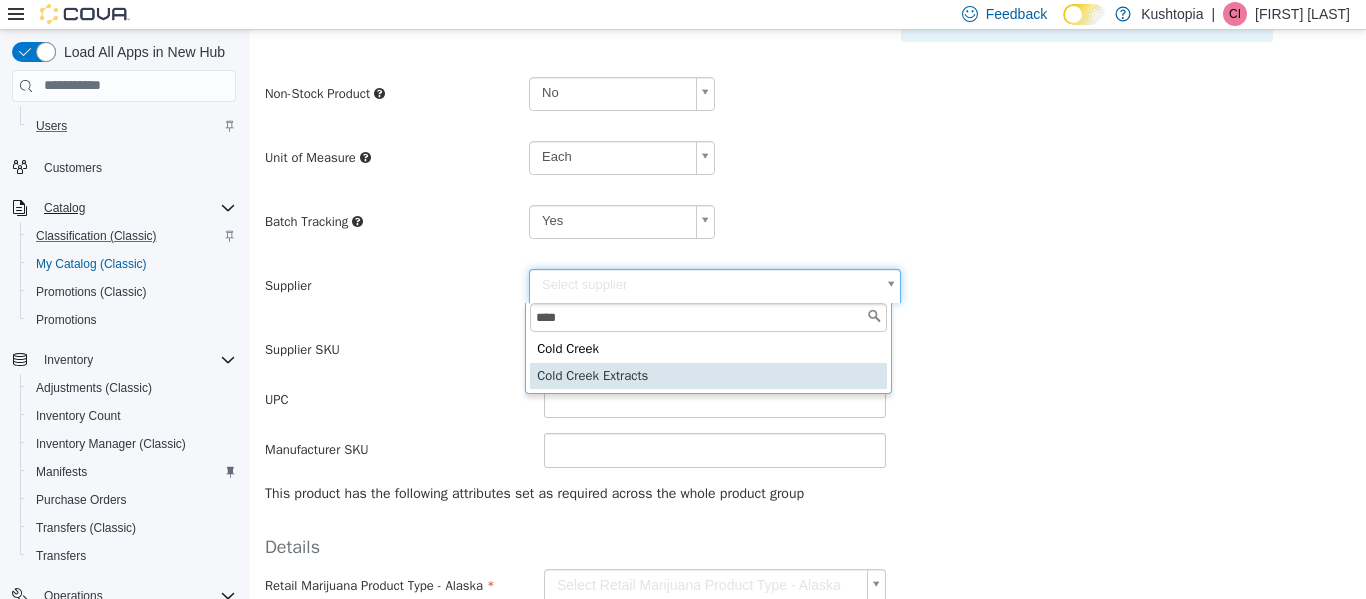 type on "****" 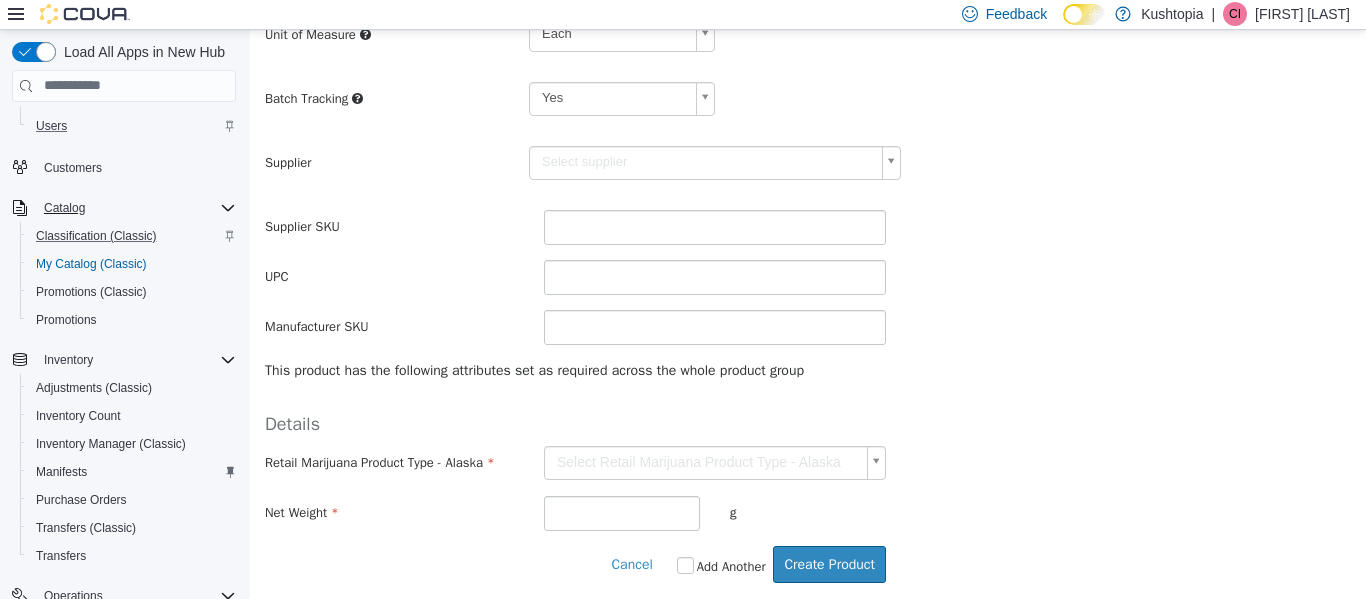 scroll, scrollTop: 540, scrollLeft: 0, axis: vertical 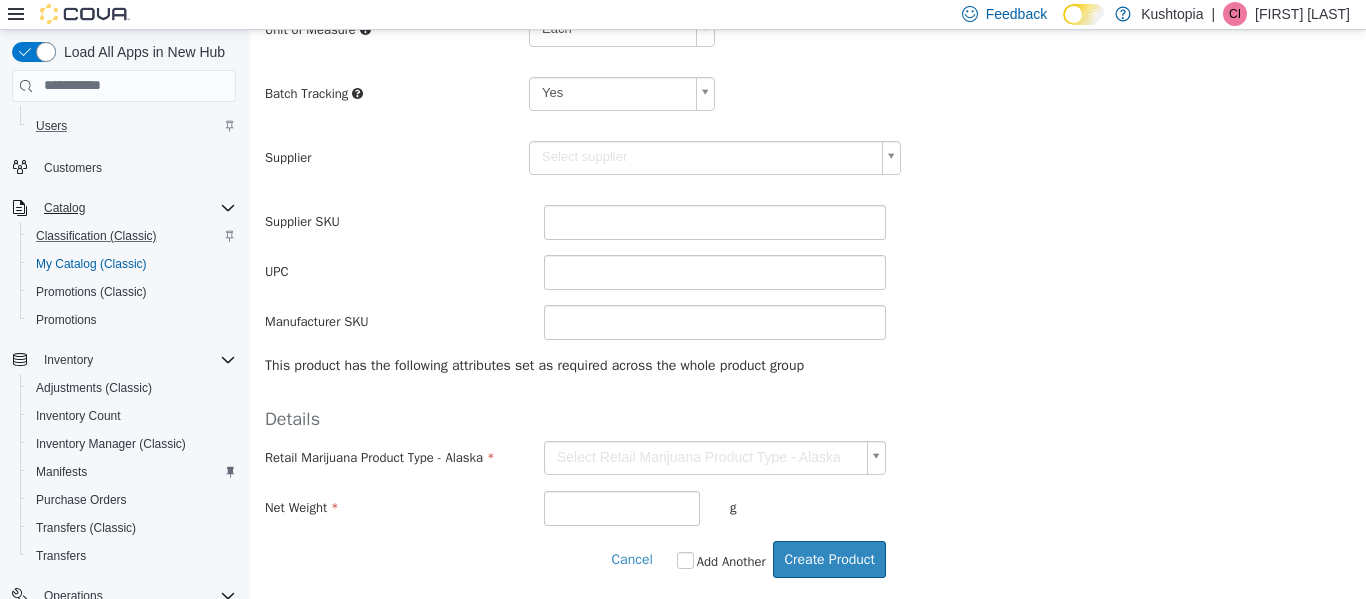 type on "******" 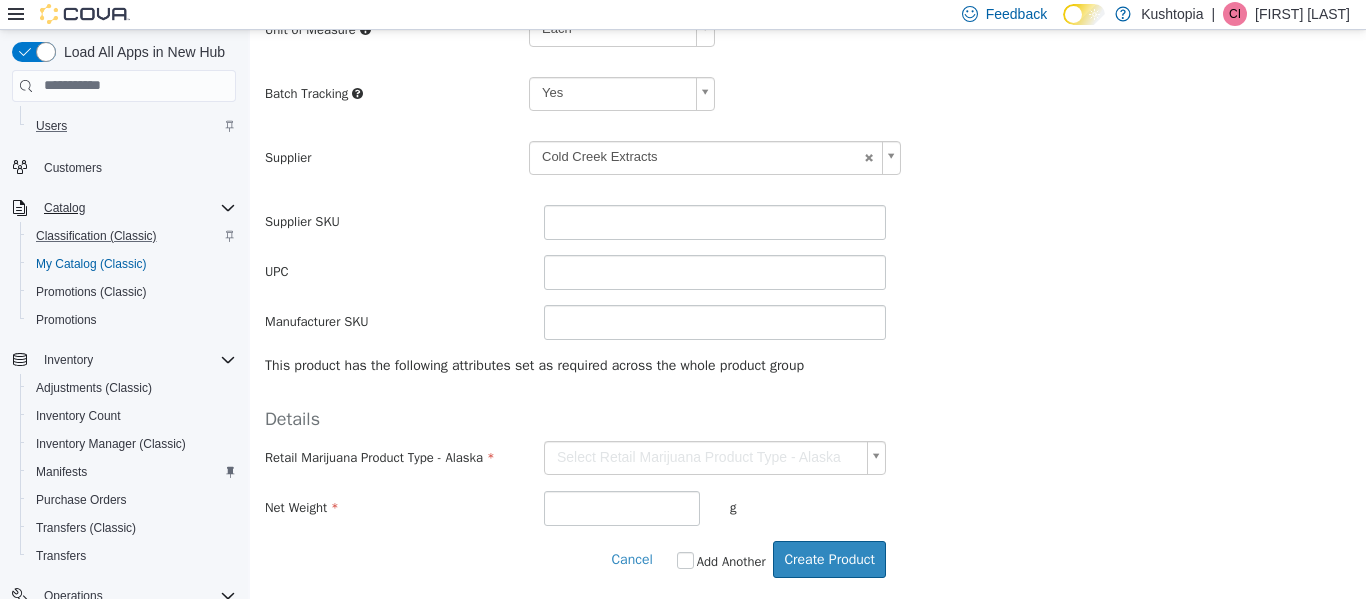 click on "**********" at bounding box center [808, 49] 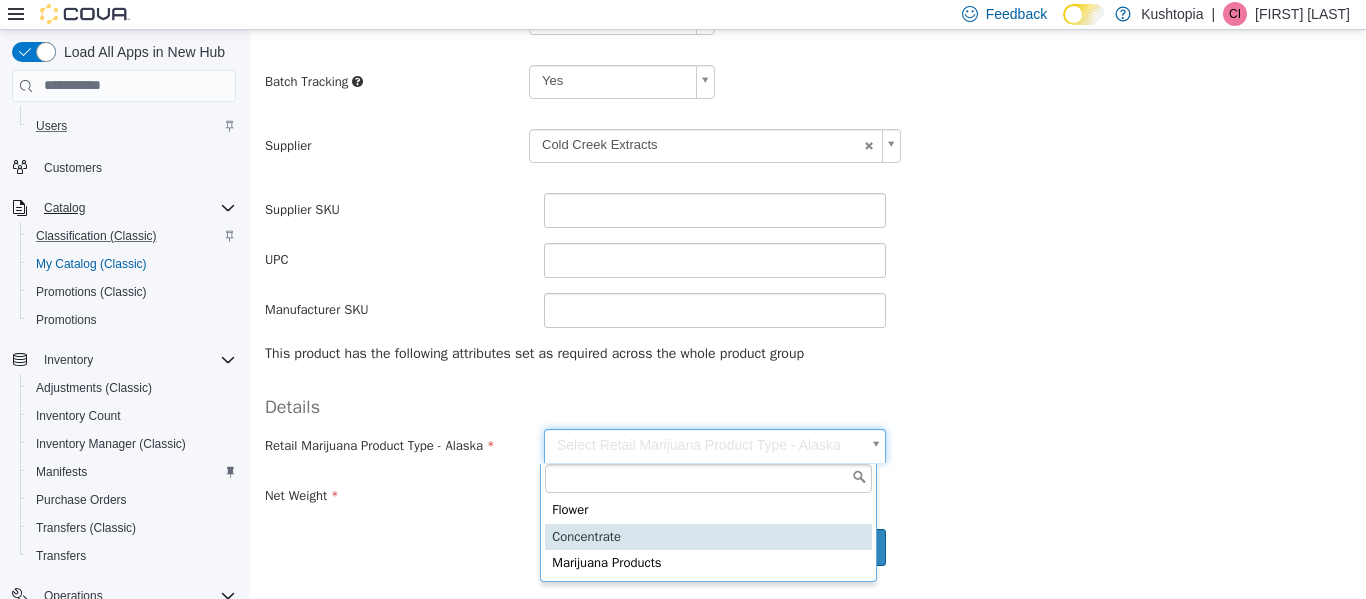 type on "**********" 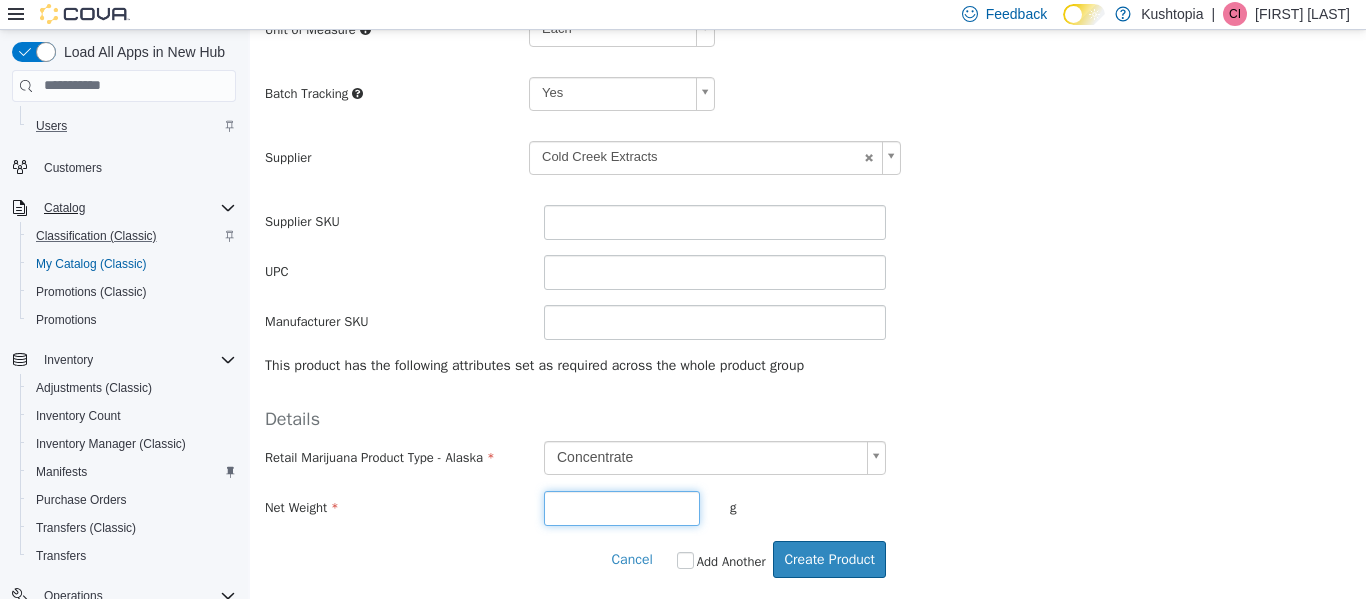 click at bounding box center (622, 507) 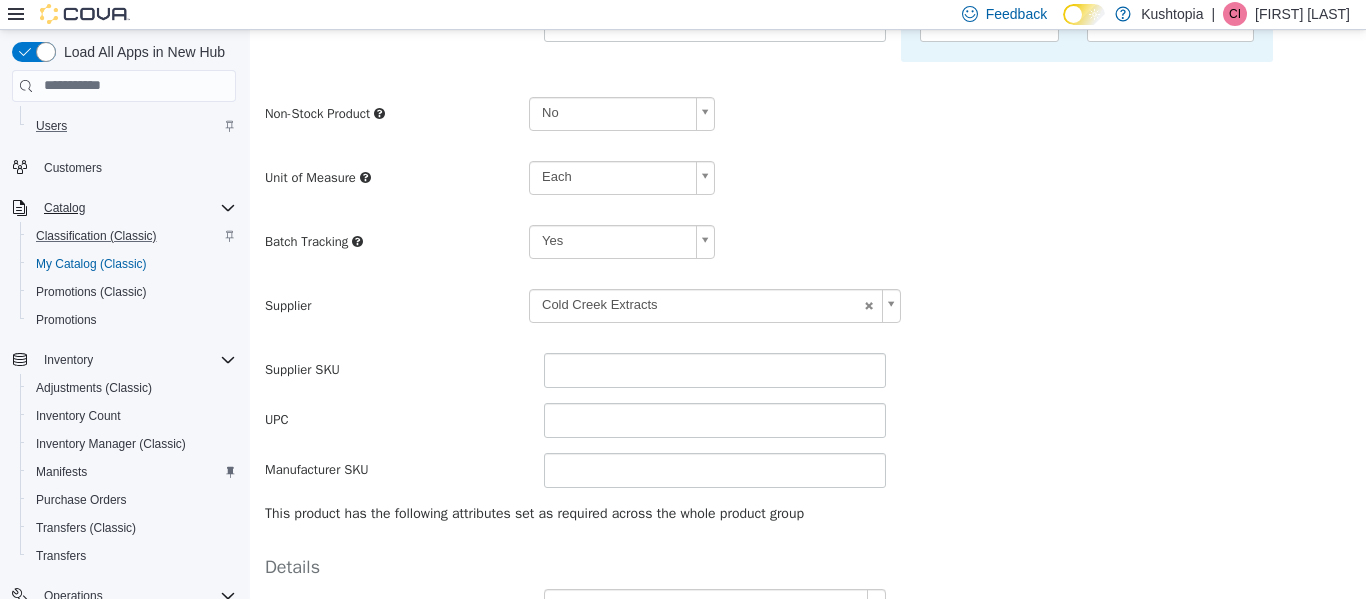 scroll, scrollTop: 540, scrollLeft: 0, axis: vertical 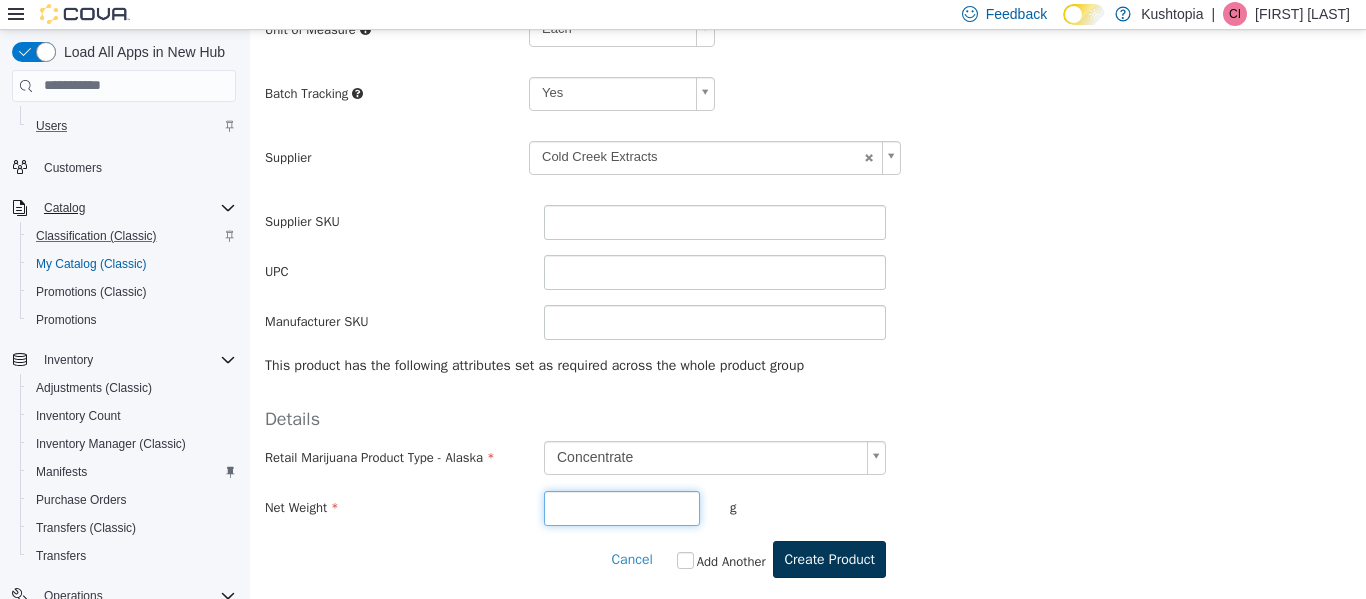 type on "*" 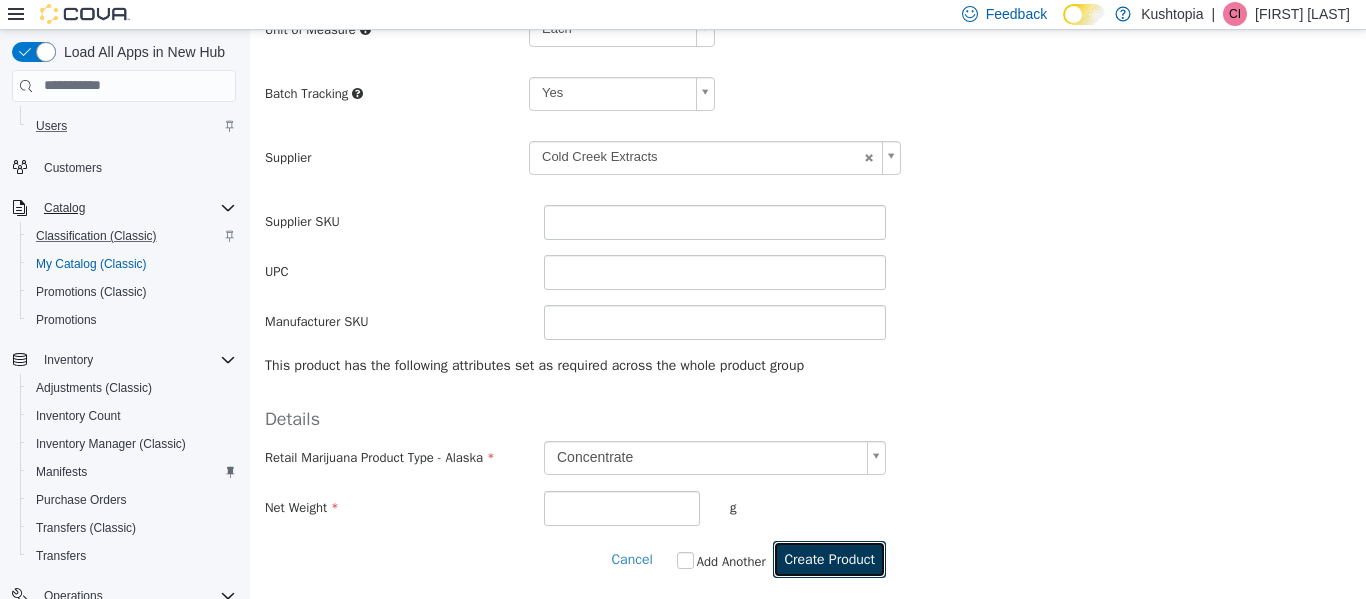 click on "Create Product" at bounding box center (829, 558) 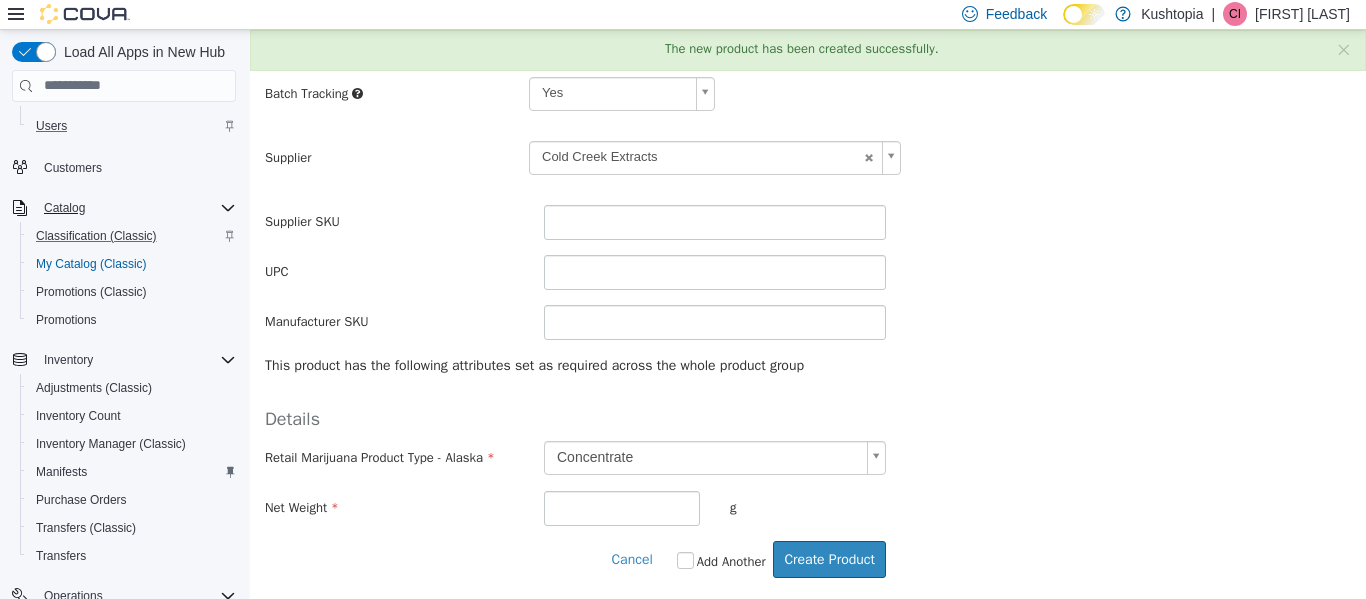 scroll, scrollTop: 0, scrollLeft: 0, axis: both 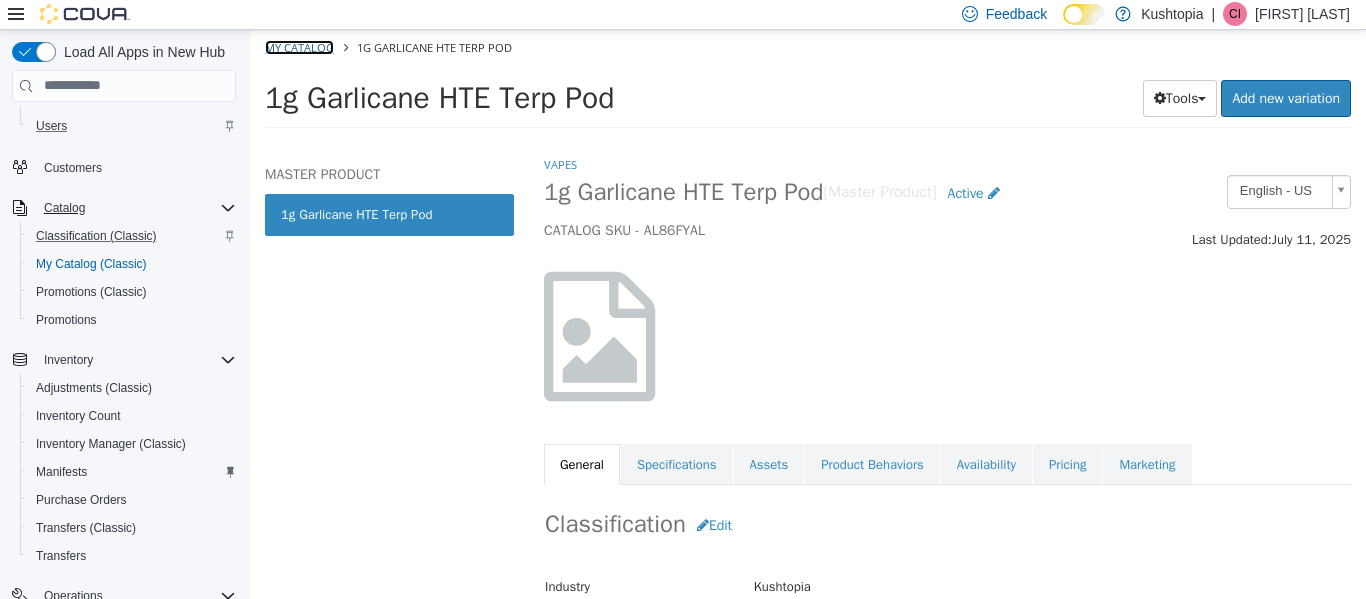 click on "My Catalog" at bounding box center [299, 46] 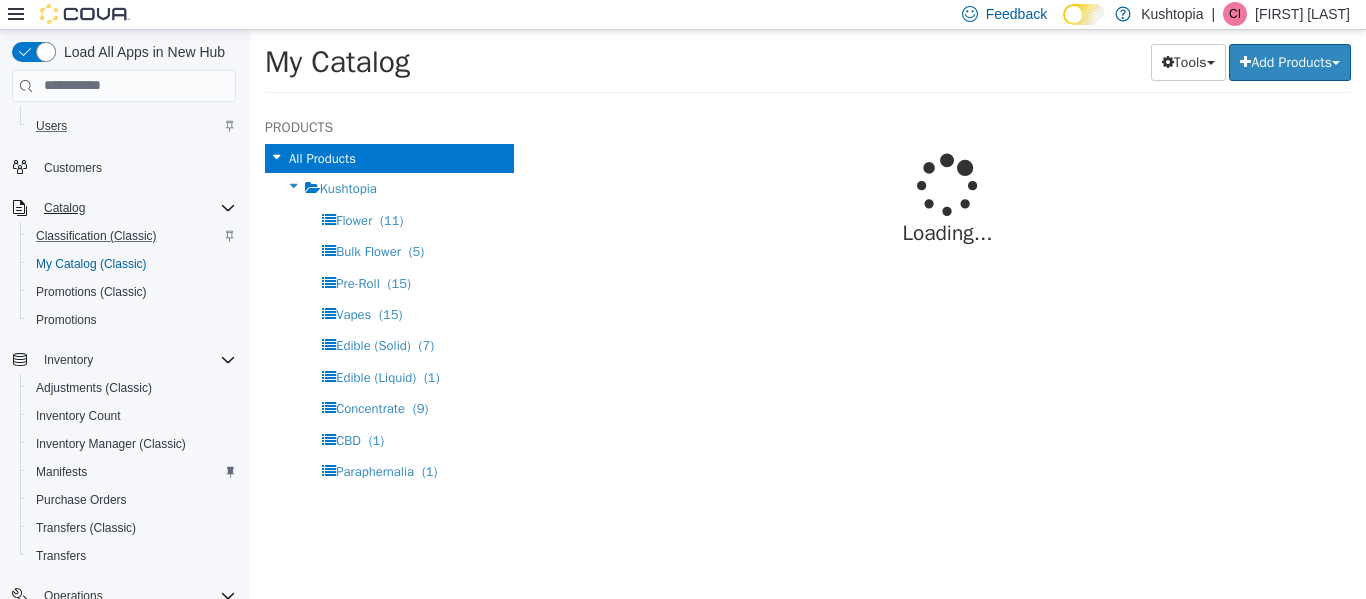 select on "**********" 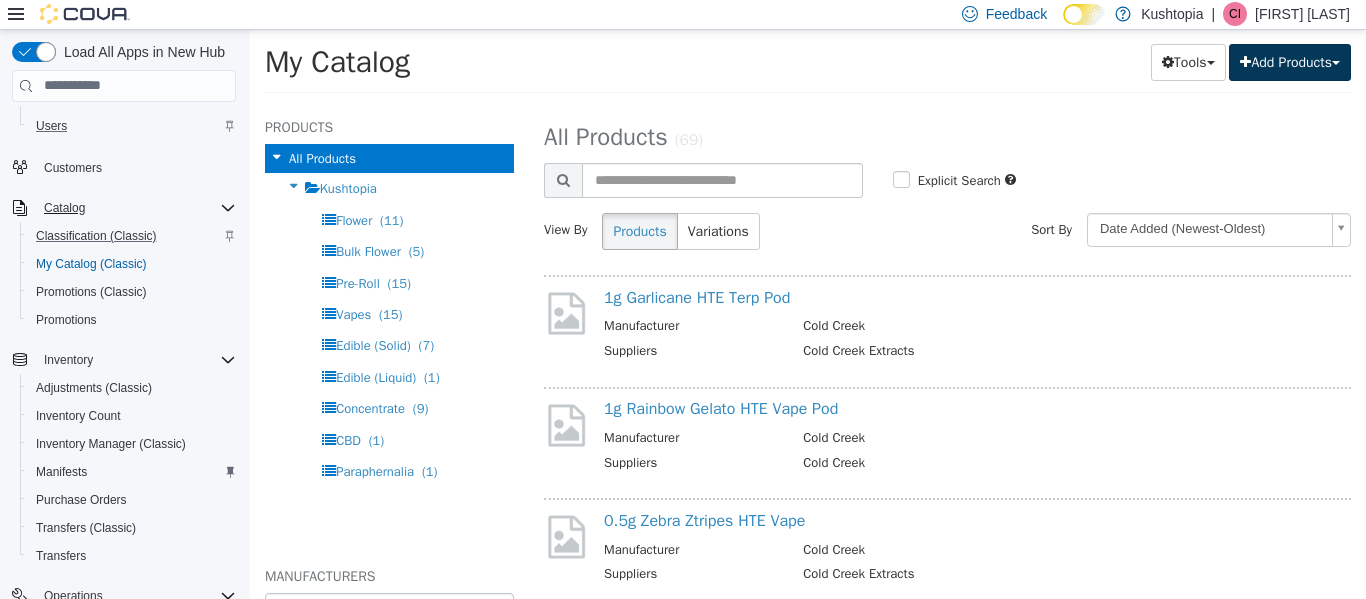 click on "Add Products" at bounding box center (1290, 61) 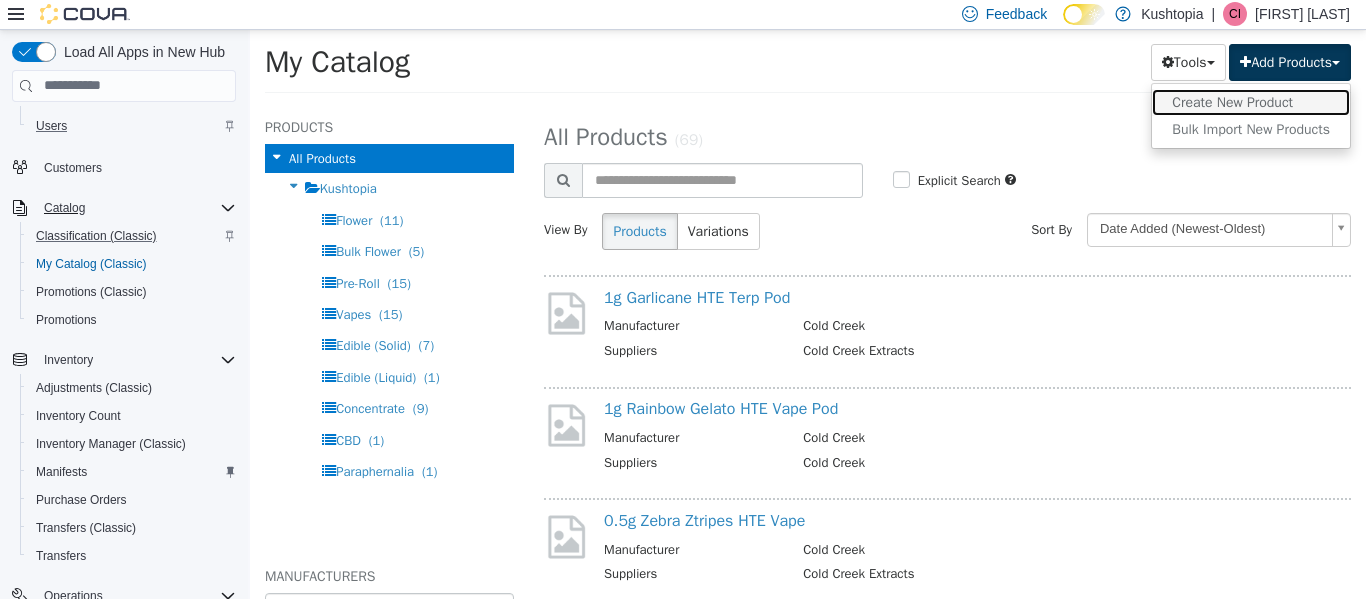 click on "Create New Product" at bounding box center [1251, 101] 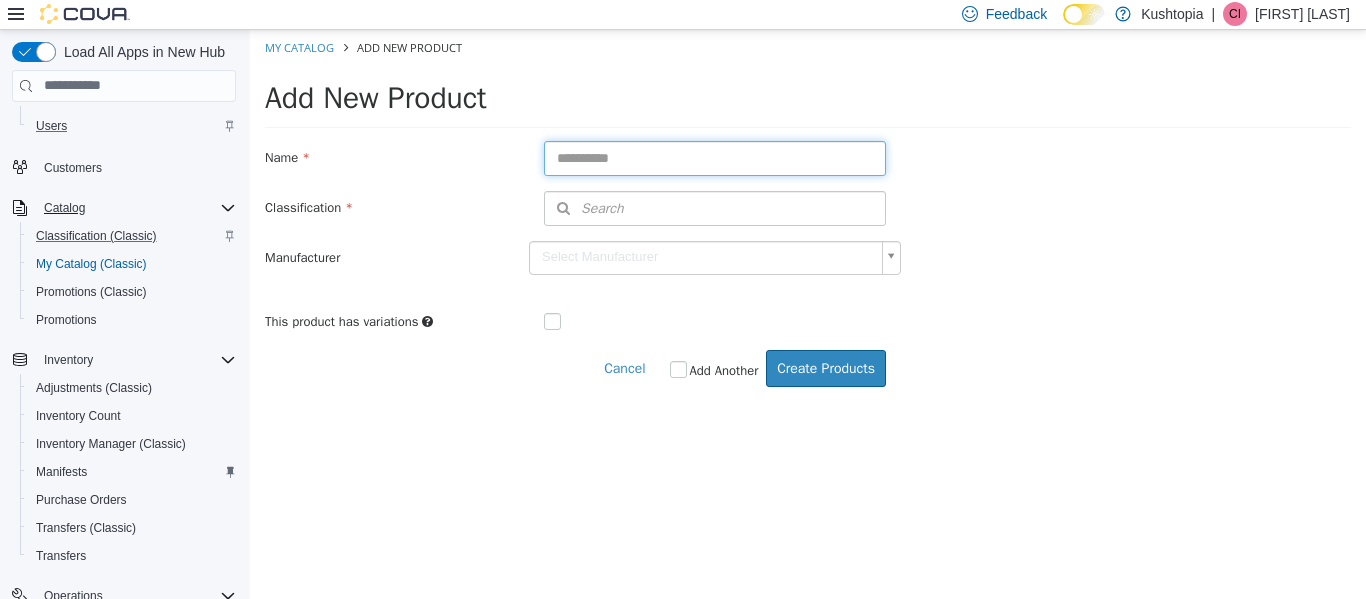 click at bounding box center (715, 157) 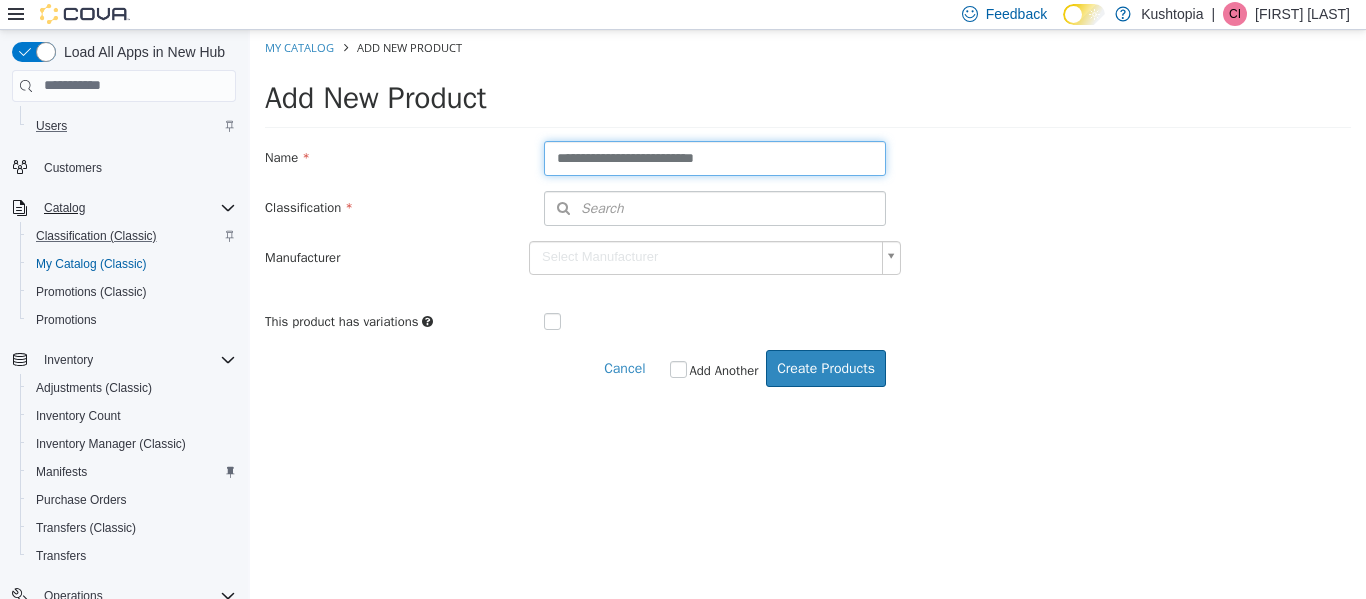 type on "**********" 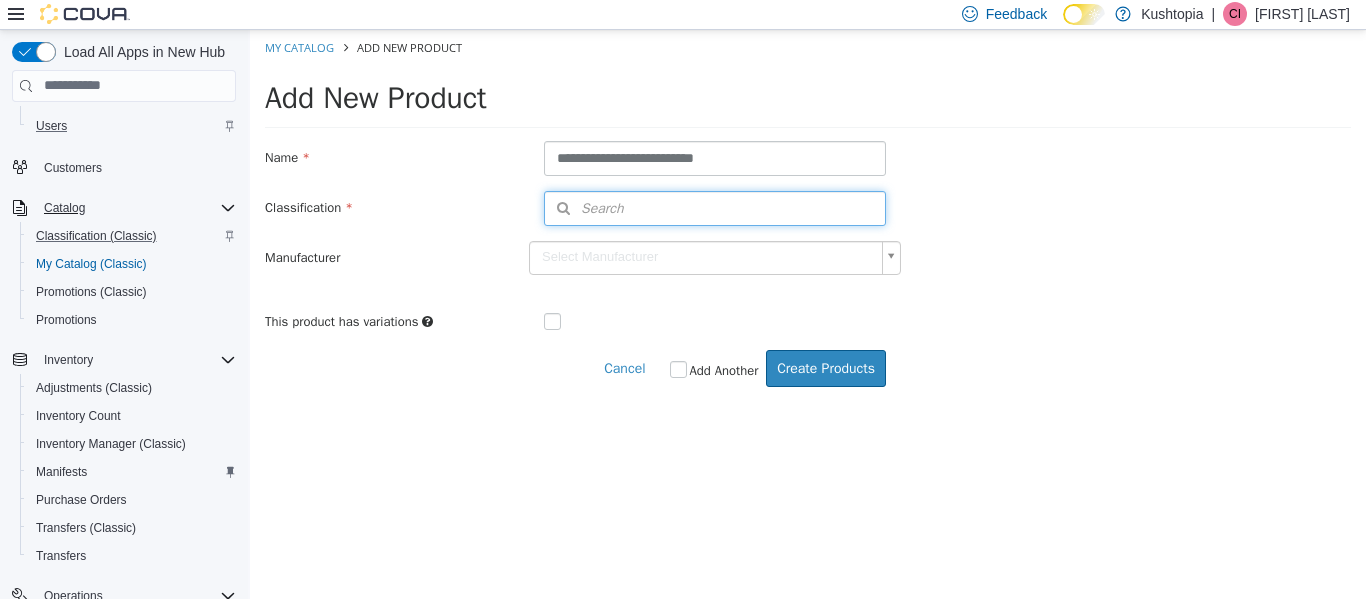 type 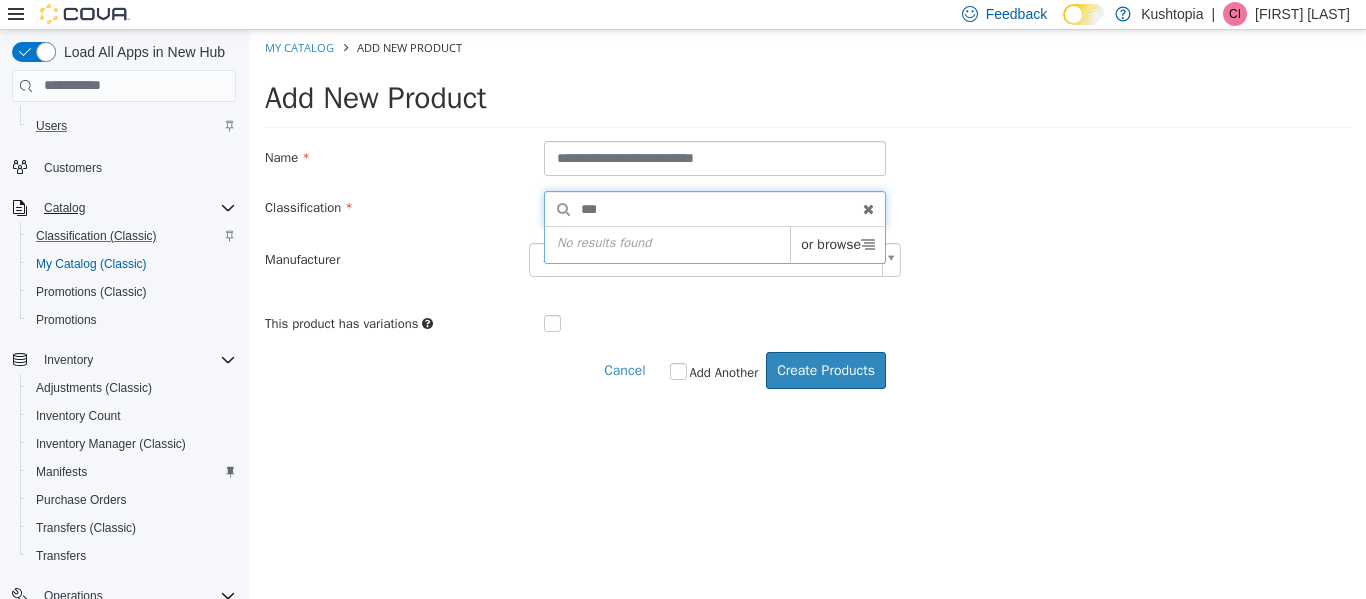 type on "****" 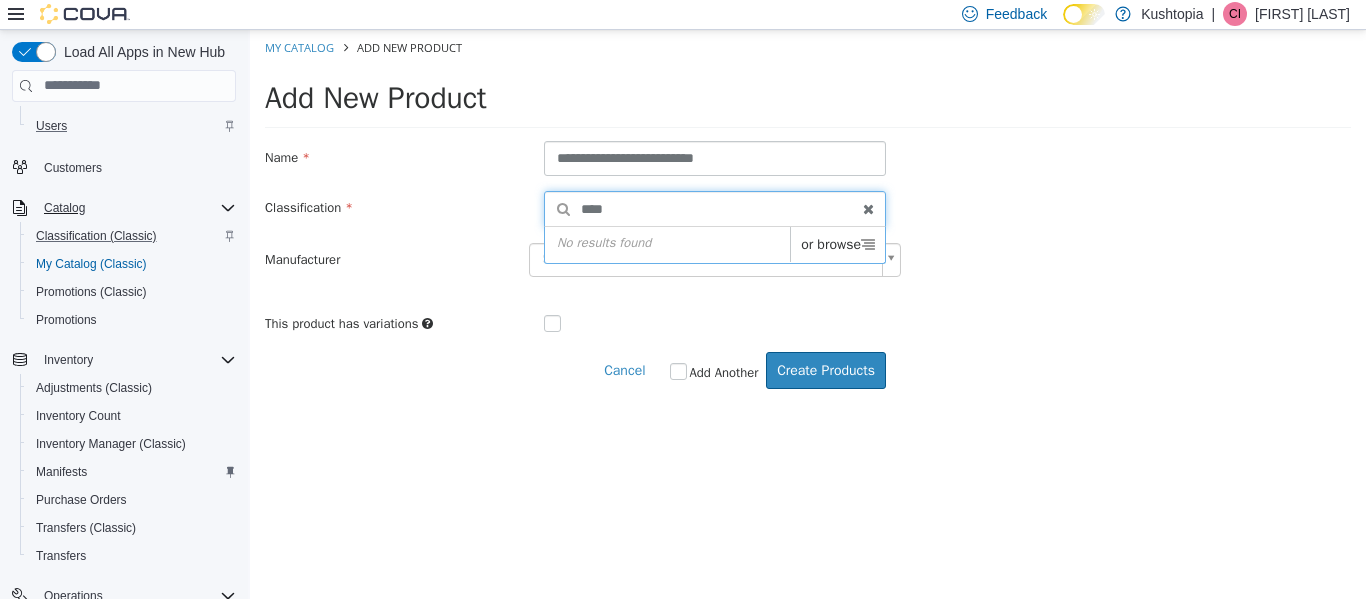 drag, startPoint x: 725, startPoint y: 208, endPoint x: 551, endPoint y: 216, distance: 174.1838 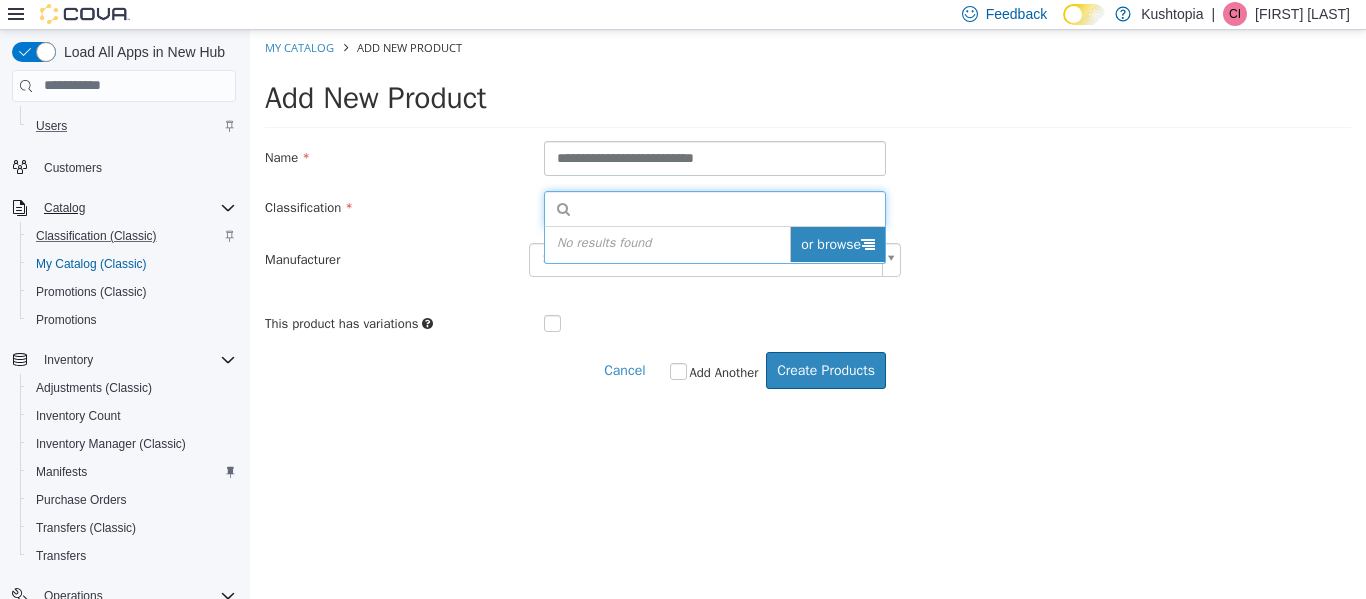 click on "or browse" at bounding box center (837, 243) 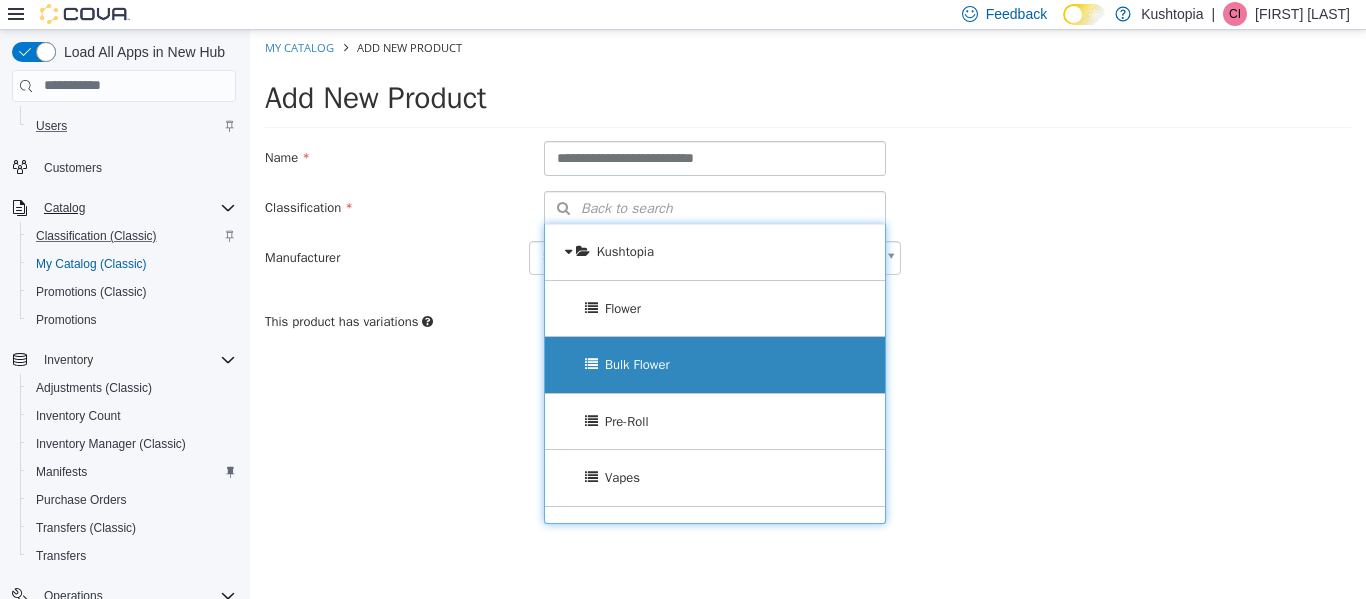 drag, startPoint x: 688, startPoint y: 476, endPoint x: 650, endPoint y: 383, distance: 100.46392 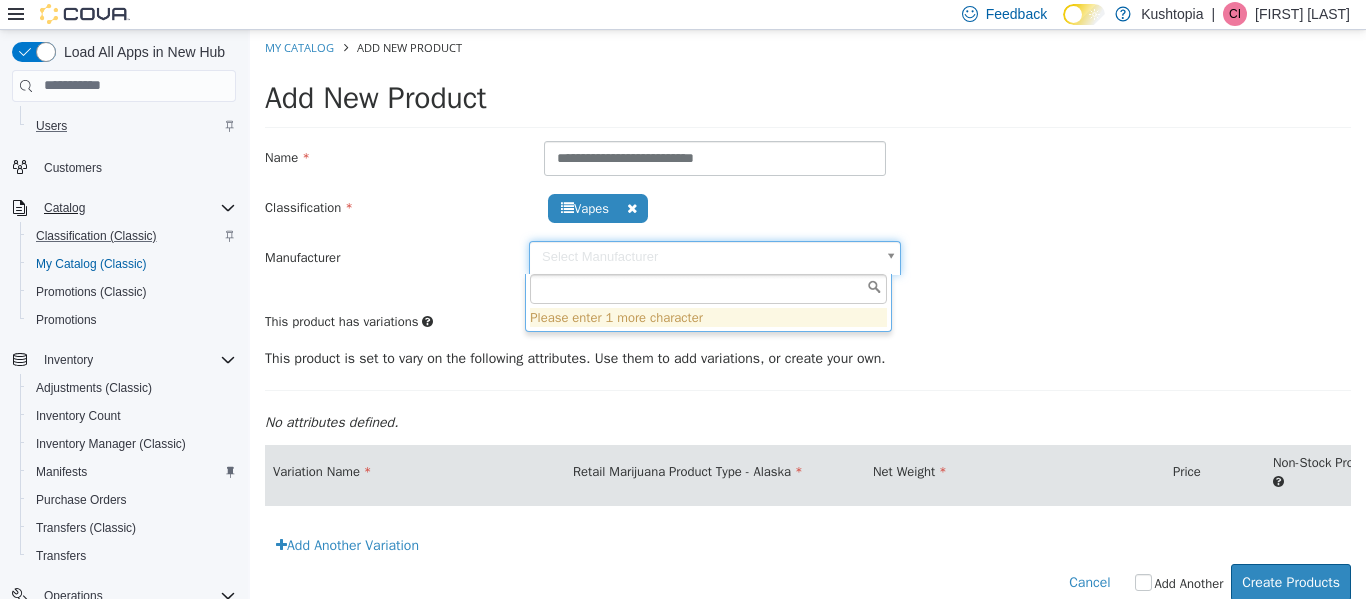 click on "**********" at bounding box center (808, 325) 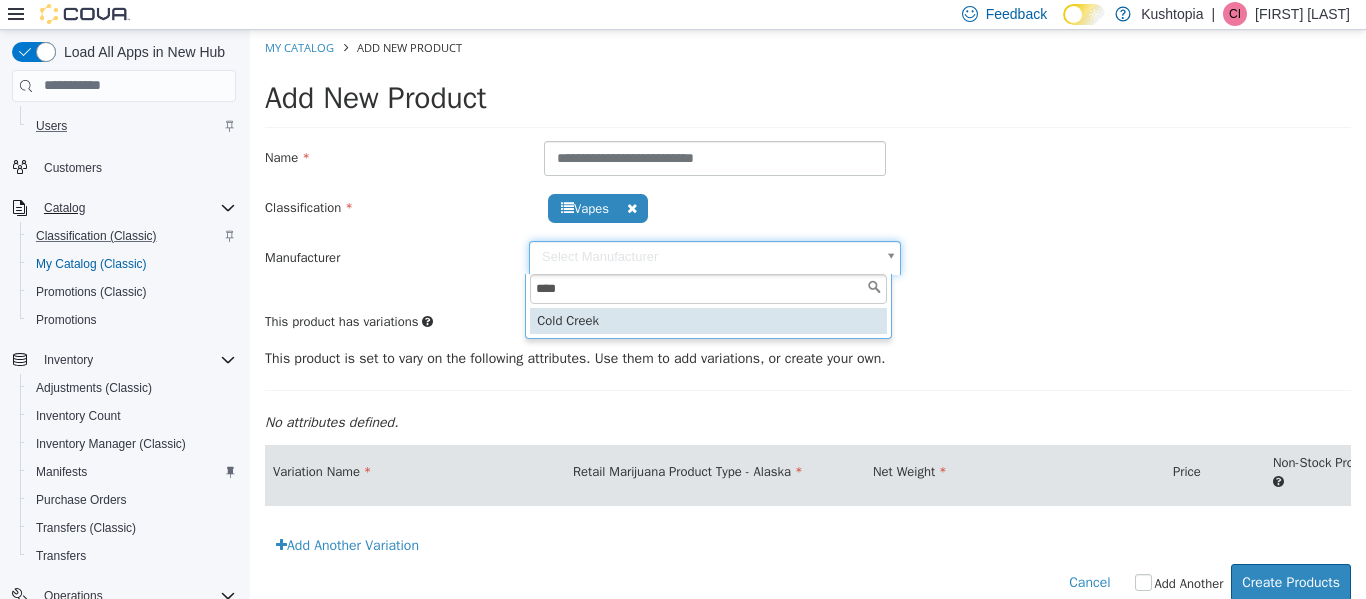 type on "****" 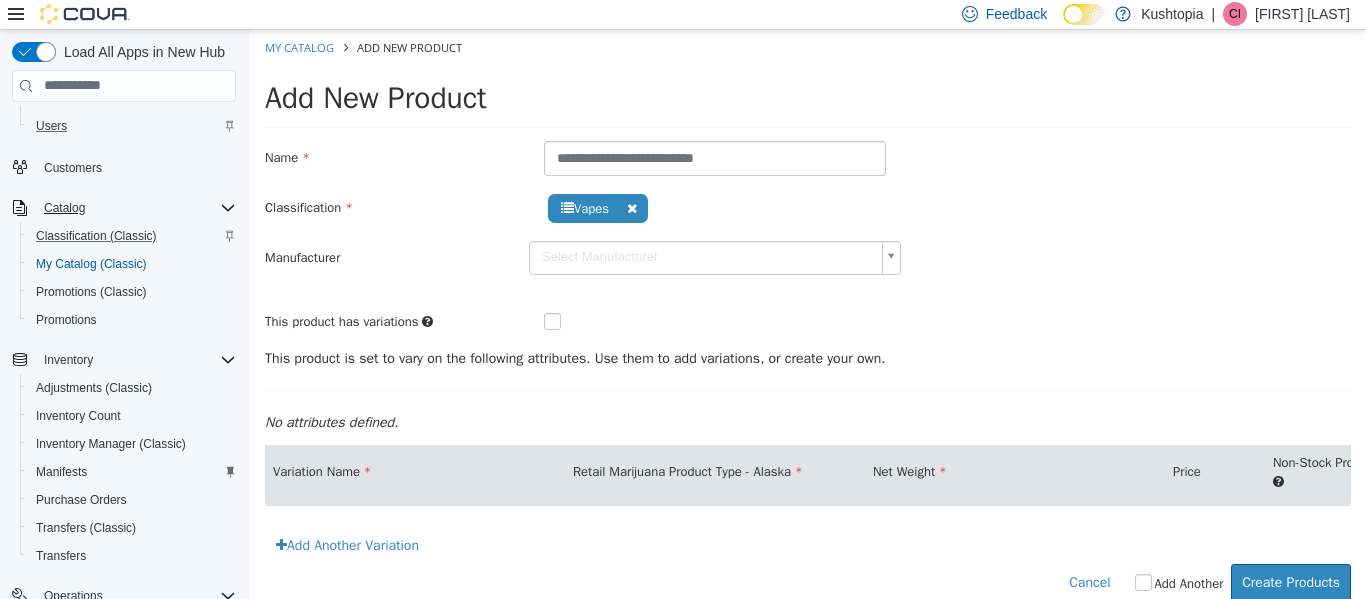 type on "******" 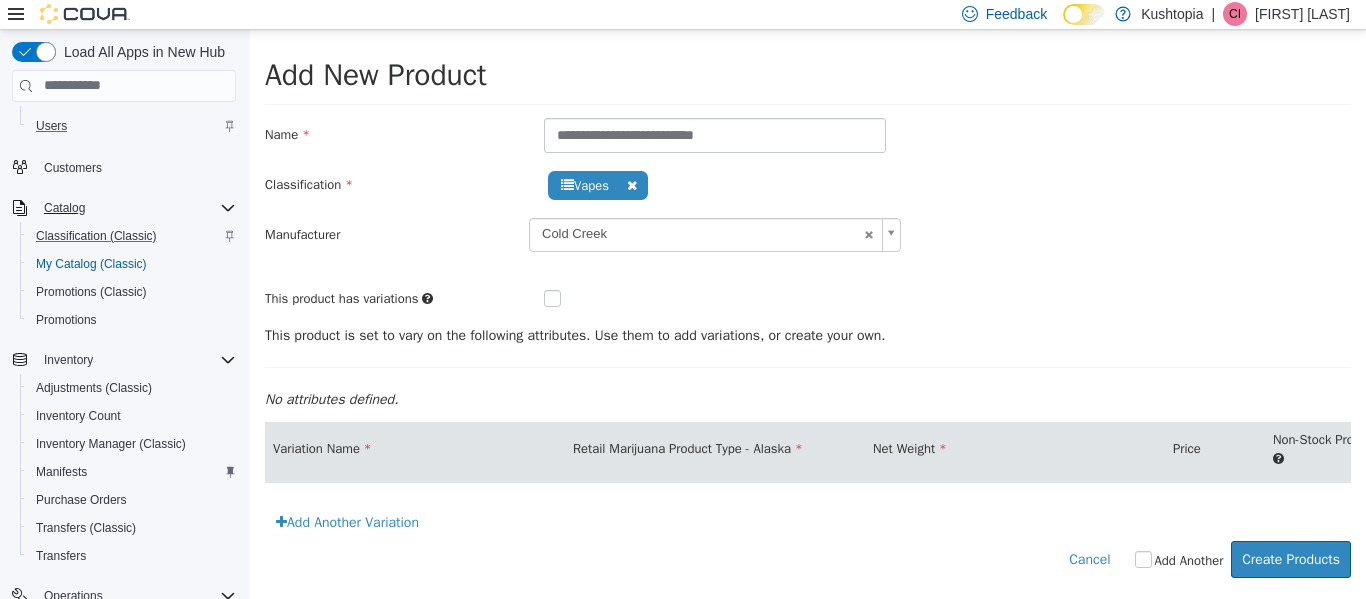 scroll, scrollTop: 38, scrollLeft: 0, axis: vertical 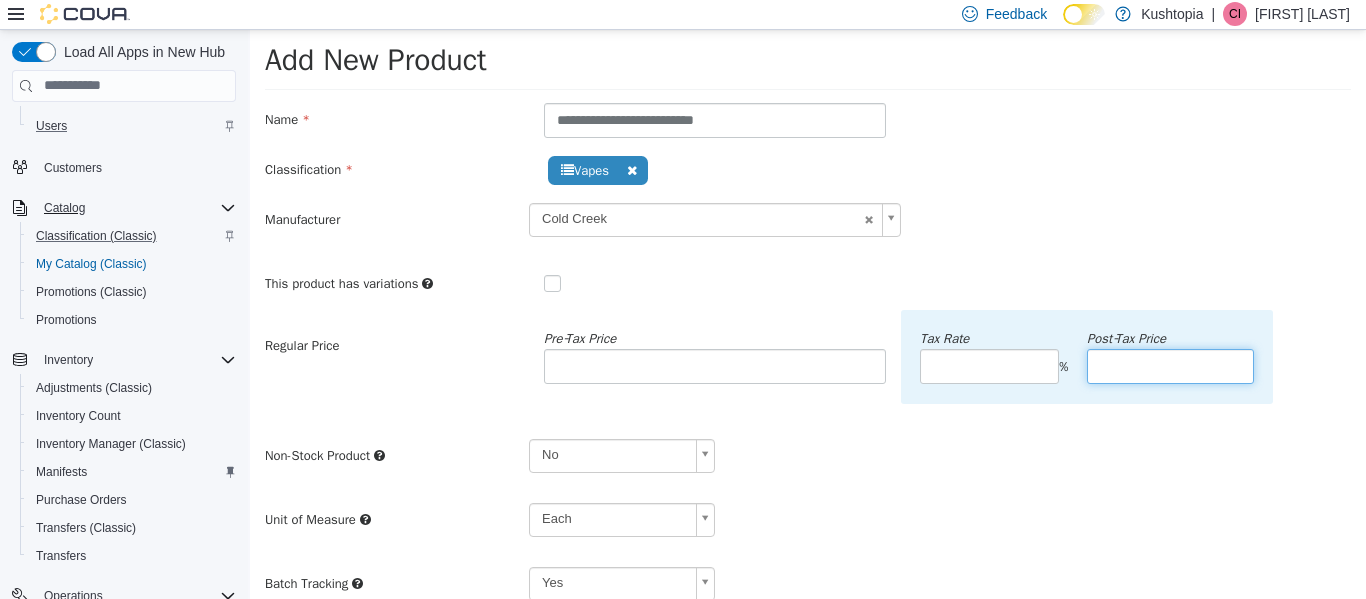 click at bounding box center (1170, 365) 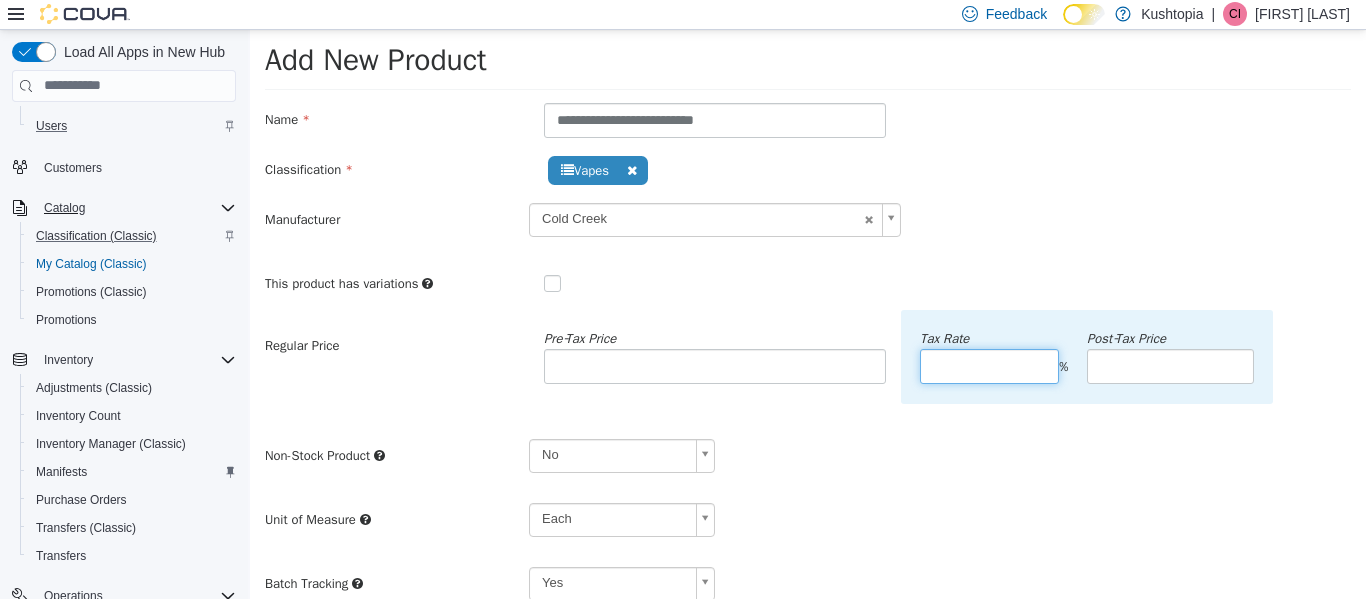 click at bounding box center [989, 365] 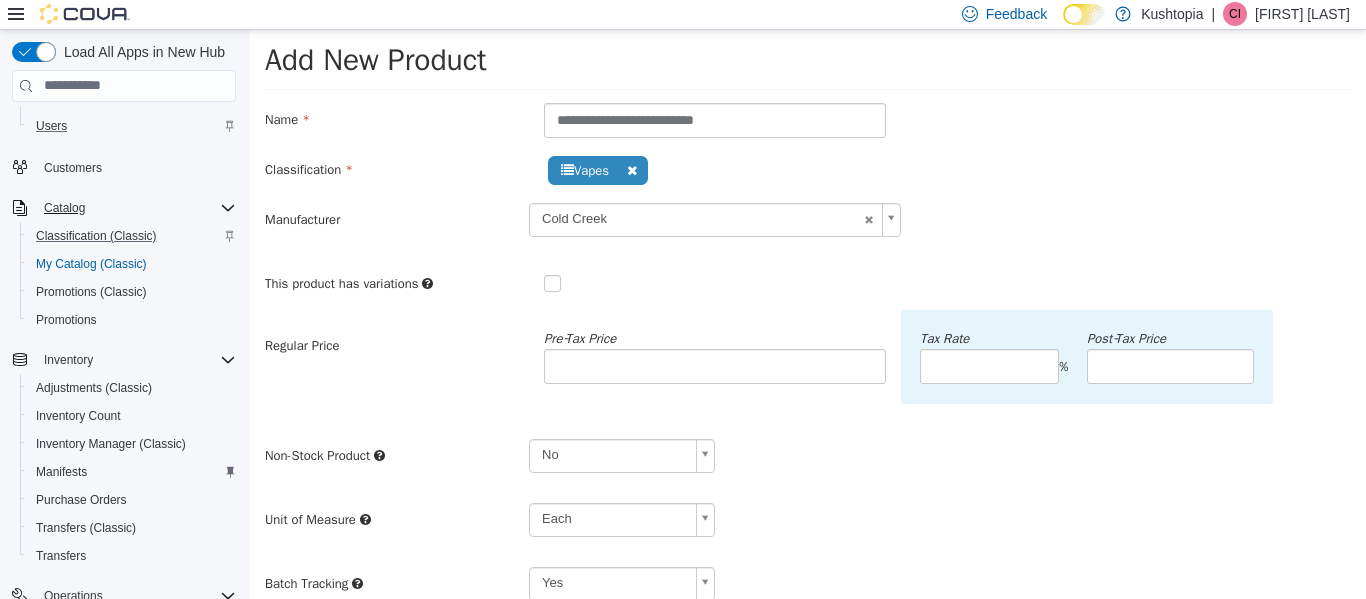 type on "*****" 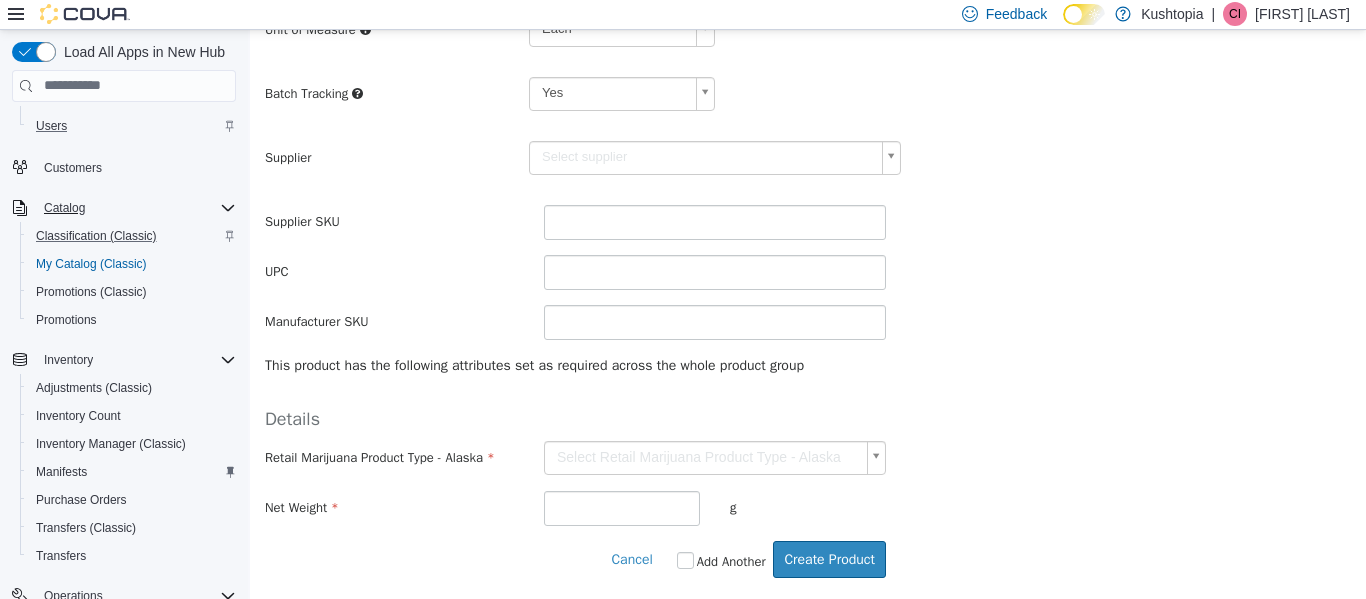 scroll, scrollTop: 540, scrollLeft: 0, axis: vertical 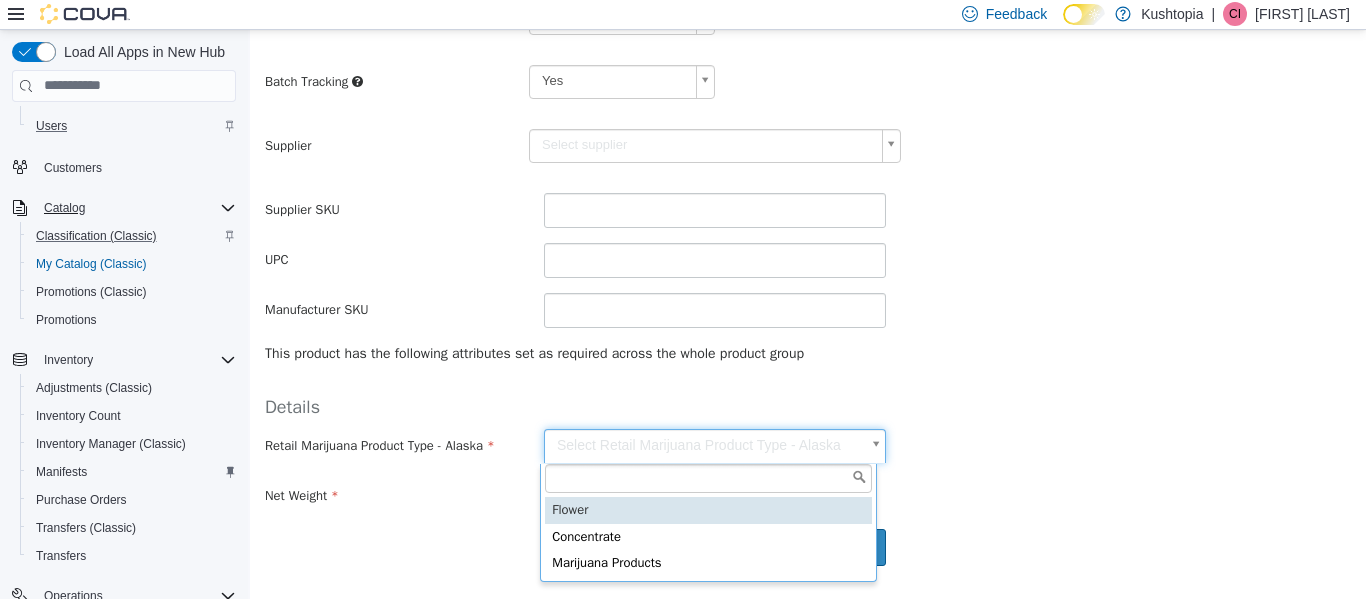 click on "**********" at bounding box center [808, 37] 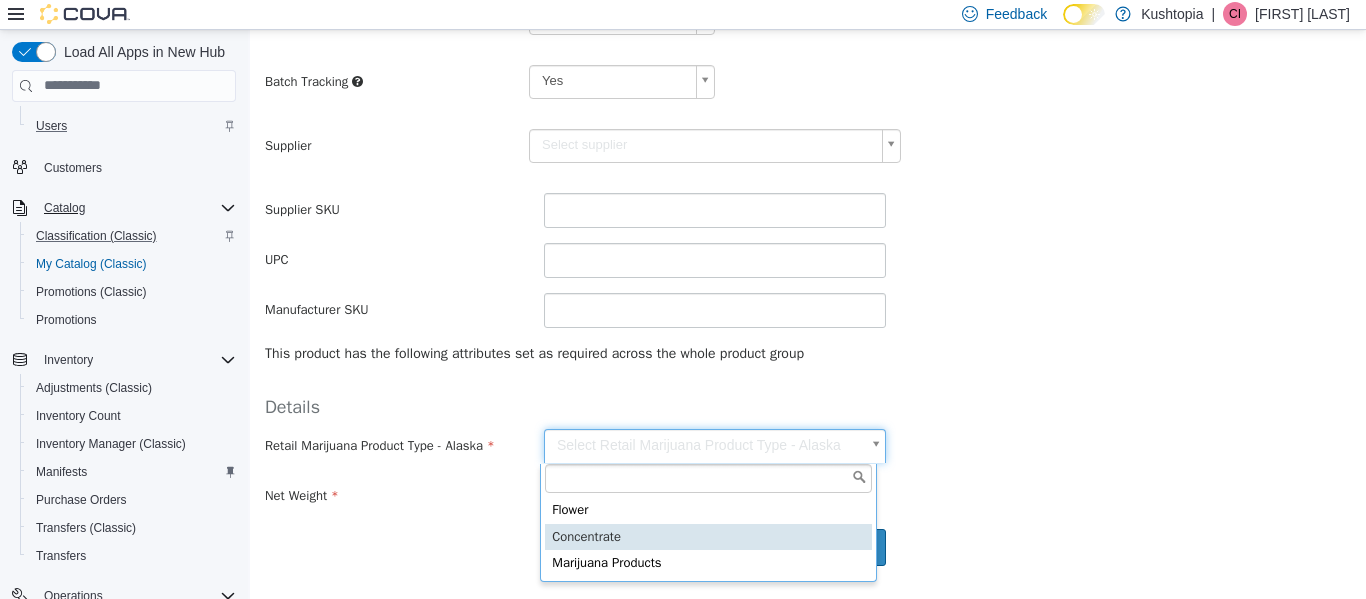type on "**********" 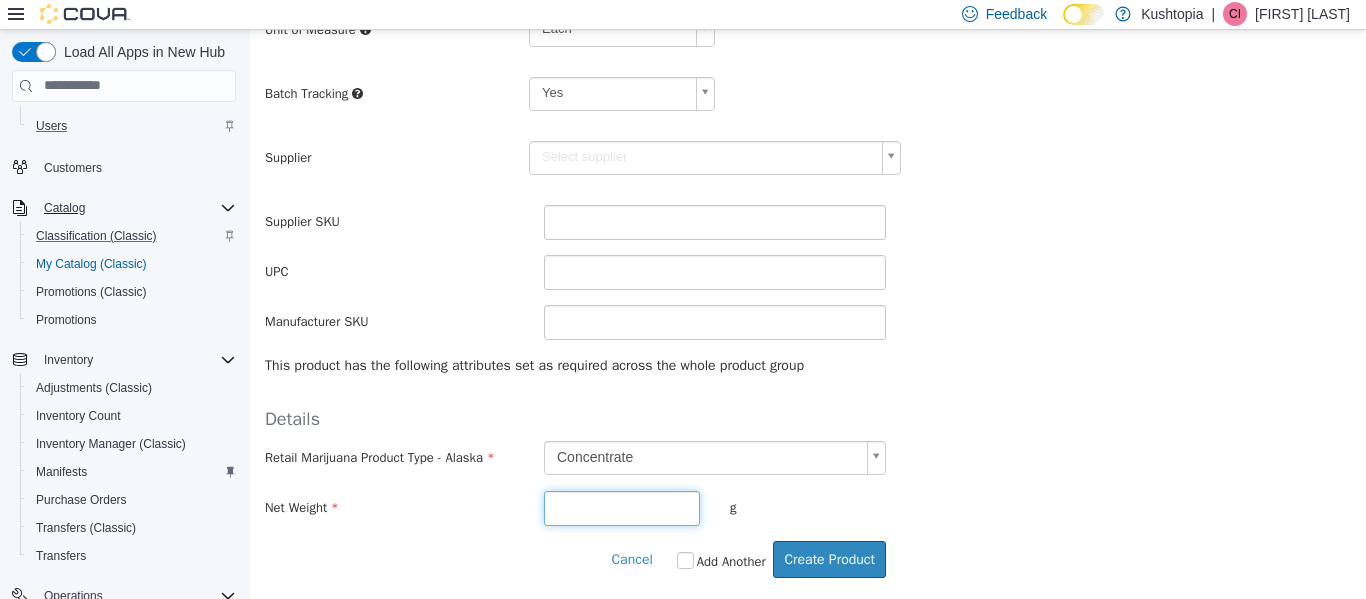 click at bounding box center [622, 507] 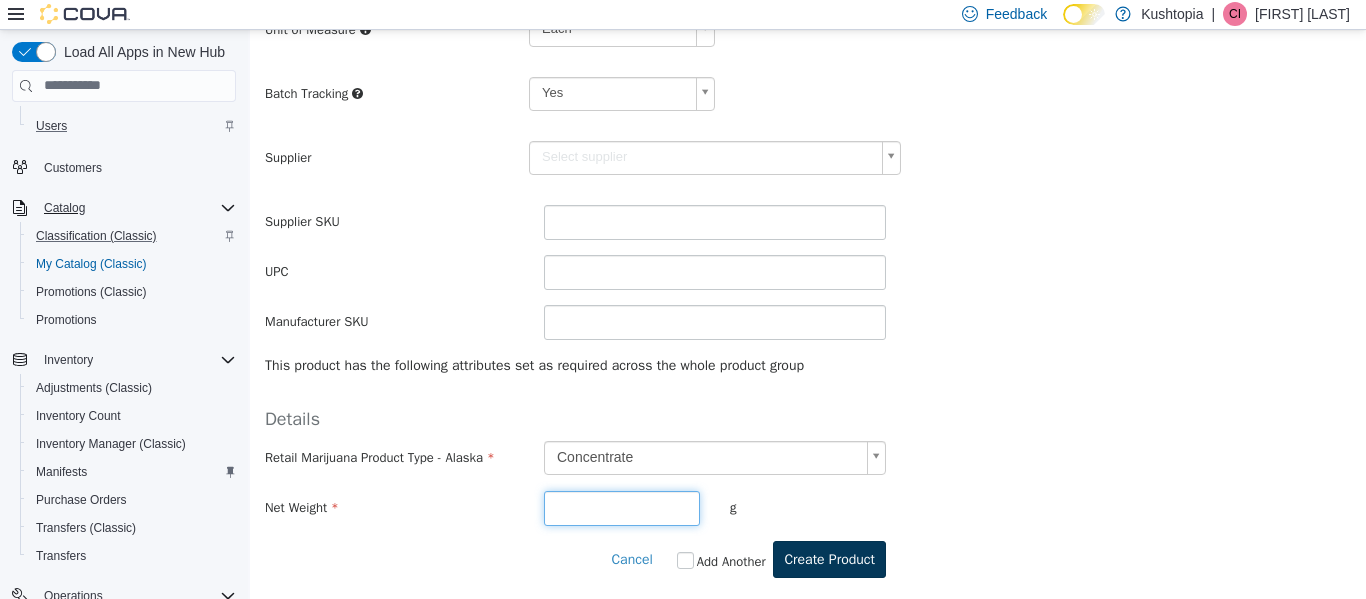 type on "***" 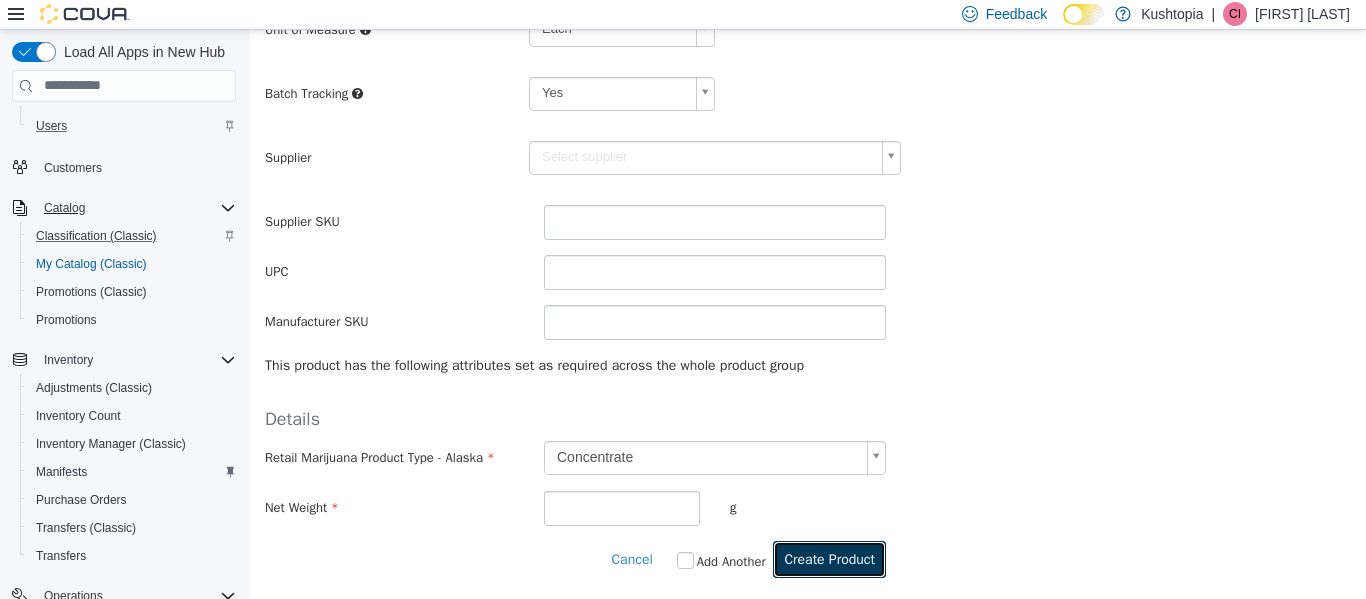 click on "Create Product" at bounding box center (829, 558) 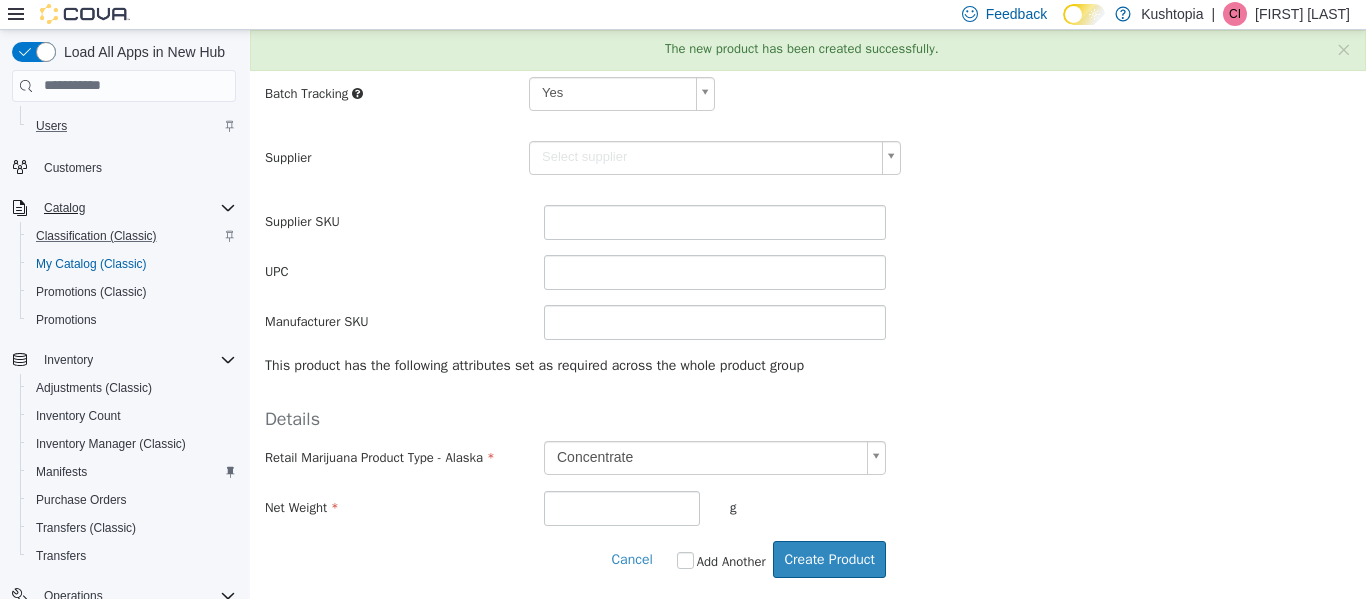 scroll, scrollTop: 0, scrollLeft: 0, axis: both 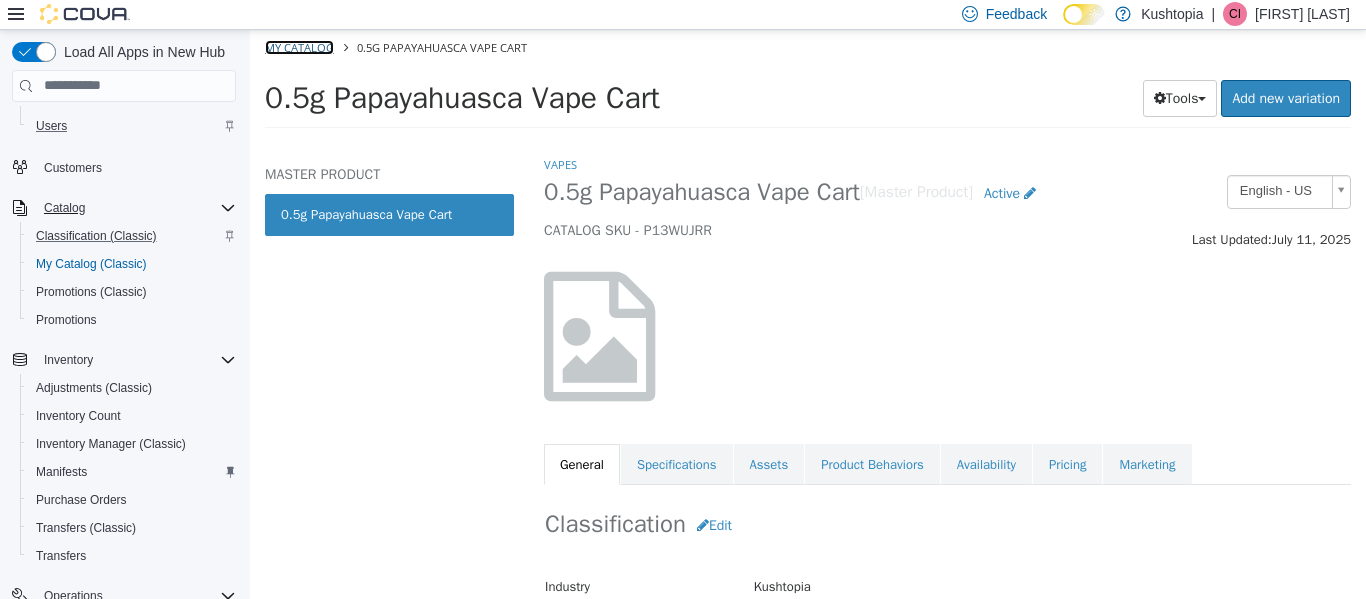 click on "My Catalog" at bounding box center (299, 46) 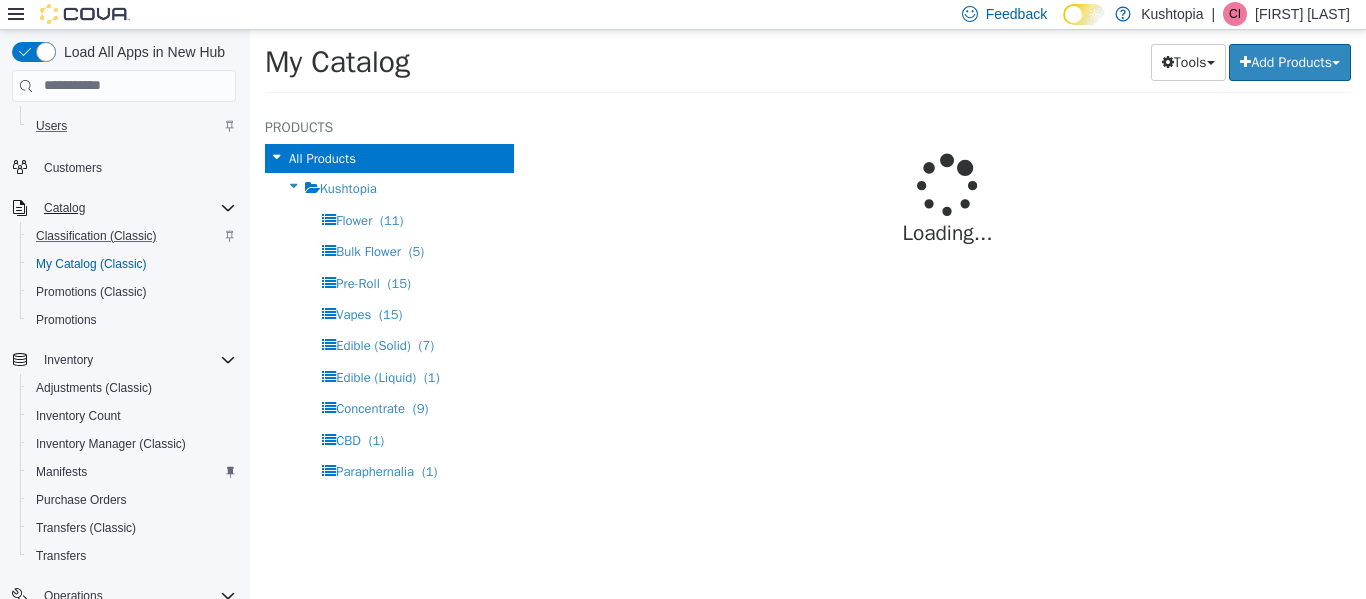 select on "**********" 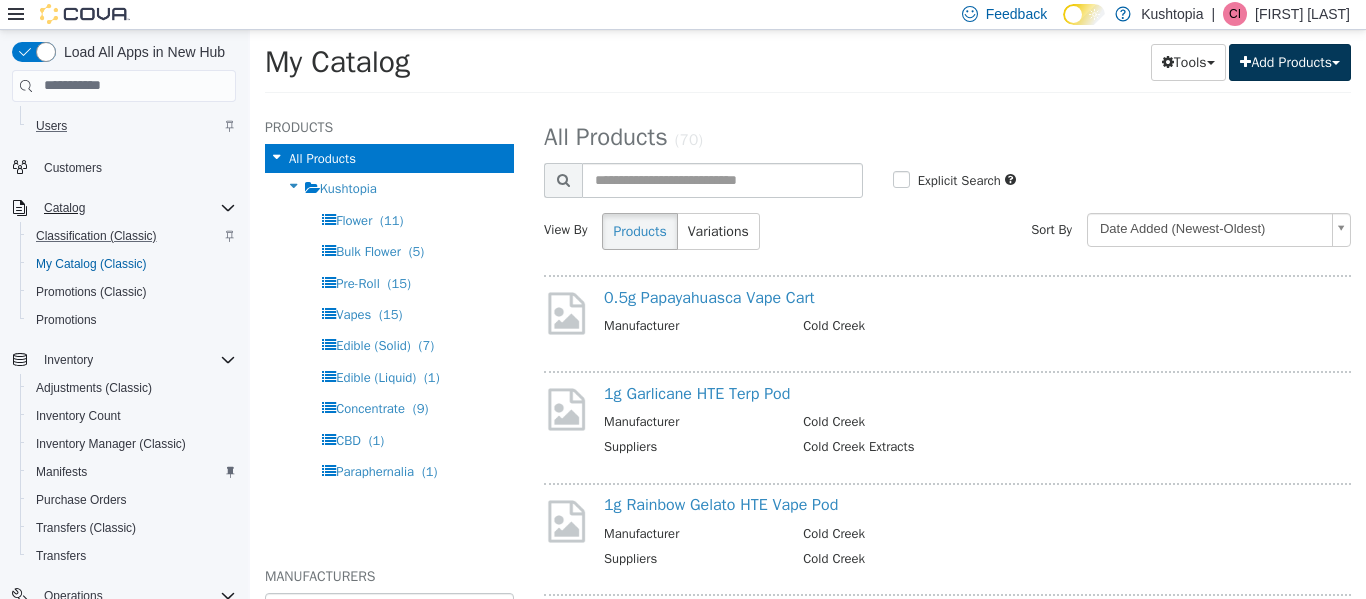 click on "Add Products" at bounding box center (1290, 61) 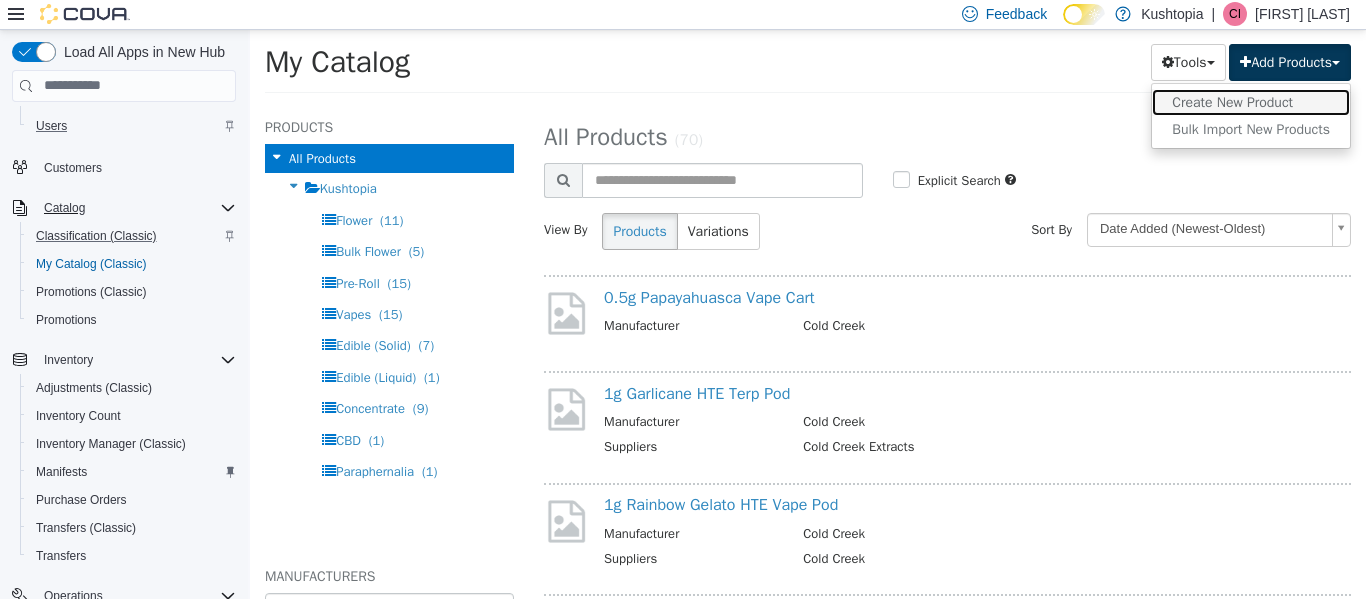 click on "Create New Product" at bounding box center [1251, 101] 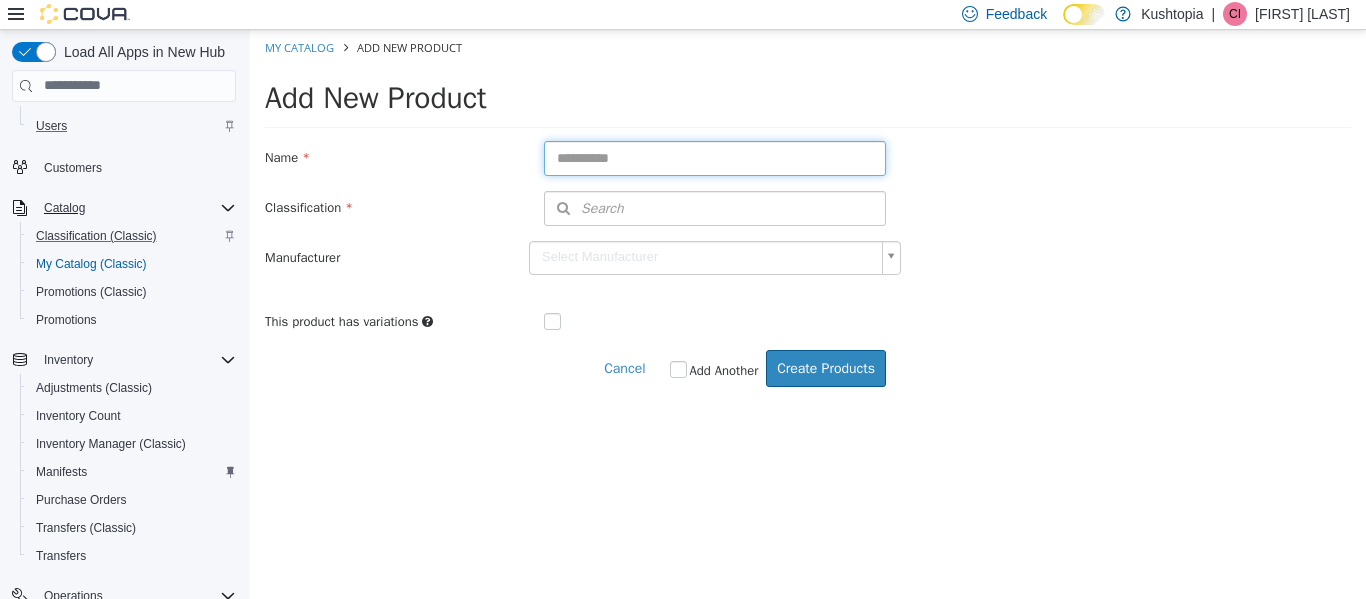 click at bounding box center [715, 157] 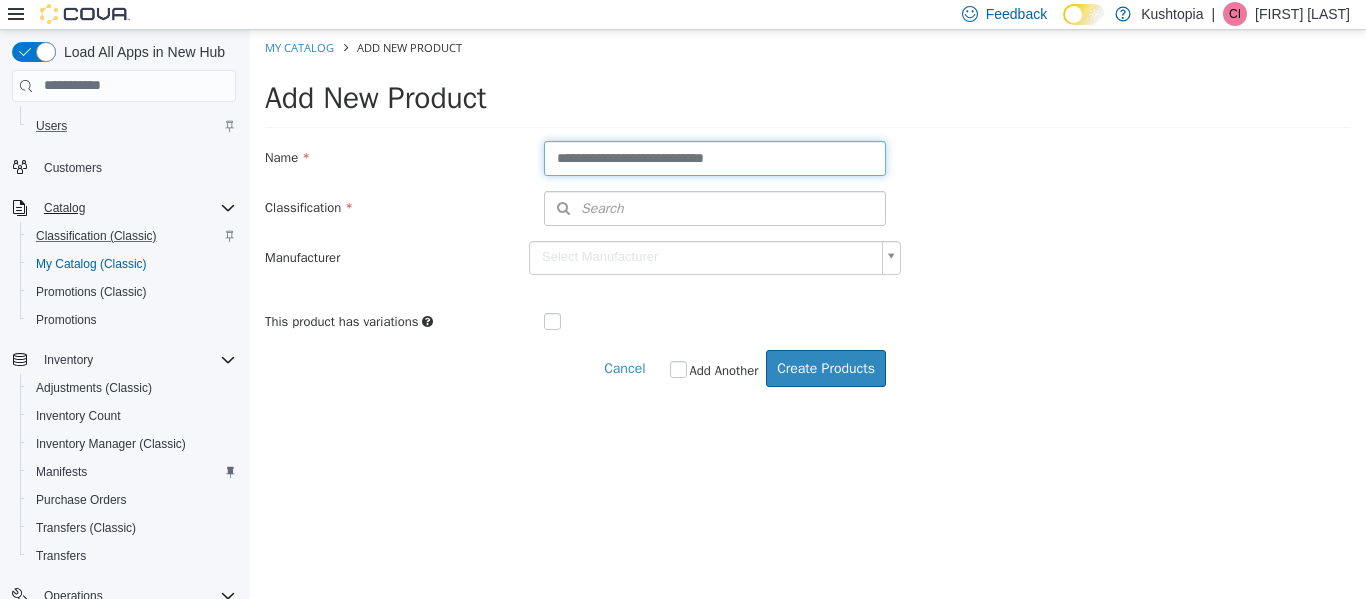 type on "**********" 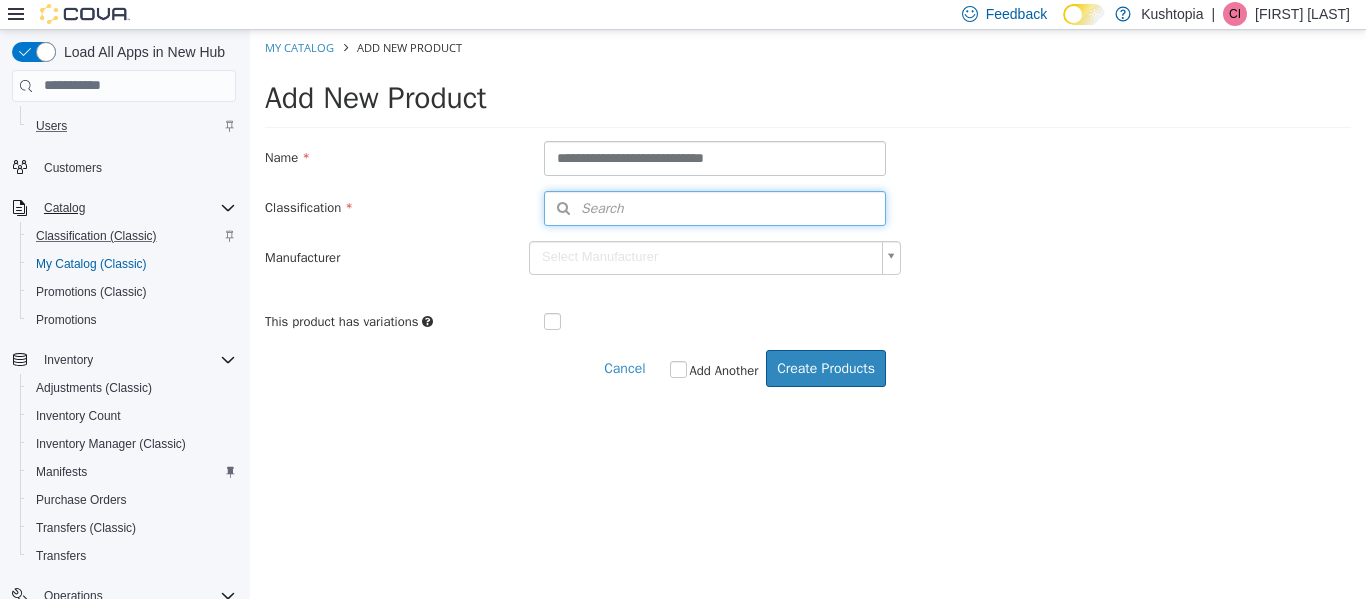 type 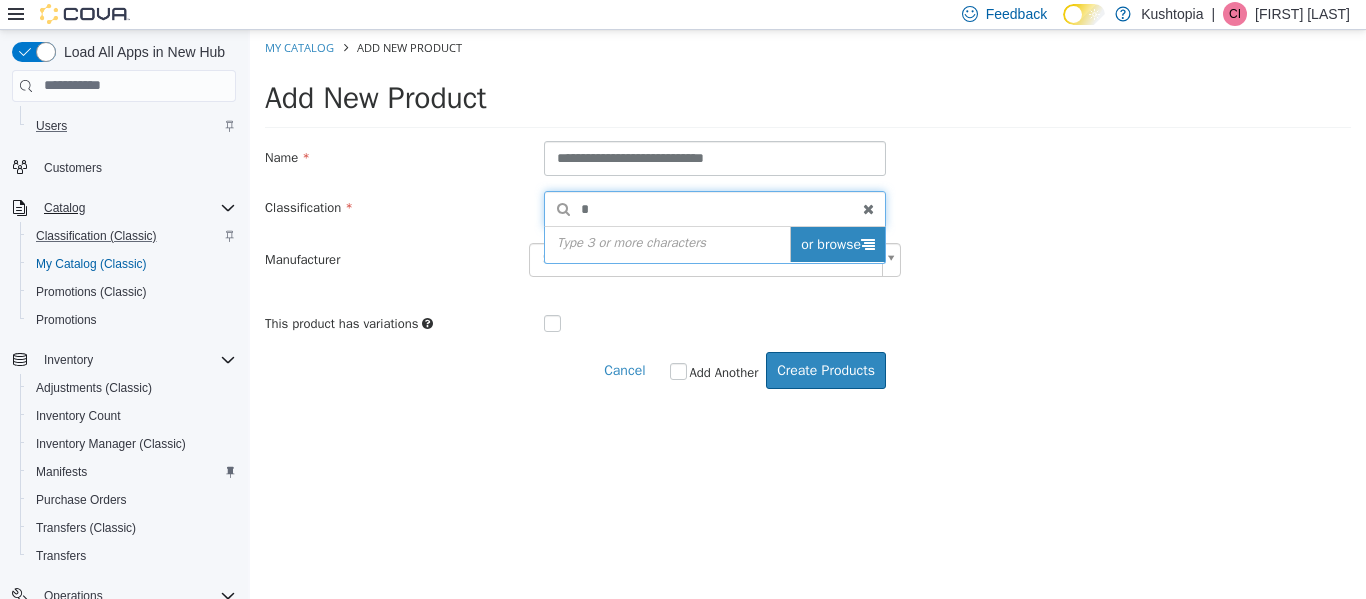 type on "*" 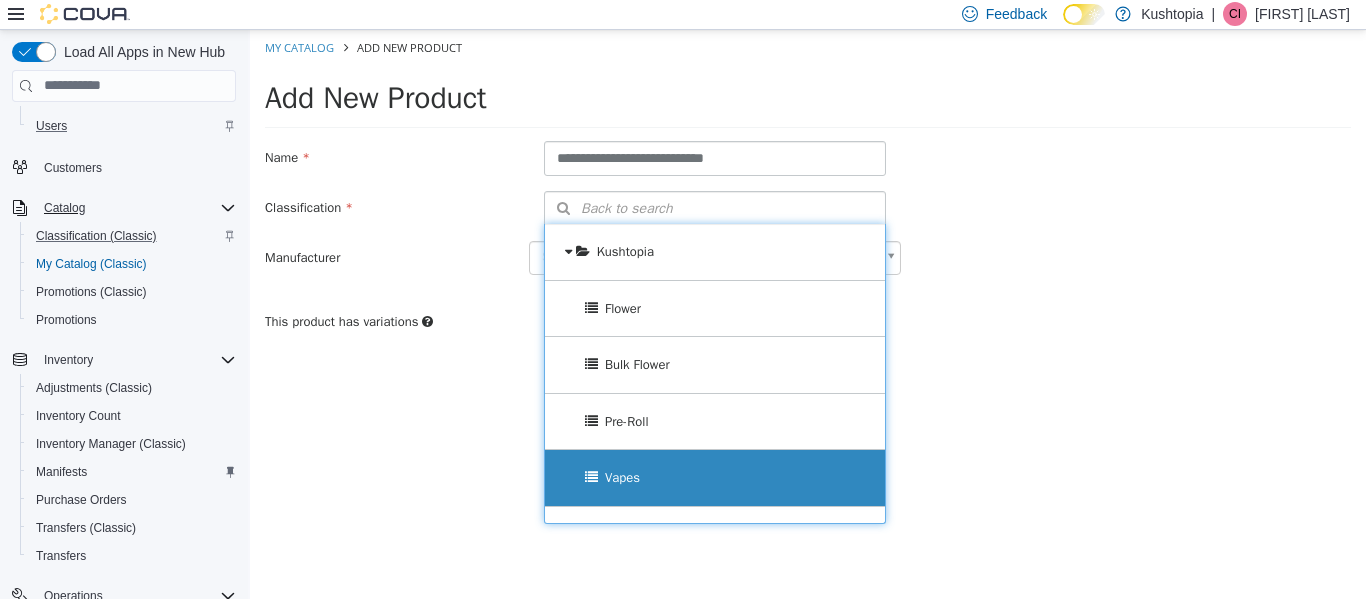 click on "Vapes" at bounding box center [715, 477] 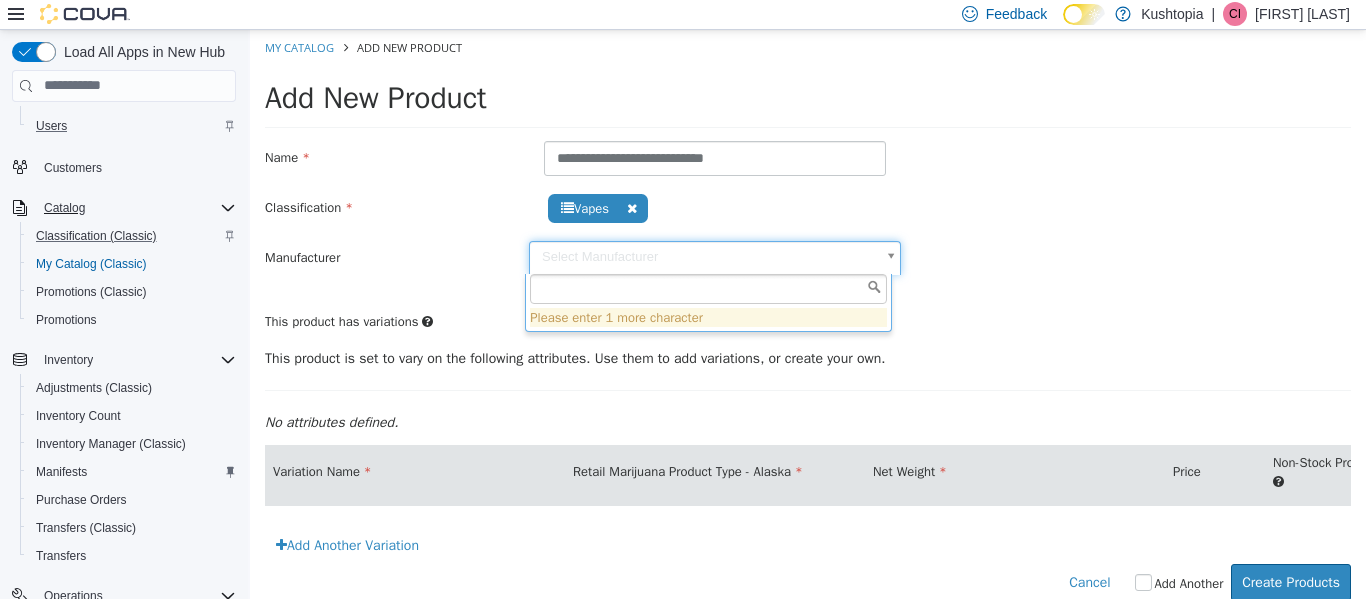 click on "**********" at bounding box center (808, 325) 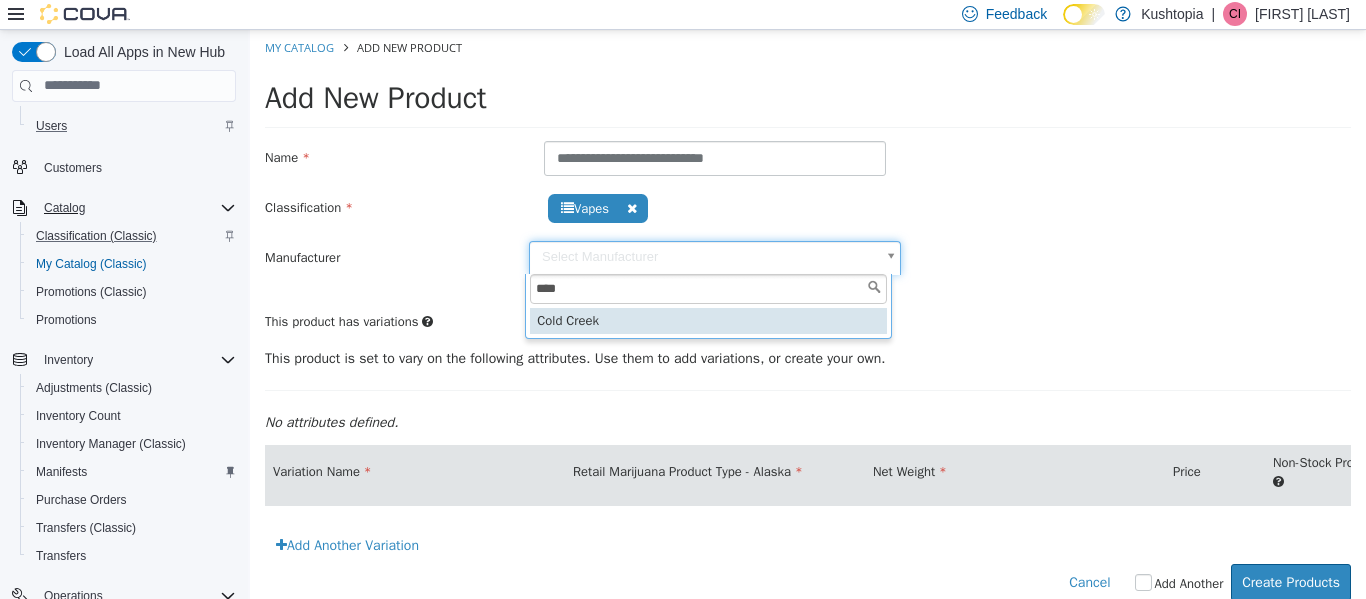 type on "****" 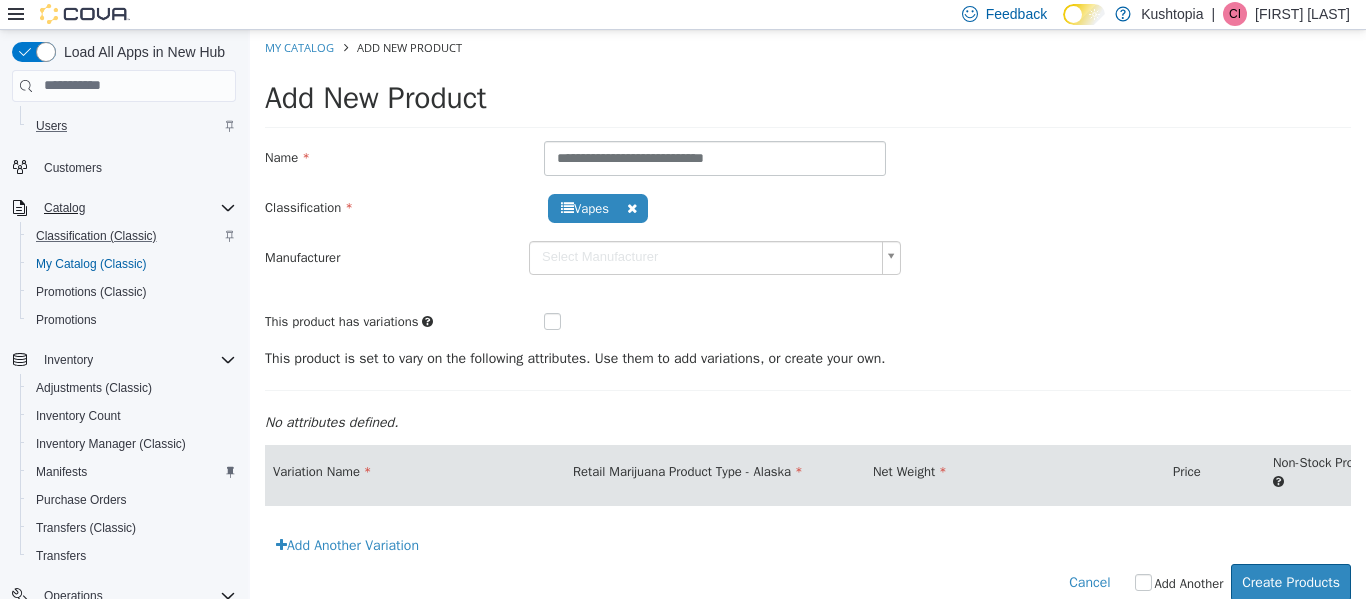 type on "******" 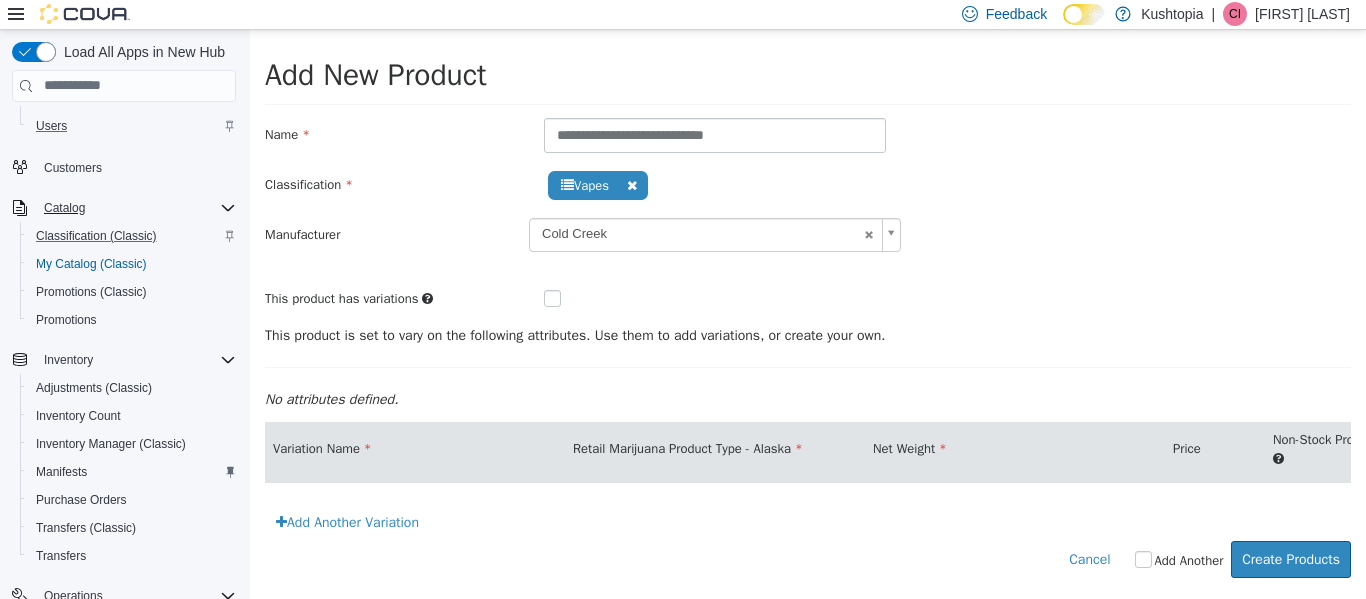 scroll, scrollTop: 38, scrollLeft: 0, axis: vertical 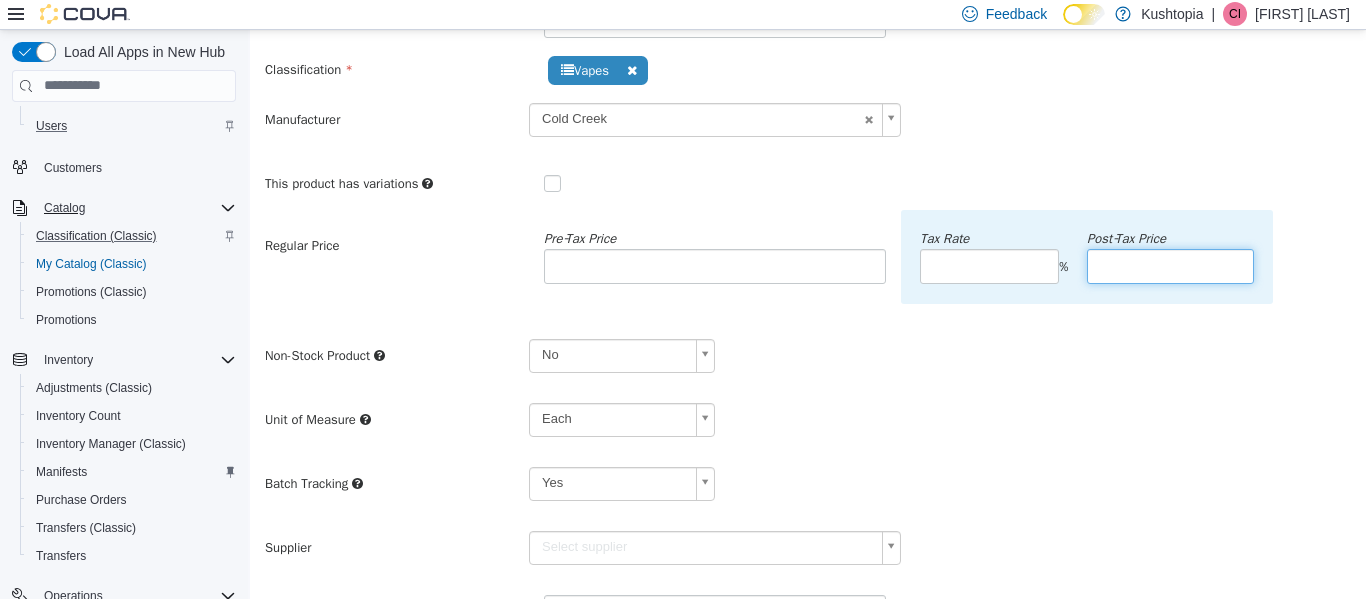 click at bounding box center [1170, 265] 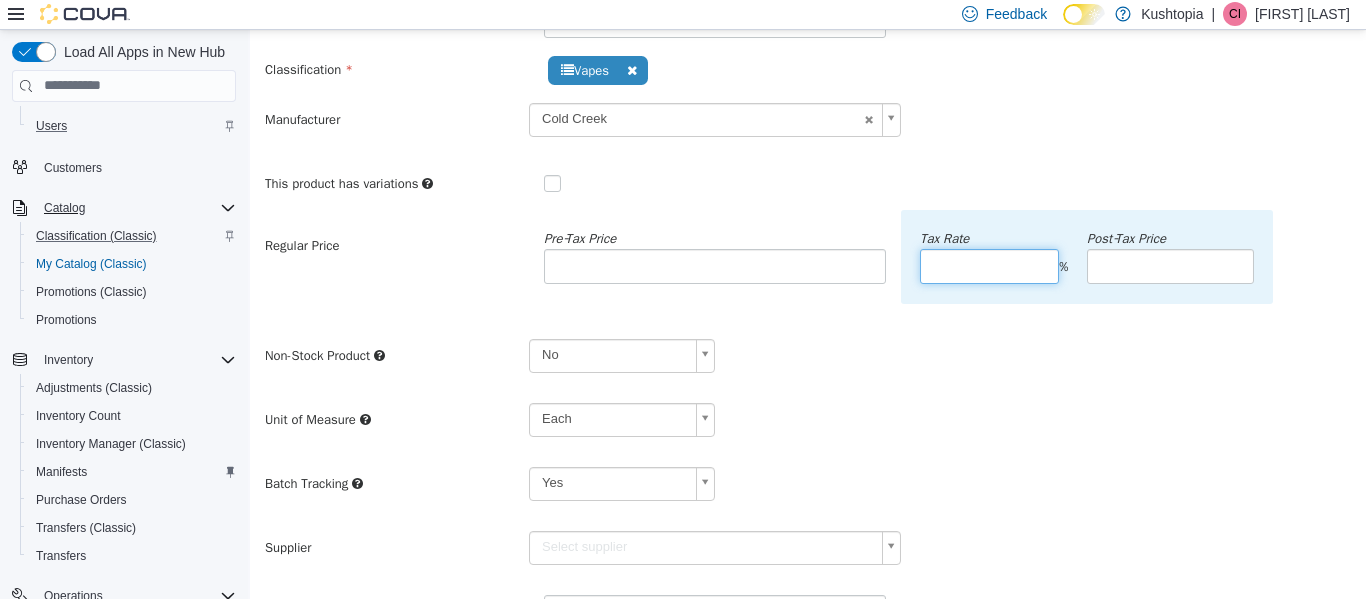 click at bounding box center [989, 265] 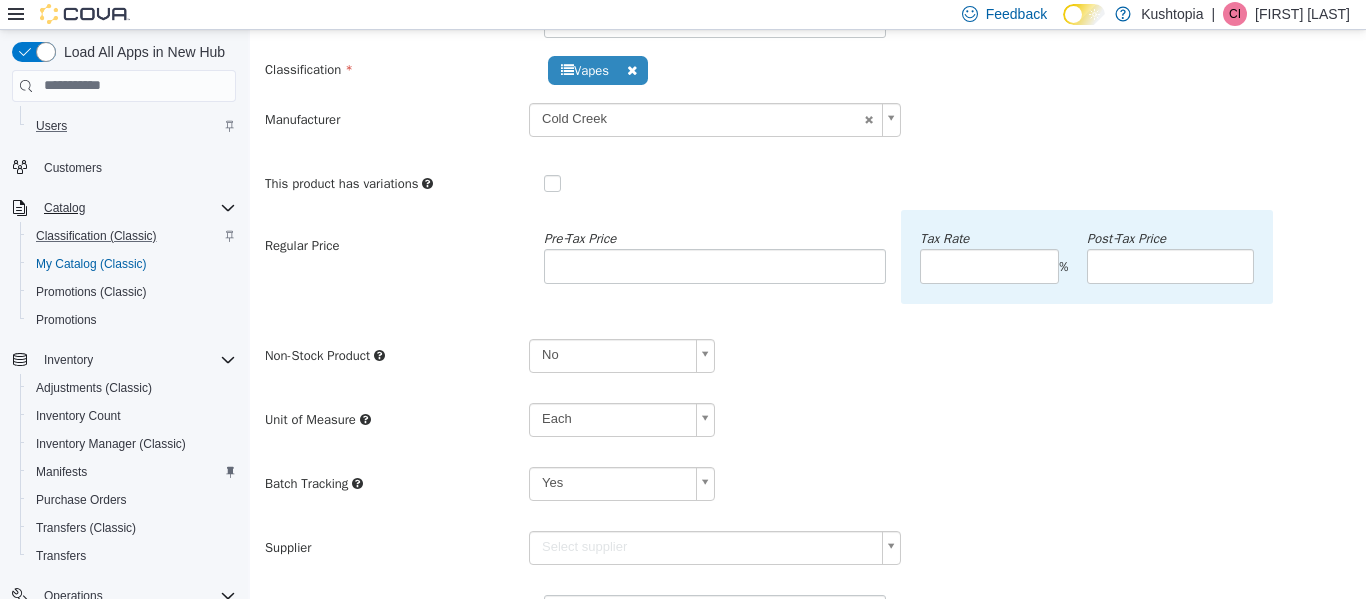 type on "*****" 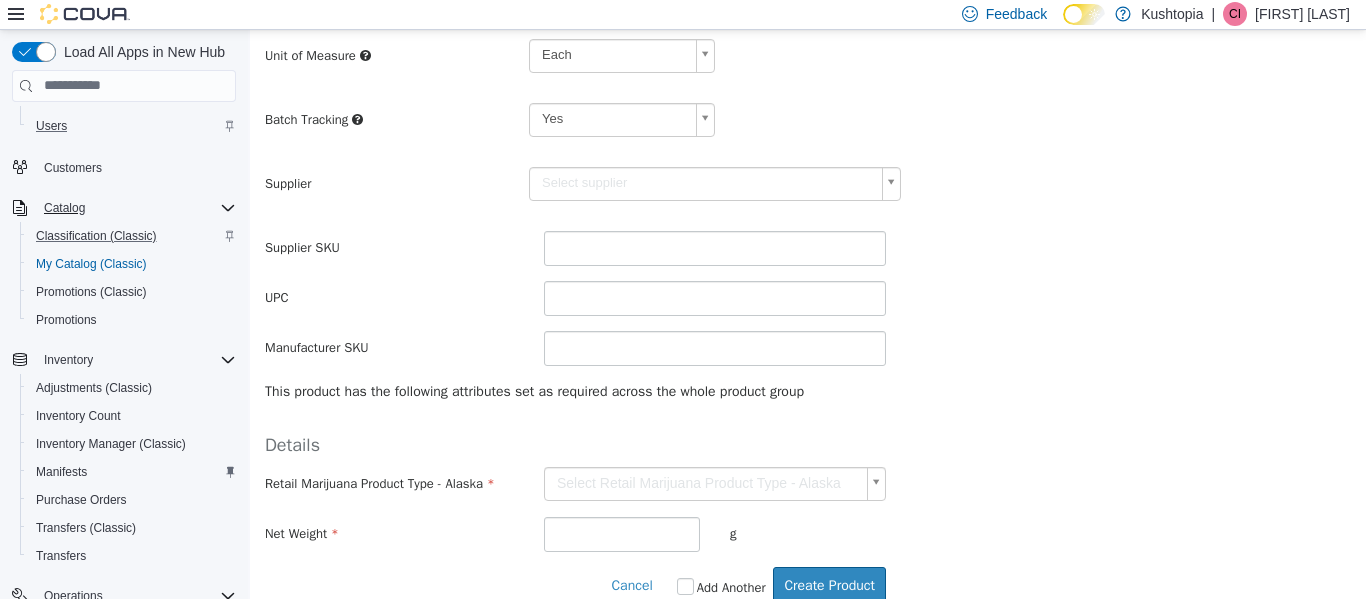 scroll, scrollTop: 538, scrollLeft: 0, axis: vertical 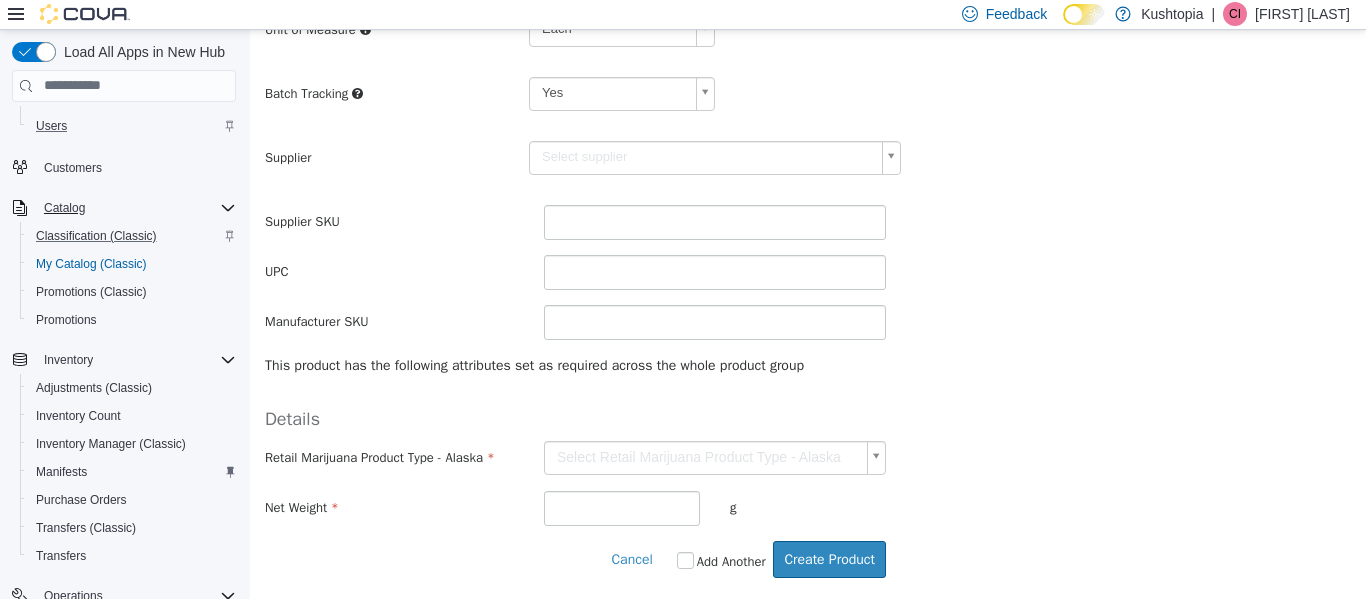 click on "**********" at bounding box center [808, 49] 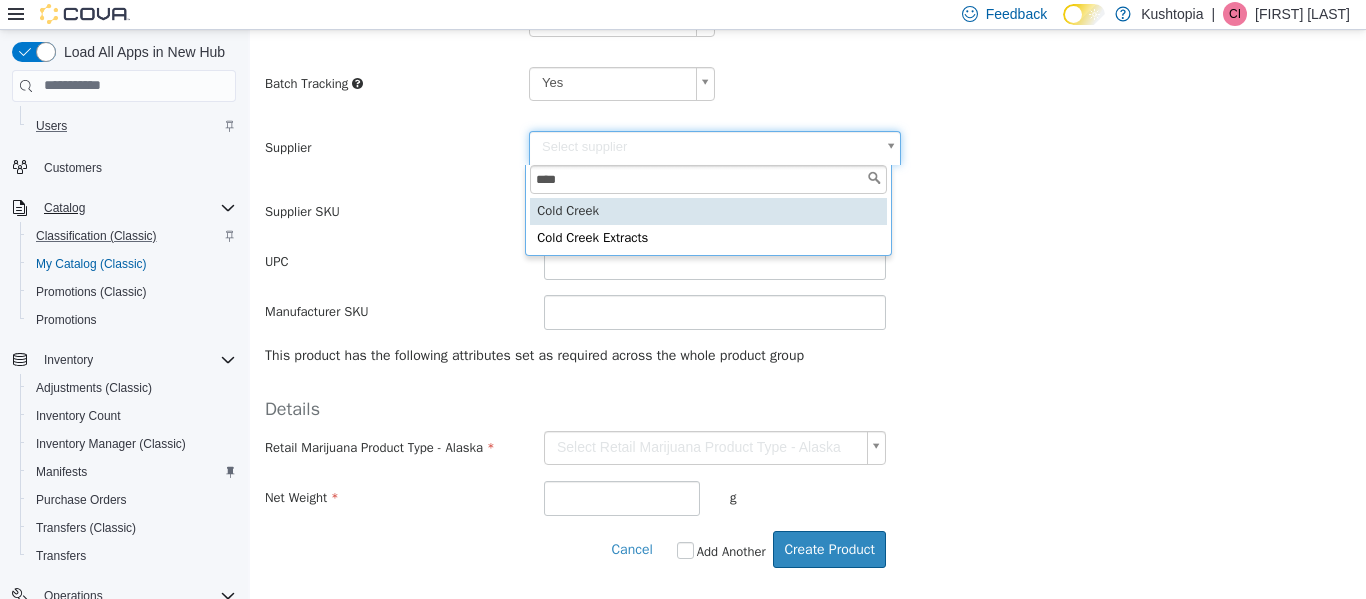 type on "****" 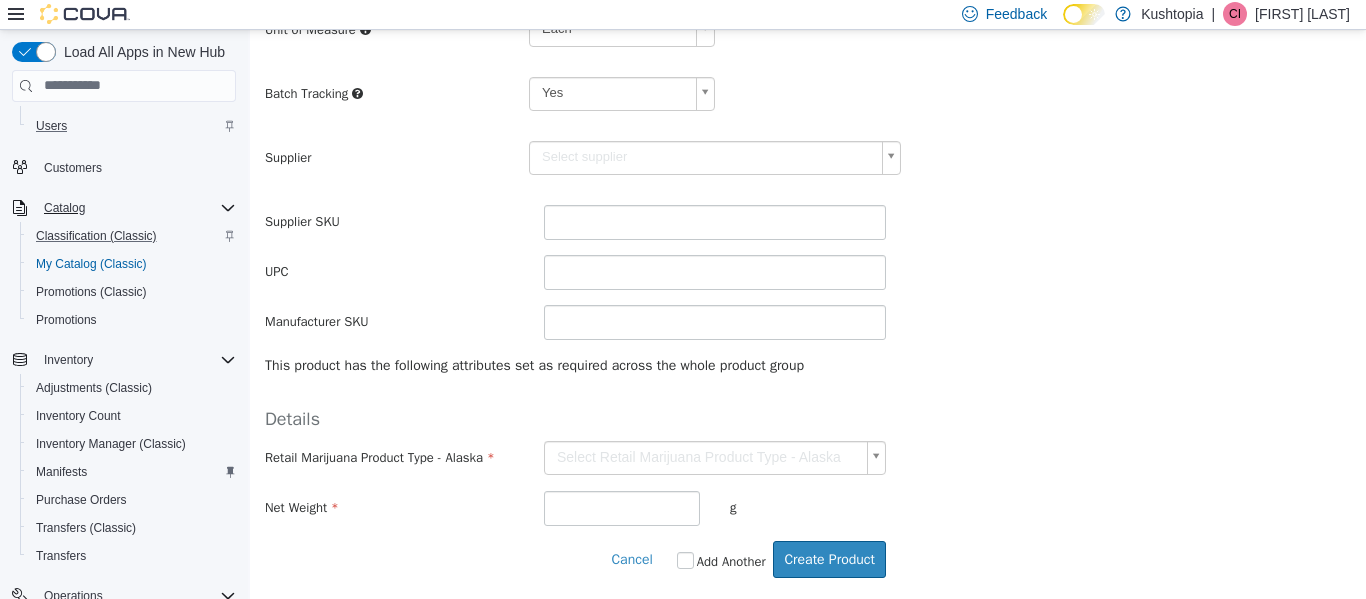 type on "******" 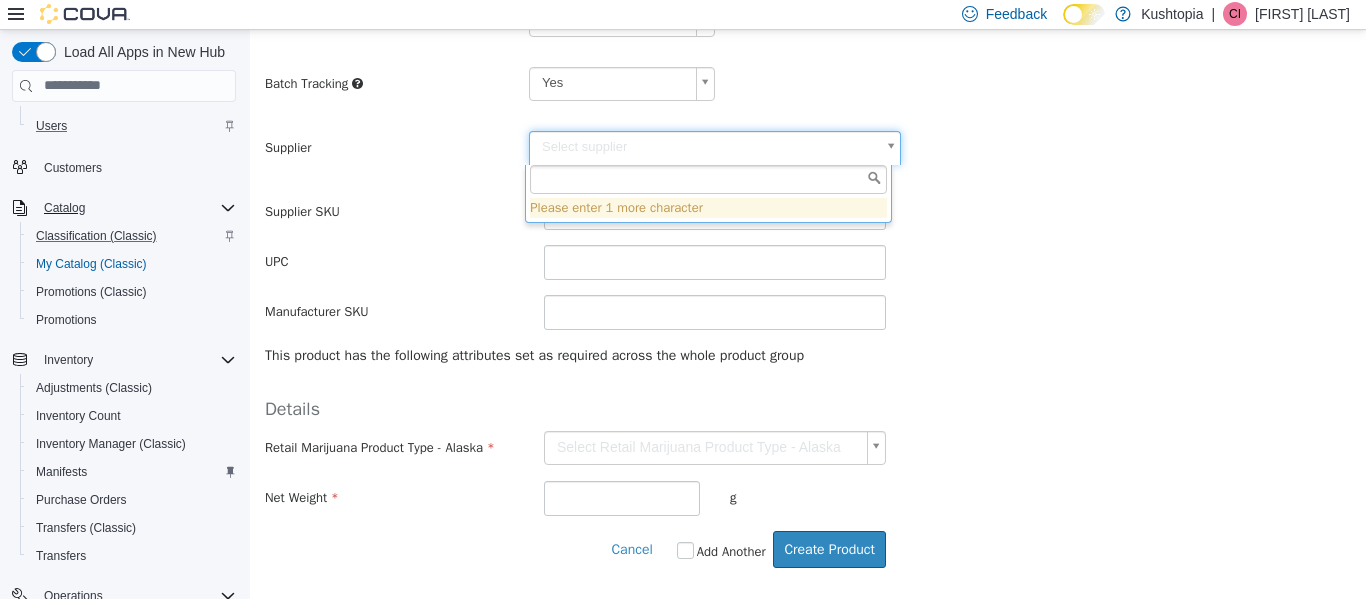 click on "**********" at bounding box center (808, 39) 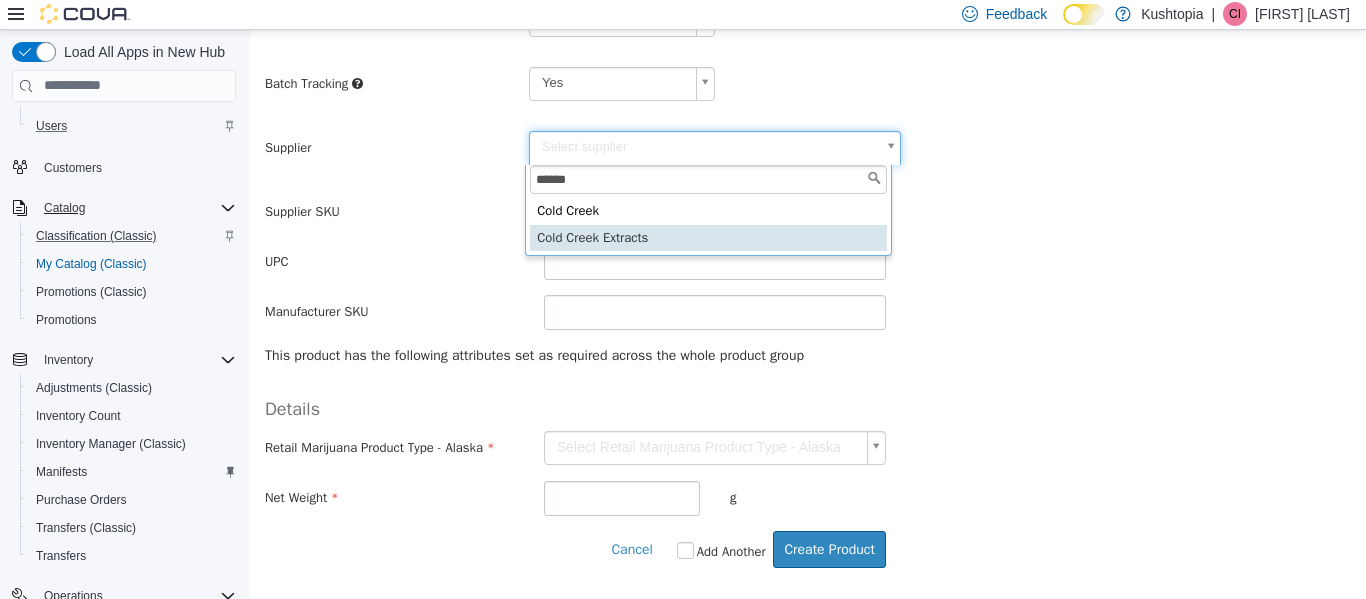 type on "******" 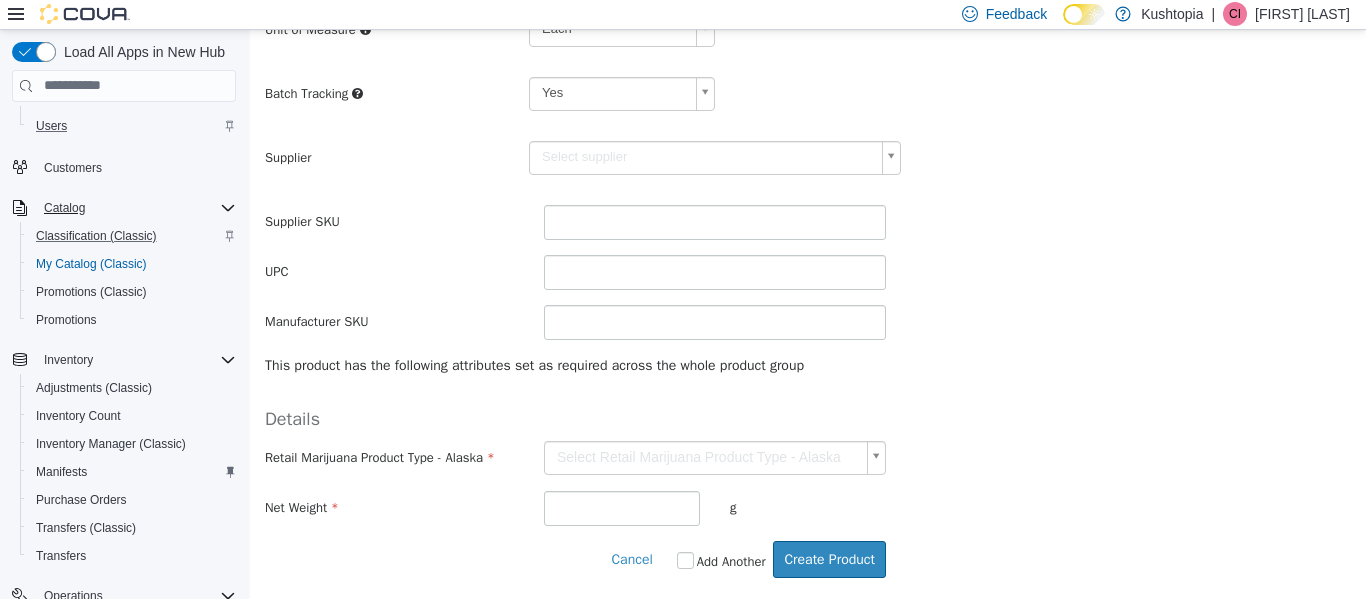 scroll, scrollTop: 540, scrollLeft: 0, axis: vertical 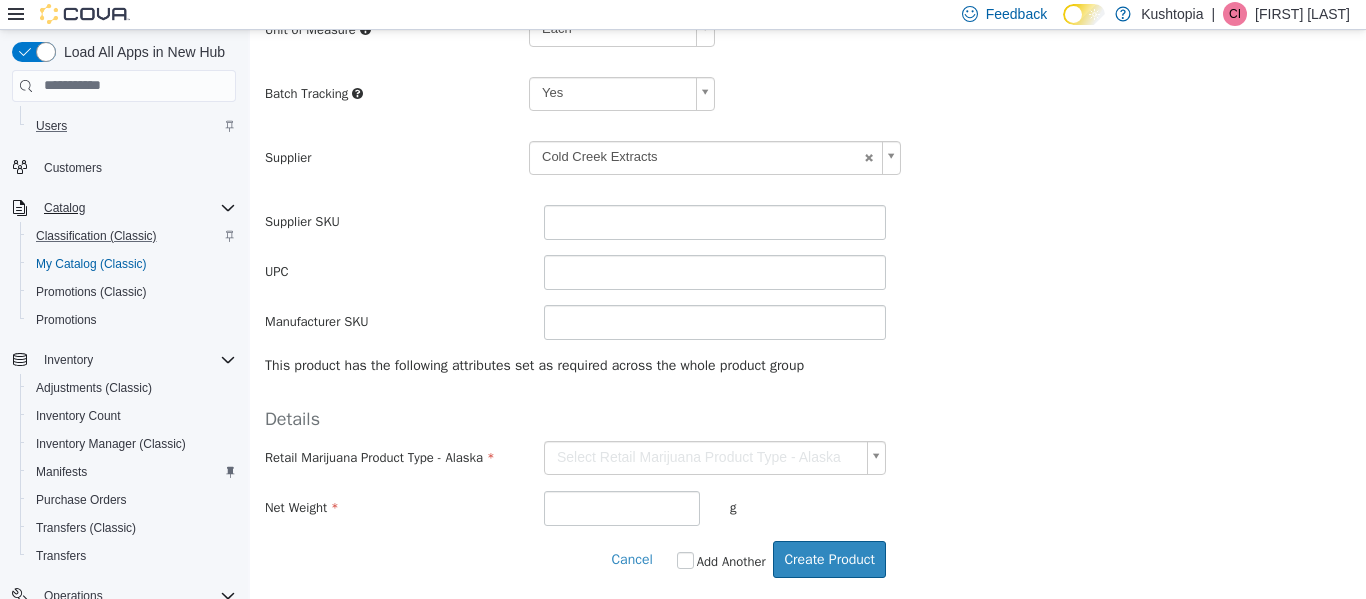 click on "**********" at bounding box center (808, 49) 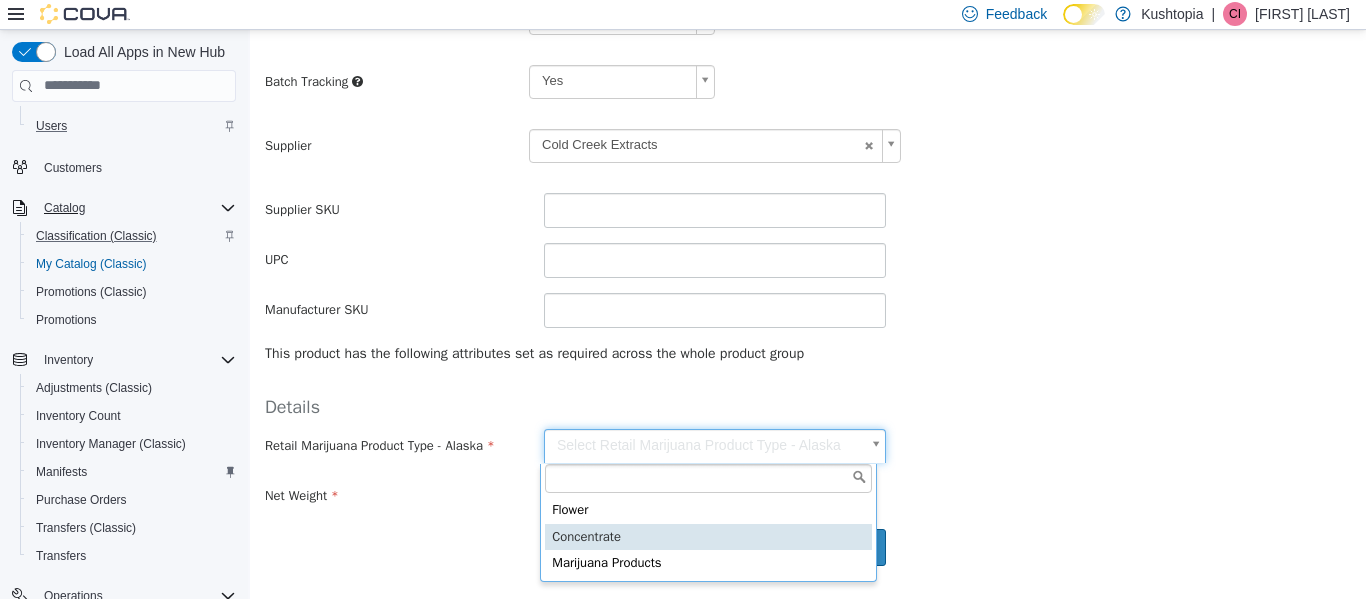 type on "**********" 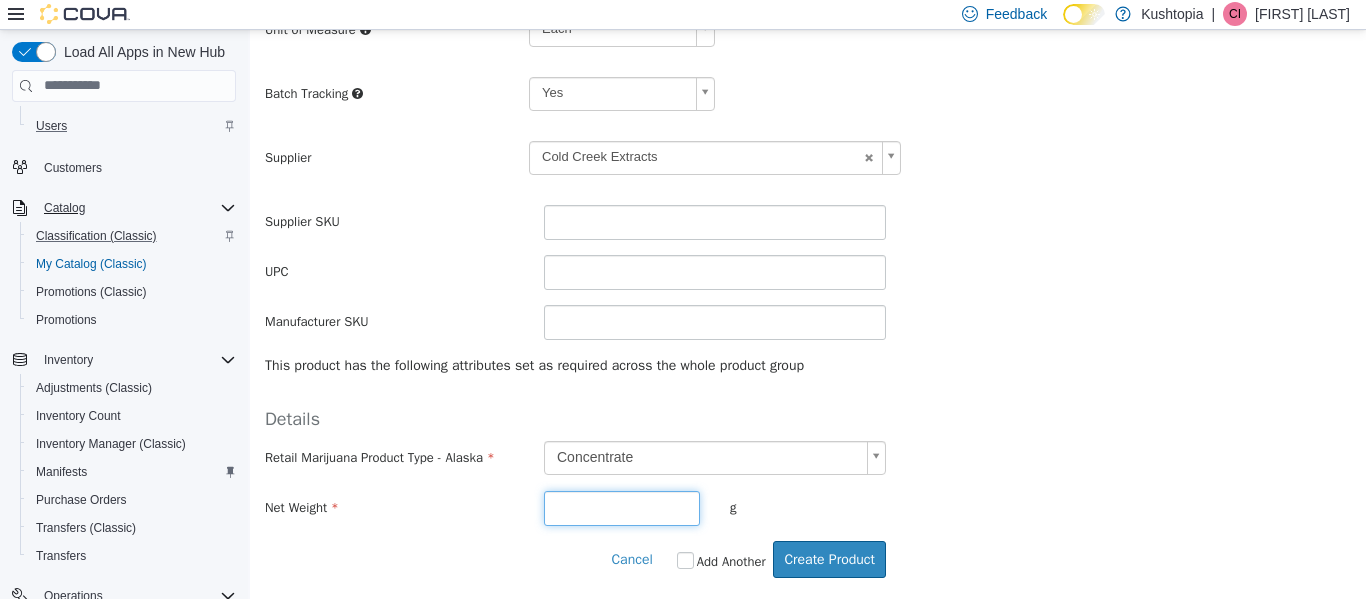 click at bounding box center [622, 507] 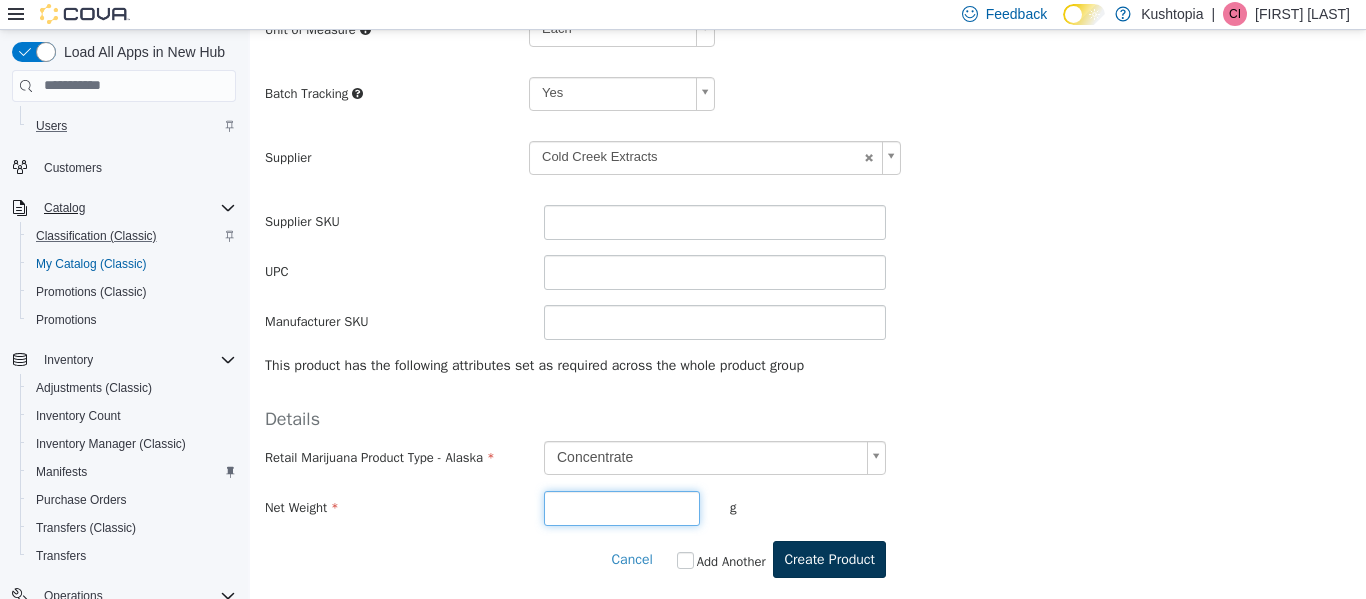 type on "***" 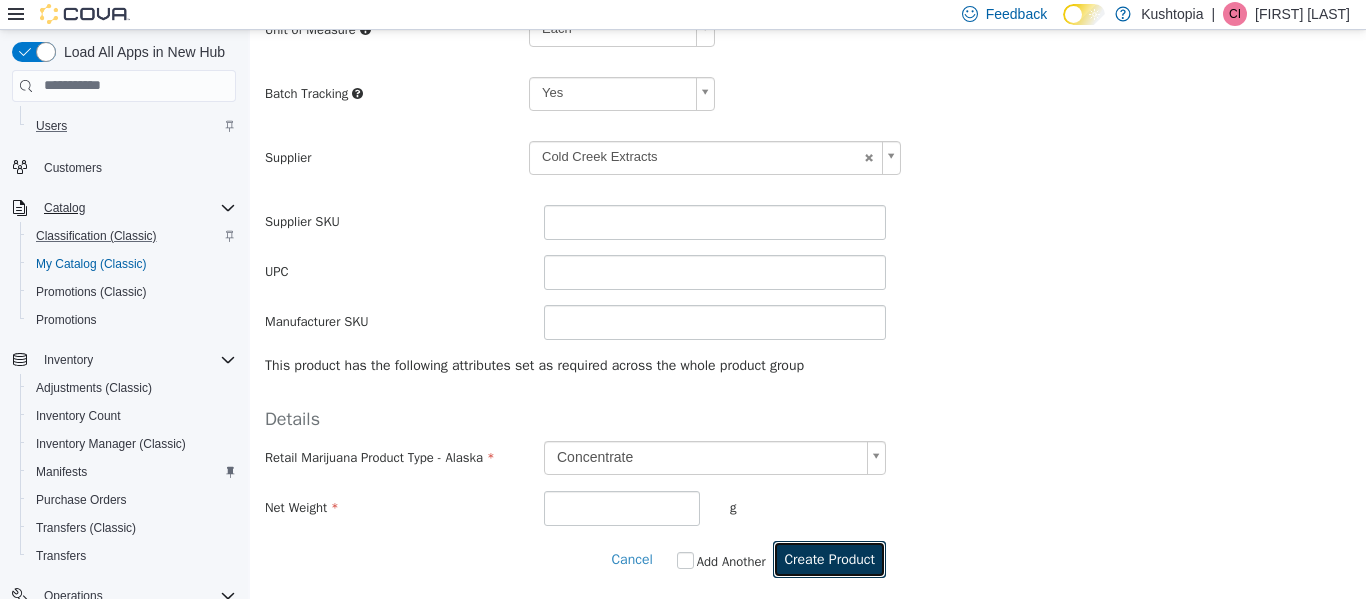 click on "Create Product" at bounding box center [829, 558] 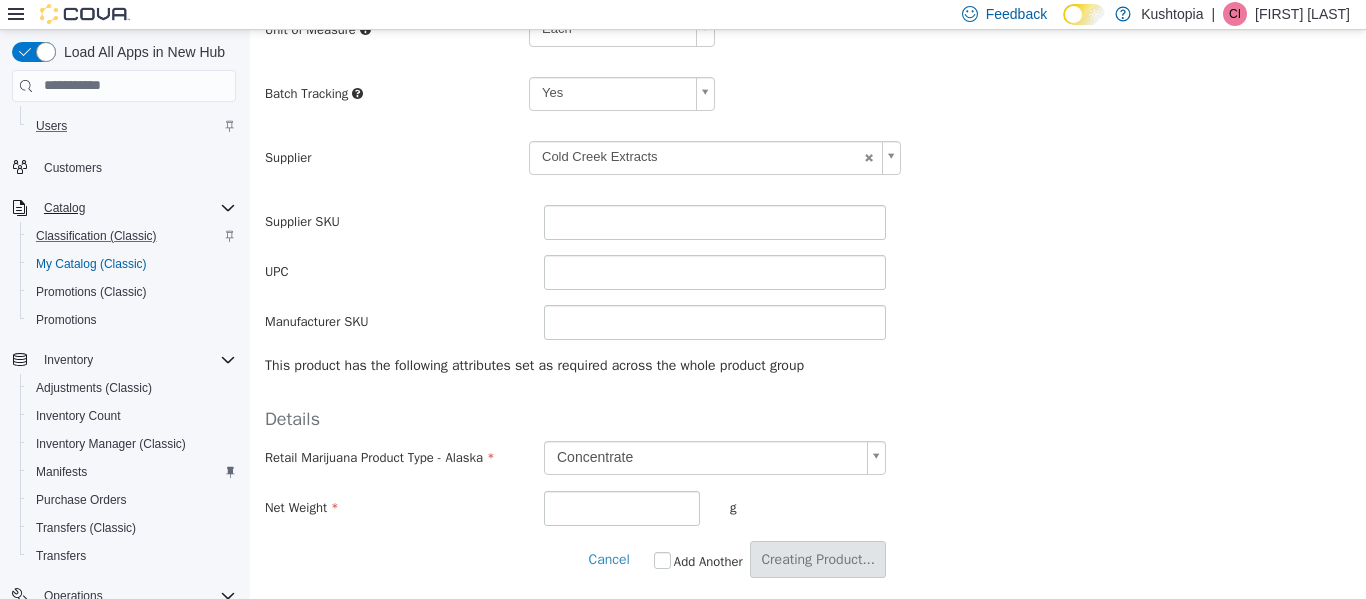scroll, scrollTop: 0, scrollLeft: 0, axis: both 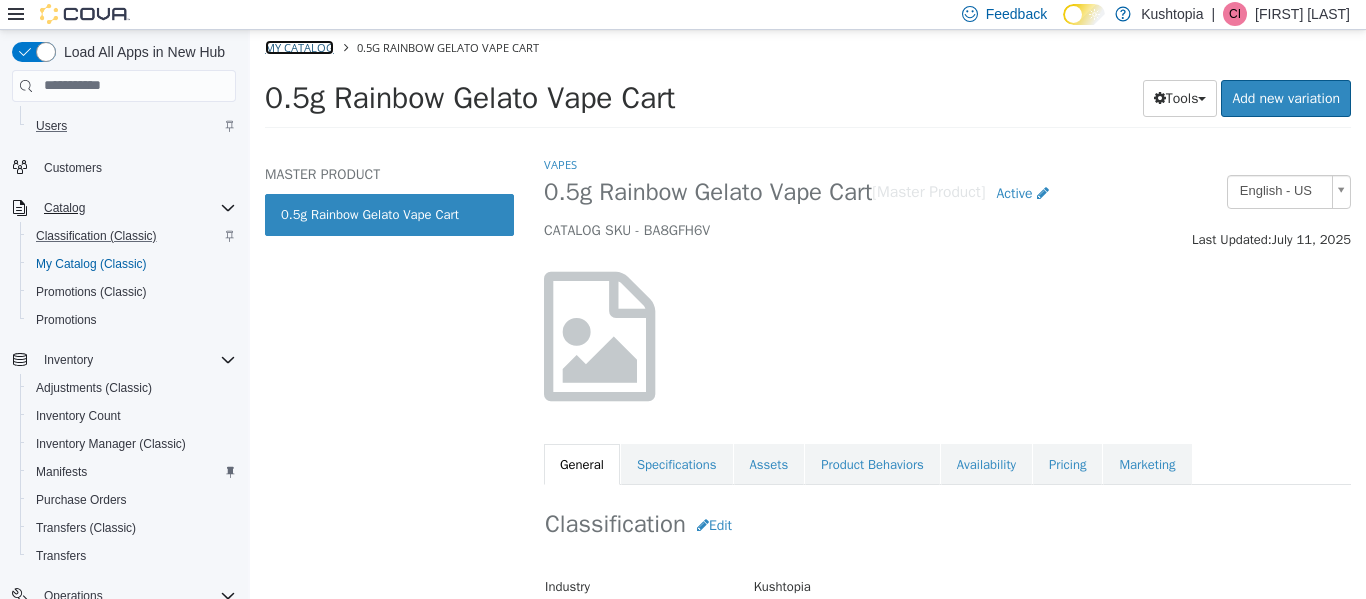 click on "My Catalog" at bounding box center [299, 46] 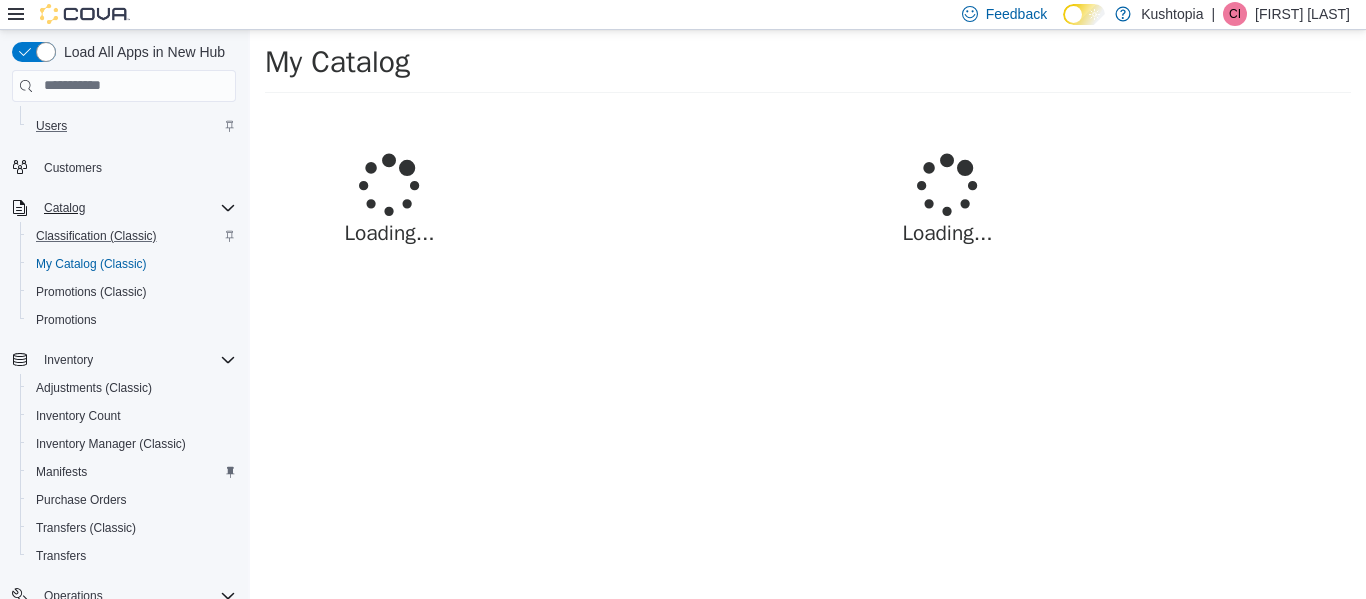 select on "**********" 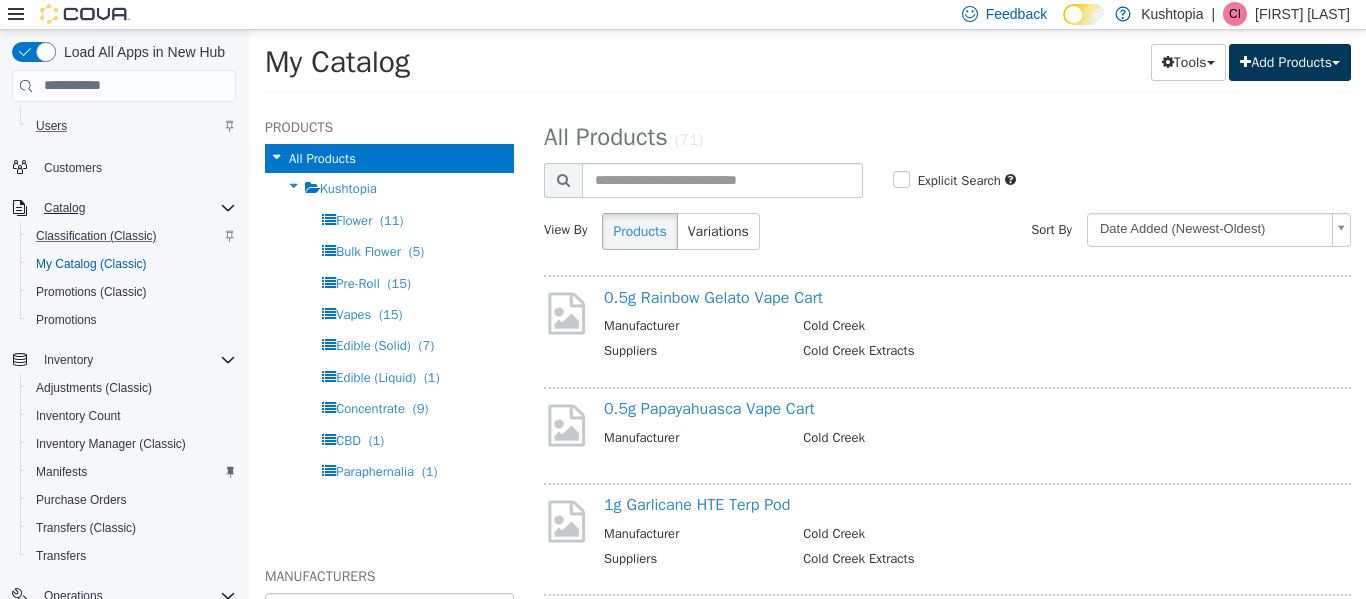 click on "Add Products" at bounding box center (1290, 61) 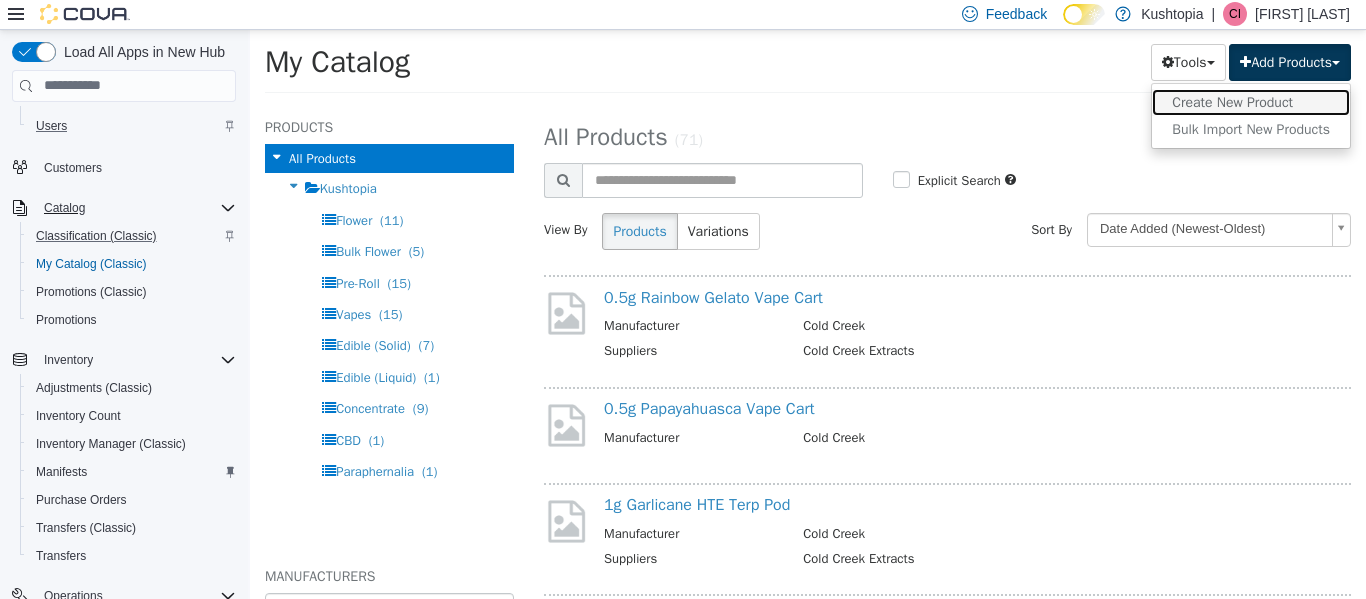 click on "Create New Product" at bounding box center (1251, 101) 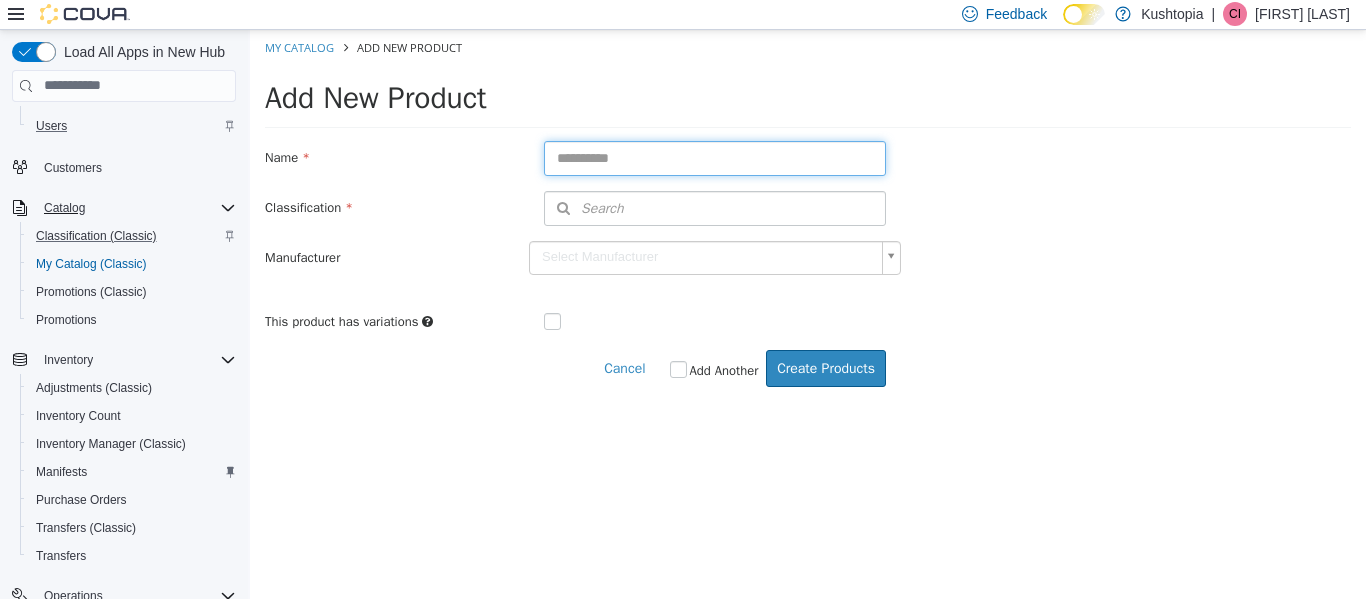 click at bounding box center (715, 157) 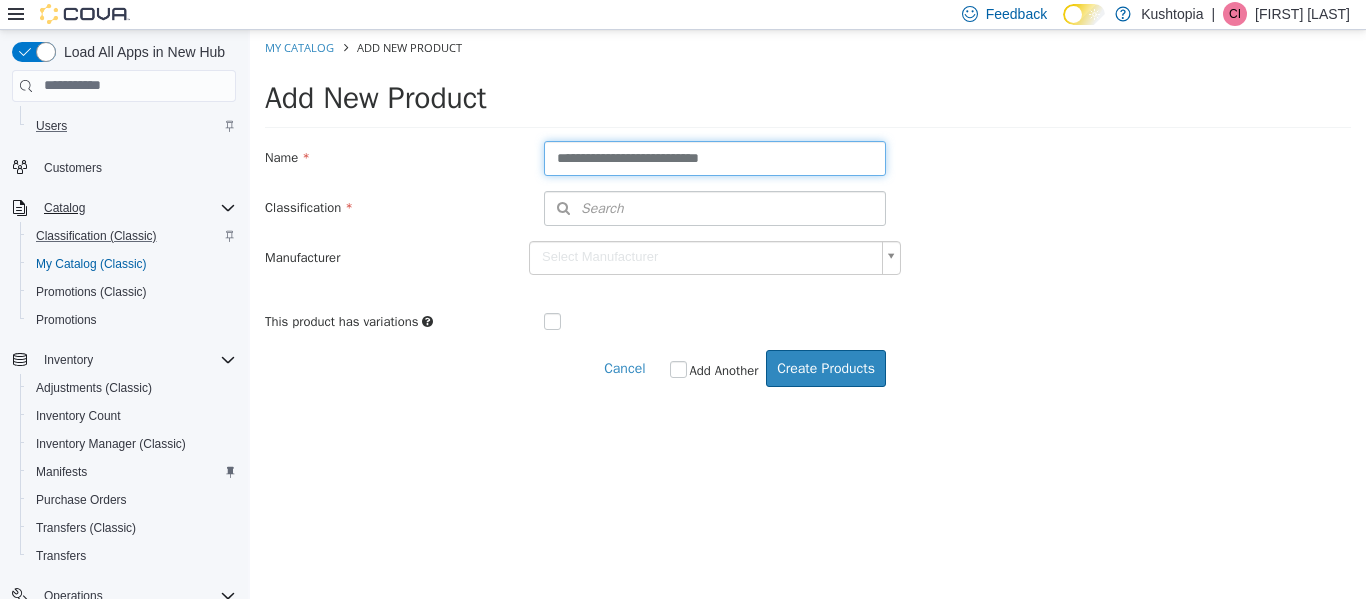 type on "**********" 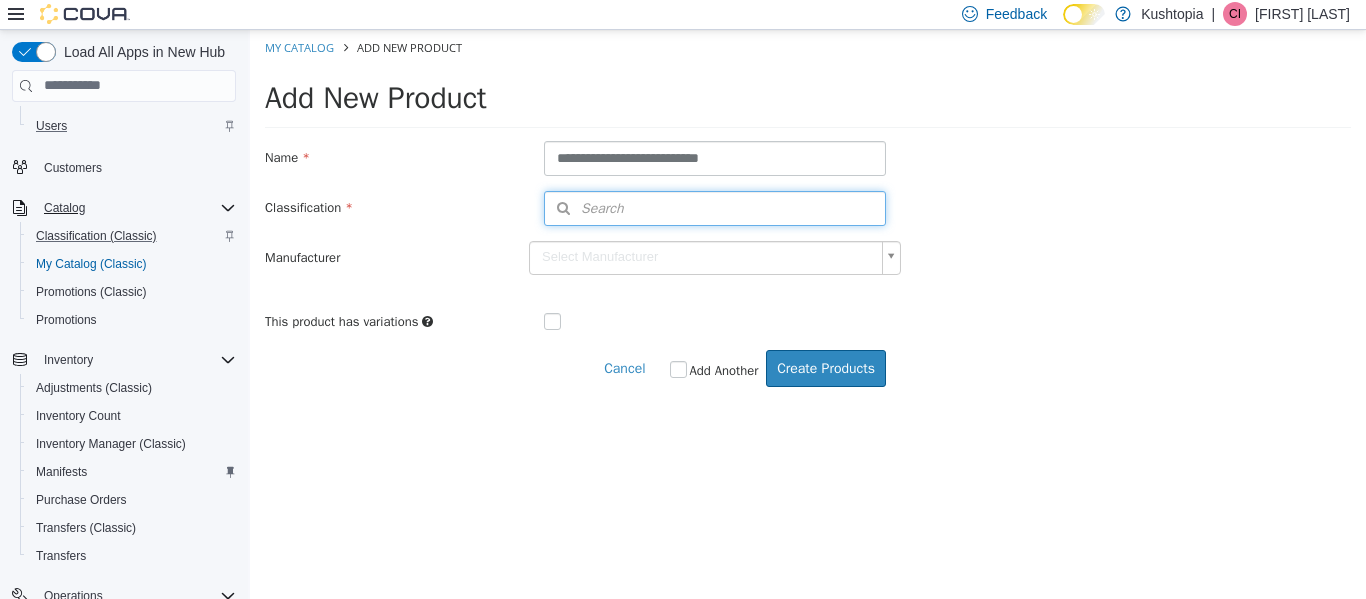 type 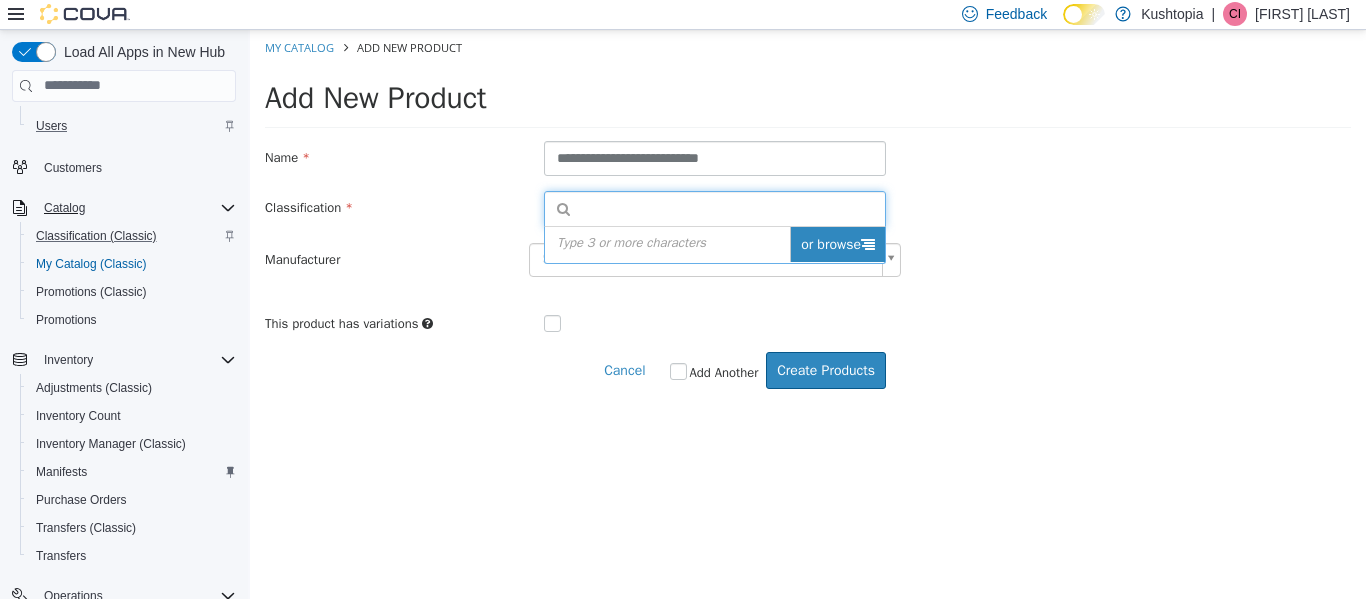 click on "or browse" at bounding box center [837, 243] 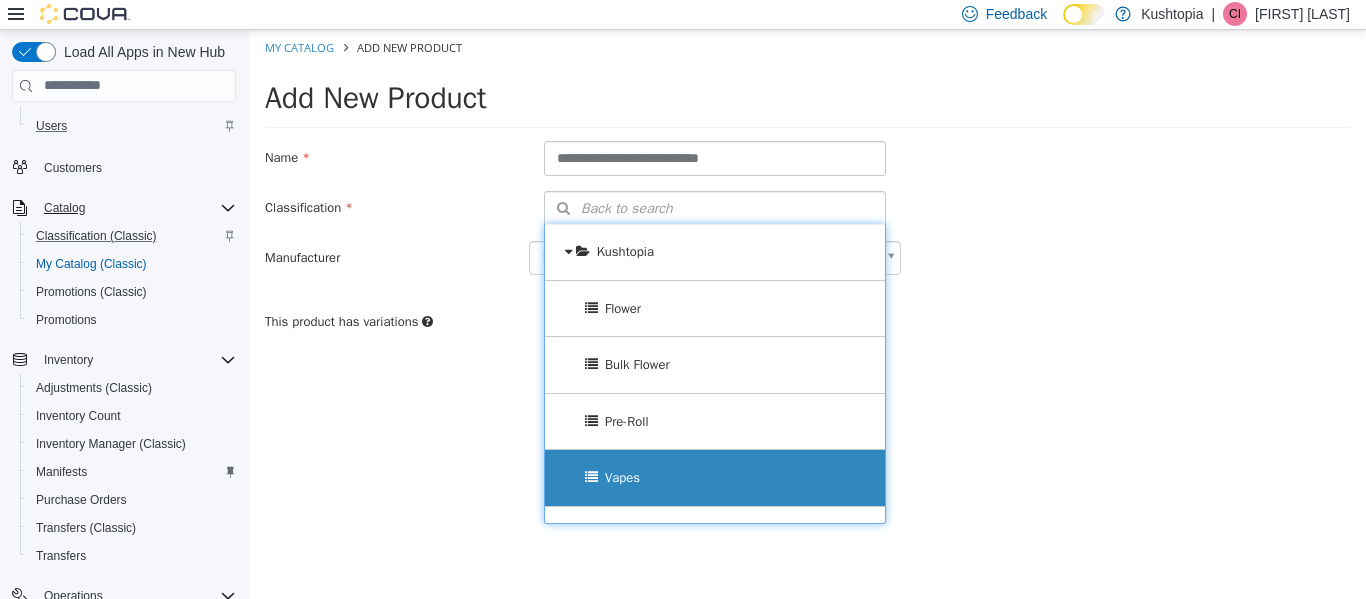 click on "Vapes" at bounding box center [715, 477] 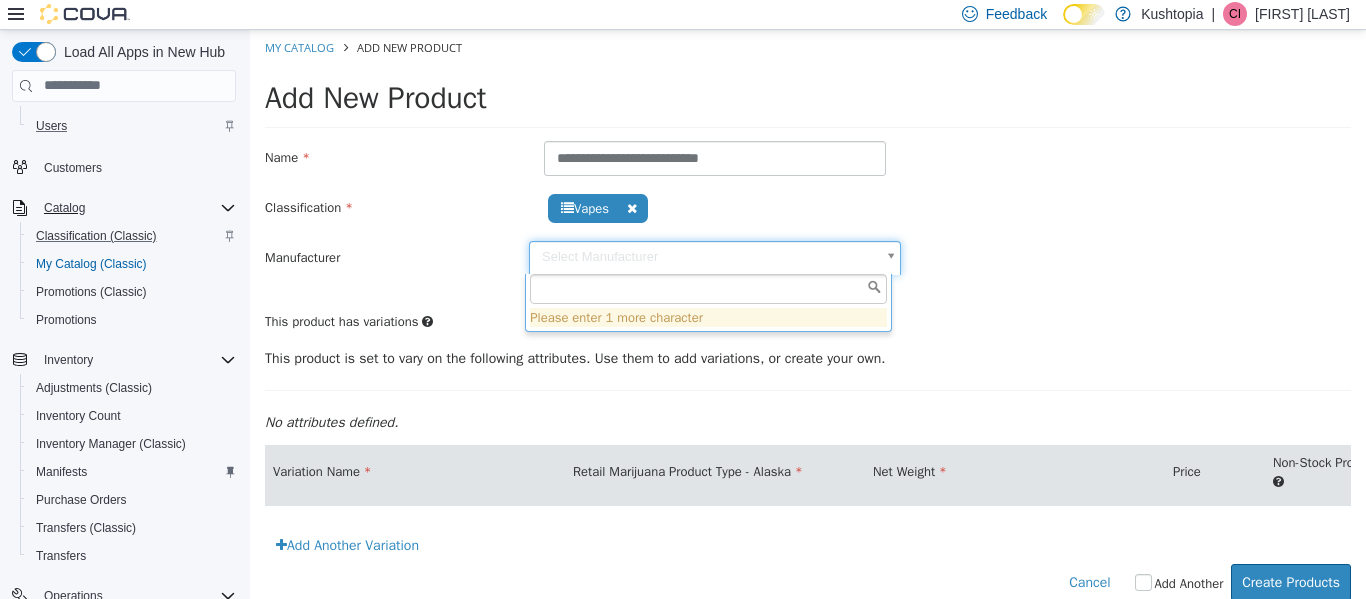 click on "**********" at bounding box center (808, 325) 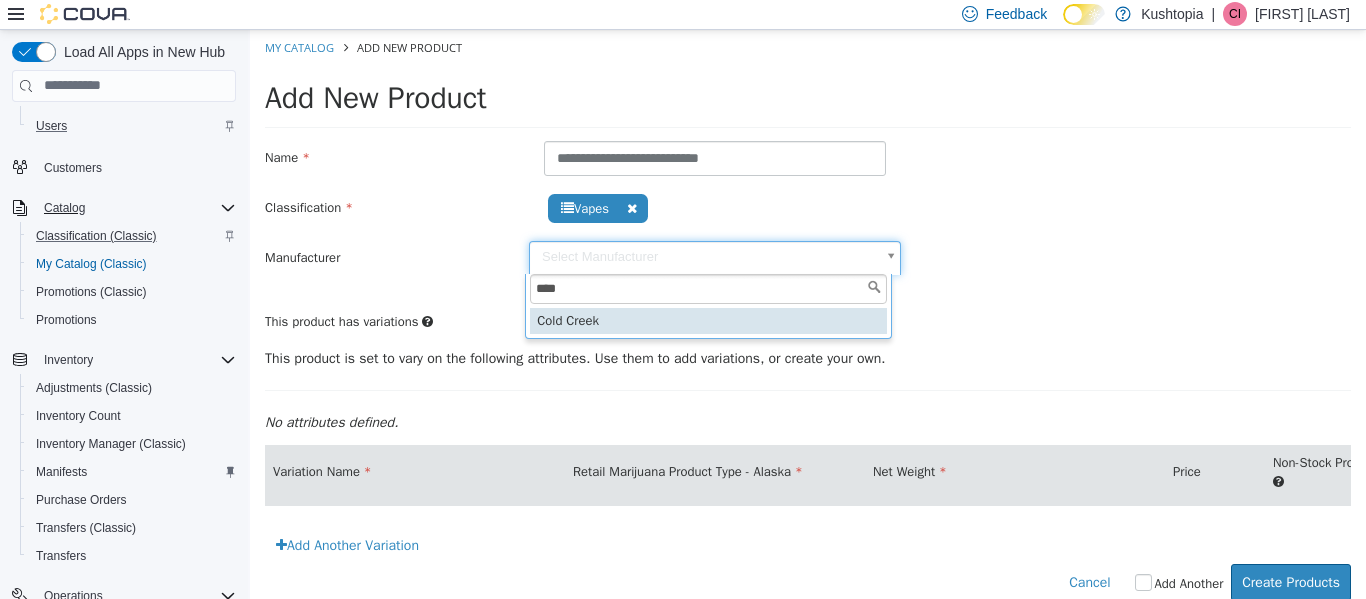type on "****" 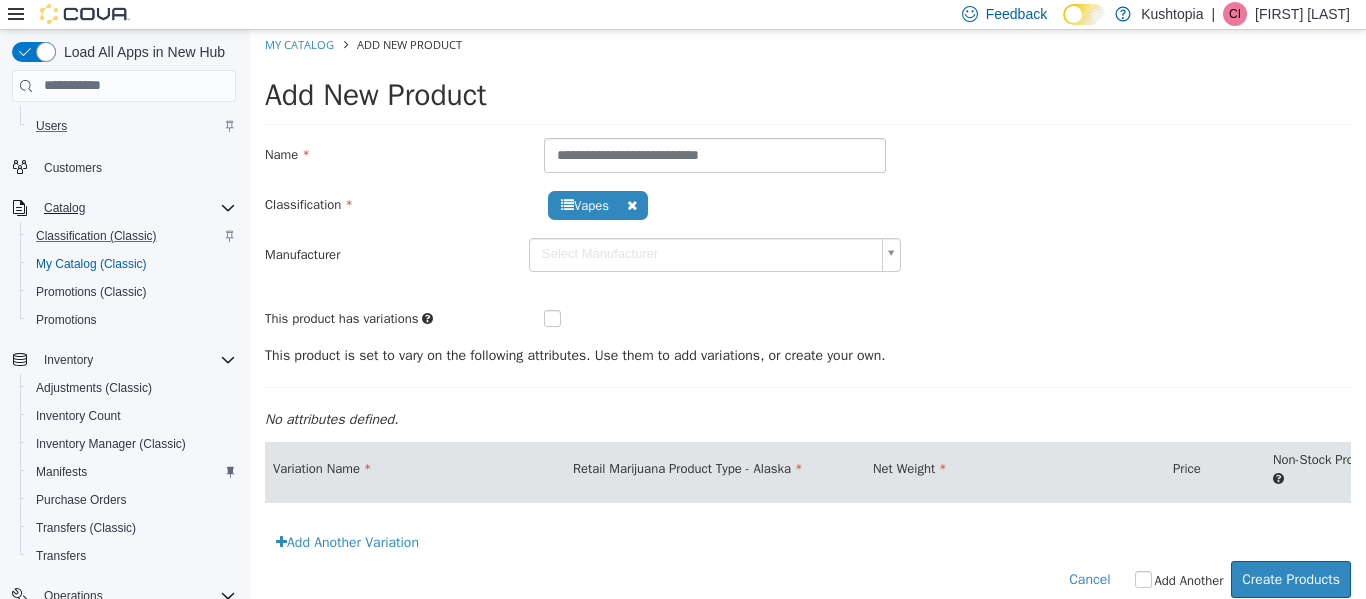 type on "******" 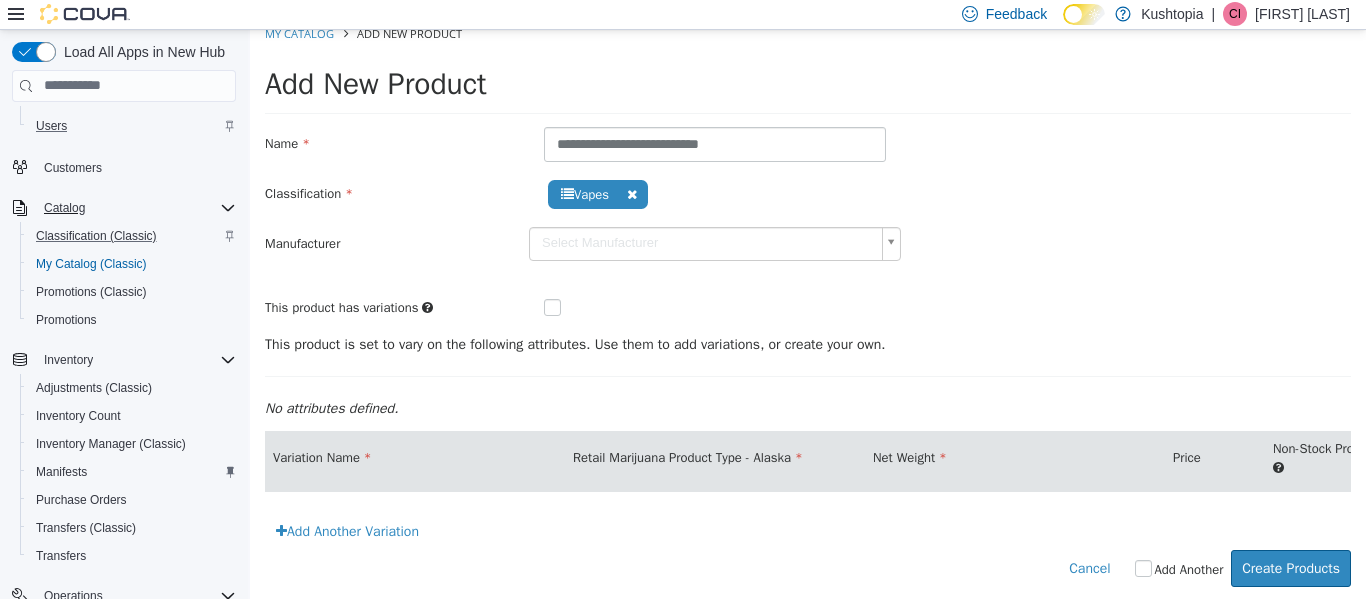 scroll, scrollTop: 38, scrollLeft: 0, axis: vertical 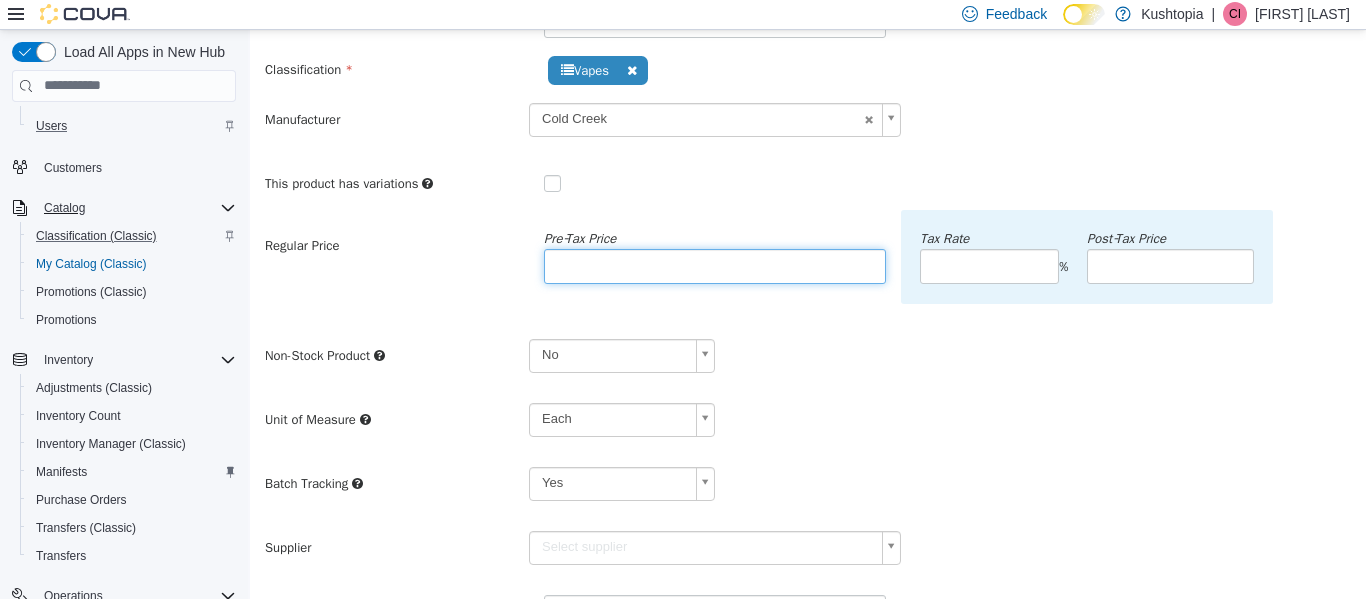 click at bounding box center (715, 265) 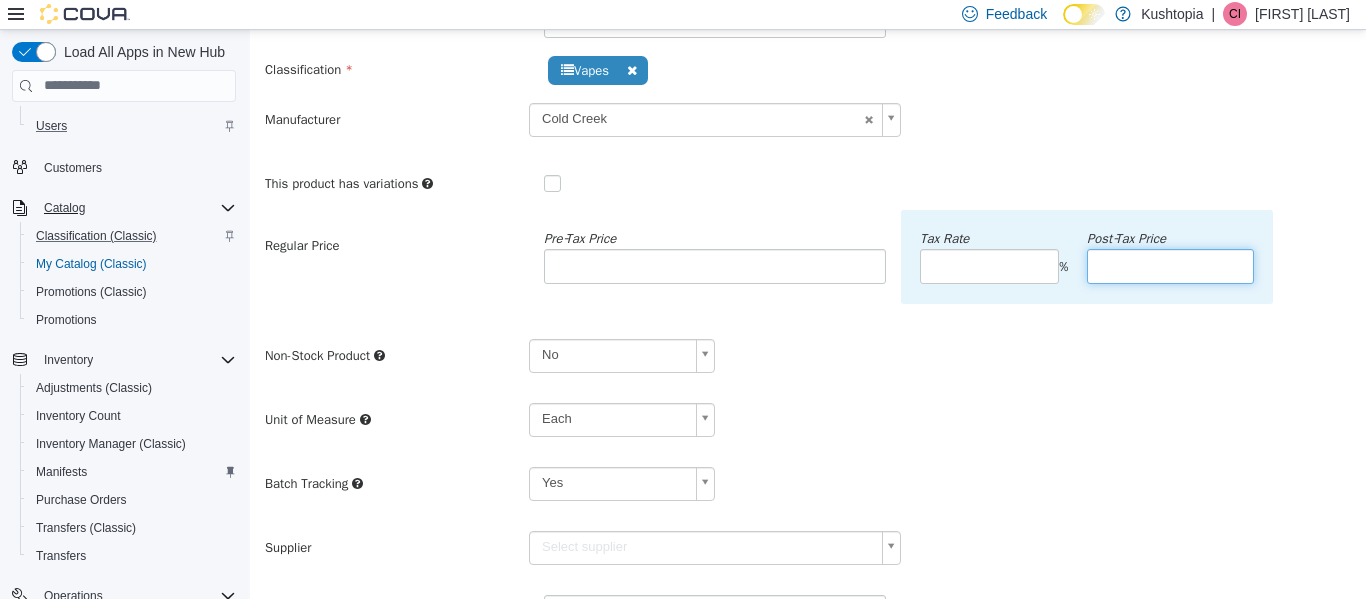 click at bounding box center [1170, 265] 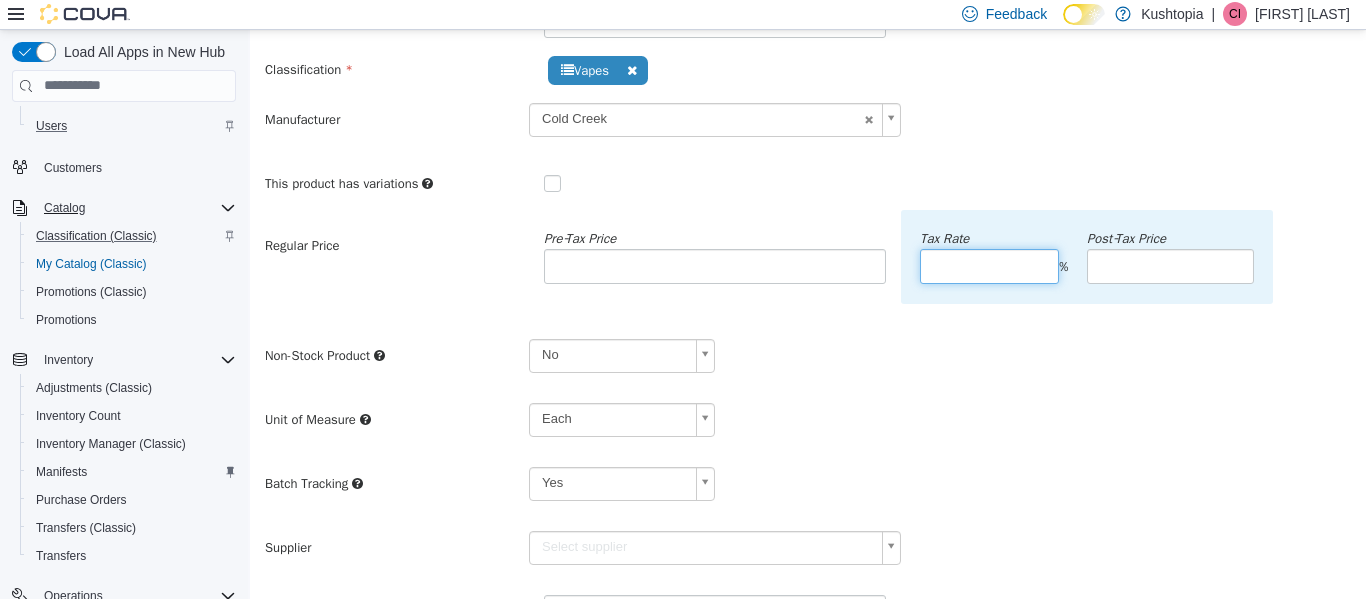 click at bounding box center (989, 265) 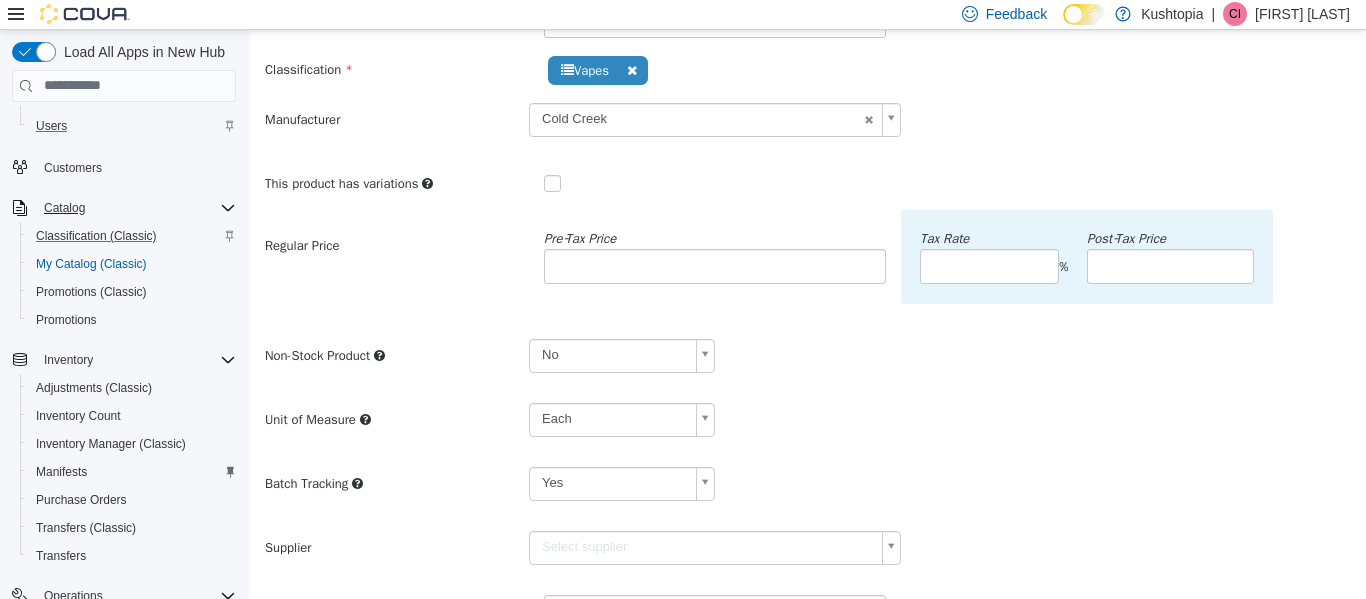 type 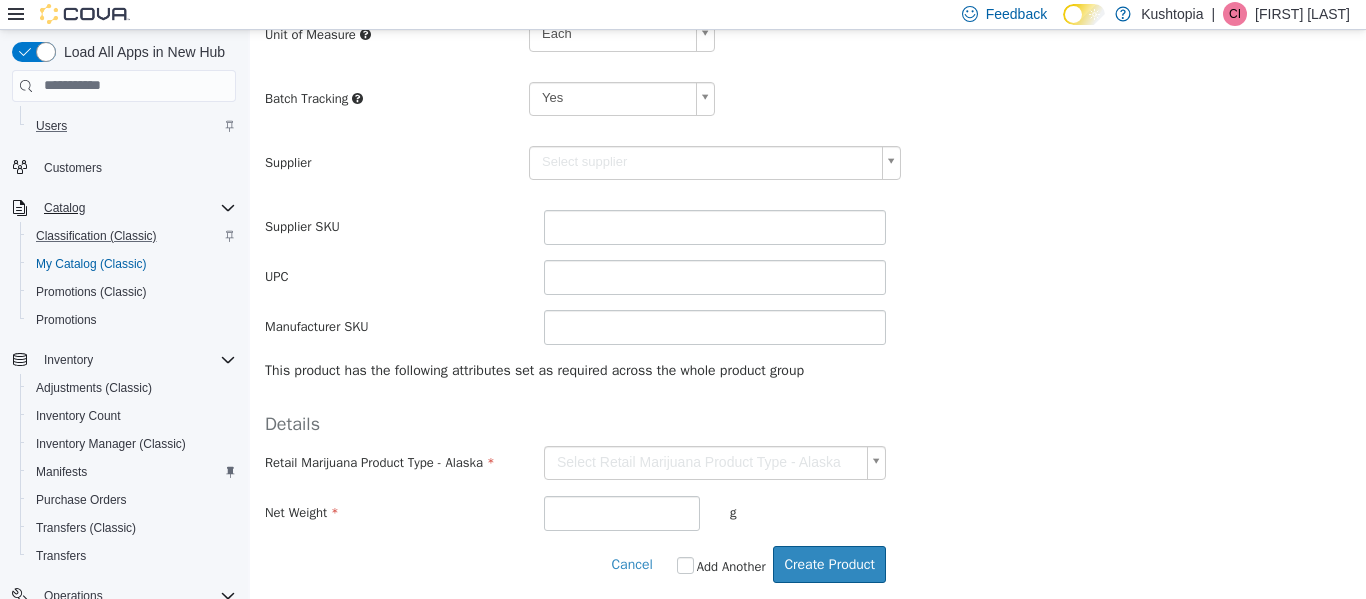 scroll, scrollTop: 540, scrollLeft: 0, axis: vertical 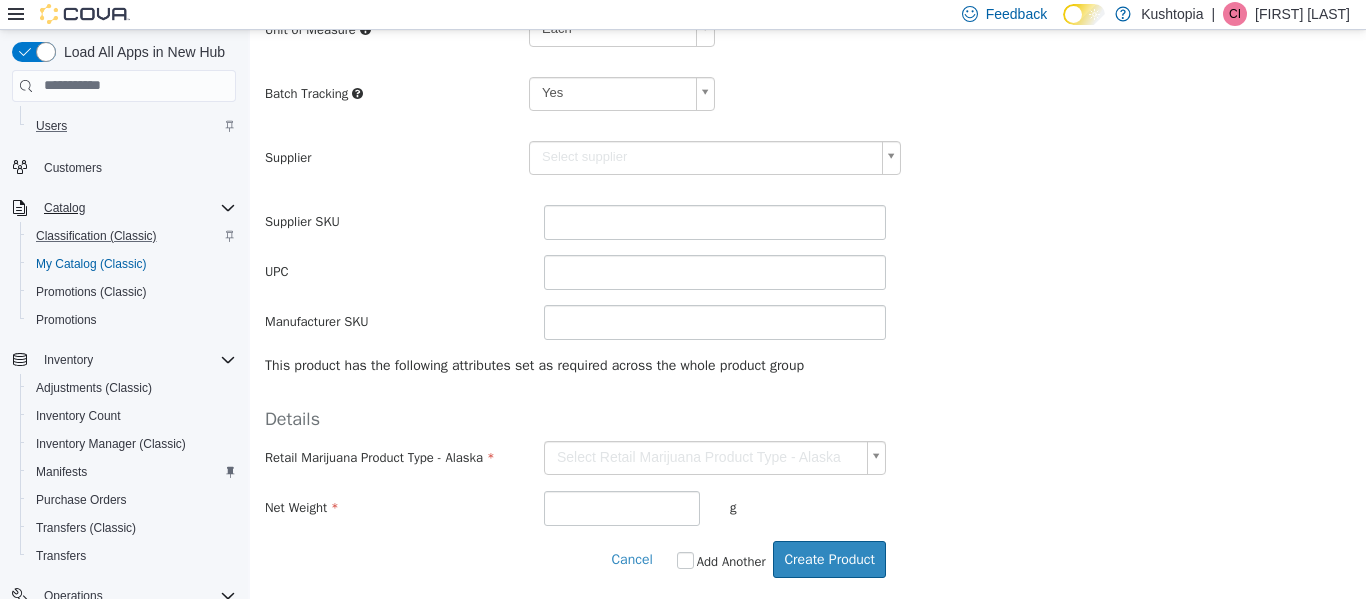 click on "**********" at bounding box center [808, 49] 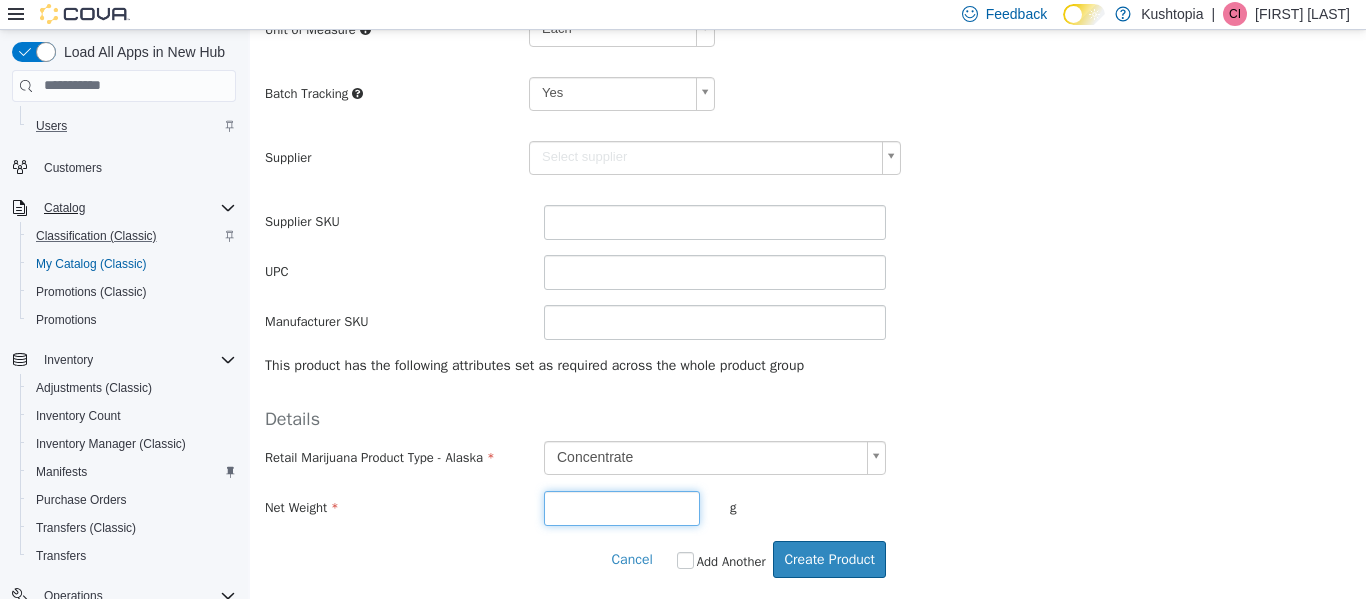 click at bounding box center (622, 507) 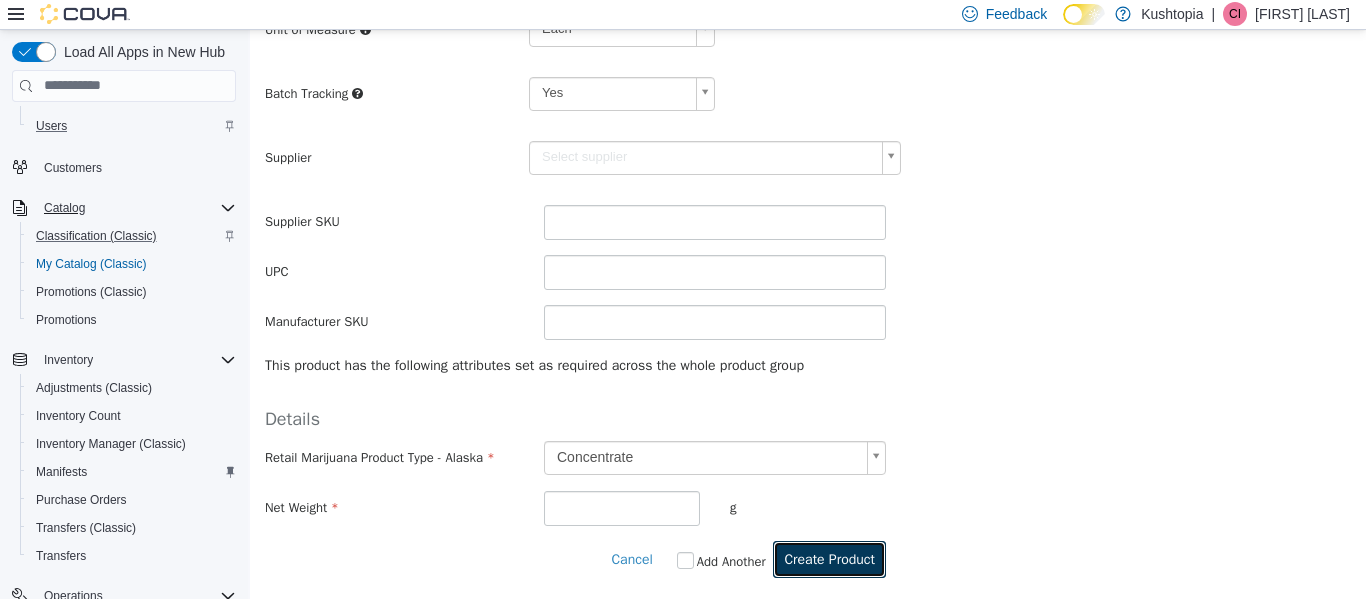click on "Create Product" at bounding box center (829, 558) 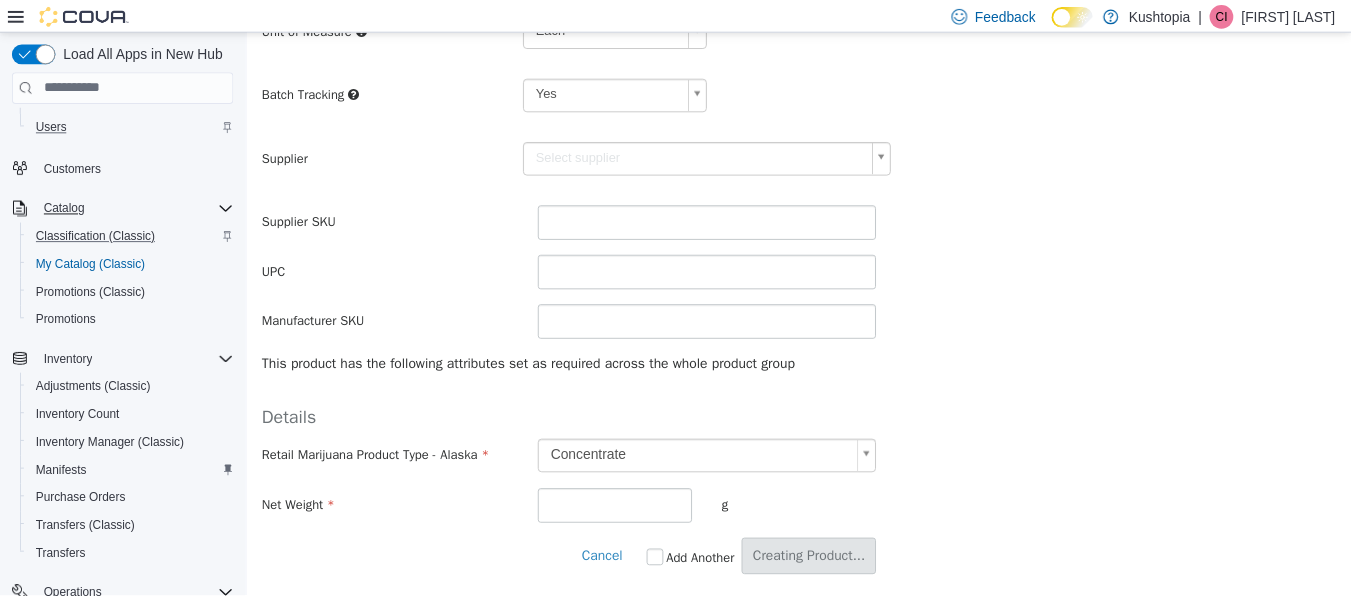 scroll, scrollTop: 0, scrollLeft: 0, axis: both 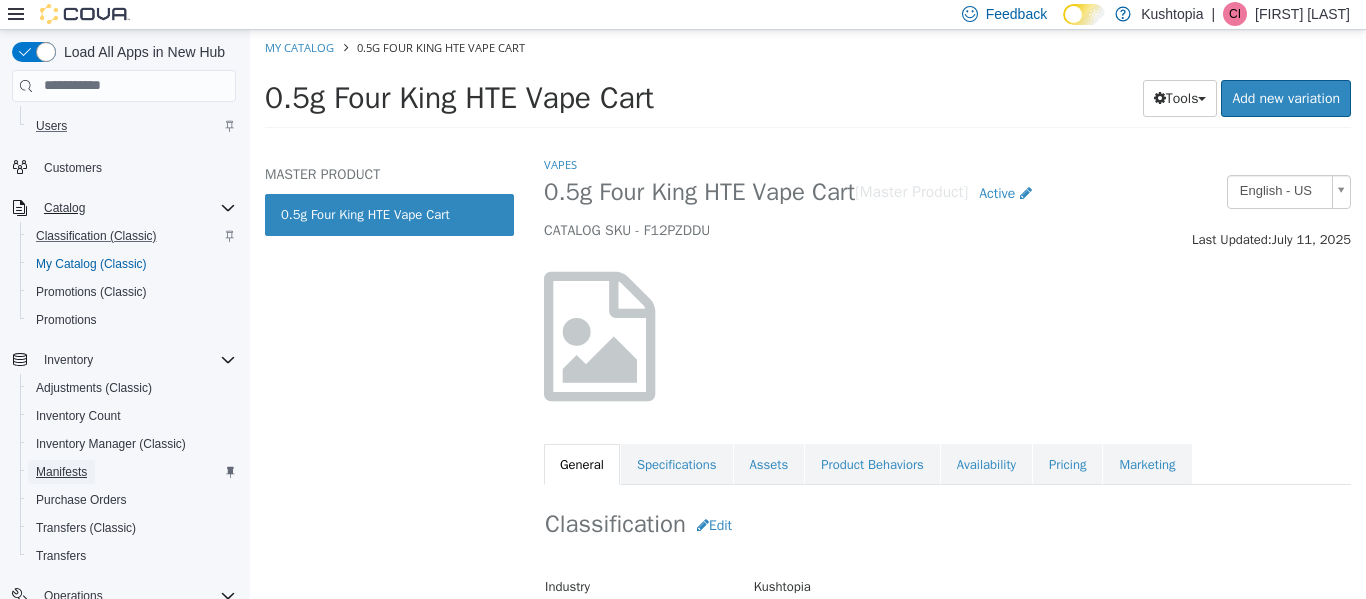 click on "Manifests" at bounding box center [61, 472] 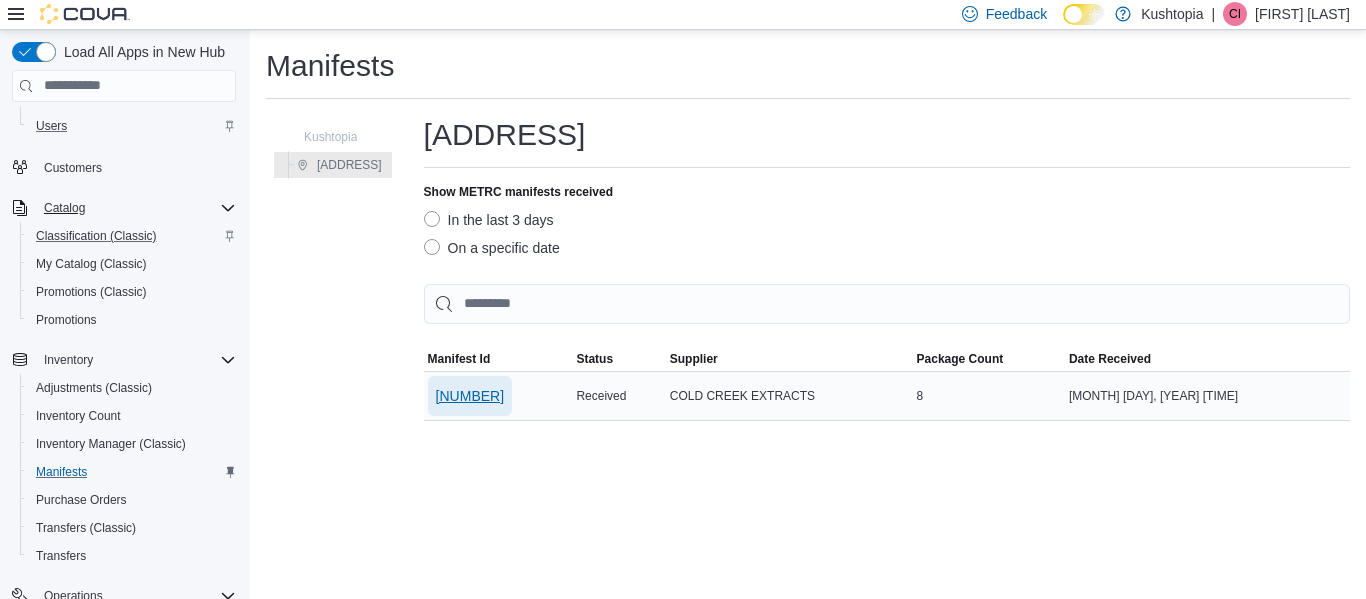 click on "[NUMBER]" at bounding box center (470, 396) 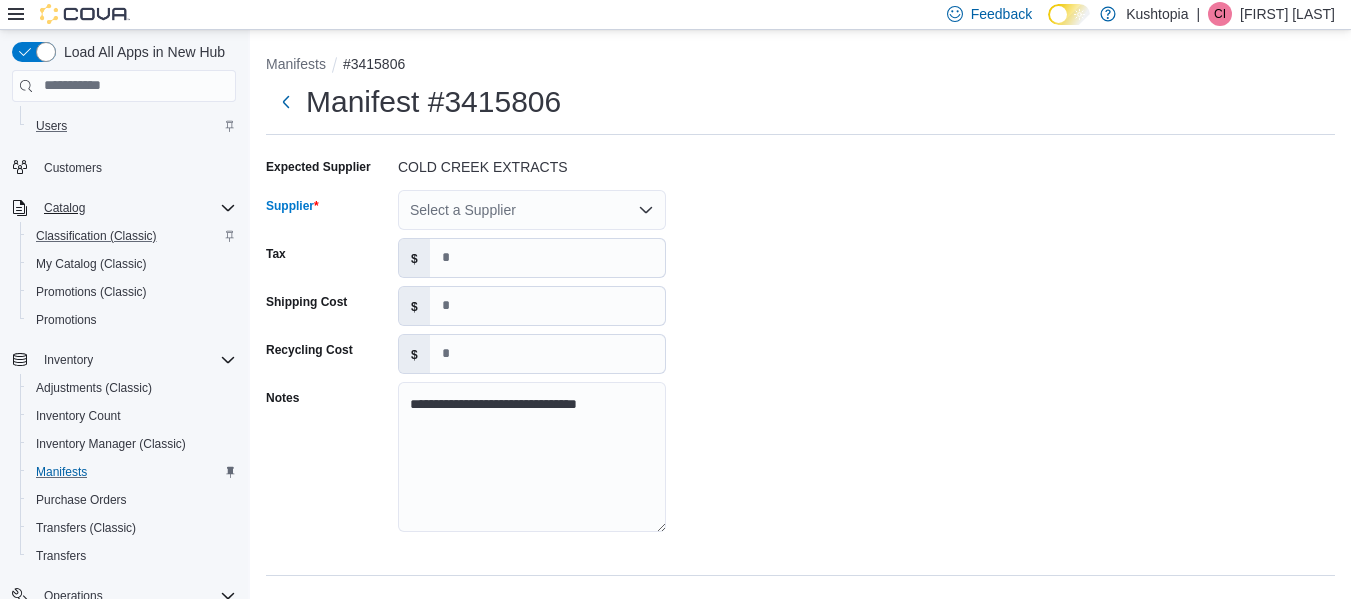 click on "Select a Supplier" at bounding box center [532, 210] 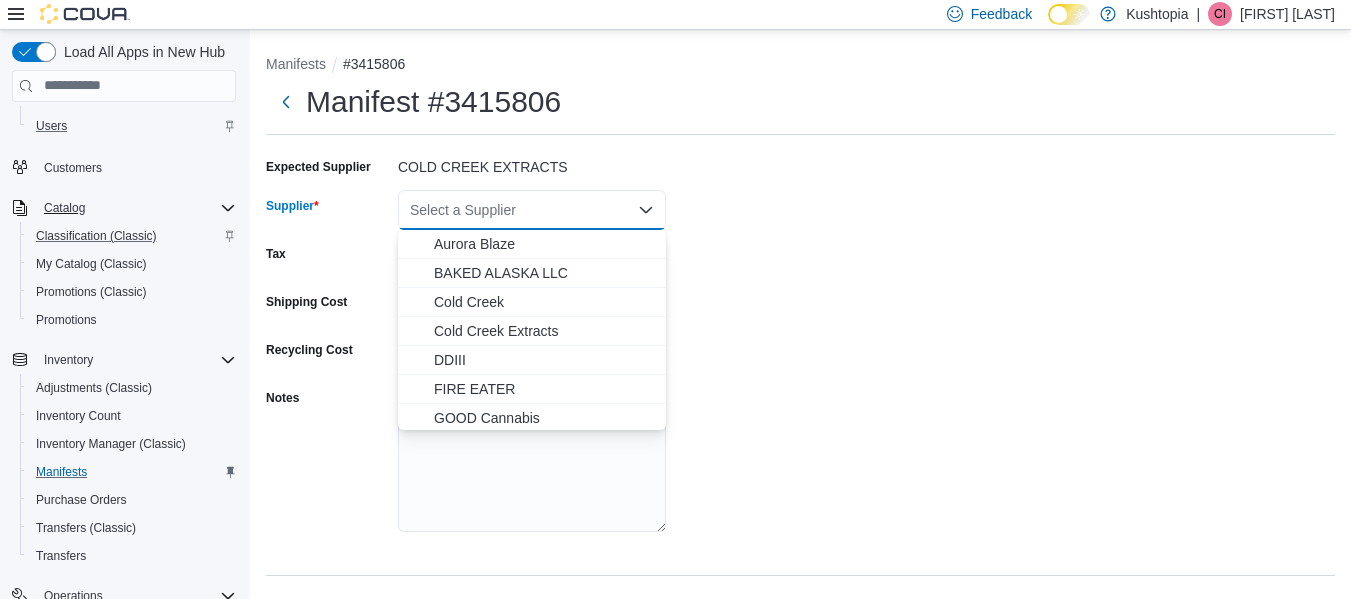 click on "Cold Creek" at bounding box center [544, 302] 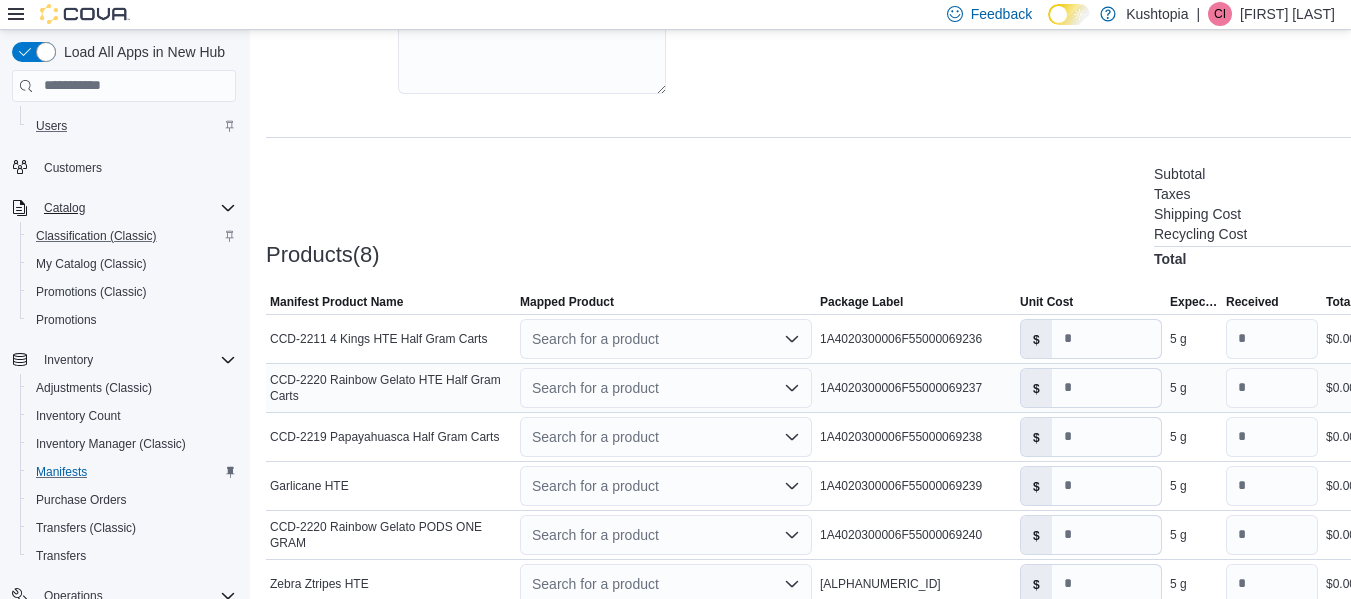 scroll, scrollTop: 500, scrollLeft: 0, axis: vertical 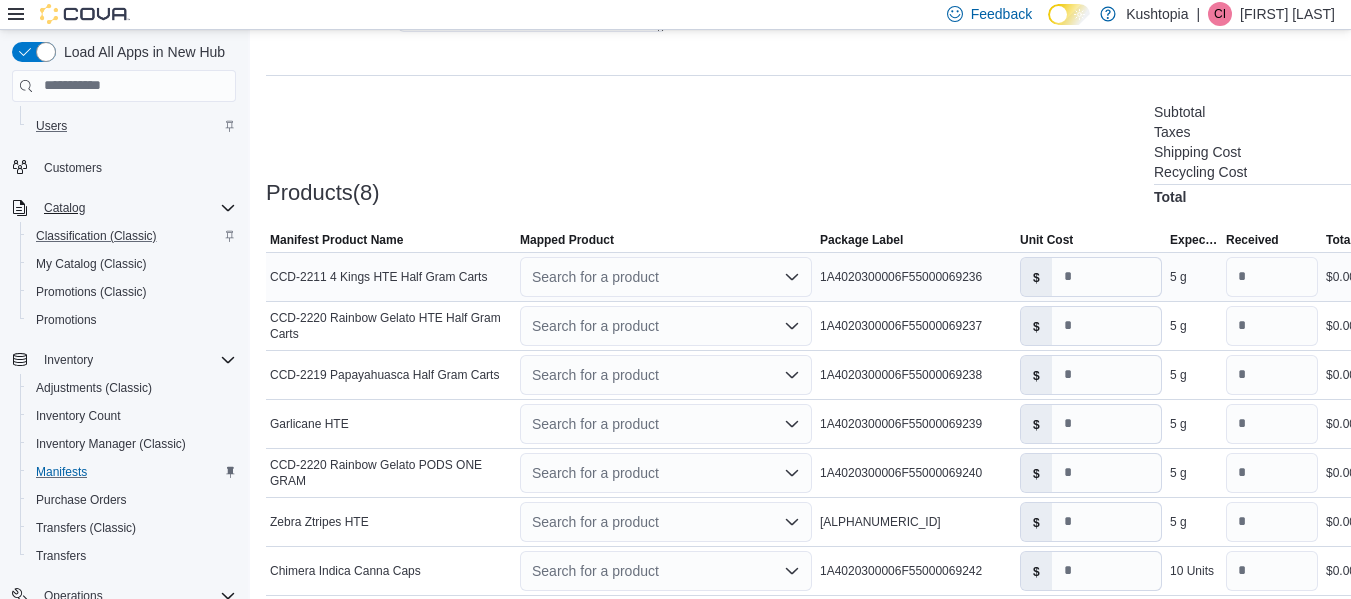 click 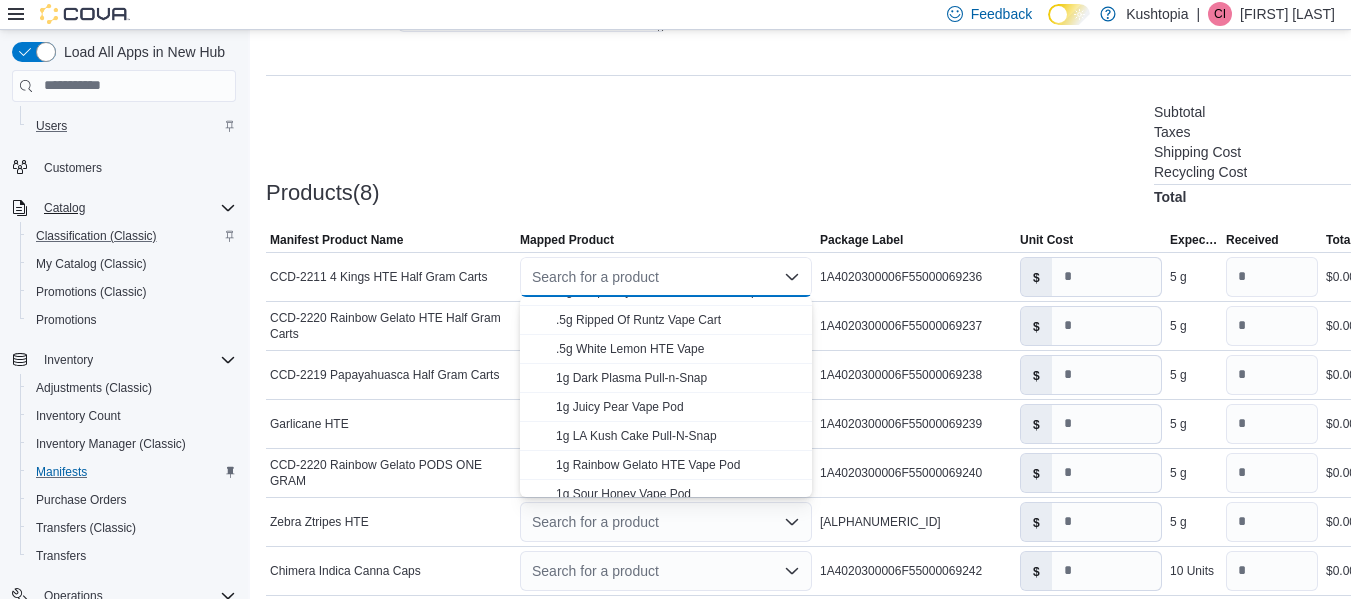 scroll, scrollTop: 206, scrollLeft: 0, axis: vertical 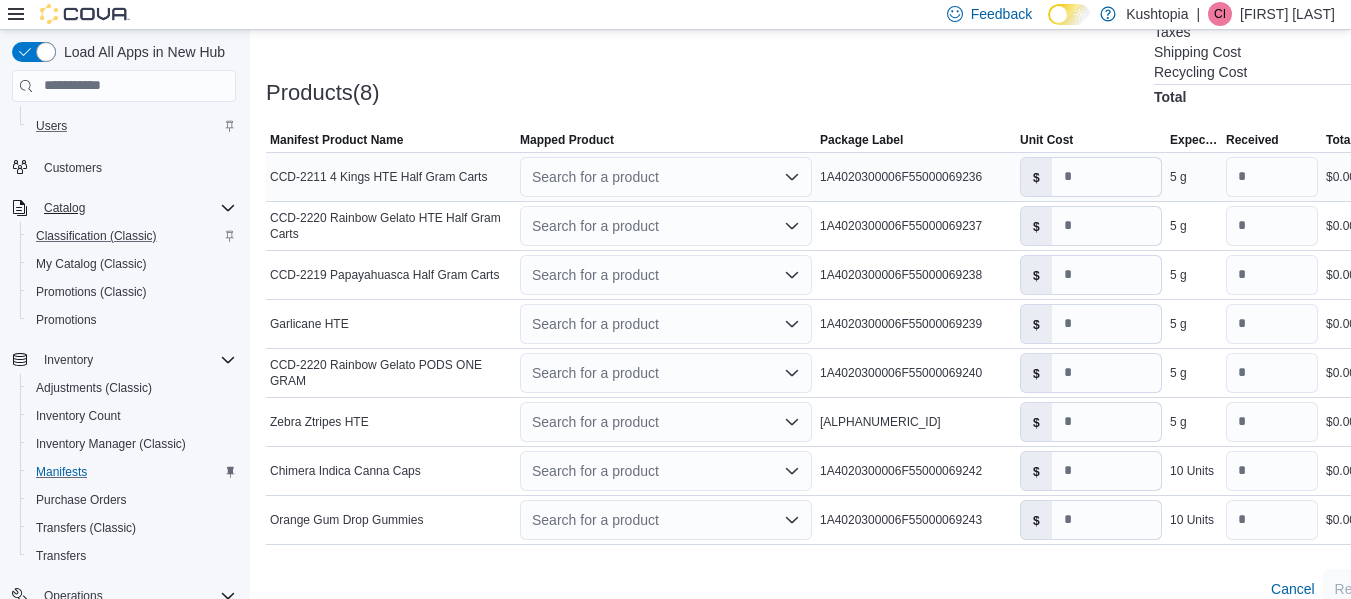 click 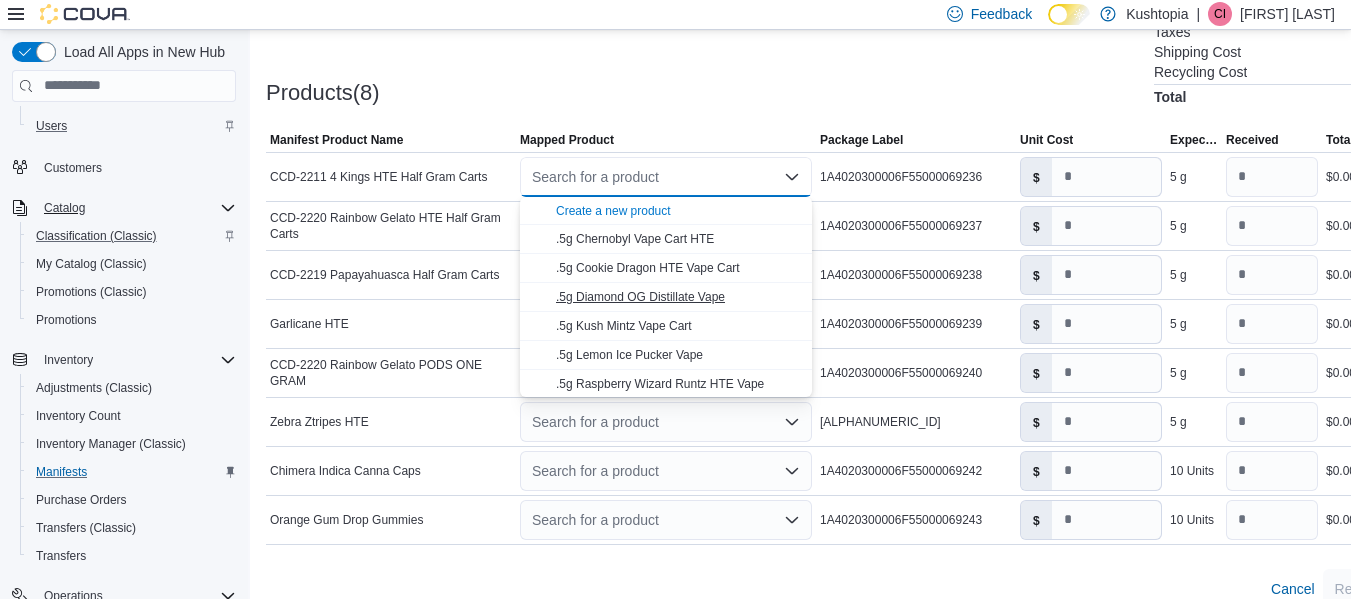 scroll, scrollTop: 0, scrollLeft: 0, axis: both 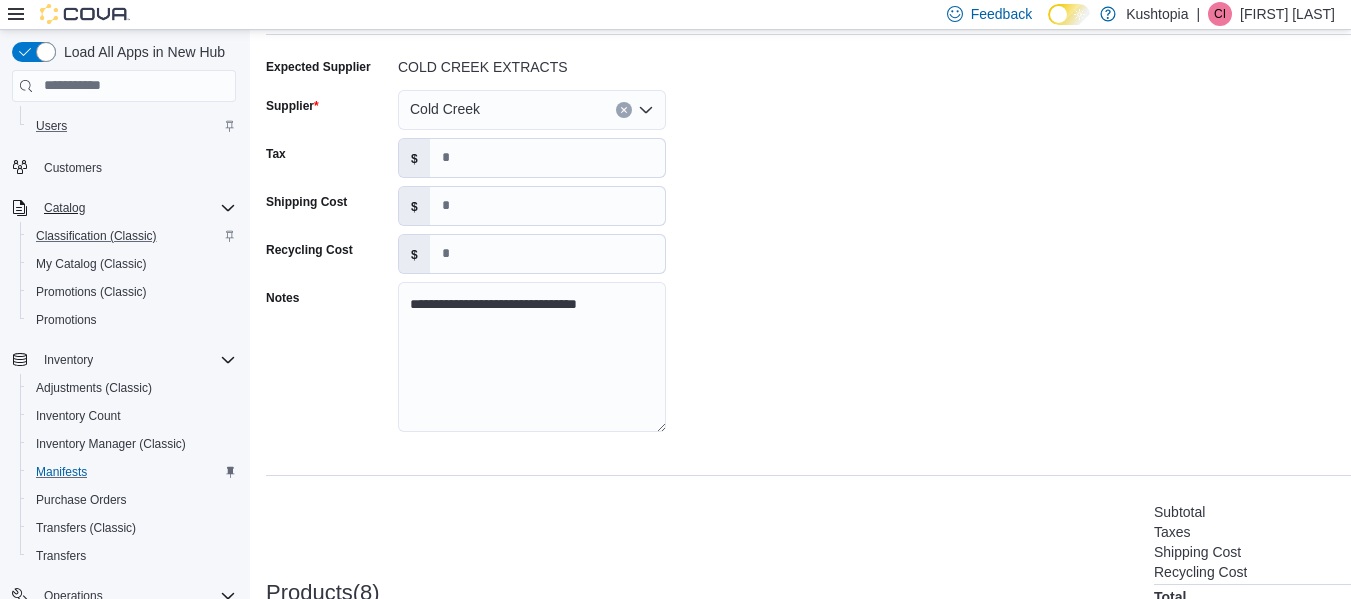 click 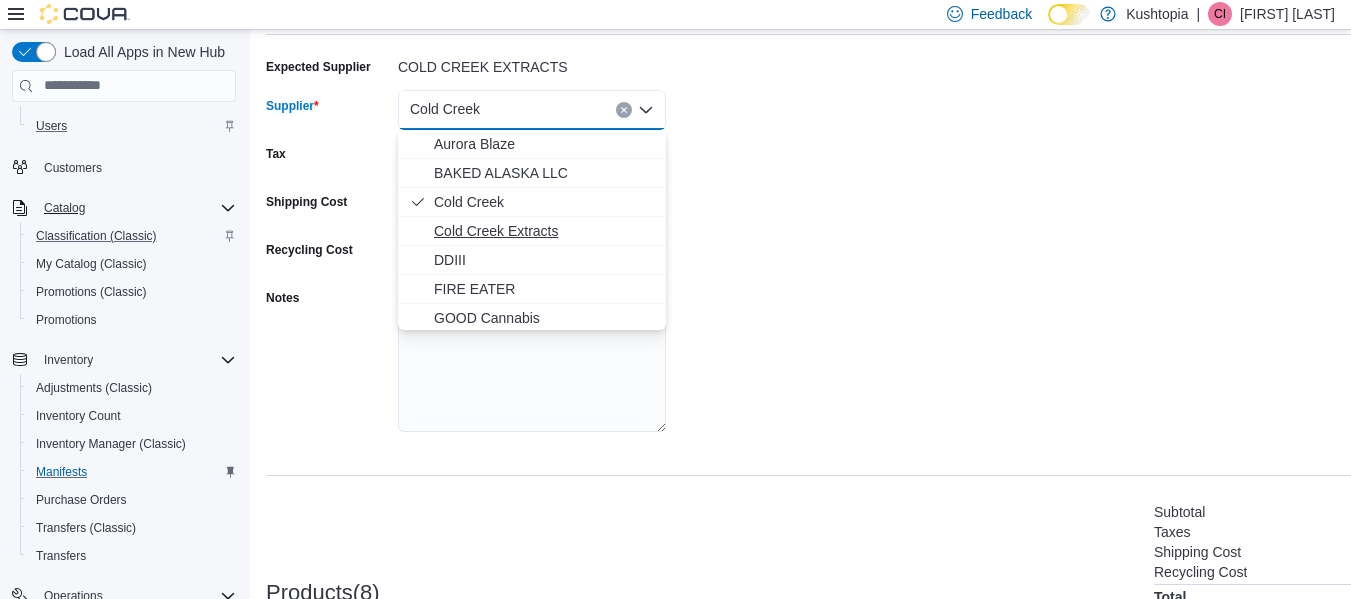 click on "Cold Creek Extracts" at bounding box center (544, 231) 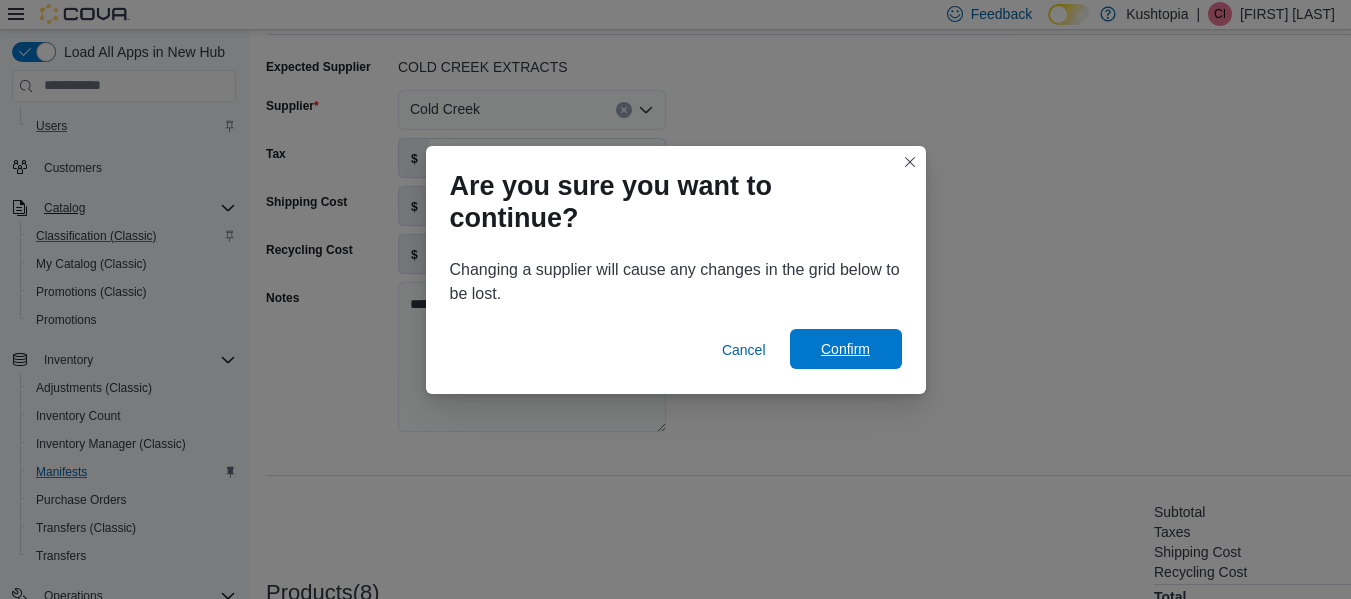 click on "Confirm" at bounding box center [845, 349] 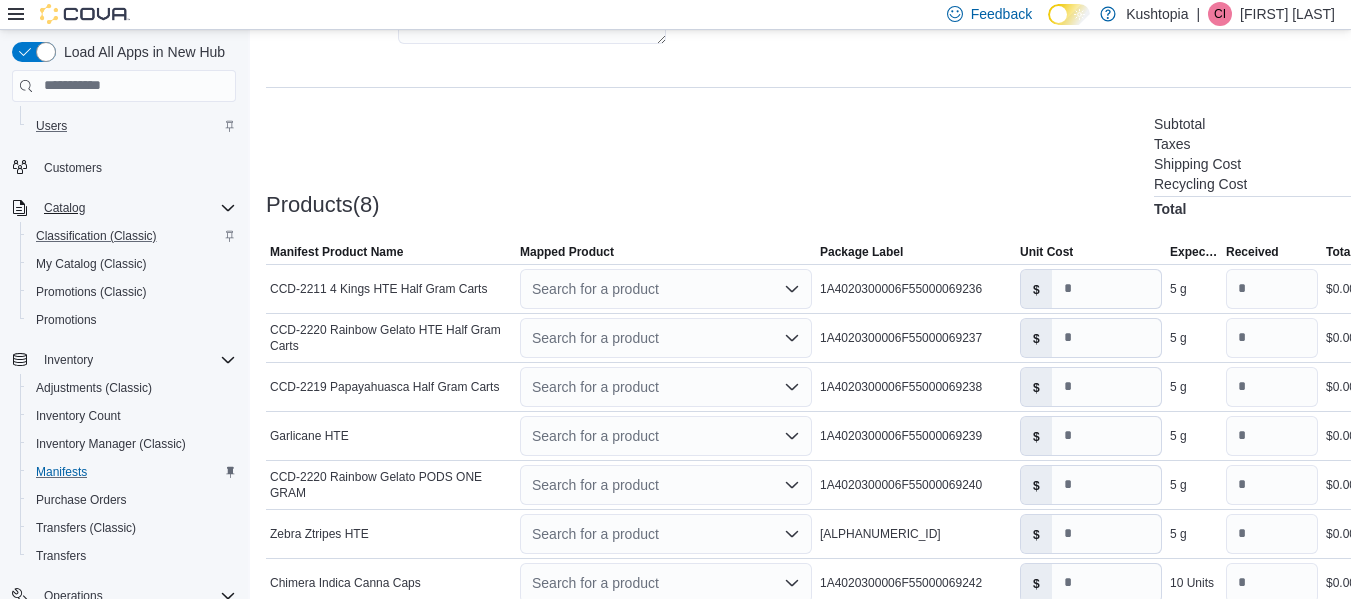 scroll, scrollTop: 500, scrollLeft: 0, axis: vertical 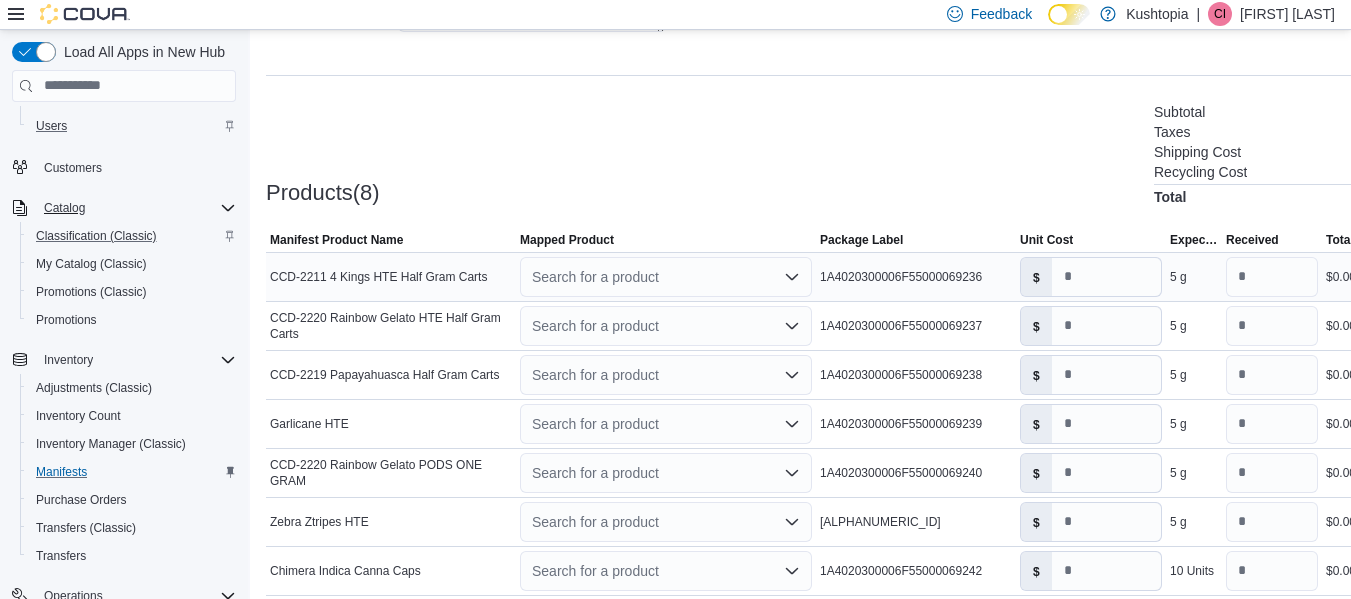click 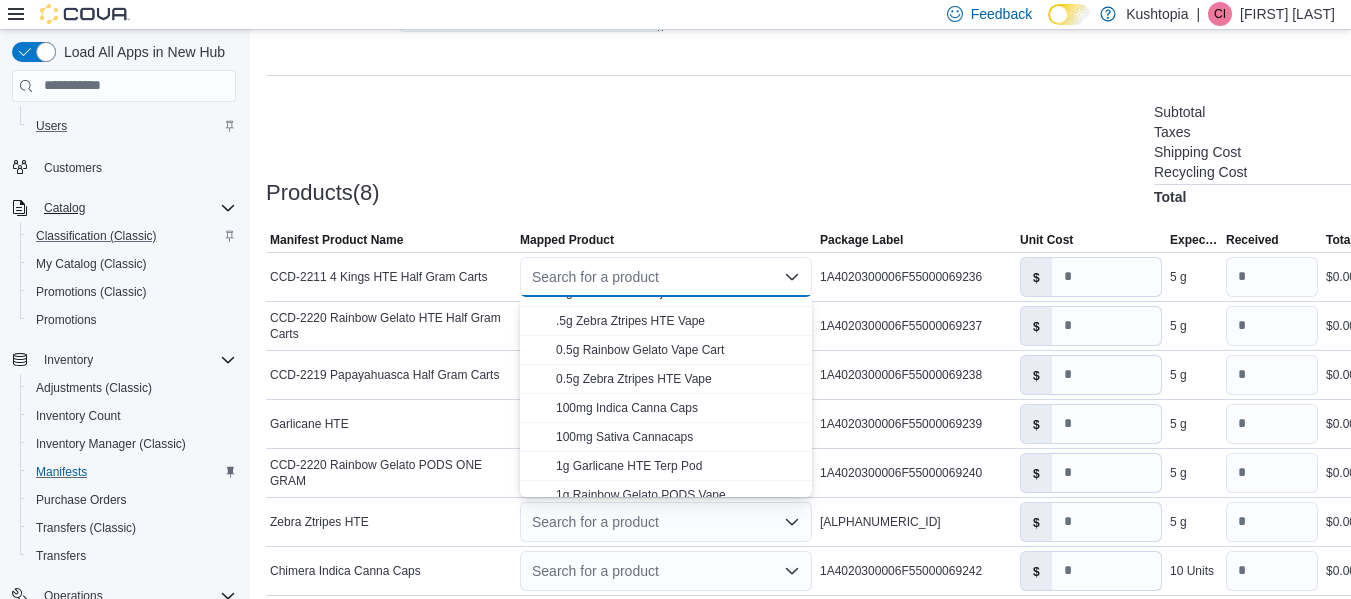 scroll, scrollTop: 148, scrollLeft: 0, axis: vertical 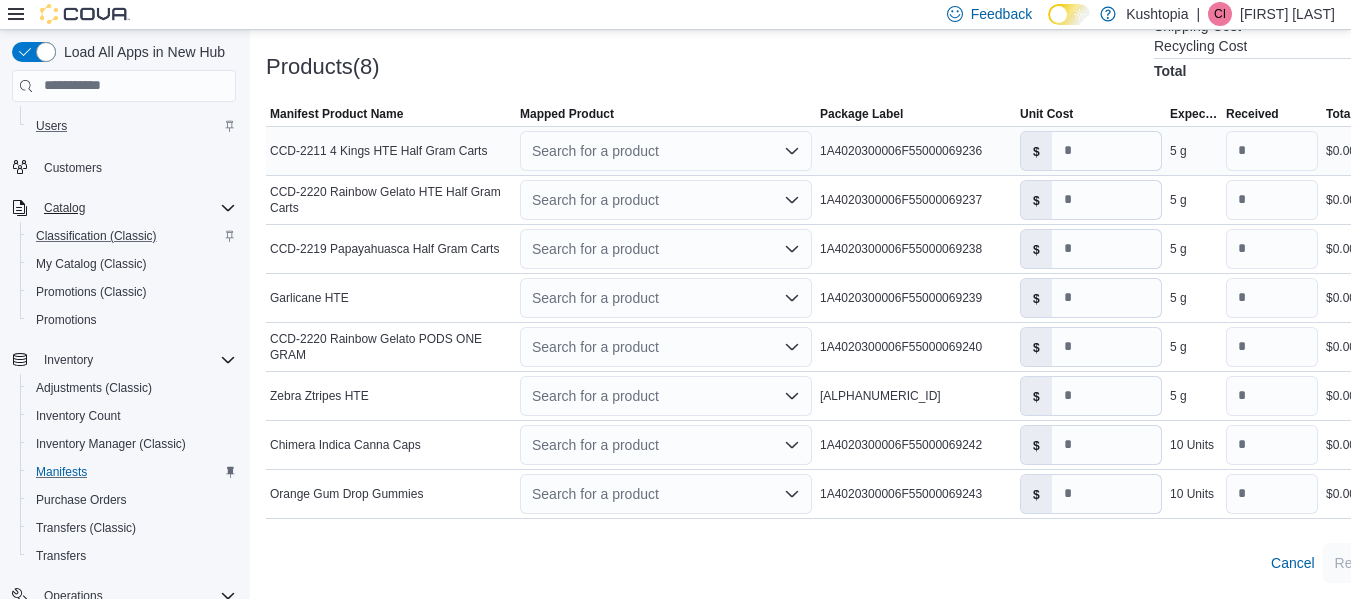 click on "Search for a product" at bounding box center (666, 151) 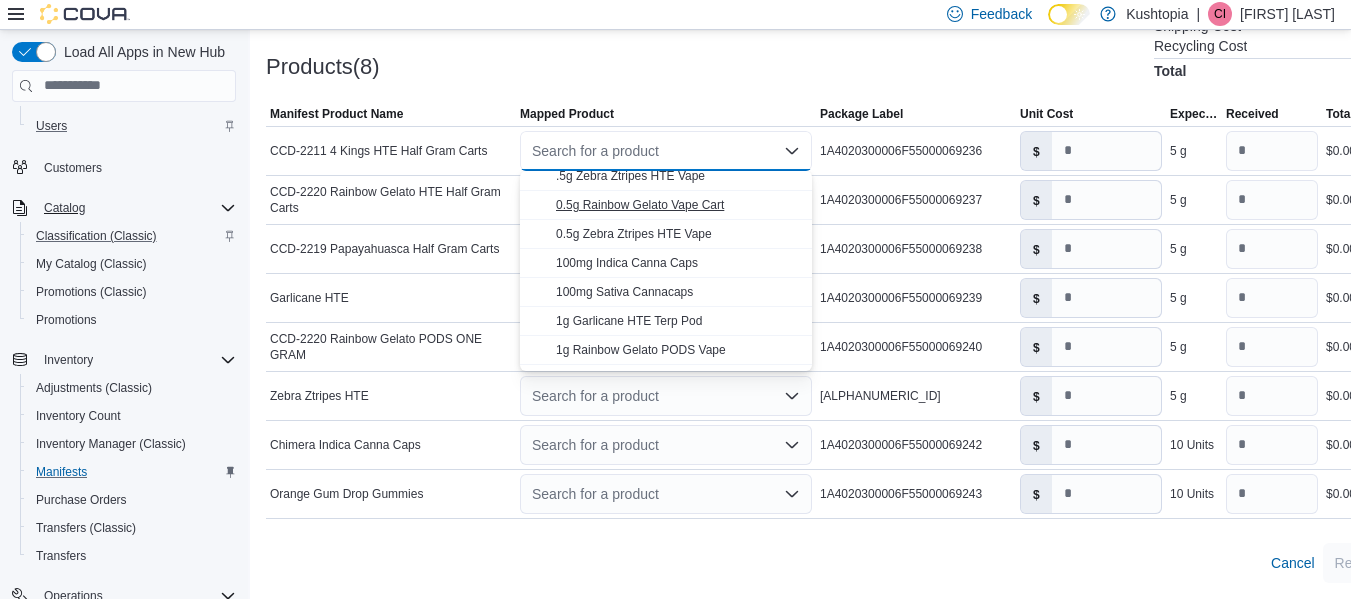 scroll, scrollTop: 148, scrollLeft: 0, axis: vertical 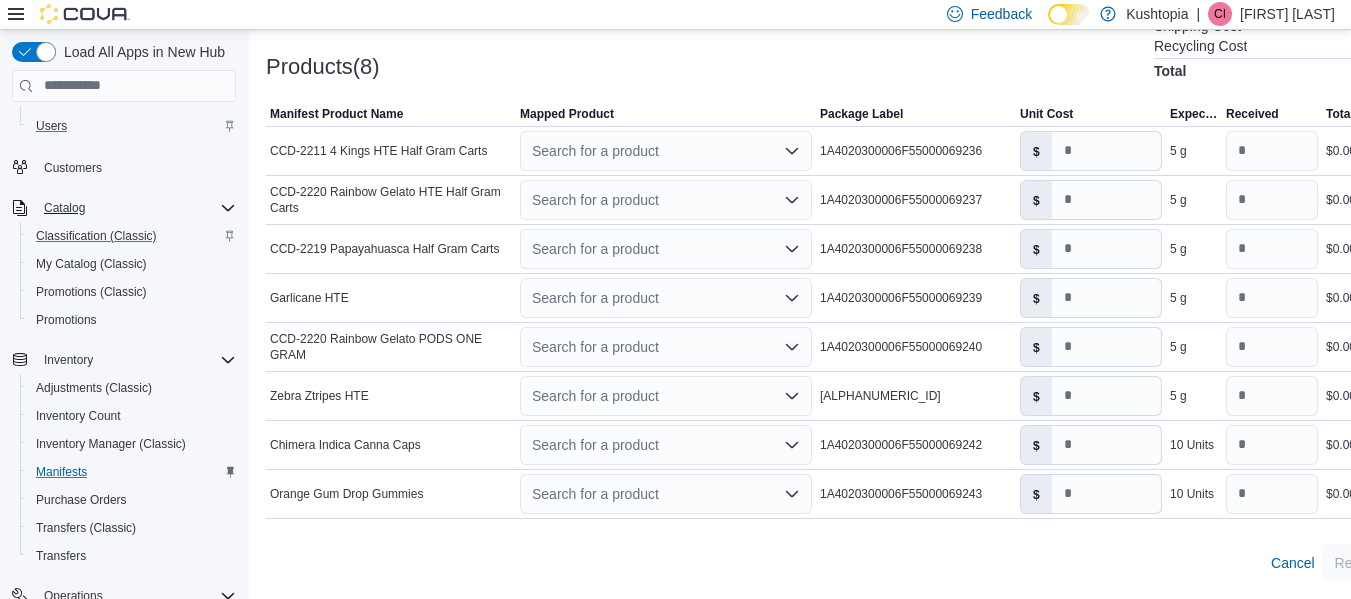 click on "Products(8)     Subtotal $0.00 Taxes $0.00 Shipping Cost $0.00 Recycling Cost $0.00 Total $0.00" at bounding box center (860, 26) 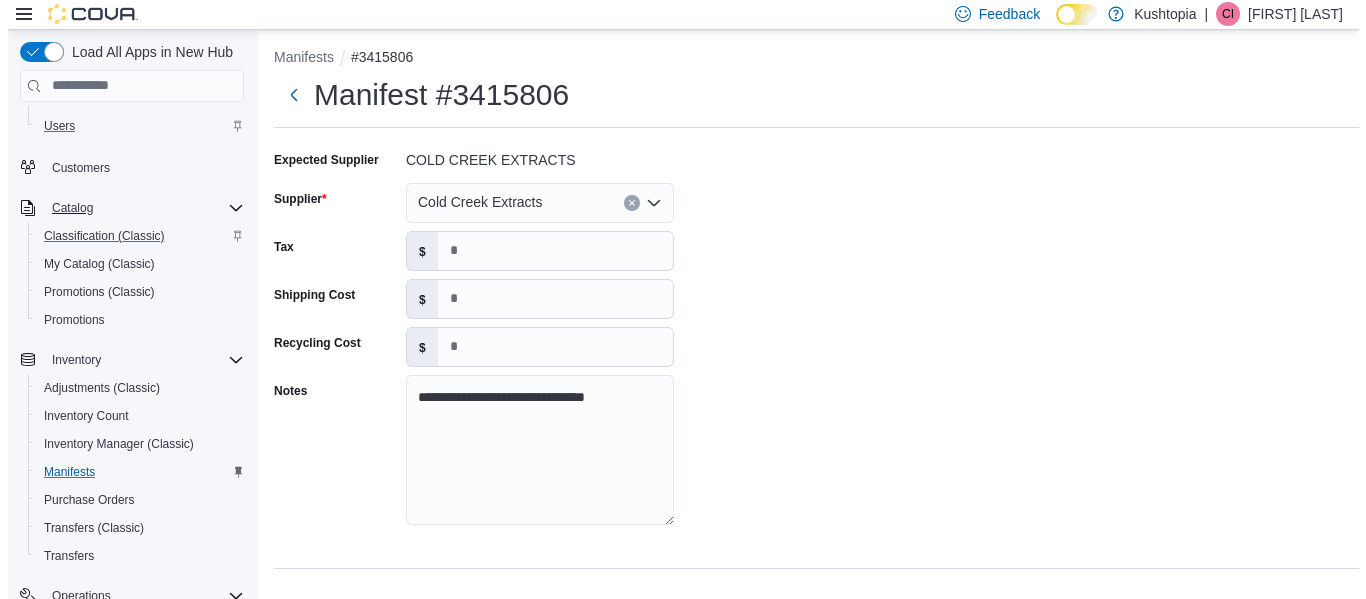 scroll, scrollTop: 0, scrollLeft: 0, axis: both 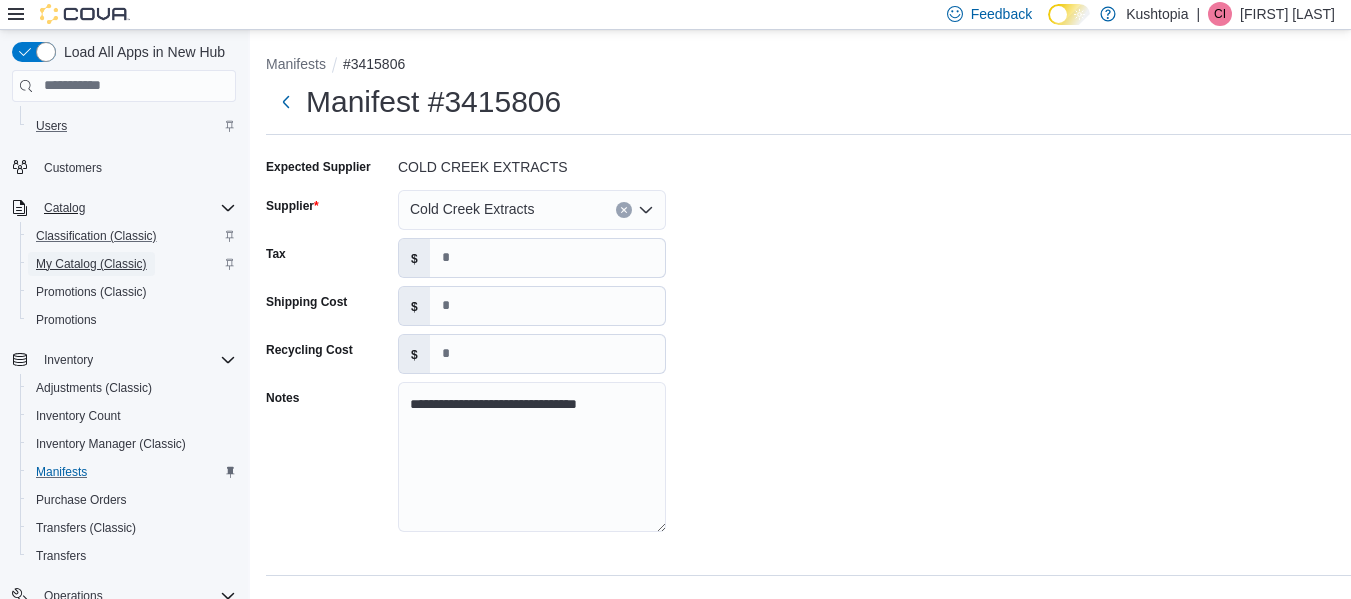 click on "My Catalog (Classic)" at bounding box center (91, 264) 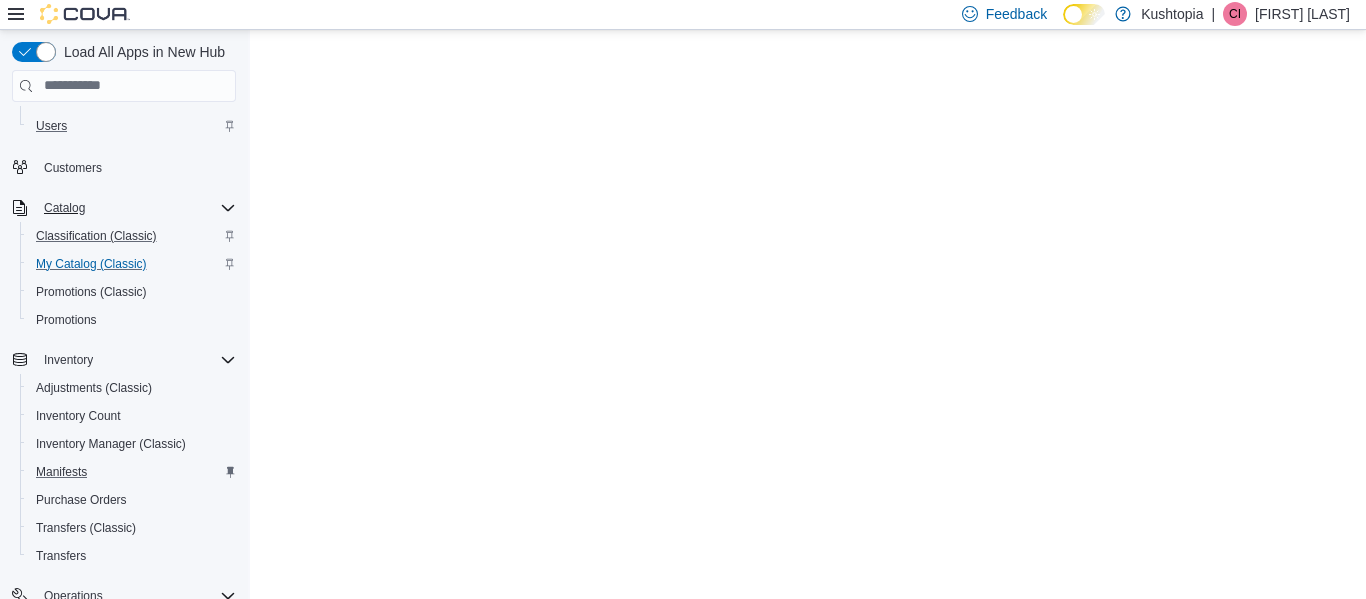 scroll, scrollTop: 0, scrollLeft: 0, axis: both 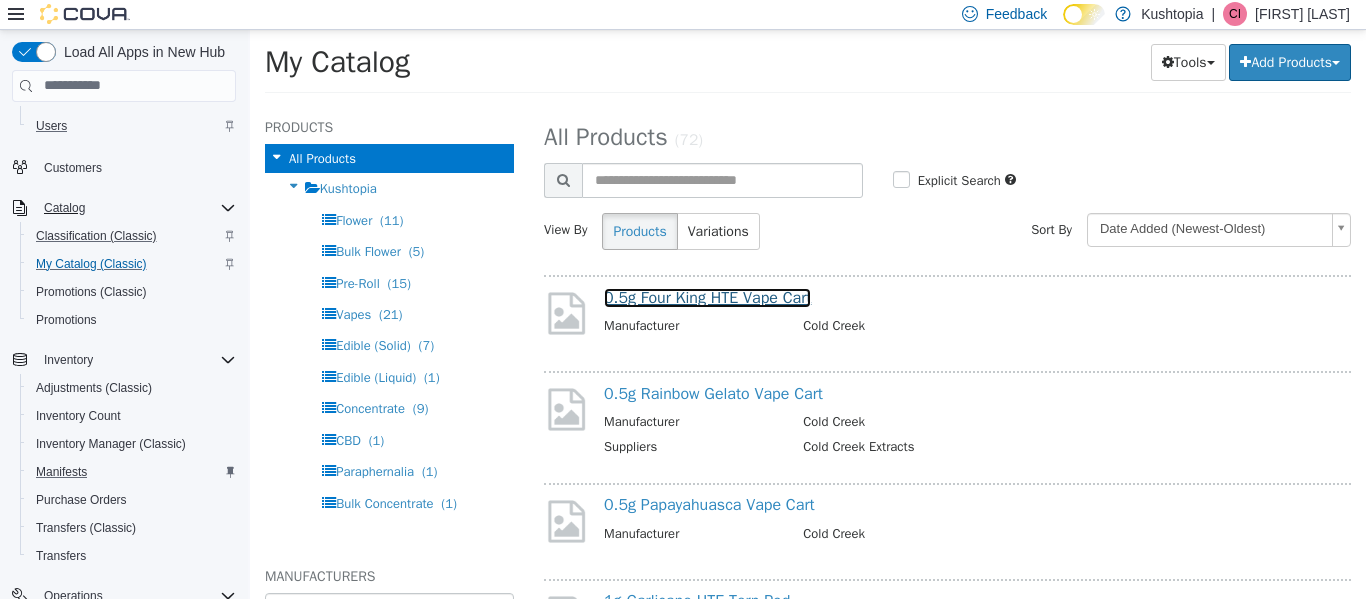 click on "0.5g Four King HTE Vape Cart" at bounding box center (707, 297) 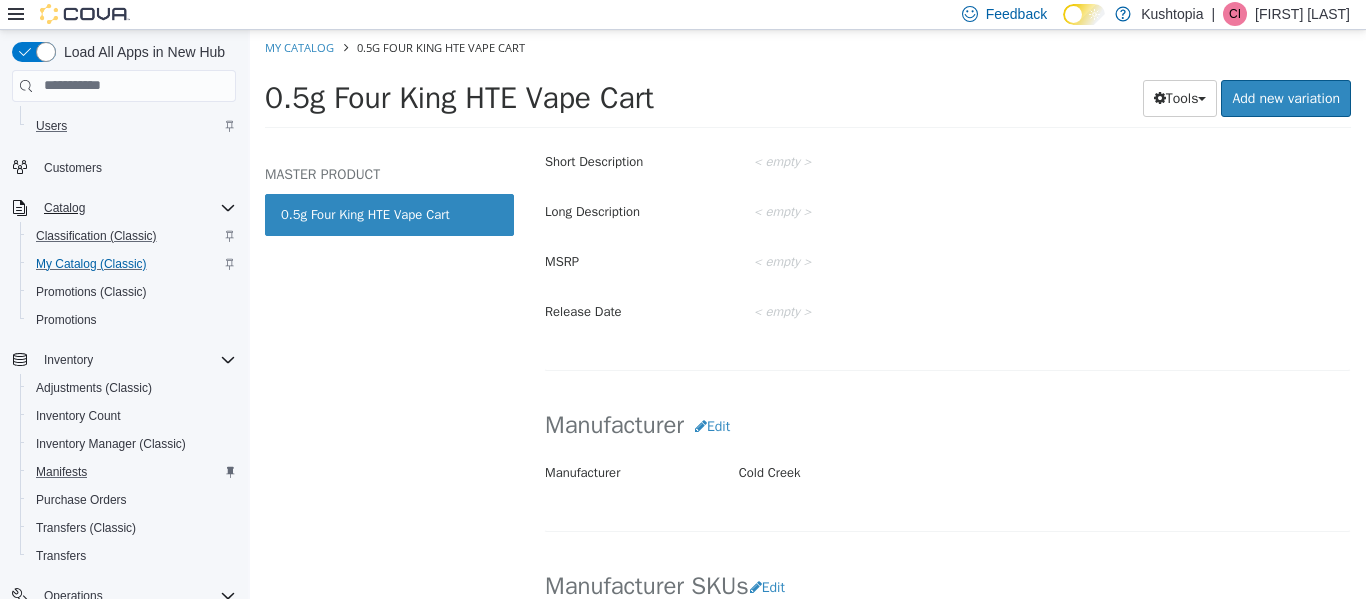 scroll, scrollTop: 800, scrollLeft: 0, axis: vertical 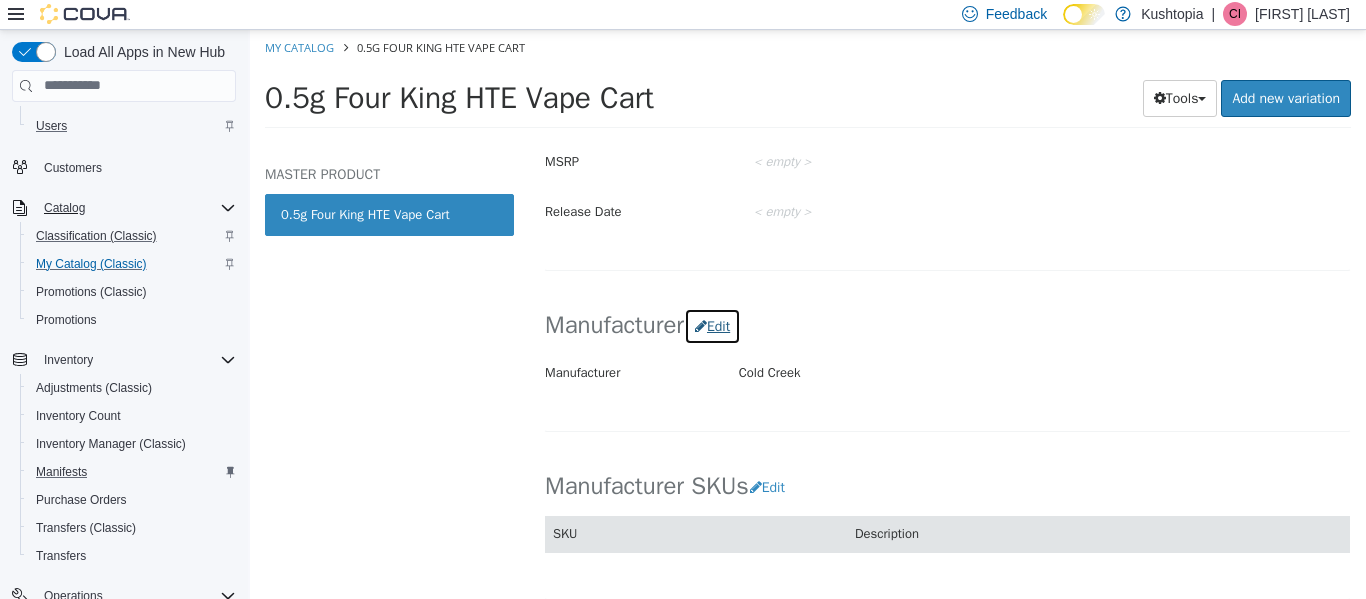 click on "Edit" at bounding box center (712, 325) 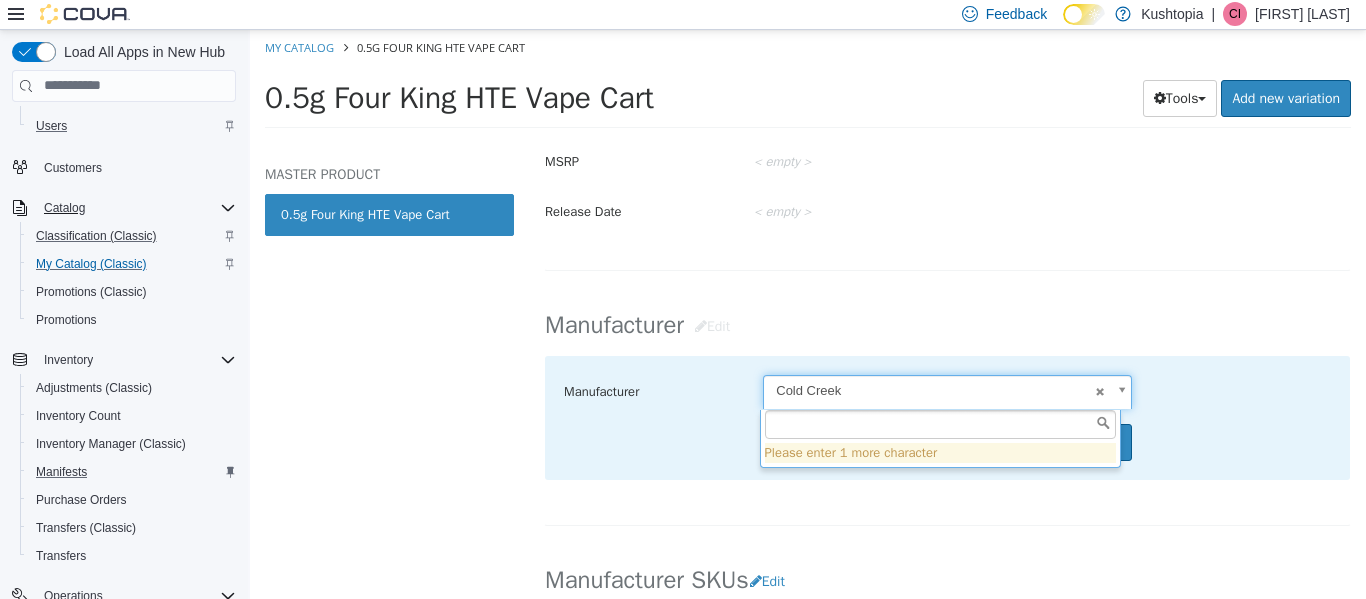 click on "Last Updated:  [DATE]
General Specifications Assets Product Behaviors Availability Pricing
Marketing Classification  Edit Industry
Kushtopia
Classification
Vapes
Cancel Save Changes General Information  Edit Product Name
0.5g Four King HTE Vape Cart
Short Description
< empty >
Long Description
< empty >
MSRP
< empty >
Release Date
< empty >
Cancel Save Changes Manufacturer  Edit Manufacturer     Cold Creek     ****** Cancel Save Manufacturer SKUs  Edit SKU Description Cancel Save Supplier SKUs  Edit SKU Supplier Description Cancel Save UPCs" at bounding box center [808, 84] 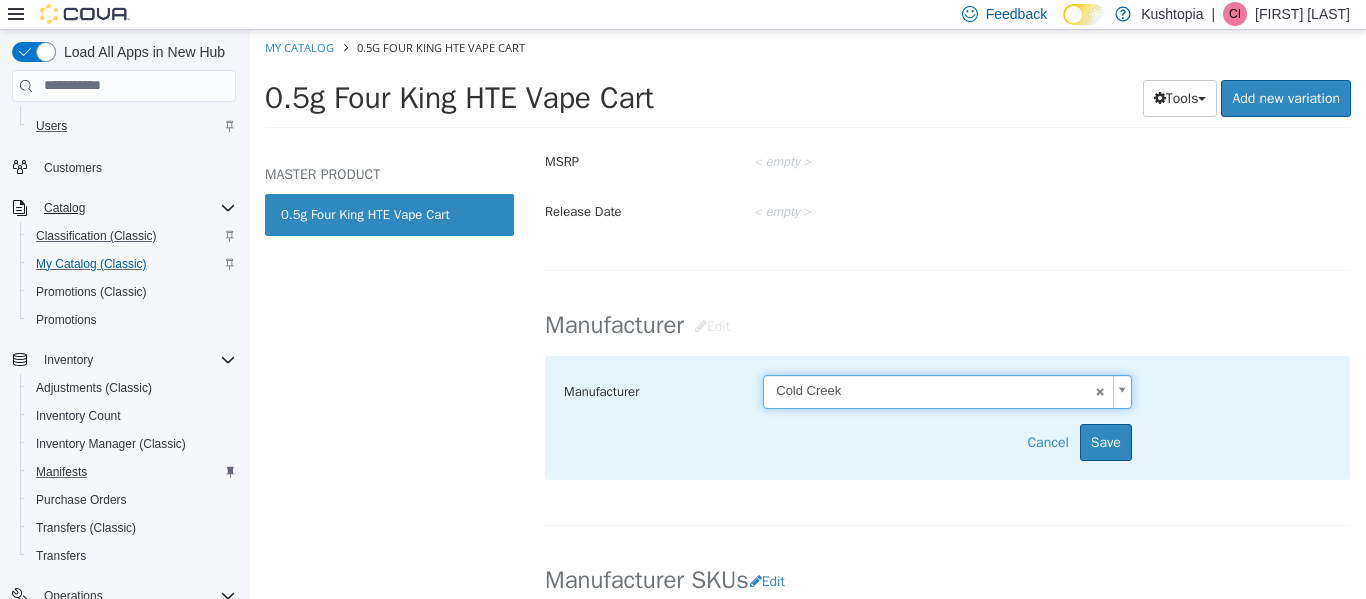 click on "Last Updated:  [DATE]
General Specifications Assets Product Behaviors Availability Pricing
Marketing Classification  Edit Industry
Kushtopia
Classification
Vapes
Cancel Save Changes General Information  Edit Product Name
0.5g Four King HTE Vape Cart
Short Description
< empty >
Long Description
< empty >
MSRP
< empty >
Release Date
< empty >
Cancel Save Changes Manufacturer  Edit Manufacturer     Cold Creek     ****** Cancel Save Manufacturer SKUs  Edit SKU Description Cancel Save Supplier SKUs  Edit SKU Supplier Description Cancel Save UPCs" at bounding box center (808, 84) 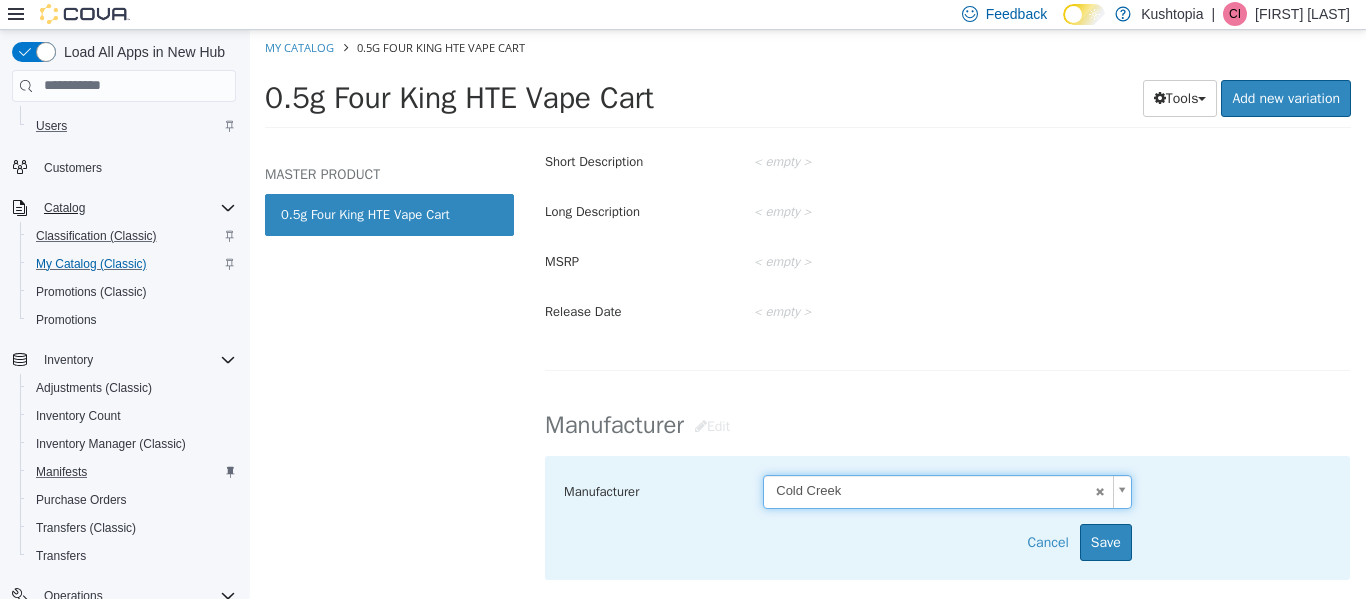scroll, scrollTop: 800, scrollLeft: 0, axis: vertical 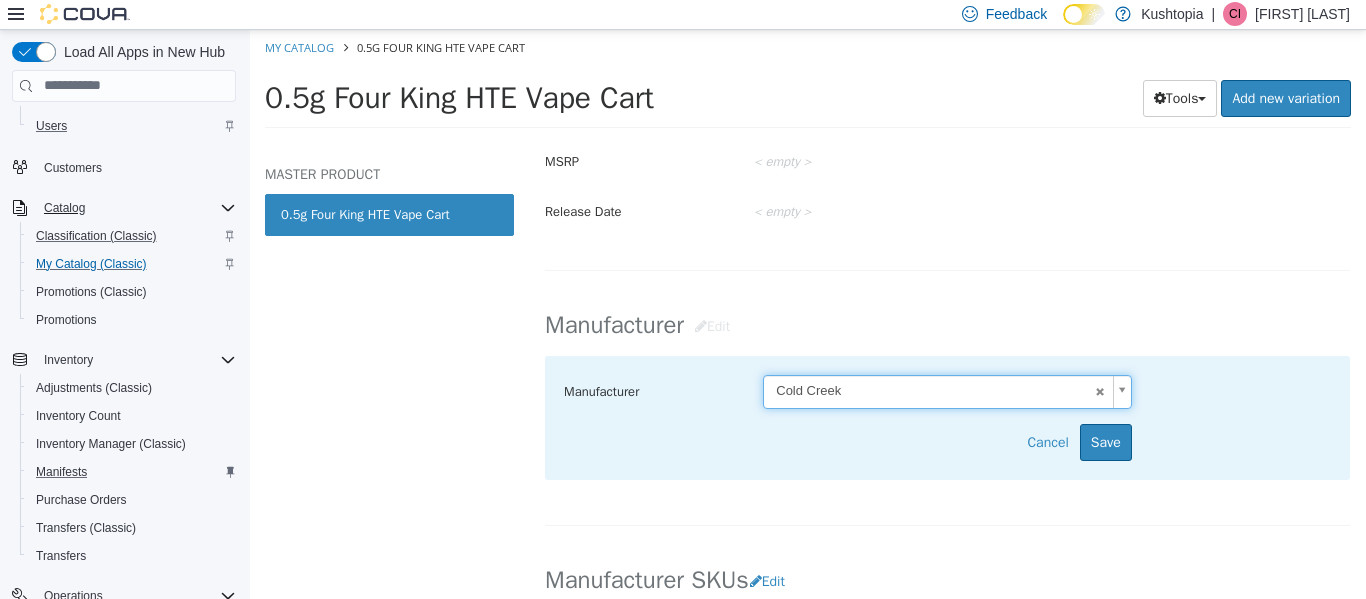click on "Last Updated:  [DATE]
General Specifications Assets Product Behaviors Availability Pricing
Marketing Classification  Edit Industry
Kushtopia
Classification
Vapes
Cancel Save Changes General Information  Edit Product Name
0.5g Four King HTE Vape Cart
Short Description
< empty >
Long Description
< empty >
MSRP
< empty >
Release Date
< empty >
Cancel Save Changes Manufacturer  Edit Manufacturer     Cold Creek     ****** Cancel Save Manufacturer SKUs  Edit SKU Description Cancel Save Supplier SKUs  Edit SKU Supplier Description Cancel Save UPCs" at bounding box center [808, 84] 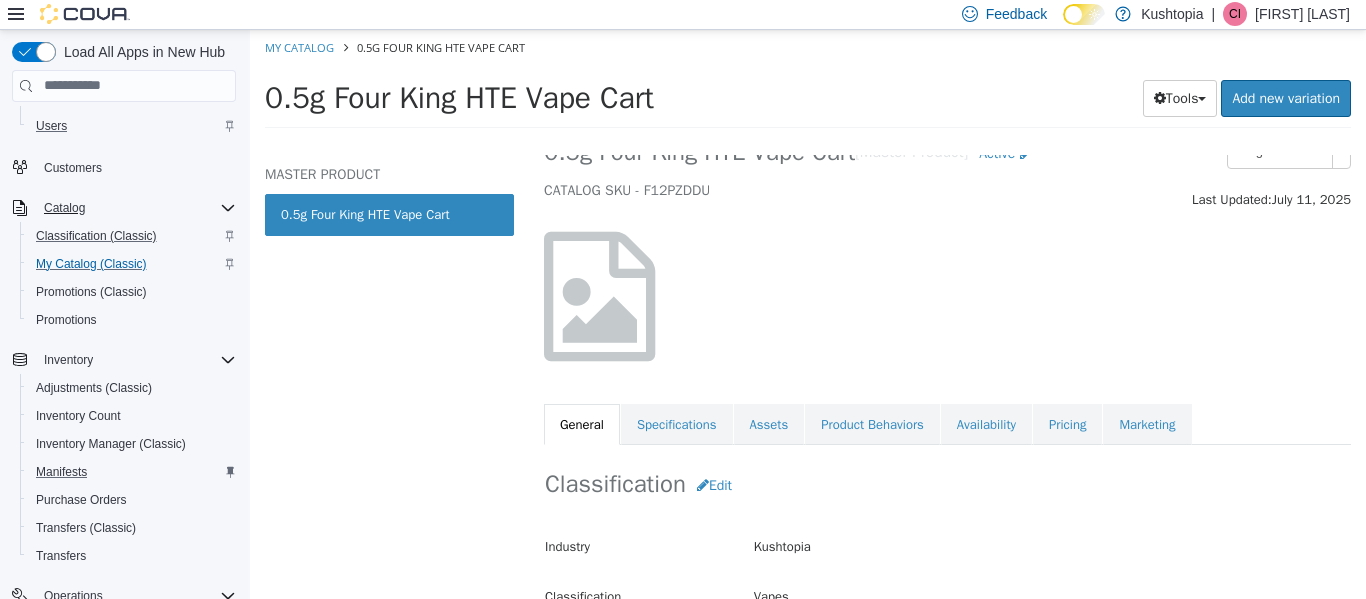 scroll, scrollTop: 0, scrollLeft: 0, axis: both 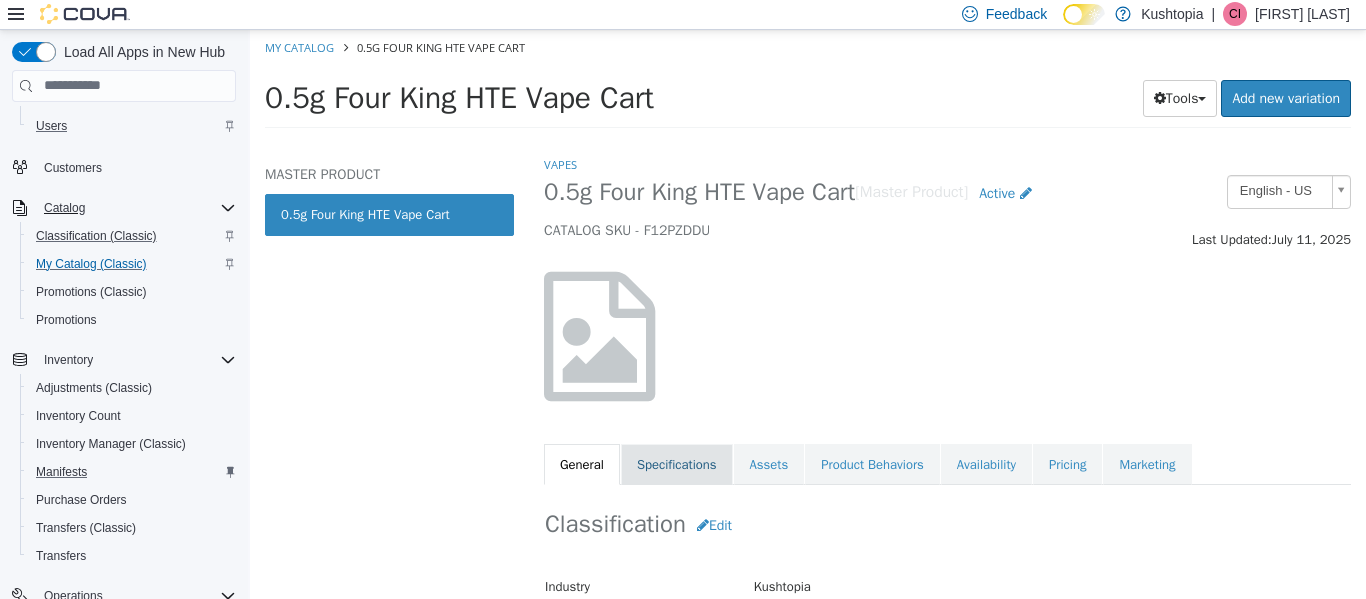 drag, startPoint x: 659, startPoint y: 462, endPoint x: 696, endPoint y: 479, distance: 40.718548 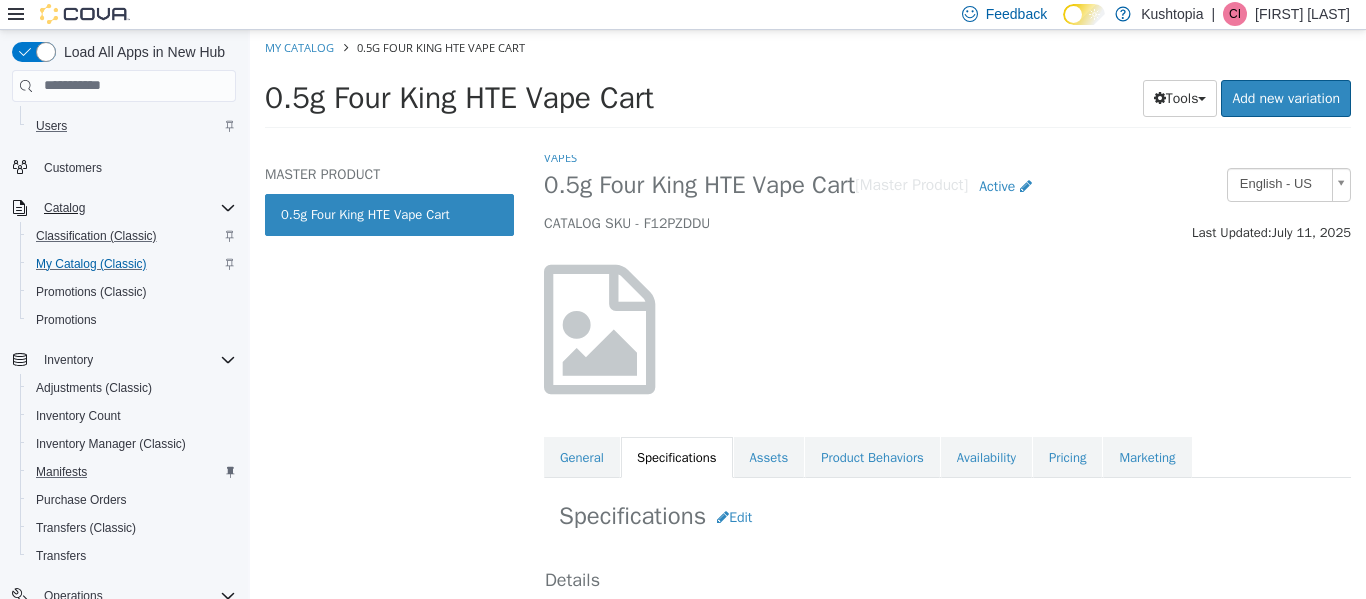 scroll, scrollTop: 0, scrollLeft: 0, axis: both 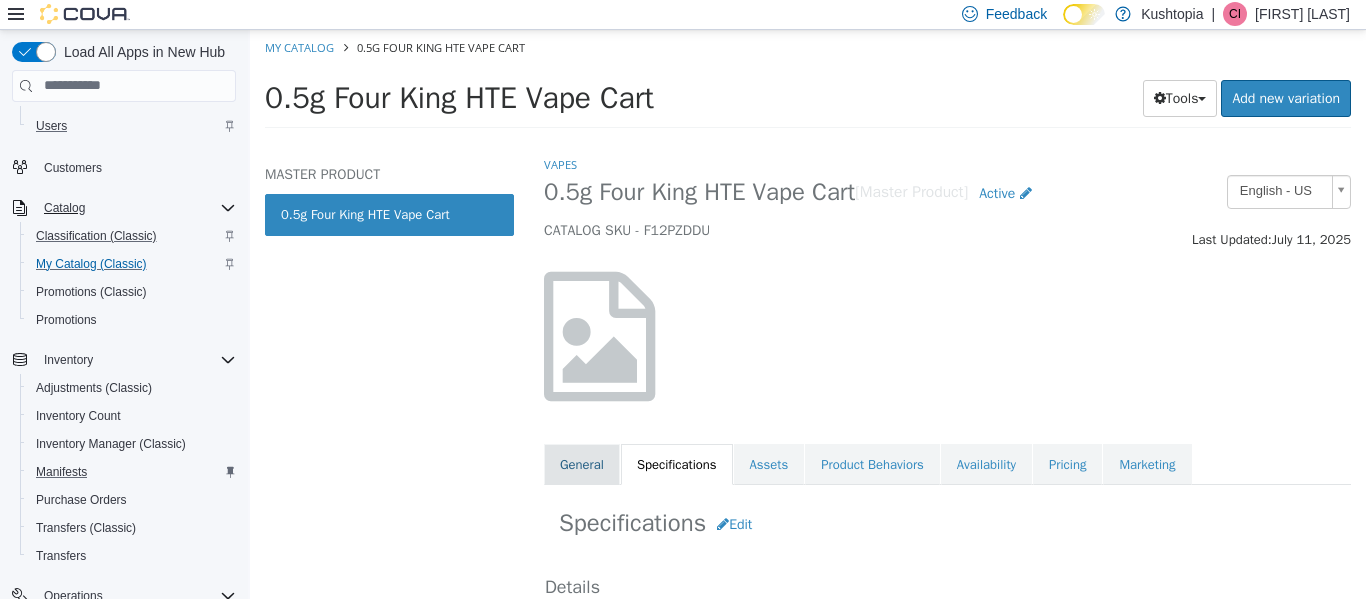 click on "General" at bounding box center [582, 464] 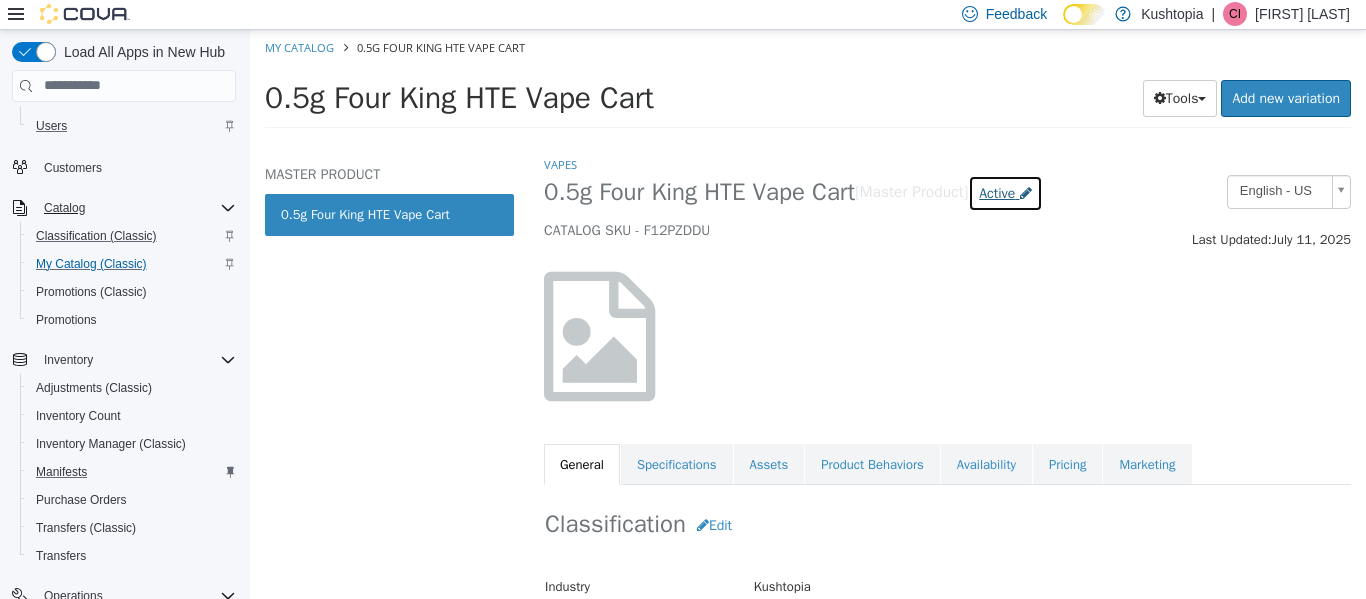 click on "Active" at bounding box center [997, 192] 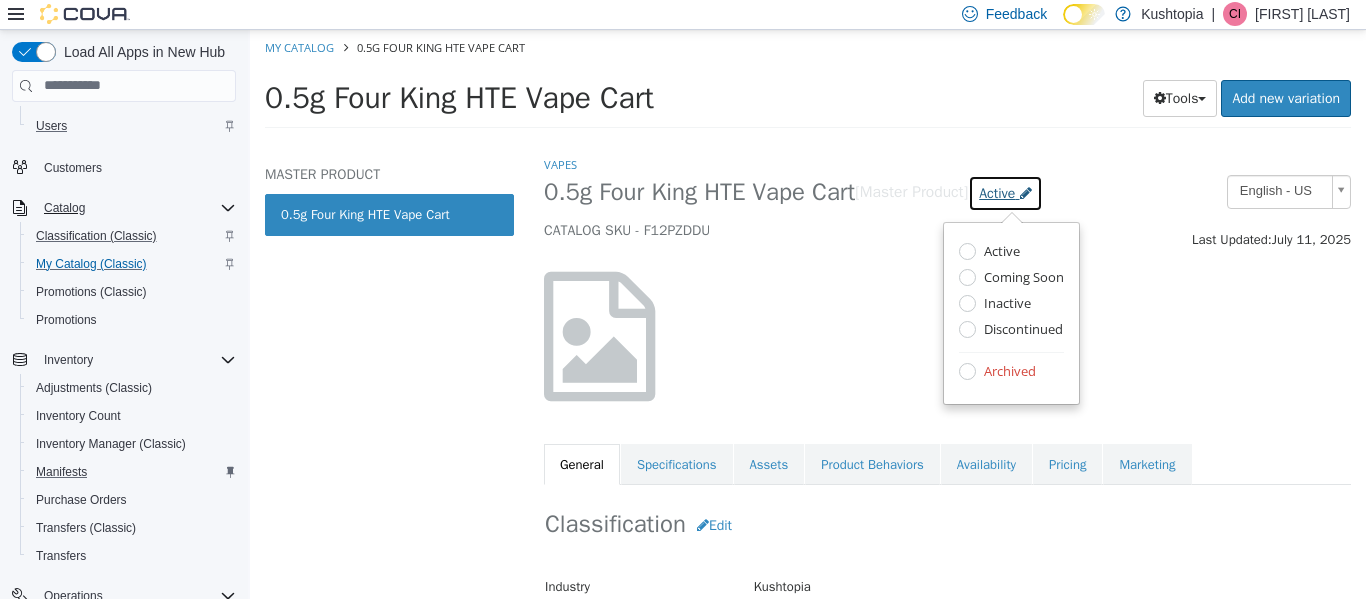click at bounding box center (1026, 192) 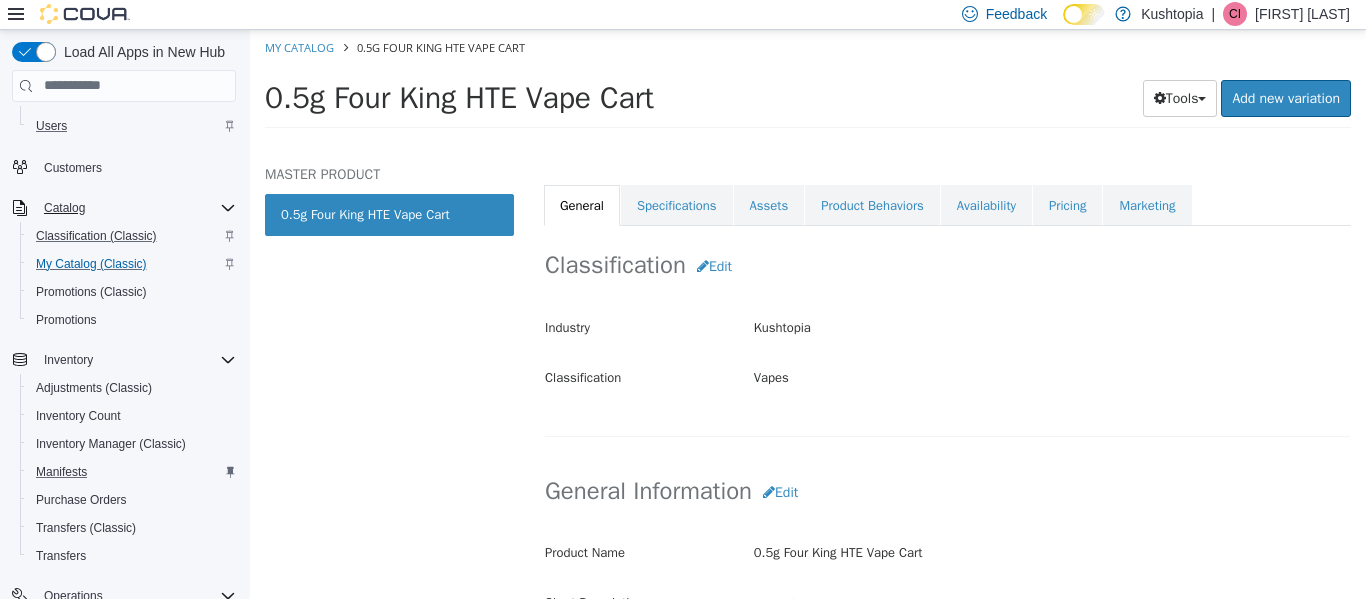 scroll, scrollTop: 200, scrollLeft: 0, axis: vertical 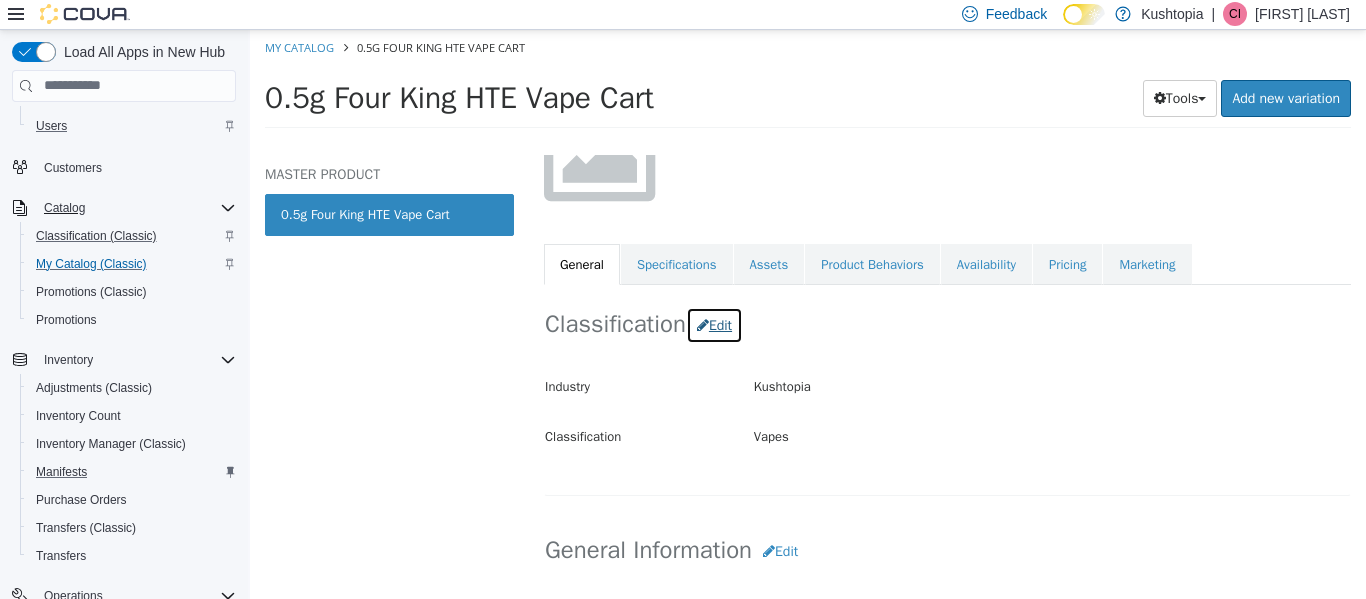 click on "Edit" at bounding box center [714, 324] 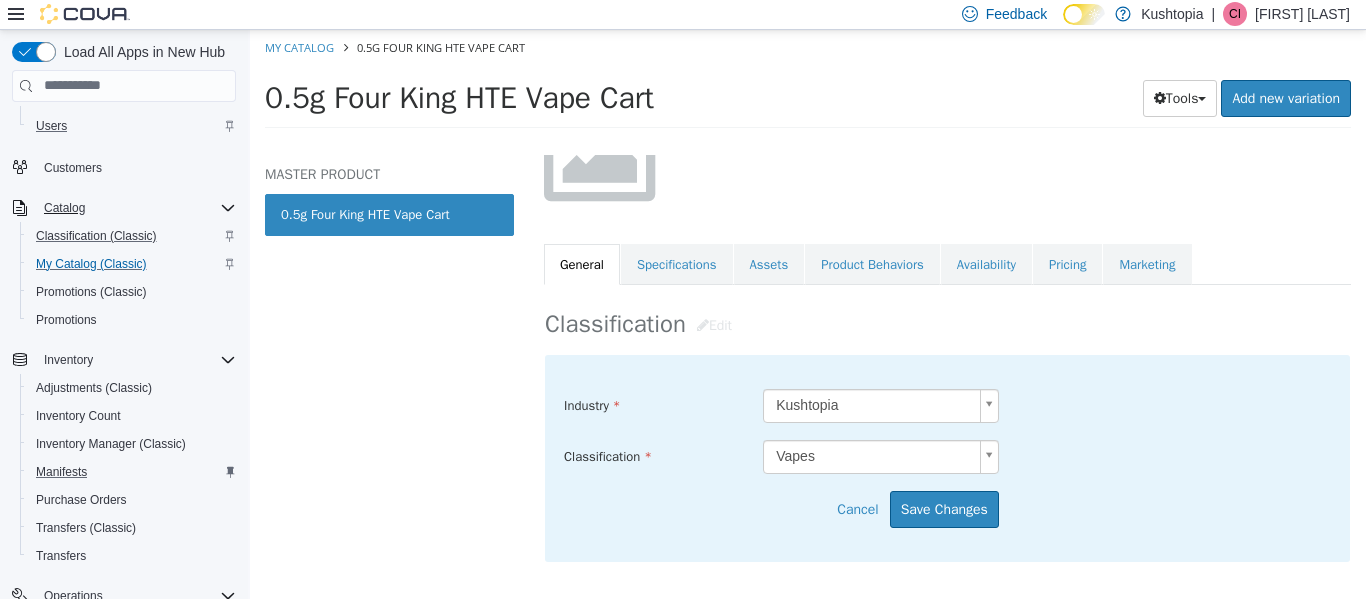 click on "Saving Bulk Changes...
×
My Catalog
0.5g Four King HTE Vape Cart
0.5g Four King HTE Vape Cart
Tools
Clone Print Labels   Add new variation
MASTER PRODUCT
0.5g Four King HTE Vape Cart
Vapes
0.5g Four King HTE Vape Cart
[Master Product] Active  CATALOG SKU - F12PZDDU     English - US                             Last Updated:  [DATE]
General Specifications Assets Product Behaviors Availability Pricing
Marketing Classification  Edit Industry
[COMPANY]                             ***** Classification
Vapes                             ***** Cancel Save Changes General Information  Edit Product Name
0.5g Four King HTE Vape Cart
Short Description
< empty >
Long Description
< empty >
MSRP
< empty >
Release Date
< empty >
Cancel Save Changes Manufacturer  Edit Manufacturer
Cold Creek
Cancel Save Manufacturer SKUs  Edit SKU Description Cancel Save  Edit" at bounding box center (808, 84) 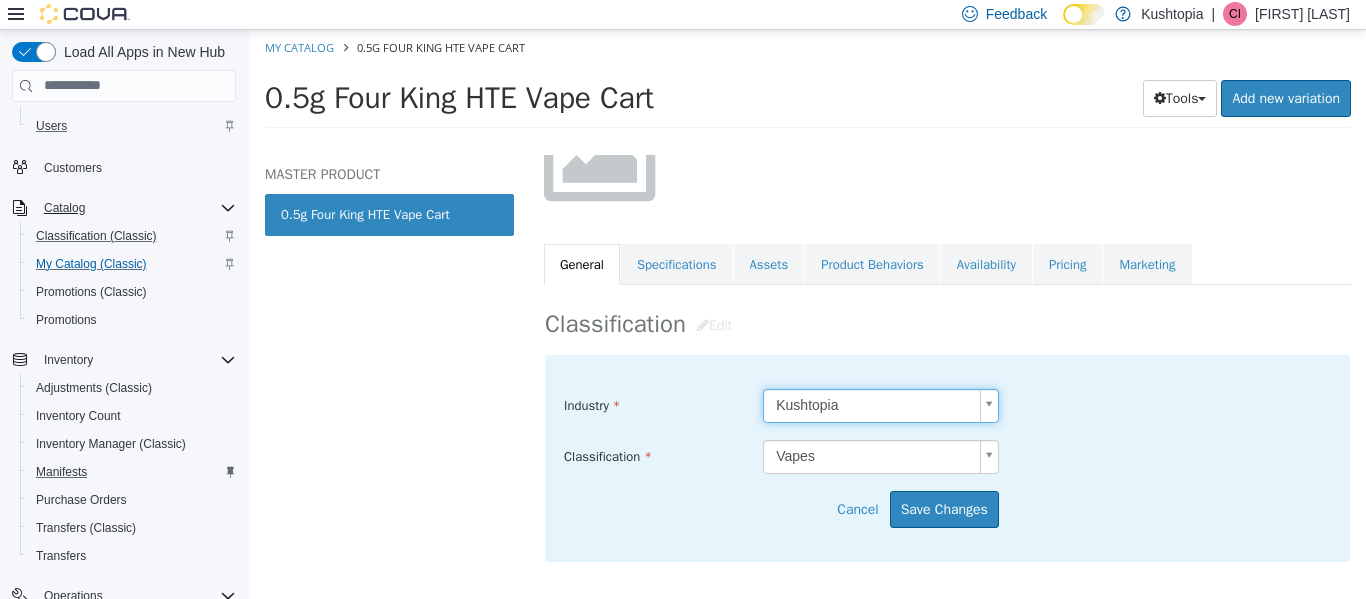 click on "Saving Bulk Changes...
×
My Catalog
0.5g Four King HTE Vape Cart
0.5g Four King HTE Vape Cart
Tools
Clone Print Labels   Add new variation
MASTER PRODUCT
0.5g Four King HTE Vape Cart
Vapes
0.5g Four King HTE Vape Cart
[Master Product] Active   CATALOG SKU - F12PZDDU     English - US                             Last Updated:  [DATE]
General Specifications Assets Product Behaviors Availability Pricing
Marketing Classification  Edit Industry
Kushtopia     ***** Classification
Vapes                             ***** Cancel Save Changes General Information  Edit Product Name
0.5g Four King HTE Vape Cart
Short Description
< empty >
Long Description
< empty >
MSRP
< empty >
Release Date
< empty >
Cancel Save Changes Manufacturer  Edit Manufacturer
Cold Creek
Cancel Save Manufacturer SKUs  Edit SKU Description Cancel Save Supplier SKUs  Edit SKU Save" at bounding box center [808, 84] 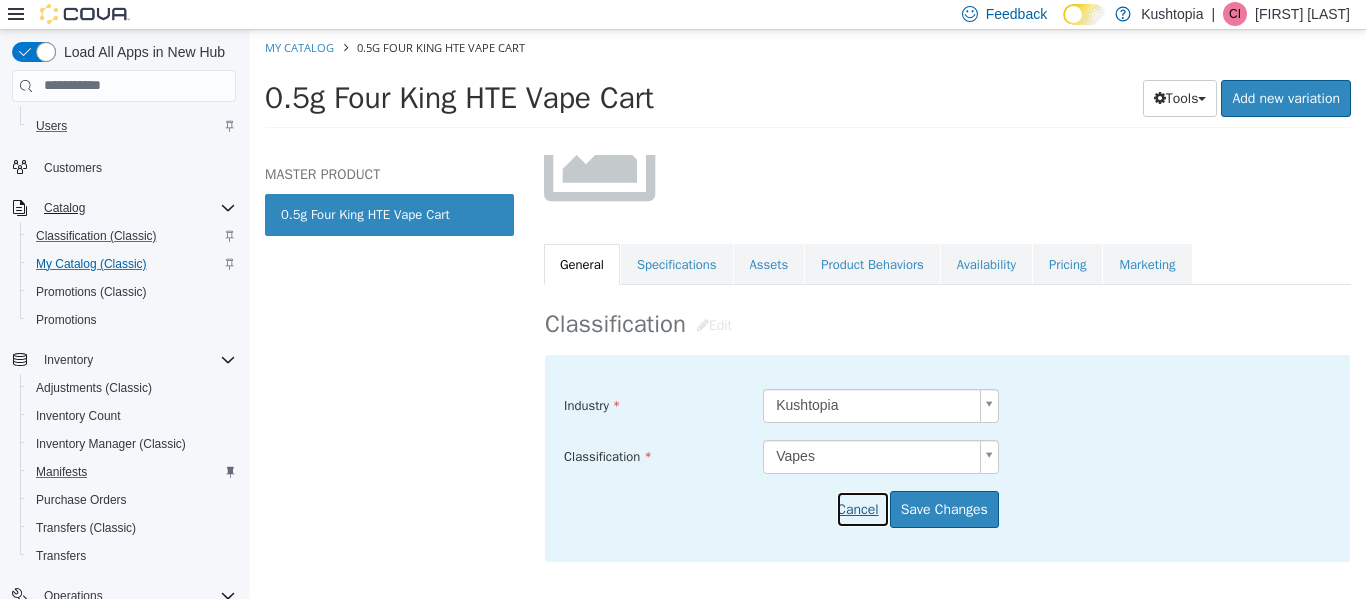 click on "Cancel" at bounding box center (862, 508) 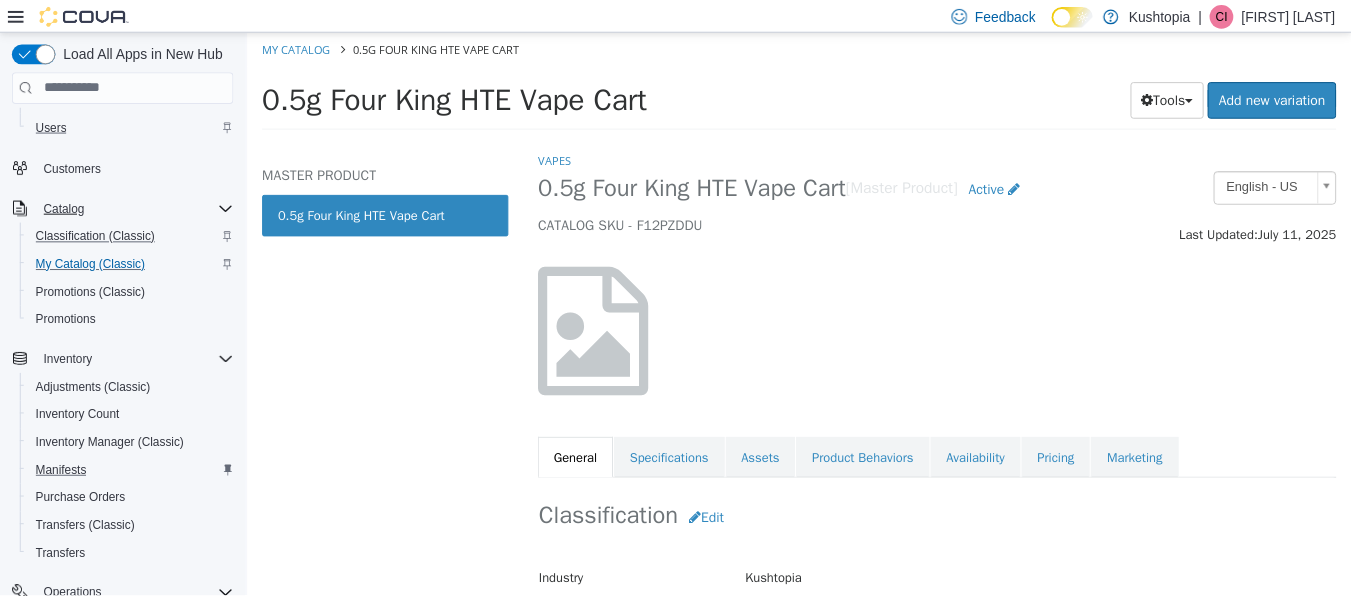 scroll, scrollTop: 0, scrollLeft: 0, axis: both 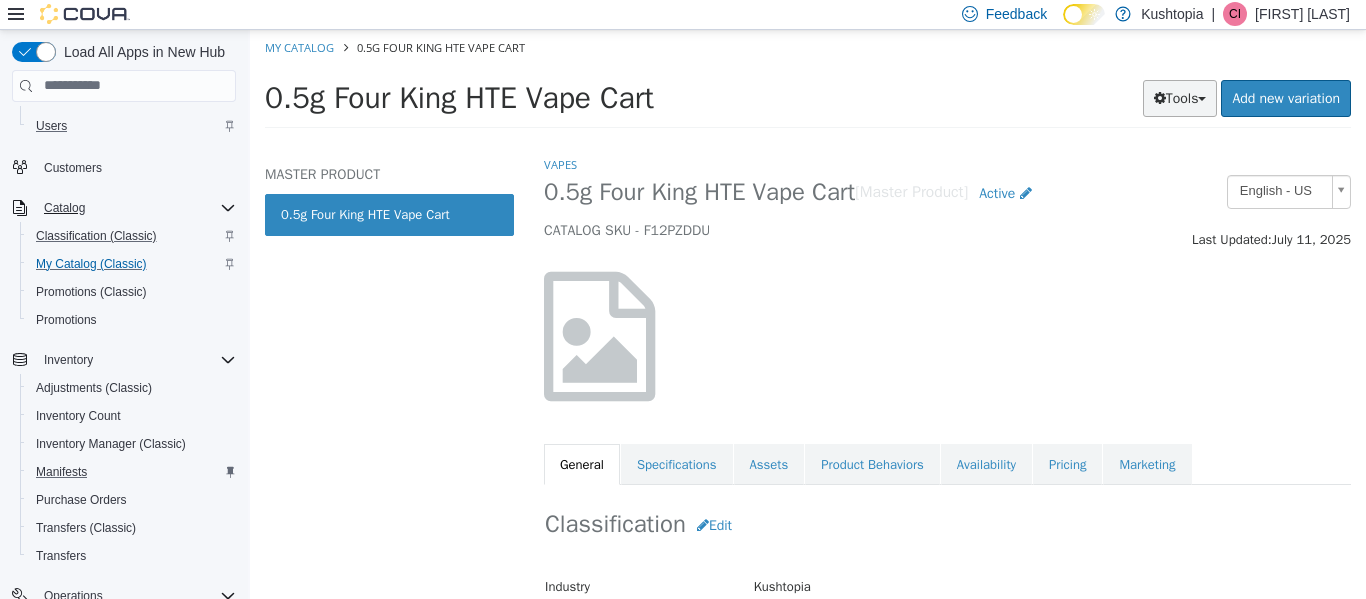 click on "Tools" at bounding box center (1180, 97) 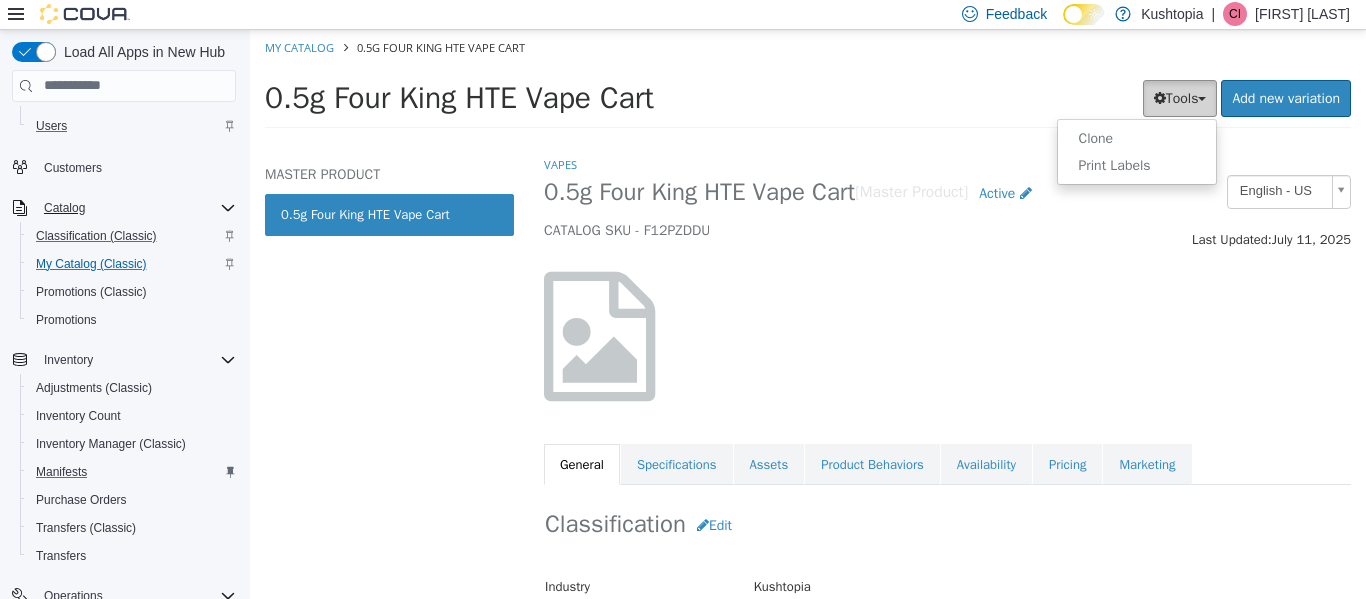click on "Tools" at bounding box center [1180, 97] 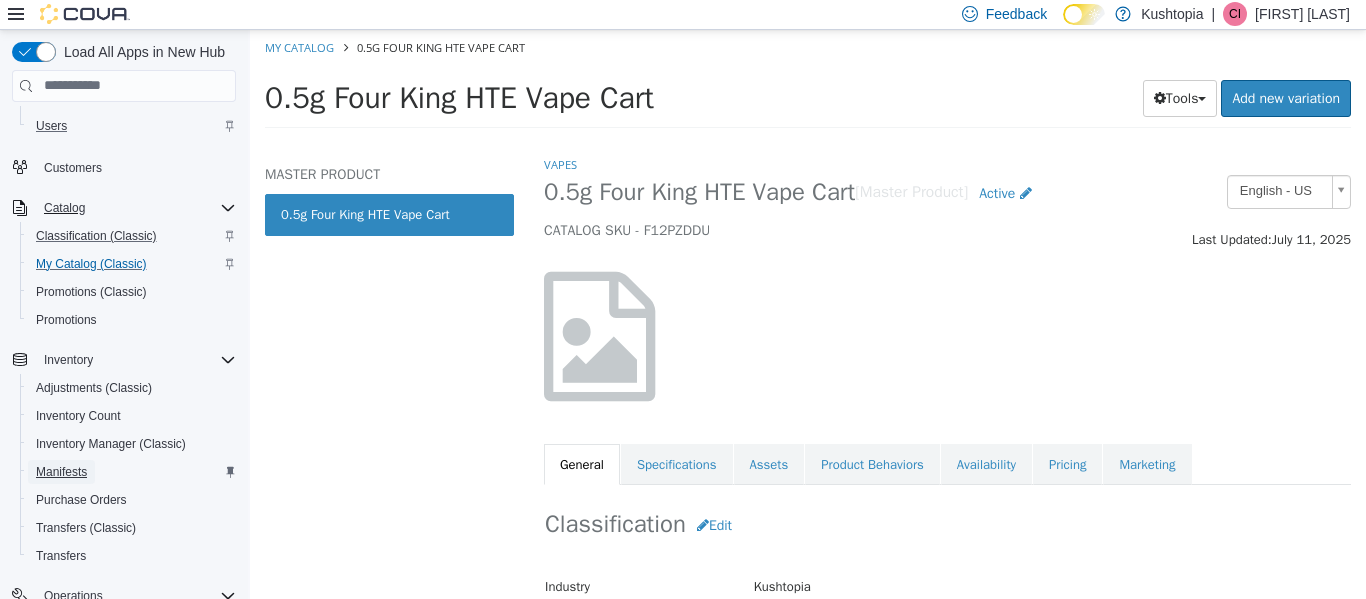 click on "Manifests" at bounding box center (61, 472) 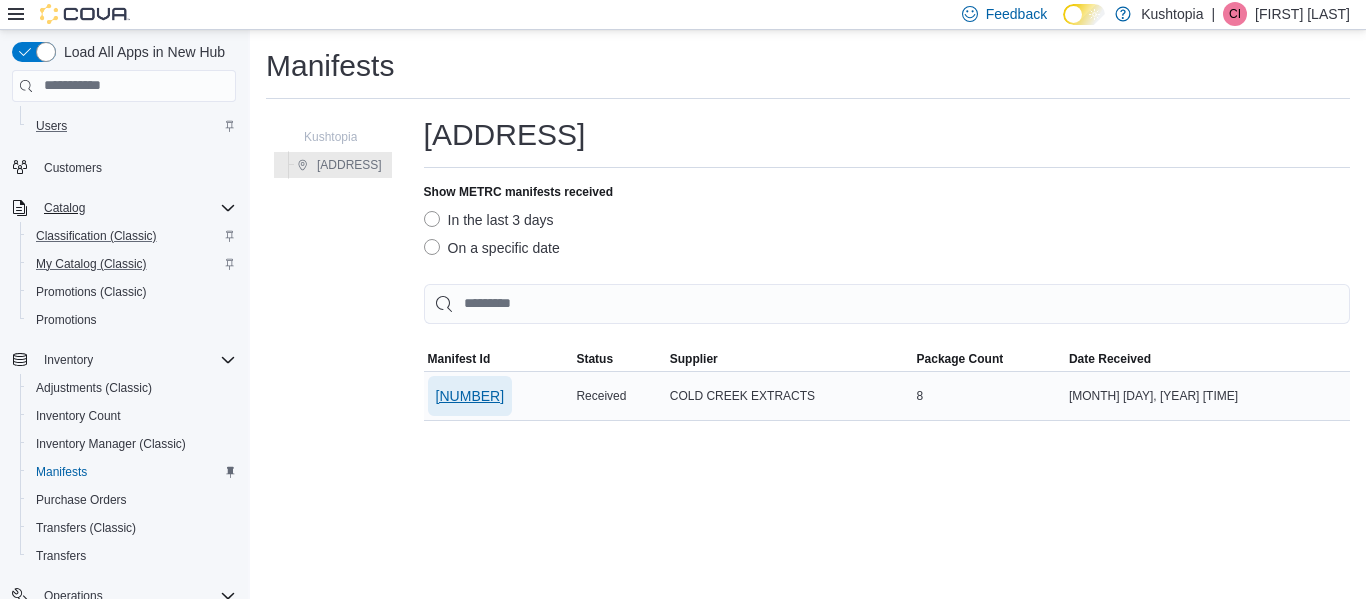 click on "[NUMBER]" at bounding box center (470, 396) 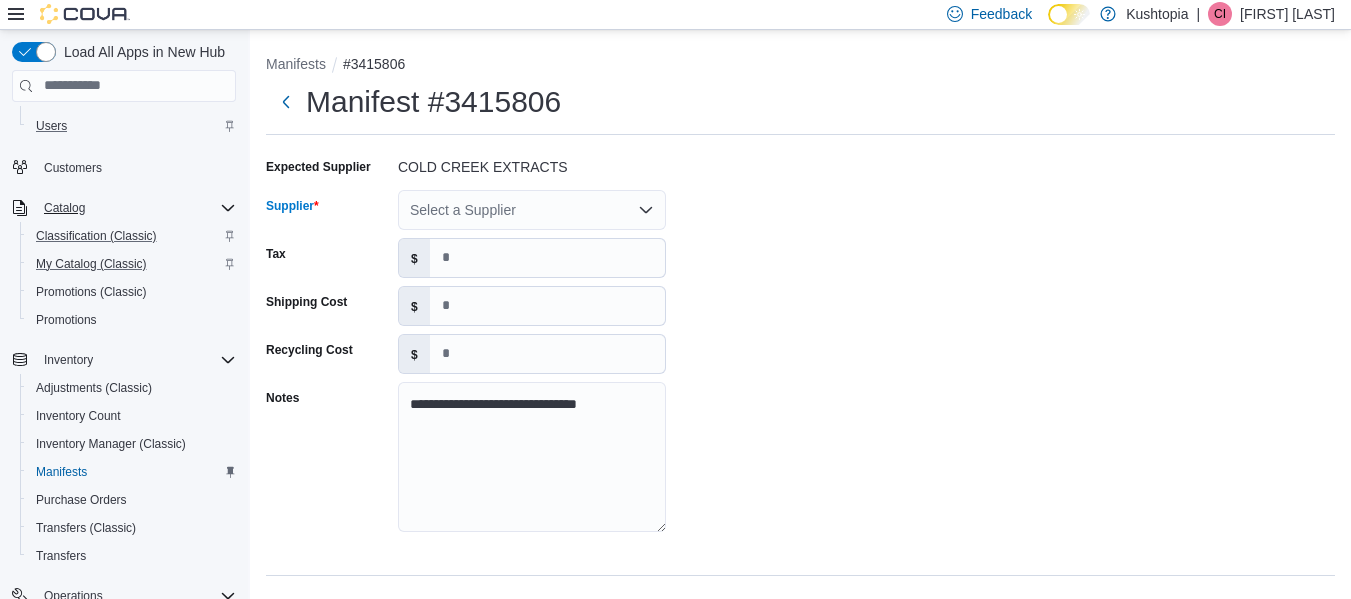 click 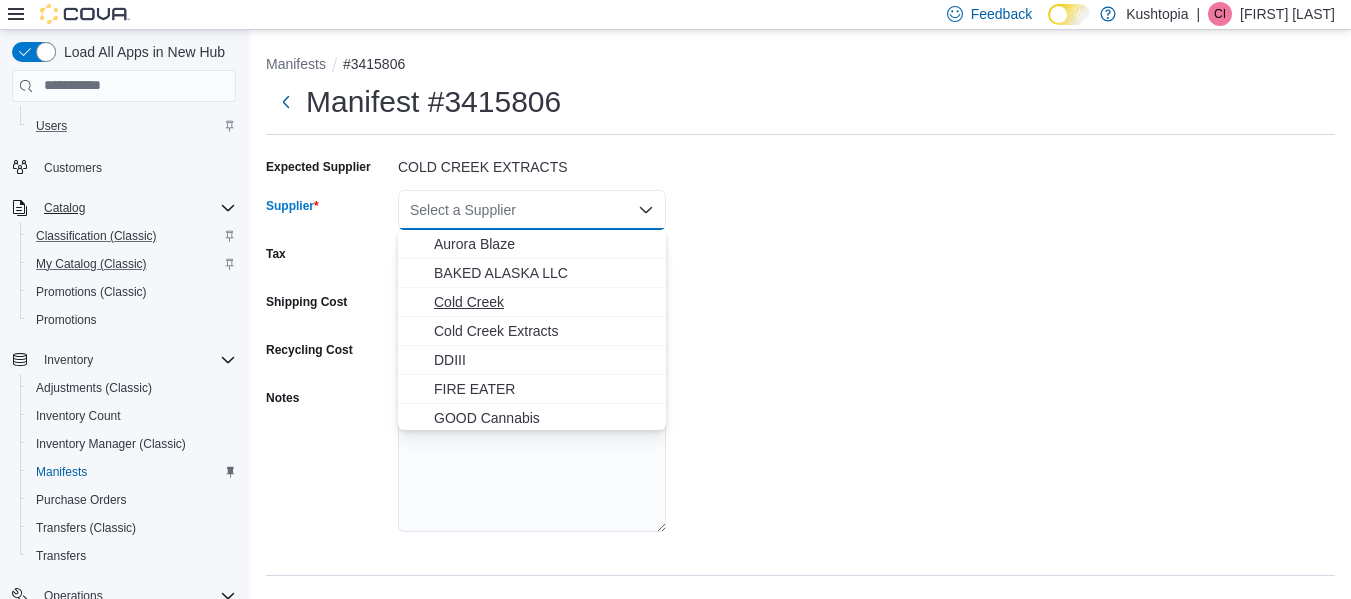 click on "Cold Creek" at bounding box center [544, 302] 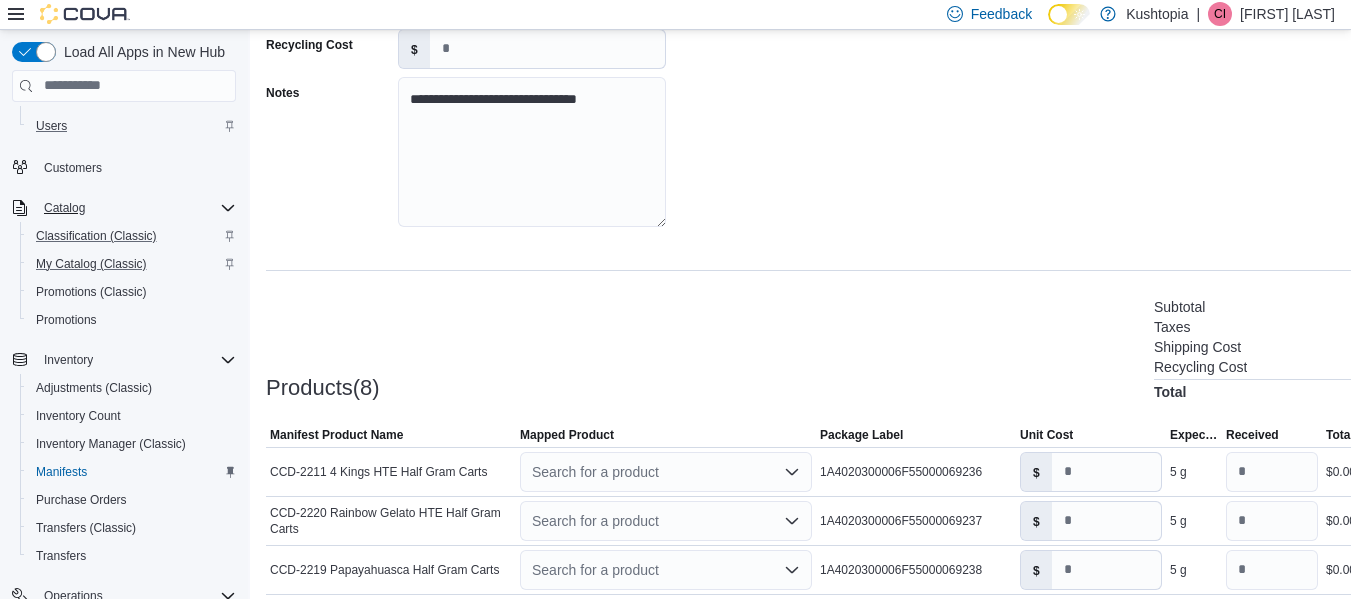 scroll, scrollTop: 400, scrollLeft: 0, axis: vertical 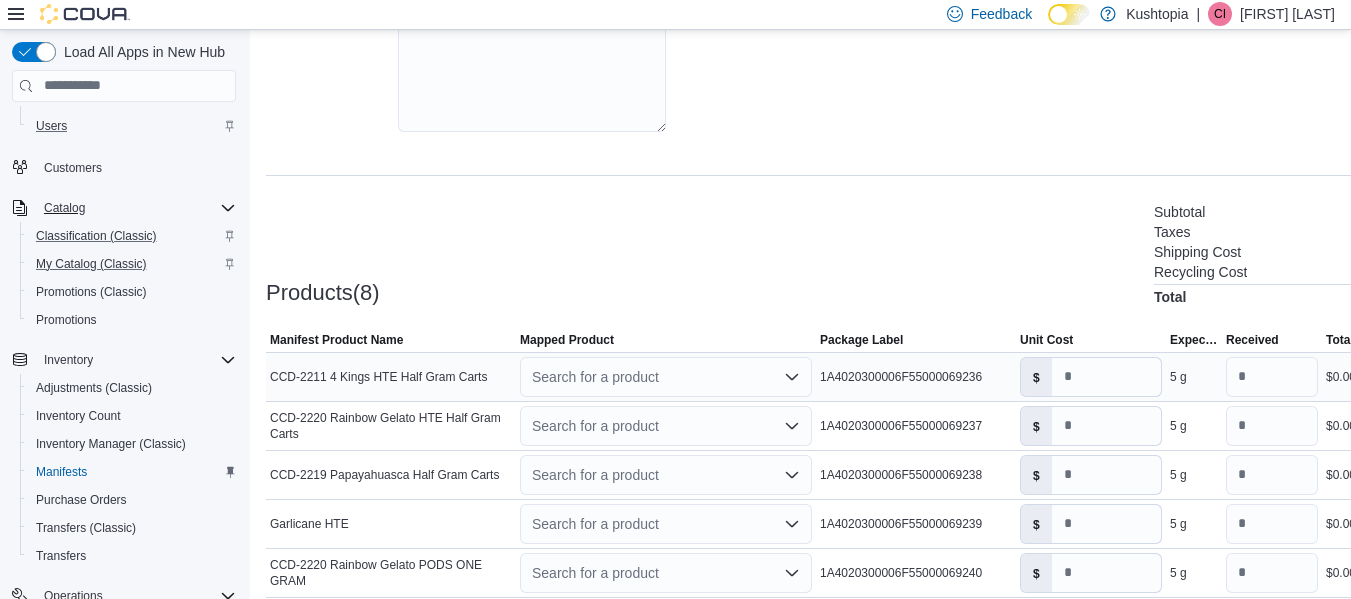 click 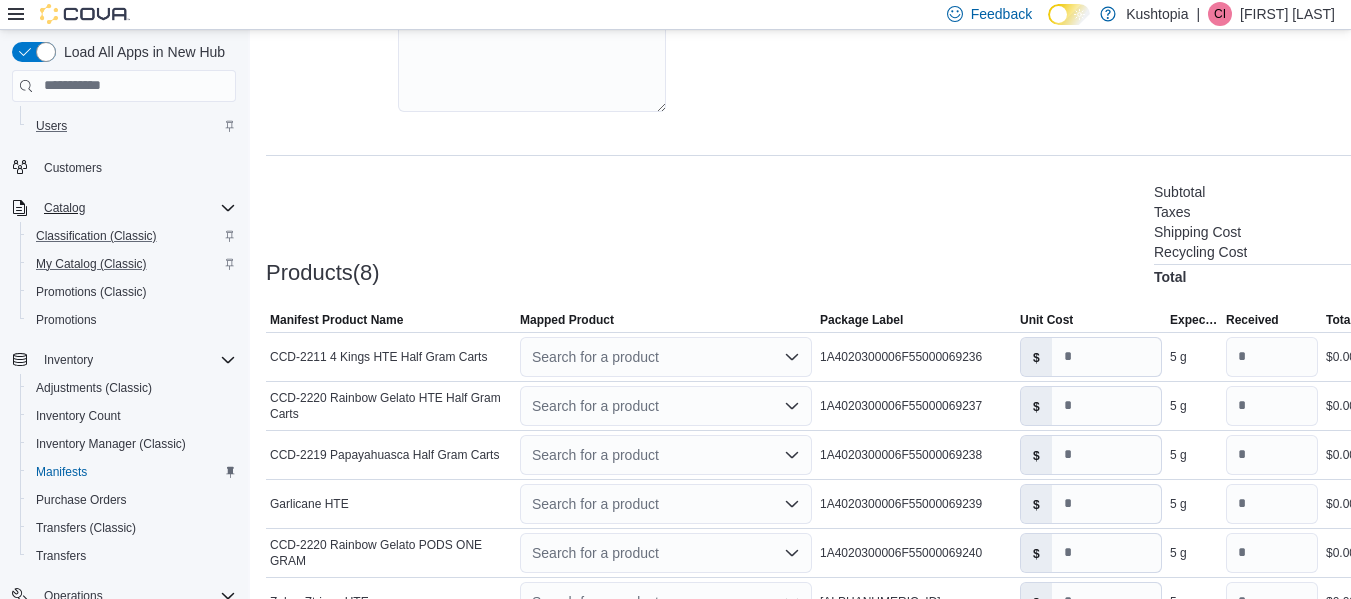 scroll, scrollTop: 500, scrollLeft: 0, axis: vertical 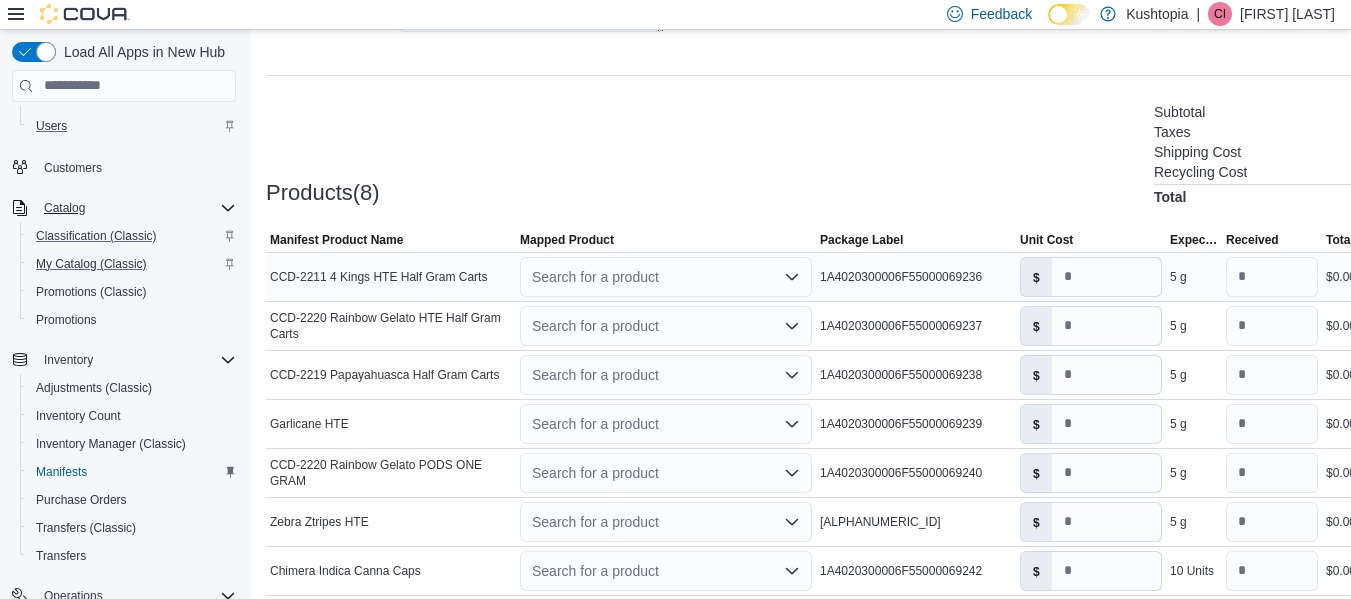 click 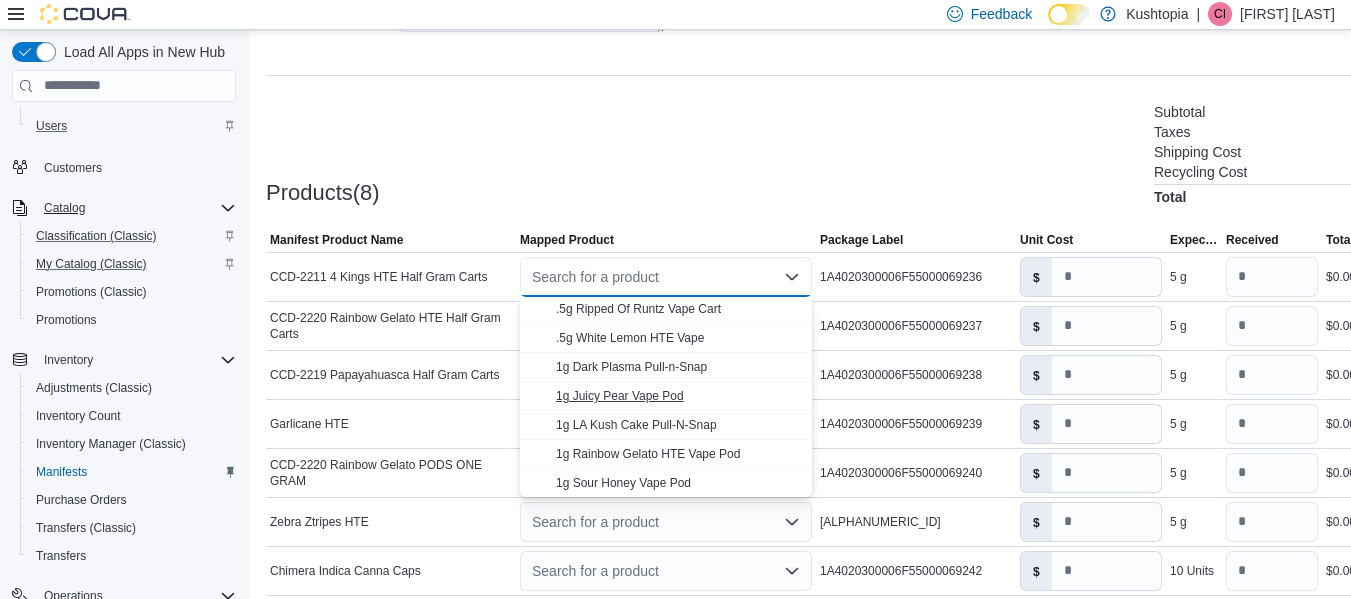 scroll, scrollTop: 206, scrollLeft: 0, axis: vertical 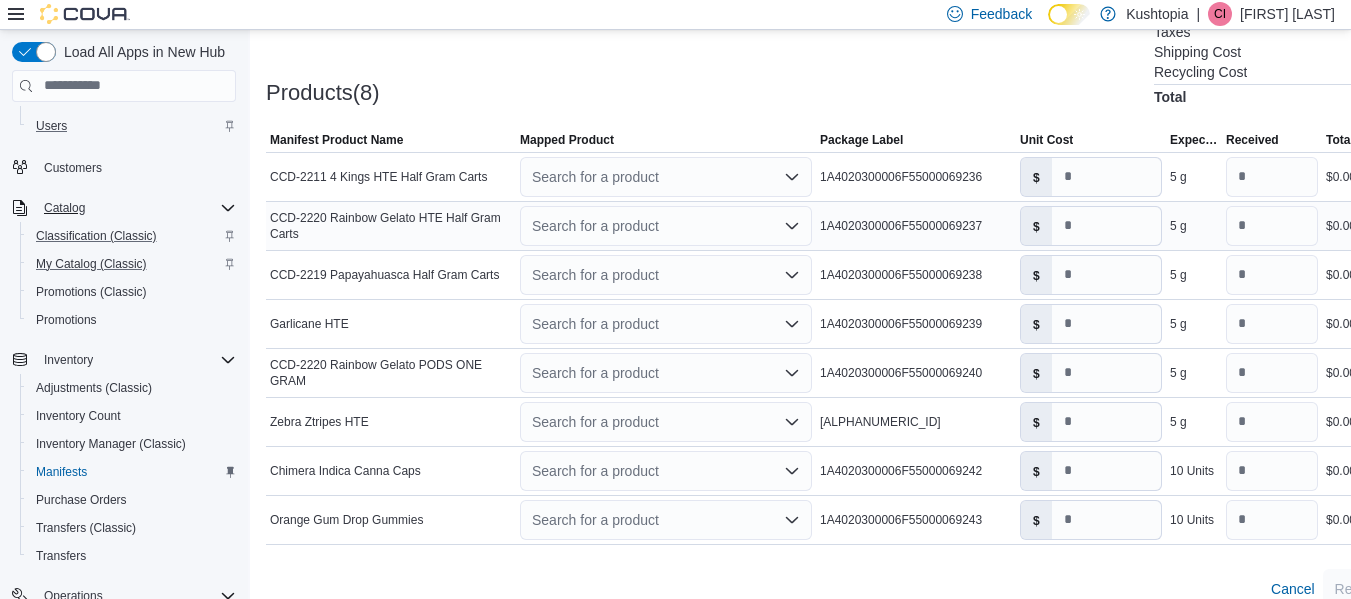 click on "Search for a product" at bounding box center (666, 226) 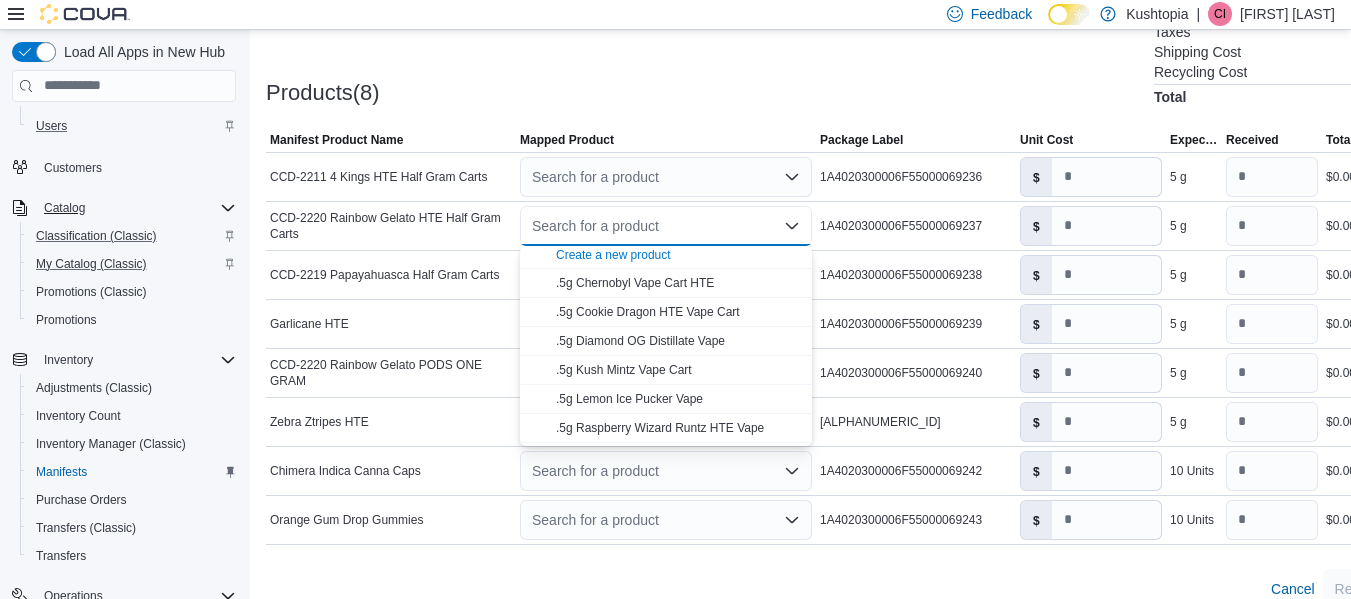 scroll, scrollTop: 0, scrollLeft: 0, axis: both 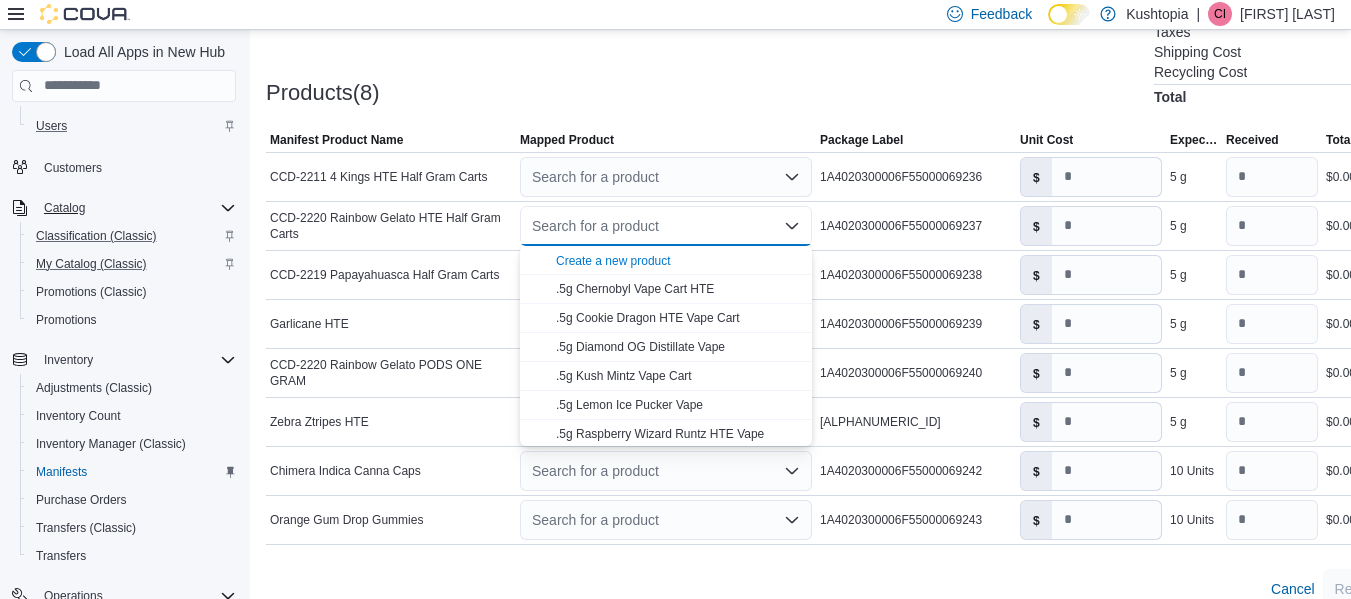click on "Products(8)     Subtotal $0.00 Taxes $0.00 Shipping Cost $0.00 Recycling Cost $0.00 Total $0.00" at bounding box center (860, 52) 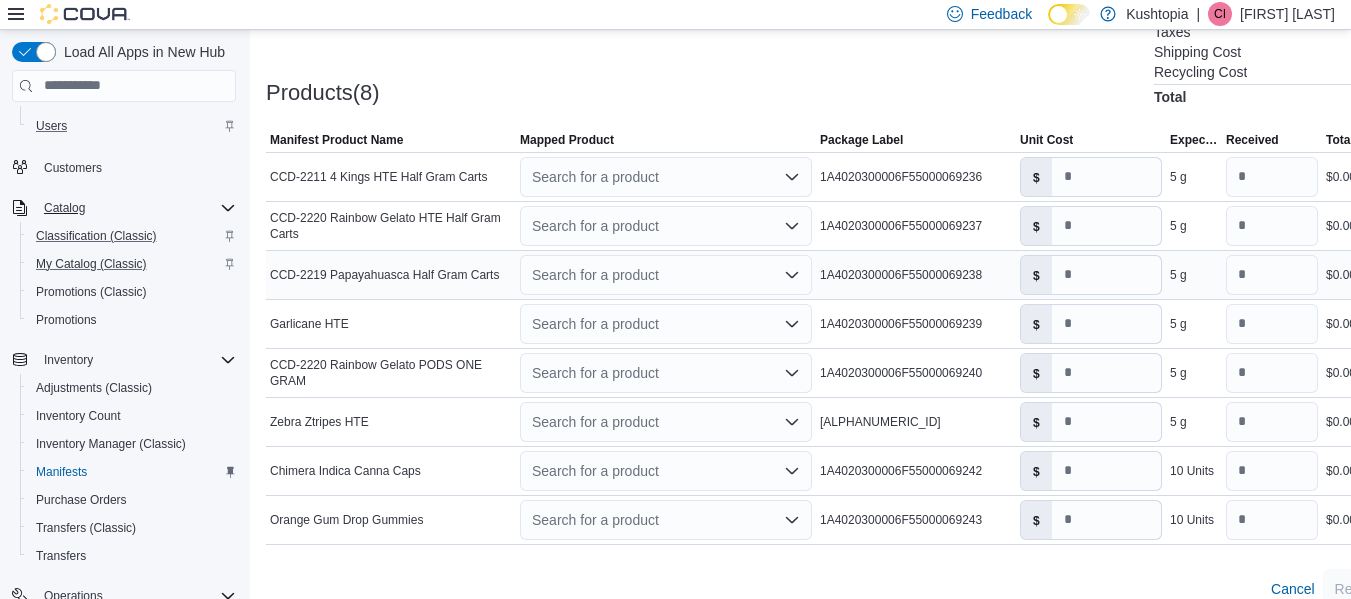 click 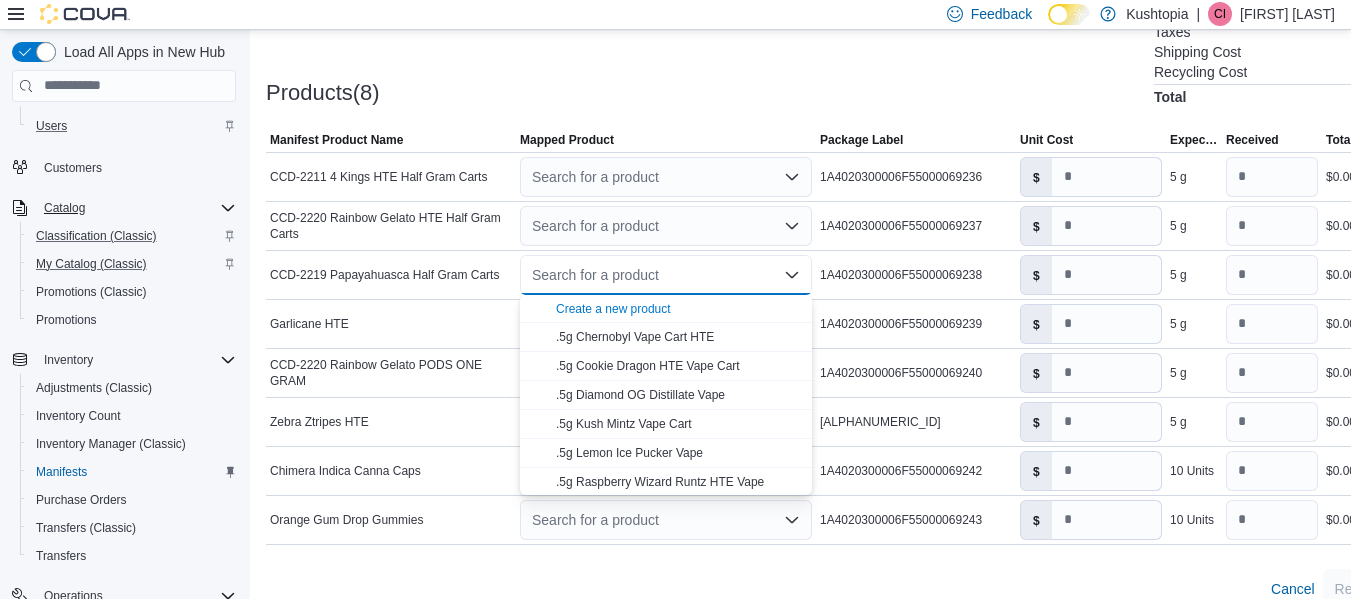 scroll, scrollTop: 0, scrollLeft: 0, axis: both 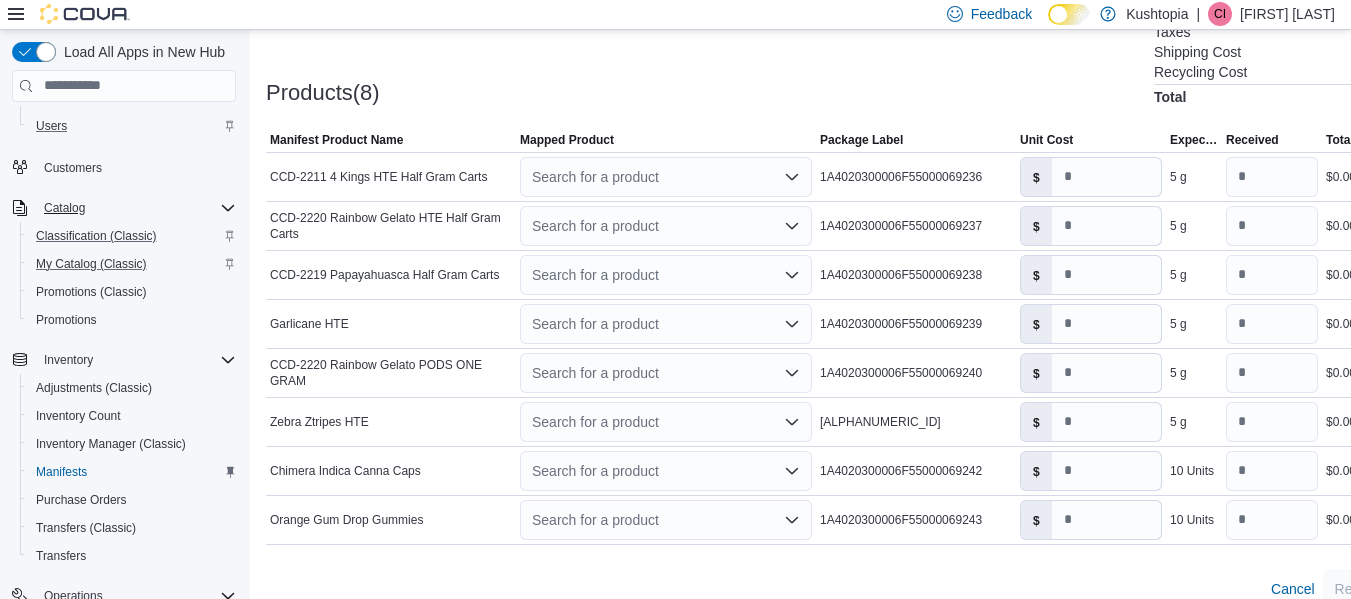 click on "Products(8)     Subtotal $0.00 Taxes $0.00 Shipping Cost $0.00 Recycling Cost $0.00 Total $0.00" at bounding box center (860, 52) 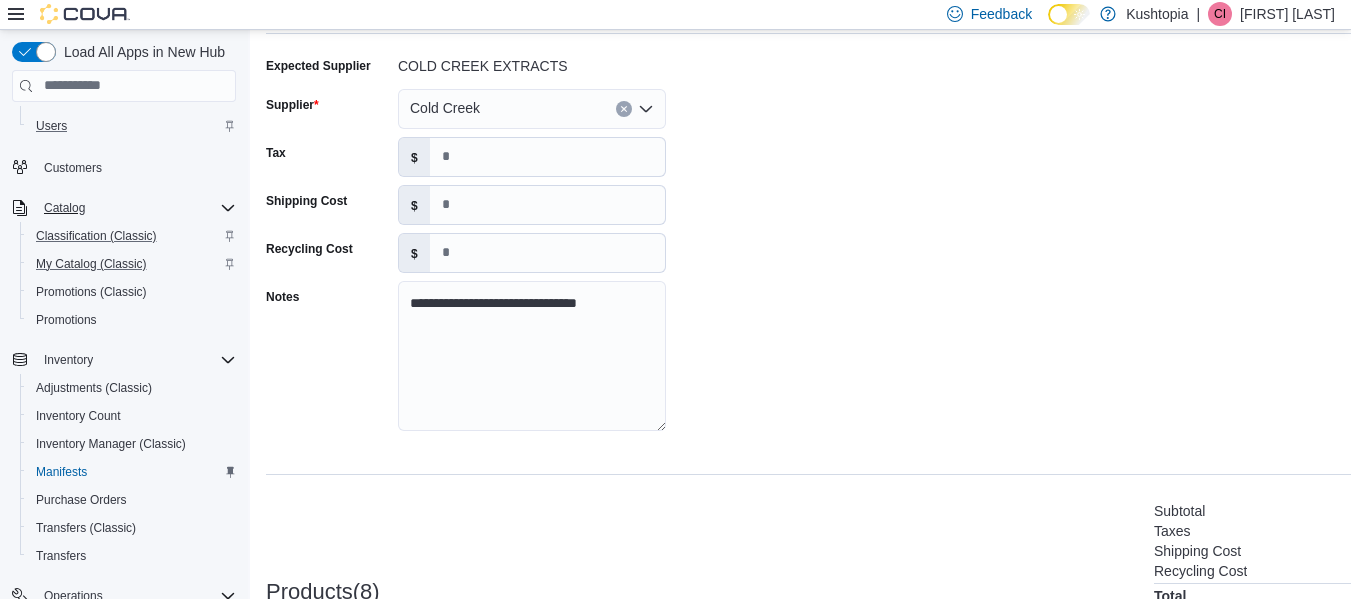 scroll, scrollTop: 100, scrollLeft: 0, axis: vertical 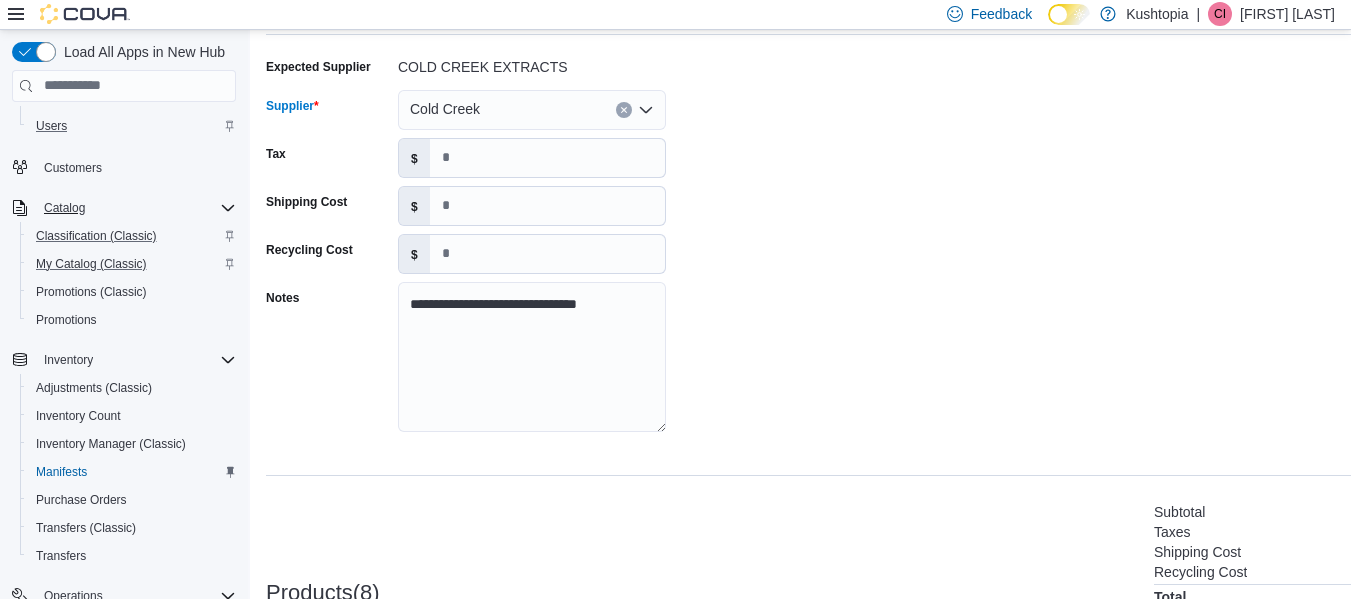 click 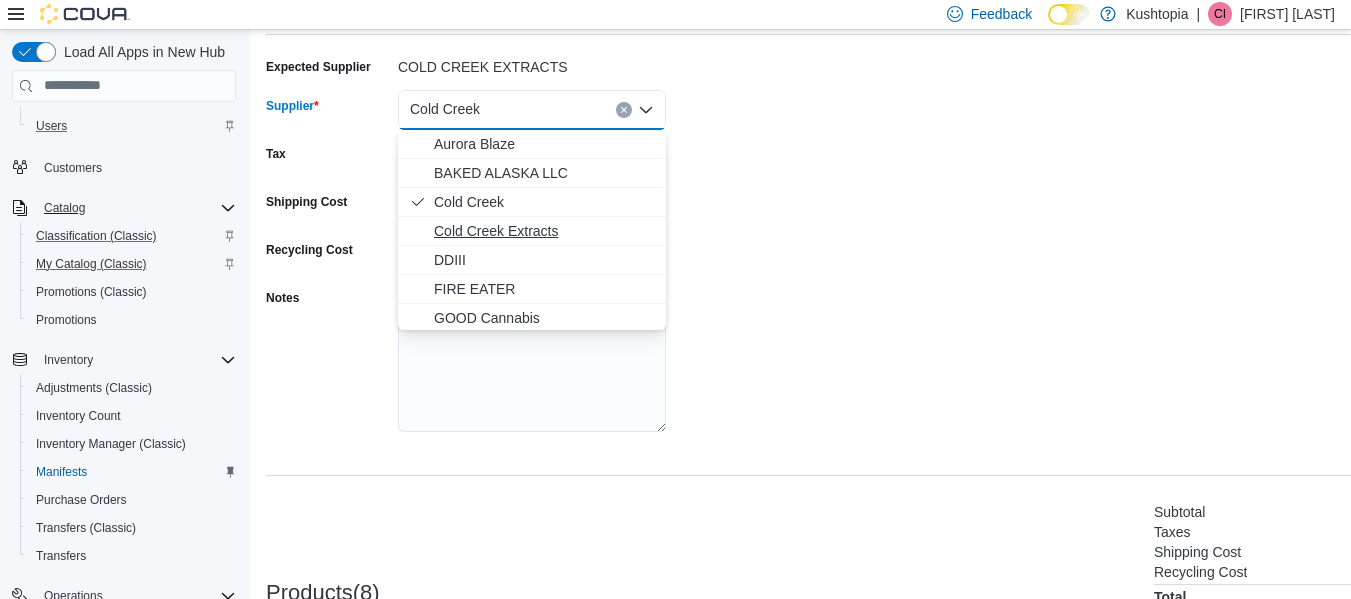 click on "Cold Creek Extracts" at bounding box center (544, 231) 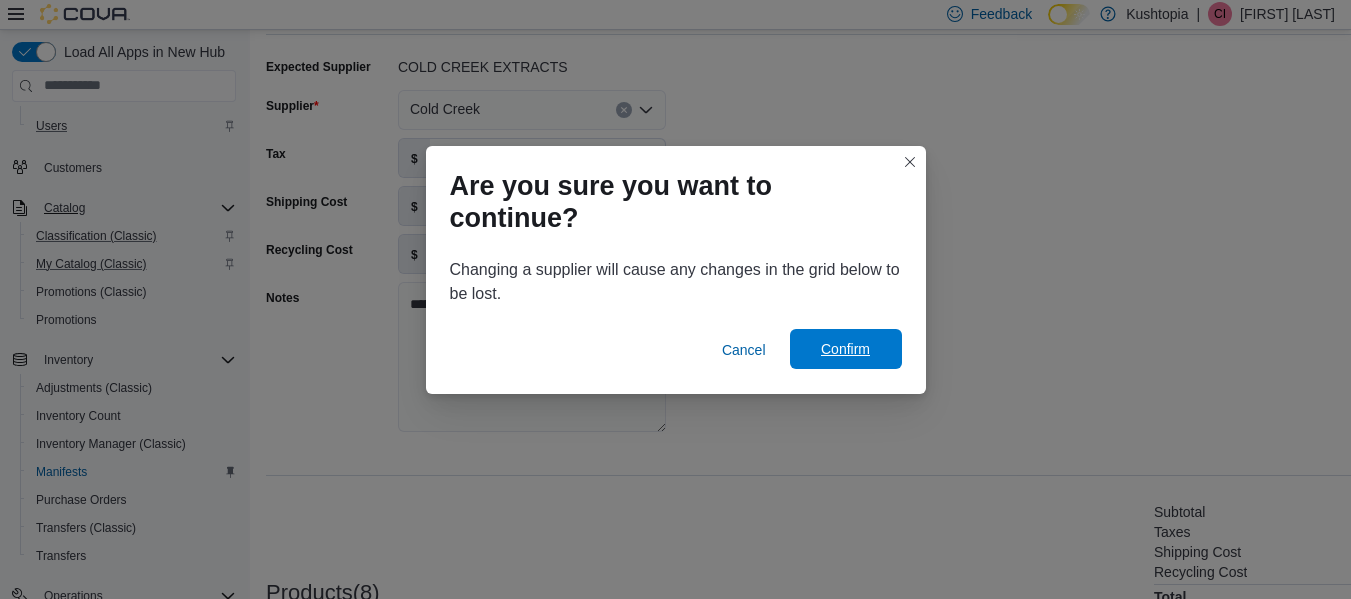 click on "Confirm" at bounding box center [845, 349] 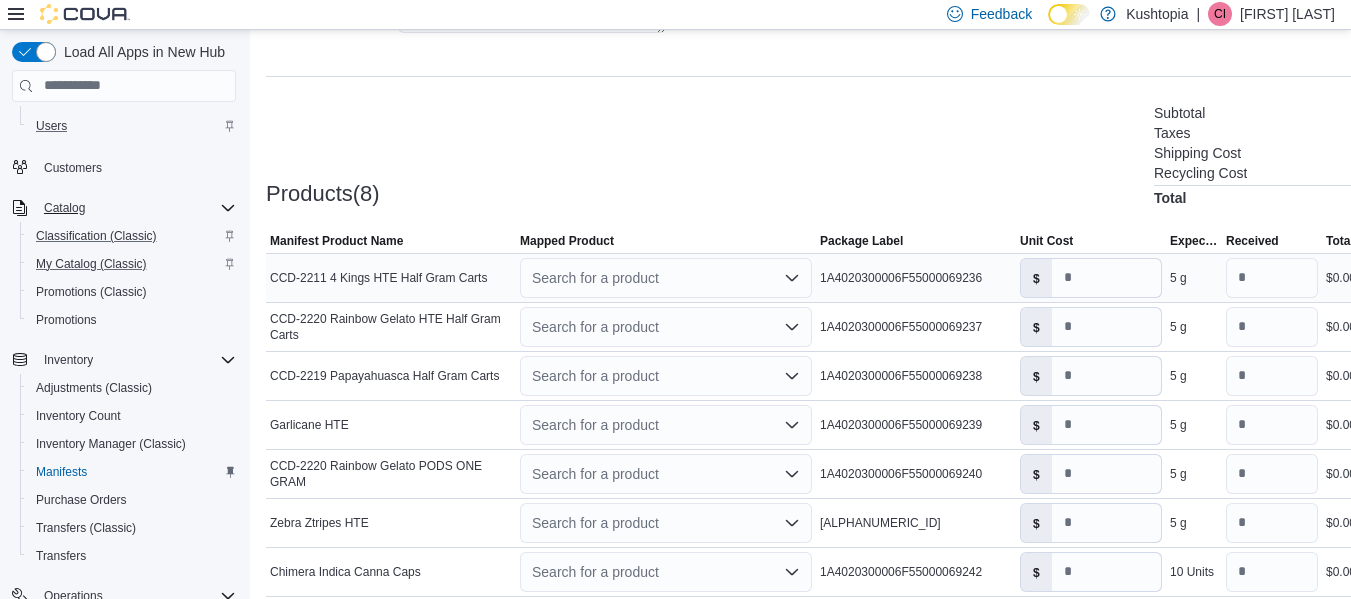 scroll, scrollTop: 500, scrollLeft: 0, axis: vertical 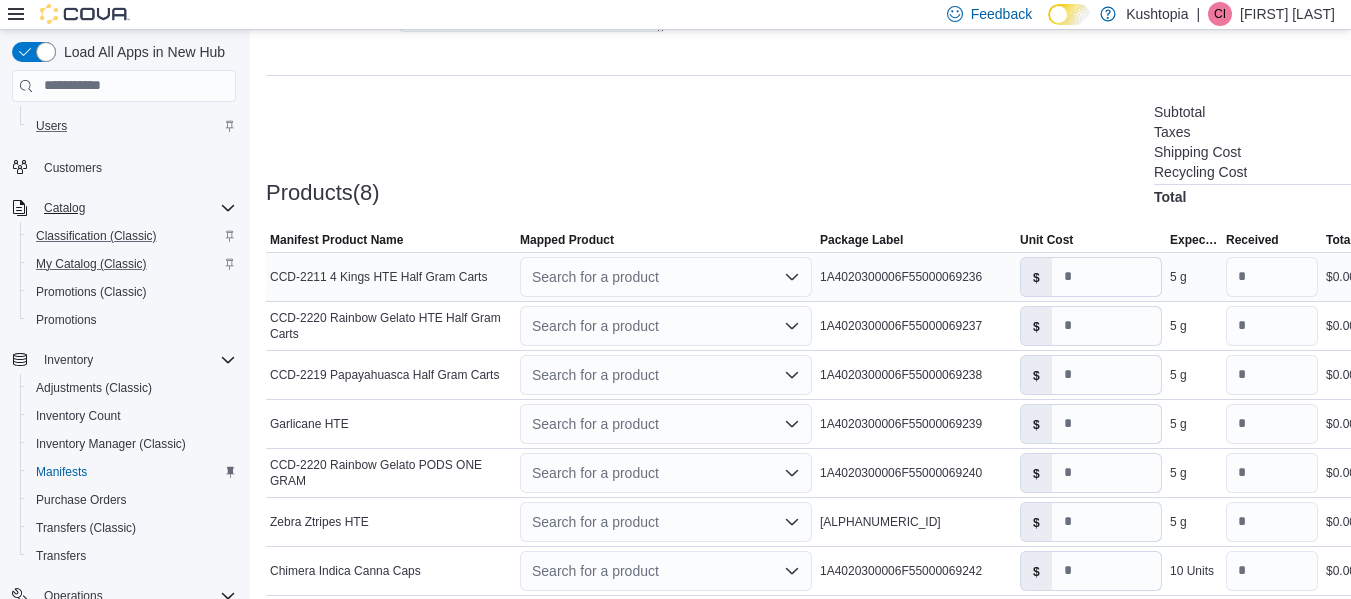 click 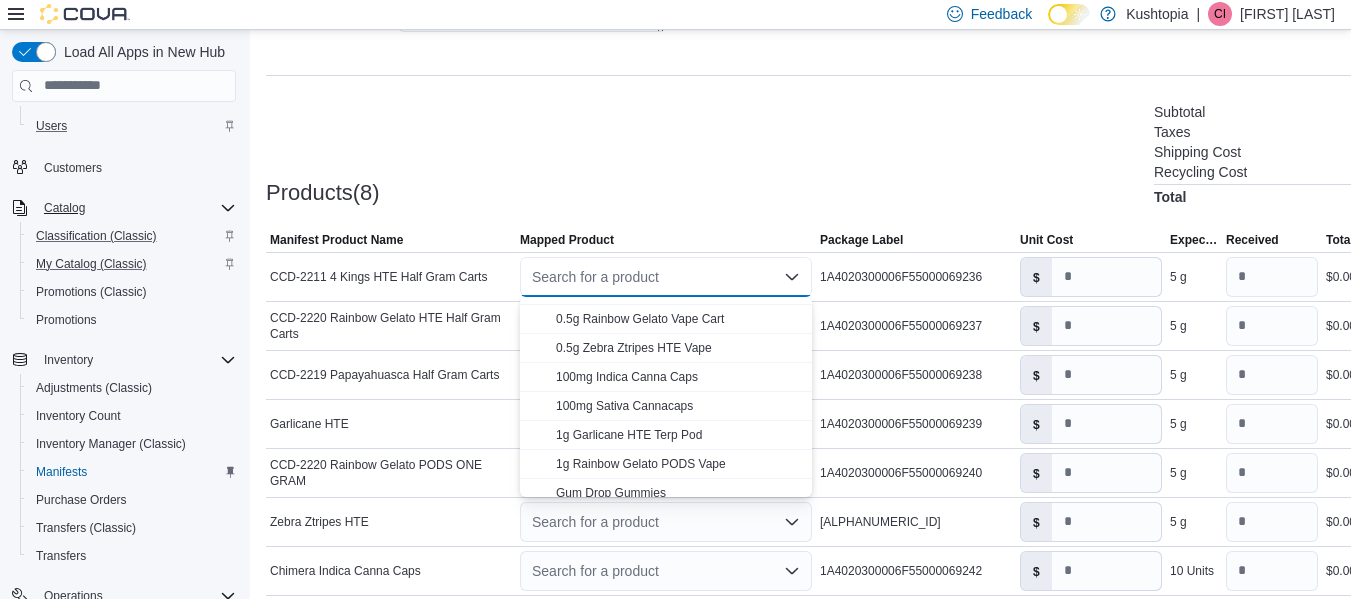 scroll, scrollTop: 148, scrollLeft: 0, axis: vertical 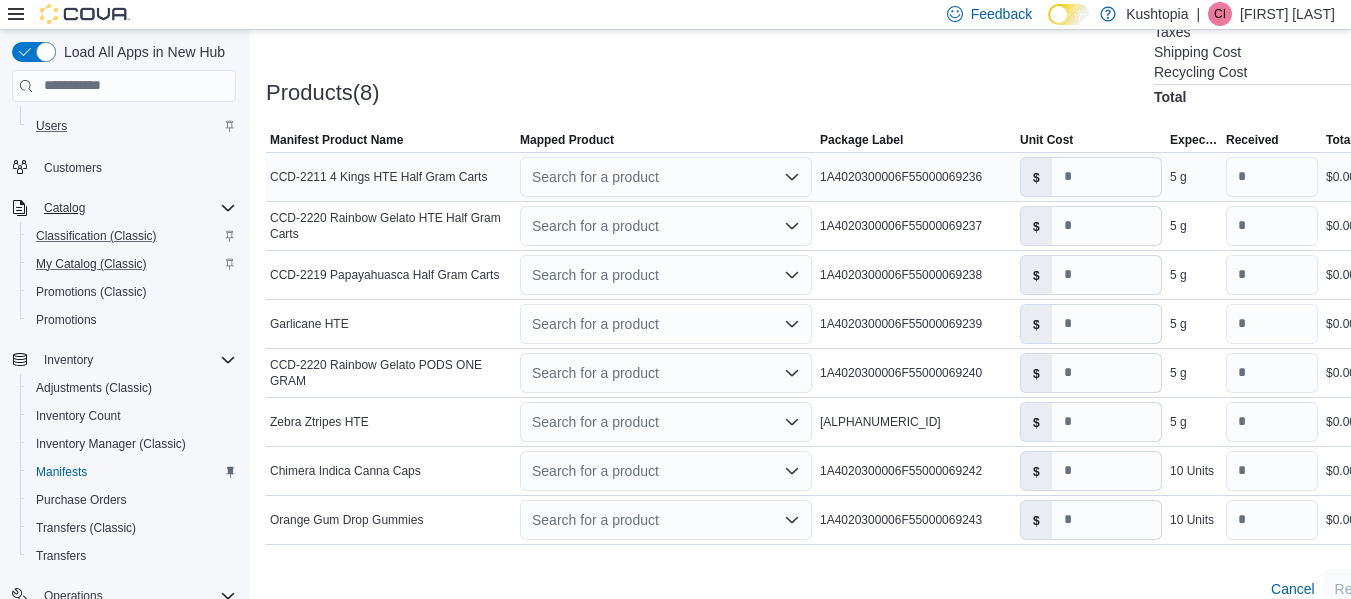 click 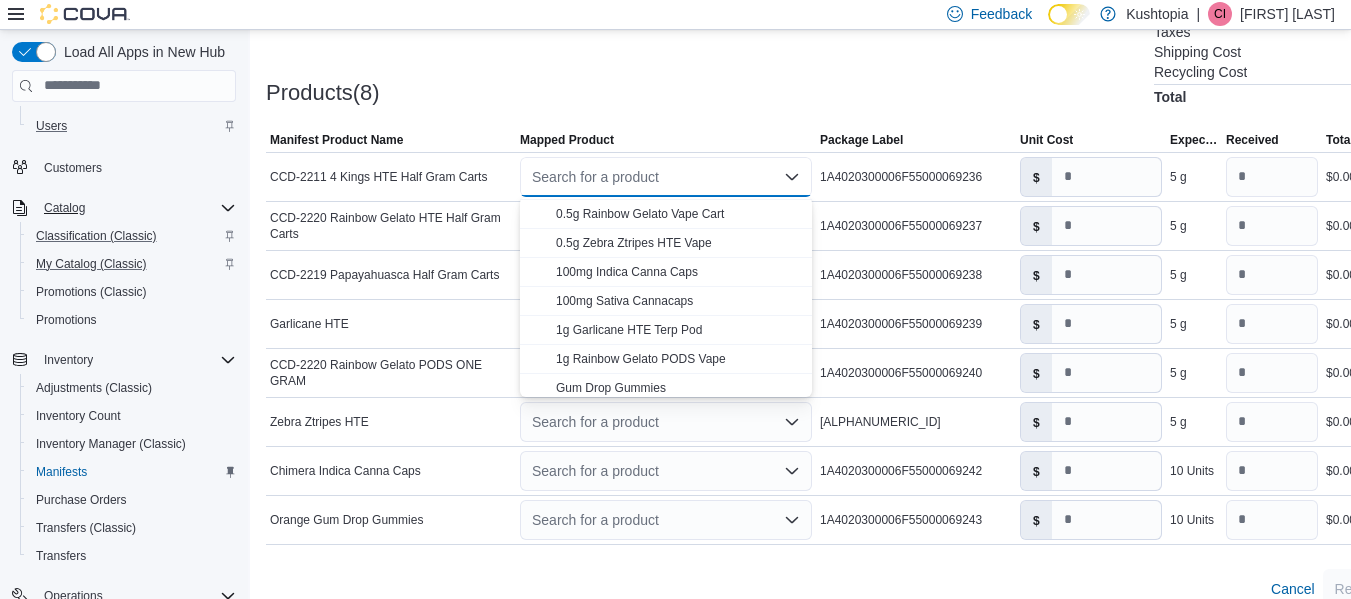 scroll, scrollTop: 148, scrollLeft: 0, axis: vertical 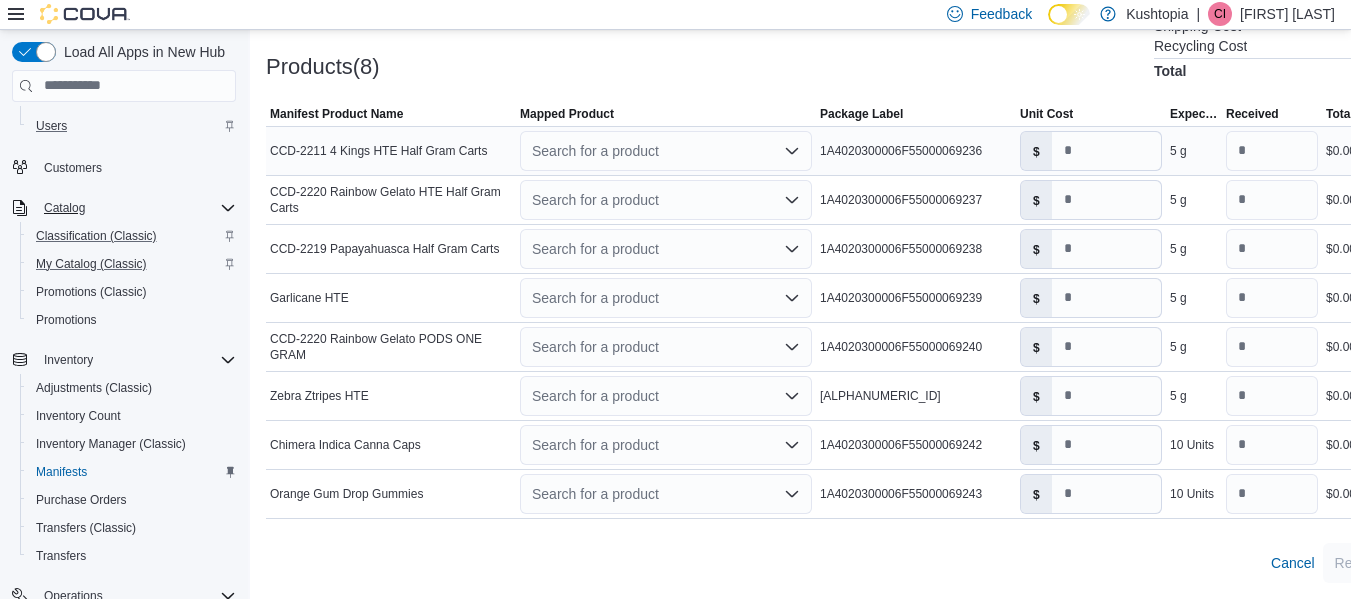 click on "Search for a product Combo box. Selected. Combo box input. Search for a product. Type some text or, to display a list of choices, press Down Arrow. To exit the list of choices, press Escape." at bounding box center [666, 151] 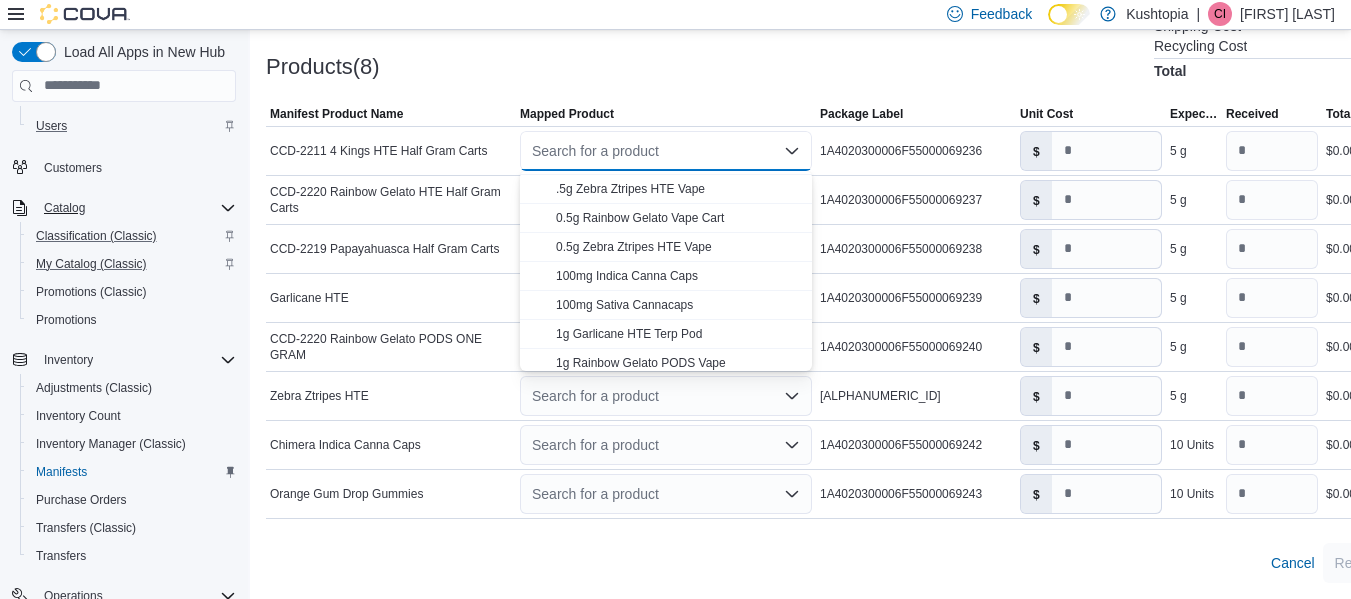 scroll, scrollTop: 148, scrollLeft: 0, axis: vertical 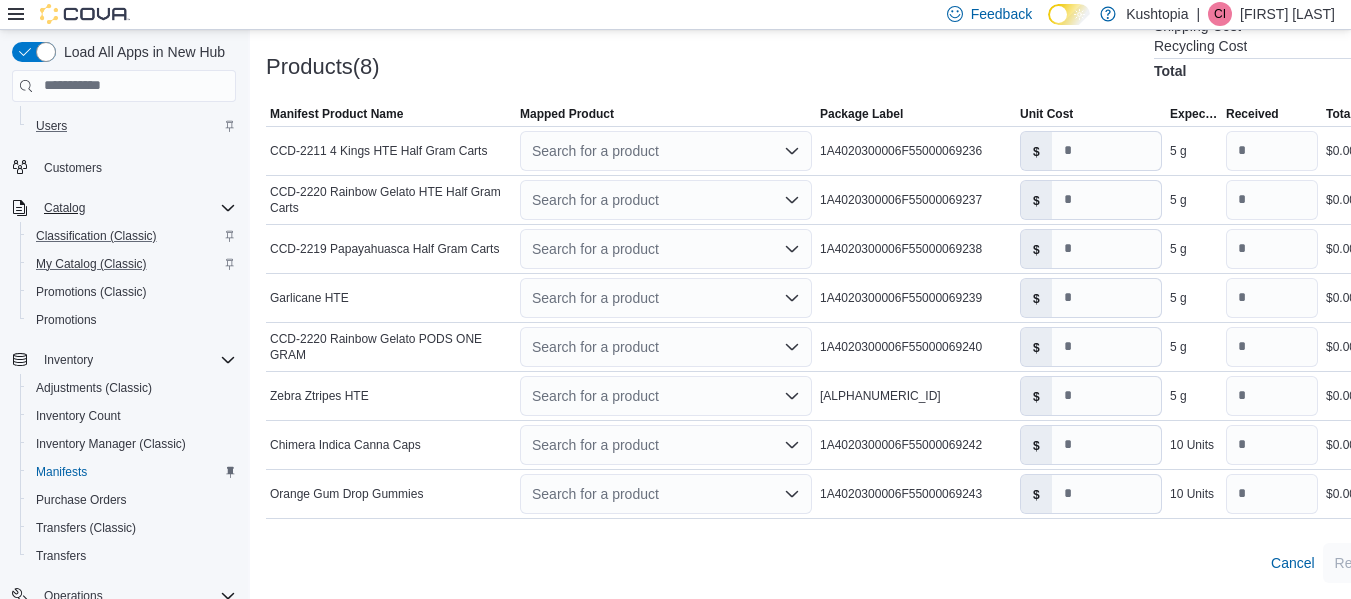click on "Products(8)     Subtotal $0.00 Taxes $0.00 Shipping Cost $0.00 Recycling Cost $0.00 Total $0.00" at bounding box center (860, 26) 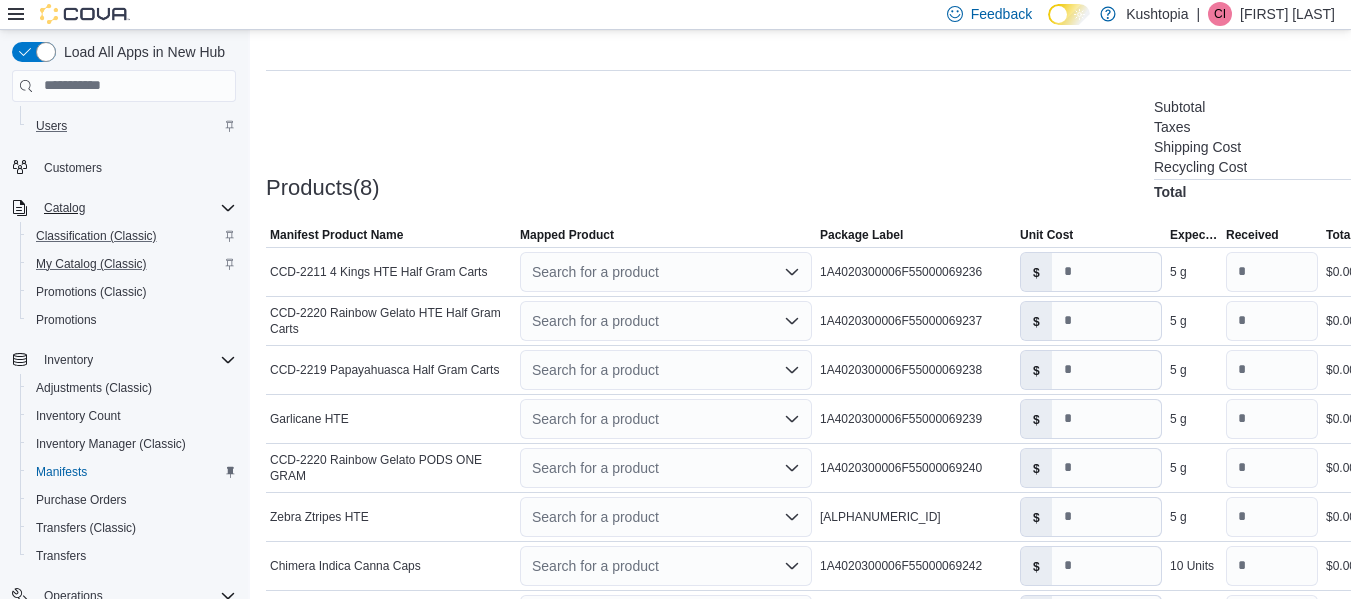 scroll, scrollTop: 126, scrollLeft: 0, axis: vertical 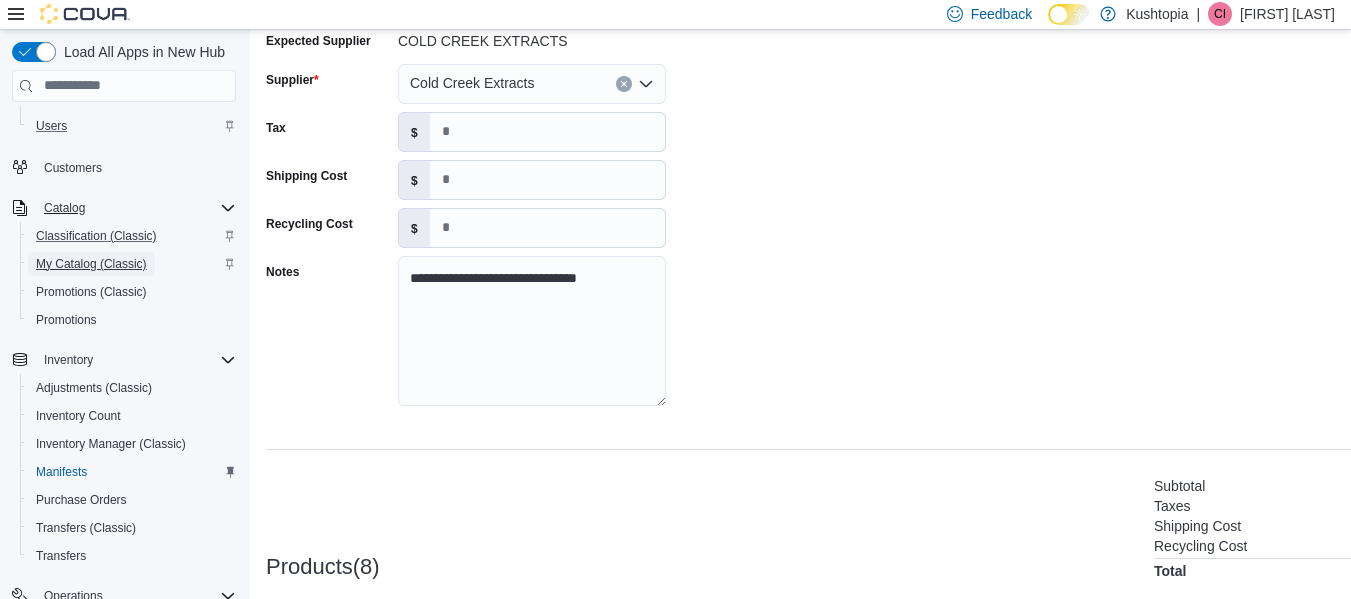 click on "My Catalog (Classic)" at bounding box center (91, 264) 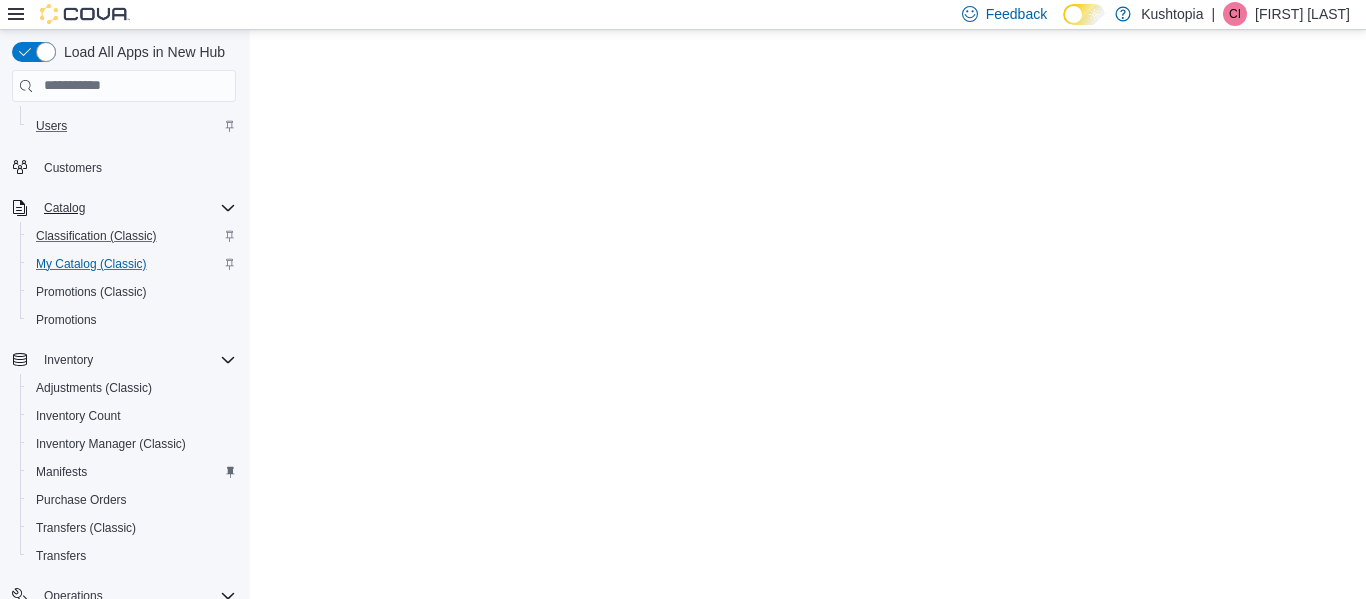scroll, scrollTop: 0, scrollLeft: 0, axis: both 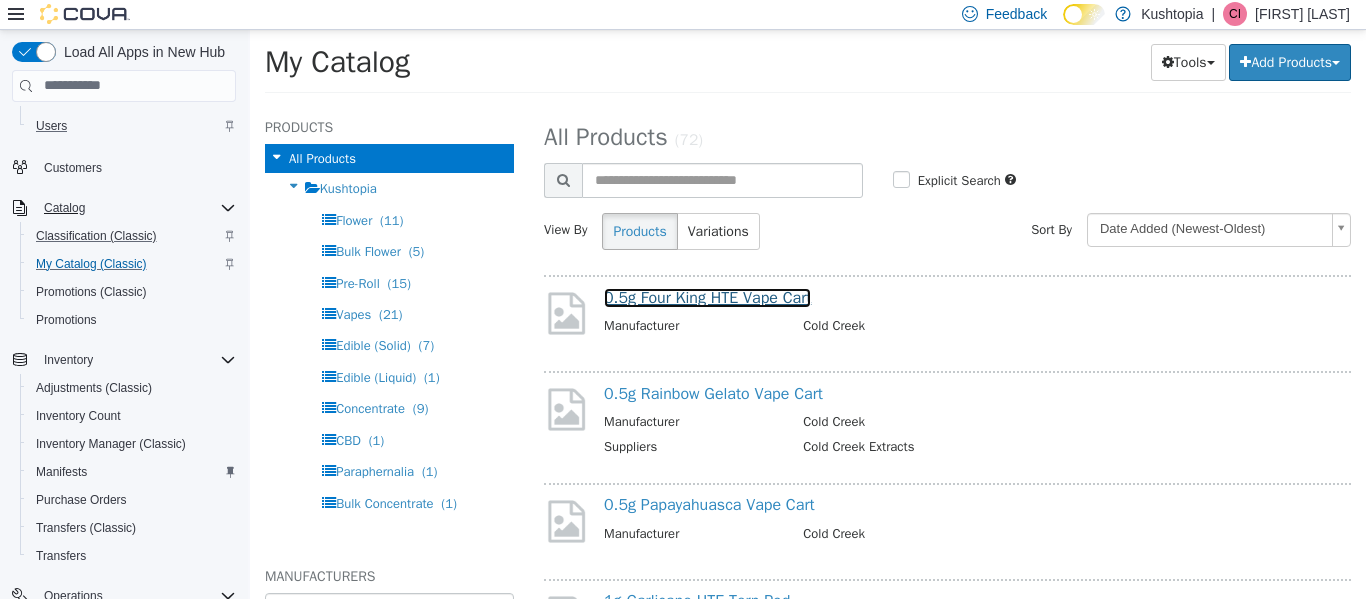 click on "0.5g Four King HTE Vape Cart" at bounding box center (707, 297) 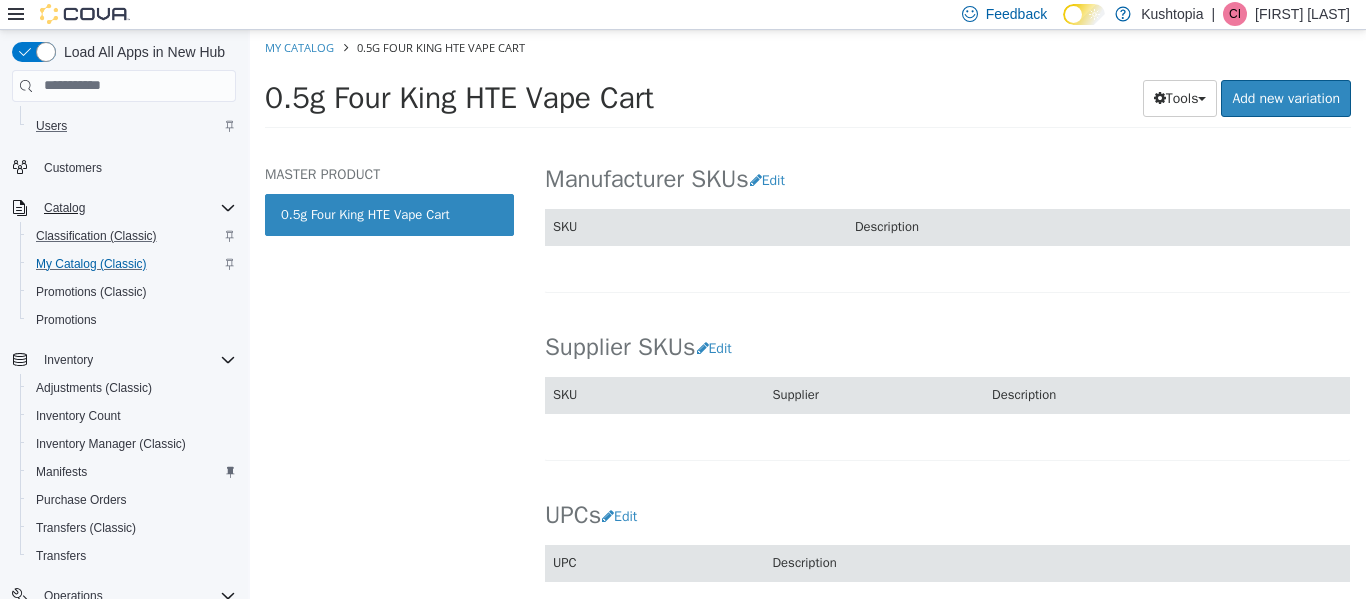 scroll, scrollTop: 1200, scrollLeft: 0, axis: vertical 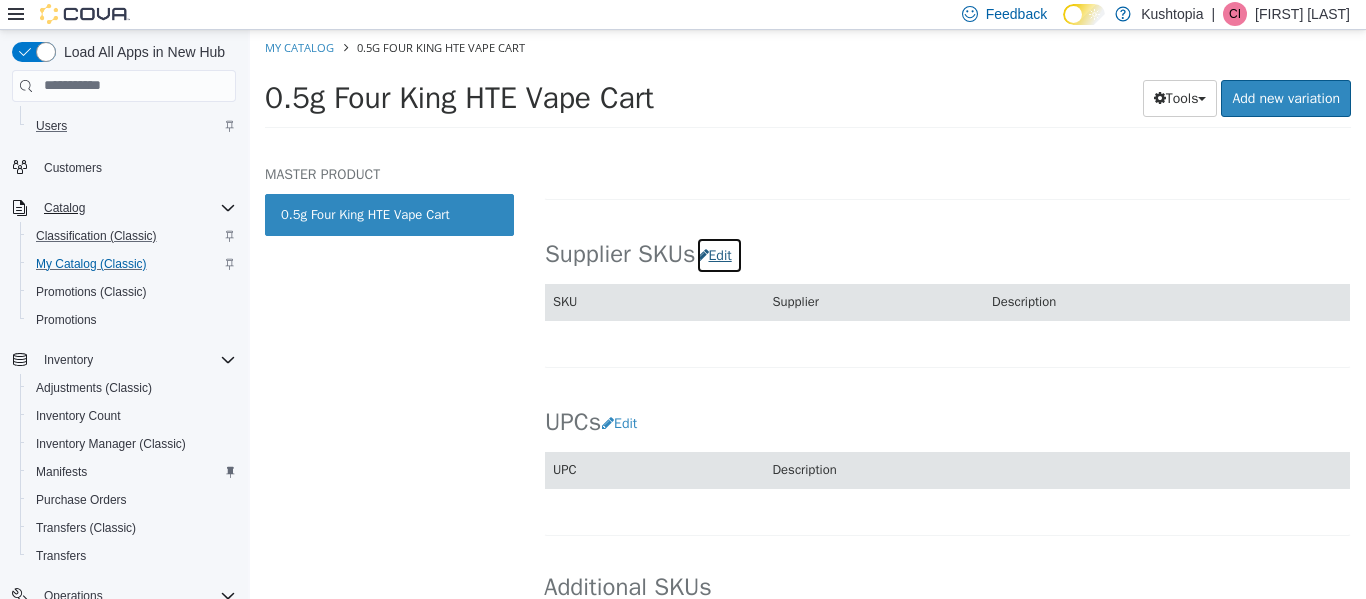 click on "Edit" at bounding box center [719, 254] 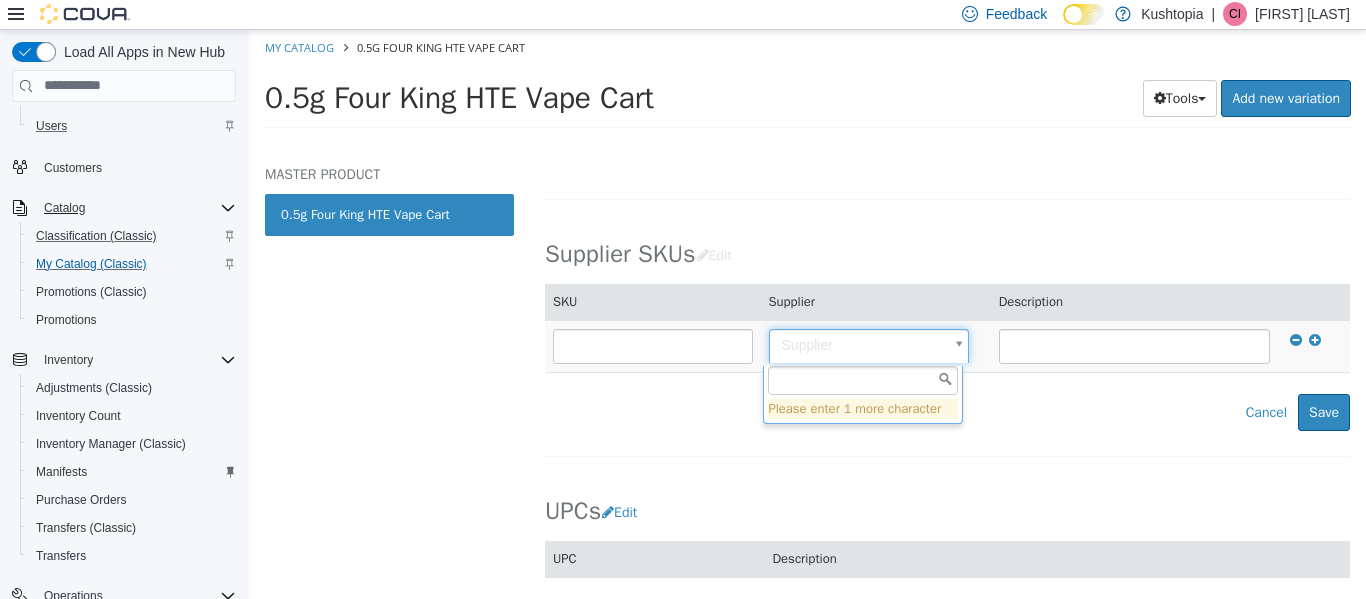 click on "Saving Bulk Changes...
×
My Catalog
0.5g Four King HTE Vape Cart
0.5g Four King HTE Vape Cart
Tools
Clone Print Labels   Add new variation
MASTER PRODUCT
0.5g Four King HTE Vape Cart
Vapes
0.5g Four King HTE Vape Cart
[Master Product] Active  CATALOG SKU - F12PZDDU     English - US                             Last Updated:  [DATE]
General Specifications Assets Product Behaviors Availability Pricing
Marketing Classification  Edit Industry
Kushtopia
Classification
Vapes
Cancel Save Changes General Information  Edit Product Name
0.5g Four King HTE Vape Cart
Short Description
< empty >
Long Description
< empty >
MSRP
< empty >
Release Date
< empty >
Cancel Save Changes Manufacturer  Edit Manufacturer
Cold Creek
Cancel Save Manufacturer SKUs  Edit SKU Description Cancel Save Supplier SKUs  Edit SKU Supplier Description     Supplier
Cancel" at bounding box center [808, 84] 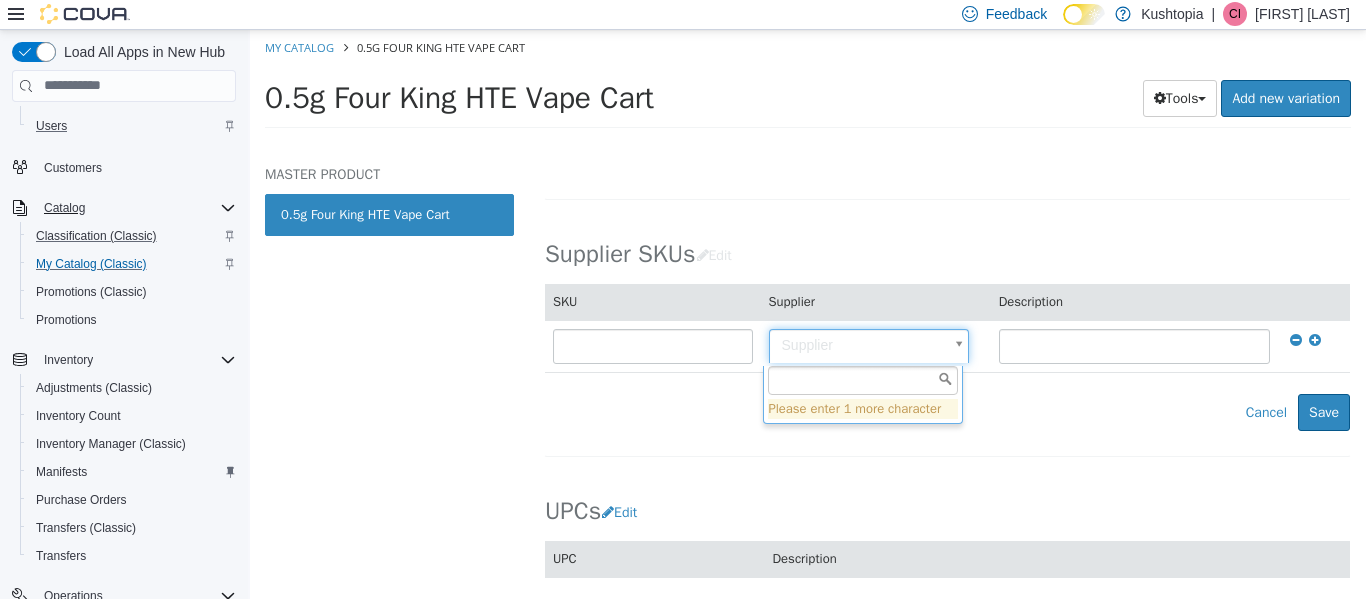 click at bounding box center [863, 380] 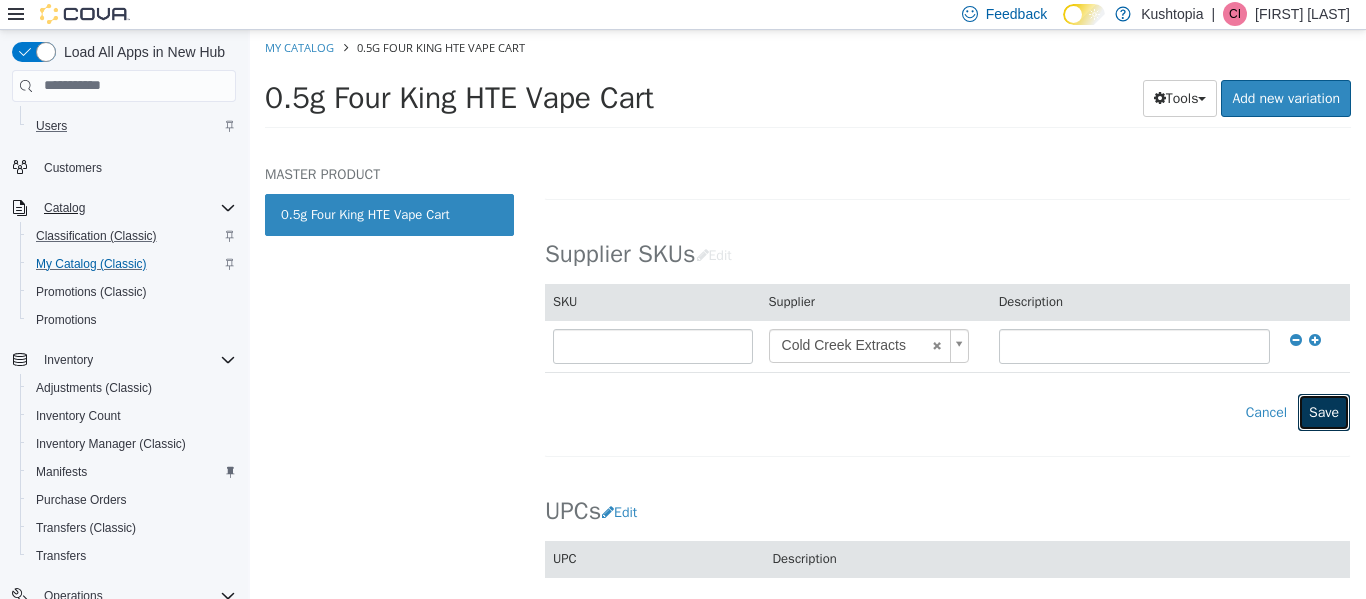 click on "Save" at bounding box center (1324, 411) 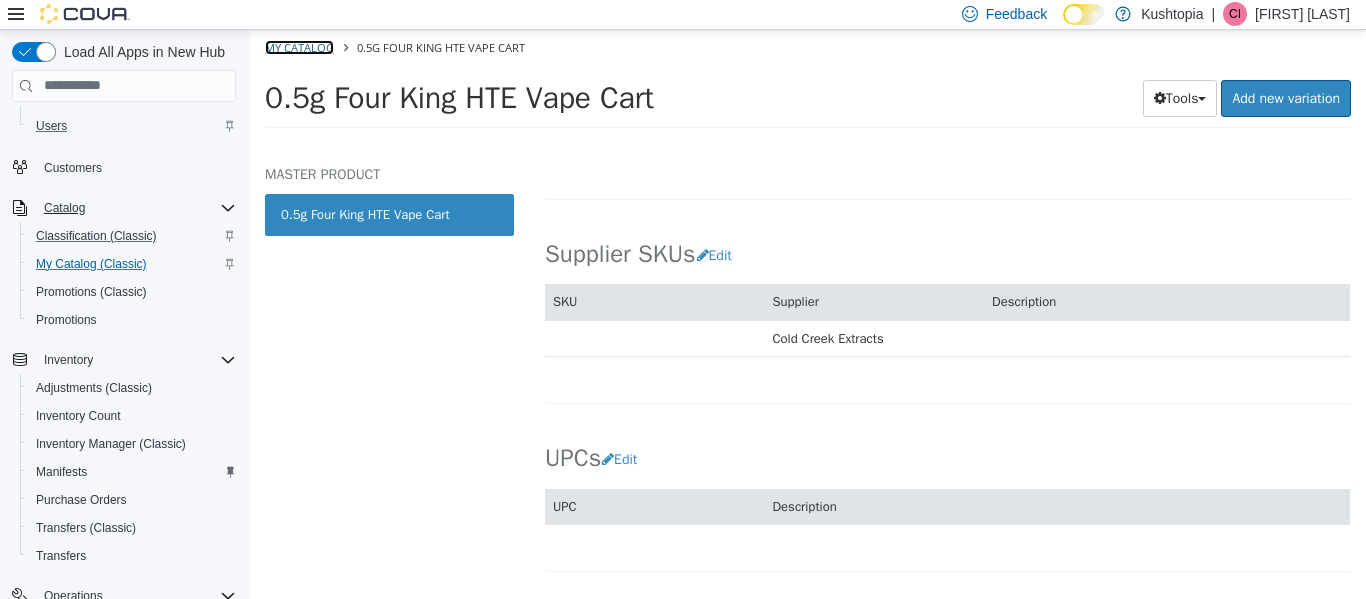 click on "My Catalog" at bounding box center (299, 46) 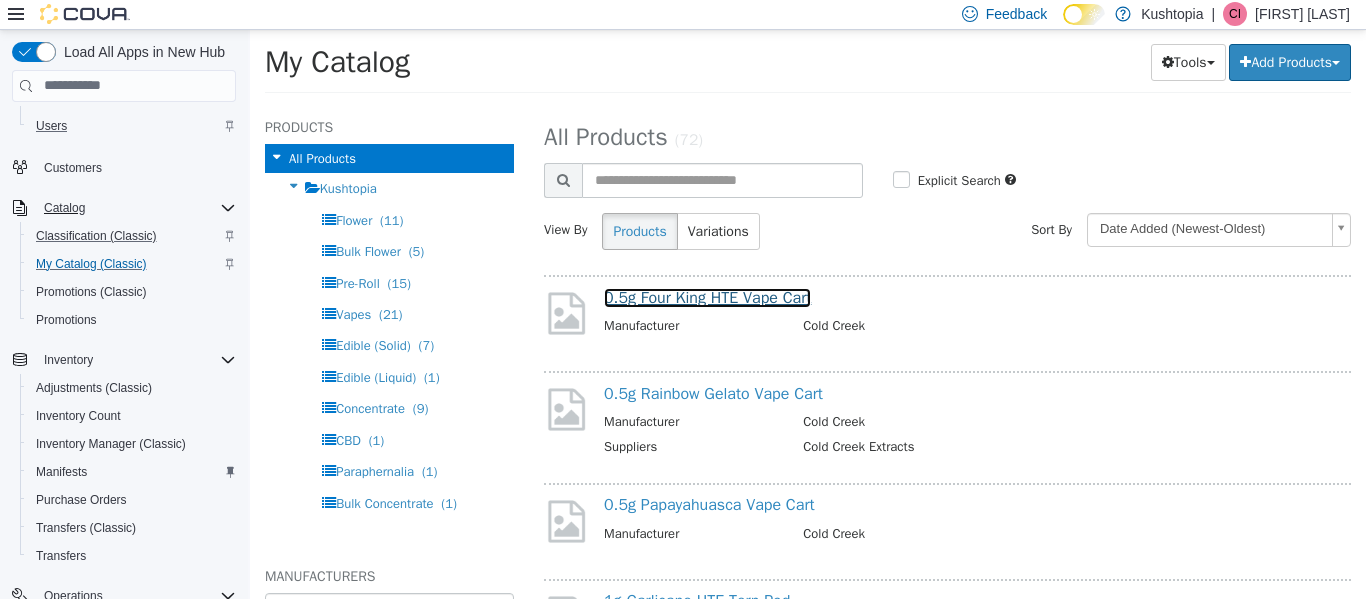 click on "0.5g Four King HTE Vape Cart" at bounding box center [707, 297] 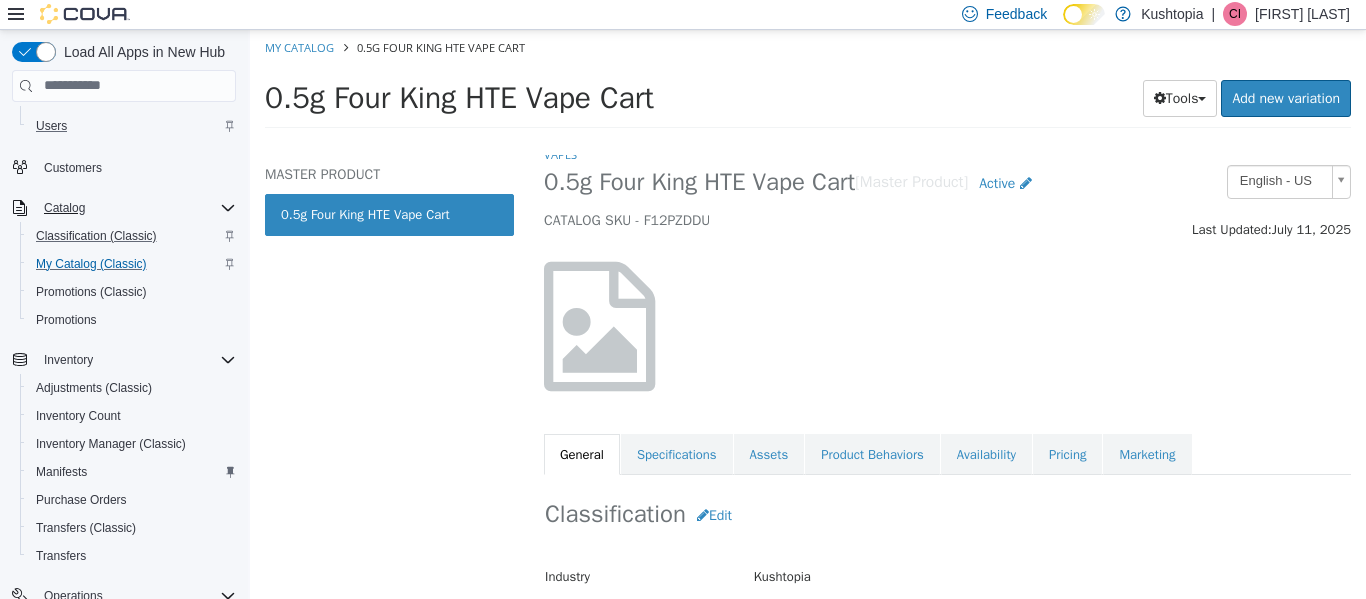scroll, scrollTop: 0, scrollLeft: 0, axis: both 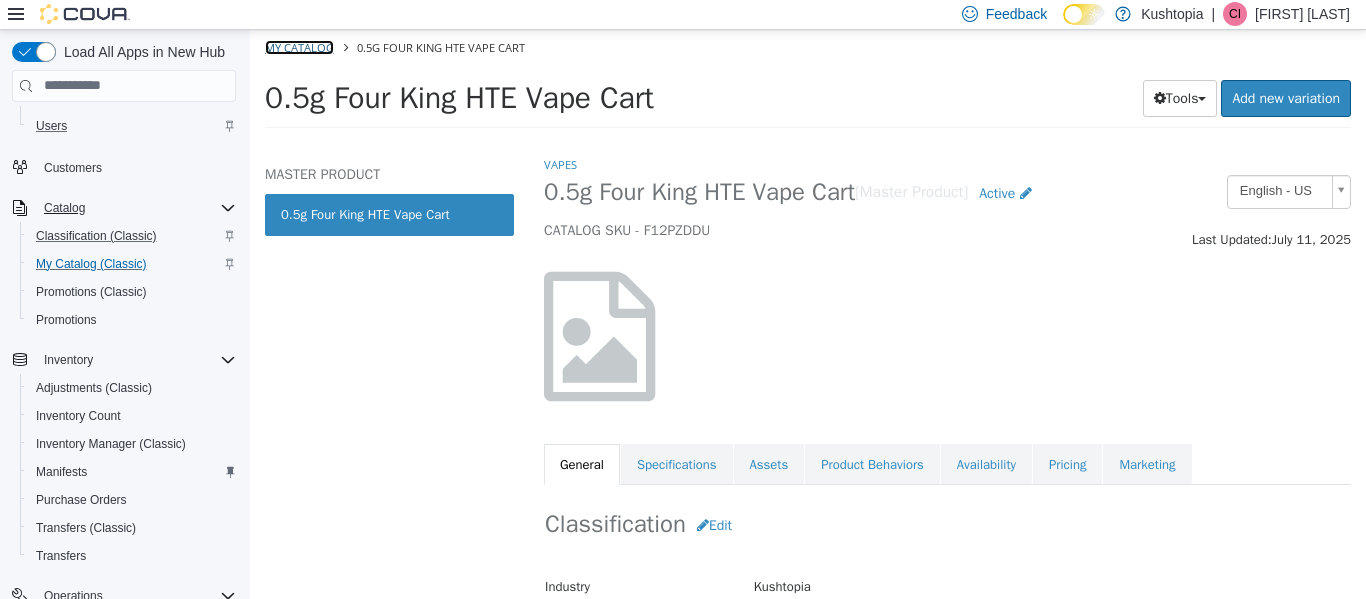 click on "My Catalog" at bounding box center [299, 46] 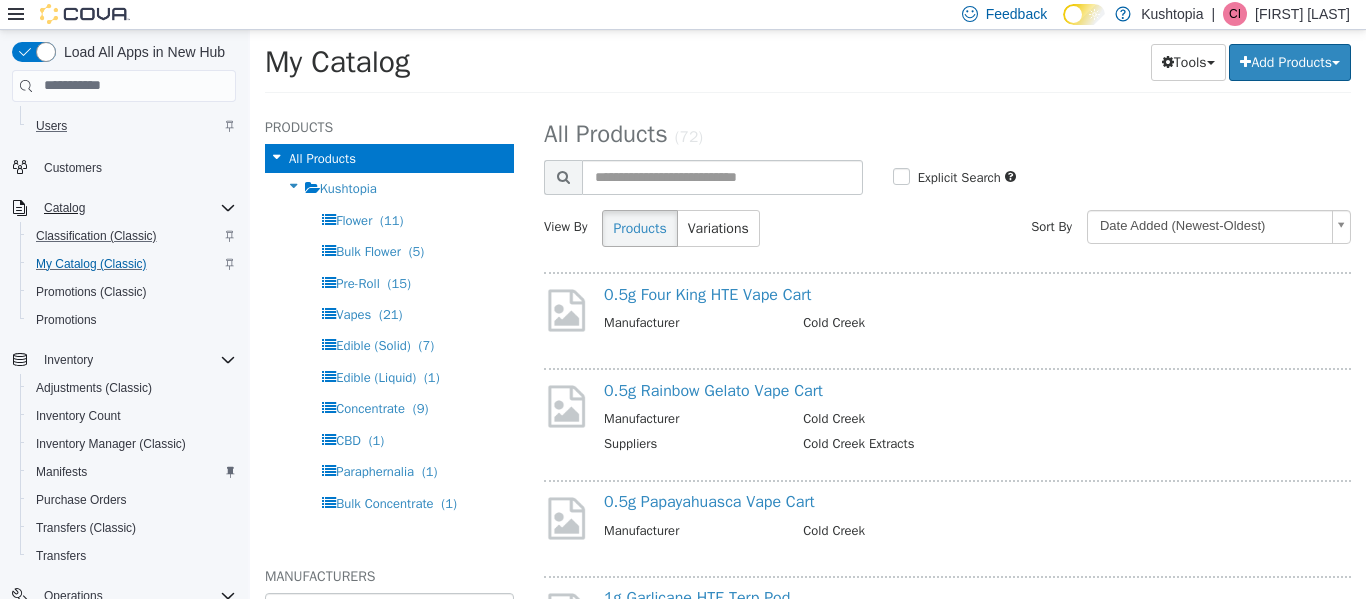 scroll, scrollTop: 0, scrollLeft: 0, axis: both 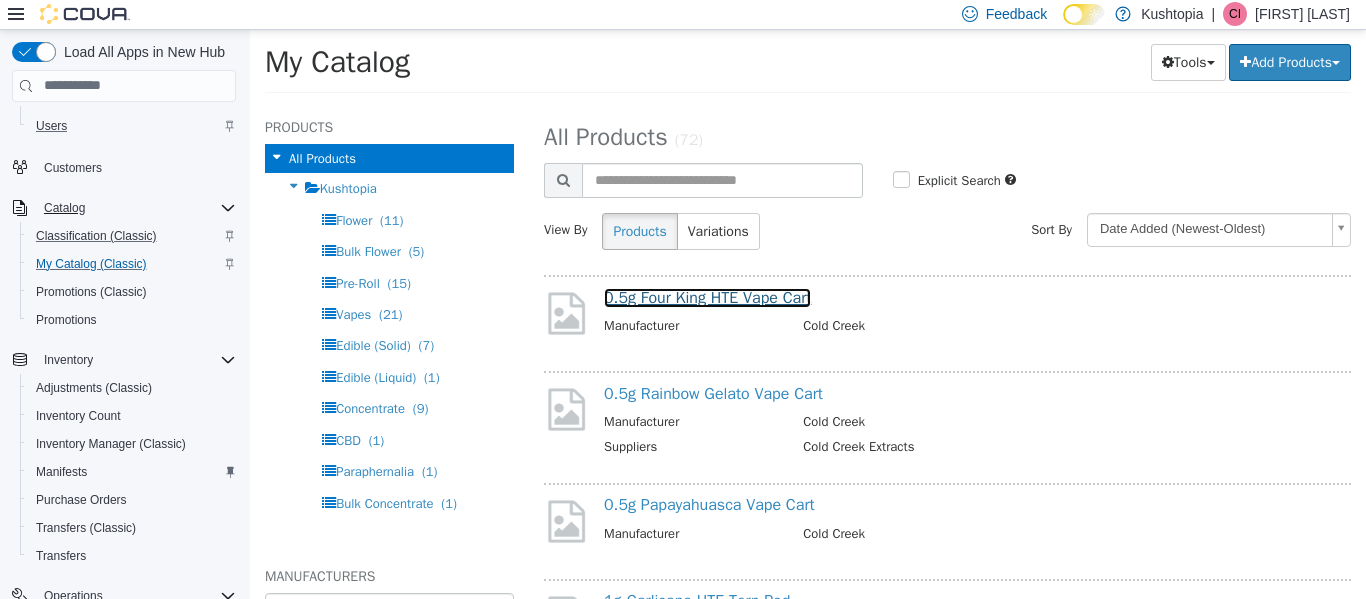 click on "0.5g Four King HTE Vape Cart" at bounding box center [707, 297] 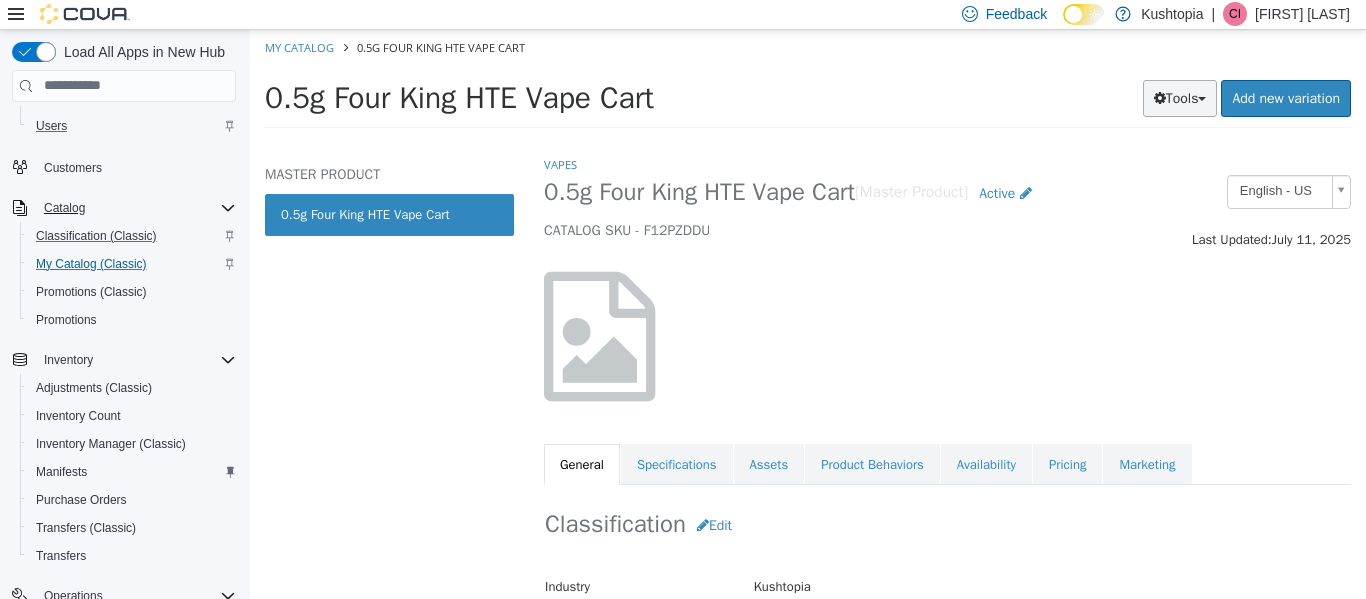 click on "Tools" at bounding box center (1180, 97) 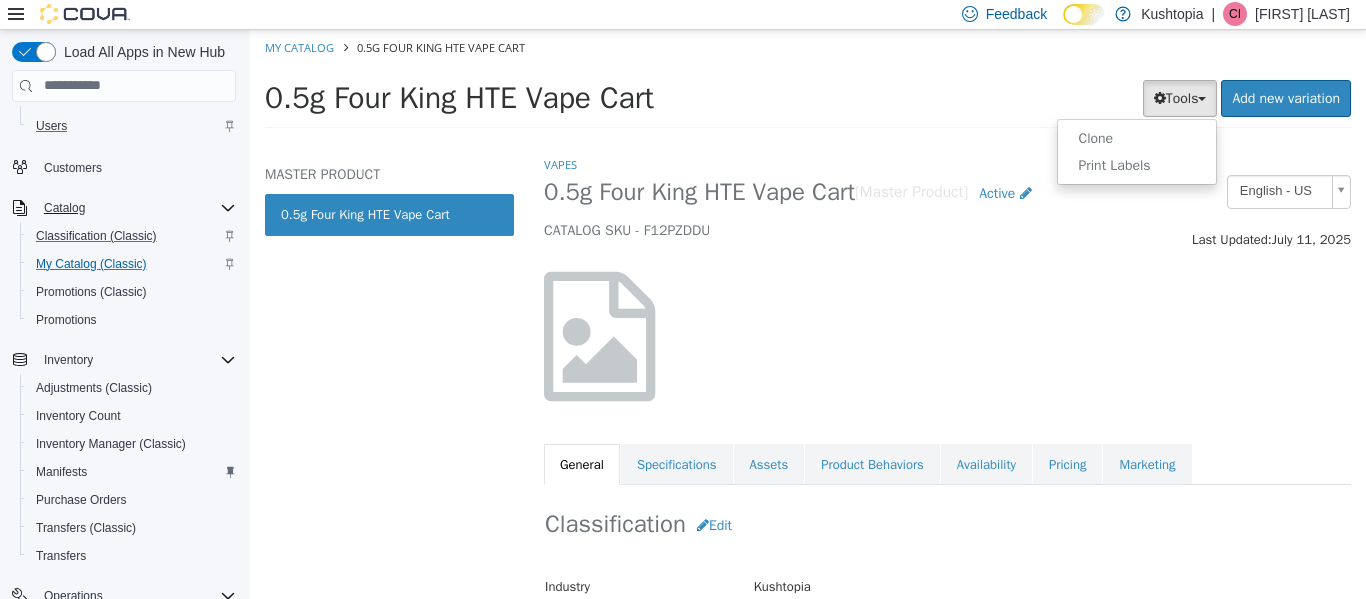 click at bounding box center (947, 335) 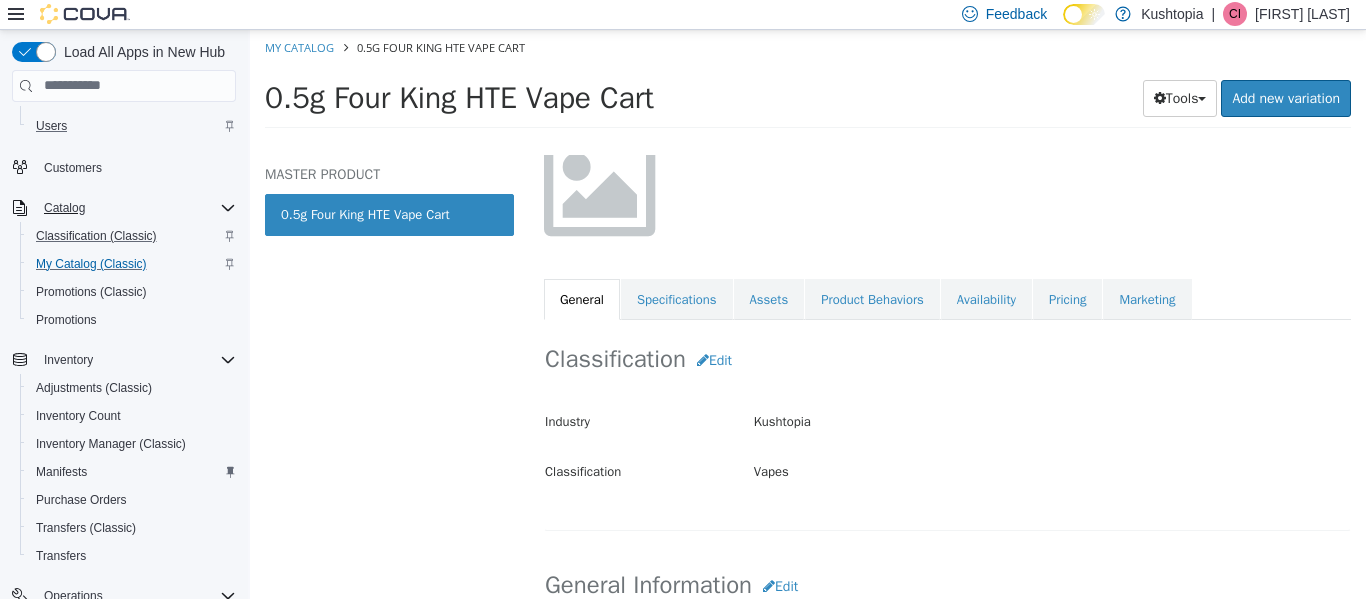 scroll, scrollTop: 200, scrollLeft: 0, axis: vertical 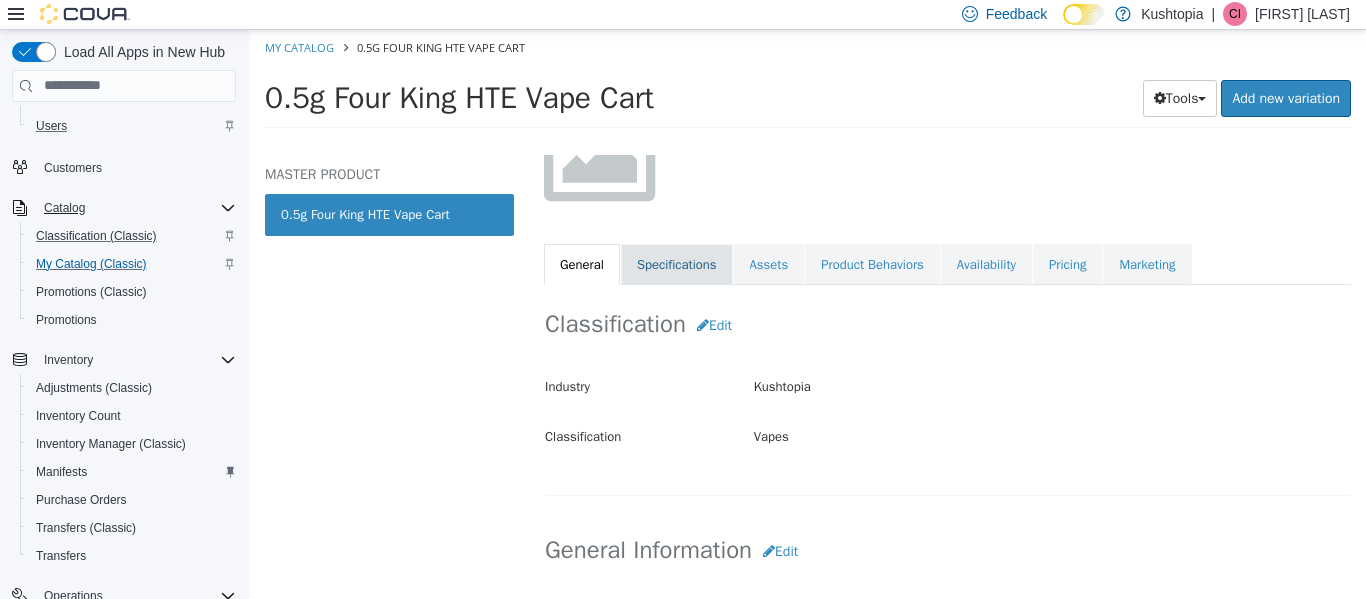 click on "Specifications" at bounding box center [677, 264] 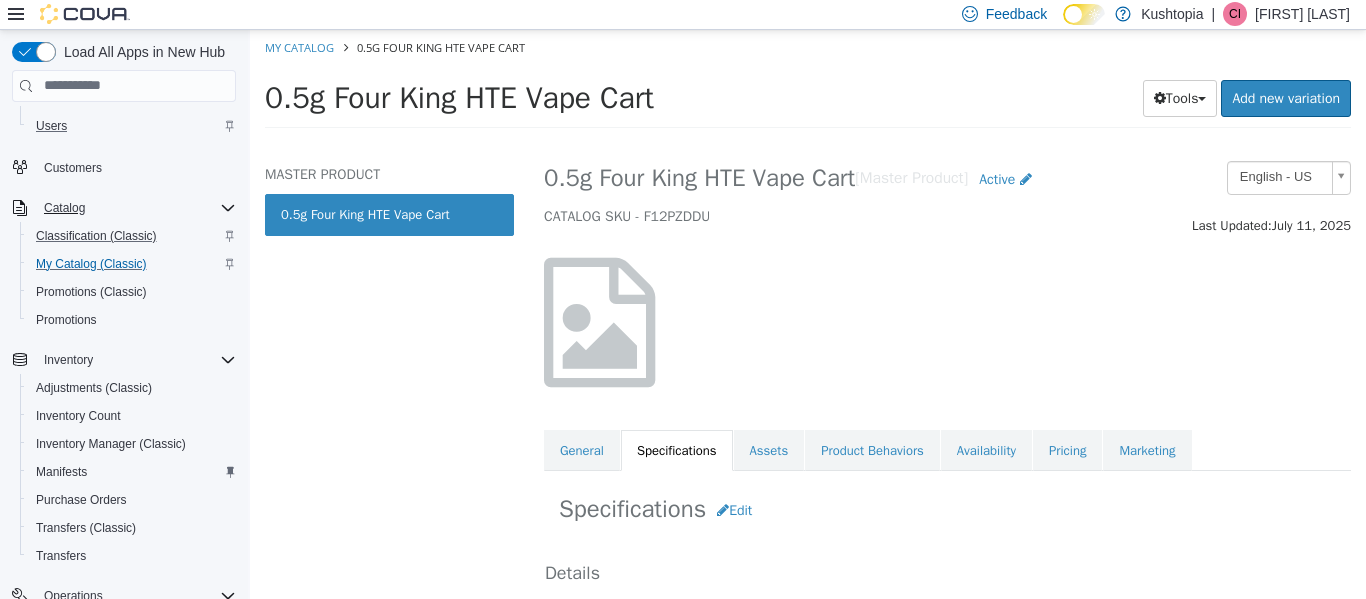 scroll, scrollTop: 0, scrollLeft: 0, axis: both 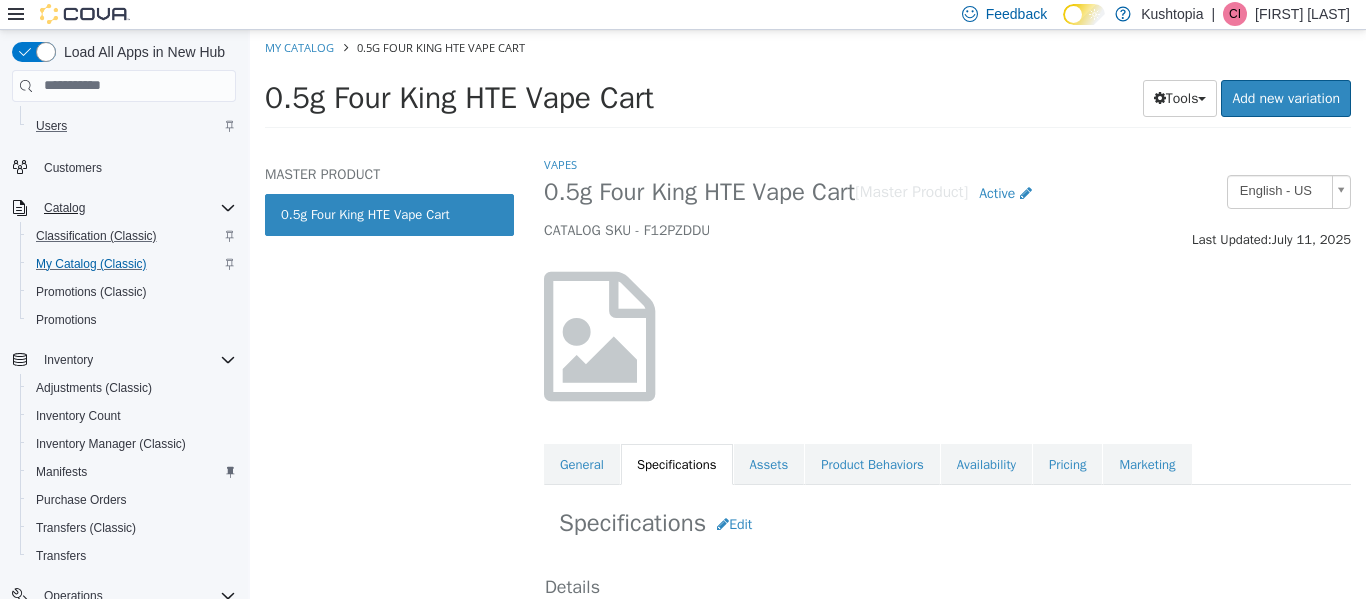 click on "0.5g Four King HTE Vape Cart" at bounding box center [389, 214] 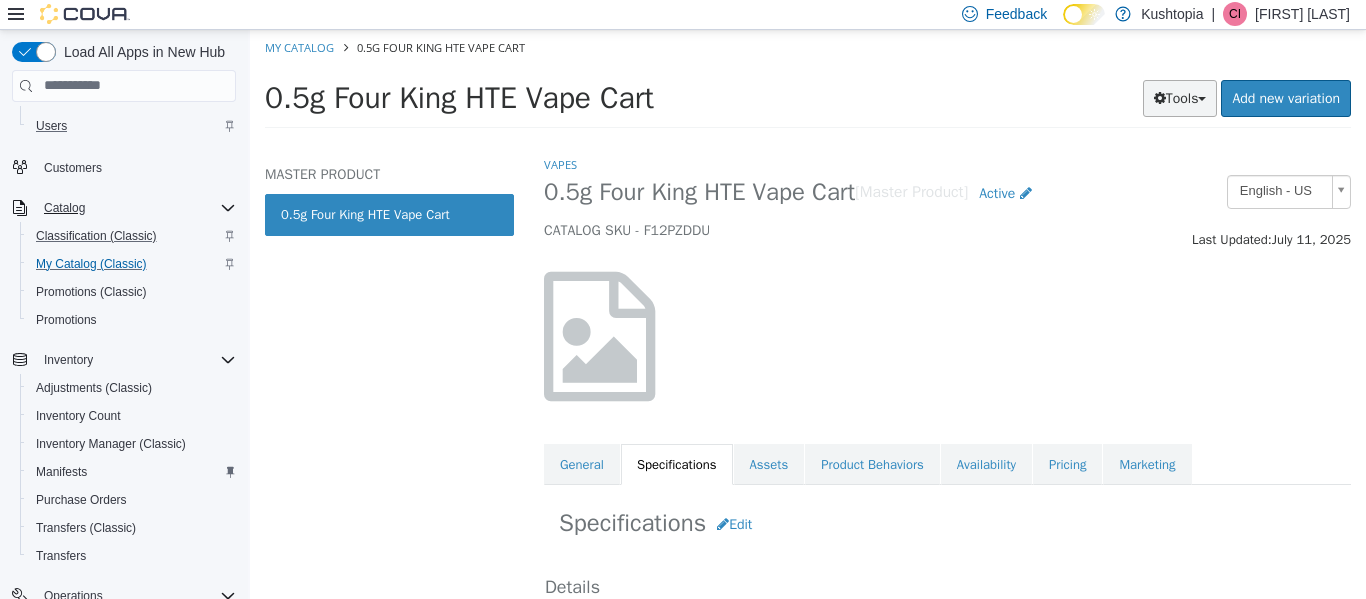 click on "Tools" at bounding box center [1180, 97] 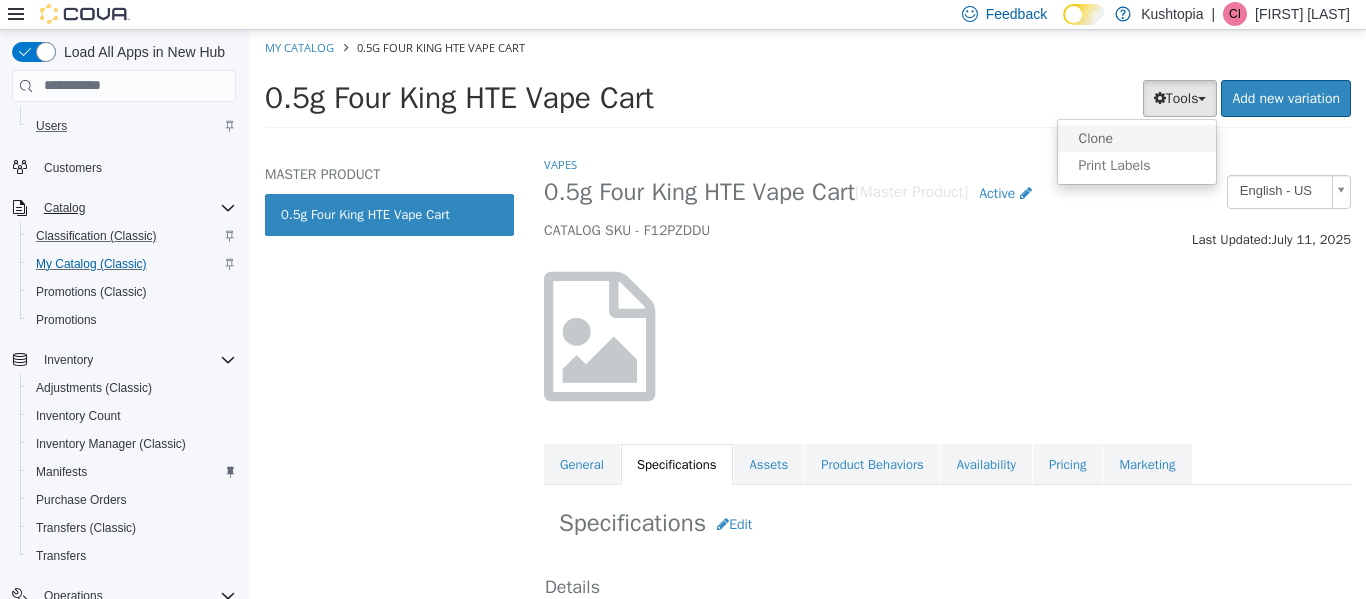 click on "Clone" at bounding box center (1137, 137) 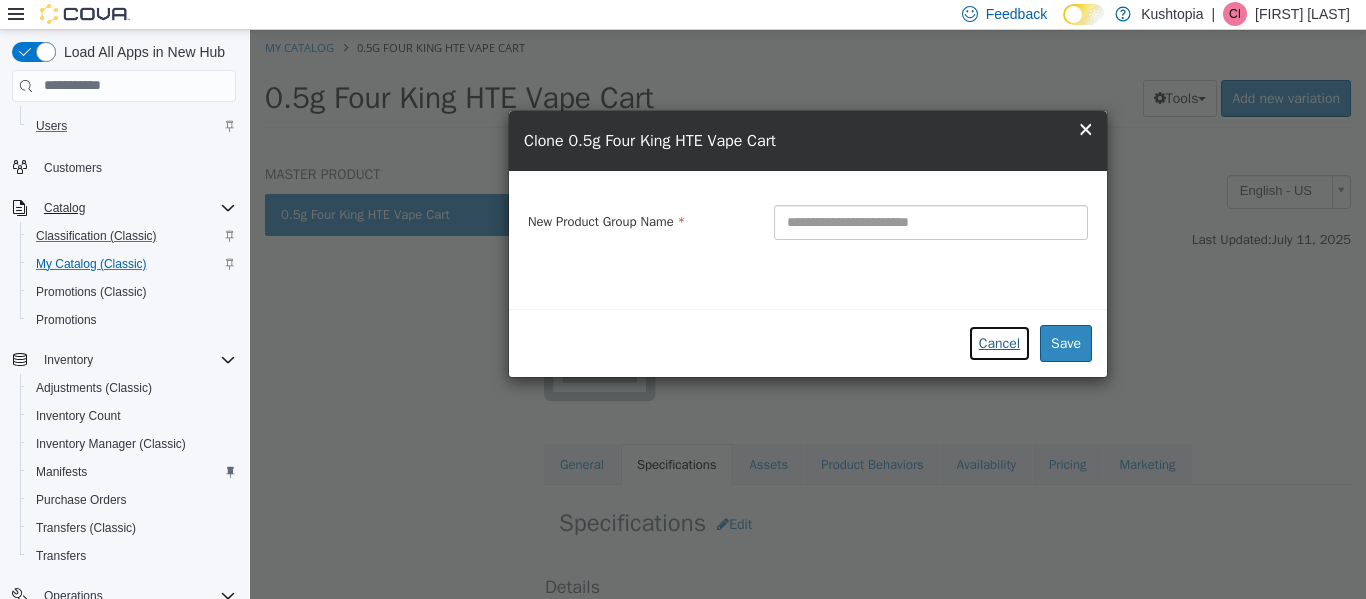 click on "Cancel" at bounding box center [999, 342] 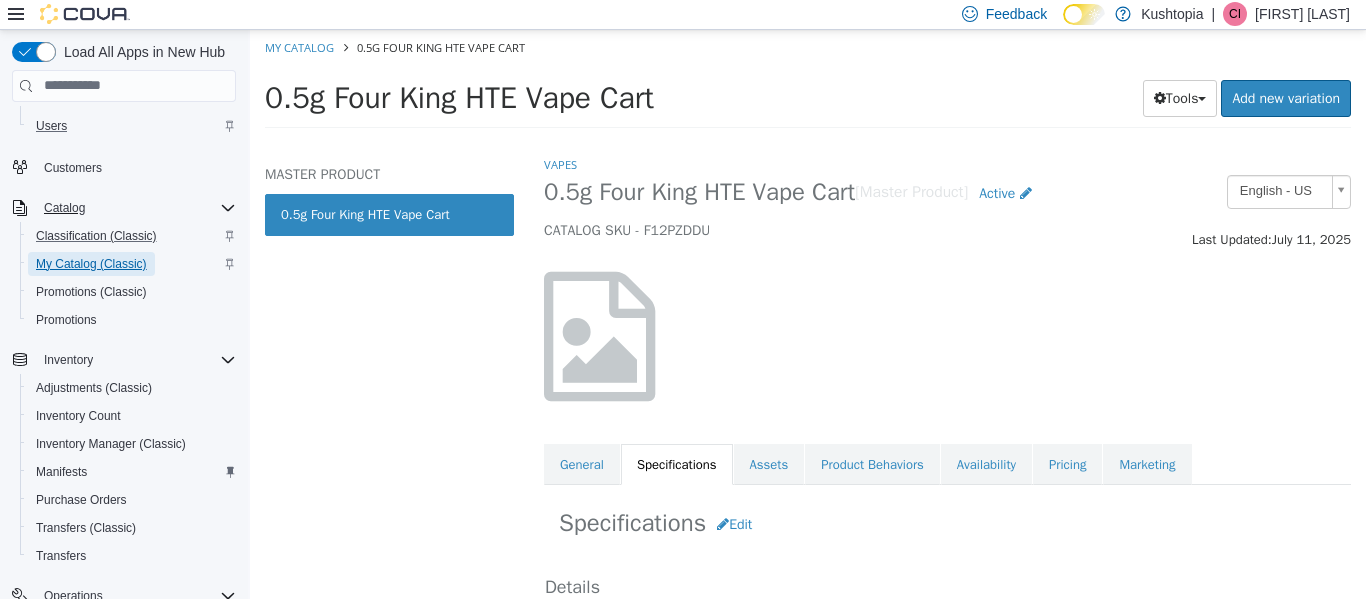 click on "My Catalog (Classic)" at bounding box center [91, 264] 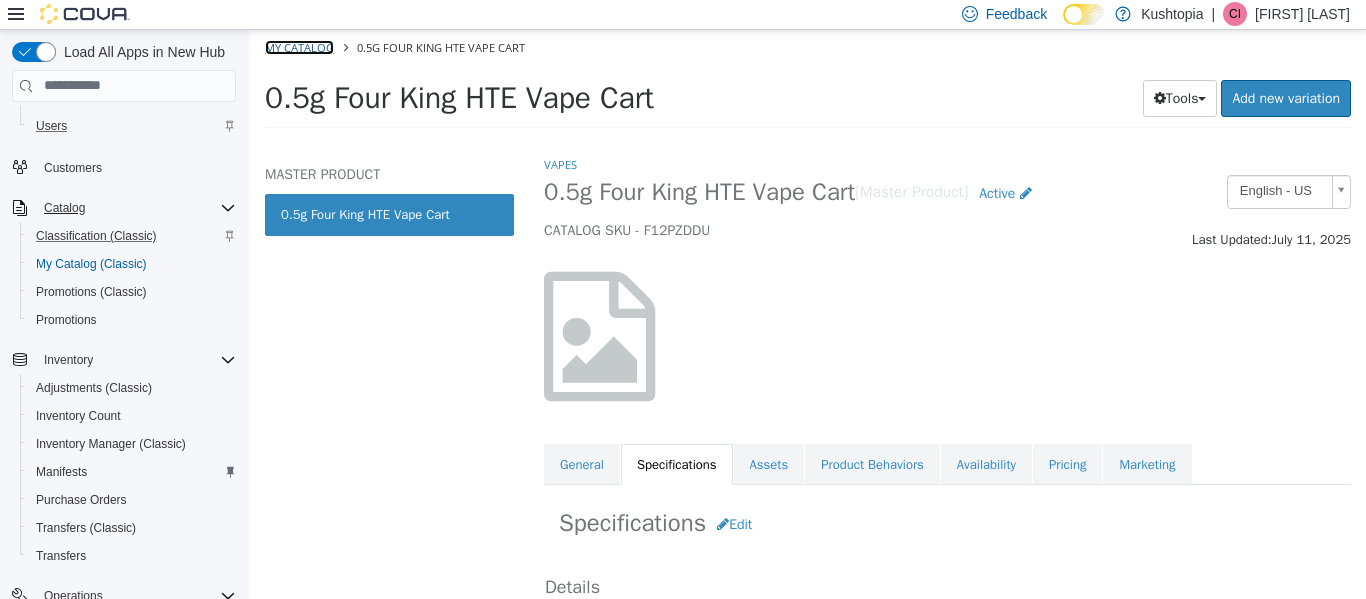 click on "My Catalog" at bounding box center (299, 46) 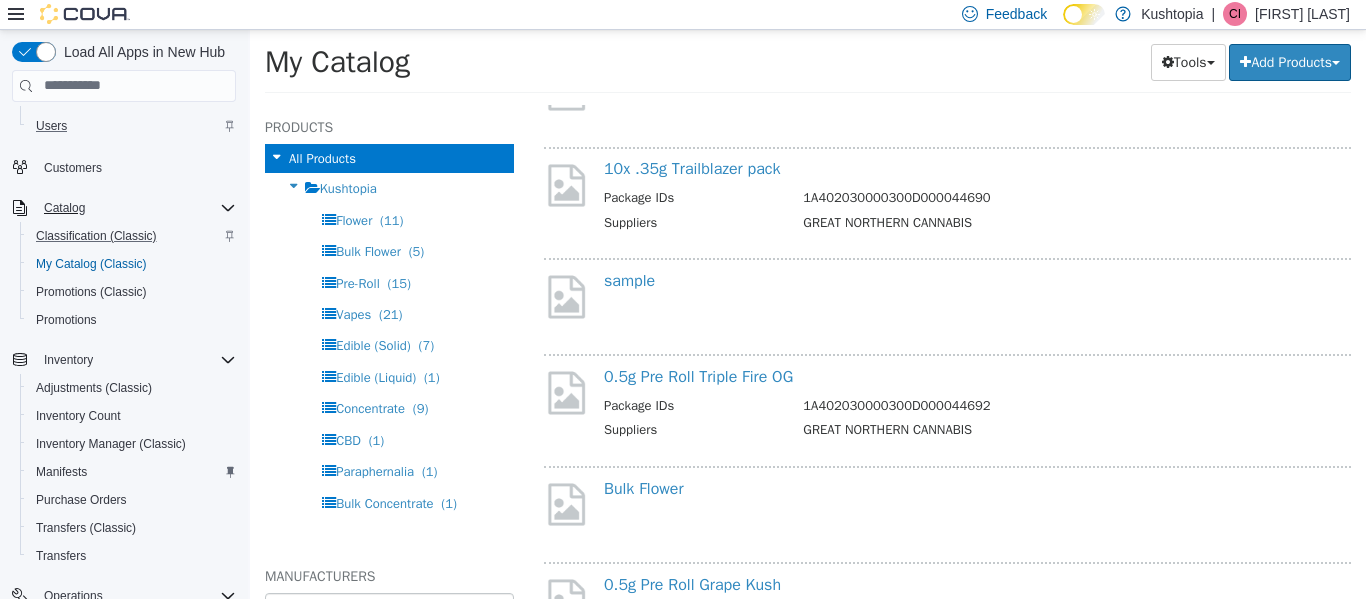 scroll, scrollTop: 1300, scrollLeft: 0, axis: vertical 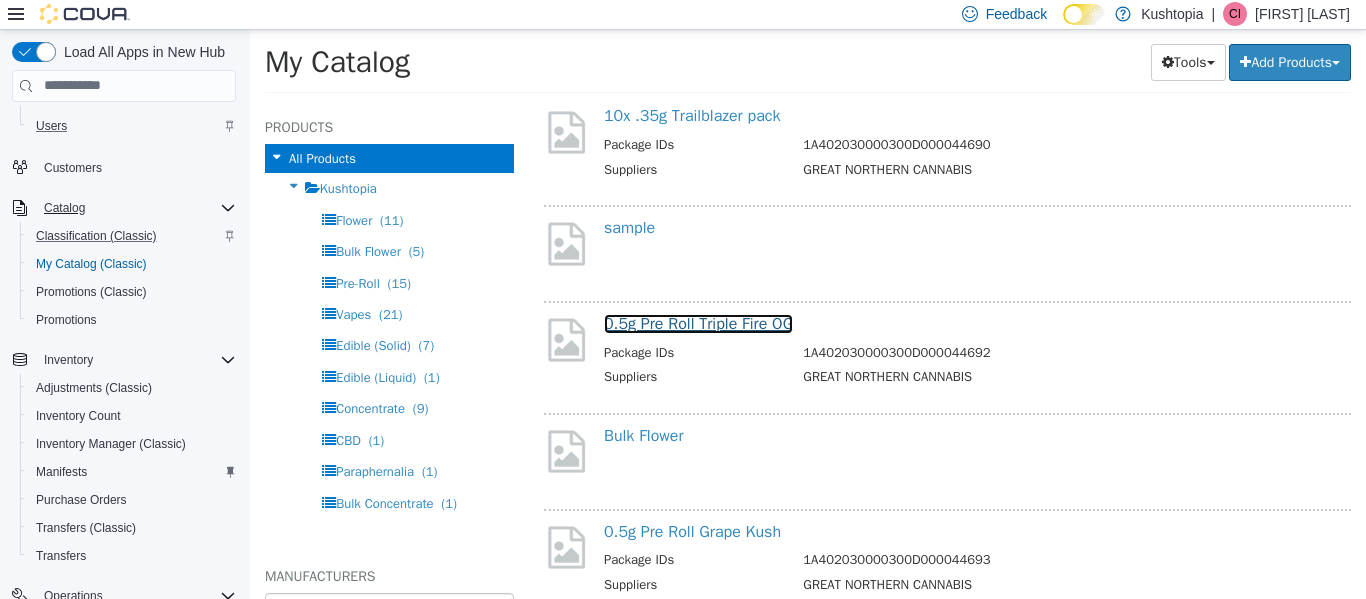 click on "0.5g Pre Roll Triple Fire OG" at bounding box center [698, 323] 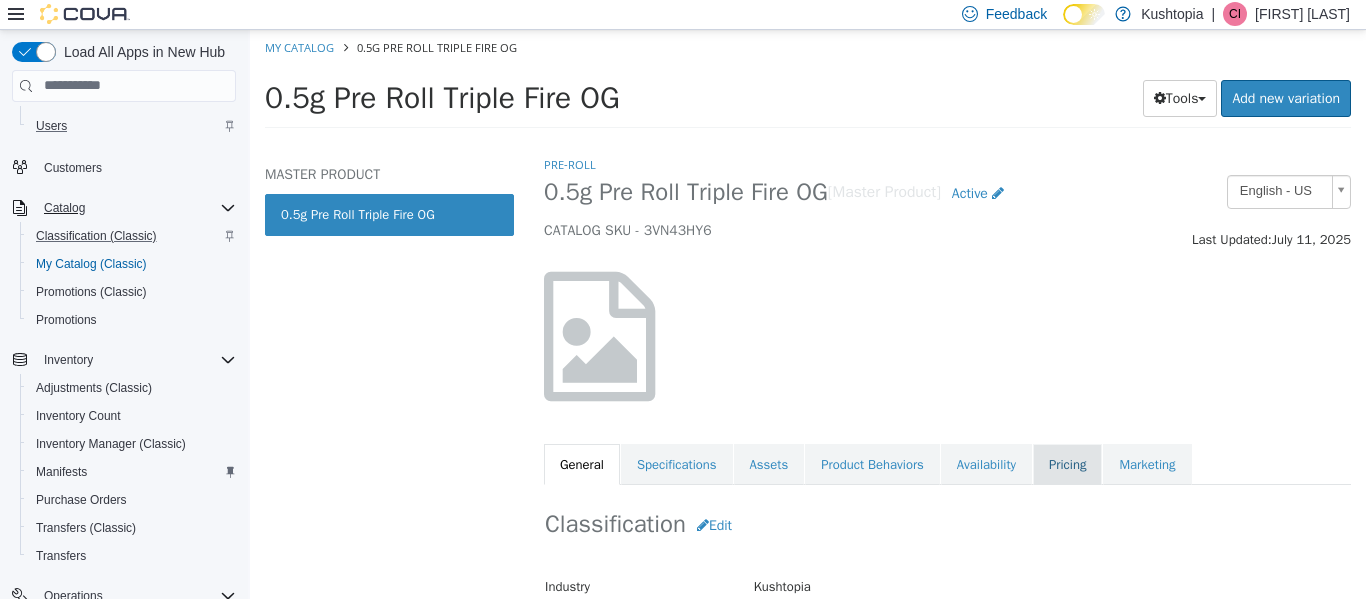 click on "Pricing" at bounding box center (1067, 464) 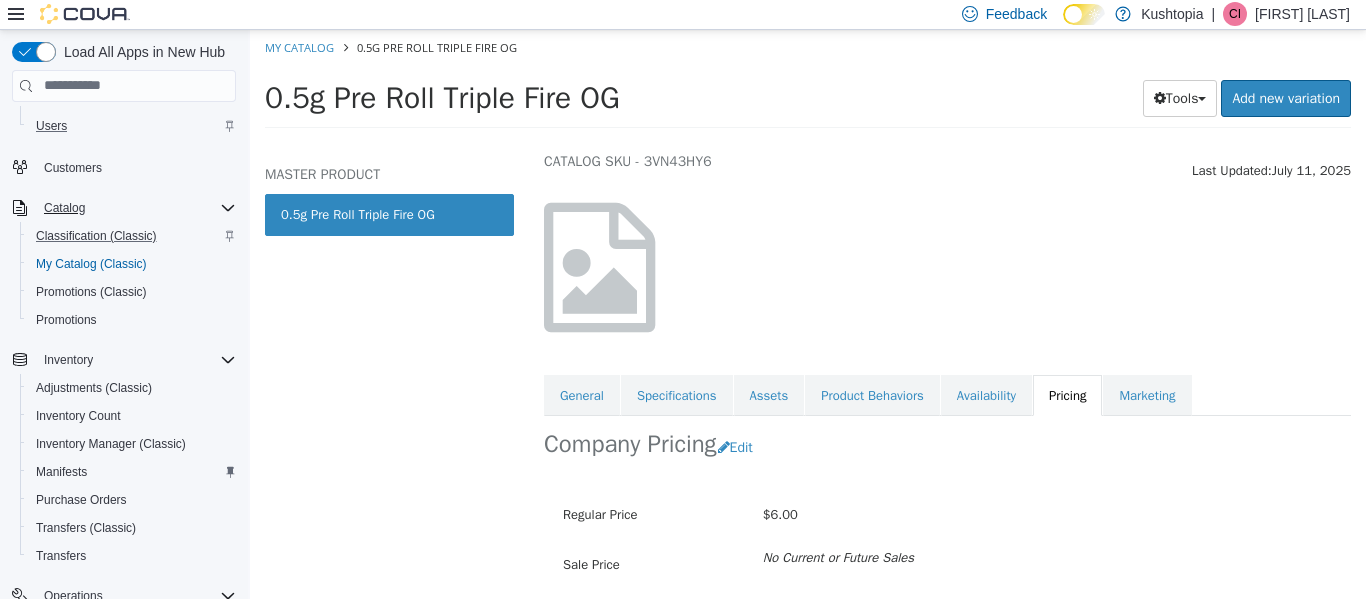 scroll, scrollTop: 149, scrollLeft: 0, axis: vertical 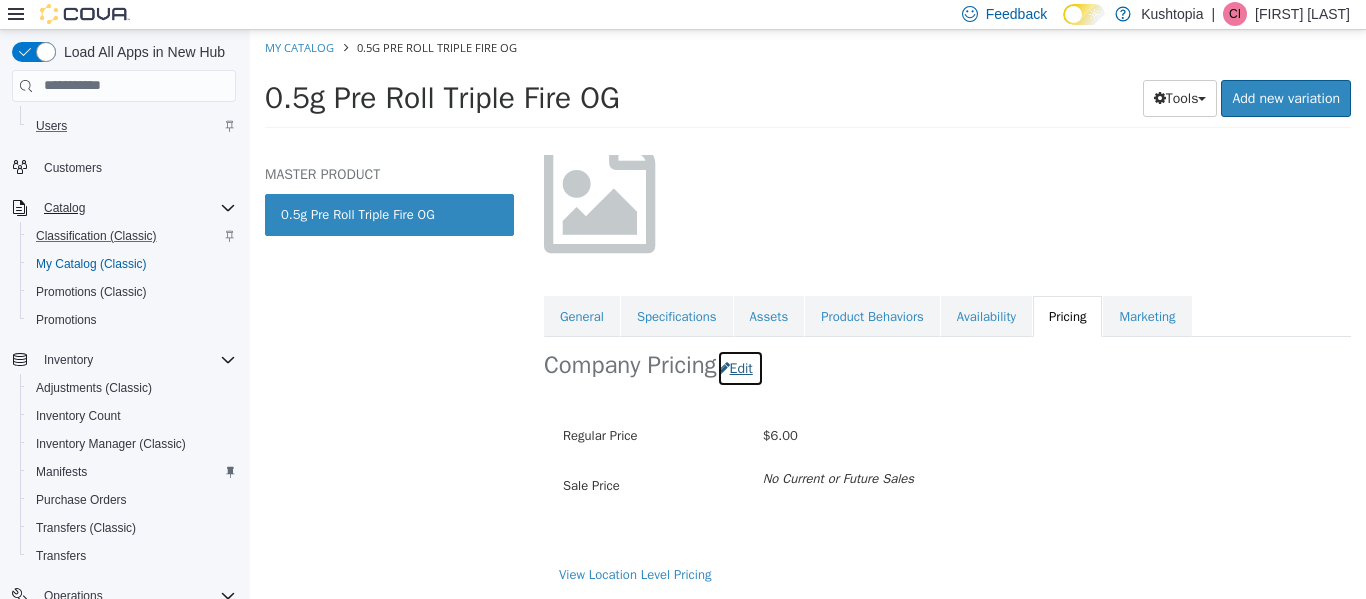 click on "Edit" at bounding box center (740, 367) 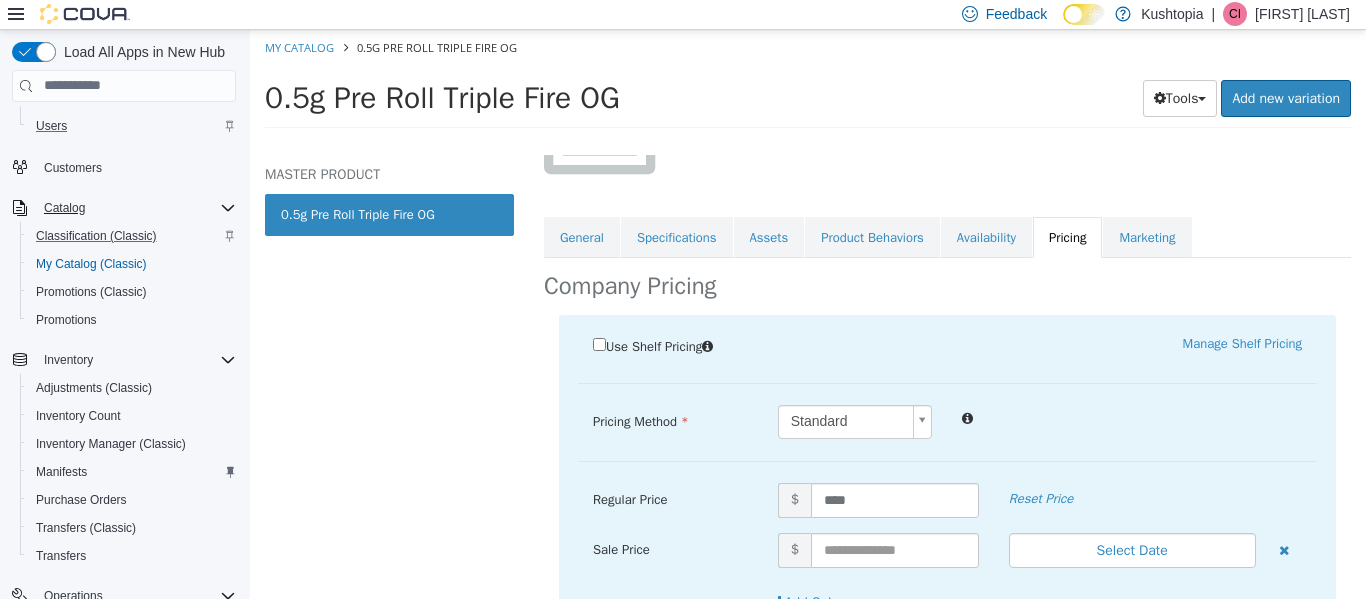 scroll, scrollTop: 349, scrollLeft: 0, axis: vertical 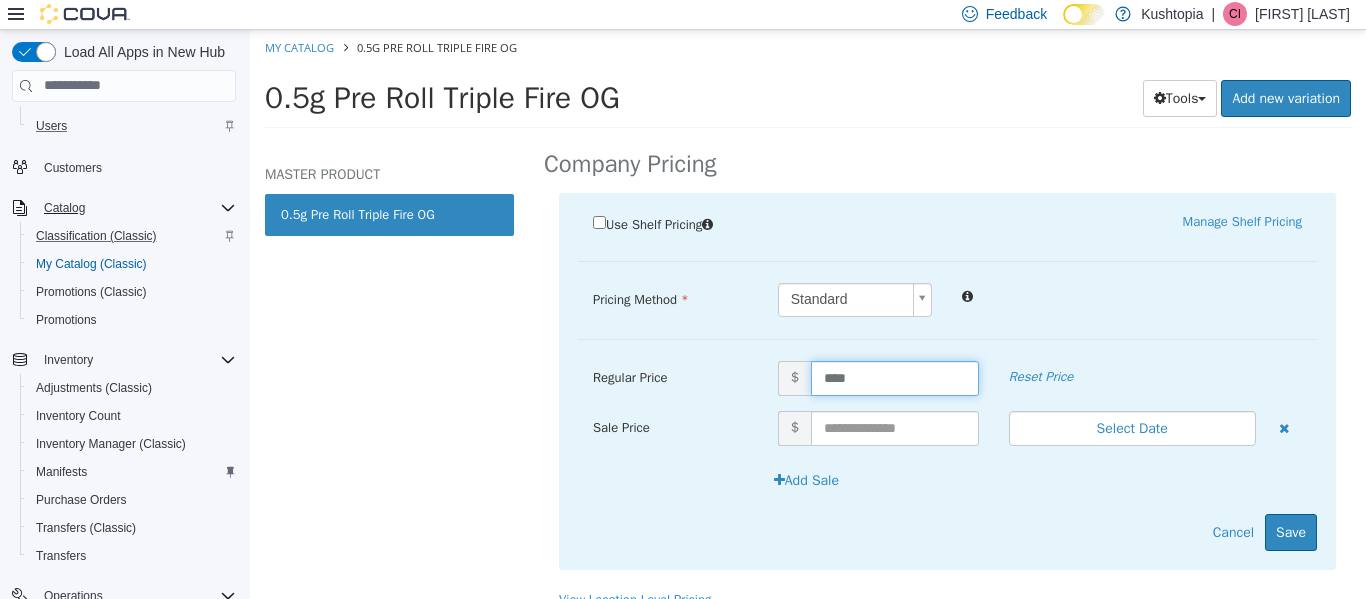 click on "****" at bounding box center [895, 377] 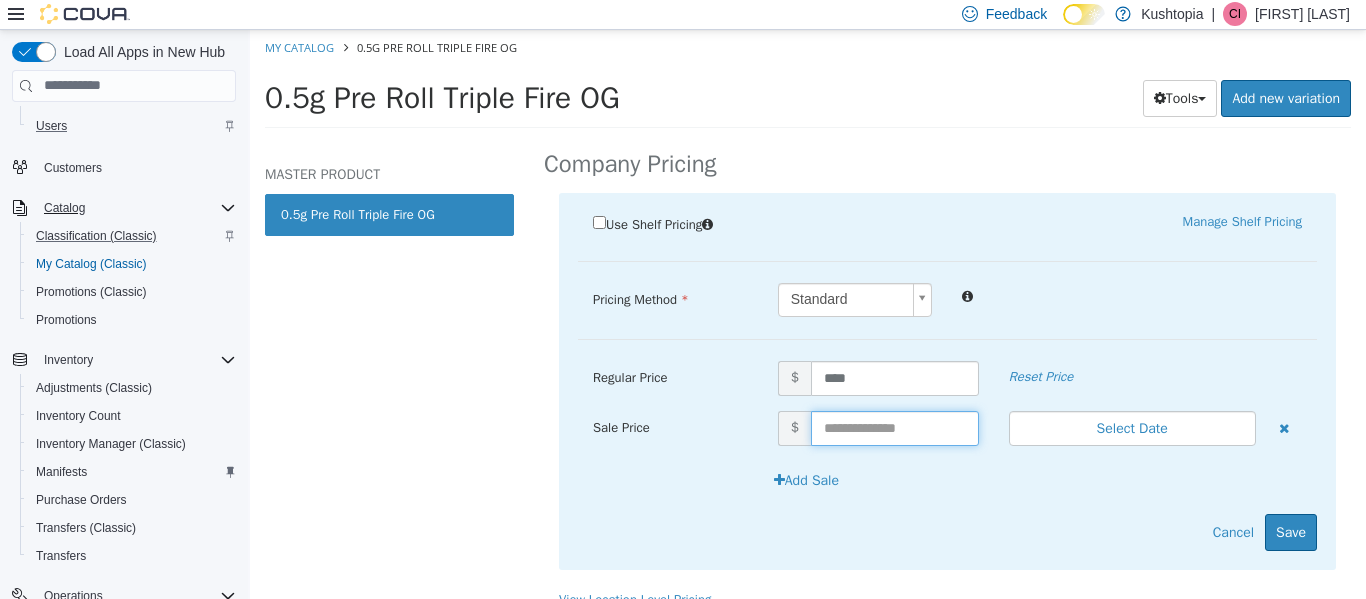 click at bounding box center [895, 427] 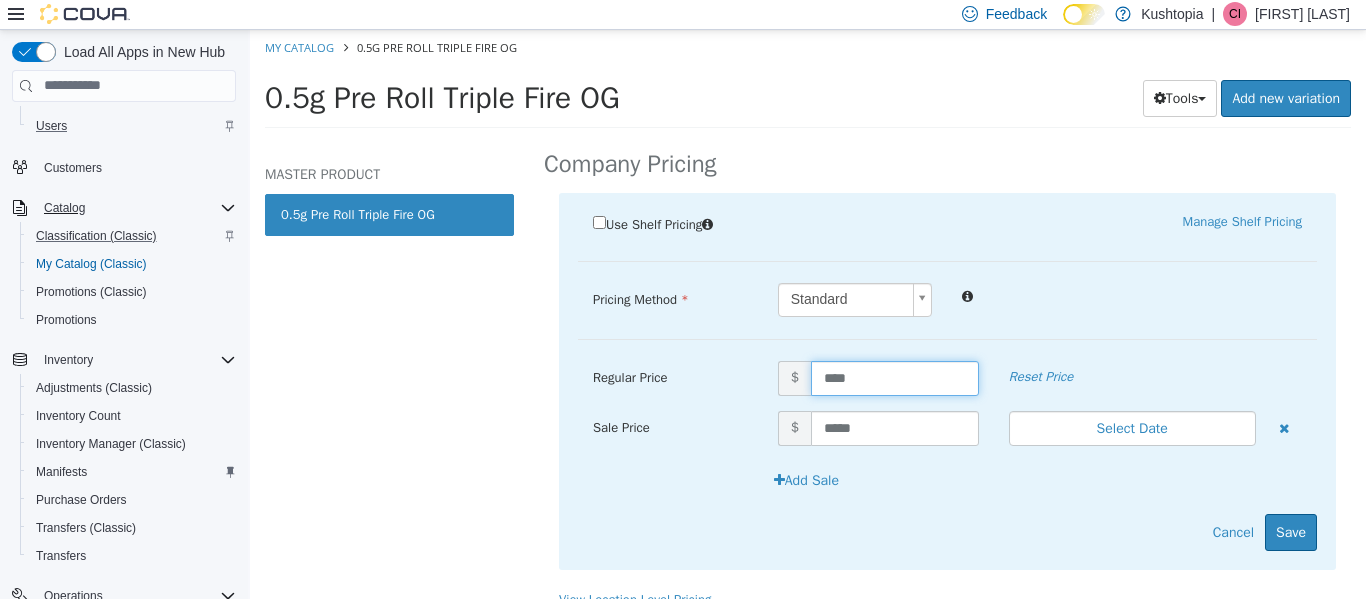 drag, startPoint x: 869, startPoint y: 377, endPoint x: 750, endPoint y: 379, distance: 119.01681 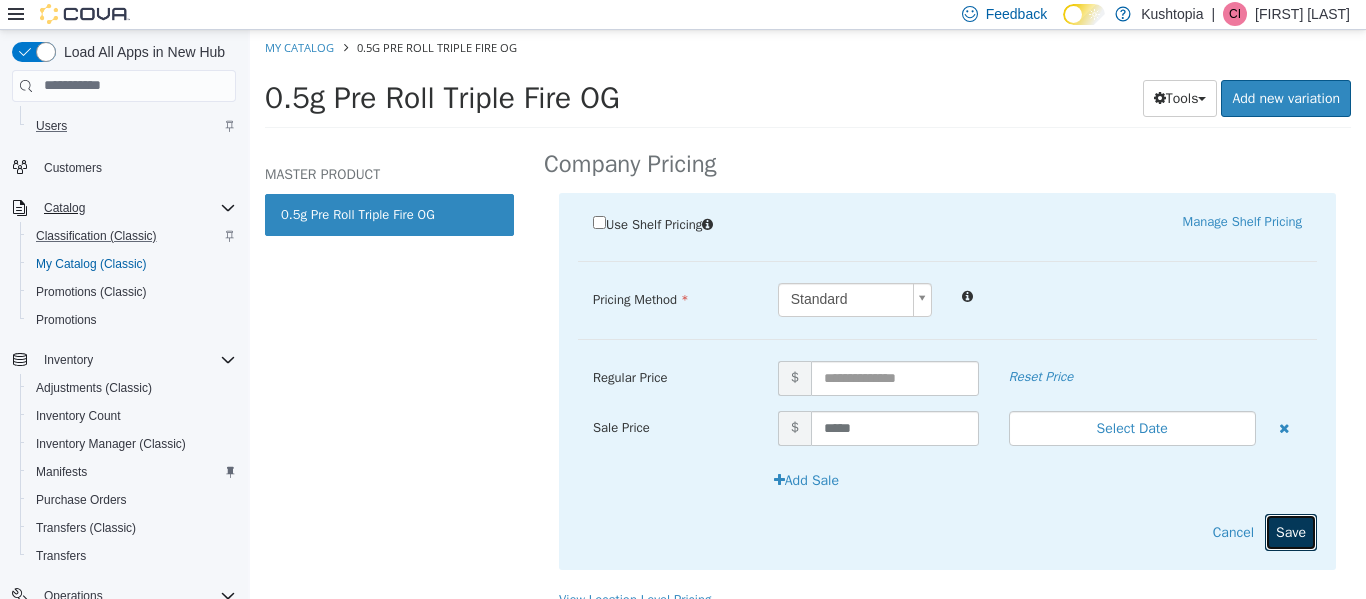 click on "Save" at bounding box center [1291, 531] 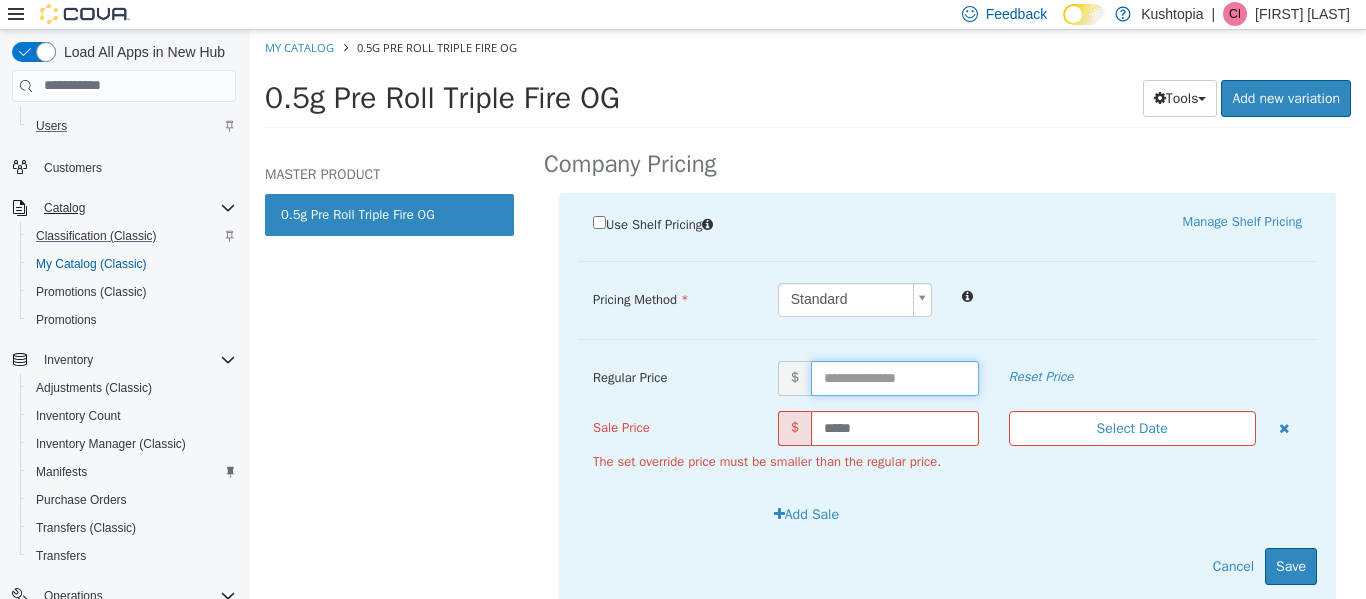 click at bounding box center (895, 377) 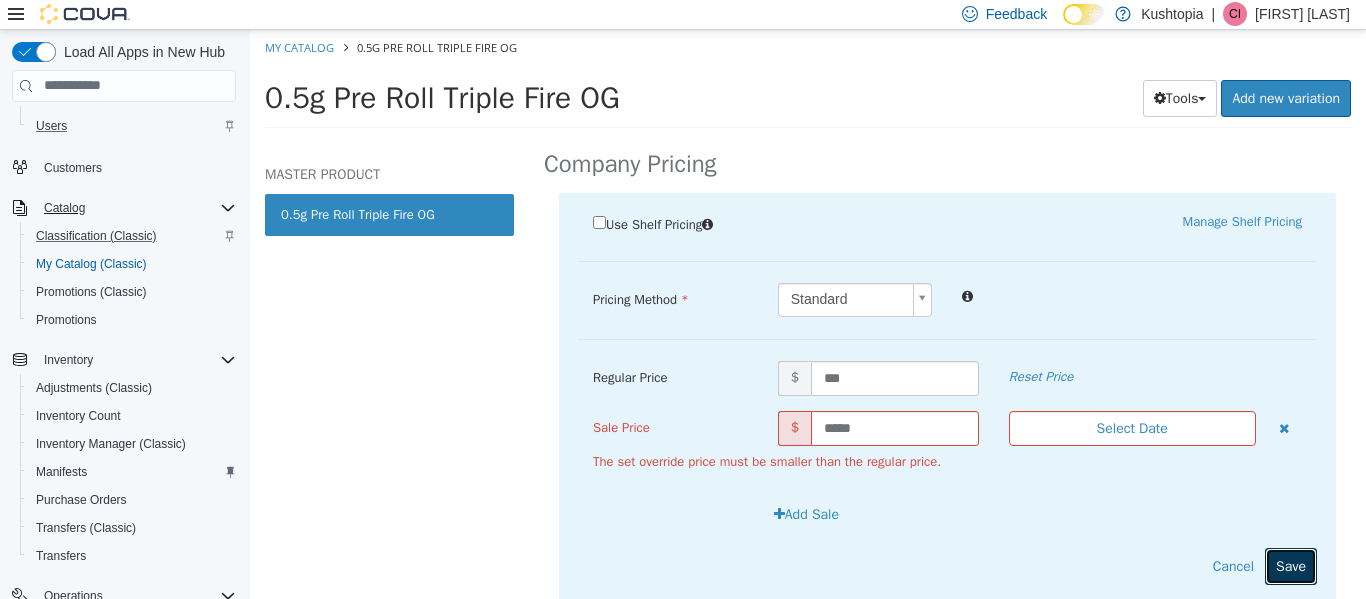 click on "Save" at bounding box center (1291, 565) 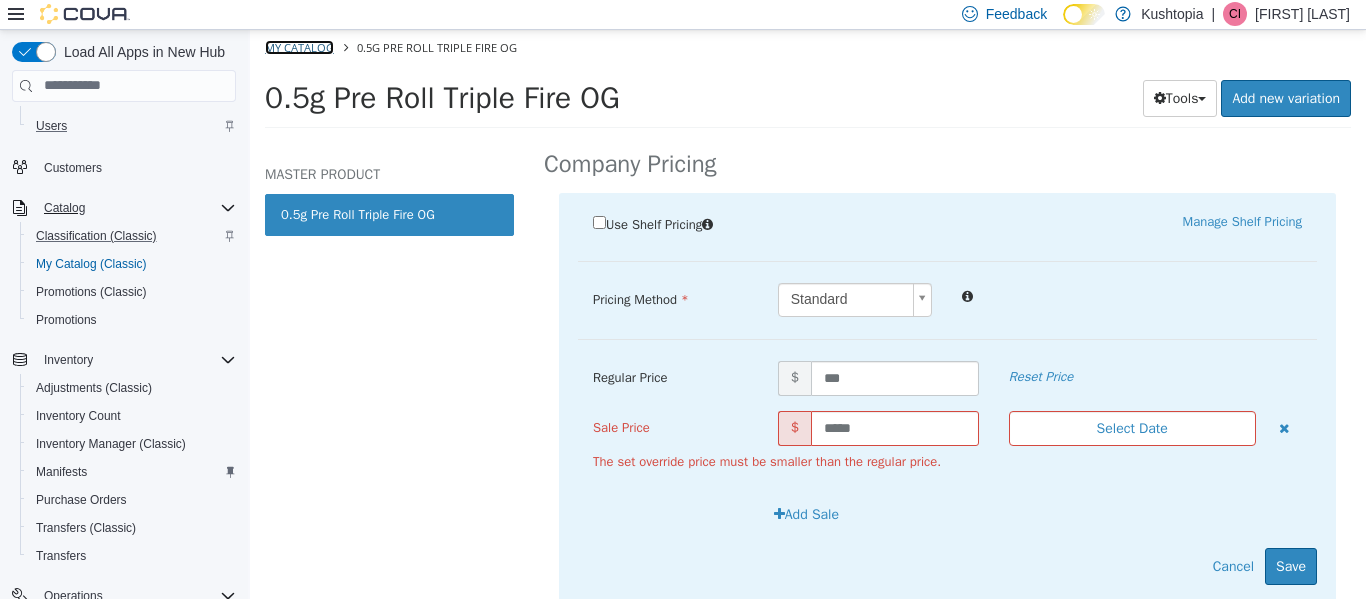 click on "My Catalog" at bounding box center (299, 46) 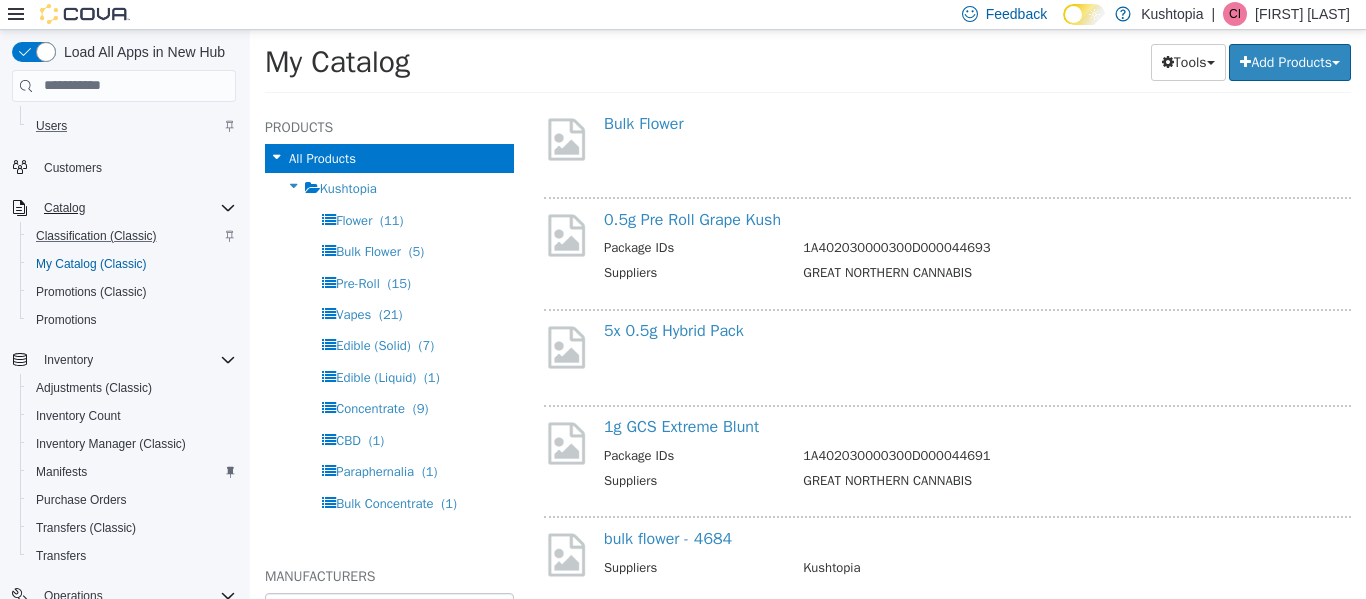 scroll, scrollTop: 1700, scrollLeft: 0, axis: vertical 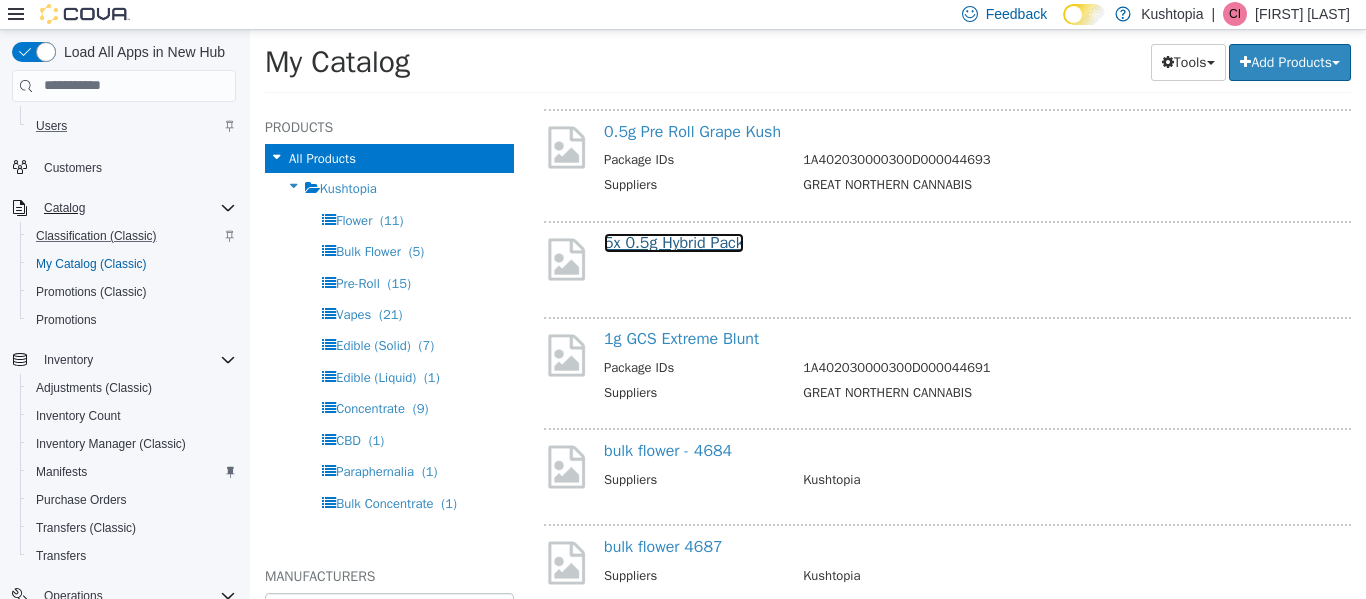 click on "5x 0.5g Hybrid Pack" at bounding box center (674, 242) 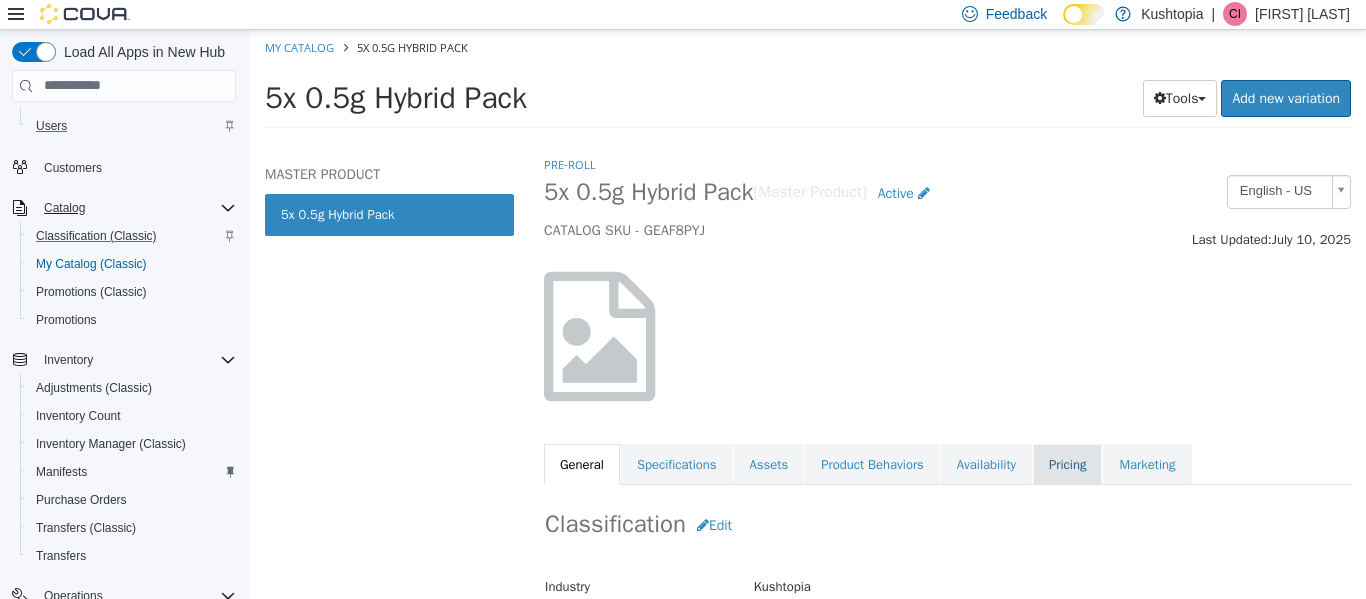 click on "Pricing" at bounding box center (1067, 464) 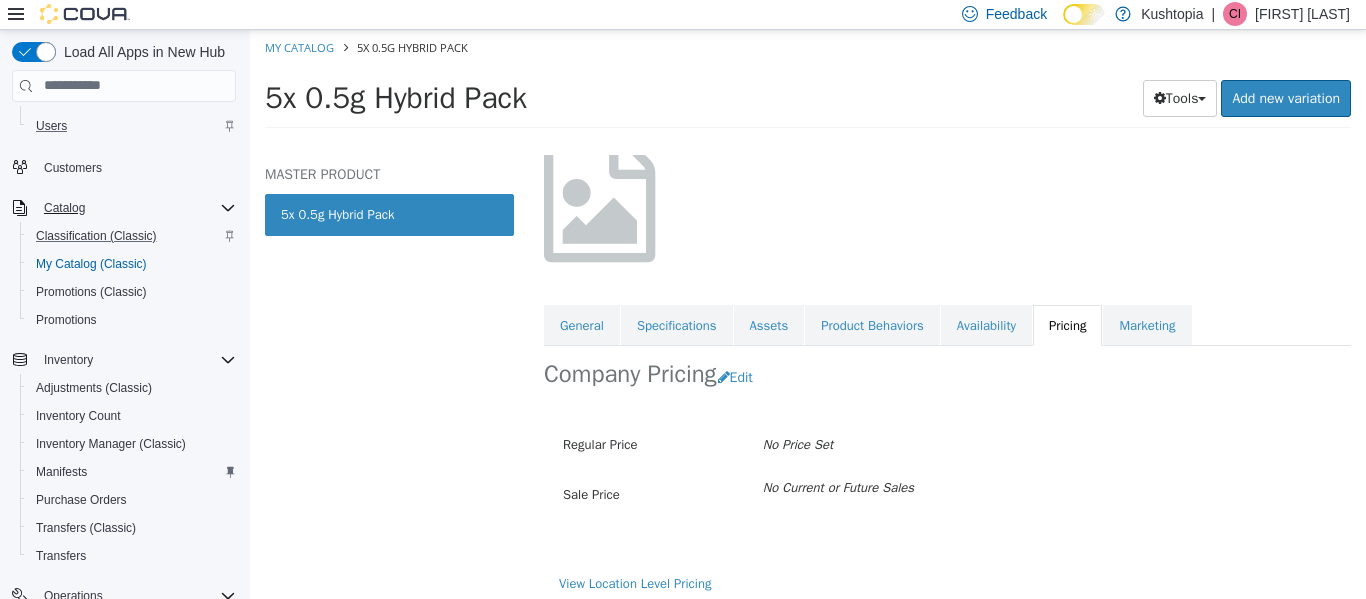 scroll, scrollTop: 149, scrollLeft: 0, axis: vertical 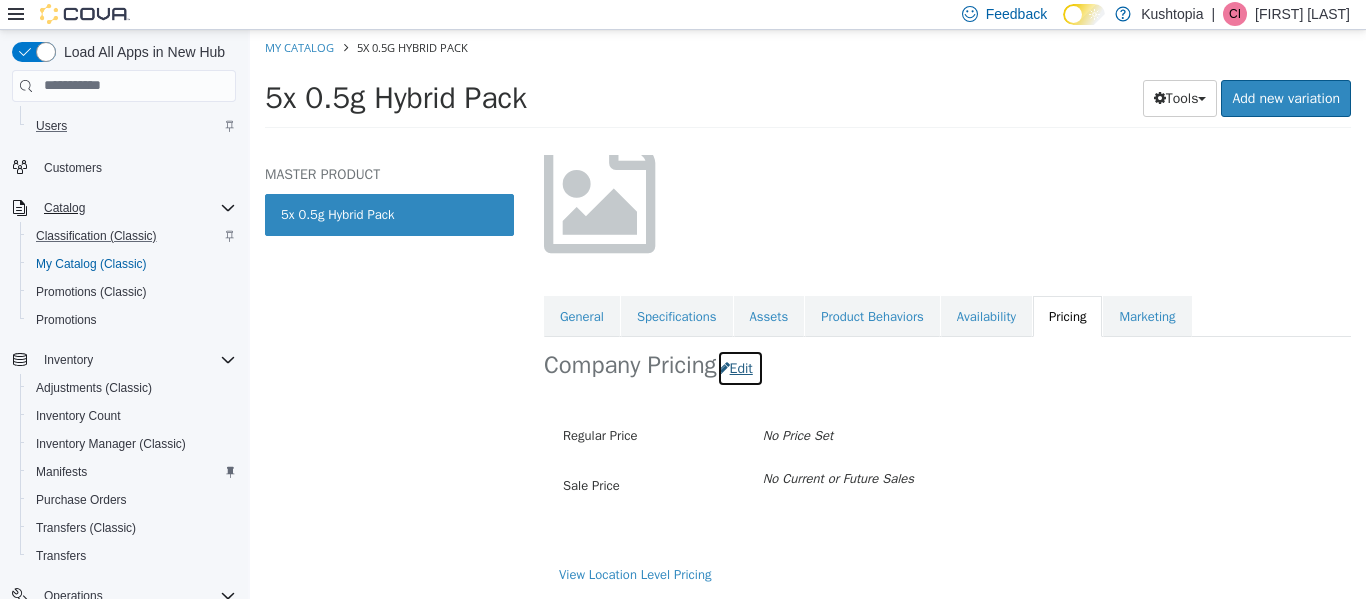 click on "Edit" at bounding box center (740, 367) 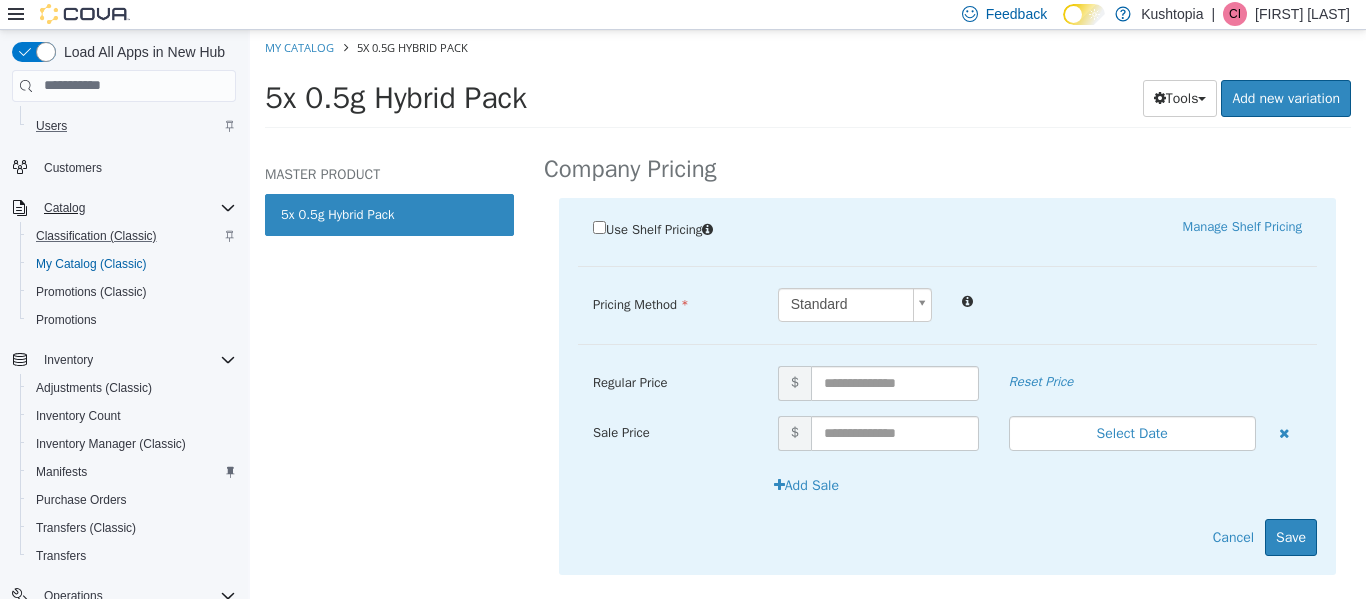 scroll, scrollTop: 349, scrollLeft: 0, axis: vertical 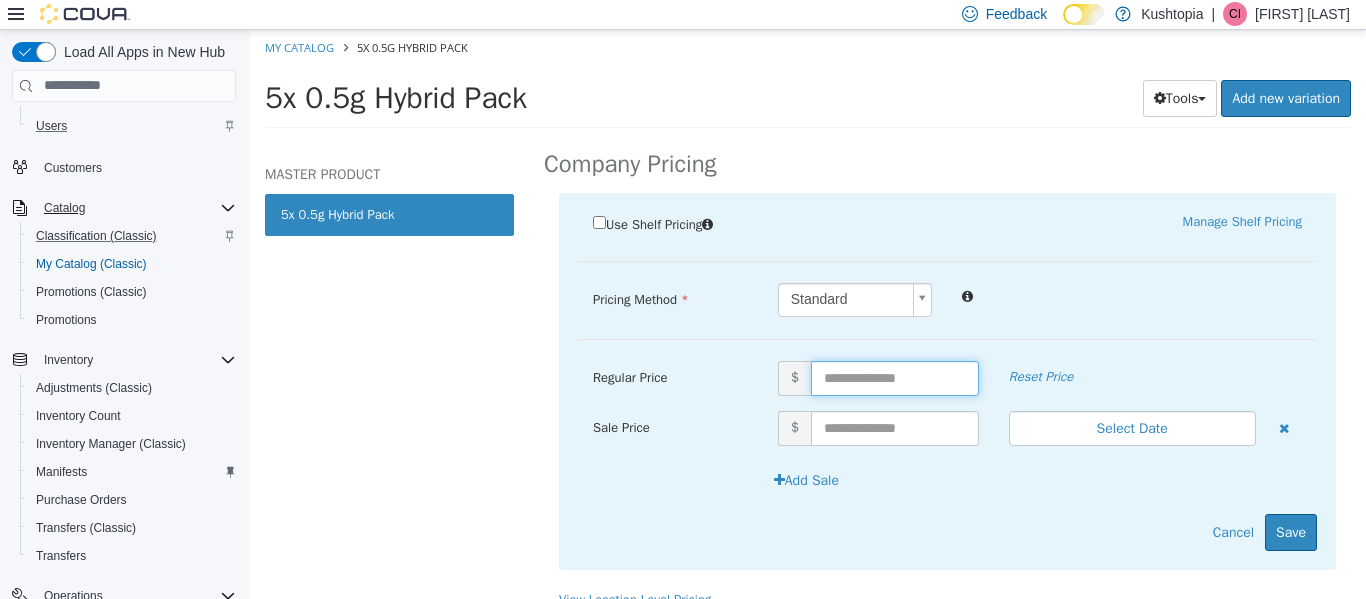 click at bounding box center (895, 377) 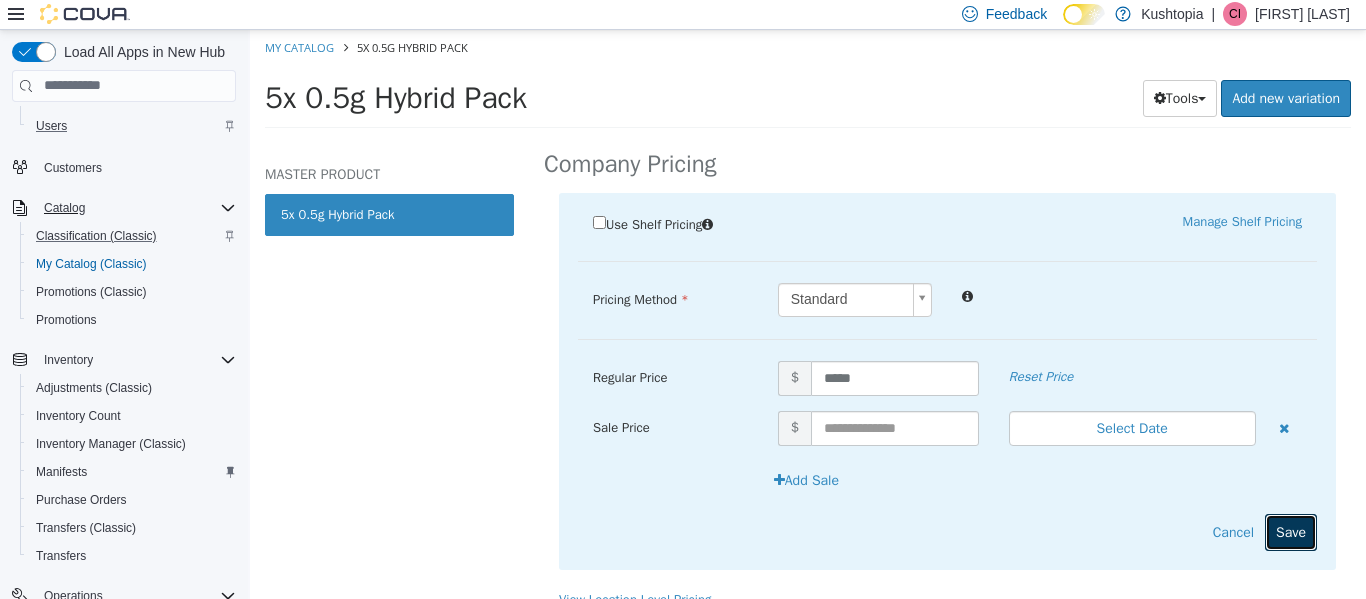 click on "Save" at bounding box center [1291, 531] 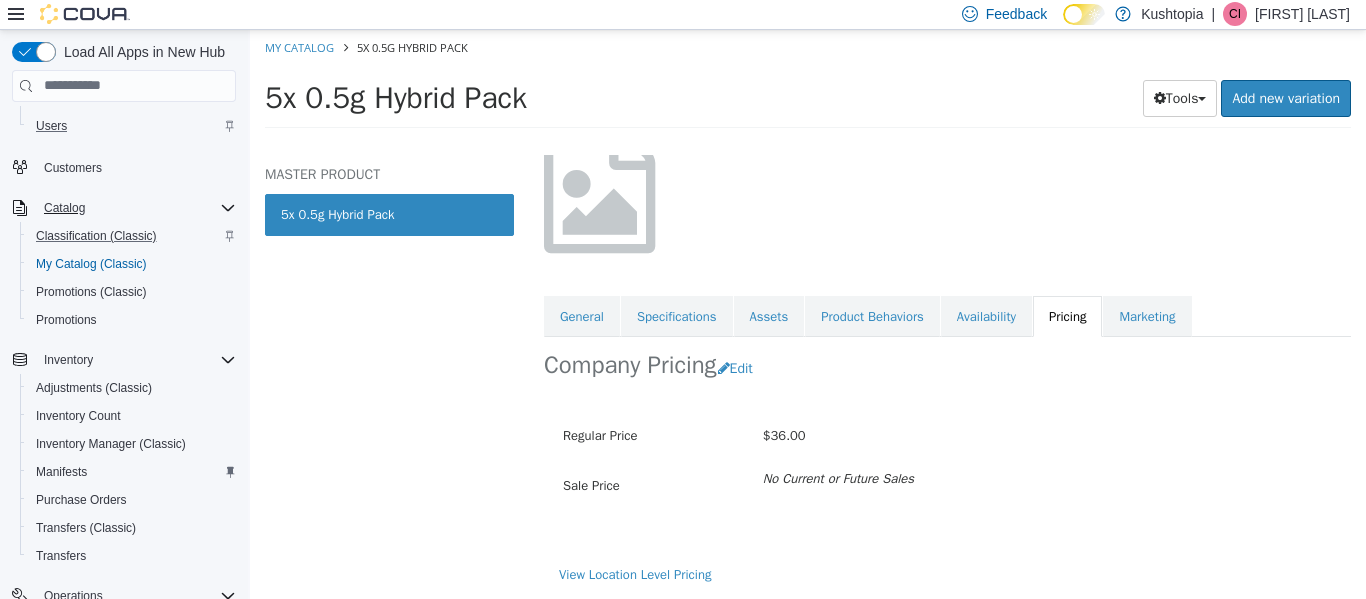 scroll, scrollTop: 0, scrollLeft: 0, axis: both 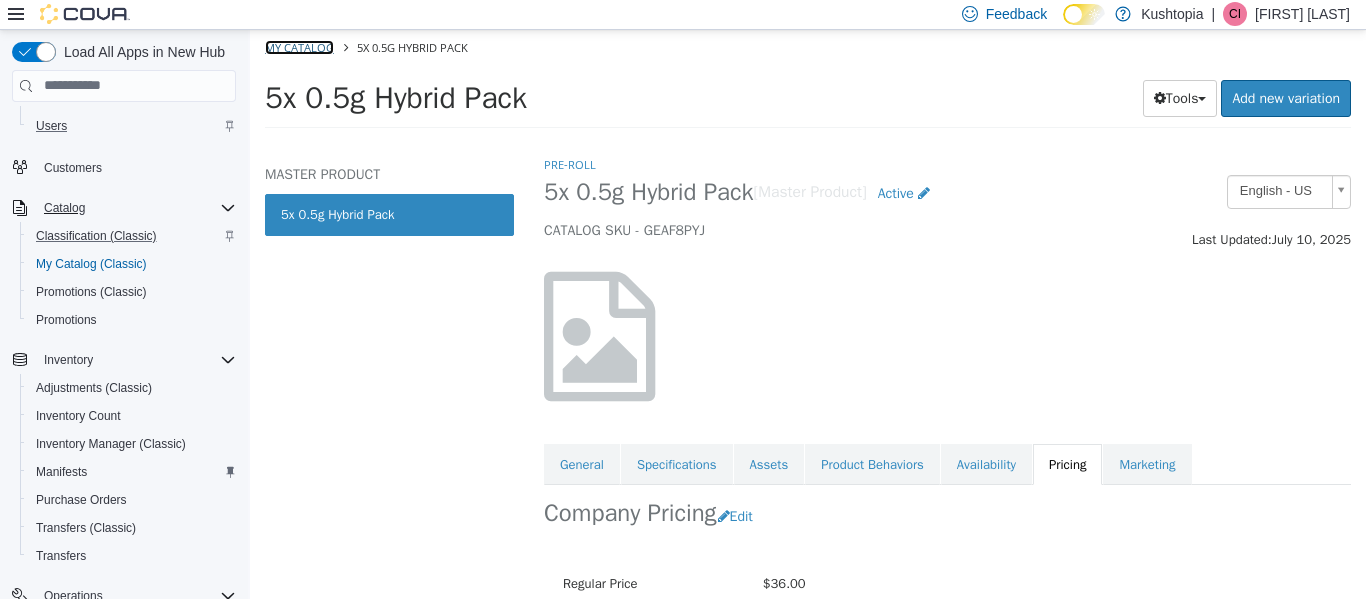 click on "My Catalog" at bounding box center (299, 46) 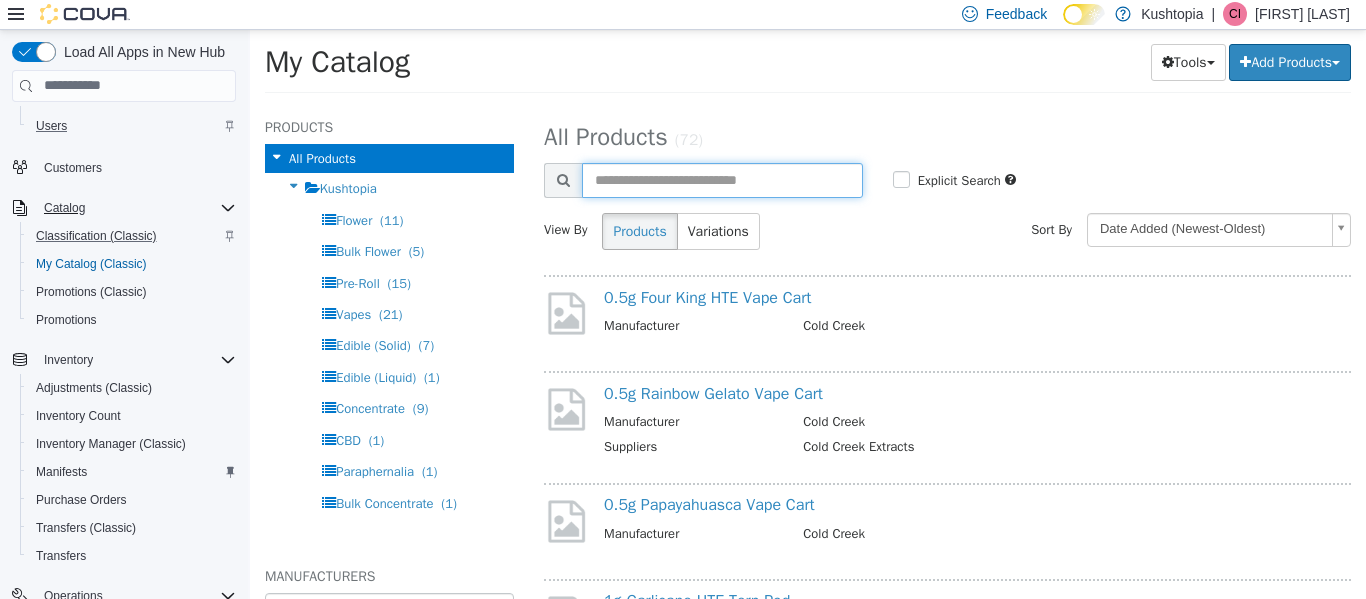 click at bounding box center [722, 179] 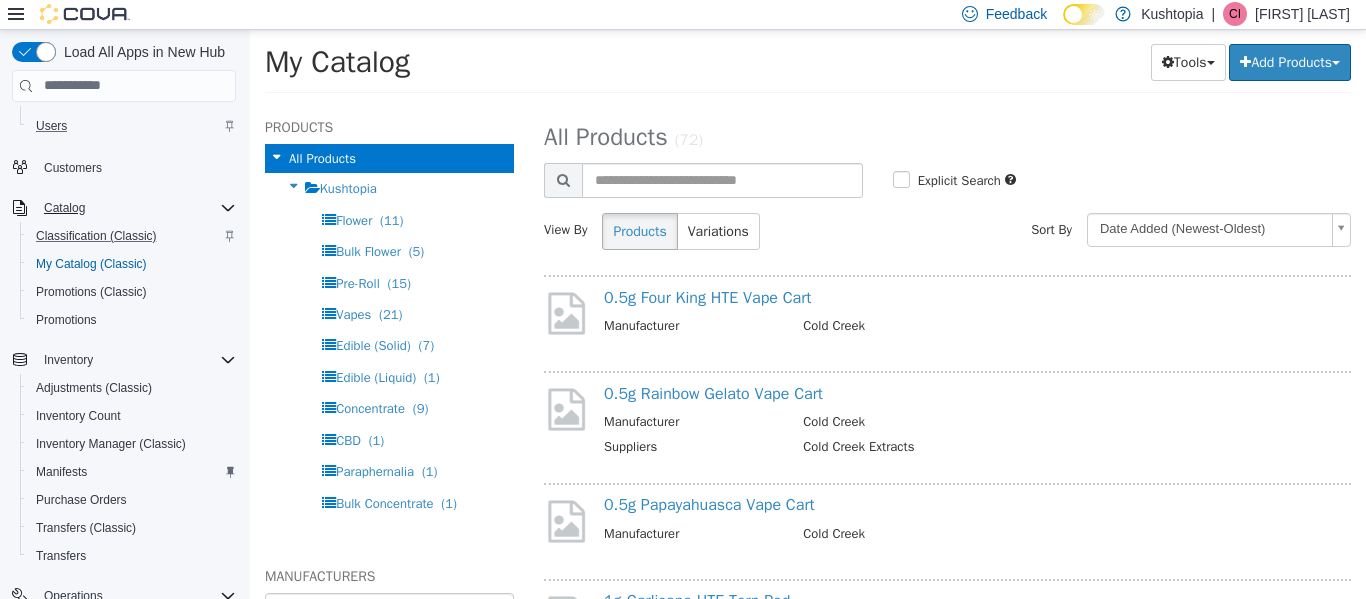 click on "Tools
Merge Products Map Private Products Bulk Product Editor Export
Add Products
Create New Product Bulk Import New Products" at bounding box center (1034, 61) 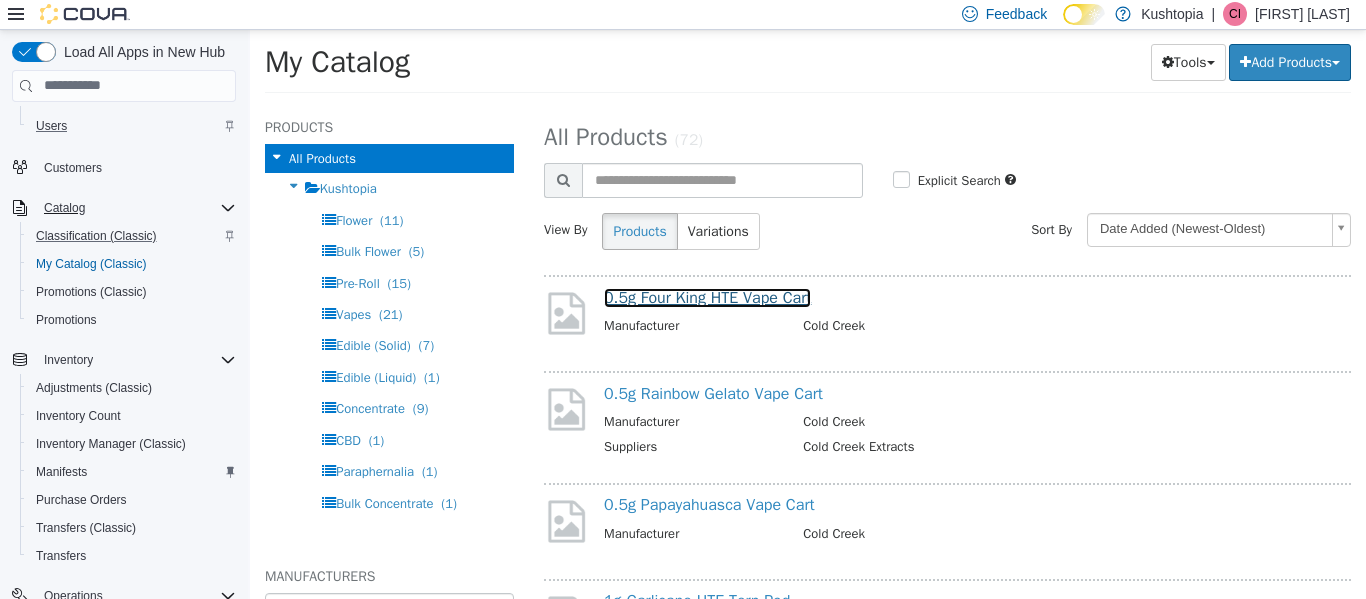 click on "0.5g Four King HTE Vape Cart" at bounding box center [707, 297] 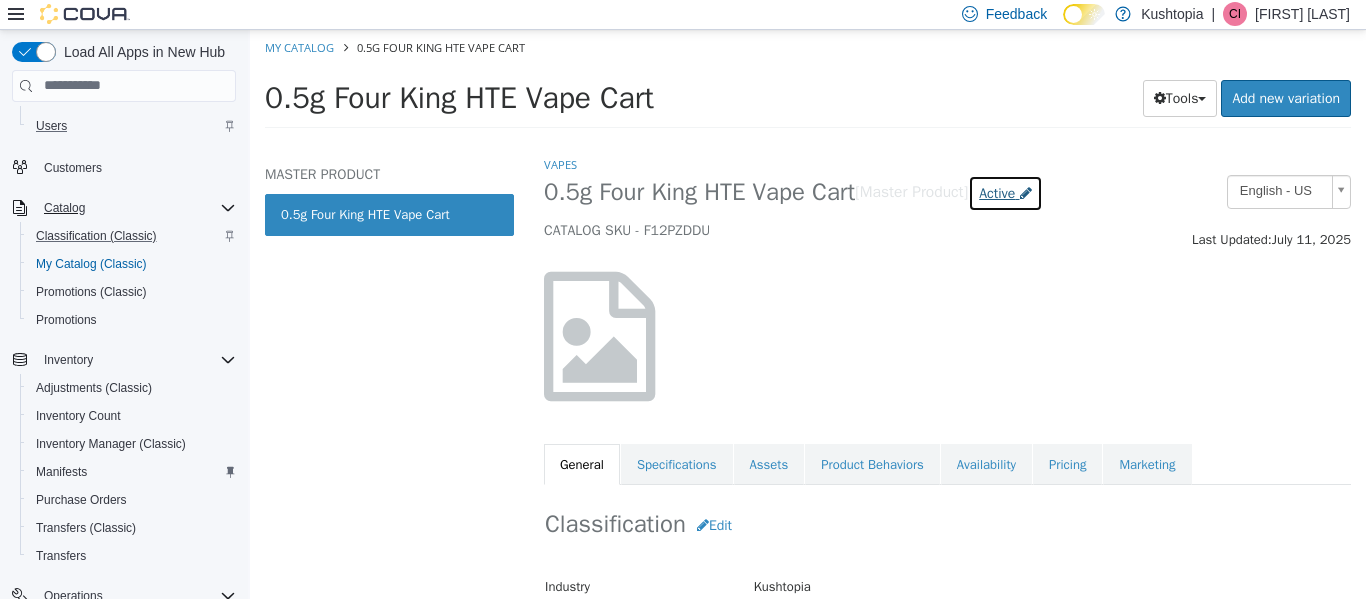 click on "Active" at bounding box center [997, 192] 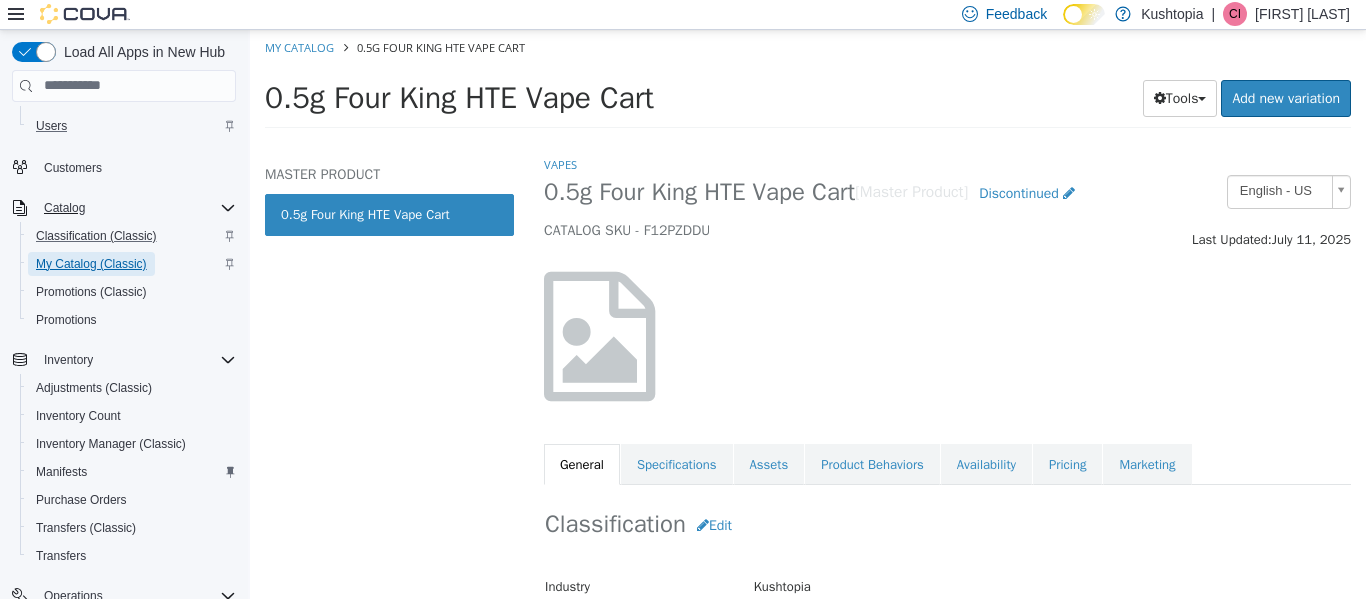 click on "My Catalog (Classic)" at bounding box center (91, 264) 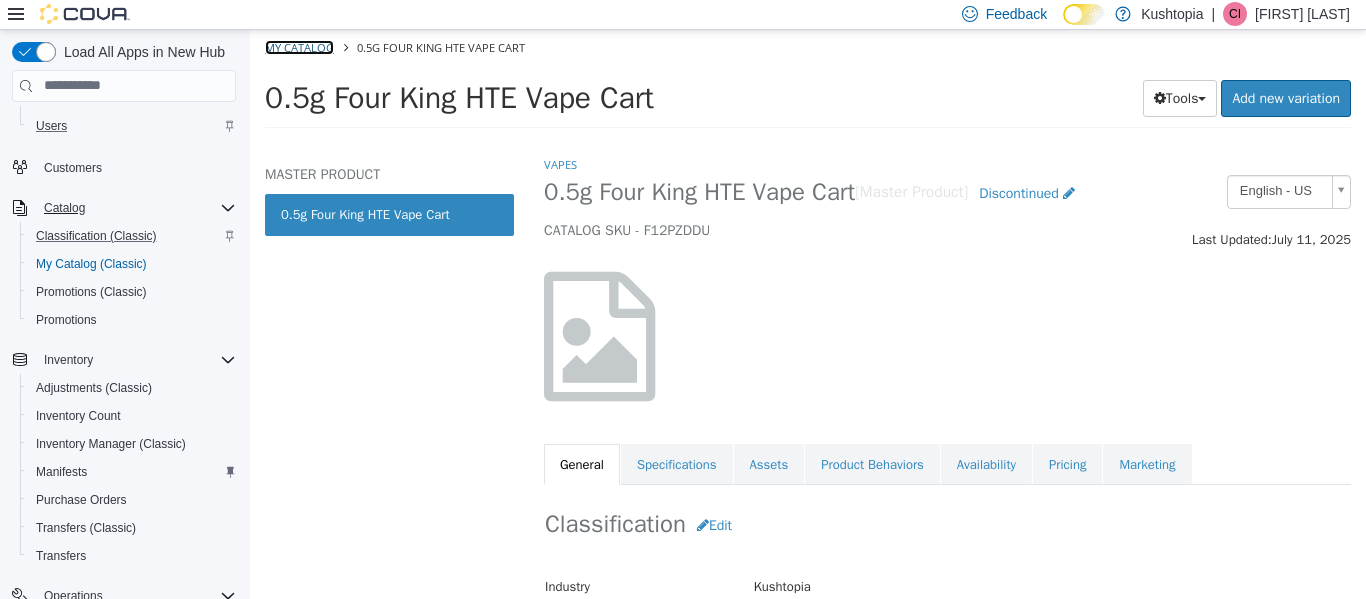 drag, startPoint x: 290, startPoint y: 44, endPoint x: 319, endPoint y: 93, distance: 56.938564 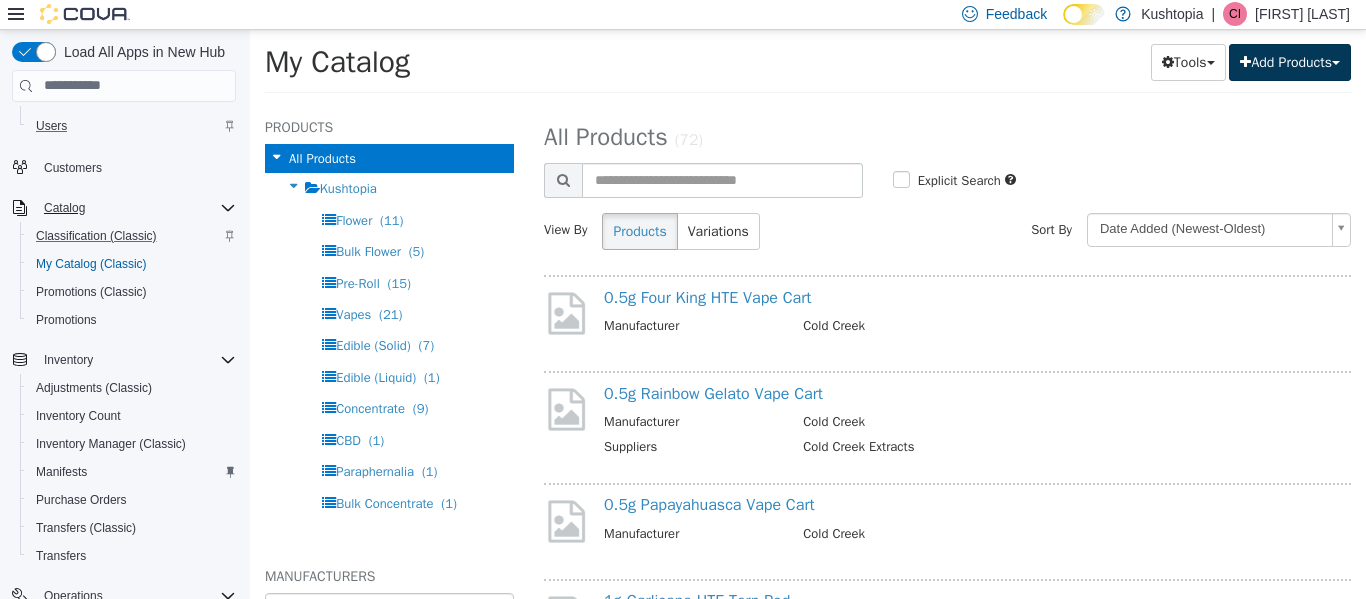 click on "Add Products" at bounding box center (1290, 61) 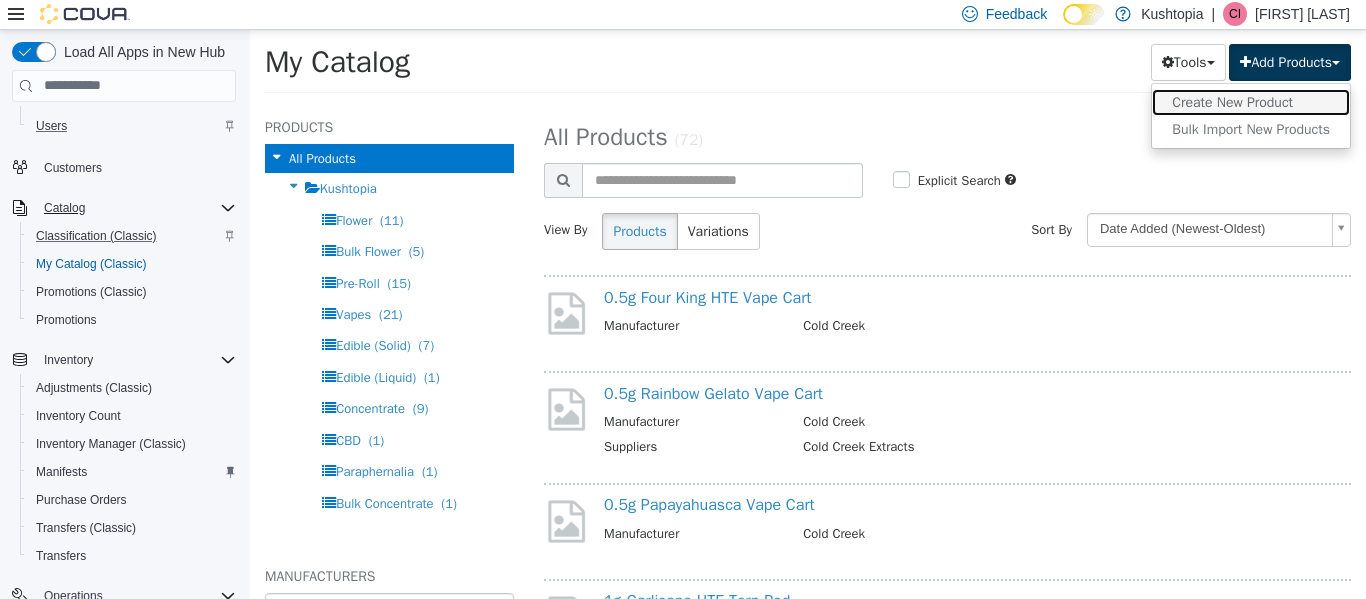 click on "Create New Product" at bounding box center (1251, 101) 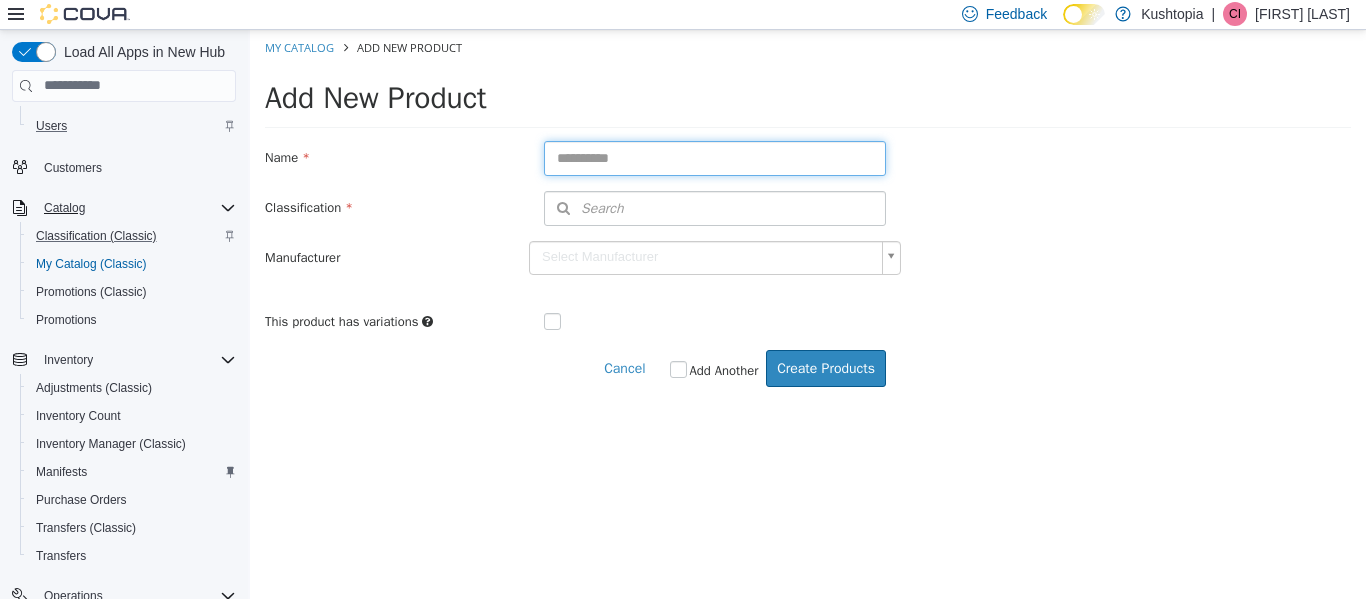 click at bounding box center [715, 157] 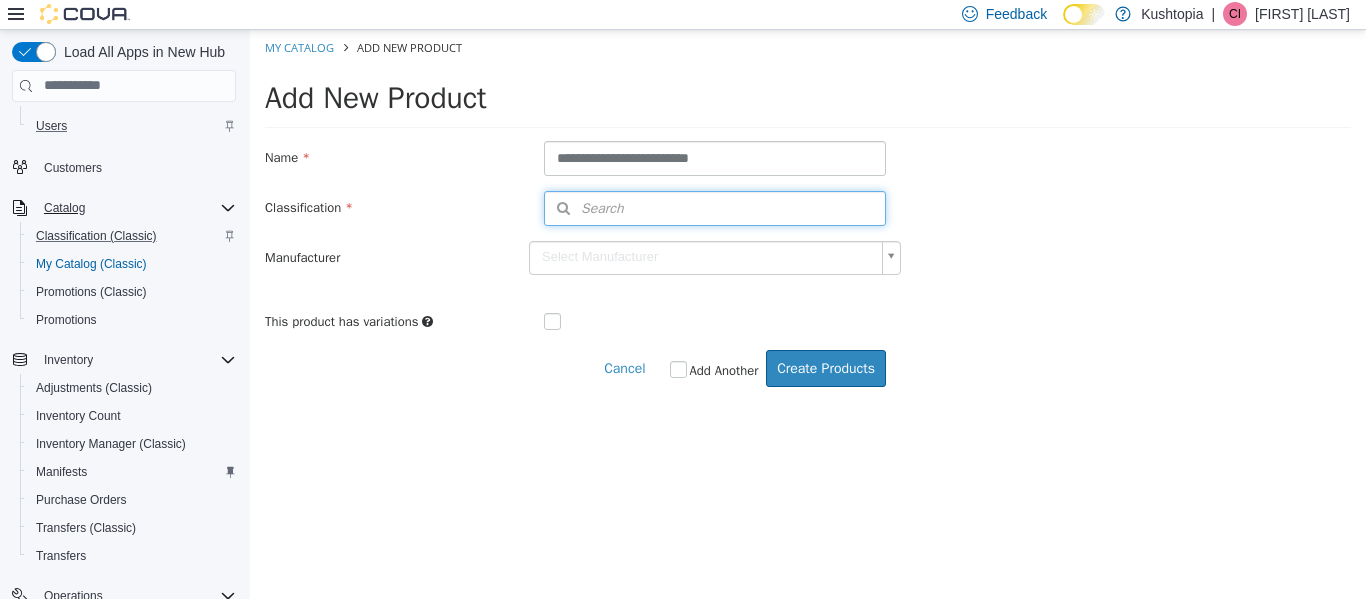 click on "Search" at bounding box center [715, 207] 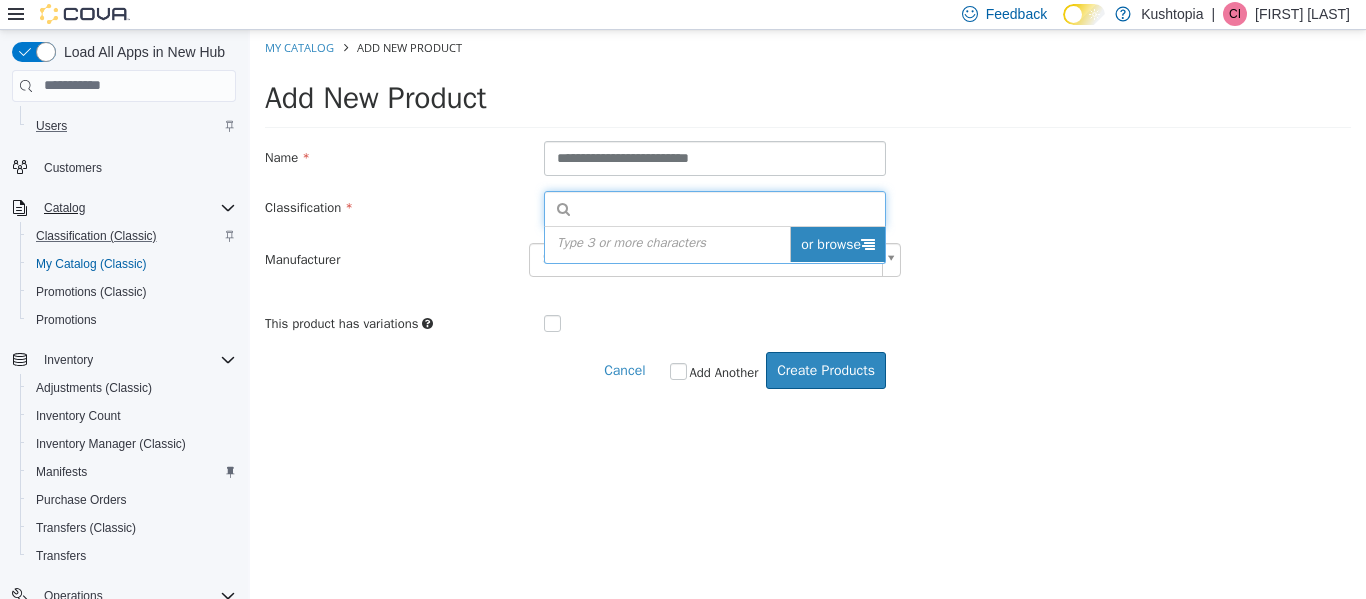 click on "or browse" at bounding box center (837, 243) 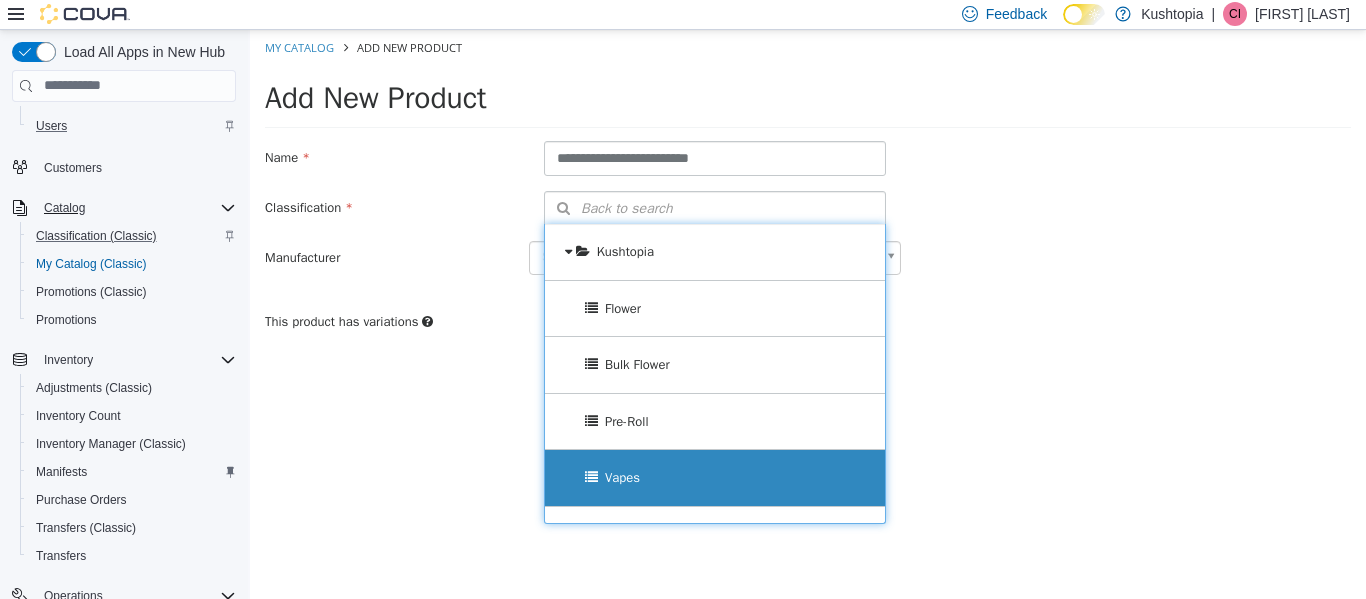 click on "Vapes" at bounding box center (715, 477) 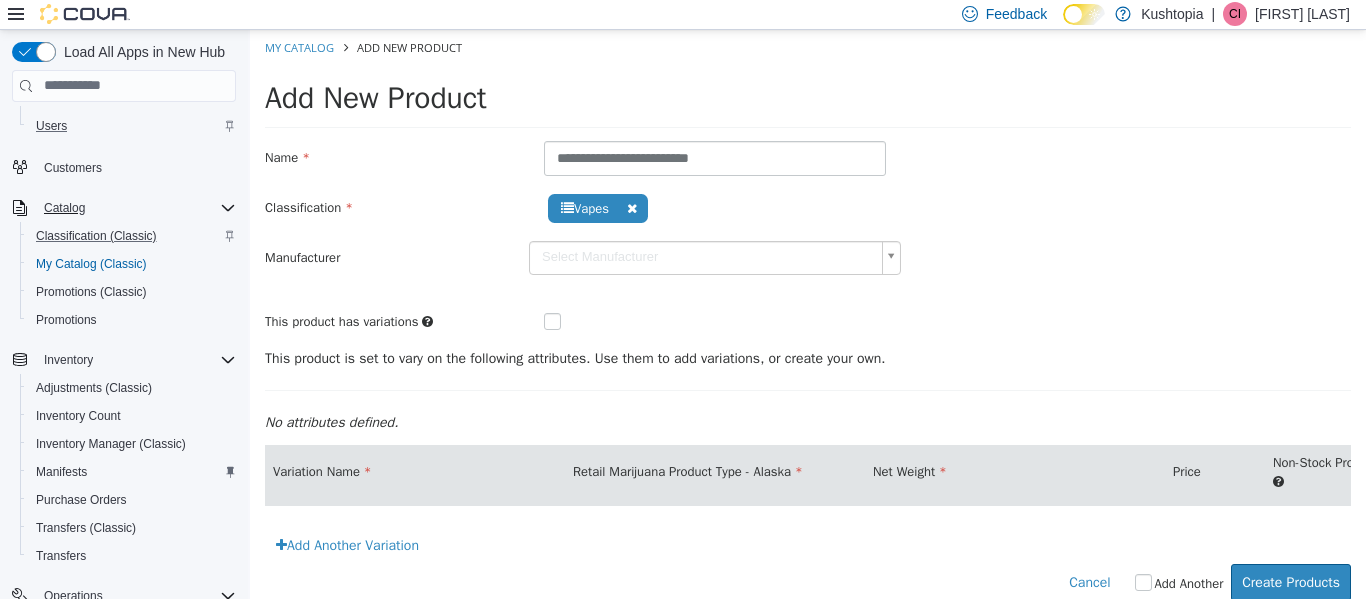 click on "**********" at bounding box center (808, 325) 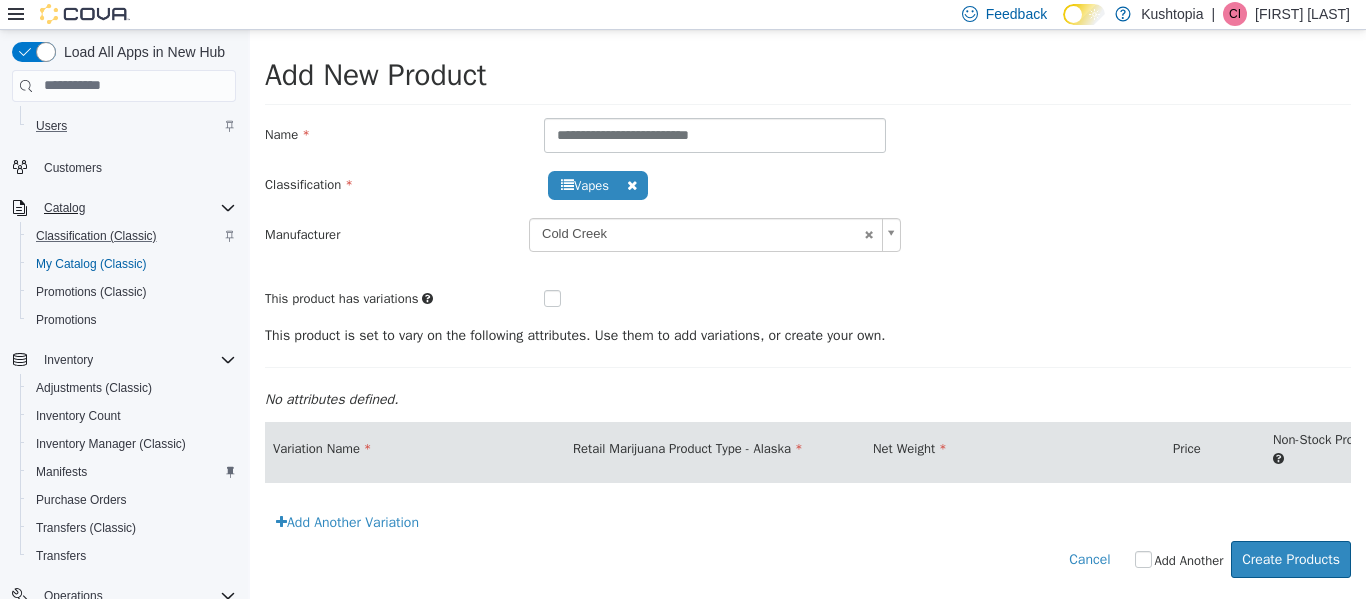 scroll, scrollTop: 38, scrollLeft: 0, axis: vertical 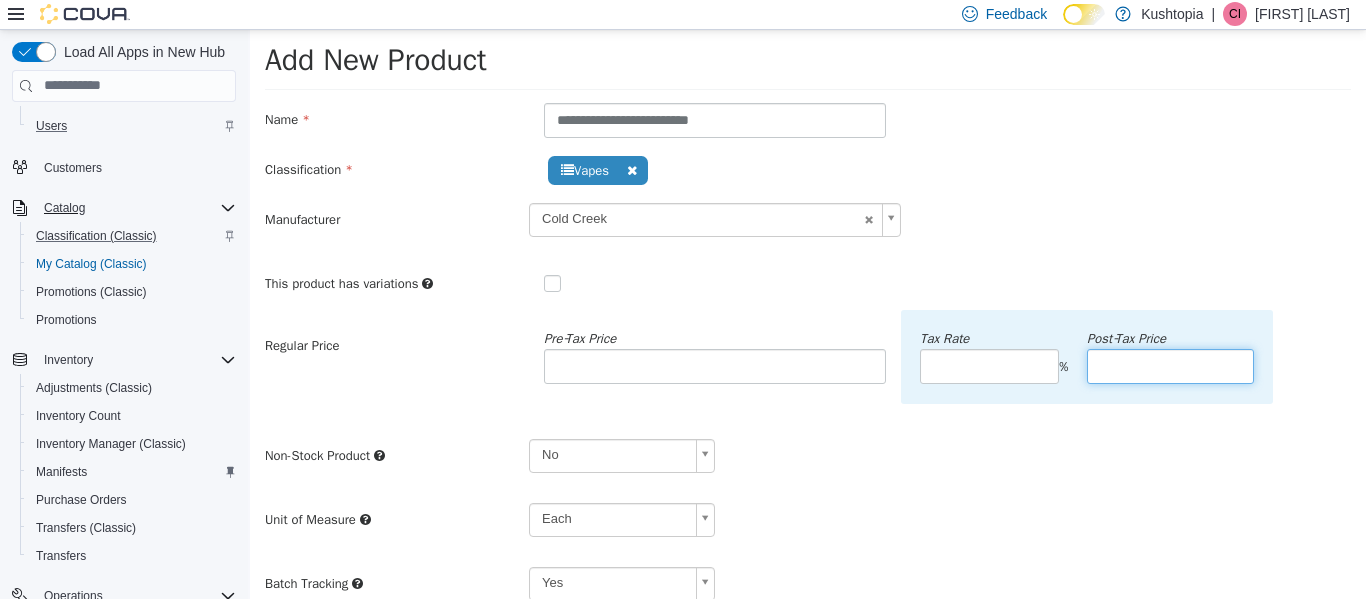 click at bounding box center (1170, 365) 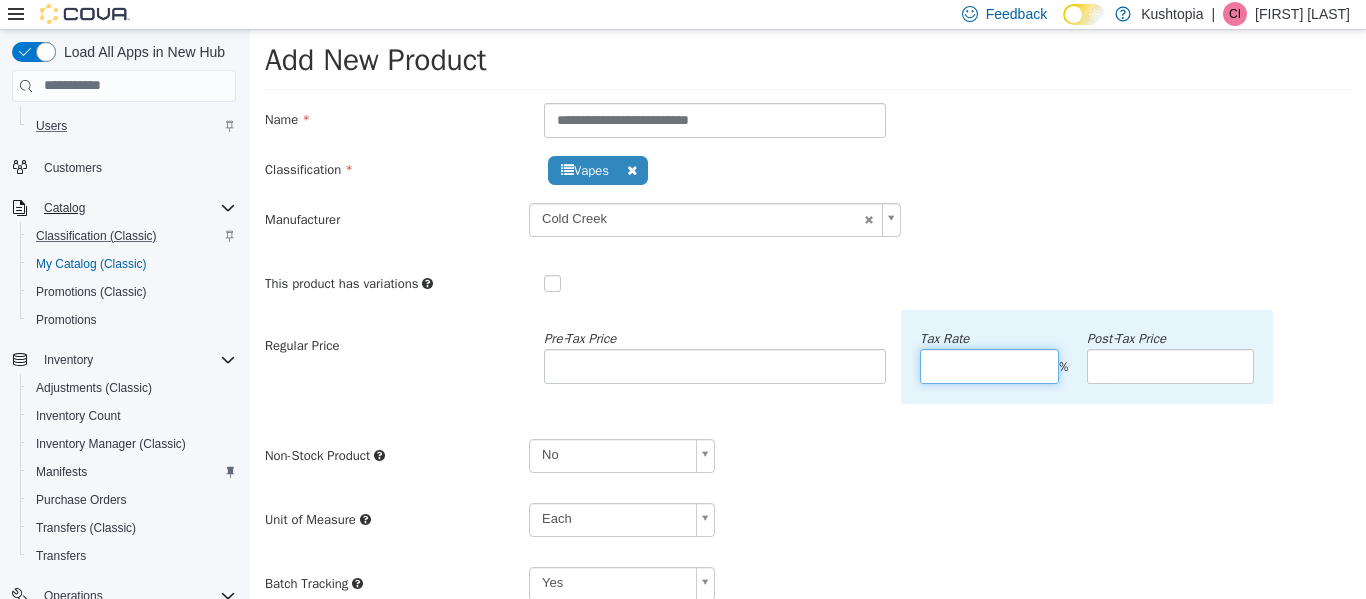 click at bounding box center [989, 365] 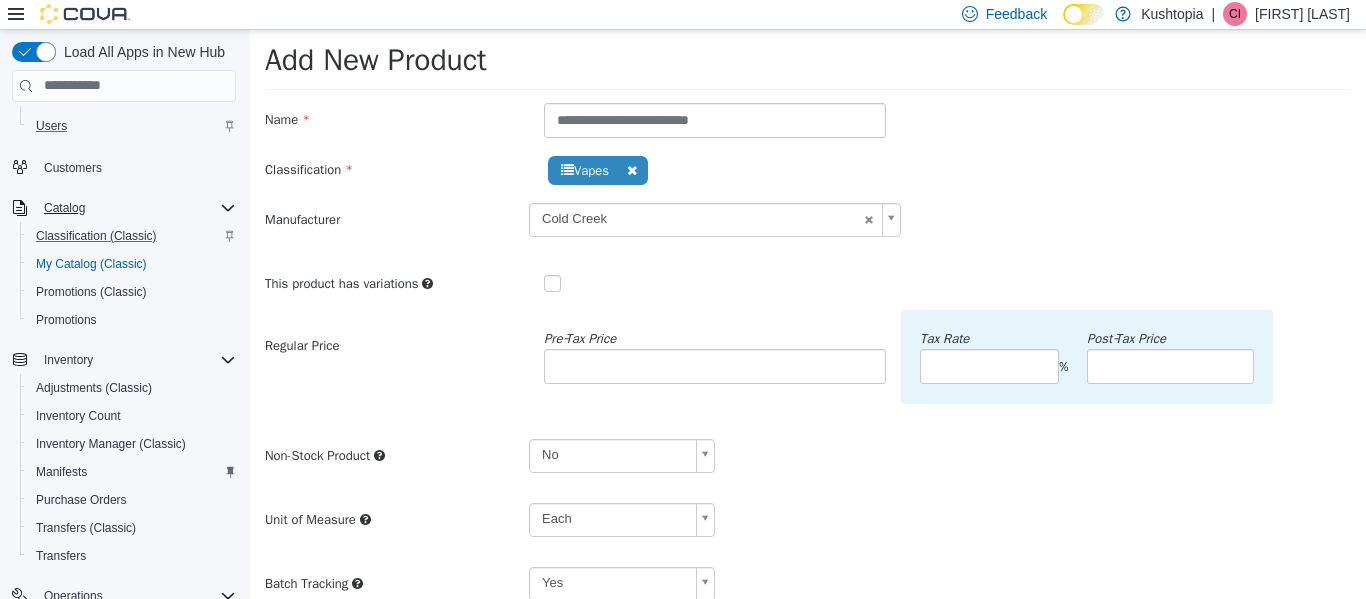 click on "**********" at bounding box center [808, 526] 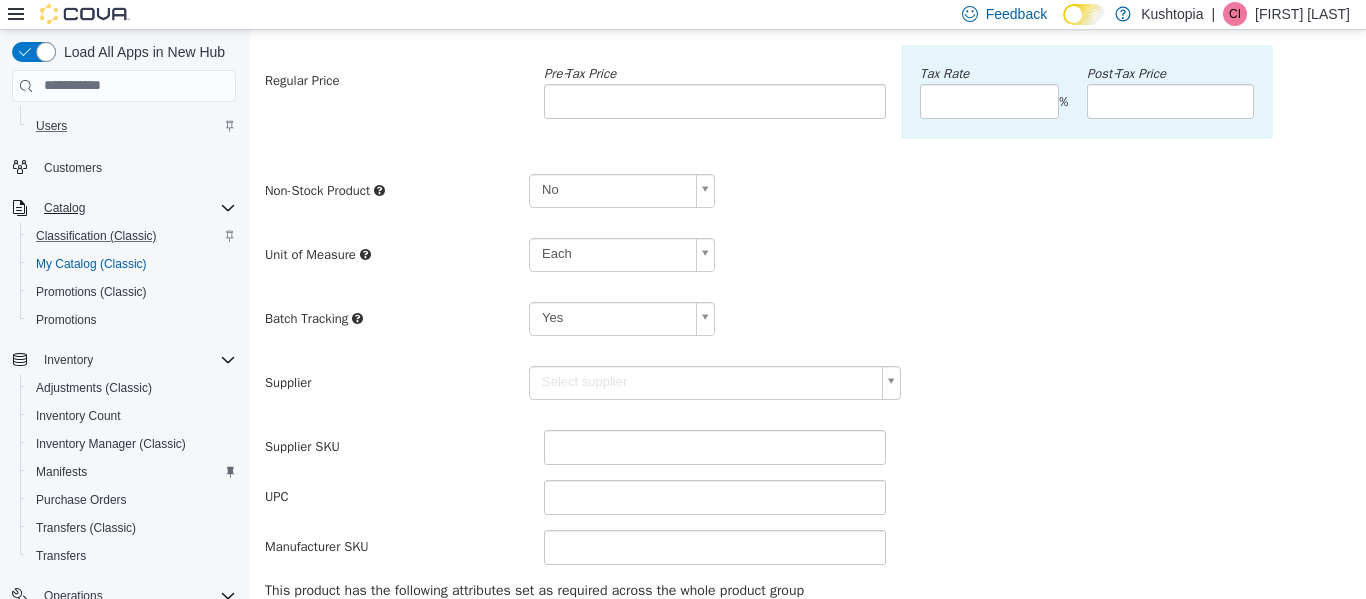 scroll, scrollTop: 338, scrollLeft: 0, axis: vertical 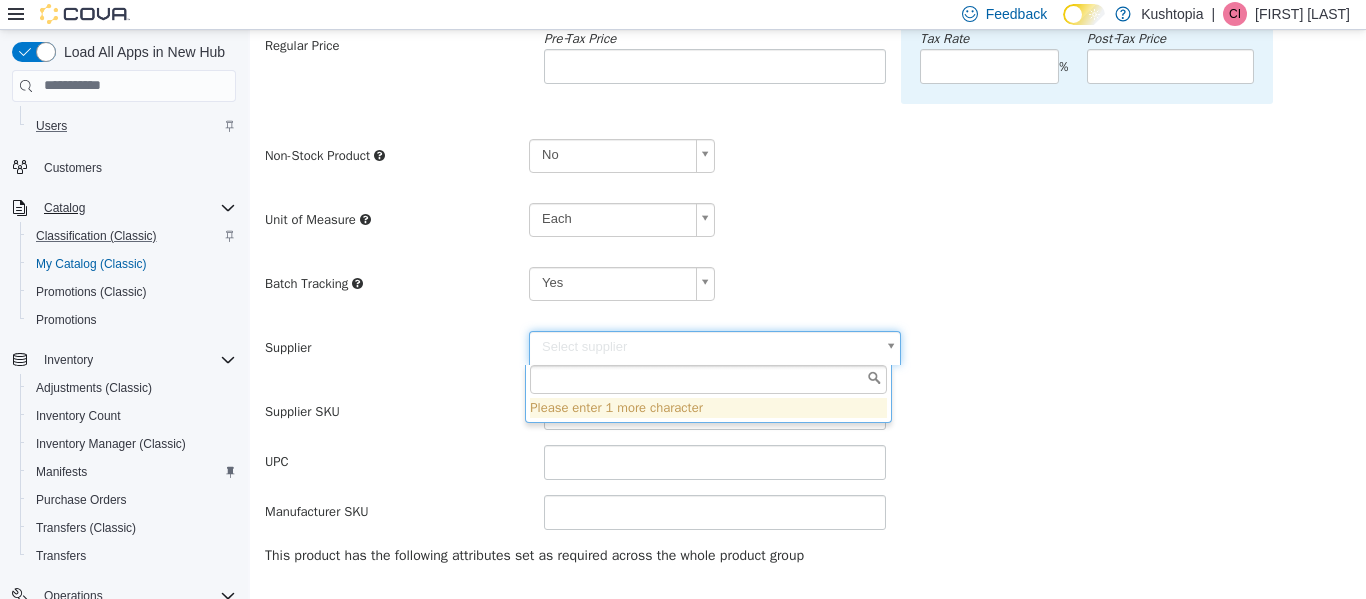 click on "**********" at bounding box center [808, 239] 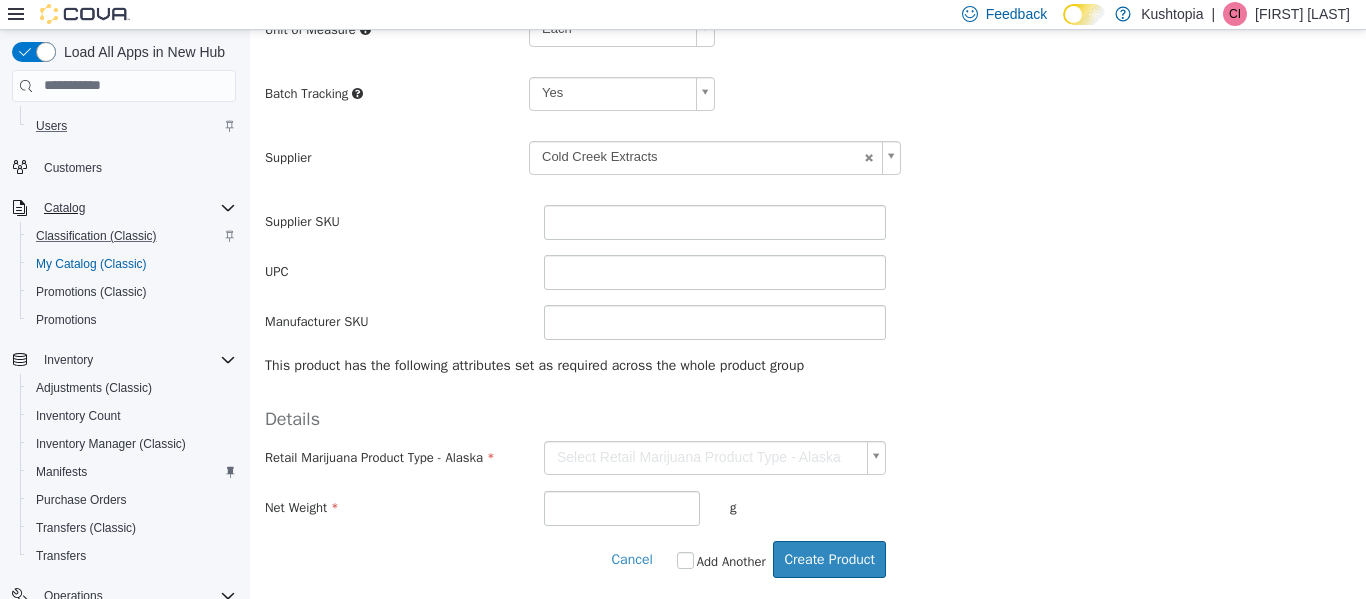 scroll, scrollTop: 540, scrollLeft: 0, axis: vertical 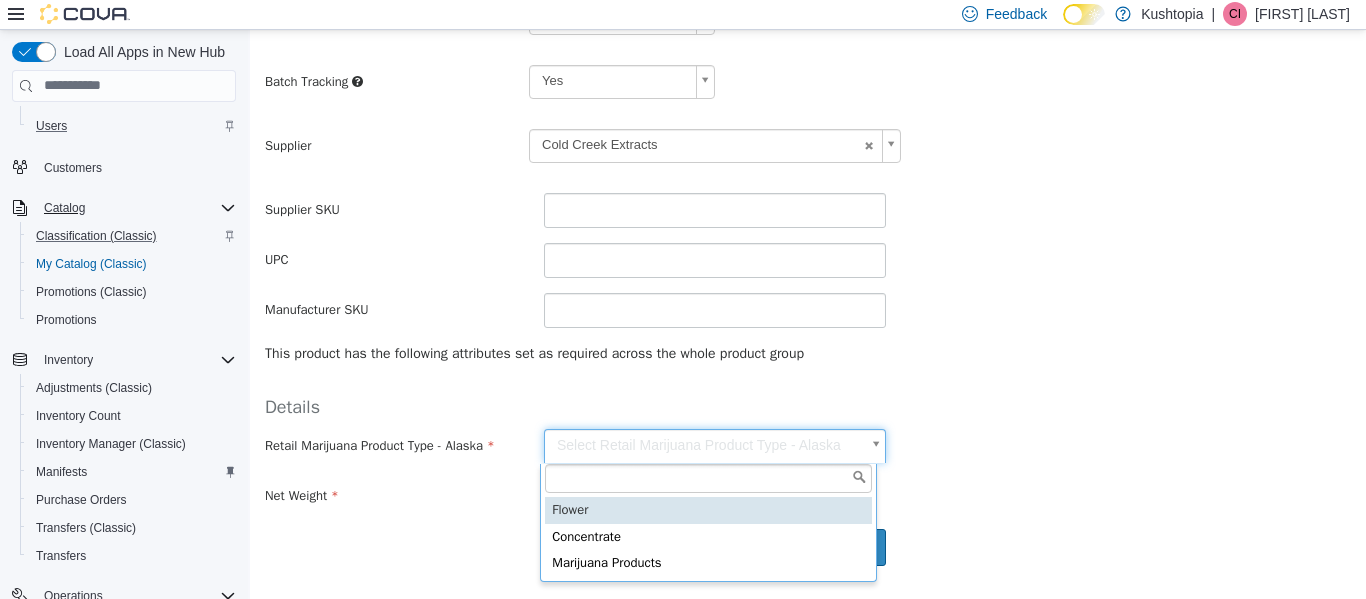 click on "**********" at bounding box center [808, 37] 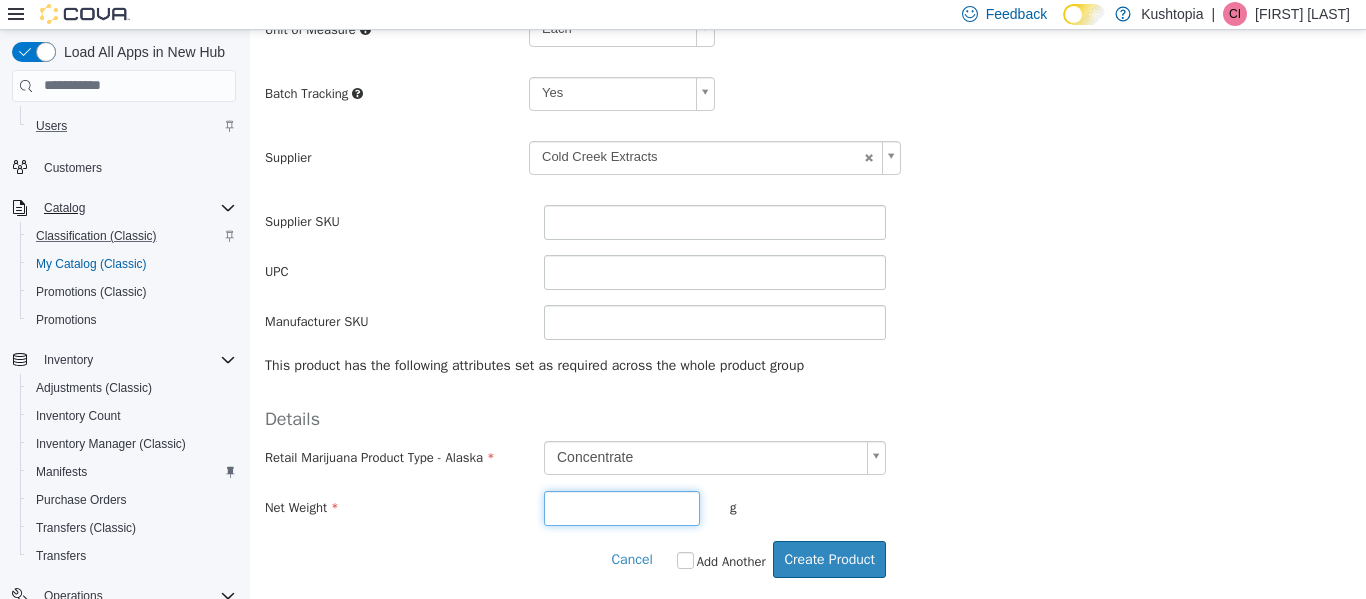 click on "*" at bounding box center [622, 507] 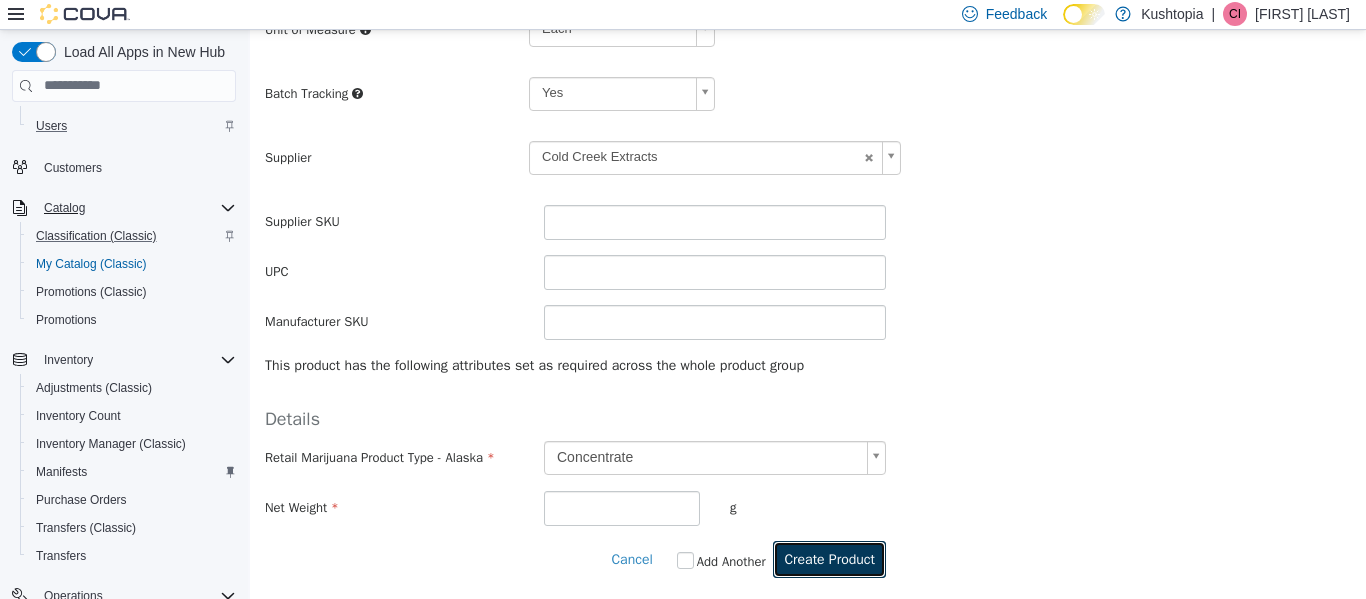 click on "Create Product" at bounding box center (829, 558) 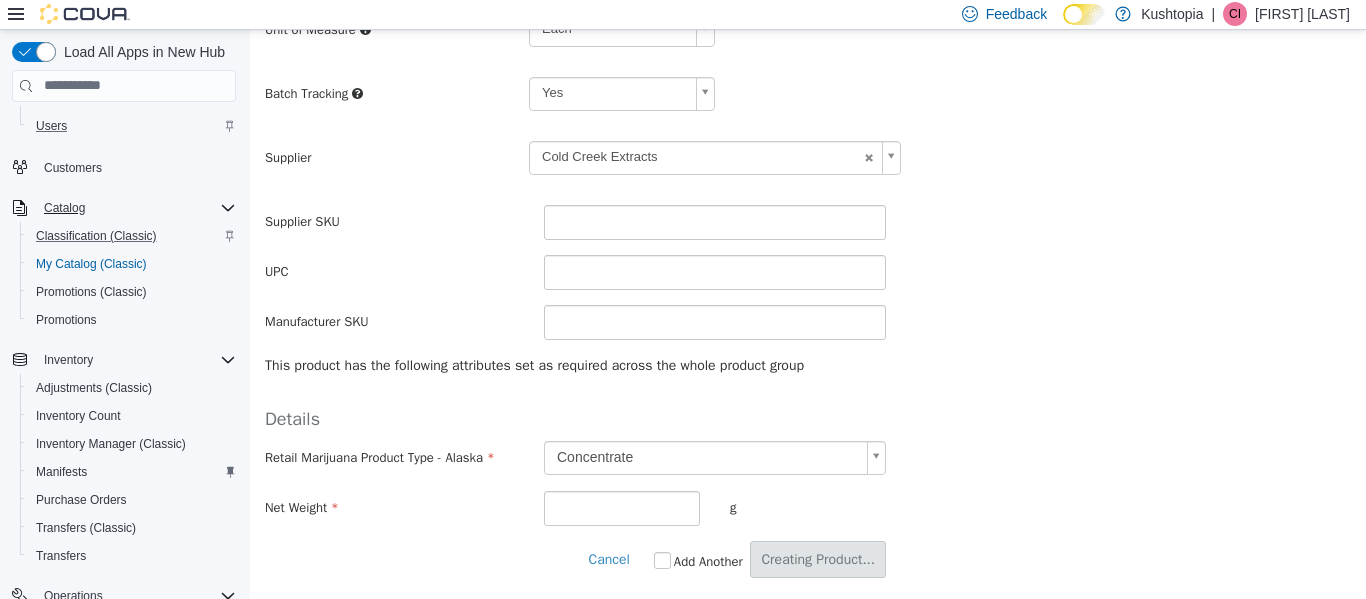 scroll, scrollTop: 0, scrollLeft: 0, axis: both 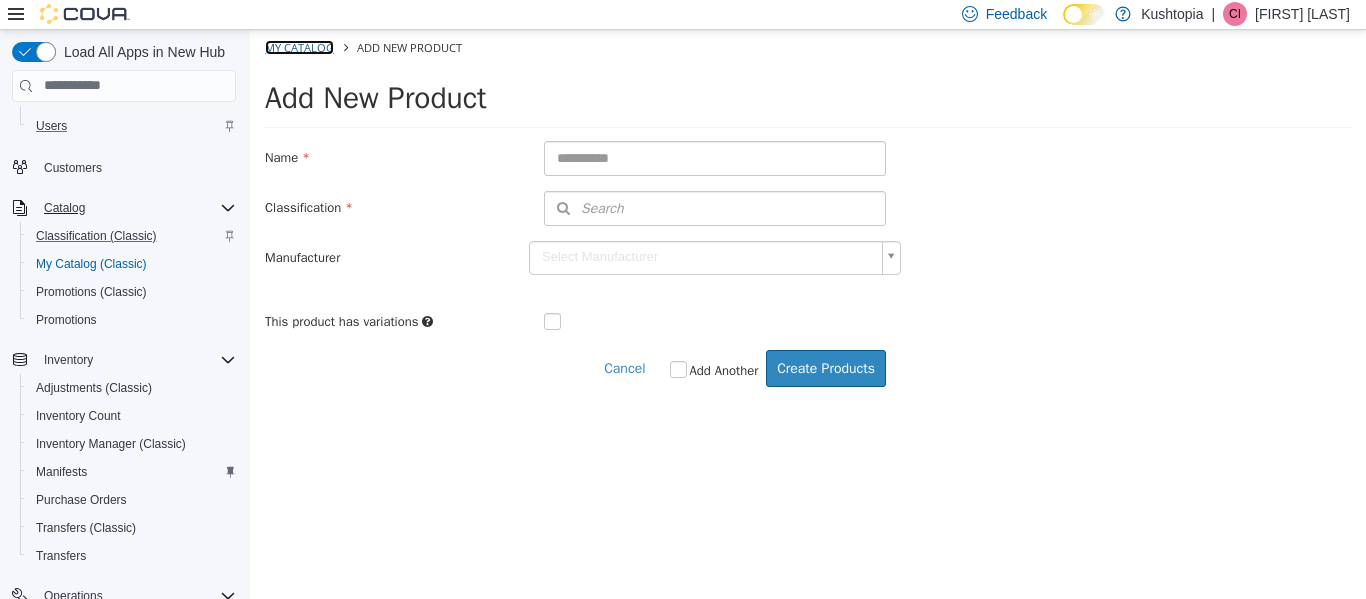 click on "My Catalog" at bounding box center (299, 46) 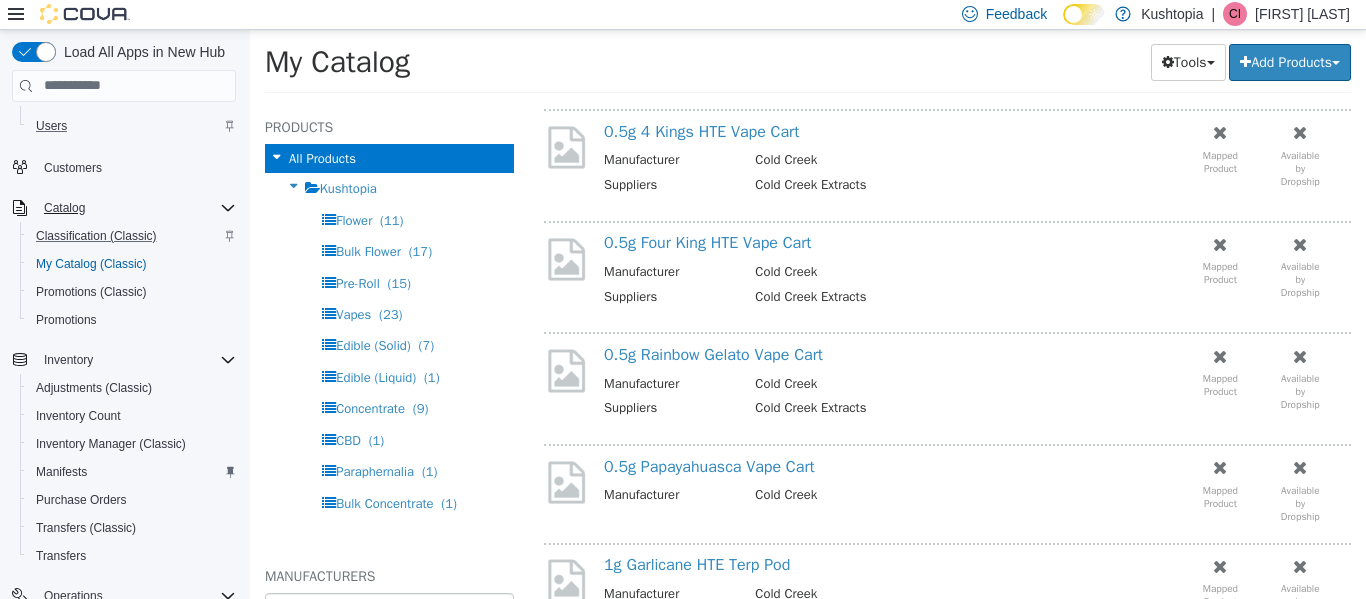 scroll, scrollTop: 200, scrollLeft: 0, axis: vertical 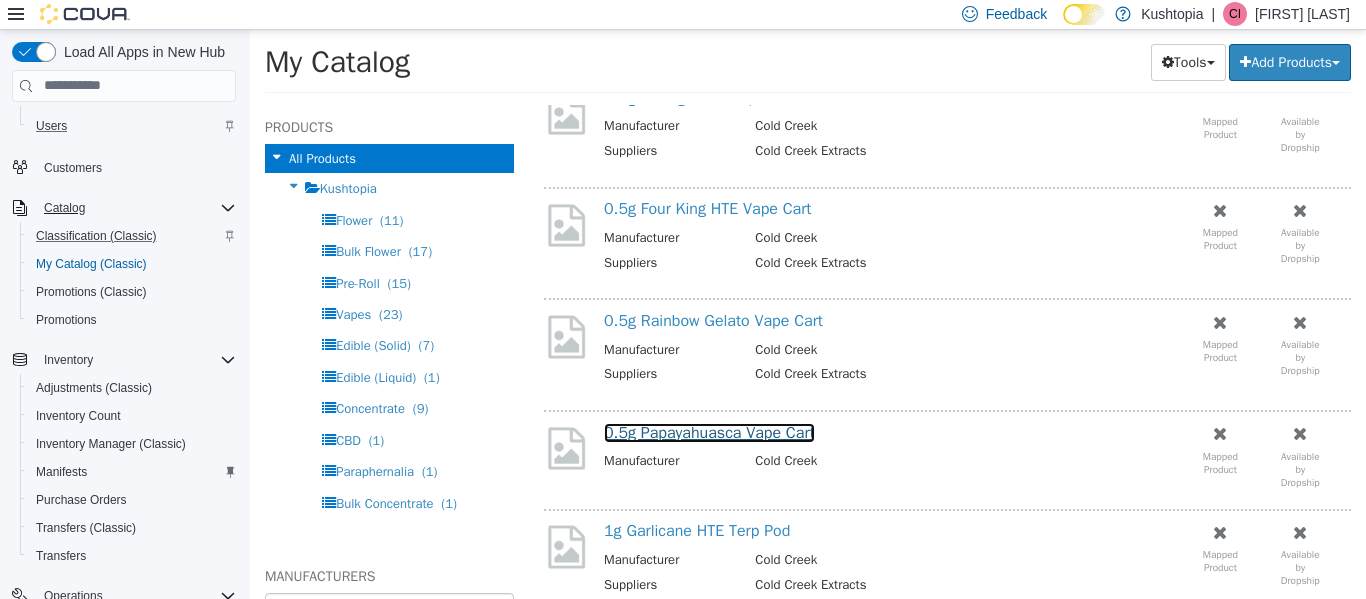 click on "0.5g Papayahuasca Vape Cart" at bounding box center (709, 432) 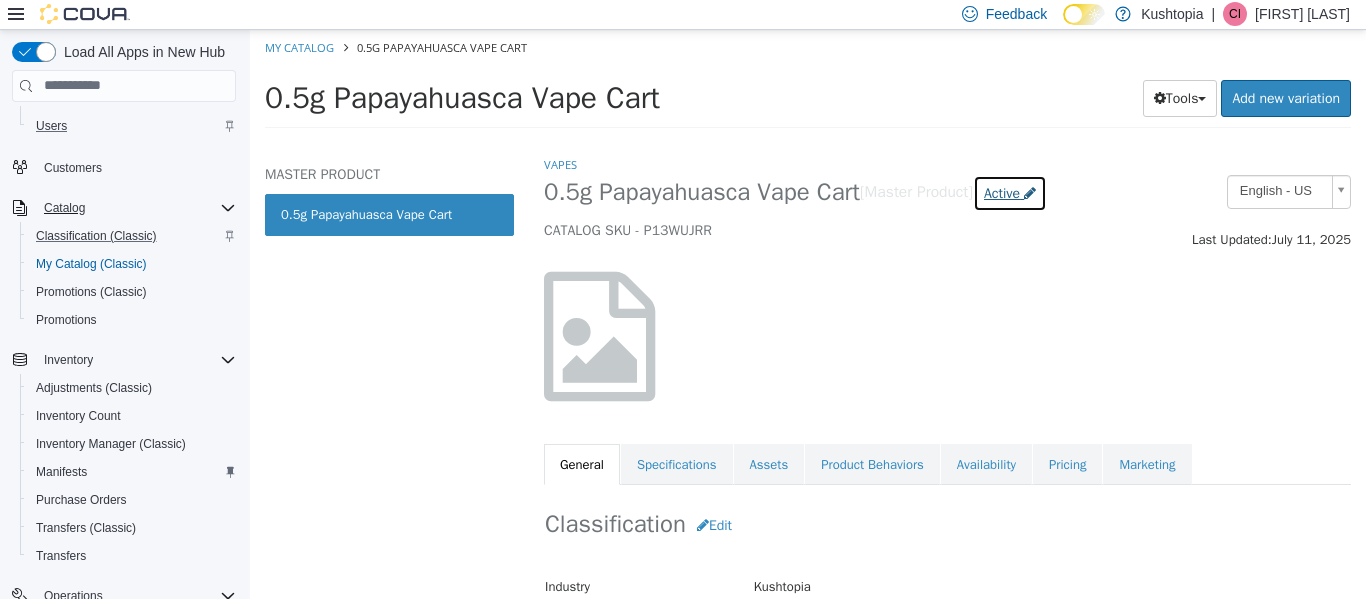 click at bounding box center (1030, 192) 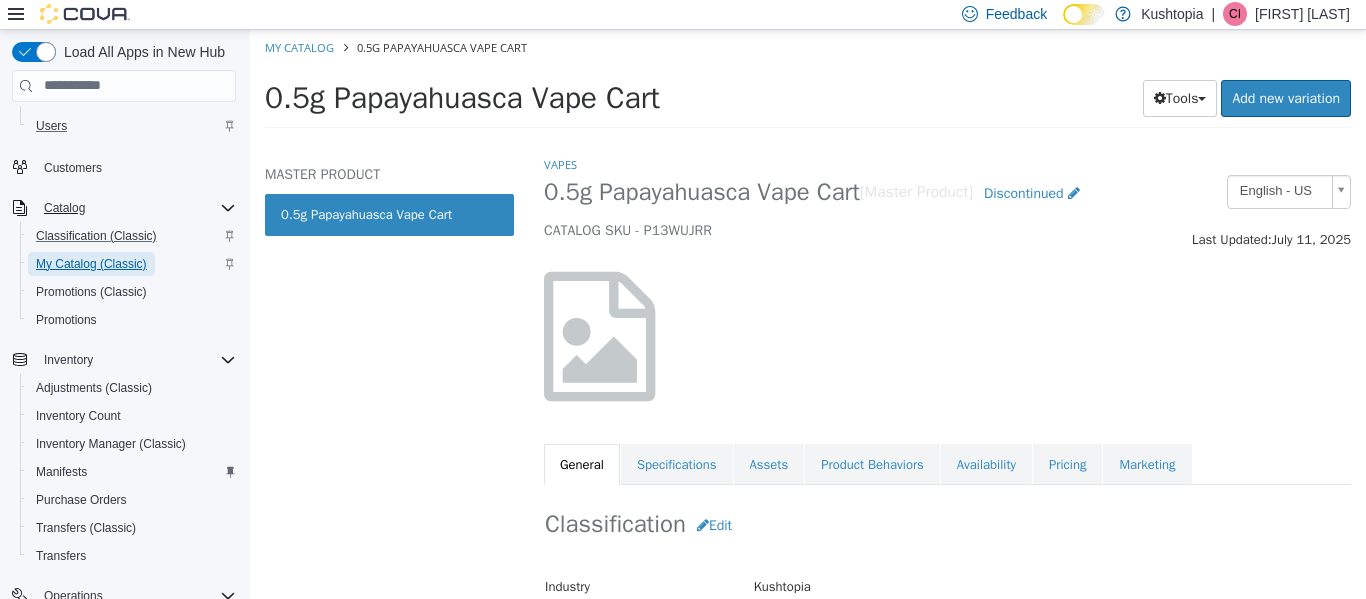 click on "My Catalog (Classic)" at bounding box center (91, 264) 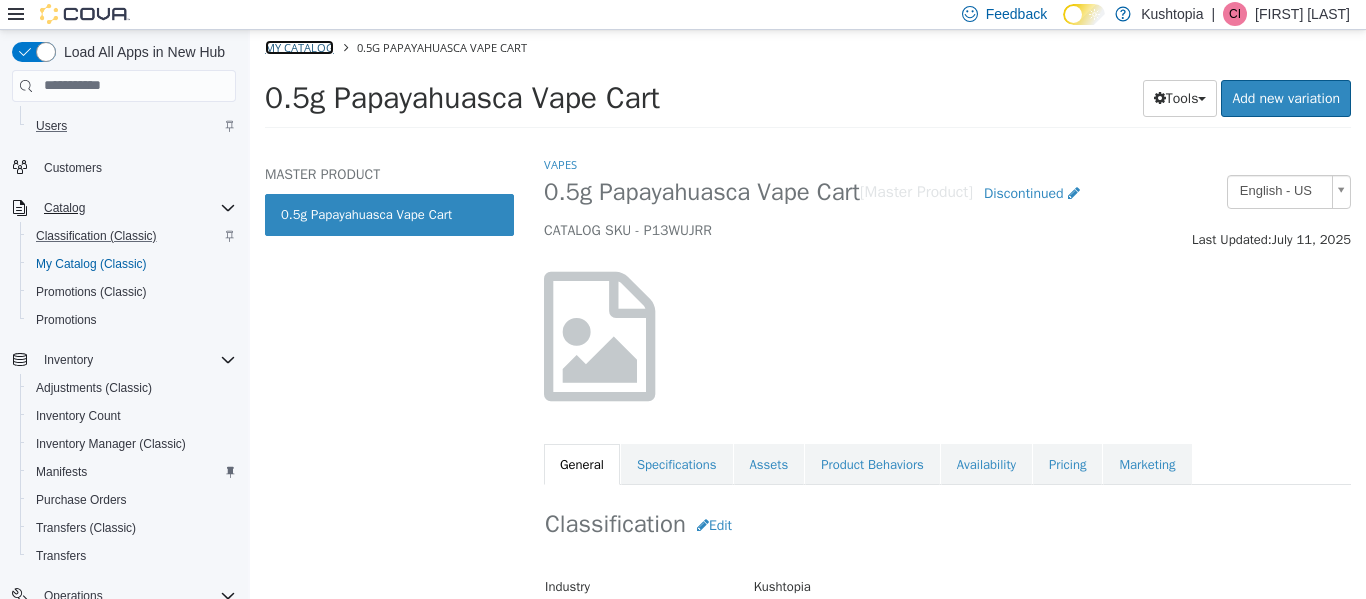 click on "My Catalog" at bounding box center [299, 46] 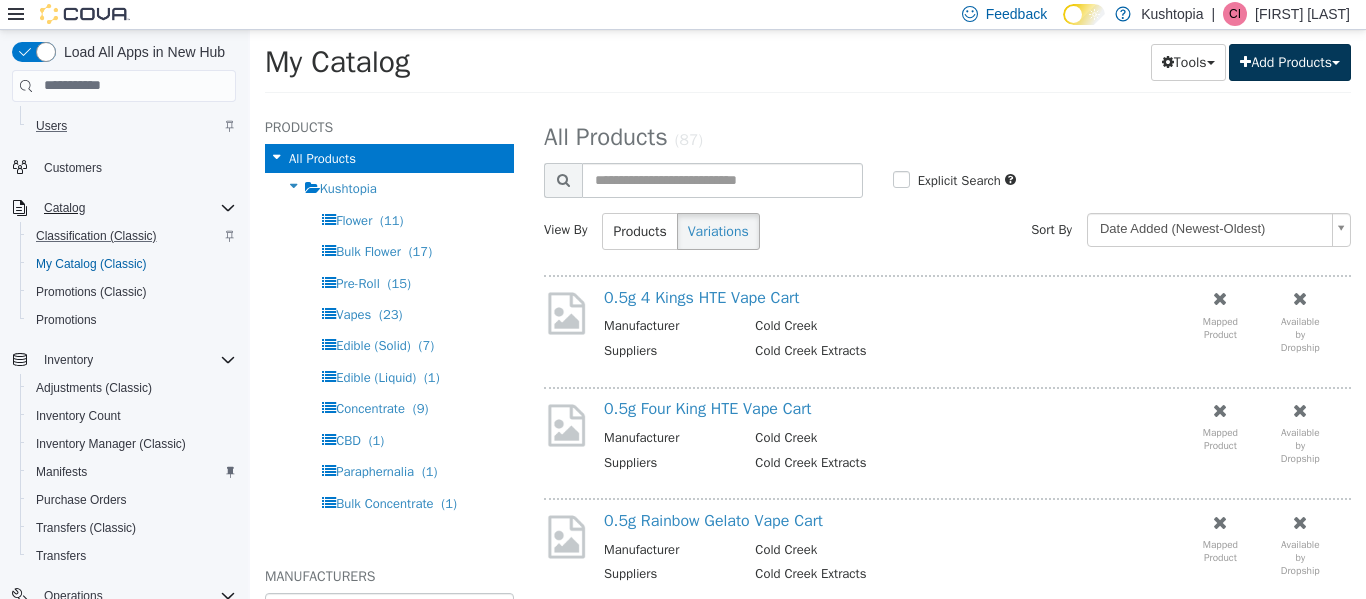 click on "Add Products" at bounding box center (1290, 61) 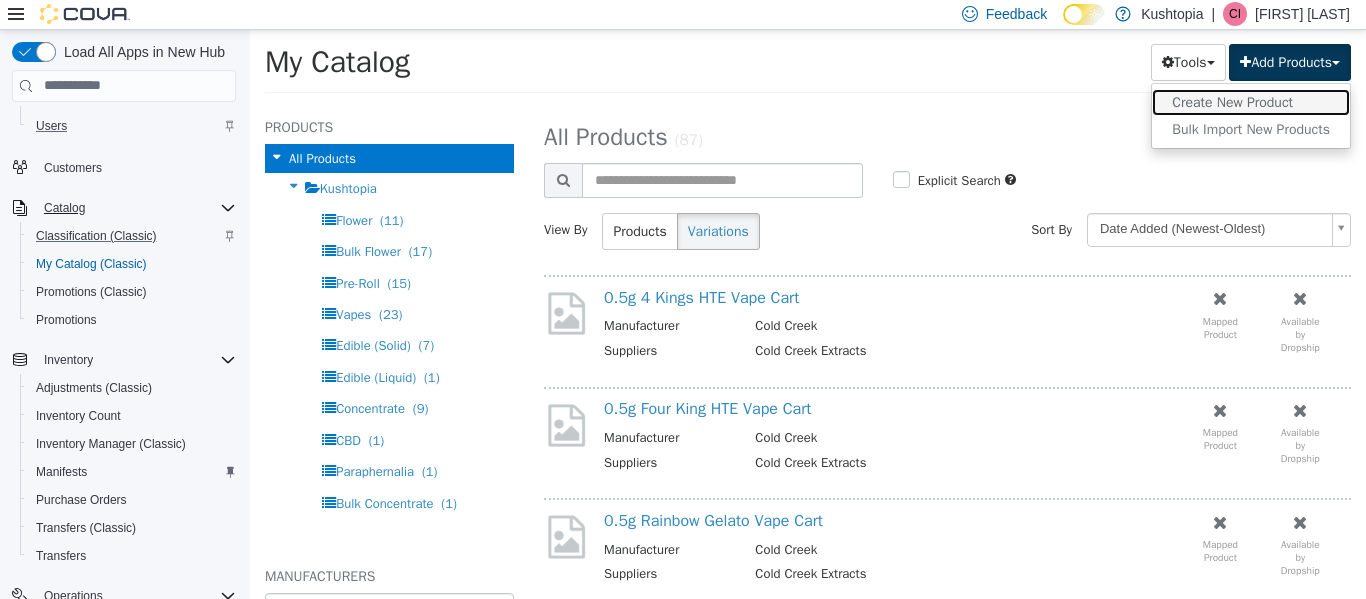 click on "Create New Product" at bounding box center [1251, 101] 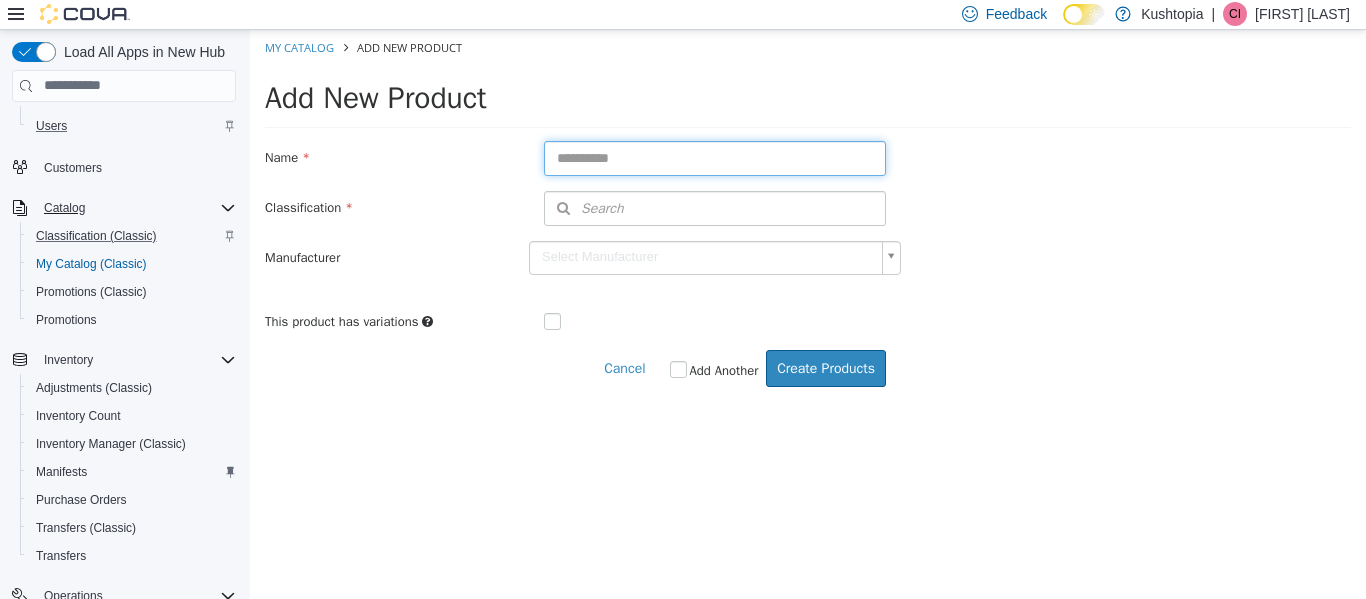 click at bounding box center [715, 157] 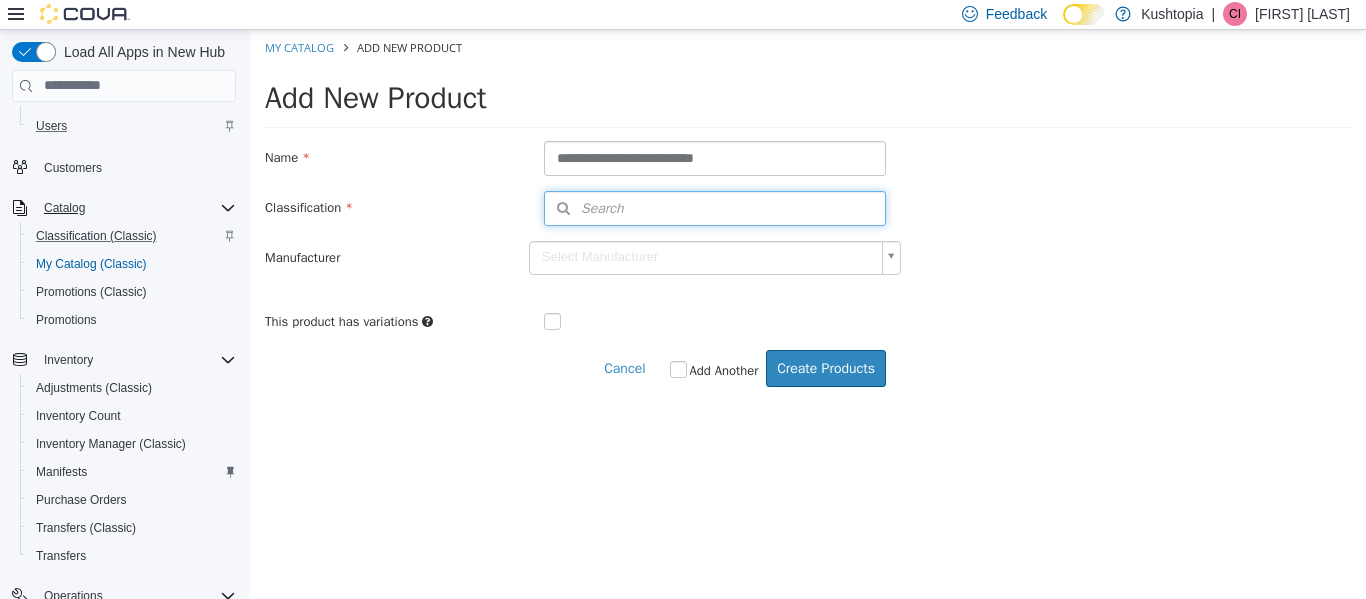click on "Search" at bounding box center (715, 207) 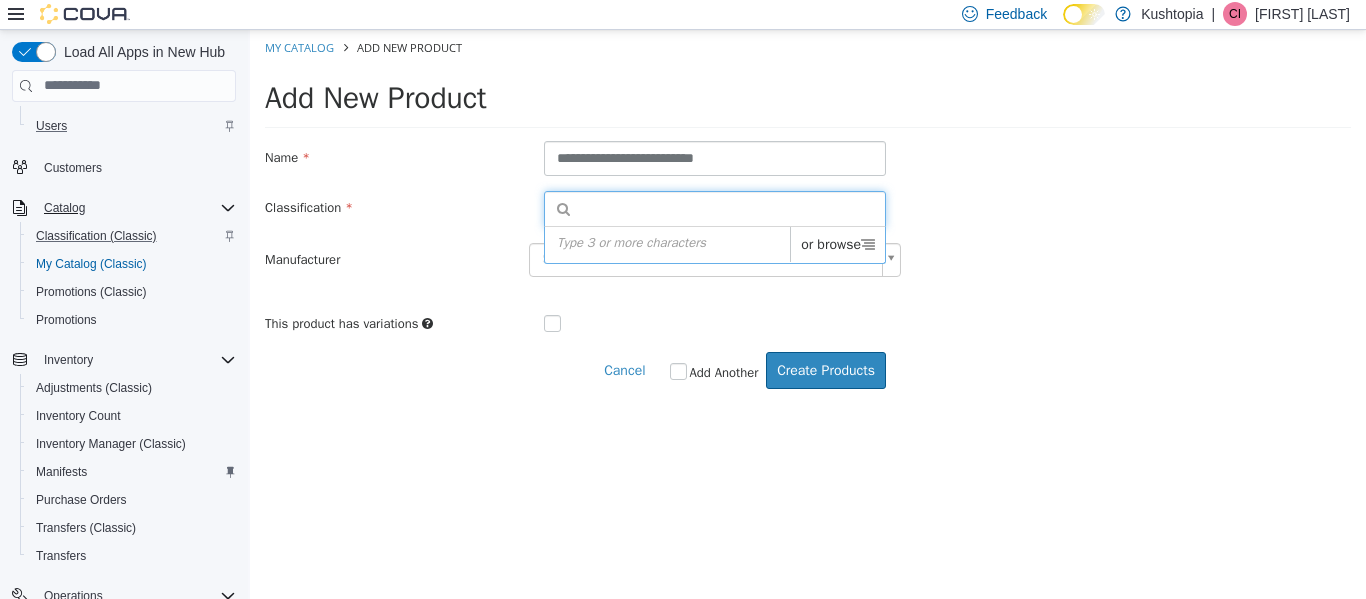 drag, startPoint x: 800, startPoint y: 235, endPoint x: 779, endPoint y: 277, distance: 46.957428 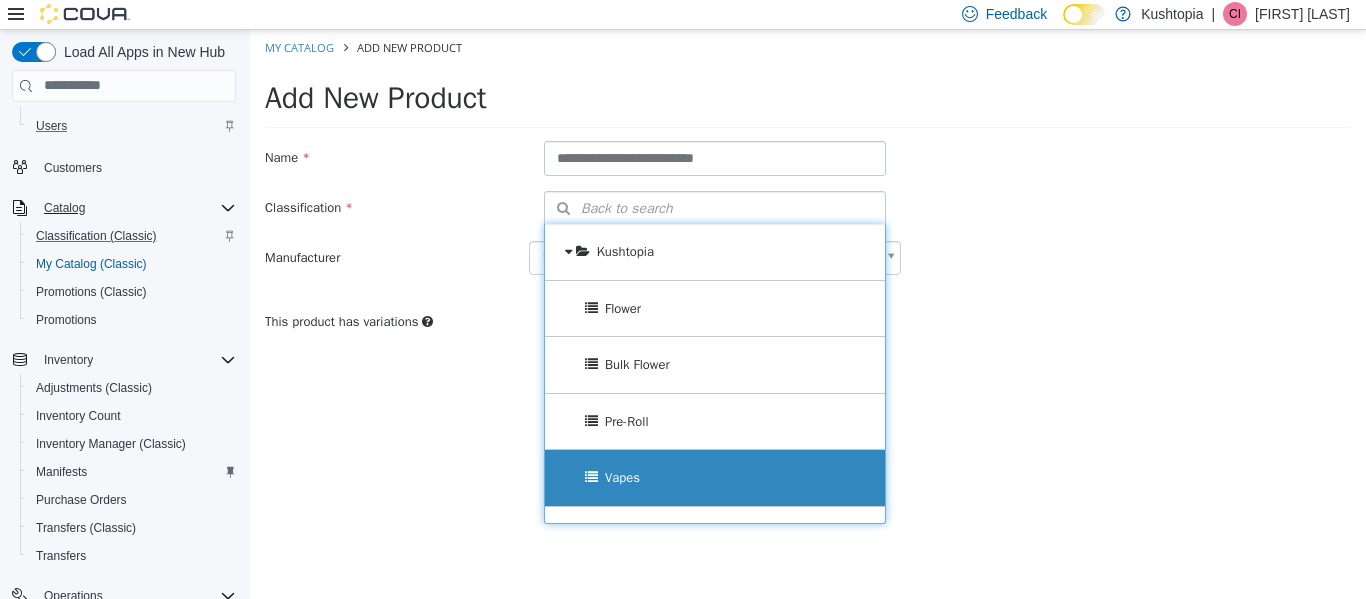 click on "Vapes" at bounding box center (715, 477) 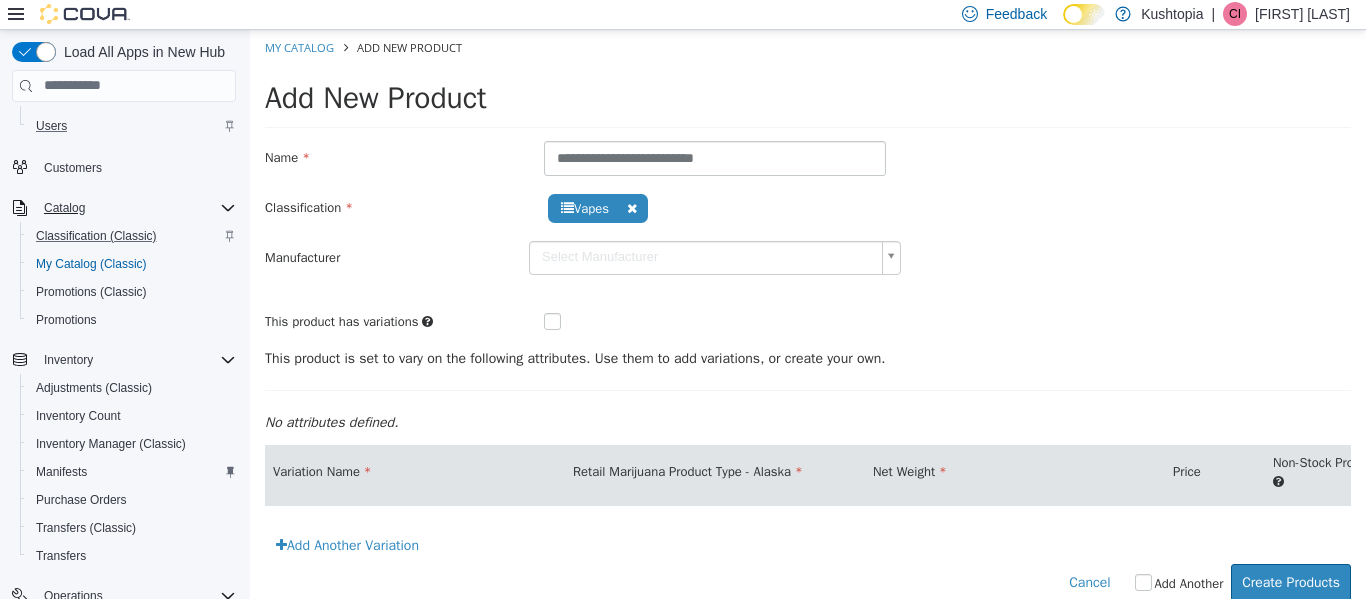 click on "Manufacturer" at bounding box center (389, 253) 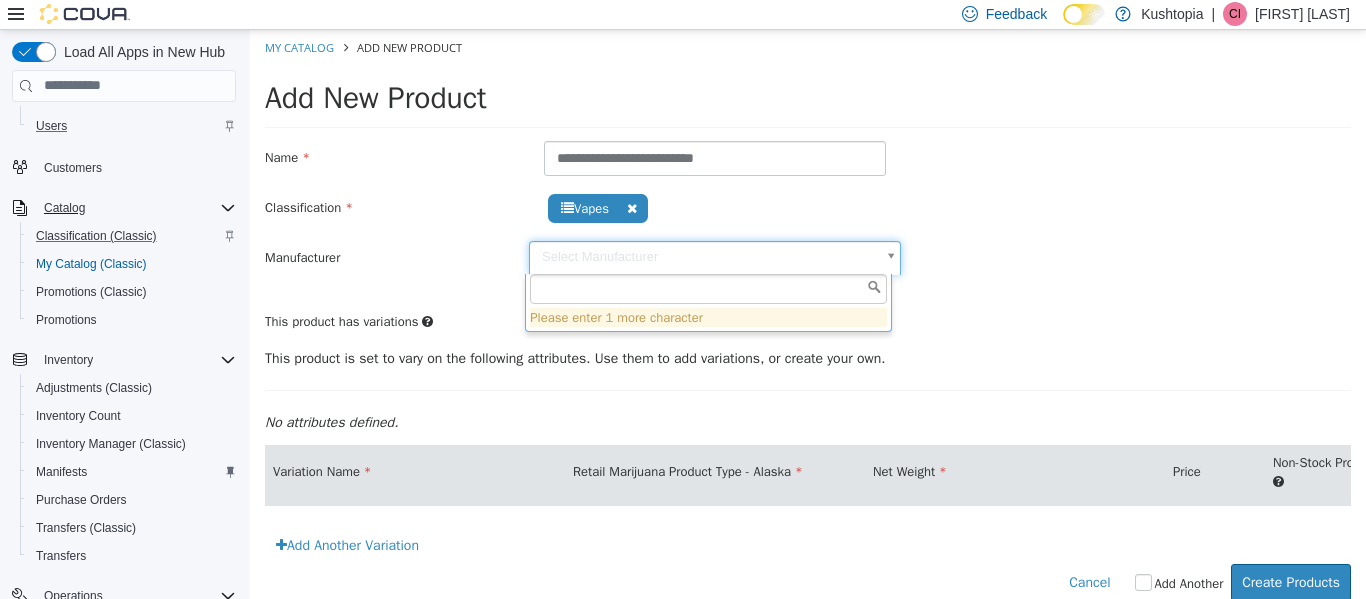 click on "**********" at bounding box center [808, 325] 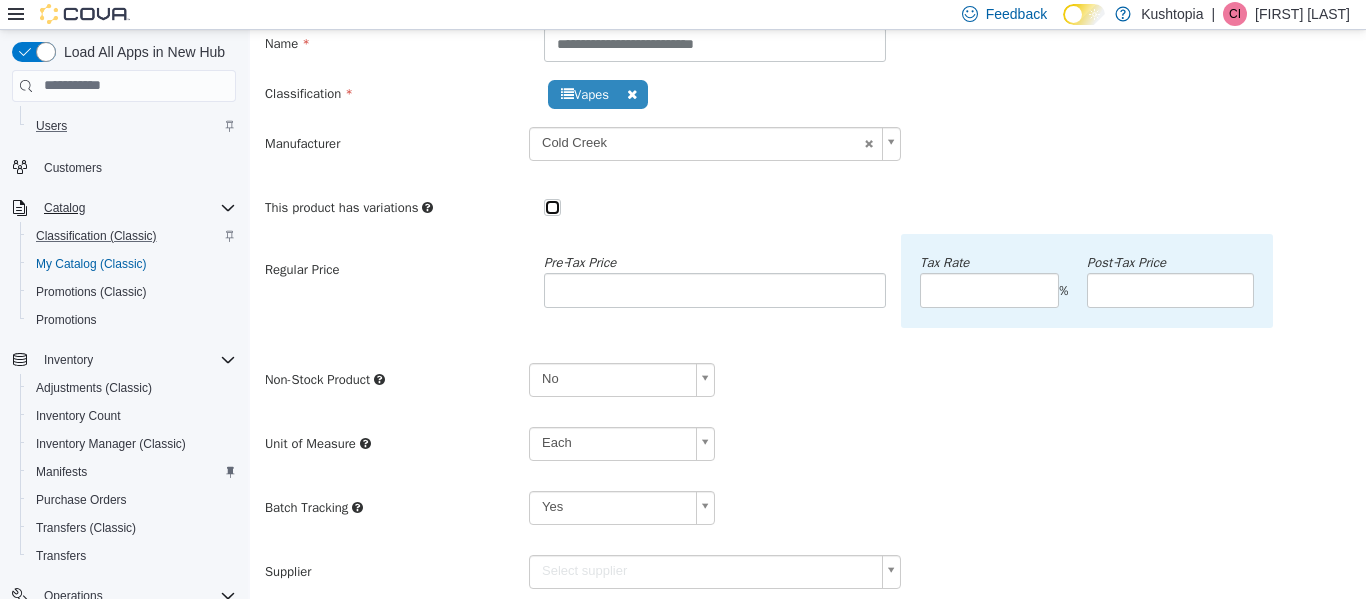 scroll, scrollTop: 200, scrollLeft: 0, axis: vertical 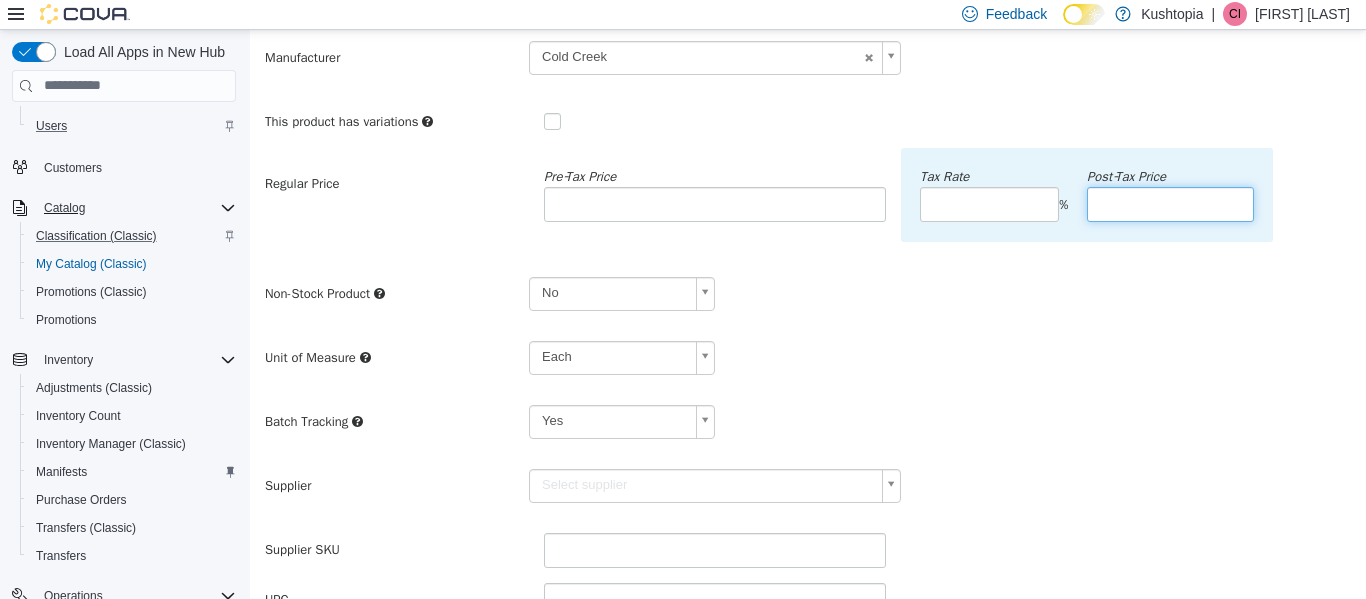 click at bounding box center (1170, 203) 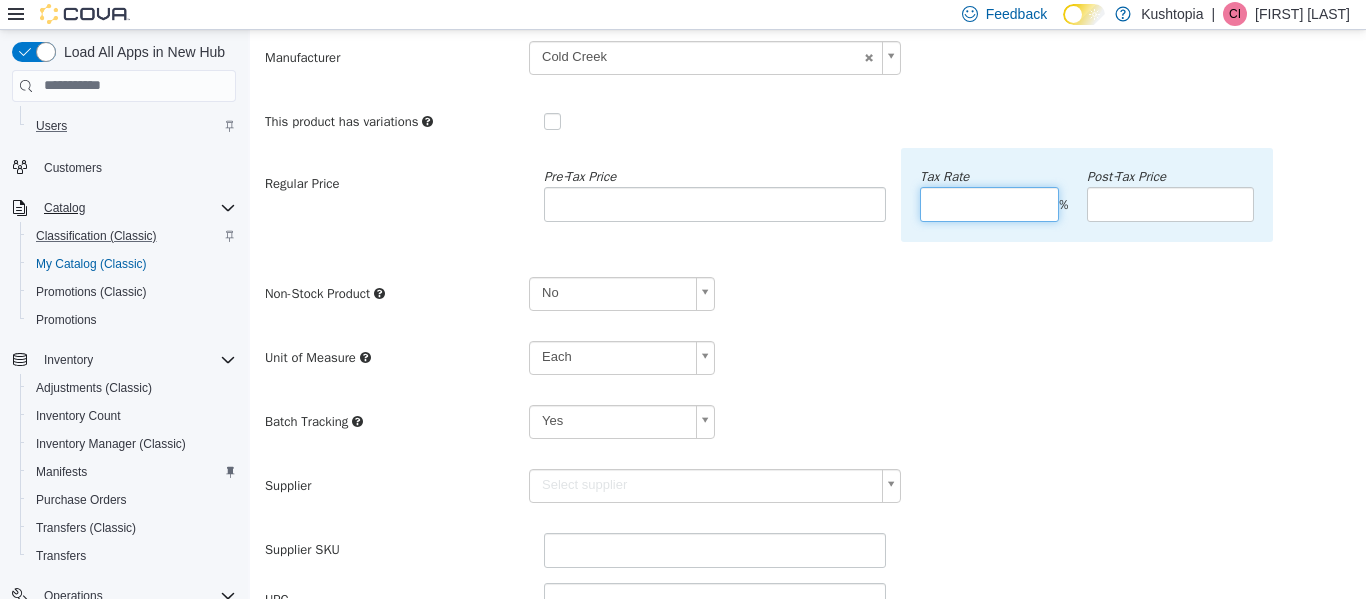 click at bounding box center (989, 203) 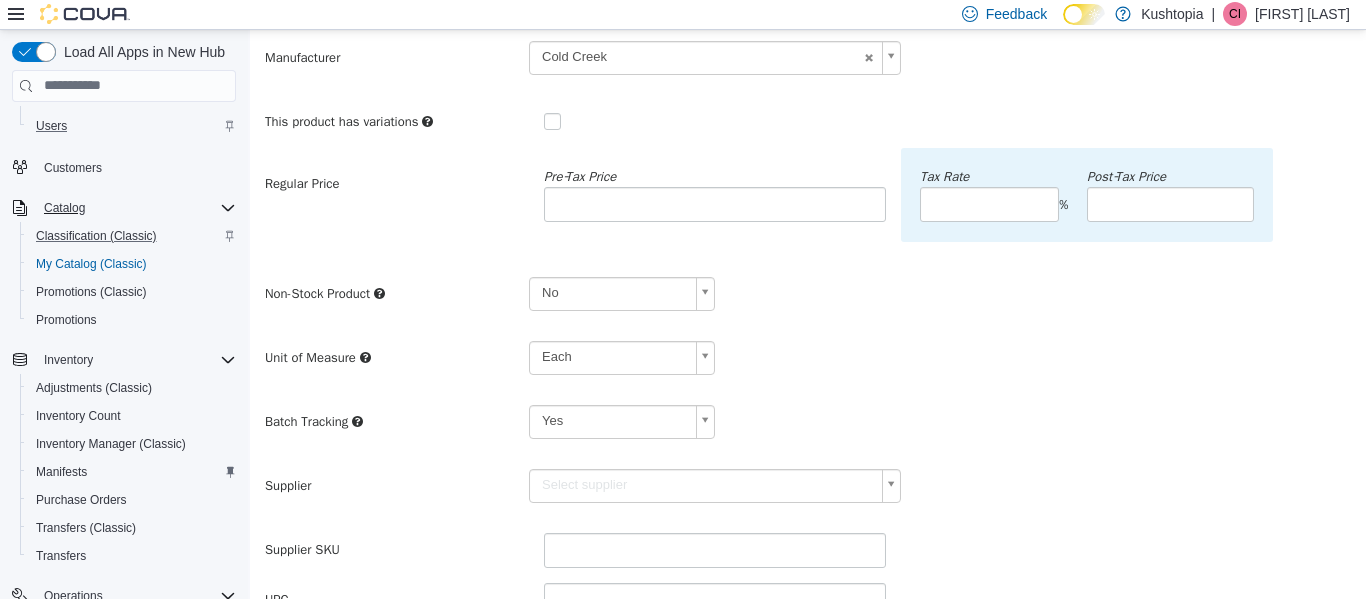 click on "**********" at bounding box center [808, 407] 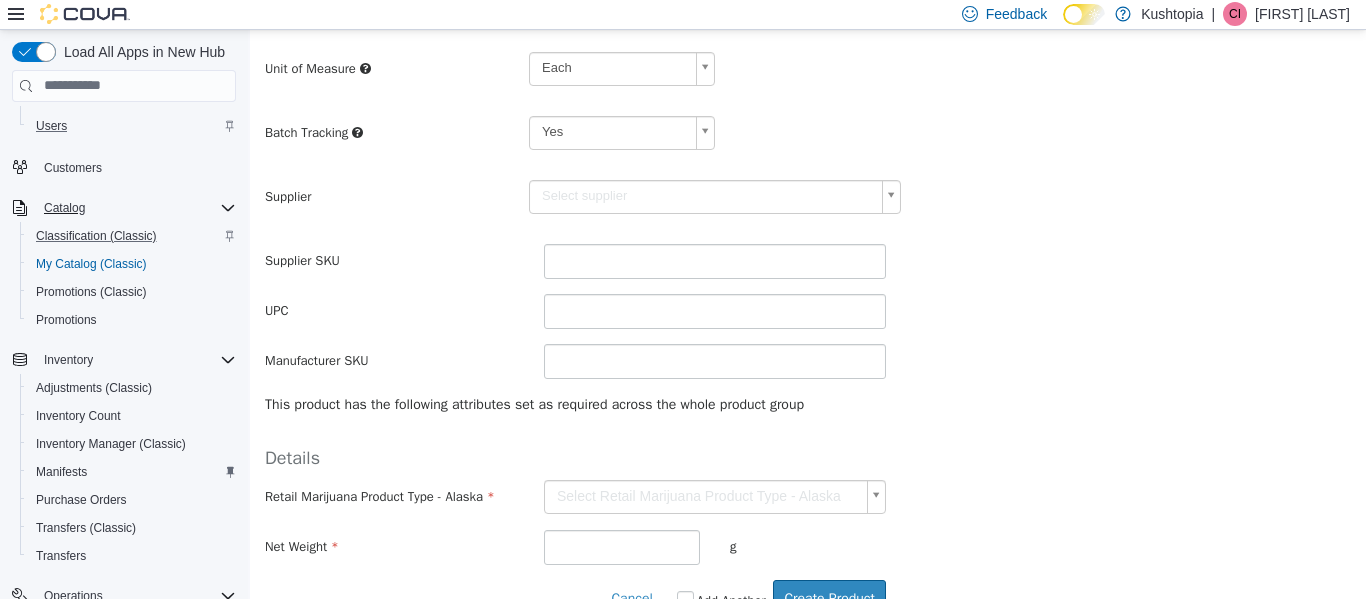 scroll, scrollTop: 500, scrollLeft: 0, axis: vertical 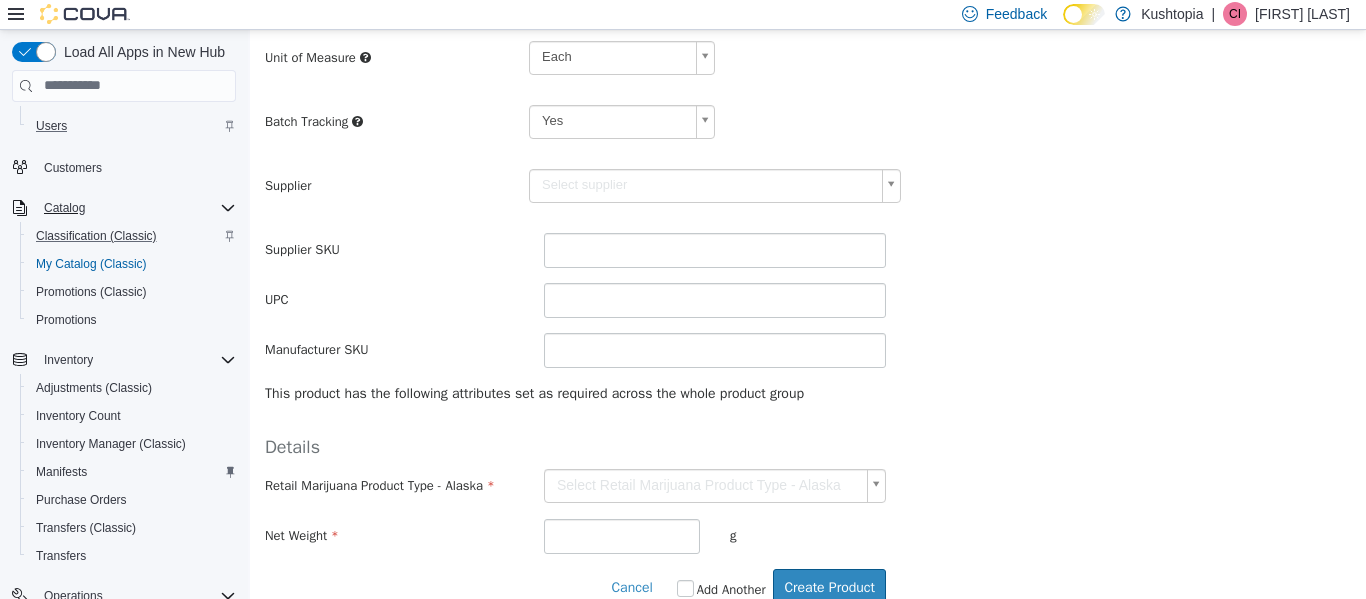 click on "**********" at bounding box center [808, 77] 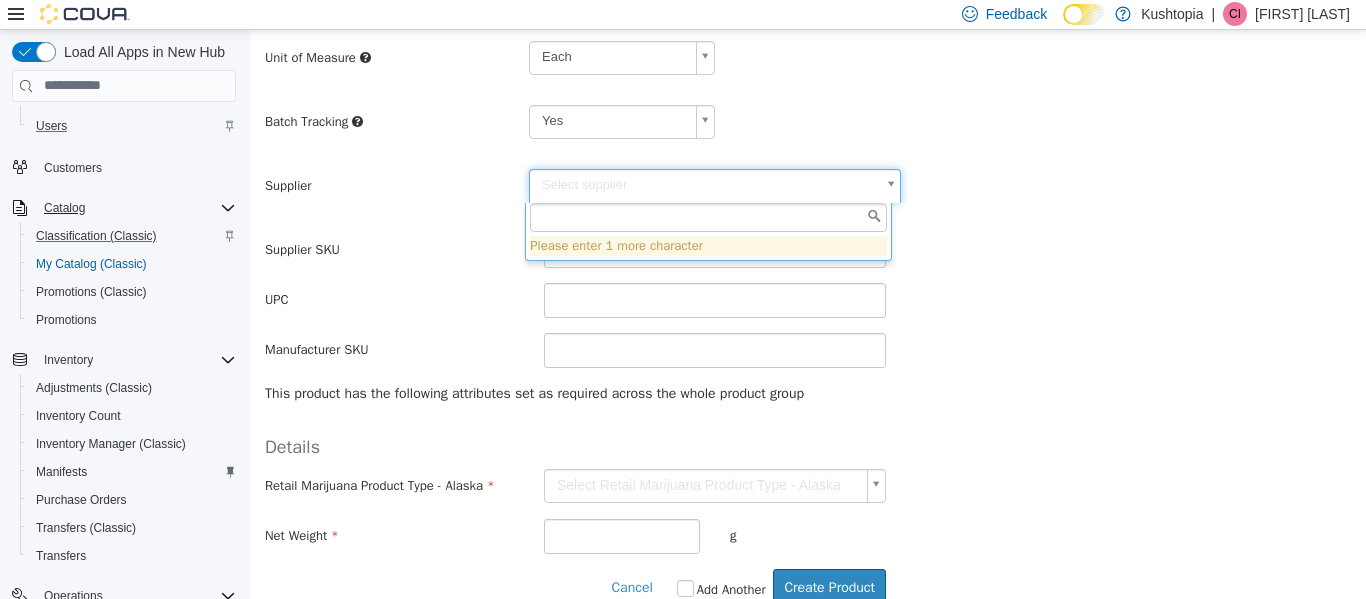 click at bounding box center (708, 217) 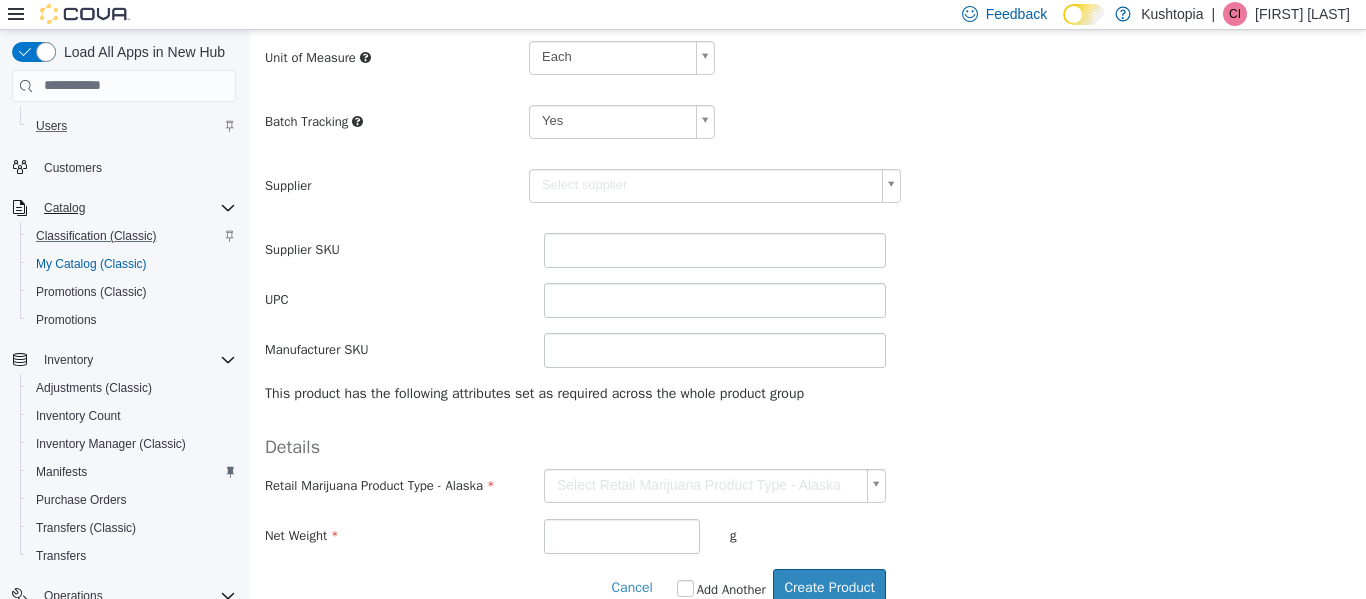 click on "**********" at bounding box center (808, 77) 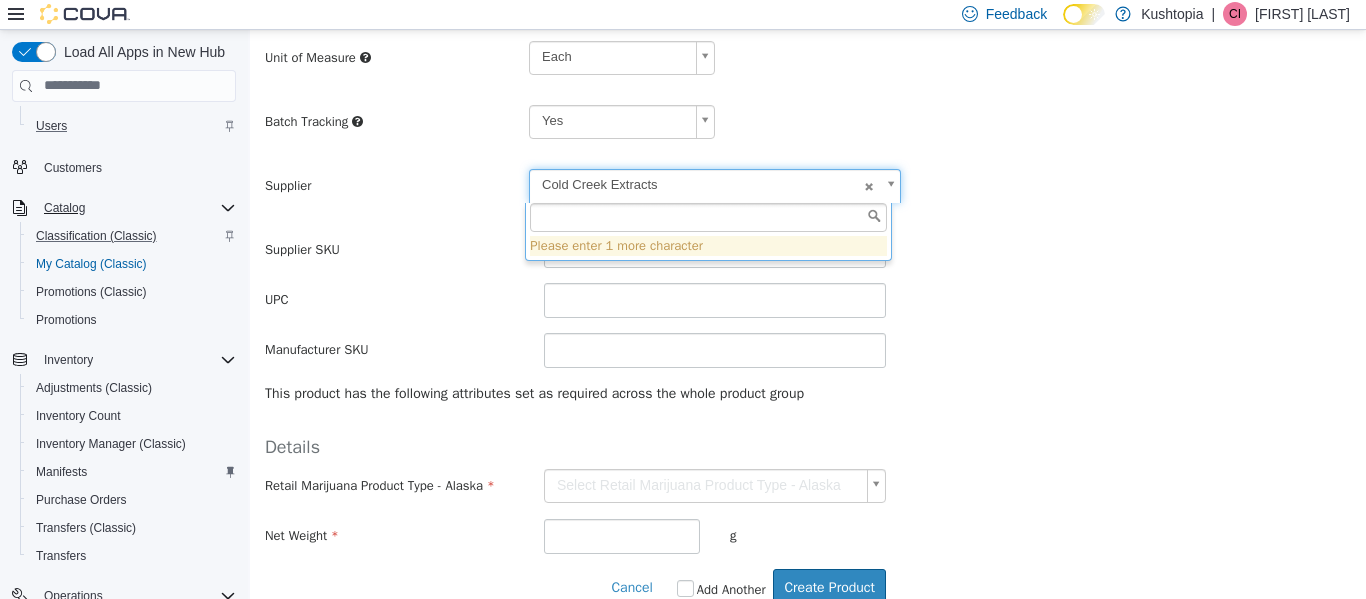 click on "**********" at bounding box center (808, 77) 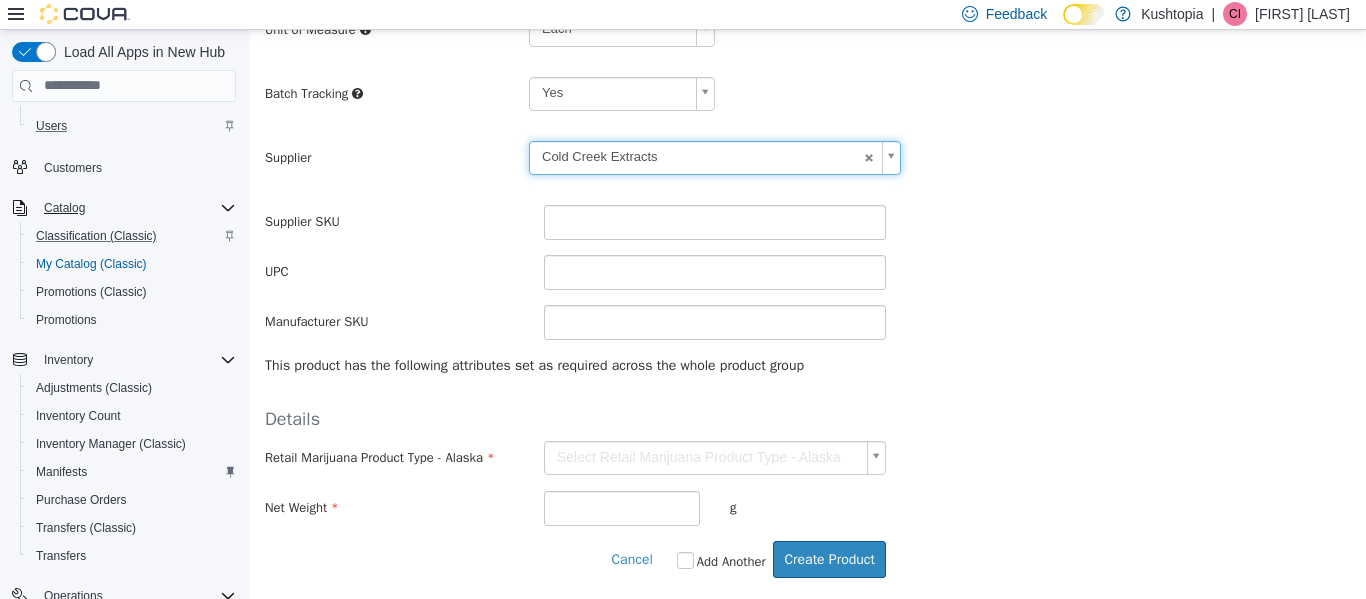 scroll, scrollTop: 540, scrollLeft: 0, axis: vertical 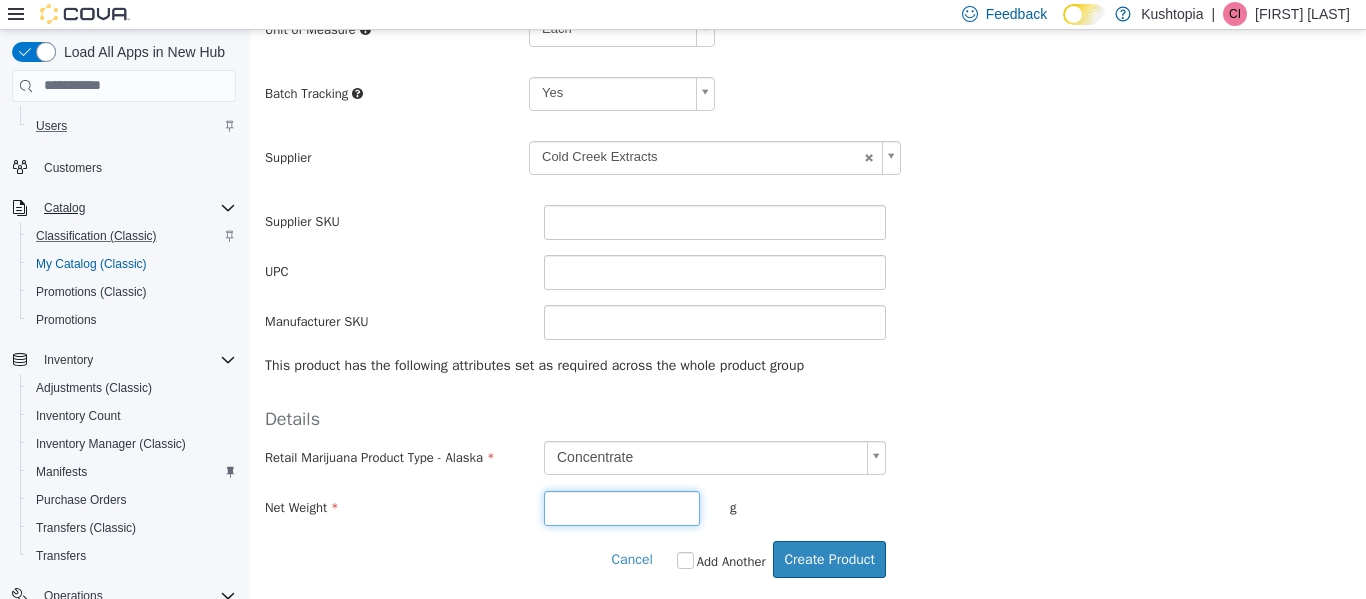 click at bounding box center [622, 507] 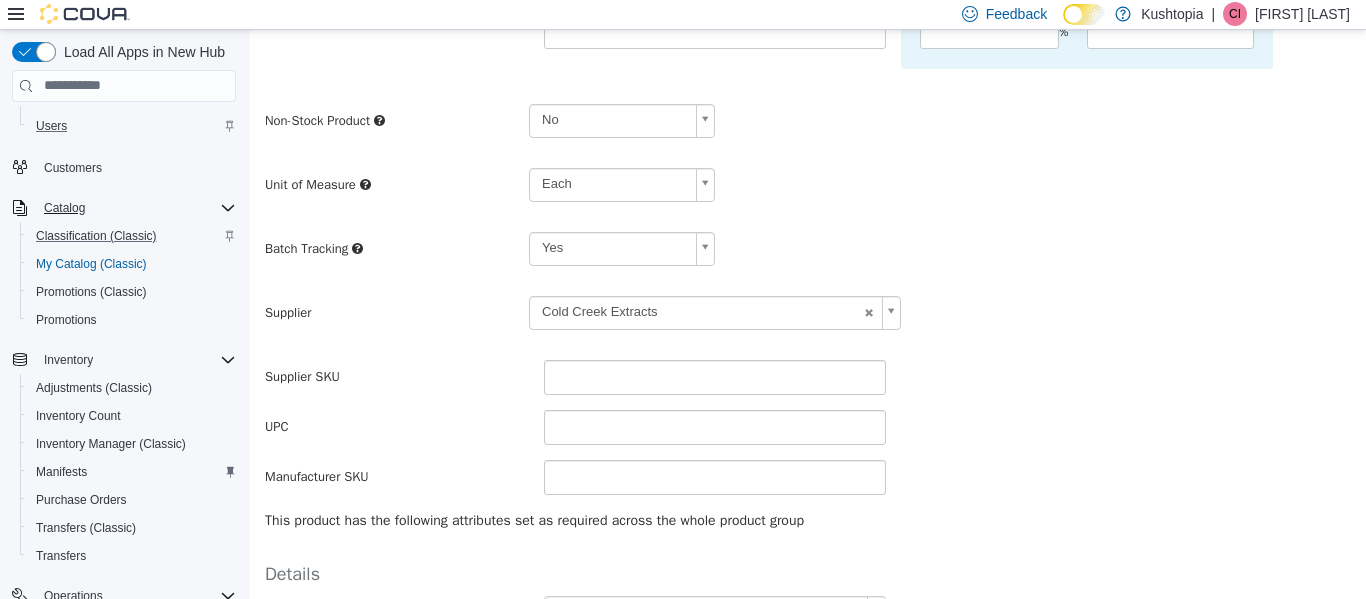 scroll, scrollTop: 540, scrollLeft: 0, axis: vertical 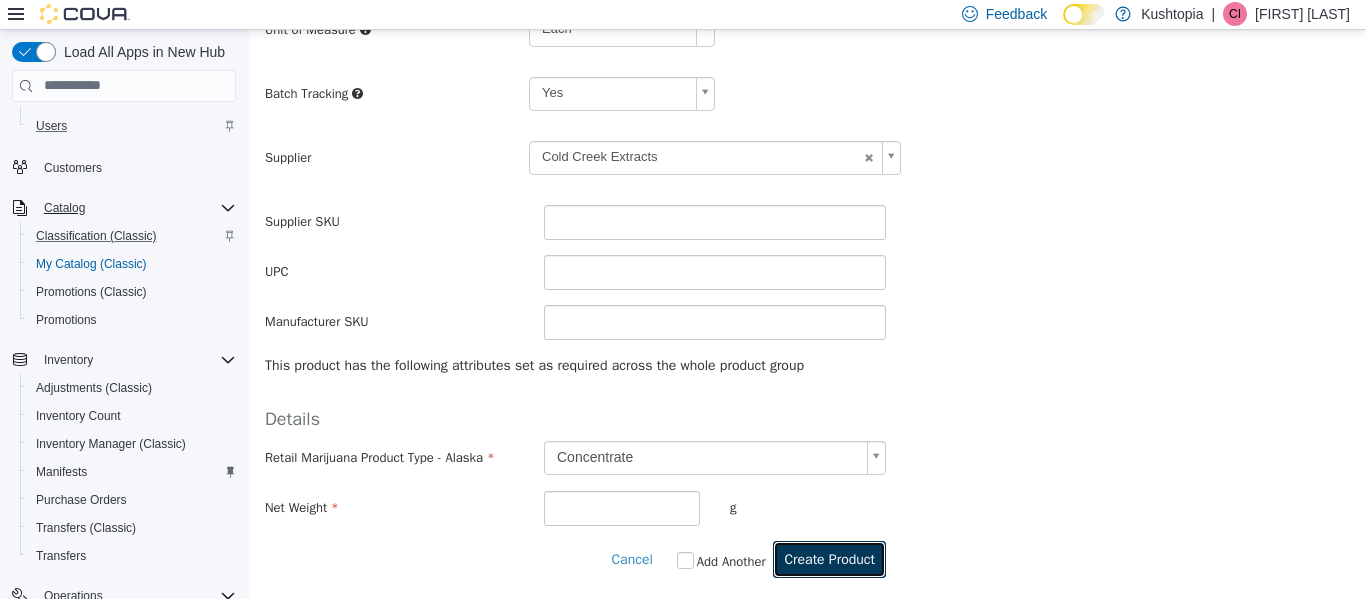 click on "Create Product" at bounding box center [829, 558] 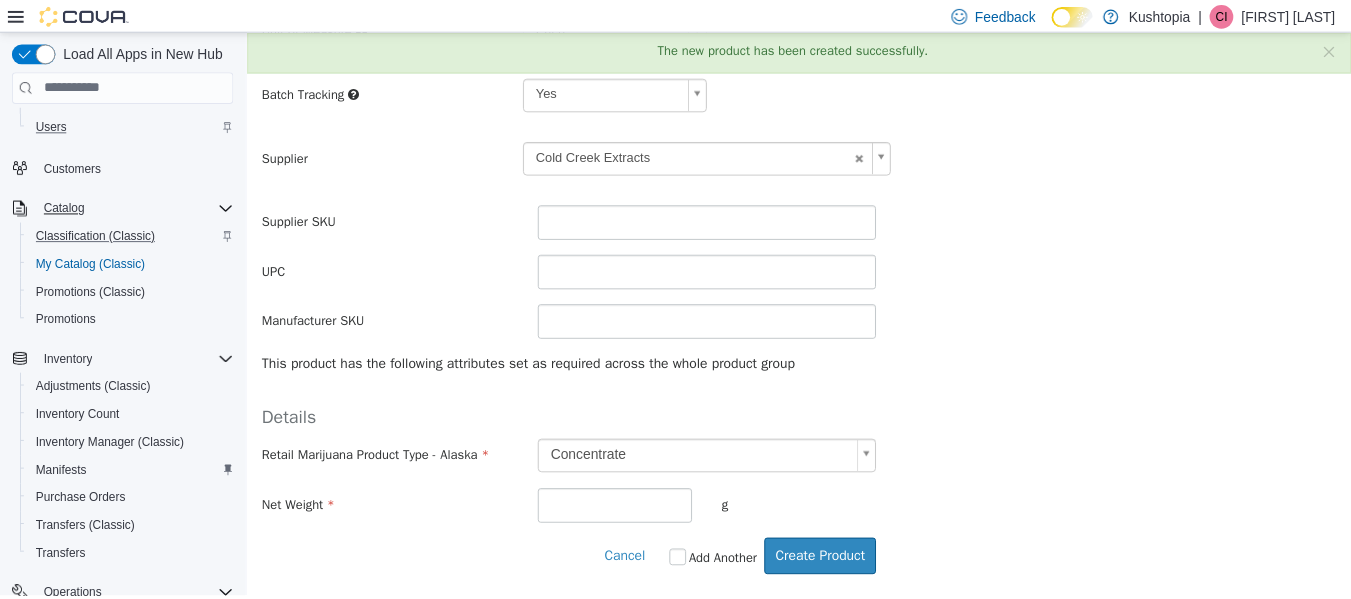 scroll, scrollTop: 0, scrollLeft: 0, axis: both 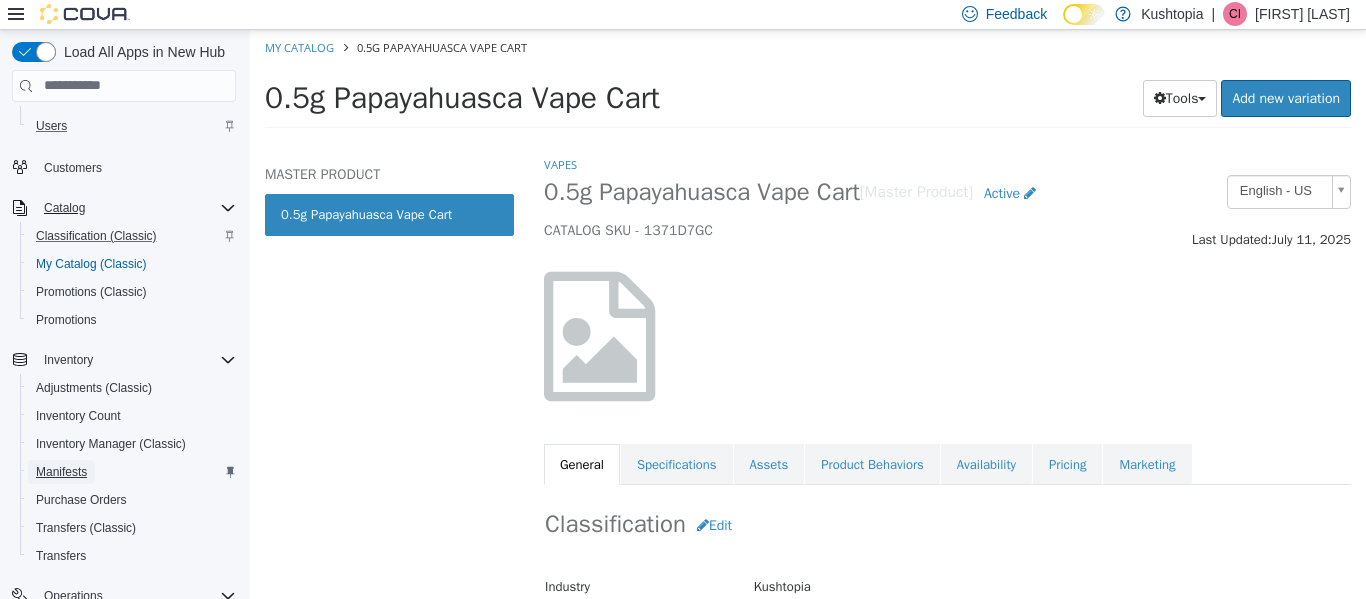 click on "Manifests" at bounding box center [61, 472] 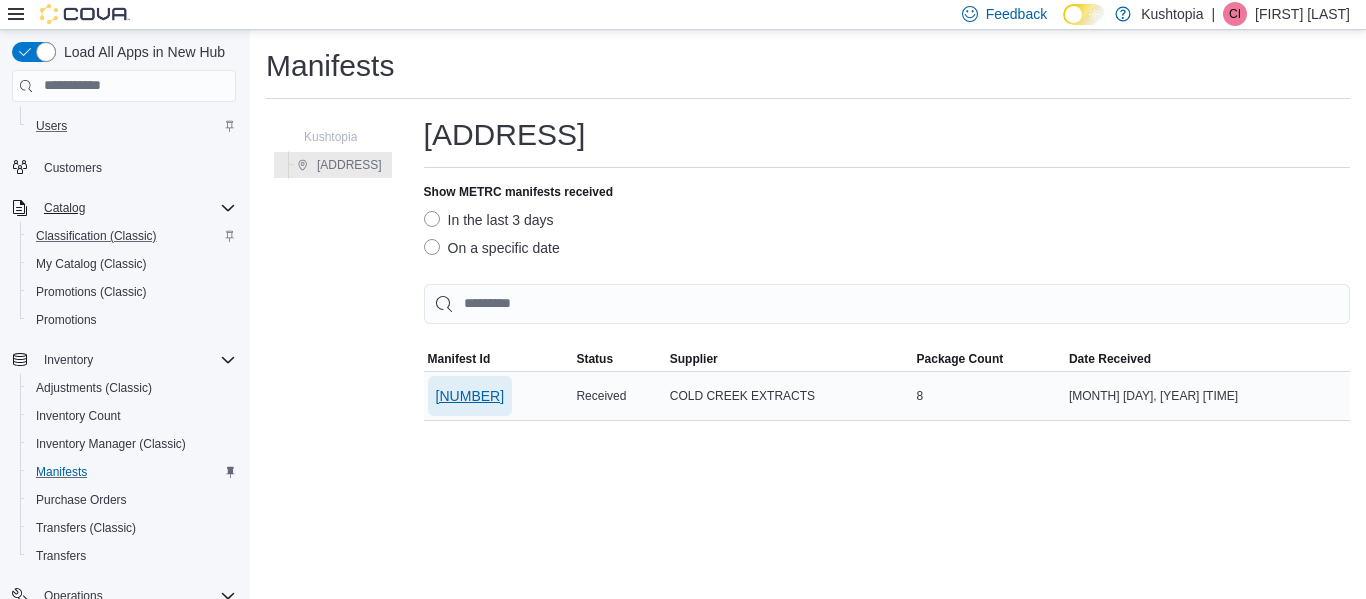 click on "[NUMBER]" at bounding box center (470, 396) 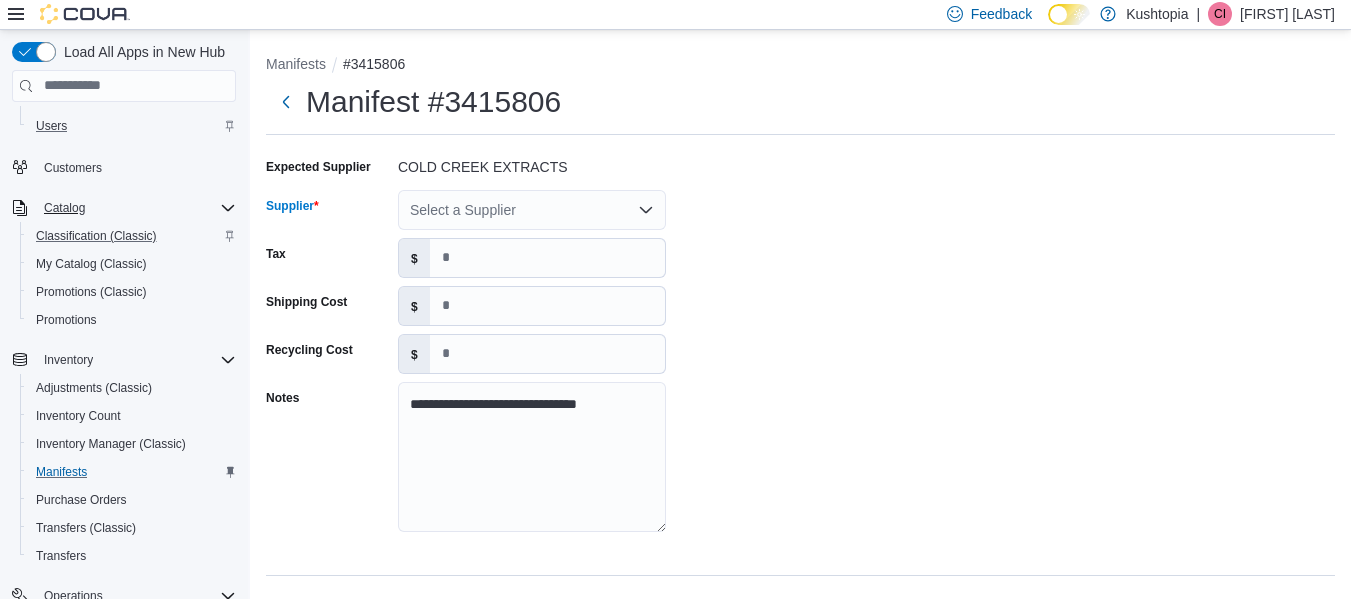 click on "Select a Supplier" at bounding box center (532, 210) 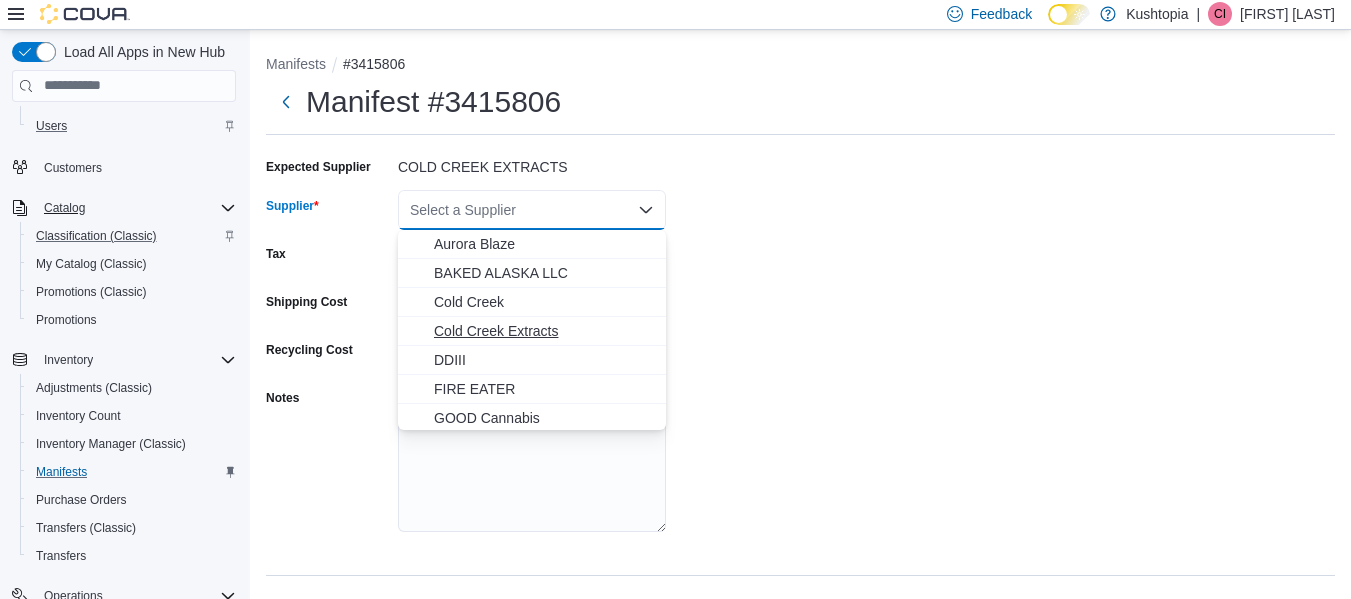 drag, startPoint x: 557, startPoint y: 294, endPoint x: 544, endPoint y: 325, distance: 33.61547 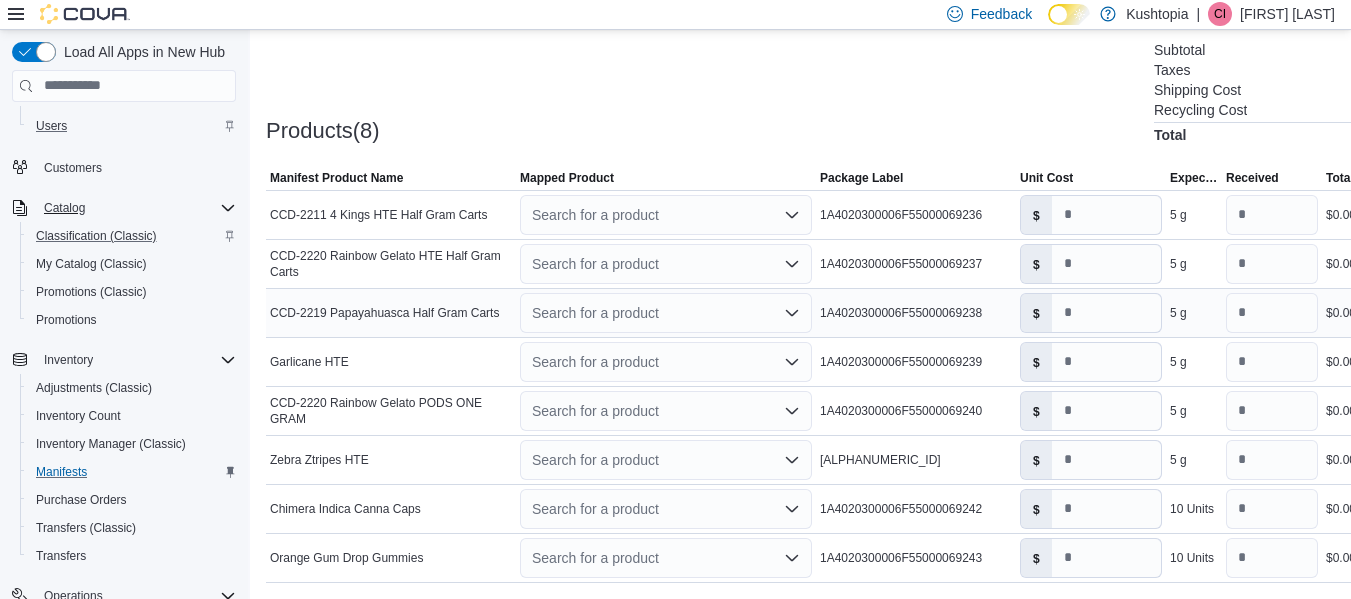 scroll, scrollTop: 600, scrollLeft: 0, axis: vertical 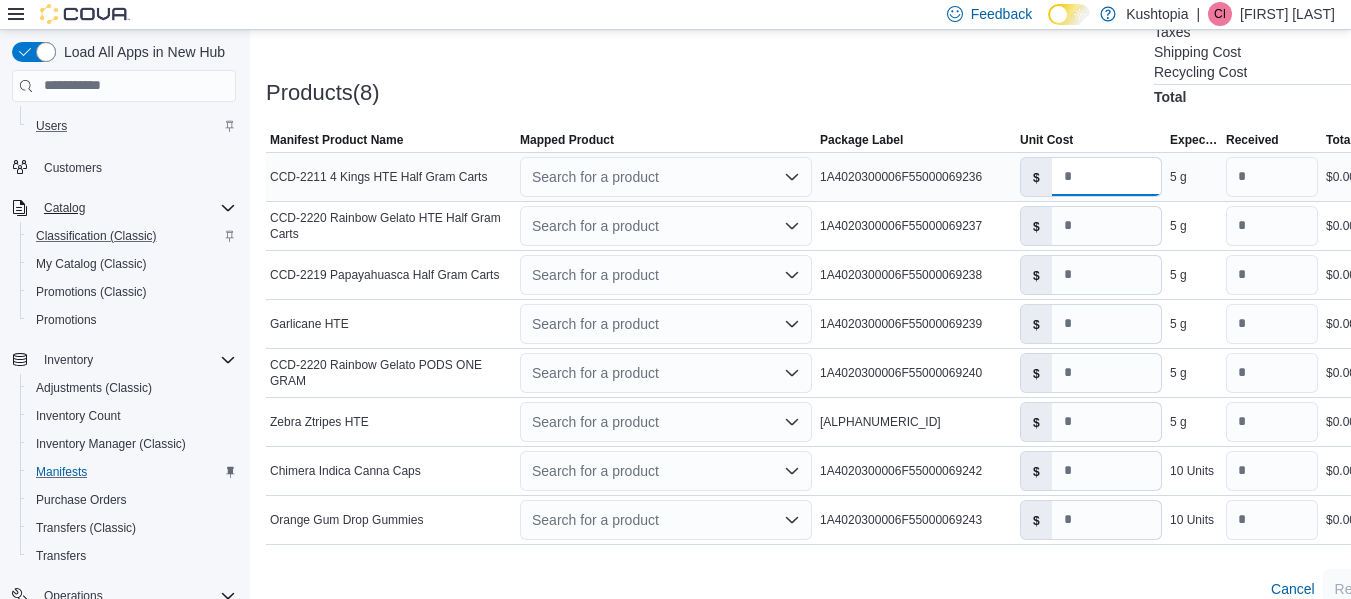 drag, startPoint x: 1076, startPoint y: 176, endPoint x: 1052, endPoint y: 173, distance: 24.186773 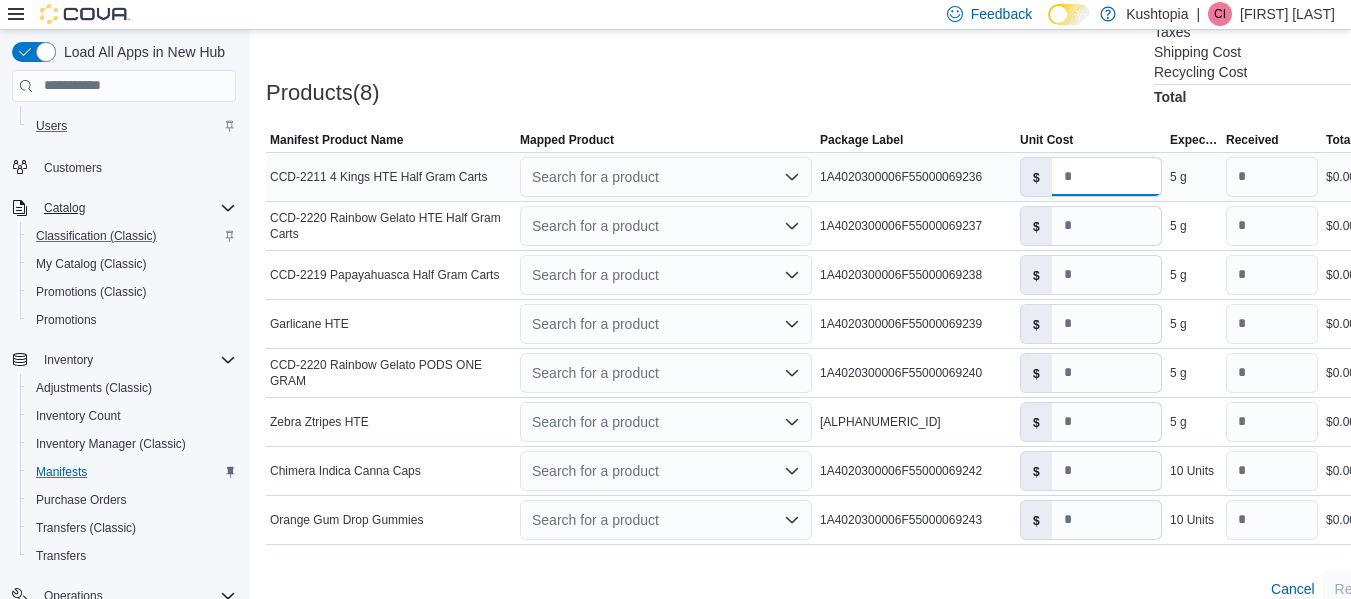 click on "*" at bounding box center (1106, 177) 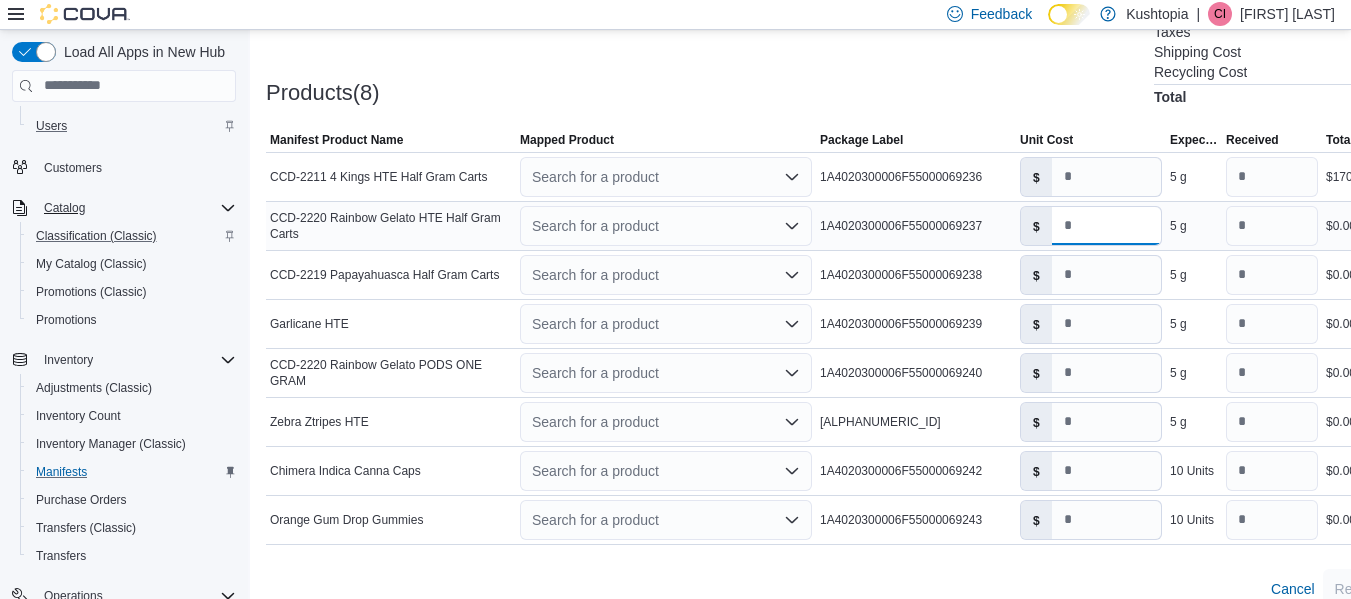 drag, startPoint x: 1082, startPoint y: 233, endPoint x: 1049, endPoint y: 228, distance: 33.37664 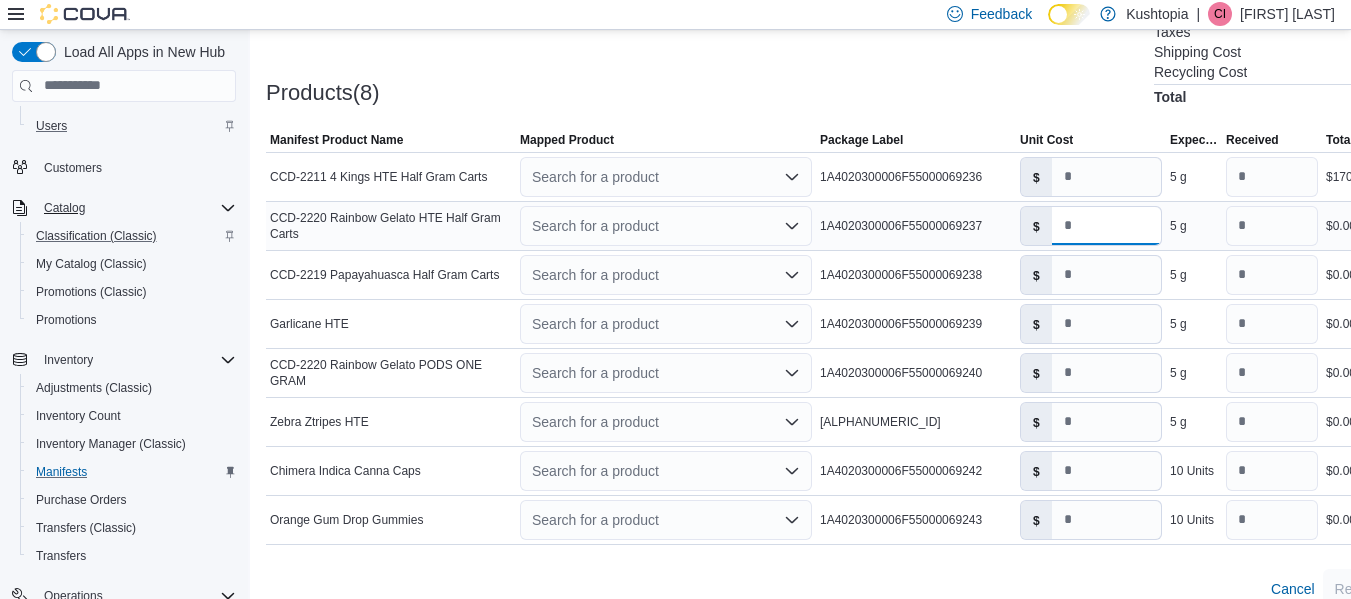 click on "$ *" at bounding box center (1091, 226) 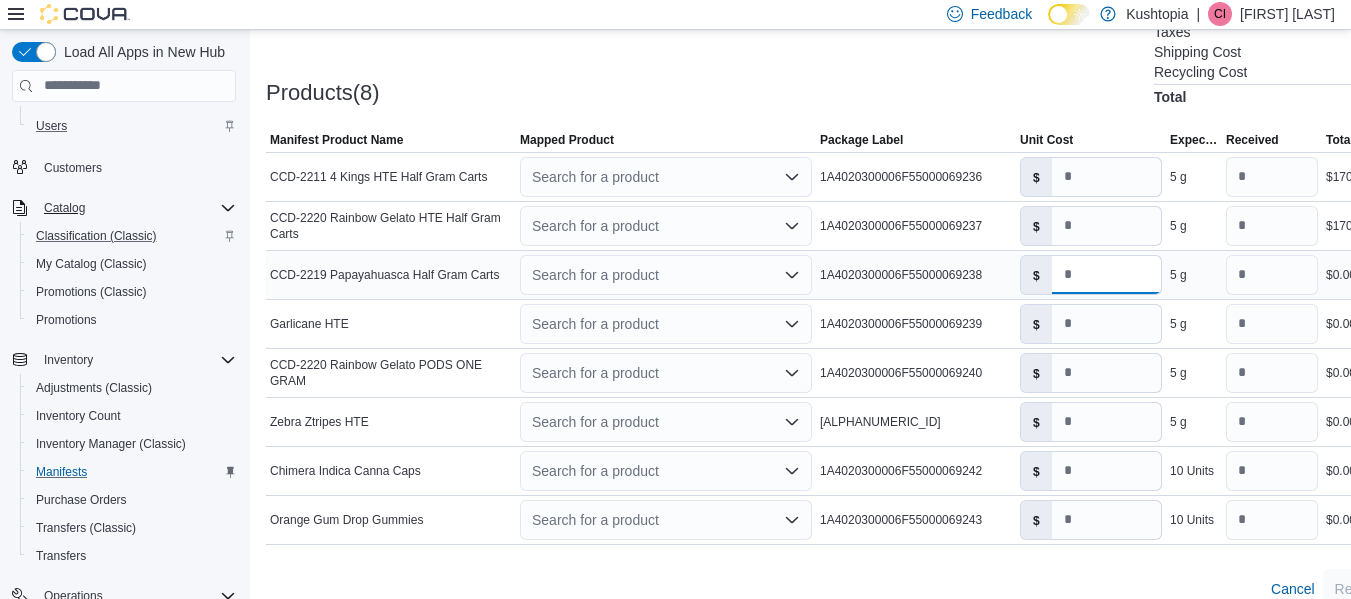 drag, startPoint x: 1079, startPoint y: 285, endPoint x: 1047, endPoint y: 280, distance: 32.38827 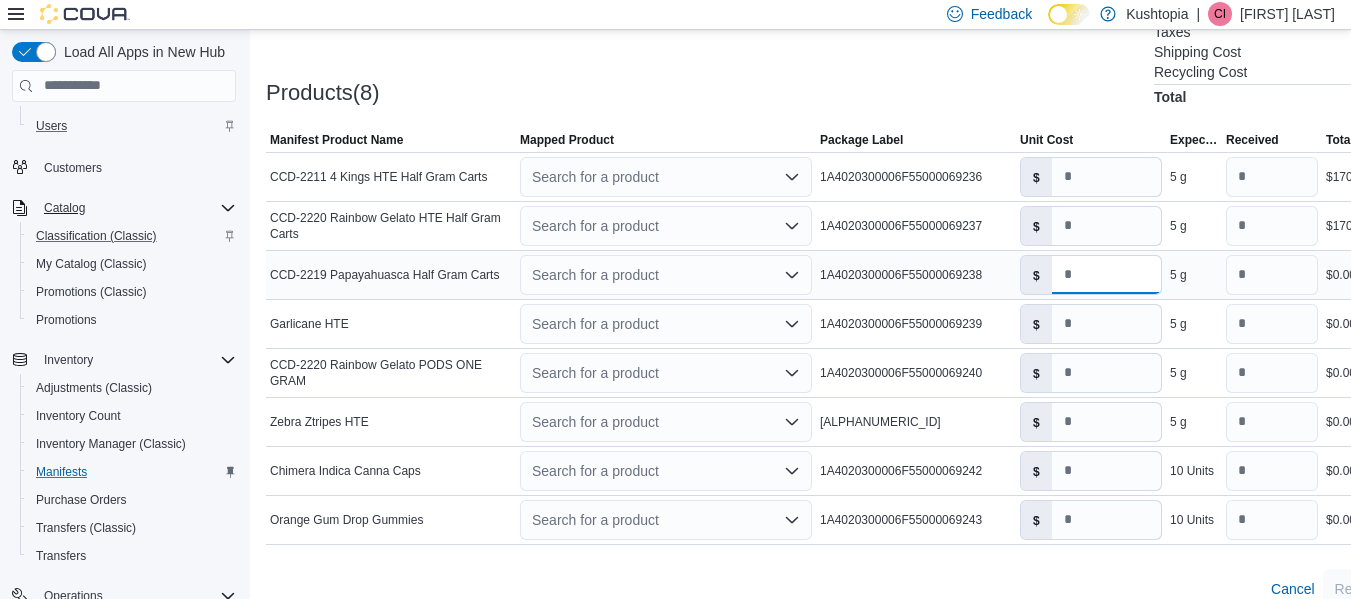 click on "$ *" at bounding box center (1091, 275) 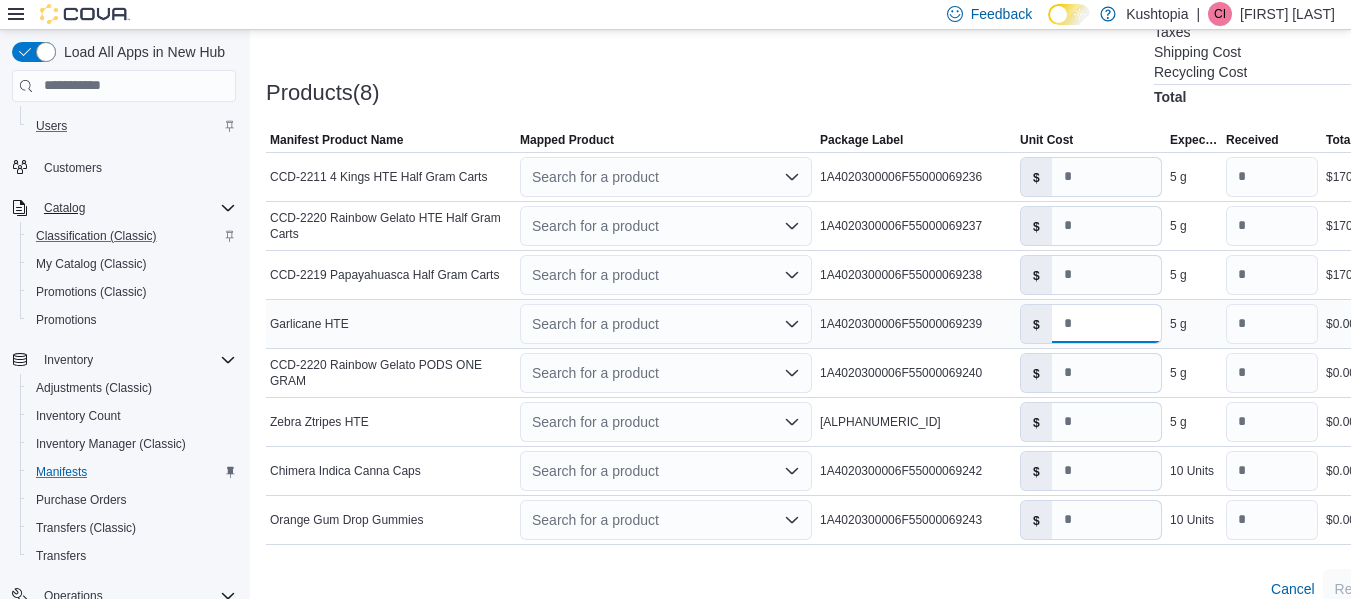 drag, startPoint x: 1076, startPoint y: 323, endPoint x: 1044, endPoint y: 322, distance: 32.01562 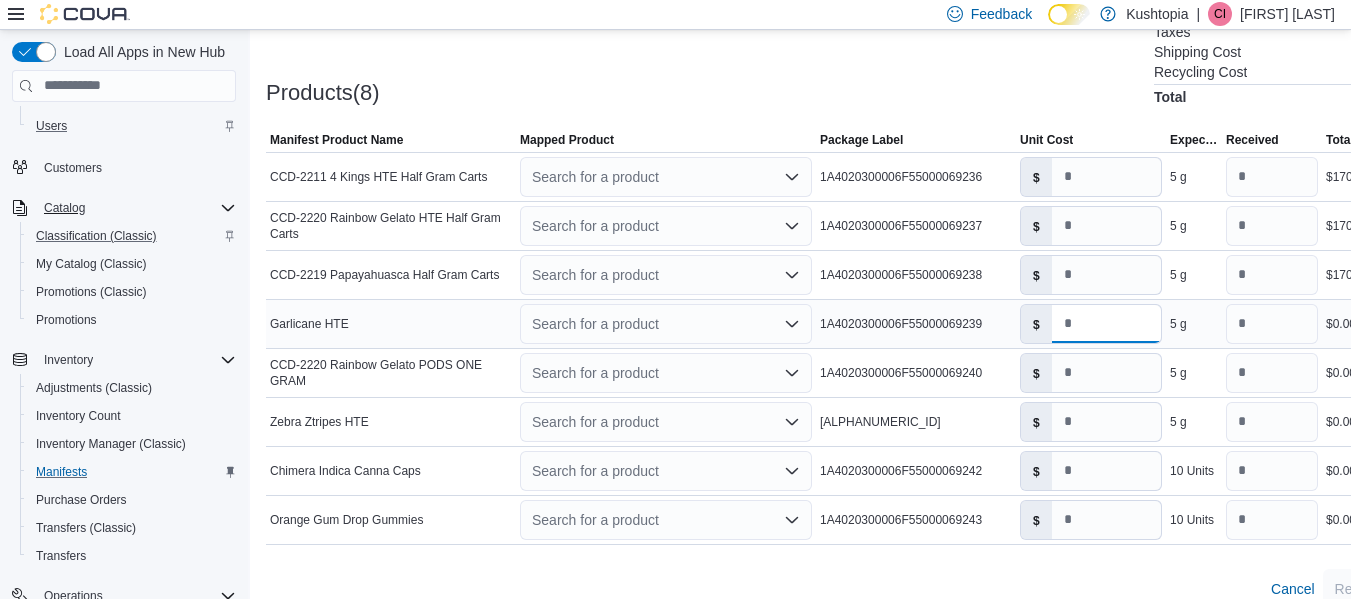 click on "$ *" at bounding box center [1091, 324] 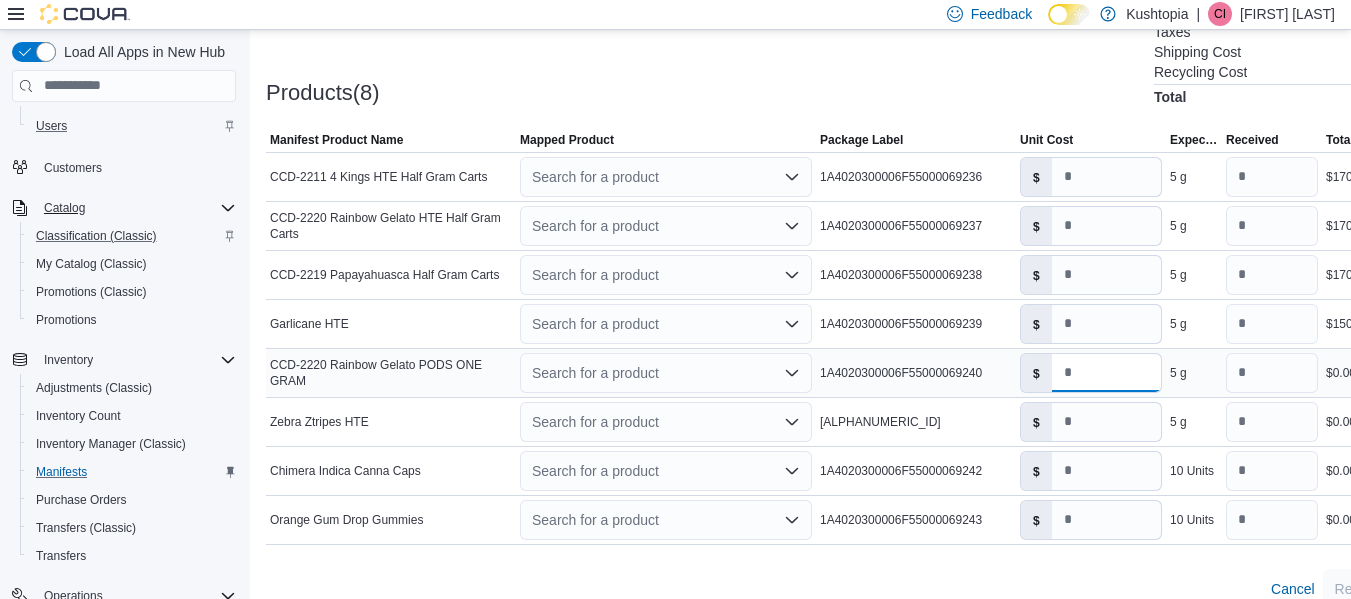 drag, startPoint x: 1094, startPoint y: 376, endPoint x: 1059, endPoint y: 375, distance: 35.014282 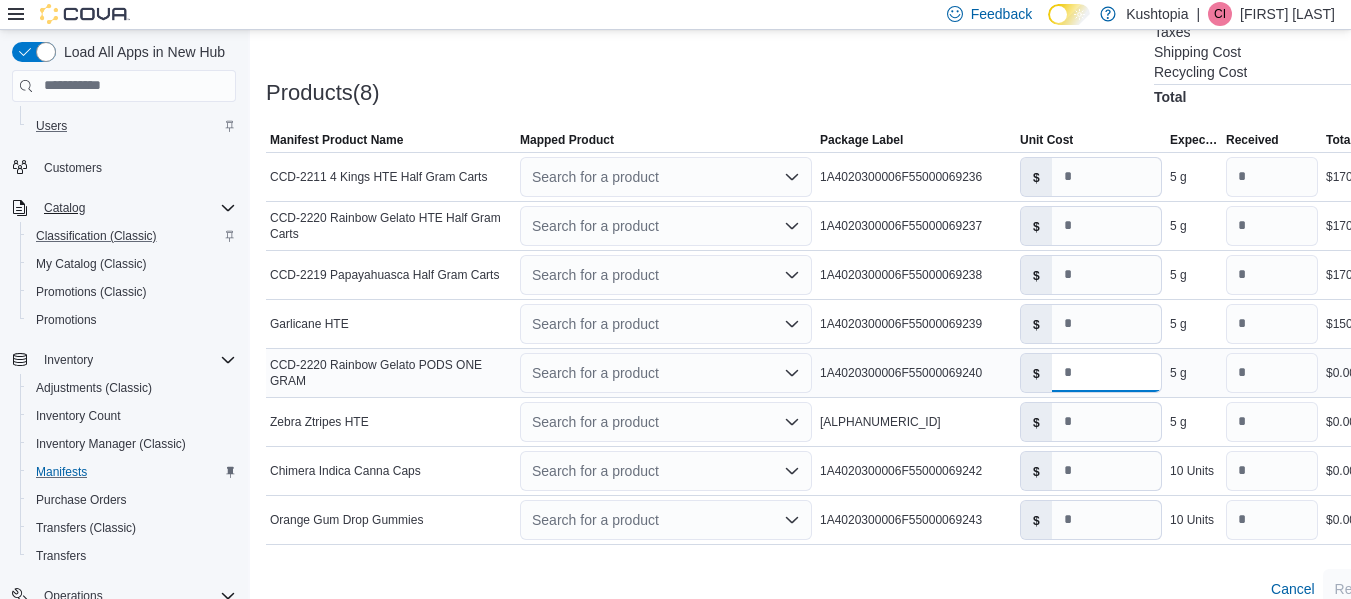 click on "*" at bounding box center (1106, 373) 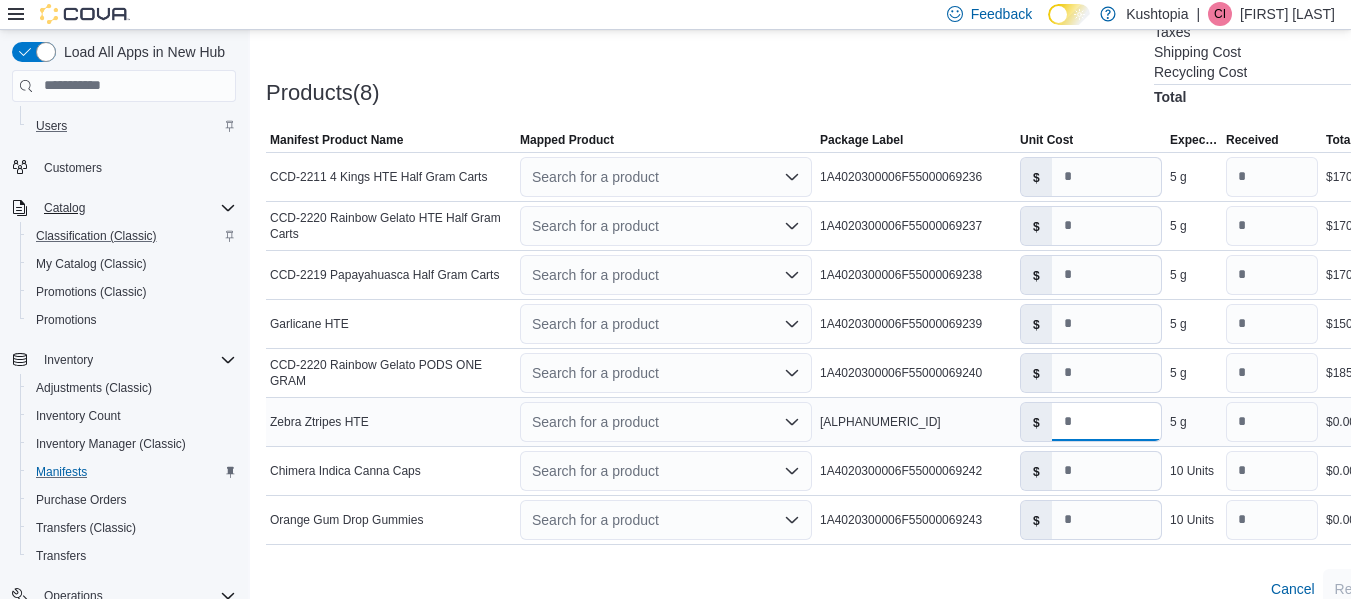 drag, startPoint x: 1082, startPoint y: 423, endPoint x: 1058, endPoint y: 427, distance: 24.33105 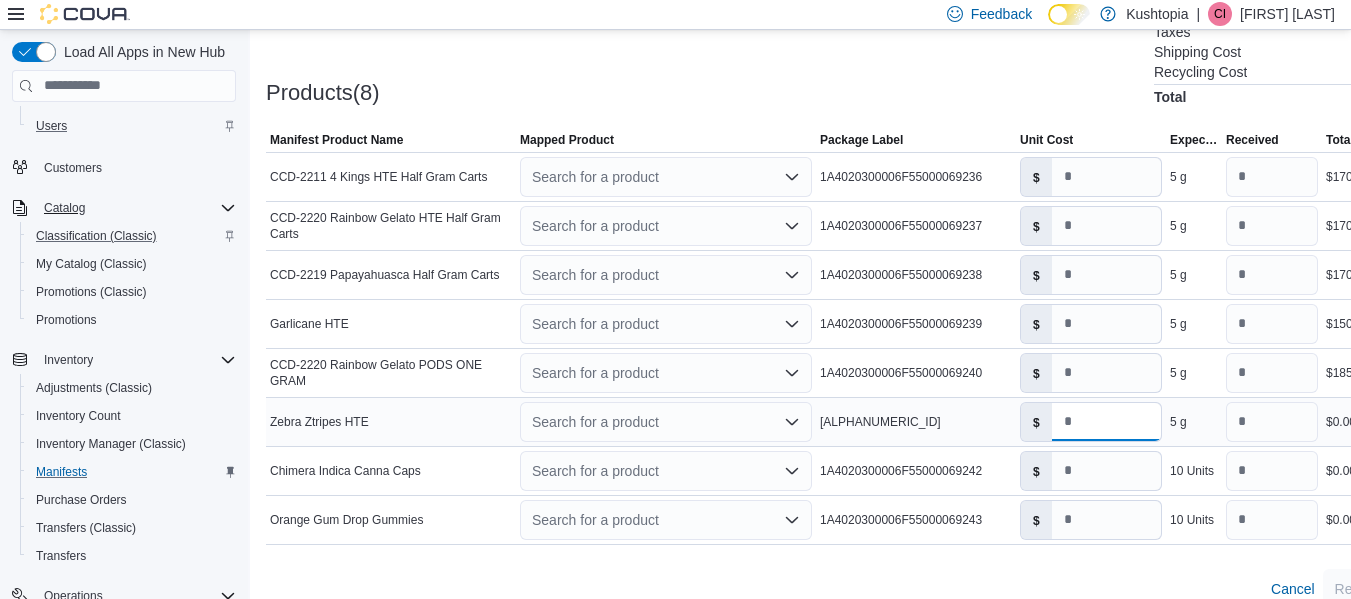 click on "*" at bounding box center [1106, 422] 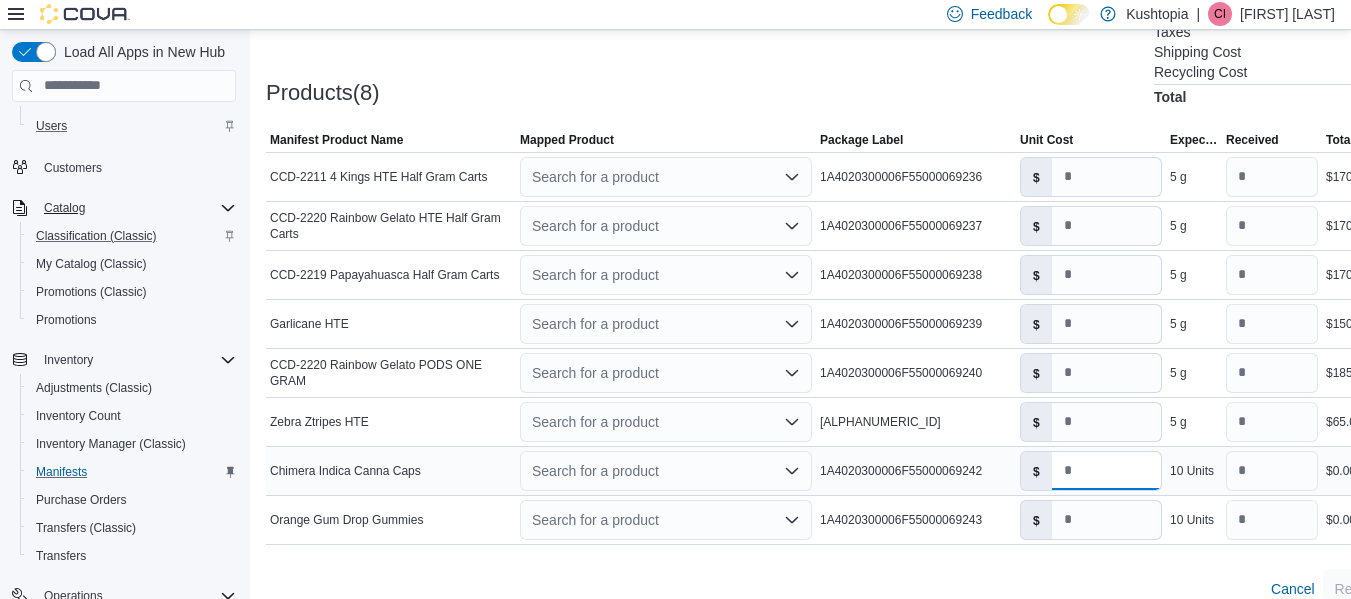 click on "*" at bounding box center [1106, 471] 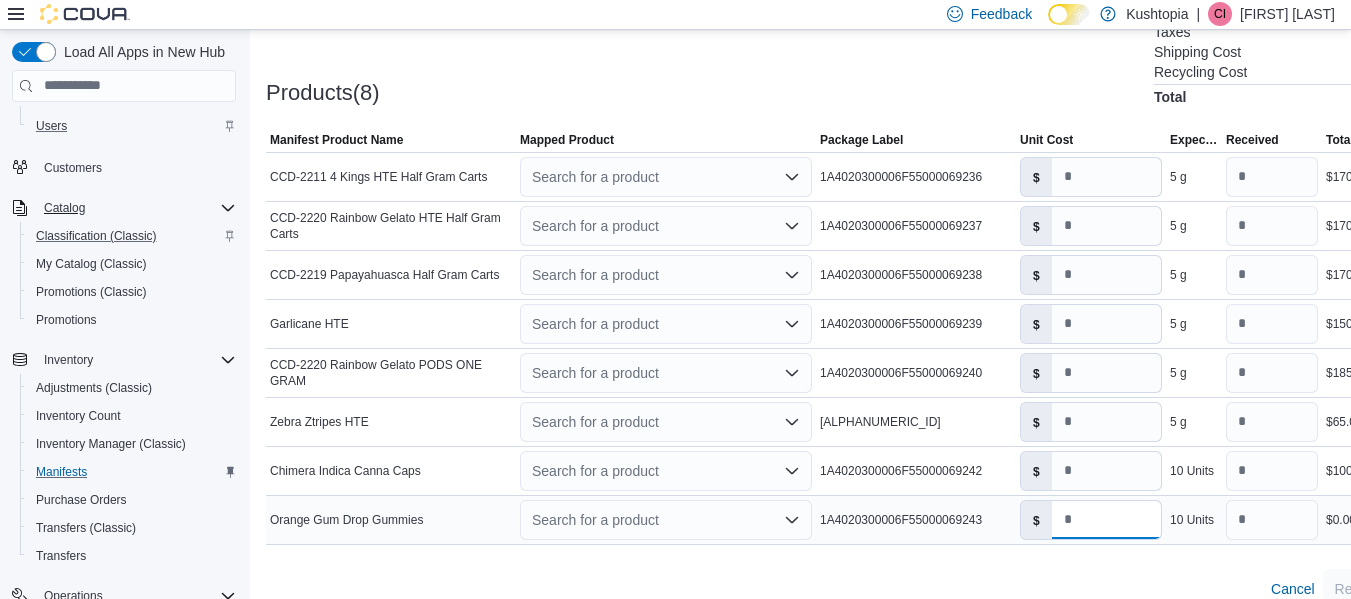 click on "*" at bounding box center [1106, 520] 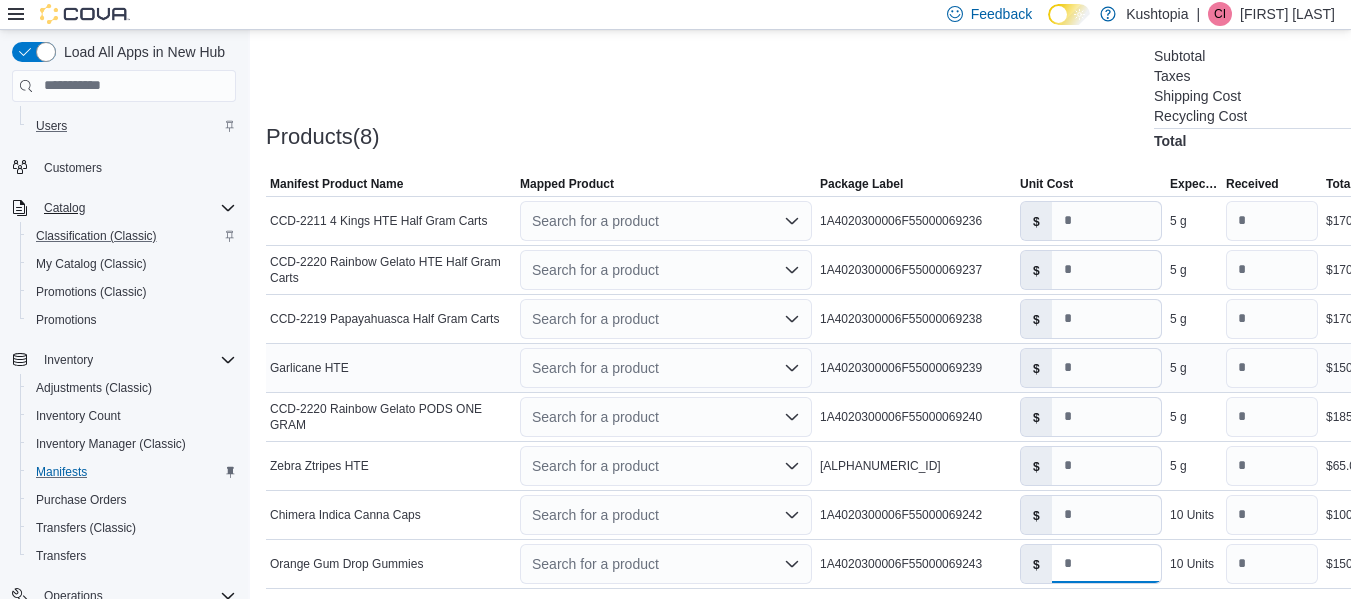 scroll, scrollTop: 626, scrollLeft: 0, axis: vertical 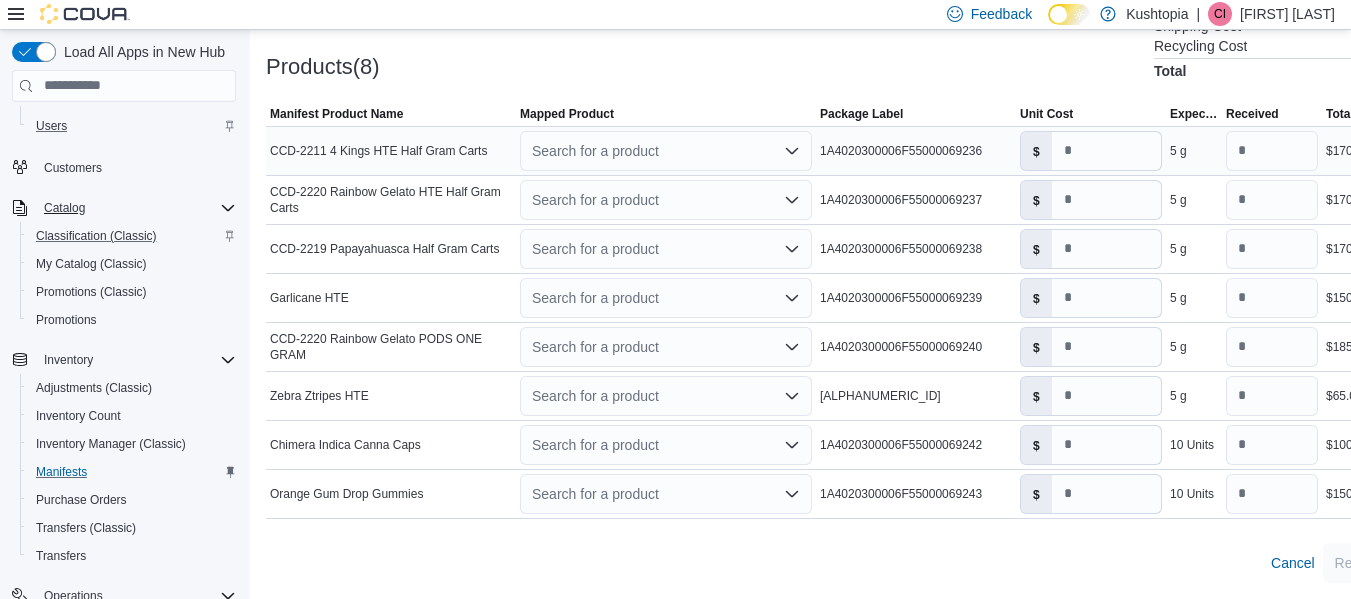 click 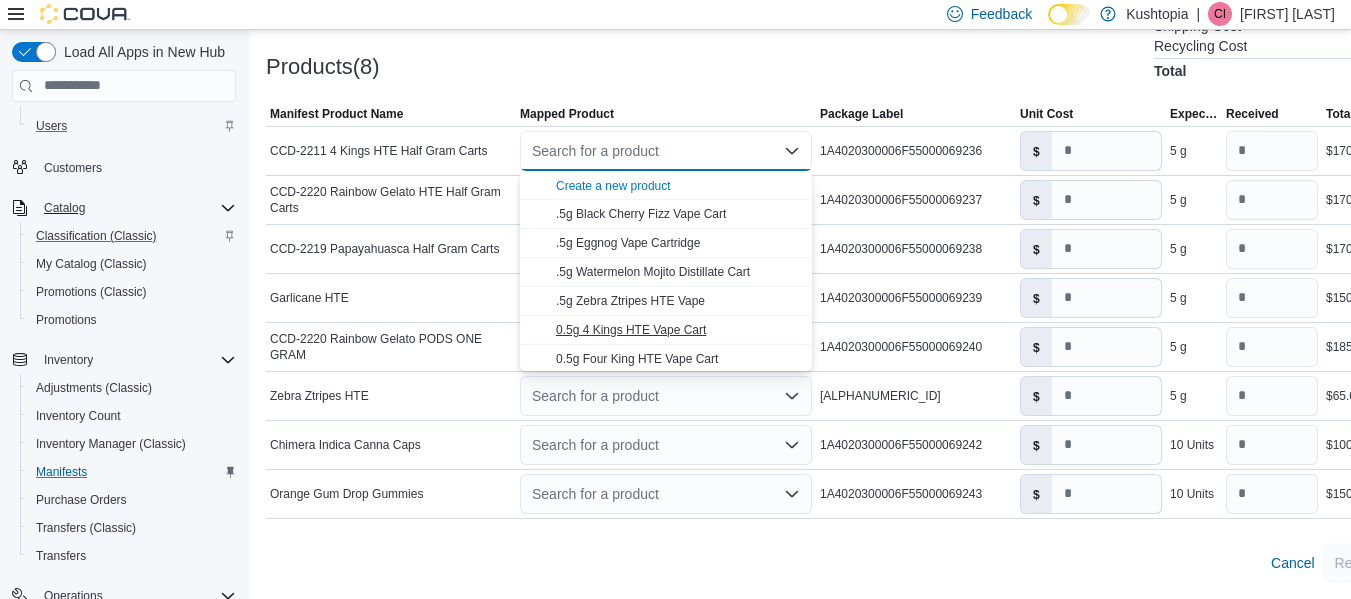 click on "0.5g 4 Kings HTE Vape Cart" at bounding box center (631, 330) 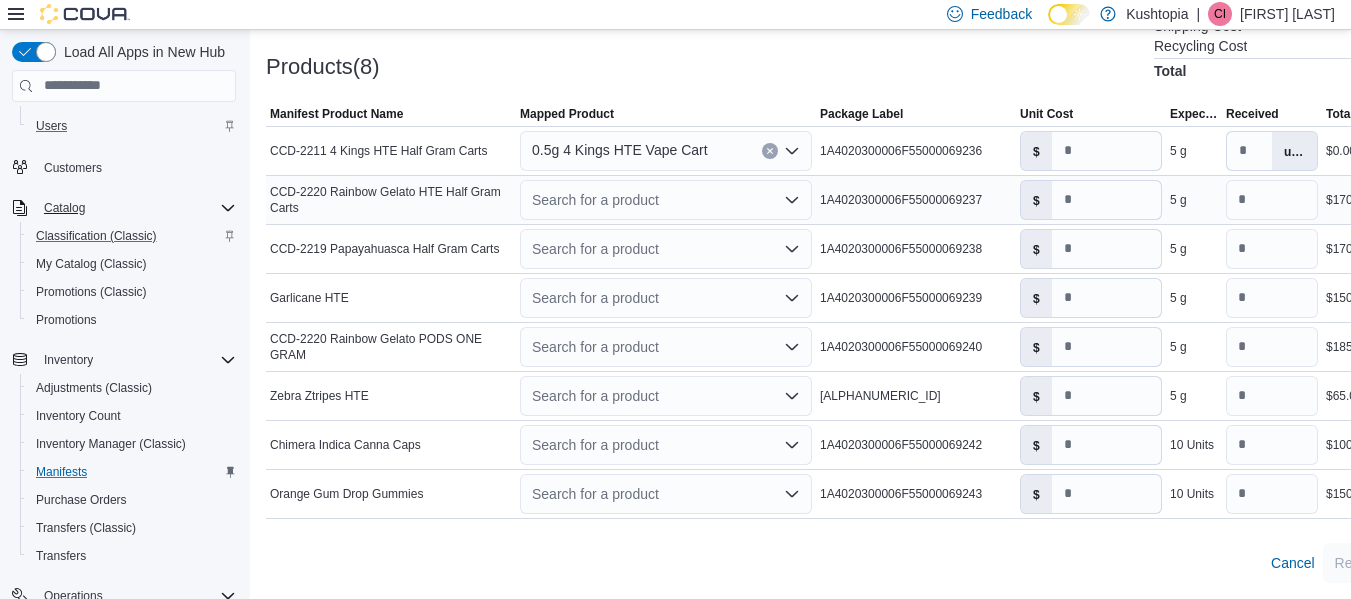 click 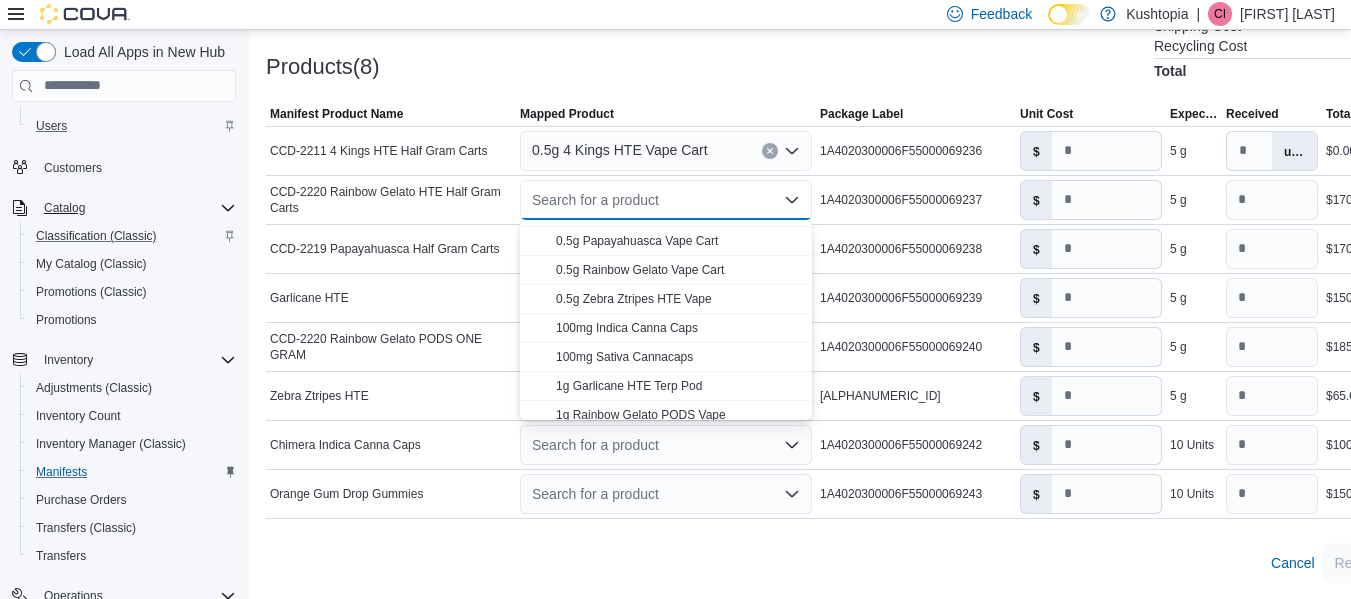 scroll, scrollTop: 235, scrollLeft: 0, axis: vertical 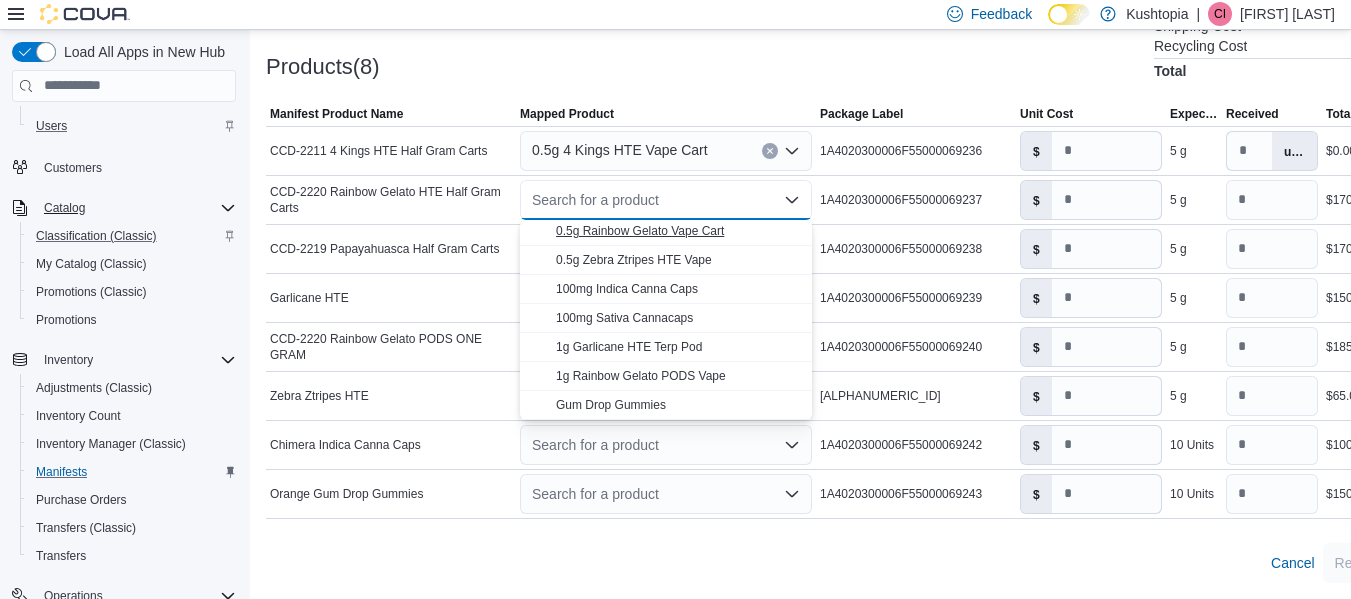 click on "0.5g Rainbow Gelato Vape Cart" at bounding box center (640, 231) 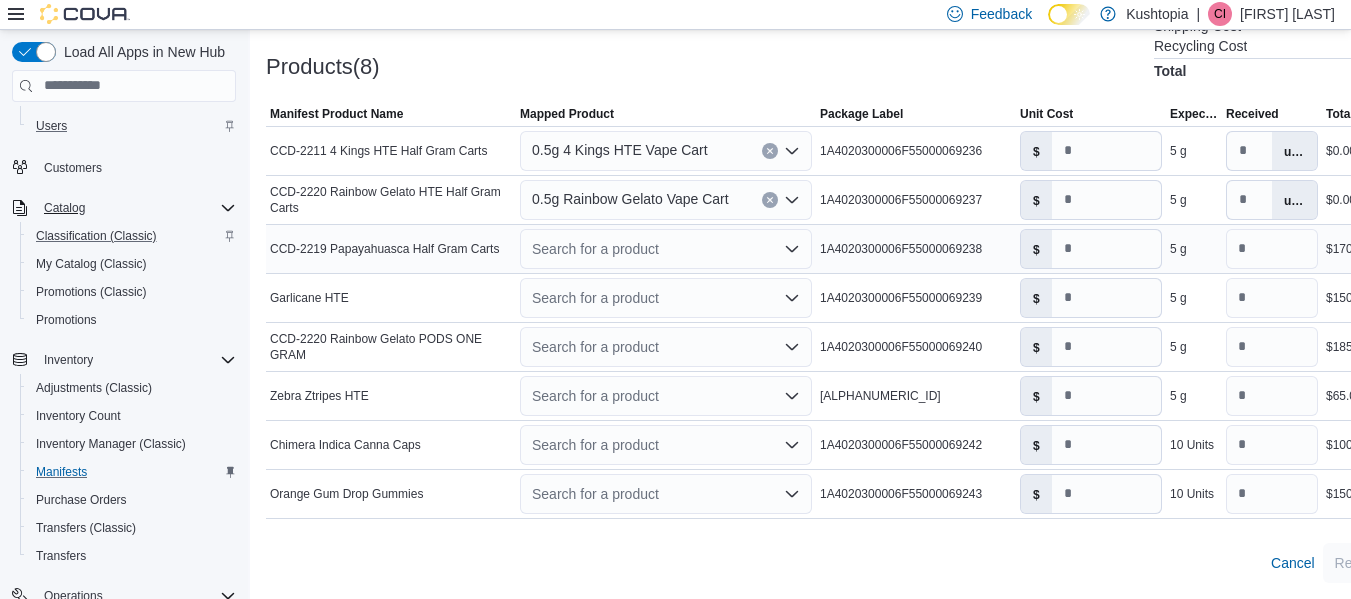 click 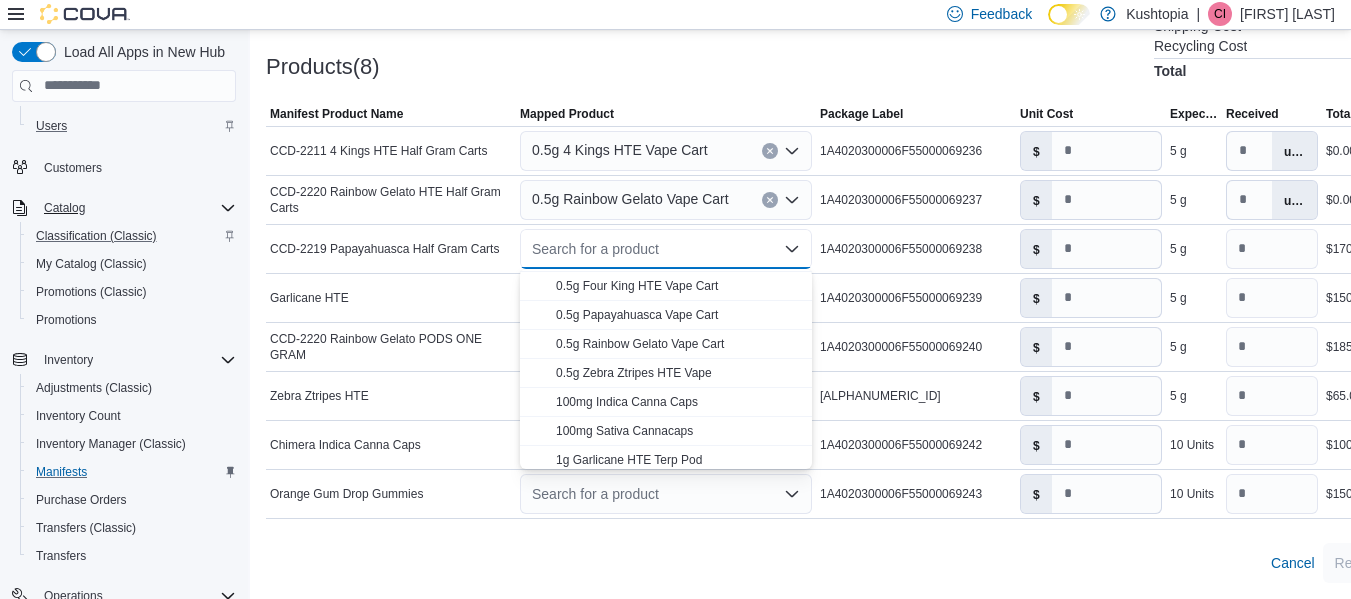 scroll, scrollTop: 200, scrollLeft: 0, axis: vertical 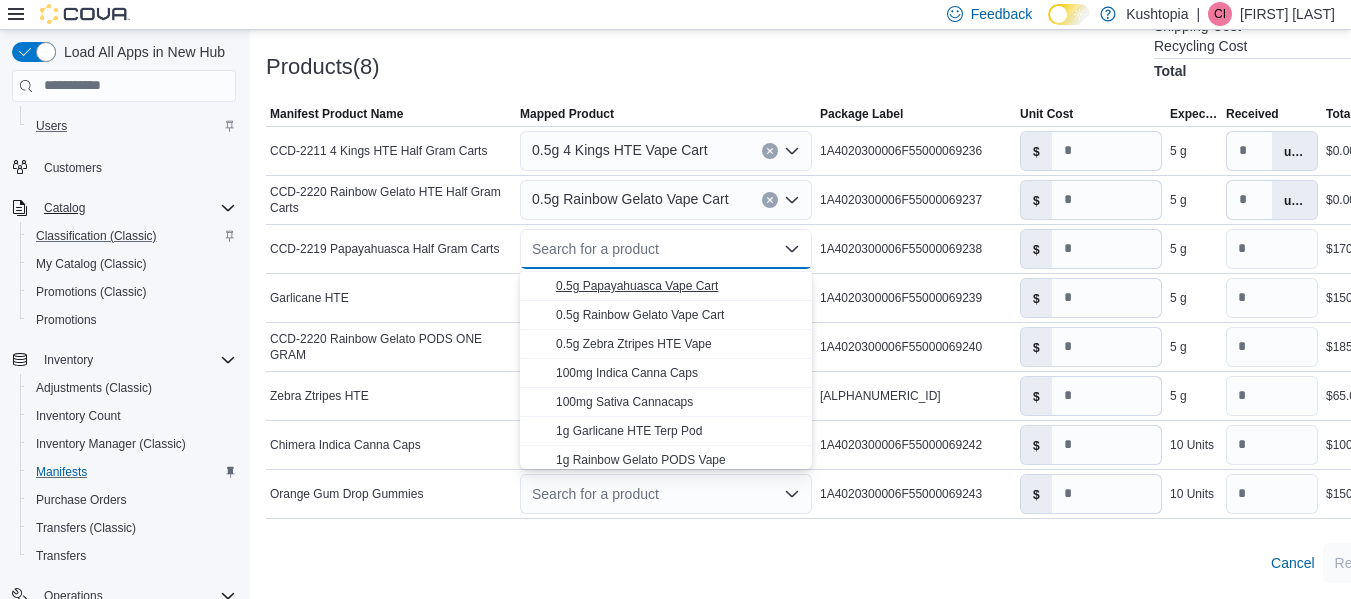 click on "0.5g Papayahuasca Vape Cart" at bounding box center [637, 286] 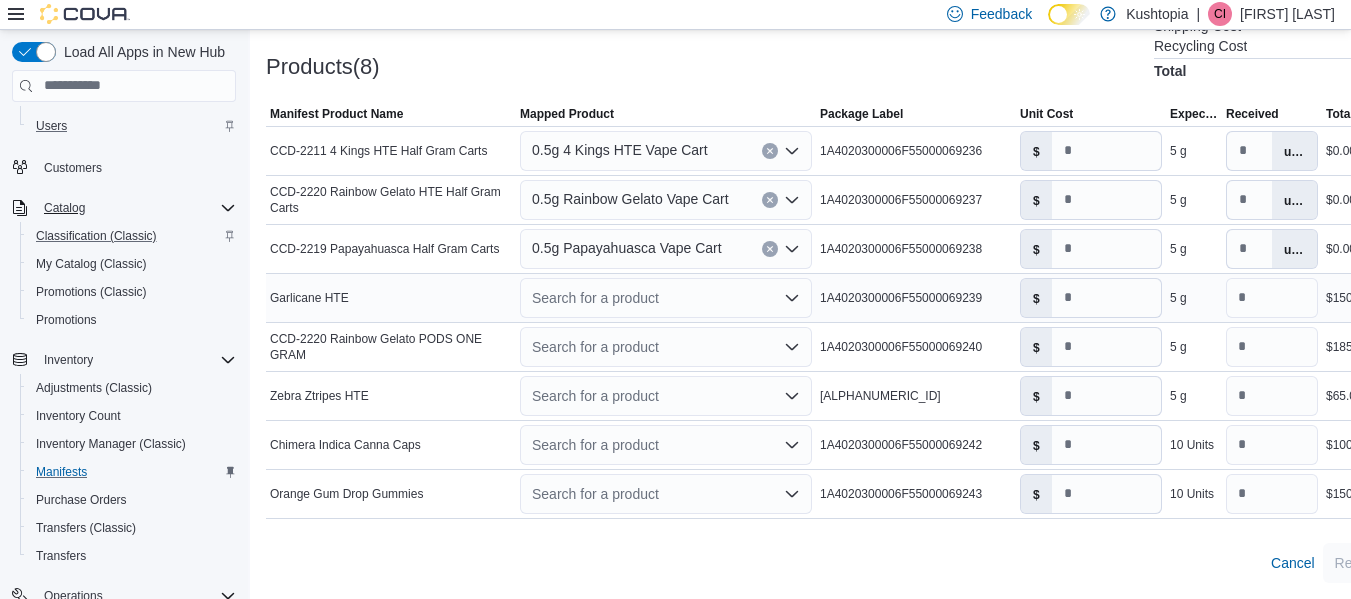 click 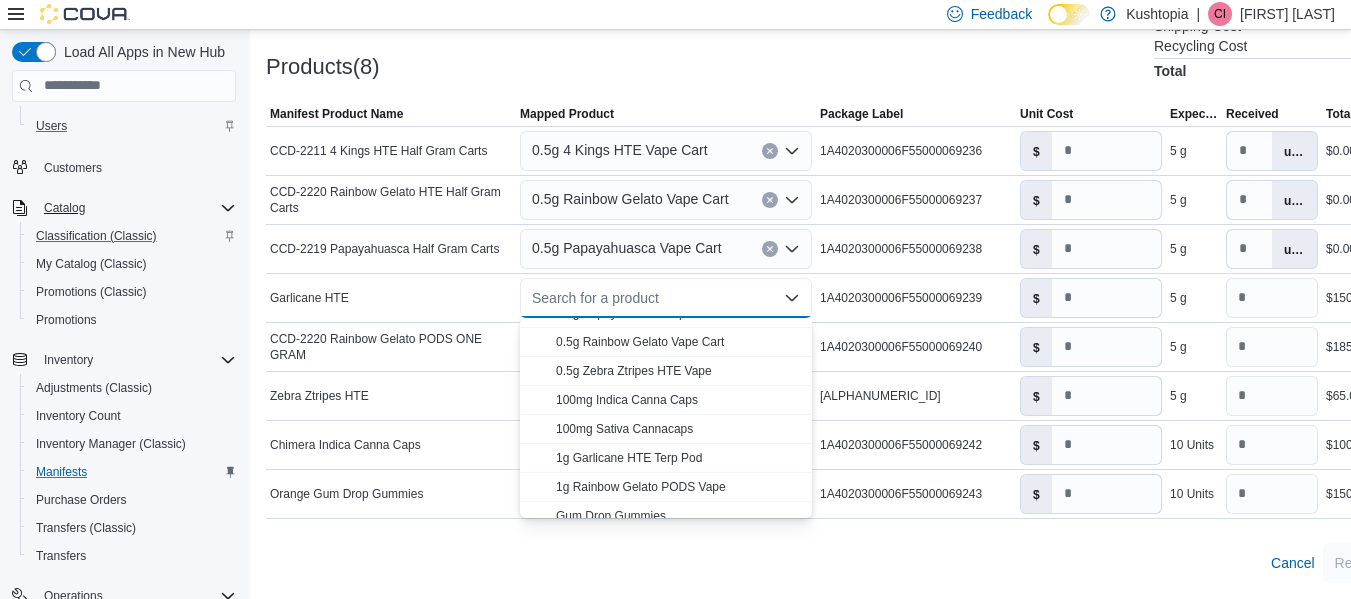 scroll, scrollTop: 235, scrollLeft: 0, axis: vertical 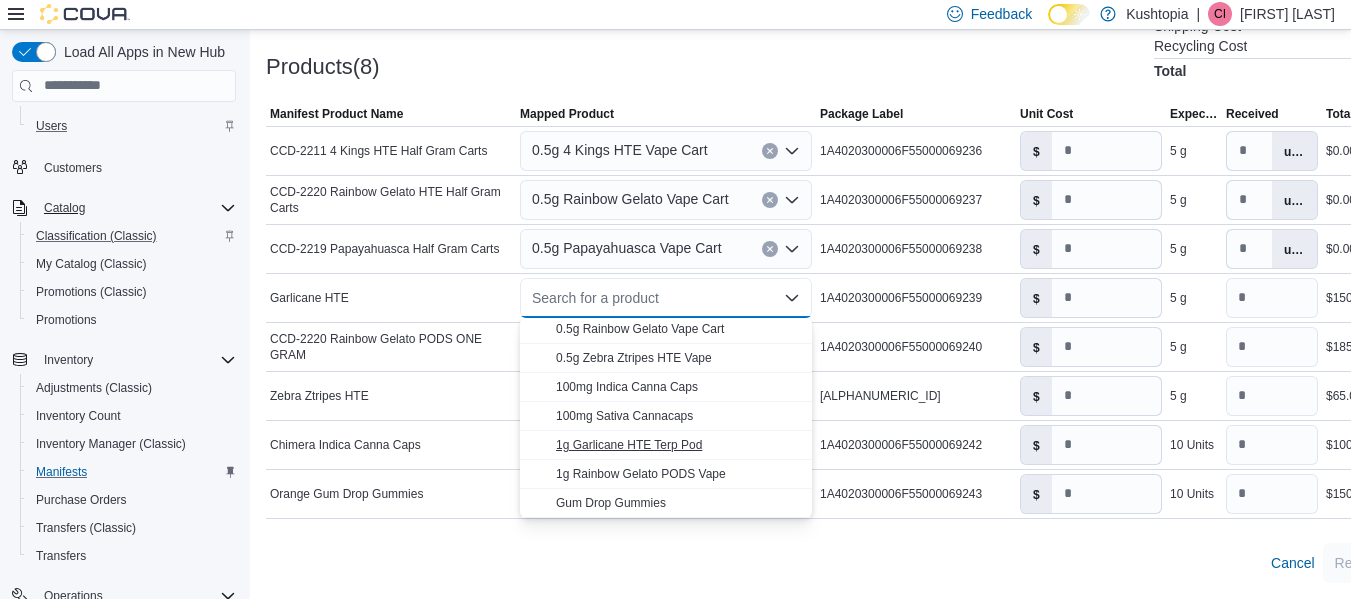 click on "1g Garlicane HTE Terp Pod" at bounding box center (629, 445) 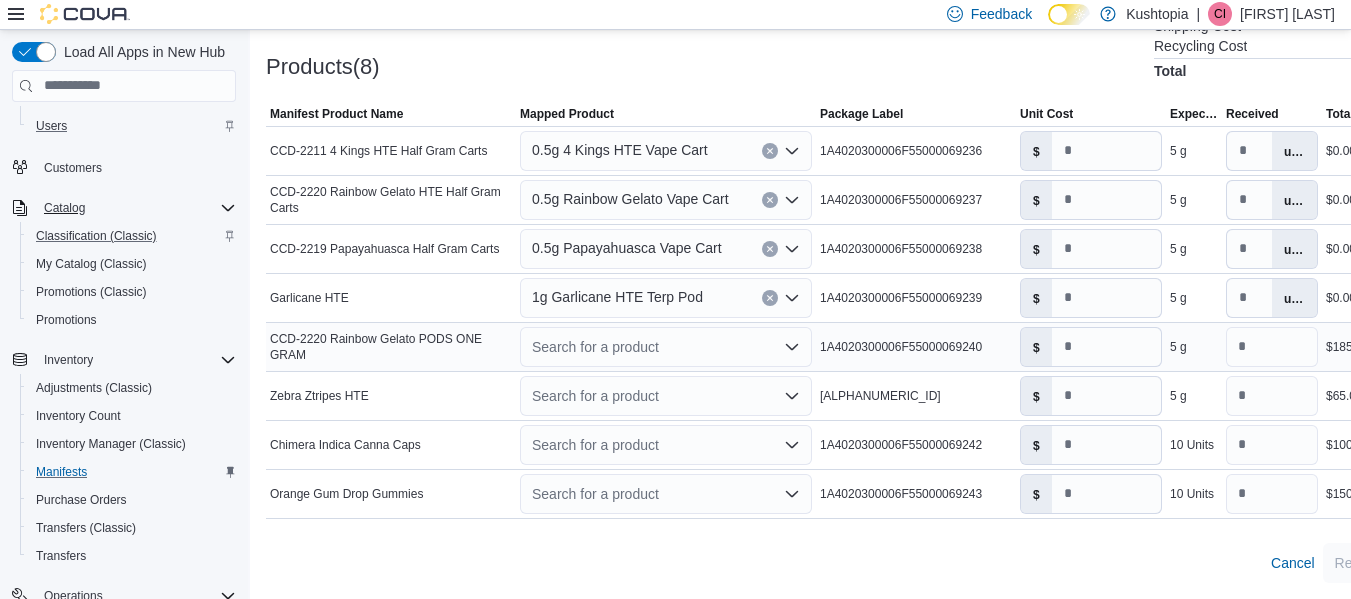 click 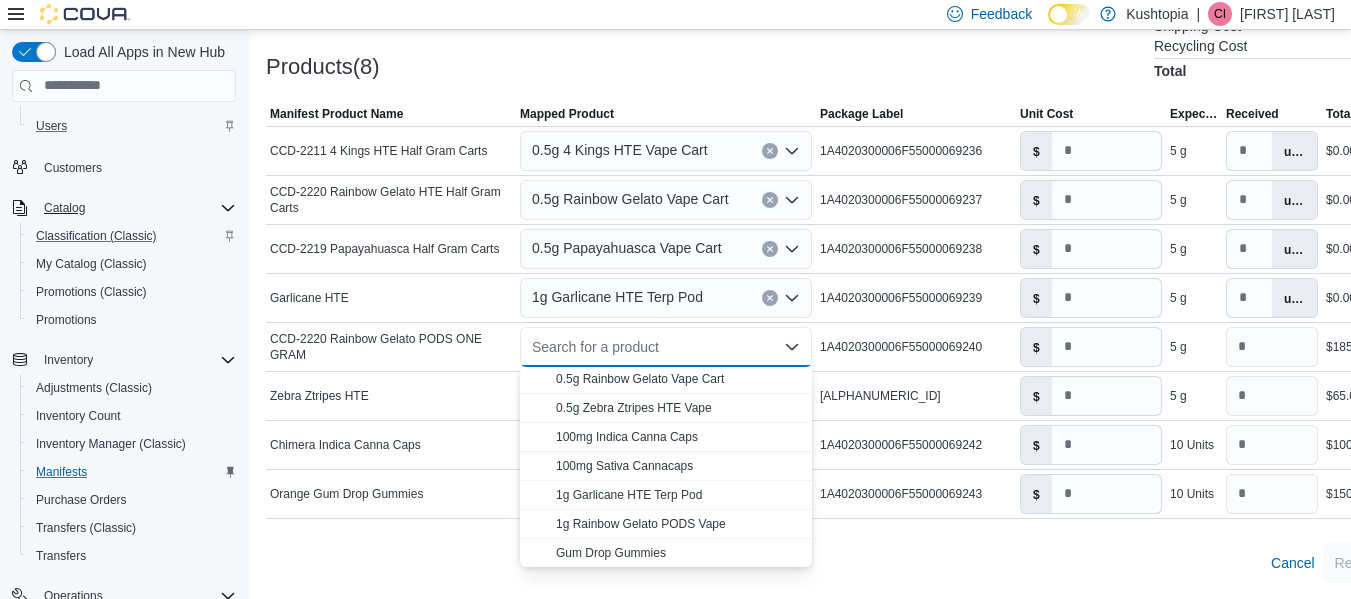 scroll, scrollTop: 235, scrollLeft: 0, axis: vertical 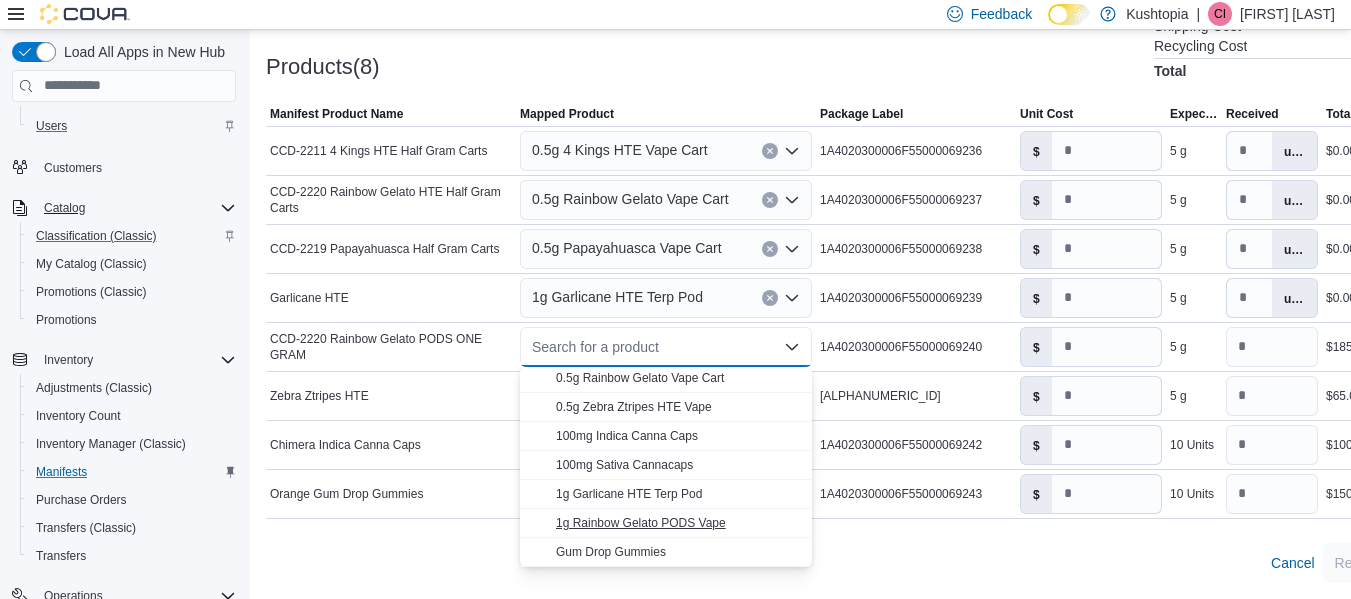 click on "1g Rainbow Gelato PODS Vape" at bounding box center (641, 523) 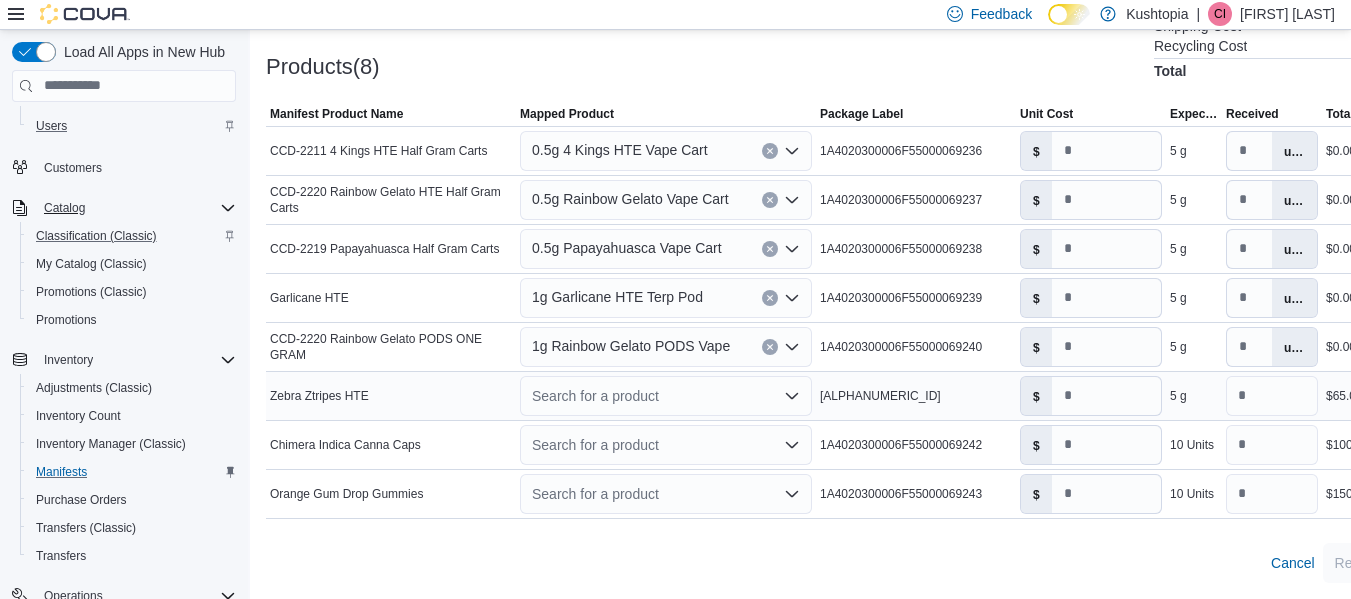click on "Search for a product" at bounding box center [666, 396] 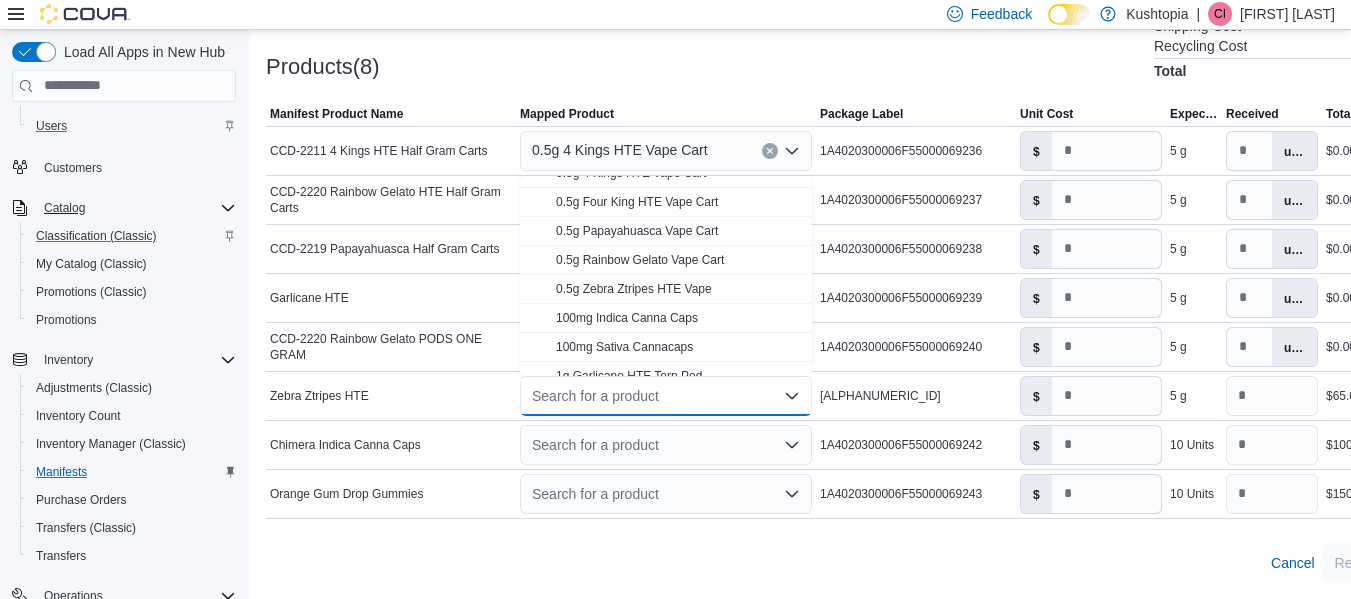 scroll, scrollTop: 200, scrollLeft: 0, axis: vertical 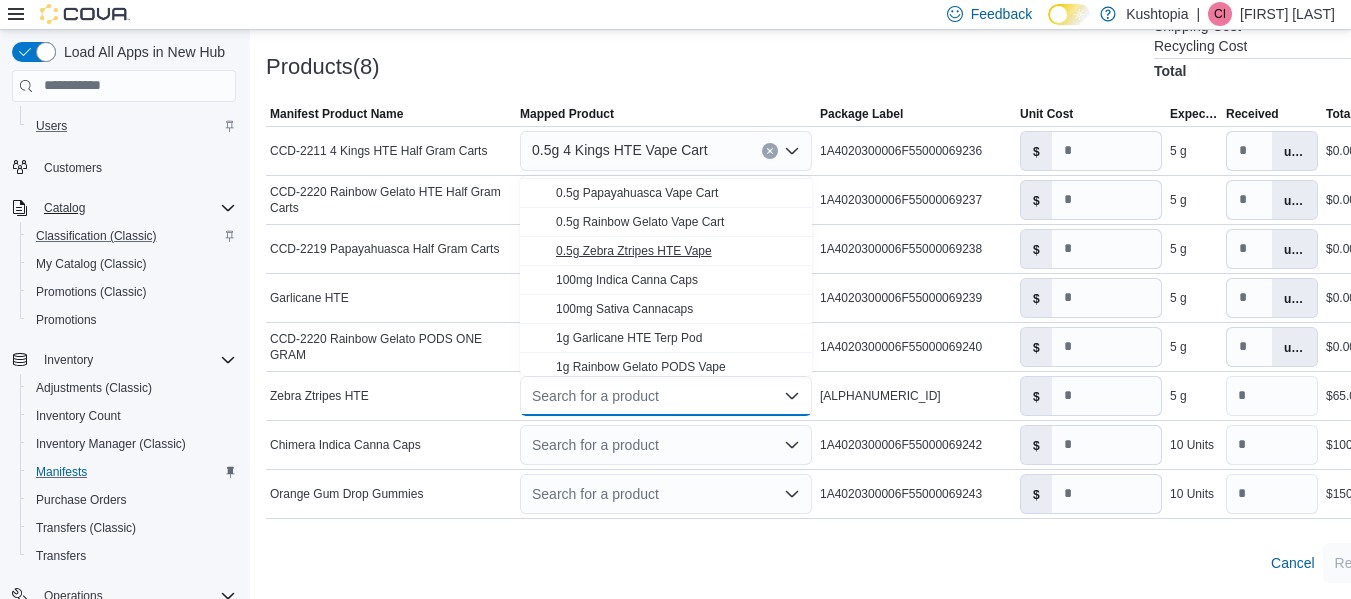 click on "0.5g Zebra Ztripes HTE Vape" at bounding box center [634, 251] 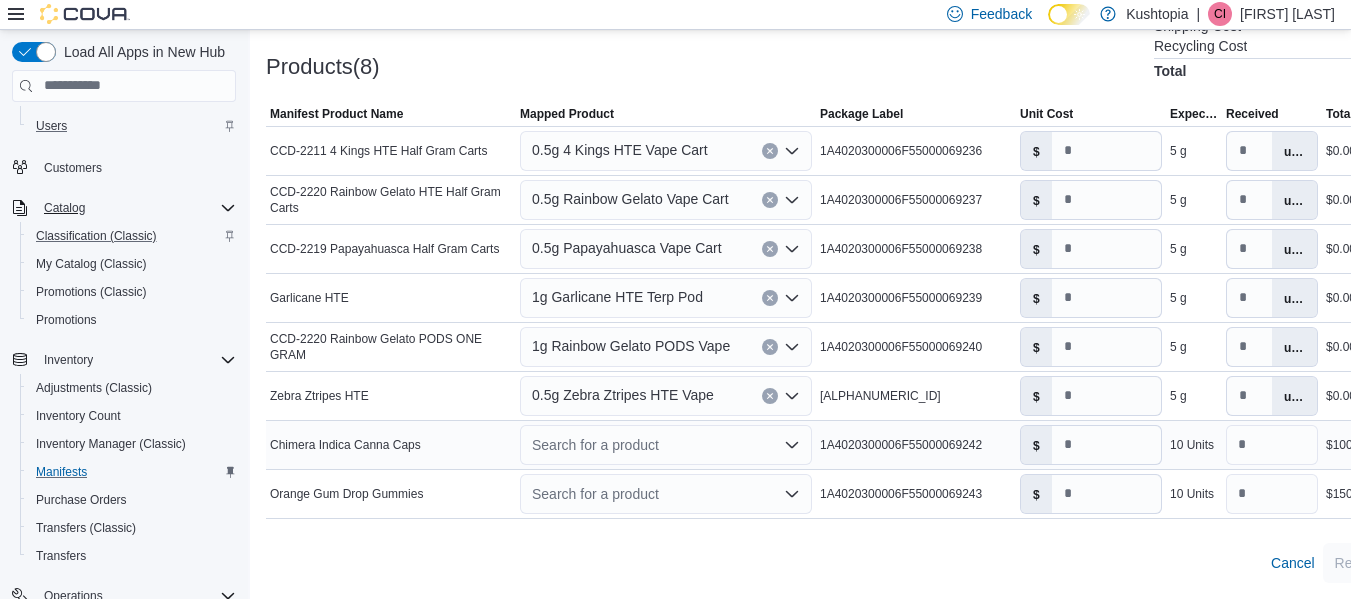 click on "Search for a product" at bounding box center (666, 445) 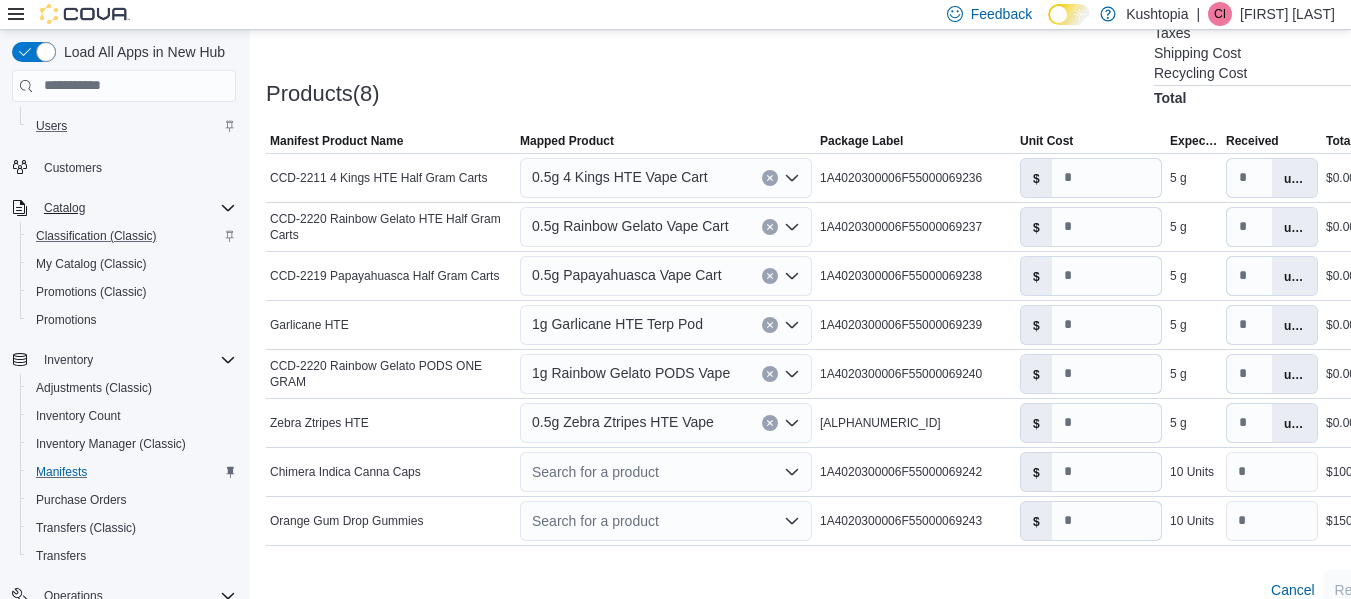 scroll, scrollTop: 626, scrollLeft: 0, axis: vertical 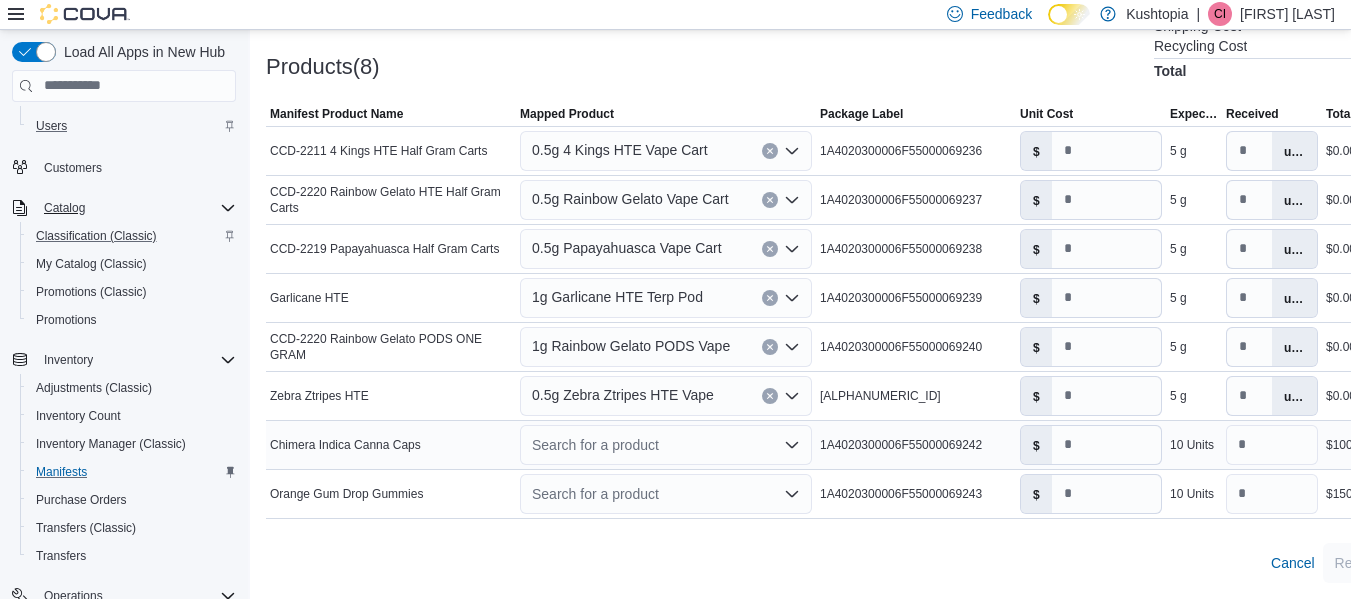 click on "Search for a product Combo box. Selected. Combo box input. Search for a product. Type some text or, to display a list of choices, press Down Arrow. To exit the list of choices, press Escape." at bounding box center [666, 445] 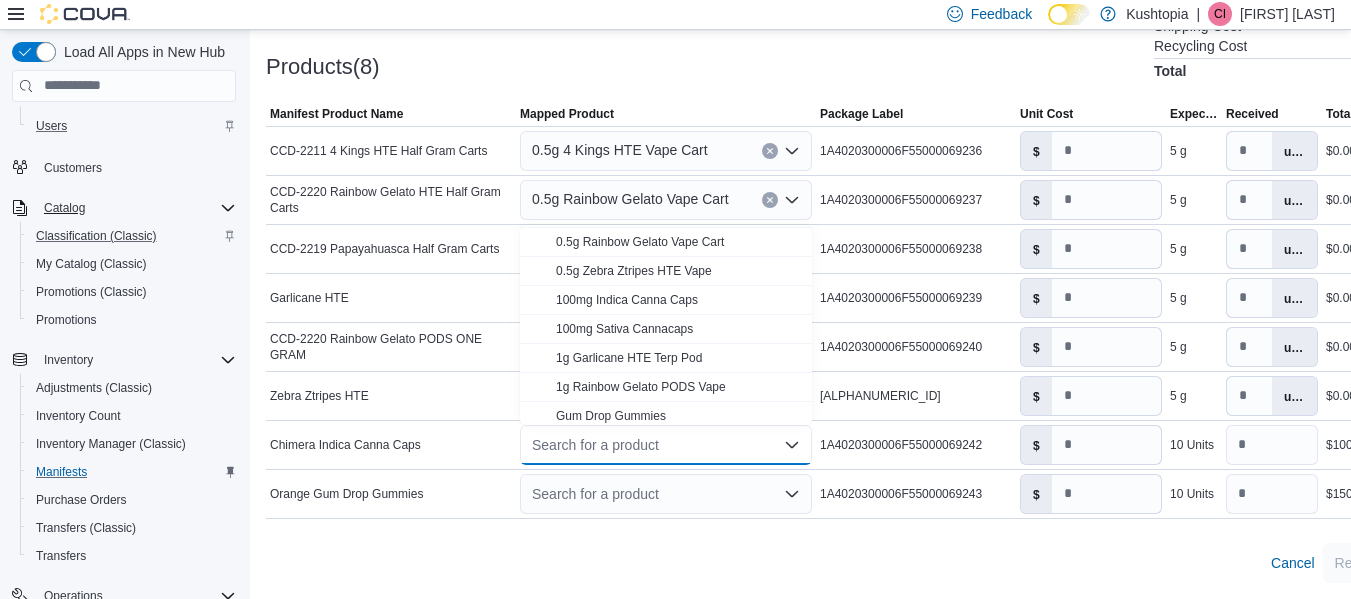 scroll, scrollTop: 235, scrollLeft: 0, axis: vertical 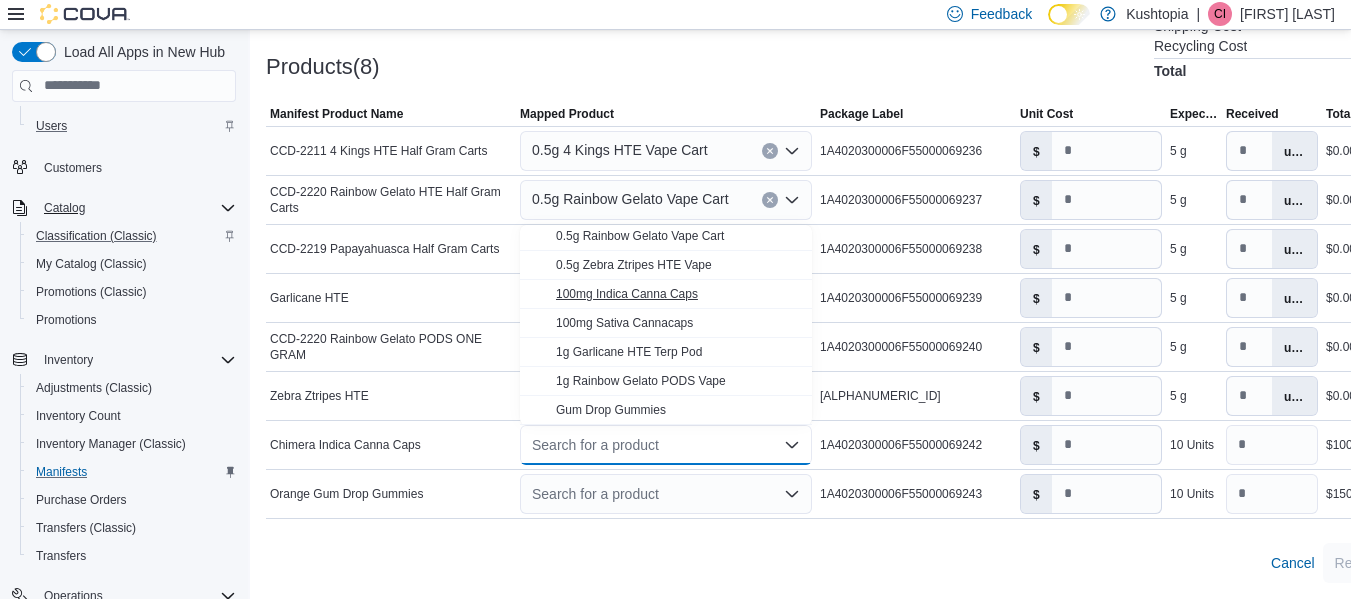 click on "100mg Indica Canna Caps" at bounding box center [627, 294] 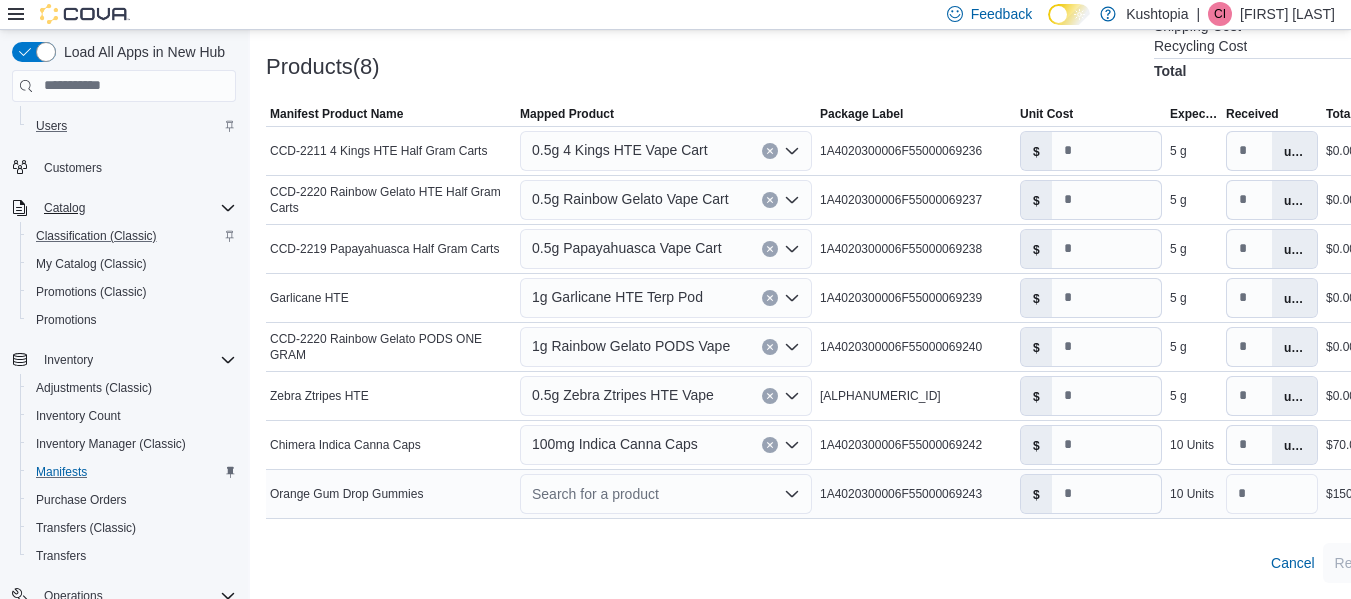 click on "Search for a product" at bounding box center (666, 494) 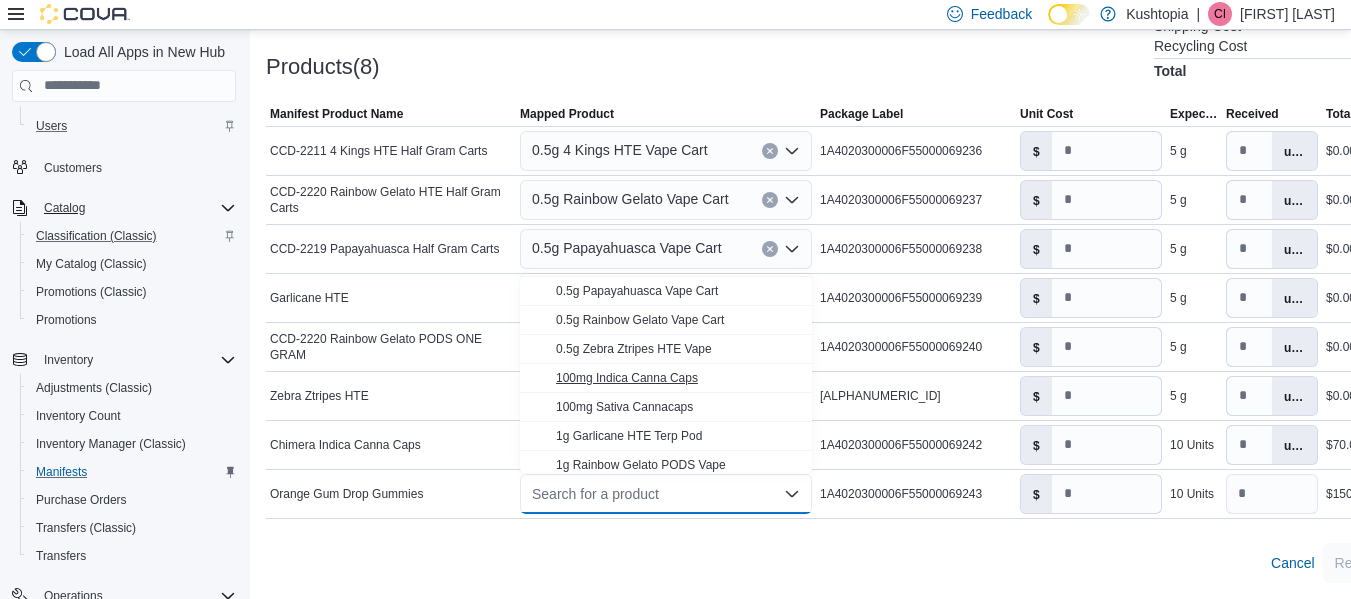 scroll, scrollTop: 235, scrollLeft: 0, axis: vertical 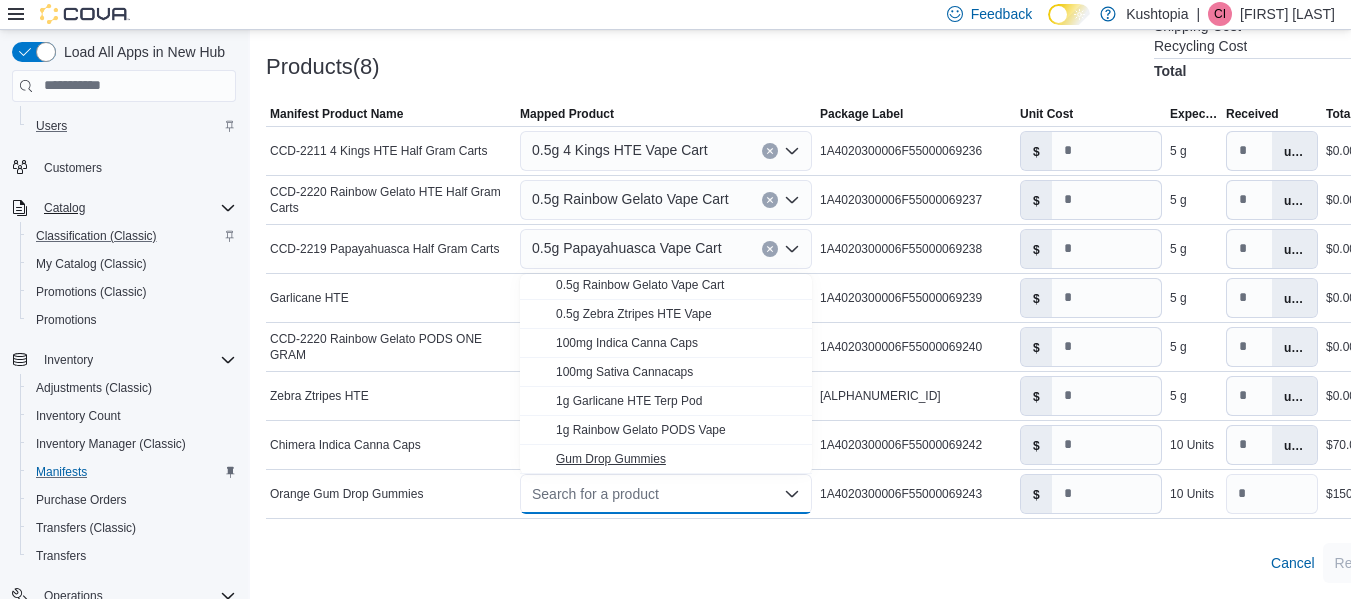 click on "Gum Drop Gummies" at bounding box center [611, 459] 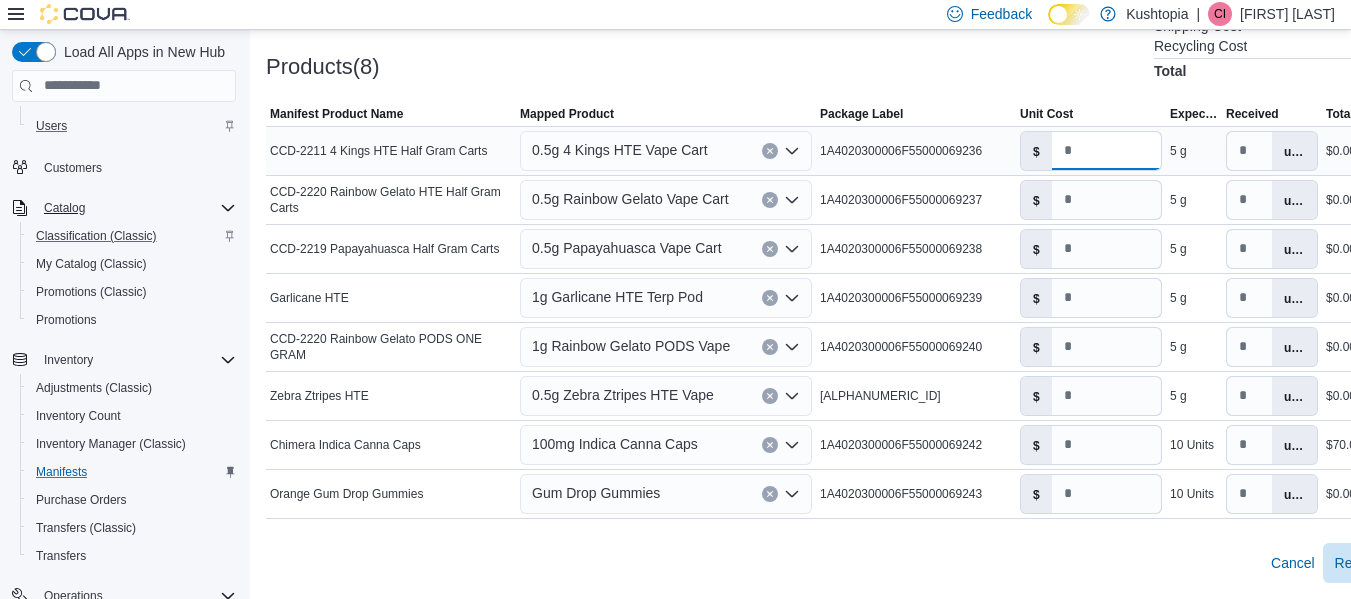 drag, startPoint x: 1090, startPoint y: 150, endPoint x: 1036, endPoint y: 153, distance: 54.08327 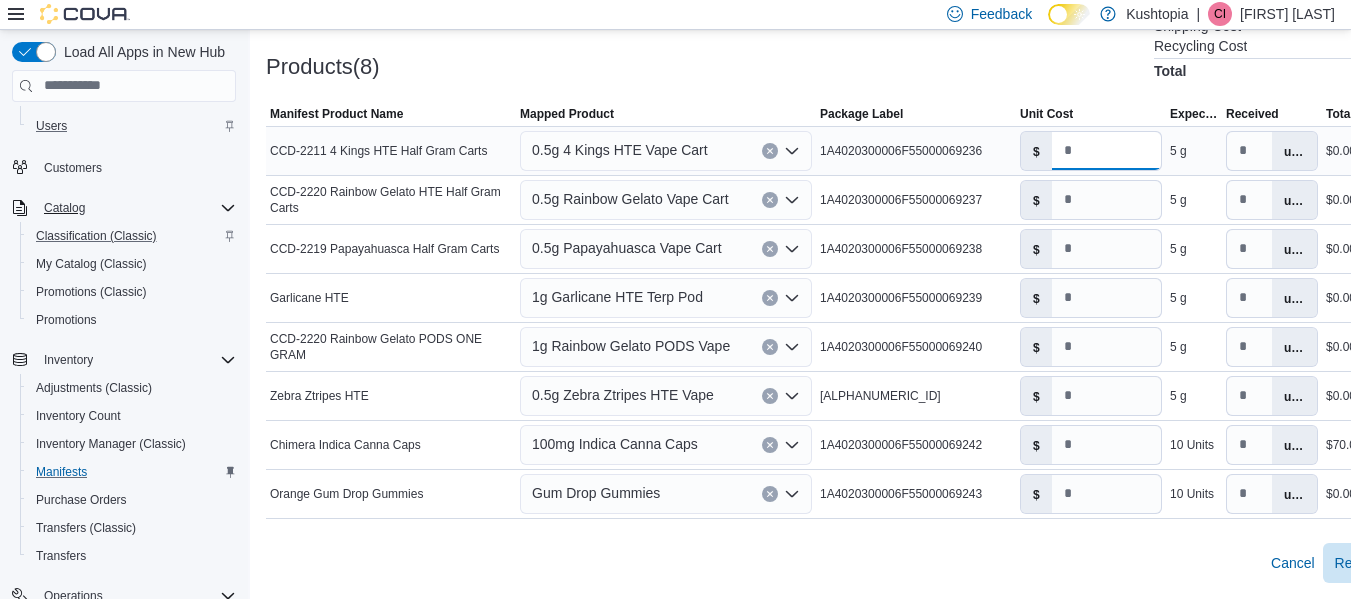 click on "$ *" at bounding box center [1091, 151] 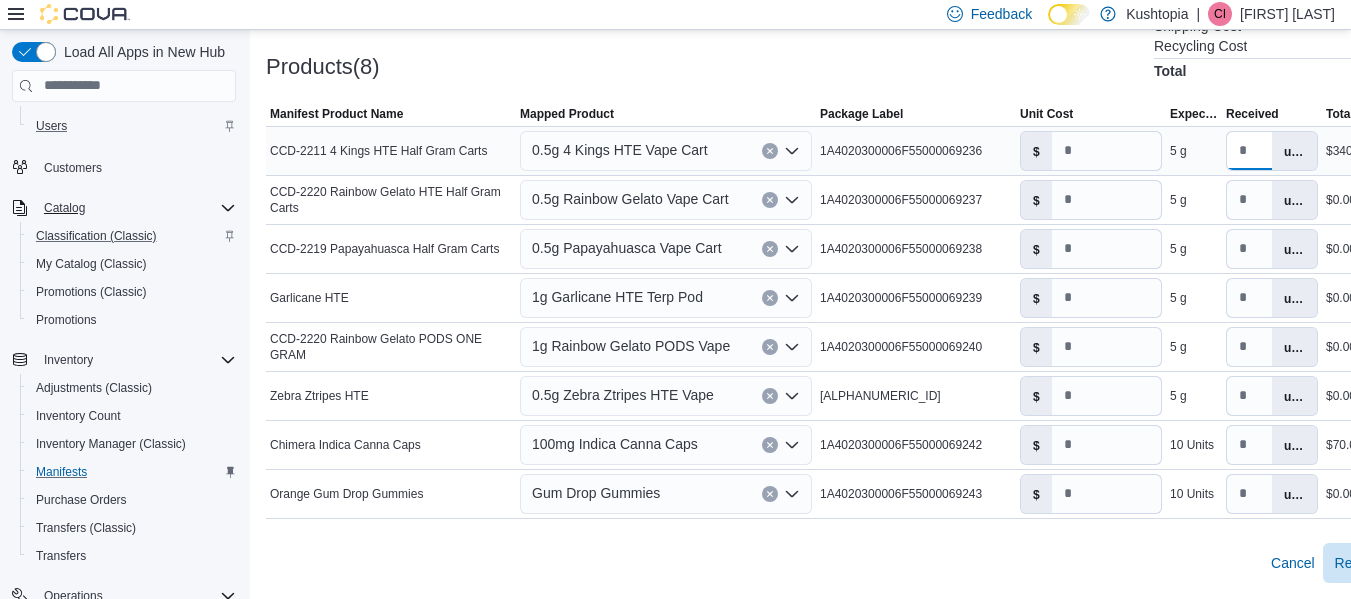 drag, startPoint x: 1248, startPoint y: 150, endPoint x: 1215, endPoint y: 157, distance: 33.734257 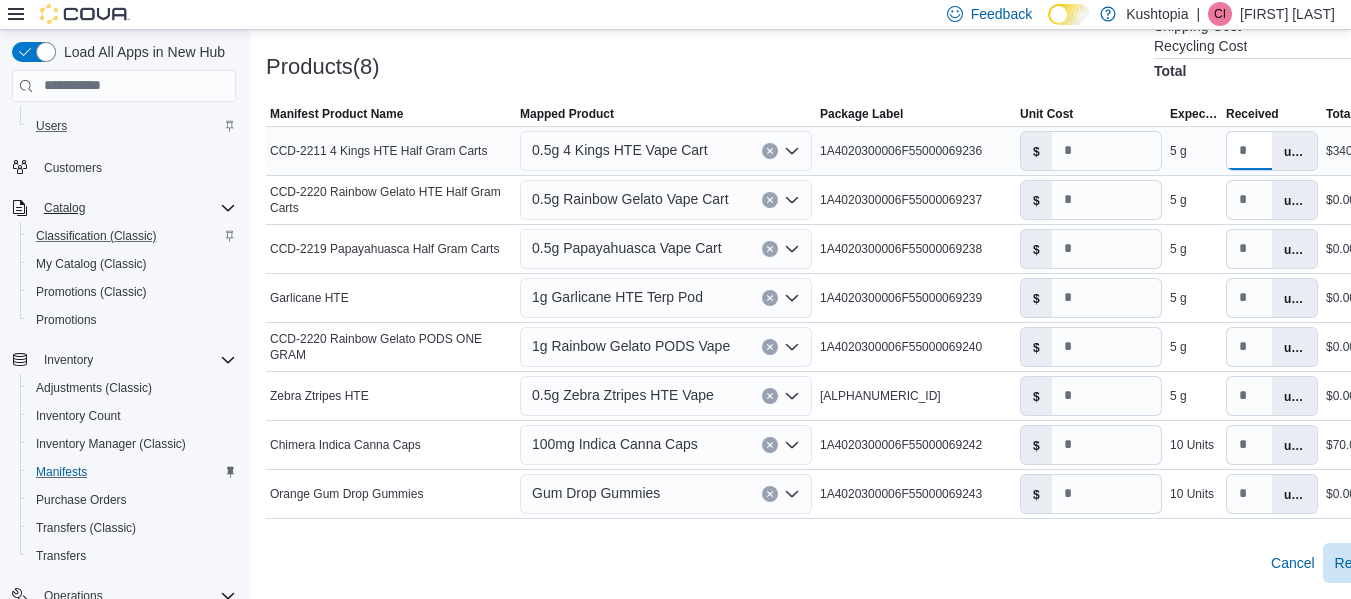 click on "Manifest Product Name CCD-2211 4 Kings HTE Half Gram Carts Mapped Product 0.5g 4 Kings HTE Vape Cart Package Label 1A4020300006F55000069236 Unit Cost $ ** Expected 5 g Received * units Total Line Cost $340.00 Actions" at bounding box center [860, 150] 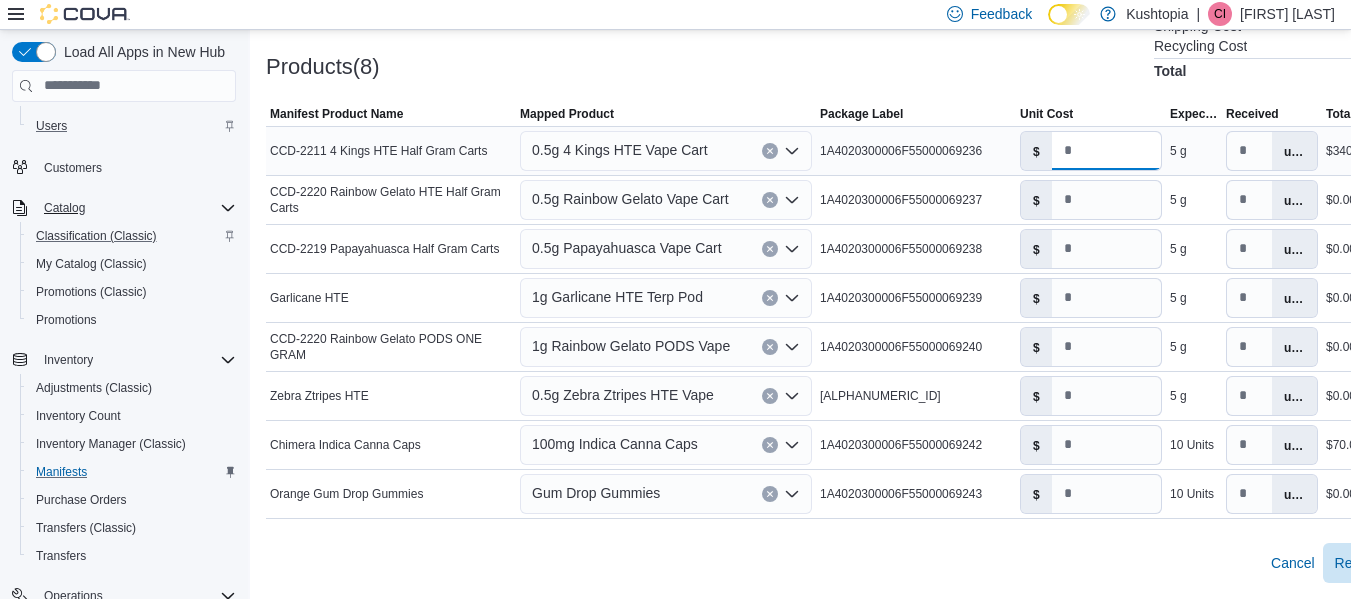 drag, startPoint x: 1084, startPoint y: 156, endPoint x: 1044, endPoint y: 145, distance: 41.484936 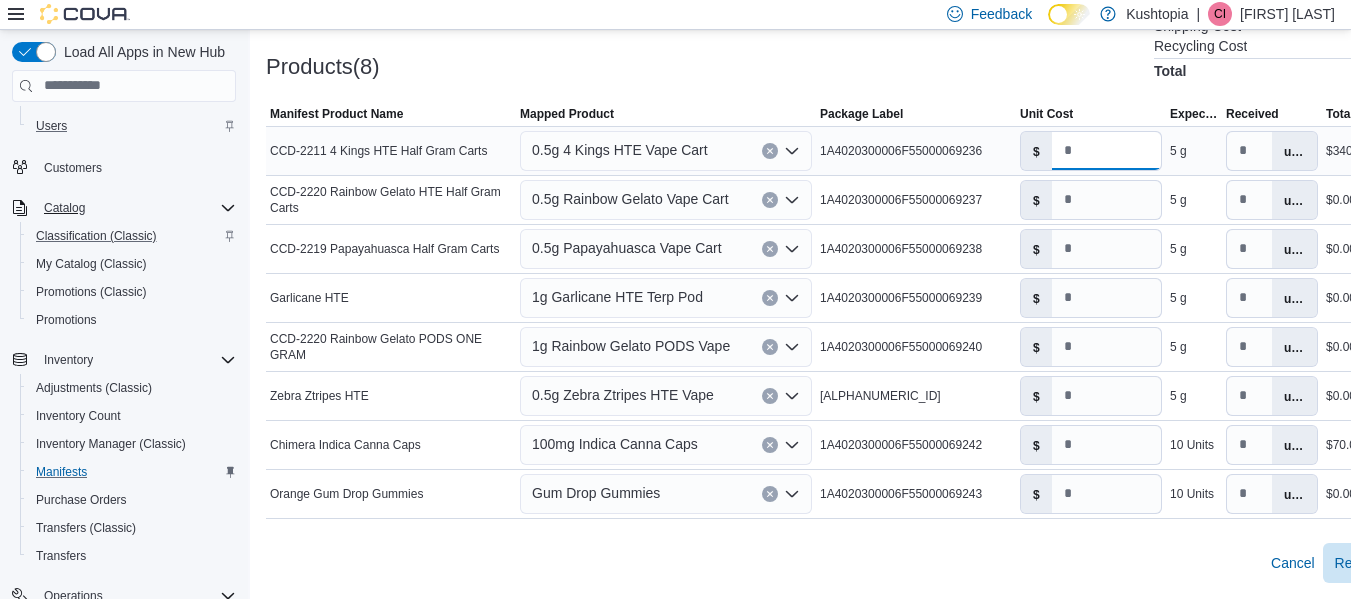 click on "$ **" at bounding box center [1091, 151] 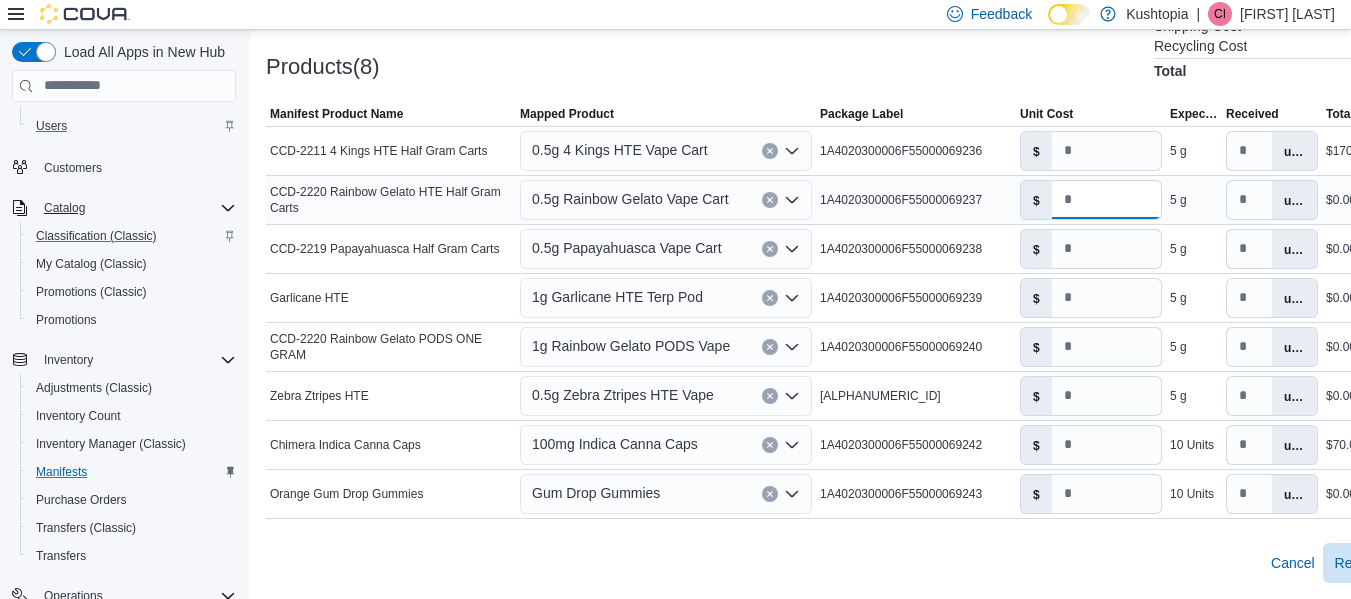drag, startPoint x: 1088, startPoint y: 206, endPoint x: 1036, endPoint y: 197, distance: 52.773098 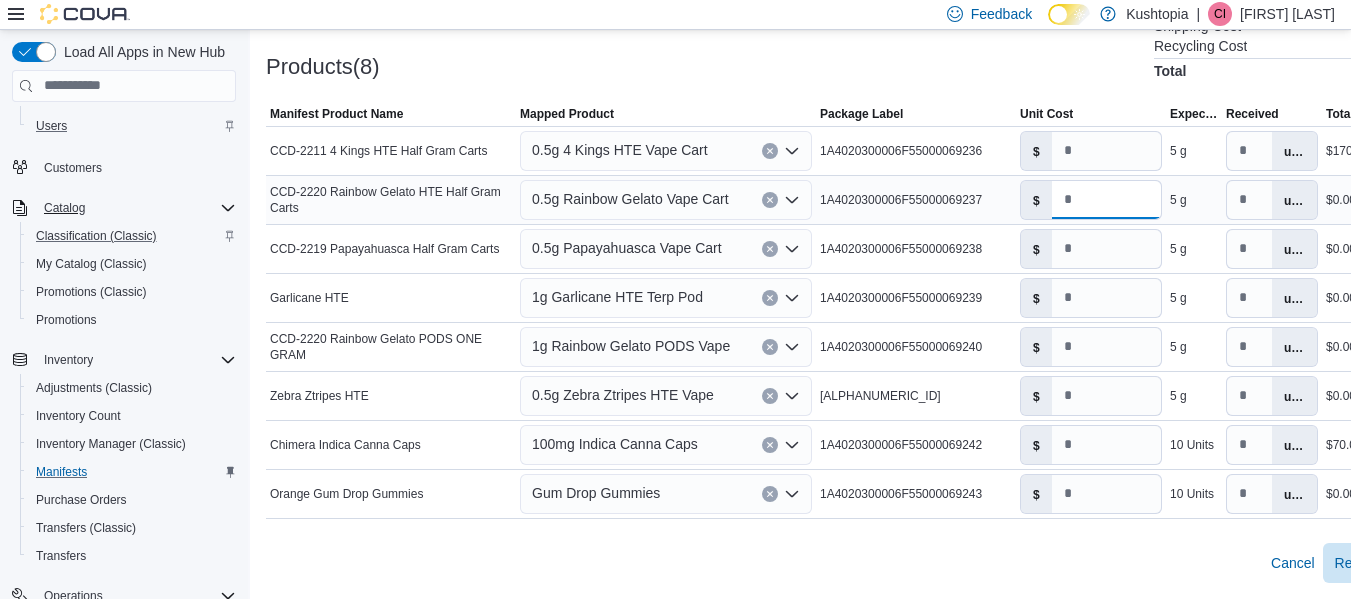 click on "$ *" at bounding box center (1091, 200) 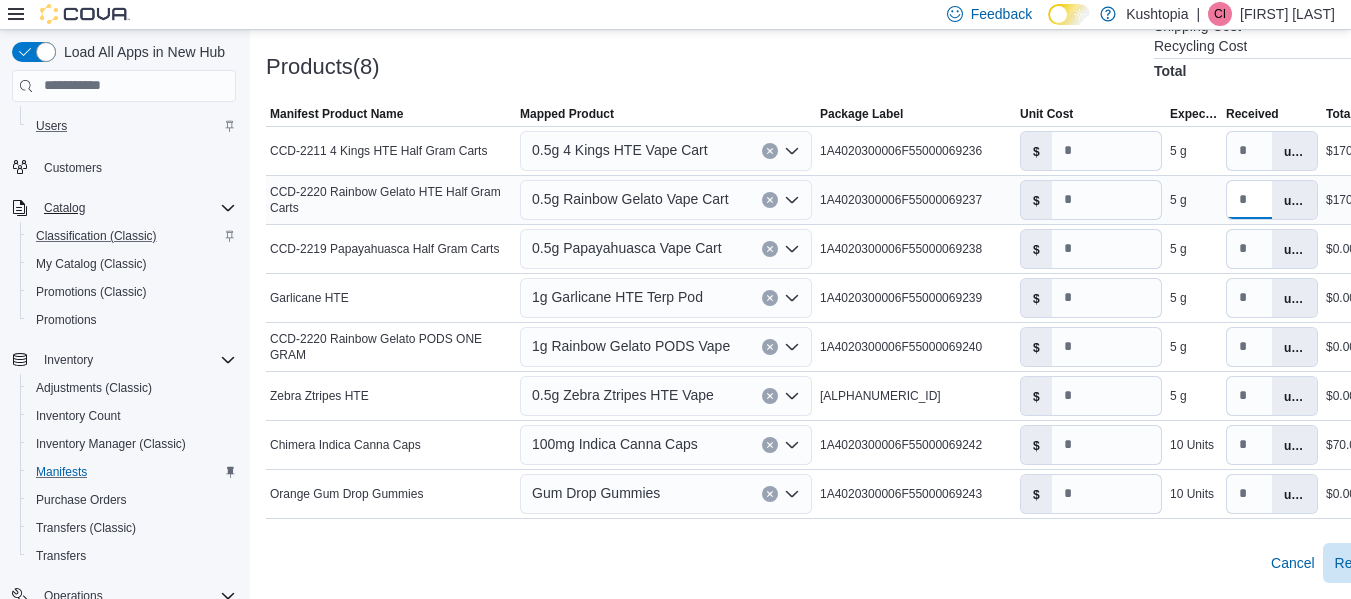 drag, startPoint x: 1248, startPoint y: 198, endPoint x: 1215, endPoint y: 197, distance: 33.01515 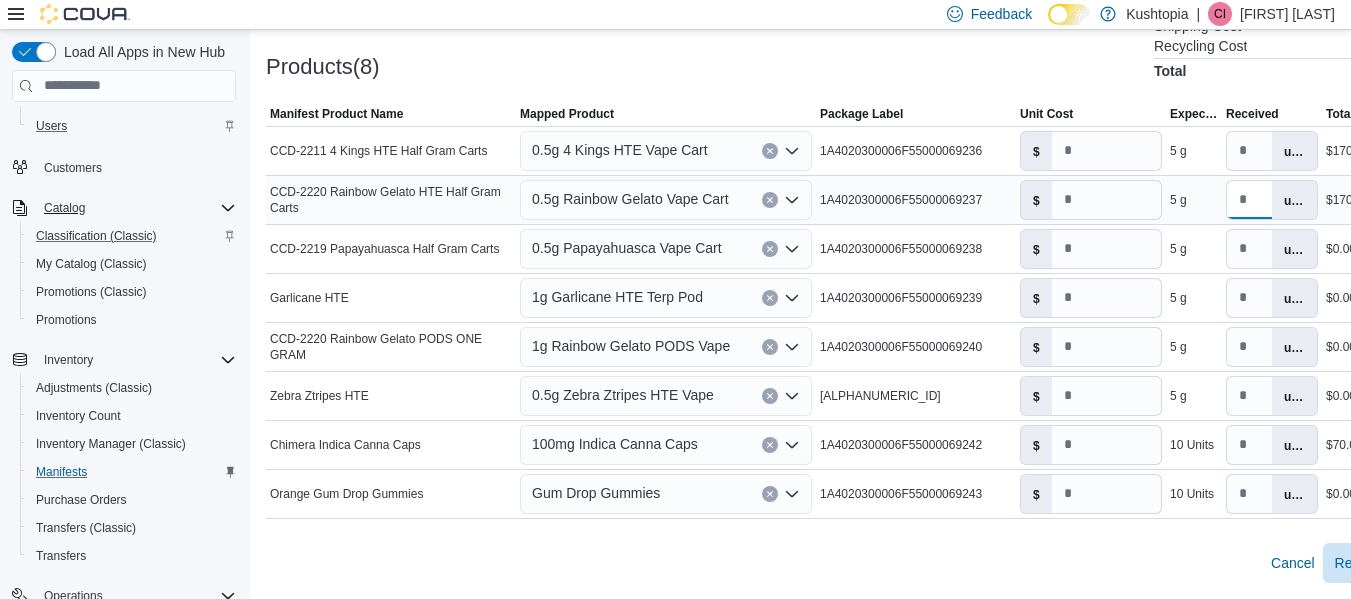 click on "Manifest Product Name CCD-2220 Rainbow Gelato HTE Half Gram Carts Mapped Product 0.5g Rainbow Gelato Vape Cart Package Label 1A4020300006F55000069237 Unit Cost $ ** Expected 5 g Received * units Total Line Cost $170.00 Actions" at bounding box center (860, 199) 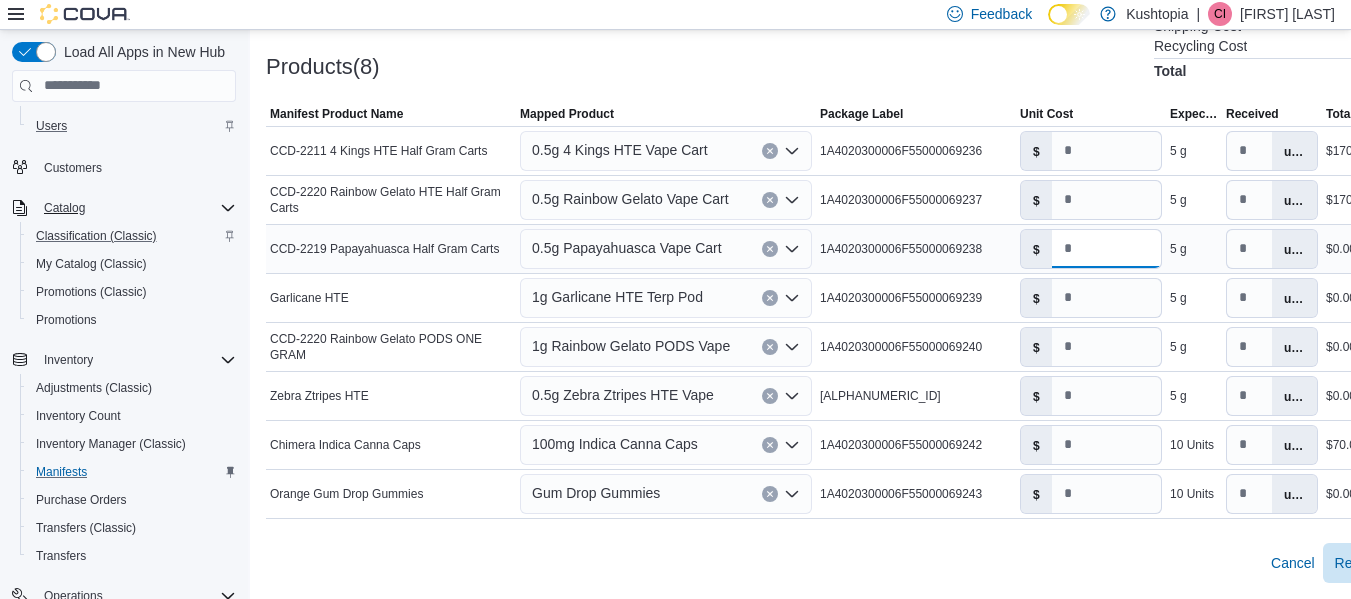 drag, startPoint x: 1075, startPoint y: 249, endPoint x: 1057, endPoint y: 252, distance: 18.248287 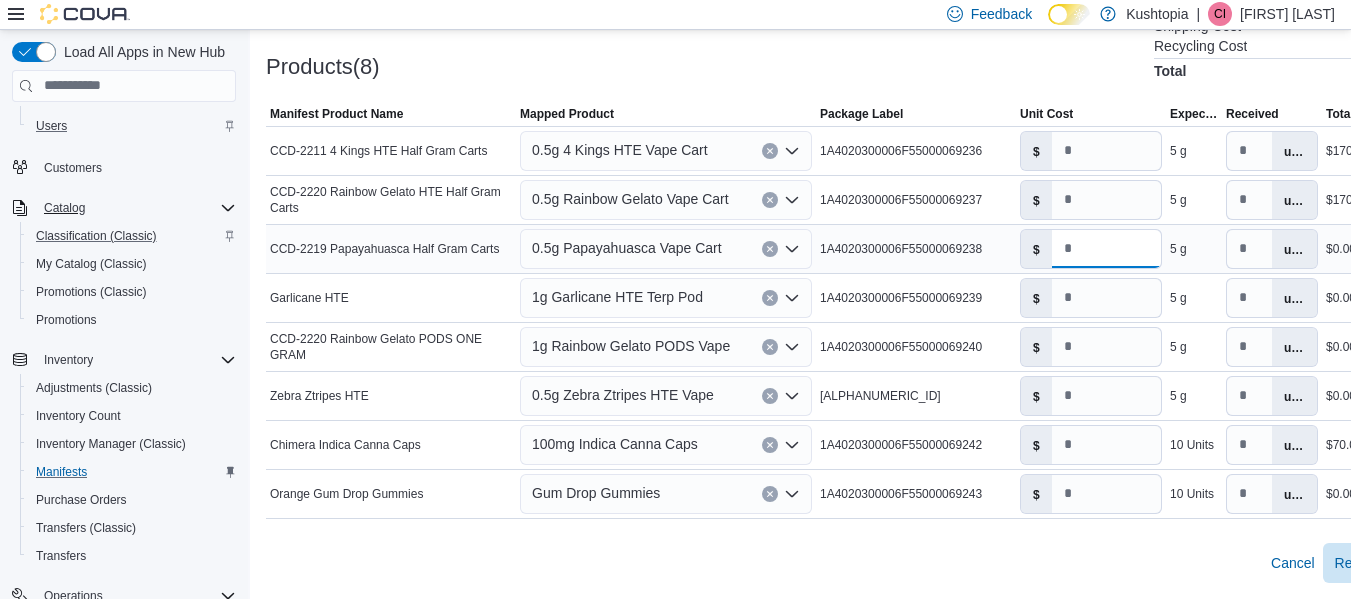 click on "*" at bounding box center [1106, 249] 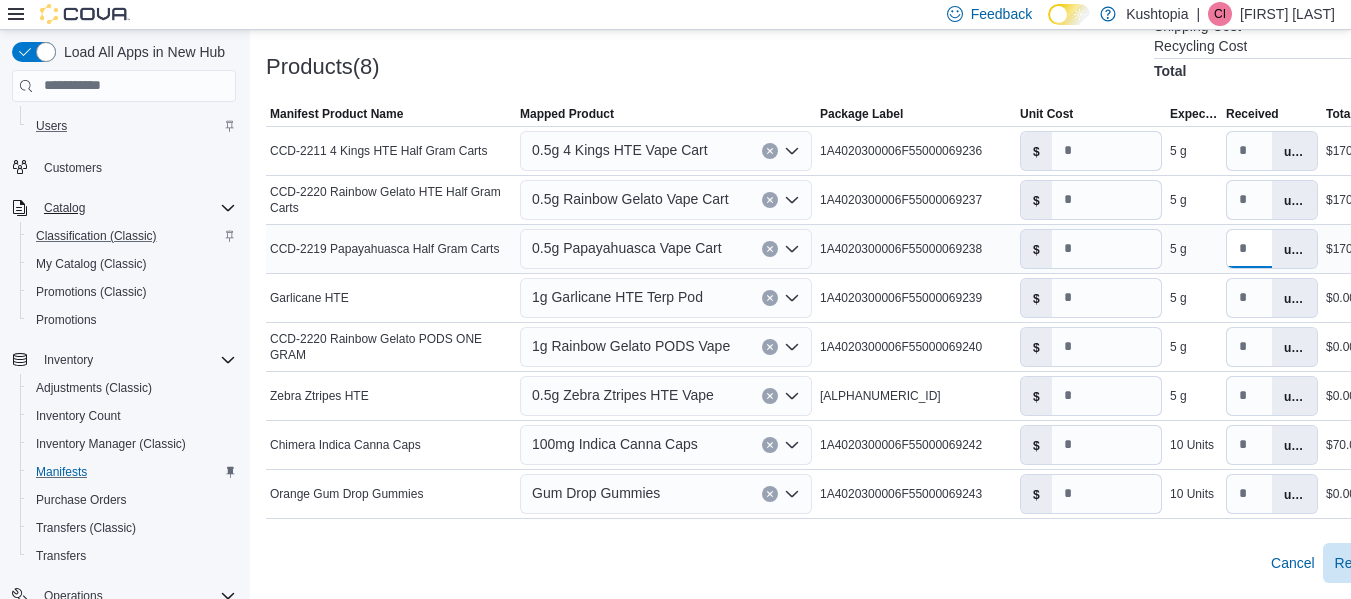 drag, startPoint x: 1254, startPoint y: 250, endPoint x: 1211, endPoint y: 248, distance: 43.046486 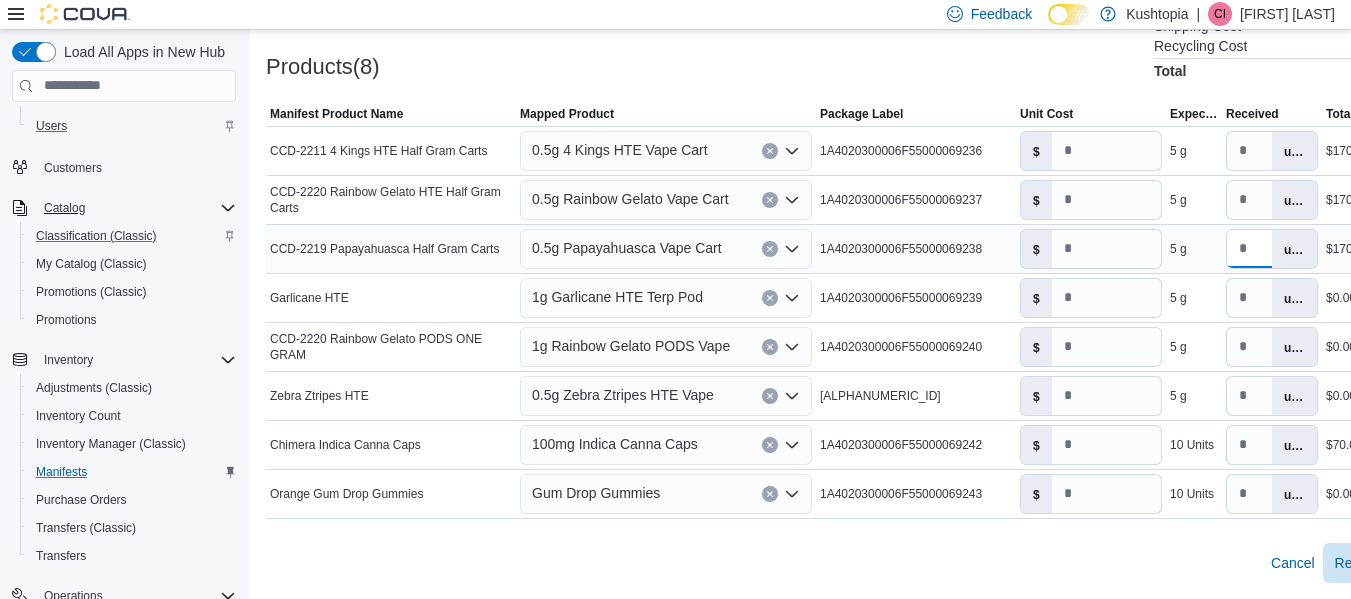 click on "Manifest Product Name CCD-2219 Papayahuasca Half Gram Carts Mapped Product 0.5g Papayahuasca Vape Cart Package Label [ALPHANUMERIC_ID] Unit Cost $ ** Expected 5 g Received * units Total Line Cost $170.00 Actions" at bounding box center [860, 248] 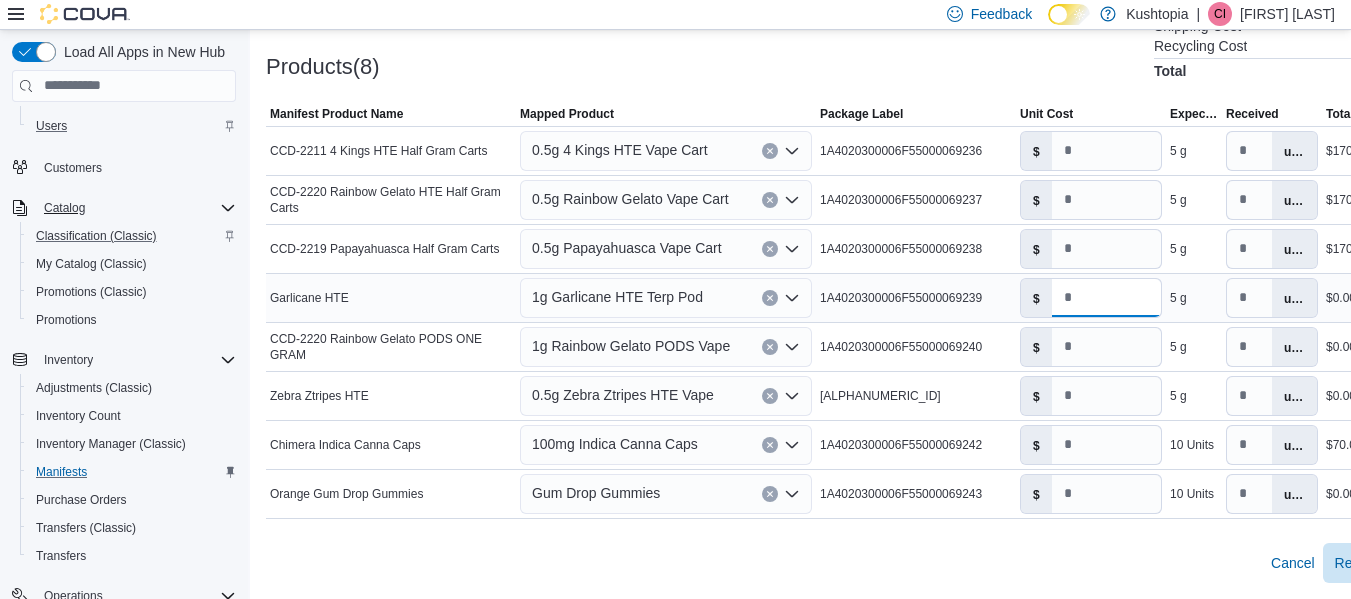 drag, startPoint x: 1085, startPoint y: 299, endPoint x: 1048, endPoint y: 290, distance: 38.078865 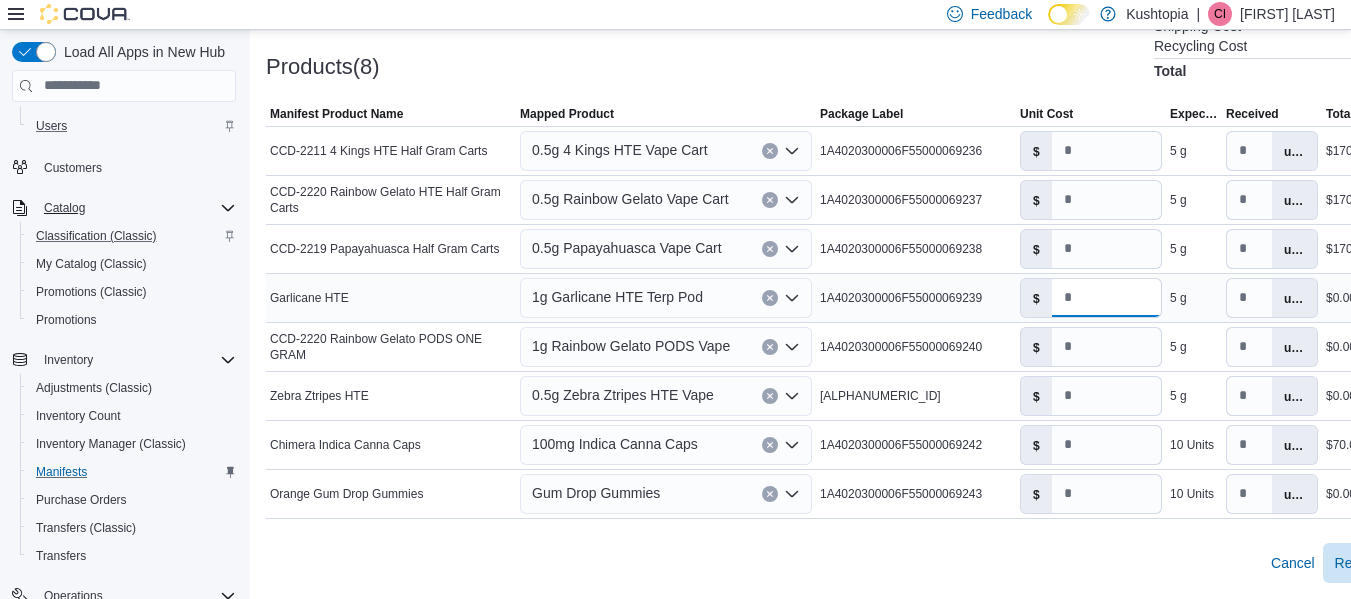 click on "$ *" at bounding box center [1091, 298] 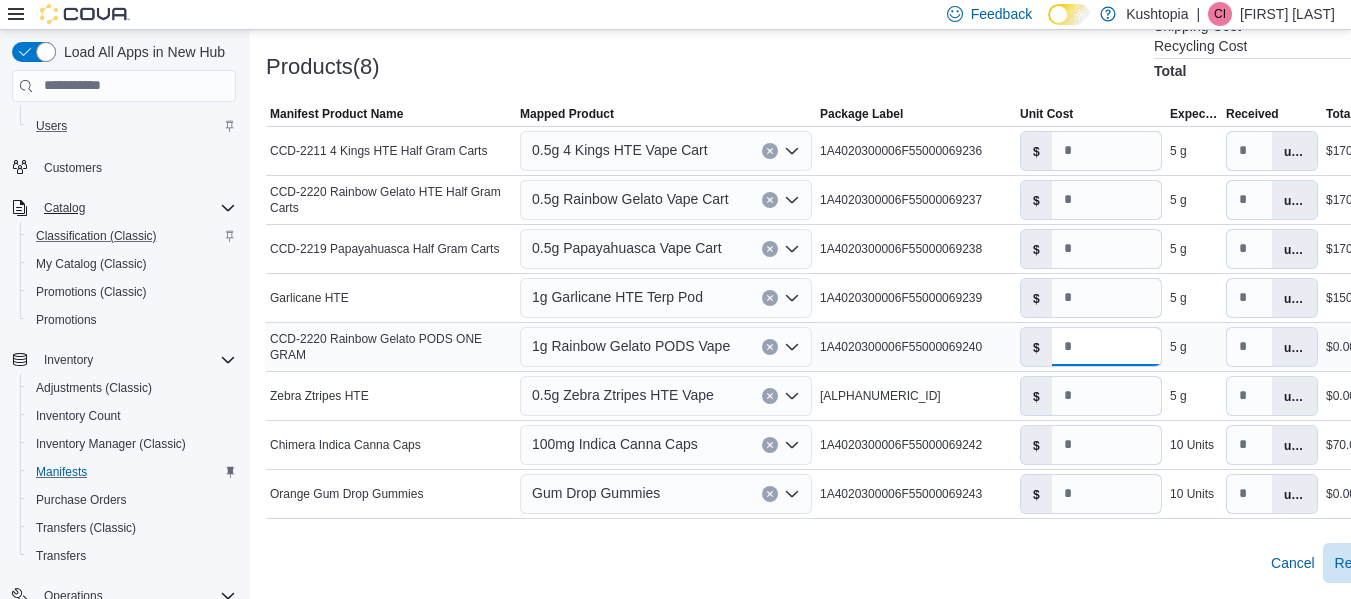 drag, startPoint x: 1079, startPoint y: 347, endPoint x: 1043, endPoint y: 341, distance: 36.496574 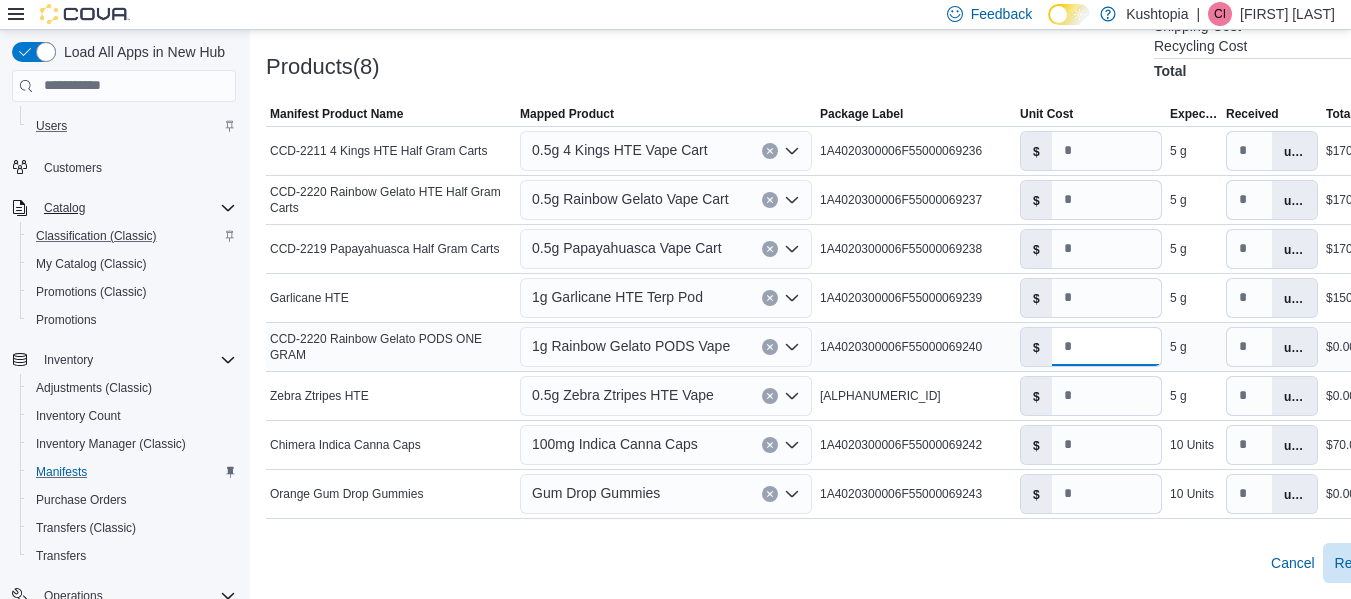 click on "$ *" at bounding box center (1091, 347) 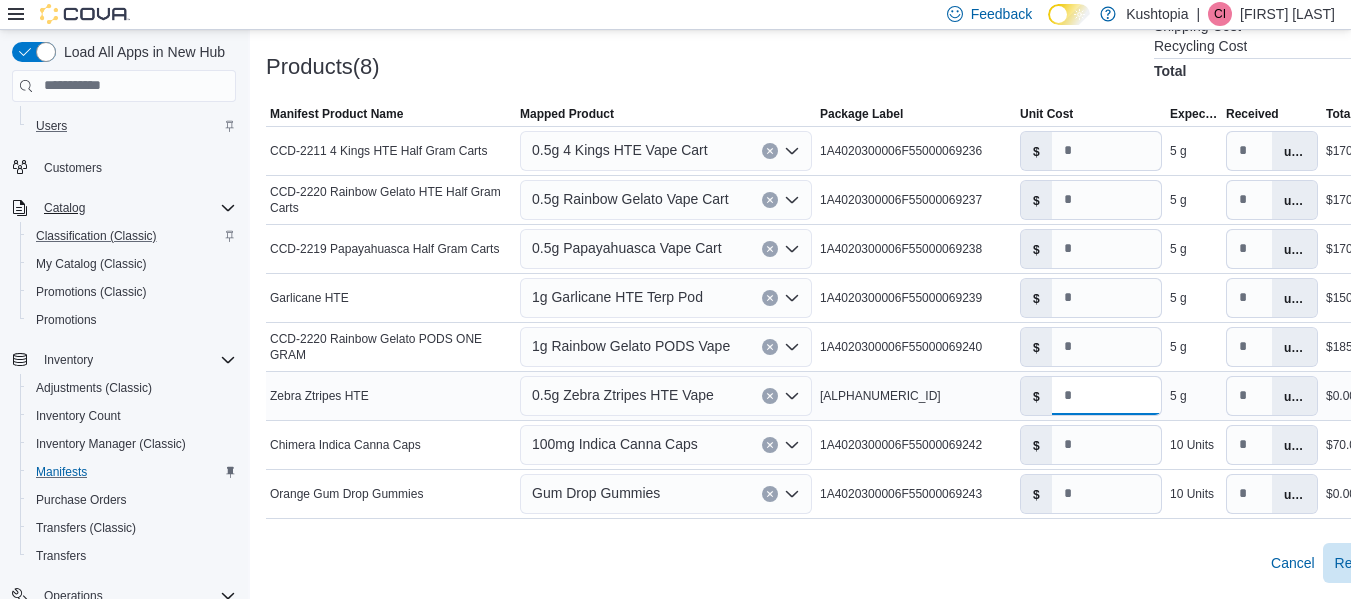 drag, startPoint x: 1088, startPoint y: 397, endPoint x: 1045, endPoint y: 398, distance: 43.011627 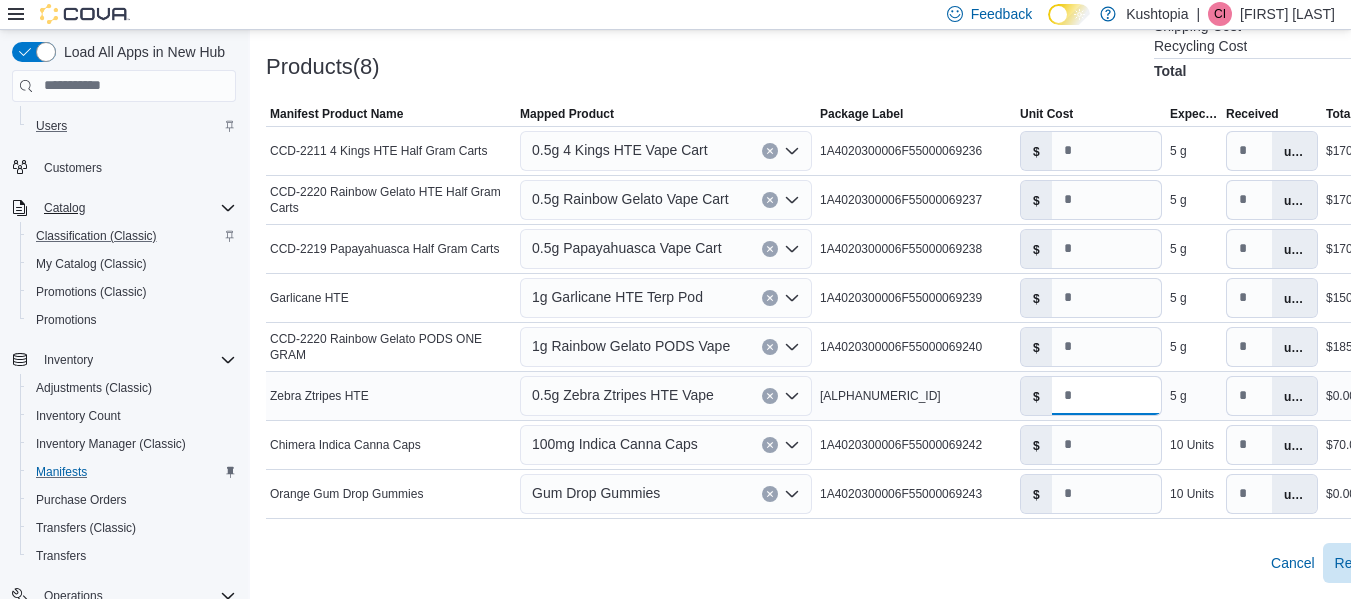 click on "$ *" at bounding box center [1091, 396] 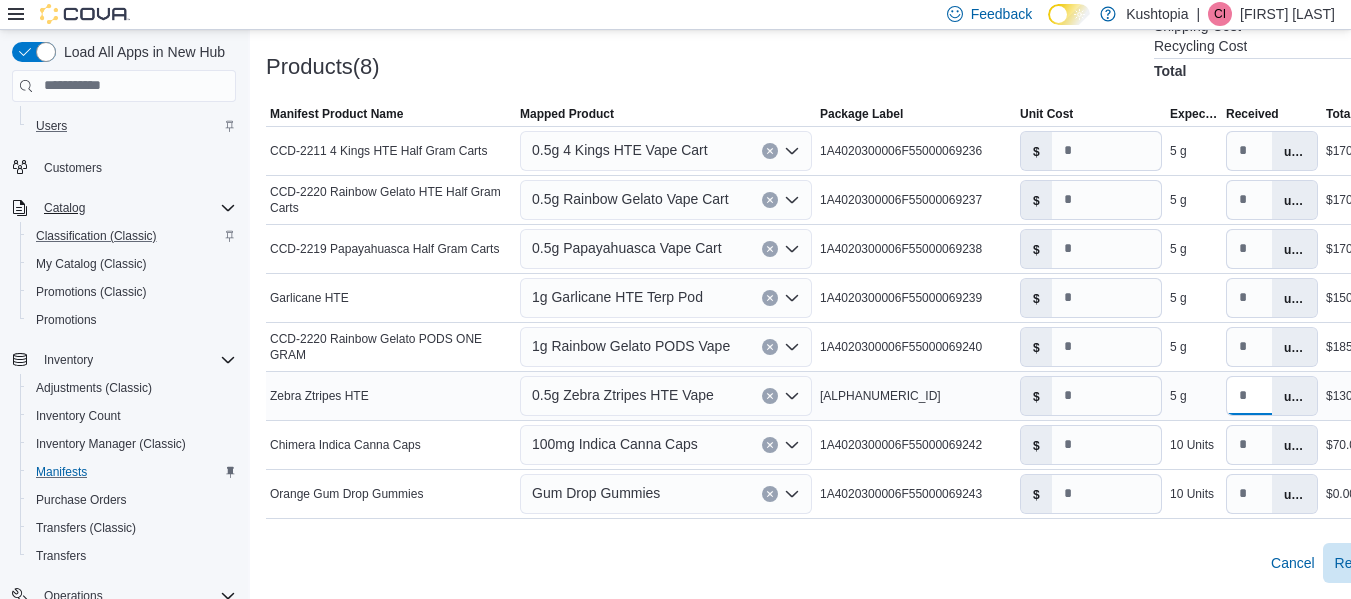 drag, startPoint x: 1251, startPoint y: 396, endPoint x: 1218, endPoint y: 405, distance: 34.20526 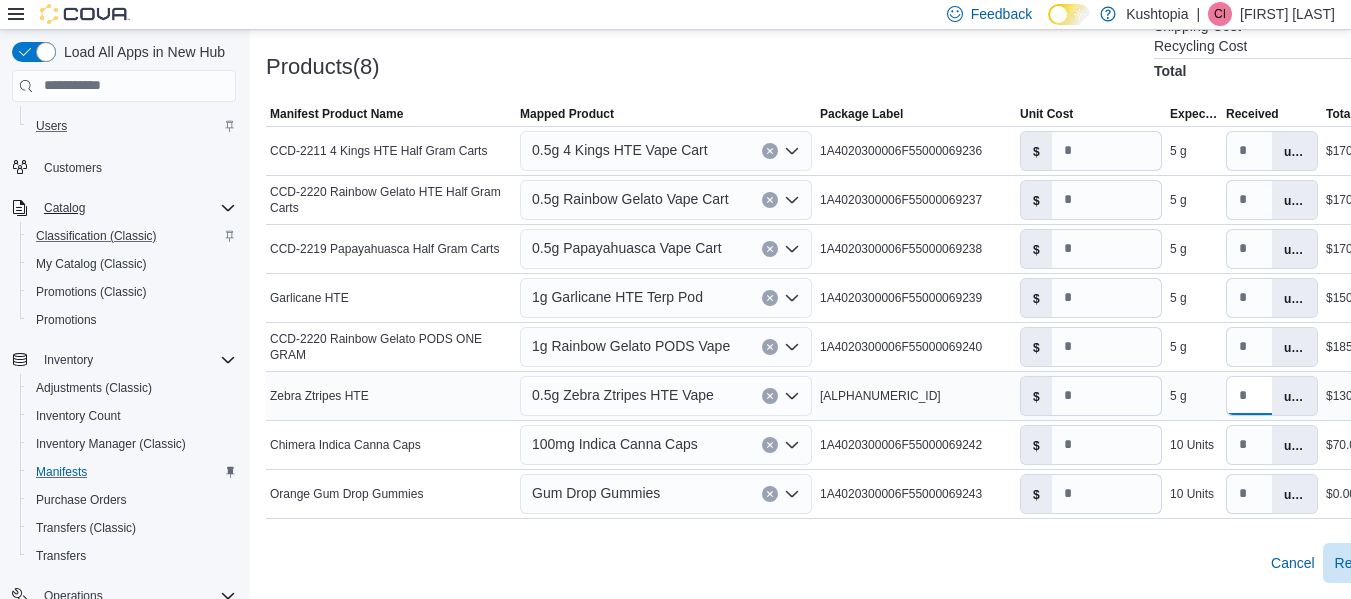 click on "Manifest Product Name Zebra Ztripes HTE Mapped Product 0.5g Zebra Ztripes HTE Vape Package Label 1A4020300006F55000069241 Unit Cost $ ** Expected 5 g Received * units Total Line Cost $130.00 Actions" at bounding box center [860, 395] 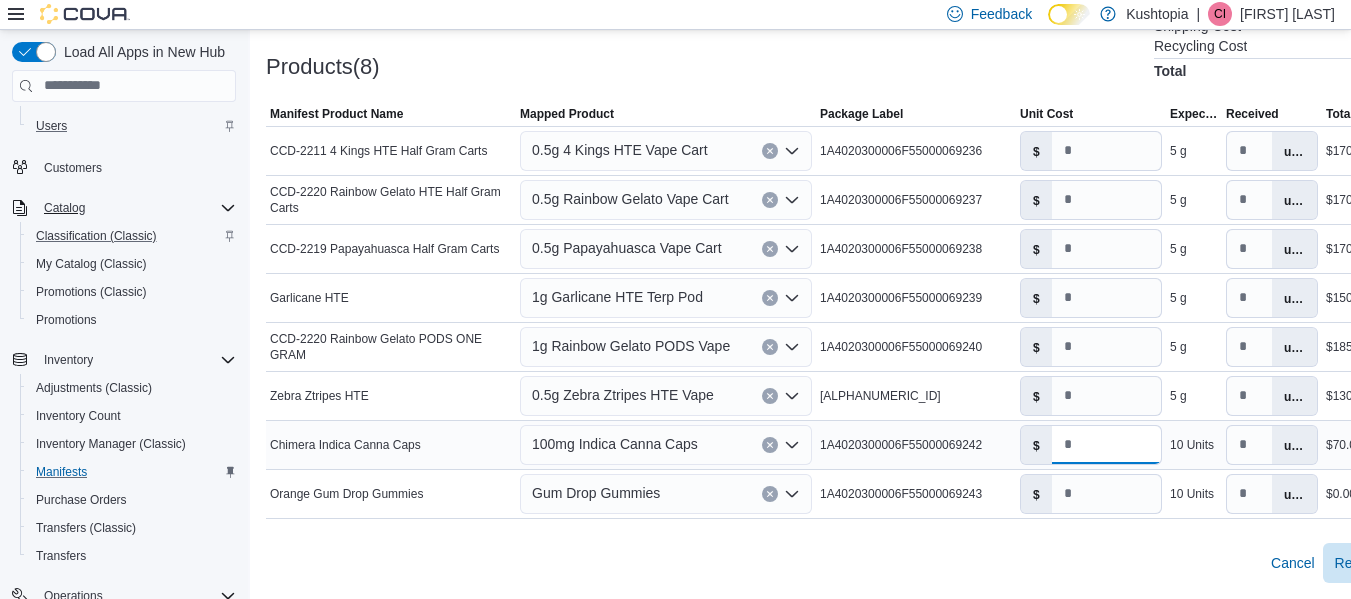 drag, startPoint x: 1074, startPoint y: 444, endPoint x: 1050, endPoint y: 443, distance: 24.020824 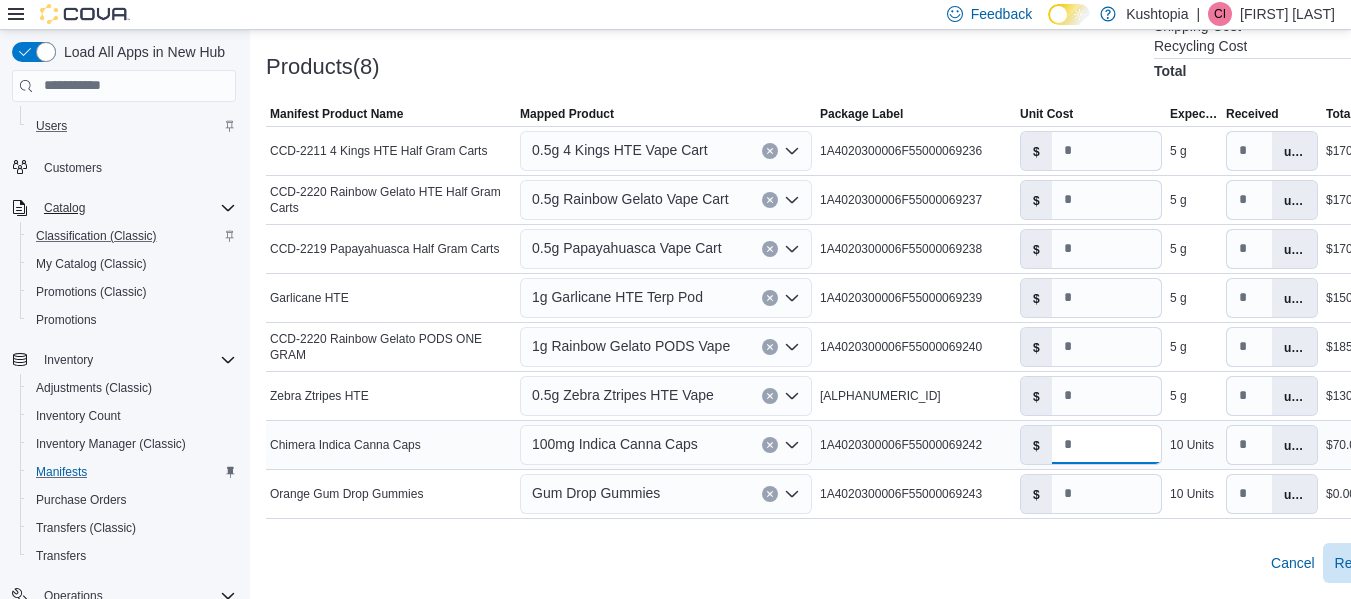 click on "$ *" at bounding box center [1091, 445] 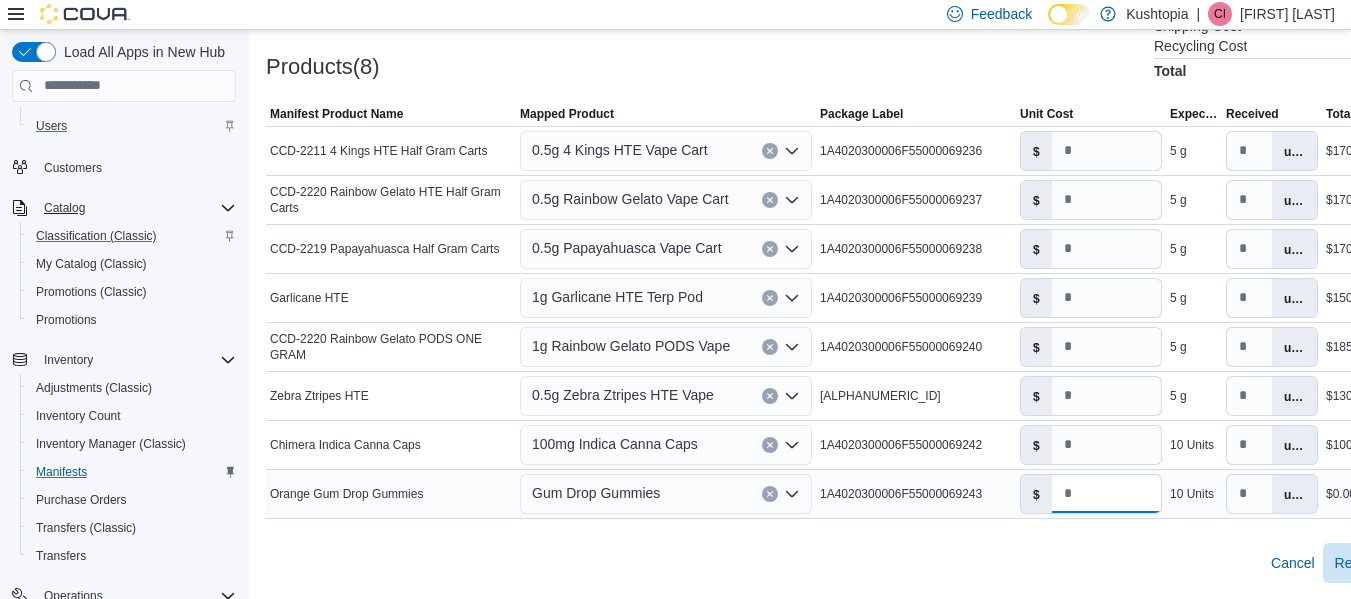 drag, startPoint x: 1095, startPoint y: 497, endPoint x: 1031, endPoint y: 497, distance: 64 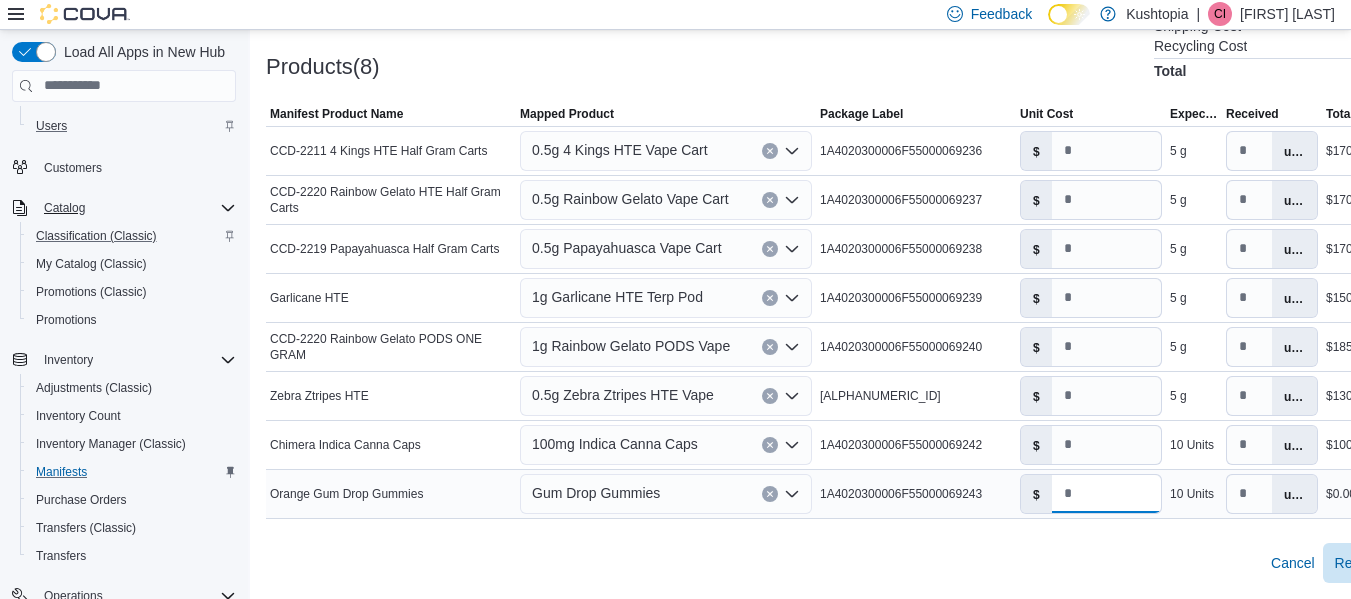 click on "$ *" at bounding box center (1091, 494) 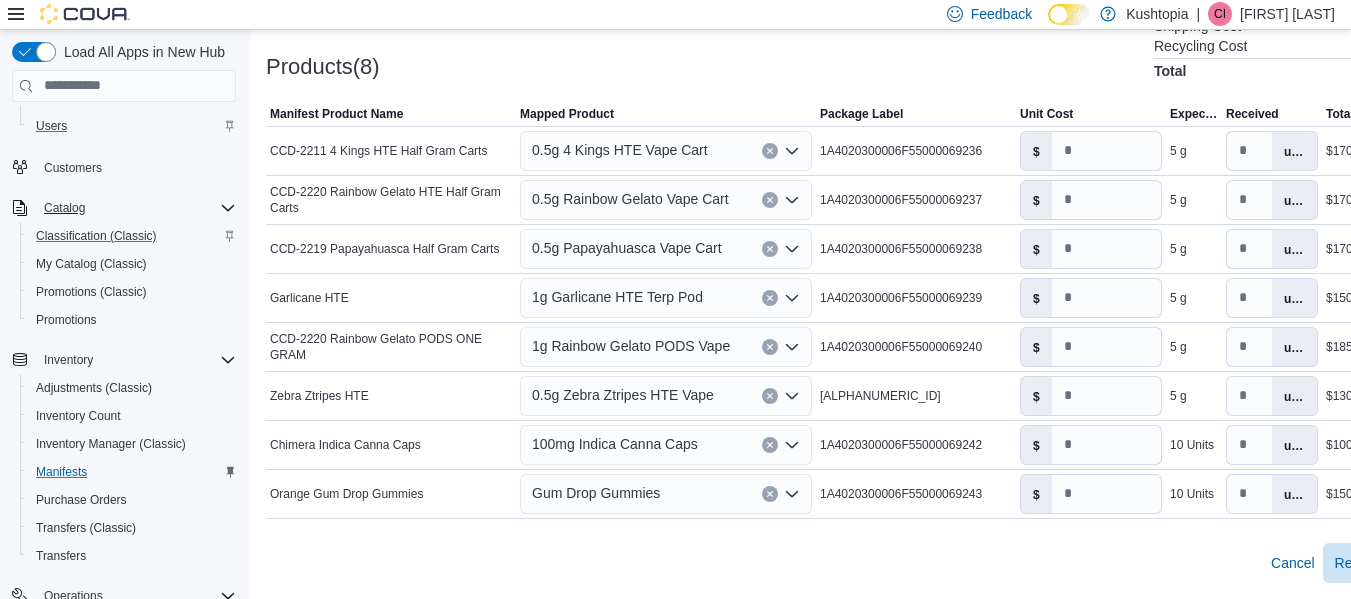 click on "Cancel Receive Manifest" at bounding box center [860, 563] 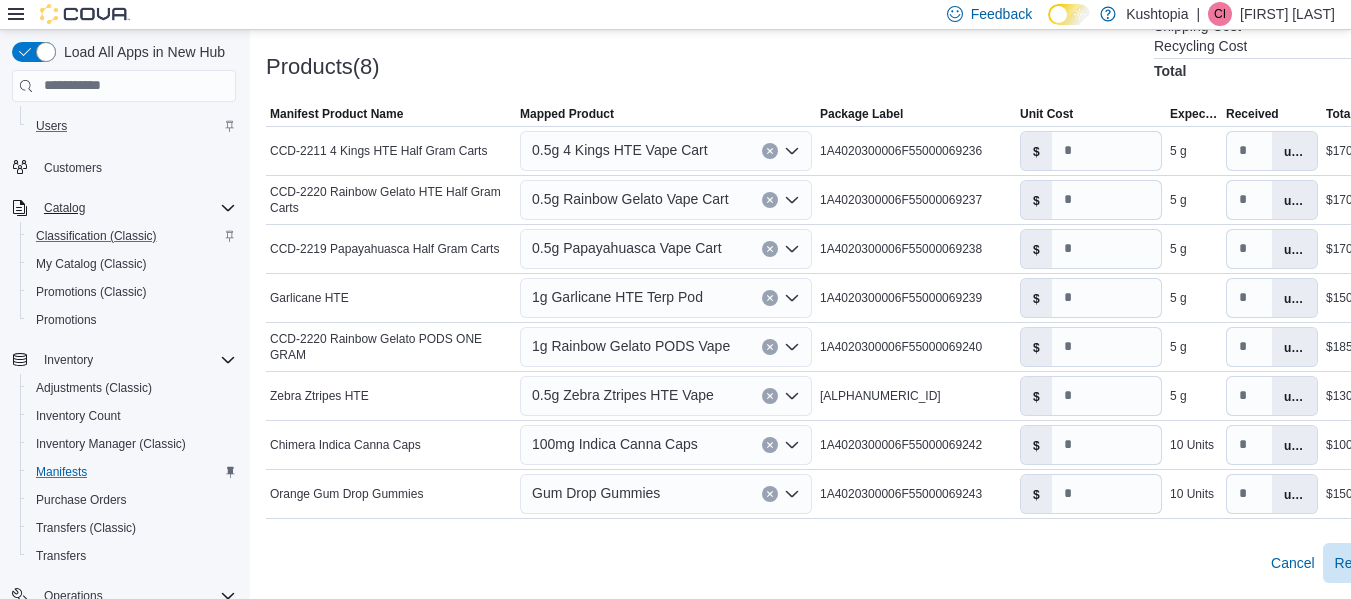 click 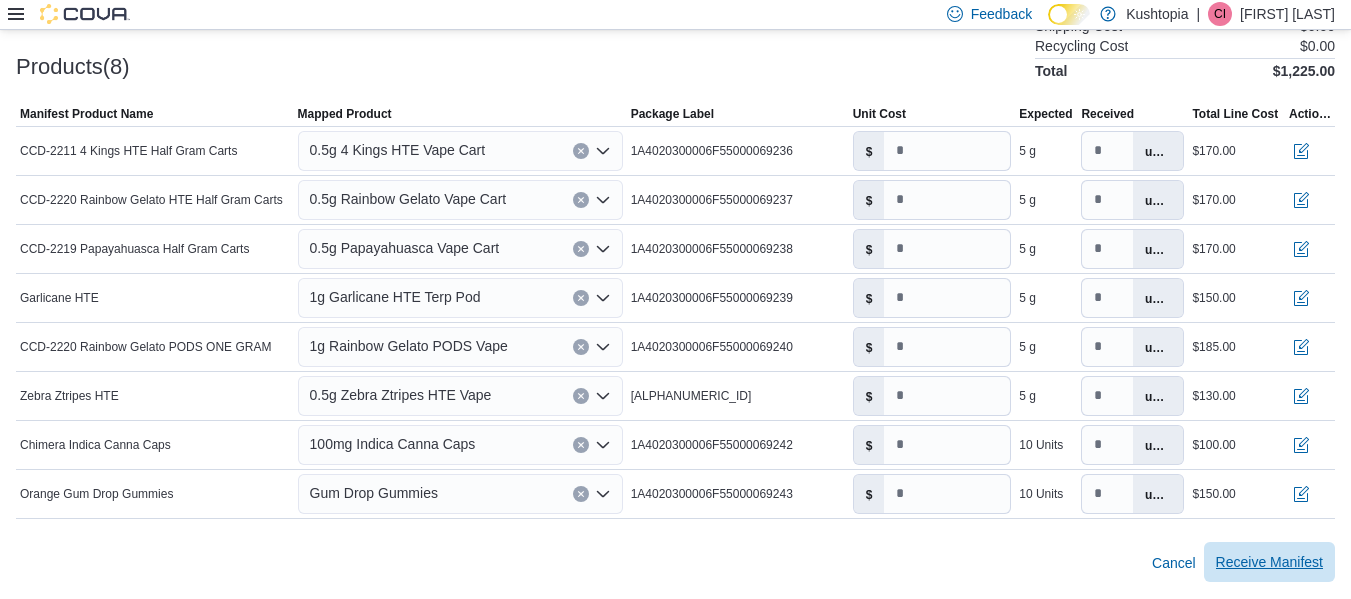 click on "Receive Manifest" at bounding box center (1269, 562) 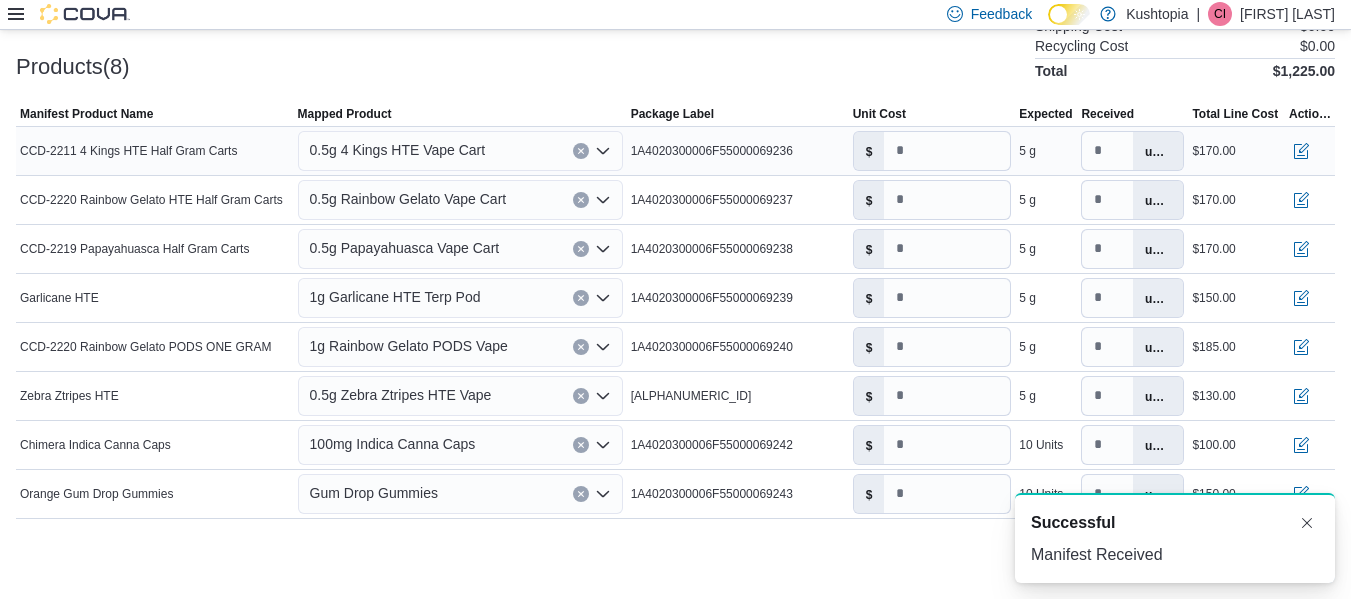scroll, scrollTop: 0, scrollLeft: 0, axis: both 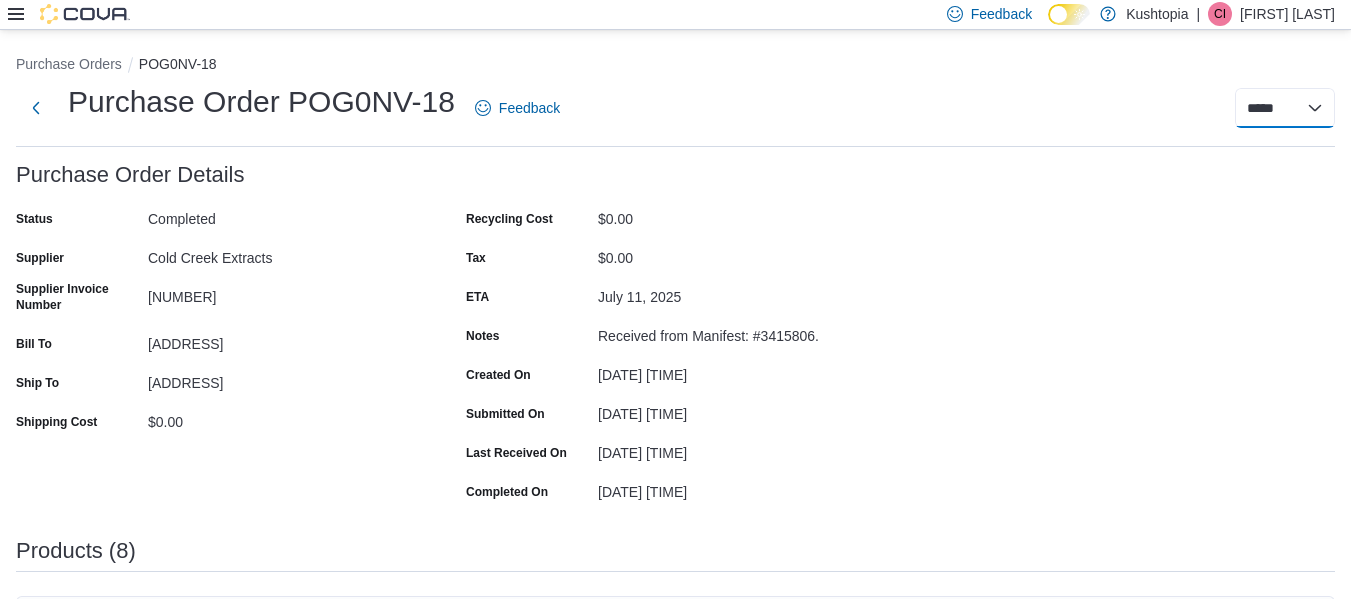 click on "***** *****" at bounding box center (1285, 108) 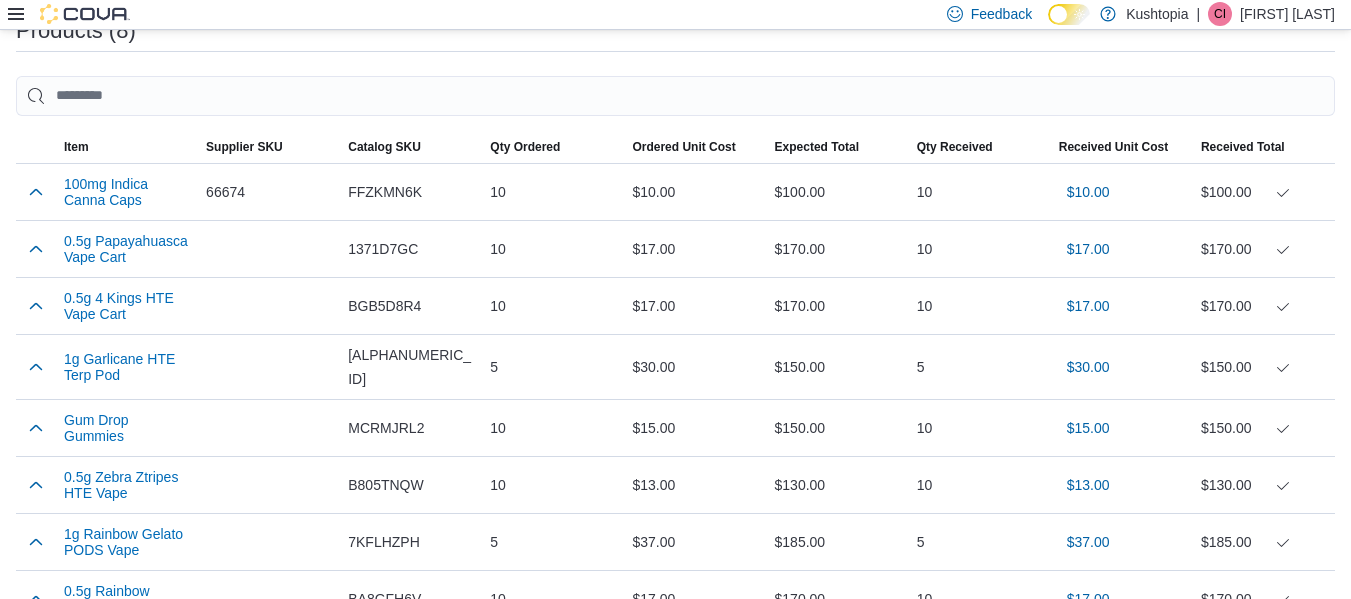 scroll, scrollTop: 527, scrollLeft: 0, axis: vertical 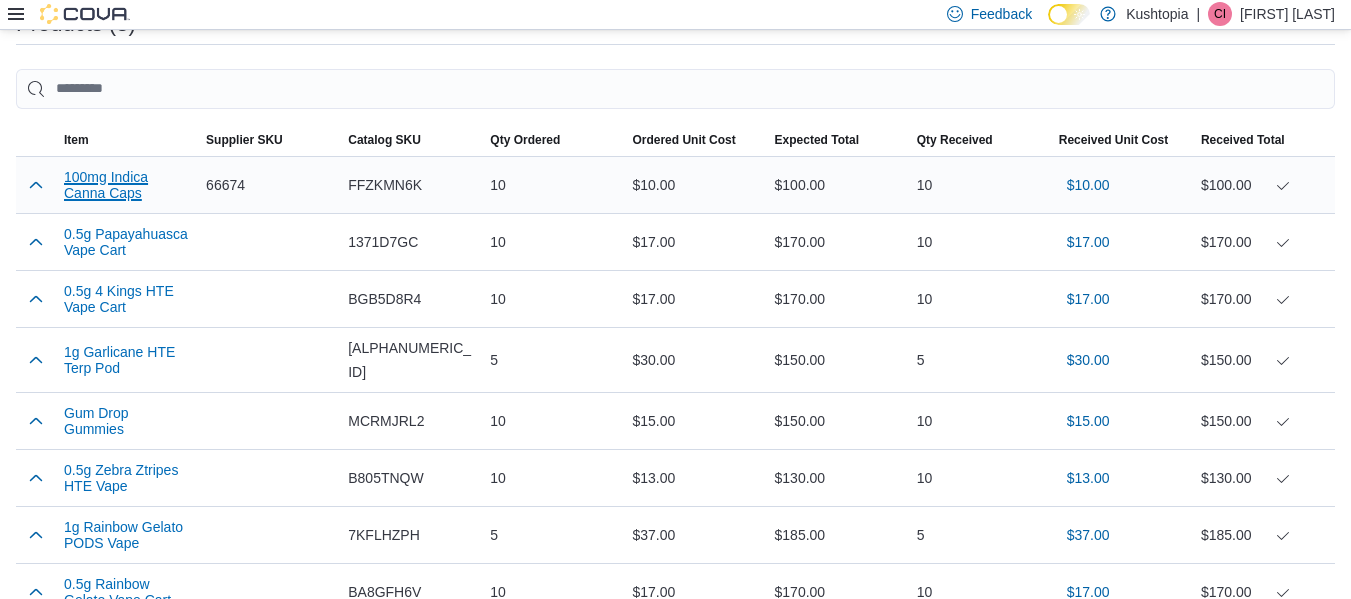 click on "100mg Indica Canna Caps" at bounding box center [127, 185] 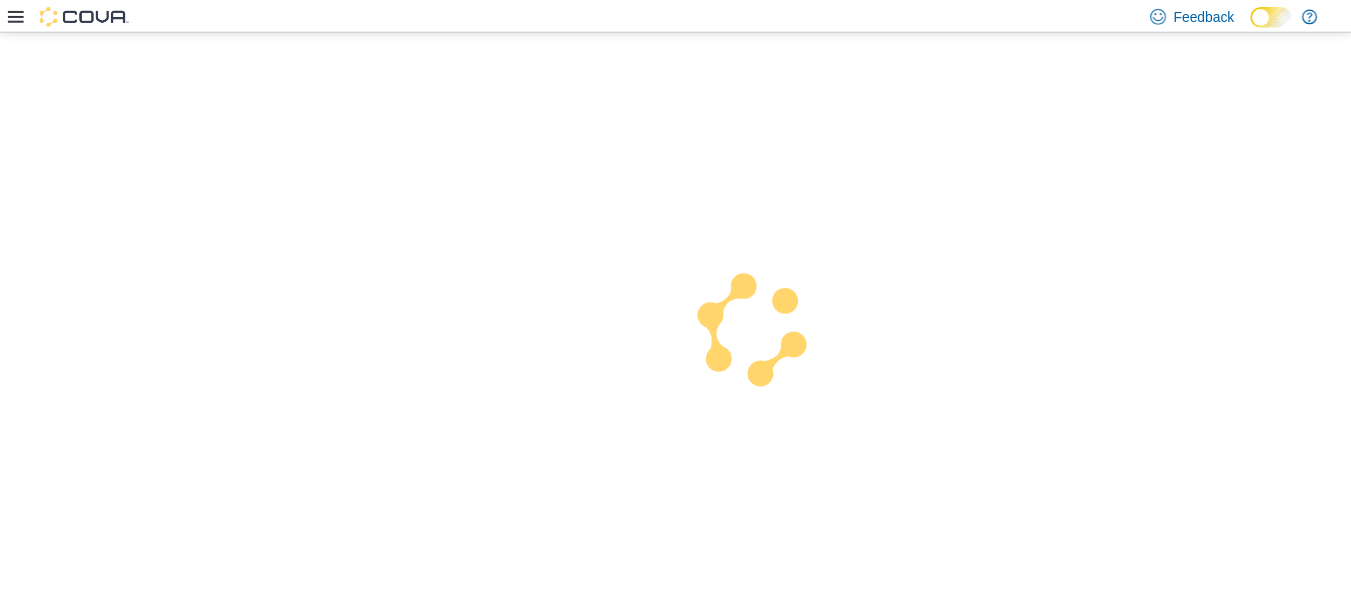 scroll, scrollTop: 0, scrollLeft: 0, axis: both 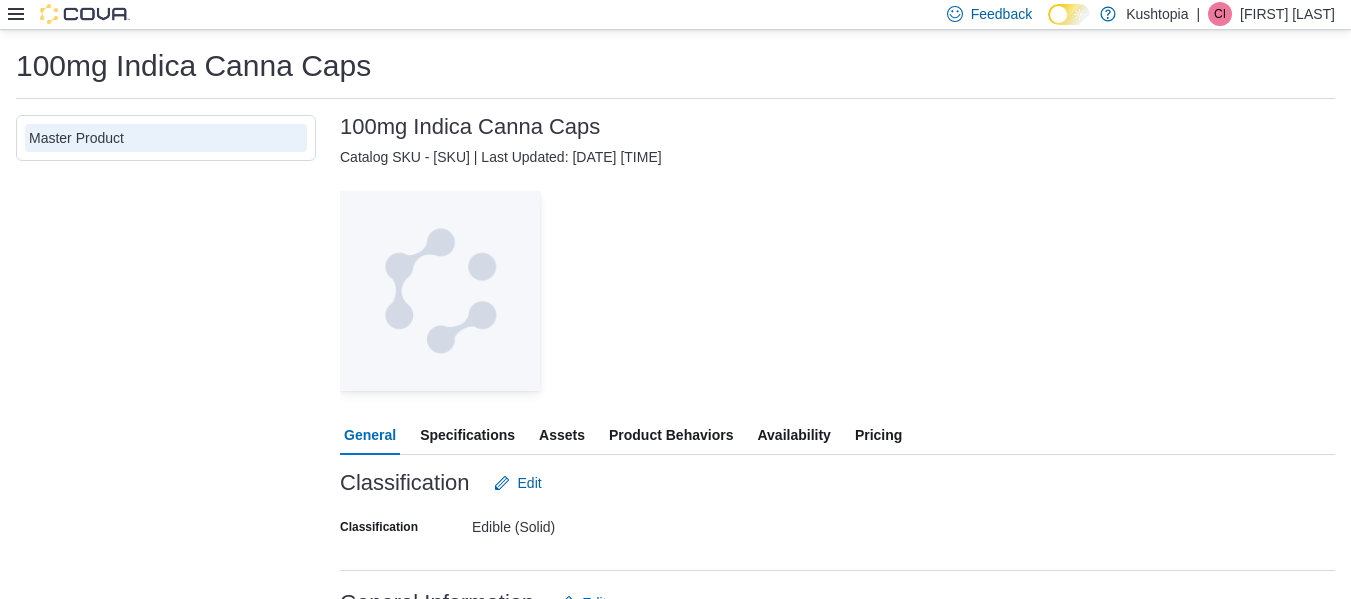 click 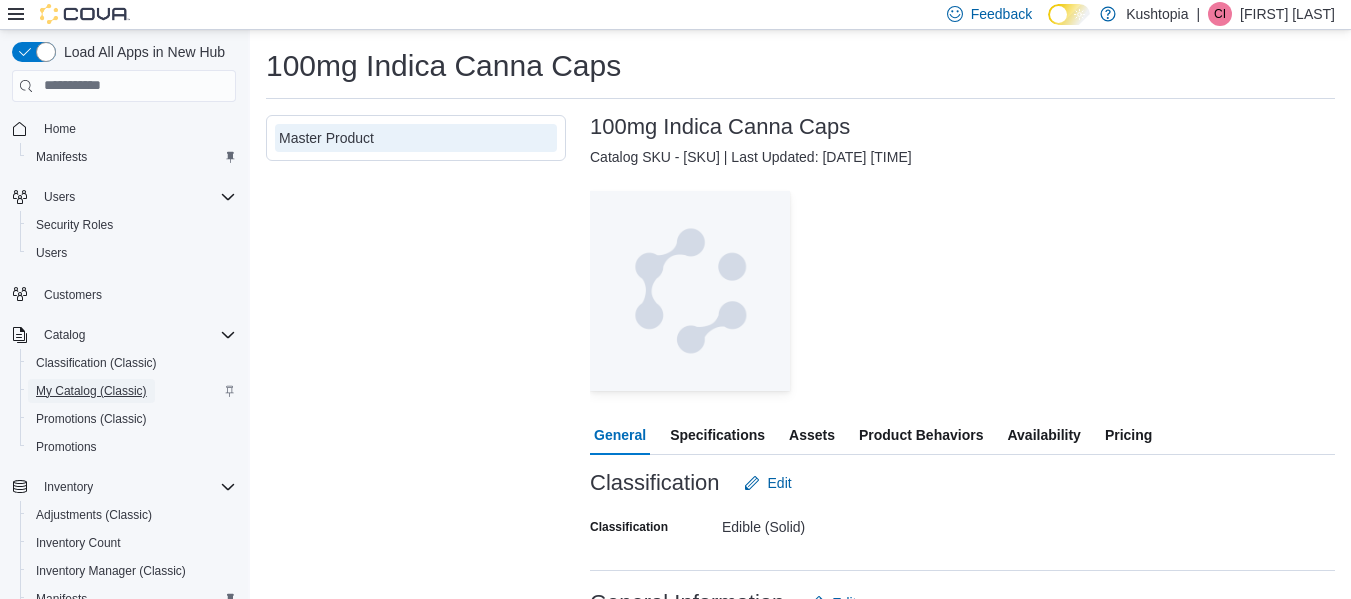 click on "My Catalog (Classic)" at bounding box center (91, 391) 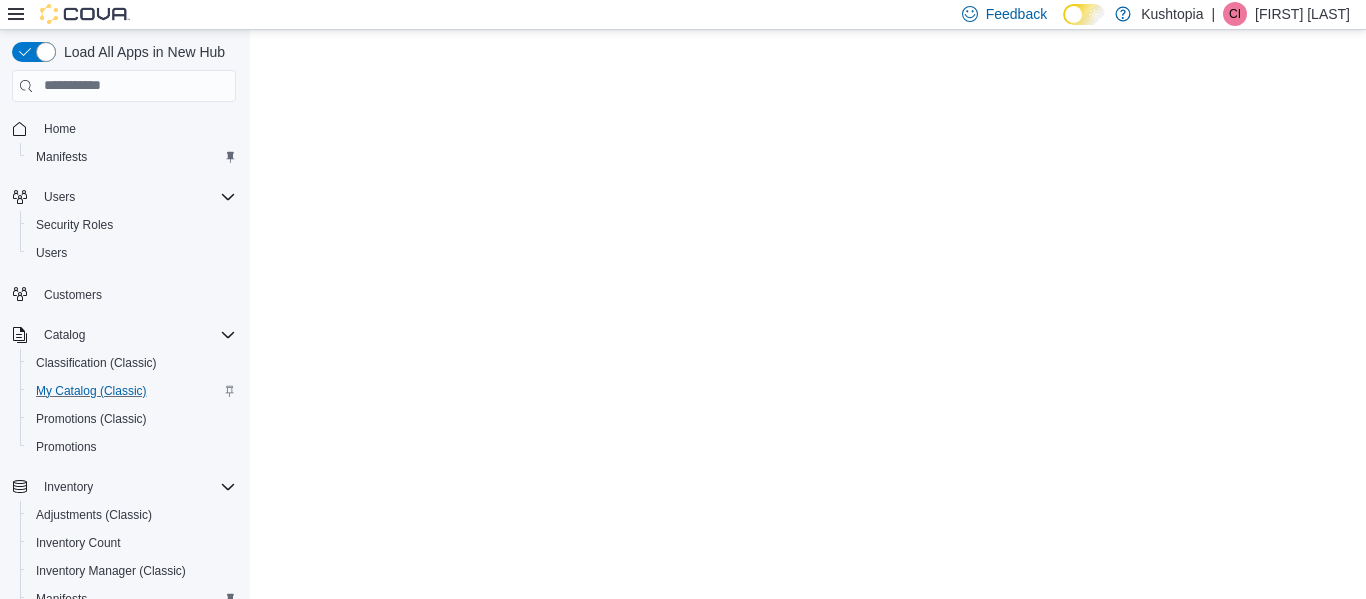 scroll, scrollTop: 0, scrollLeft: 0, axis: both 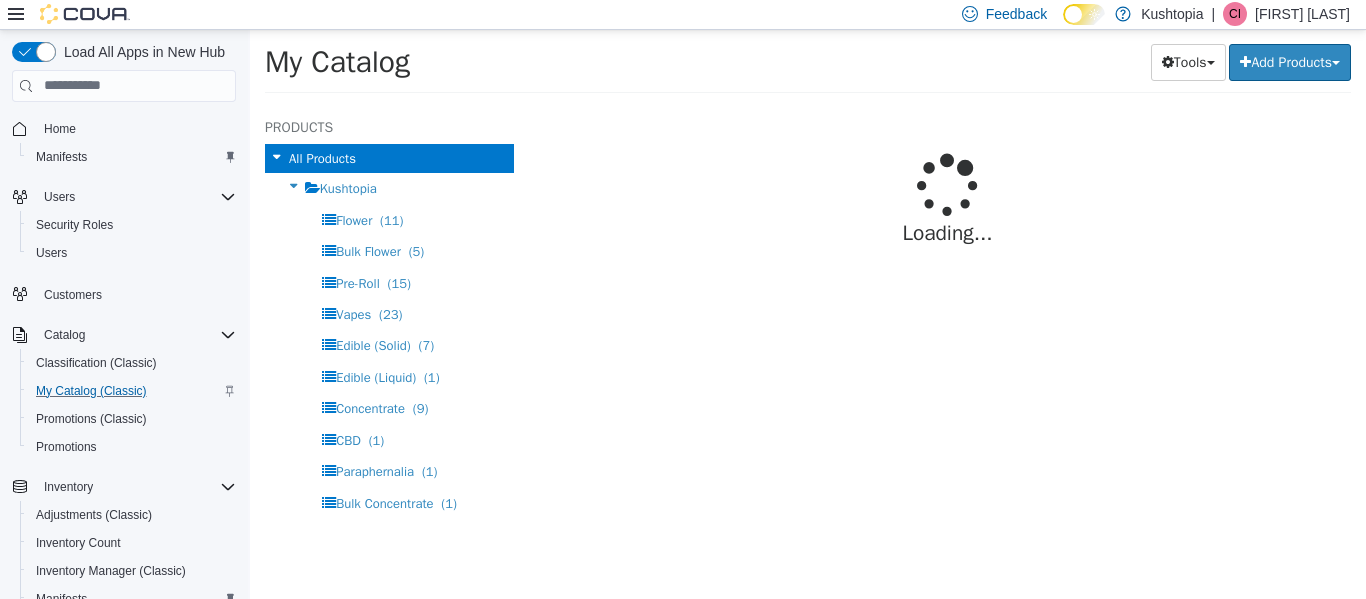 select on "**********" 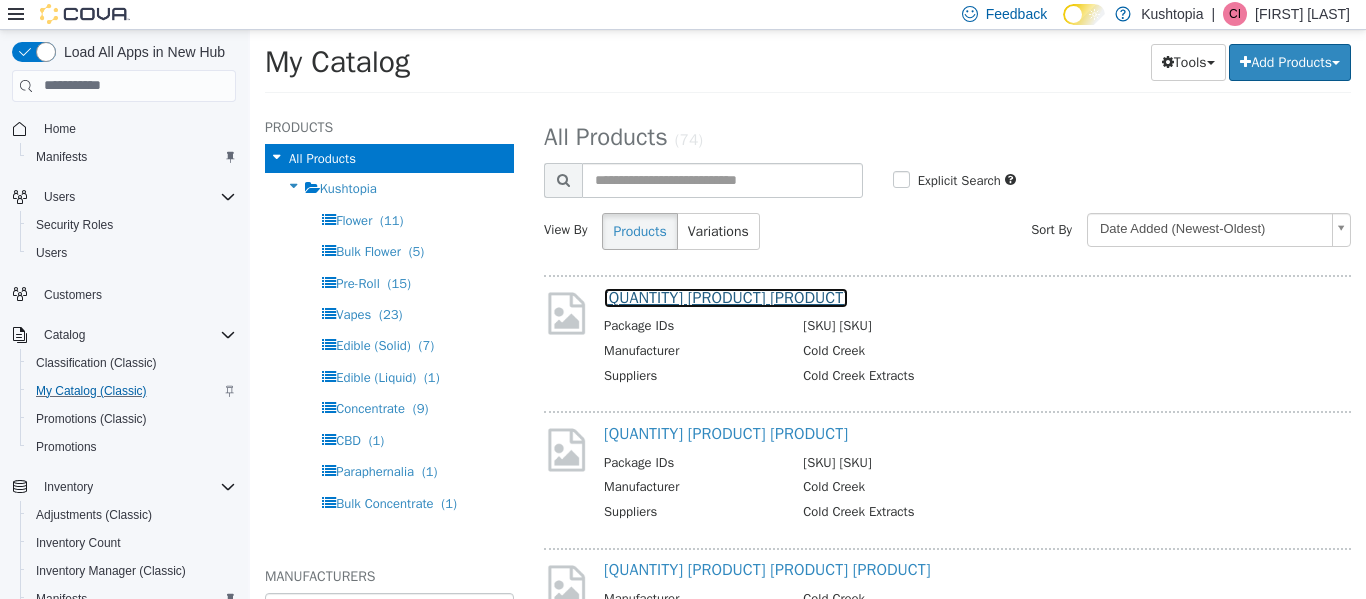 click on "0.5g Papayahuasca Vape Cart" at bounding box center (726, 297) 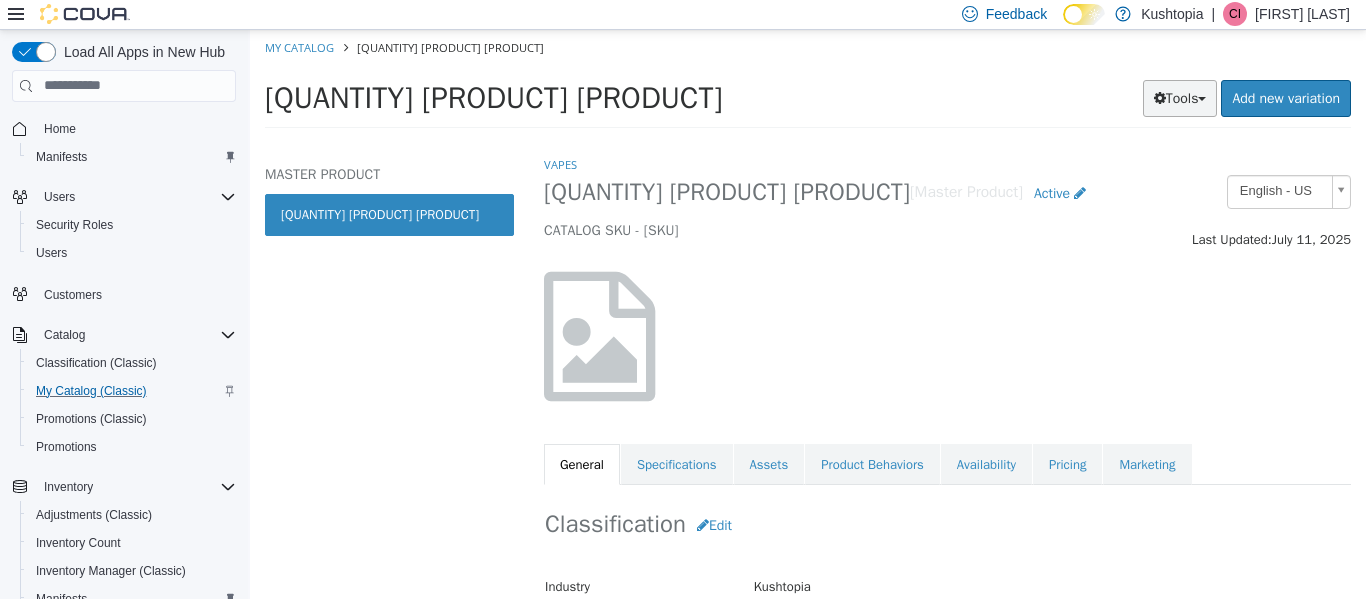 click on "Tools" at bounding box center (1180, 97) 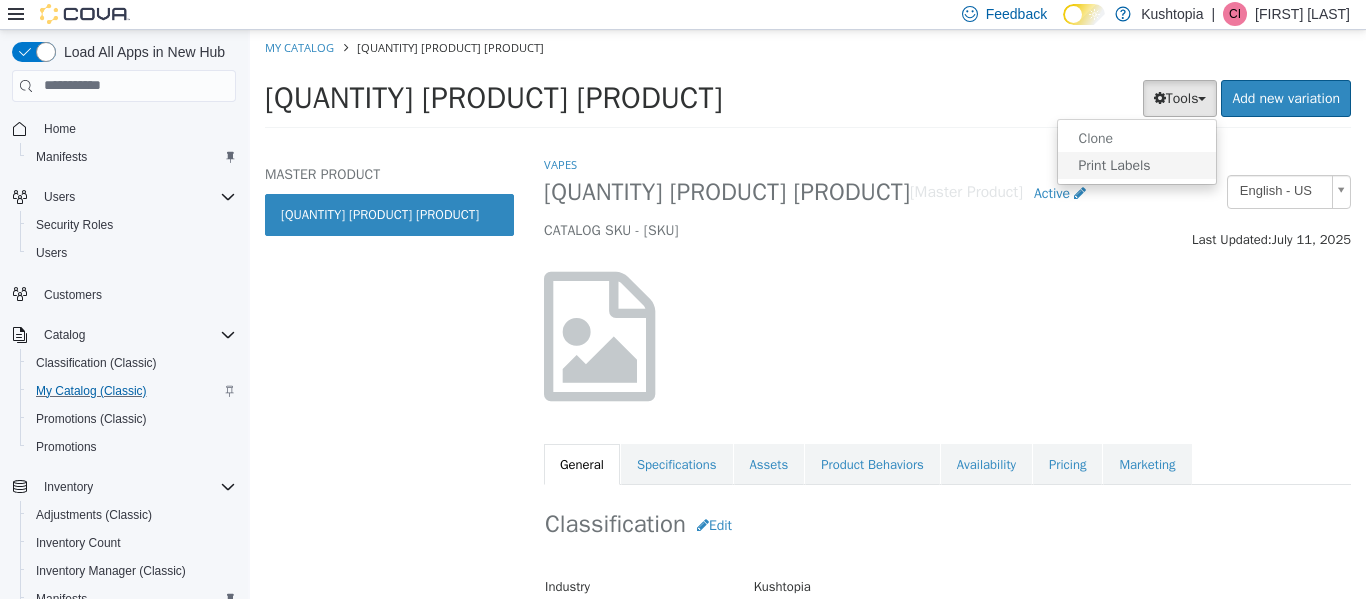 click on "Print Labels" at bounding box center (1137, 164) 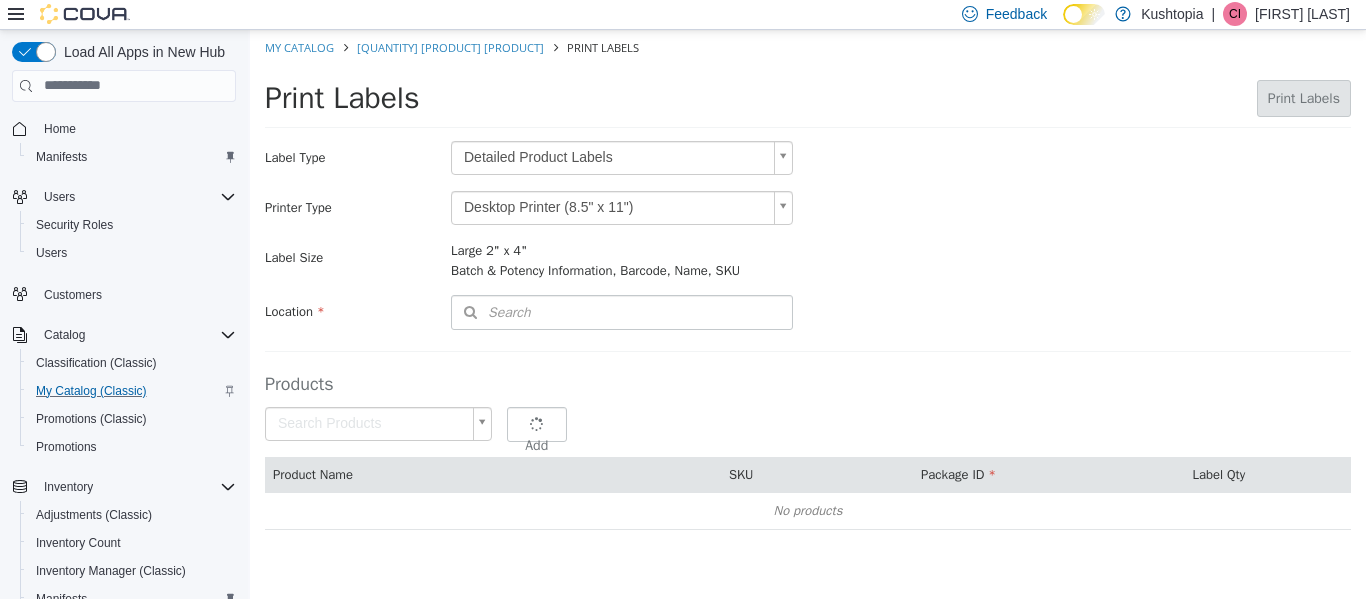 type 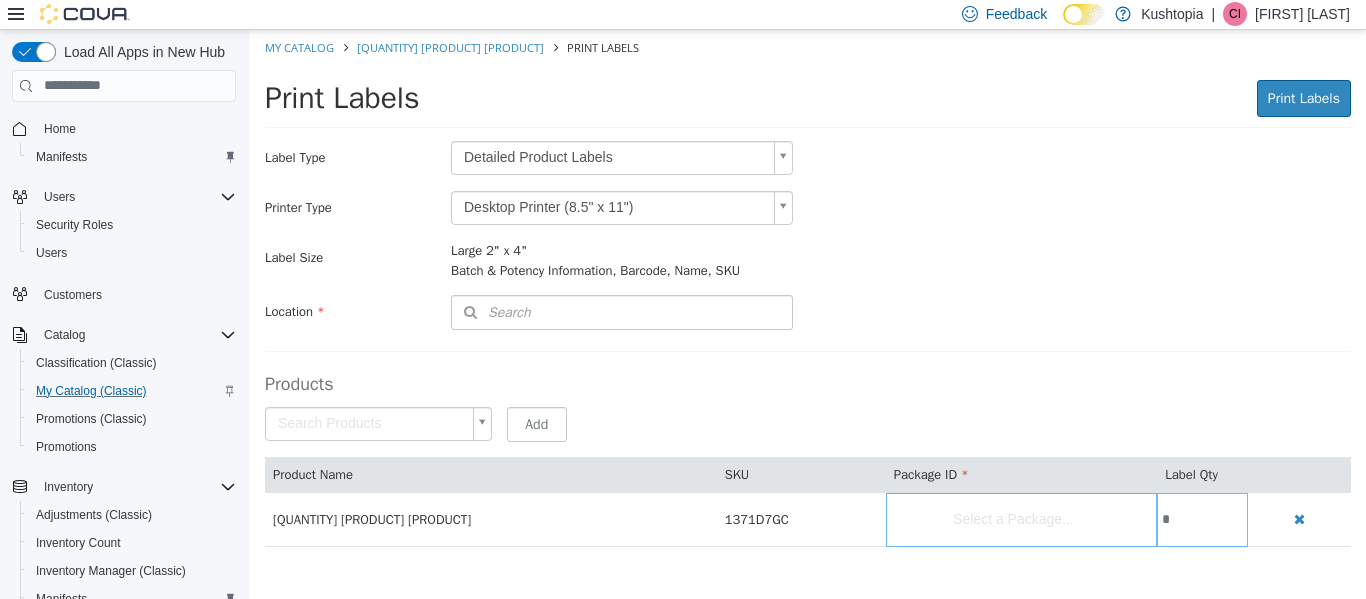 scroll, scrollTop: 51, scrollLeft: 0, axis: vertical 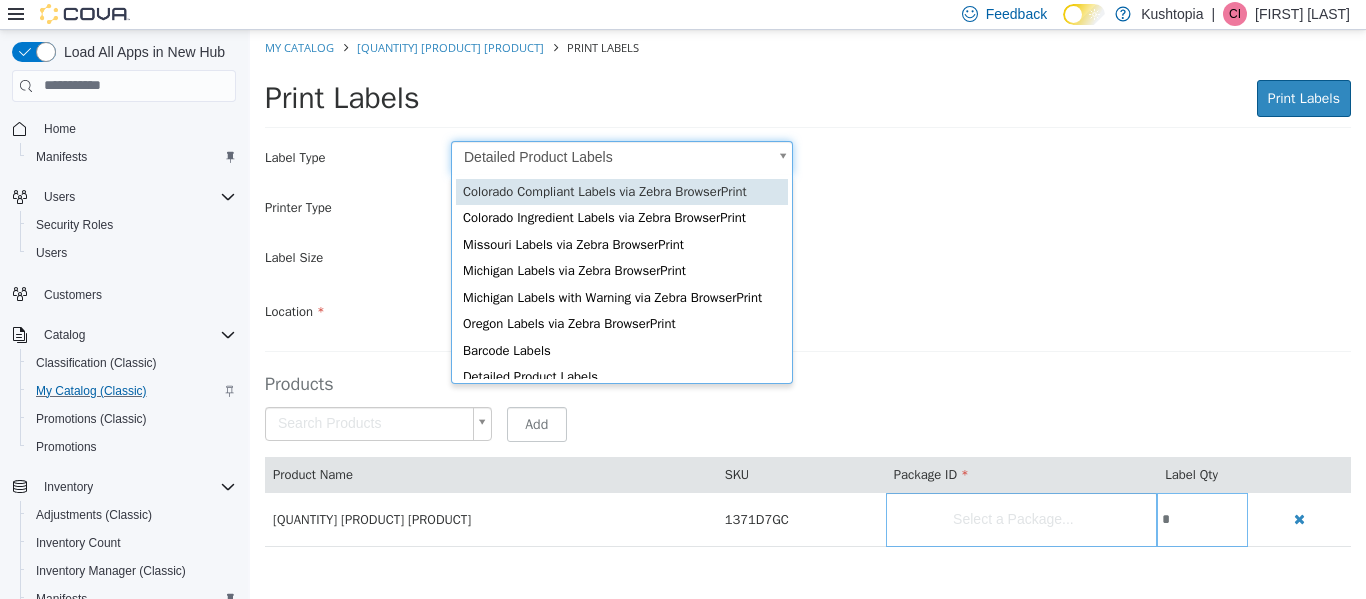 type on "*" 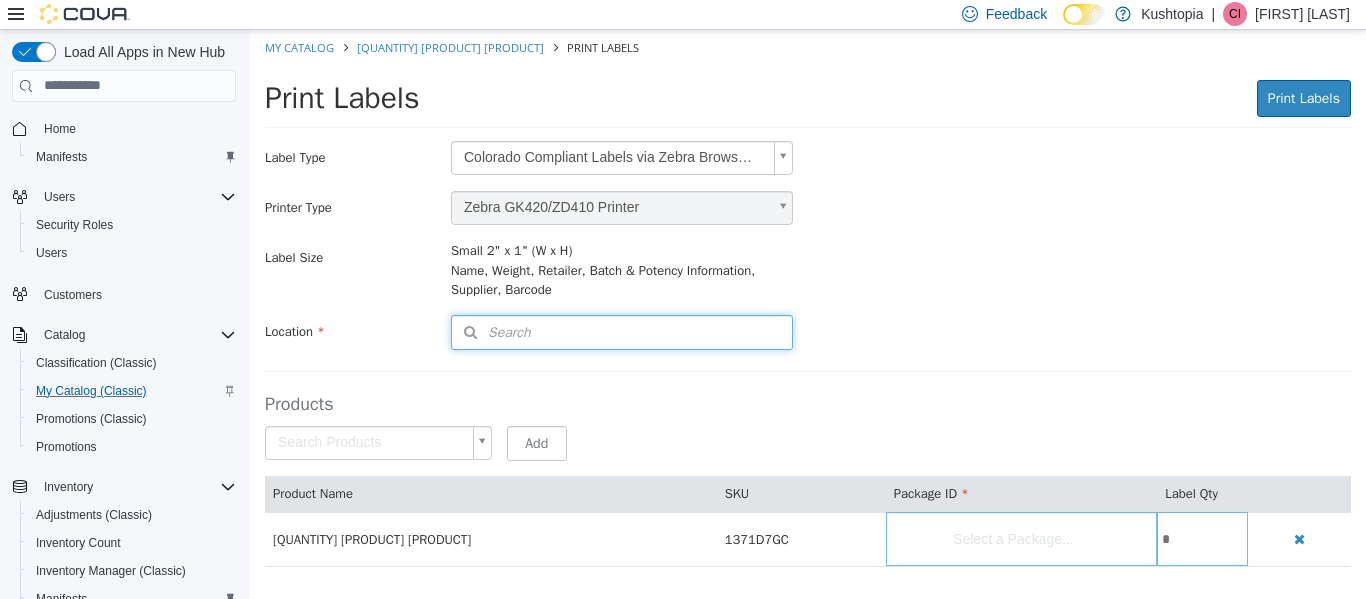 click on "Search" at bounding box center (622, 331) 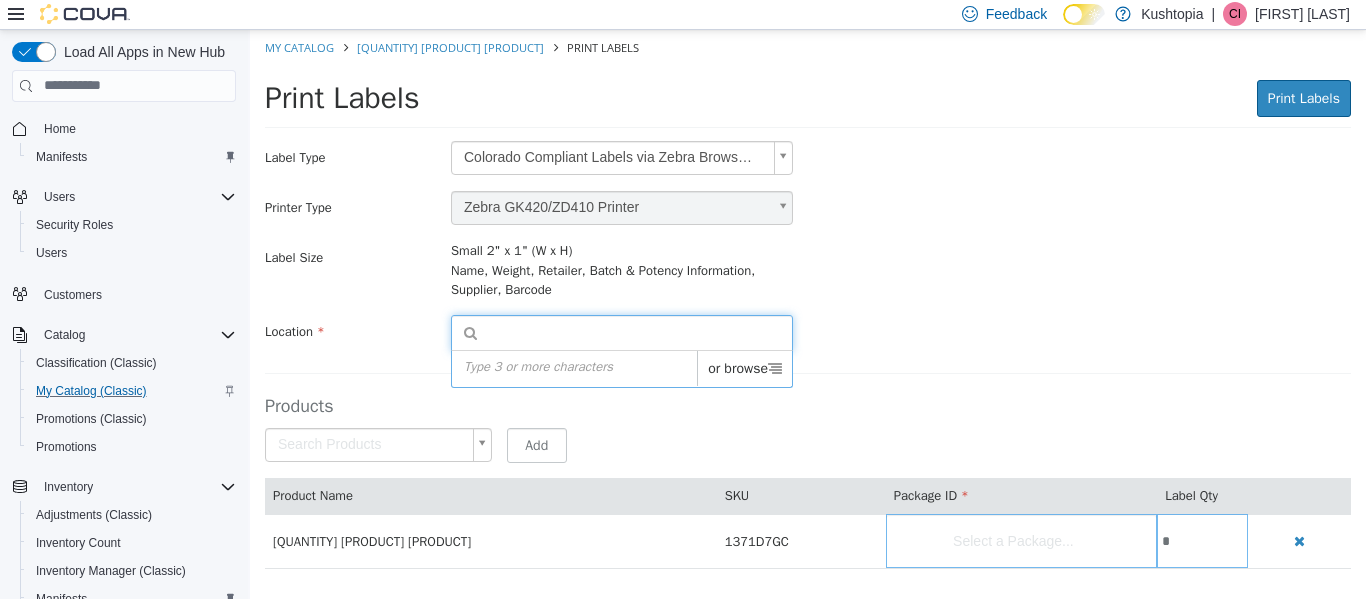 click at bounding box center (775, 367) 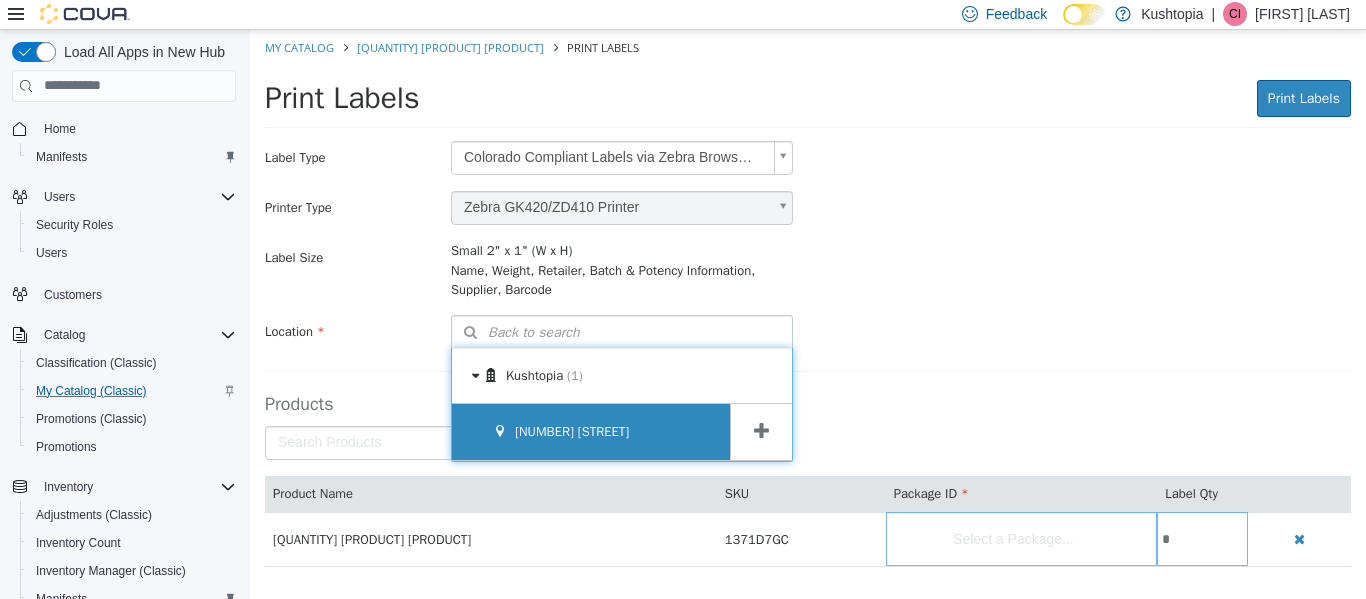 click on "[ADDRESS]" at bounding box center (572, 430) 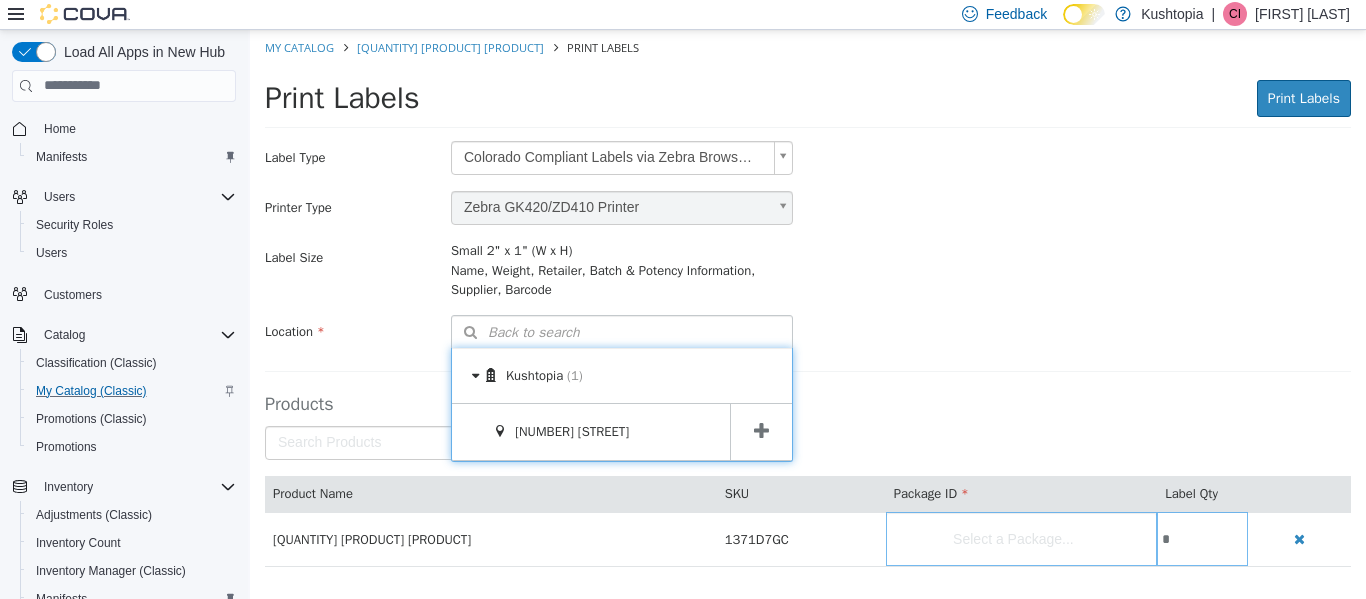 click at bounding box center (761, 431) 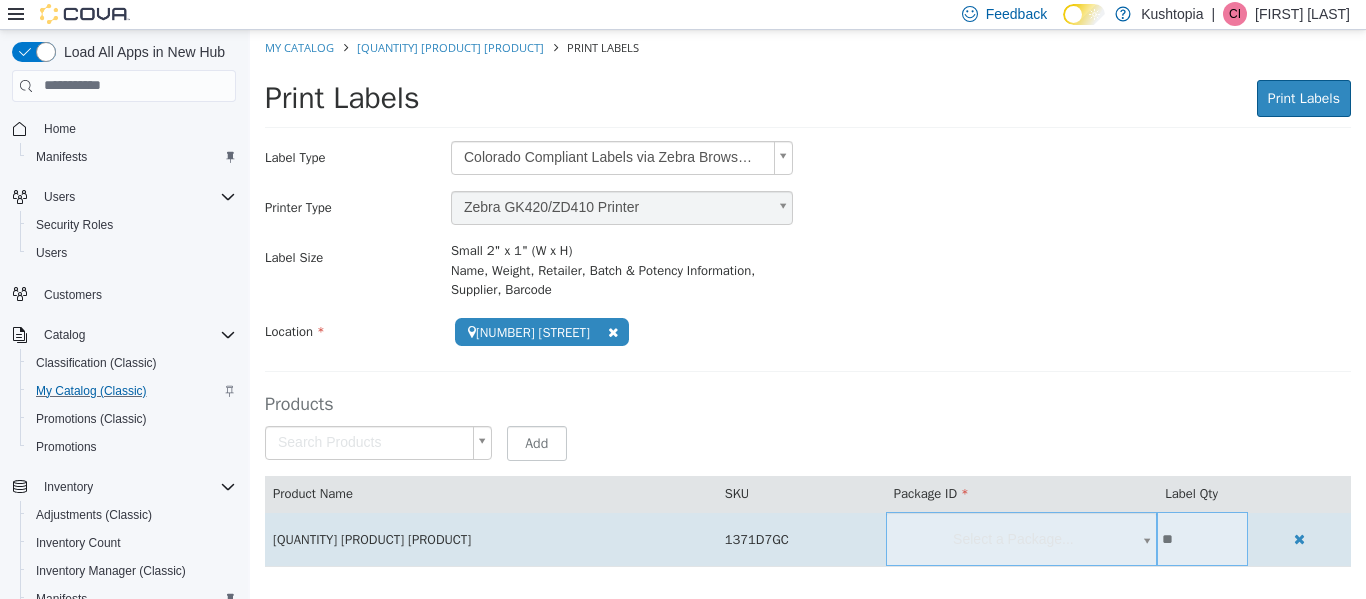 type on "**" 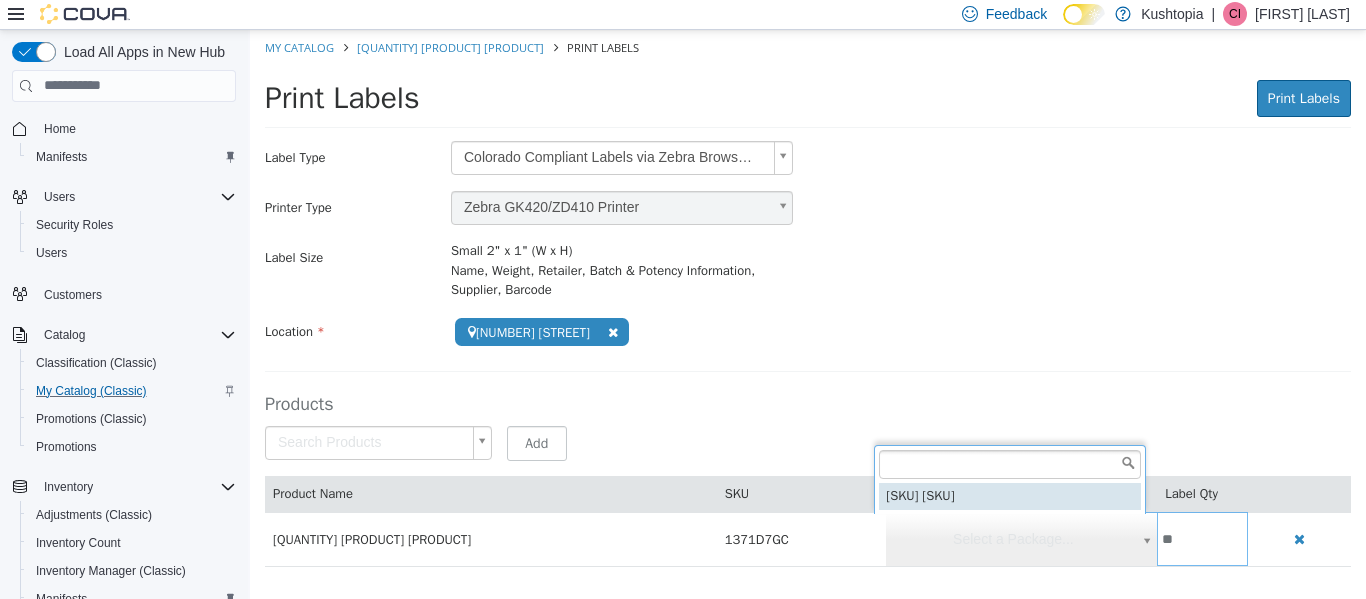type on "**********" 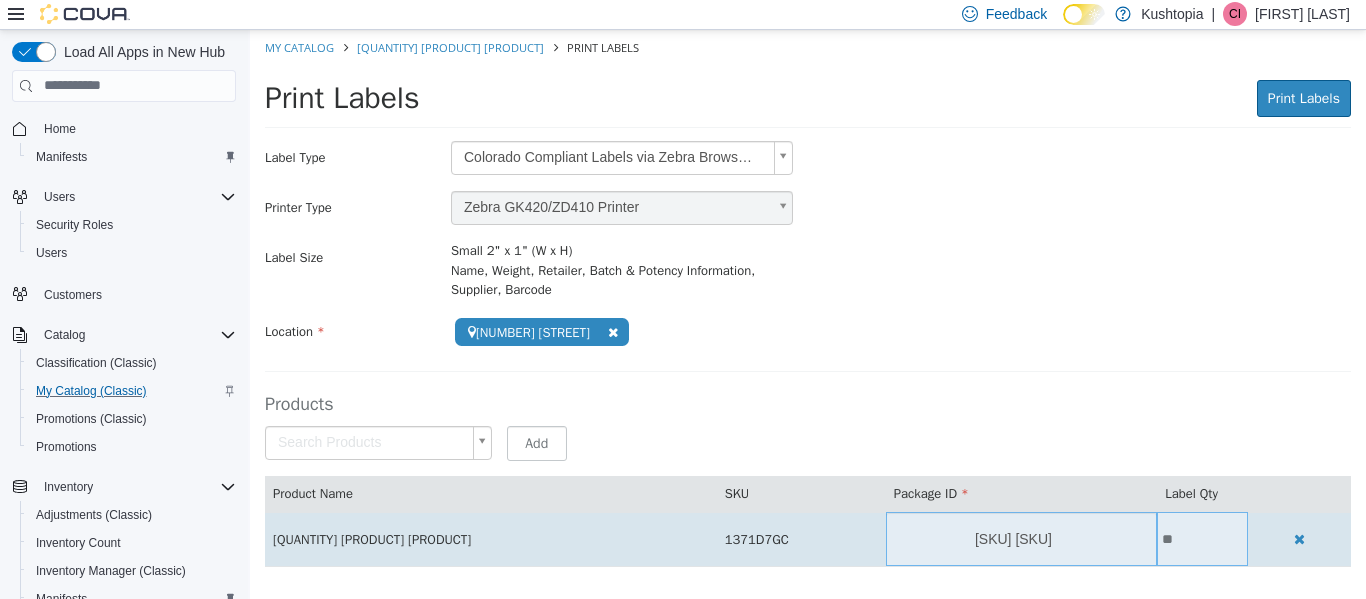 scroll, scrollTop: 0, scrollLeft: 0, axis: both 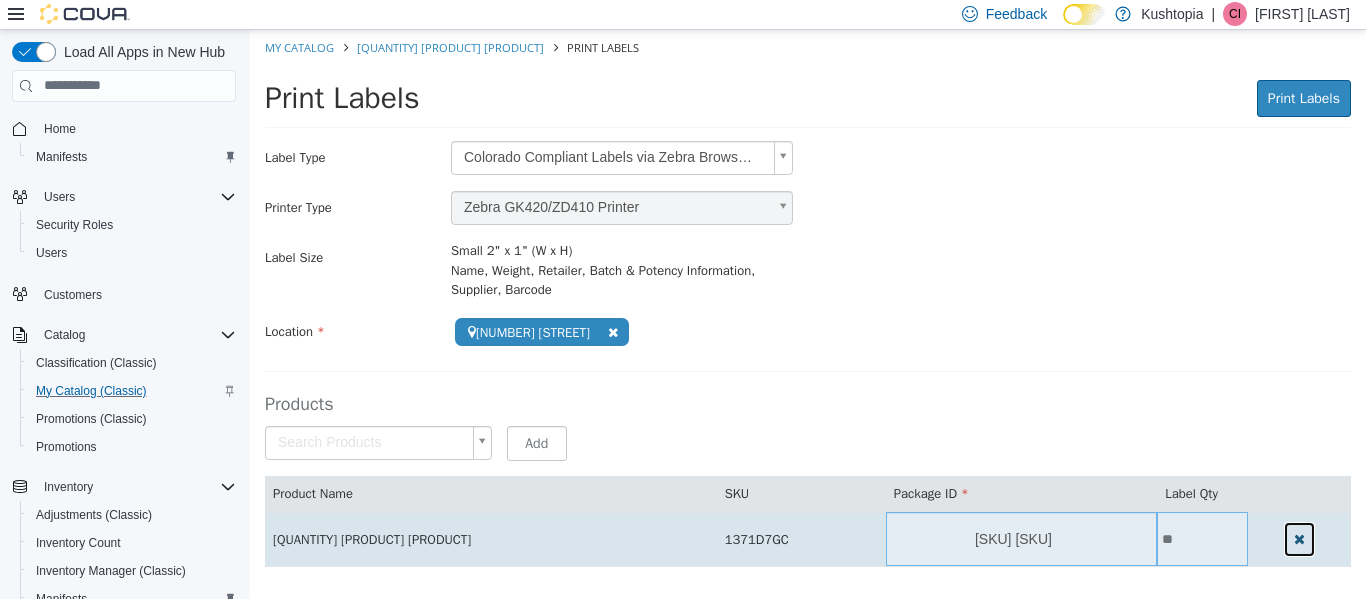 click at bounding box center [1299, 538] 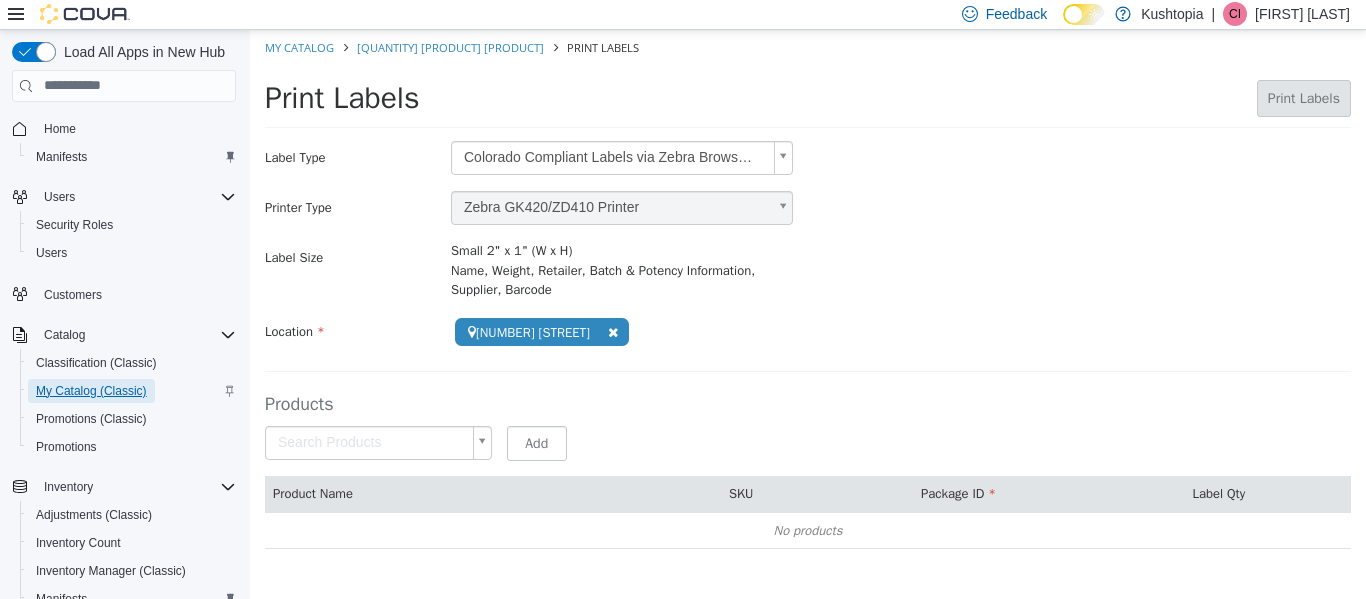 click on "My Catalog (Classic)" at bounding box center [91, 391] 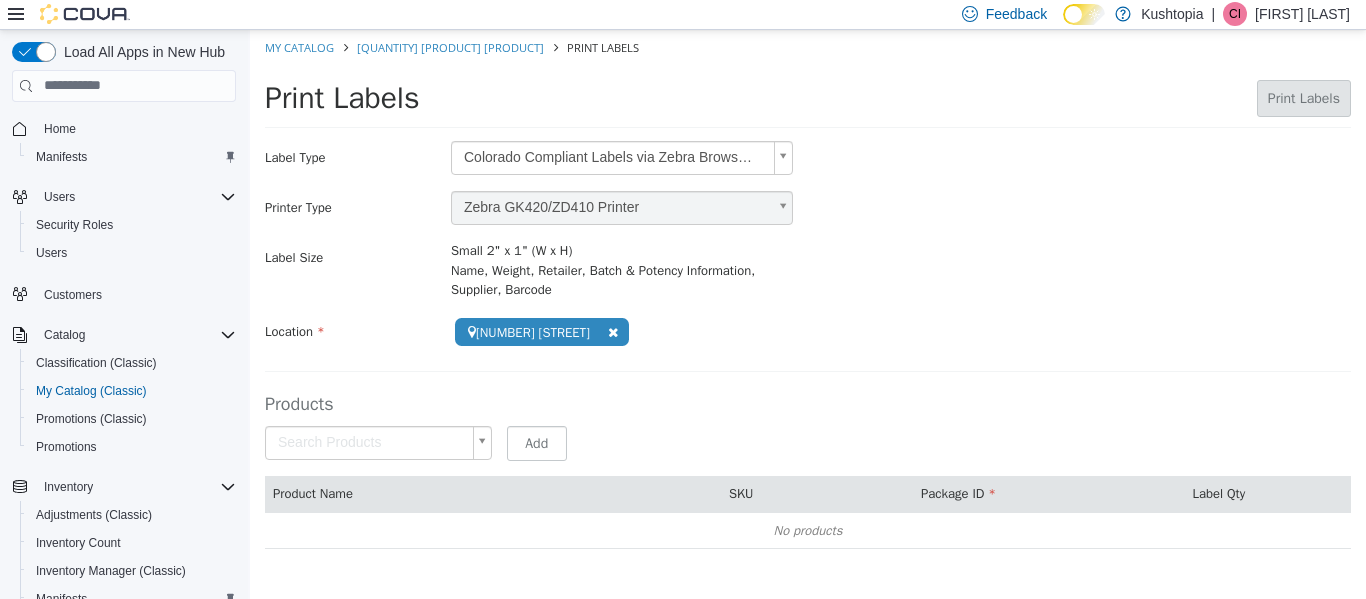 click on "**********" at bounding box center [808, 299] 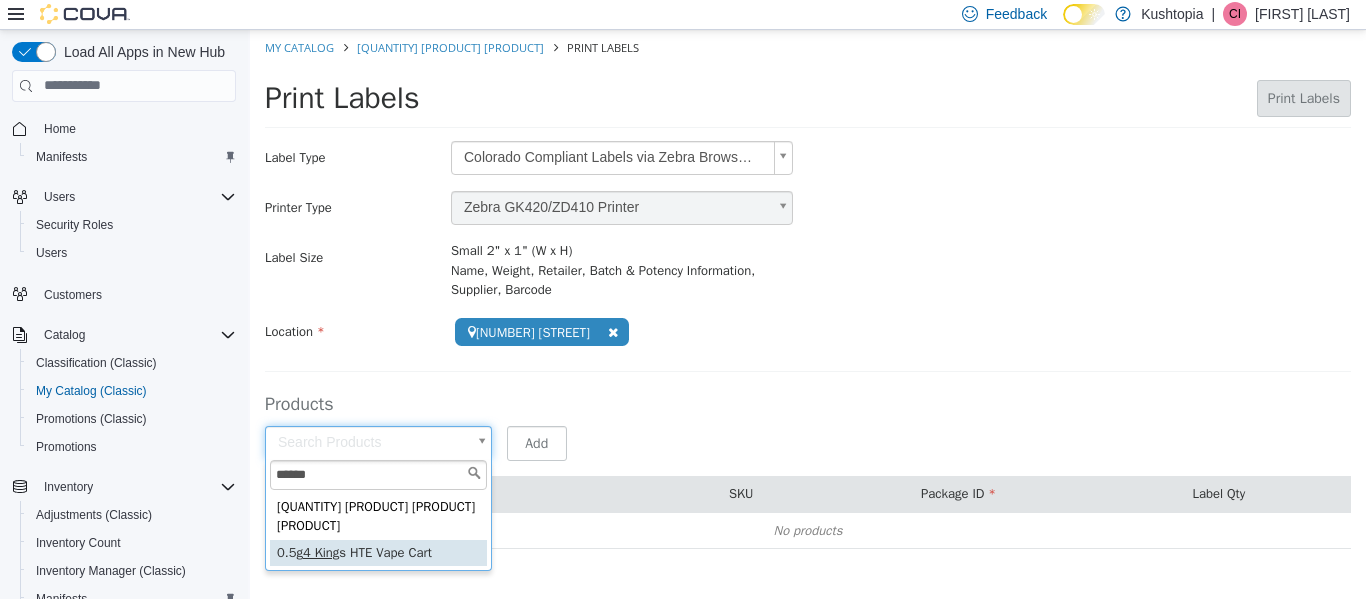 type on "******" 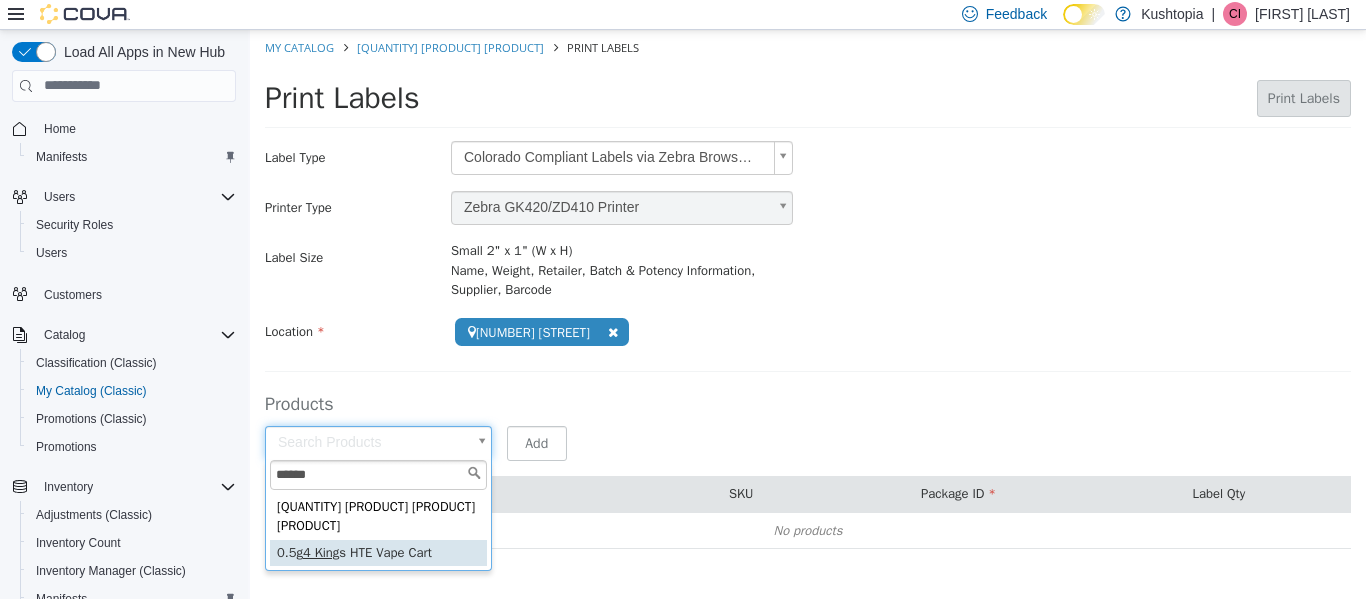 type on "**********" 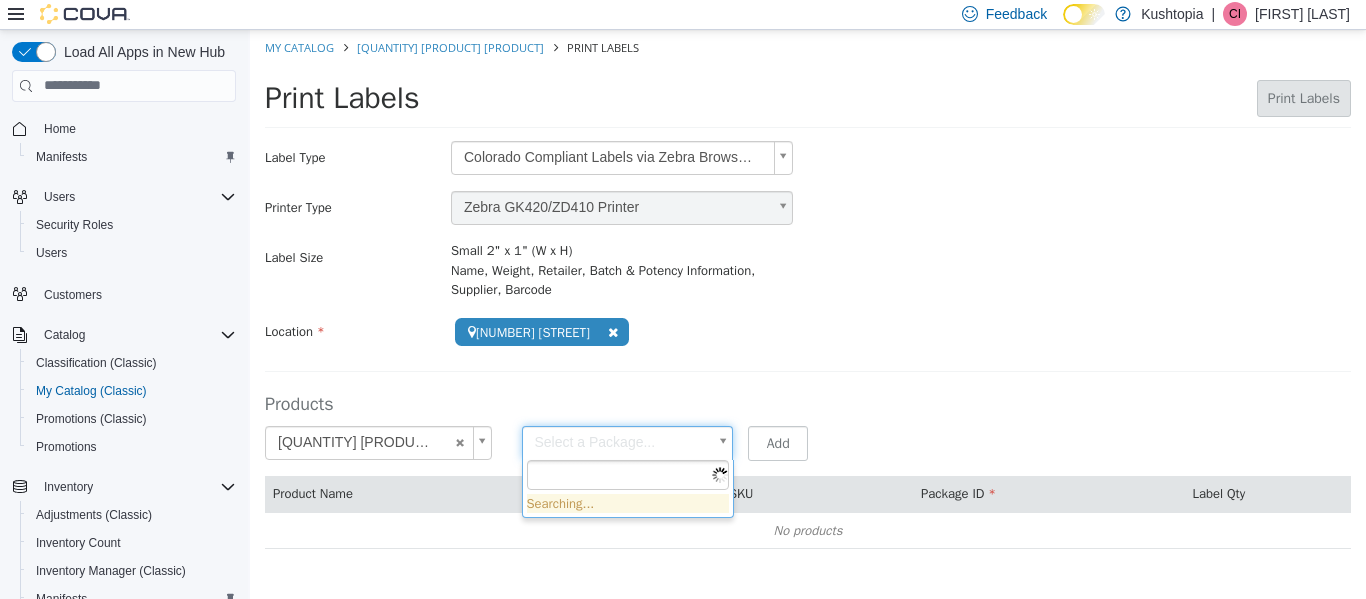 click on "**********" at bounding box center (808, 299) 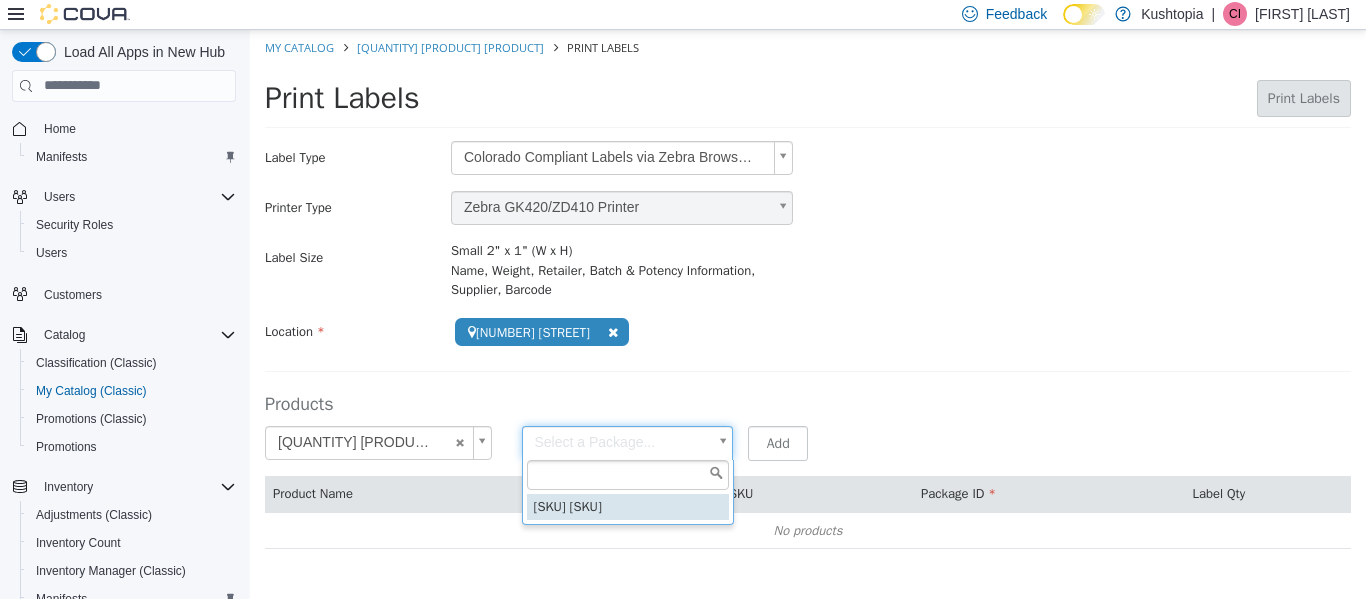 type on "**********" 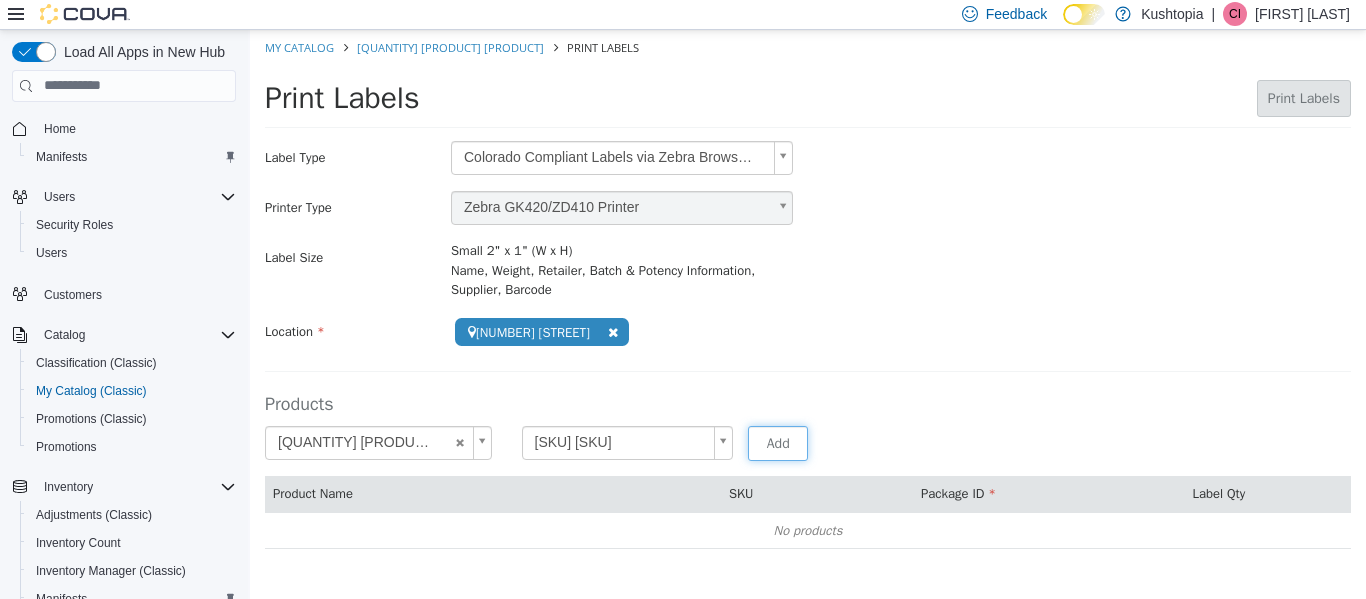 click on "Add" at bounding box center (778, 442) 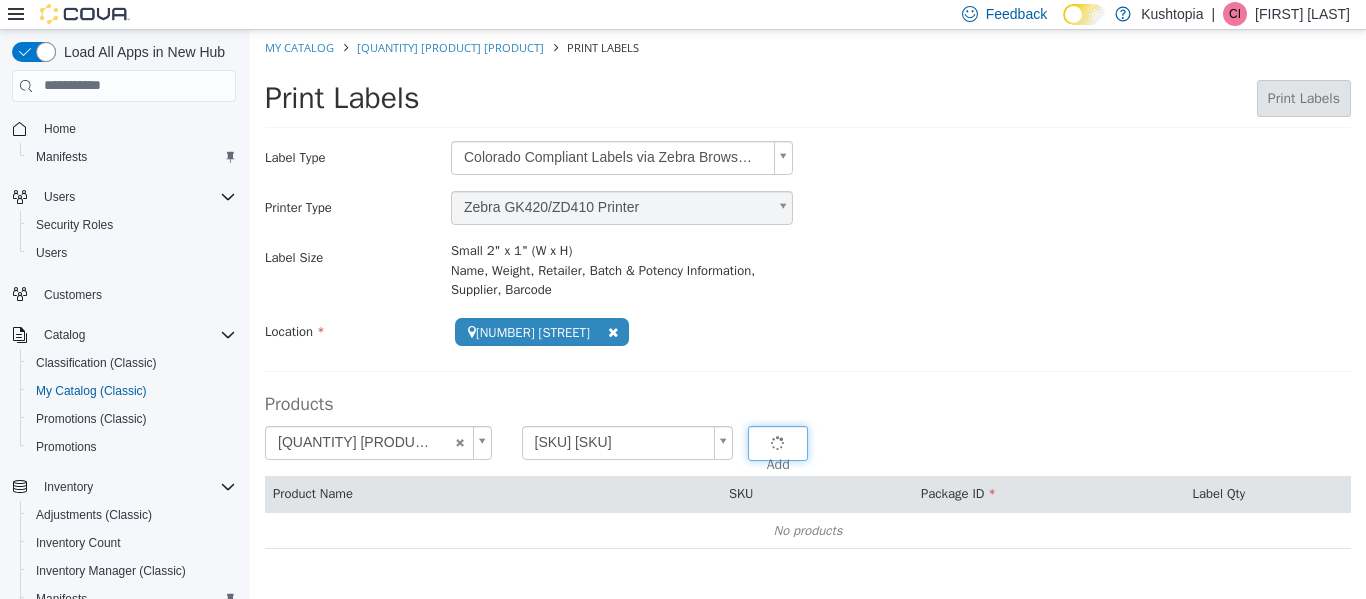 type 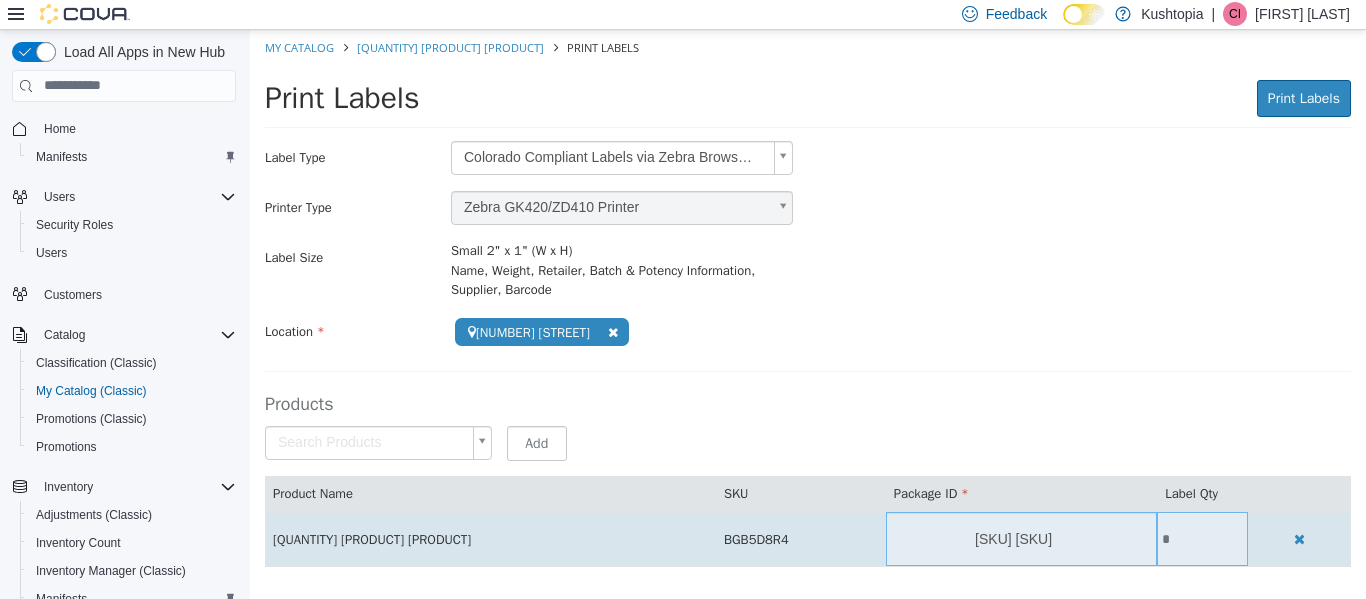 click on "*" at bounding box center (1202, 538) 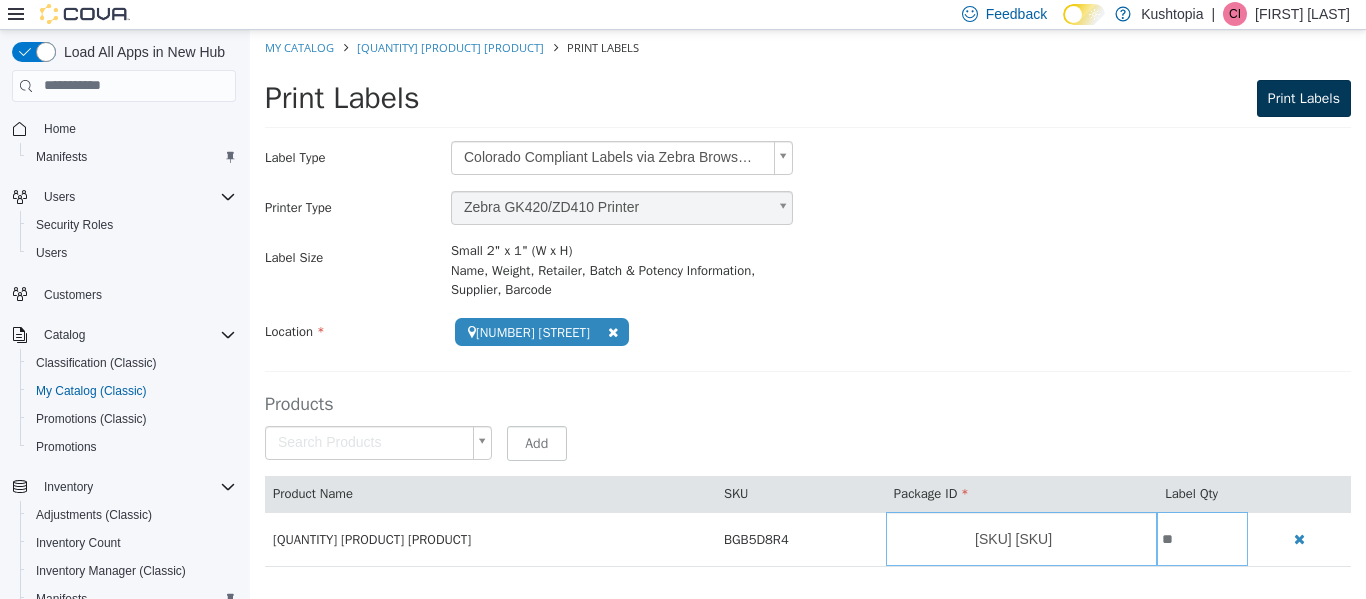 type on "**" 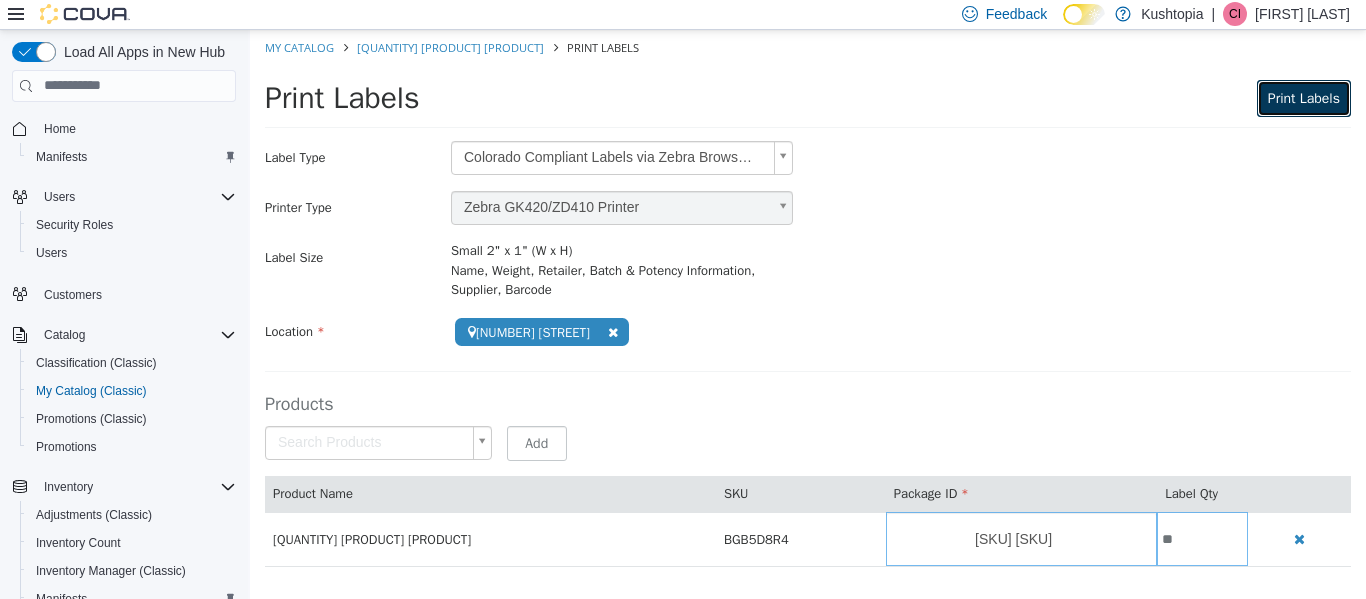 click on "Print Labels" at bounding box center [1304, 97] 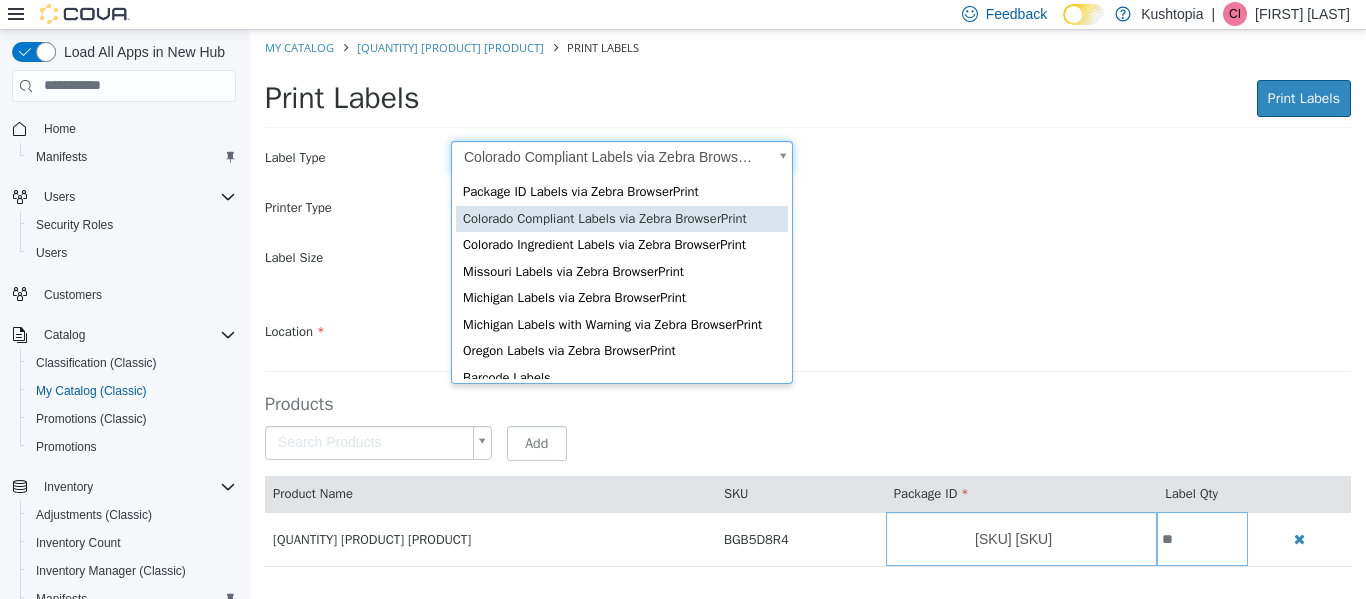 click on "**********" at bounding box center (808, 308) 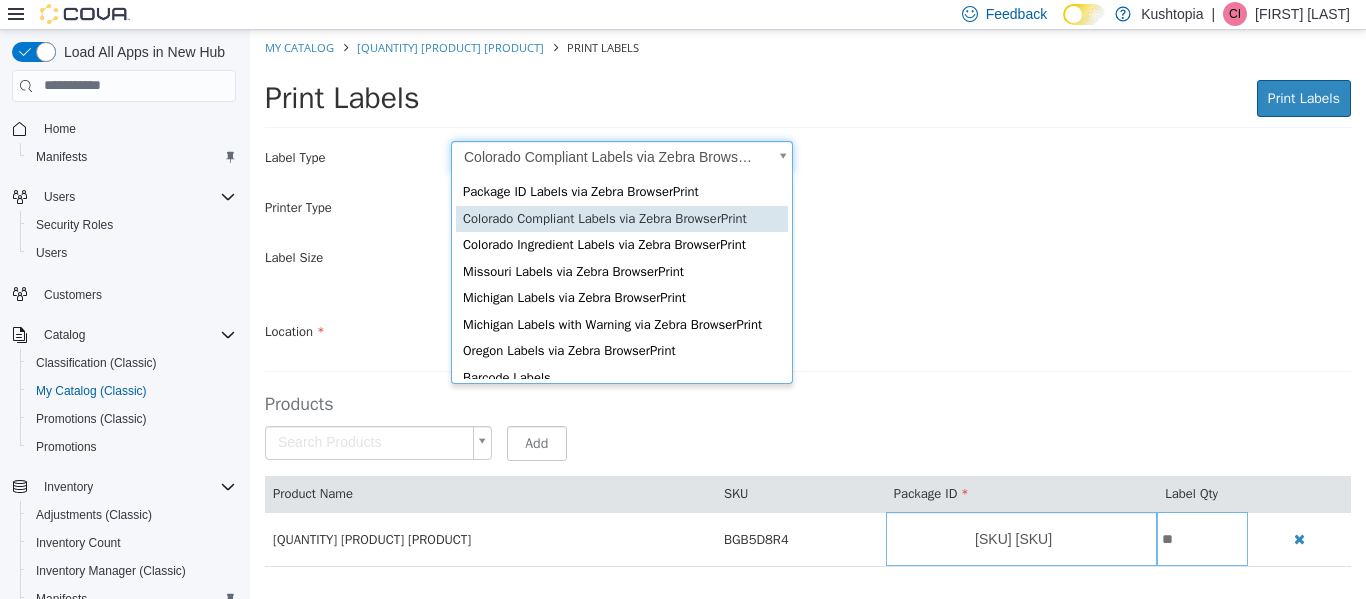 scroll, scrollTop: 0, scrollLeft: 6, axis: horizontal 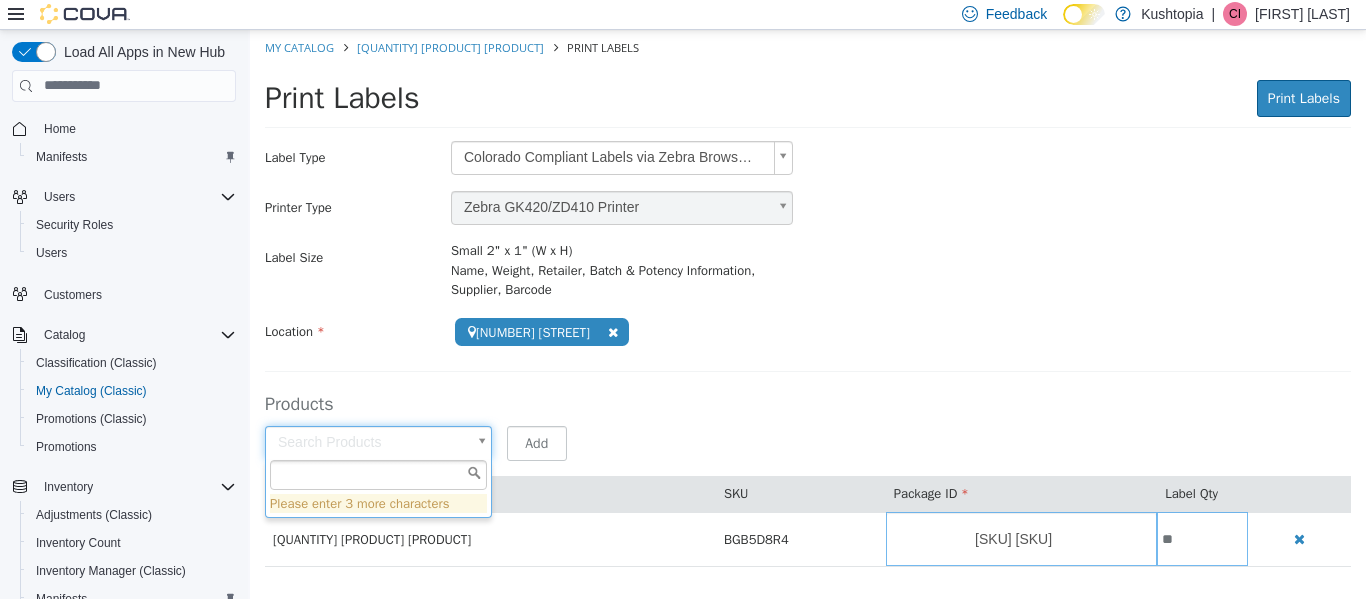 click on "**********" at bounding box center [808, 308] 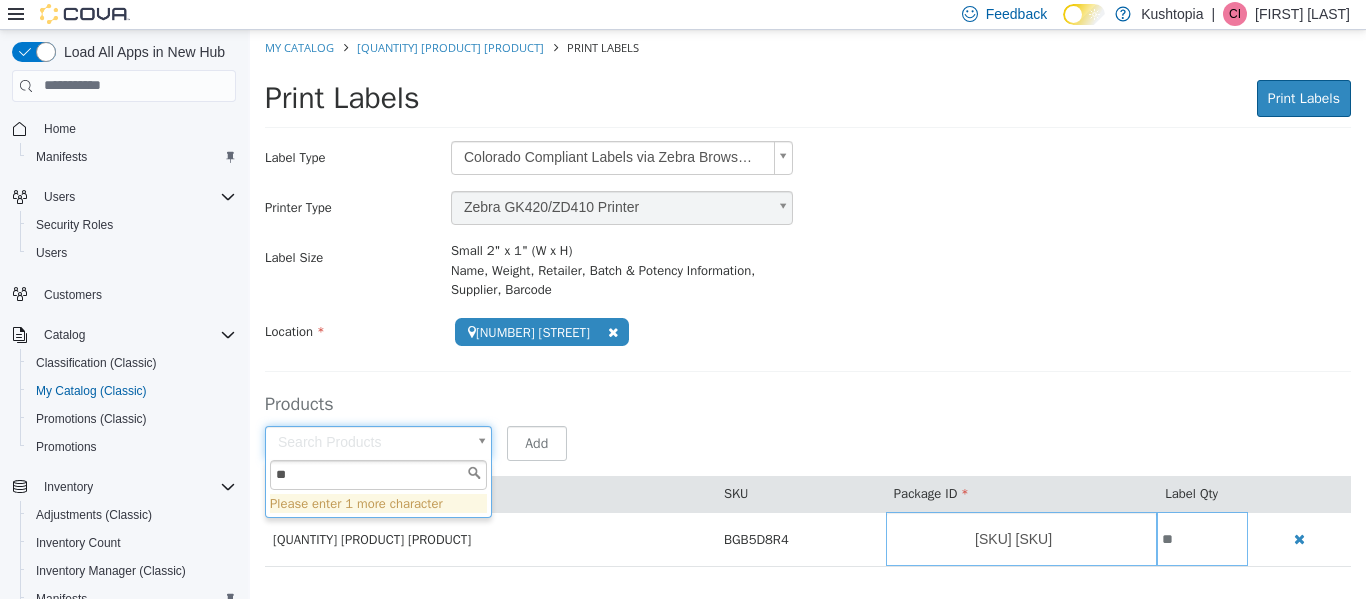 type on "*" 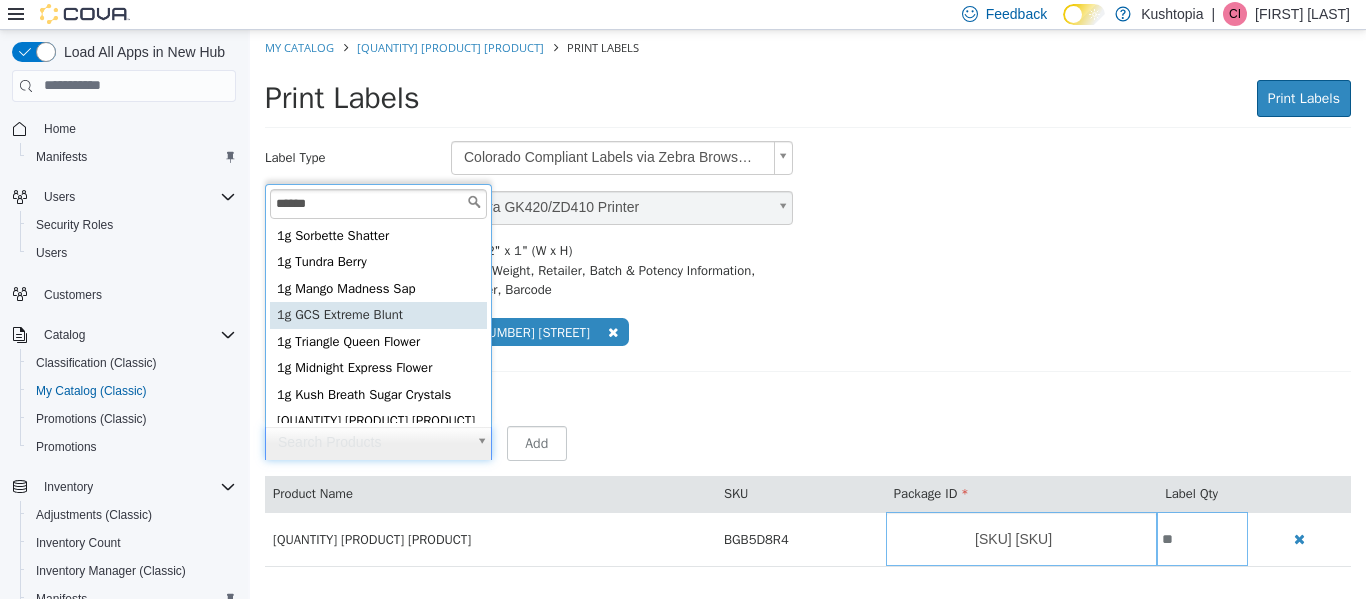 type on "******" 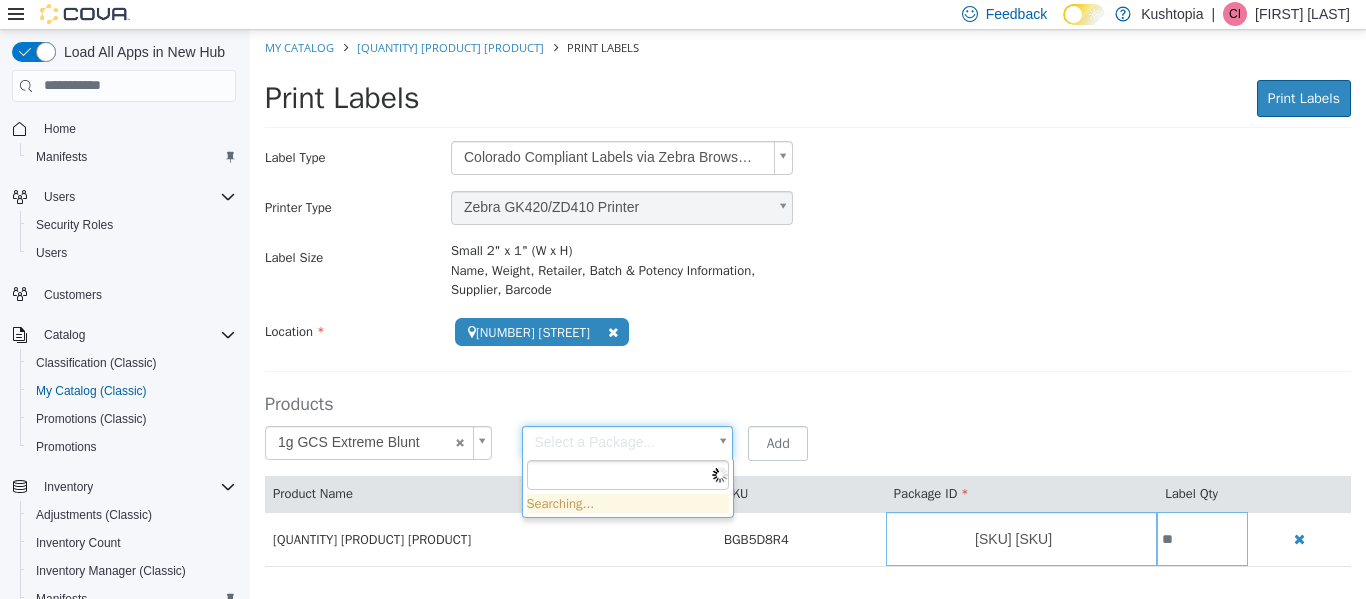 click on "**********" at bounding box center [808, 308] 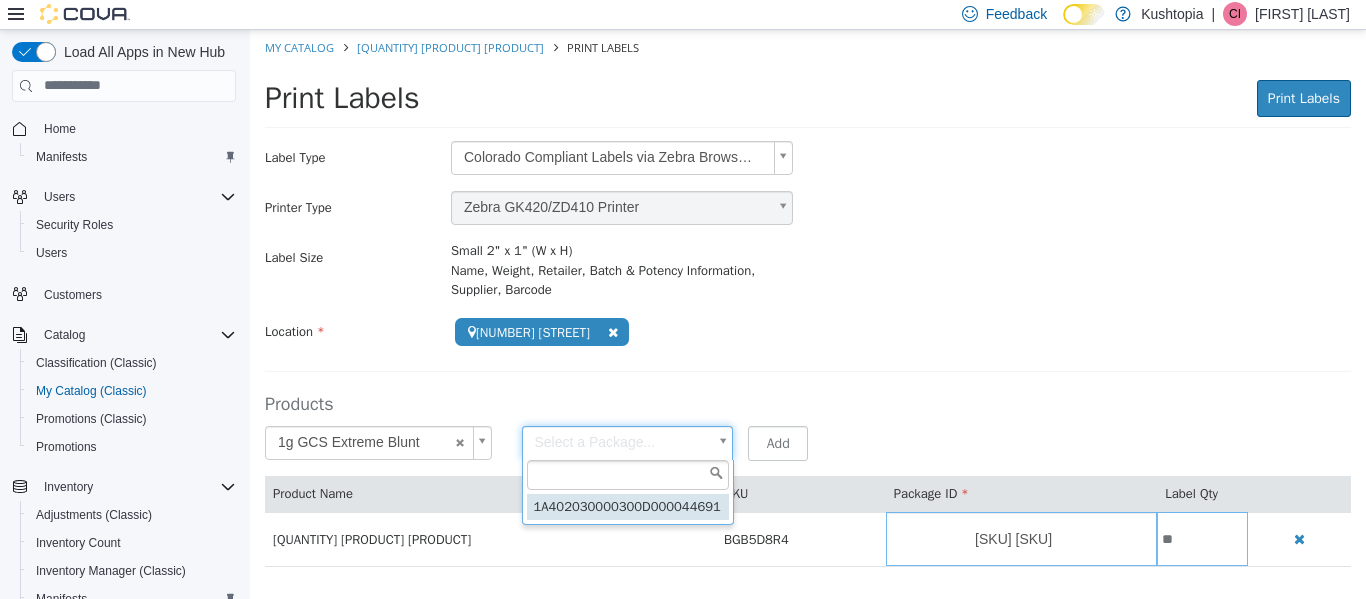 type on "**********" 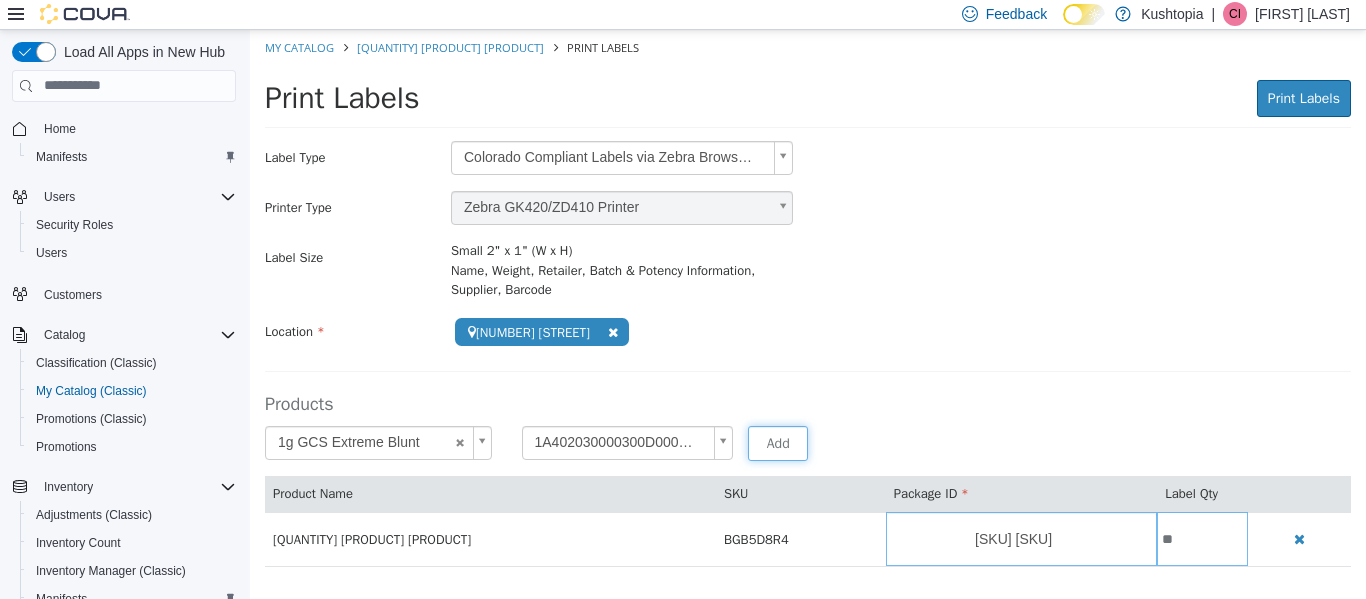 click on "Add" at bounding box center (778, 442) 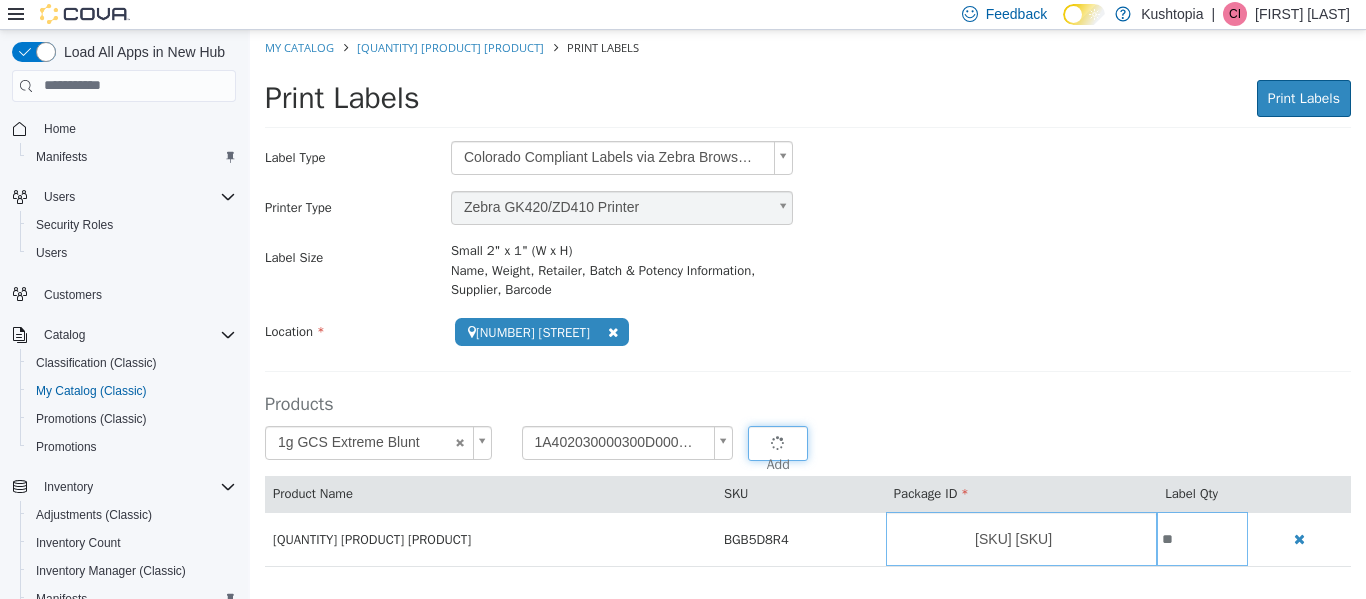 type 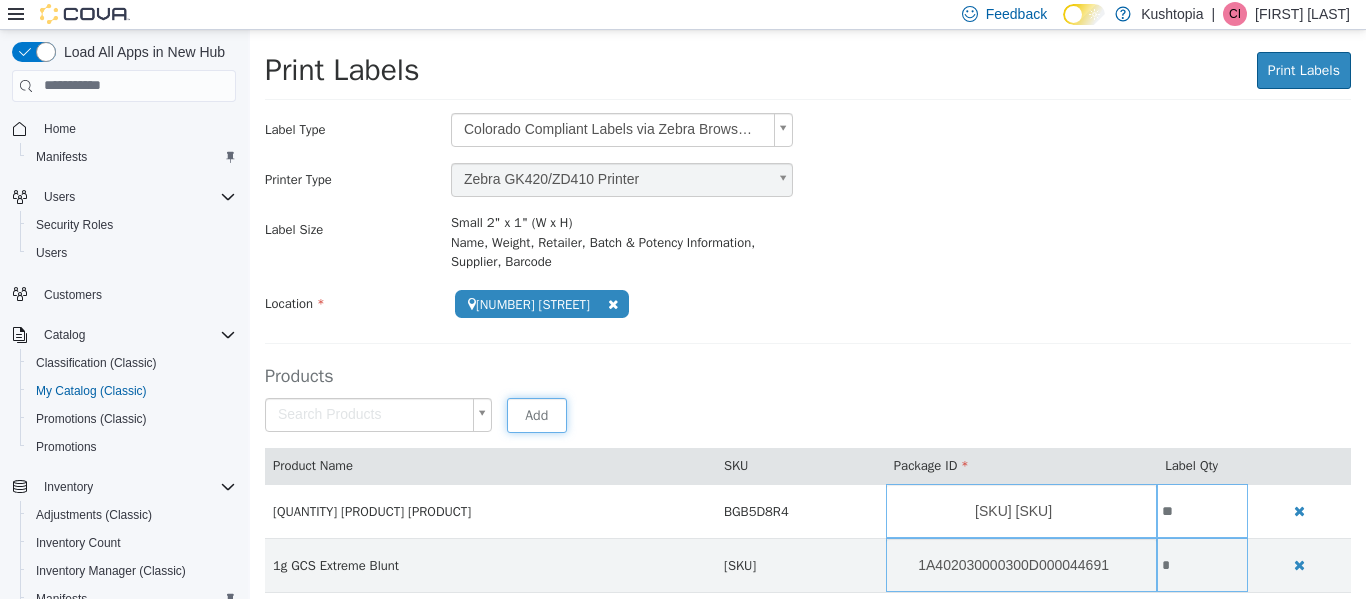 scroll, scrollTop: 43, scrollLeft: 0, axis: vertical 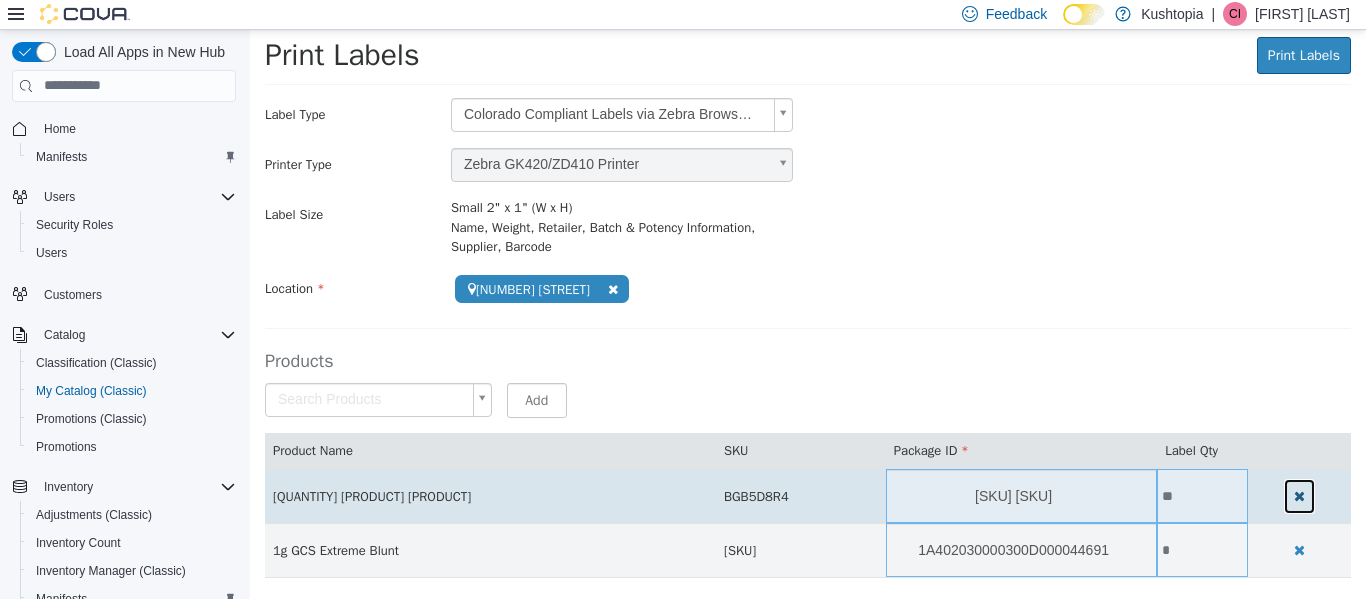 click at bounding box center [1299, 495] 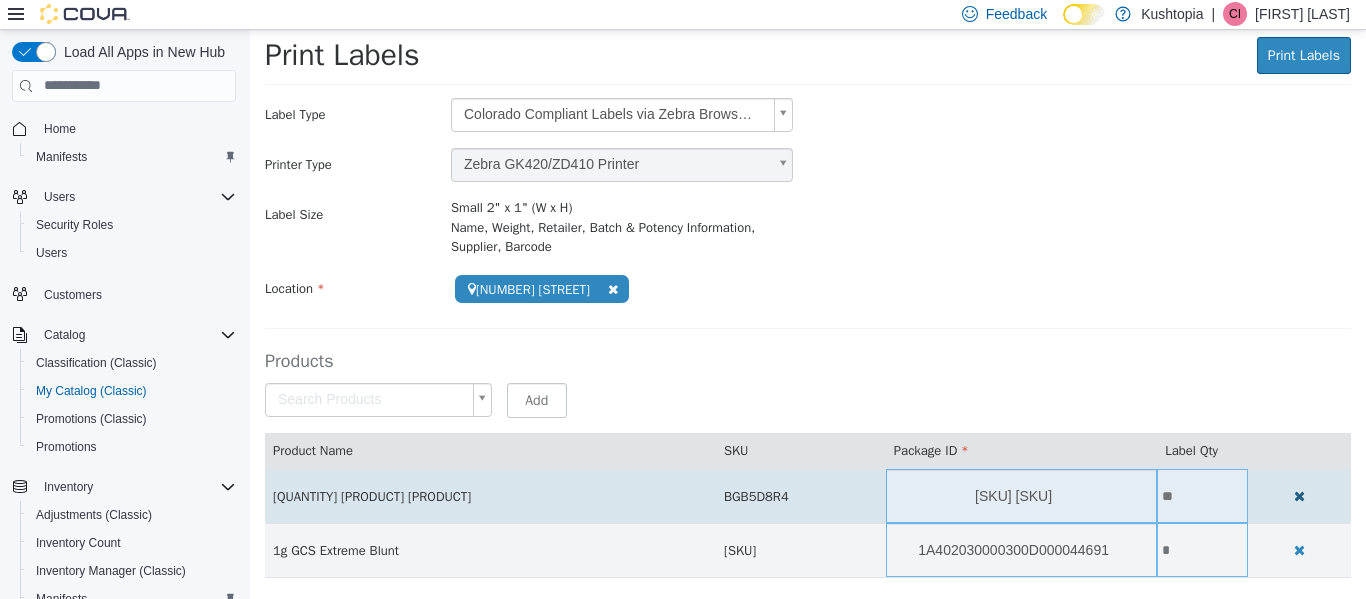 scroll, scrollTop: 0, scrollLeft: 0, axis: both 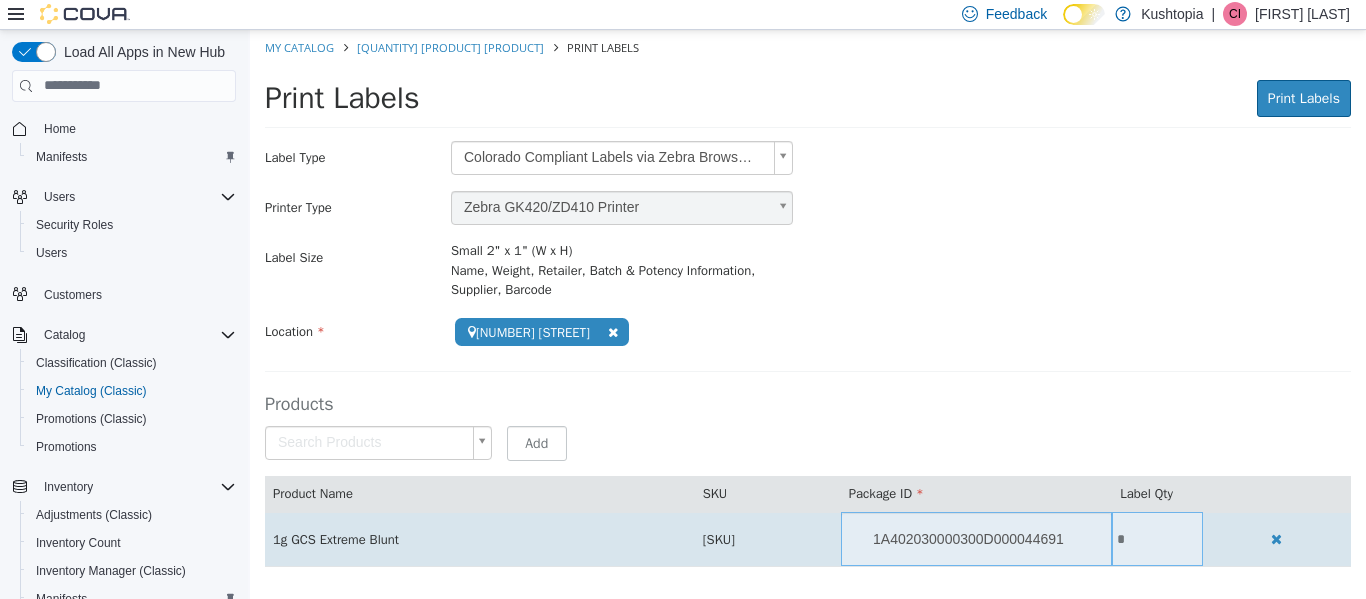 click on "*" at bounding box center (1157, 538) 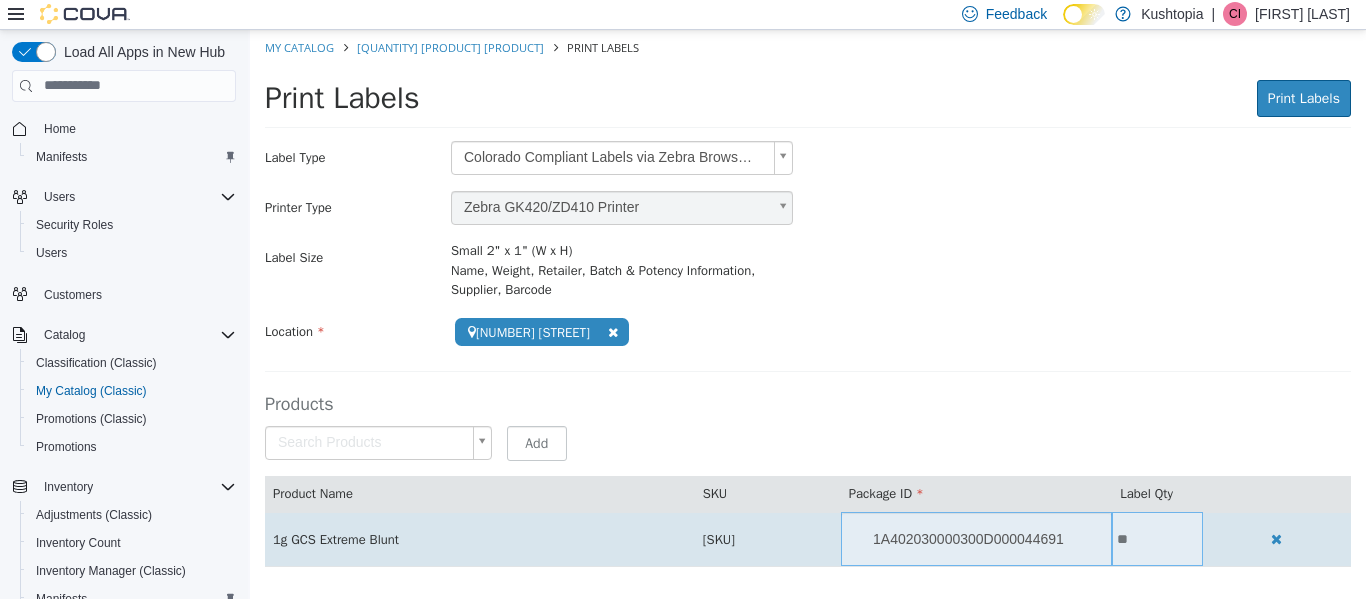 type on "**" 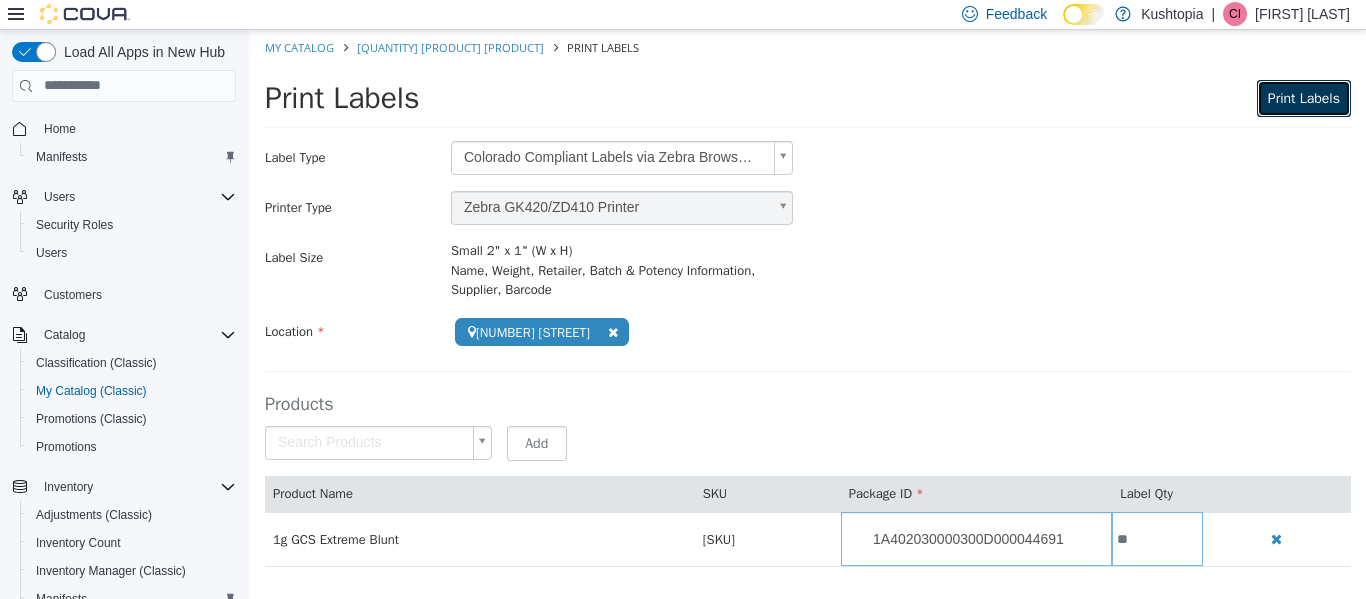 click on "Print Labels" at bounding box center (1304, 97) 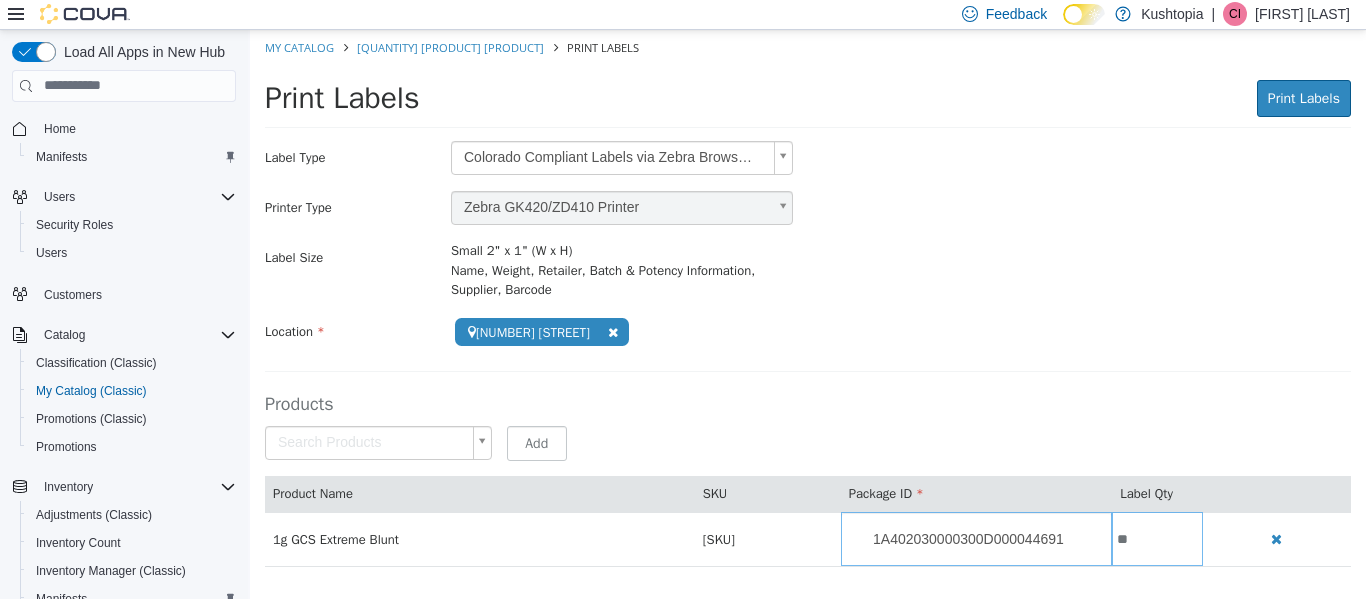 click on "**********" at bounding box center (808, 308) 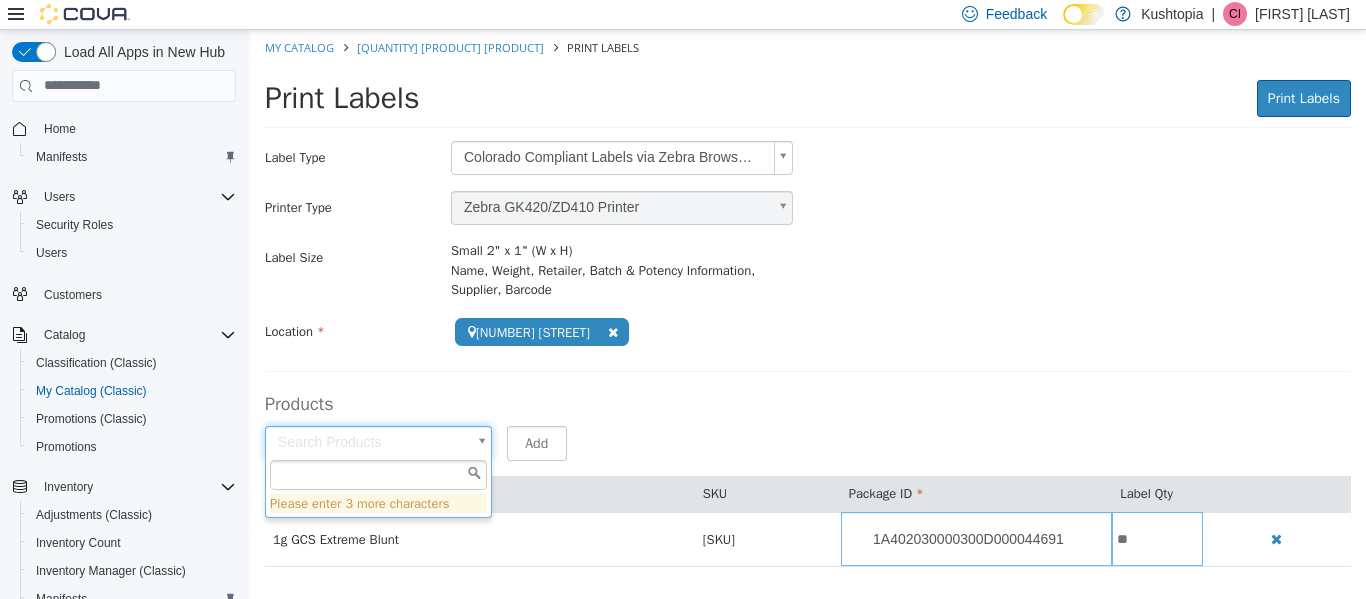 click at bounding box center [378, 474] 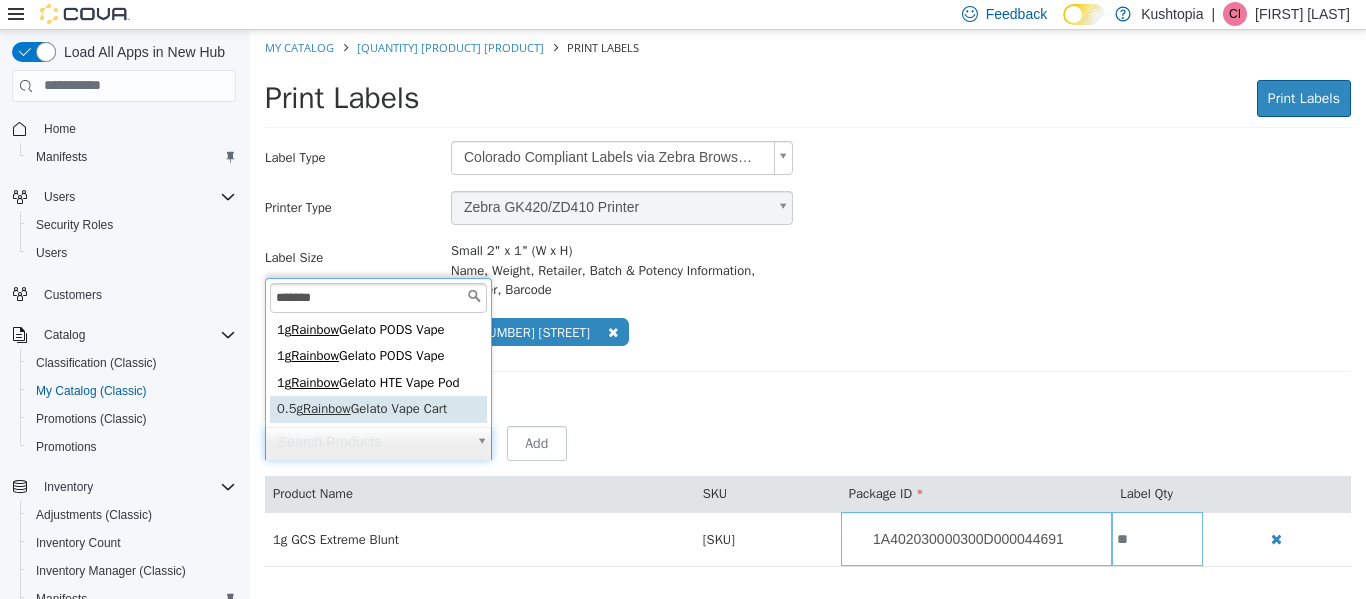 type on "*******" 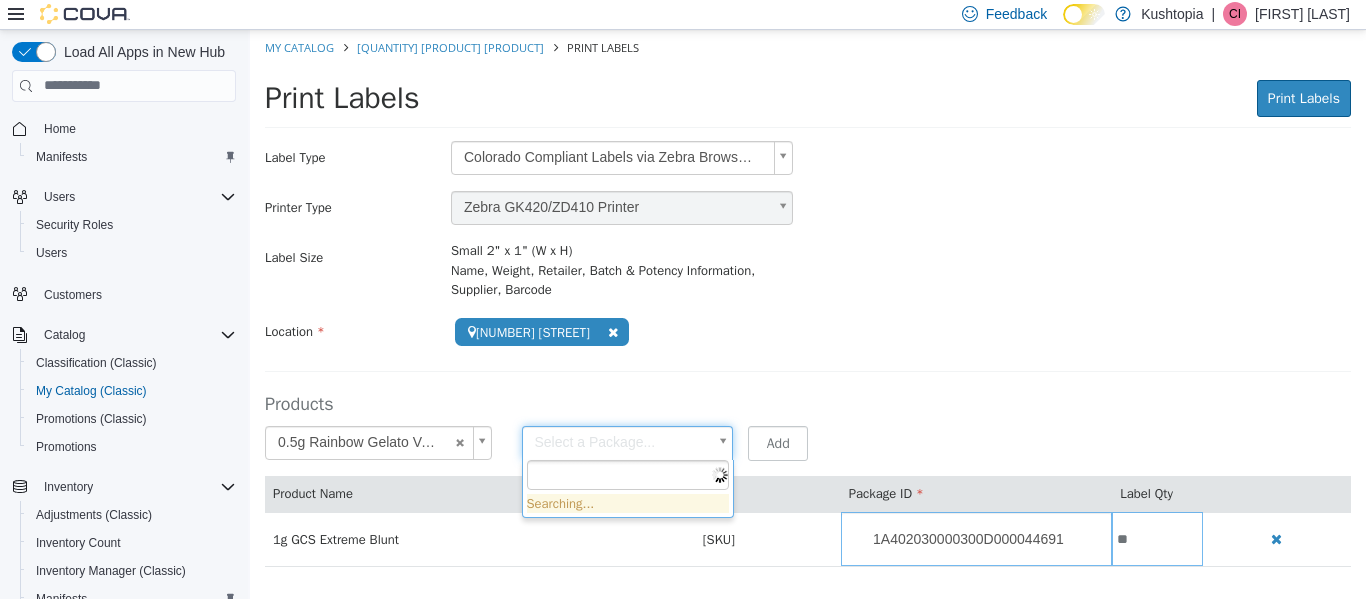 click on "**********" at bounding box center (808, 308) 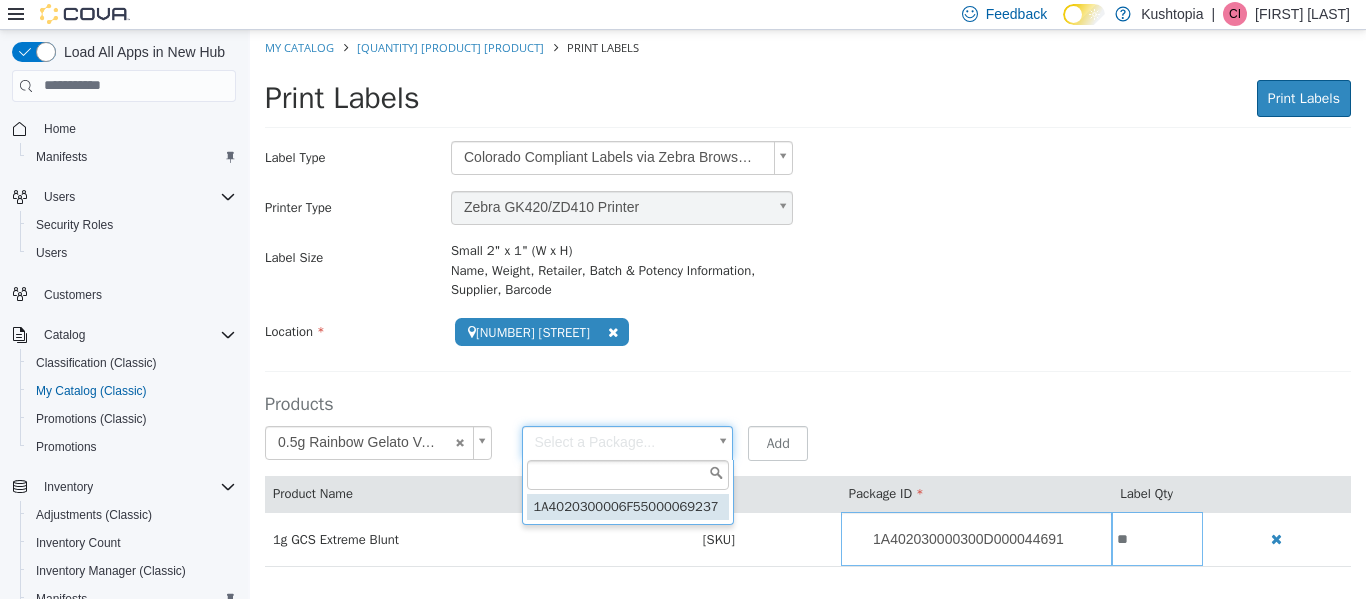 type on "**********" 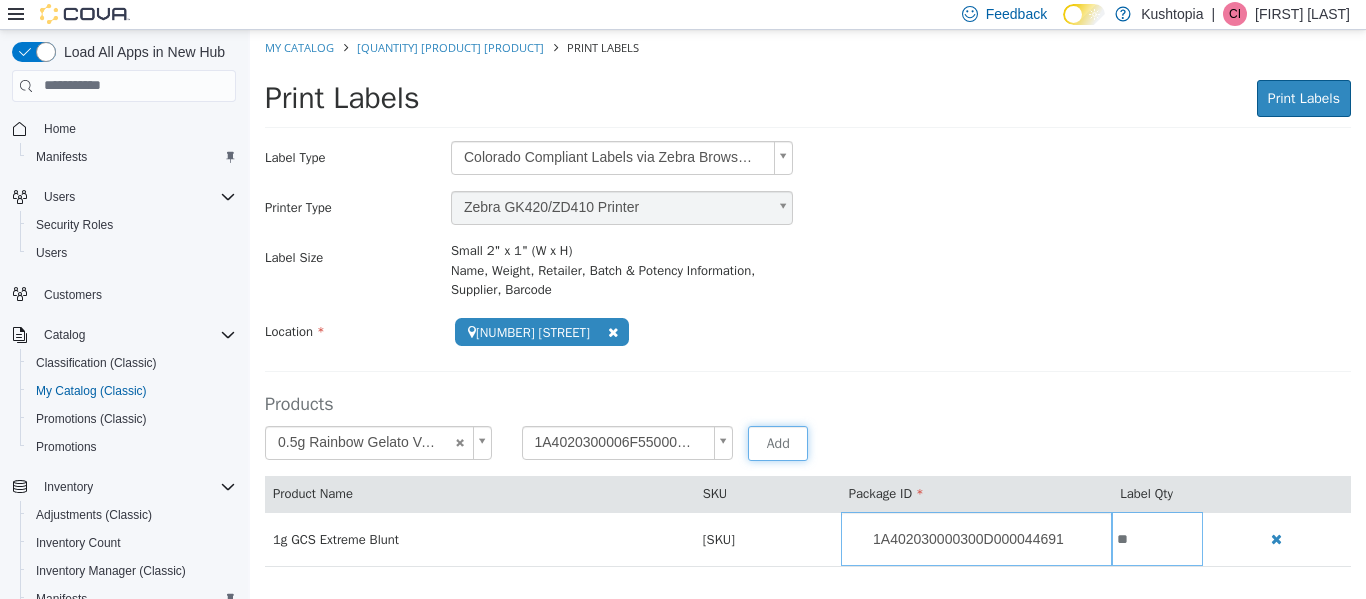 click on "Add" at bounding box center [778, 442] 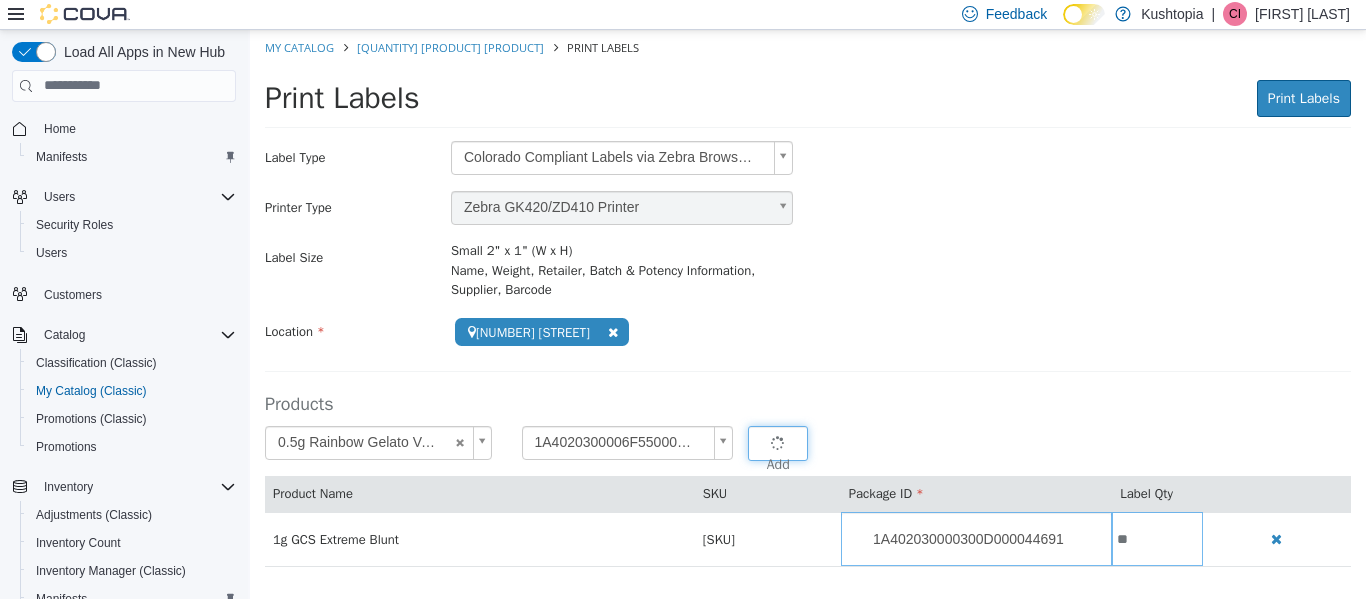 type 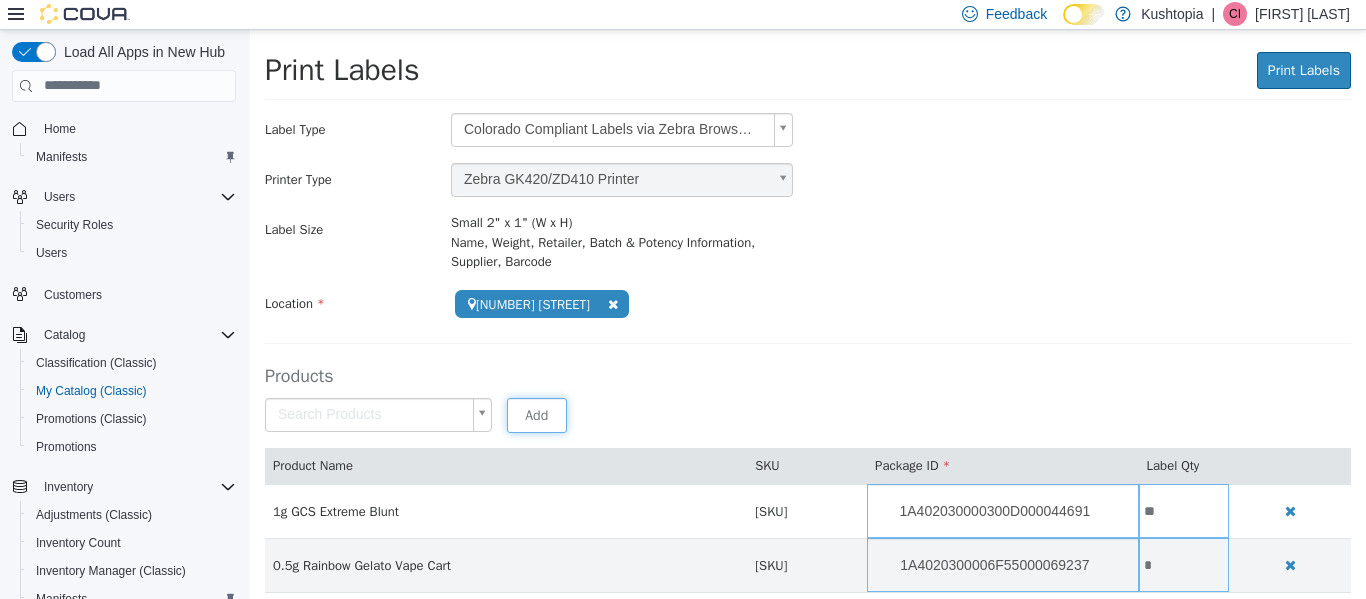 scroll, scrollTop: 43, scrollLeft: 0, axis: vertical 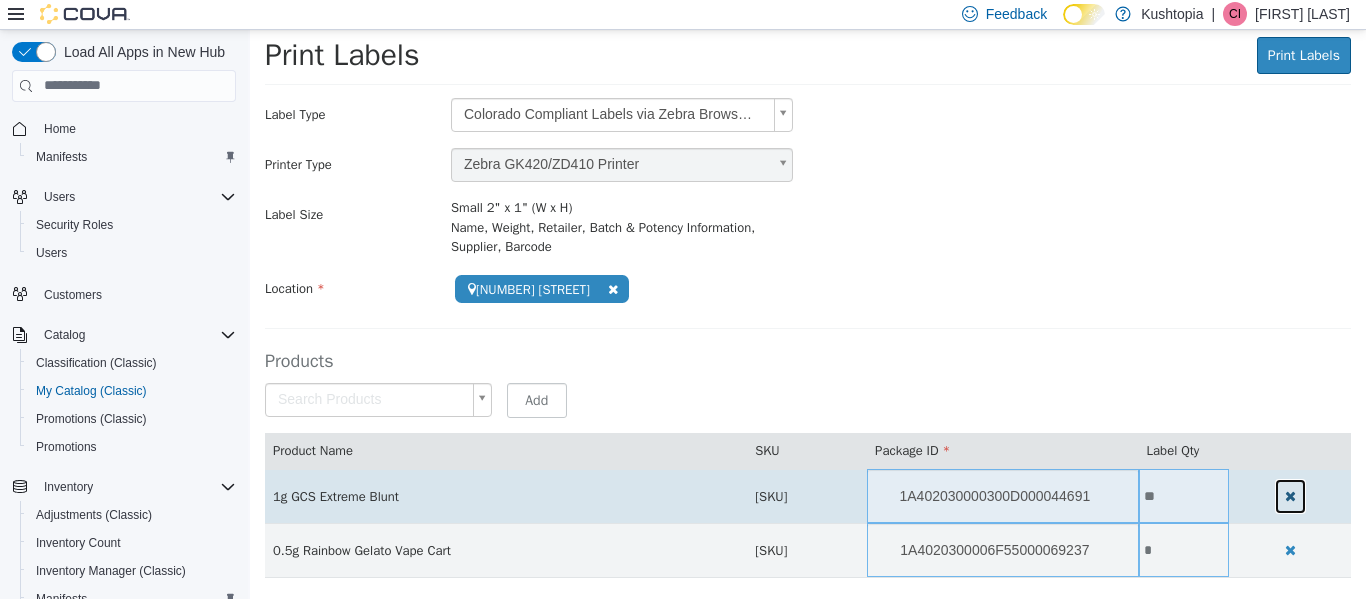 click at bounding box center [1290, 495] 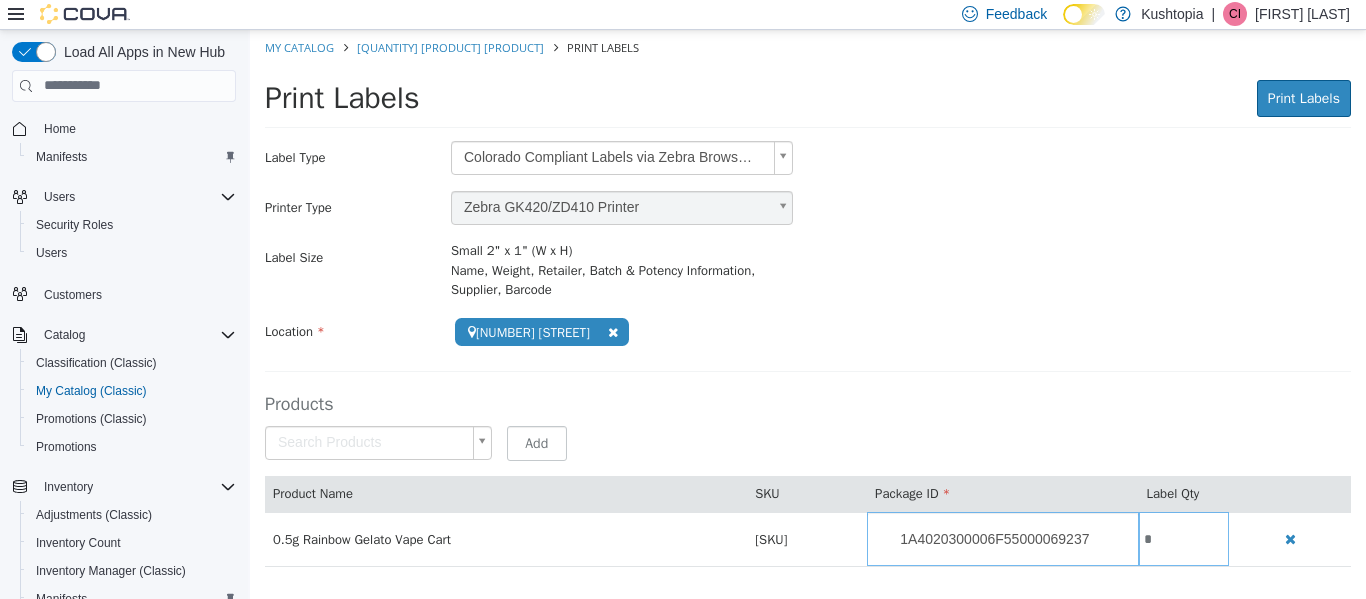 scroll, scrollTop: 0, scrollLeft: 0, axis: both 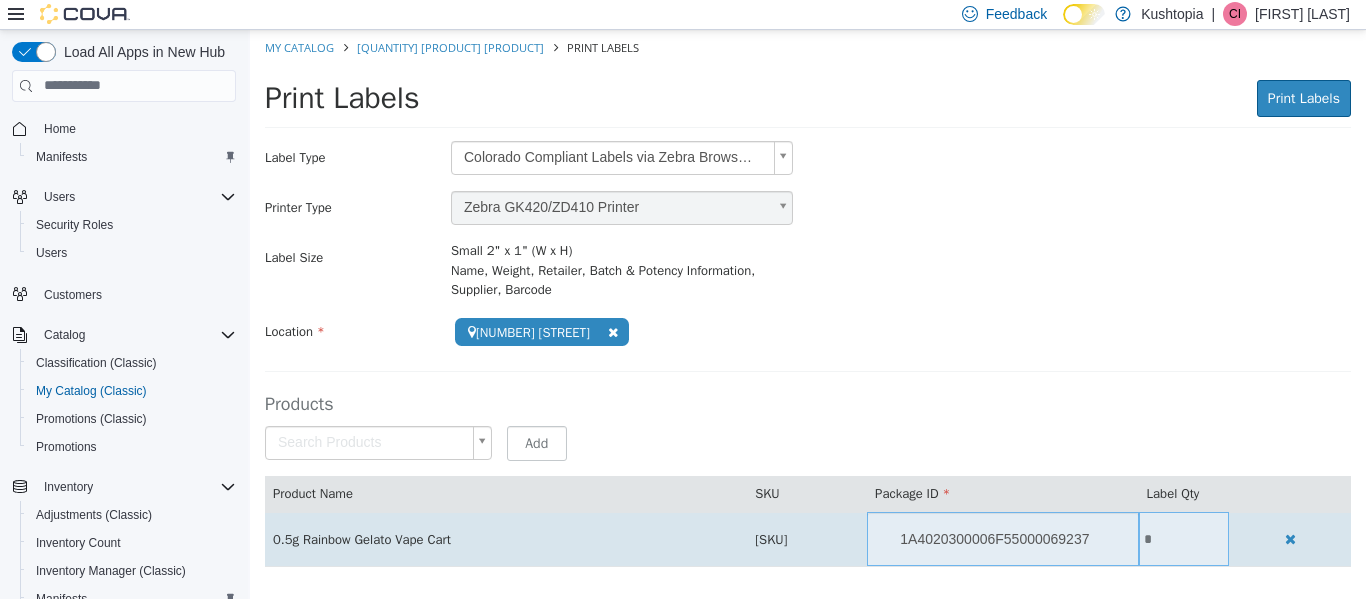 click on "*" at bounding box center [1184, 538] 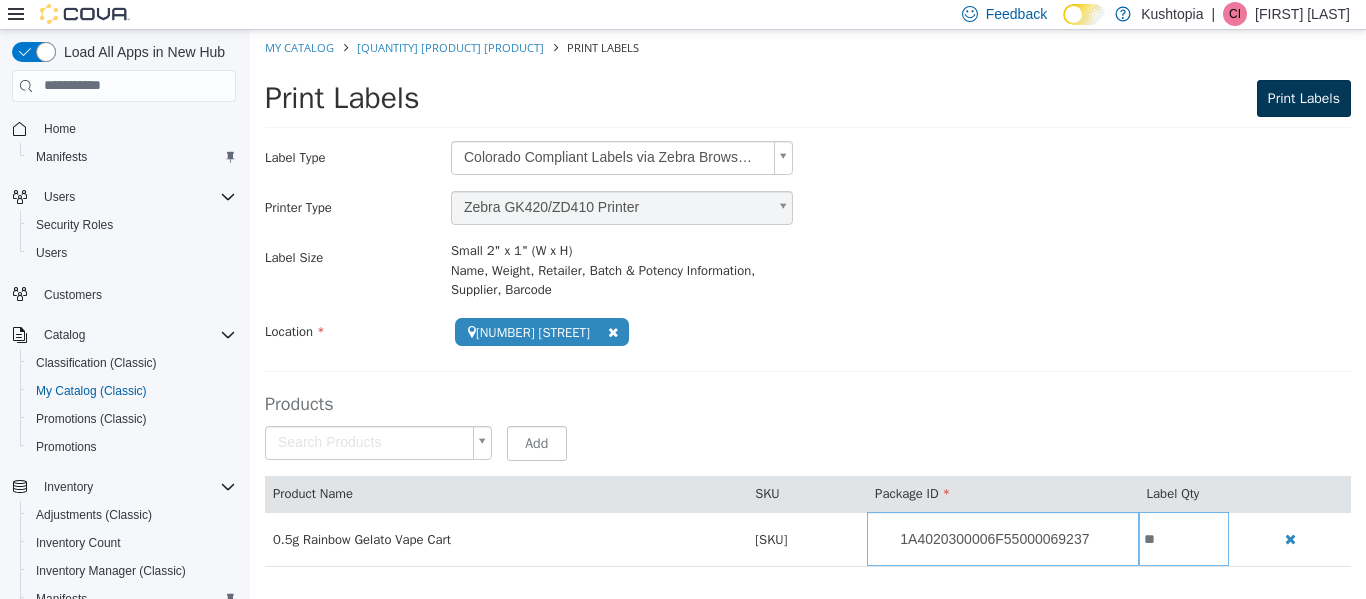 type on "**" 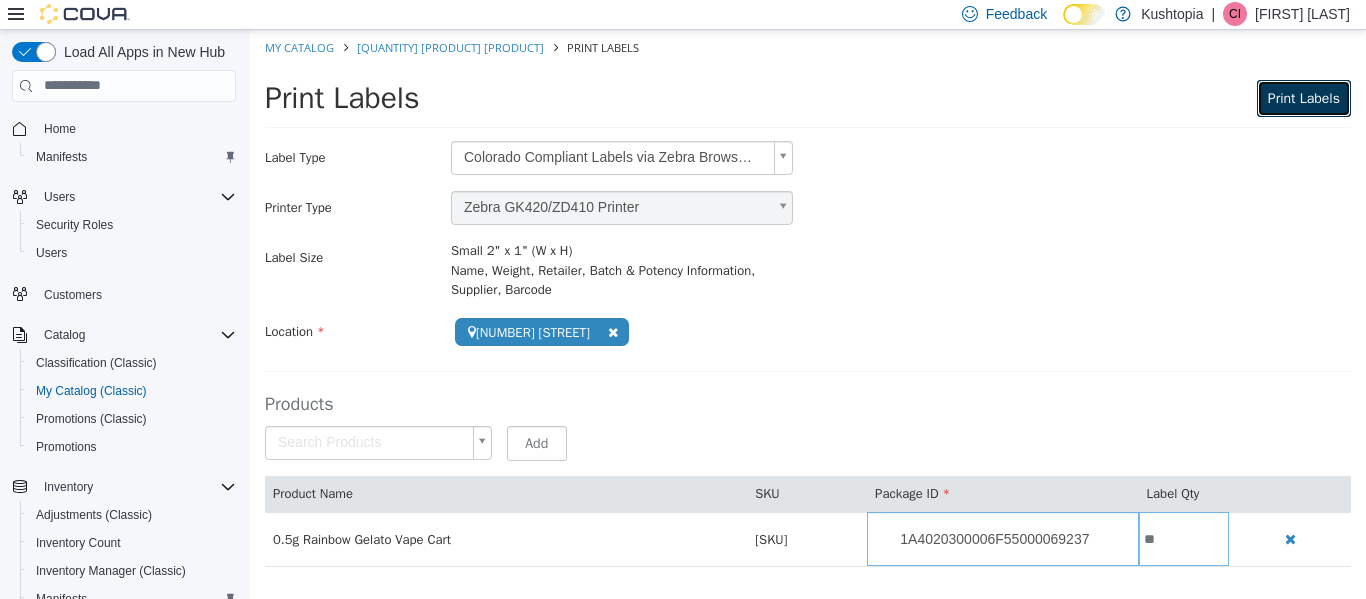 click on "Print Labels" at bounding box center (1304, 97) 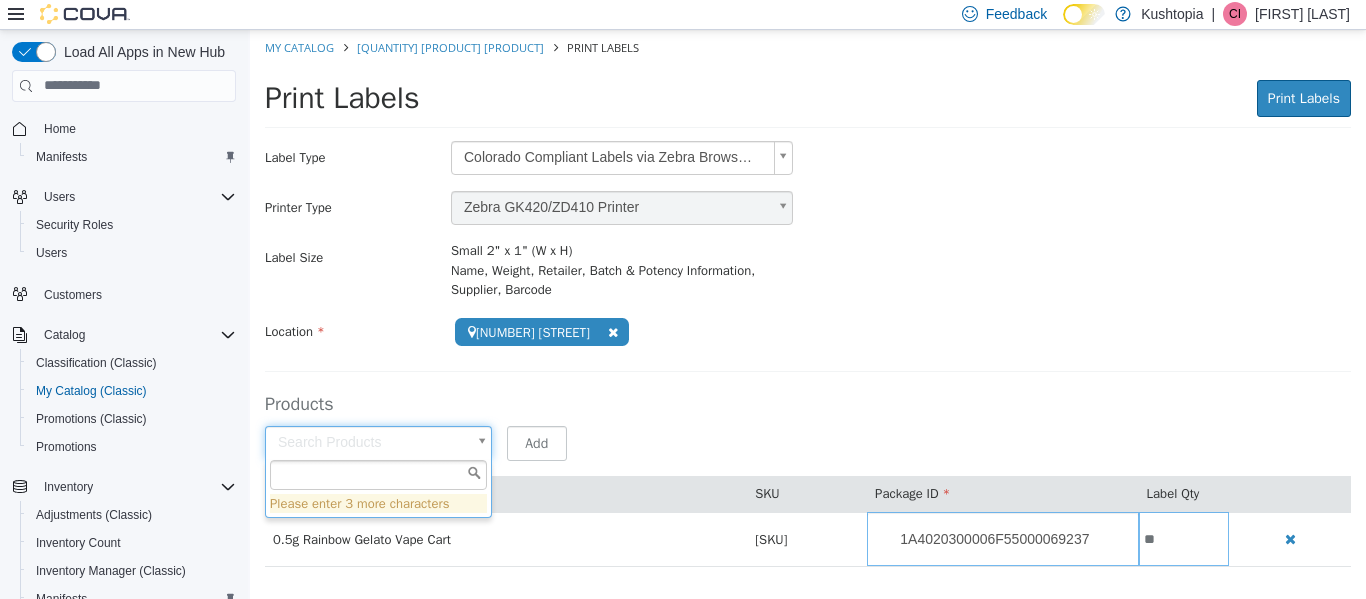 click on "**********" at bounding box center (808, 308) 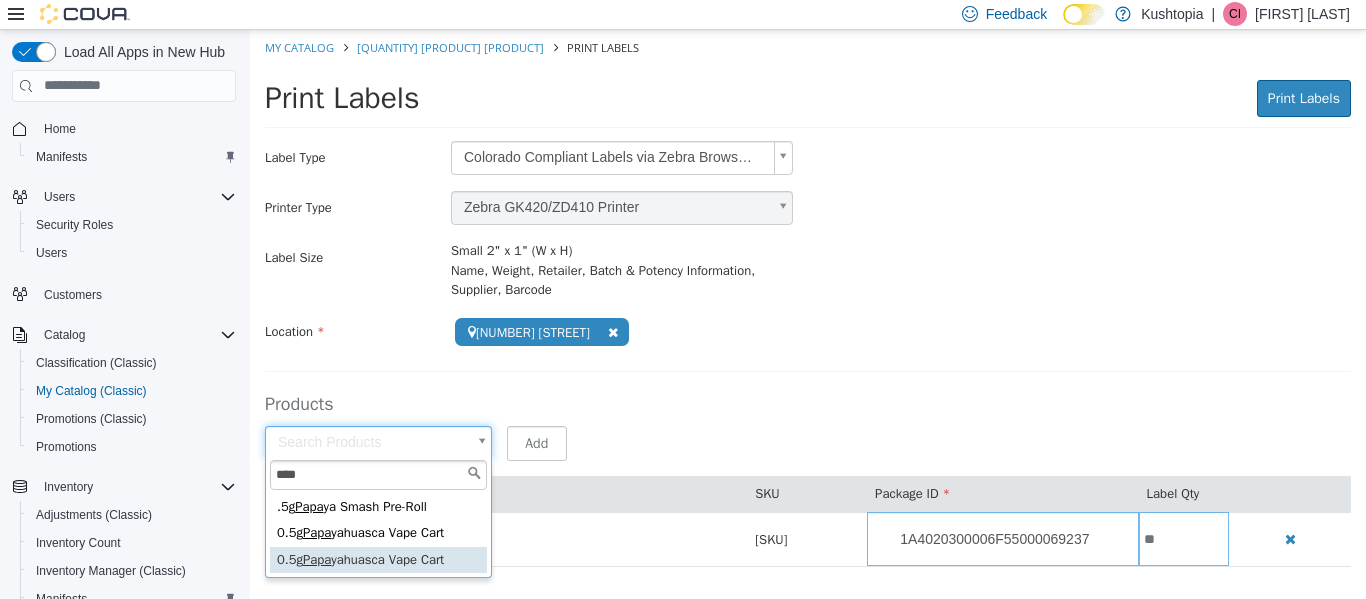 type on "****" 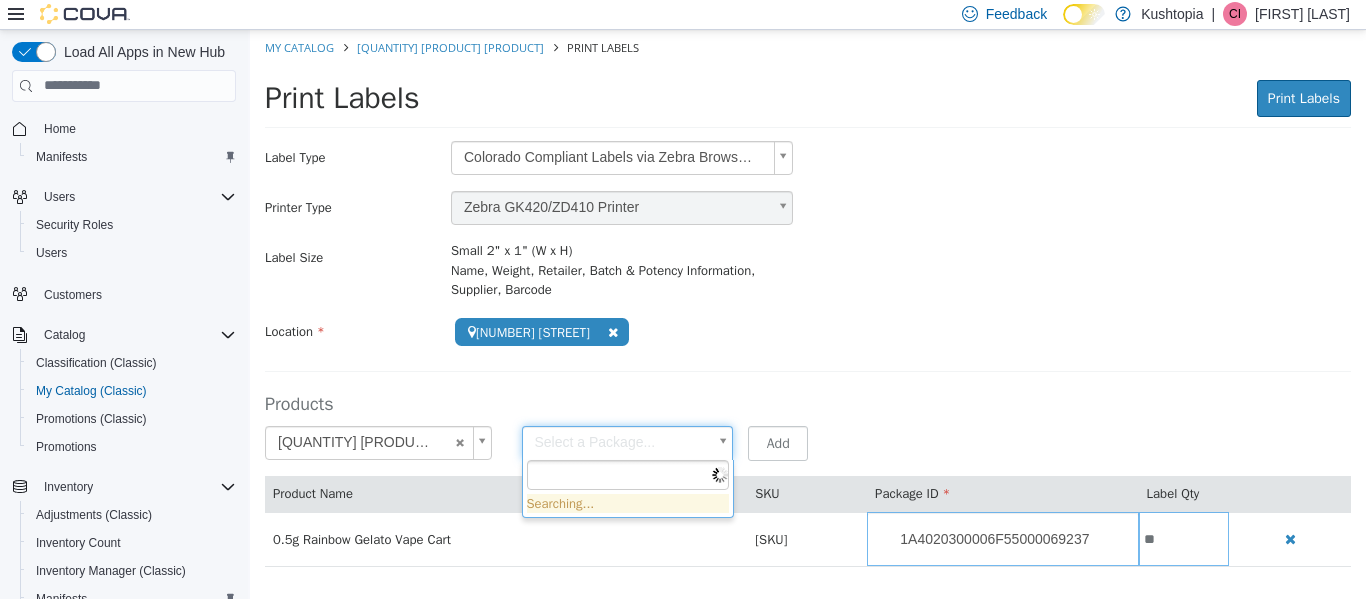 click on "**********" at bounding box center (808, 308) 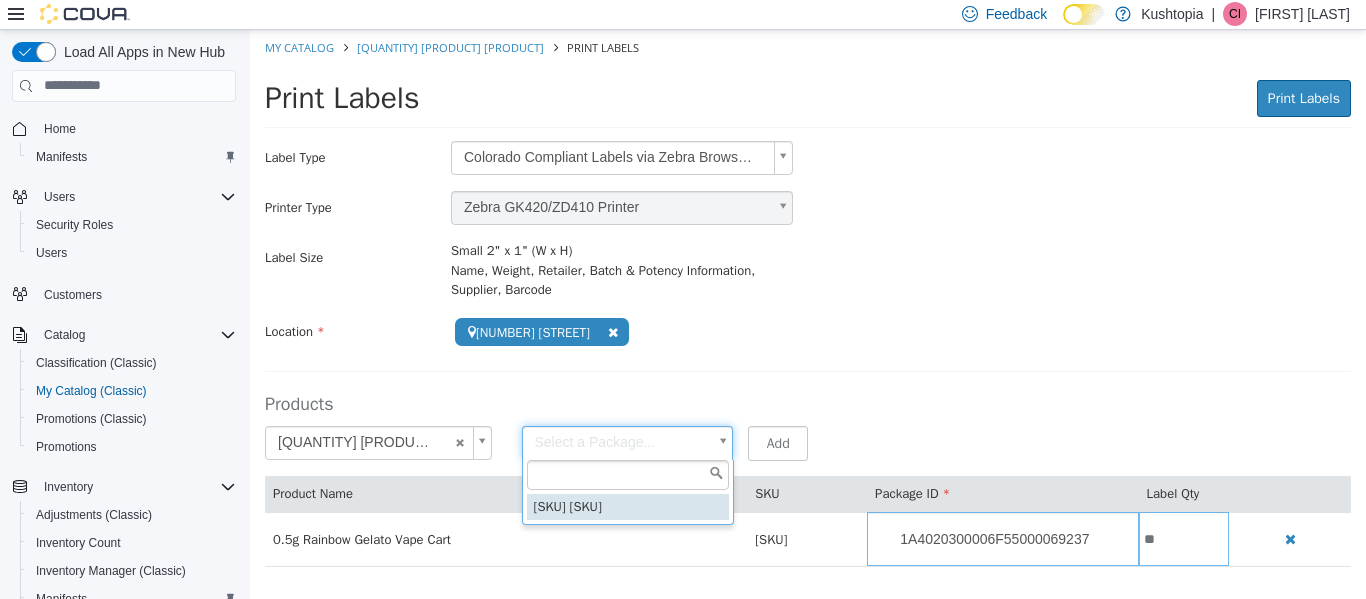 type on "**********" 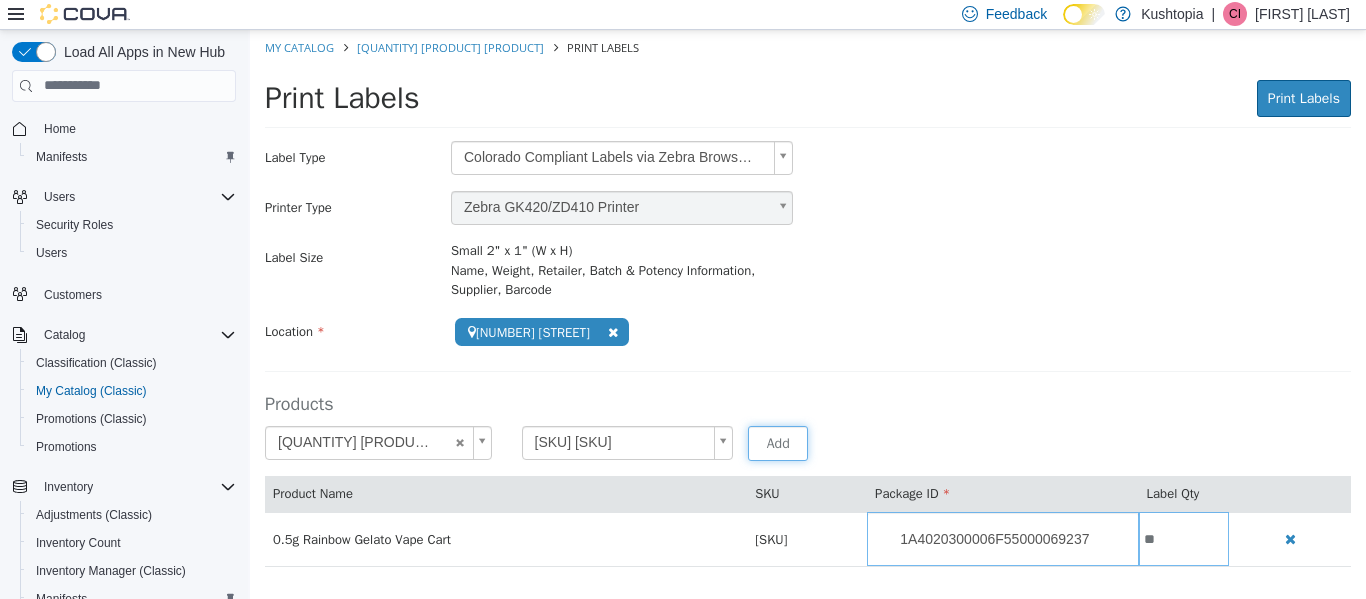 click on "Add" at bounding box center [778, 442] 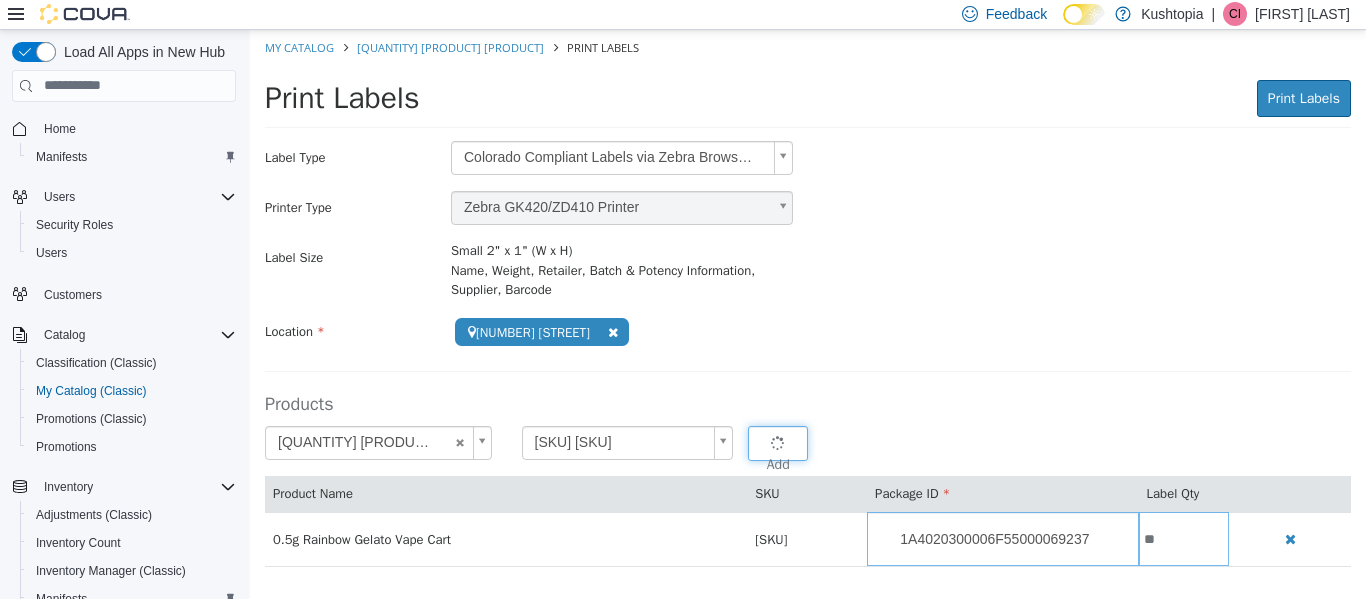 type 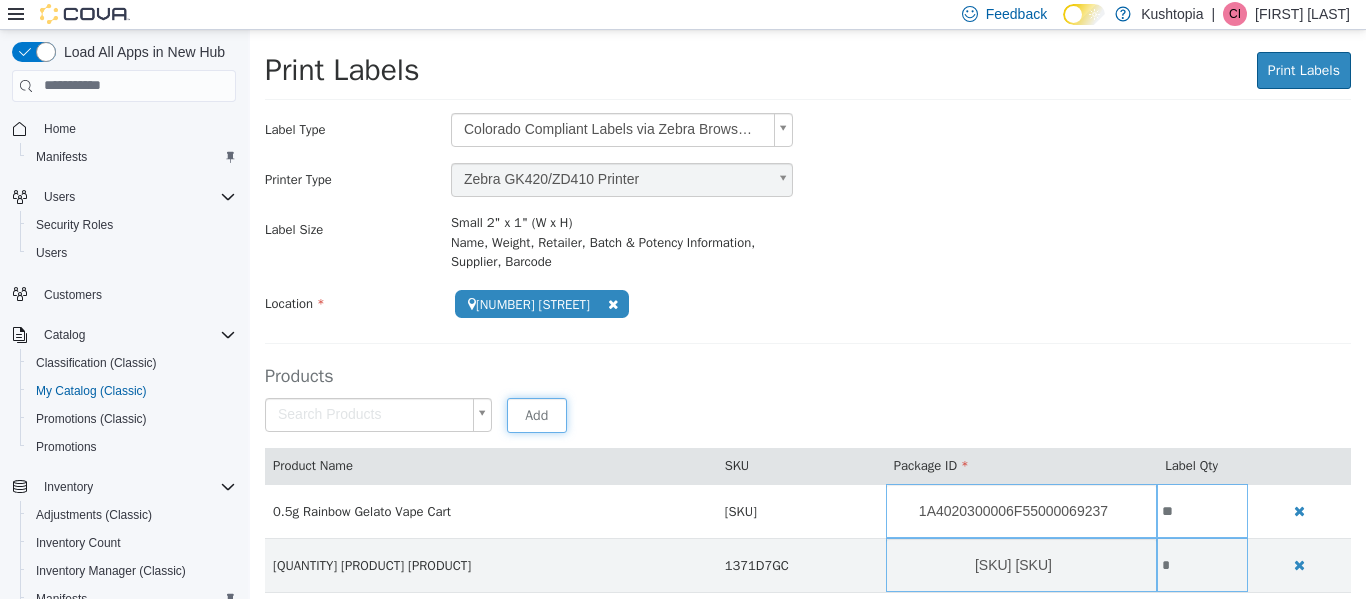 scroll, scrollTop: 43, scrollLeft: 0, axis: vertical 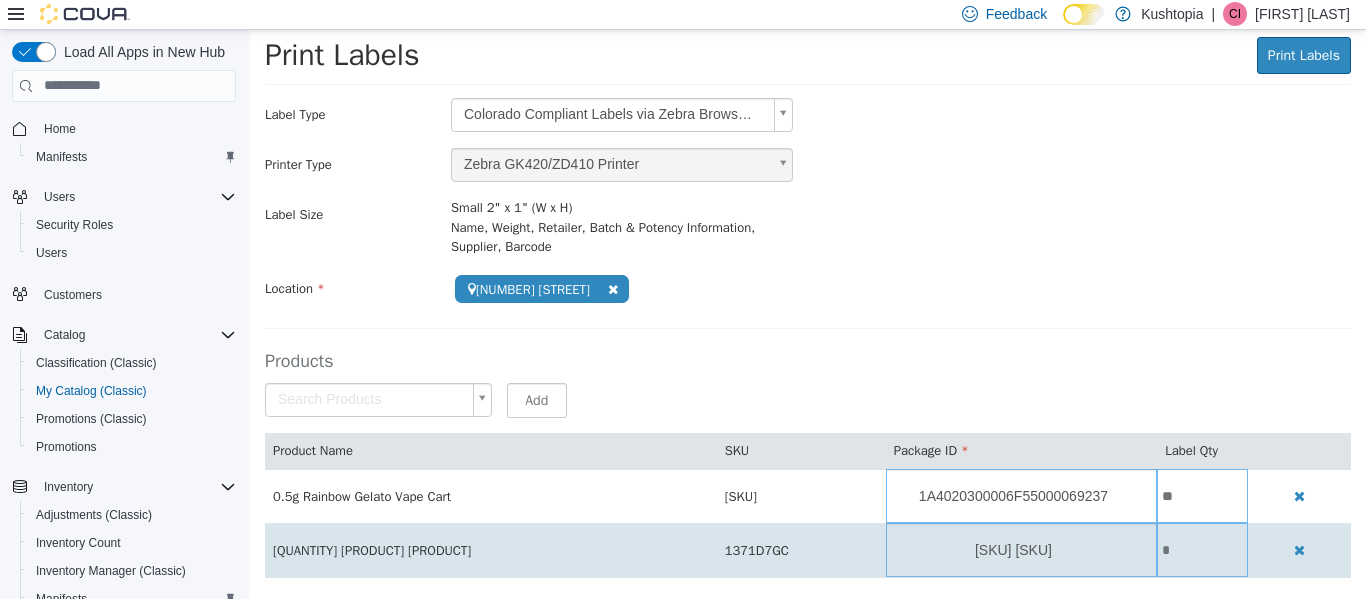 click on "*" at bounding box center [1202, 549] 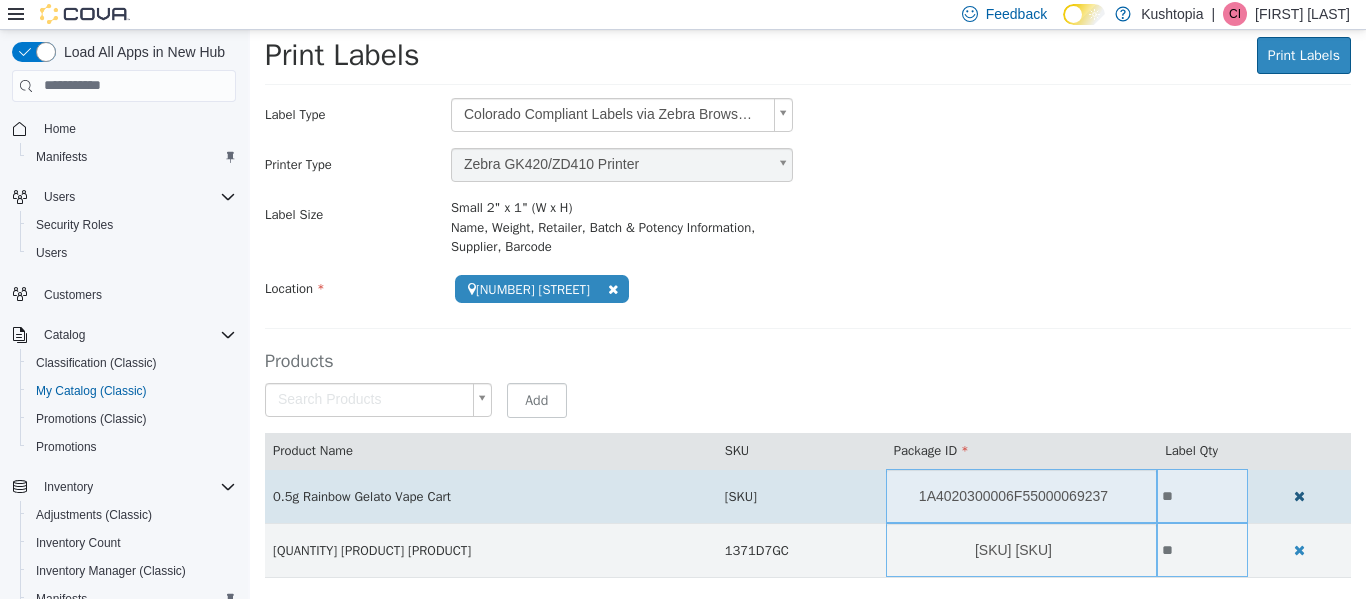 type on "**" 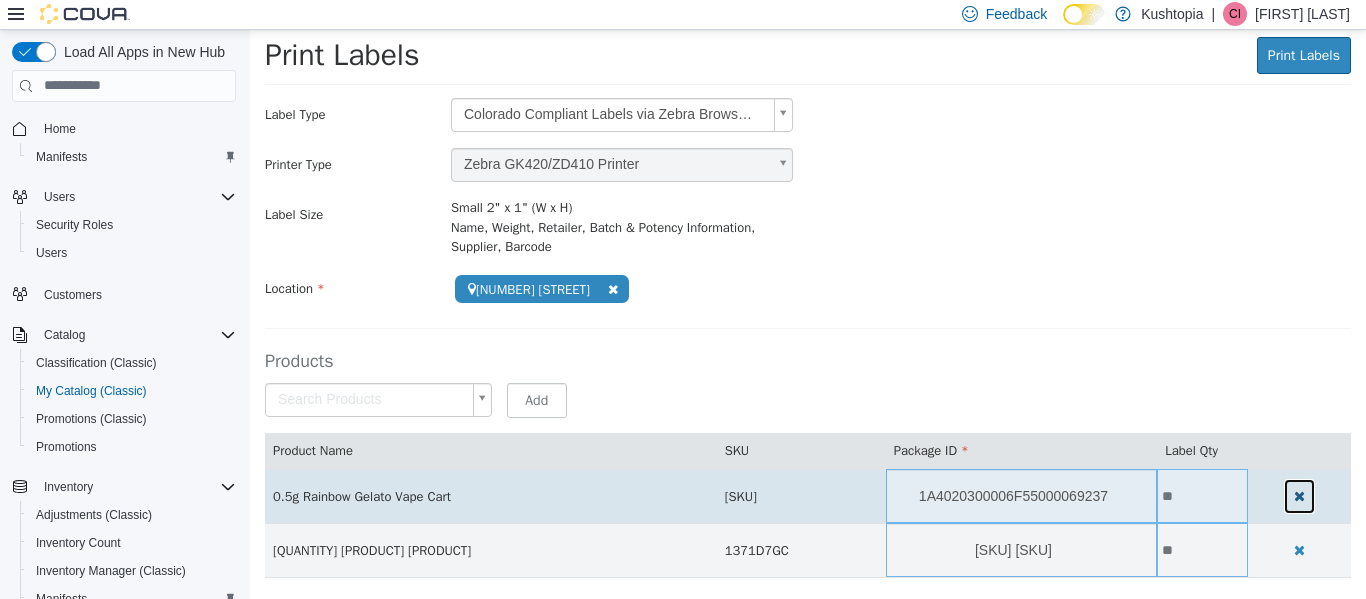 click at bounding box center (1299, 495) 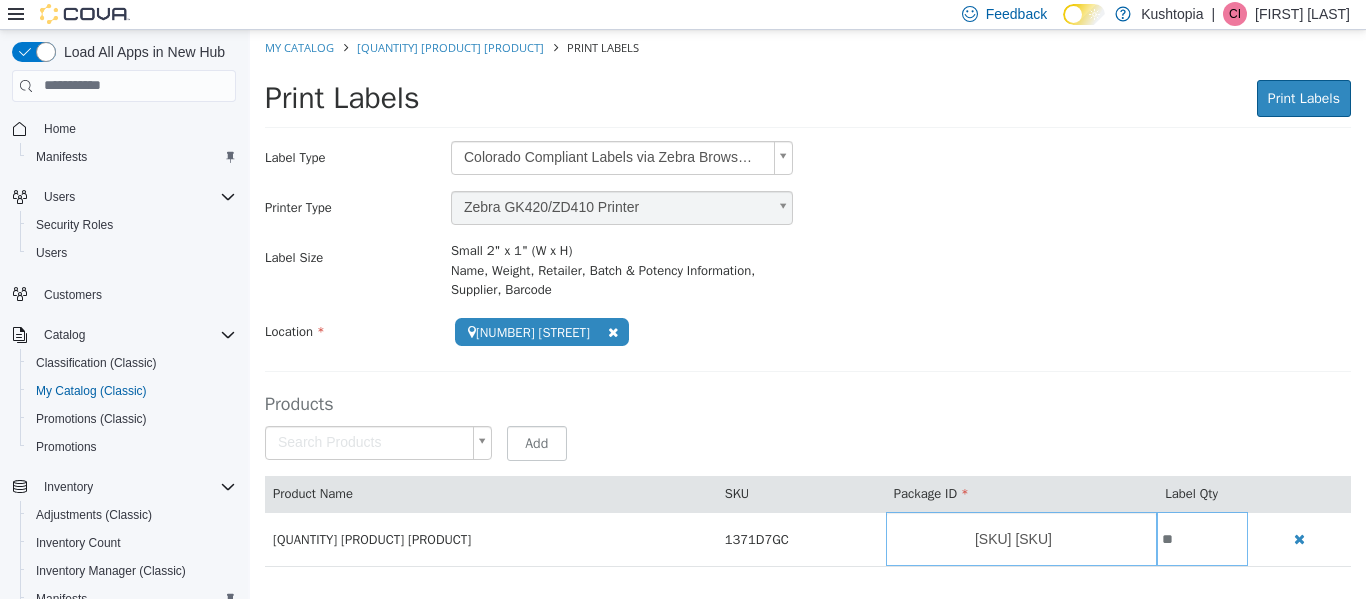 scroll, scrollTop: 0, scrollLeft: 0, axis: both 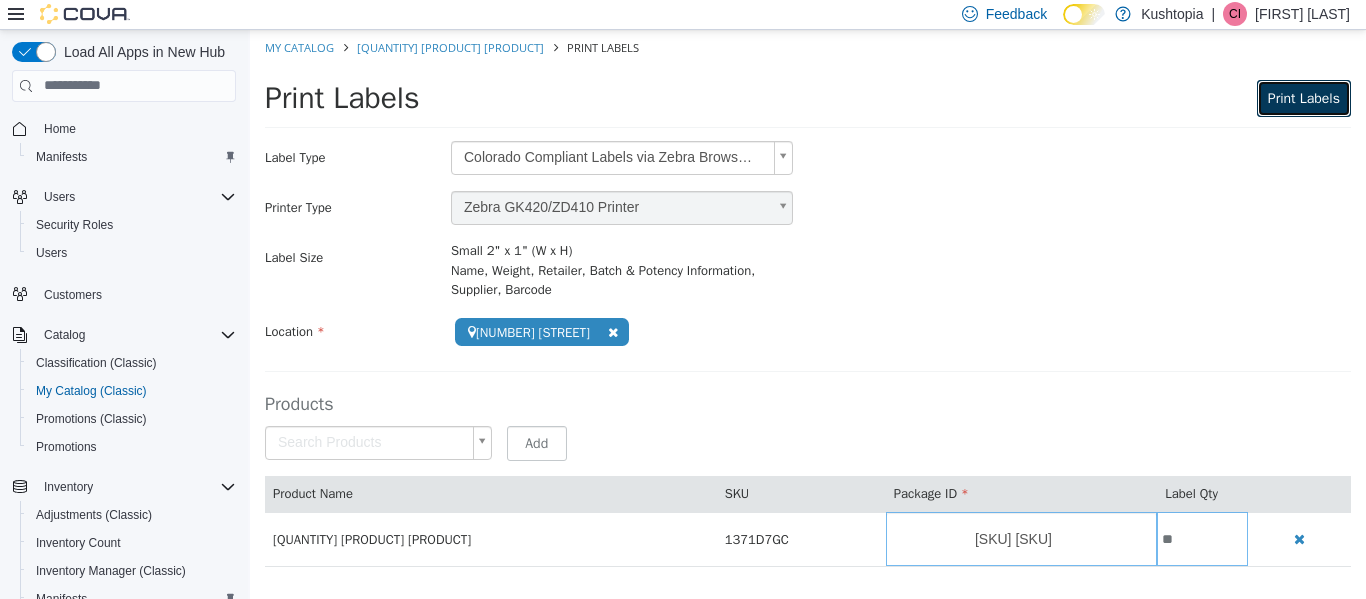 click on "Print Labels" at bounding box center (1304, 97) 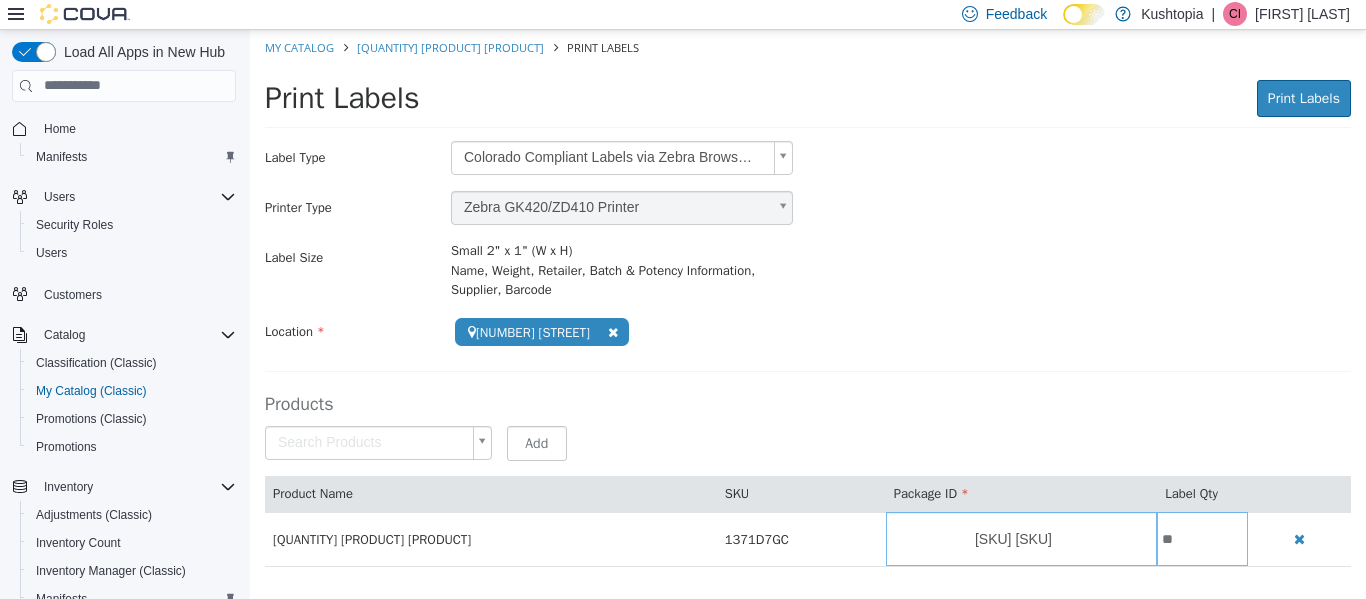 click on "**********" at bounding box center (808, 308) 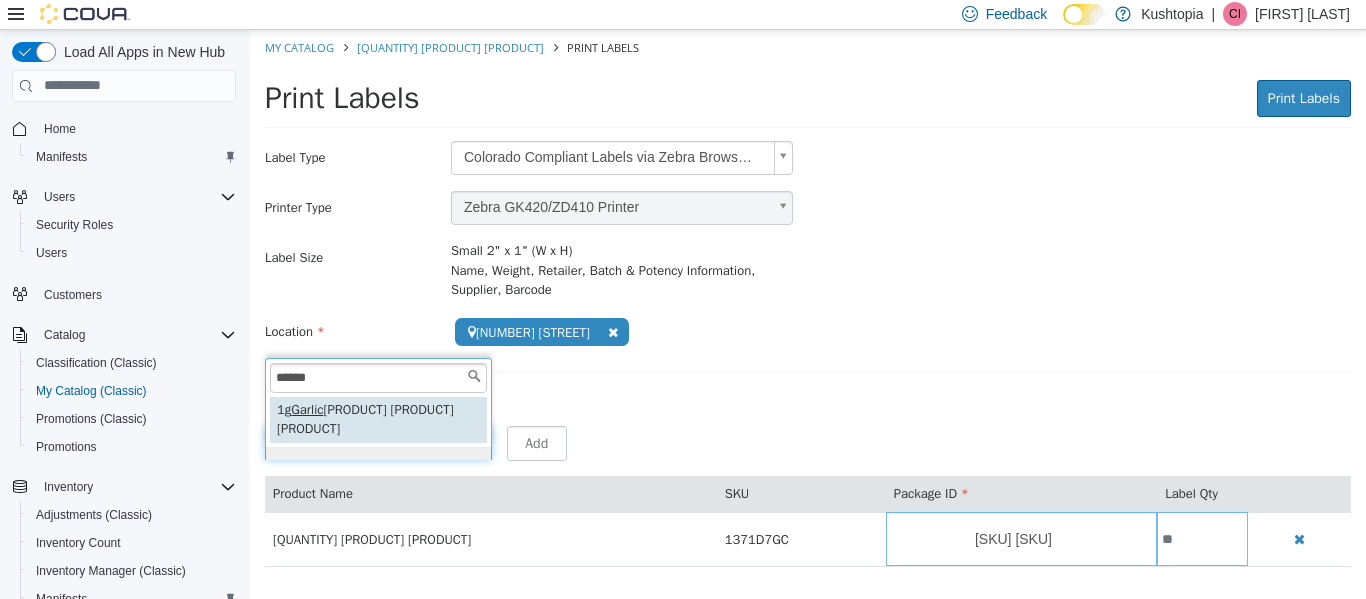 type on "******" 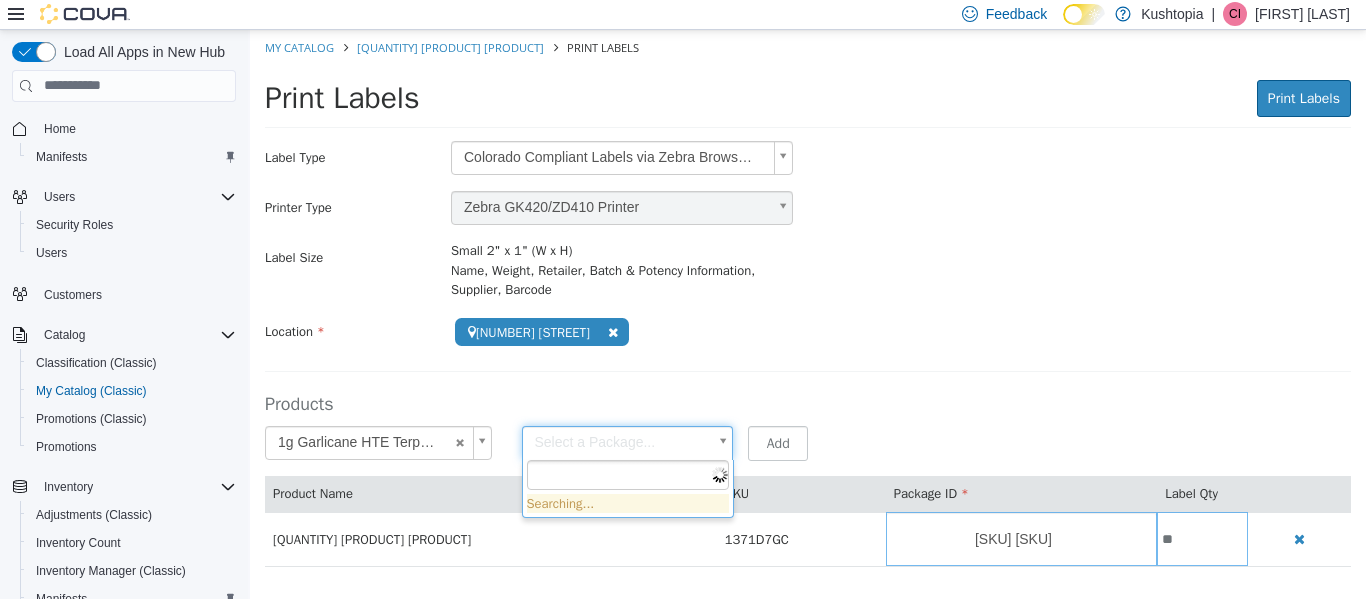 click on "**********" at bounding box center [808, 308] 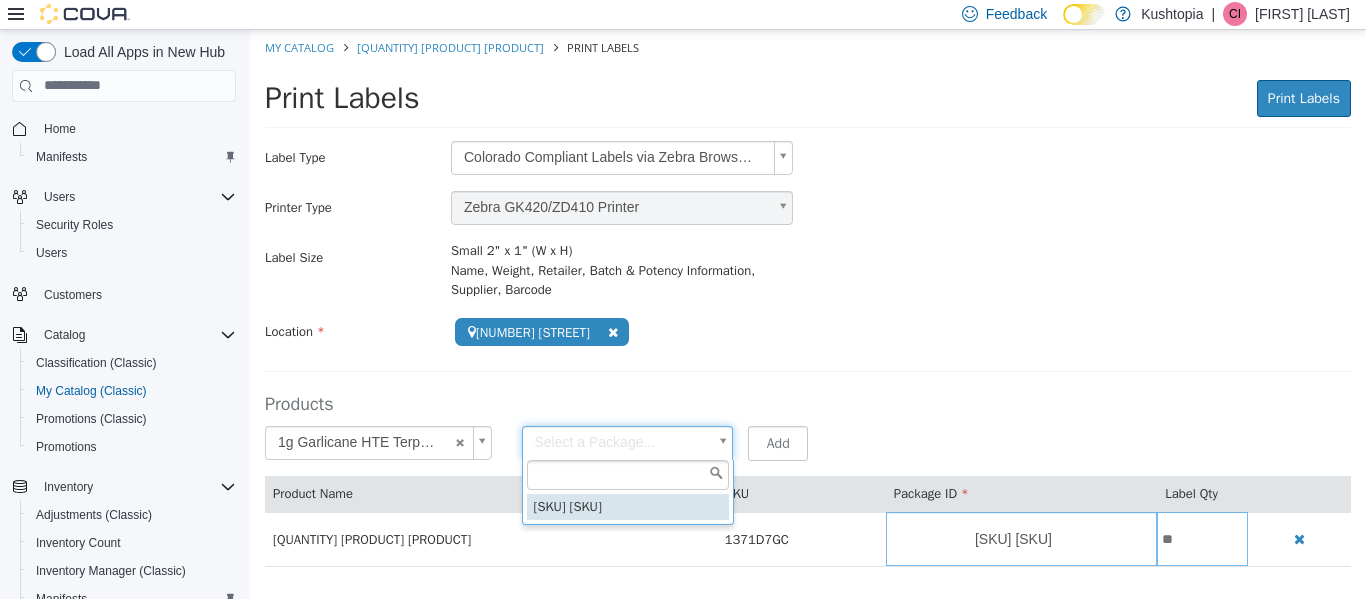 type on "**********" 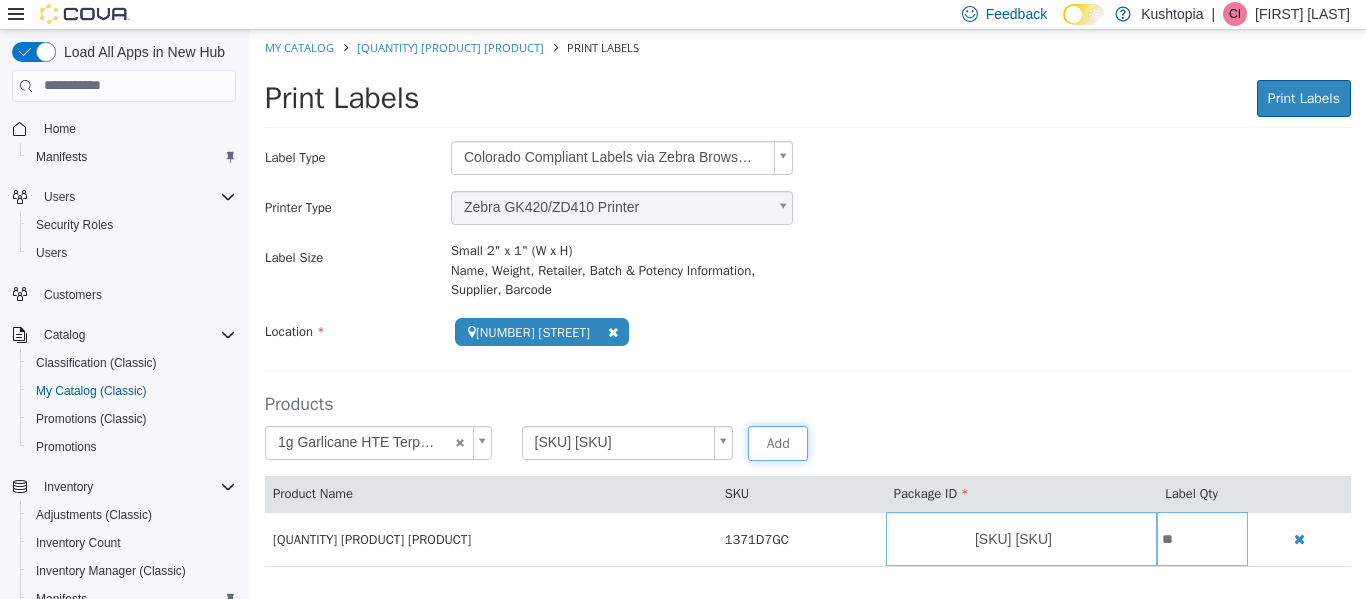 click on "Add" at bounding box center (778, 442) 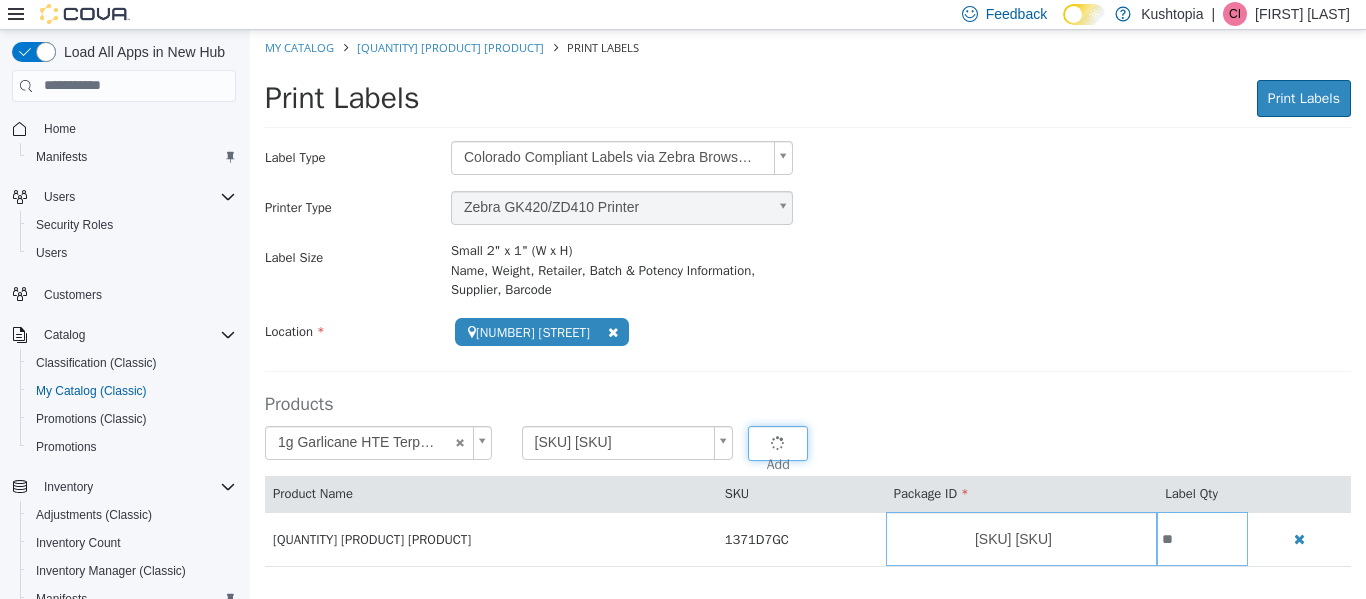 type 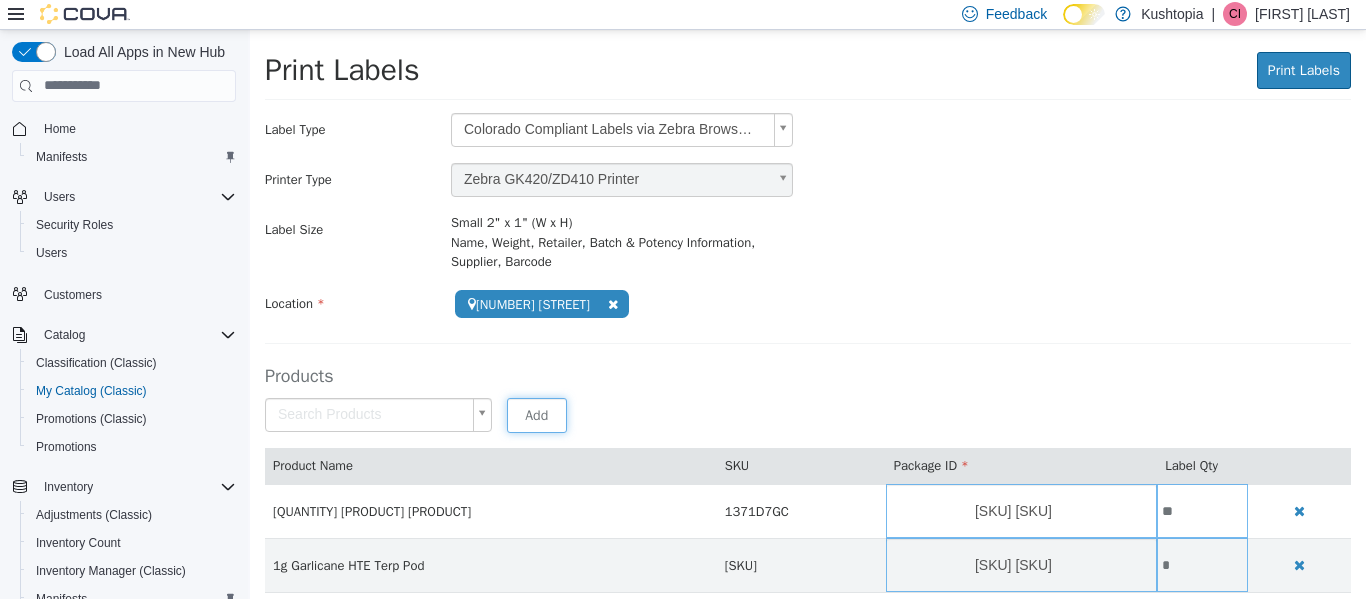scroll, scrollTop: 43, scrollLeft: 0, axis: vertical 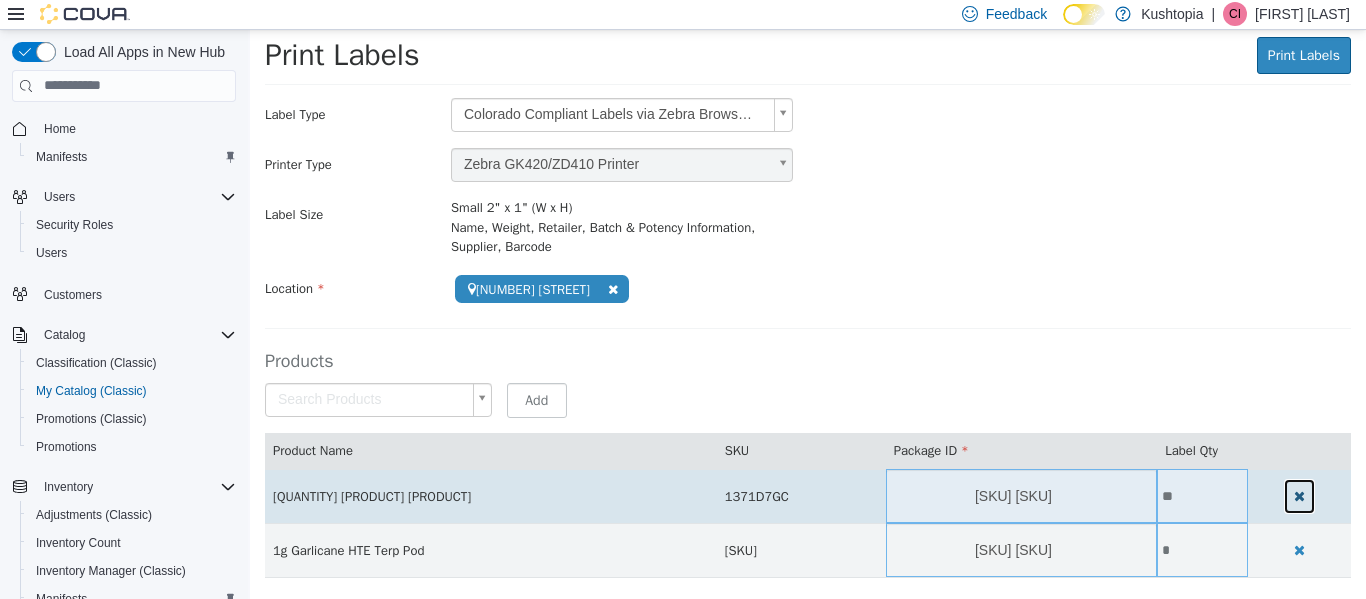 click at bounding box center (1299, 495) 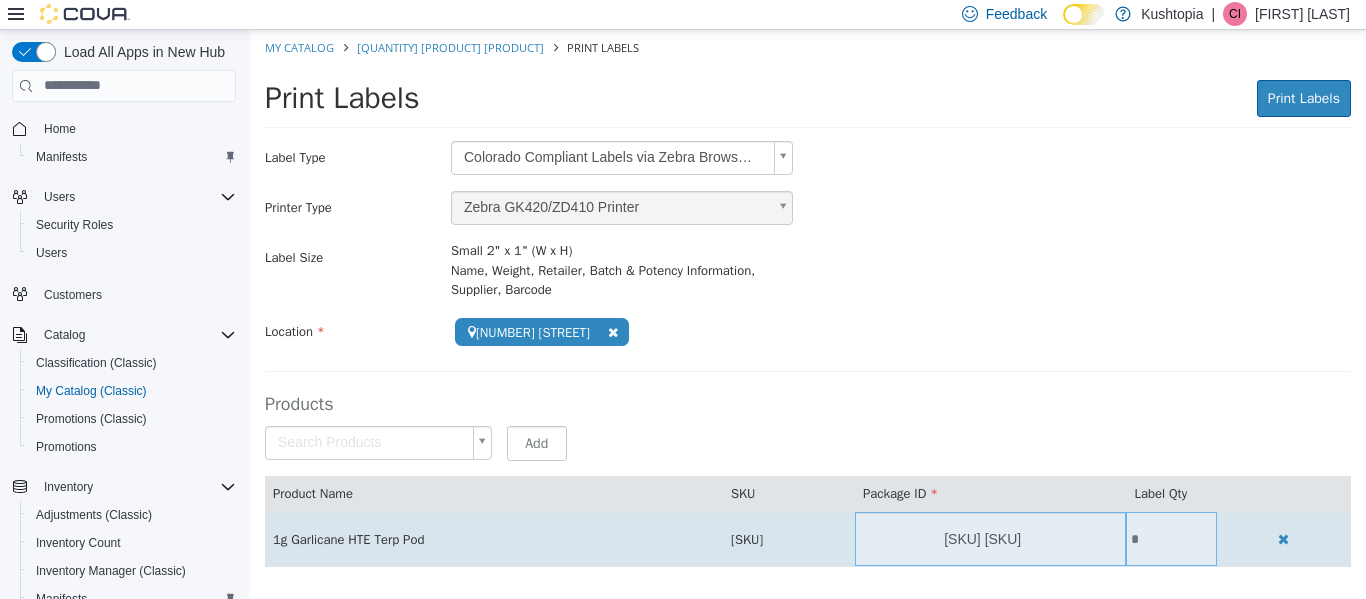 scroll, scrollTop: 0, scrollLeft: 0, axis: both 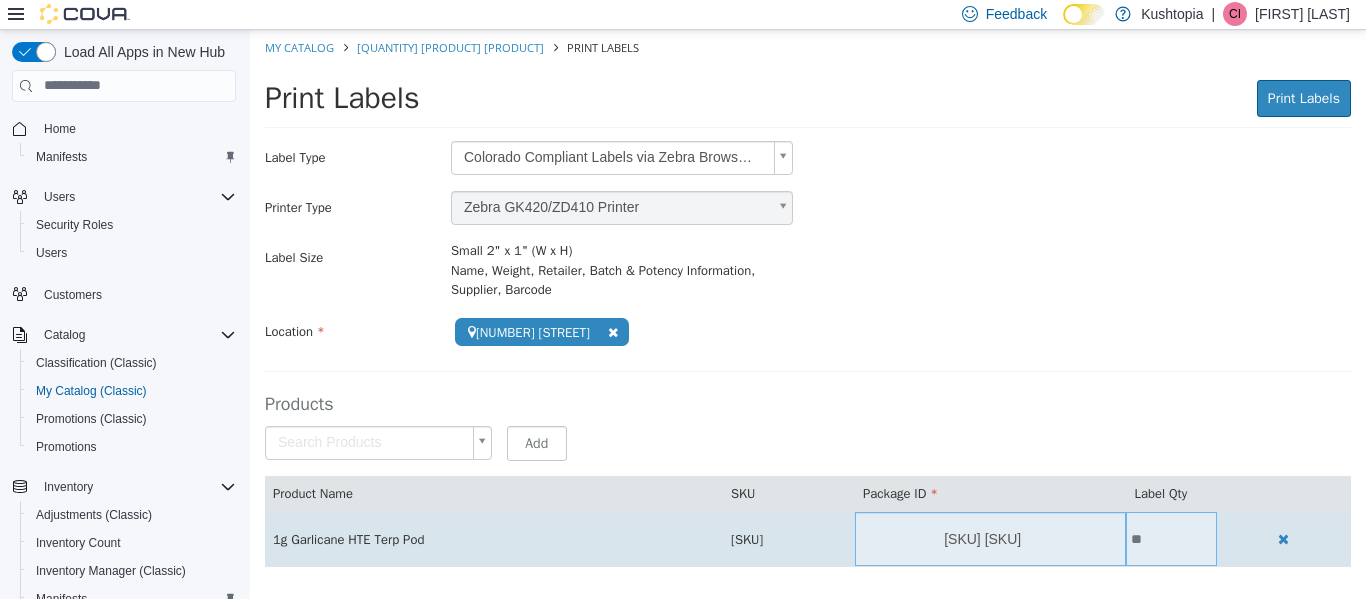 type on "*" 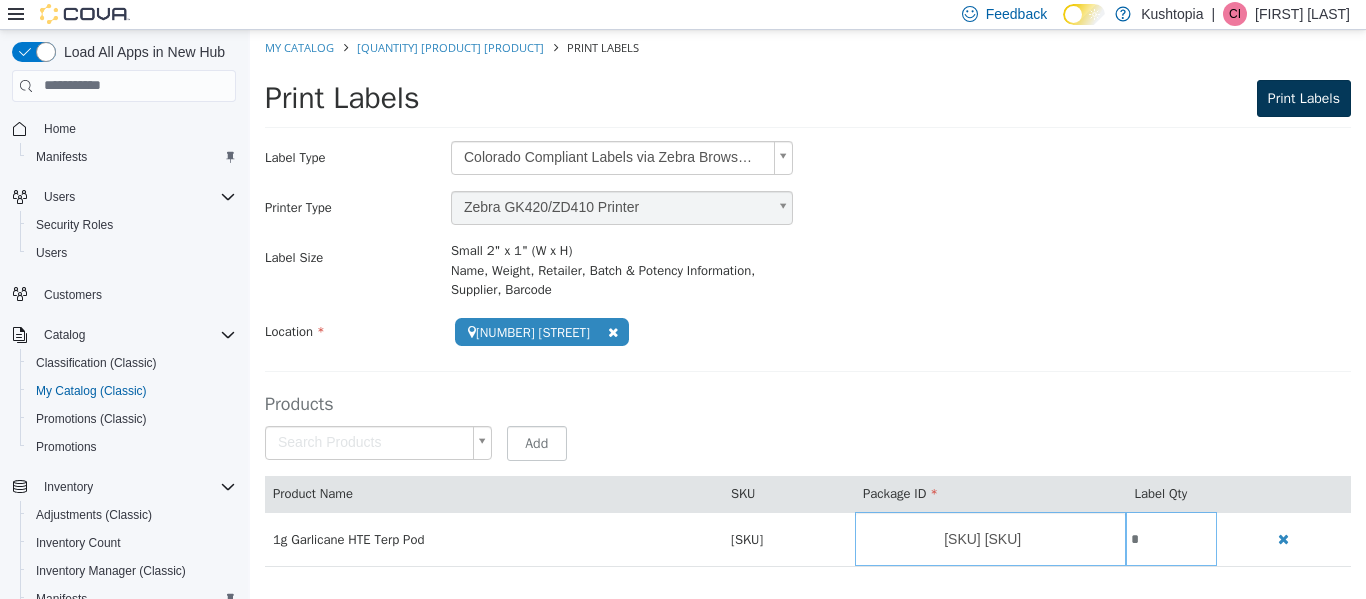 type on "*" 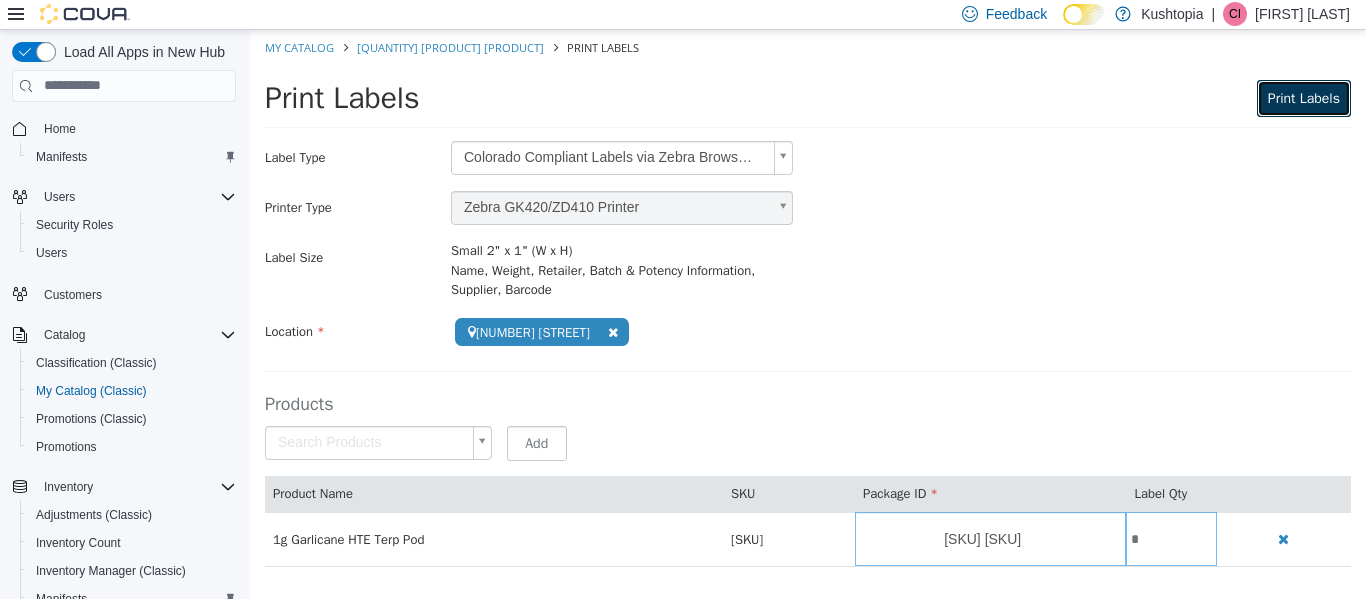 click on "Print Labels" at bounding box center (1304, 97) 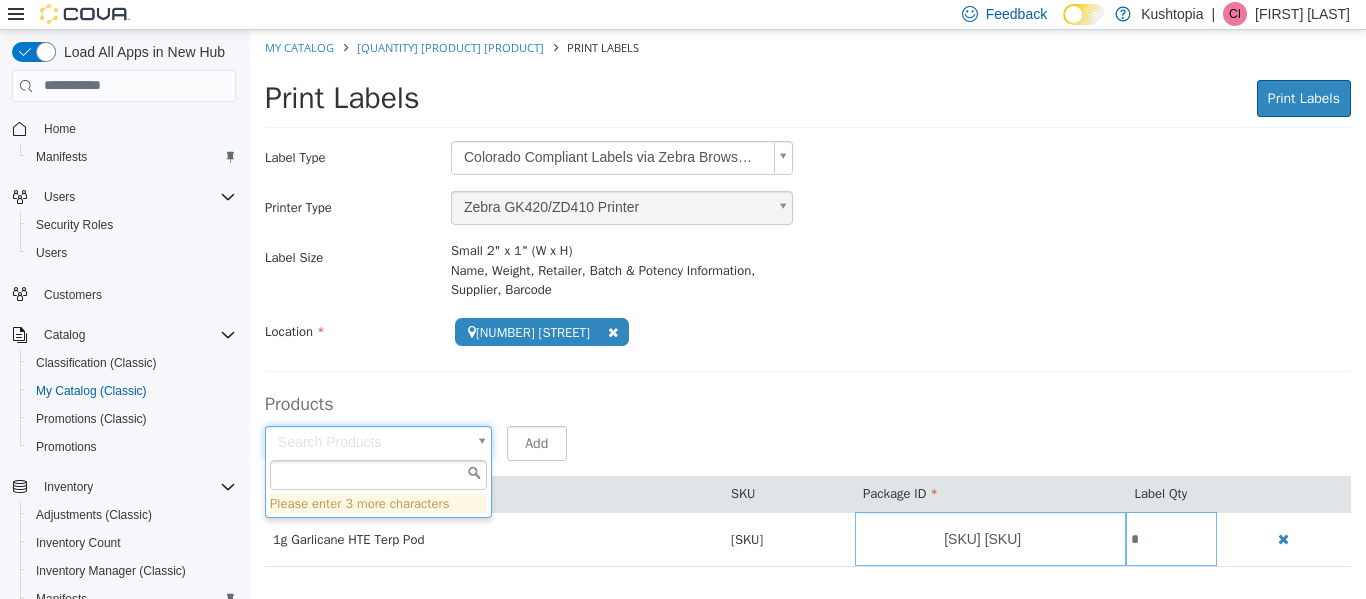 click on "**********" at bounding box center [808, 308] 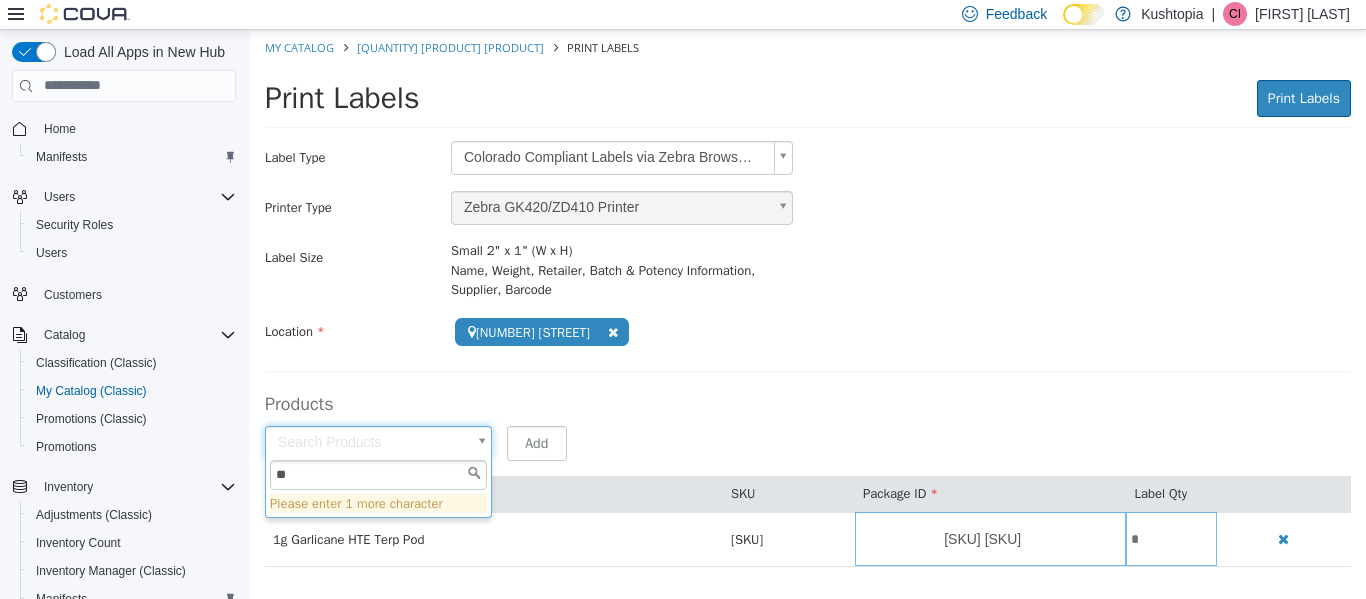 type on "*" 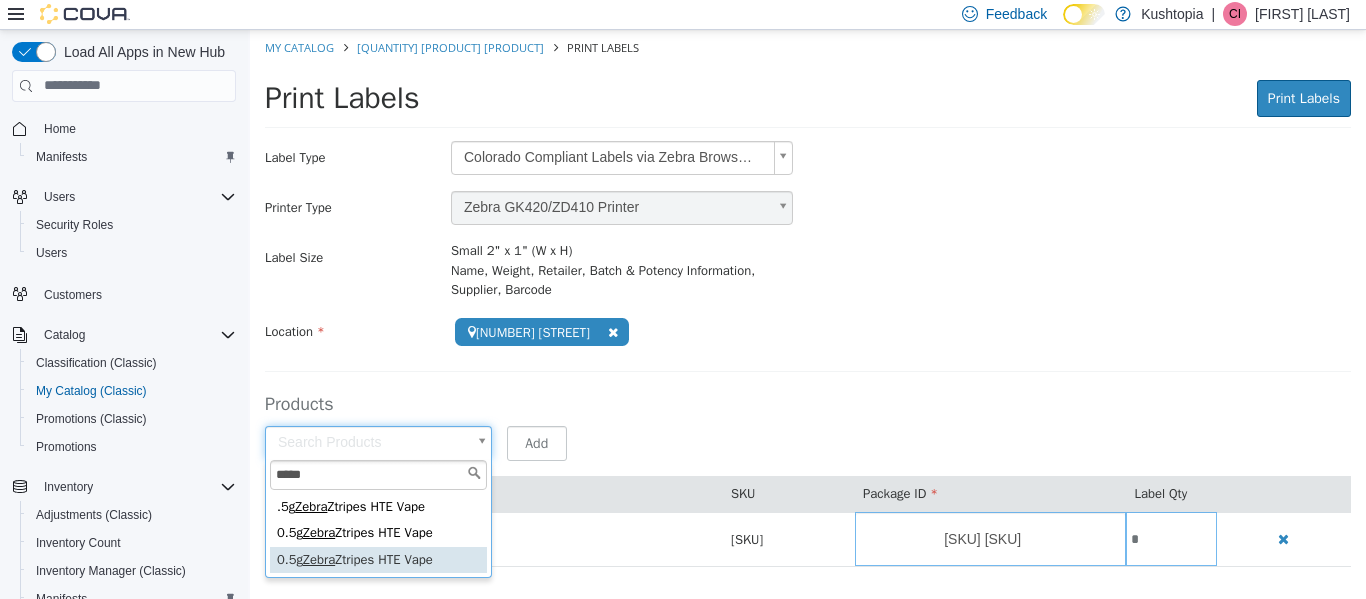type on "*****" 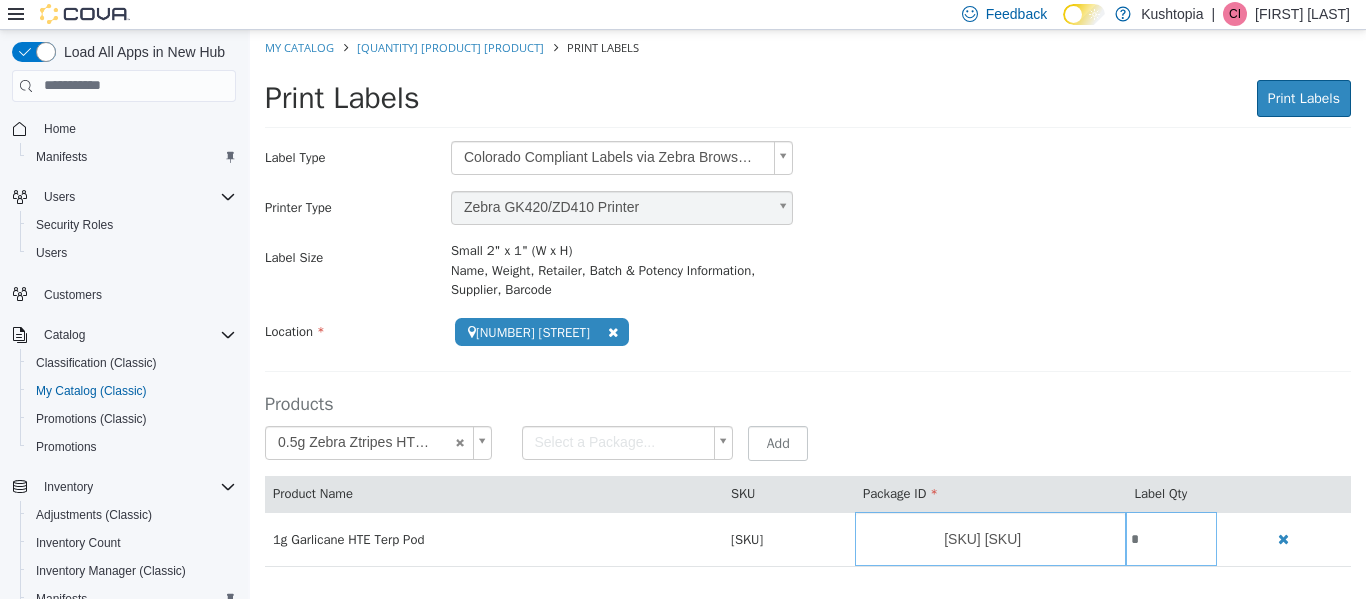 click on "**********" at bounding box center [808, 308] 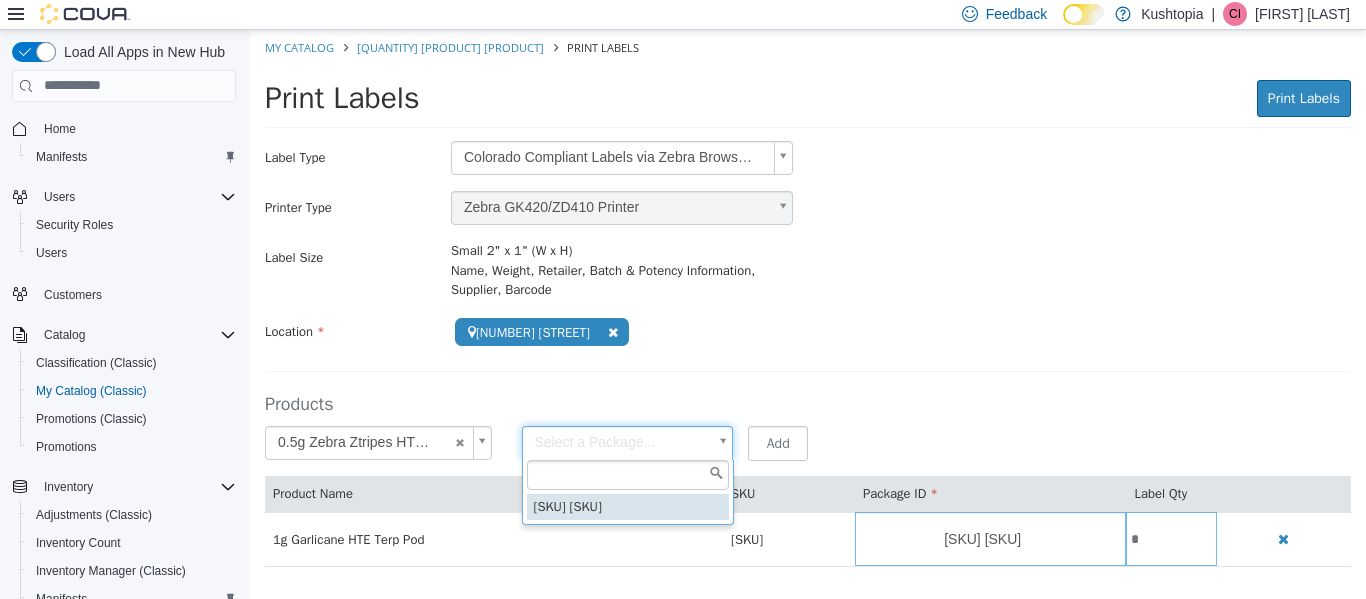 type on "**********" 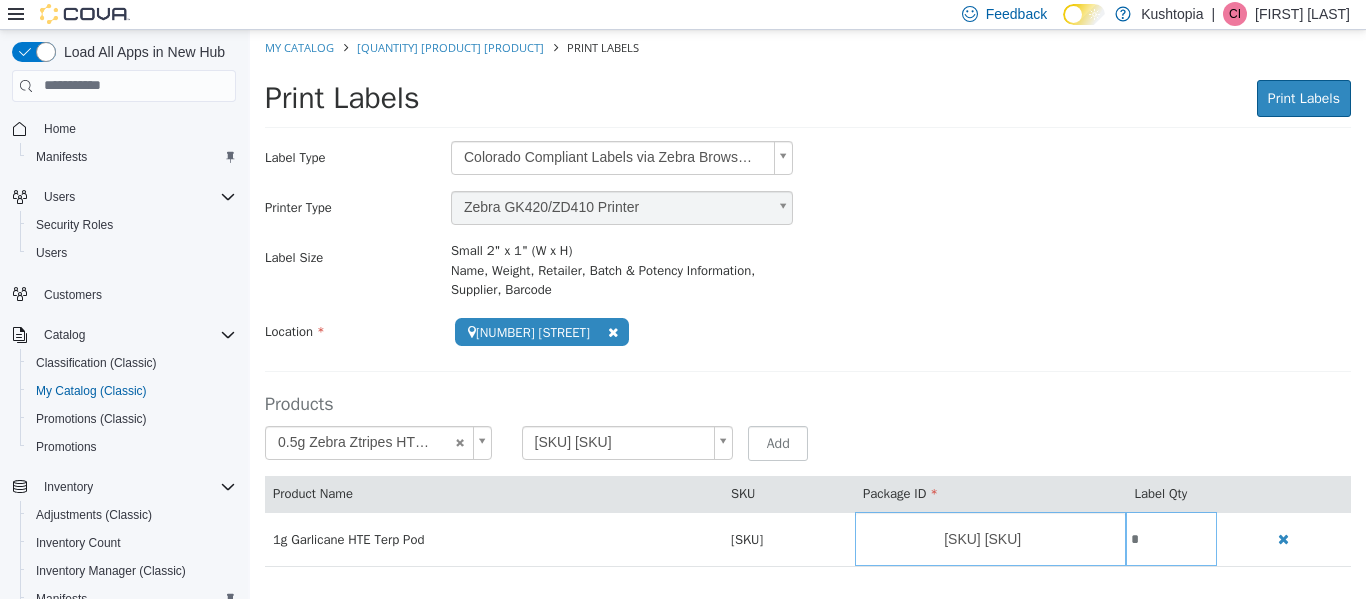 click on "Label Size Small 2" x 1" (W x H) Name, Weight, Retailer, Batch & Potency Information, Supplier, Barcode" at bounding box center (808, 269) 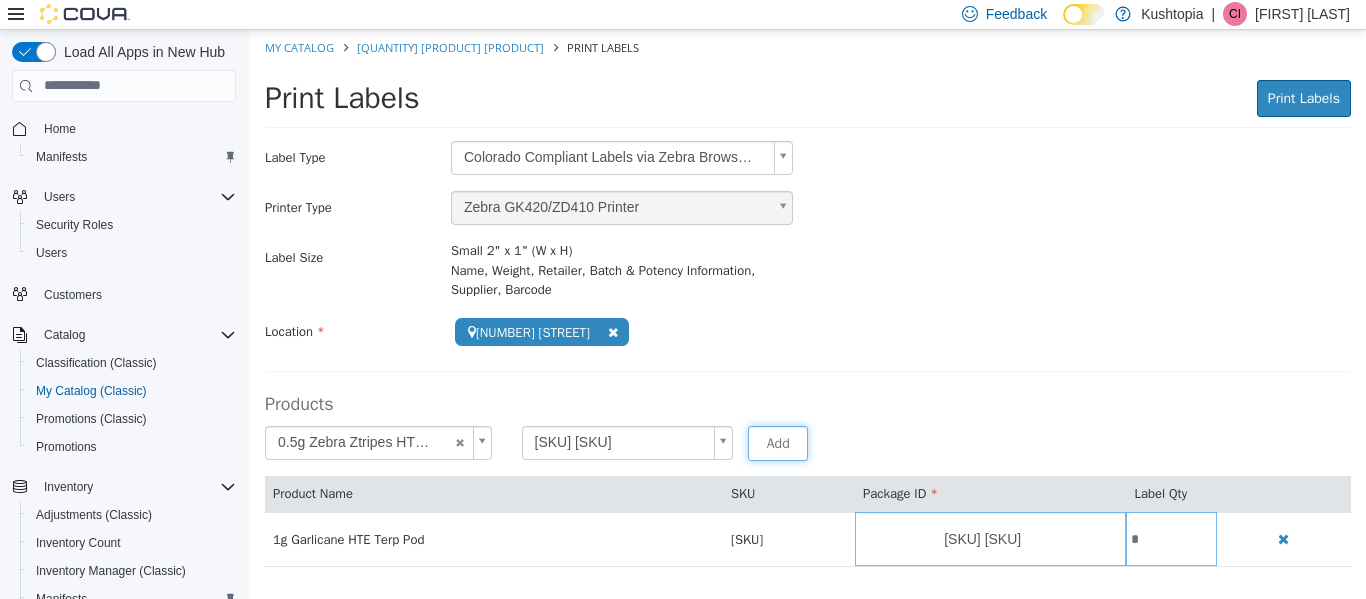 click on "Add" at bounding box center (778, 442) 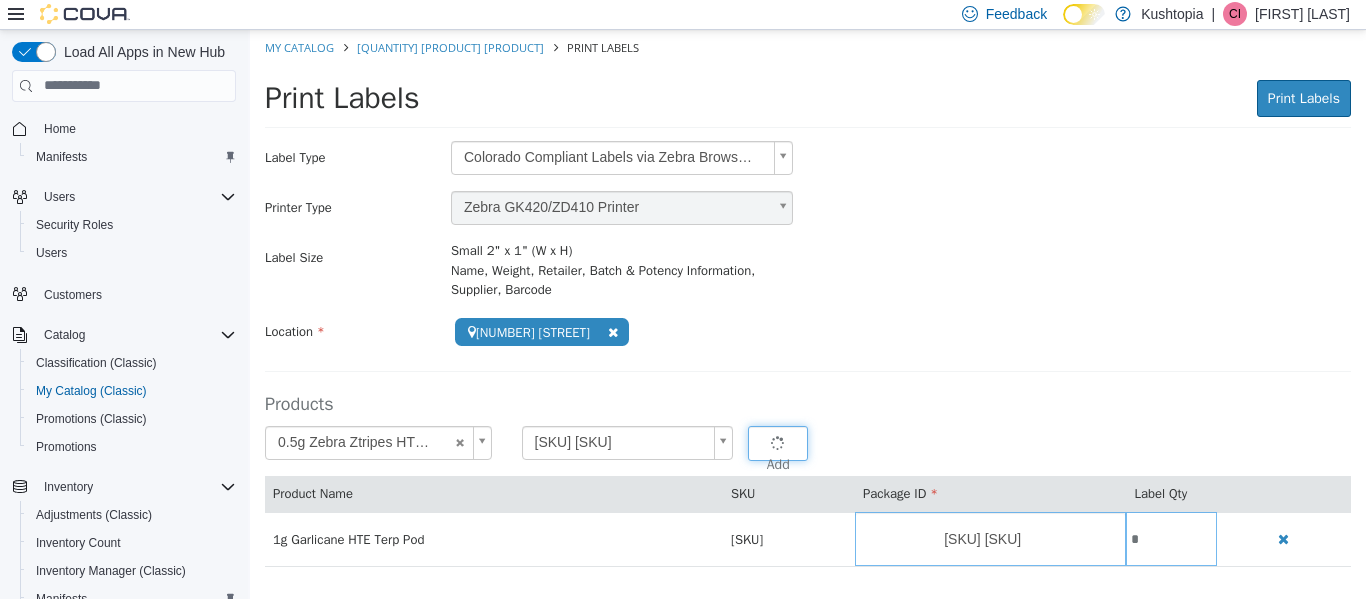 type 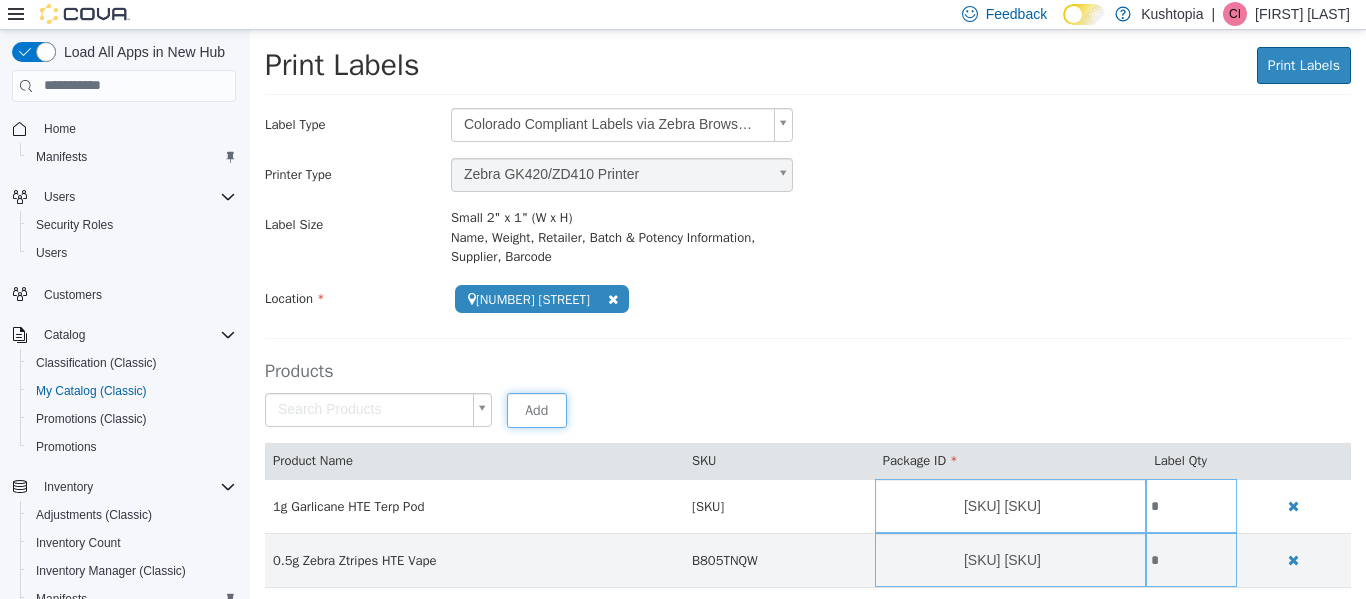 scroll, scrollTop: 43, scrollLeft: 0, axis: vertical 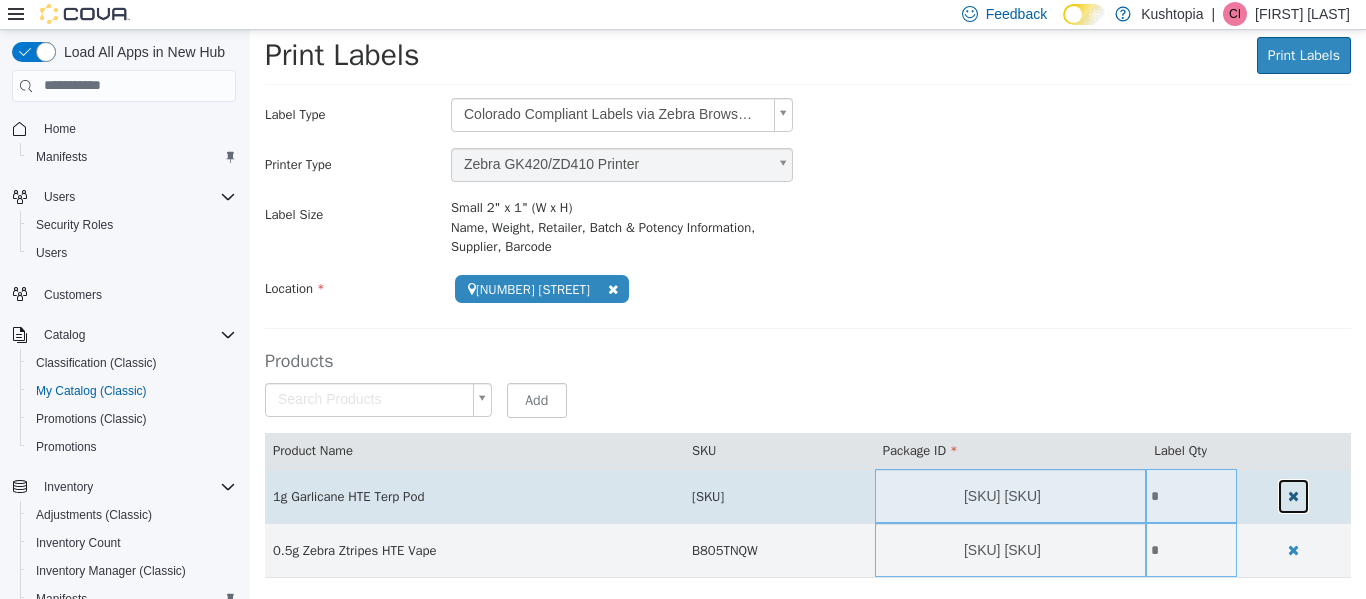 click at bounding box center (1293, 495) 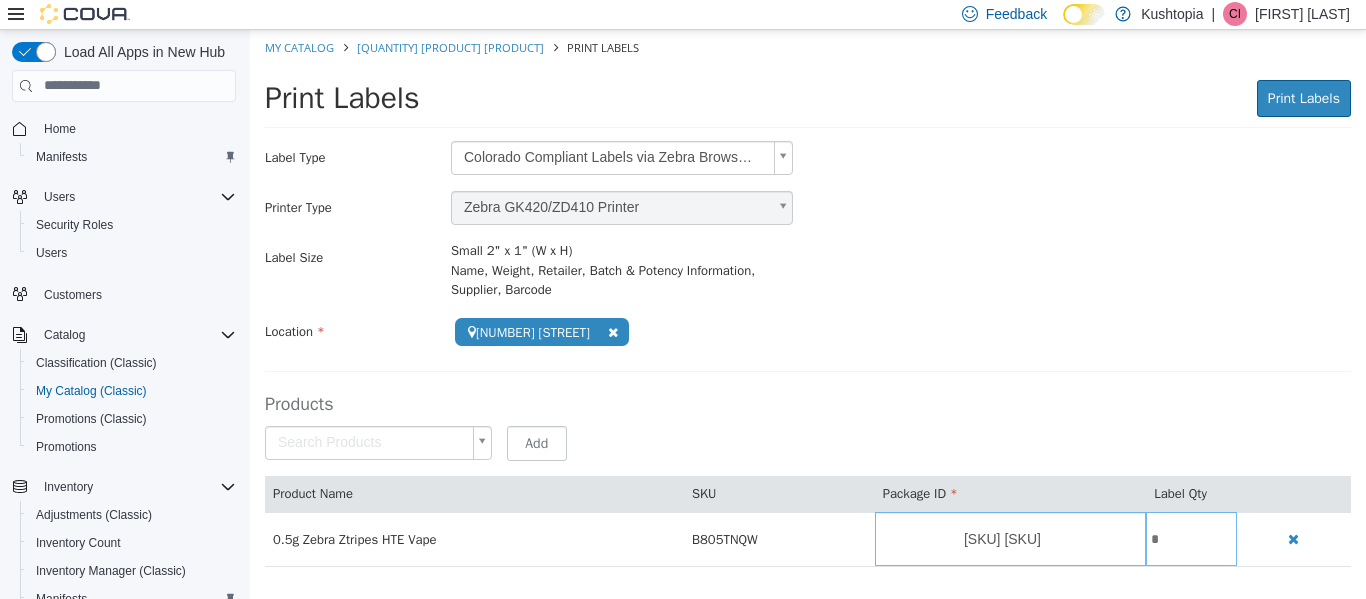 scroll, scrollTop: 0, scrollLeft: 0, axis: both 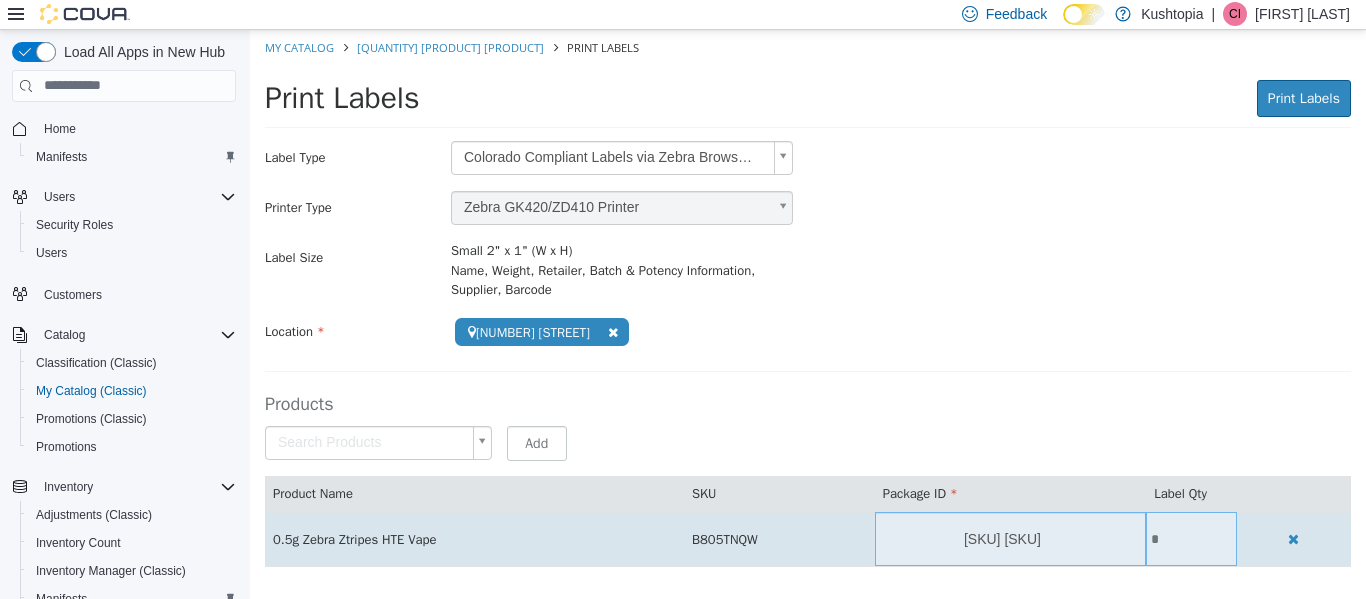 click on "*" at bounding box center [1191, 538] 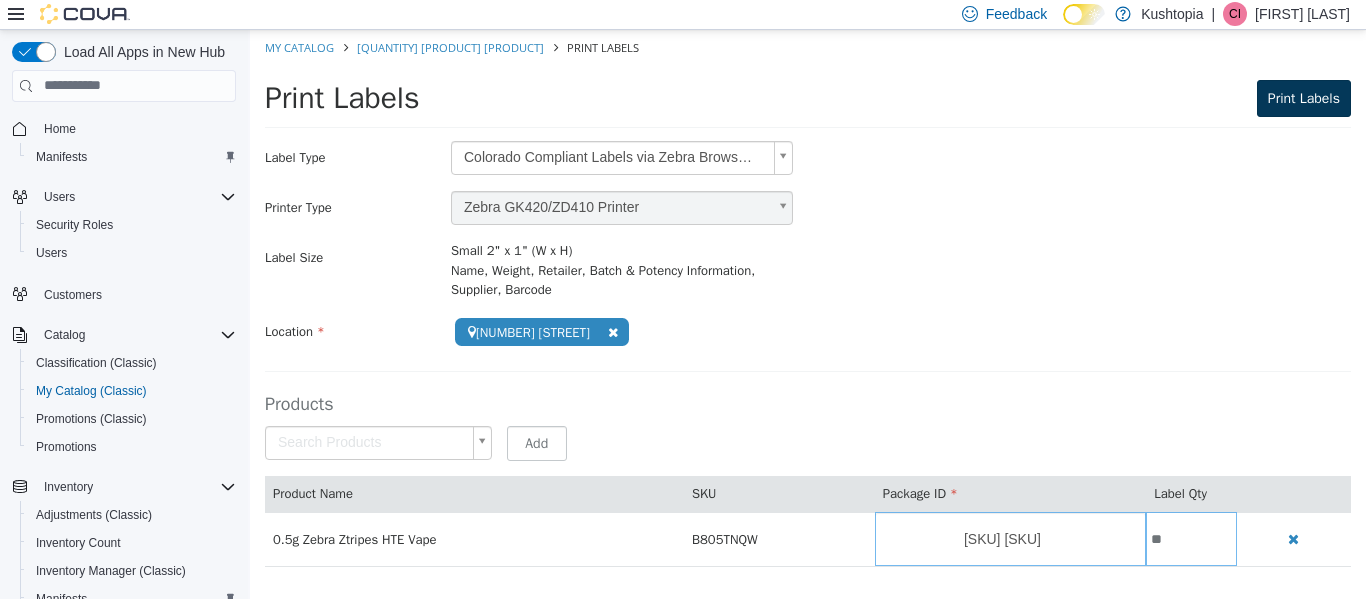 type on "**" 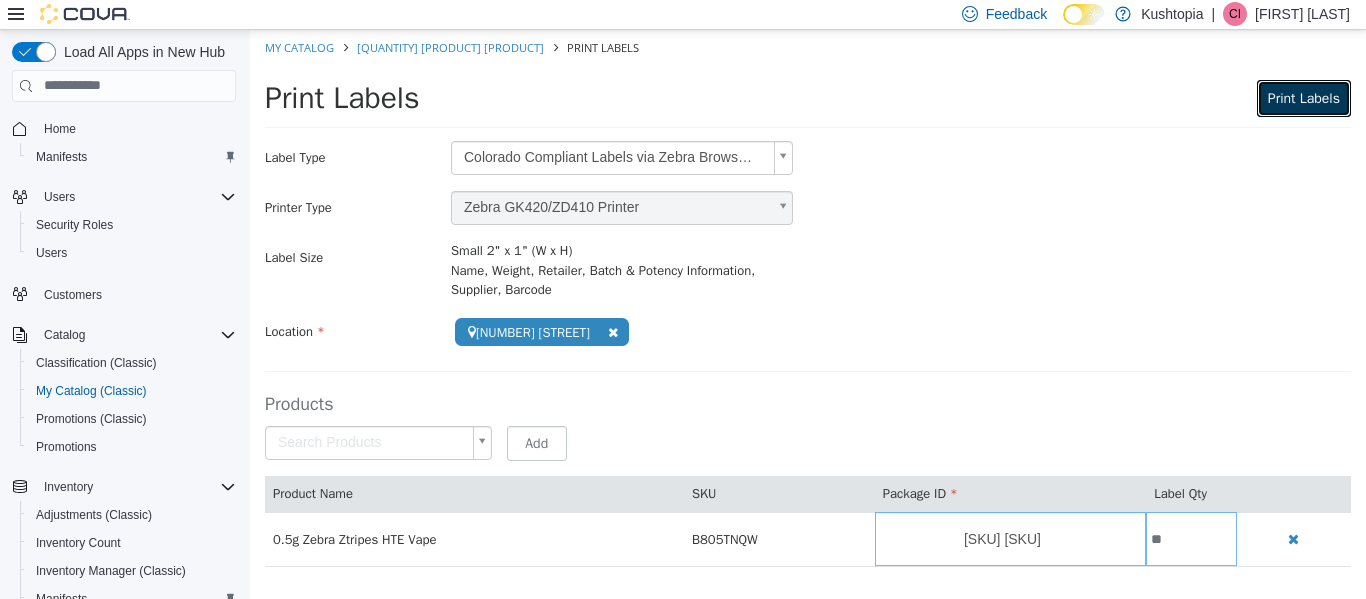 click on "Print Labels" at bounding box center (1304, 97) 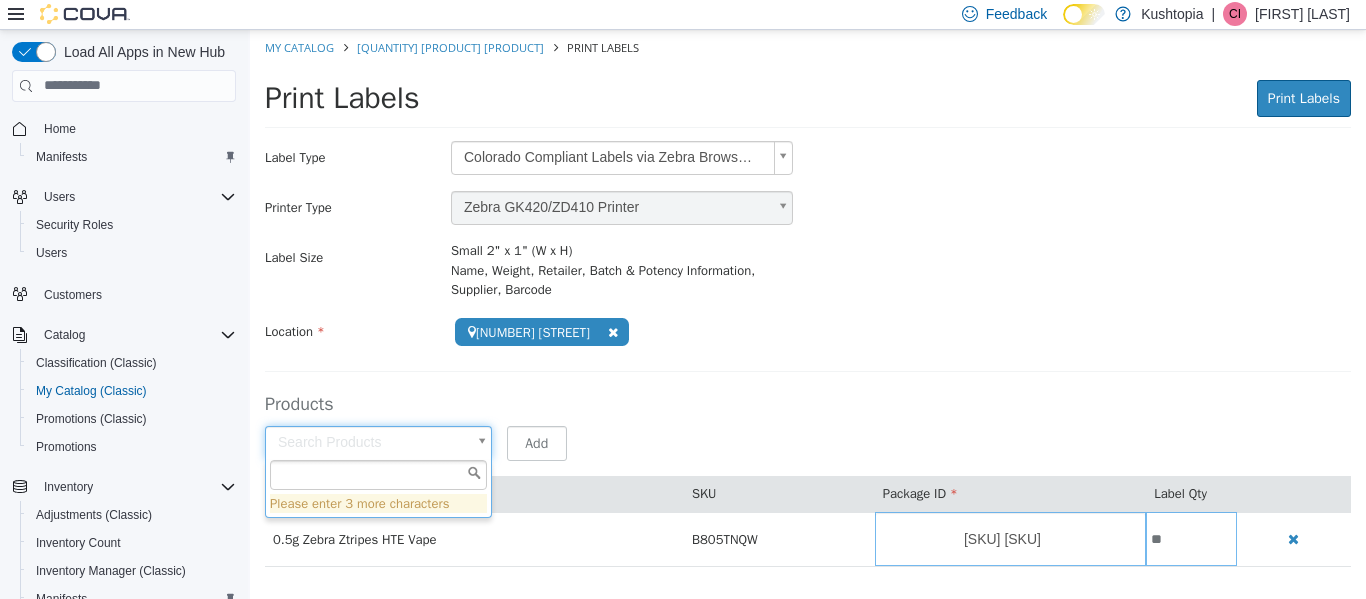 click on "**********" at bounding box center (808, 308) 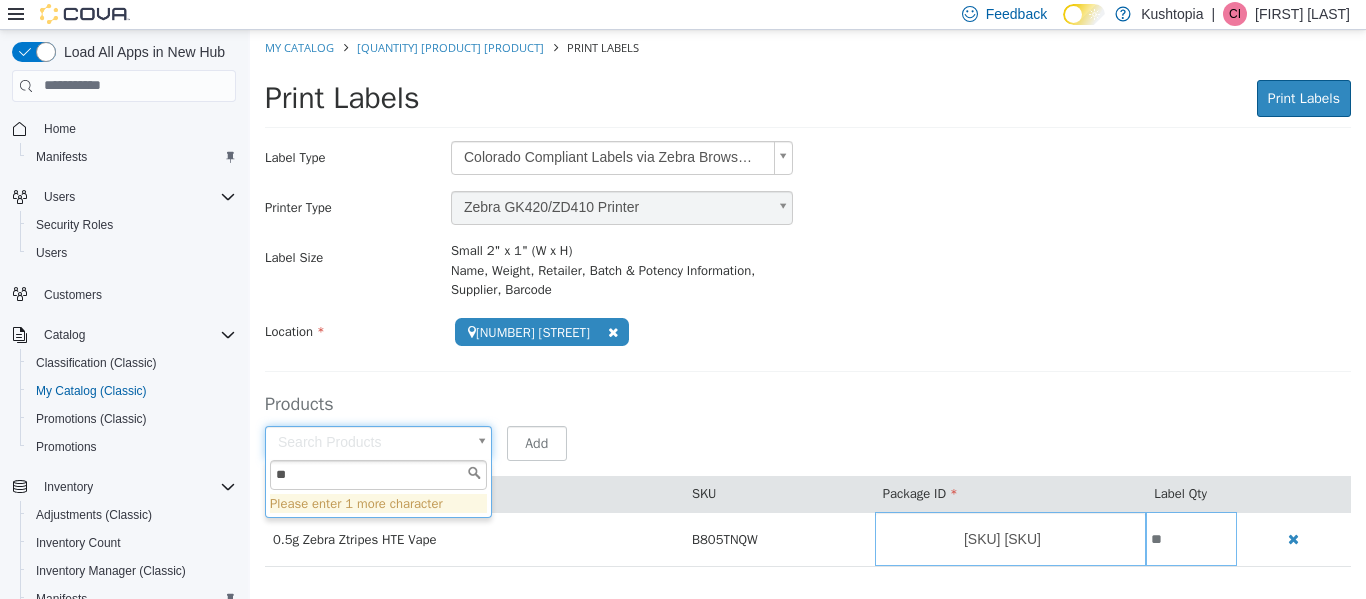 type on "*" 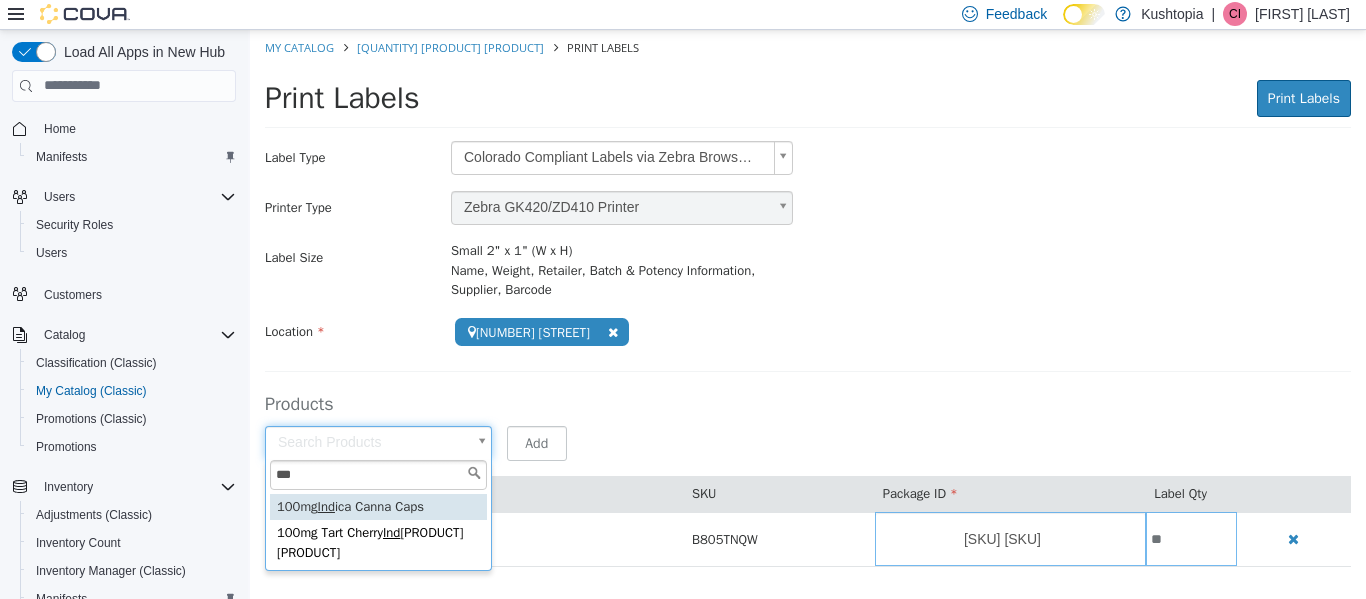 type on "***" 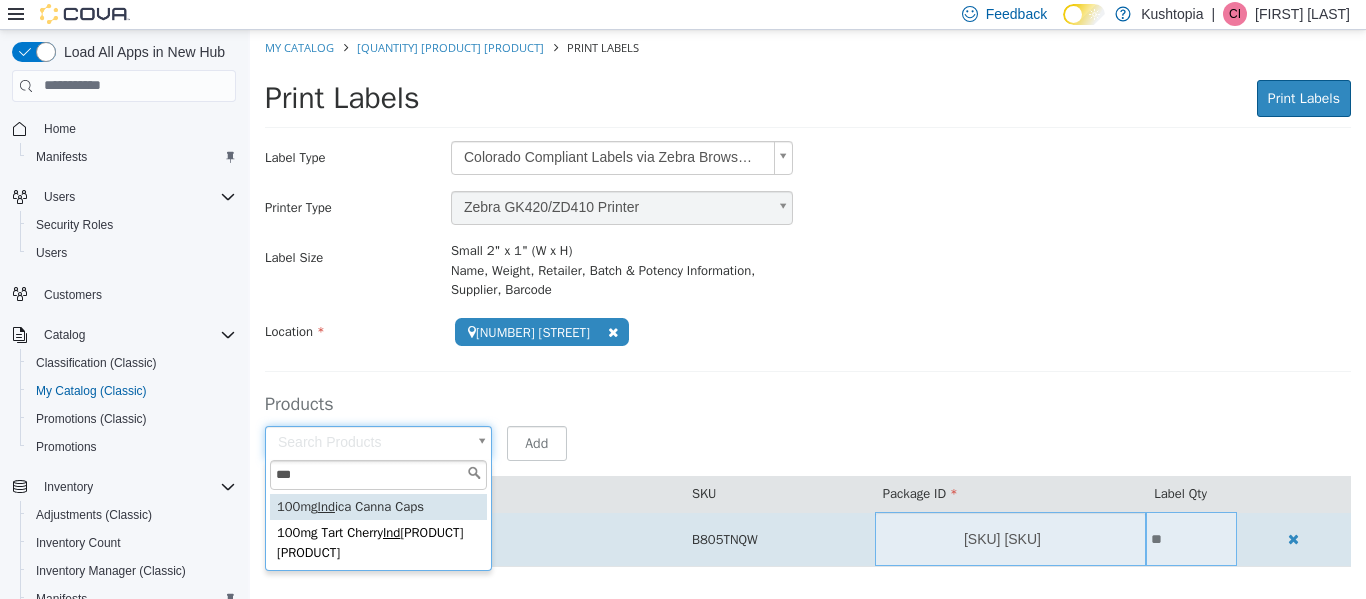 type on "**********" 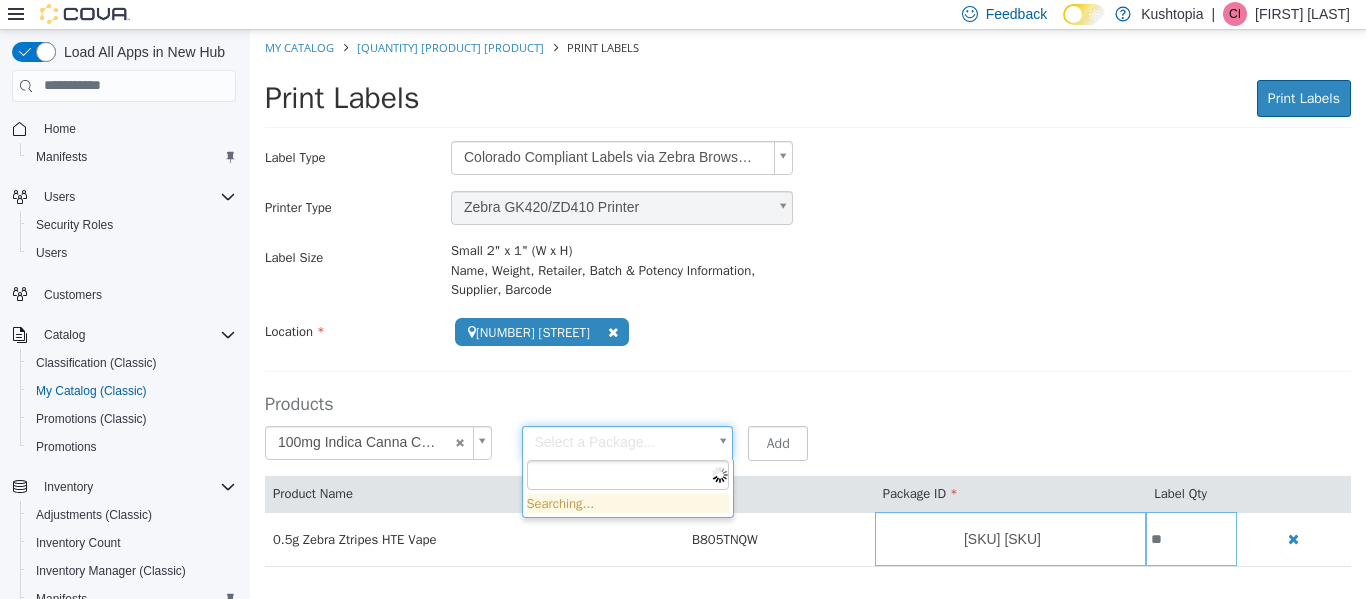click on "**********" at bounding box center (808, 308) 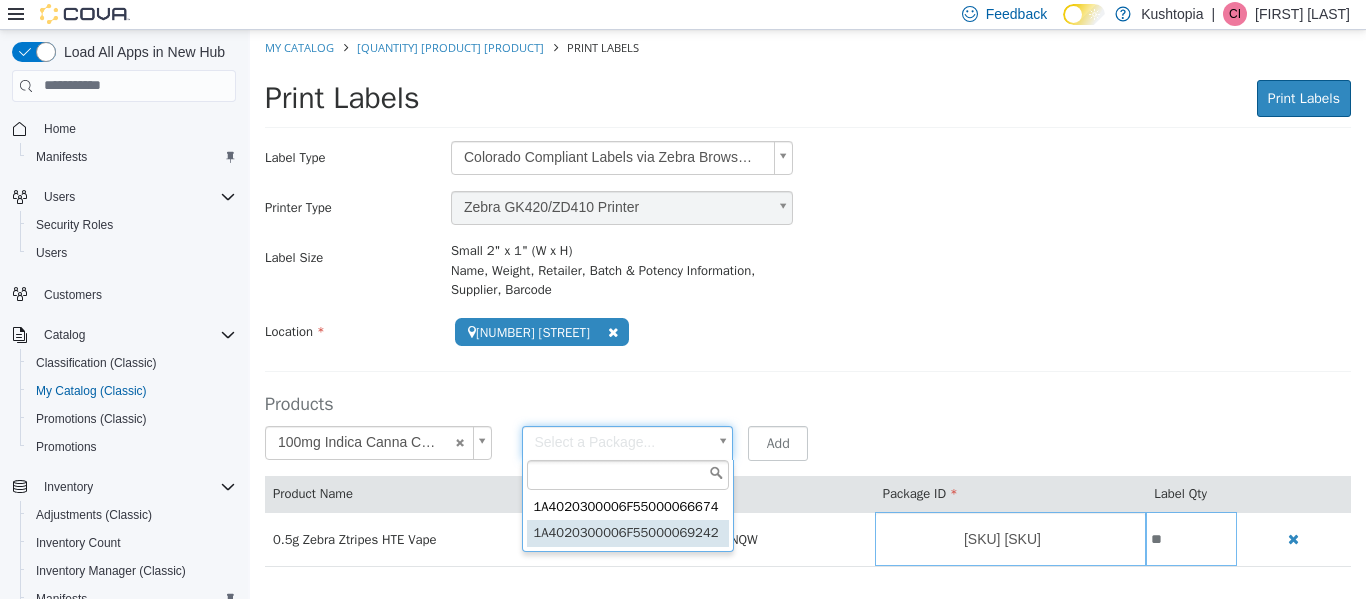 type on "**********" 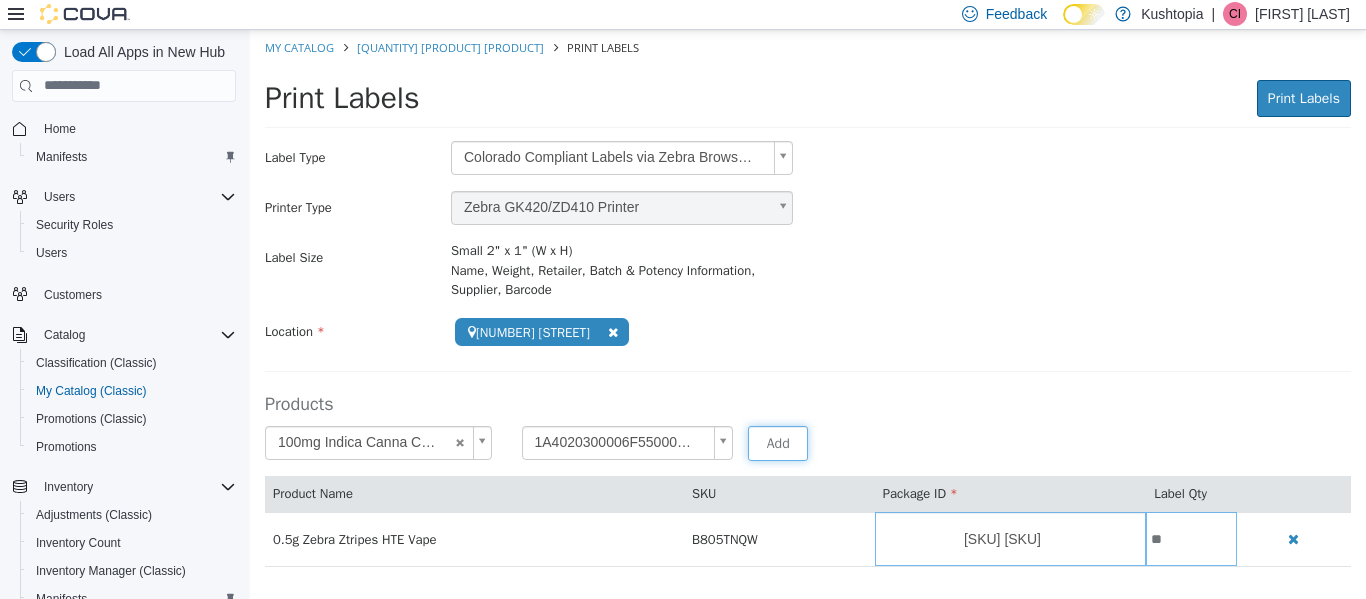 click on "Add" at bounding box center (778, 442) 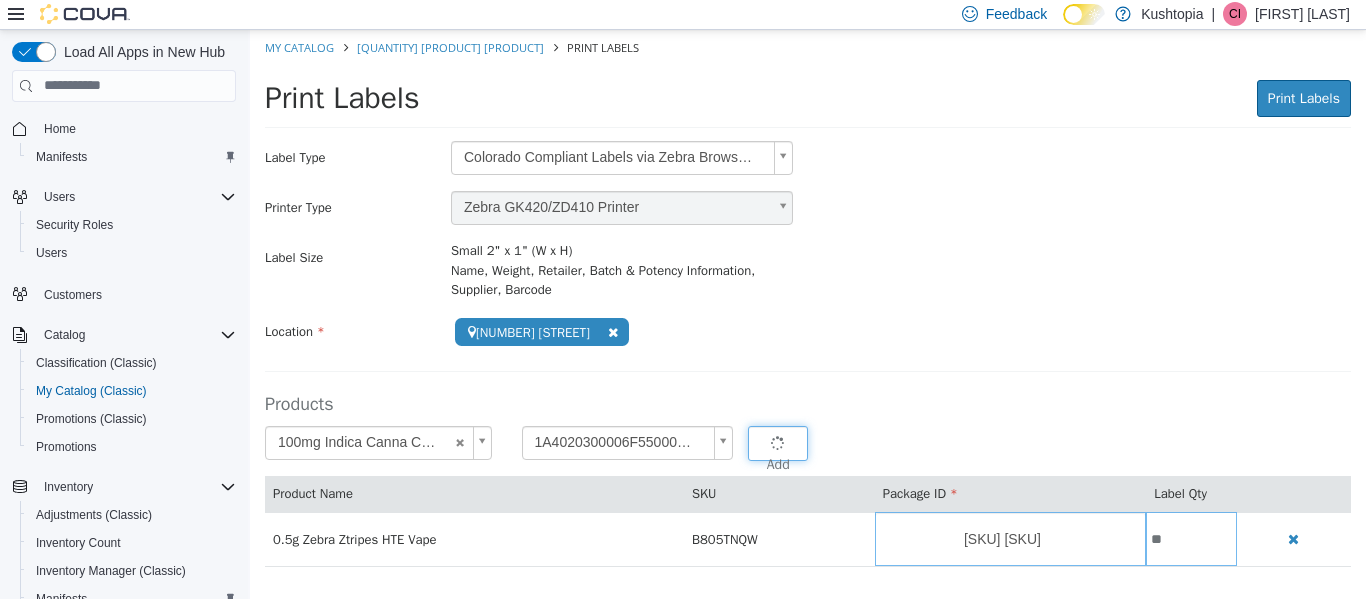 type 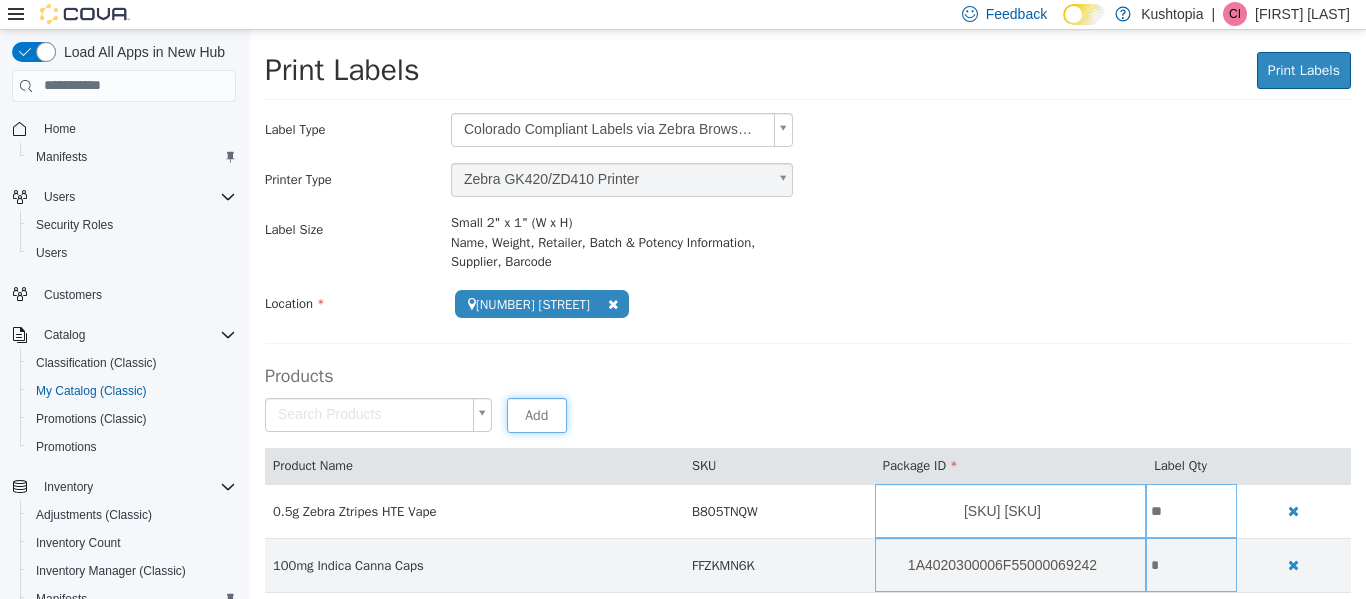 scroll, scrollTop: 43, scrollLeft: 0, axis: vertical 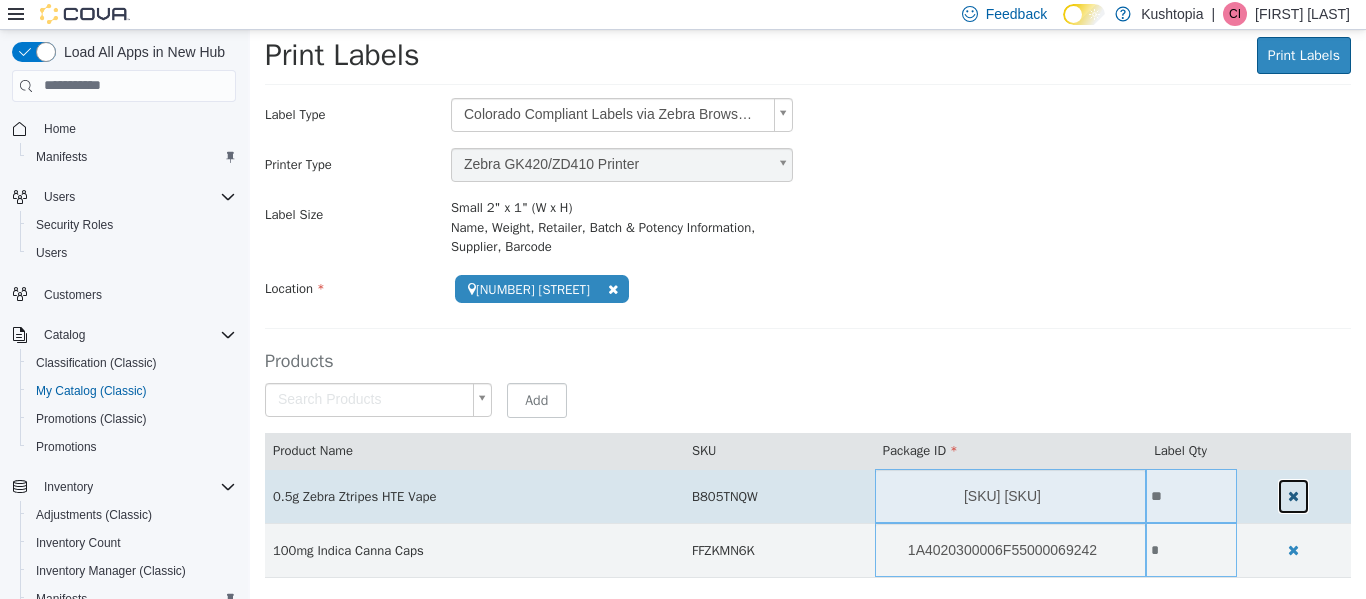 click at bounding box center (1293, 495) 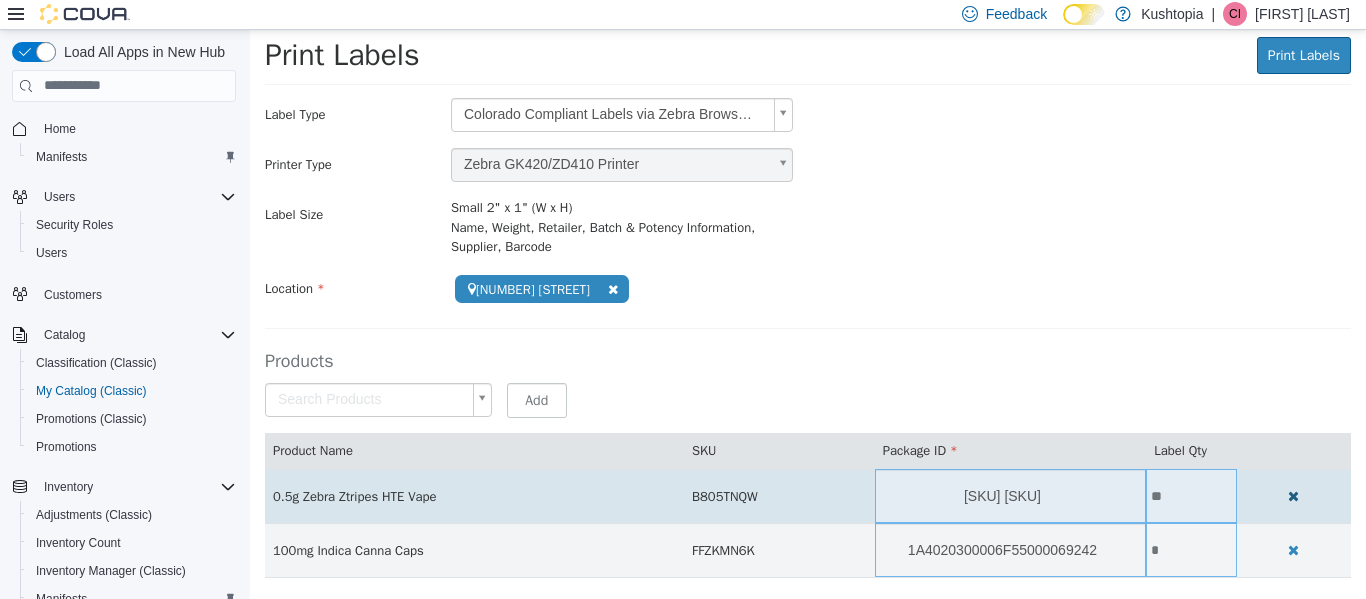 scroll, scrollTop: 0, scrollLeft: 0, axis: both 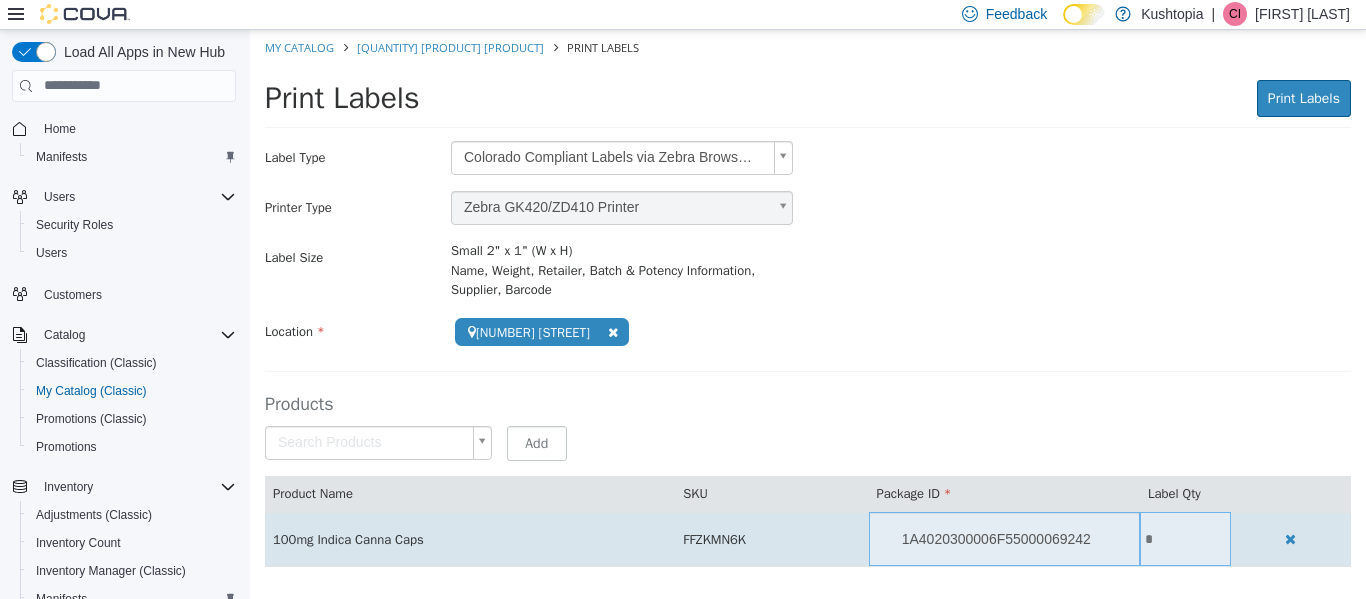 click on "*" at bounding box center (1185, 538) 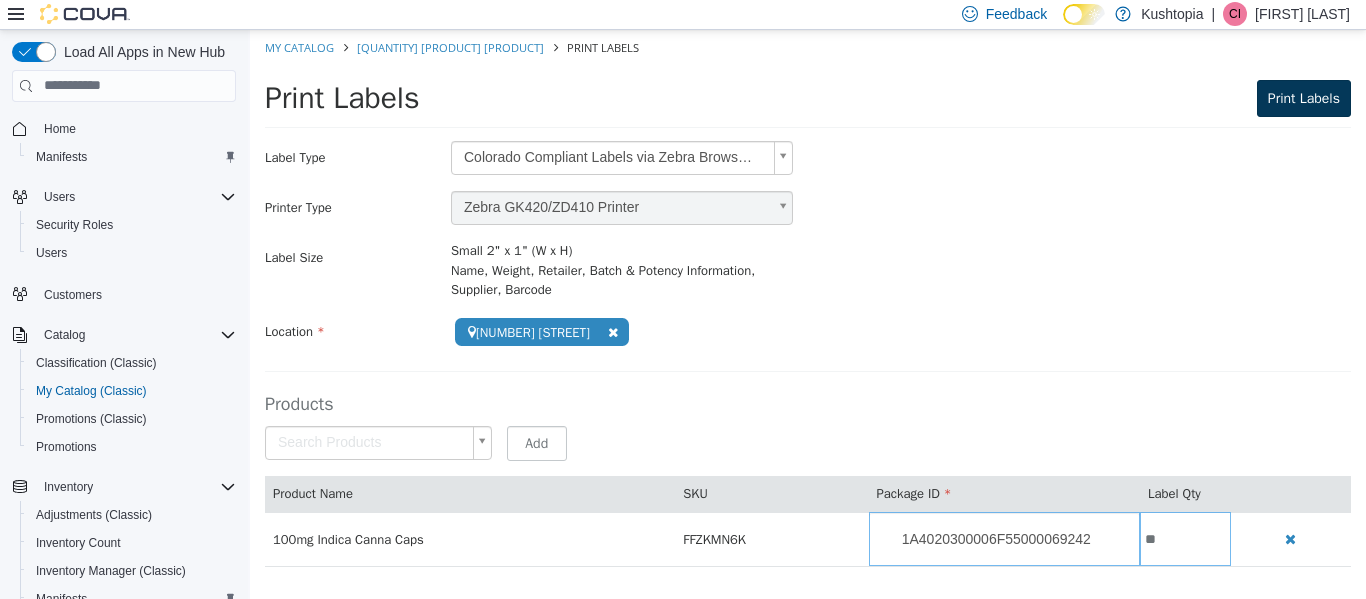 type on "**" 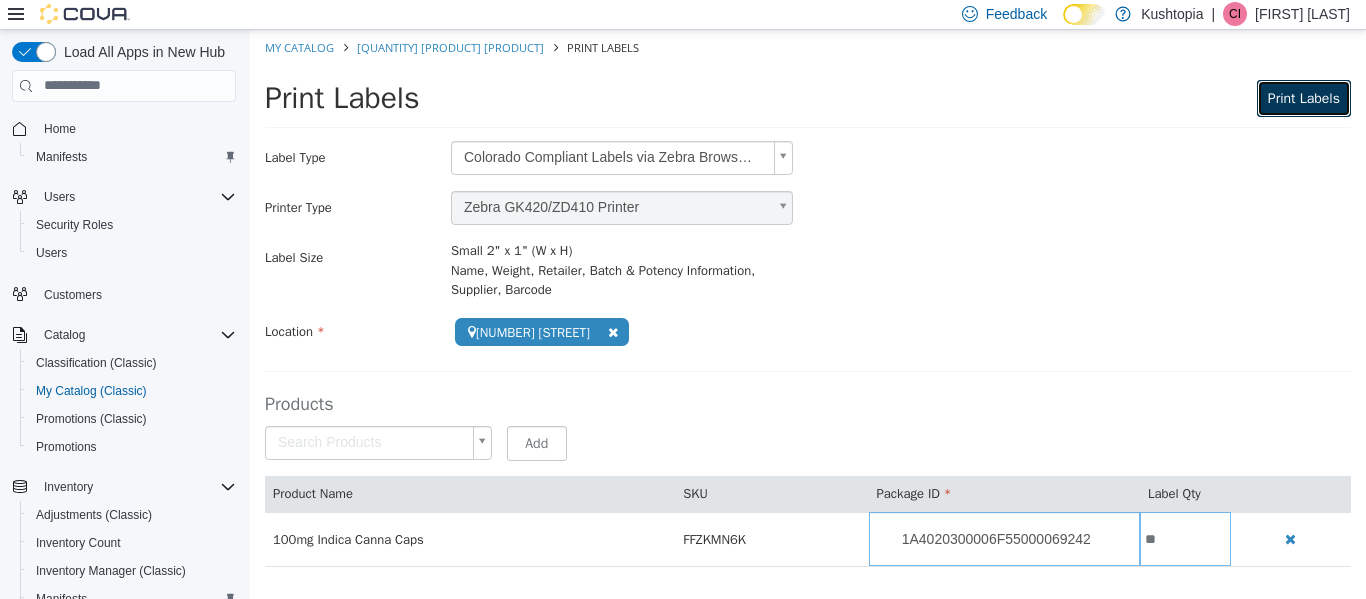 click on "Print Labels" at bounding box center (1304, 97) 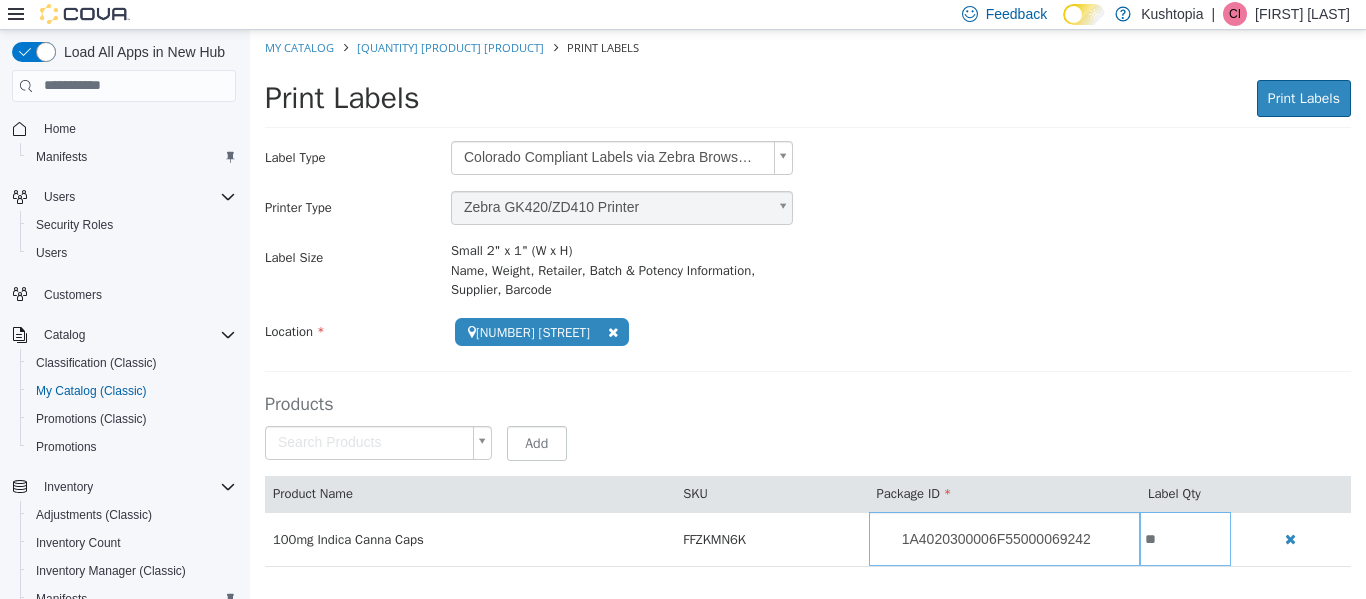 click on "**********" at bounding box center (808, 308) 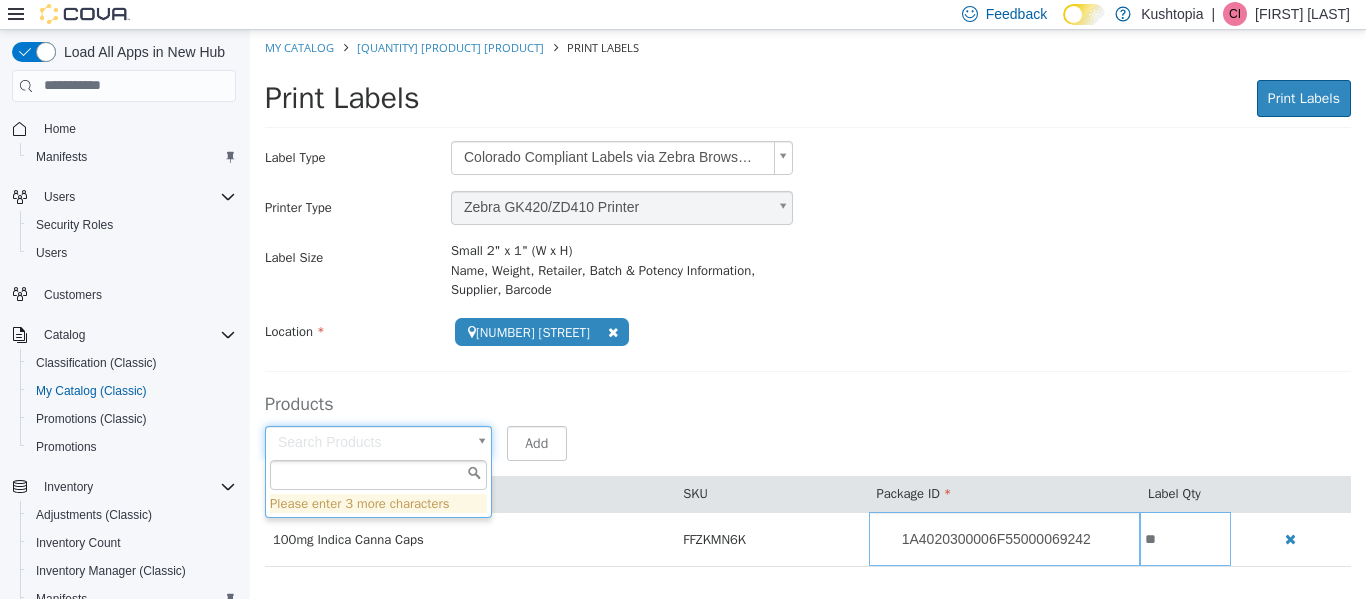 click at bounding box center [378, 474] 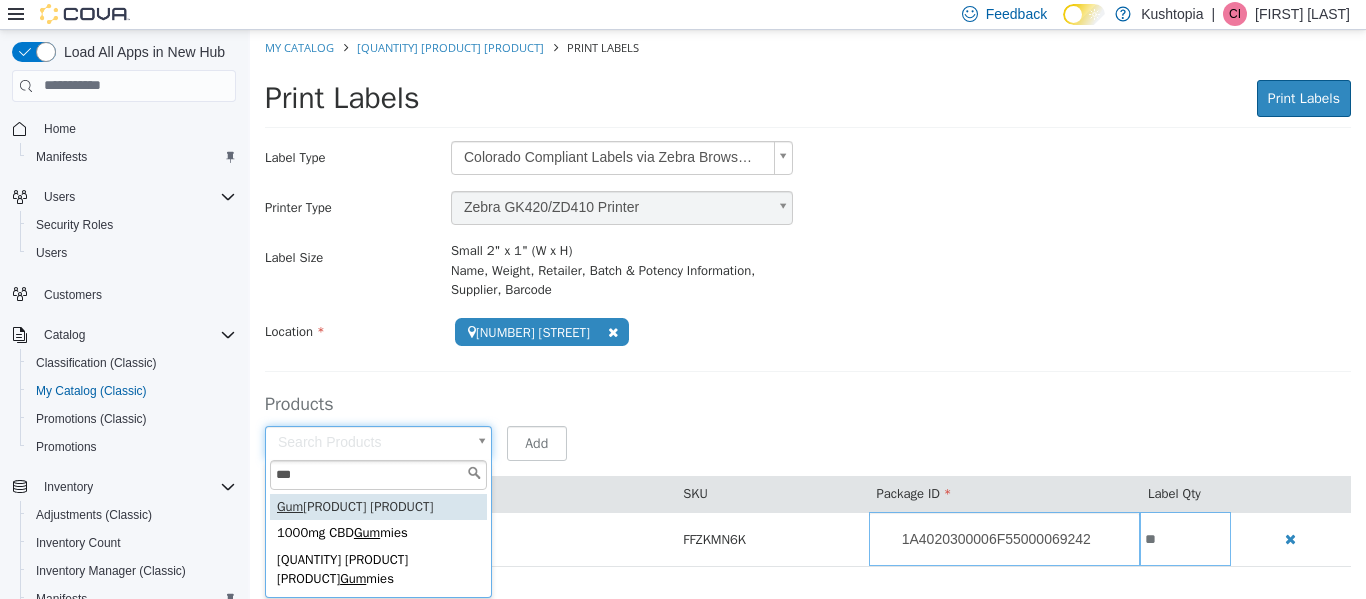 type on "***" 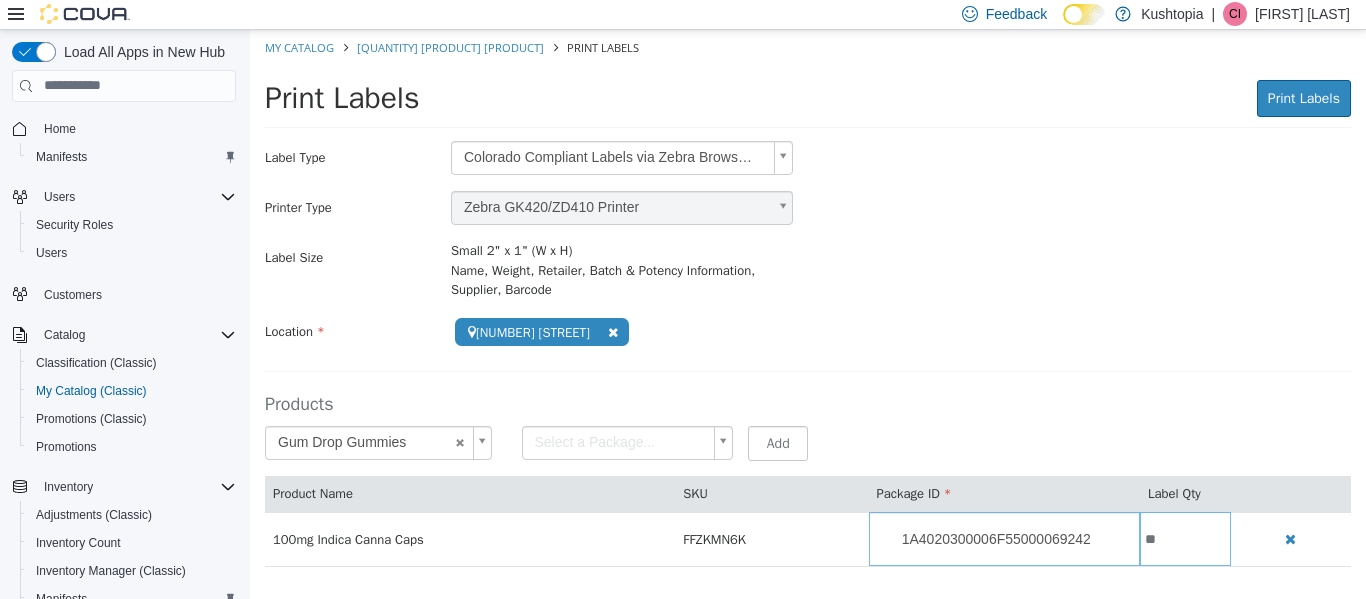 click on "**********" at bounding box center (808, 308) 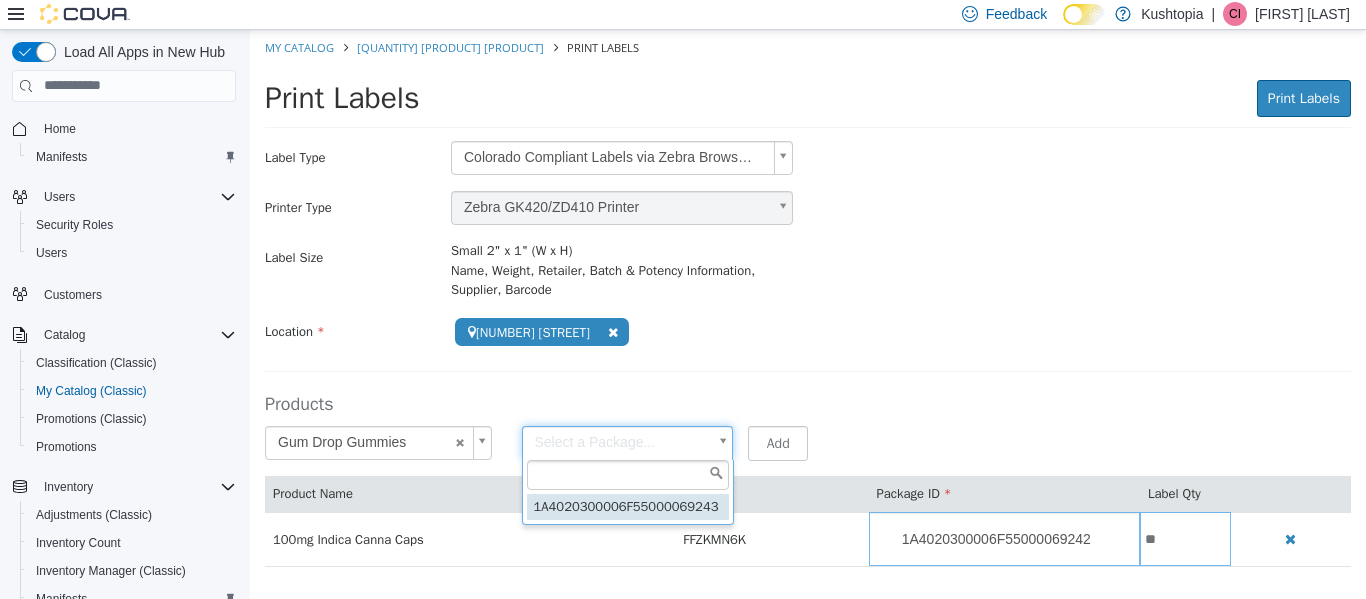 type on "**********" 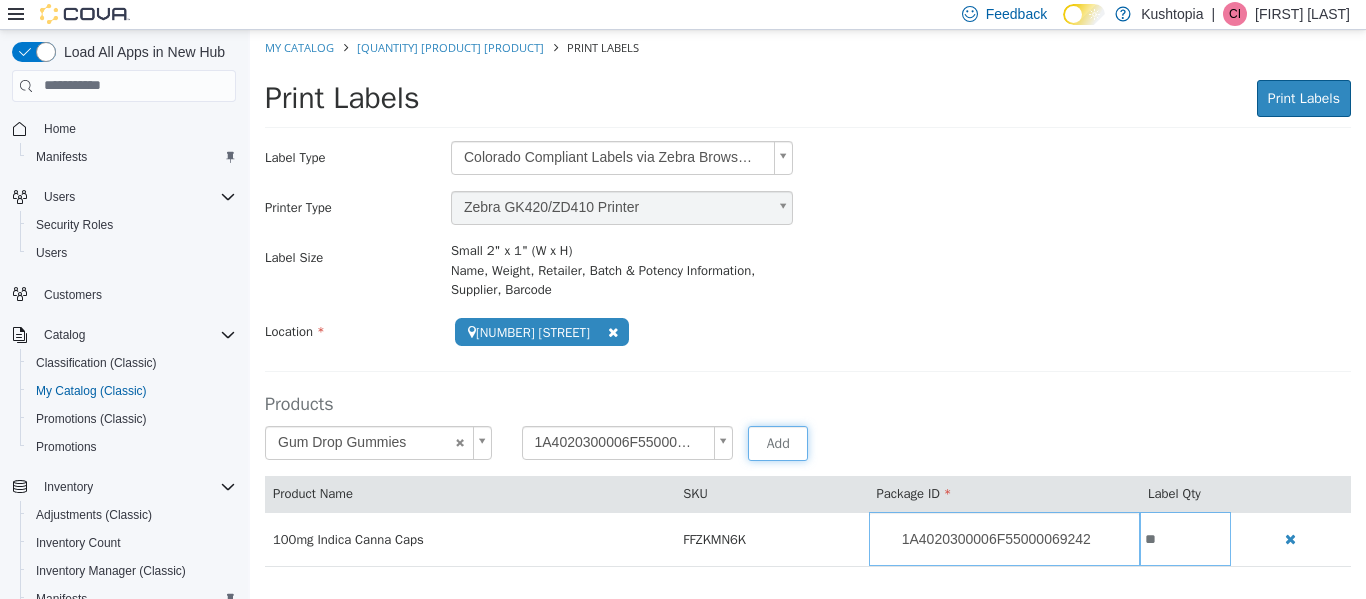 click on "Add" at bounding box center [778, 442] 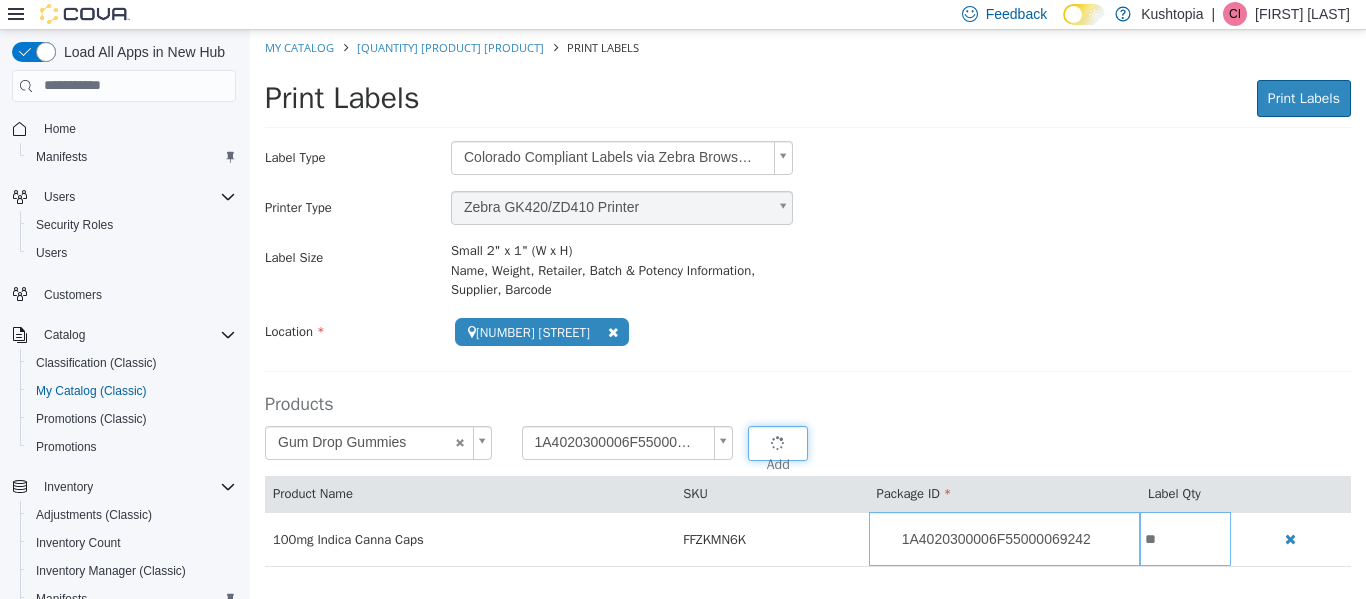type 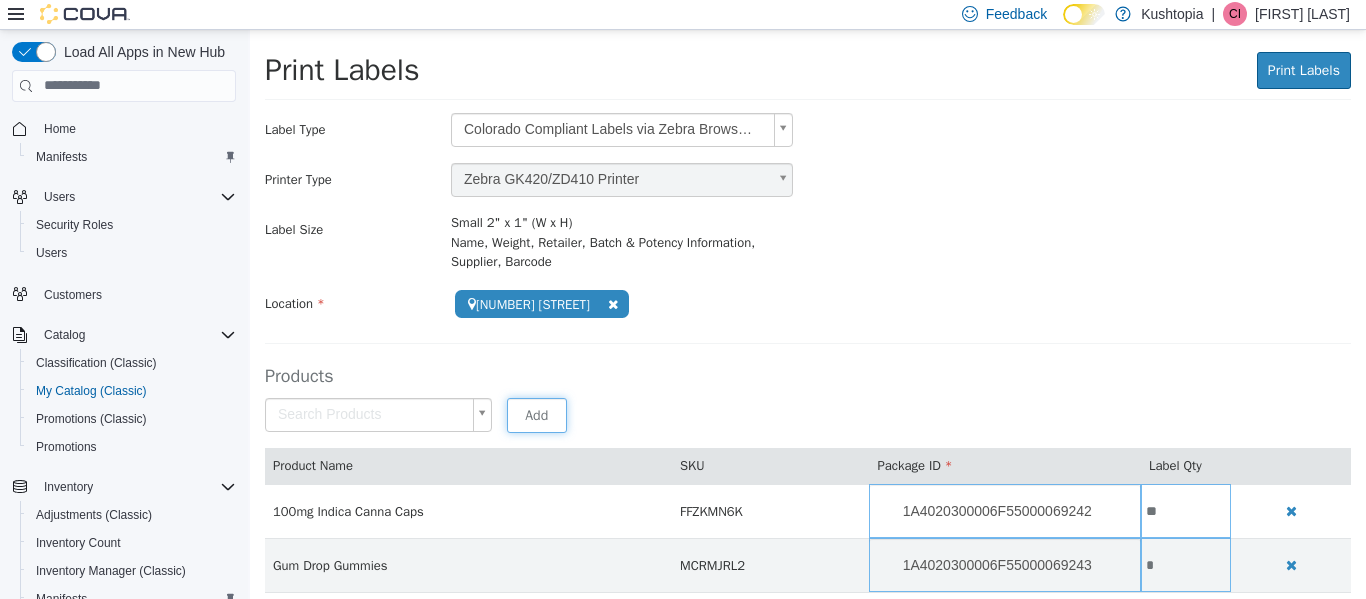 scroll, scrollTop: 43, scrollLeft: 0, axis: vertical 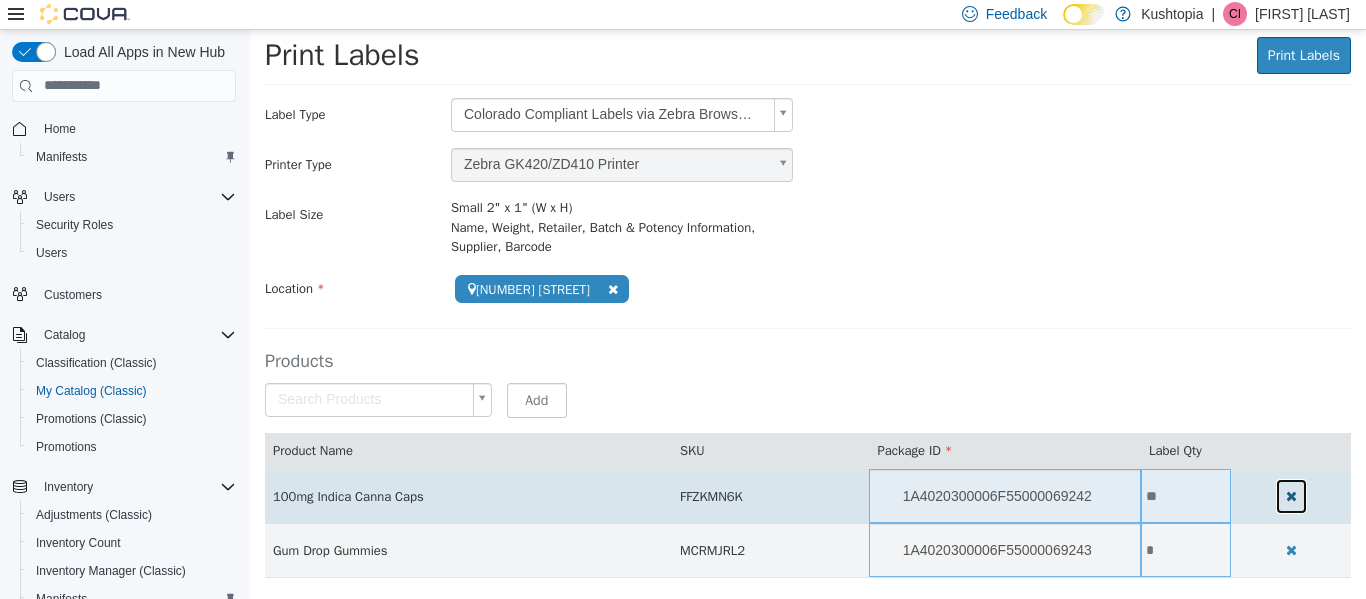 click at bounding box center (1291, 495) 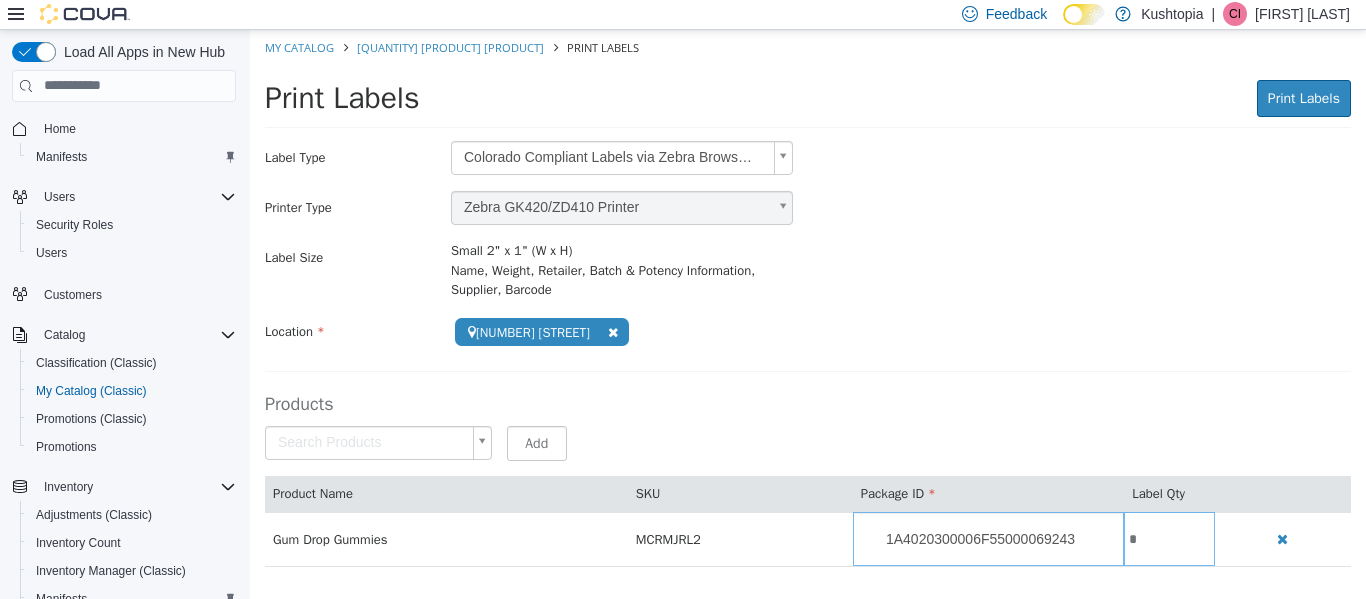 scroll, scrollTop: 0, scrollLeft: 0, axis: both 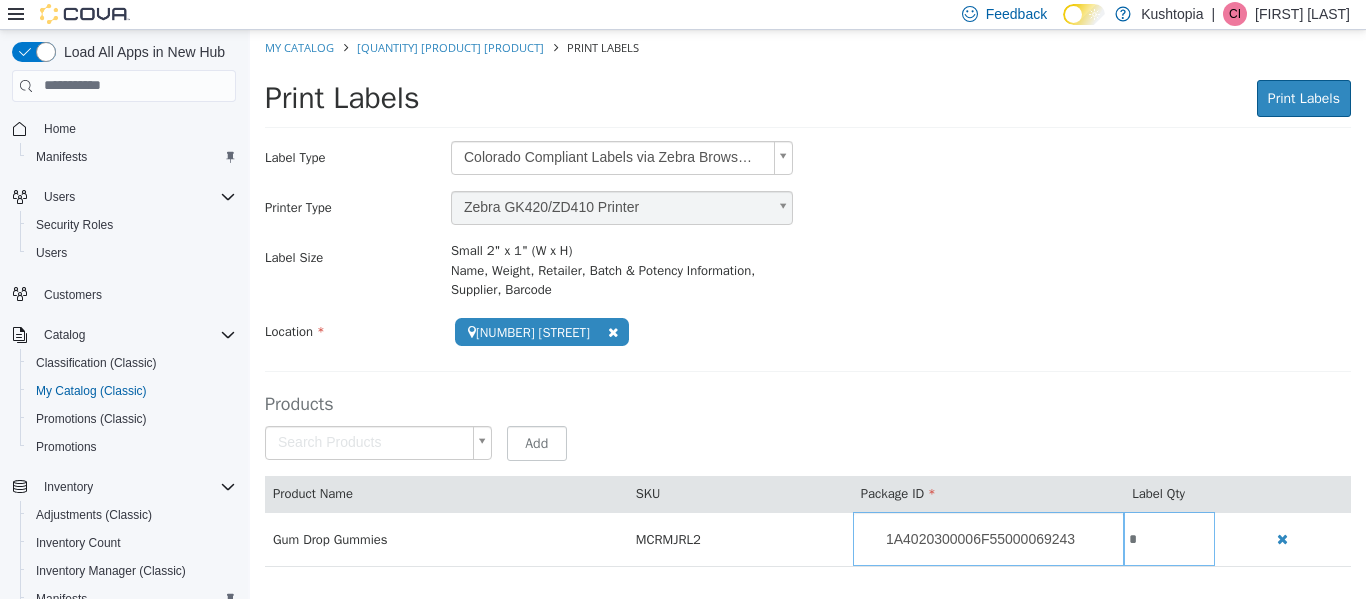 click on "*" at bounding box center (1169, 538) 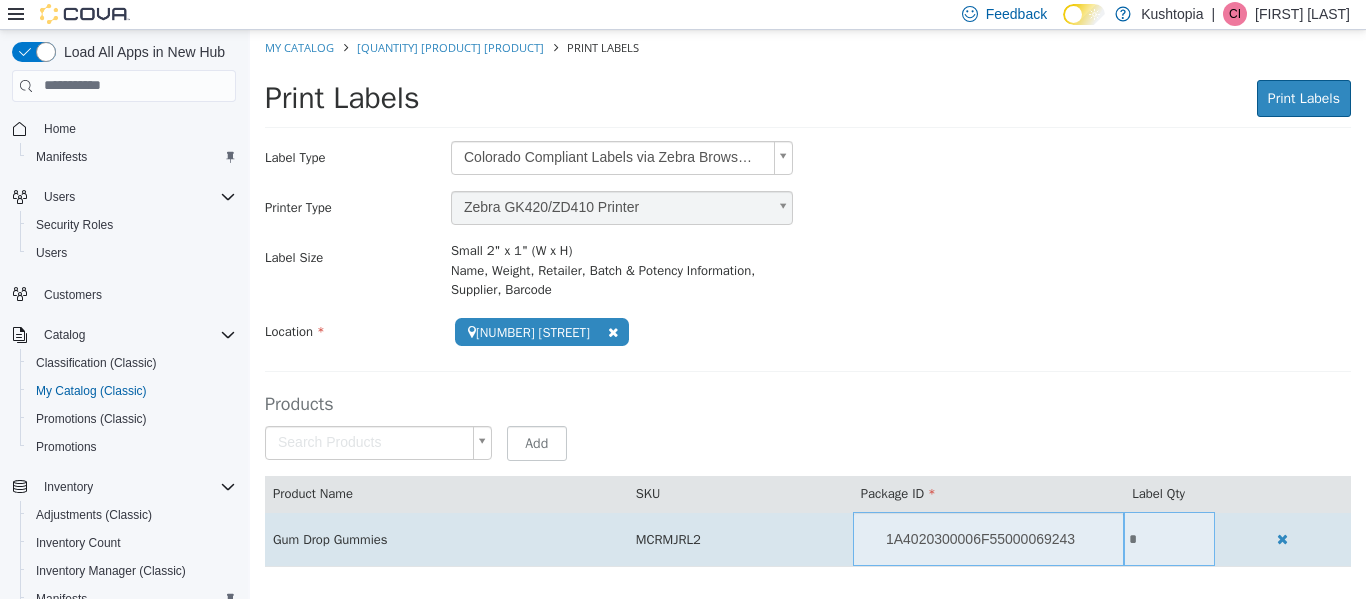 click on "*" at bounding box center [1169, 538] 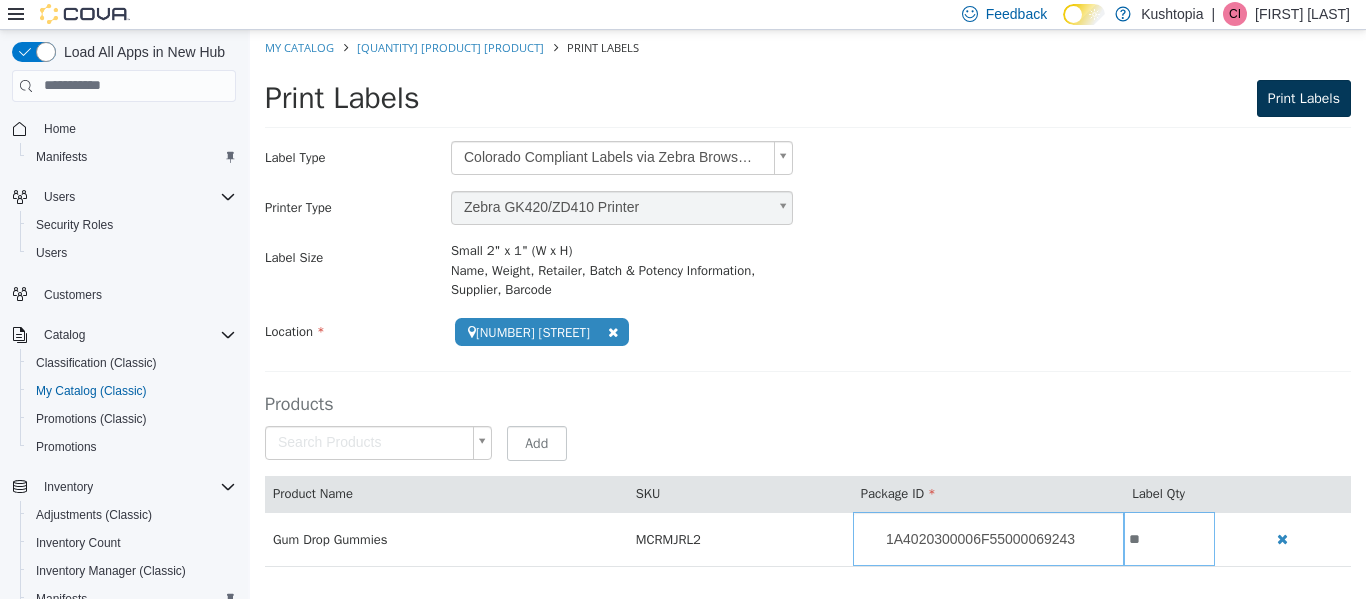 type on "**" 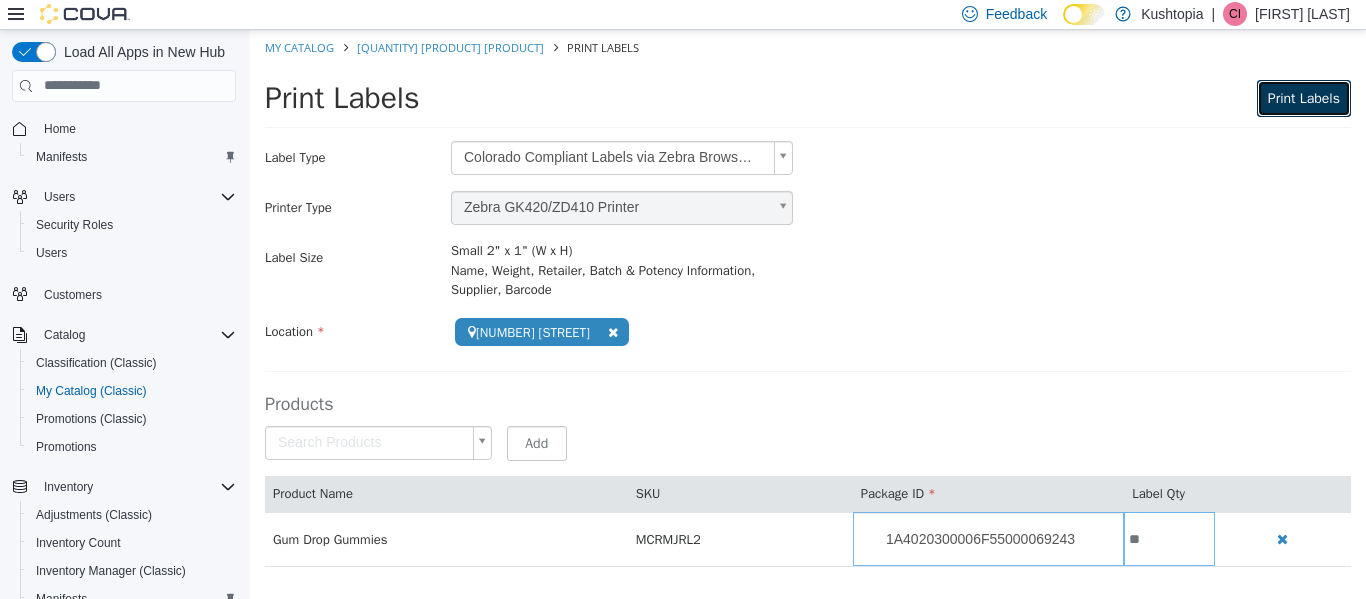 click on "Print Labels" at bounding box center (1304, 97) 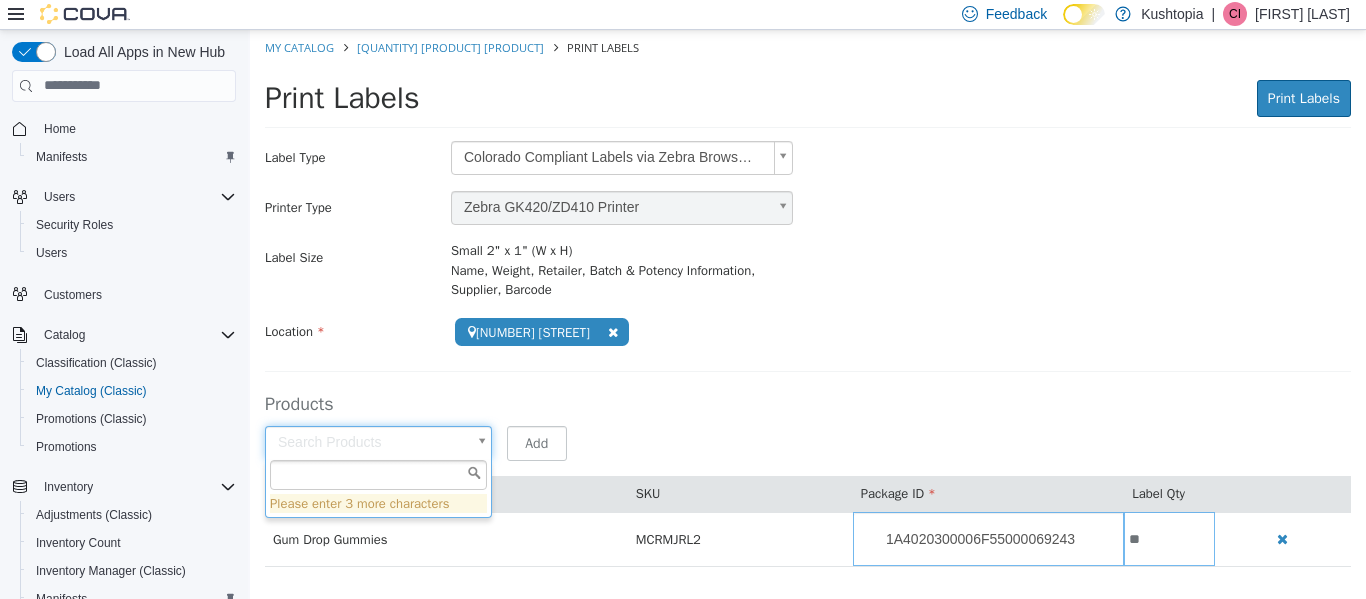 click on "**********" at bounding box center [808, 308] 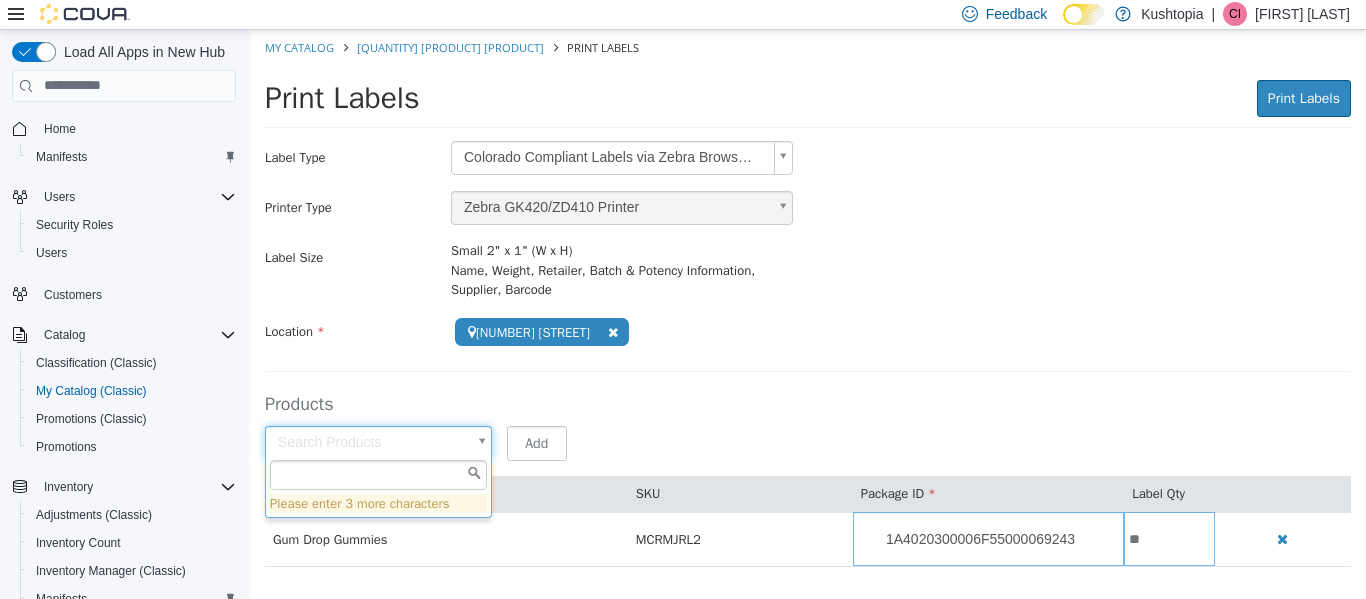 click at bounding box center (378, 474) 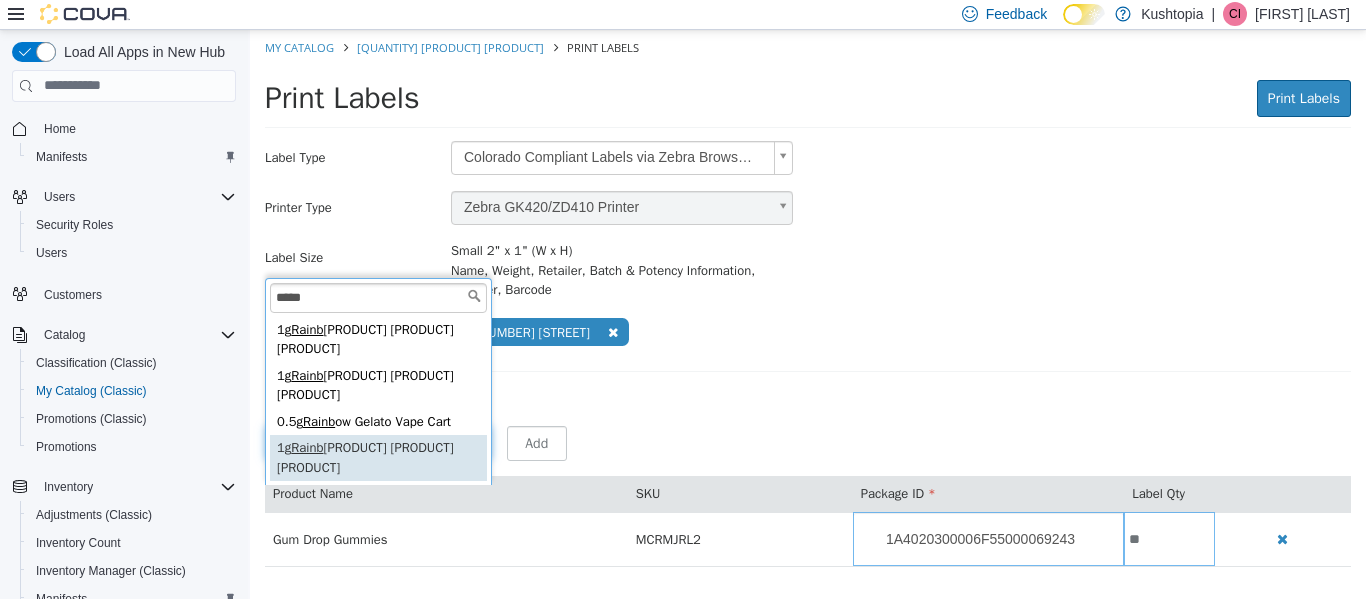 type on "*****" 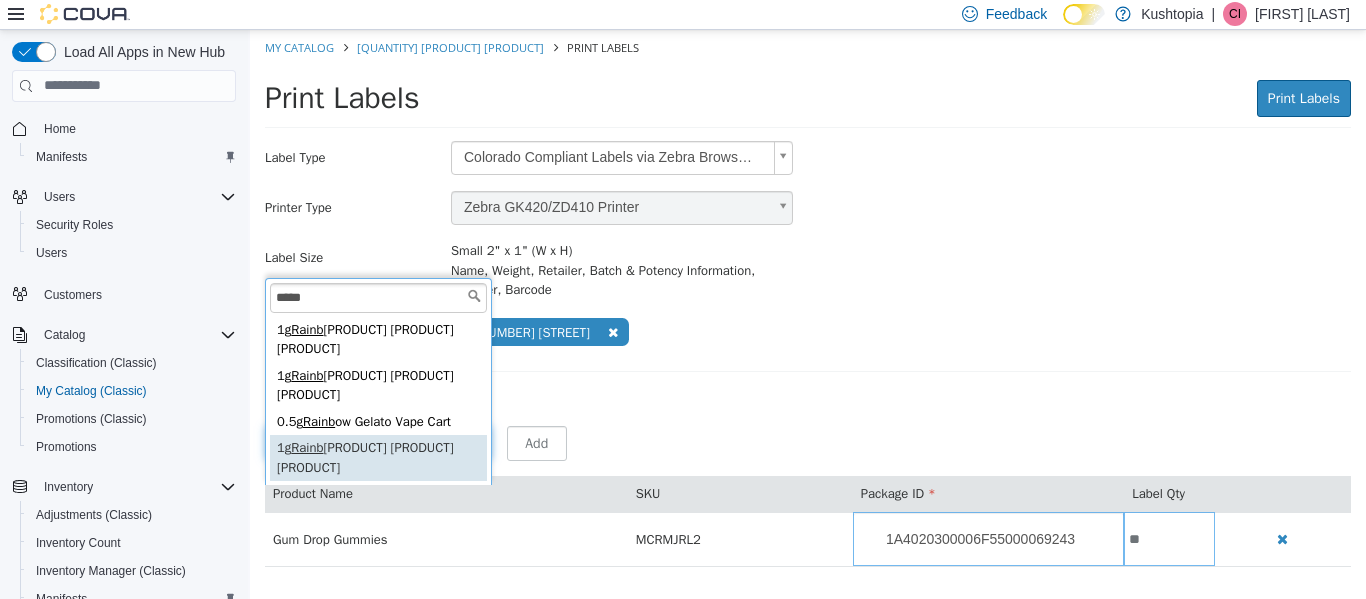 type on "**********" 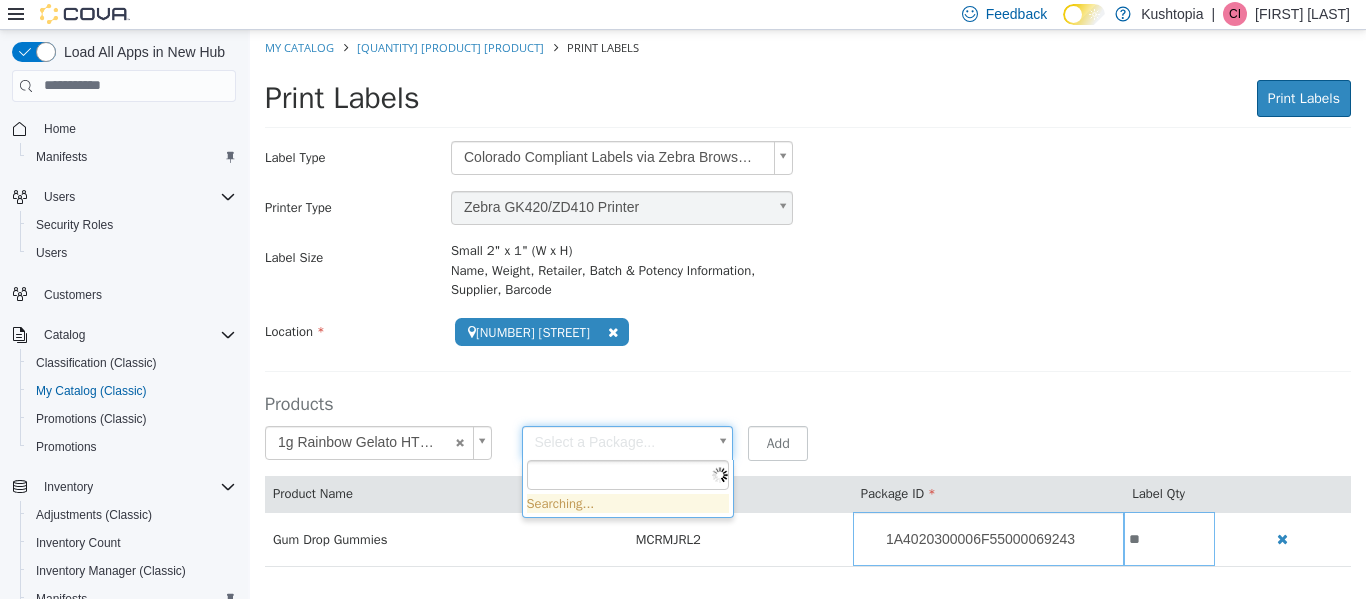 click on "**********" at bounding box center (808, 308) 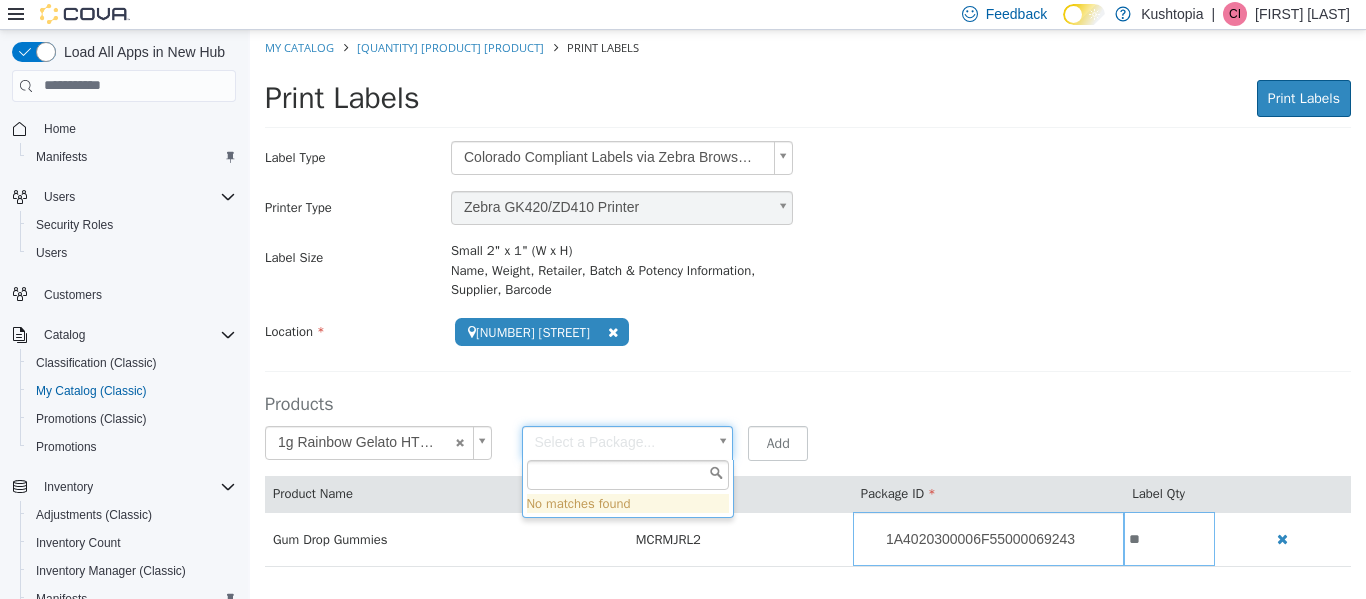 click on "**********" at bounding box center [808, 308] 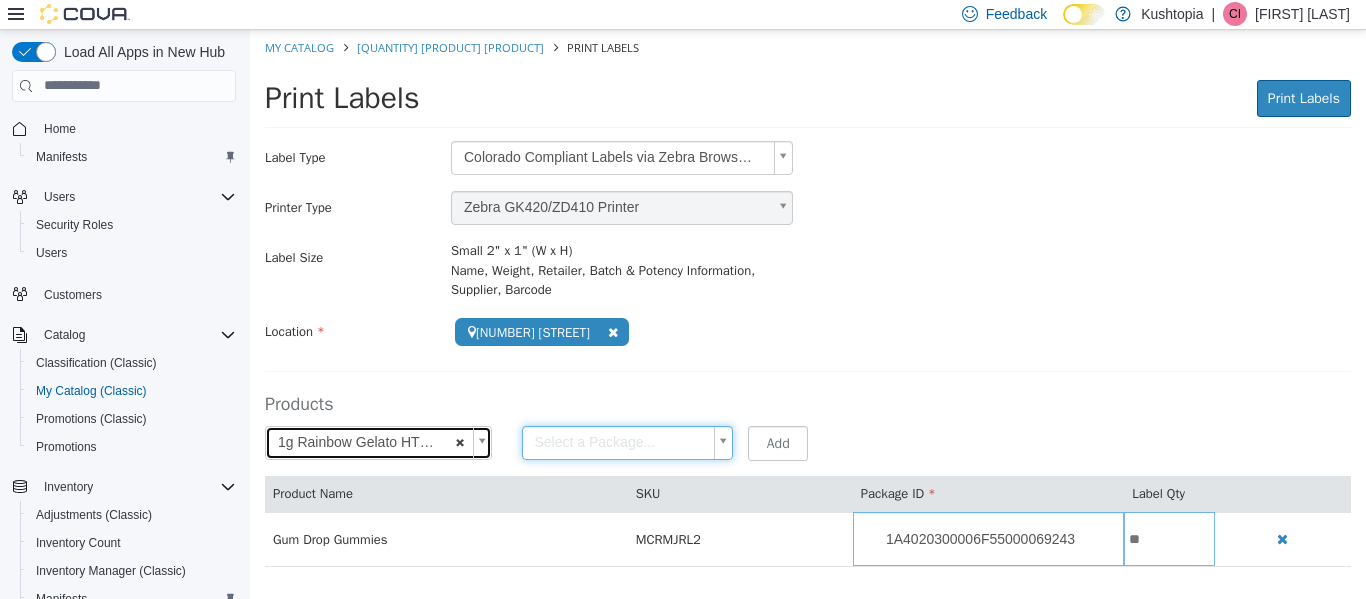 type 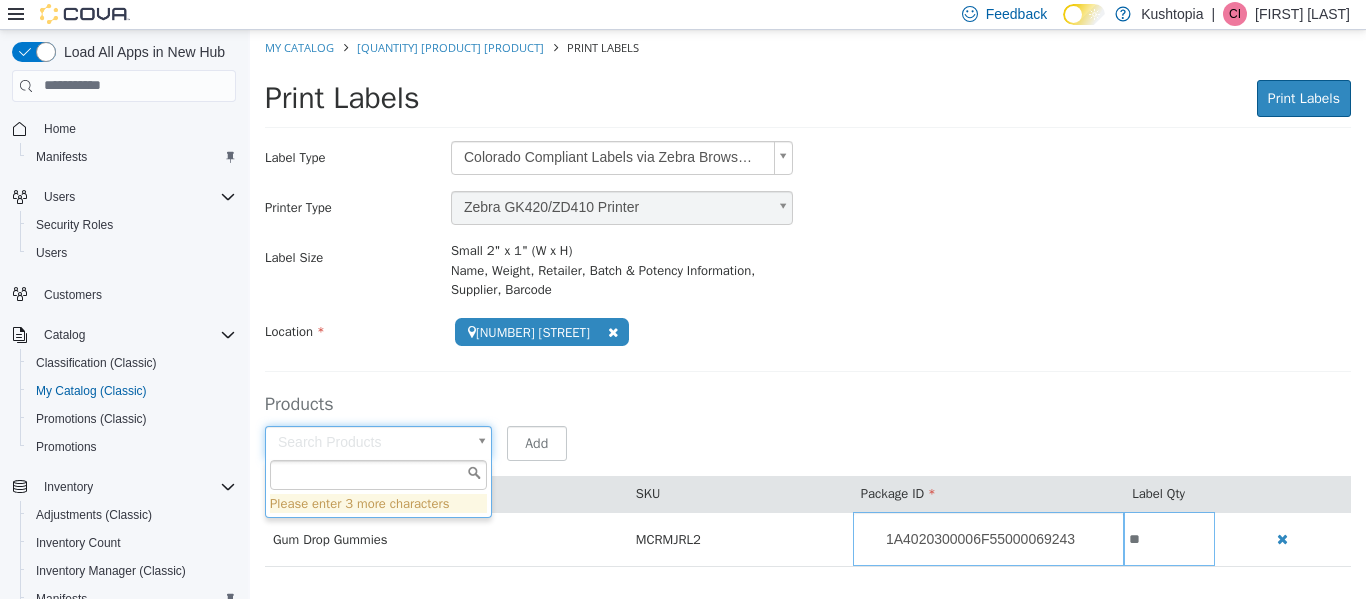 click on "**********" at bounding box center (808, 308) 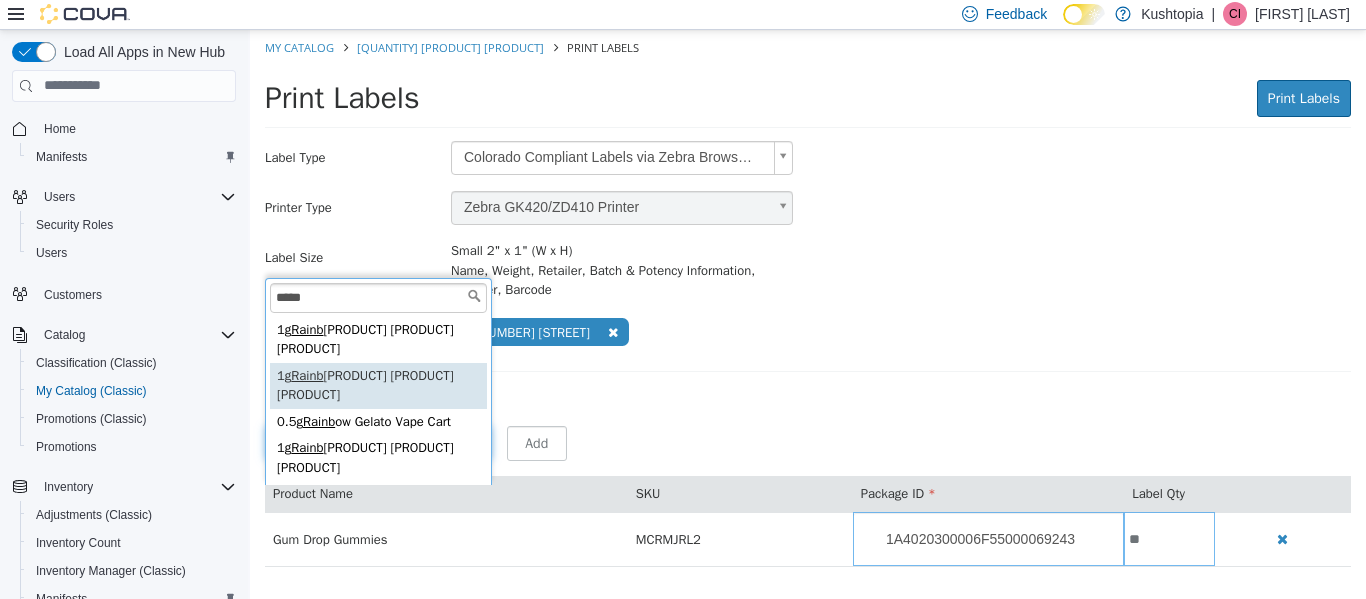 type on "*****" 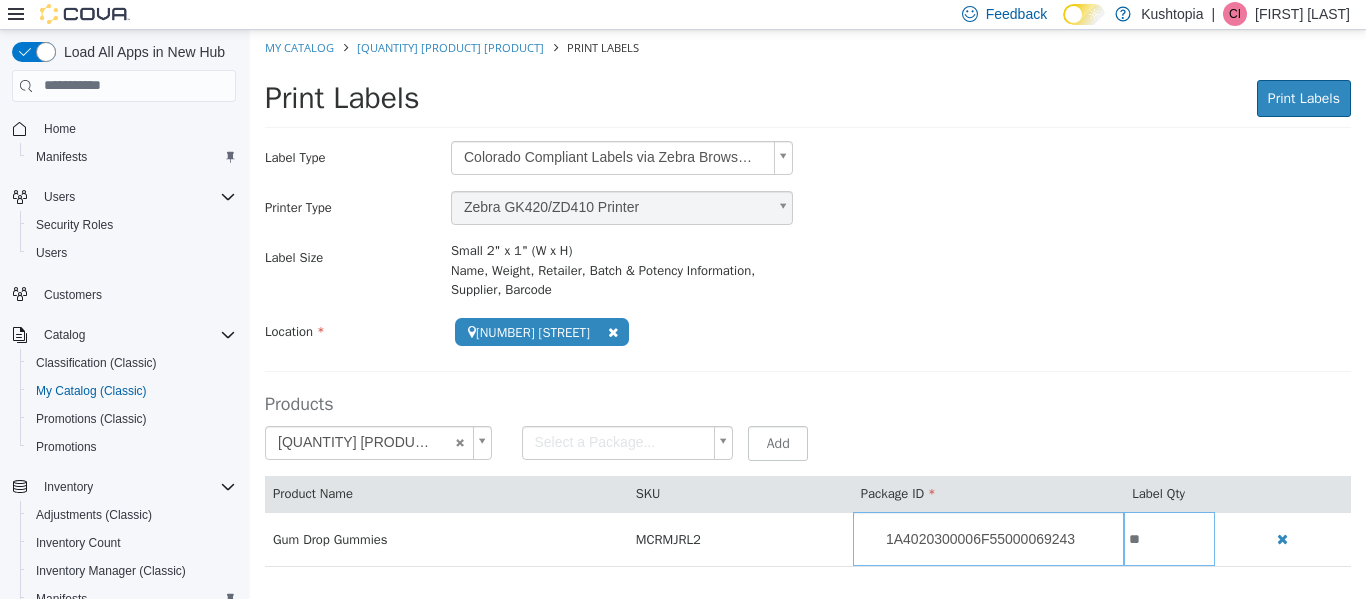 click on "**********" at bounding box center [808, 308] 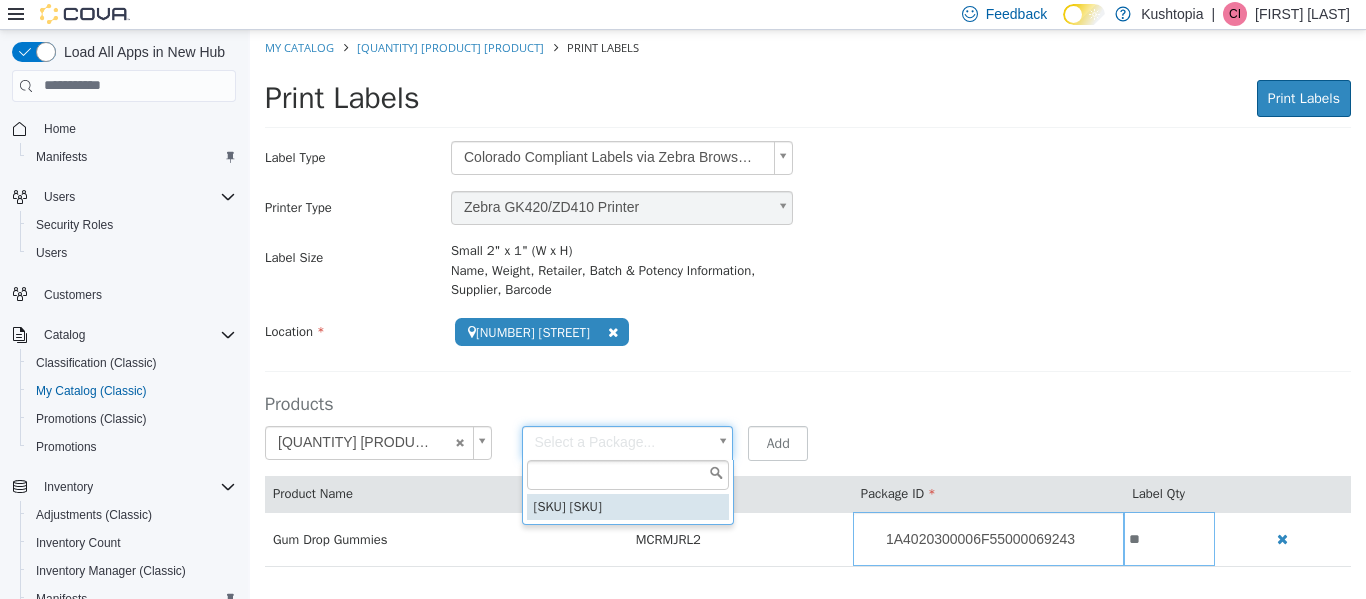 type on "**********" 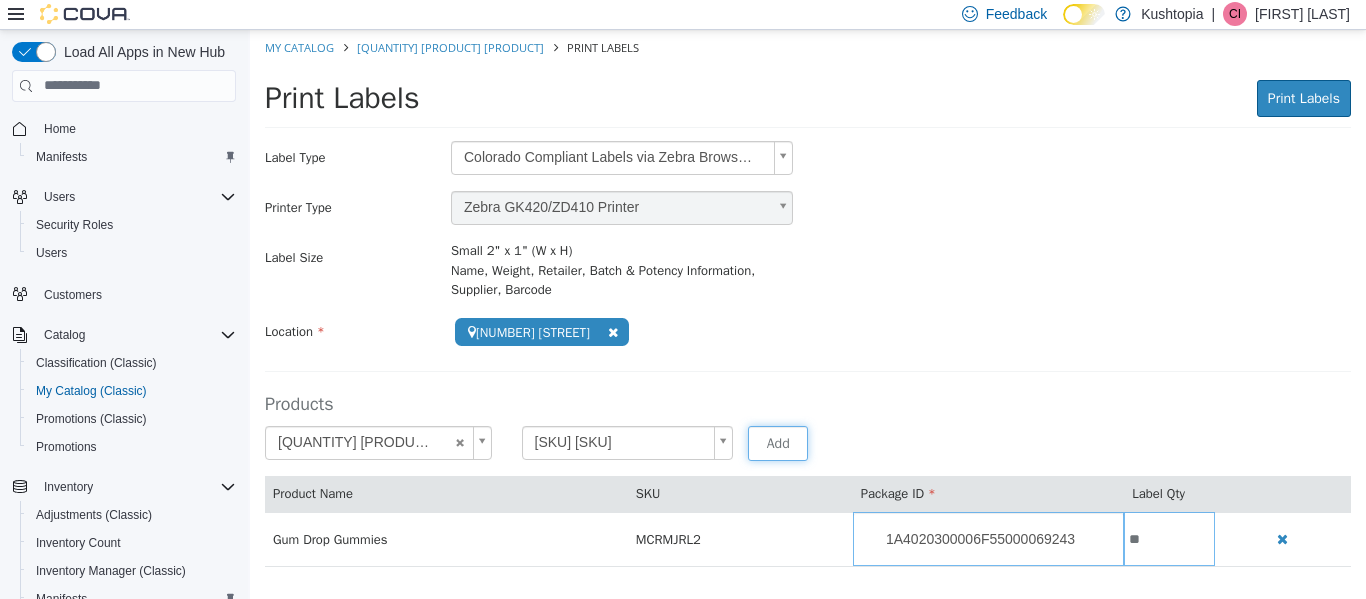 drag, startPoint x: 777, startPoint y: 441, endPoint x: 766, endPoint y: 437, distance: 11.7046995 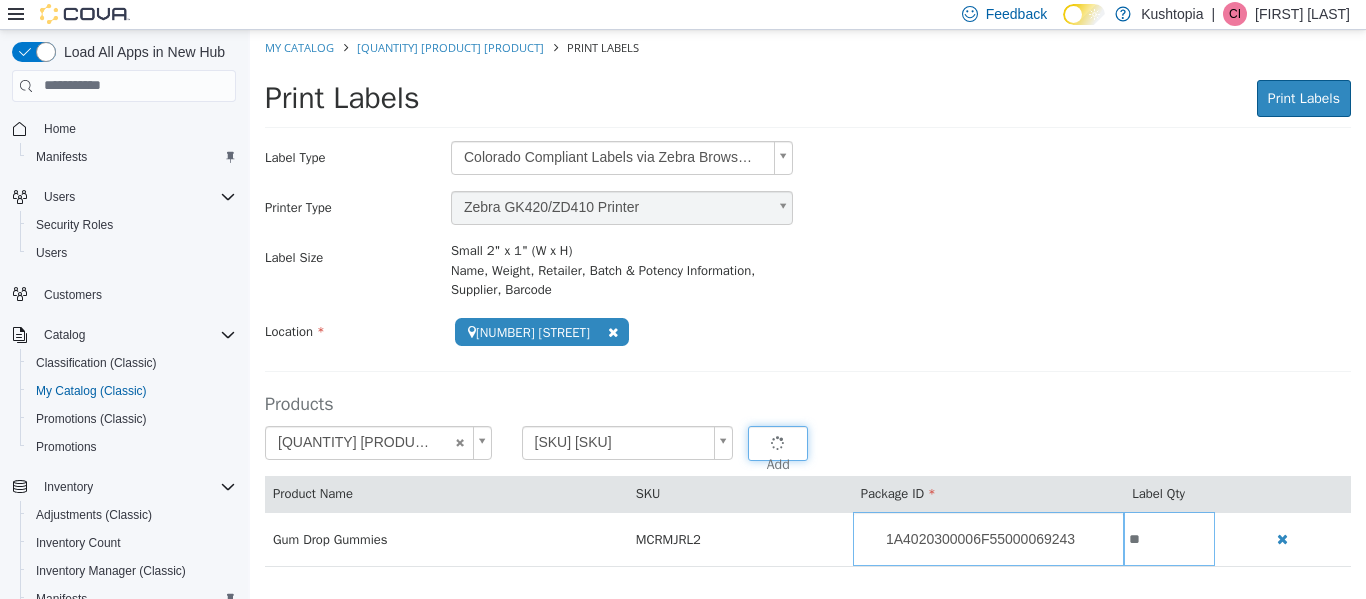 type 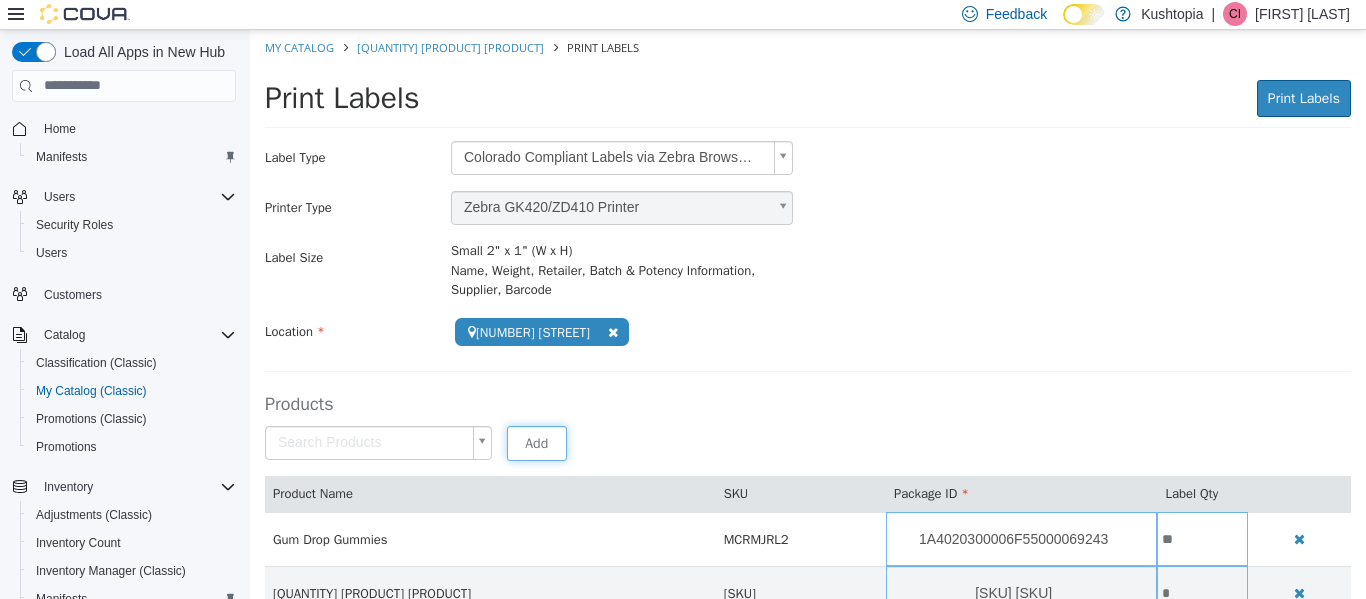 scroll, scrollTop: 43, scrollLeft: 0, axis: vertical 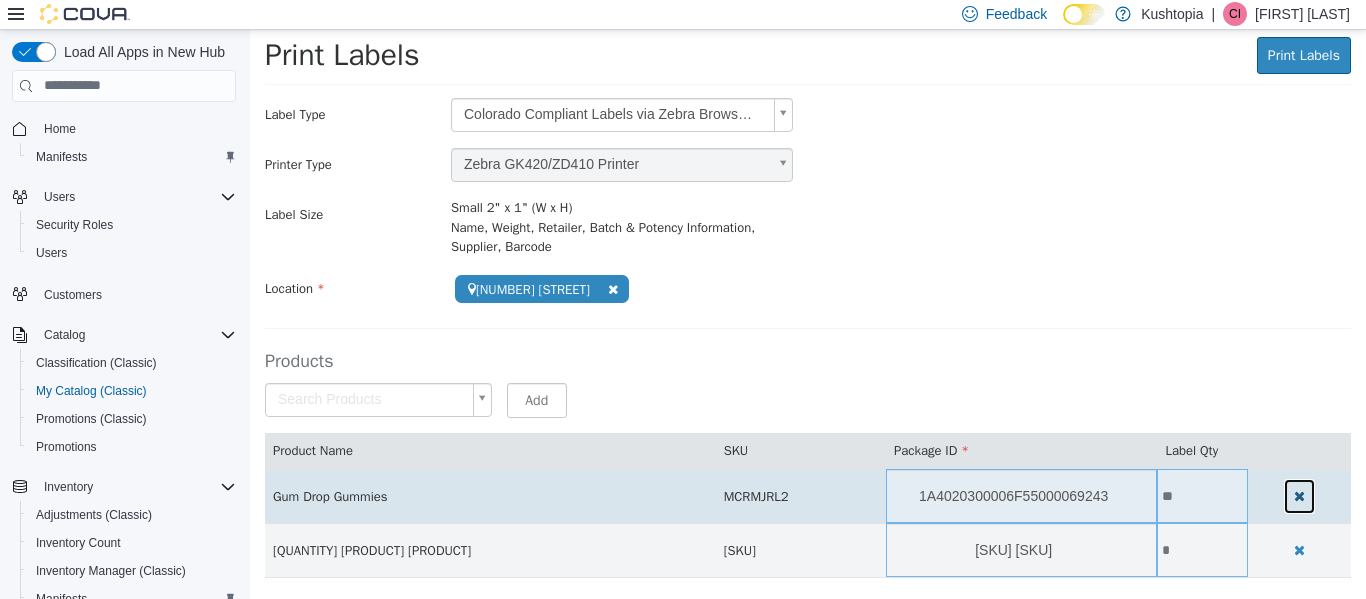 drag, startPoint x: 1276, startPoint y: 495, endPoint x: 1266, endPoint y: 500, distance: 11.18034 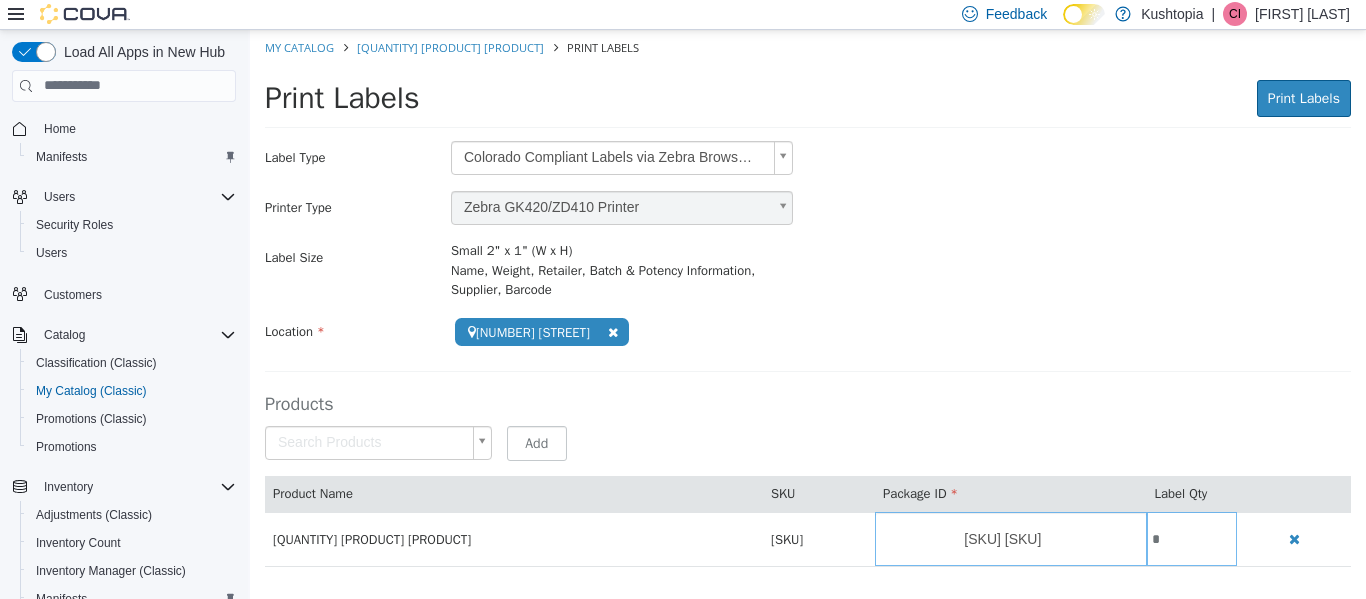 scroll, scrollTop: 0, scrollLeft: 0, axis: both 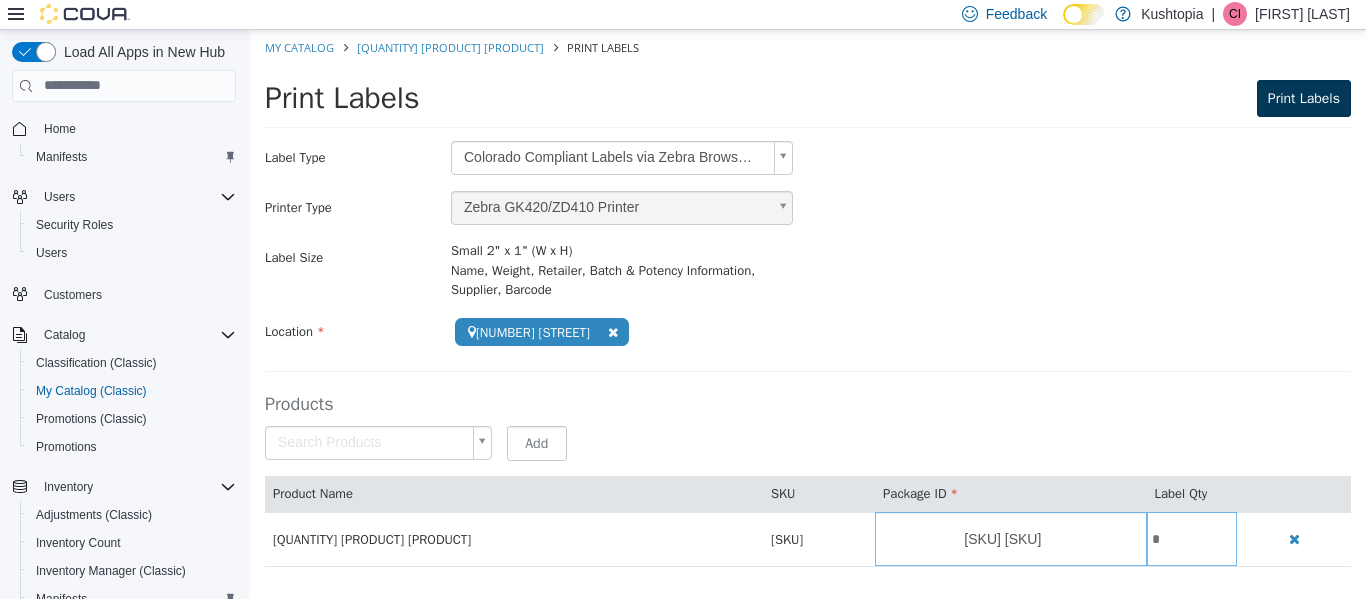 type on "*" 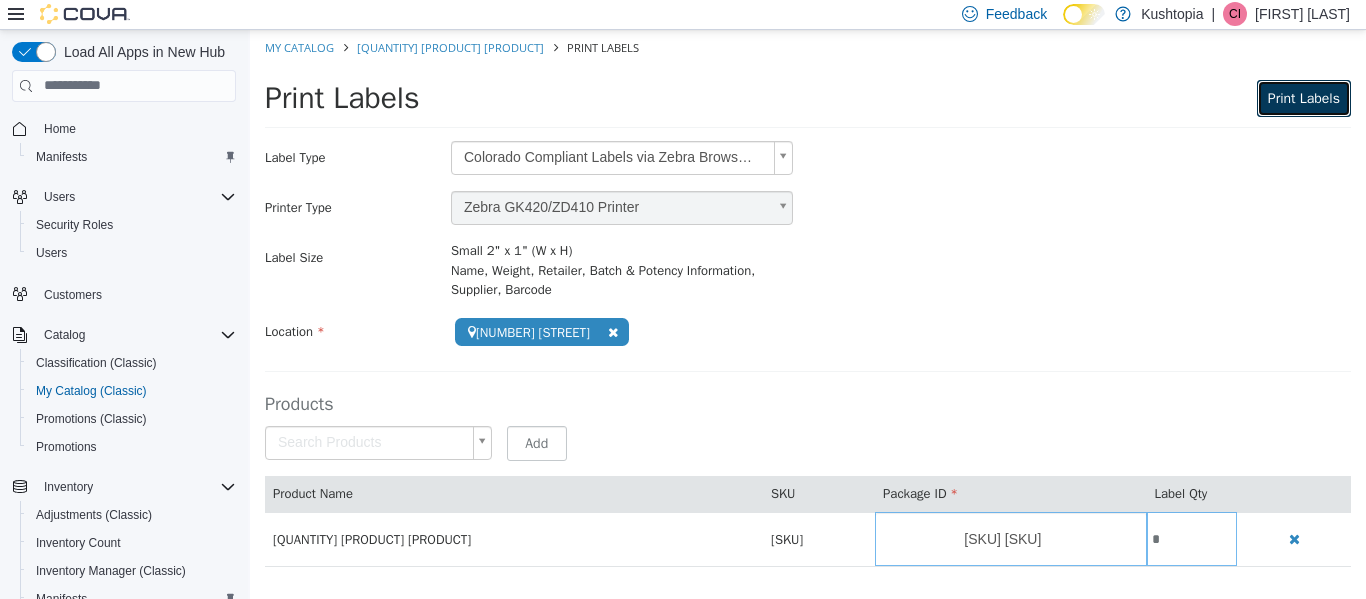 click on "Print Labels" at bounding box center (1304, 97) 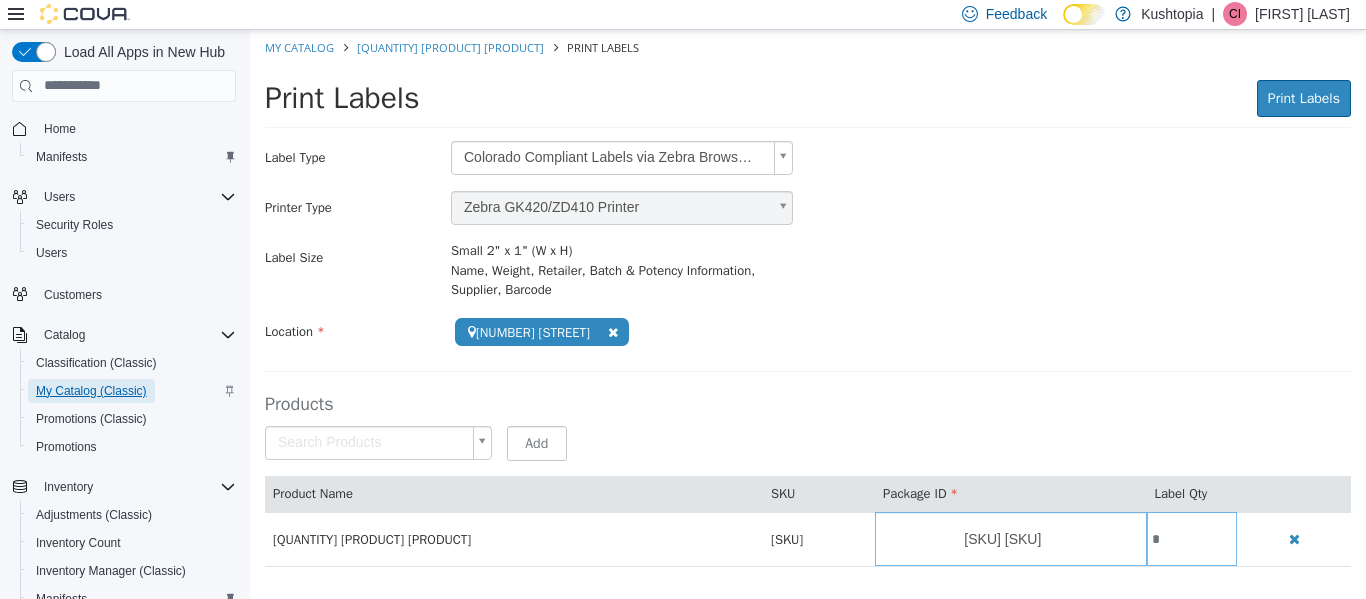 click on "My Catalog (Classic)" at bounding box center (91, 391) 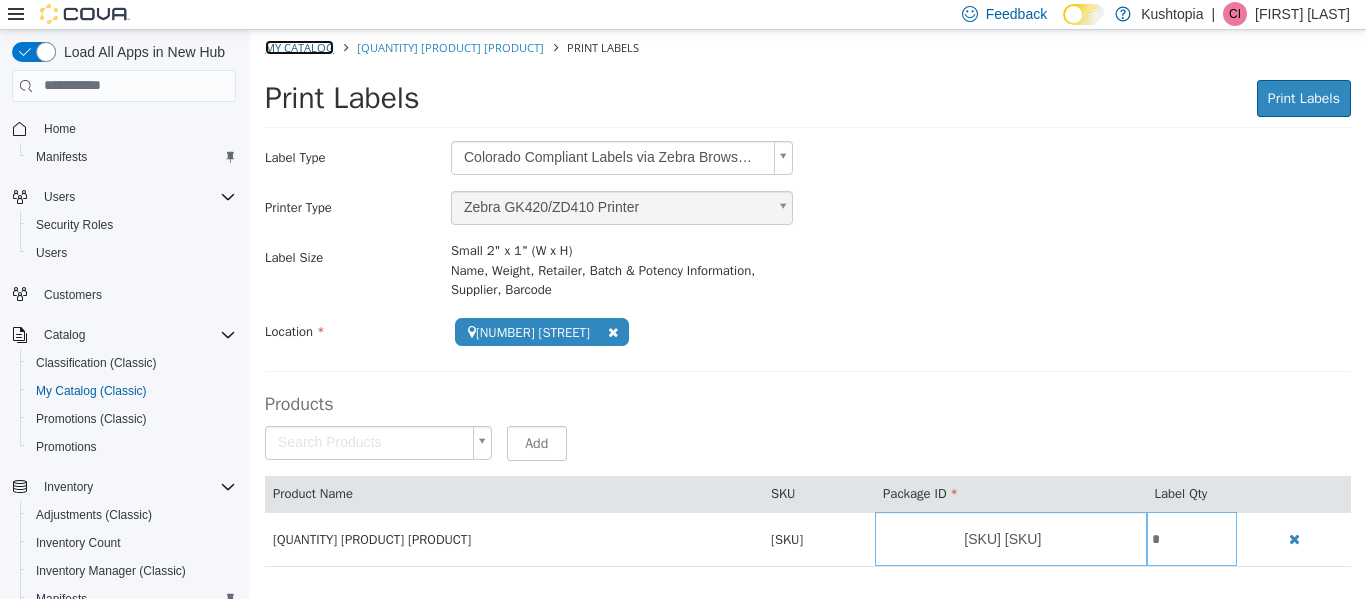 click on "My Catalog" at bounding box center [299, 46] 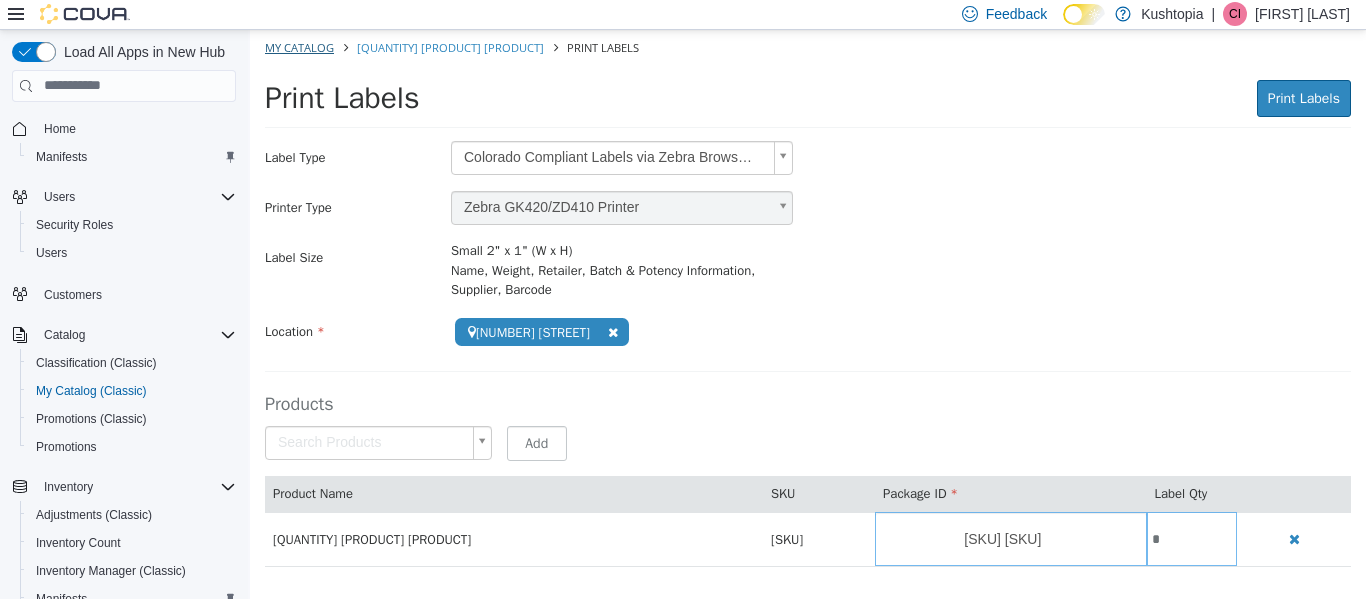 select on "**********" 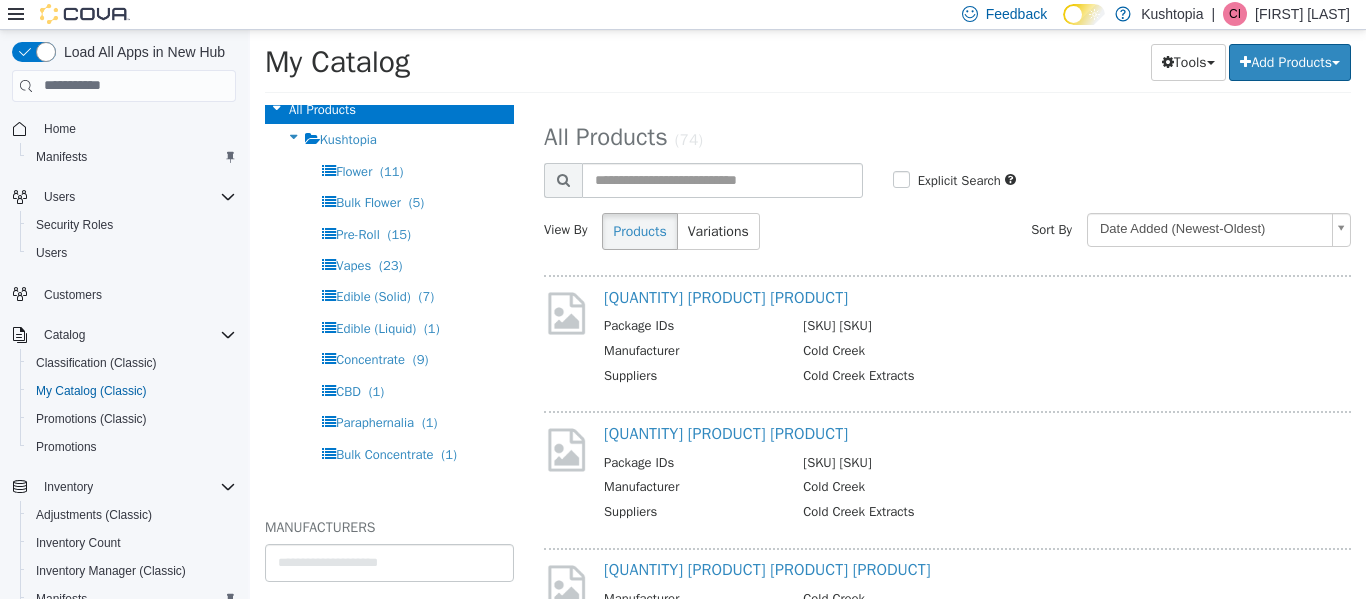 scroll, scrollTop: 60, scrollLeft: 0, axis: vertical 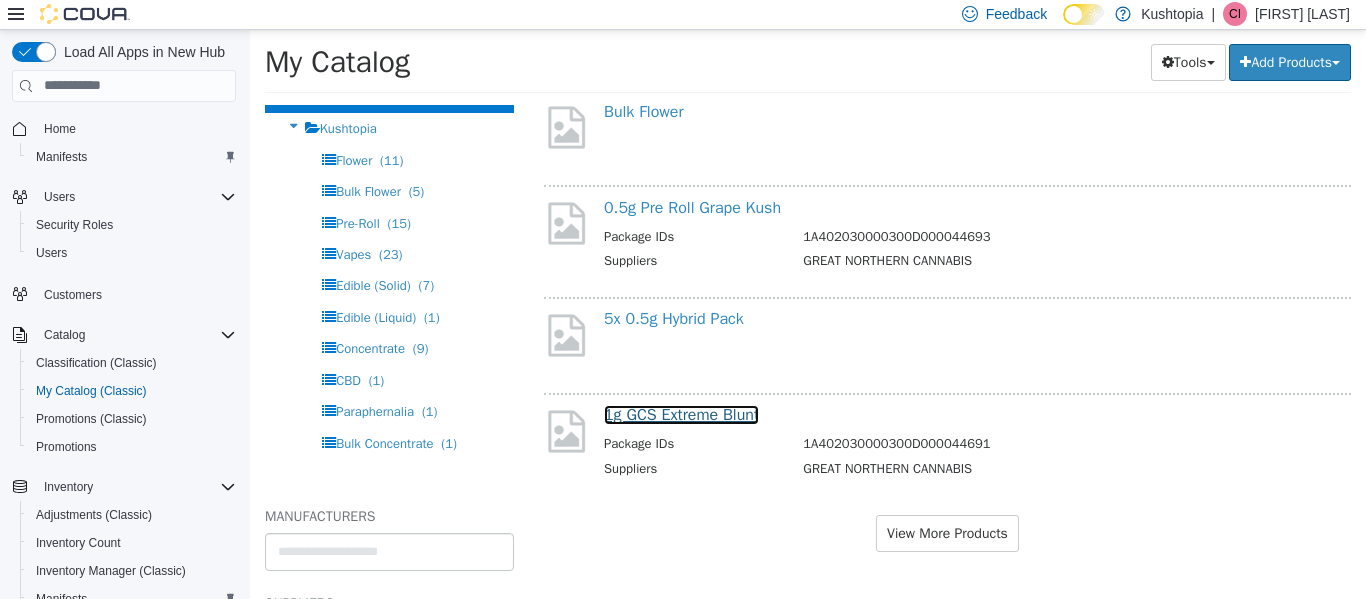 click on "1g GCS Extreme Blunt" at bounding box center [681, 414] 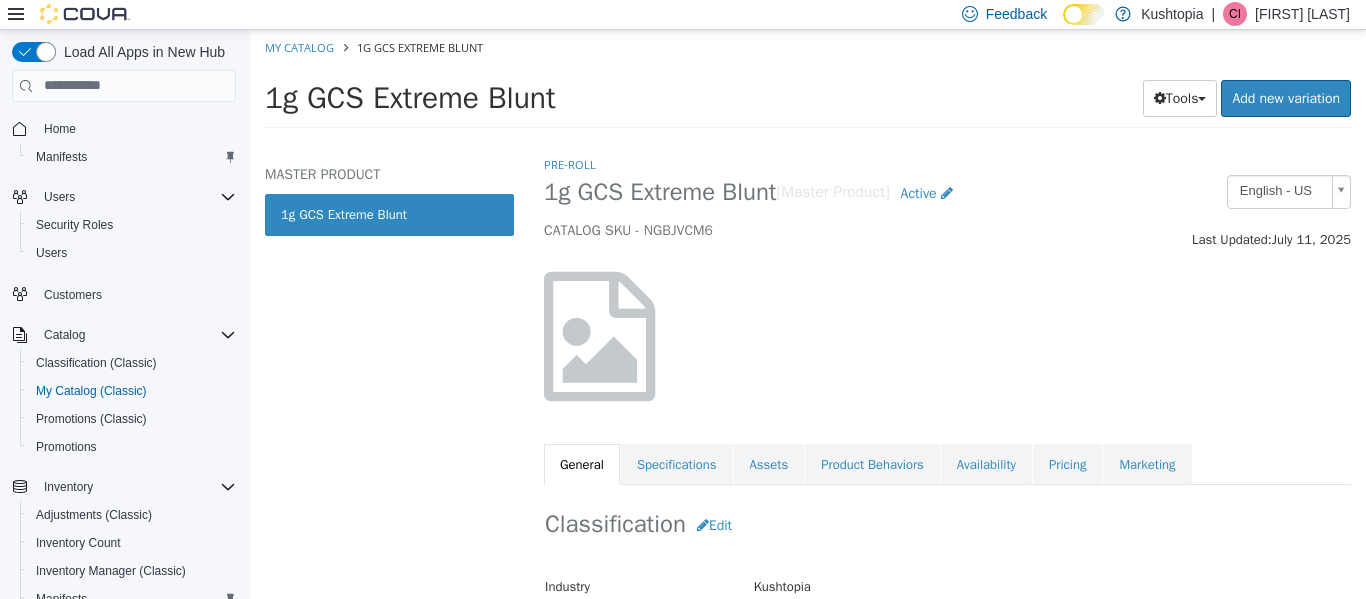 scroll, scrollTop: 200, scrollLeft: 0, axis: vertical 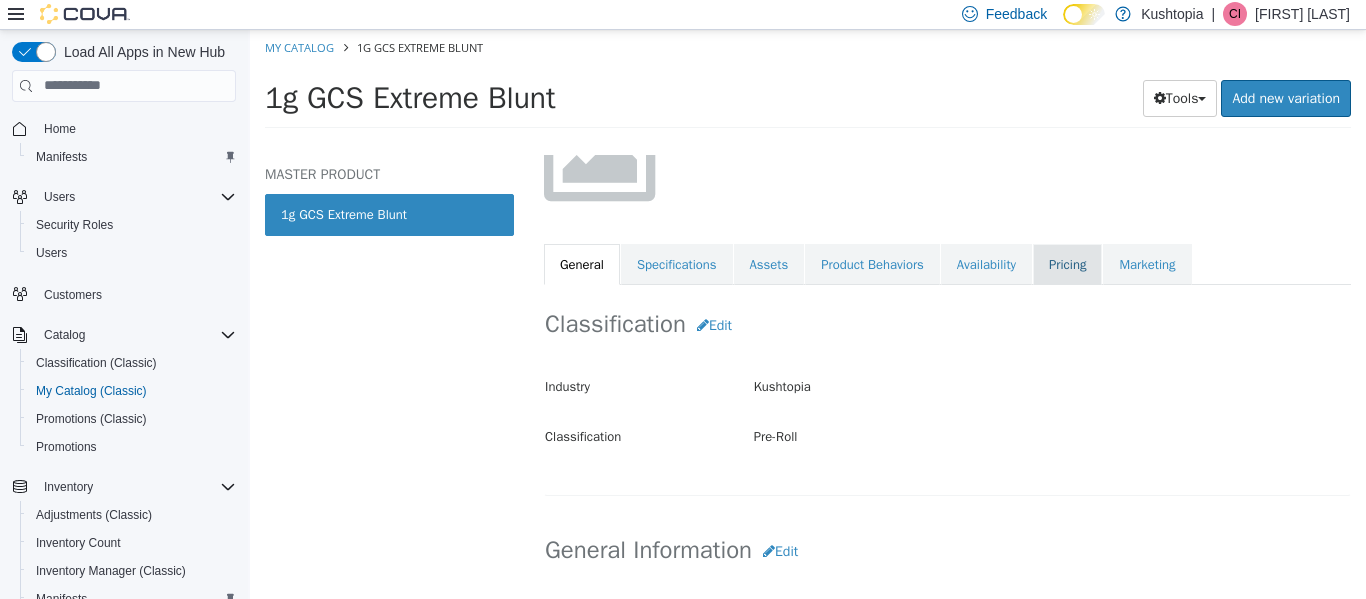 click on "Pricing" at bounding box center [1067, 264] 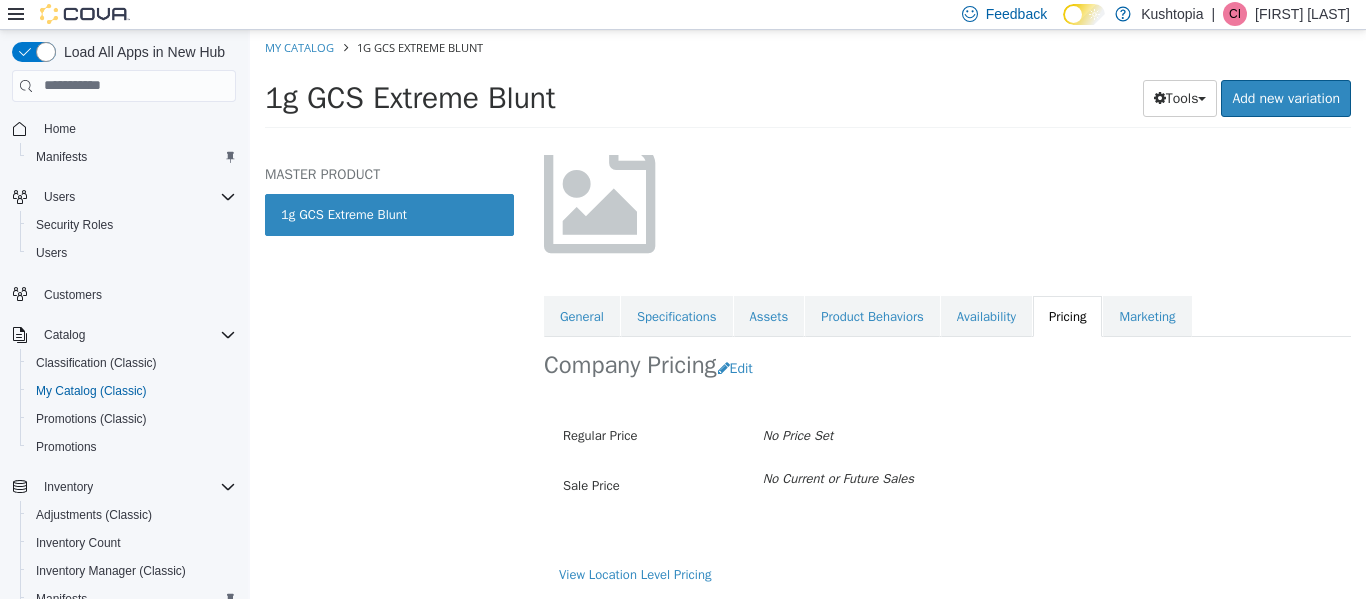 scroll, scrollTop: 149, scrollLeft: 0, axis: vertical 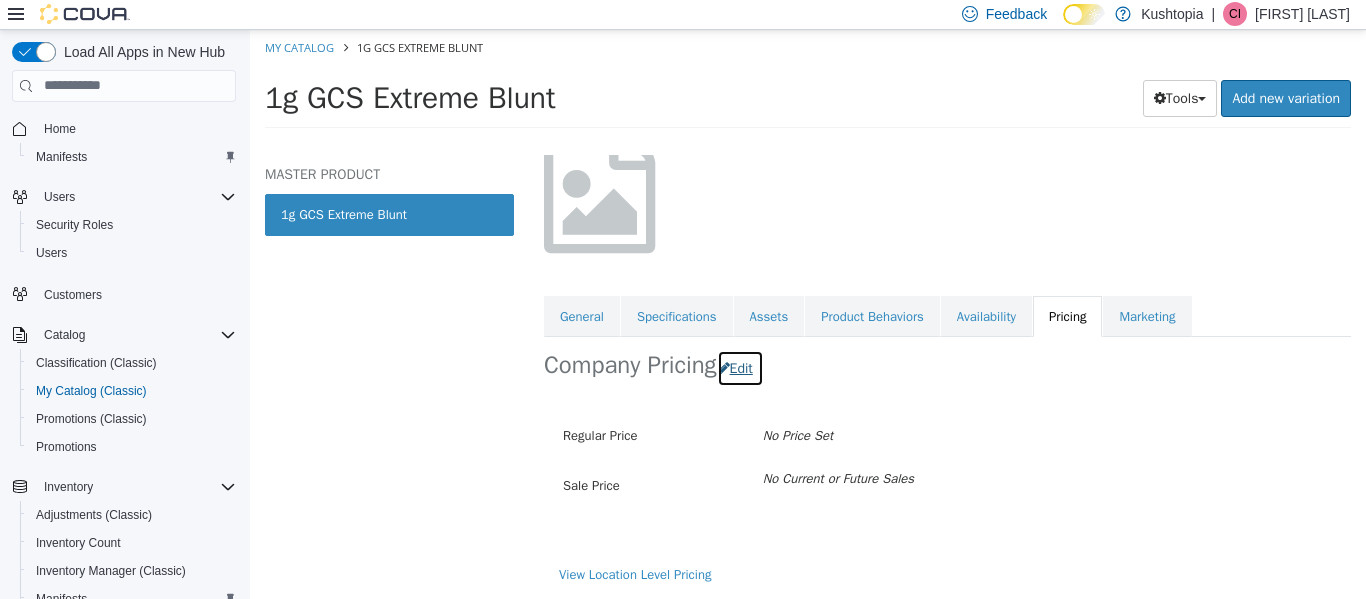 click on "Edit" at bounding box center [740, 367] 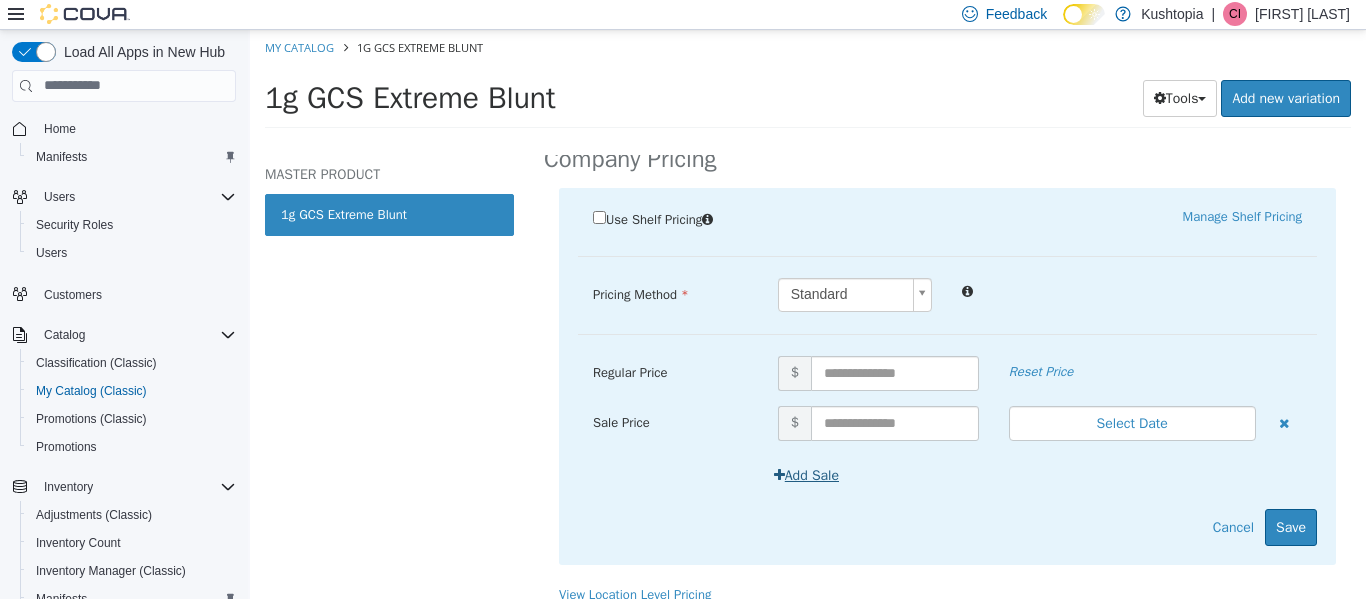 scroll, scrollTop: 374, scrollLeft: 0, axis: vertical 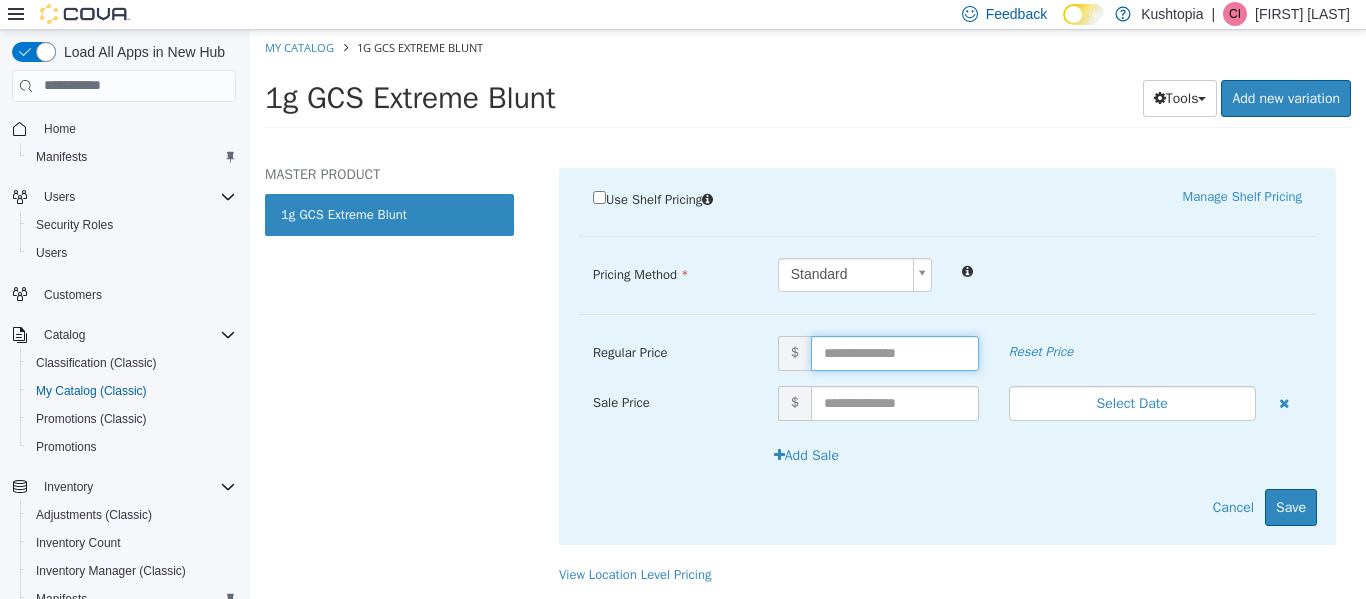 click at bounding box center (895, 352) 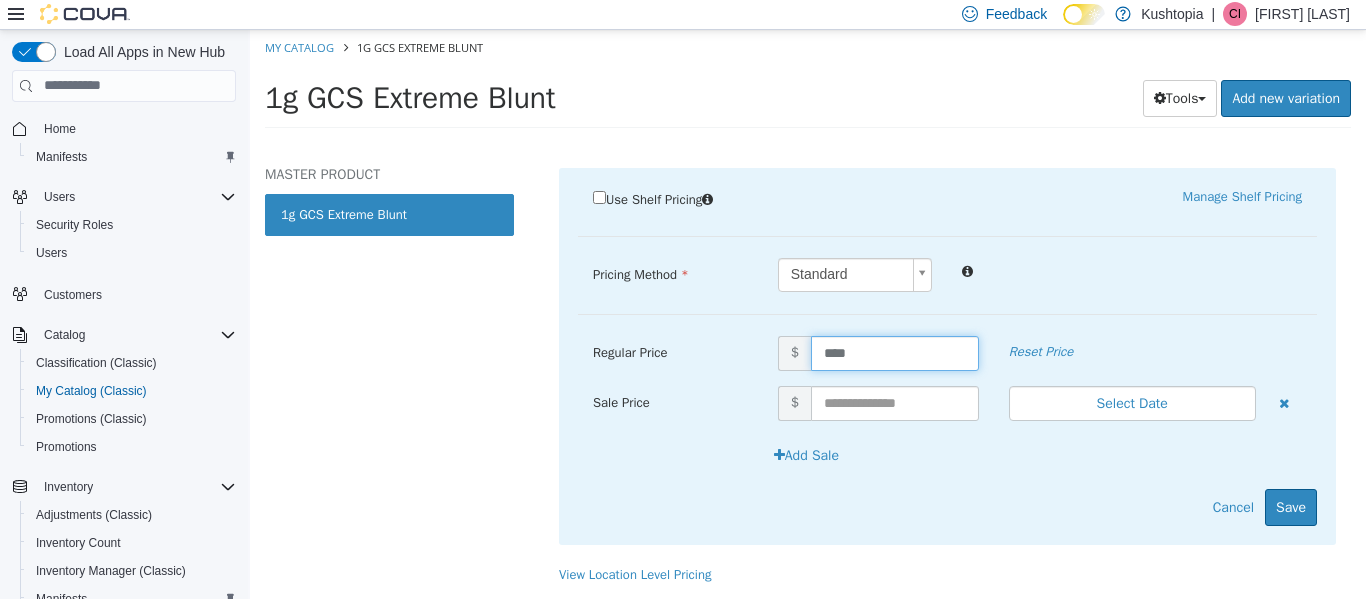 type on "*****" 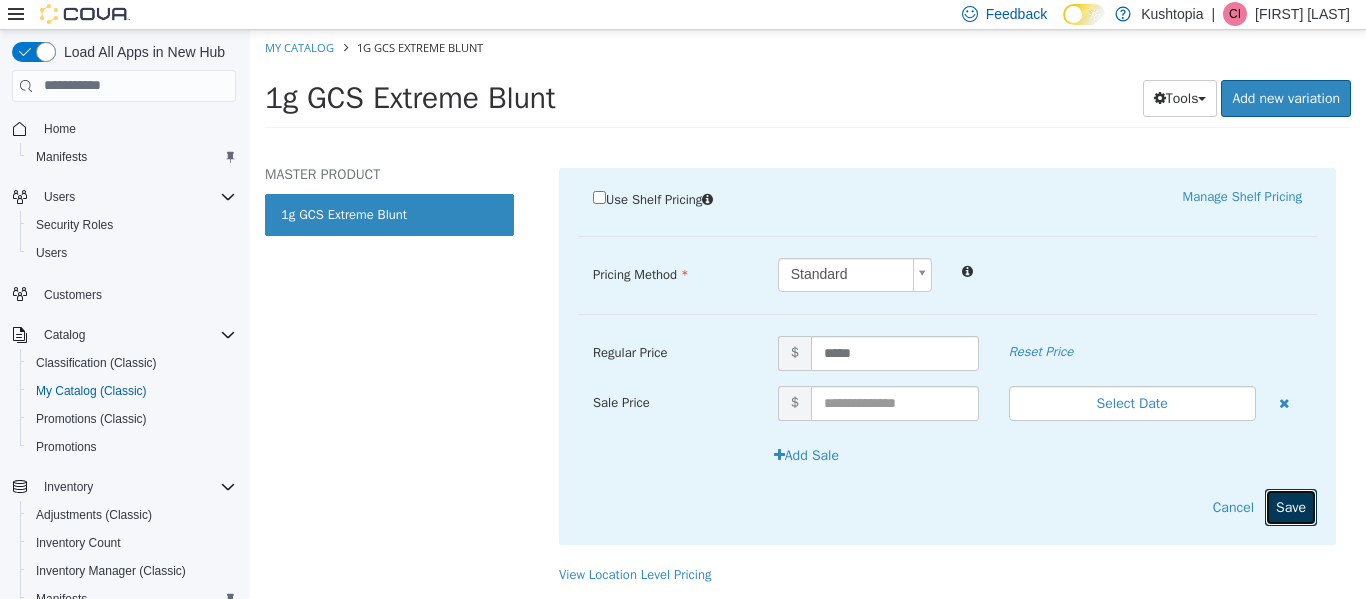click on "Save" at bounding box center (1291, 506) 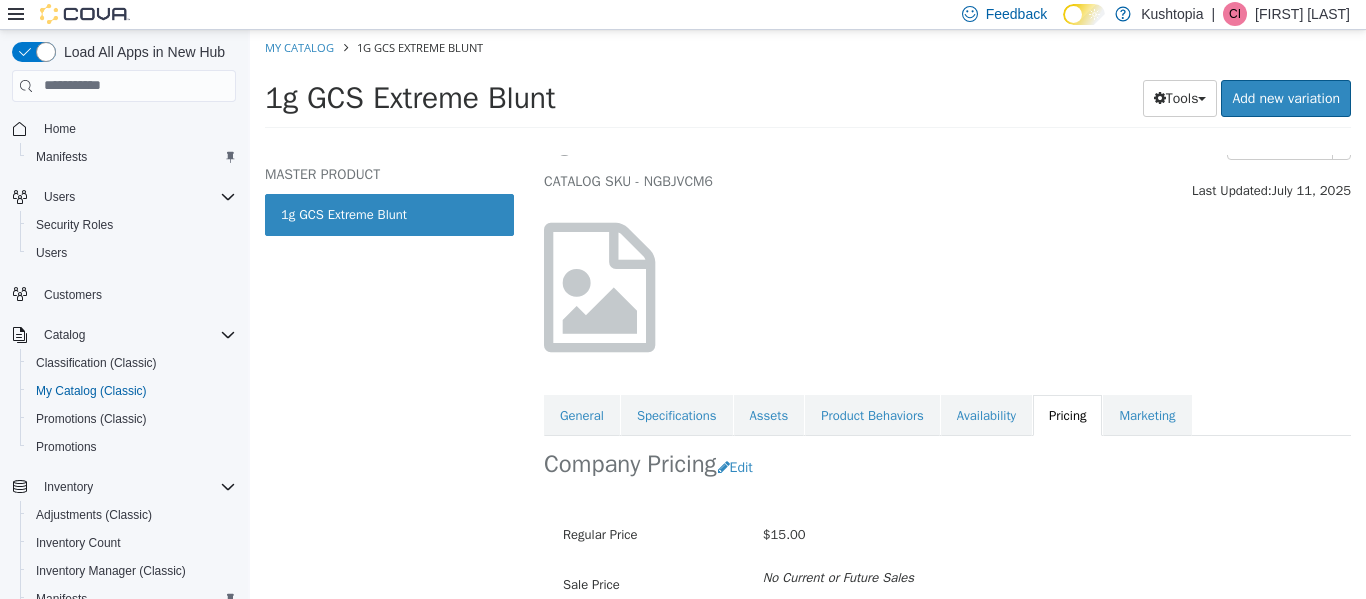 scroll, scrollTop: 149, scrollLeft: 0, axis: vertical 